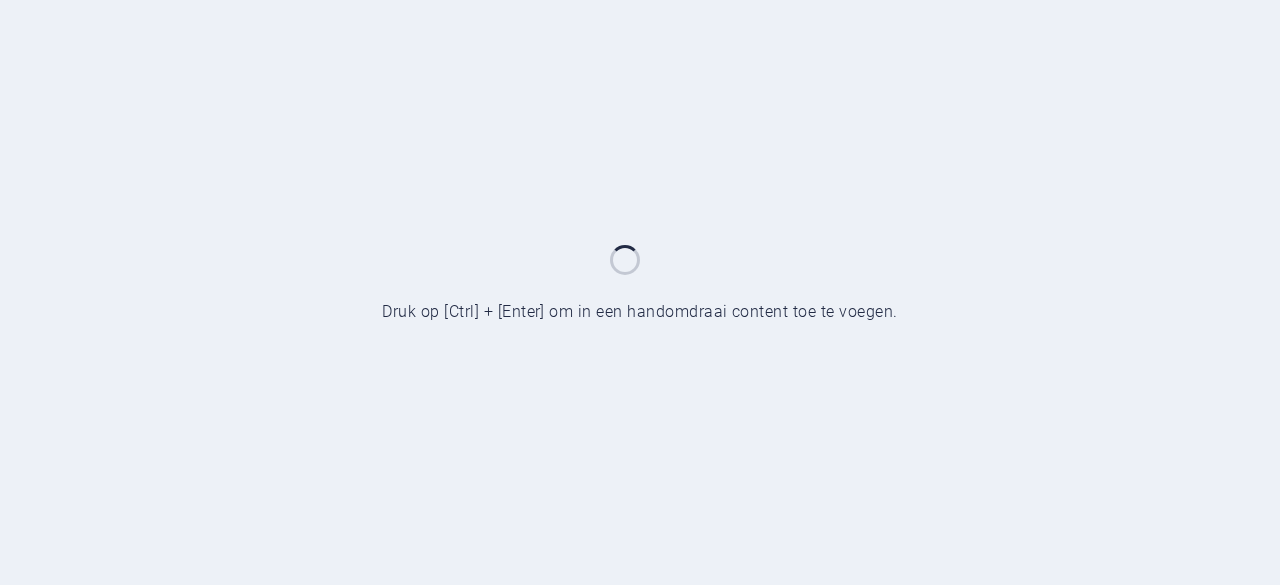 scroll, scrollTop: 0, scrollLeft: 0, axis: both 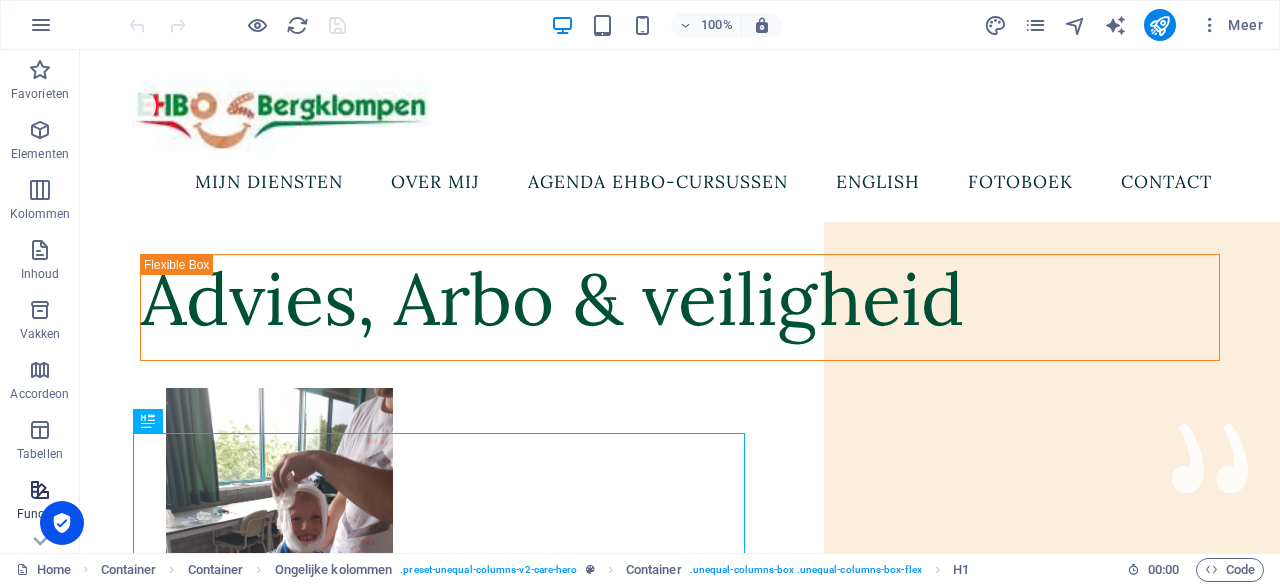click at bounding box center (40, 490) 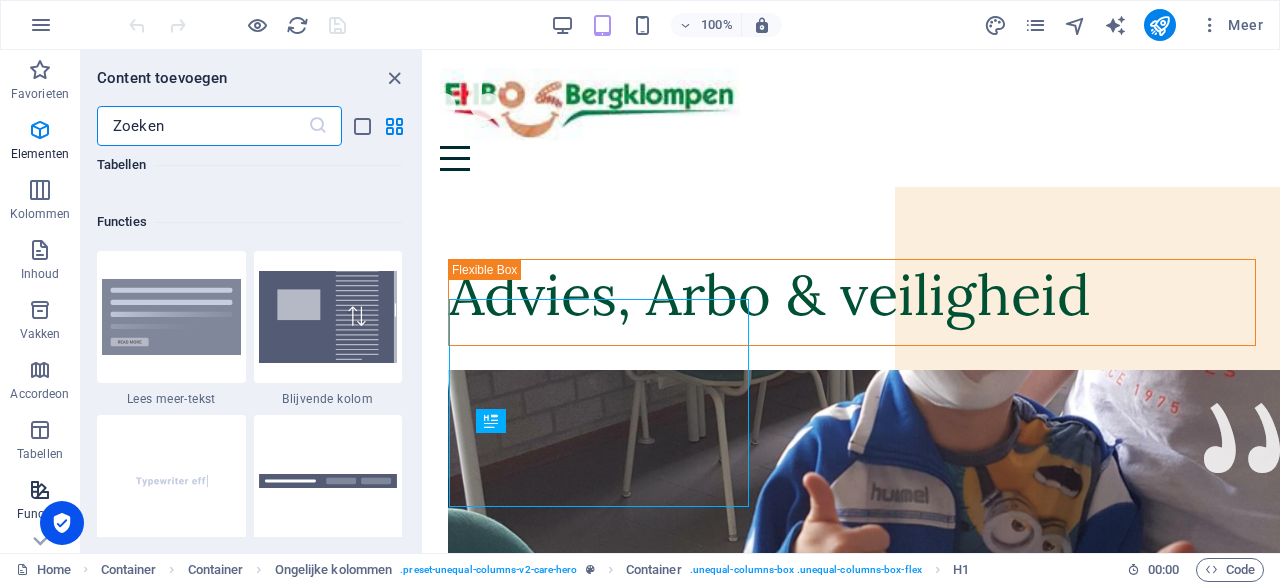 scroll, scrollTop: 7631, scrollLeft: 0, axis: vertical 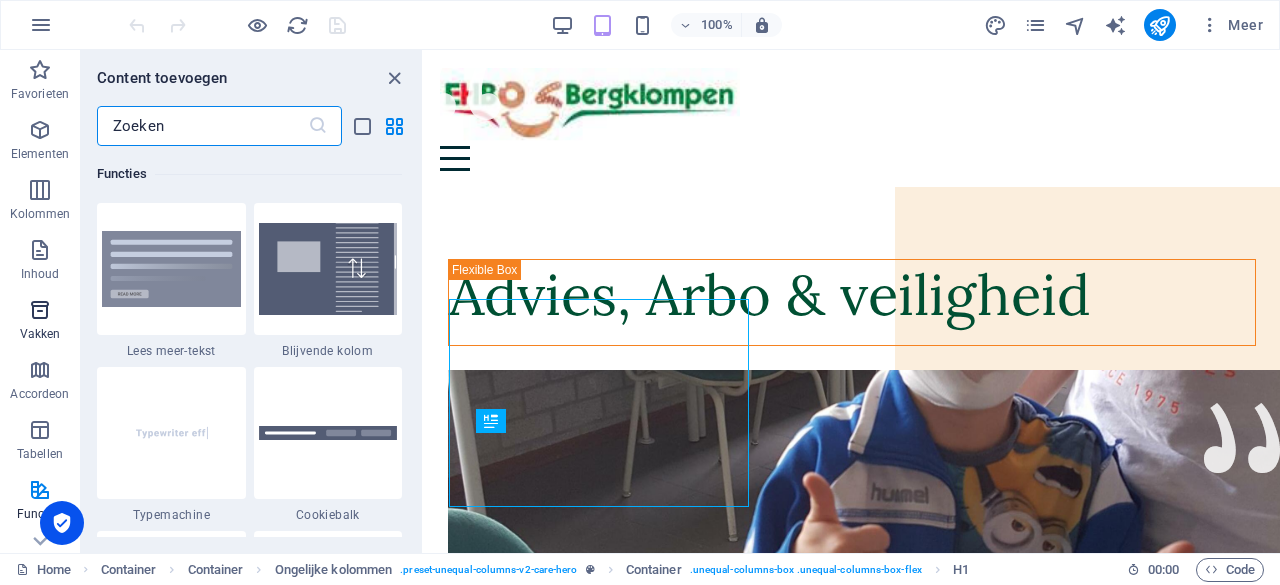 click at bounding box center [40, 310] 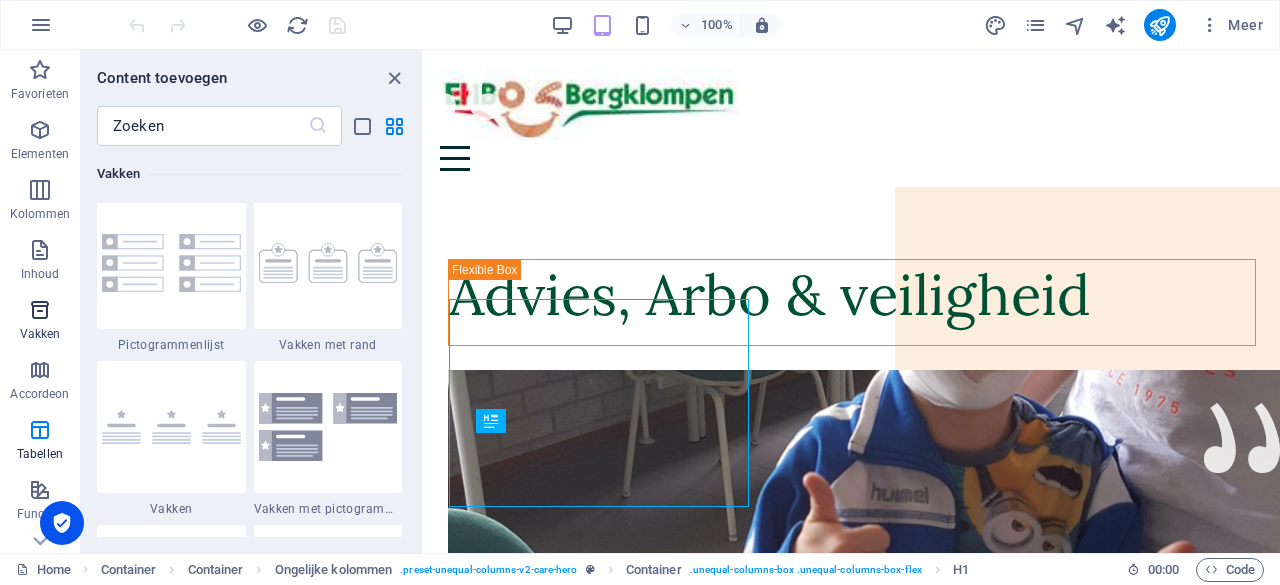scroll, scrollTop: 5352, scrollLeft: 0, axis: vertical 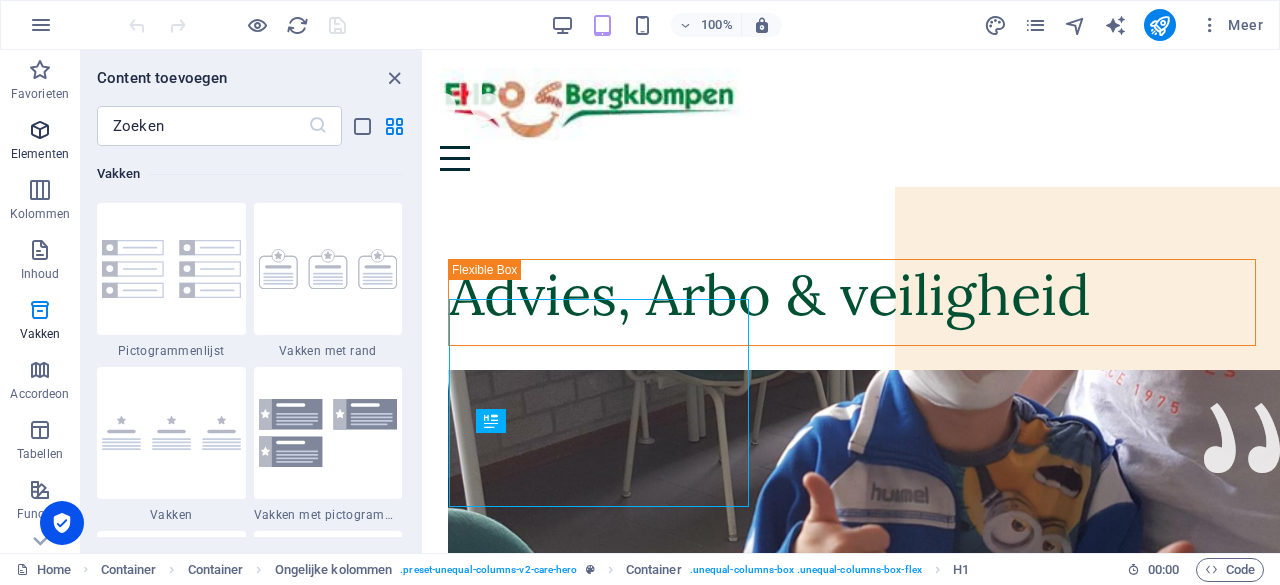 click at bounding box center (40, 130) 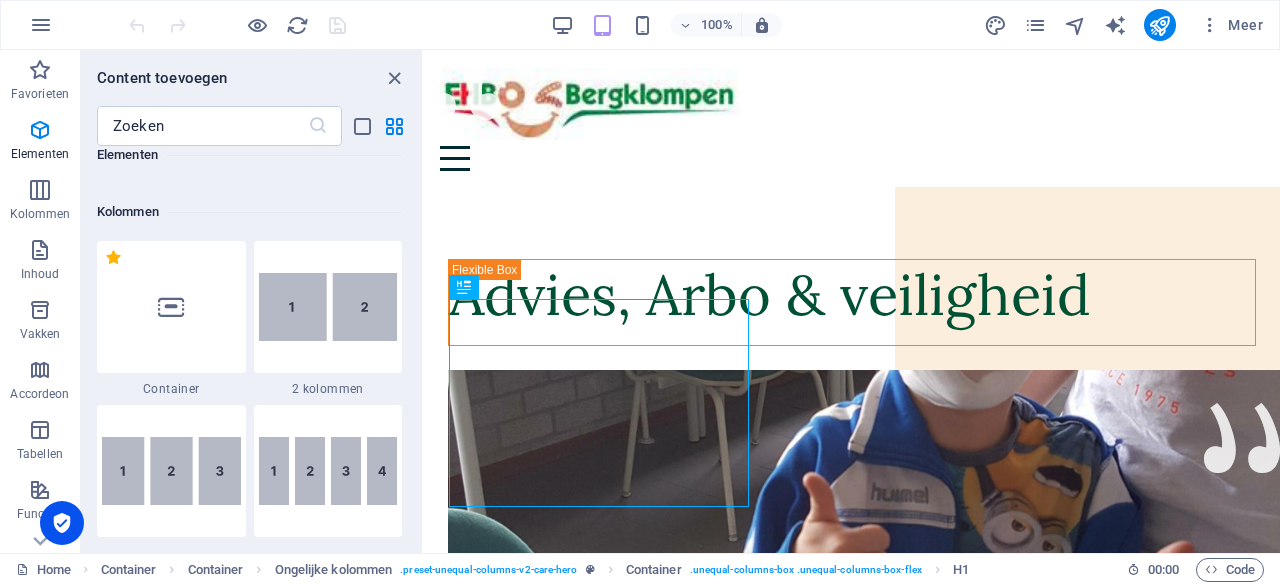 scroll, scrollTop: 966, scrollLeft: 0, axis: vertical 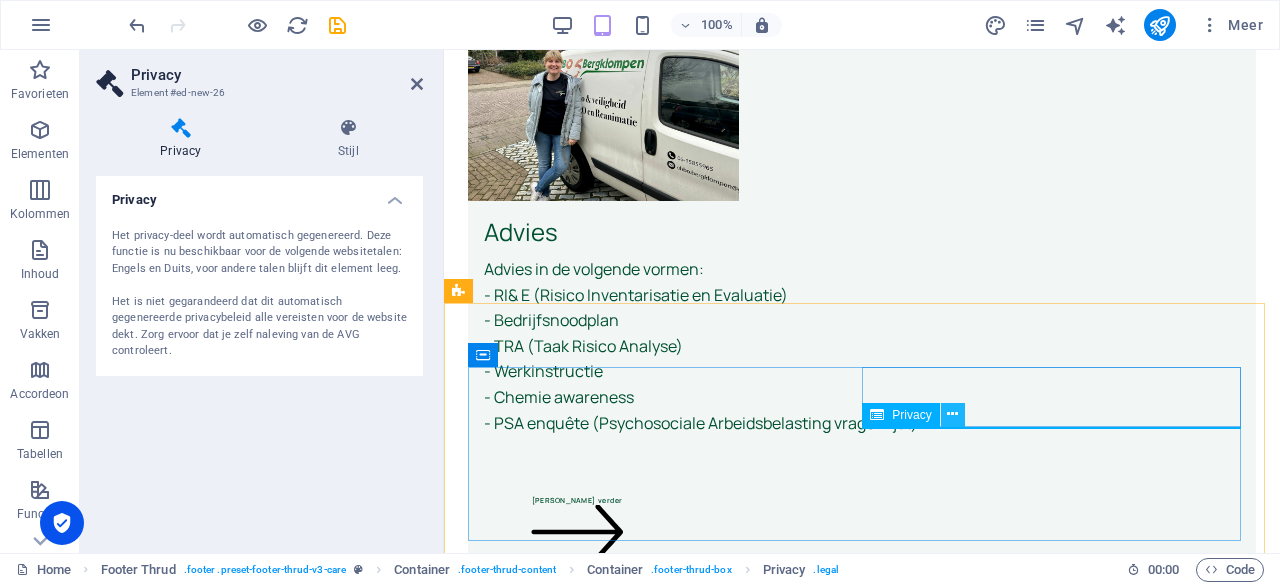 click at bounding box center (953, 415) 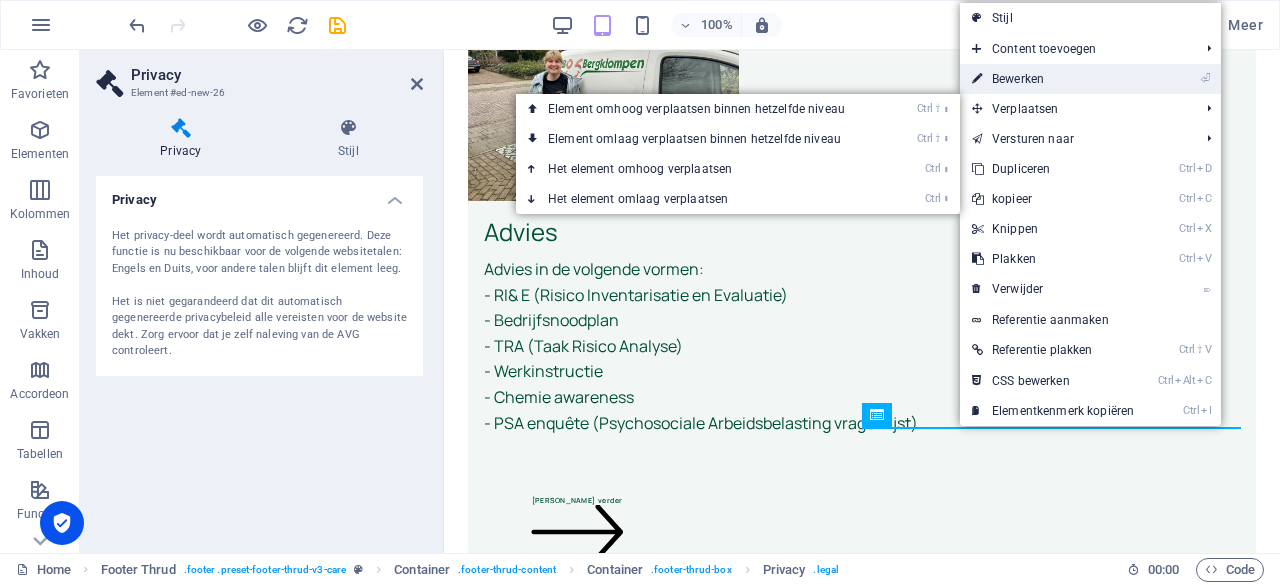 click on "⏎  Bewerken" at bounding box center (1053, 79) 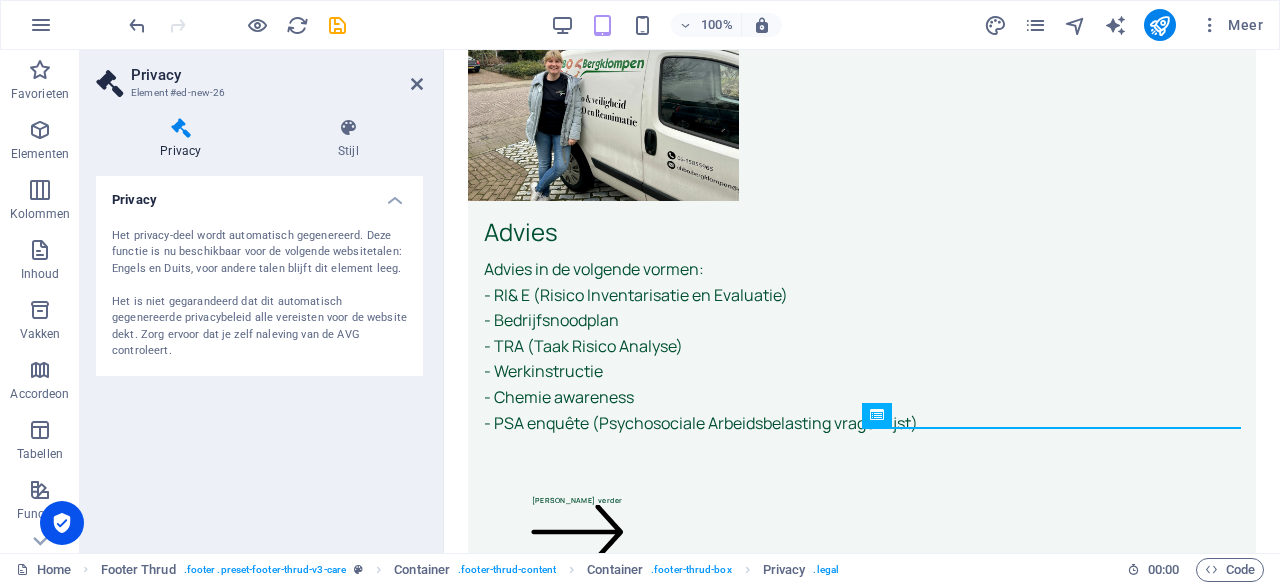 click on "Het privacy-deel wordt automatisch gegenereerd. Deze functie is nu beschikbaar voor de volgende websitetalen: Engels en Duits, voor andere talen blijft dit element leeg. Het is niet gegarandeerd dat dit automatisch gegenereerde privacybeleid alle vereisten voor de website dekt. Zorg ervoor dat je zelf naleving van de AVG controleert." at bounding box center (259, 294) 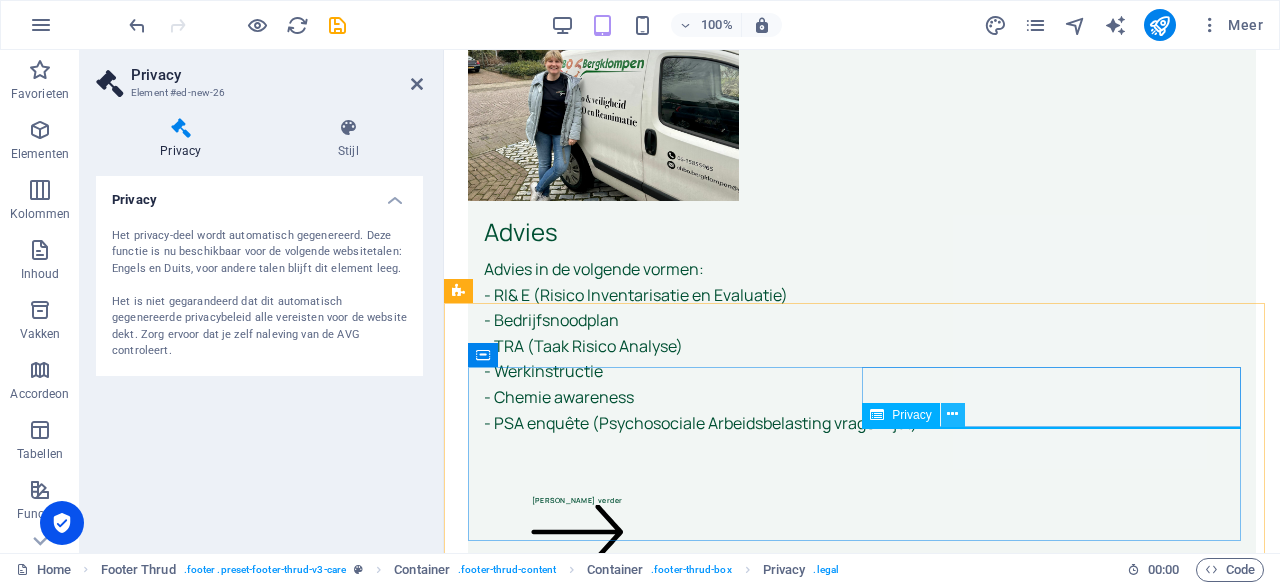 click at bounding box center [953, 415] 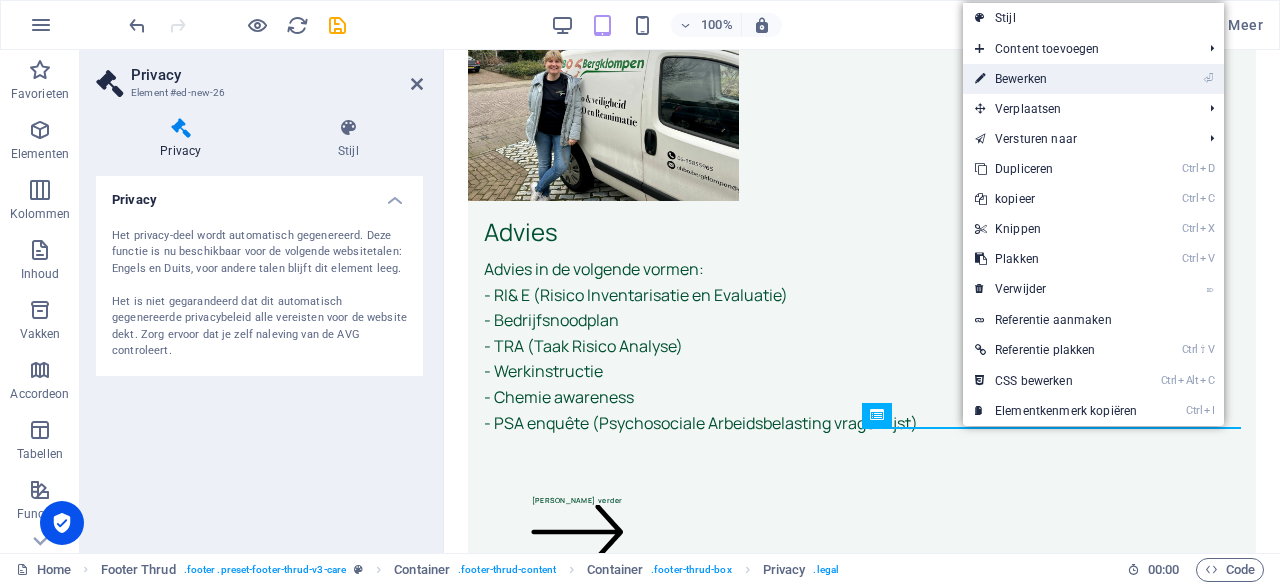 click on "⏎  Bewerken" at bounding box center (1056, 79) 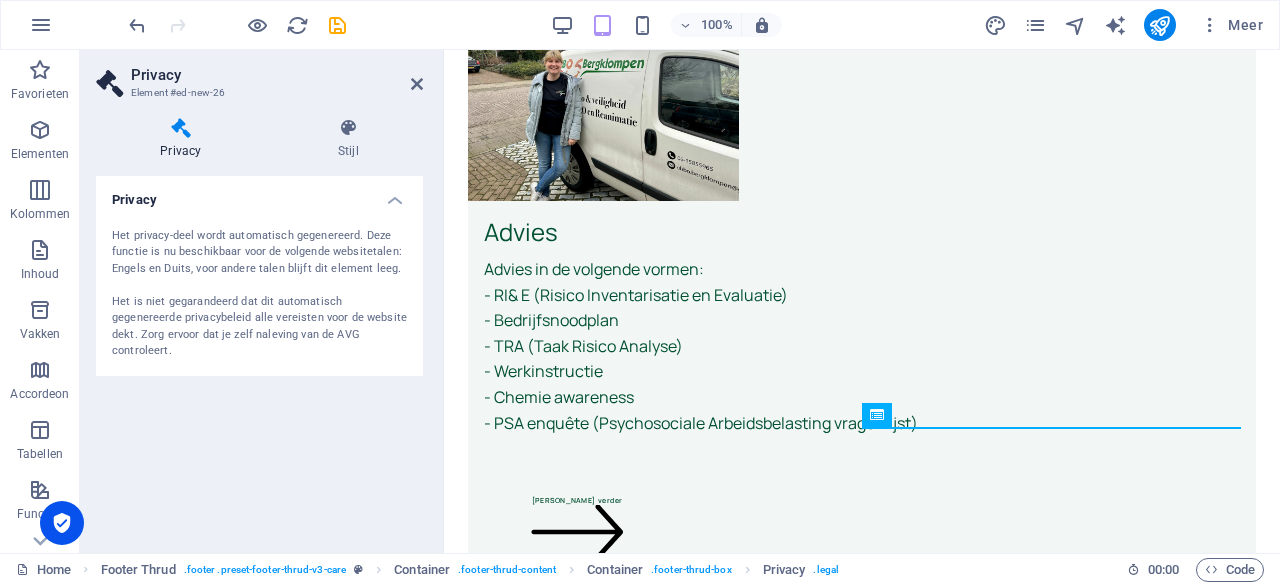 click on "Het privacy-deel wordt automatisch gegenereerd. Deze functie is nu beschikbaar voor de volgende websitetalen: Engels en Duits, voor andere talen blijft dit element leeg. Het is niet gegarandeerd dat dit automatisch gegenereerde privacybeleid alle vereisten voor de website dekt. Zorg ervoor dat je zelf naleving van de AVG controleert." at bounding box center [259, 294] 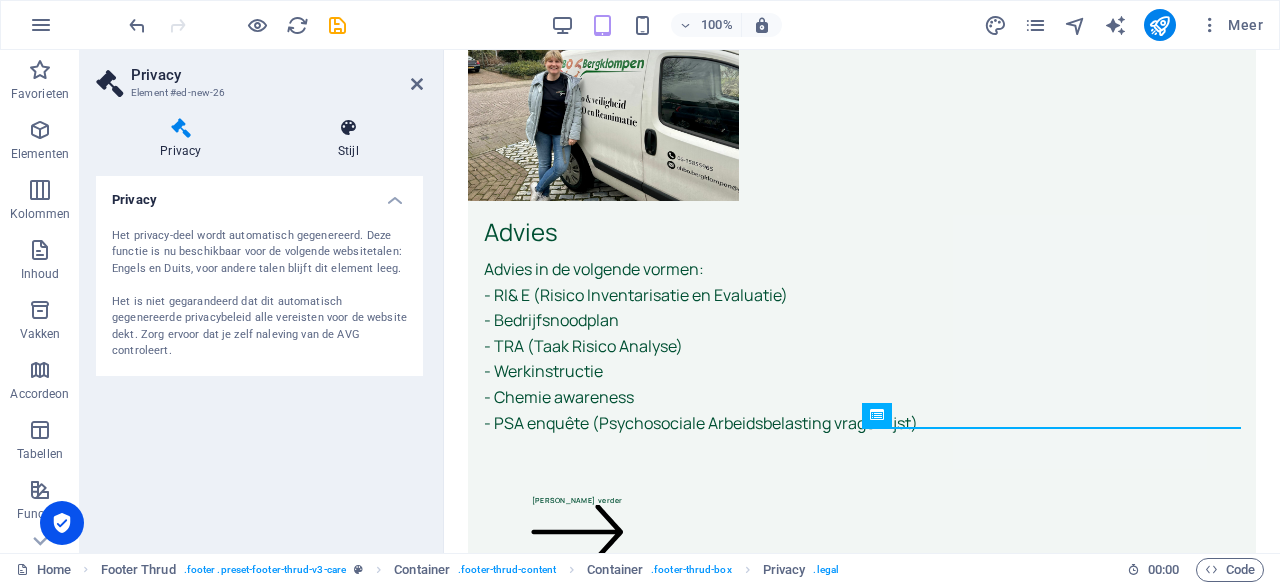 click on "Stijl" at bounding box center (348, 139) 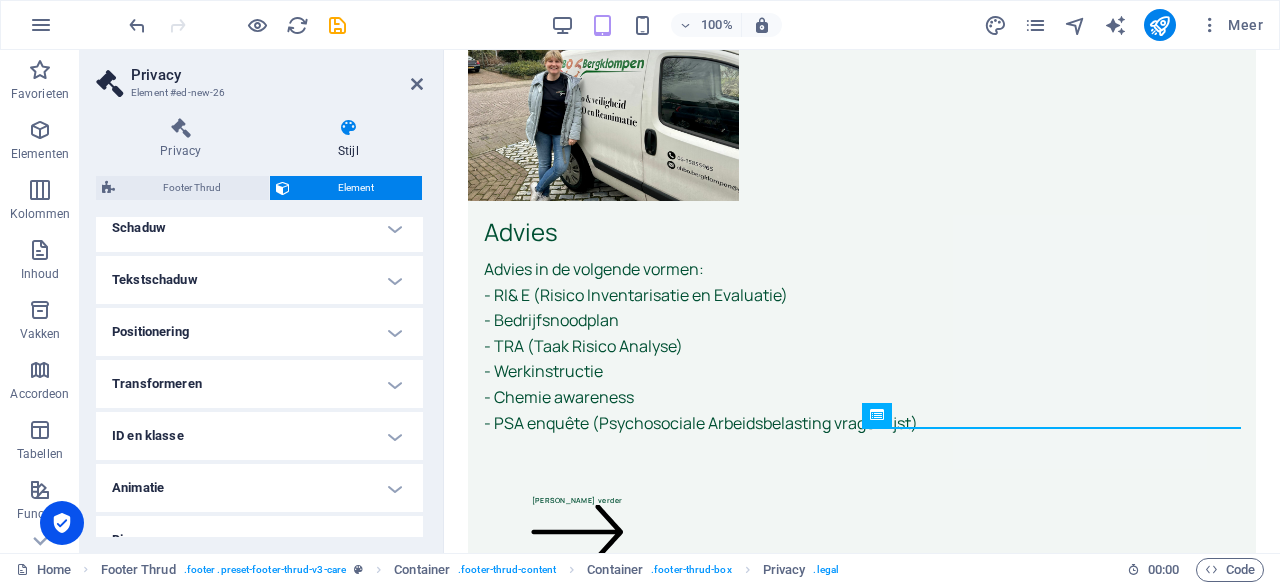 scroll, scrollTop: 524, scrollLeft: 0, axis: vertical 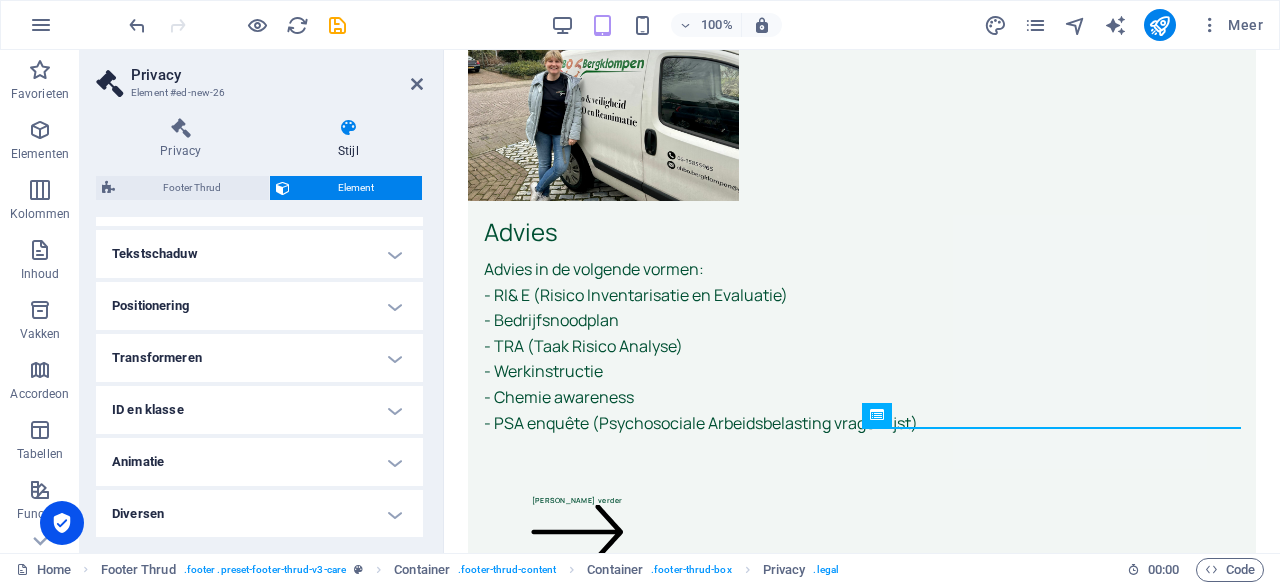 click on "Diversen" at bounding box center (259, 514) 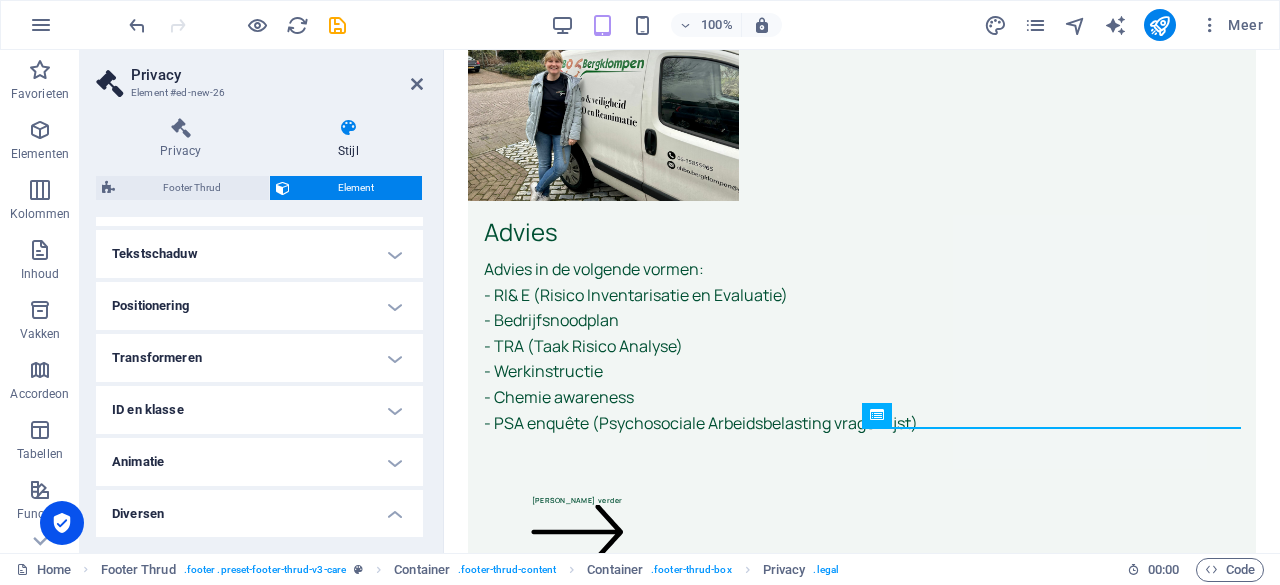 scroll, scrollTop: 646, scrollLeft: 0, axis: vertical 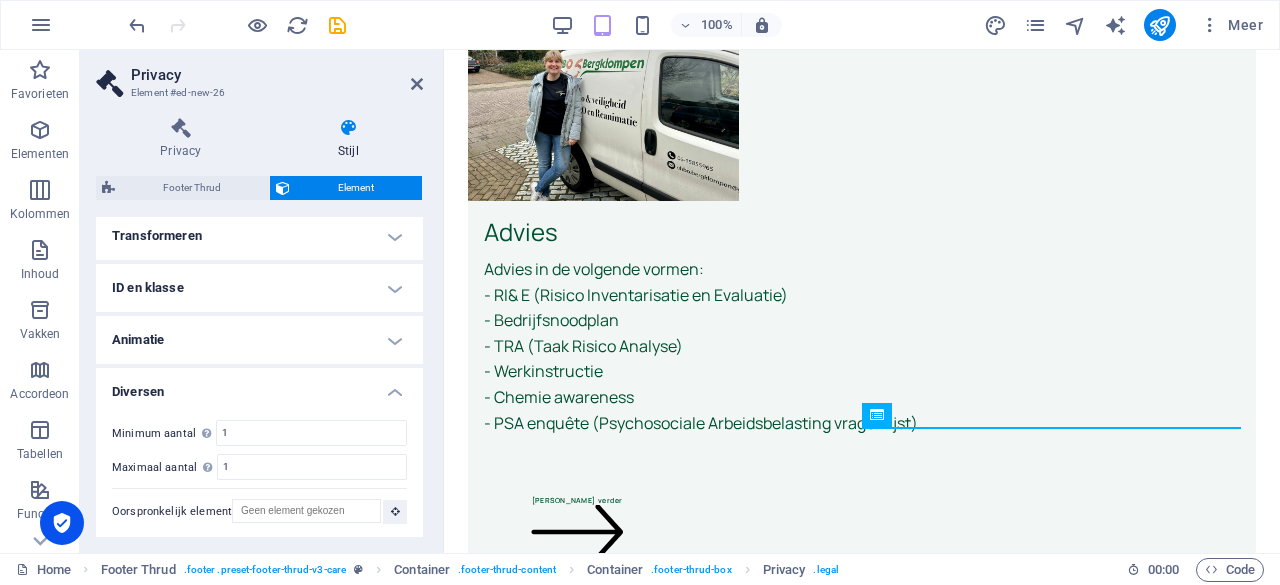 click on "Diversen" at bounding box center (259, 386) 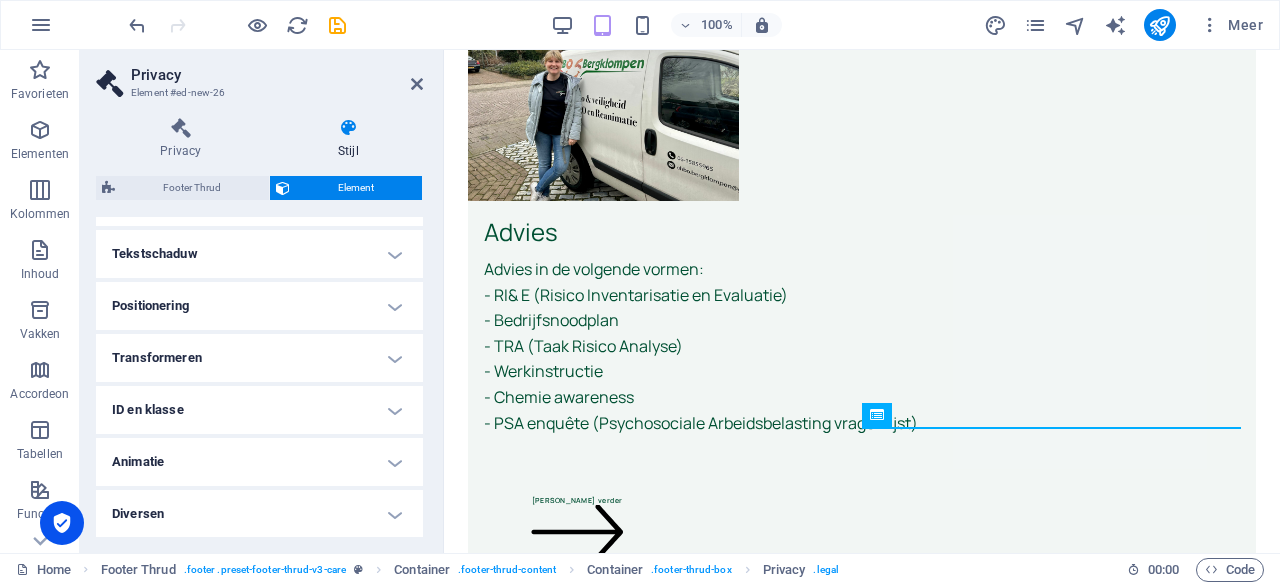 scroll, scrollTop: 523, scrollLeft: 0, axis: vertical 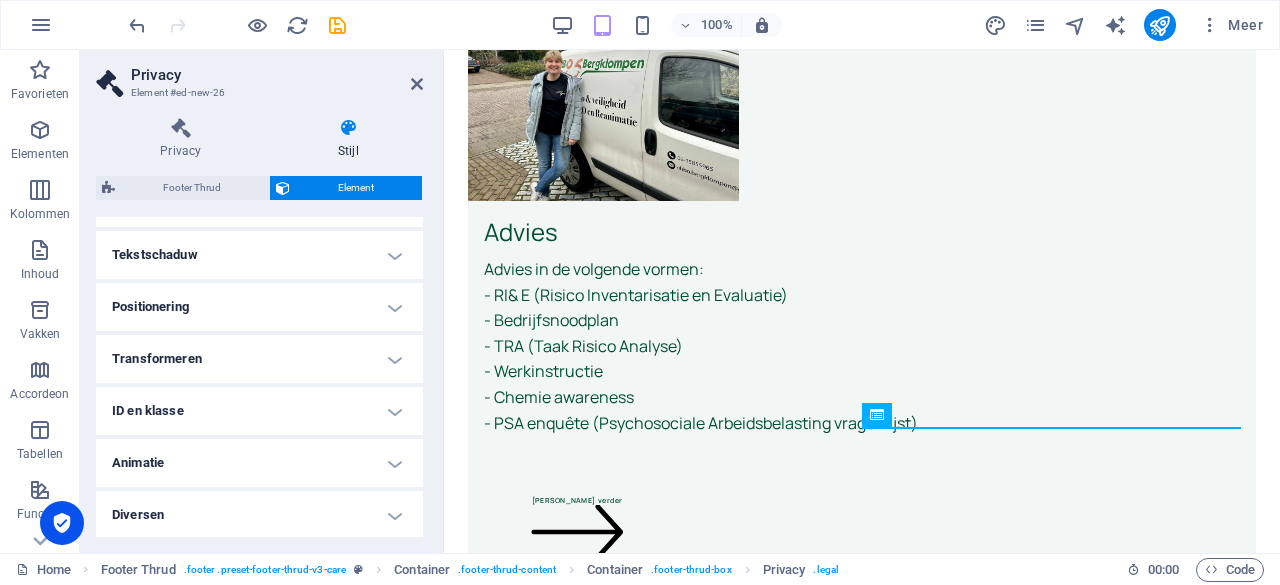 click on "Element" at bounding box center (356, 188) 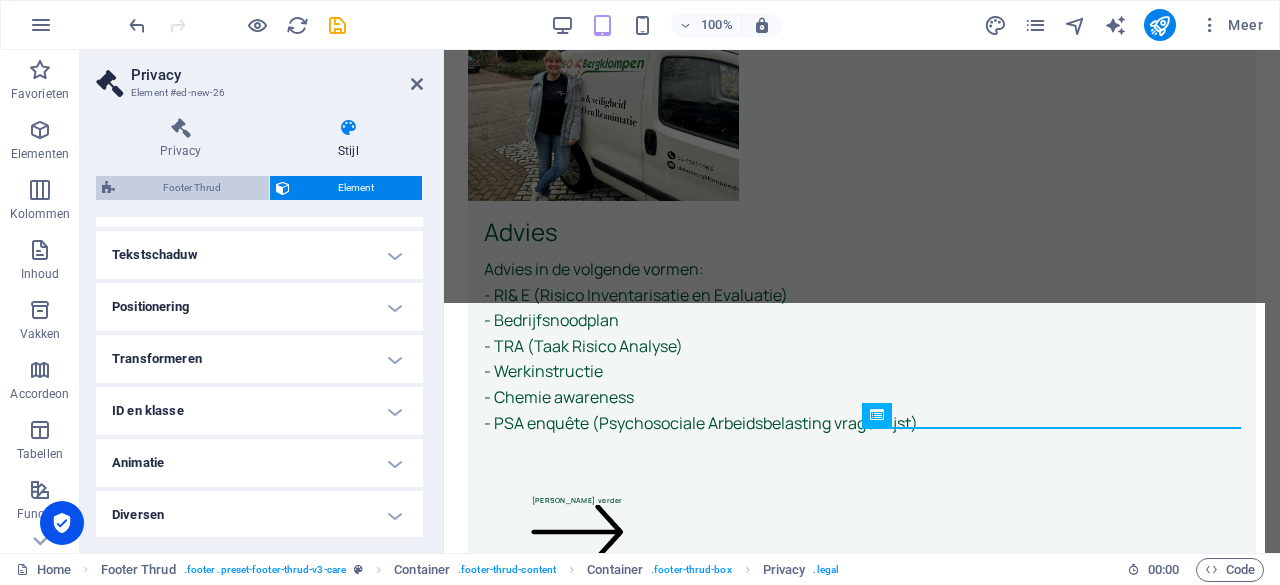 click on "Footer Thrud" at bounding box center [192, 188] 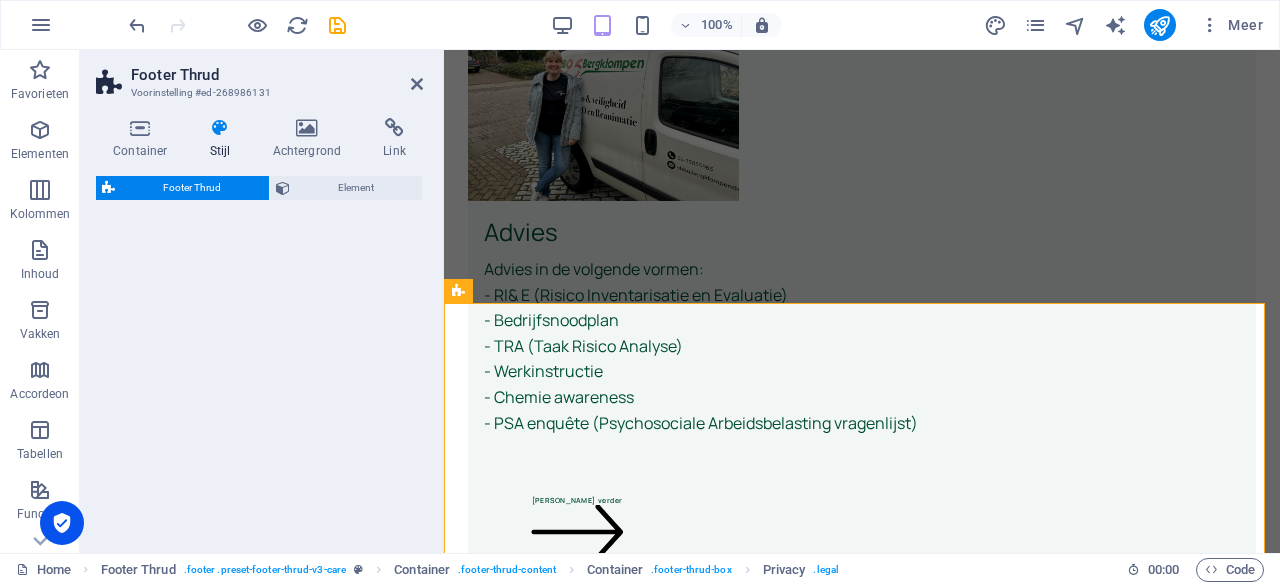 select on "rem" 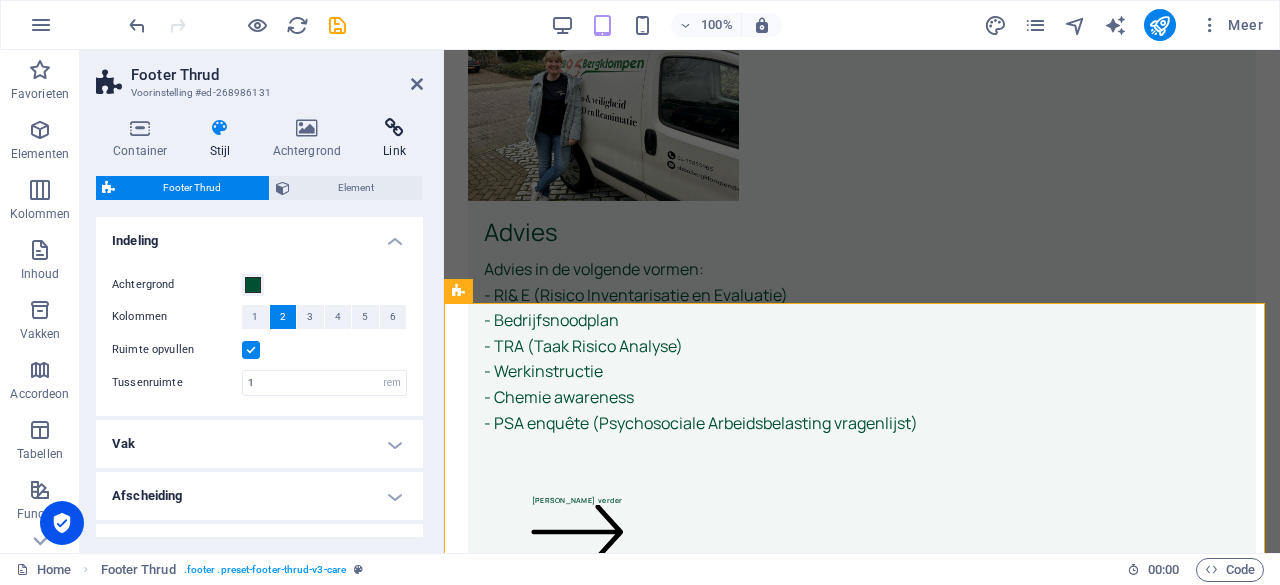 click on "Link" at bounding box center (394, 139) 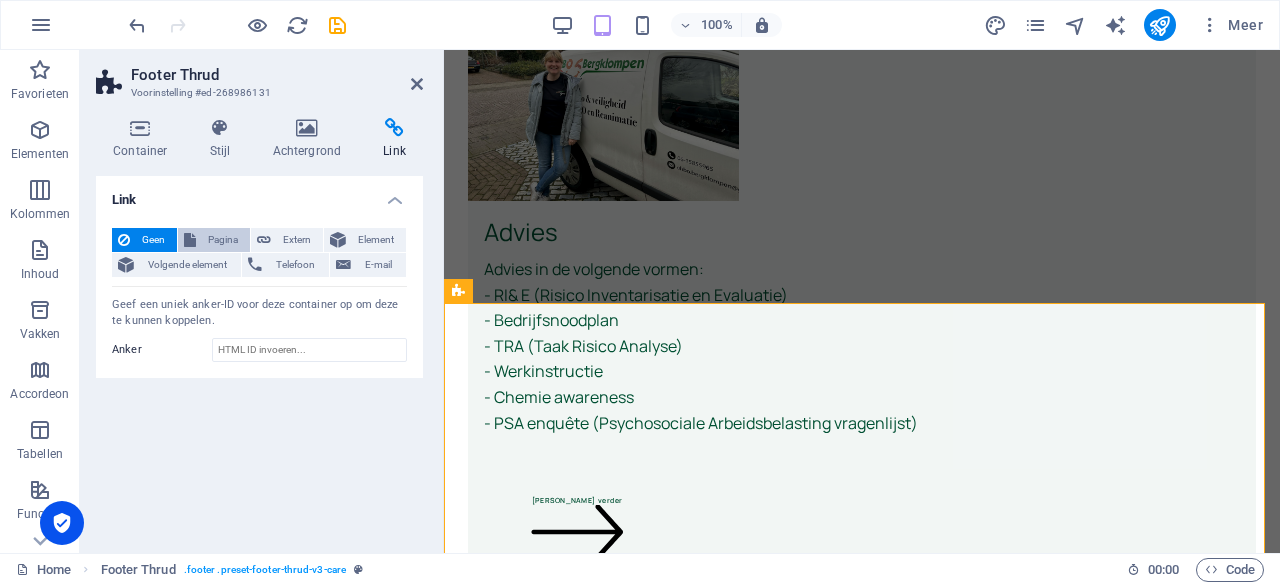 click on "Pagina" at bounding box center (223, 240) 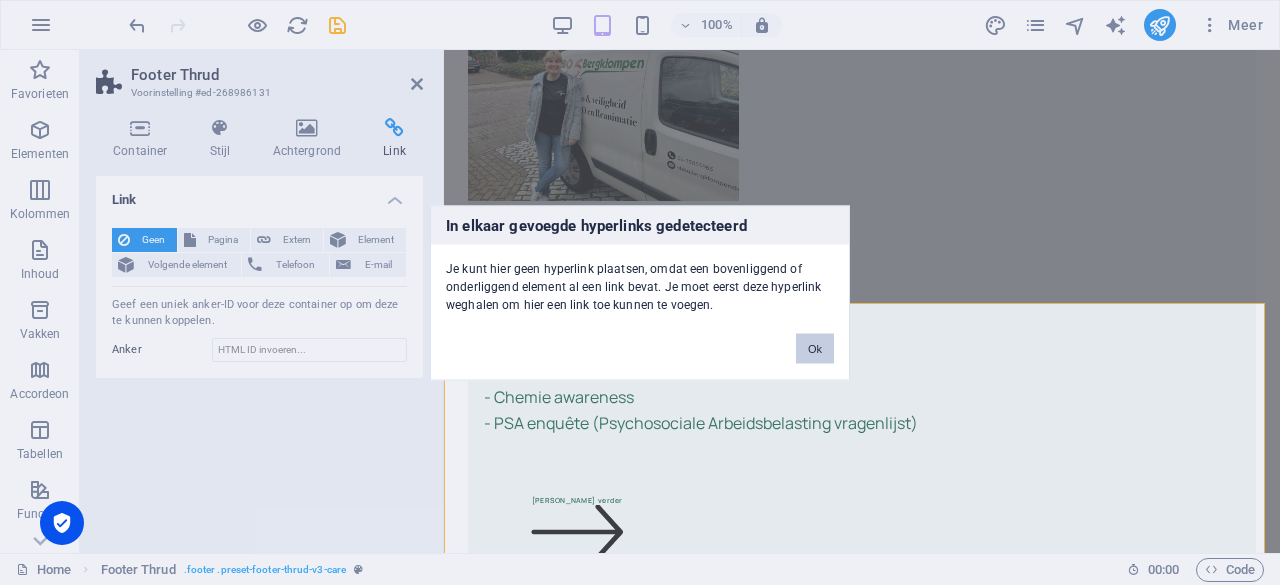 click on "Ok" at bounding box center (815, 348) 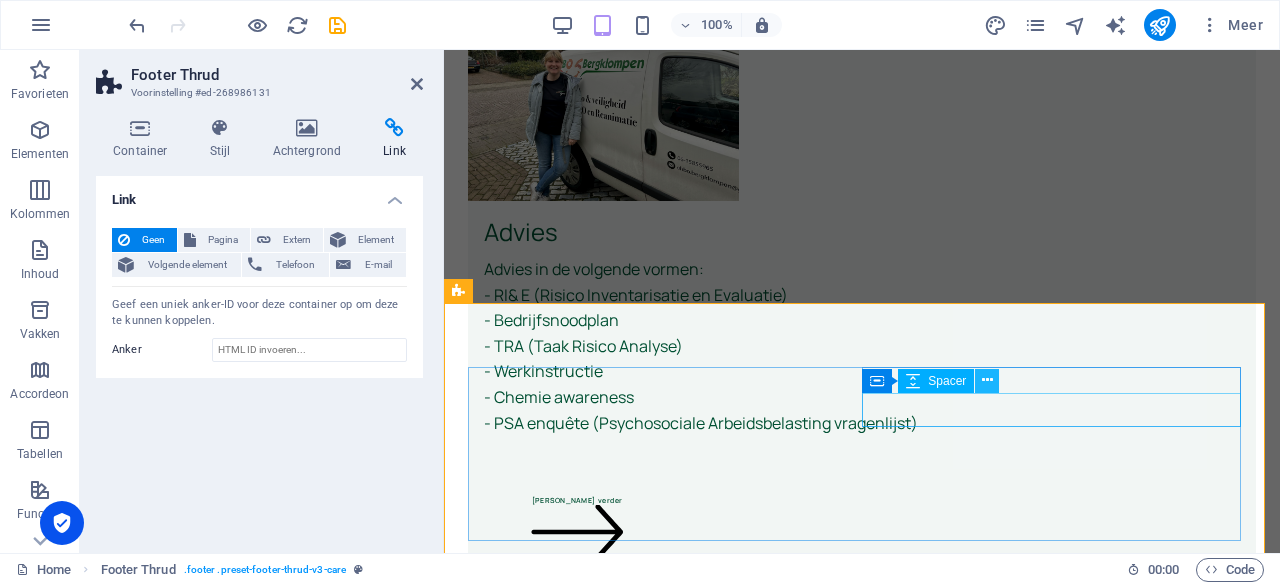 click at bounding box center (987, 380) 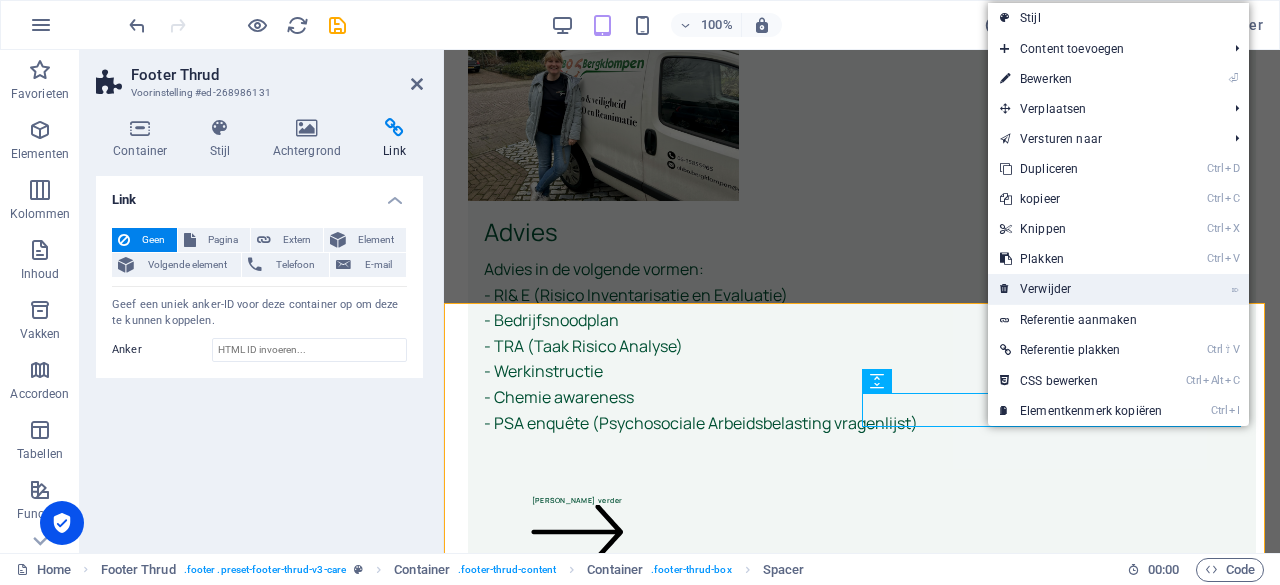 click on "⌦  Verwijder" at bounding box center (1081, 289) 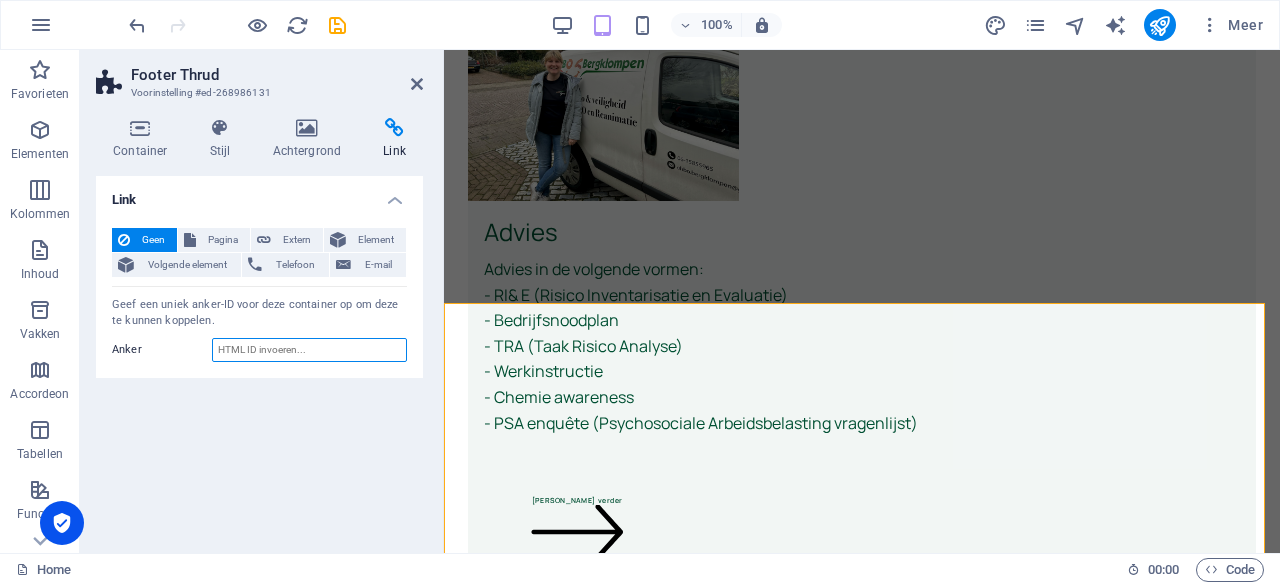click on "Anker" at bounding box center [309, 350] 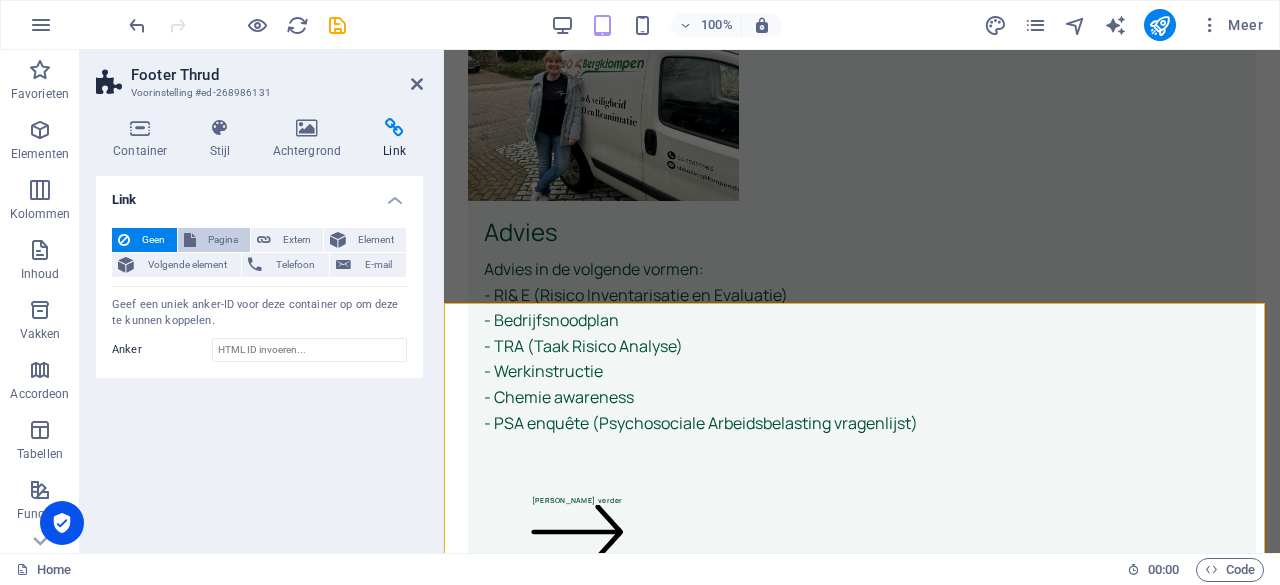 click on "Pagina" at bounding box center (223, 240) 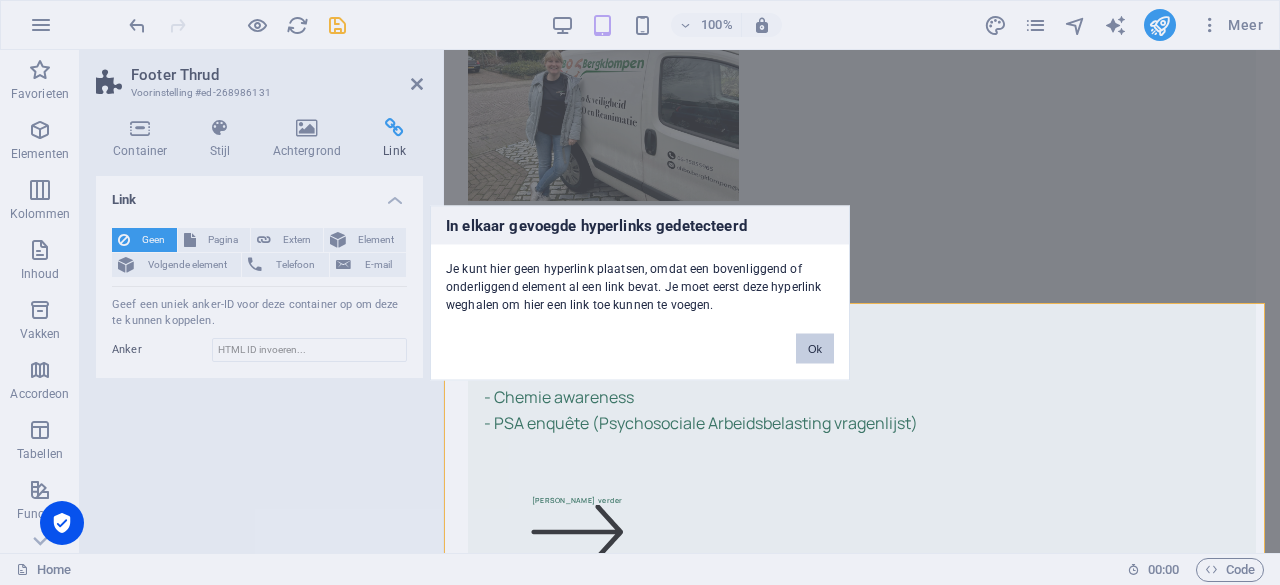 click on "Ok" at bounding box center [815, 348] 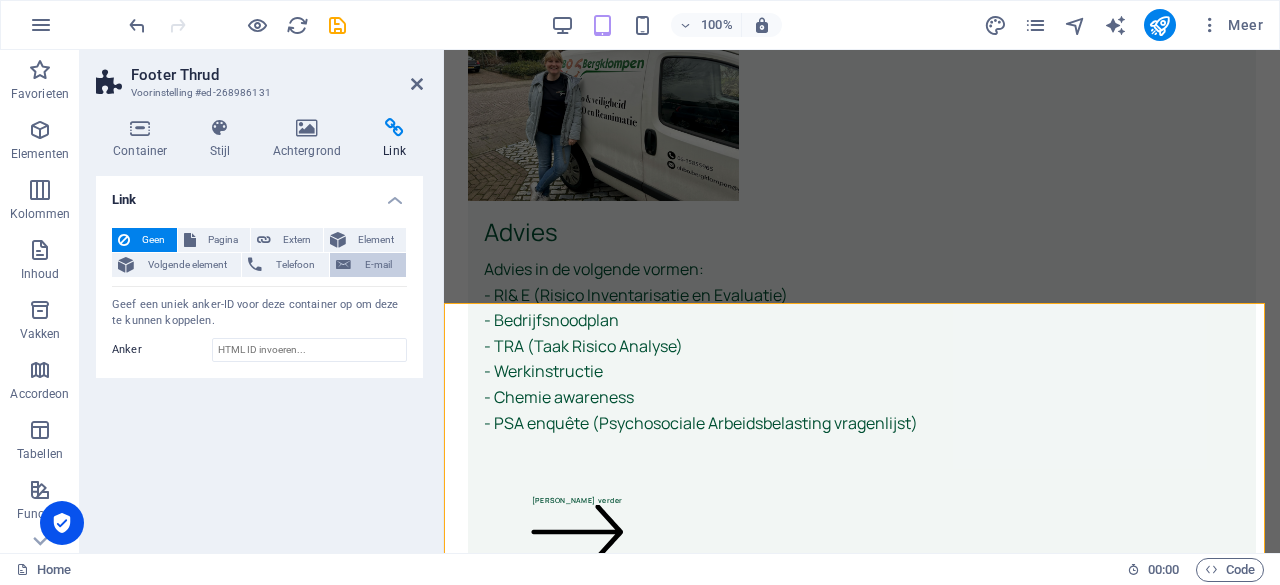 click on "E-mail" at bounding box center [378, 265] 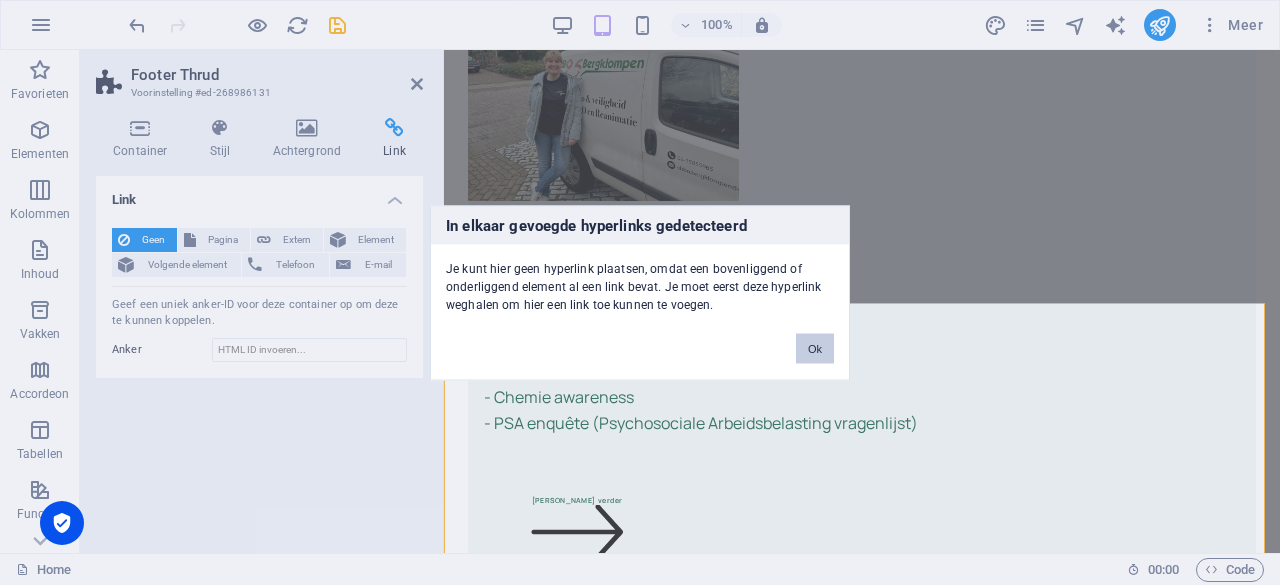 click on "Ok" at bounding box center [815, 348] 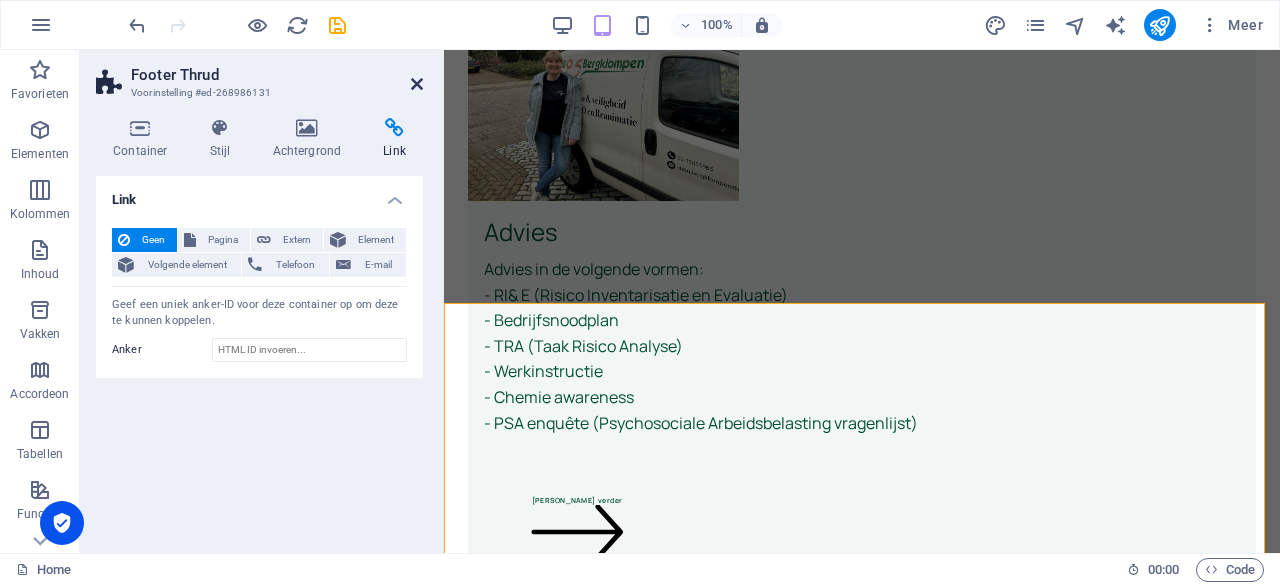drag, startPoint x: 418, startPoint y: 86, endPoint x: 814, endPoint y: 241, distance: 425.25403 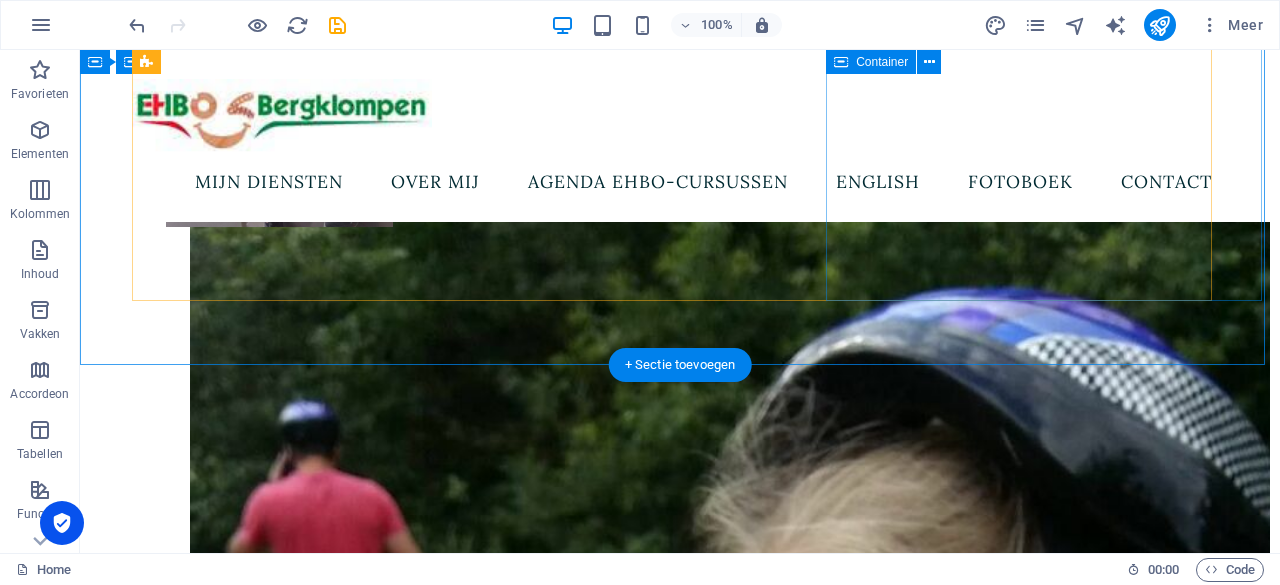 scroll, scrollTop: 400, scrollLeft: 0, axis: vertical 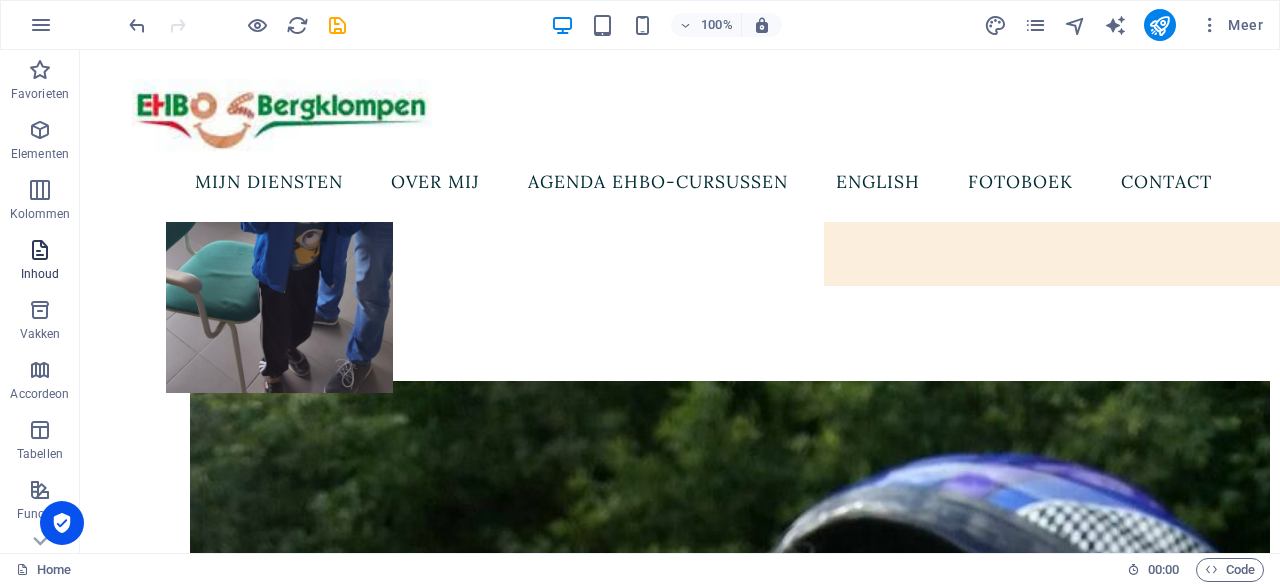 click on "Inhoud" at bounding box center (40, 262) 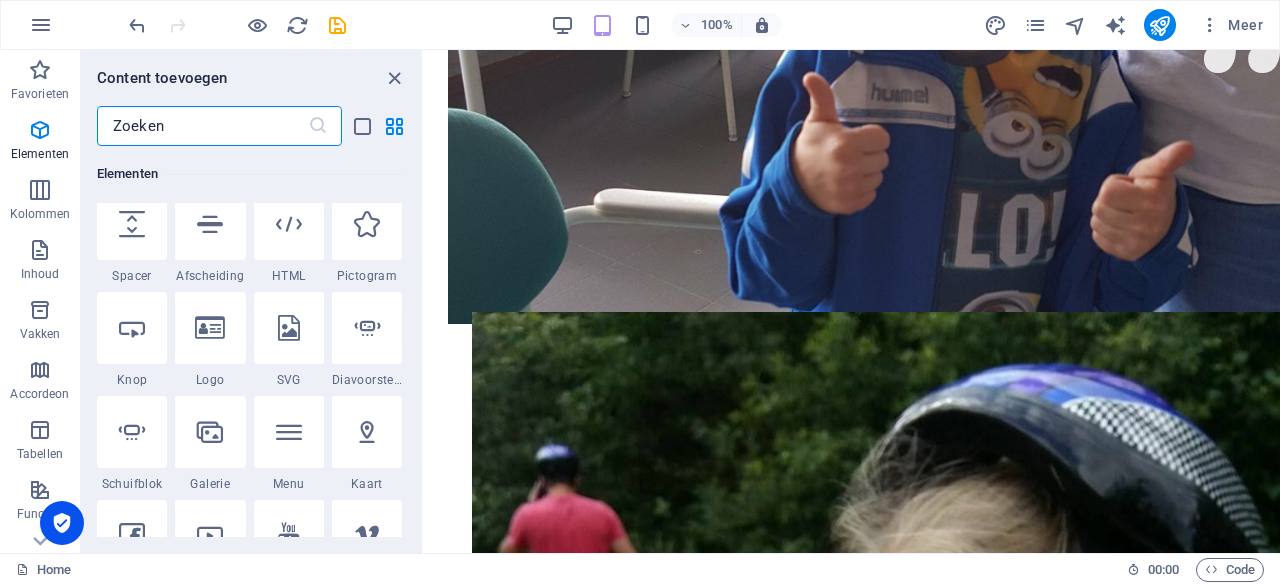 scroll, scrollTop: 335, scrollLeft: 0, axis: vertical 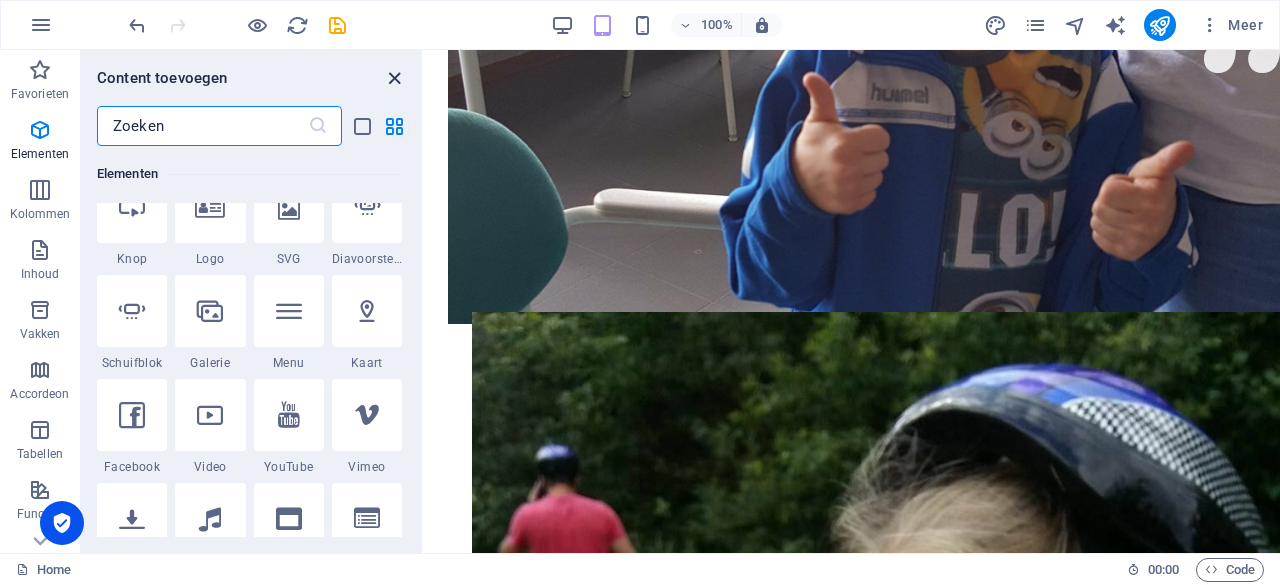 drag, startPoint x: 391, startPoint y: 75, endPoint x: 458, endPoint y: 90, distance: 68.65858 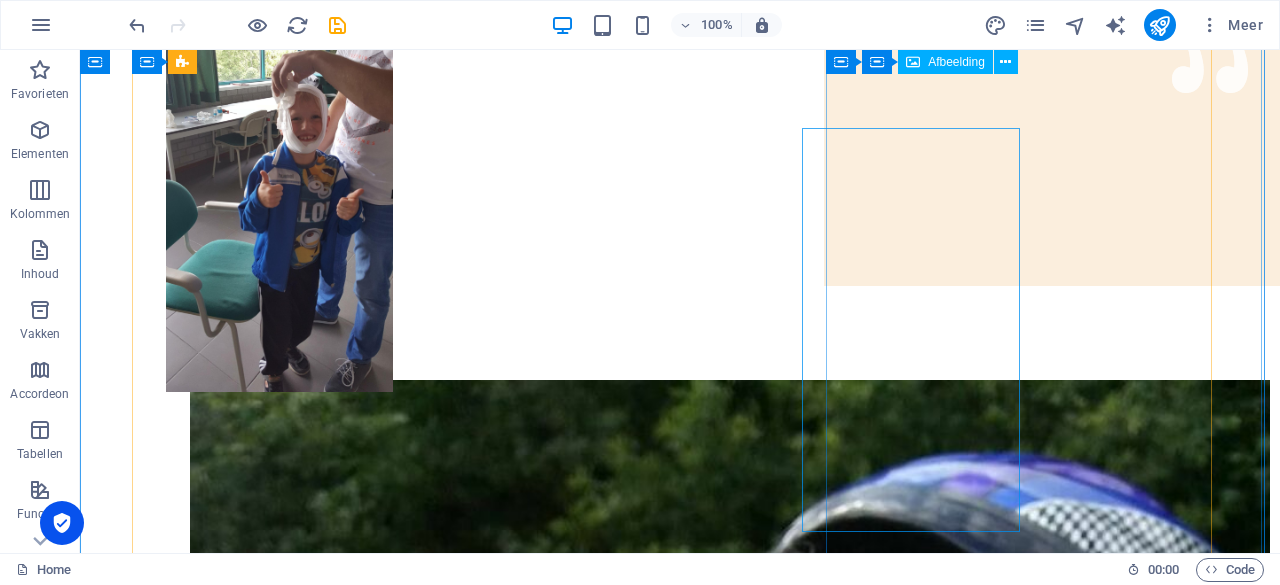 scroll, scrollTop: 0, scrollLeft: 0, axis: both 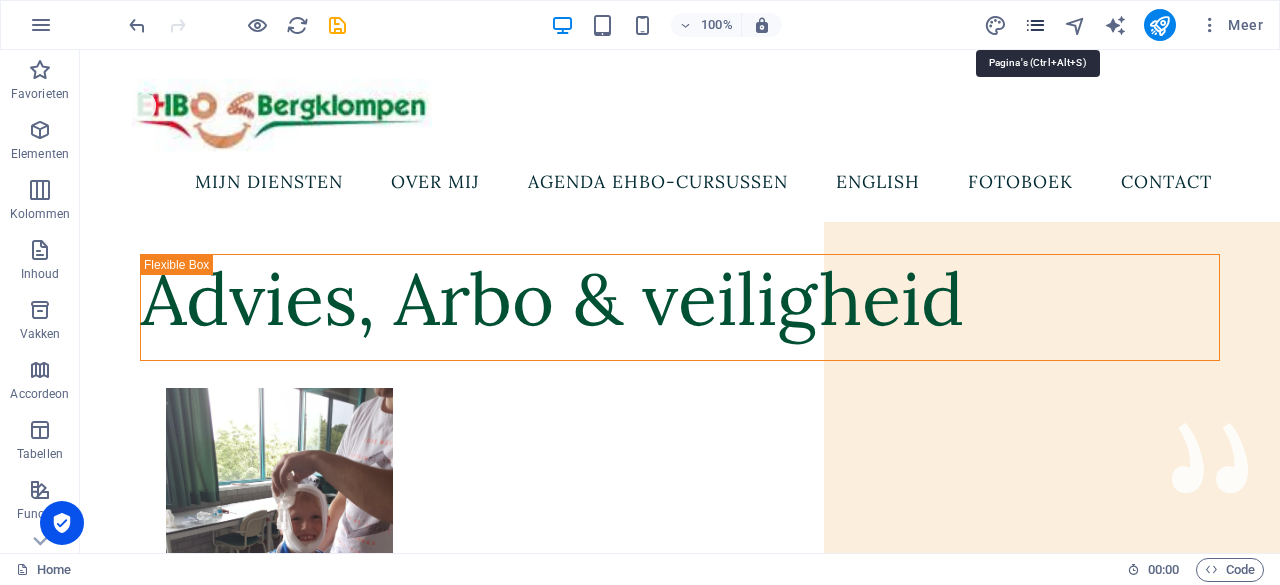 click at bounding box center [1035, 25] 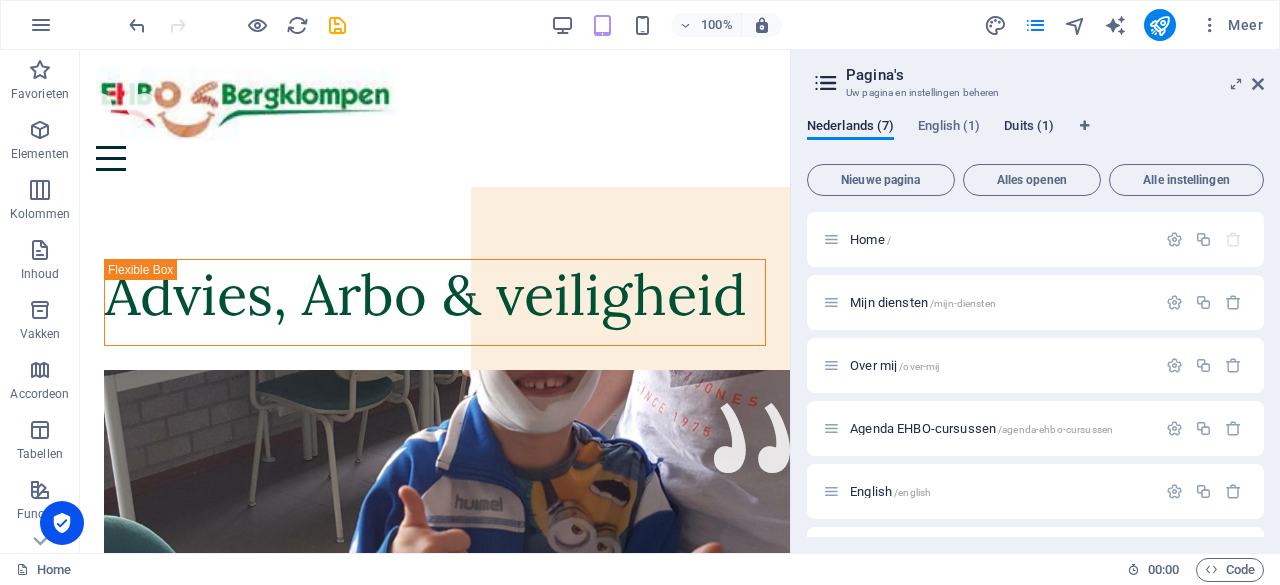 click on "Duits (1)" at bounding box center [1029, 128] 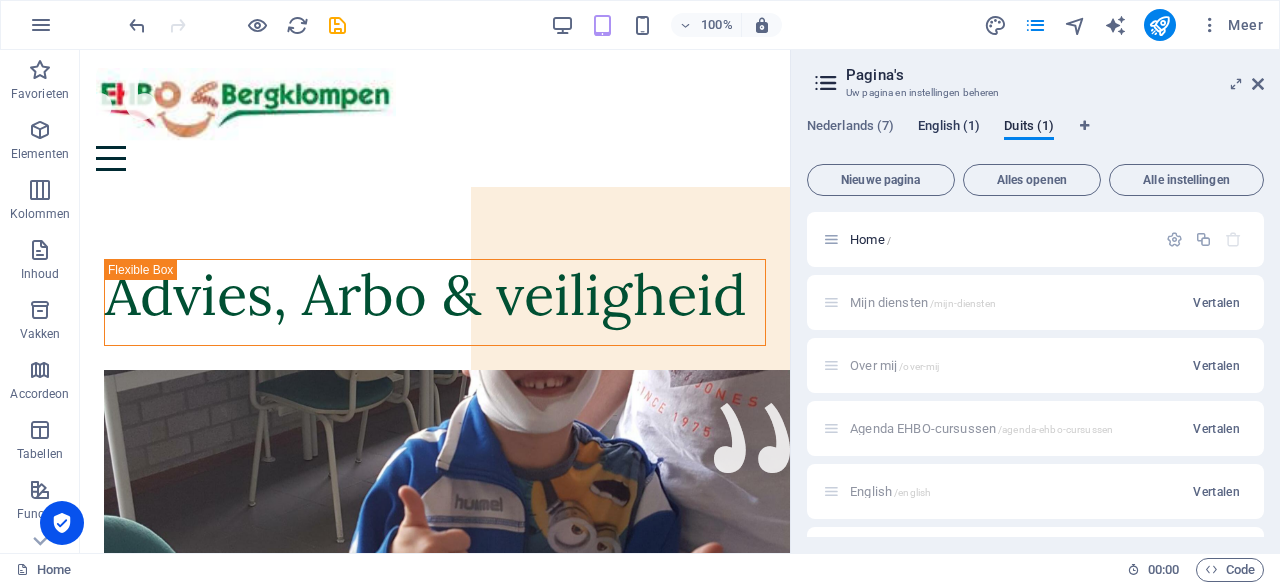 click on "English (1)" at bounding box center [949, 128] 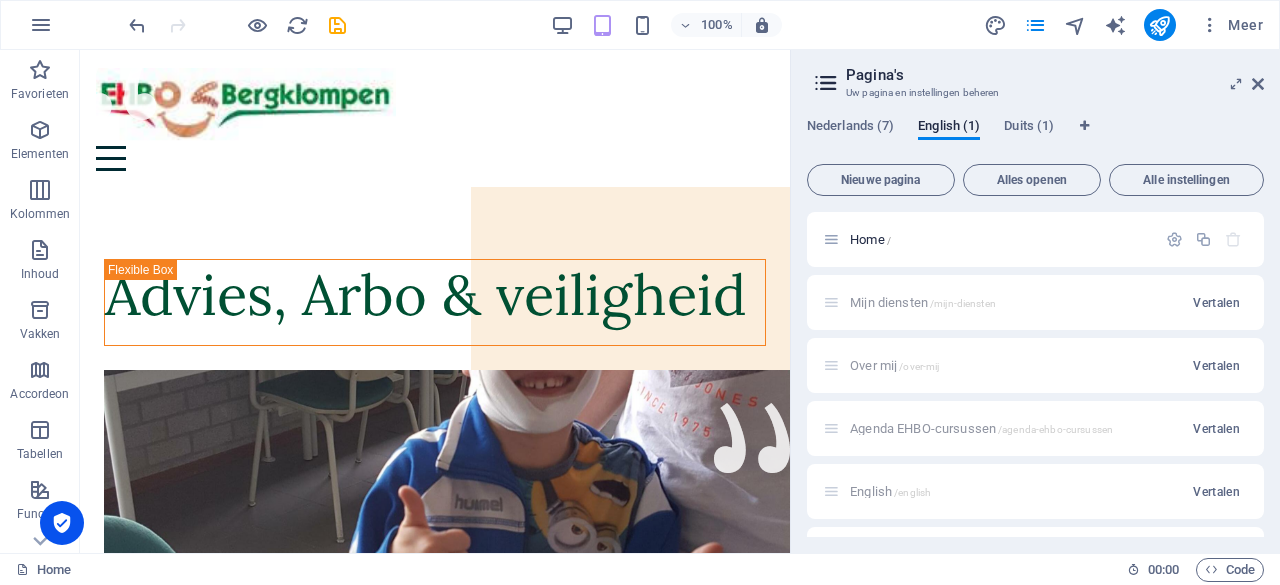 click on "Nederlands (7) English (1) Duits (1) Nieuwe pagina Alles openen Alle instellingen Home / Mijn diensten /mijn-diensten Vertalen Over mij /over-mij Vertalen Agenda EHBO-cursussen /agenda-ehbo-cursussen Vertalen English /english Vertalen Fotoboek /fotoboek Vertalen Contact /contact Vertalen" at bounding box center [1035, 327] 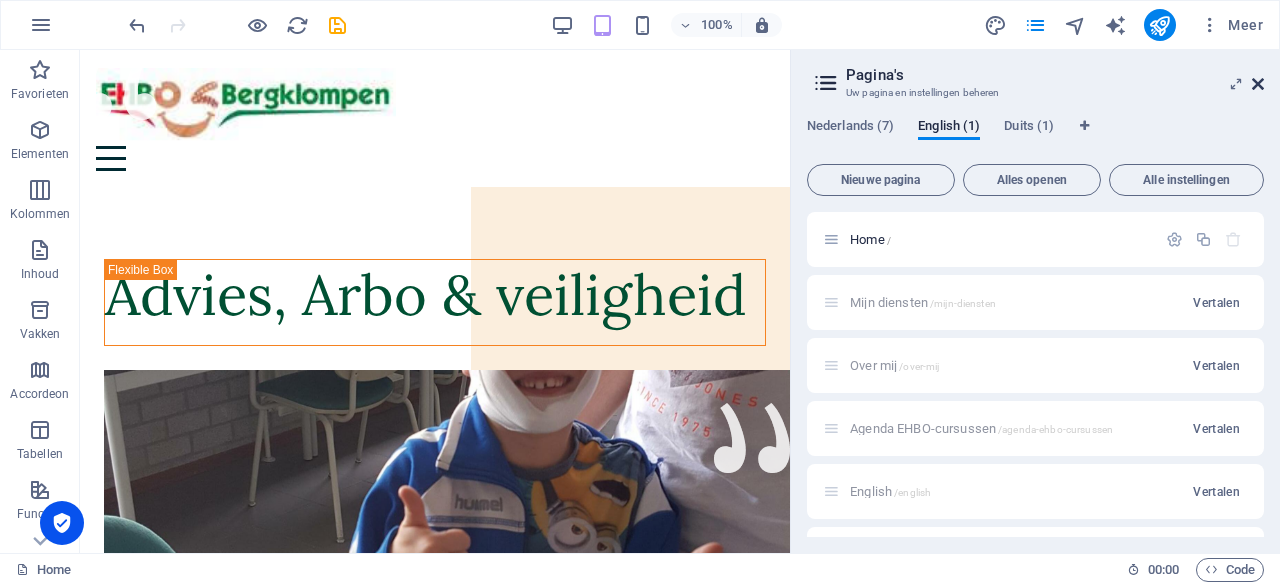 click at bounding box center [1258, 84] 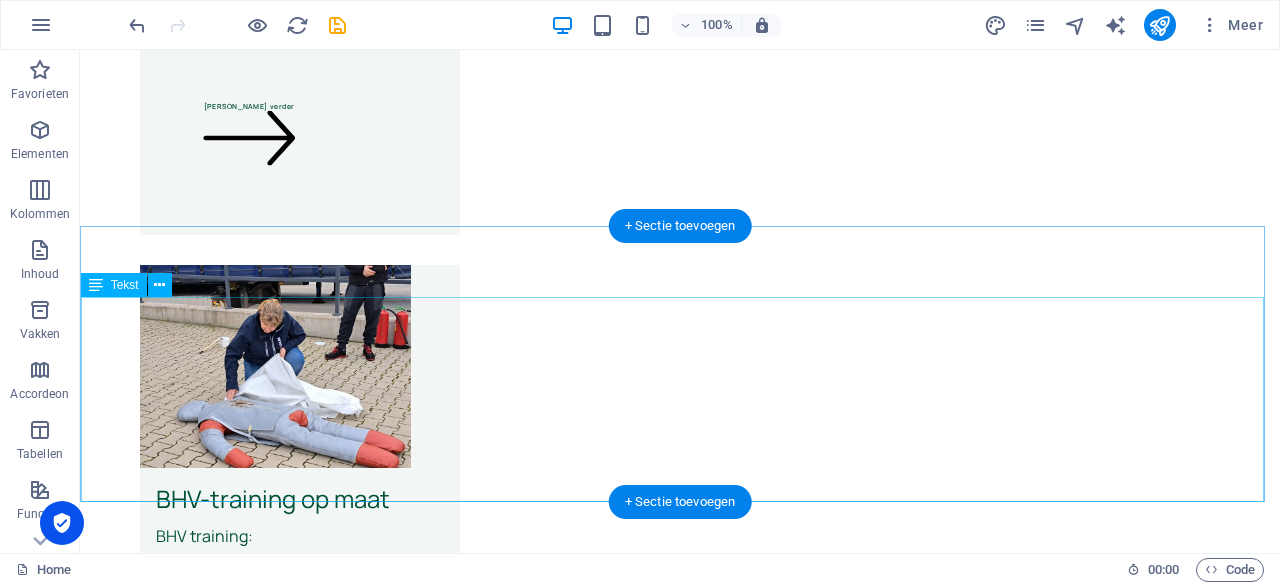 scroll, scrollTop: 4606, scrollLeft: 0, axis: vertical 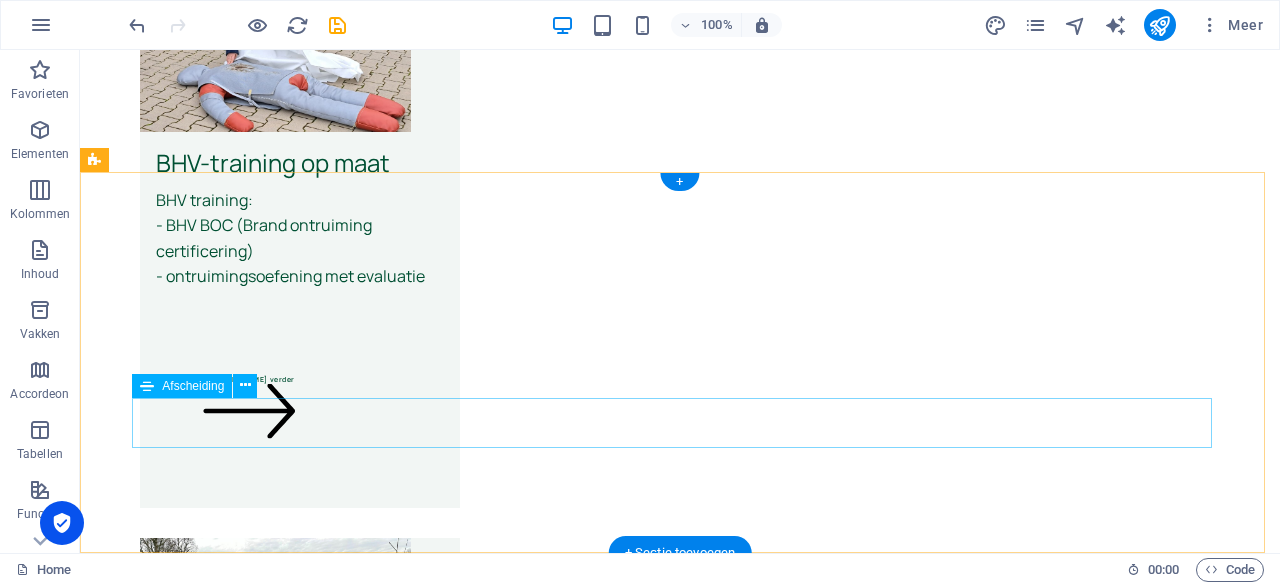 click at bounding box center (680, 5234) 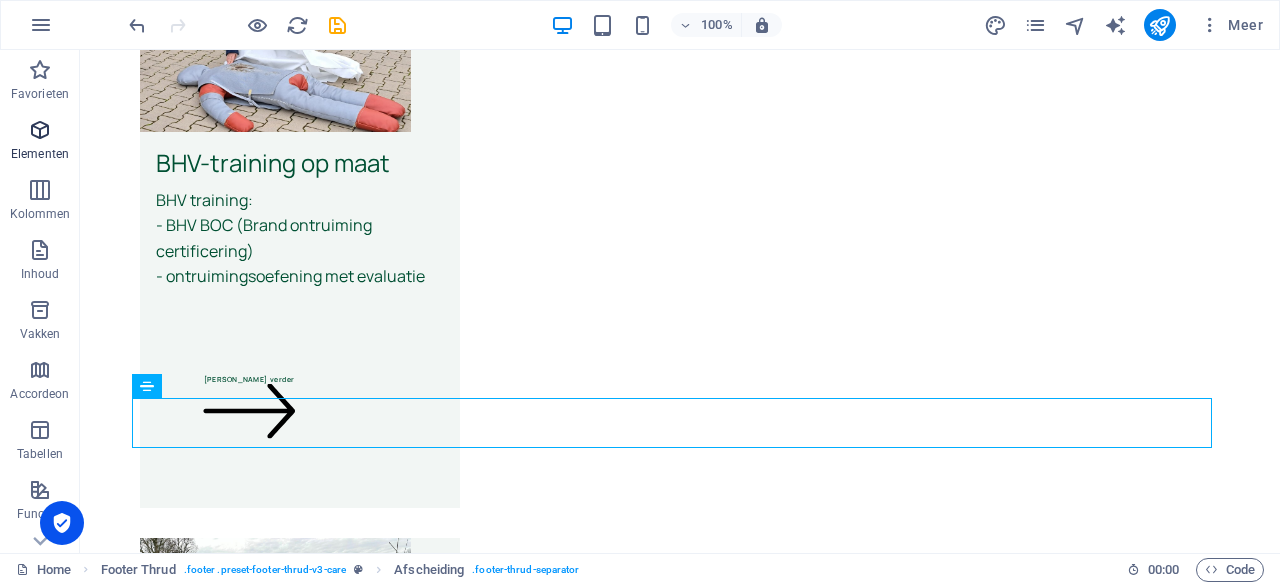 click at bounding box center [40, 130] 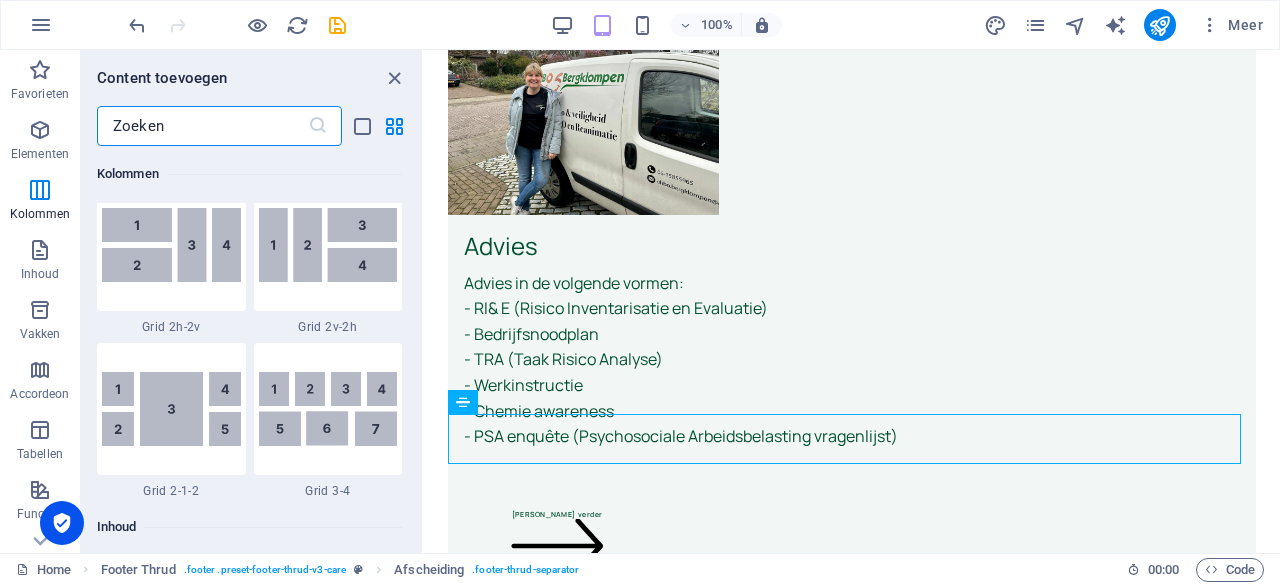 scroll, scrollTop: 3147, scrollLeft: 0, axis: vertical 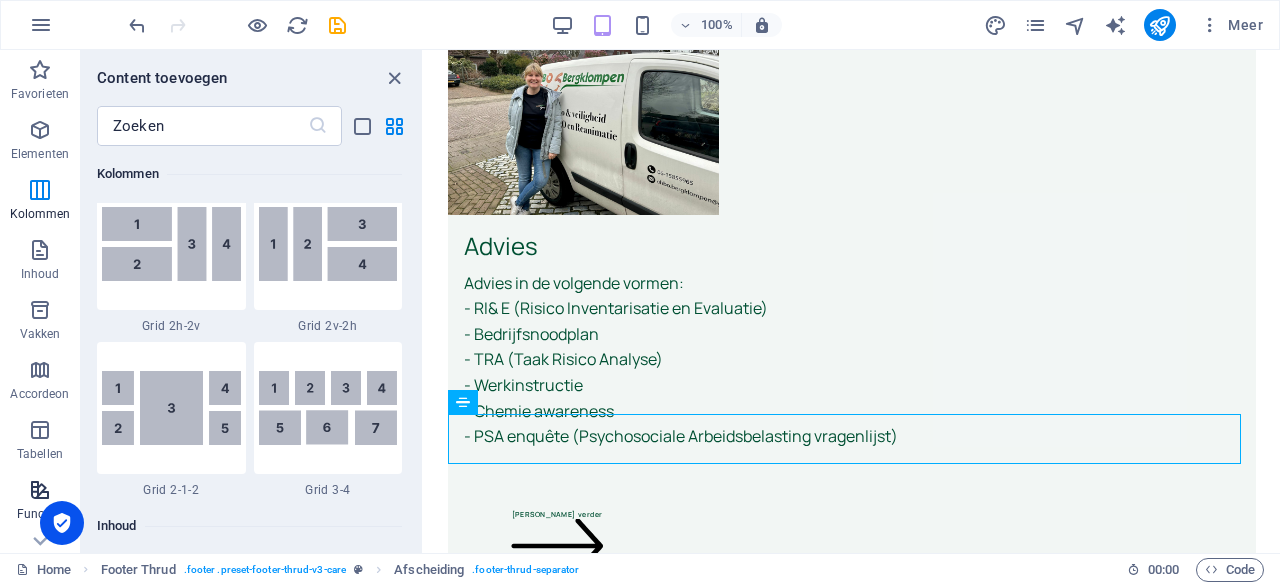 click on "Functies" at bounding box center [40, 502] 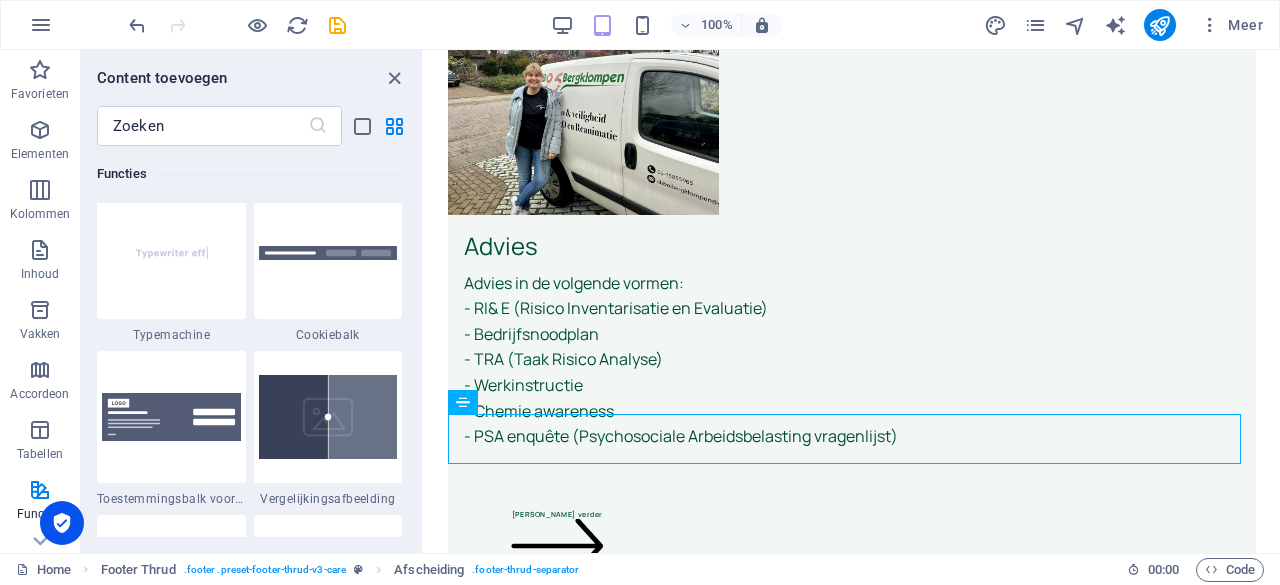 scroll, scrollTop: 7795, scrollLeft: 0, axis: vertical 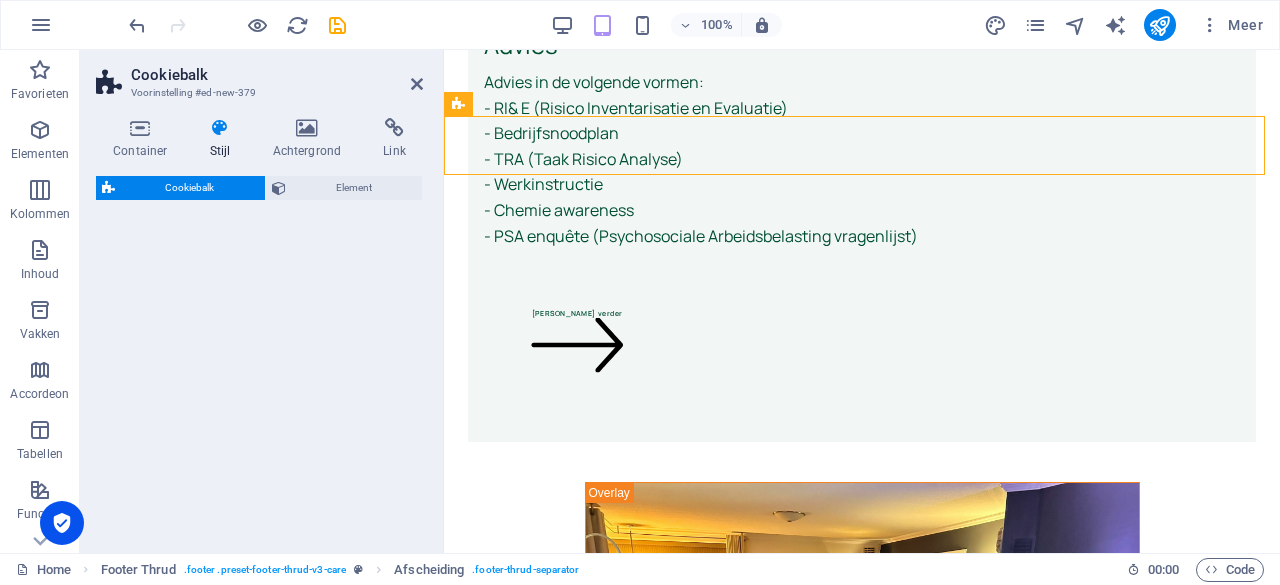 select on "px" 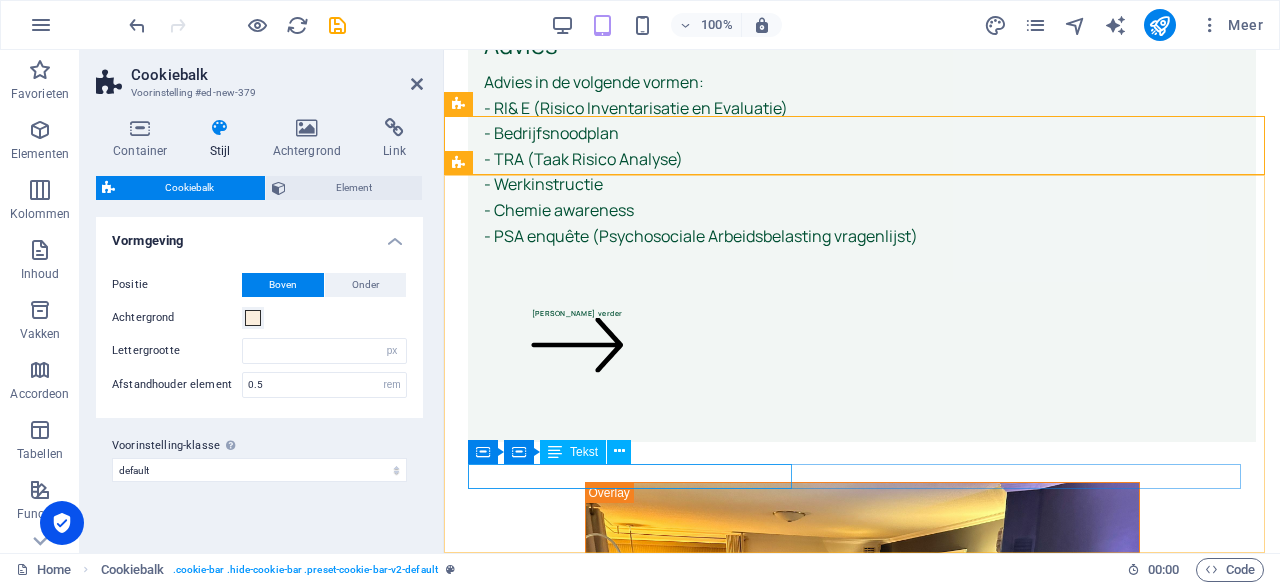 type 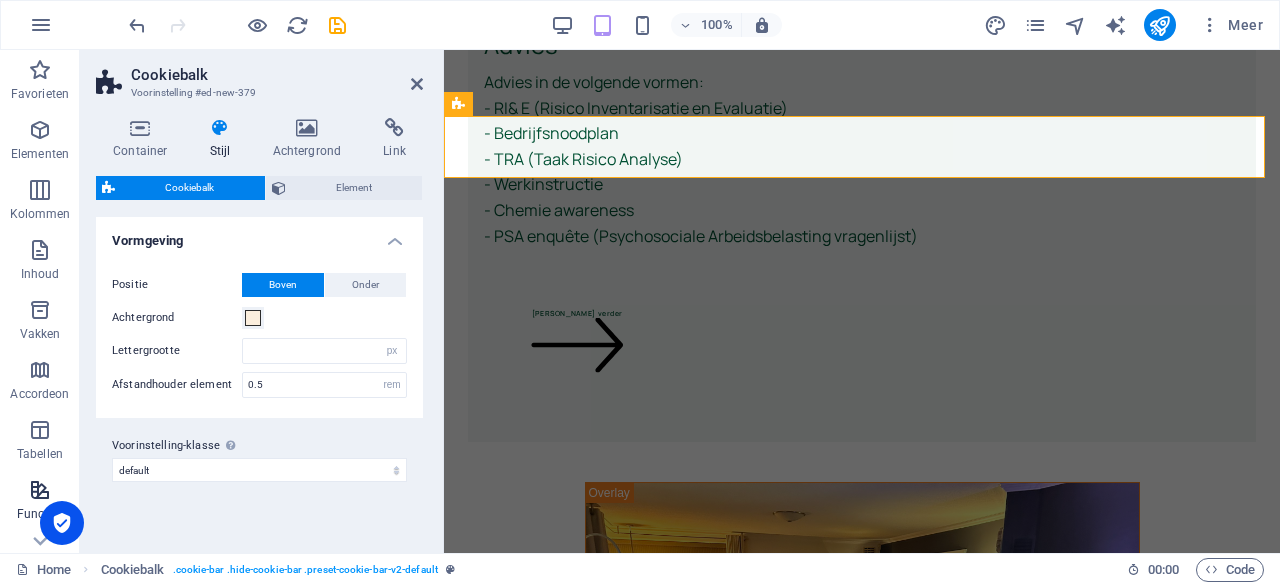 click at bounding box center (40, 490) 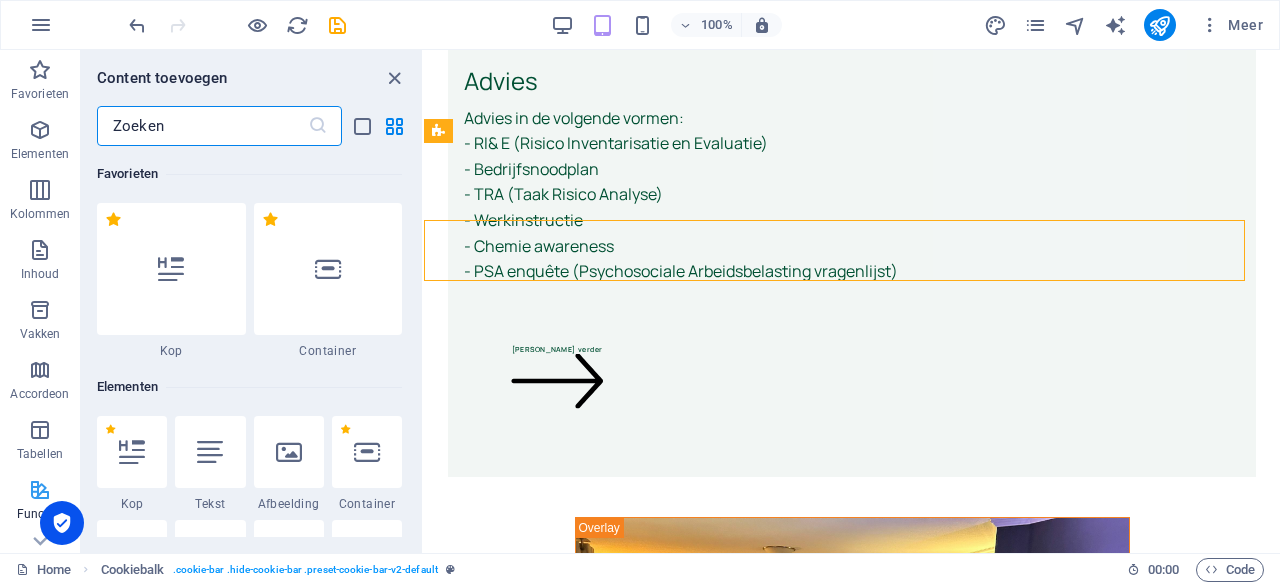 scroll, scrollTop: 4492, scrollLeft: 0, axis: vertical 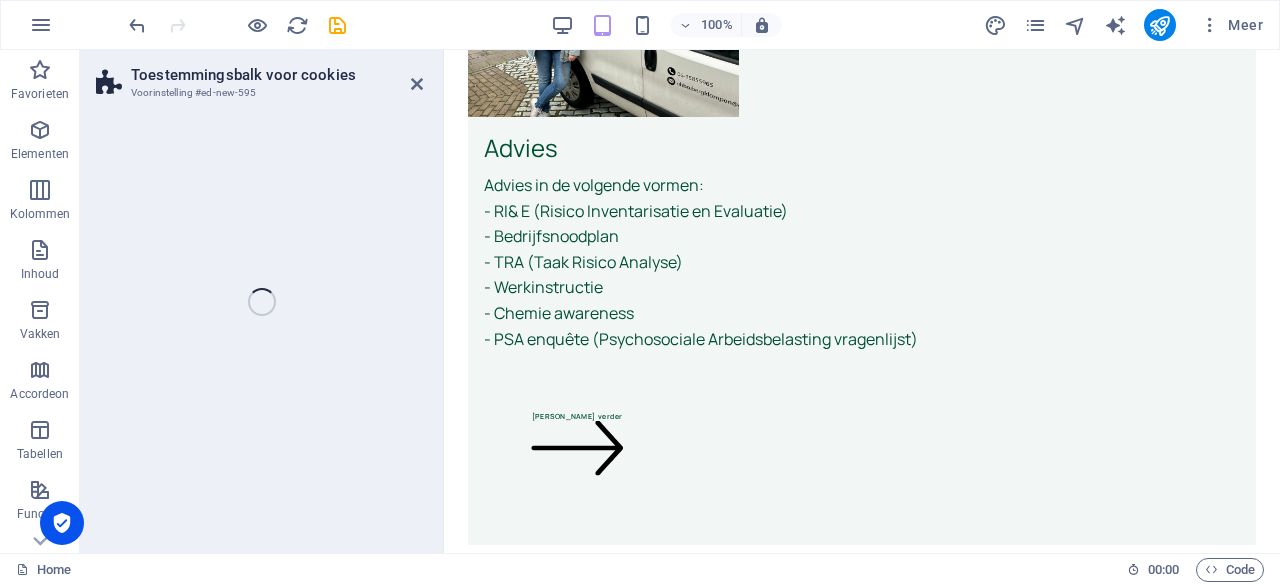 select on "rem" 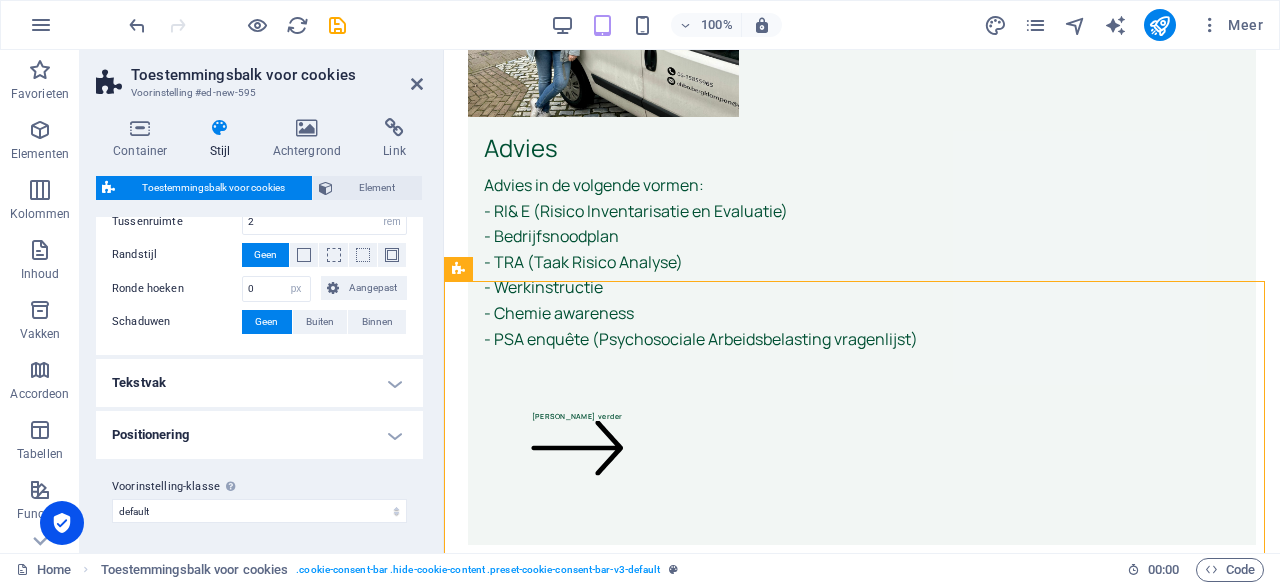 scroll, scrollTop: 0, scrollLeft: 0, axis: both 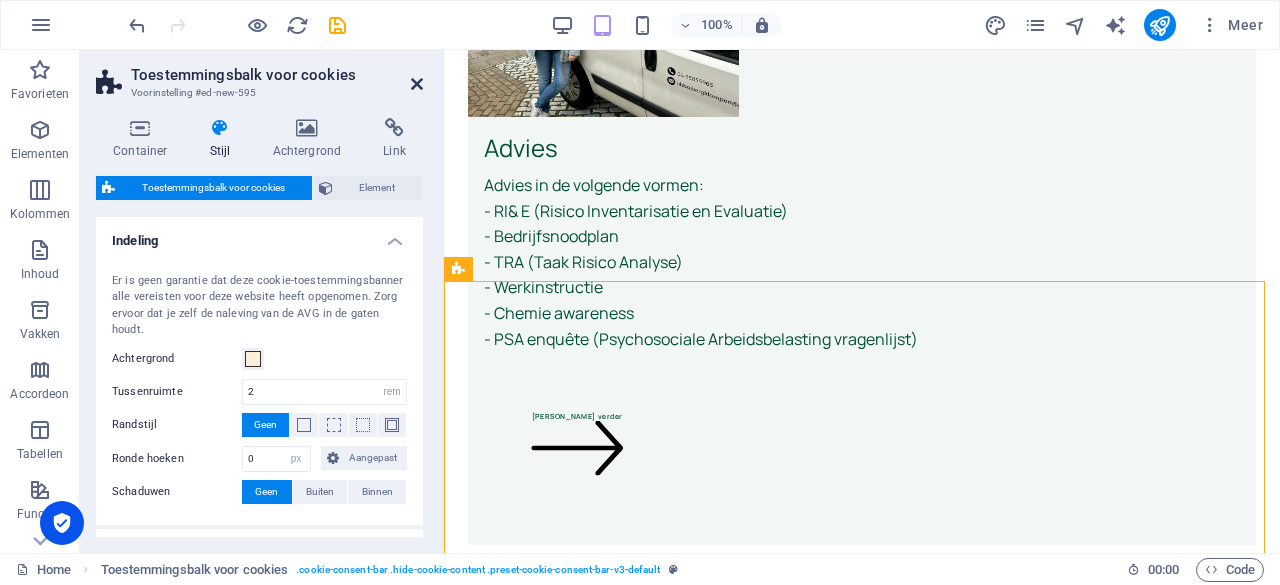drag, startPoint x: 418, startPoint y: 82, endPoint x: 478, endPoint y: 154, distance: 93.723 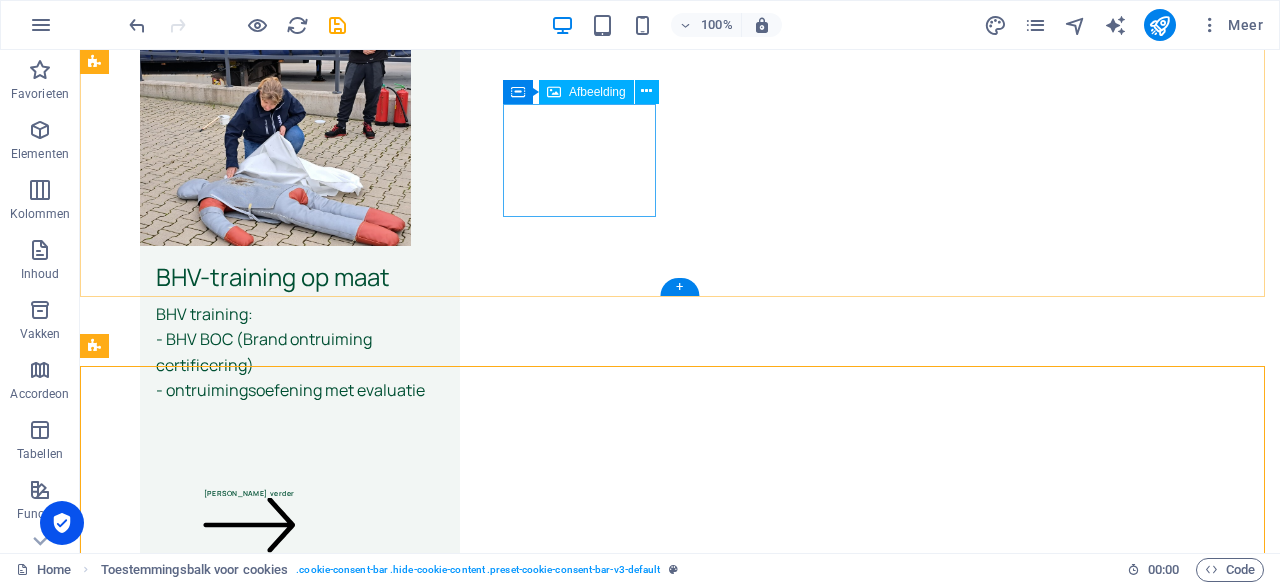 scroll, scrollTop: 4482, scrollLeft: 0, axis: vertical 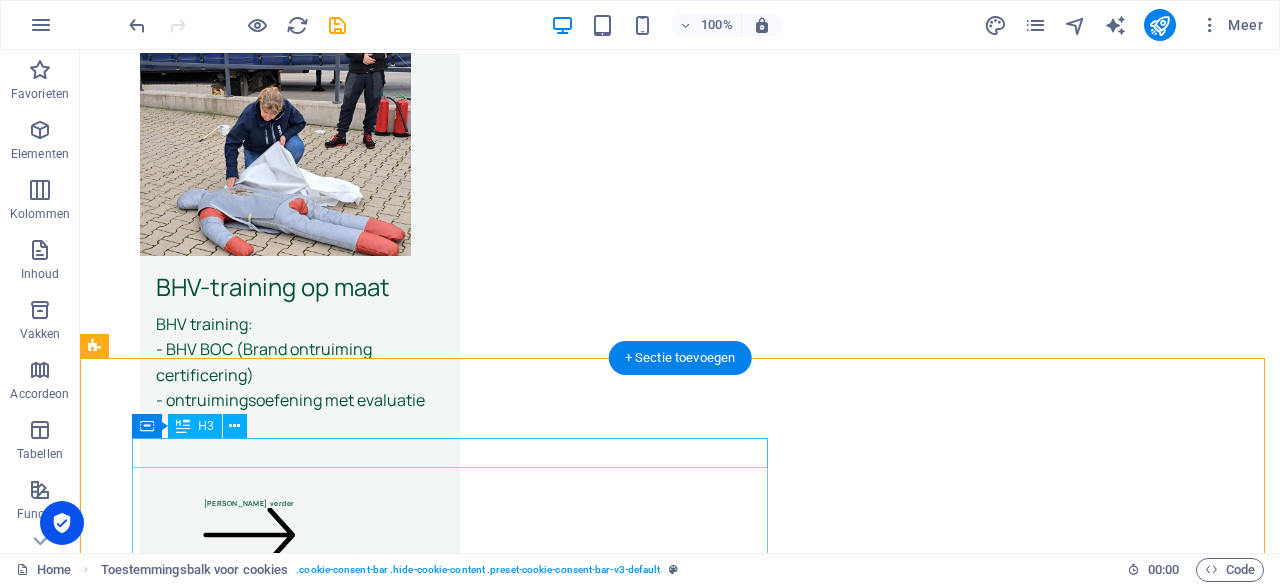 drag, startPoint x: 528, startPoint y: 356, endPoint x: 433, endPoint y: 457, distance: 138.65785 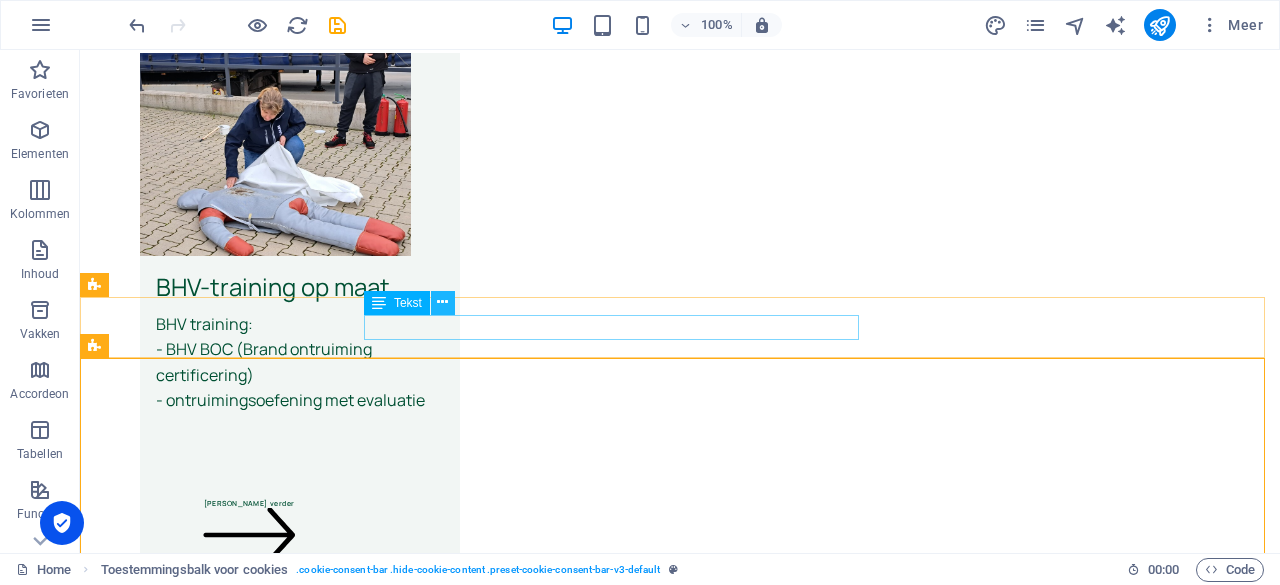 click at bounding box center (442, 302) 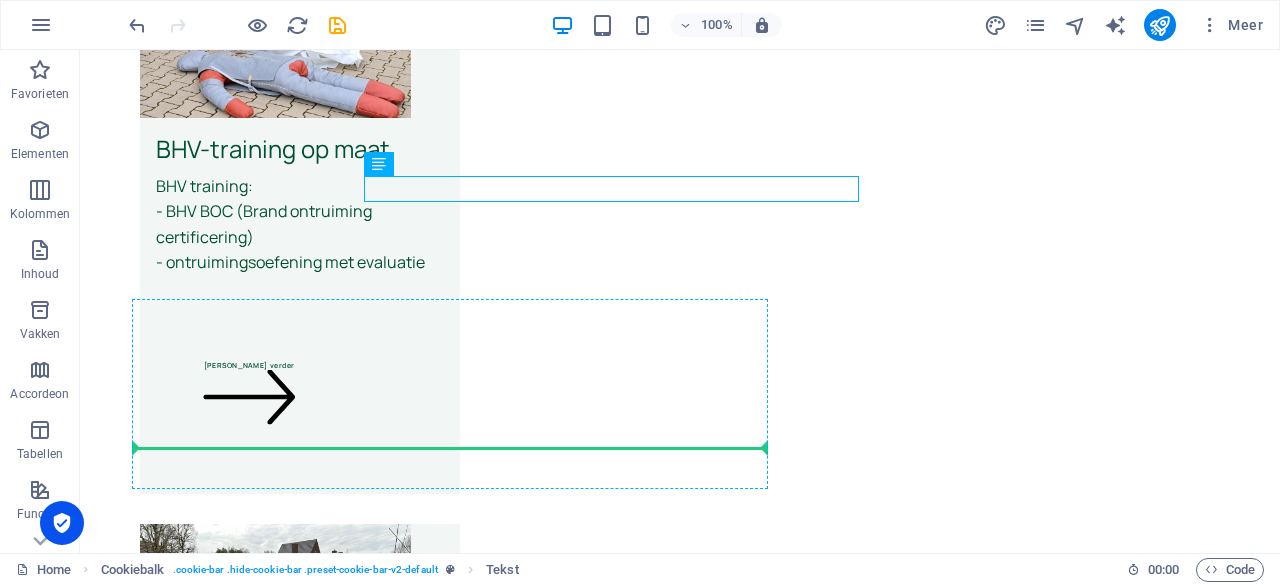 scroll, scrollTop: 4650, scrollLeft: 0, axis: vertical 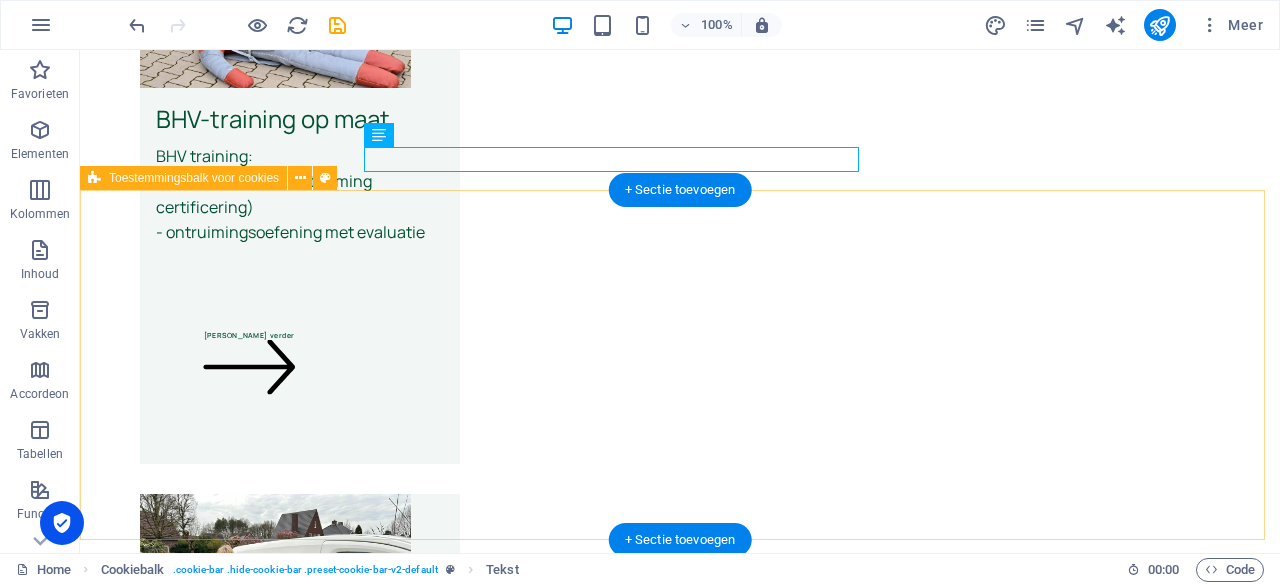 drag, startPoint x: 464, startPoint y: 353, endPoint x: 435, endPoint y: 517, distance: 166.54428 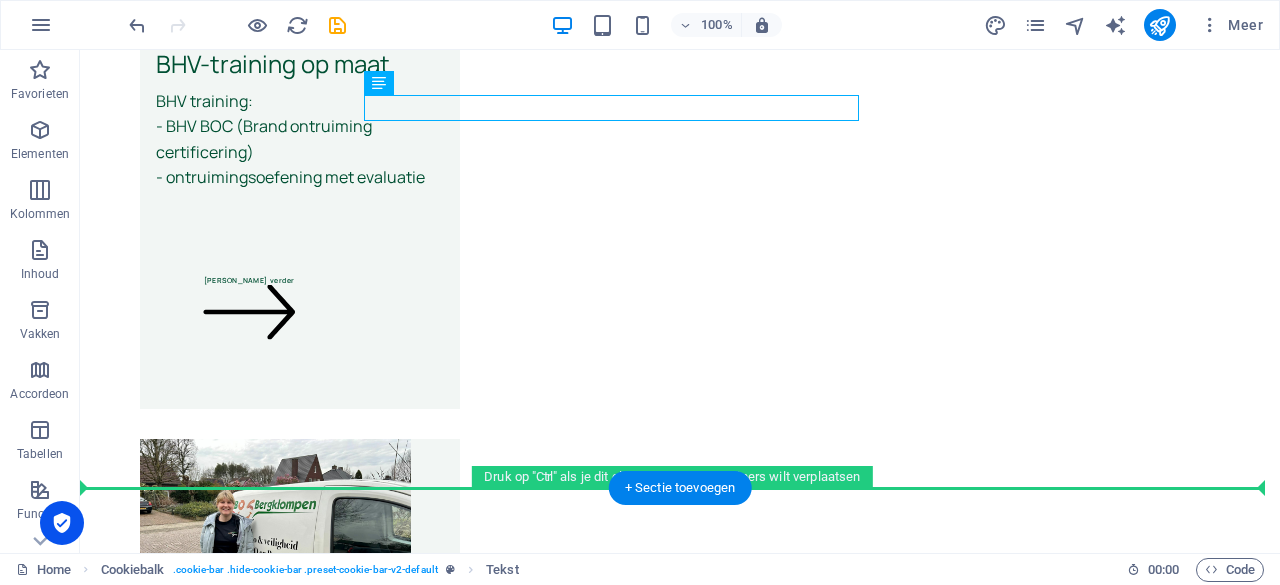 drag, startPoint x: 475, startPoint y: 189, endPoint x: 339, endPoint y: 499, distance: 338.52032 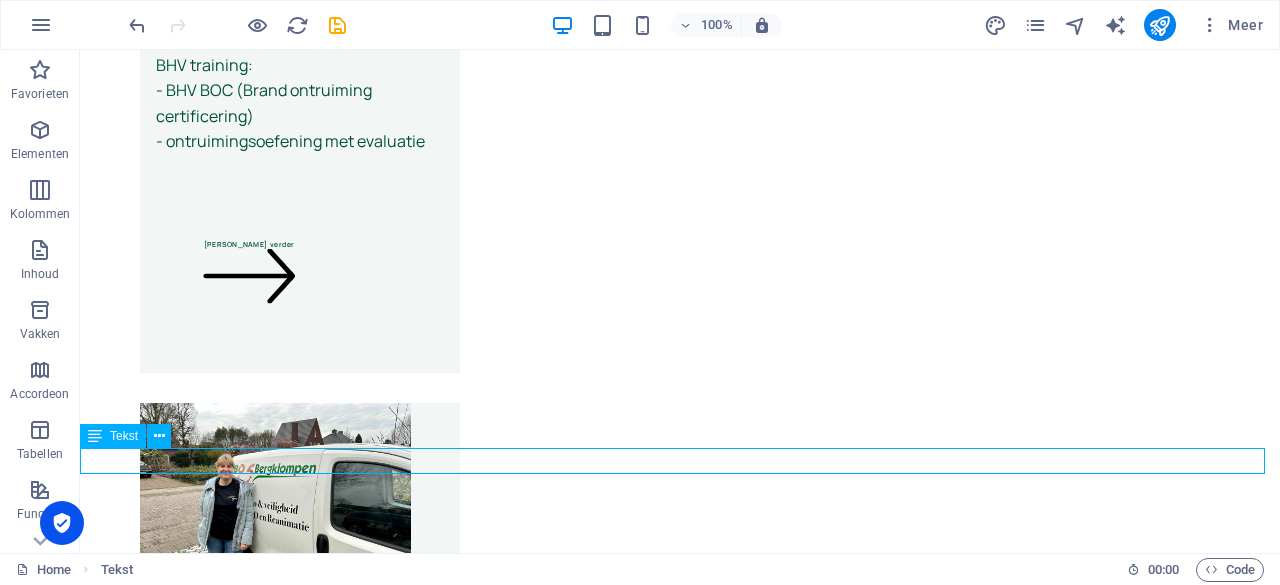 click on "Deze site gebruikt cookies om informatie op je computer op te slaan" at bounding box center [680, 5389] 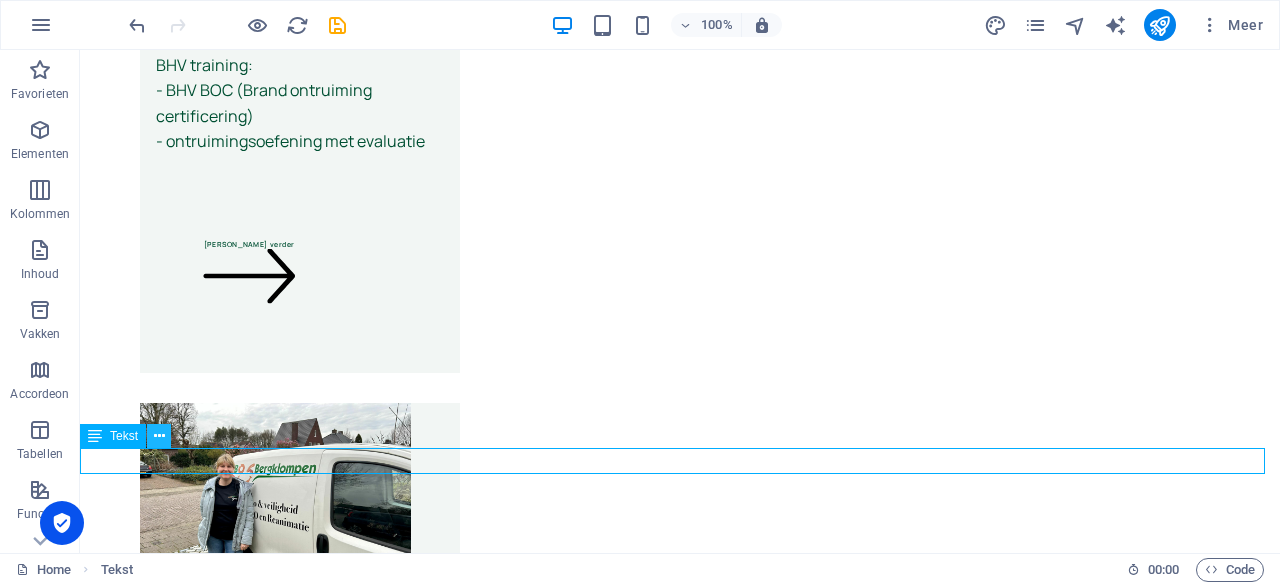 click at bounding box center (159, 436) 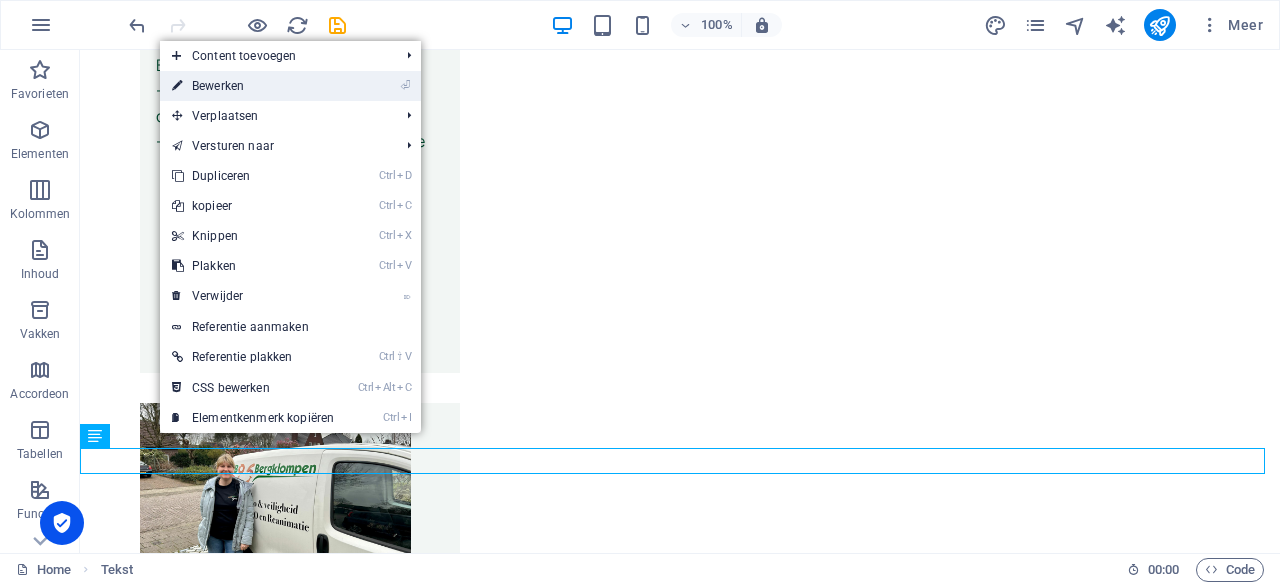 click on "⏎  Bewerken" at bounding box center (253, 86) 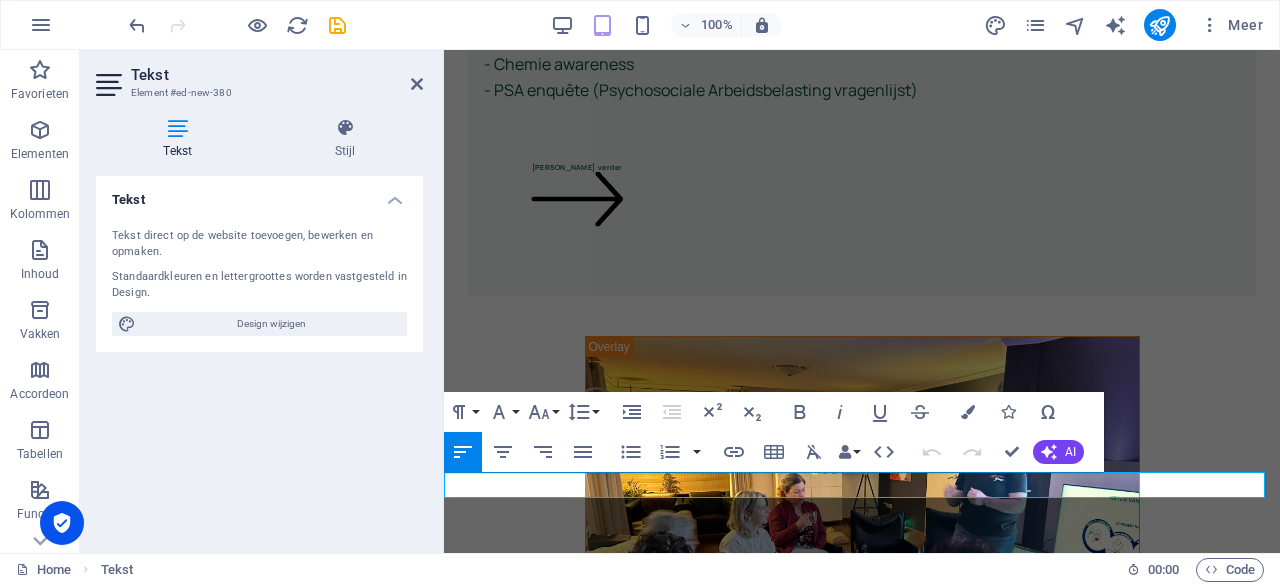 scroll, scrollTop: 4674, scrollLeft: 0, axis: vertical 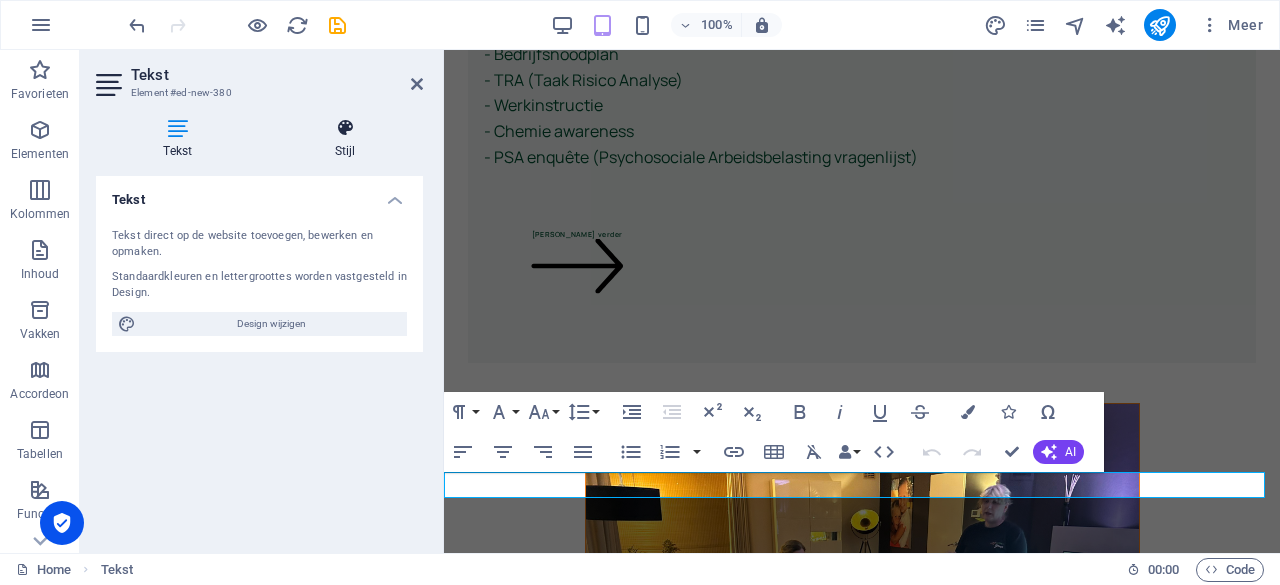 click on "Stijl" at bounding box center [346, 139] 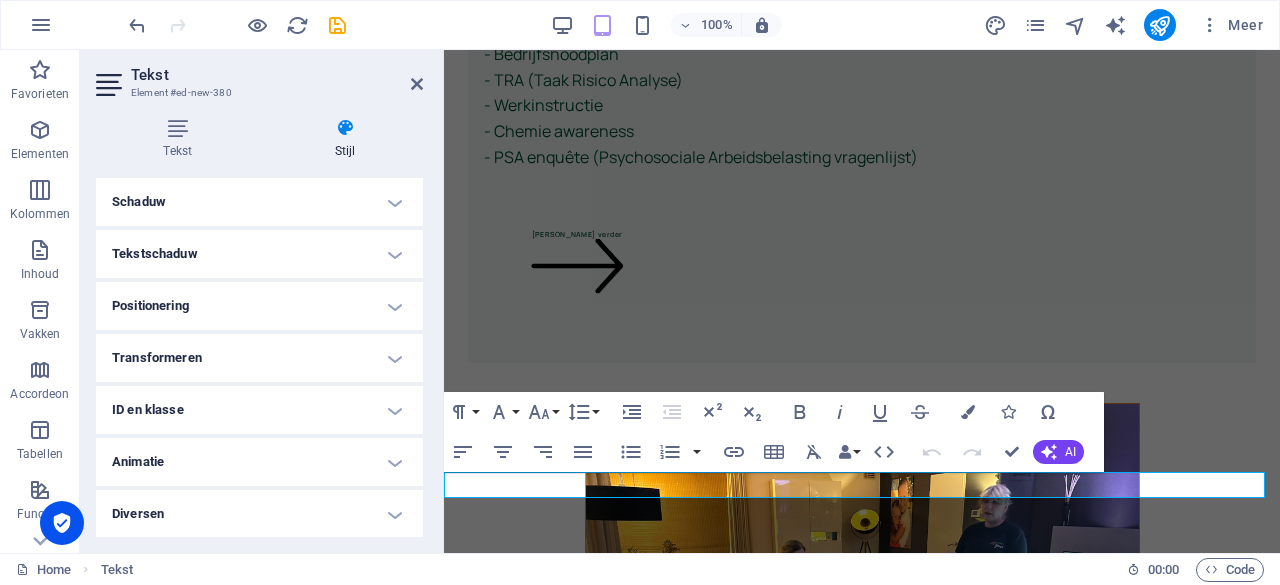 scroll, scrollTop: 272, scrollLeft: 0, axis: vertical 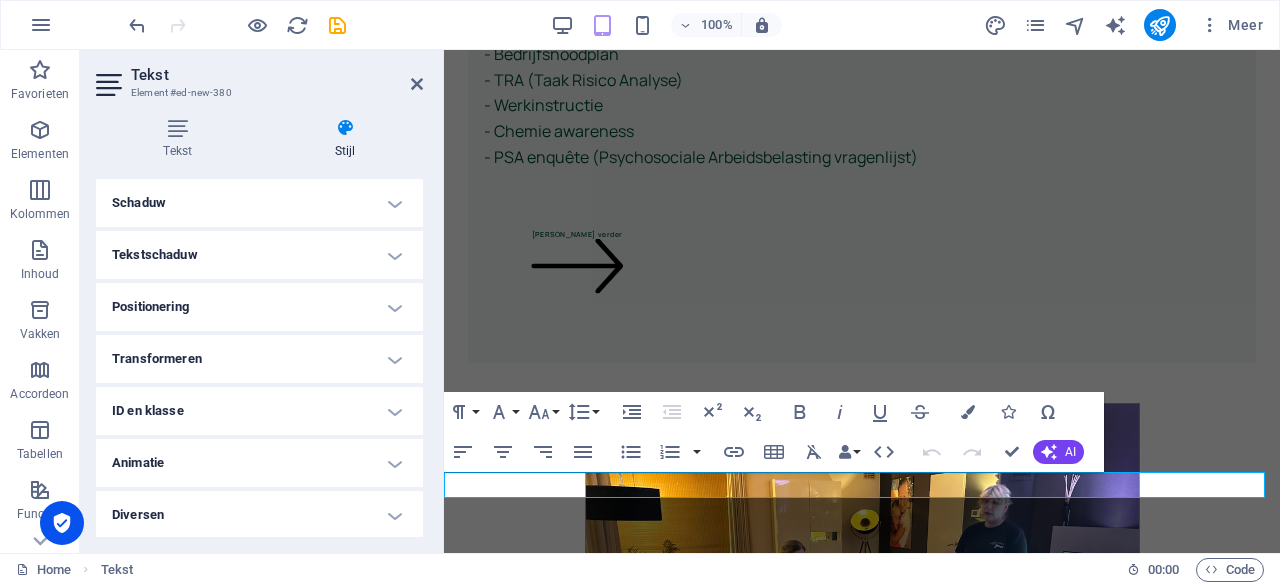 click on "Tekstschaduw" at bounding box center [259, 255] 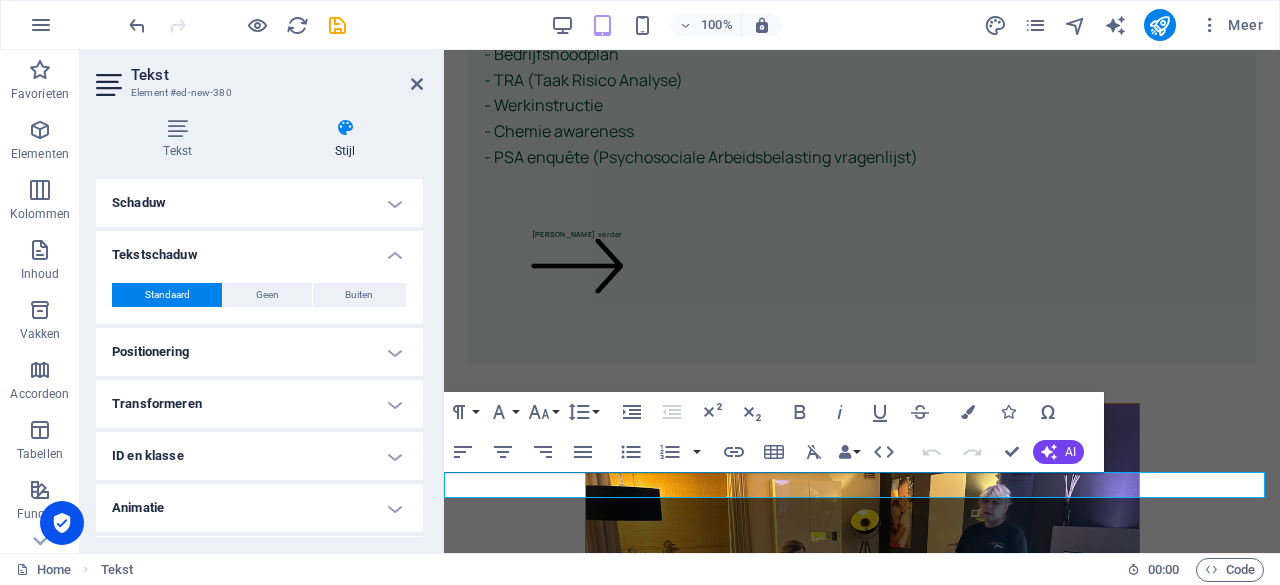 click on "Tekstschaduw" at bounding box center [259, 249] 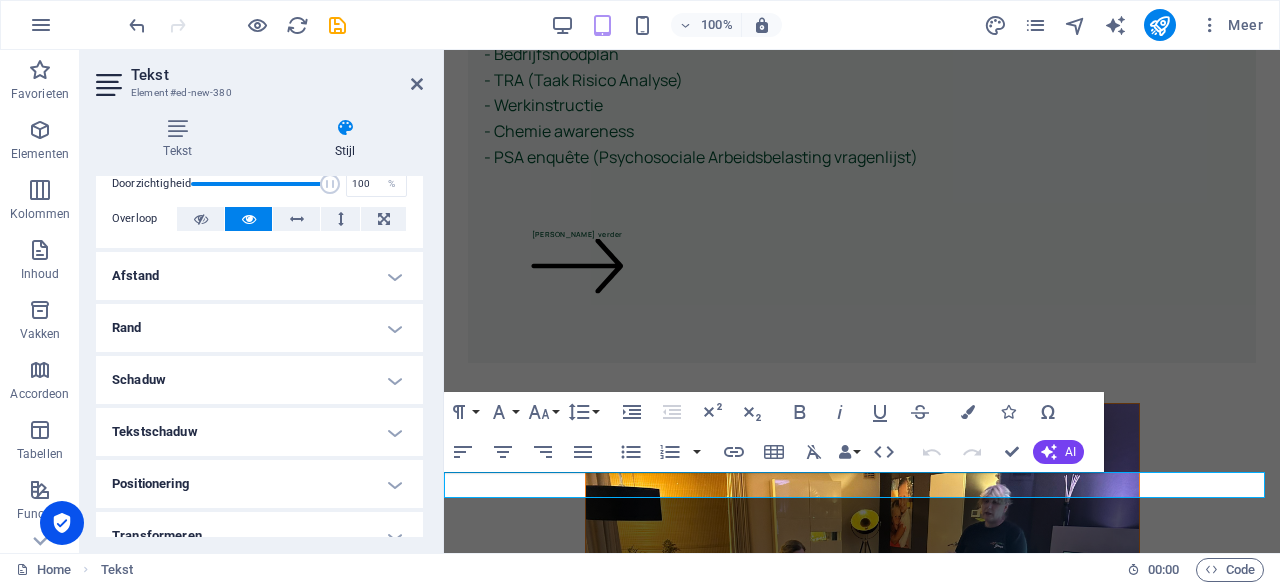 scroll, scrollTop: 0, scrollLeft: 0, axis: both 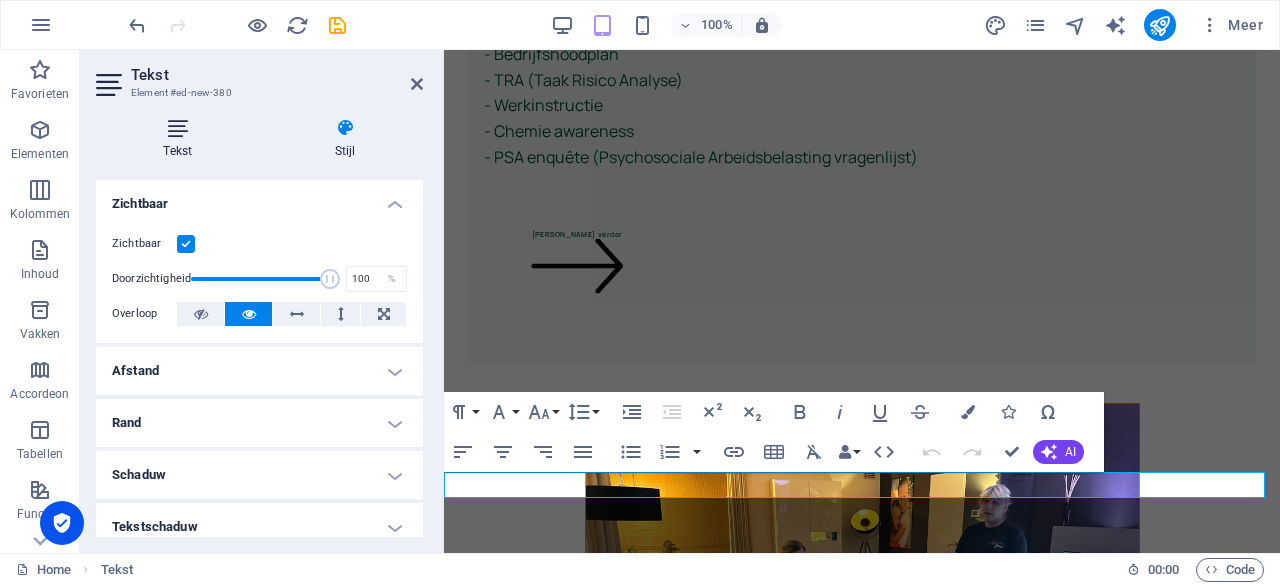click at bounding box center [178, 128] 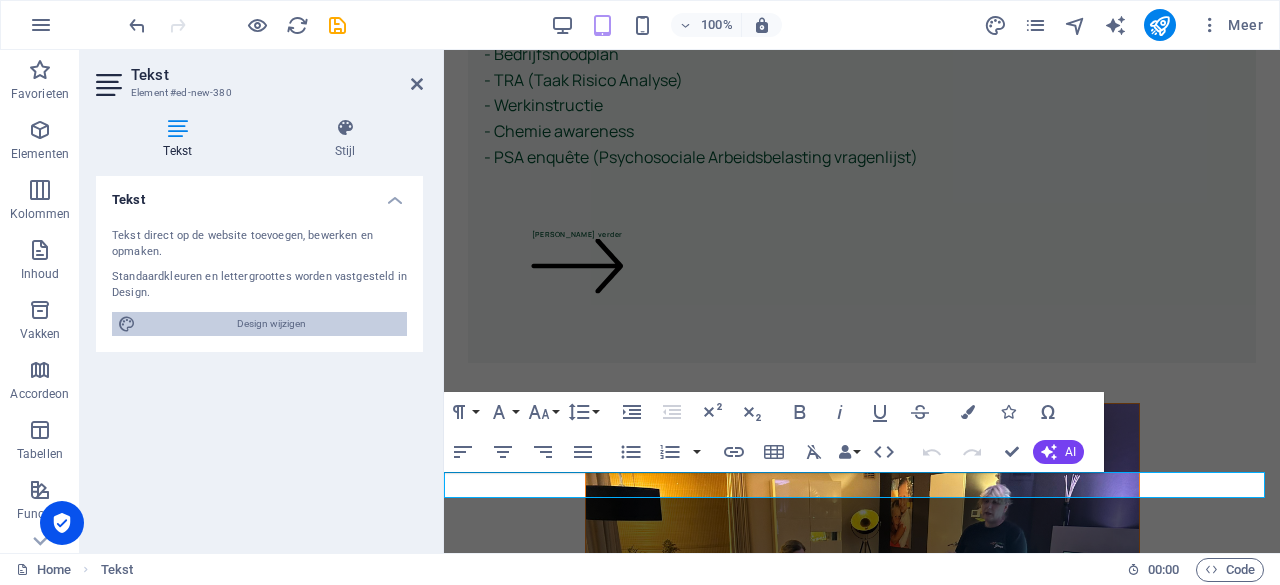 click on "Design wijzigen" at bounding box center [271, 324] 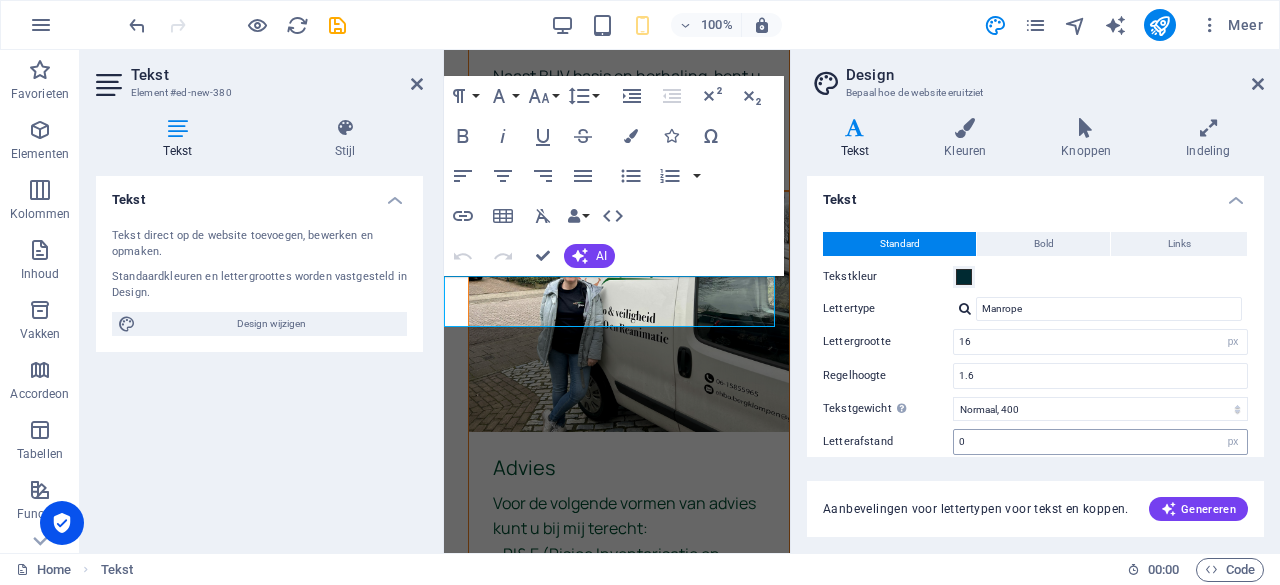 scroll, scrollTop: 6044, scrollLeft: 0, axis: vertical 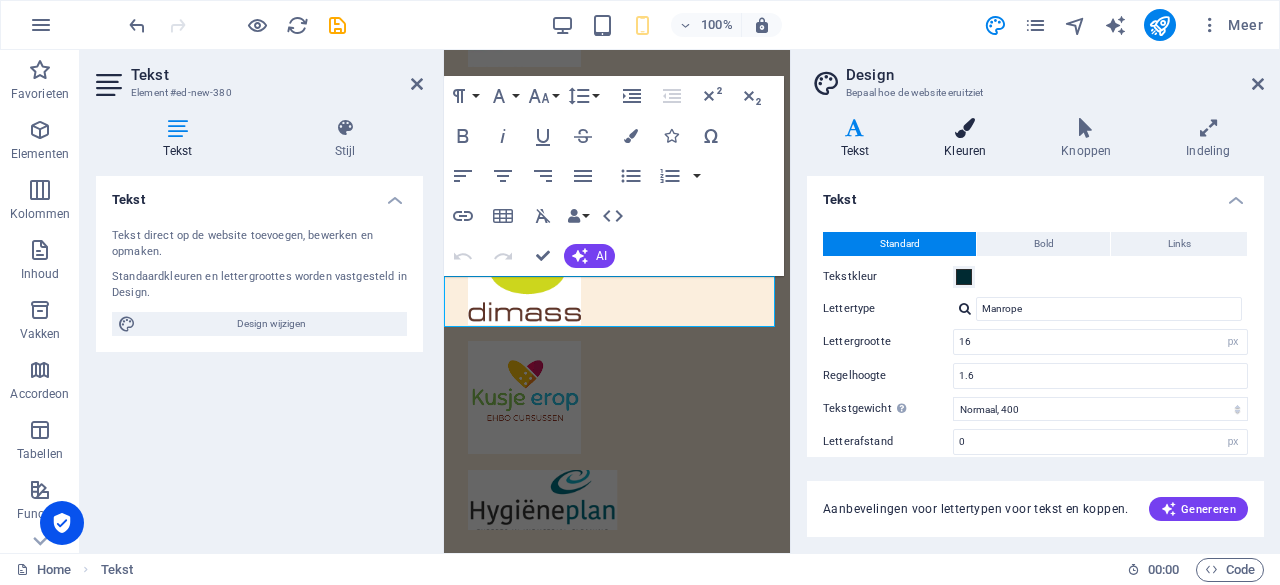 click on "Kleuren" at bounding box center [969, 139] 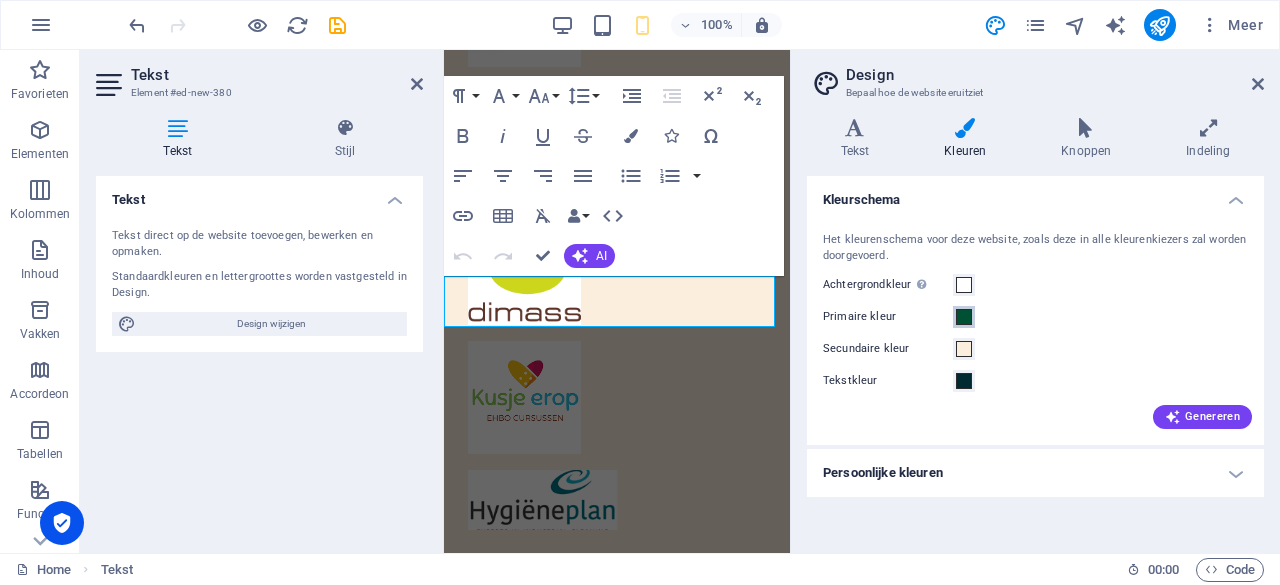 click at bounding box center [964, 317] 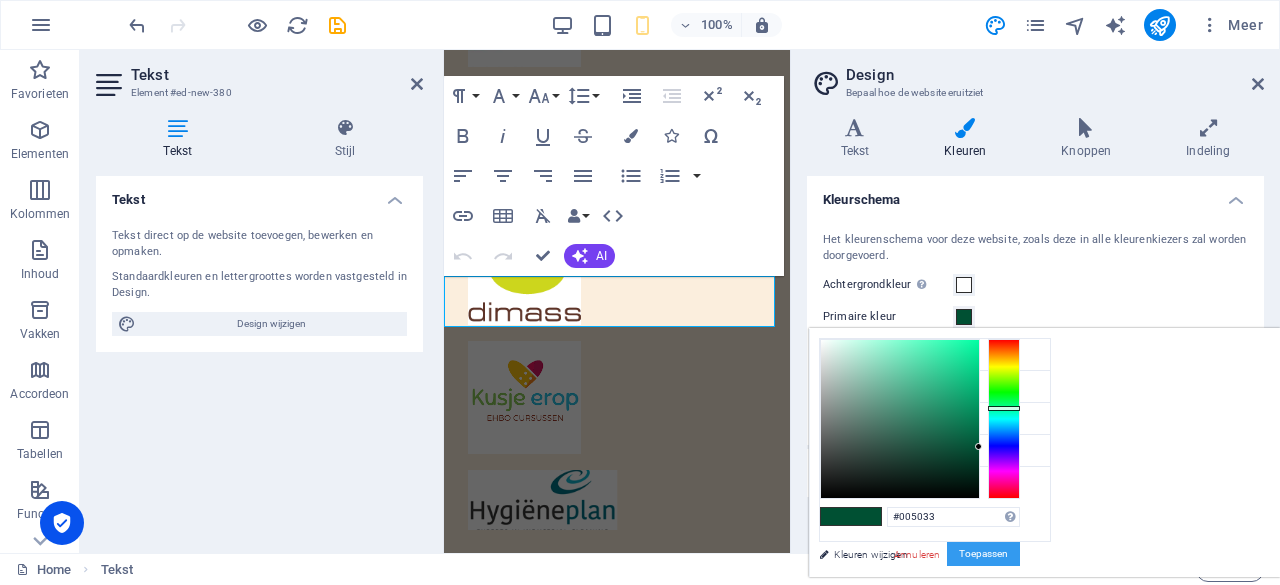 click on "Toepassen" at bounding box center (983, 554) 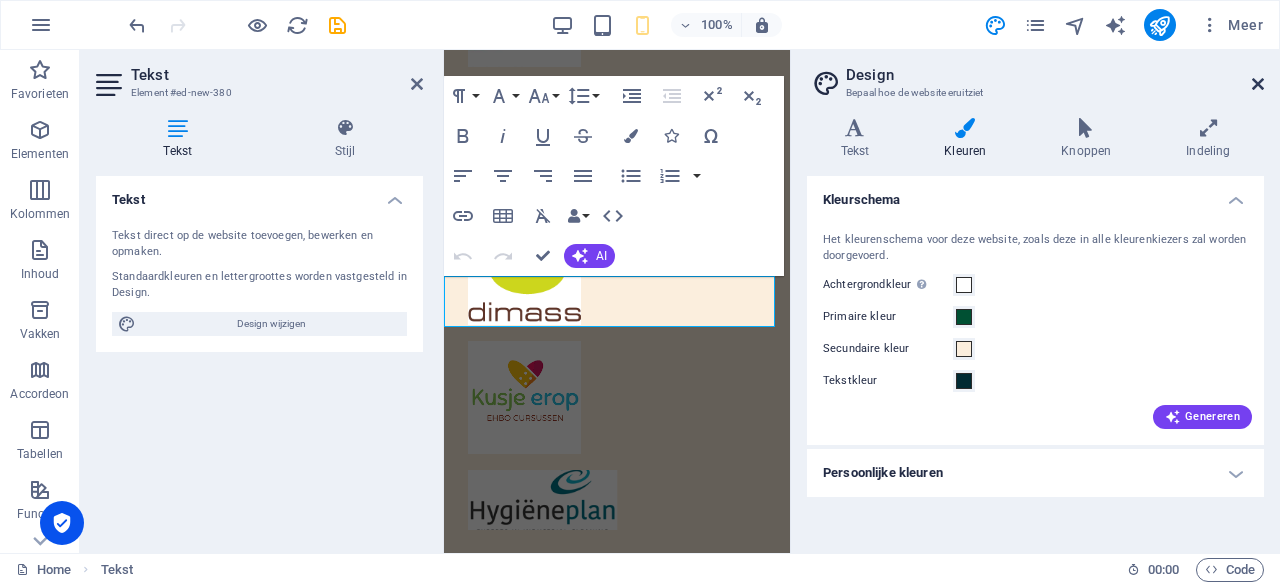 click at bounding box center (1258, 84) 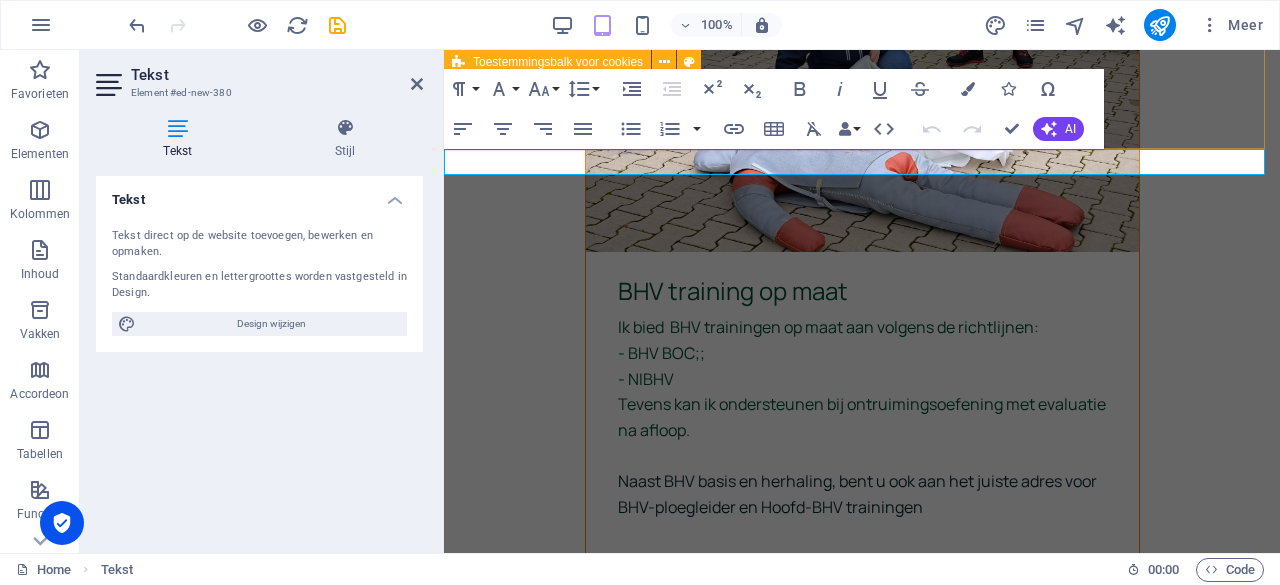 scroll, scrollTop: 4996, scrollLeft: 0, axis: vertical 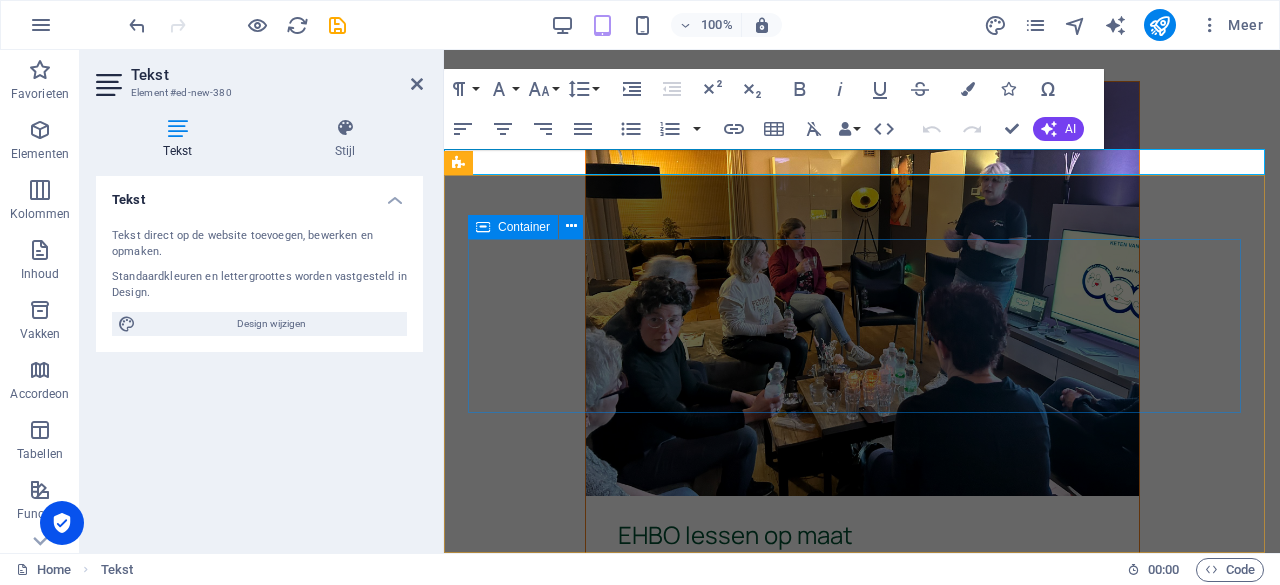 click on "info@bergklompen.nl   Ninnesweg 50, 5981PC Panningen (leslocatie) Home Over mij Mijn diensten Fotoboek Contact" at bounding box center (862, 4337) 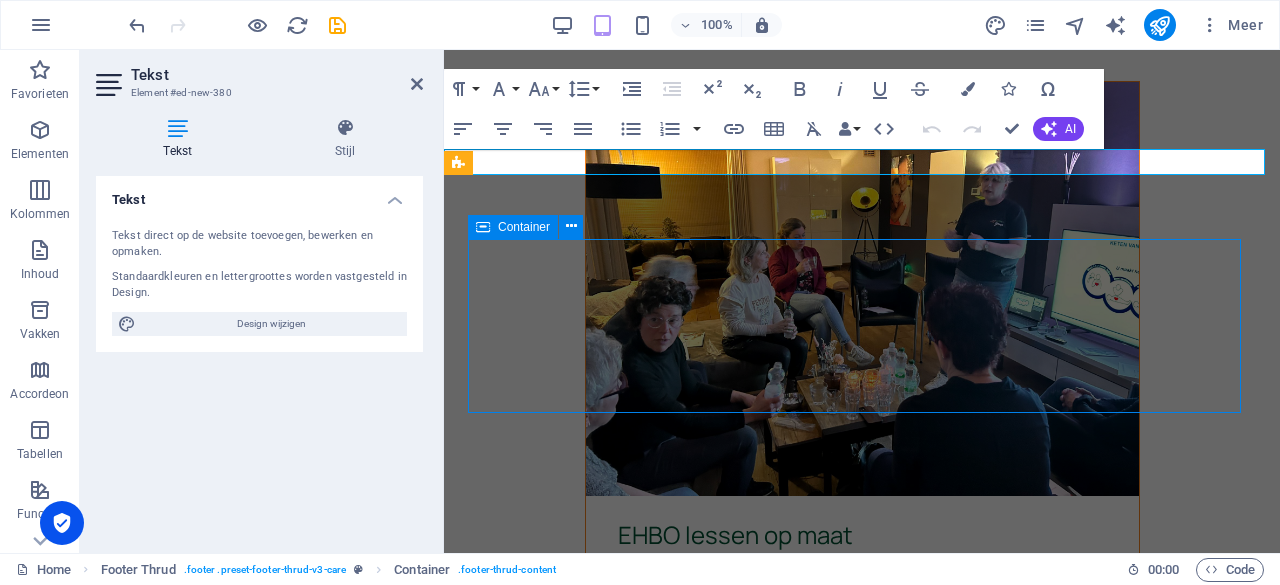 scroll, scrollTop: 4986, scrollLeft: 0, axis: vertical 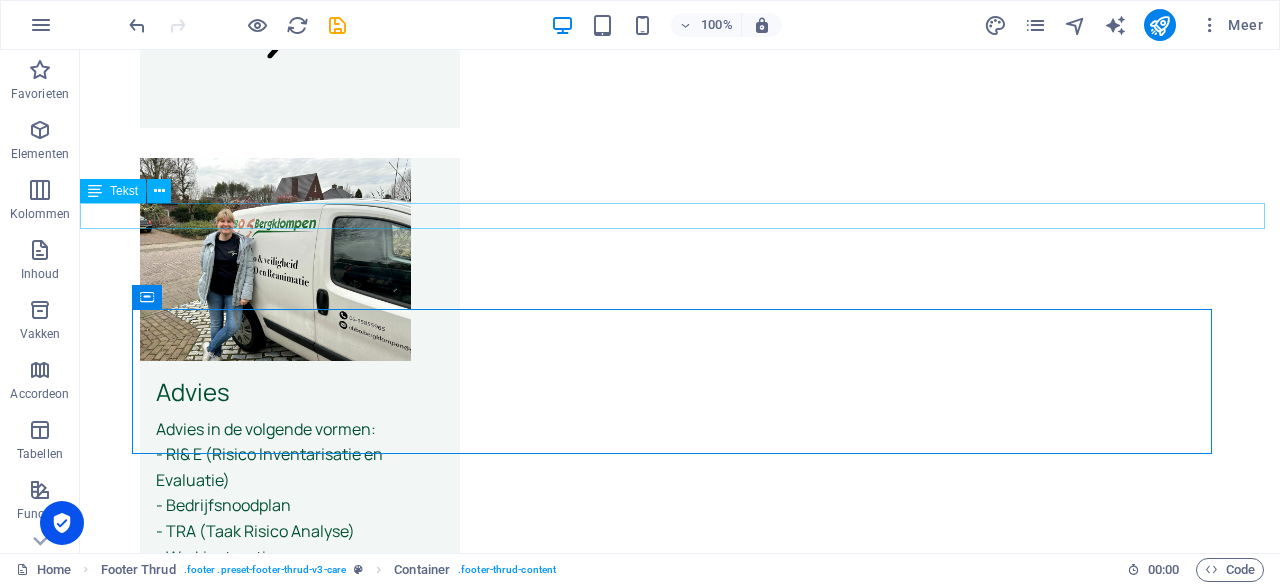 click on "Deze site gebruikt cookies om informatie op je computer op te slaan" at bounding box center (680, 5144) 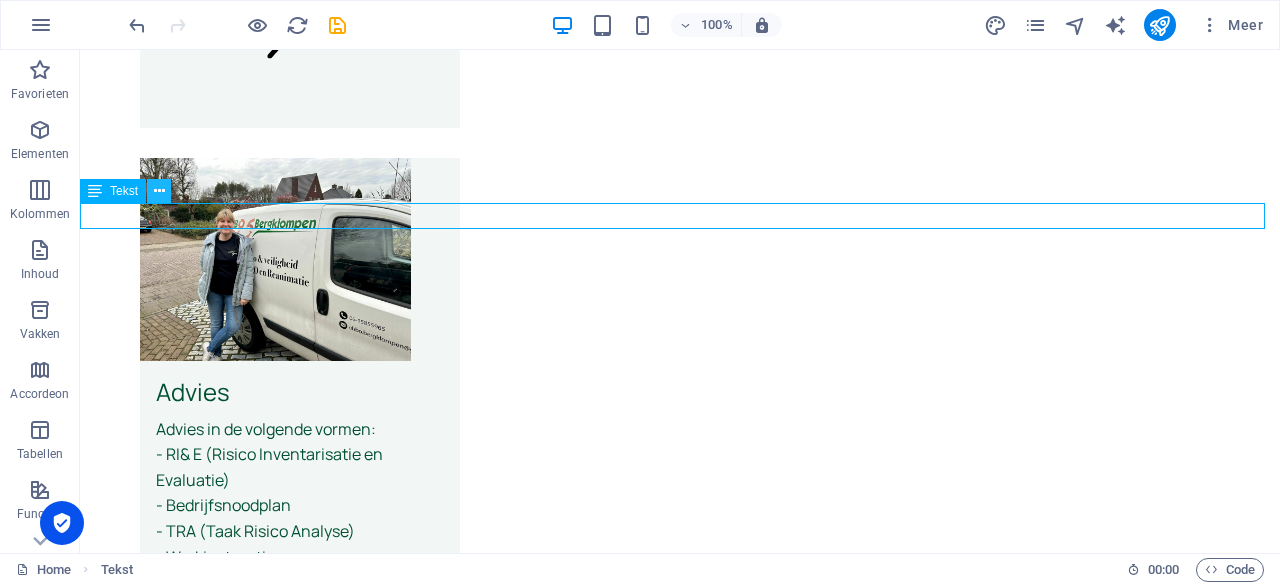click at bounding box center (159, 191) 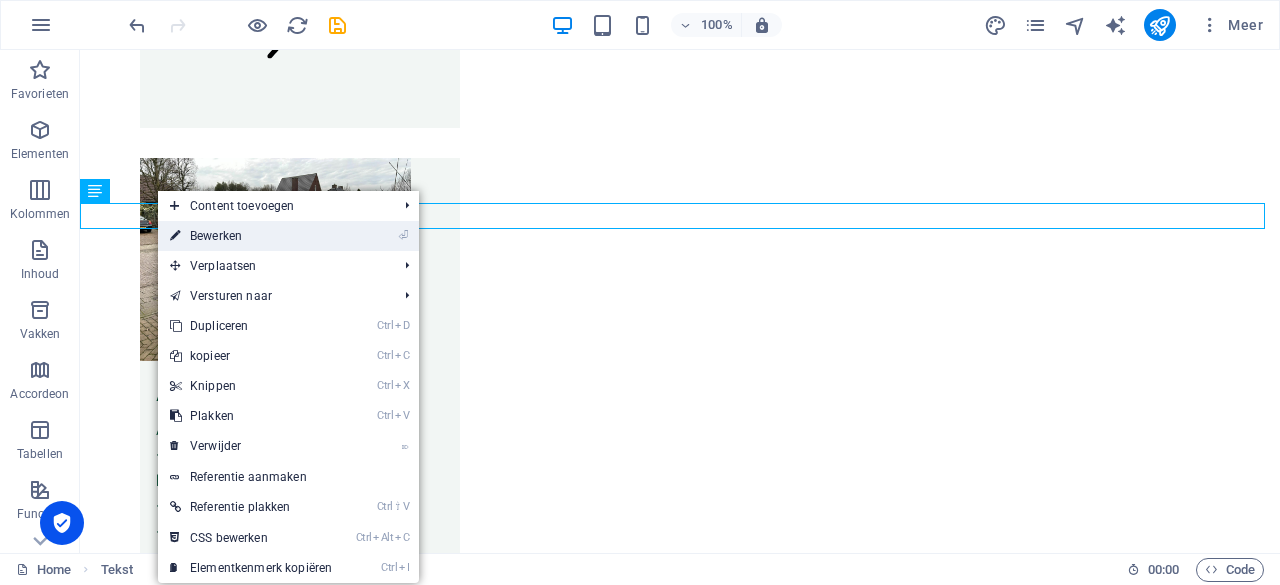 click on "⏎  Bewerken" at bounding box center (251, 236) 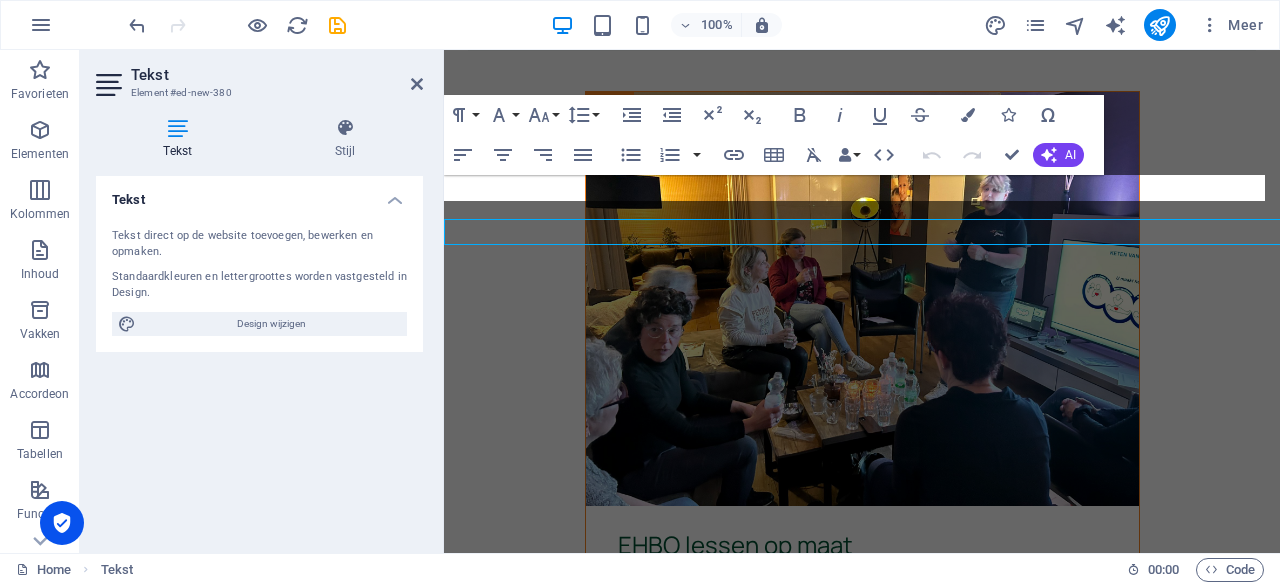 scroll, scrollTop: 4970, scrollLeft: 0, axis: vertical 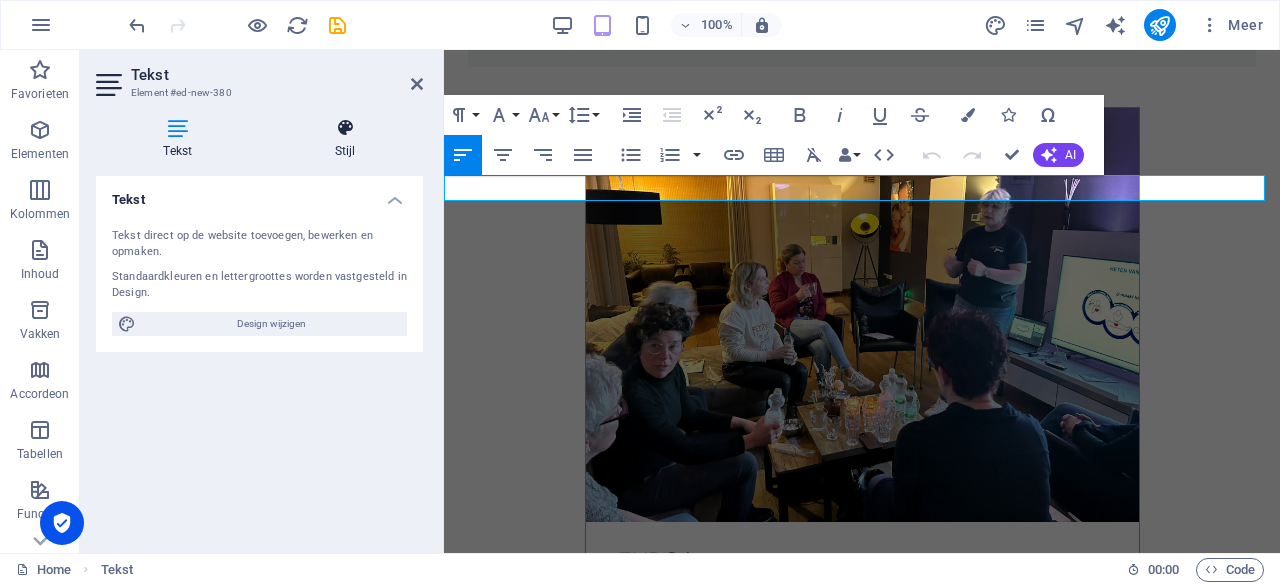 click on "Stijl" at bounding box center [346, 139] 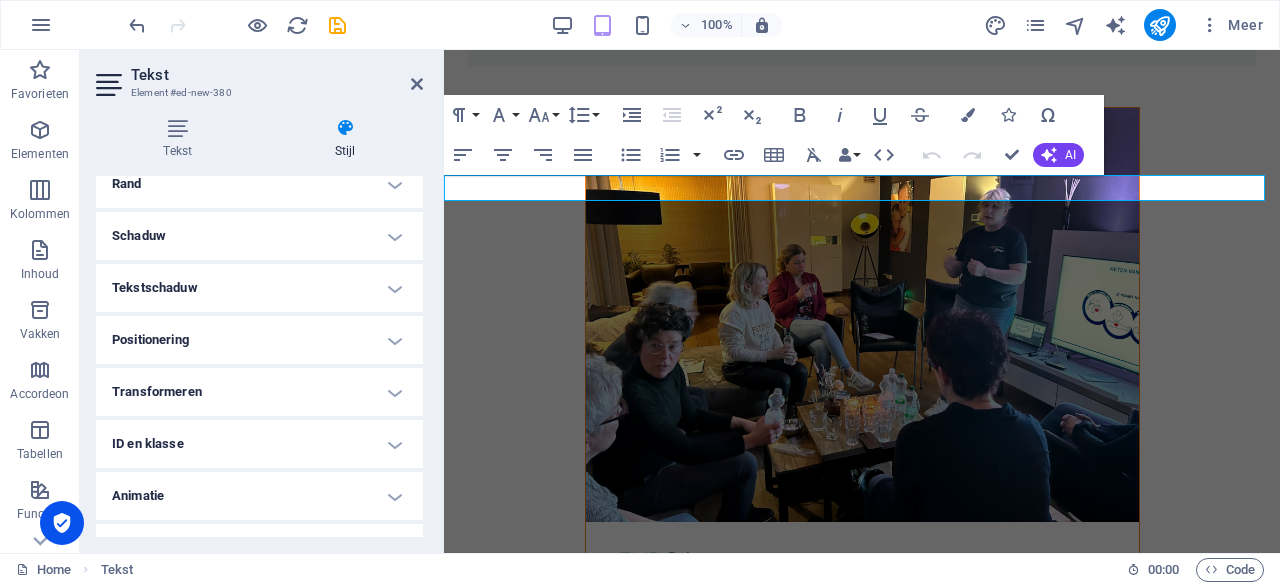 scroll, scrollTop: 273, scrollLeft: 0, axis: vertical 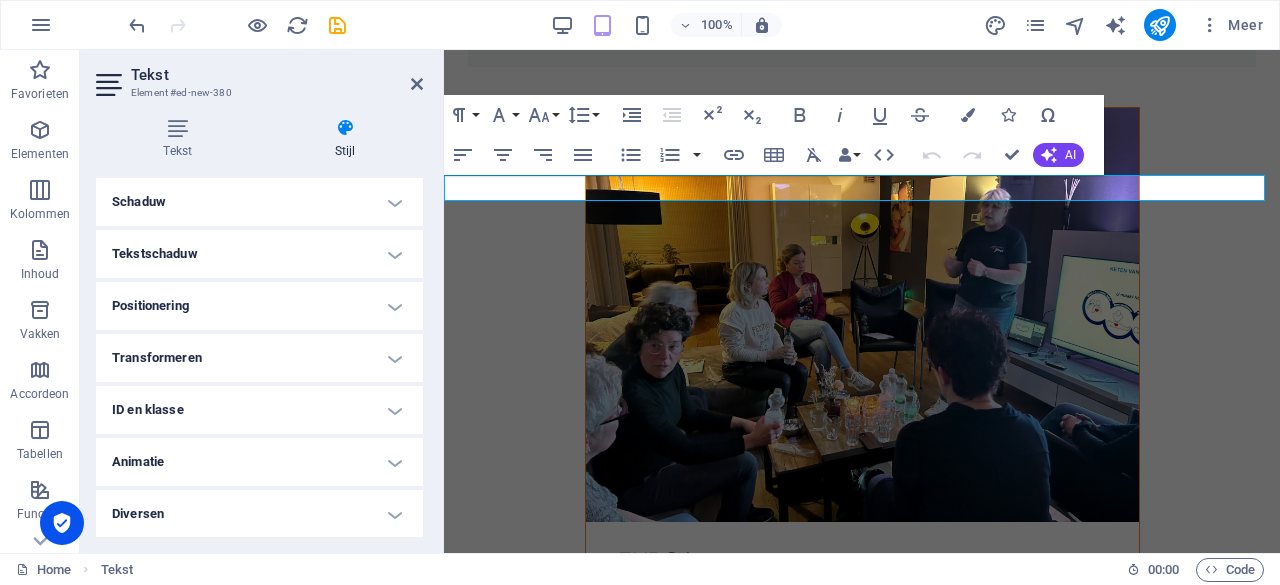 click on "Transformeren" at bounding box center (259, 358) 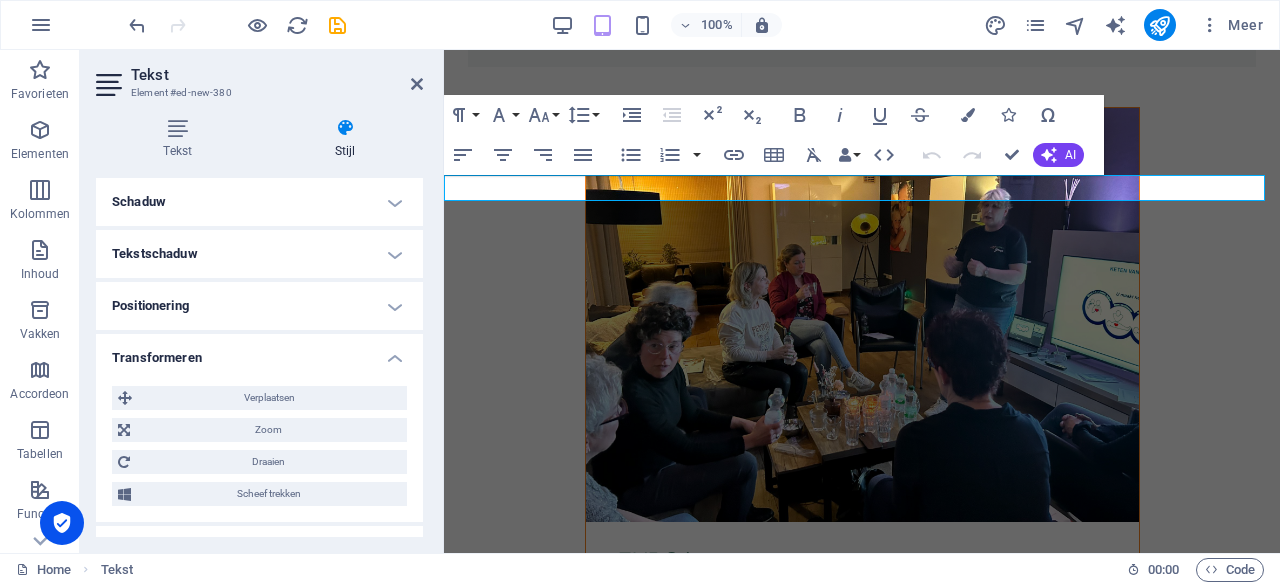 click on "Transformeren" at bounding box center (259, 352) 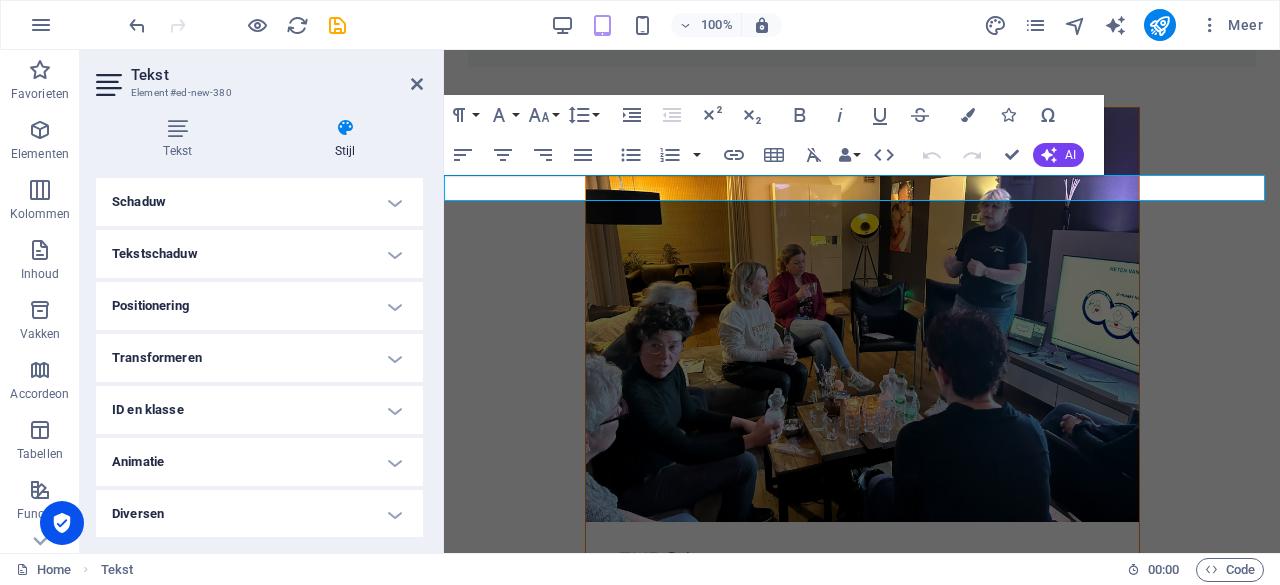 click on "Positionering" at bounding box center [259, 306] 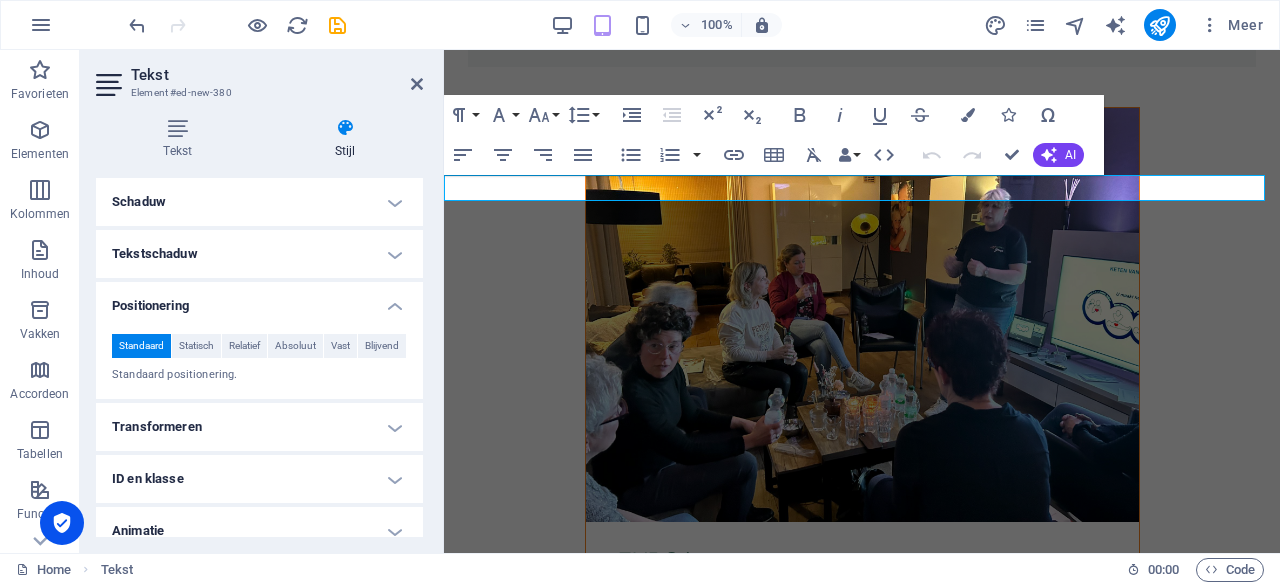 click on "Positionering" at bounding box center (259, 300) 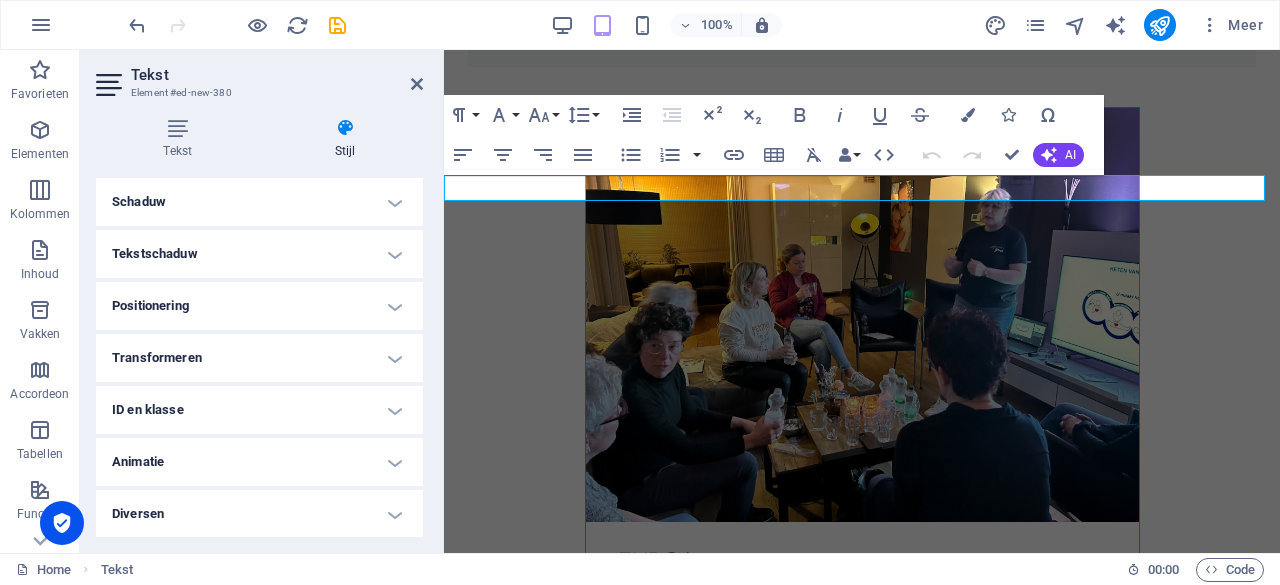 click on "Tekstschaduw" at bounding box center (259, 254) 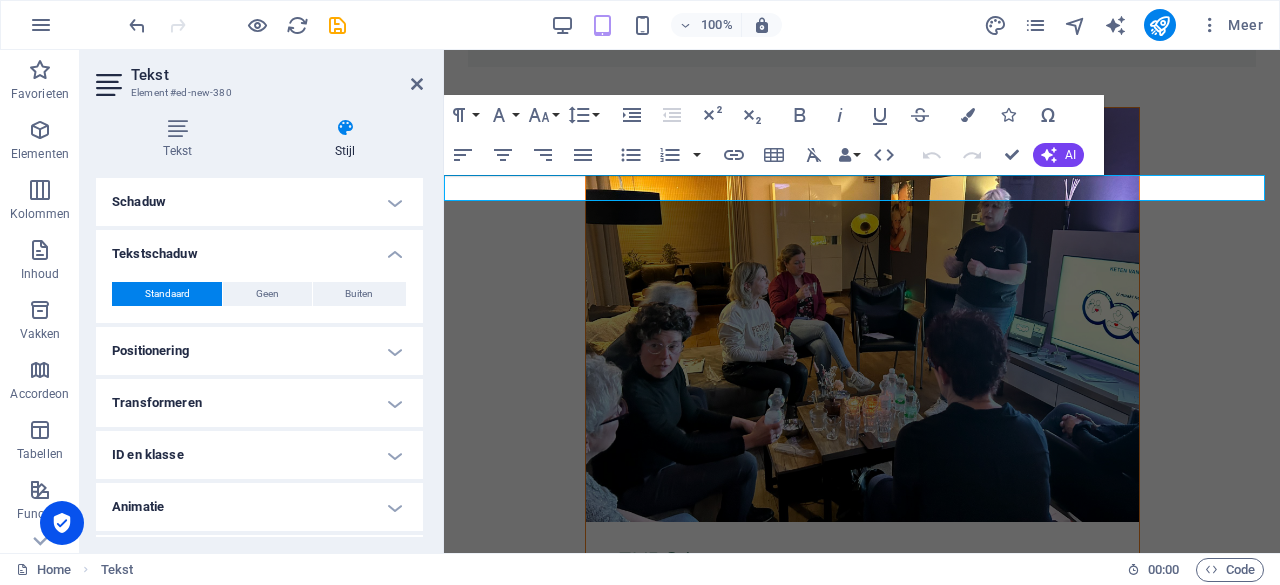 click on "Tekstschaduw" at bounding box center [259, 248] 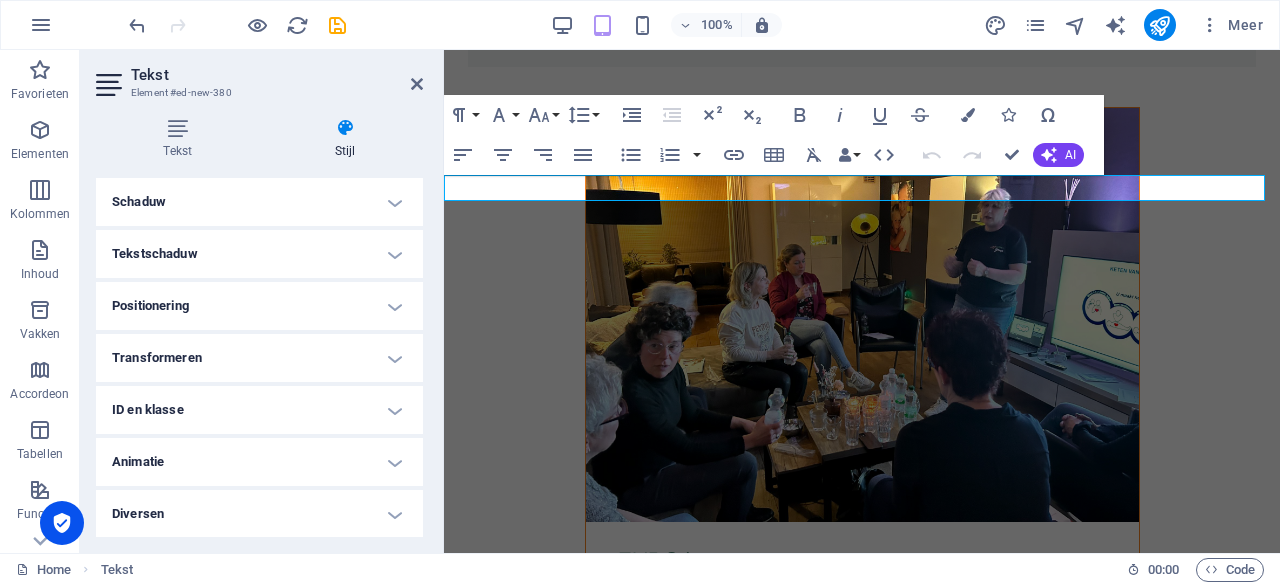 click on "Schaduw" at bounding box center [259, 202] 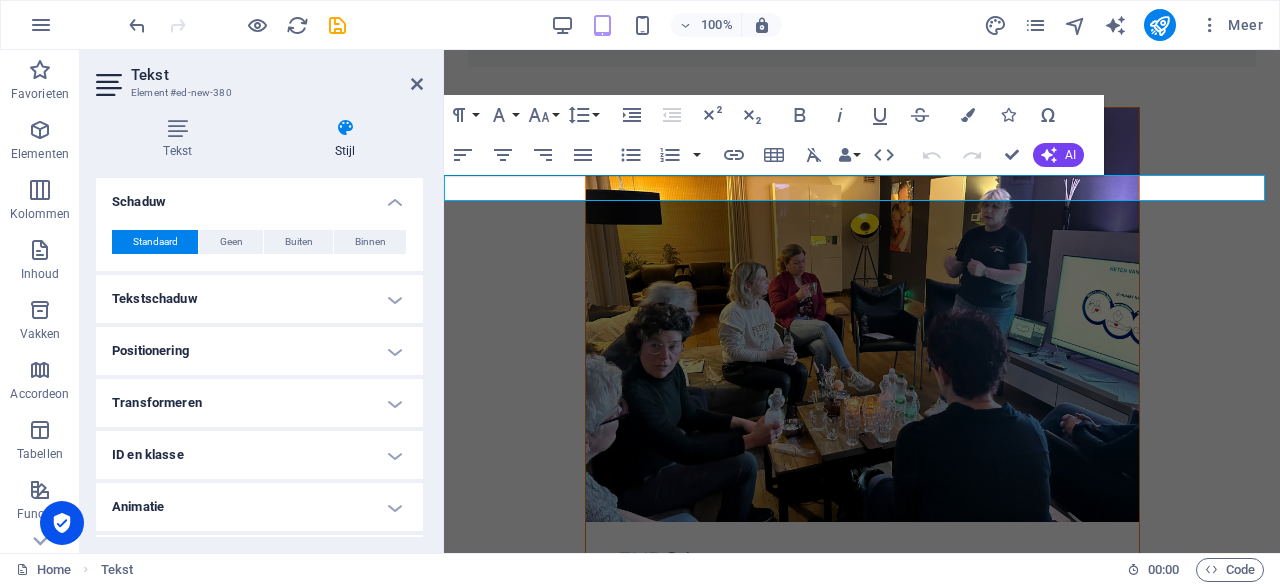 click on "Schaduw" at bounding box center [259, 196] 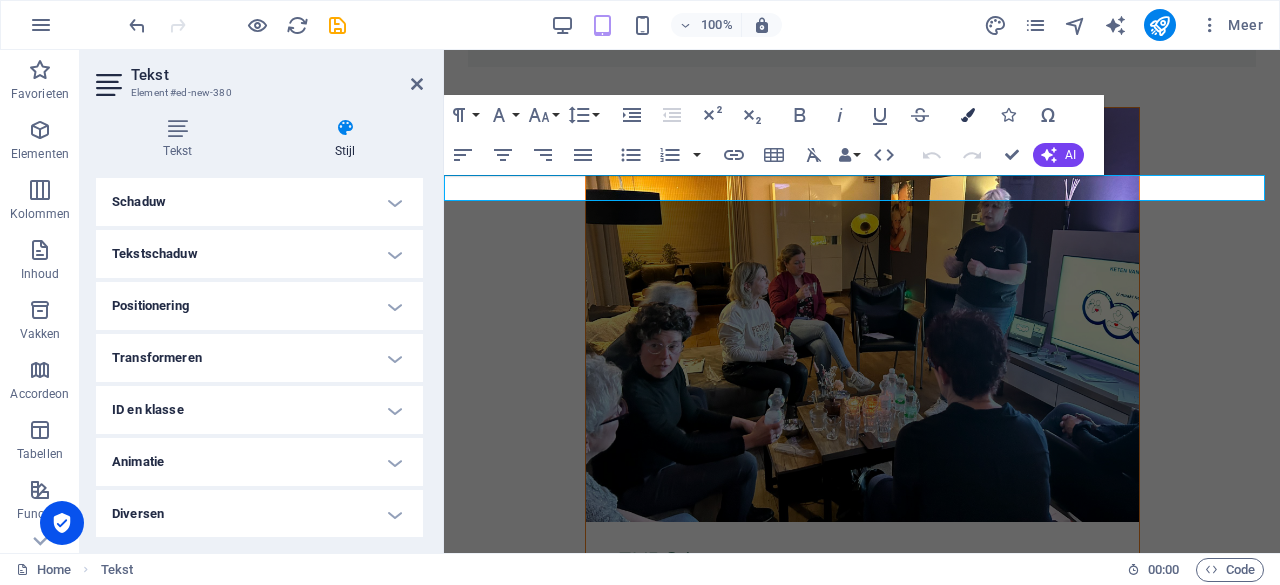 click at bounding box center (968, 115) 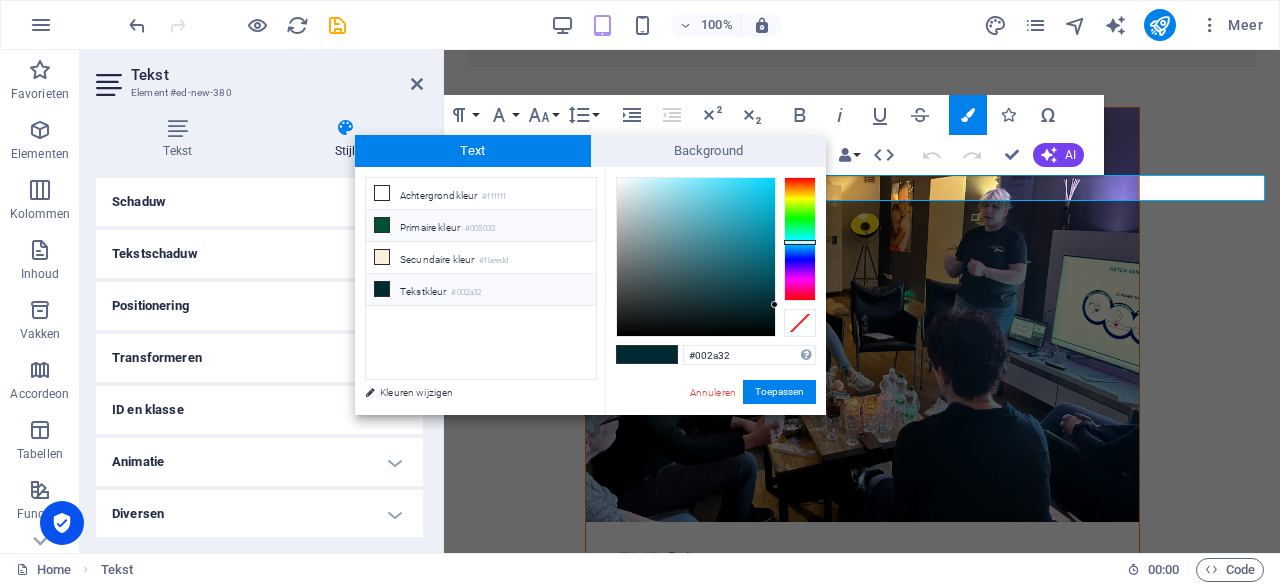 click on "Primaire kleur
#005033" at bounding box center [481, 226] 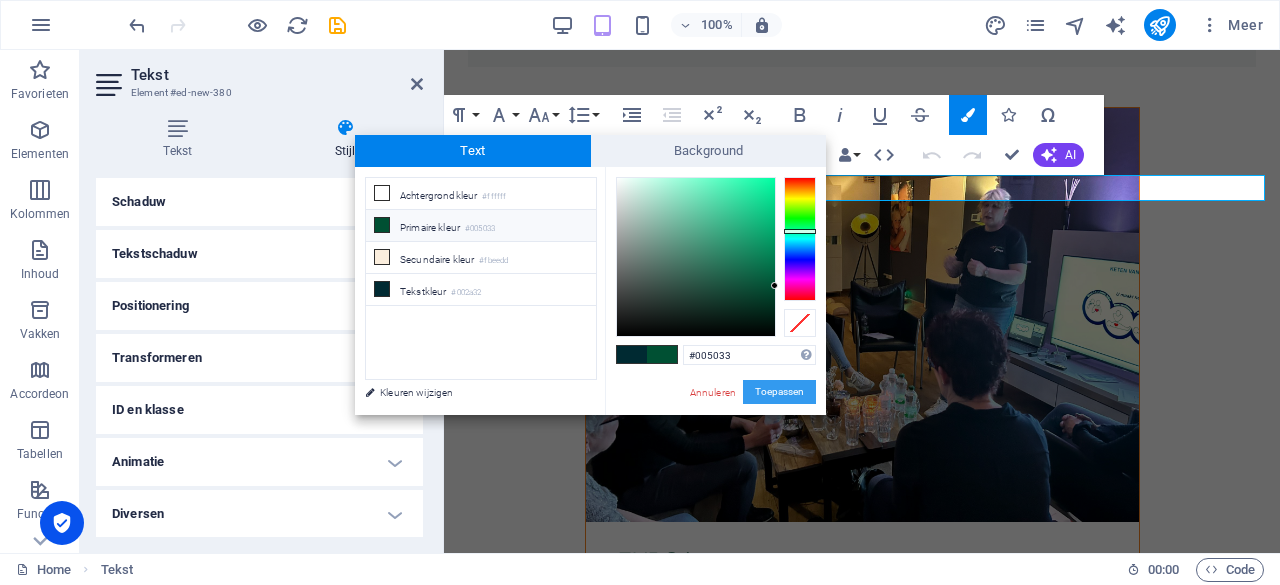 click on "Toepassen" at bounding box center (779, 392) 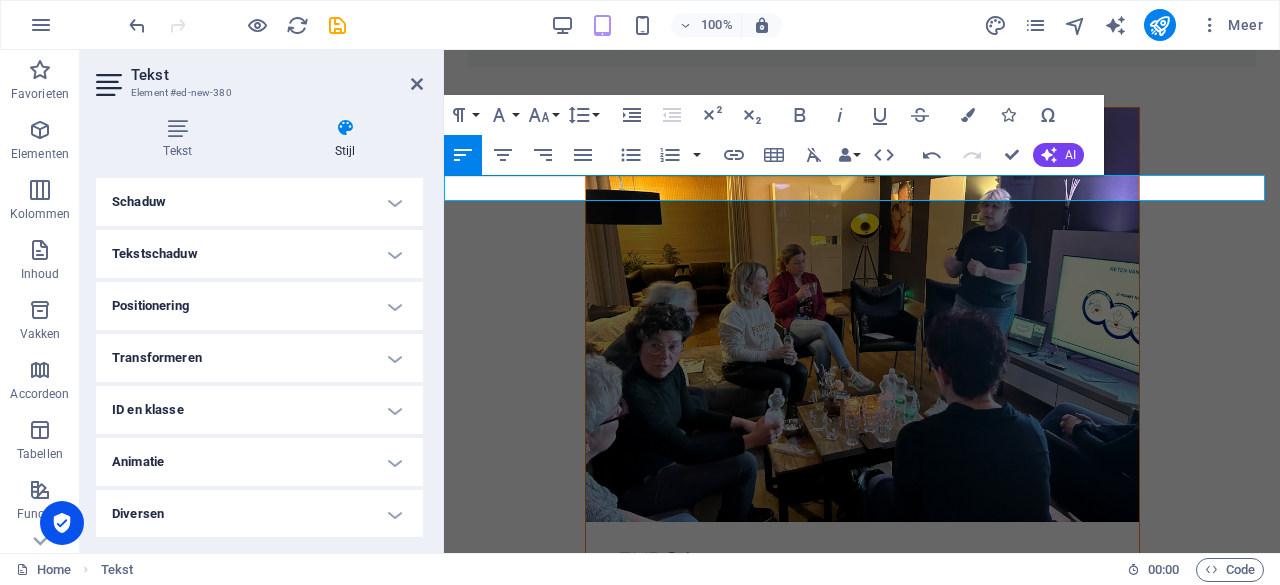click on "​ ​ Deze site gebruikt cookies om informatie op je computer op te slaan" at bounding box center (862, 4198) 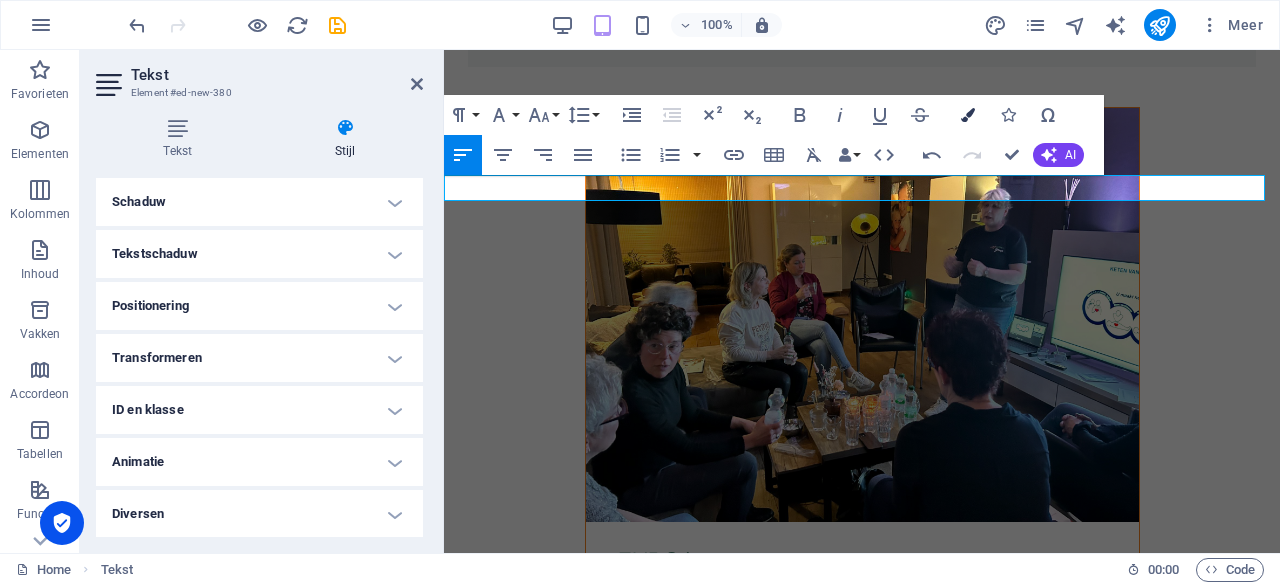 click at bounding box center (968, 115) 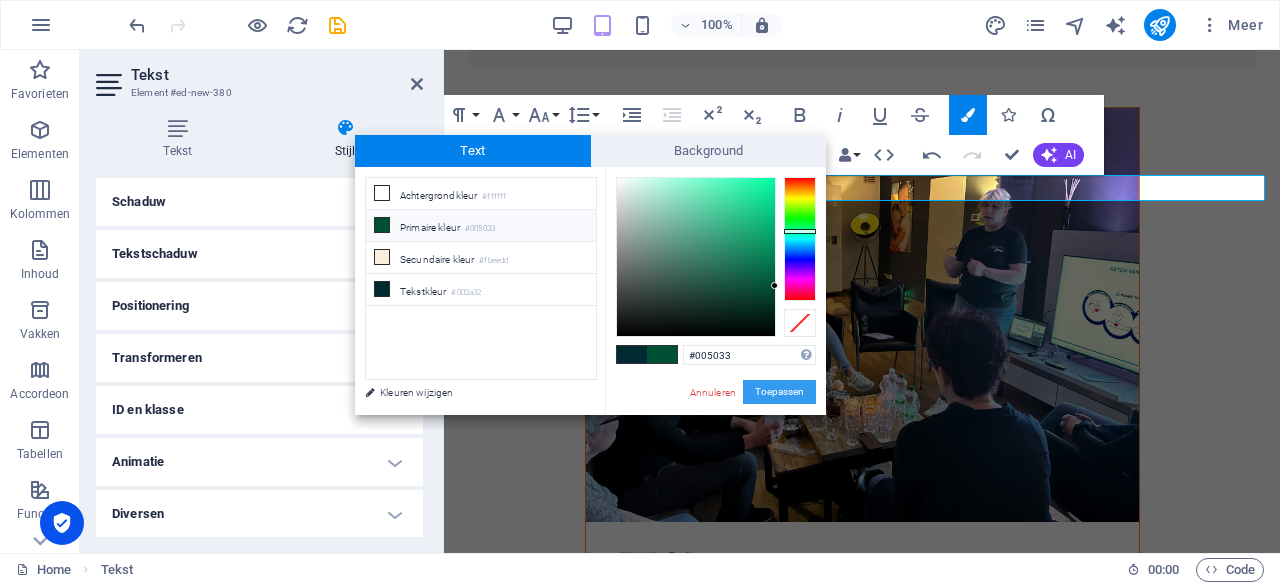 click on "Toepassen" at bounding box center [779, 392] 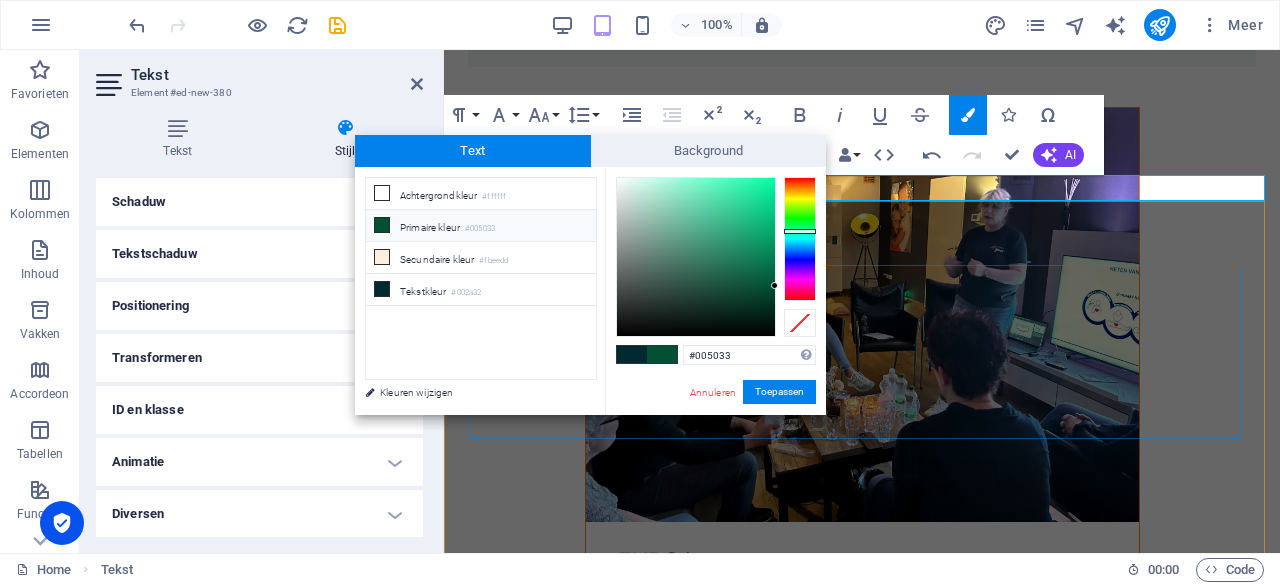 click on "info@bergklompen.nl   Ninnesweg 50, 5981PC Panningen (leslocatie) Home Over mij Mijn diensten Fotoboek Contact" at bounding box center [862, 4363] 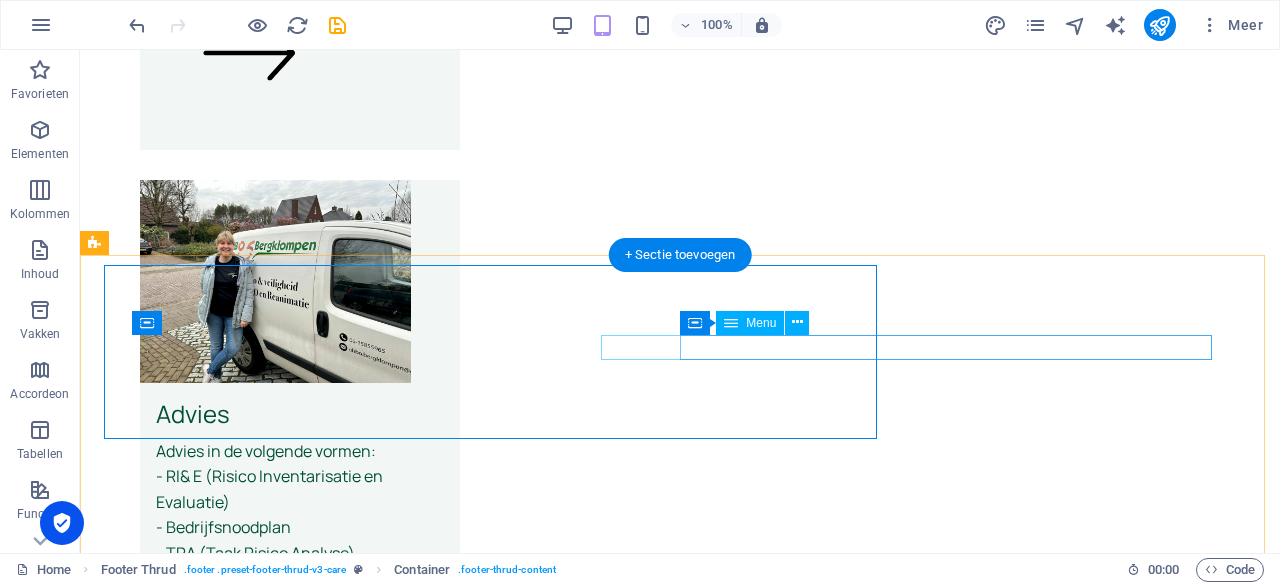 scroll, scrollTop: 4960, scrollLeft: 0, axis: vertical 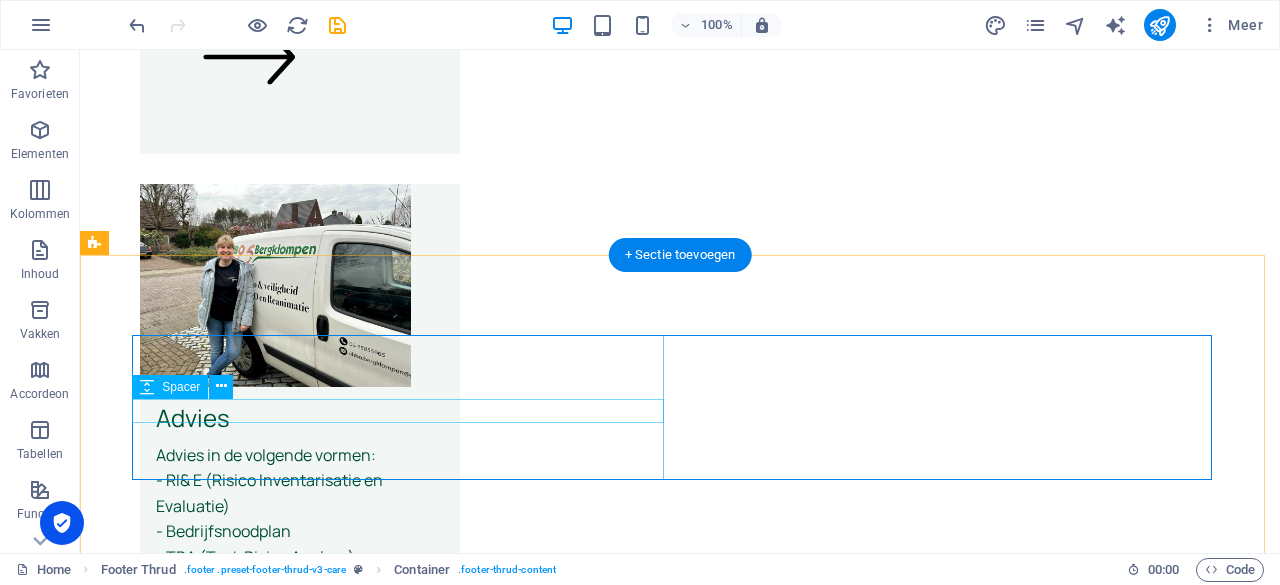 drag, startPoint x: 162, startPoint y: 220, endPoint x: 137, endPoint y: 387, distance: 168.86089 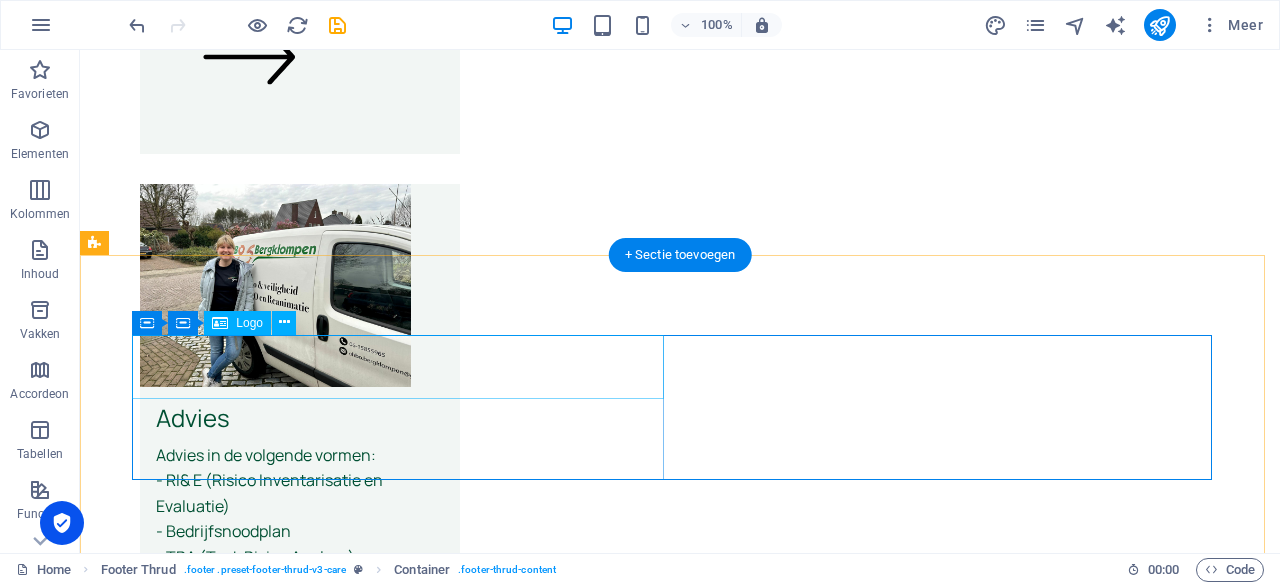 drag, startPoint x: 242, startPoint y: 267, endPoint x: 132, endPoint y: 361, distance: 144.69278 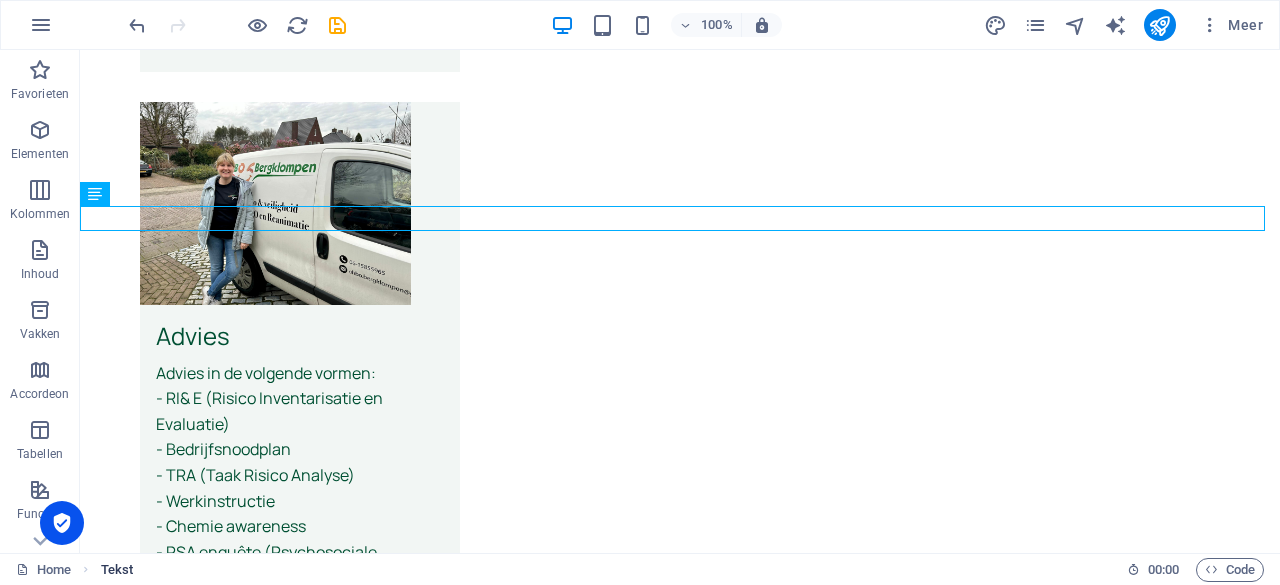 scroll, scrollTop: 5043, scrollLeft: 0, axis: vertical 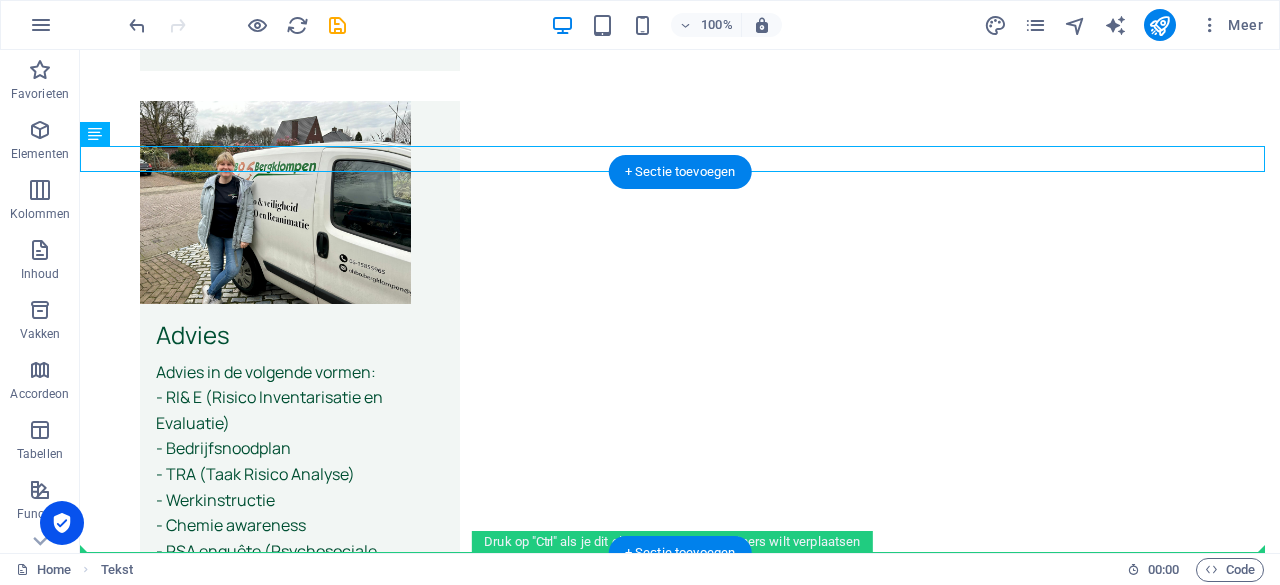drag, startPoint x: 210, startPoint y: 265, endPoint x: 118, endPoint y: 549, distance: 298.52972 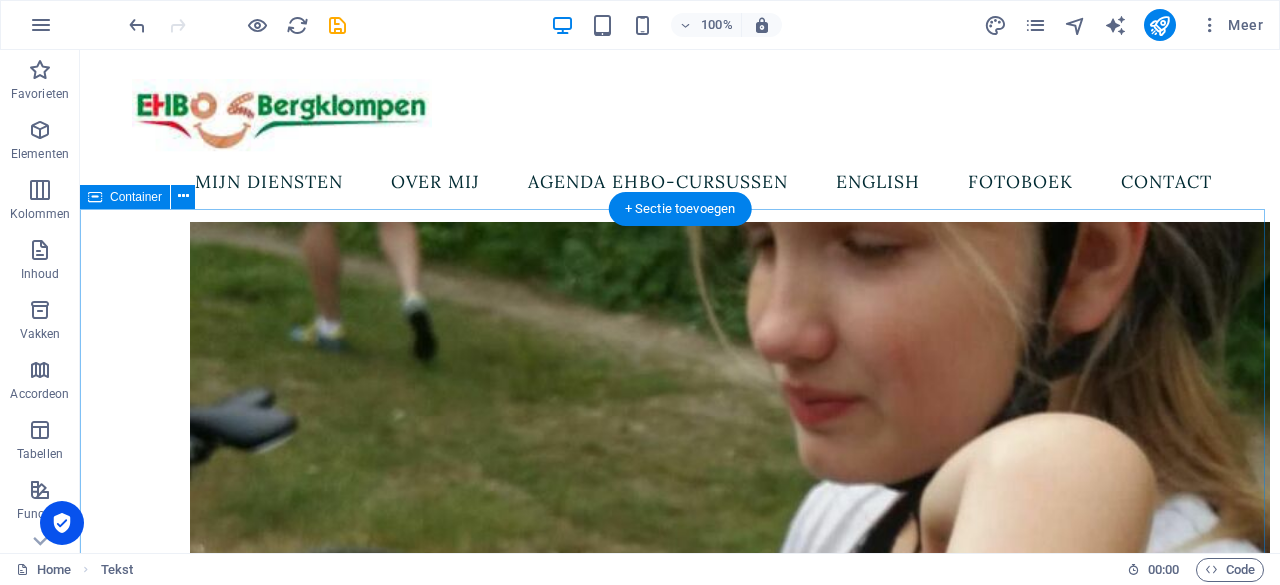 scroll, scrollTop: 0, scrollLeft: 0, axis: both 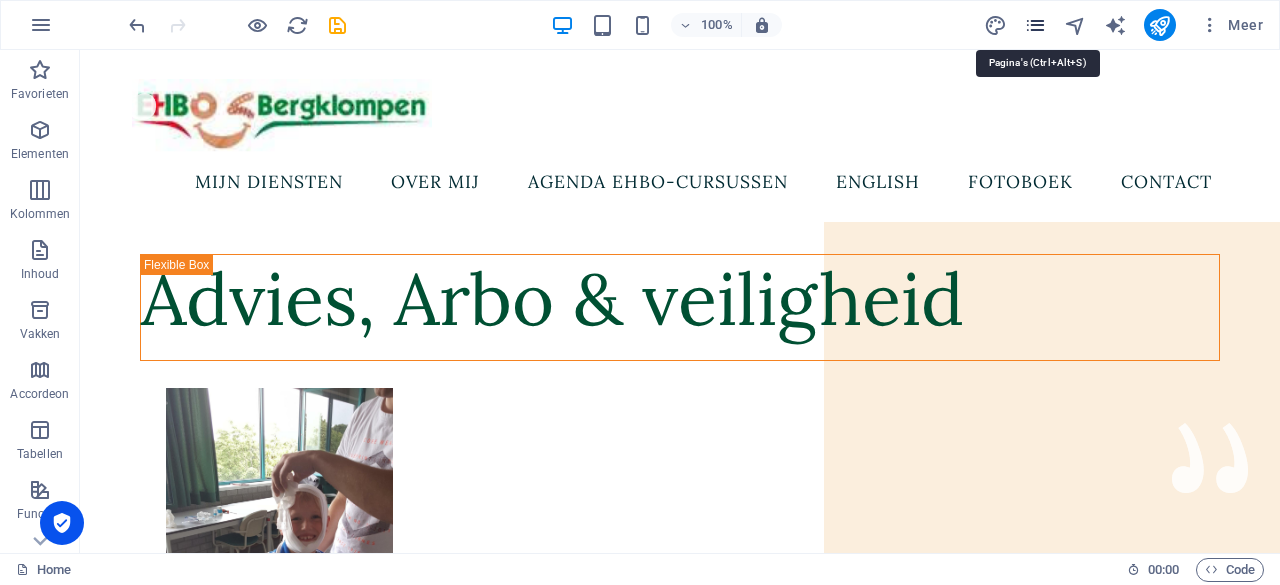 click at bounding box center (1035, 25) 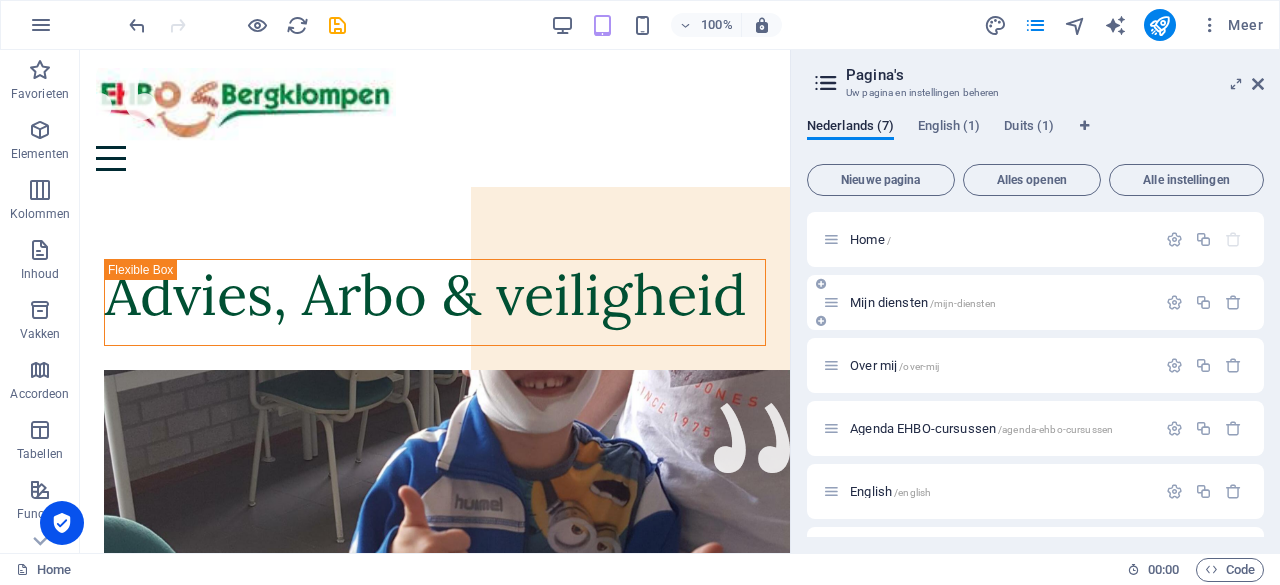 scroll, scrollTop: 116, scrollLeft: 0, axis: vertical 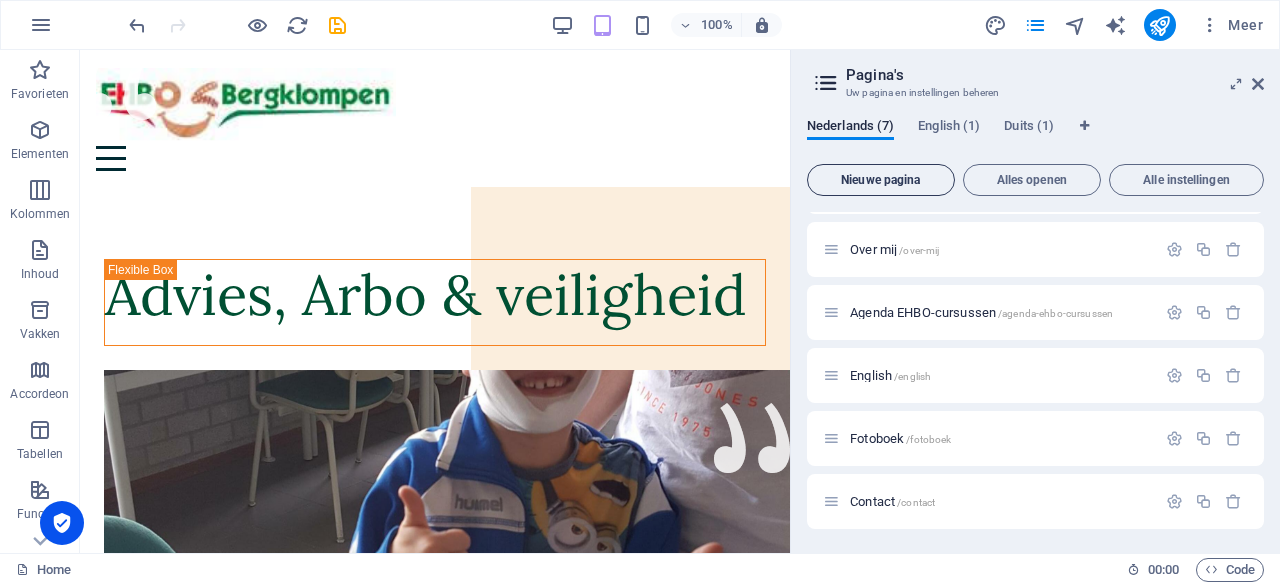 click on "Nieuwe pagina" at bounding box center [881, 180] 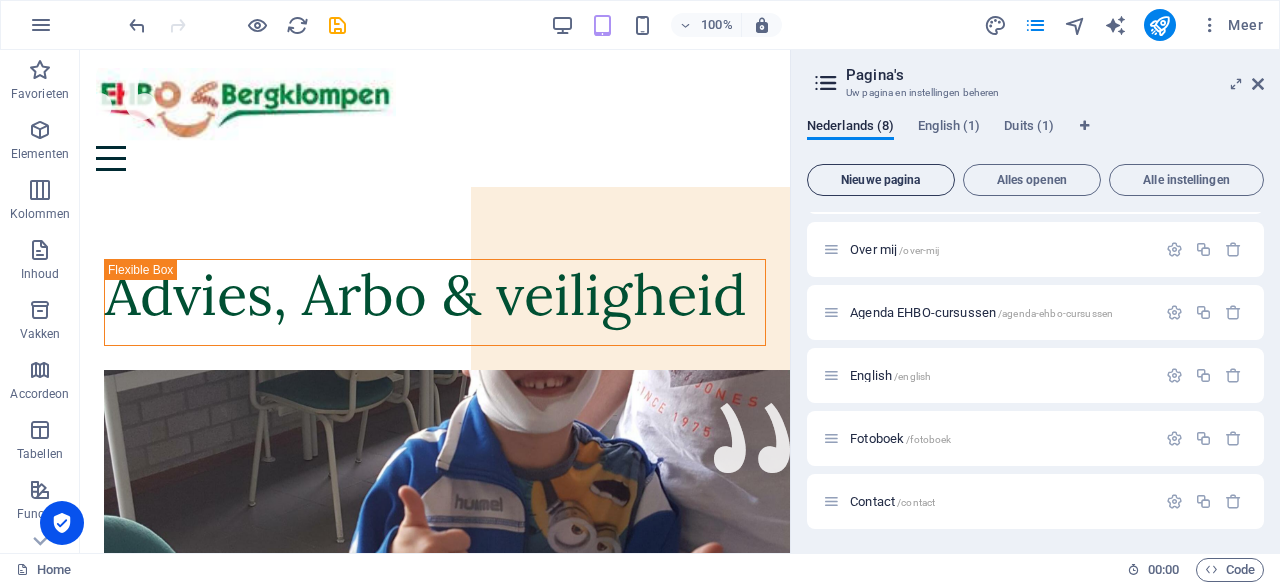 scroll, scrollTop: 381, scrollLeft: 0, axis: vertical 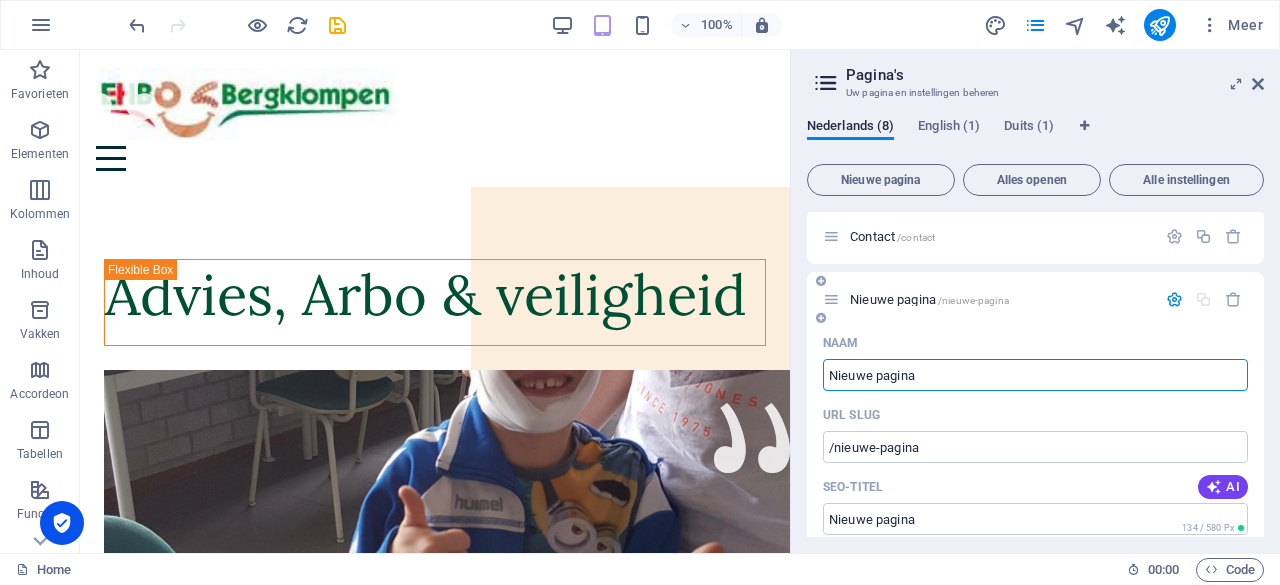 click on "Nieuwe pagina" at bounding box center [1035, 375] 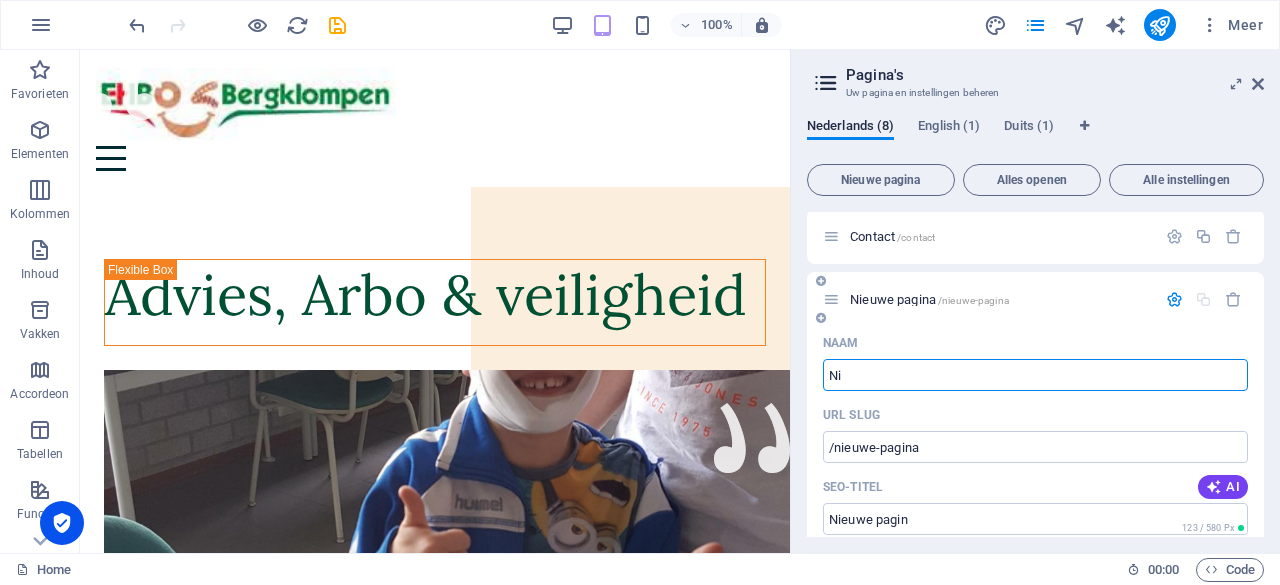 type on "N" 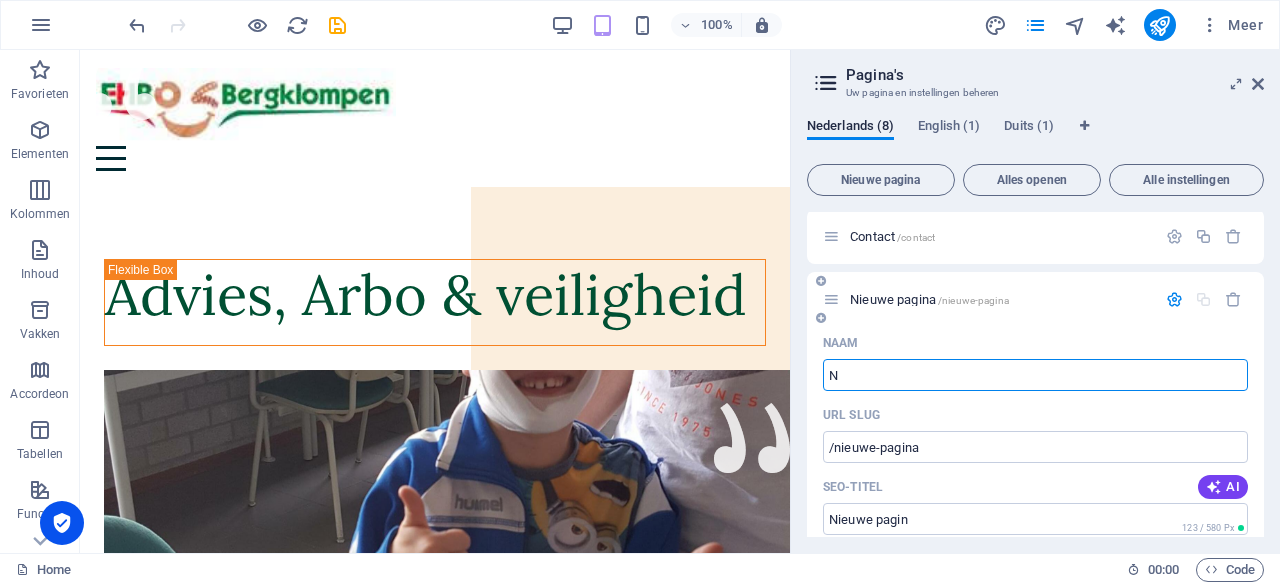 type 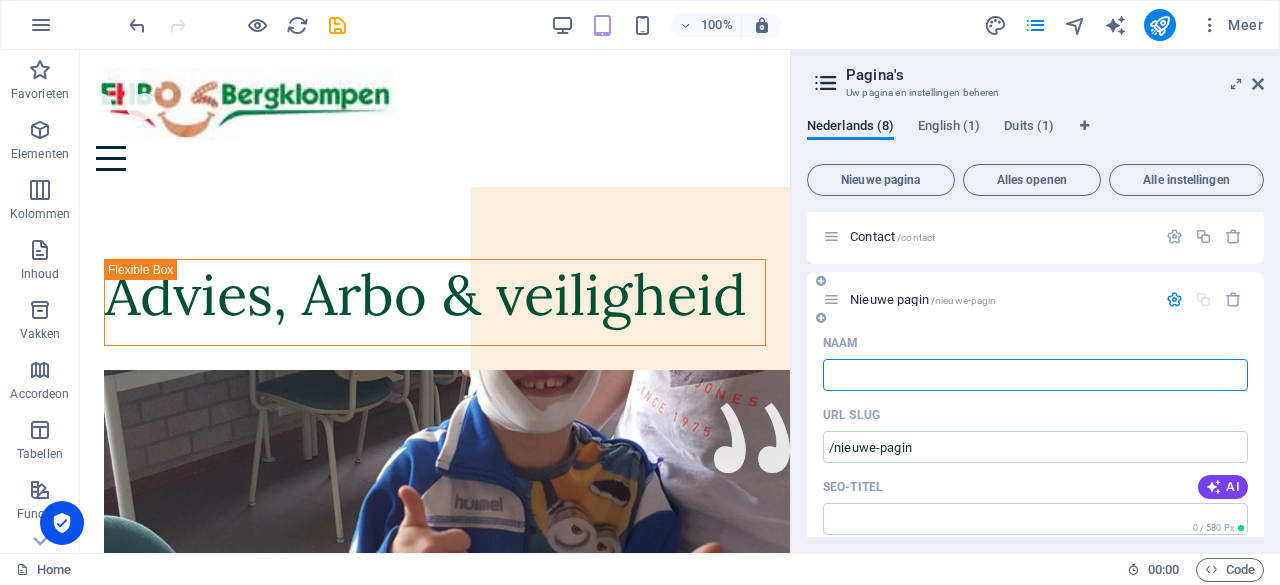 type on "/nieuwe-pagin" 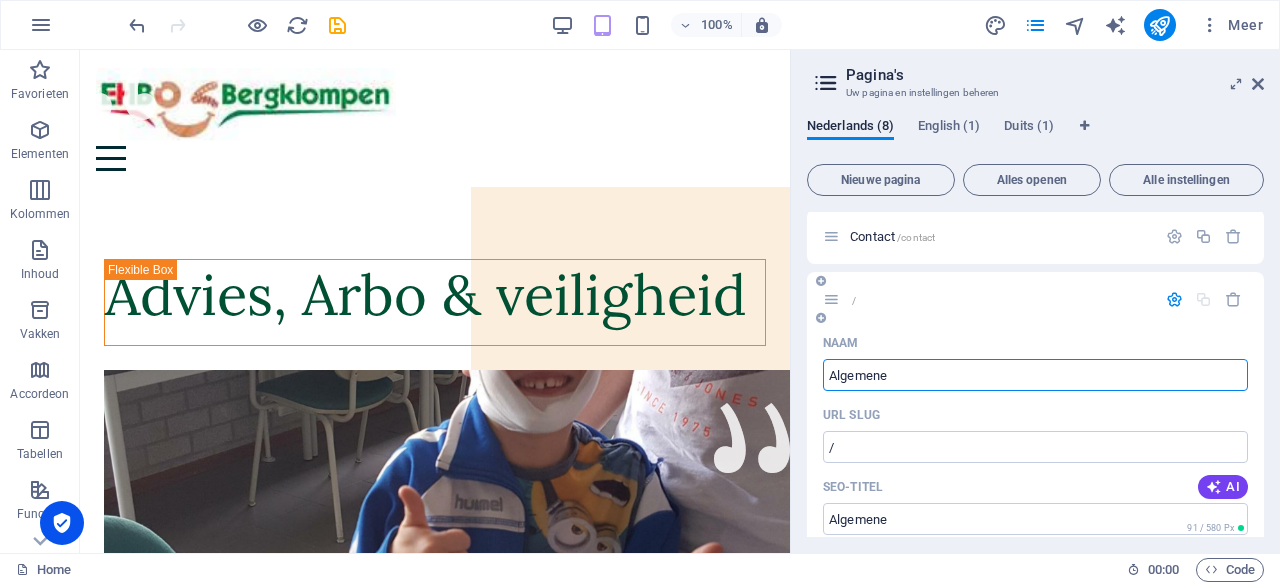 type on "Algemene" 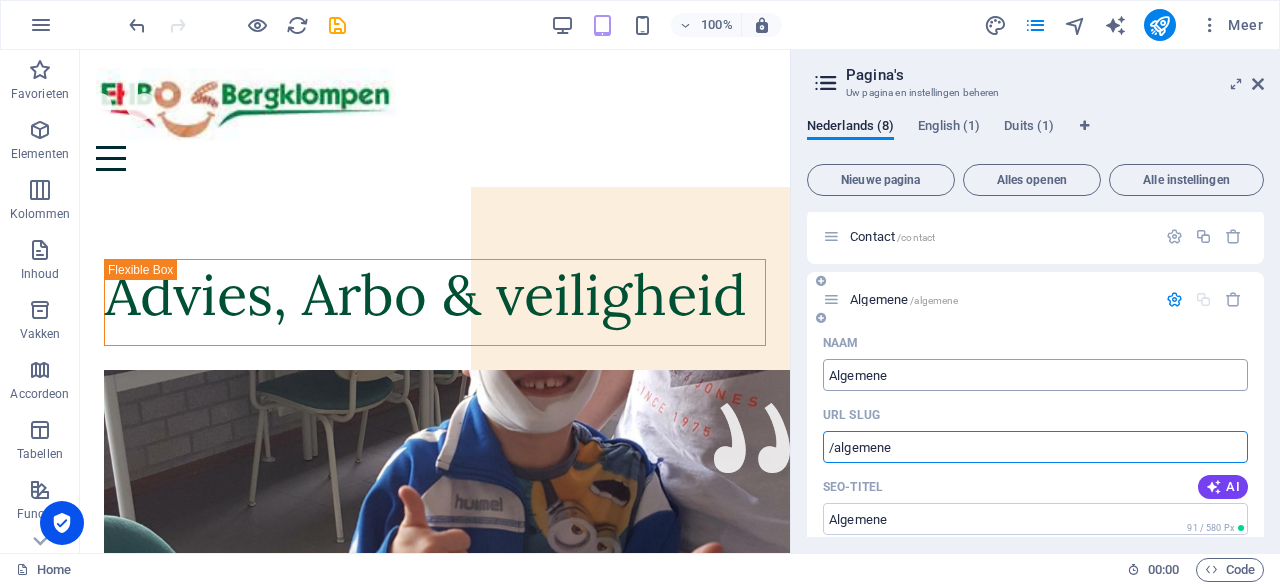 type on "Algemene" 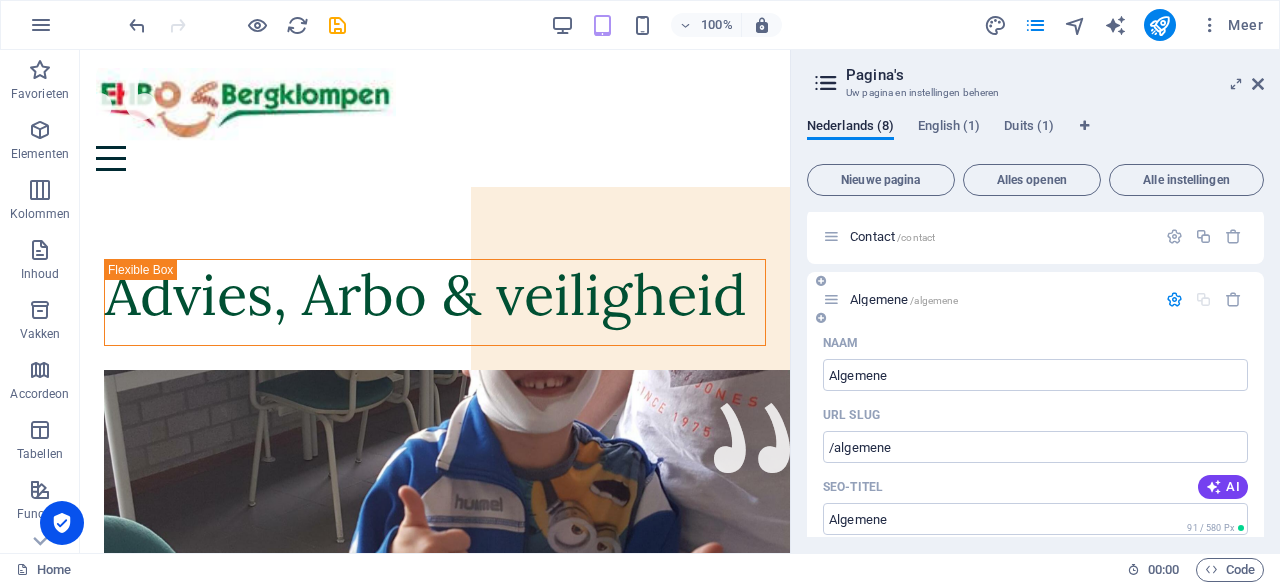 click on "Naam Algemene ​ URL SLUG /algemene ​ SEO-titel AI Algemene ​ 91 / 580 Px SEO-omschrijving AI ​ 0 / 990 Px SEO-trefwoorden AI ​ Instellingen Menu Noindex Voorbeeld Mobiel Desktop www.example.com algemene Algemene Meta-tags ​ Voorbeeld van afbeelding bekijken (Open Graph) Sleep bestanden hierheen, klik om bestanden te kiezen of selecteer bestanden uit Bestanden of gebruik onze gratis stockfoto's en video's Meer instellingen" at bounding box center (1035, 689) 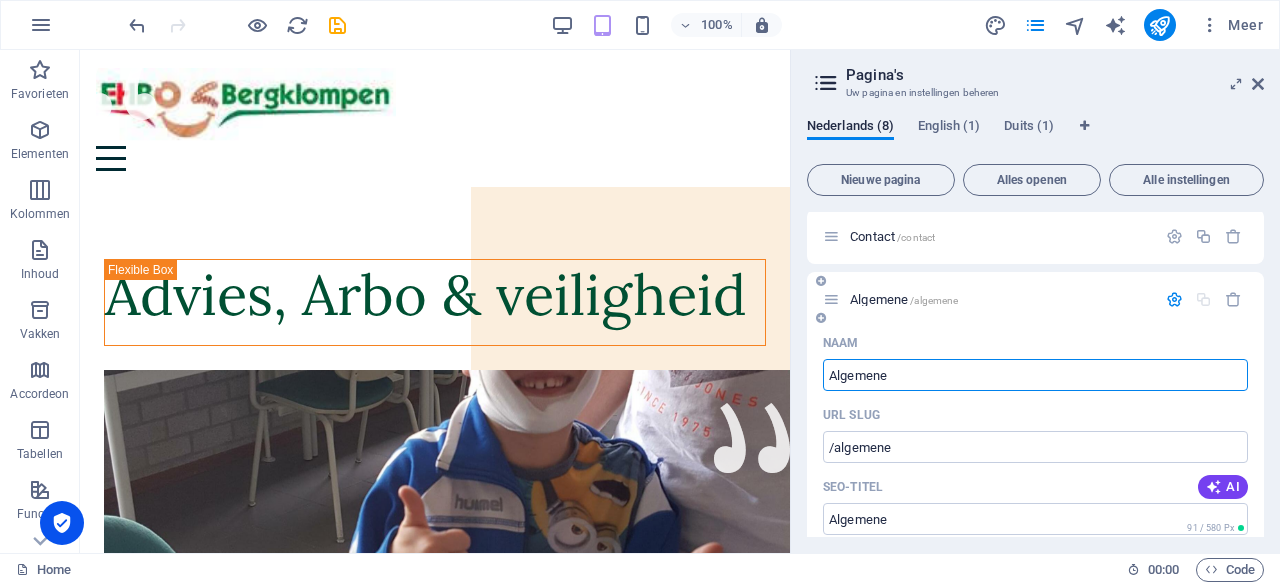 click on "Algemene" at bounding box center [1035, 375] 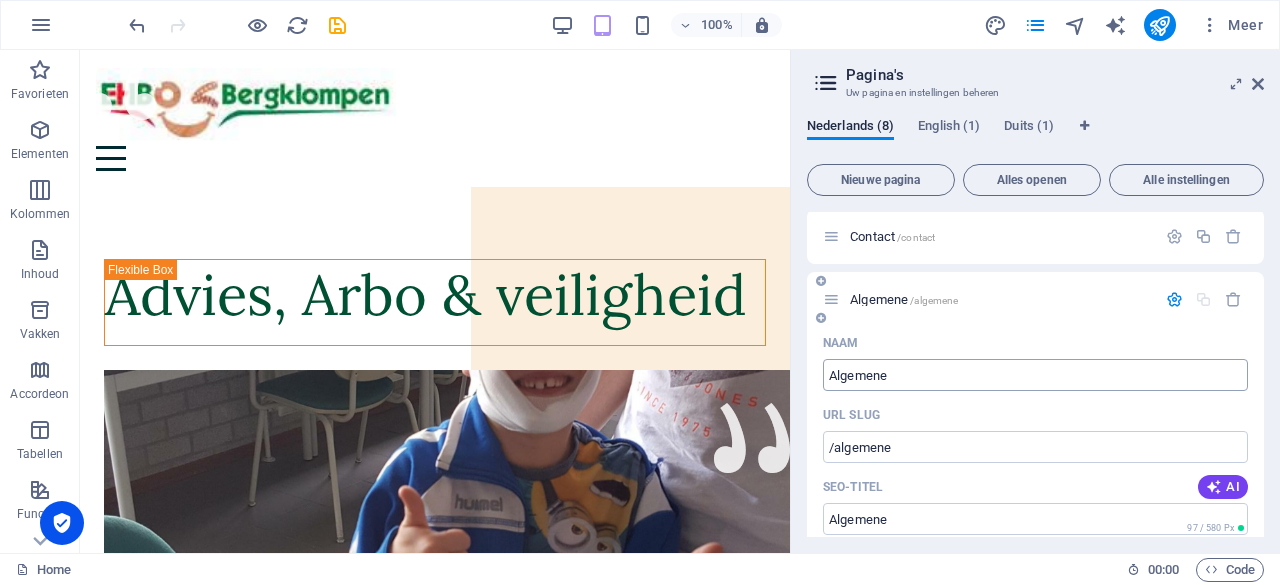 type on "Algemene" 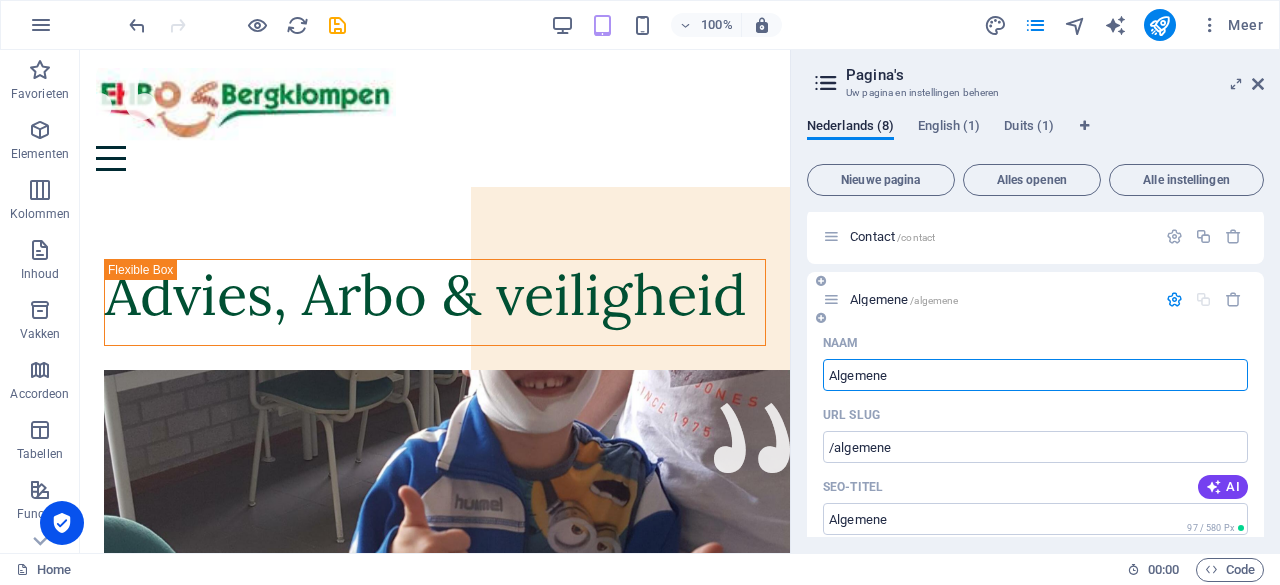 click on "Algemene" at bounding box center [1035, 375] 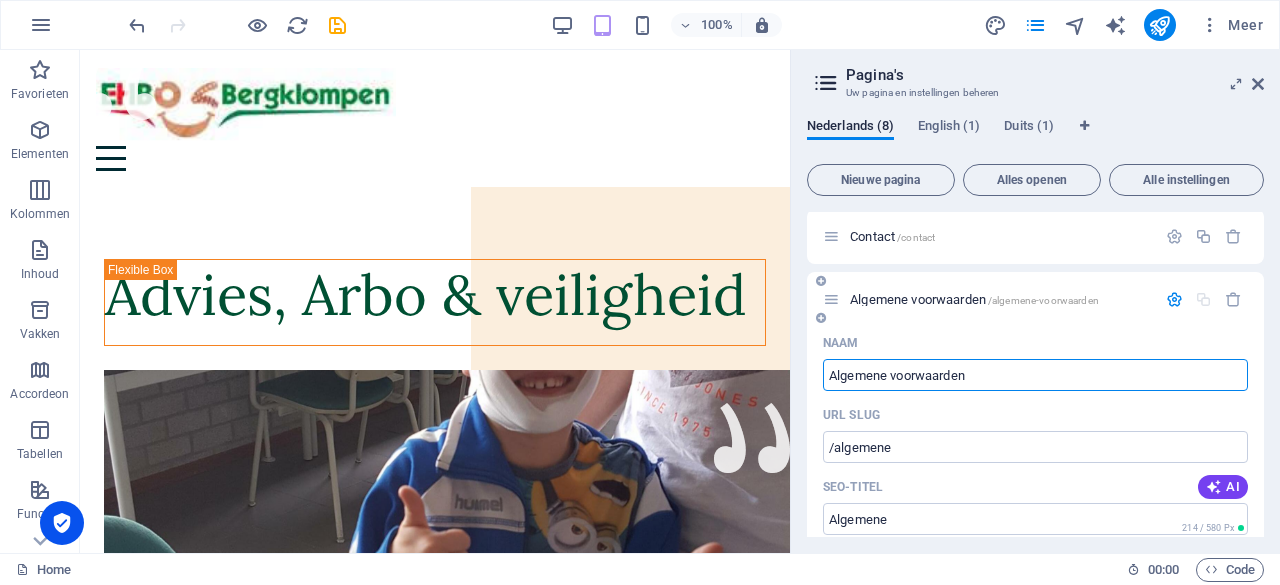 type on "Algemene voorwaarden" 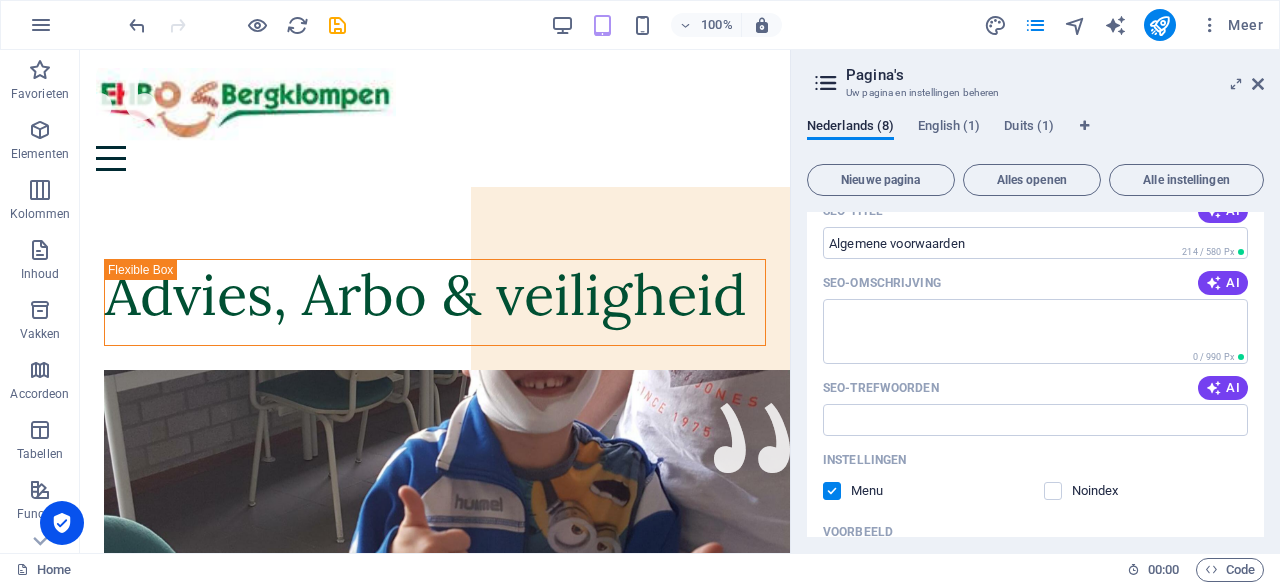 scroll, scrollTop: 649, scrollLeft: 0, axis: vertical 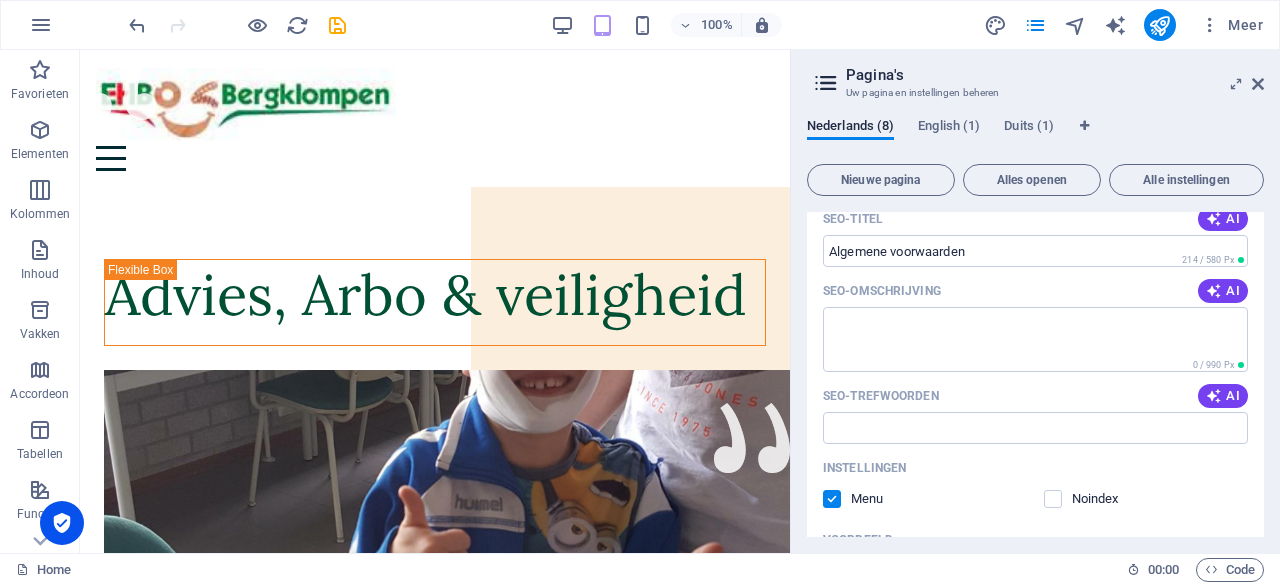 type on "Algemene voorwaarden" 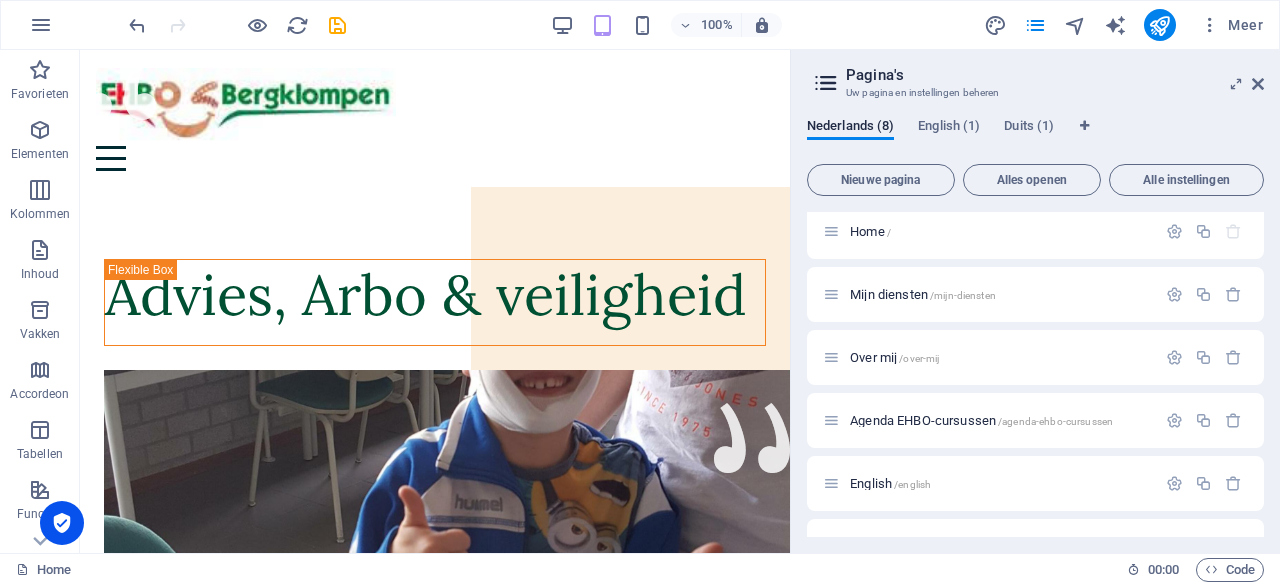 scroll, scrollTop: 0, scrollLeft: 0, axis: both 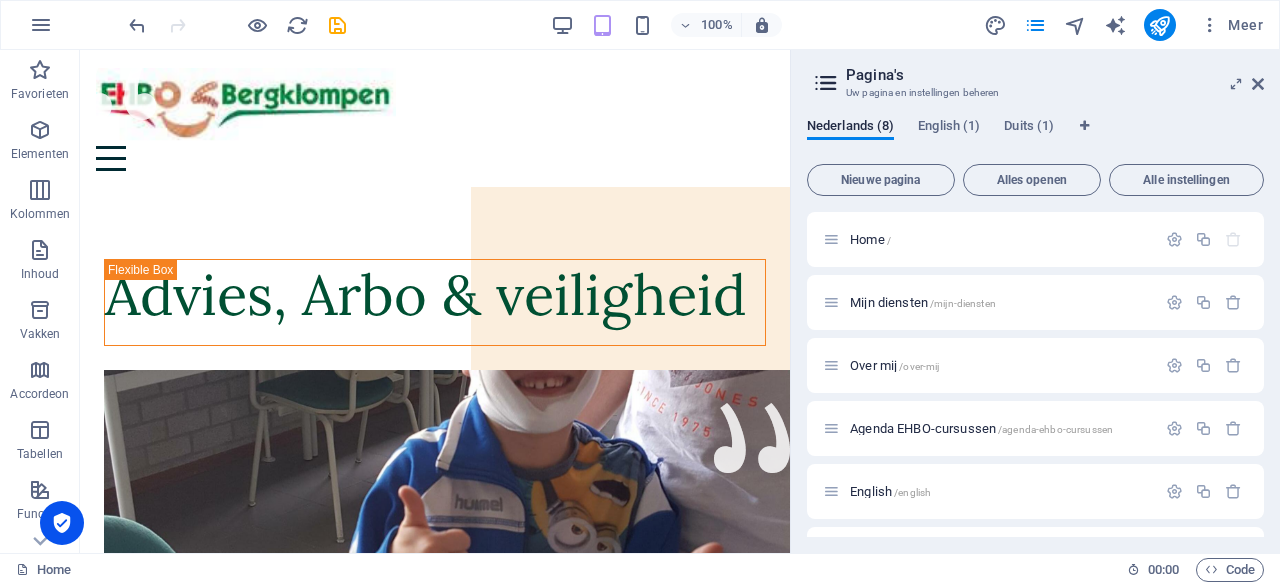 click on "Pagina's Uw pagina en instellingen beheren Nederlands (8) English (1) Duits (1) Nieuwe pagina Alles openen Alle instellingen Home / Mijn diensten /mijn-diensten Over mij /over-mij Agenda EHBO-cursussen /agenda-ehbo-cursussen English /english Fotoboek /fotoboek Contact /contact Algemene voorwaarden /algemene-voorwaarden Naam Algemene voorwaarden ​ URL SLUG /algemene-voorwaarden ​ SEO-titel AI Algemene voorwaarden ​ 214 / 580 Px SEO-omschrijving AI ​ 0 / 990 Px SEO-trefwoorden AI ​ Instellingen Menu Noindex Voorbeeld Mobiel Desktop www.example.com ... algemene-voorwaarden Algemene voorwaarden Meta-tags ​ Voorbeeld van afbeelding bekijken (Open Graph) Sleep bestanden hierheen, klik om bestanden te kiezen of selecteer bestanden uit Bestanden of gebruik onze gratis stockfoto's en video's Meer instellingen" at bounding box center (1035, 301) 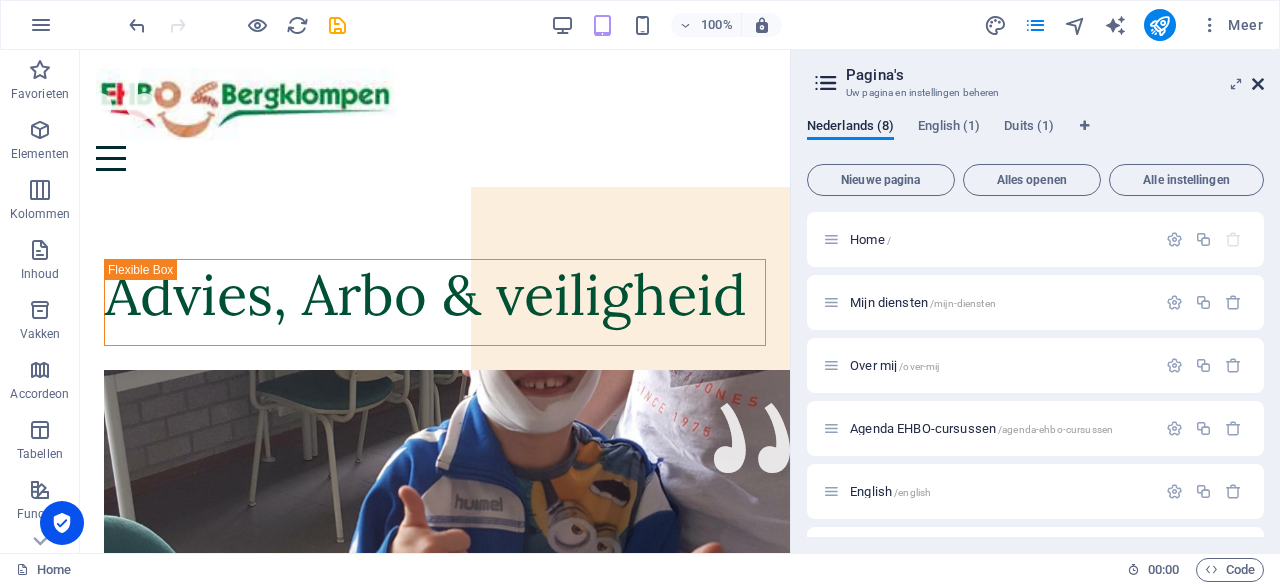 click at bounding box center [1258, 84] 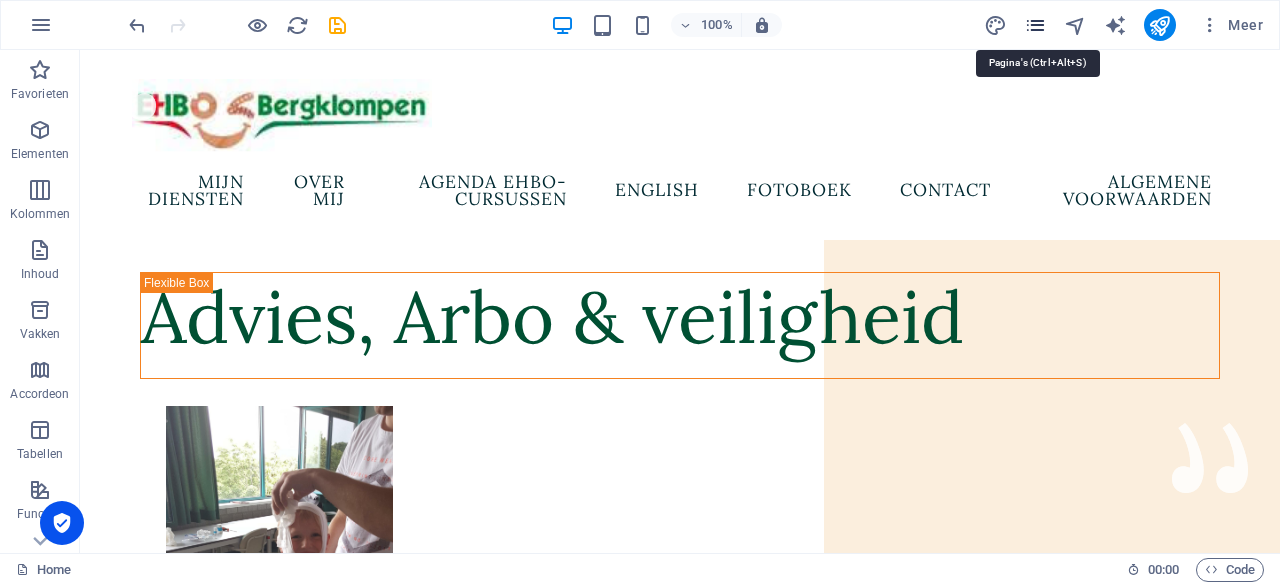 click at bounding box center [1035, 25] 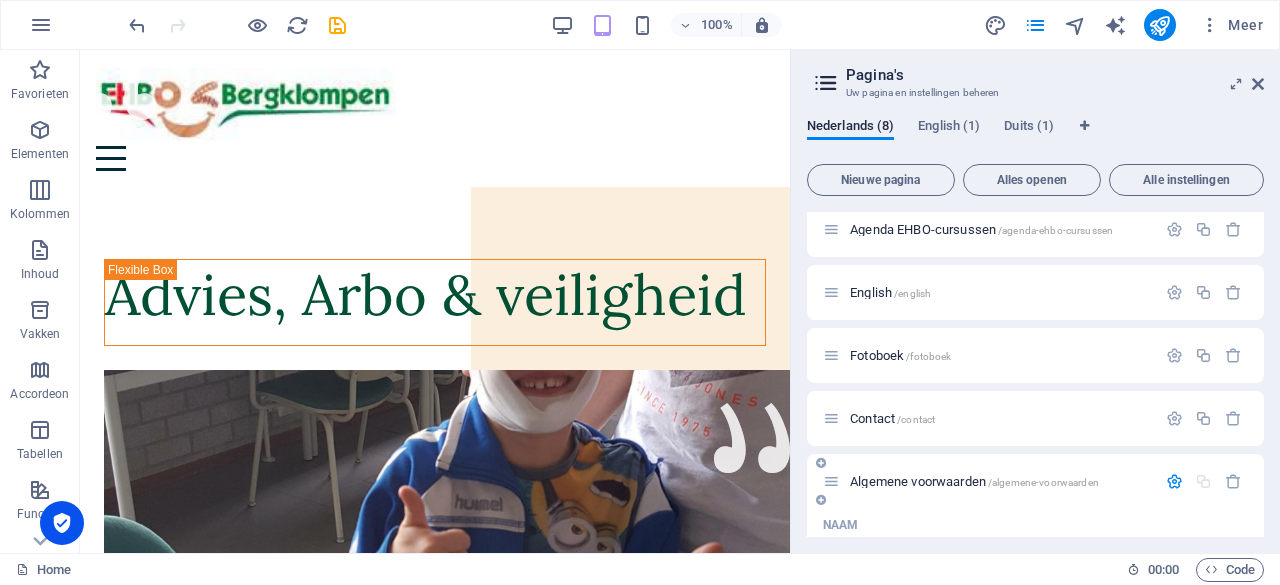 scroll, scrollTop: 195, scrollLeft: 0, axis: vertical 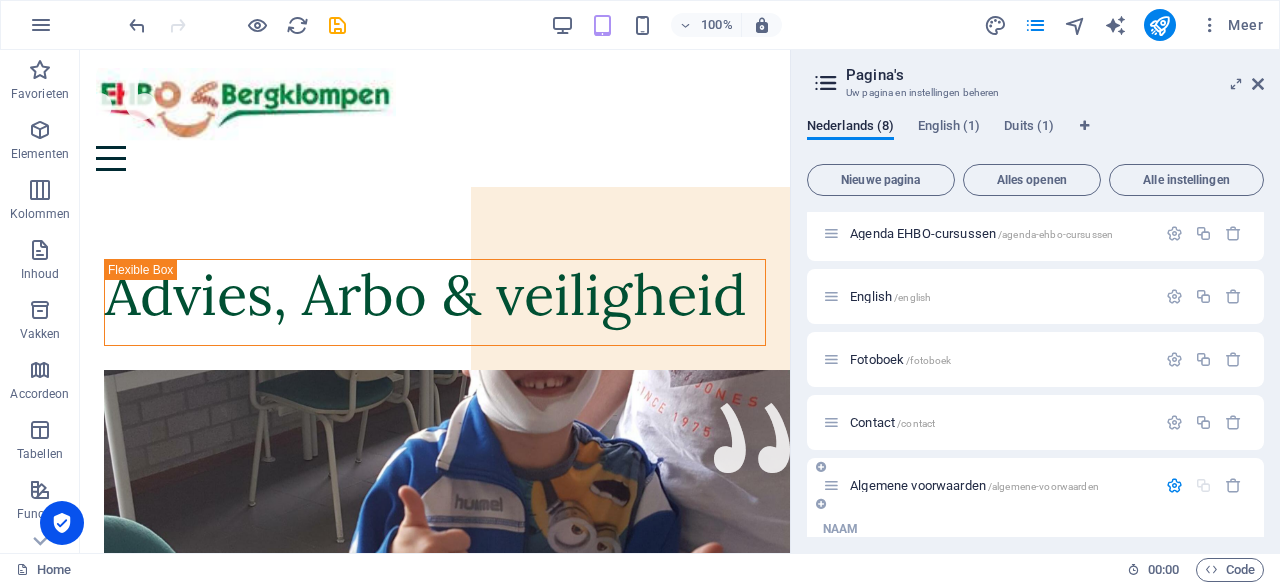 click on "Algemene voorwaarden /algemene-voorwaarden" at bounding box center [974, 485] 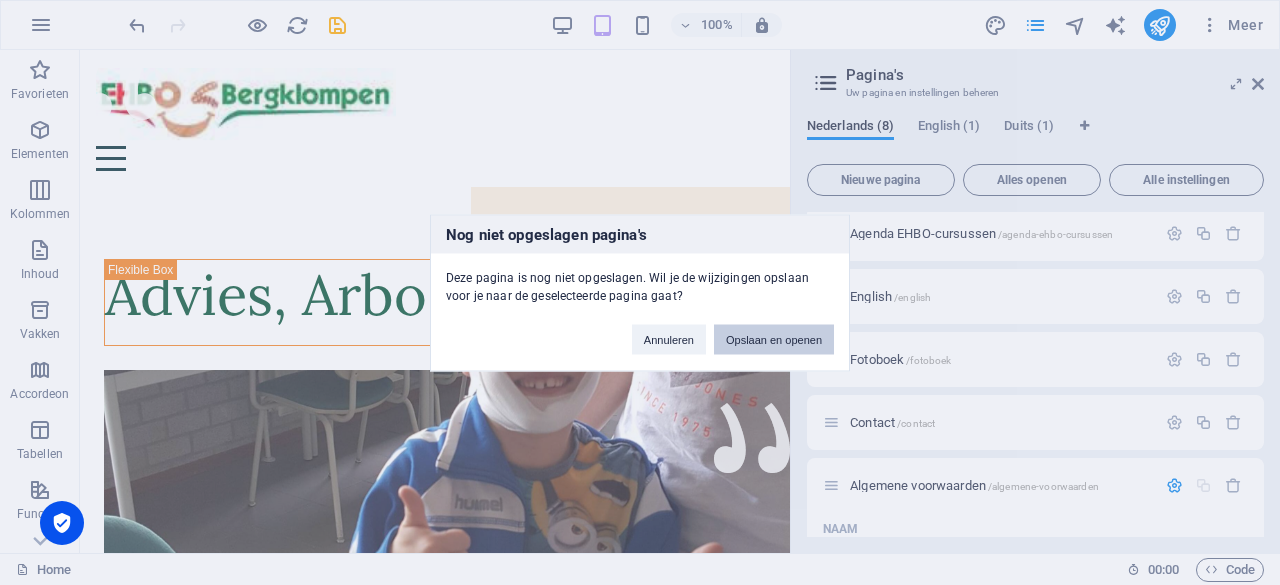 click on "Opslaan en openen" at bounding box center (774, 339) 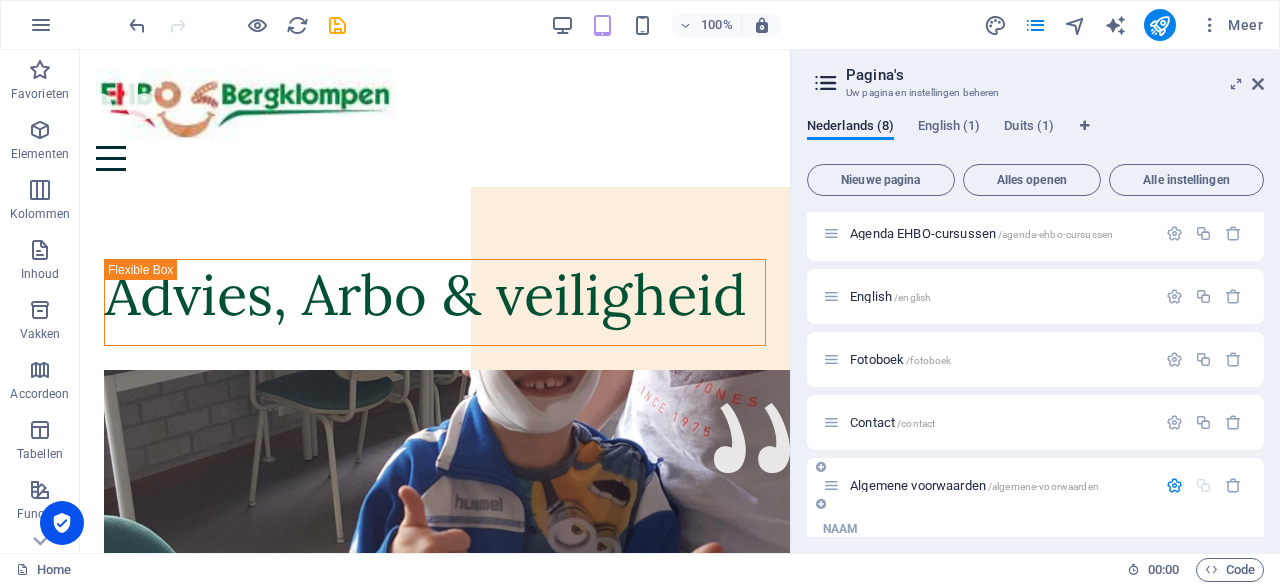 click on "Contact /contact" at bounding box center [1035, 422] 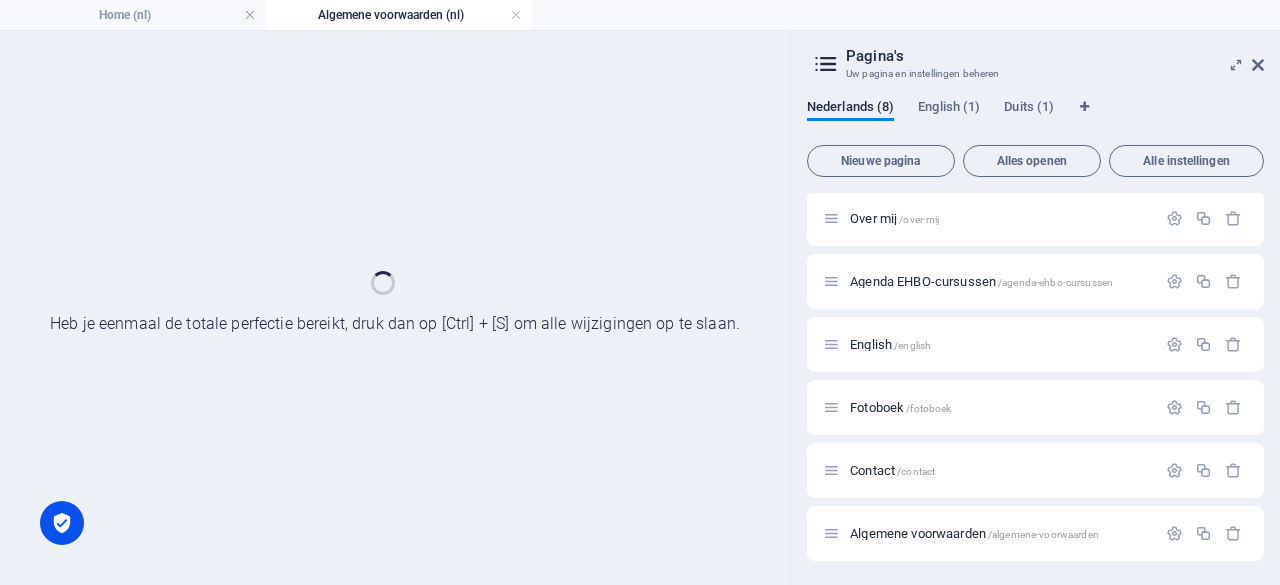 scroll, scrollTop: 127, scrollLeft: 0, axis: vertical 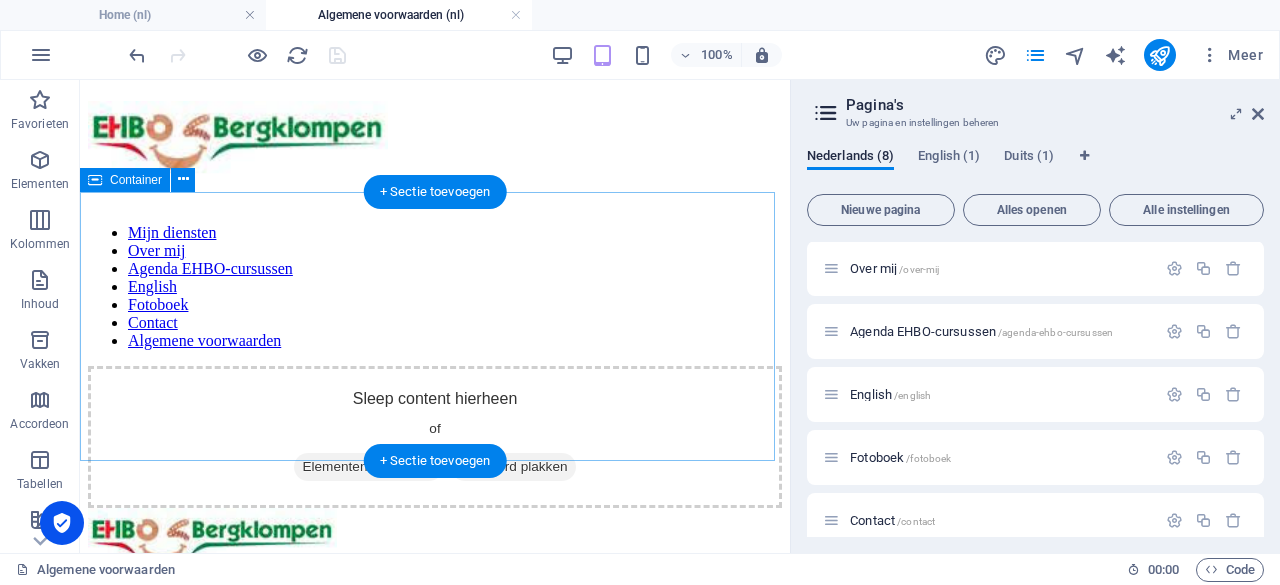 click on "Elementen toevoegen" at bounding box center [368, 467] 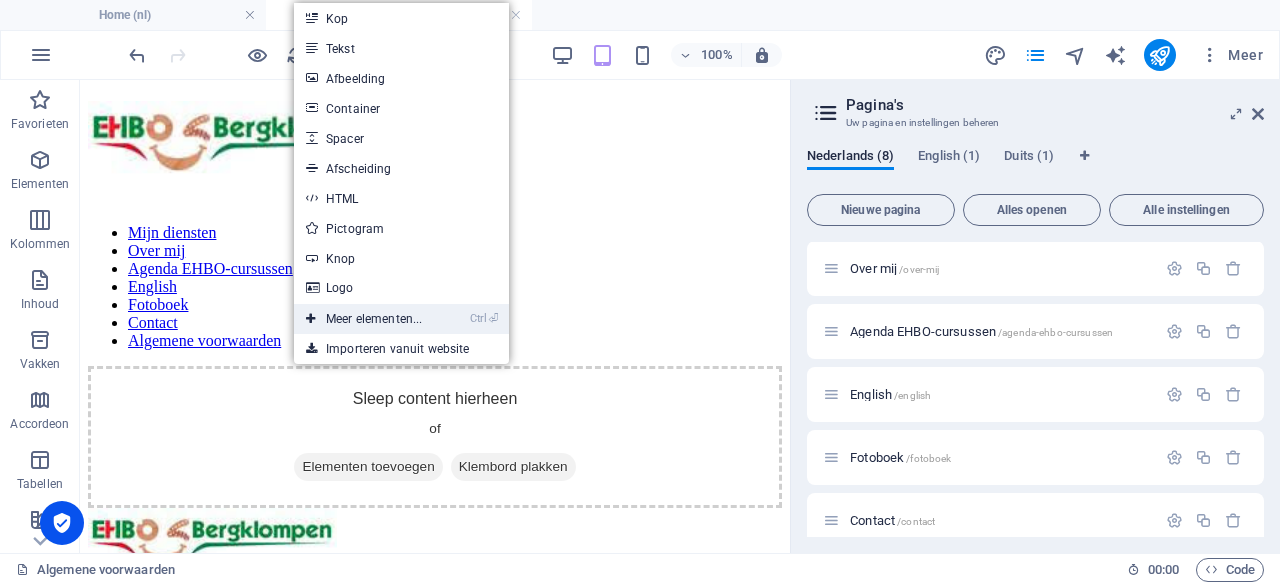 click on "Ctrl ⏎  Meer elementen..." at bounding box center [364, 319] 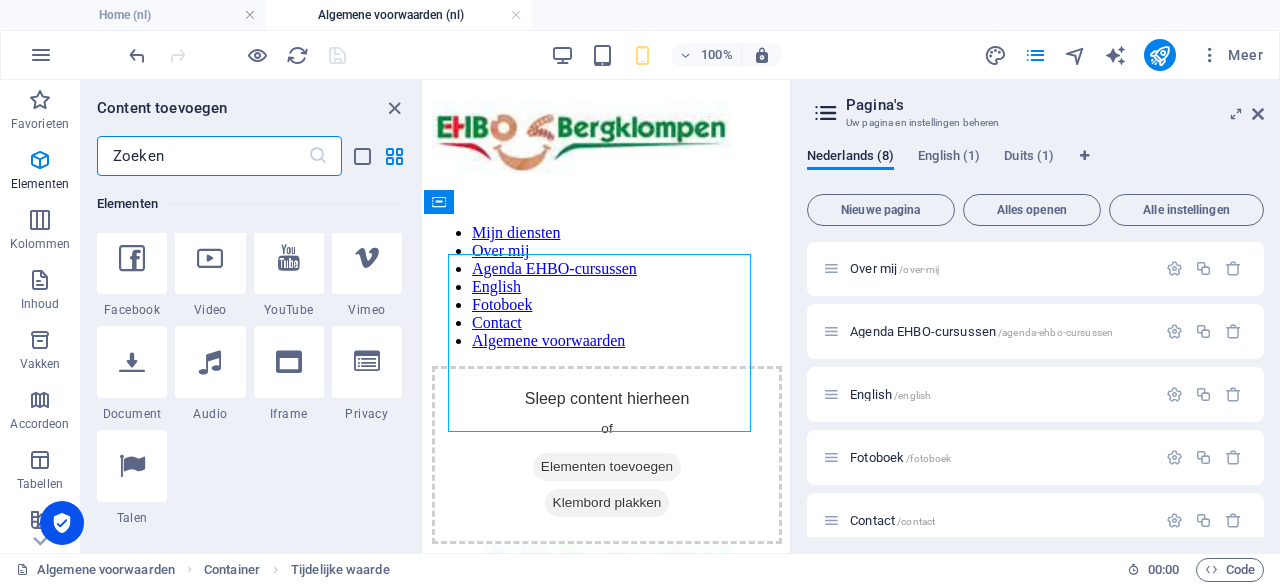 scroll, scrollTop: 644, scrollLeft: 0, axis: vertical 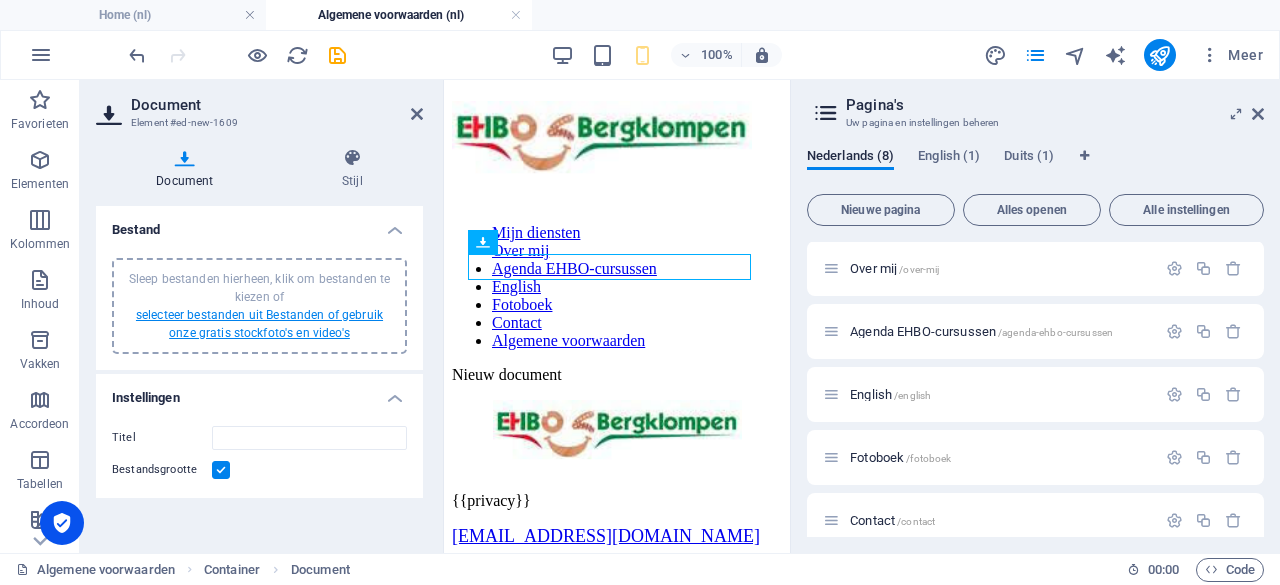 click on "selecteer bestanden uit Bestanden of gebruik onze gratis stockfoto's en video's" at bounding box center [259, 324] 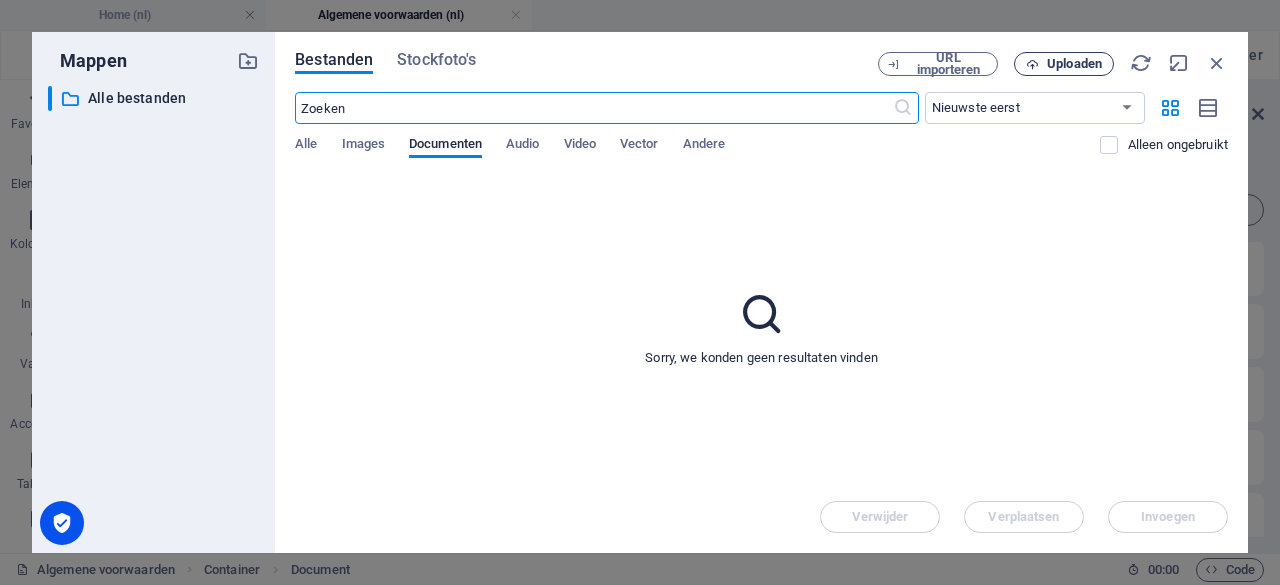 click on "Uploaden" at bounding box center [1074, 64] 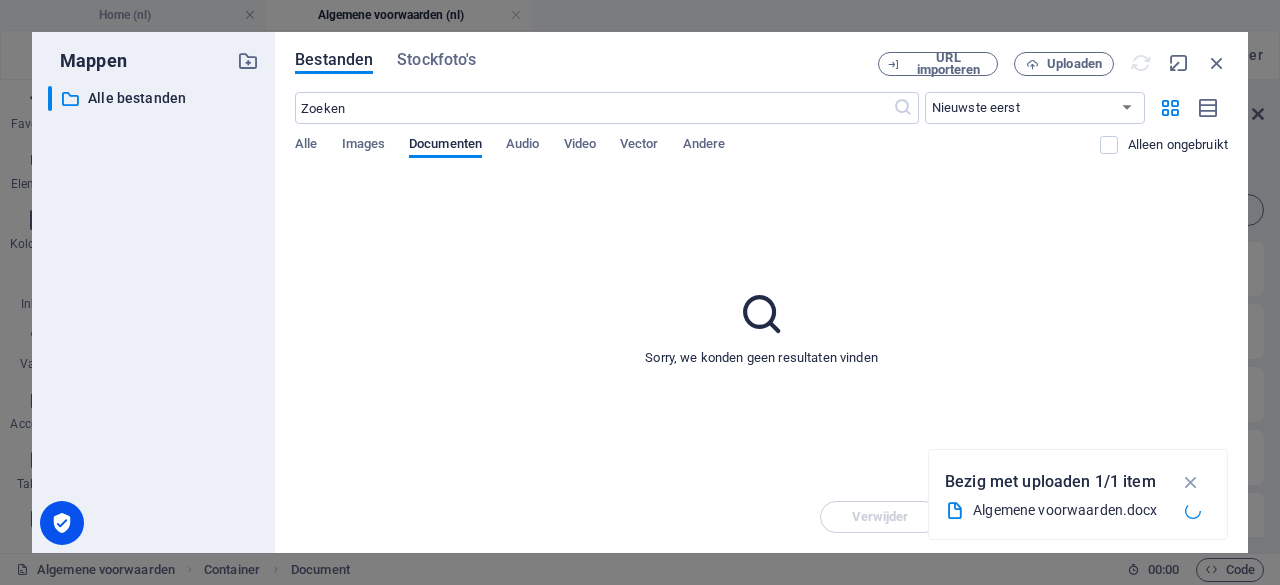 type on "Algemenevoorwaarden-nuGNmGHKwxWAcdN9quERIw.docx" 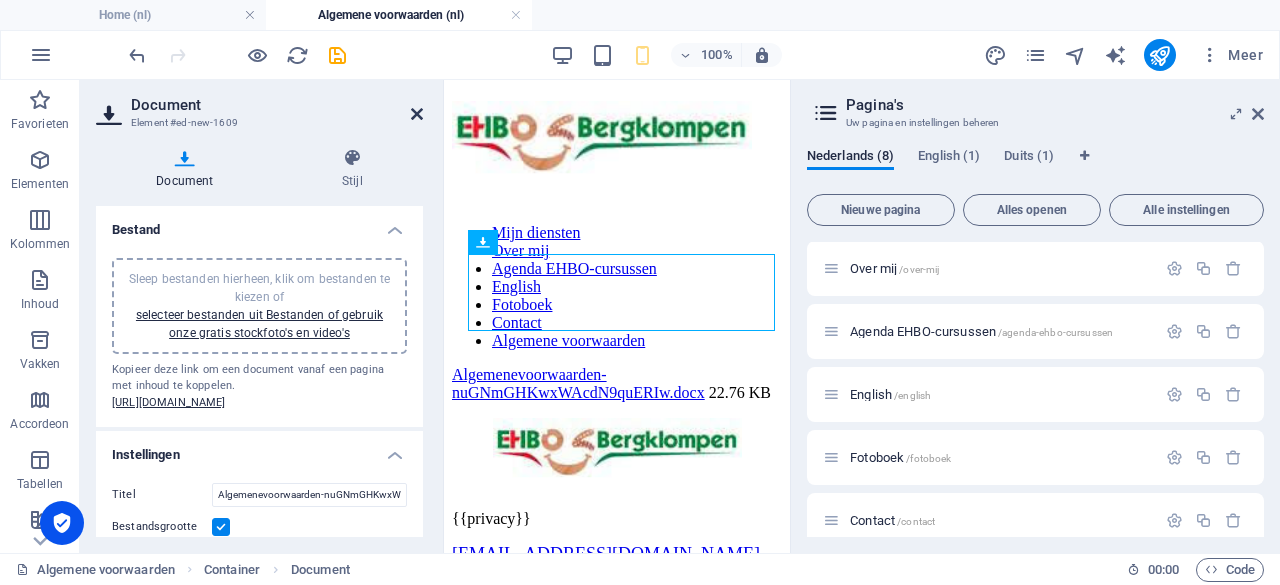 click at bounding box center [417, 114] 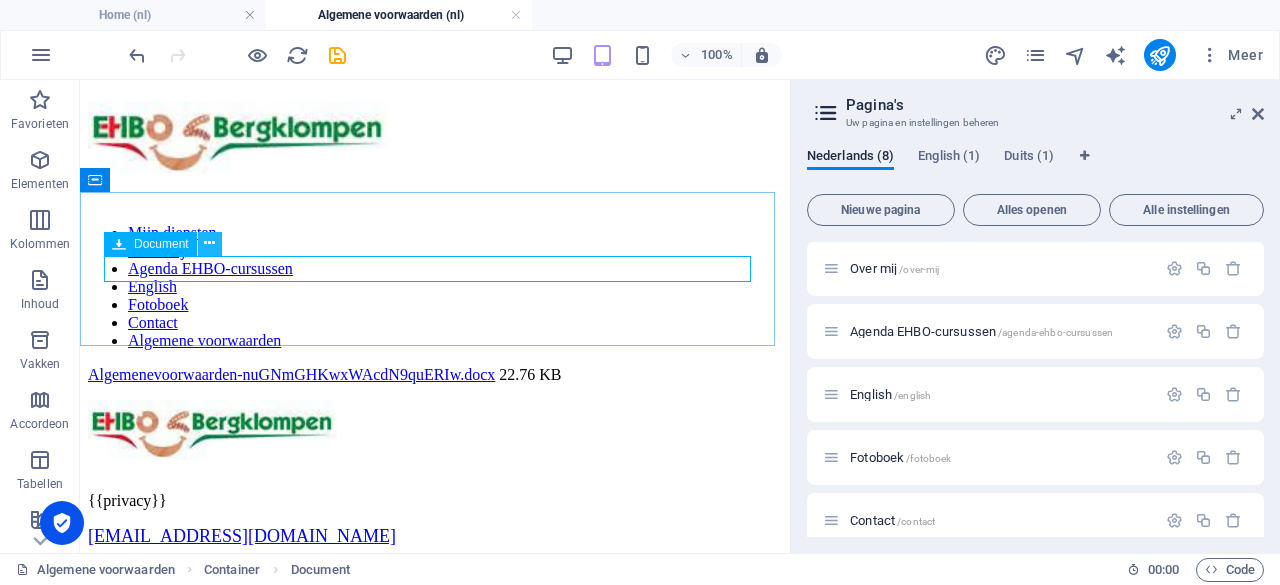 click at bounding box center [209, 243] 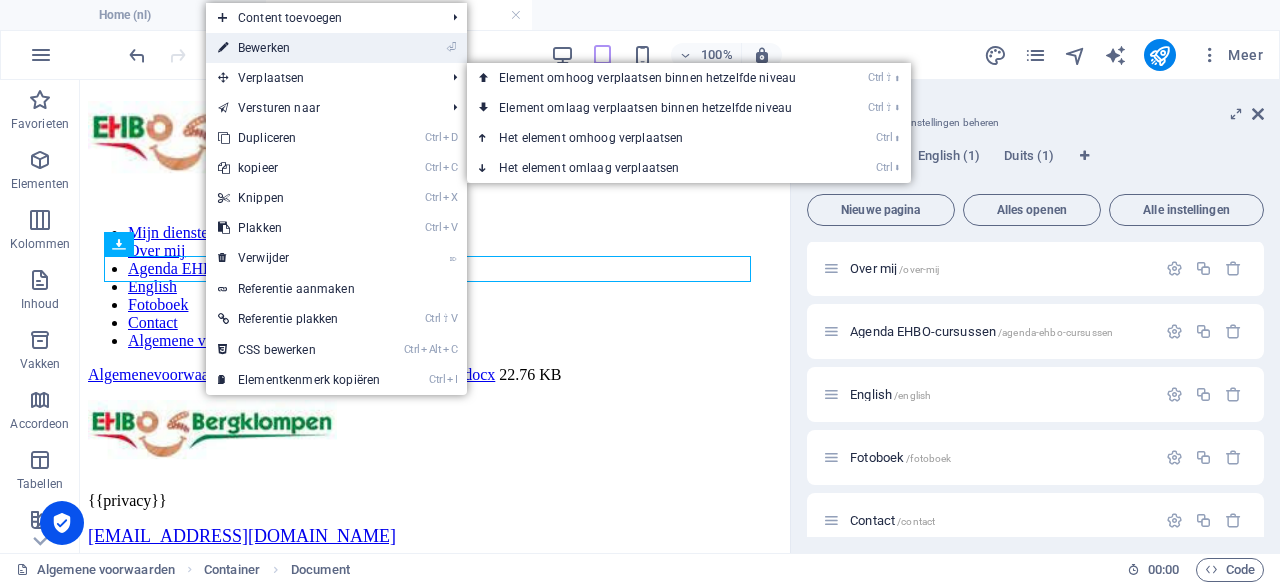 click on "⏎  Bewerken" at bounding box center (299, 48) 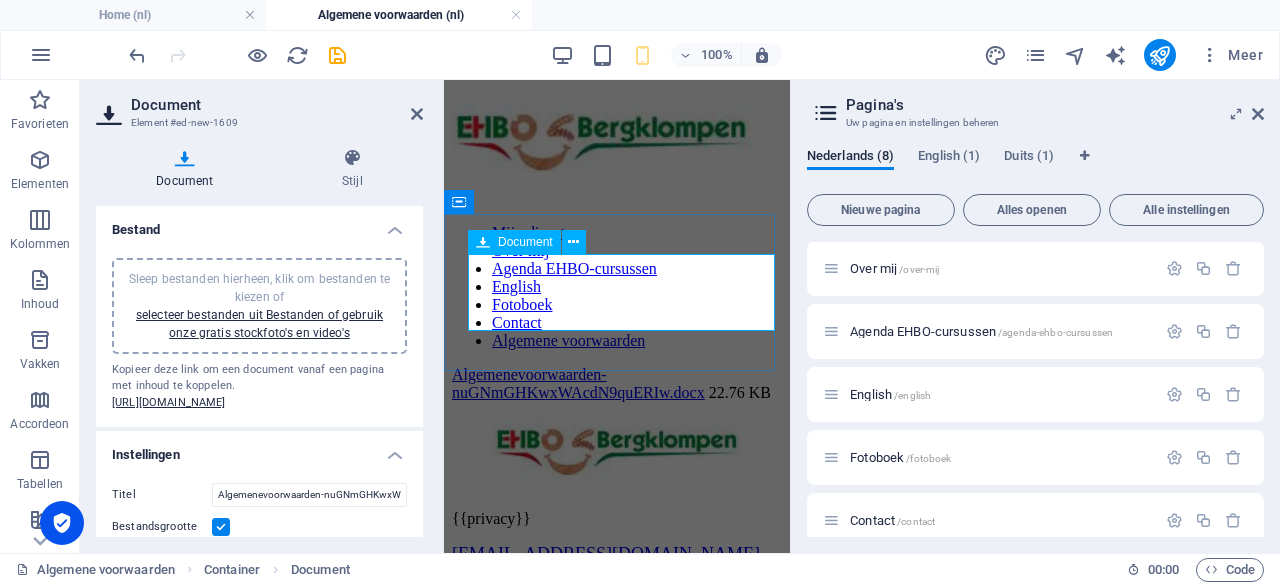 click on "Algemenevoorwaarden-nuGNmGHKwxWAcdN9quERIw.docx   22.76 KB" at bounding box center [617, 384] 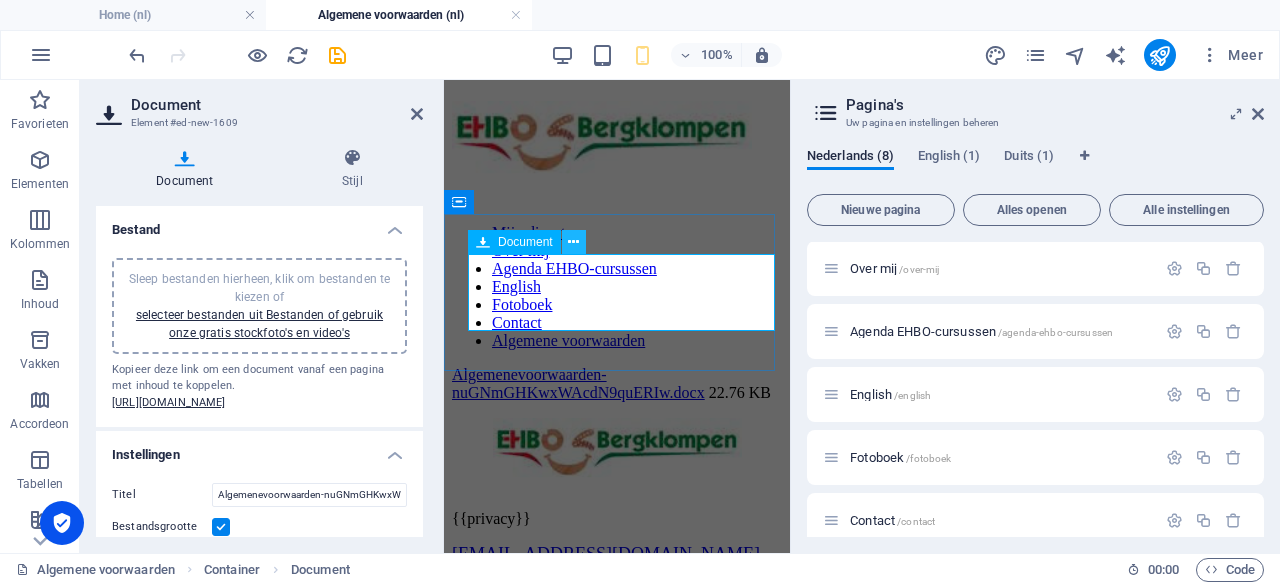 click at bounding box center (573, 242) 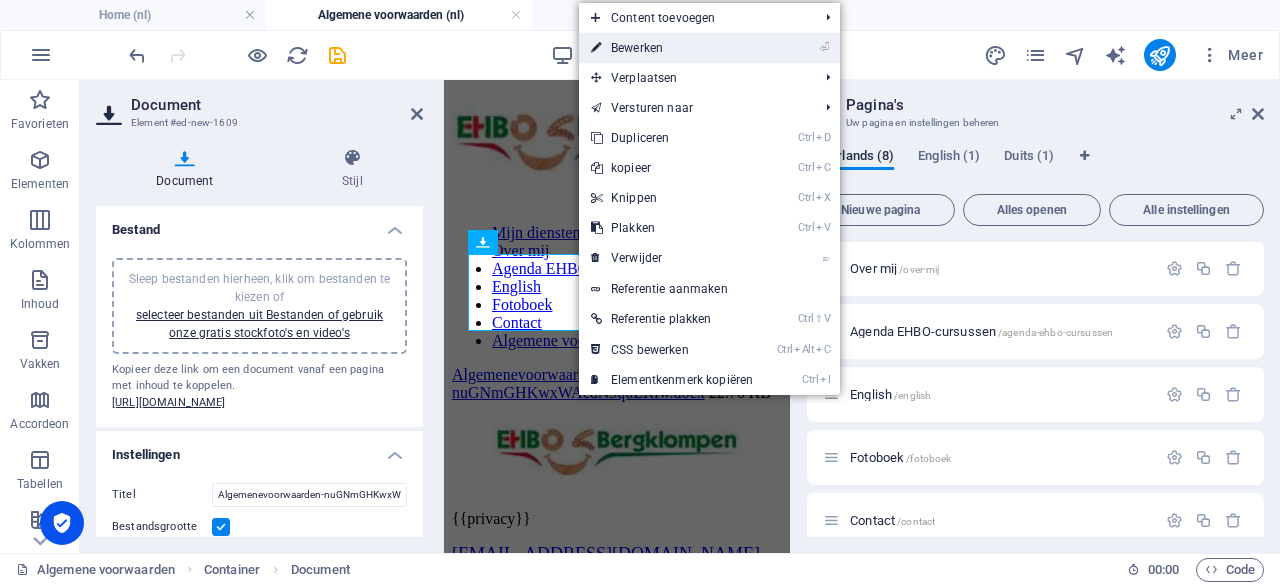 click on "⏎  Bewerken" at bounding box center [672, 48] 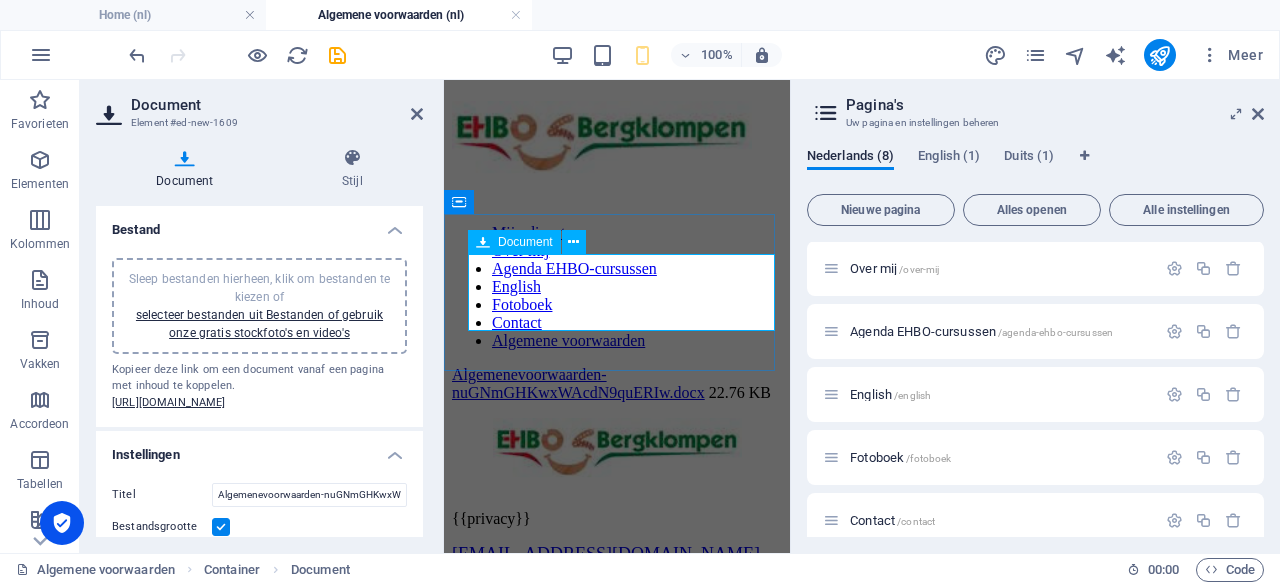 click on "Algemenevoorwaarden-nuGNmGHKwxWAcdN9quERIw.docx   22.76 KB" at bounding box center (617, 384) 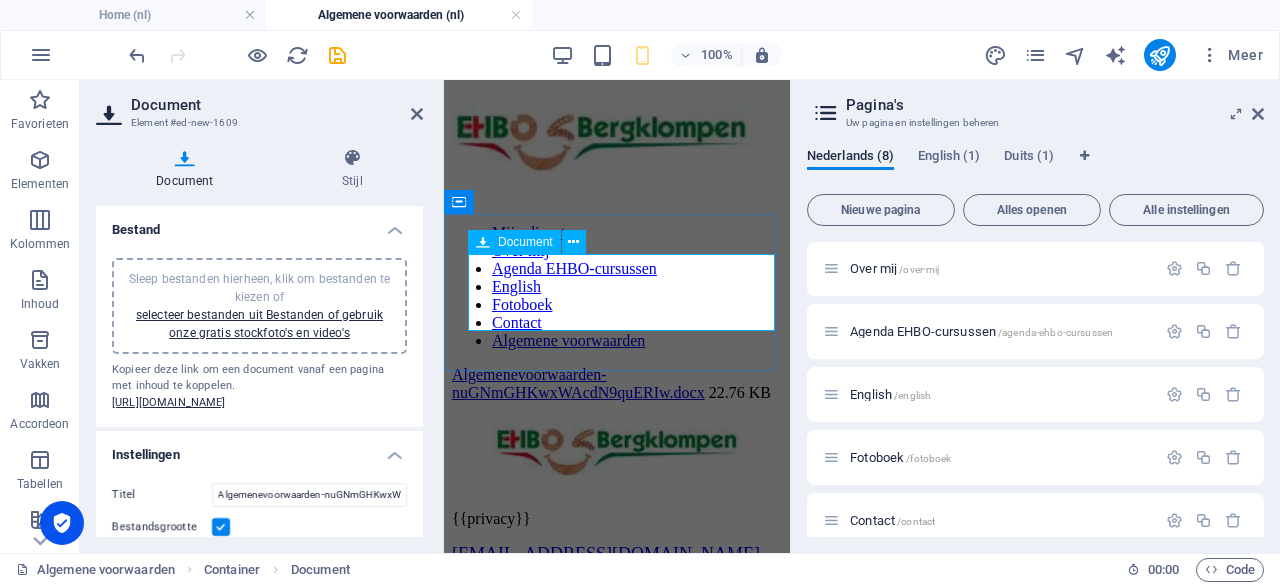 click on "Algemenevoorwaarden-nuGNmGHKwxWAcdN9quERIw.docx   22.76 KB" at bounding box center [617, 384] 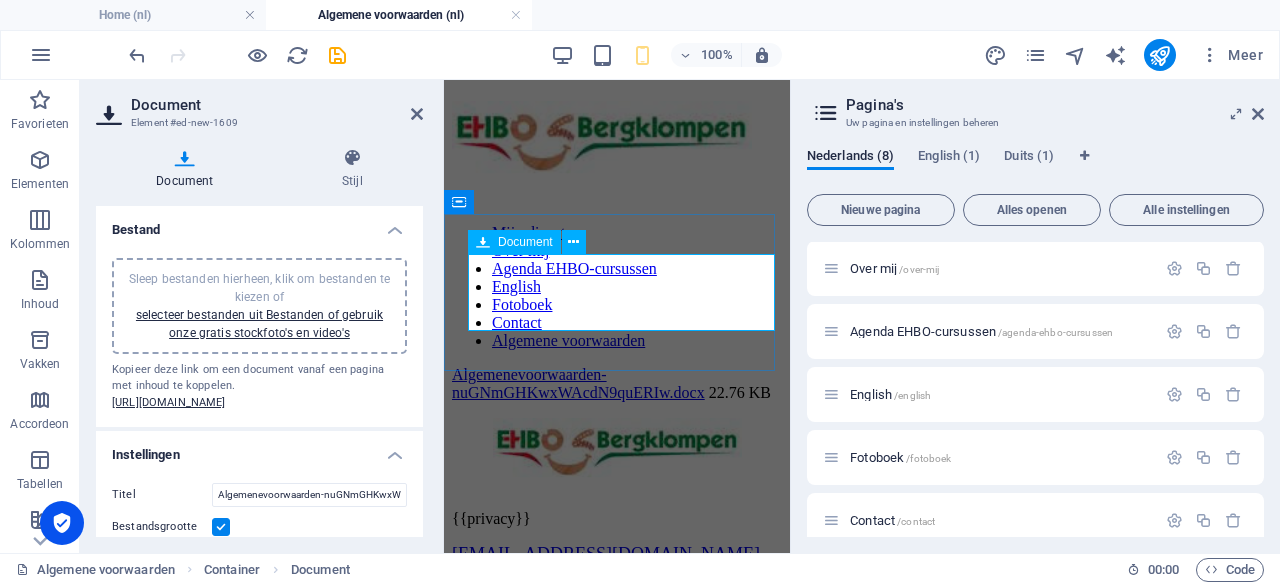 click on "Algemenevoorwaarden-nuGNmGHKwxWAcdN9quERIw.docx   22.76 KB" at bounding box center (617, 384) 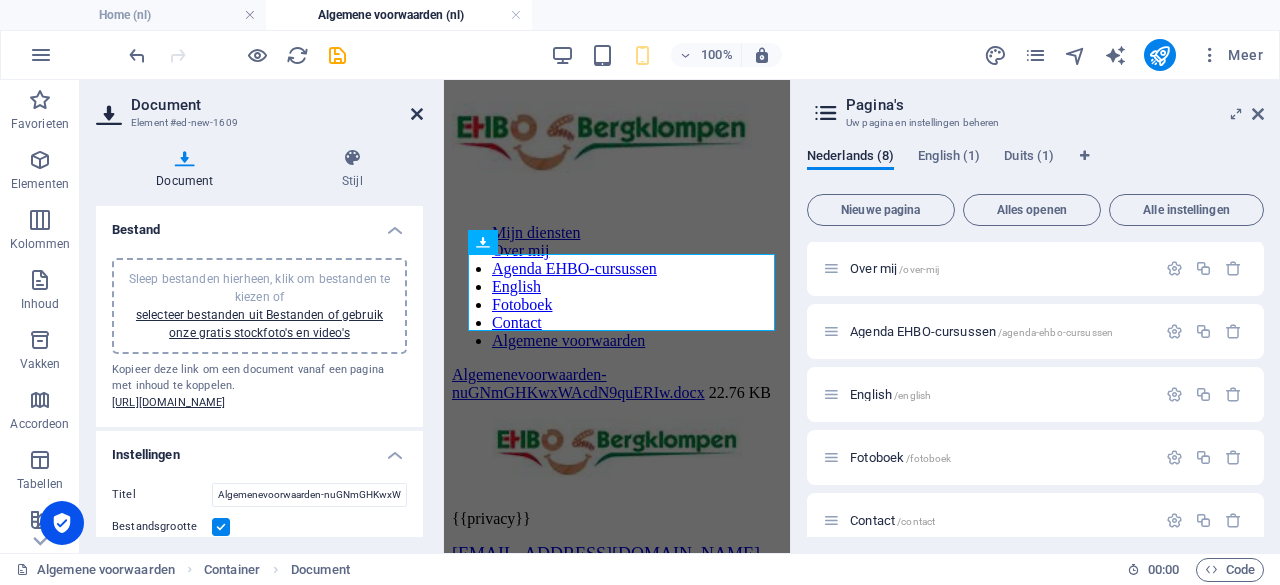 click at bounding box center [417, 114] 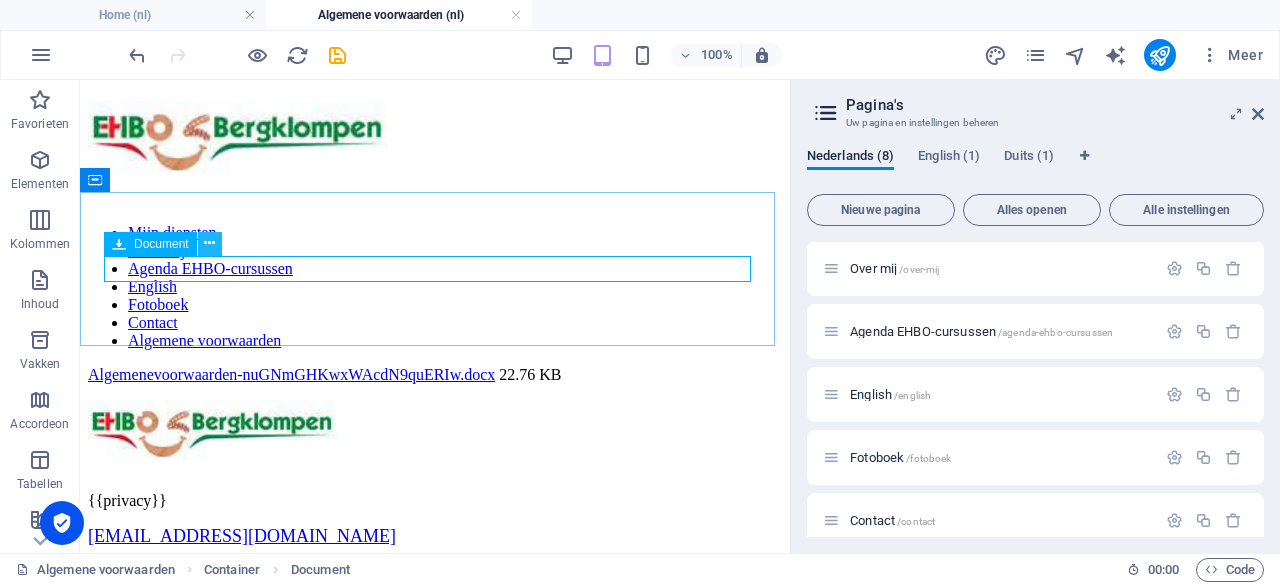 click at bounding box center (209, 243) 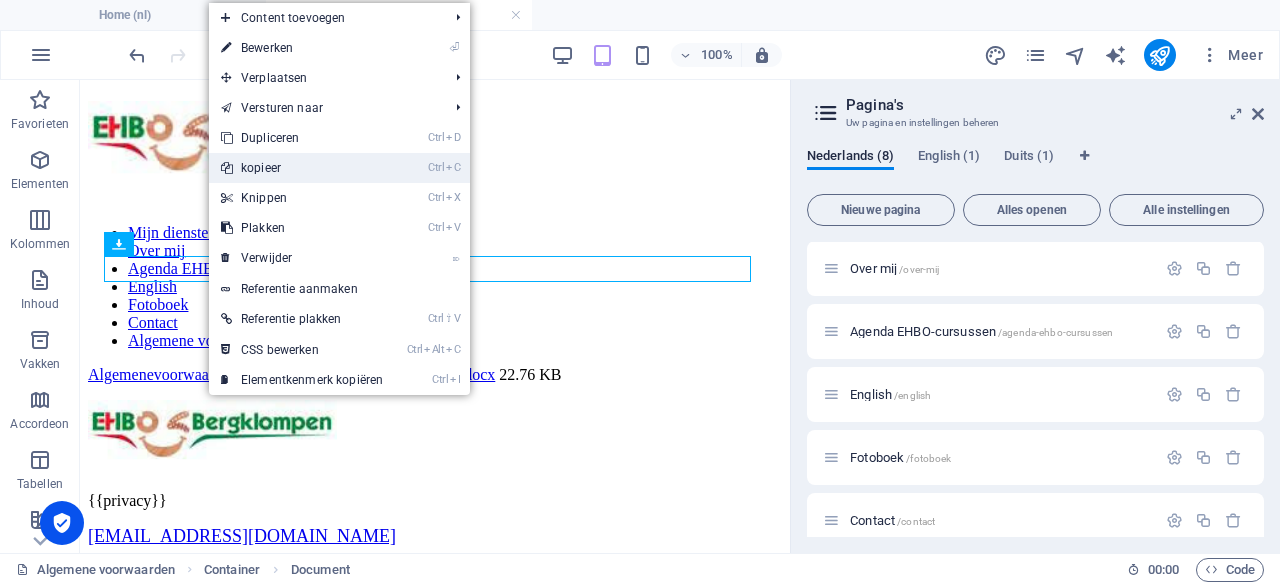 click on "Ctrl C  kopieer" at bounding box center (302, 168) 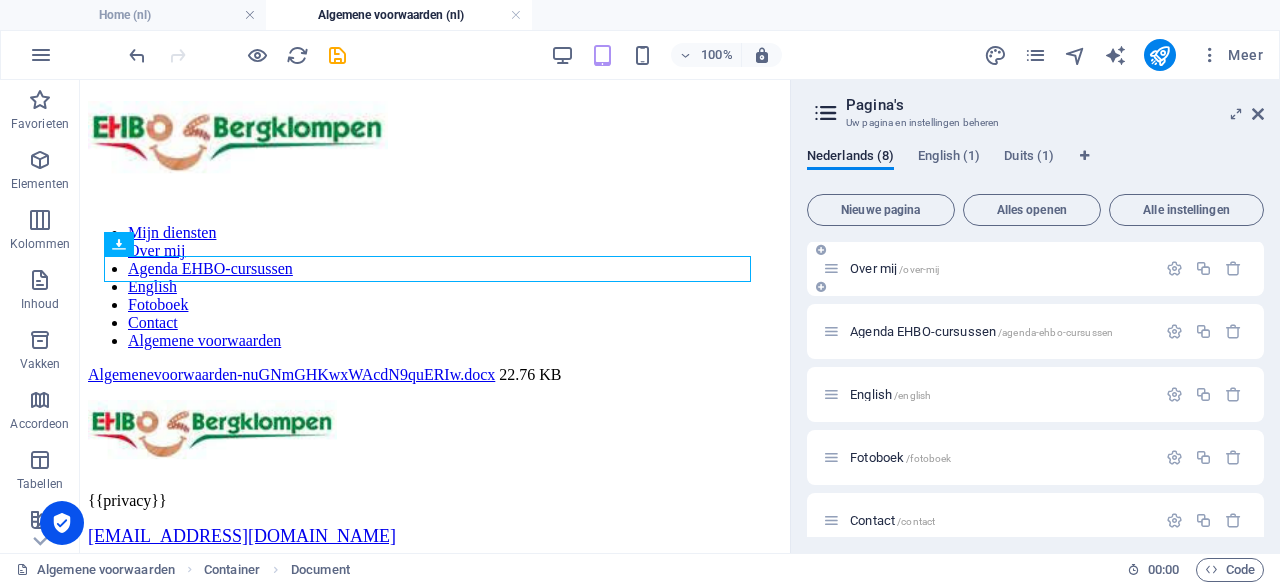 click on "Over mij /over-mij" at bounding box center [894, 268] 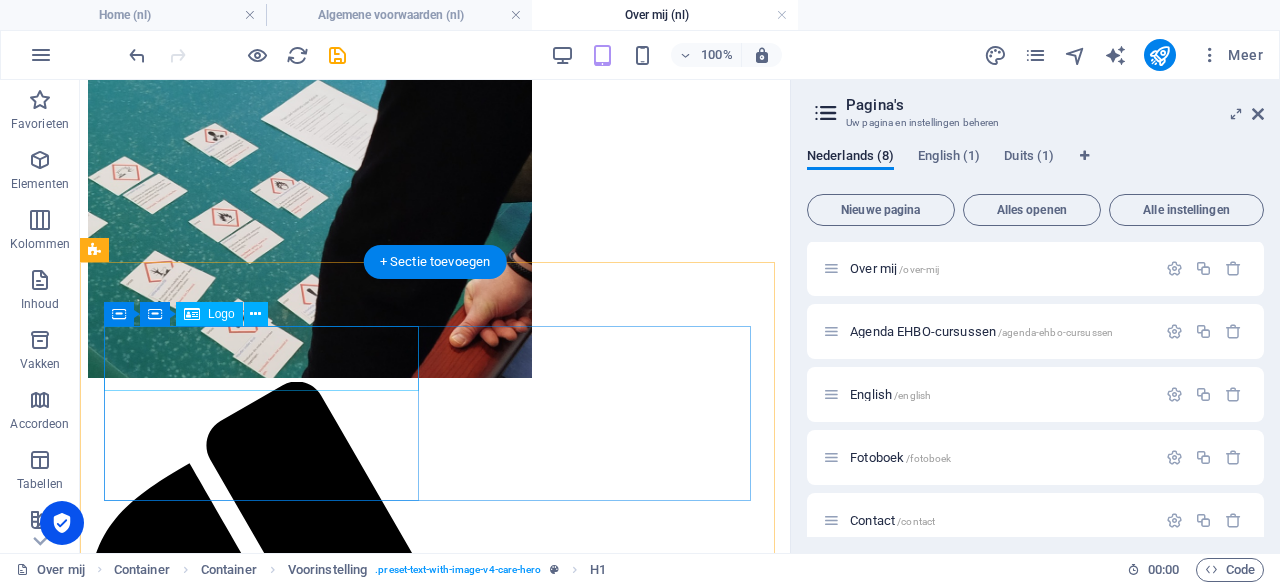 scroll, scrollTop: 2385, scrollLeft: 0, axis: vertical 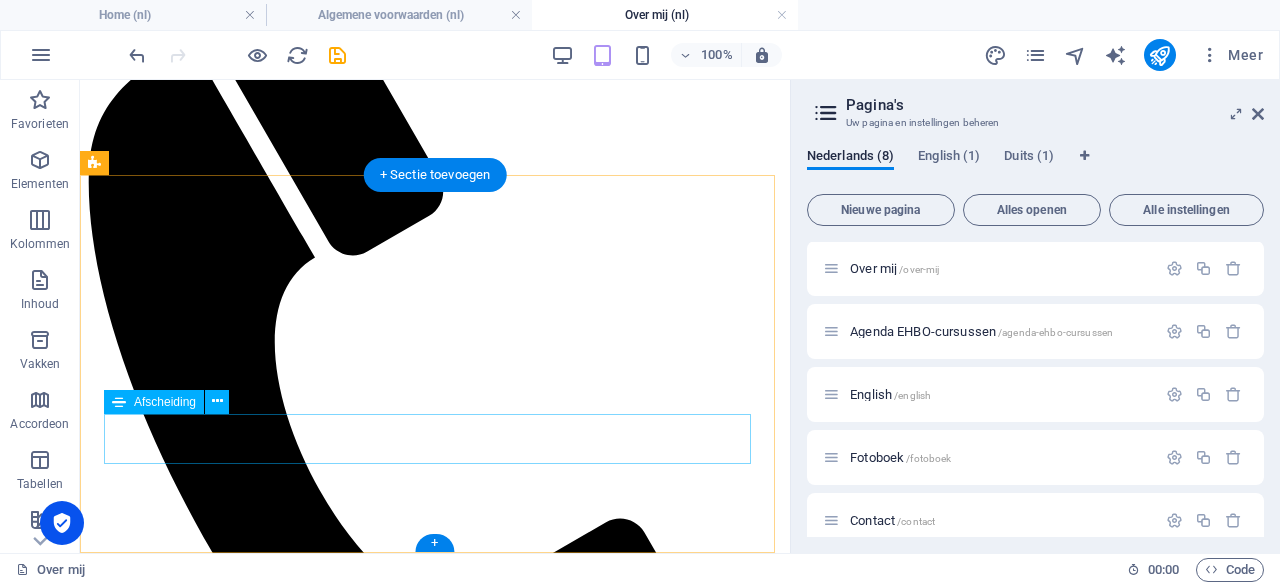 click at bounding box center (435, 1262) 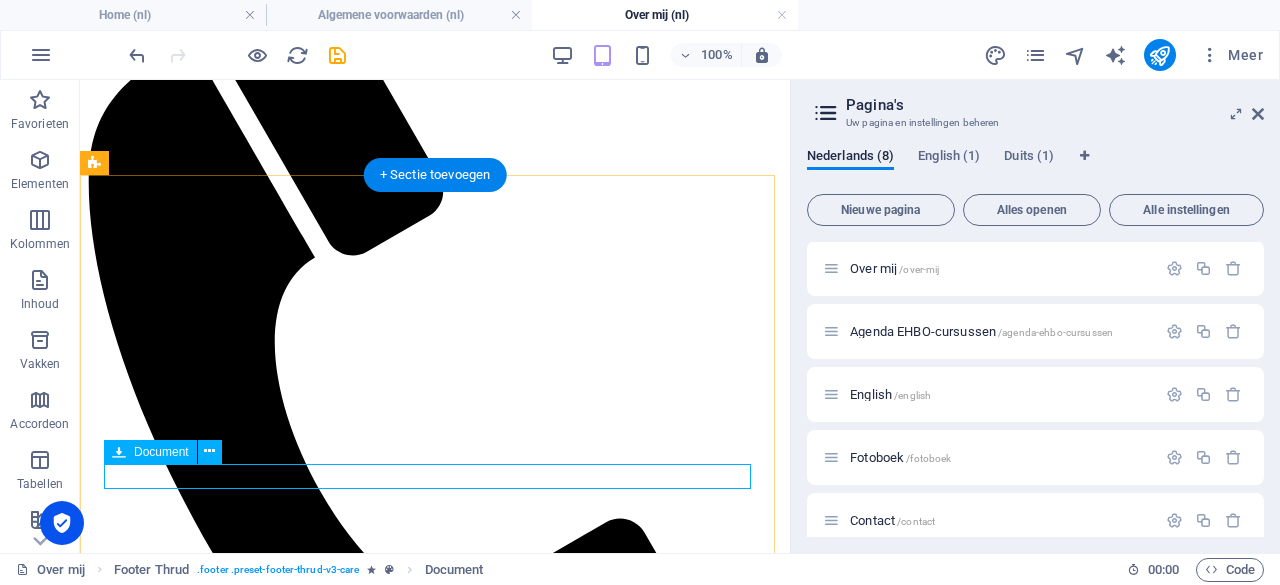 click on "Algemenevoorwaarden-nuGNmGHKwxWAcdN9quERIw.docx   22.76 KB" at bounding box center (435, 1289) 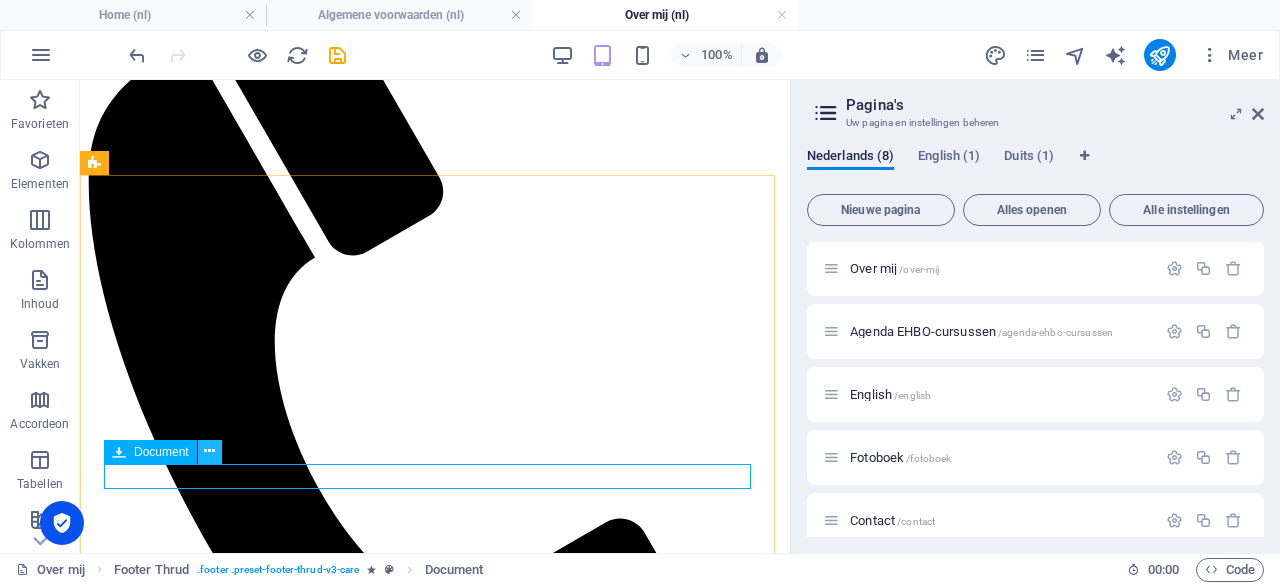 click at bounding box center [209, 451] 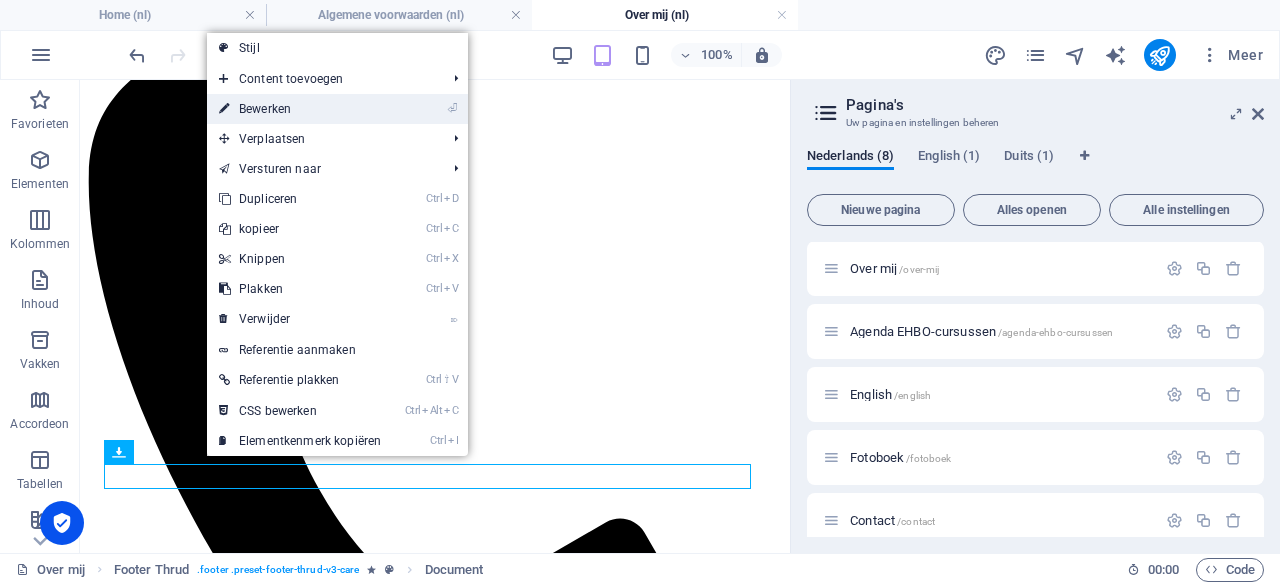 click on "⏎  Bewerken" at bounding box center (300, 109) 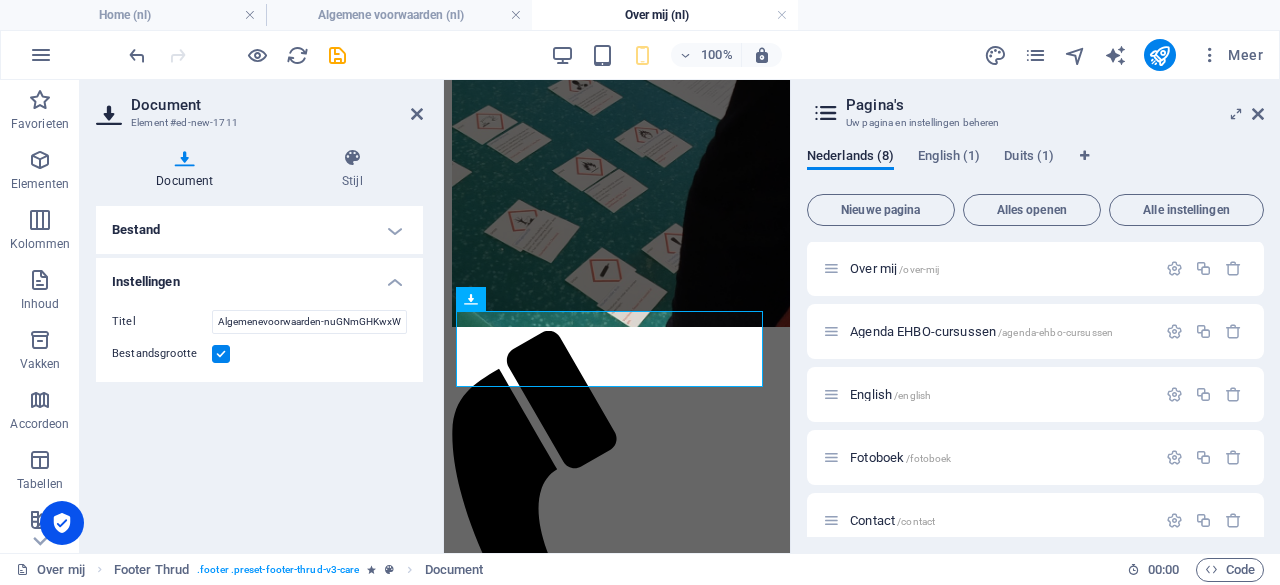 scroll, scrollTop: 3696, scrollLeft: 0, axis: vertical 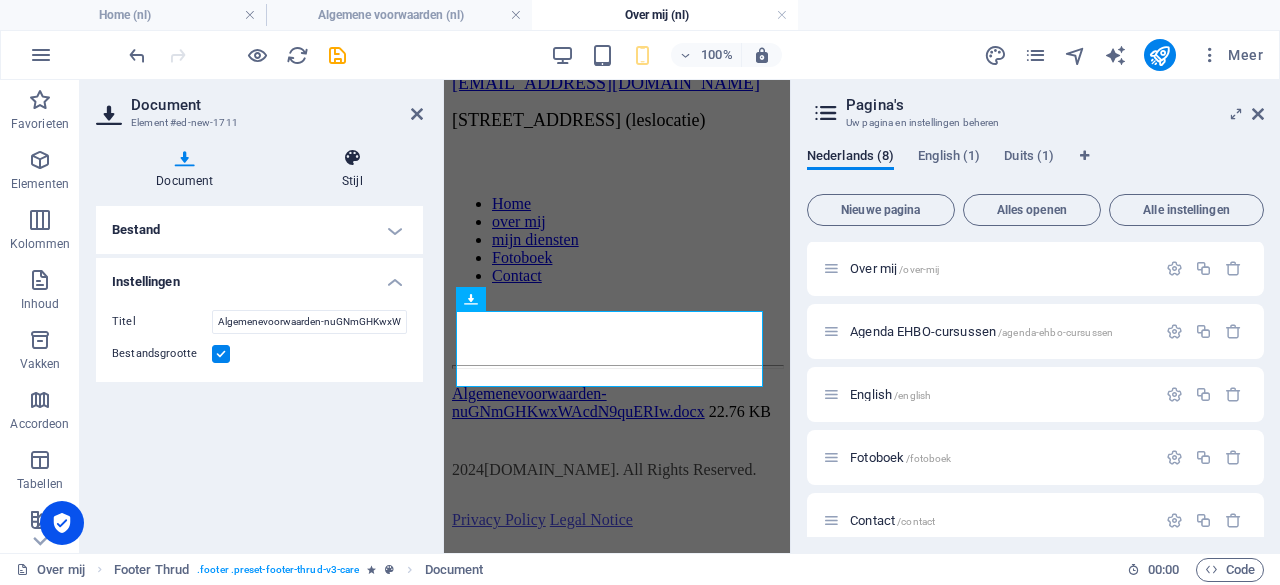 click at bounding box center [352, 158] 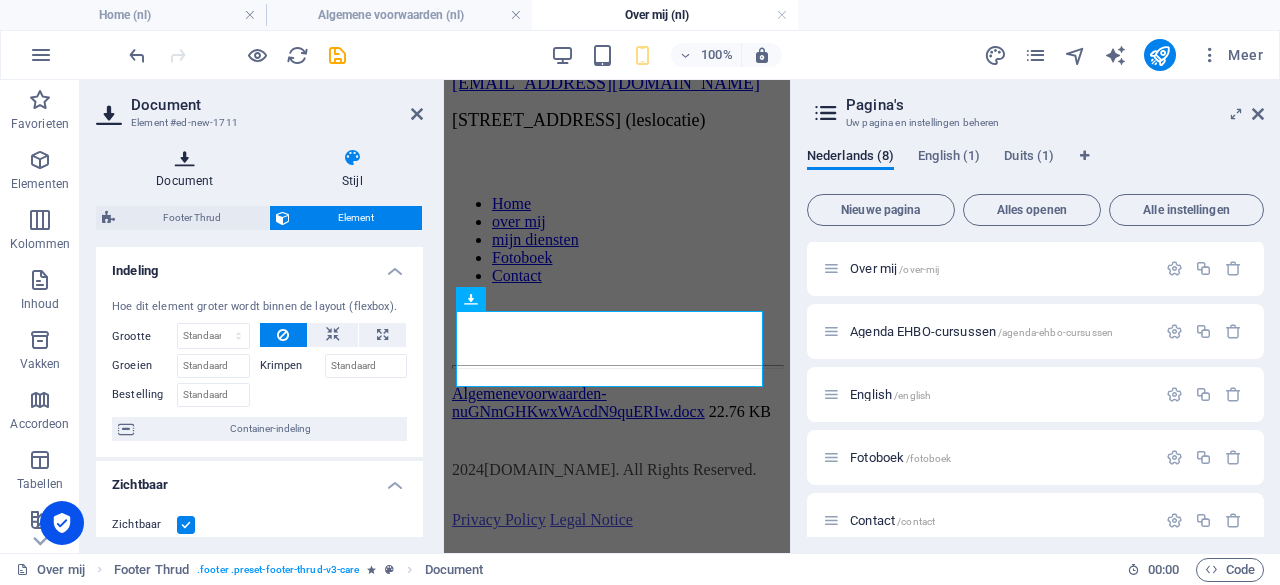 click at bounding box center (185, 158) 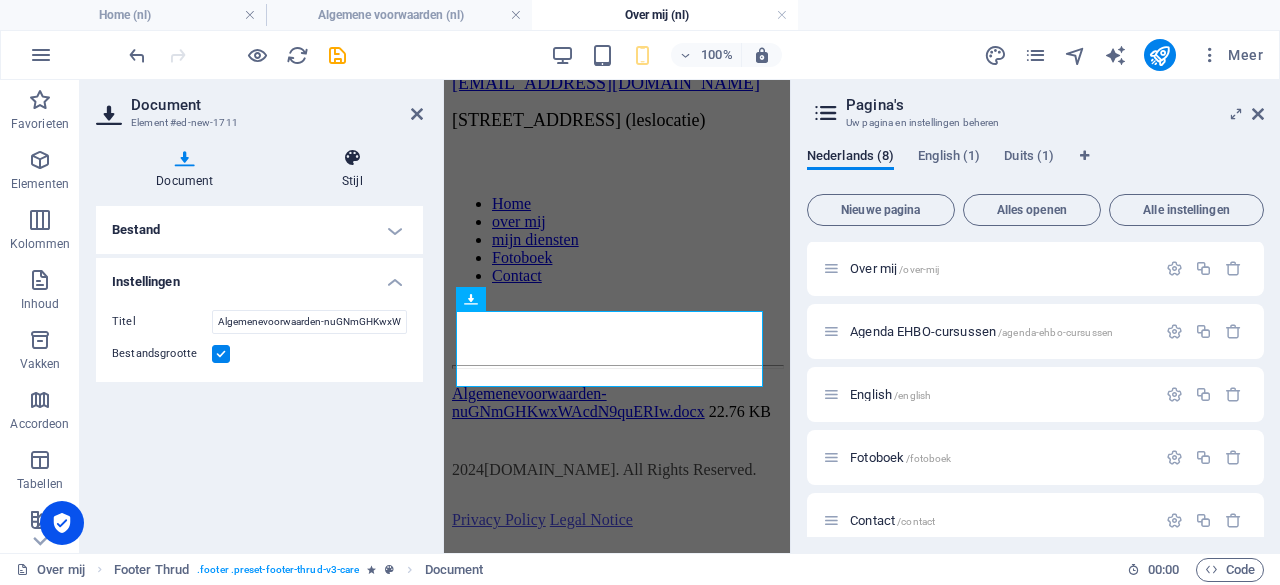 click at bounding box center (352, 158) 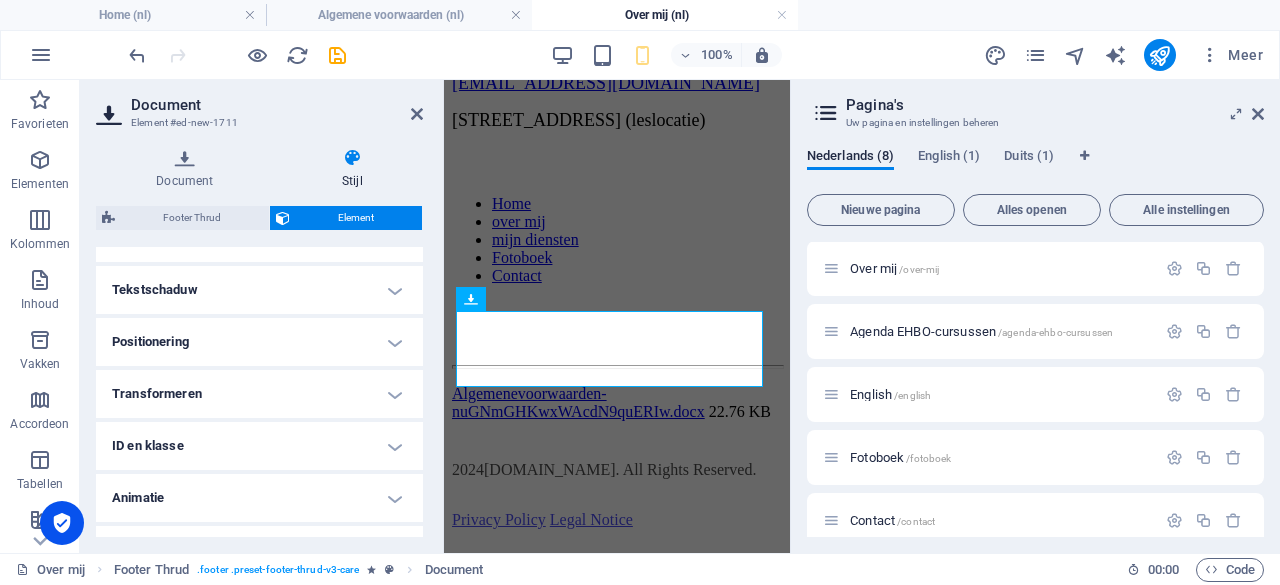 scroll, scrollTop: 554, scrollLeft: 0, axis: vertical 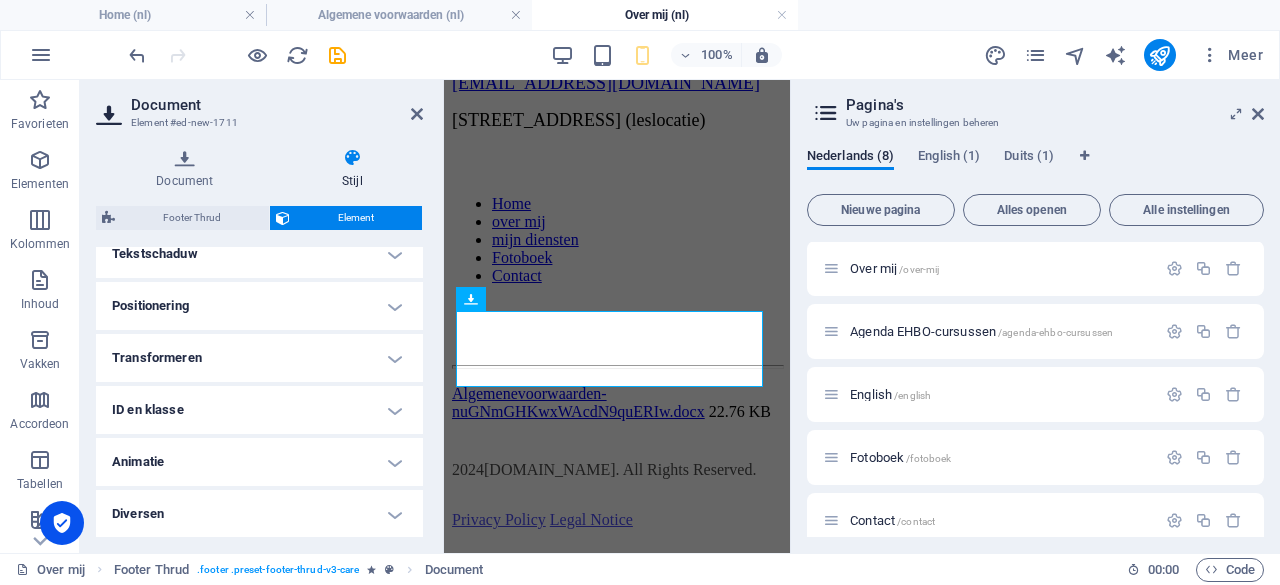 click on "ID en klasse" at bounding box center [259, 410] 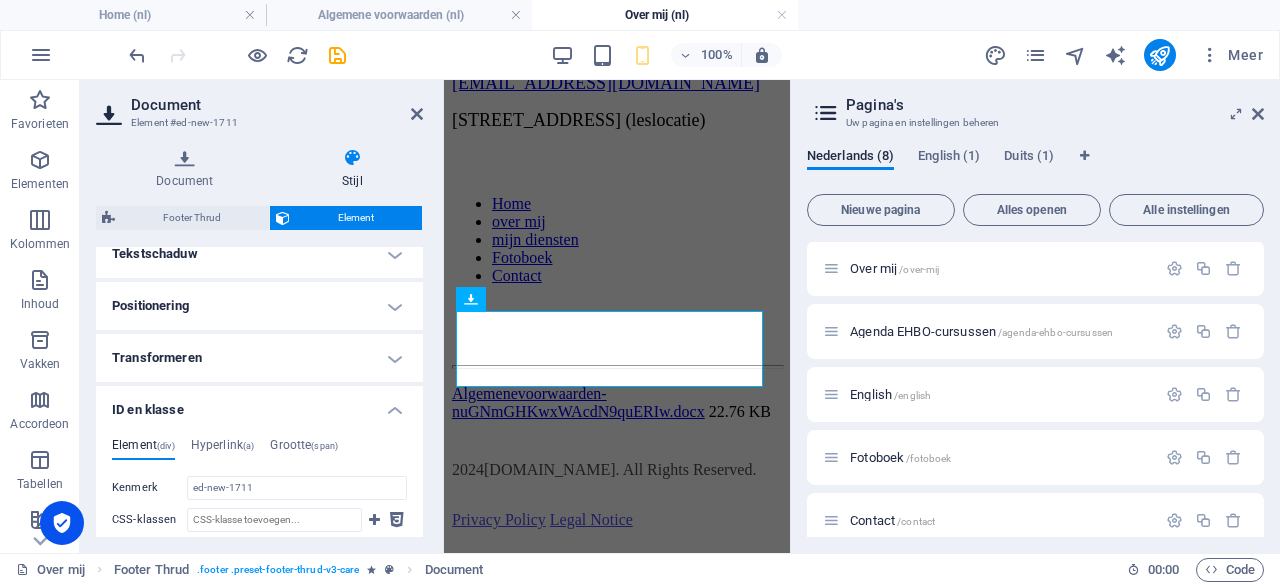 scroll, scrollTop: 750, scrollLeft: 0, axis: vertical 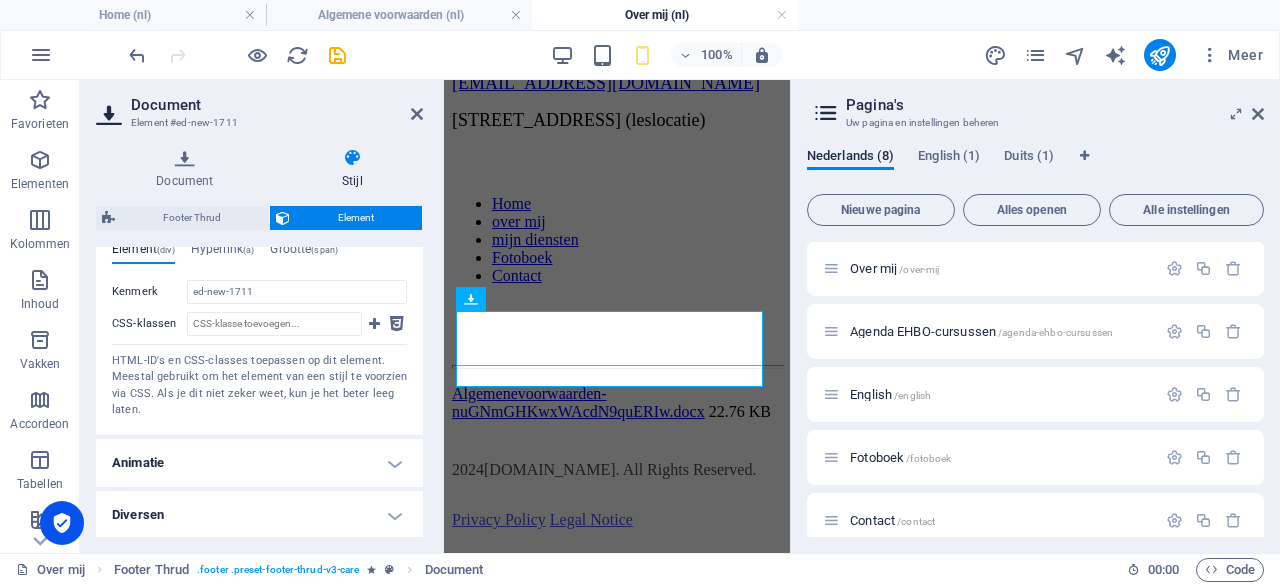 click on "Element" at bounding box center (356, 218) 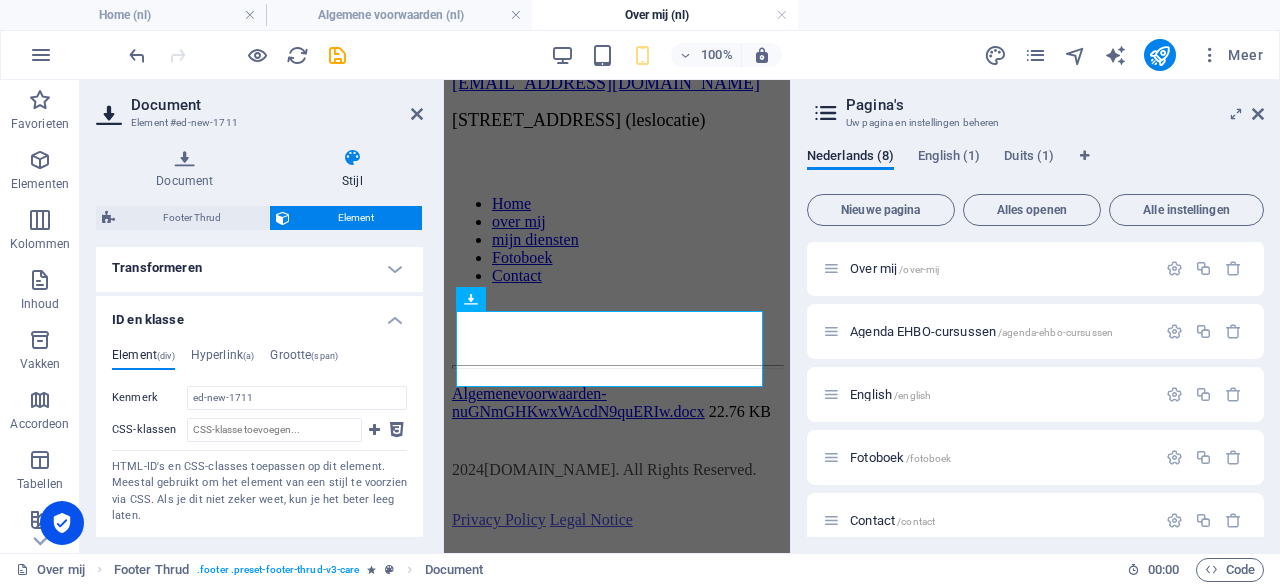 scroll, scrollTop: 644, scrollLeft: 0, axis: vertical 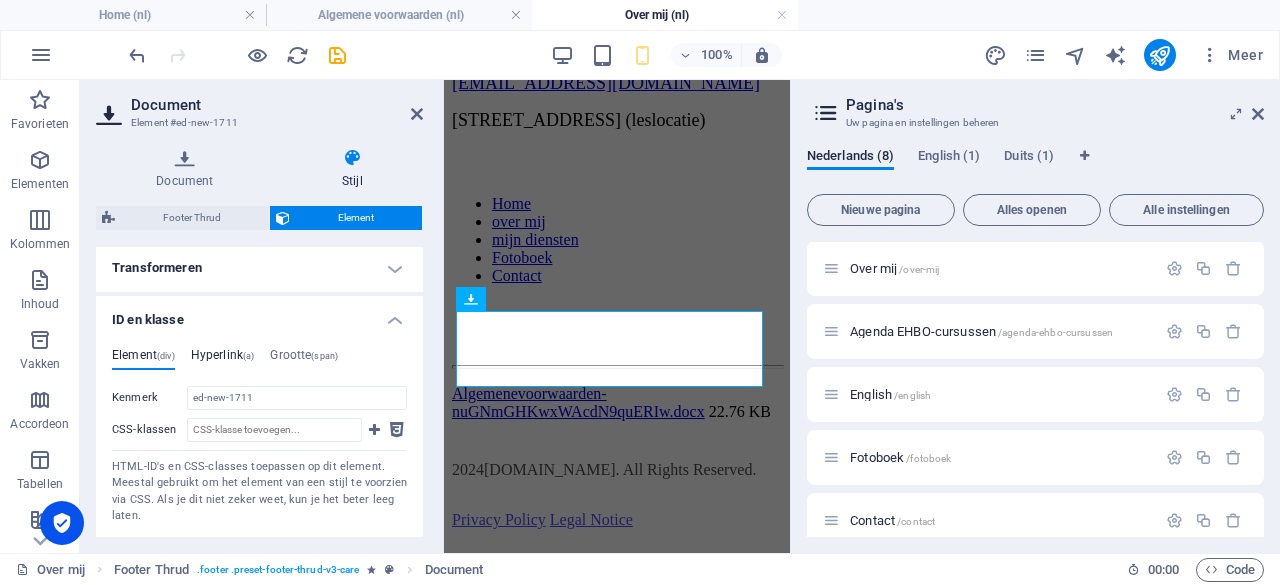 click on "Hyperlink  (a)" at bounding box center (223, 359) 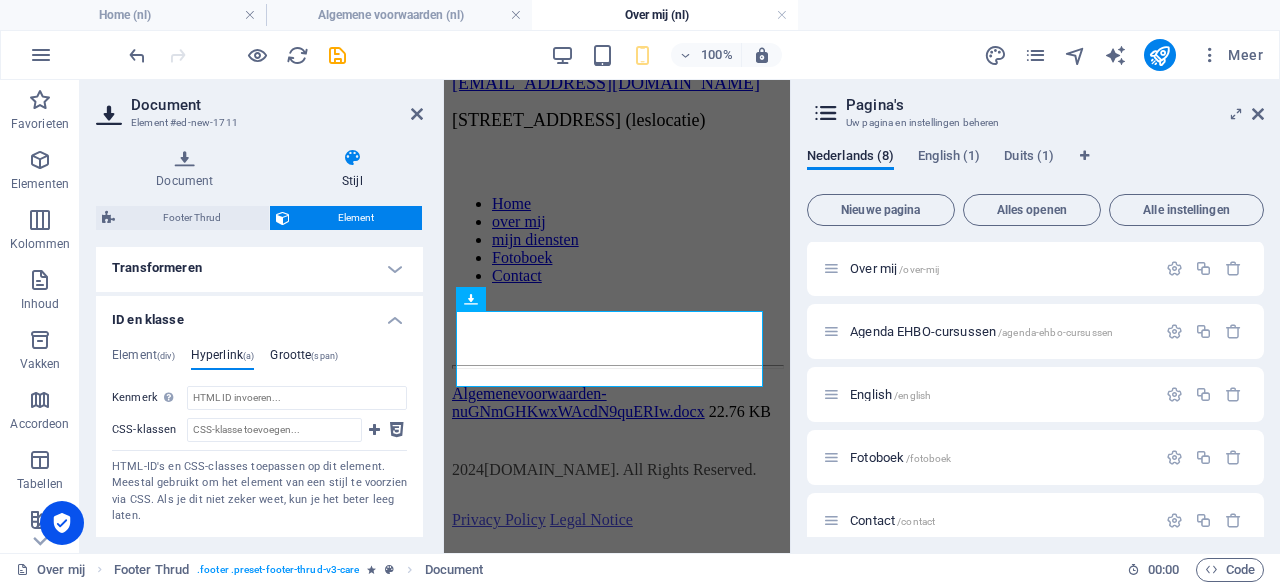 click on "(span)" at bounding box center [324, 356] 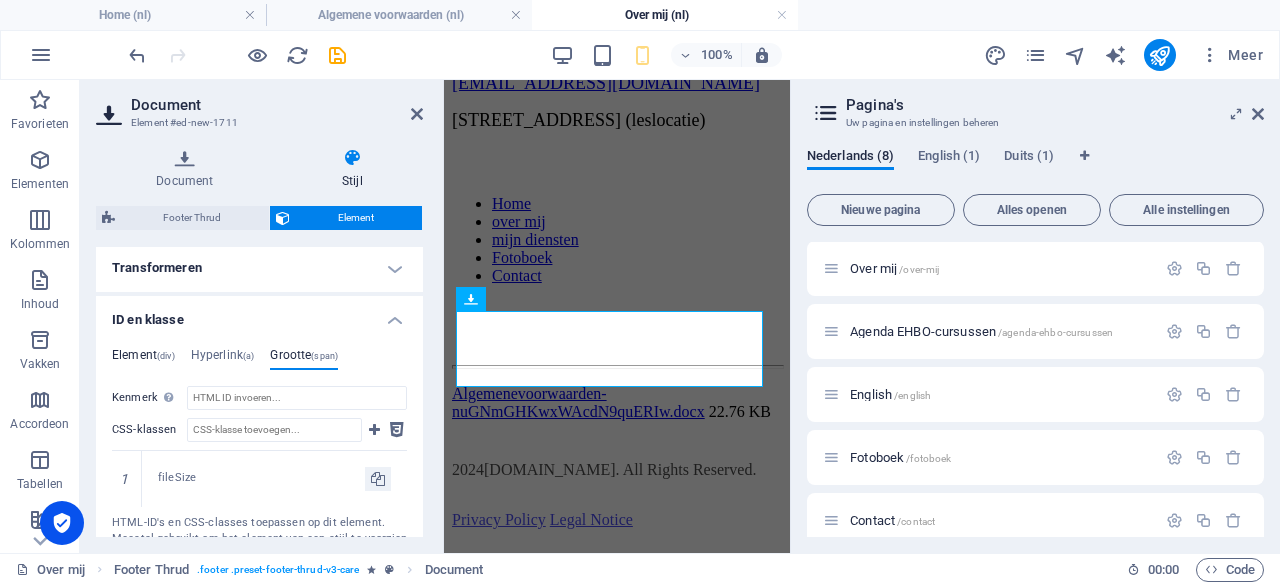 click on "Element  (div)" at bounding box center [143, 359] 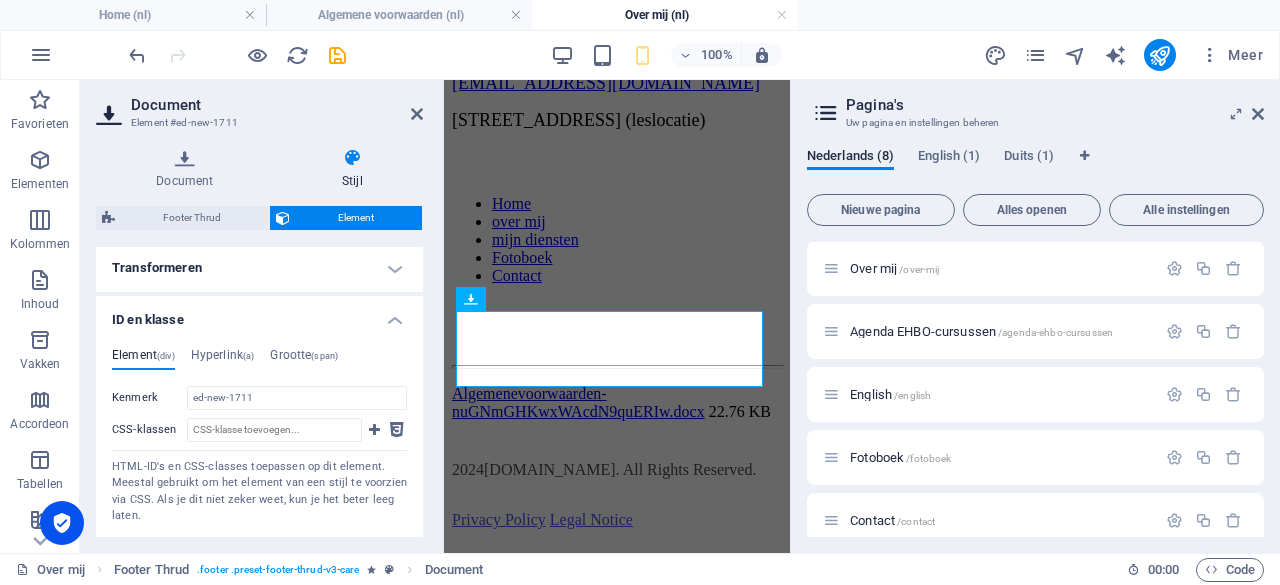 scroll, scrollTop: 750, scrollLeft: 0, axis: vertical 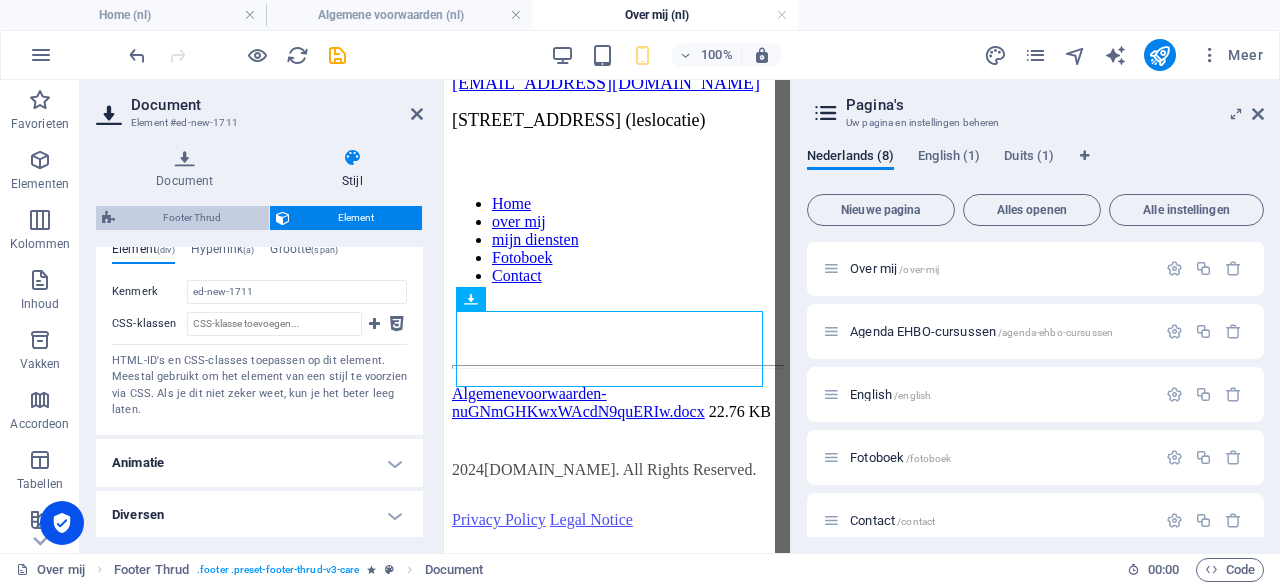 click on "Footer Thrud" at bounding box center (192, 218) 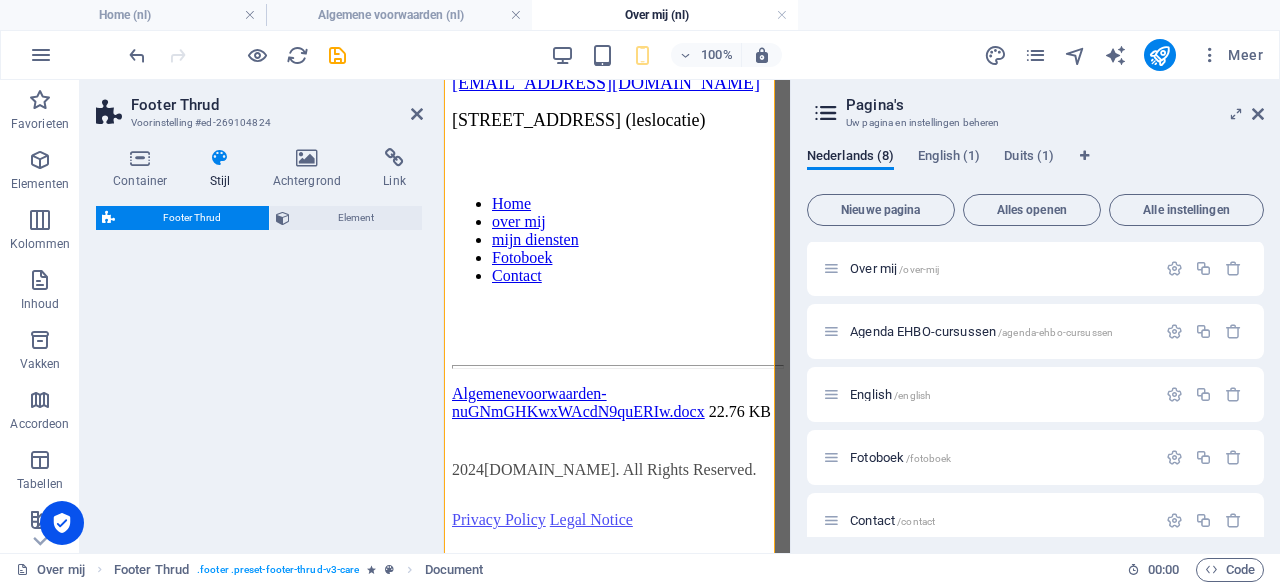 select on "rem" 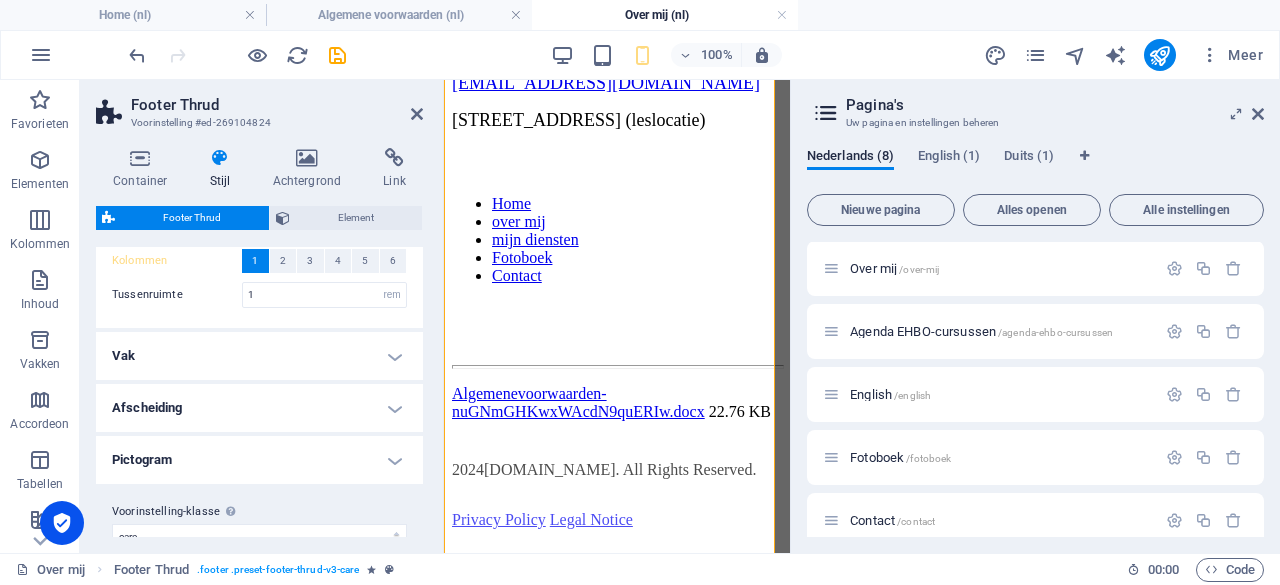 scroll, scrollTop: 111, scrollLeft: 0, axis: vertical 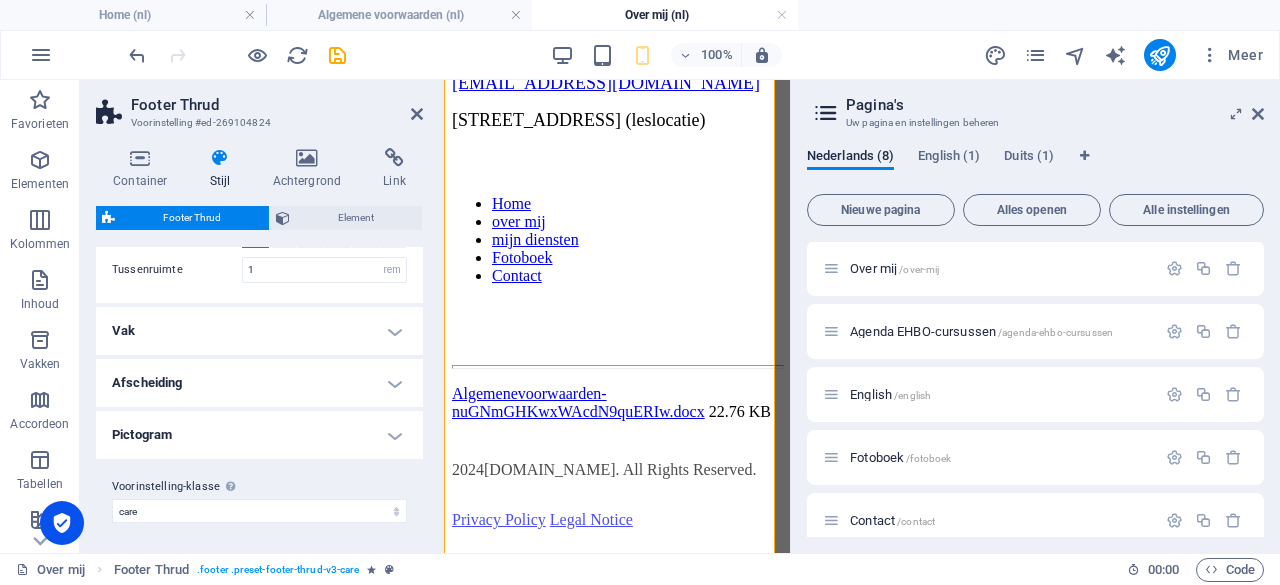 click on "Pictogram" at bounding box center (259, 435) 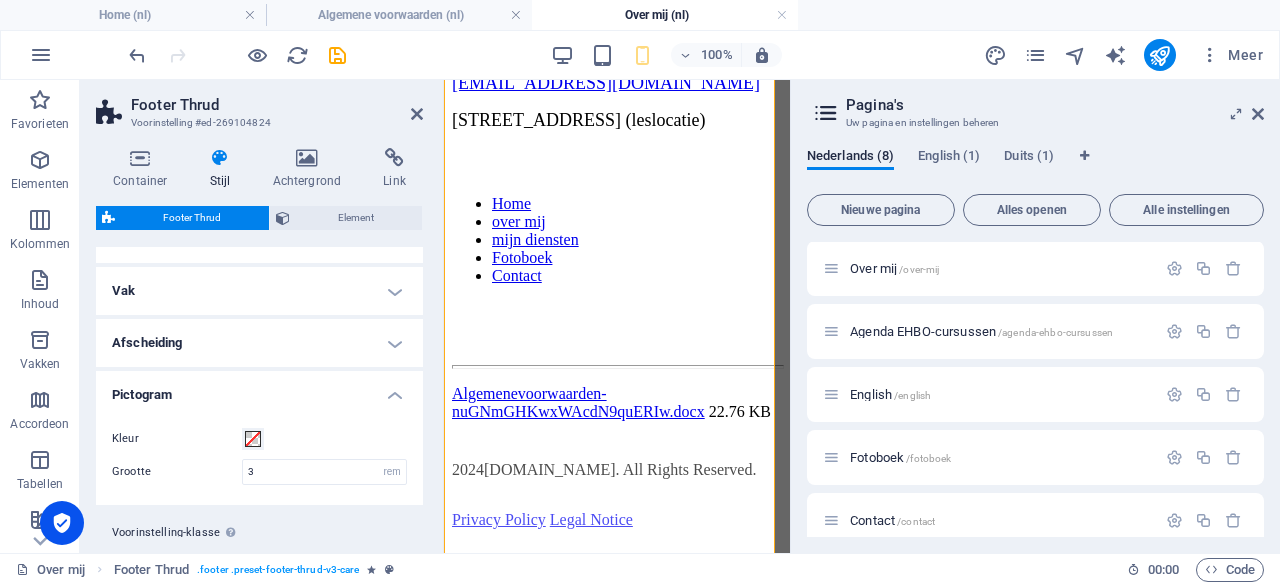 scroll, scrollTop: 152, scrollLeft: 0, axis: vertical 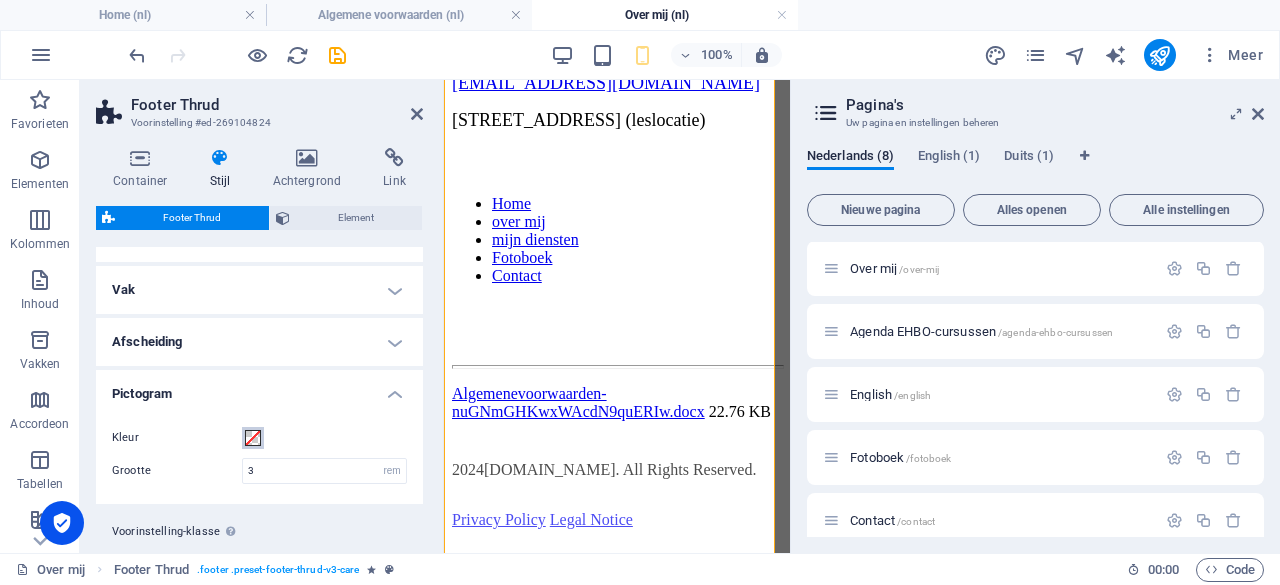 click at bounding box center [253, 438] 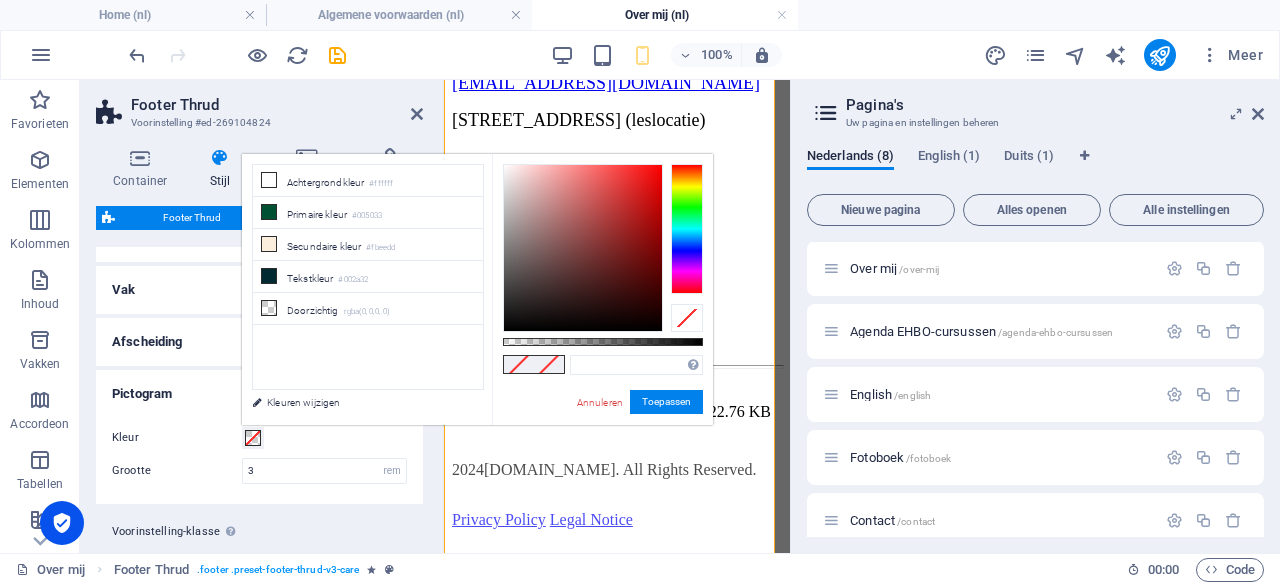 type on "#000000" 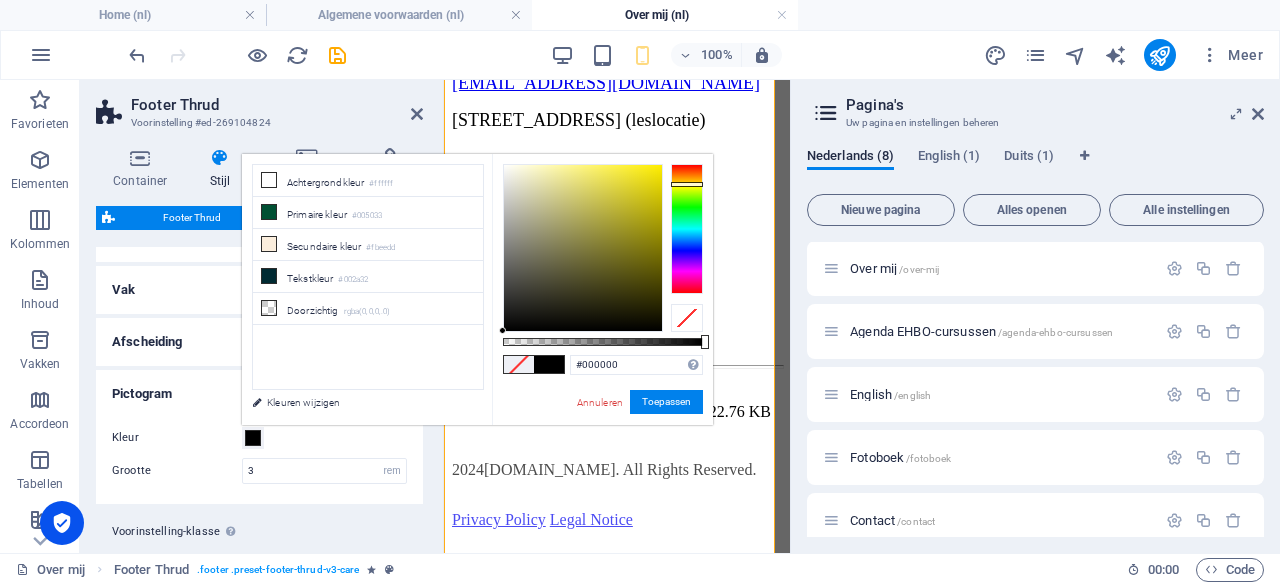 click at bounding box center [687, 229] 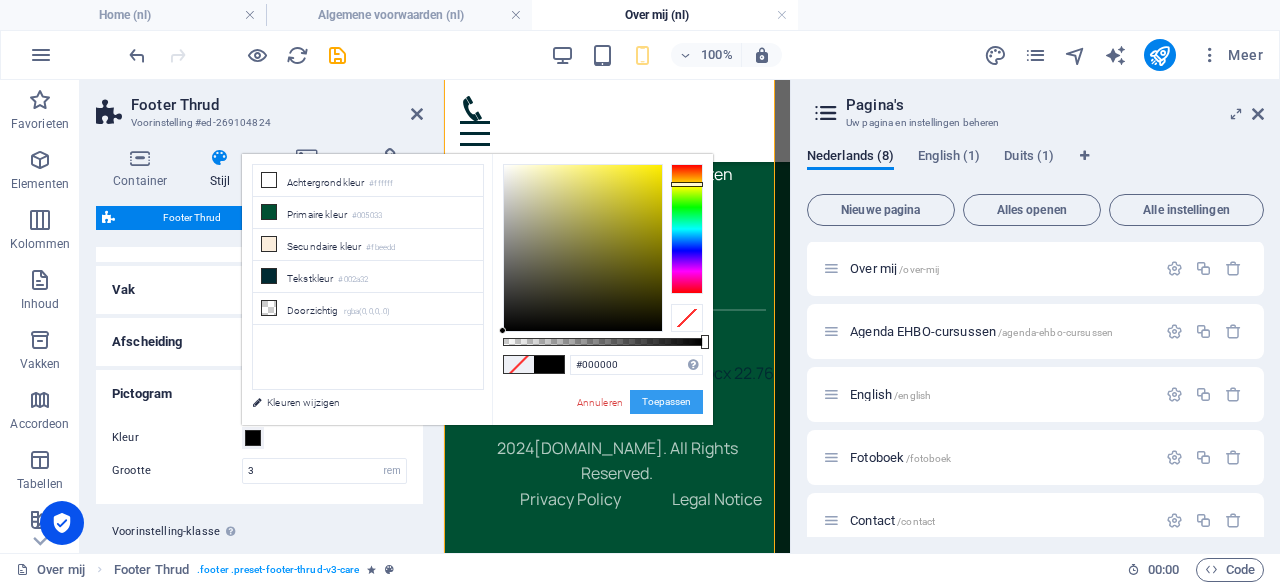 click on "Toepassen" at bounding box center [666, 402] 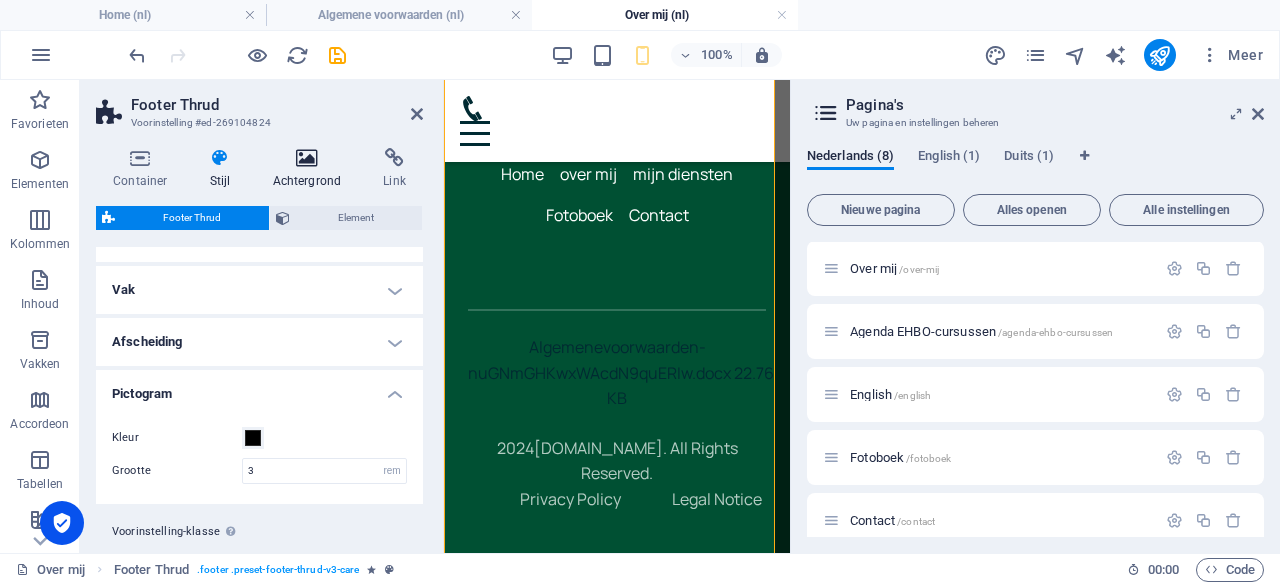 click at bounding box center [306, 158] 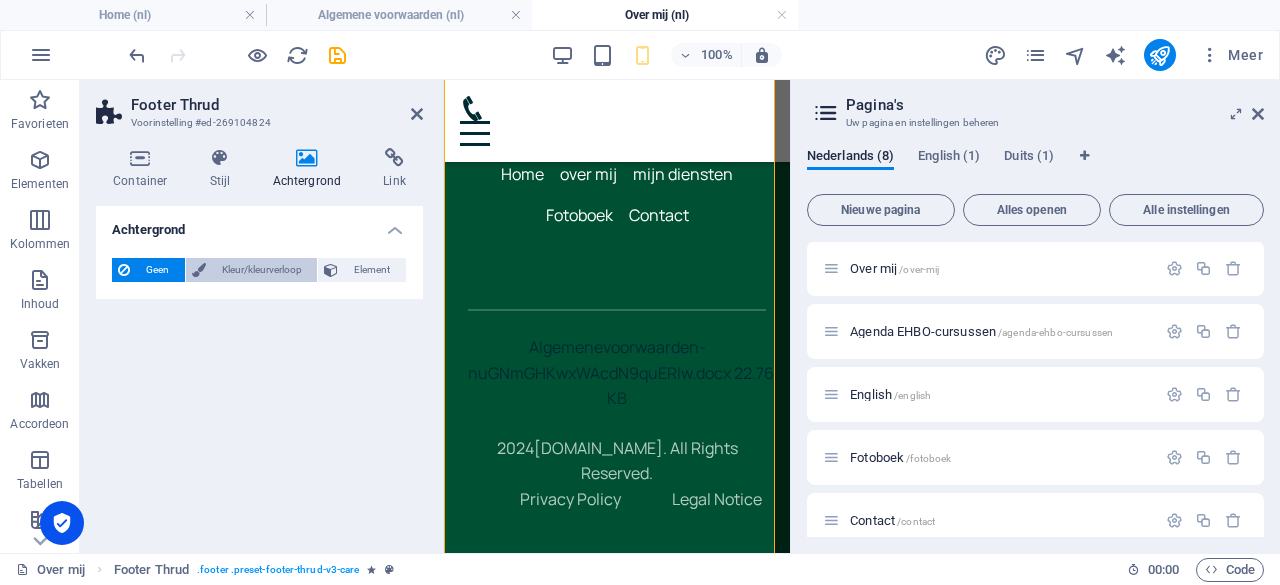 click on "Kleur/kleurverloop" at bounding box center [262, 270] 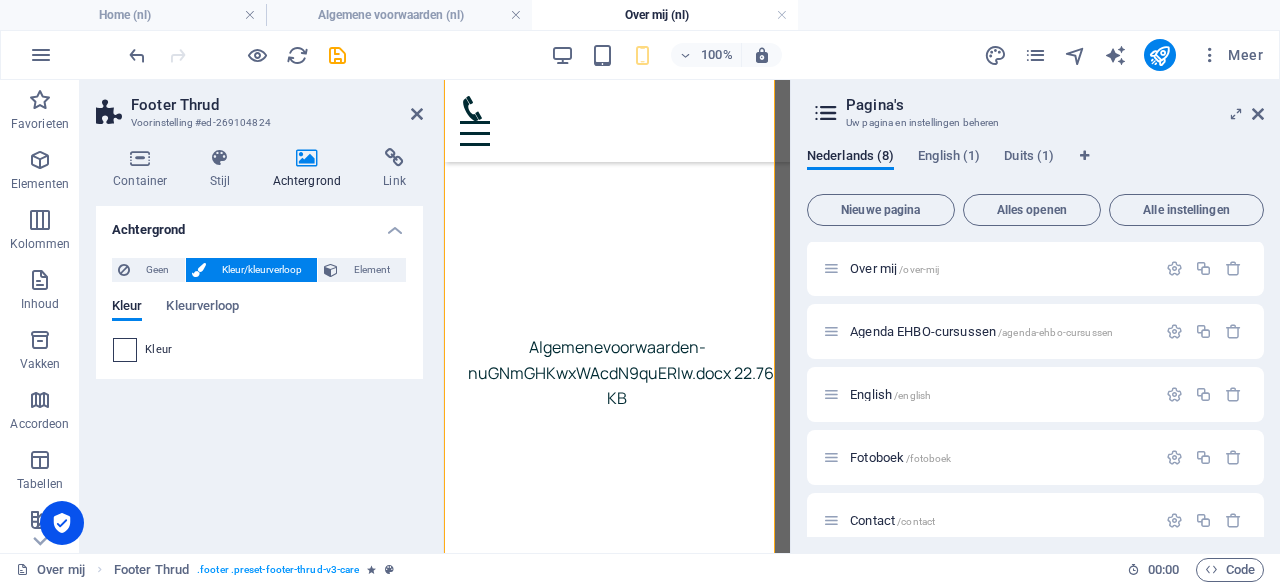 click at bounding box center (125, 350) 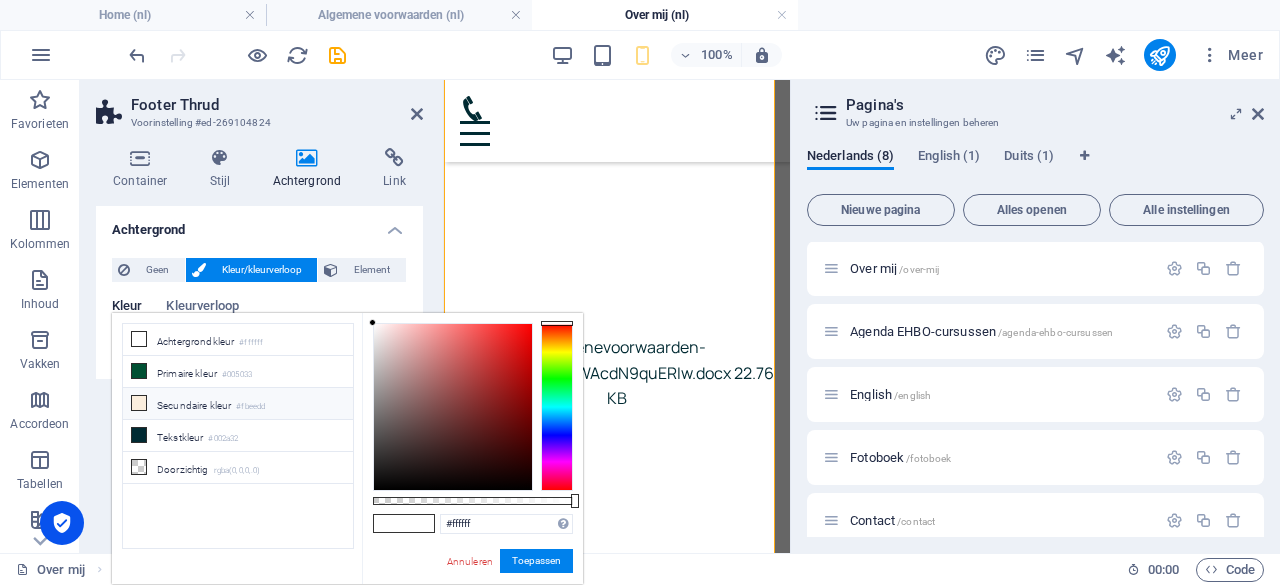 click on "Secundaire kleur
#fbeedd" at bounding box center (238, 404) 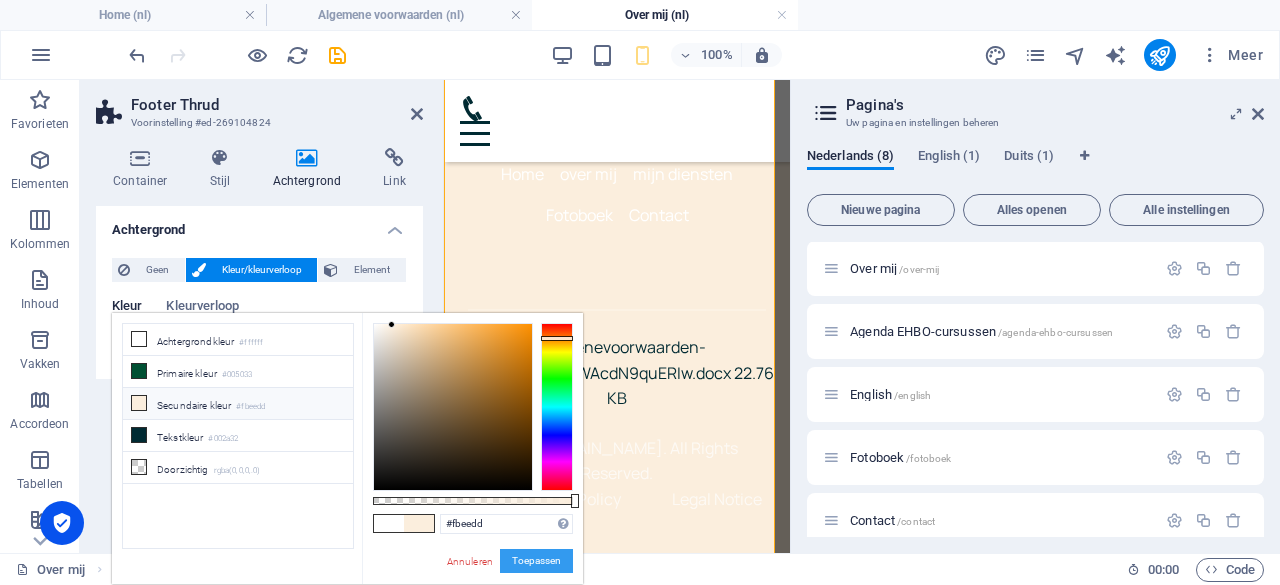 click on "Toepassen" at bounding box center [536, 561] 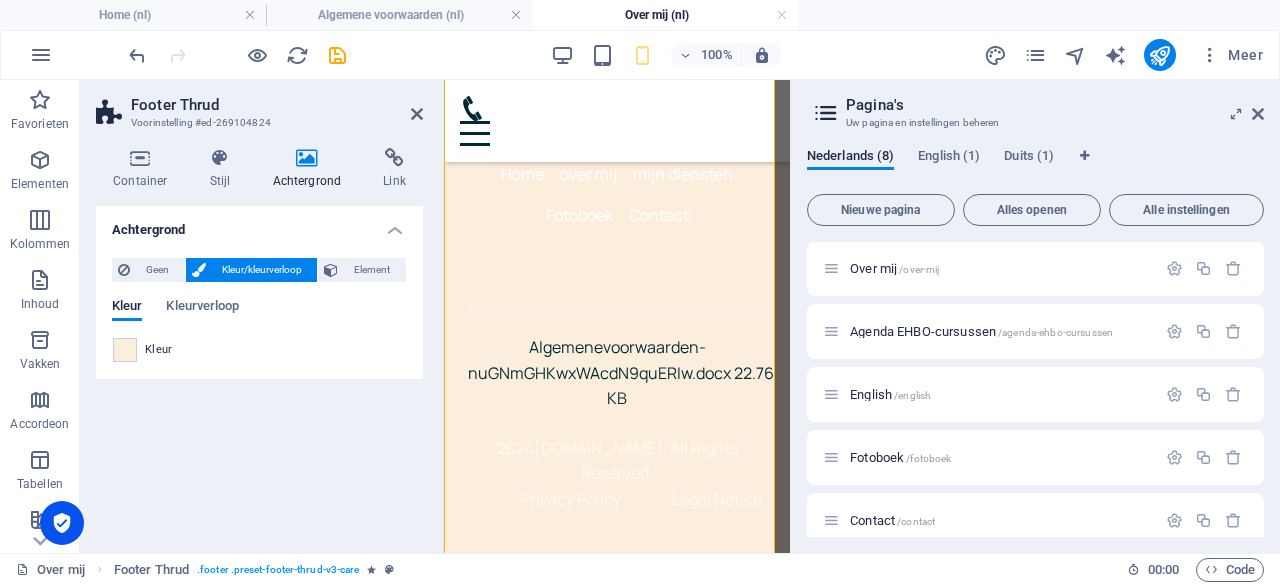 click on "Footer Thrud Voorinstelling #ed-269104824" at bounding box center (259, 106) 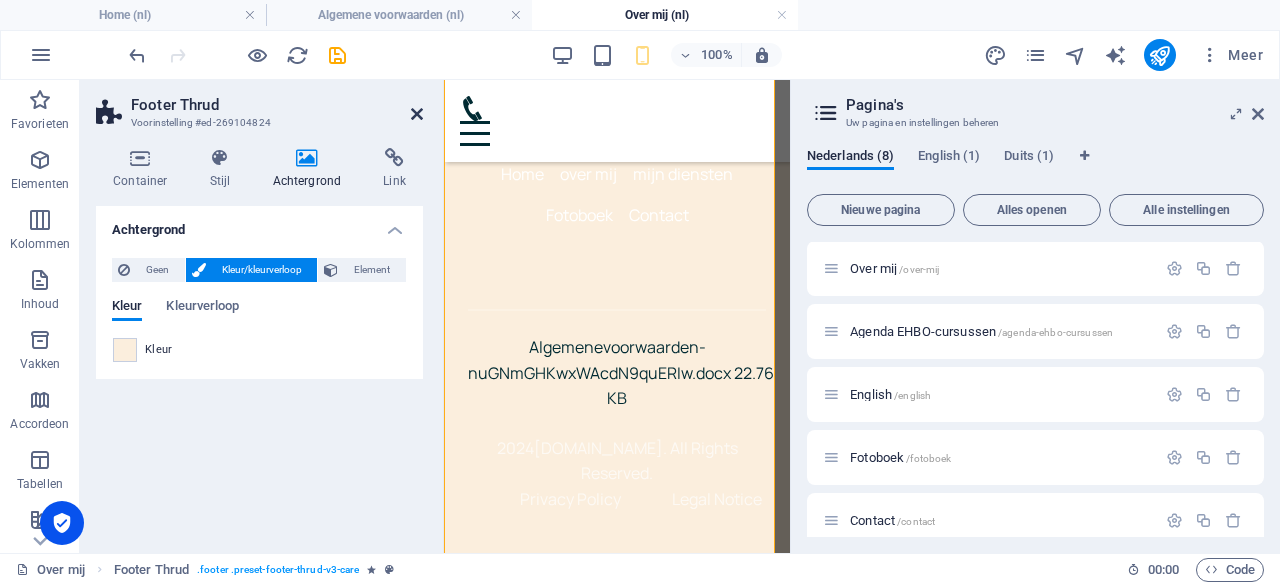 click at bounding box center (417, 114) 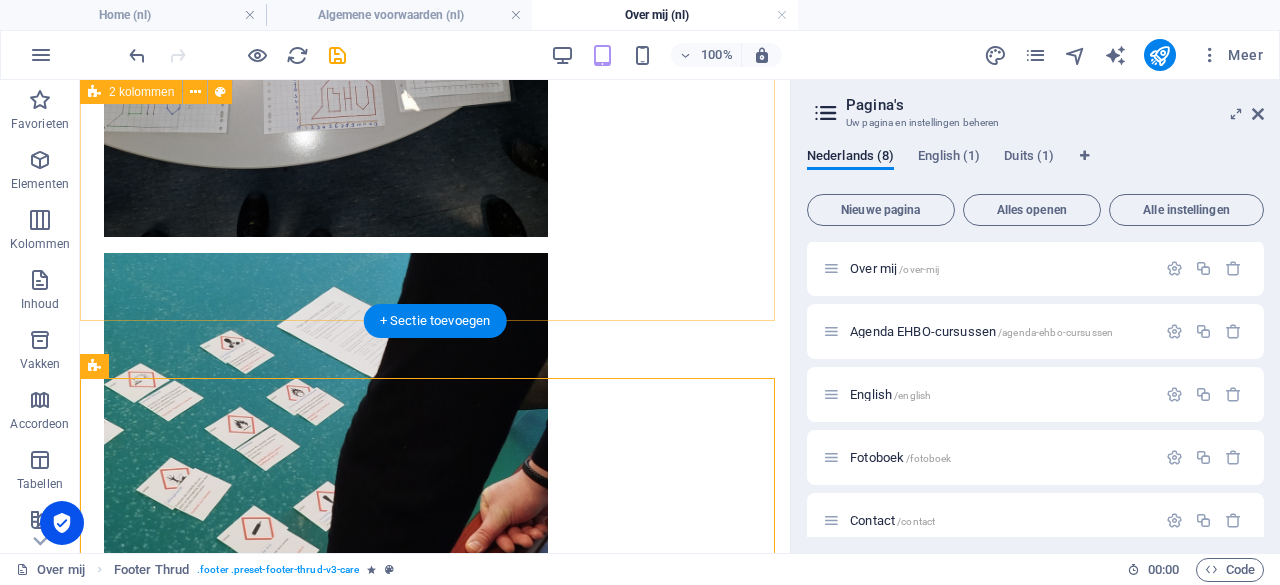 scroll, scrollTop: 2410, scrollLeft: 0, axis: vertical 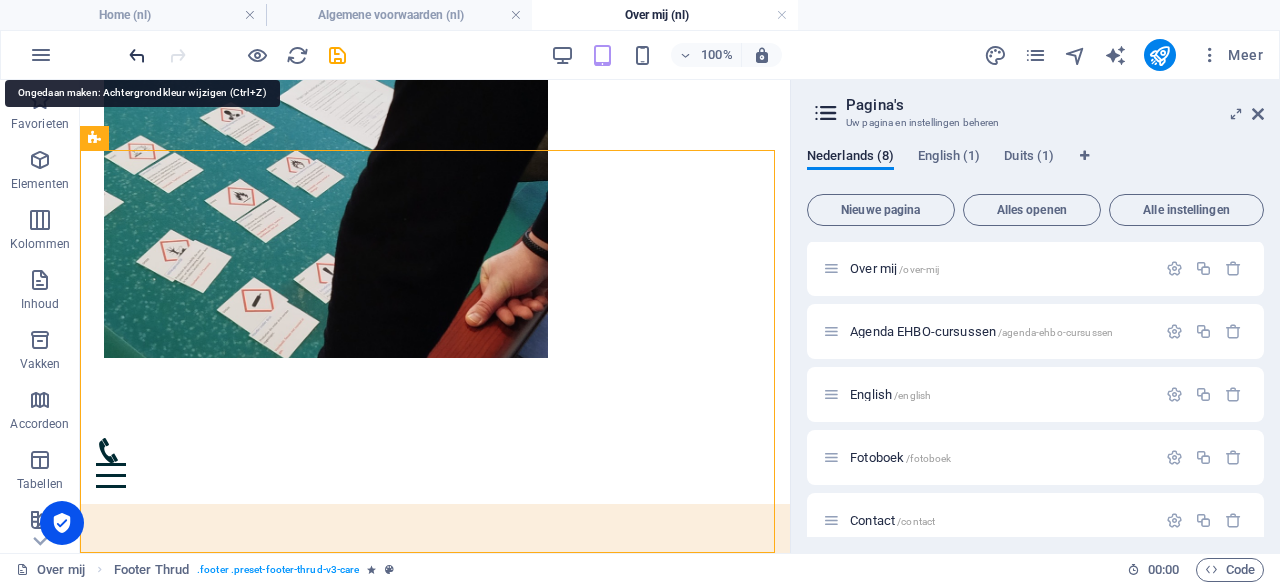 click at bounding box center [137, 55] 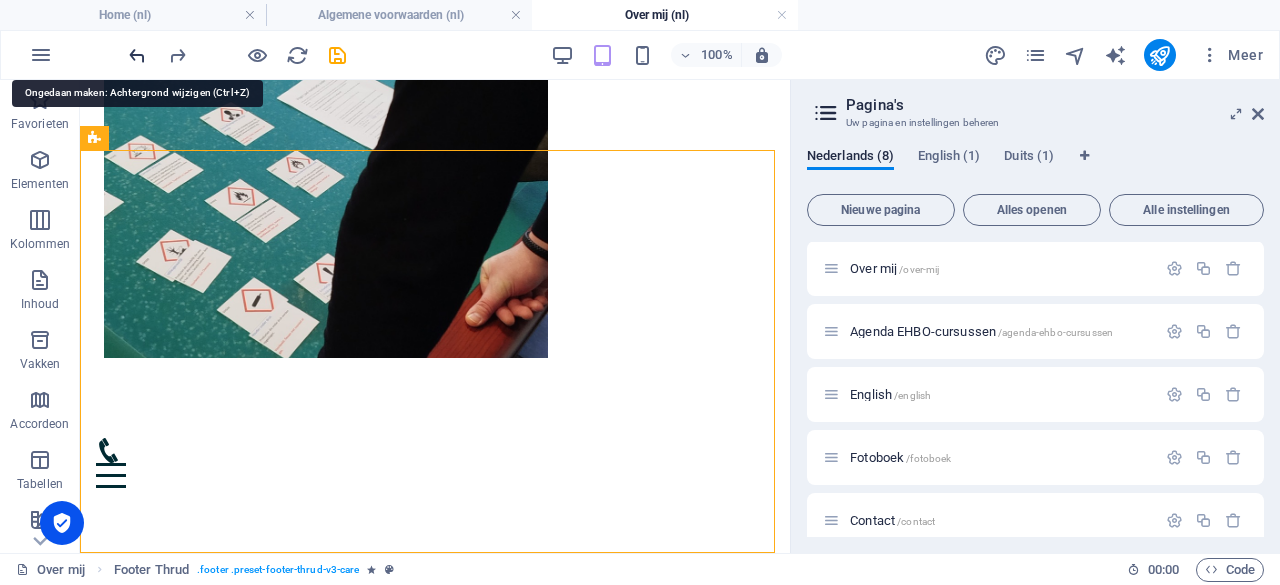 click at bounding box center (137, 55) 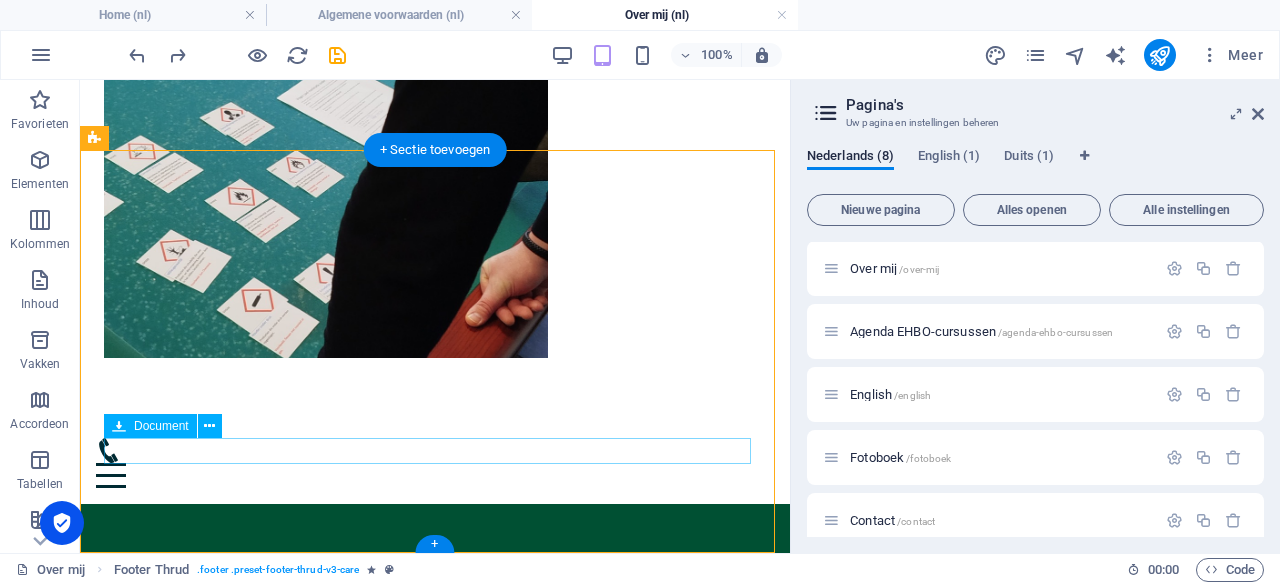 click on "Algemenevoorwaarden-nuGNmGHKwxWAcdN9quERIw.docx   22.76 KB" at bounding box center (435, 910) 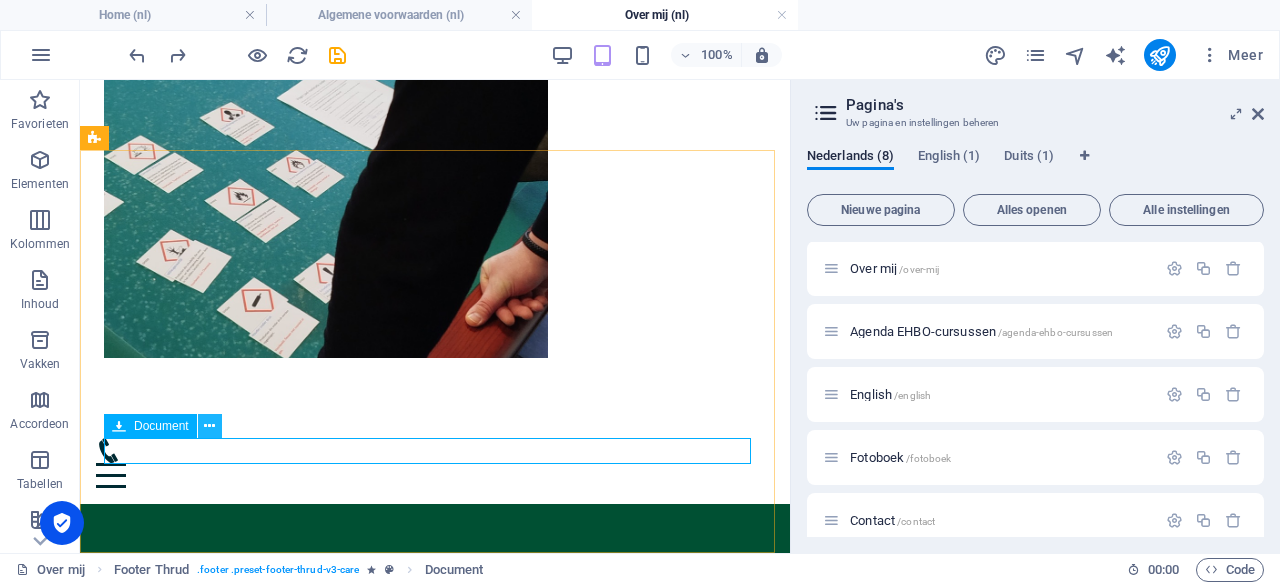 click at bounding box center [209, 426] 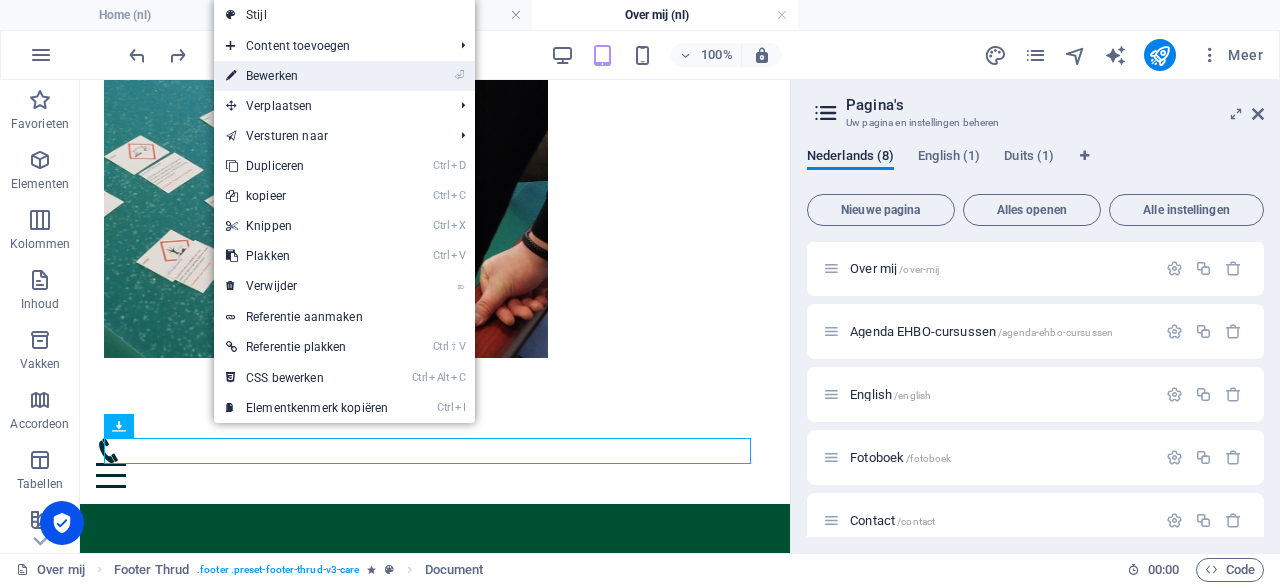 click on "⏎  Bewerken" at bounding box center [307, 76] 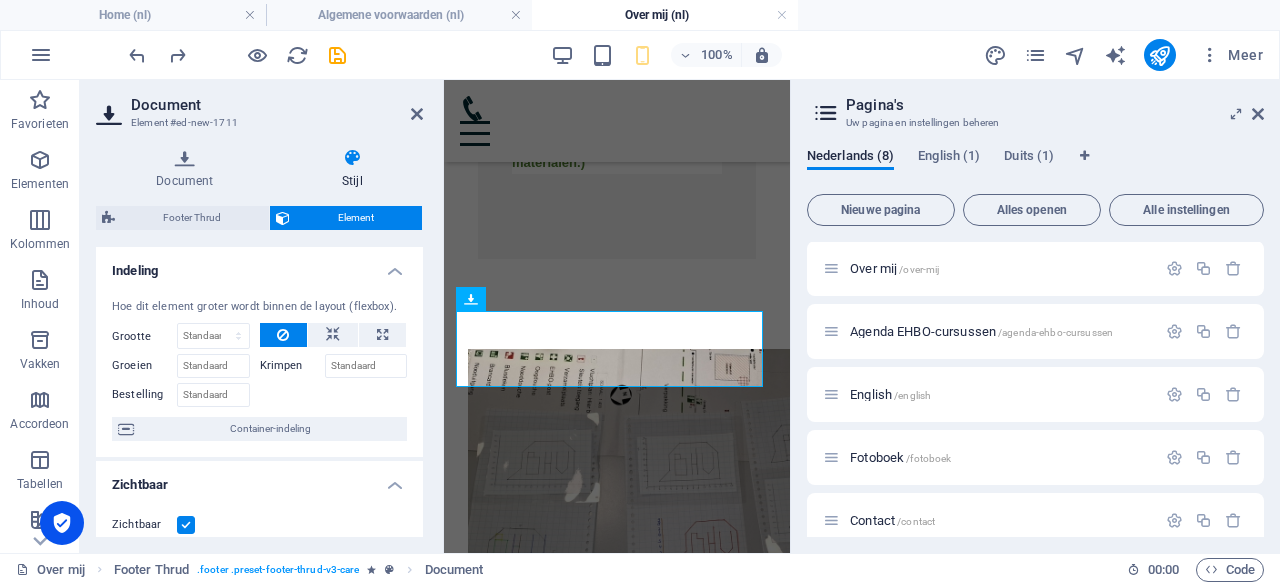scroll, scrollTop: 3696, scrollLeft: 0, axis: vertical 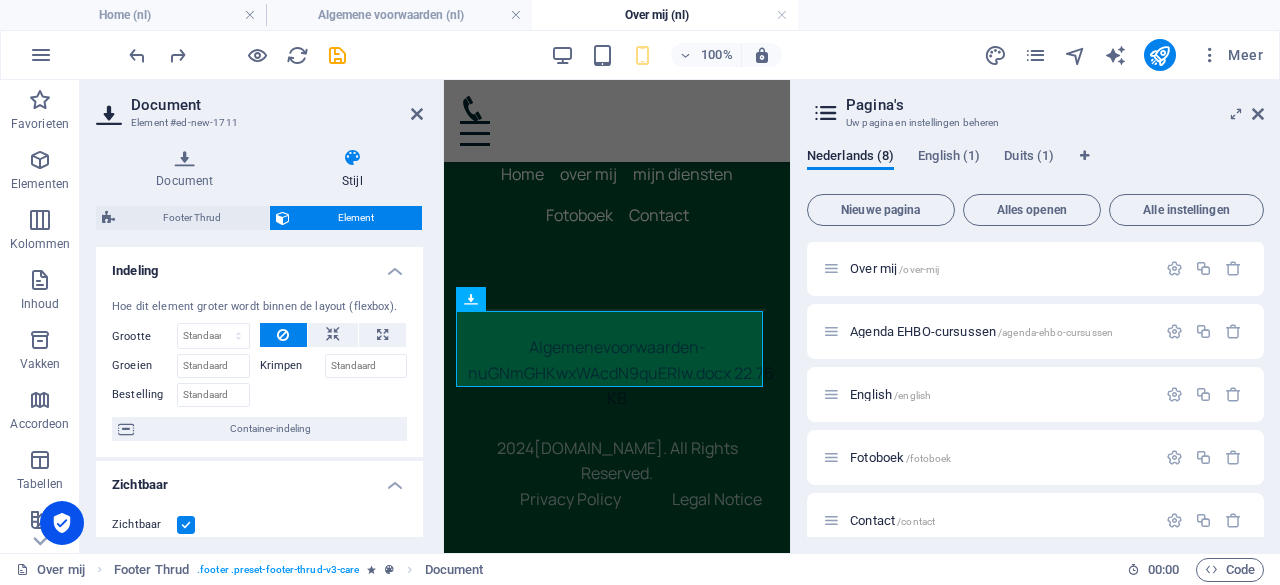 click on "Document Stijl Bestand Sleep bestanden hierheen, klik om bestanden te kiezen of  selecteer bestanden uit Bestanden of gebruik onze gratis stockfoto's en video's Kopieer deze link om een document vanaf een pagina met inhoud te koppelen. https://cdn1.site-media.eu/images/document/17551482/Algemenevoorwaarden-nuGNmGHKwxWAcdN9quERIw.docx Instellingen Titel Algemenevoorwaarden-nuGNmGHKwxWAcdN9quERIw.docx Bestandsgrootte Footer Thrud Element Indeling Hoe dit element groter wordt binnen de layout (flexbox). Grootte Standaard auto px % 1/1 1/2 1/3 1/4 1/5 1/6 1/7 1/8 1/9 1/10 Groeien Krimpen Bestelling Container-indeling Zichtbaar Zichtbaar Doorzichtigheid 100 % Overloop Afstand Marge Standaard auto px % rem vw vh Aangepast Aangepast auto px % rem vw vh auto px % rem vw vh auto px % rem vw vh auto px % rem vw vh Opvulruimte Standaard px rem % vh vw Aangepast Aangepast px rem % vh vw px rem % vh vw px rem % vh vw px rem % vh vw Rand Stijl              - Breedte 1 auto px rem % vh vw Aangepast Aangepast 1 auto" at bounding box center [259, 342] 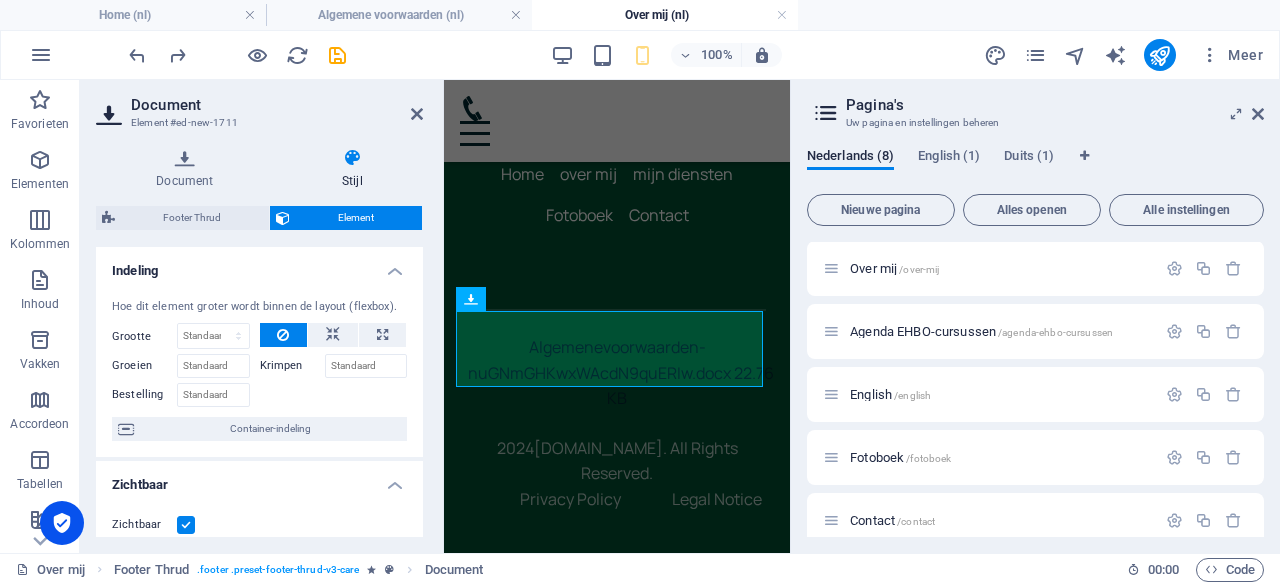 click at bounding box center (352, 158) 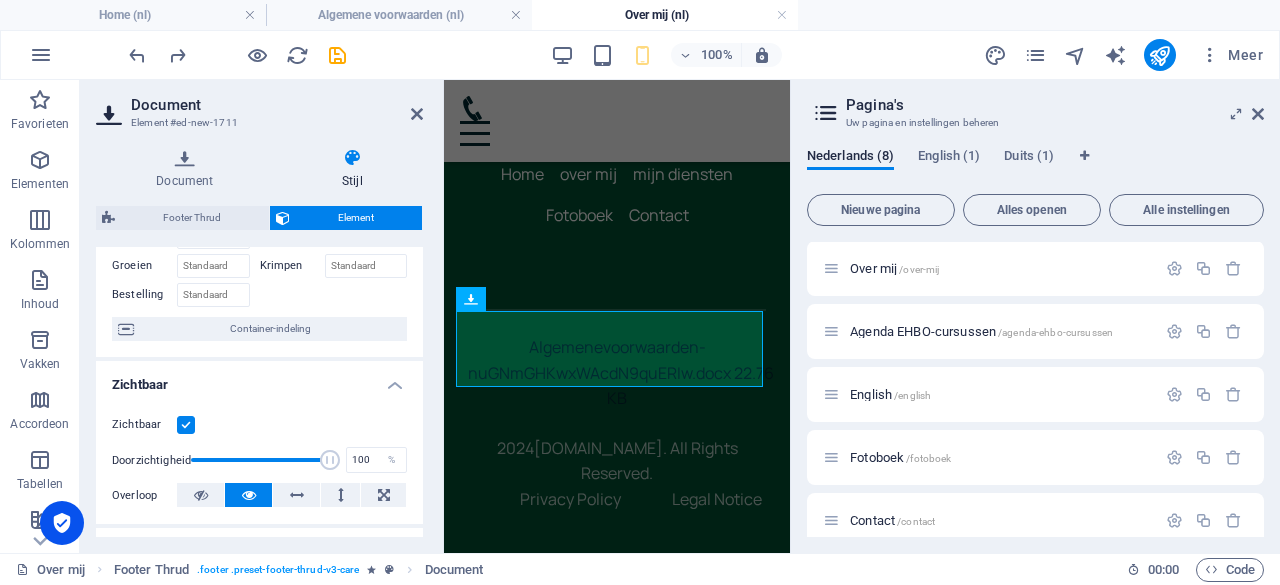 scroll, scrollTop: 0, scrollLeft: 0, axis: both 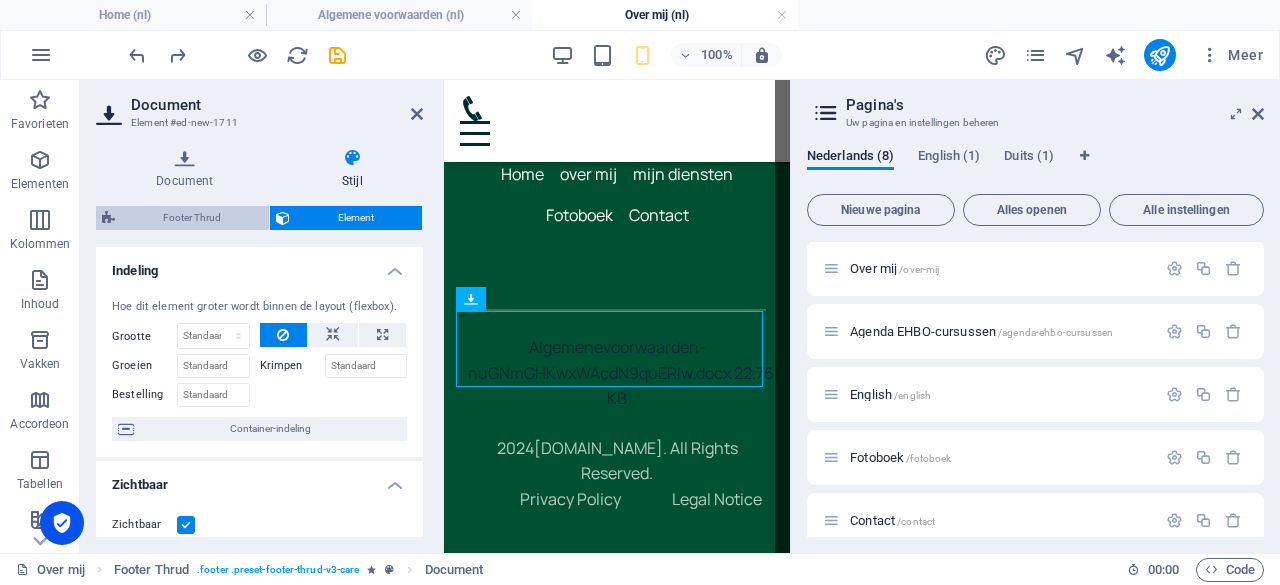 click on "Footer Thrud" at bounding box center [192, 218] 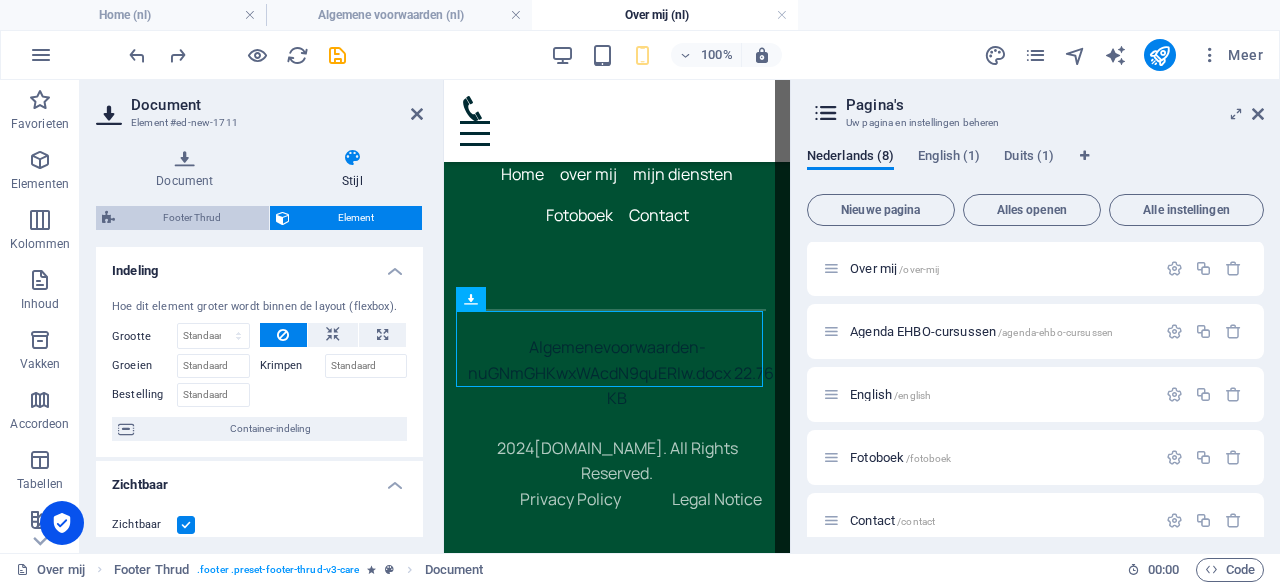 select on "rem" 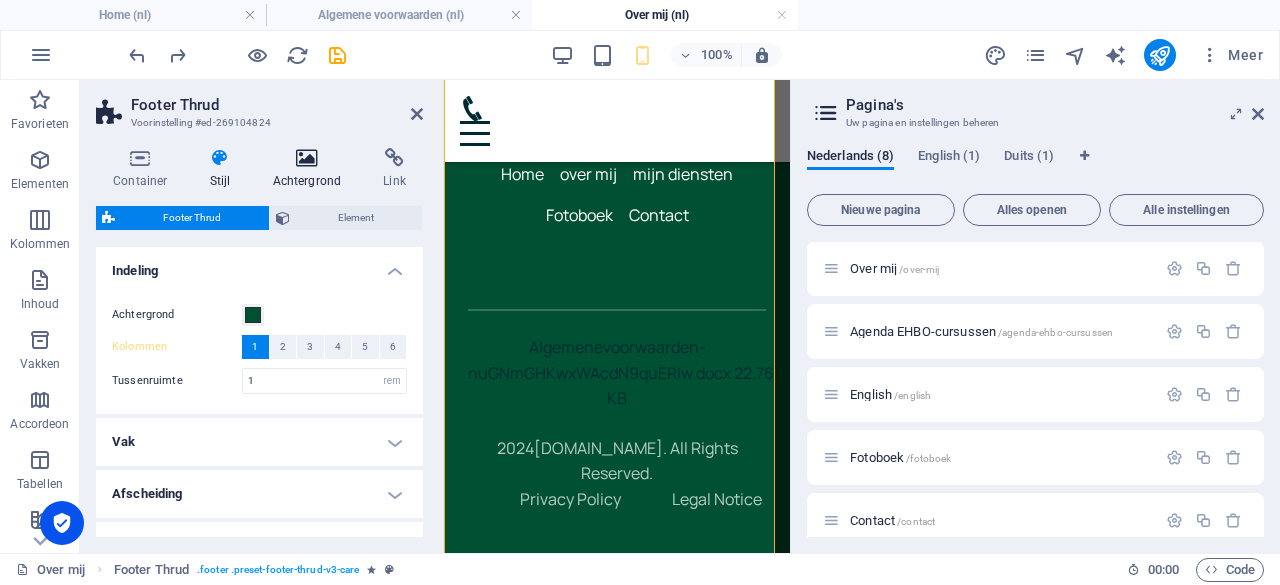 click at bounding box center (306, 158) 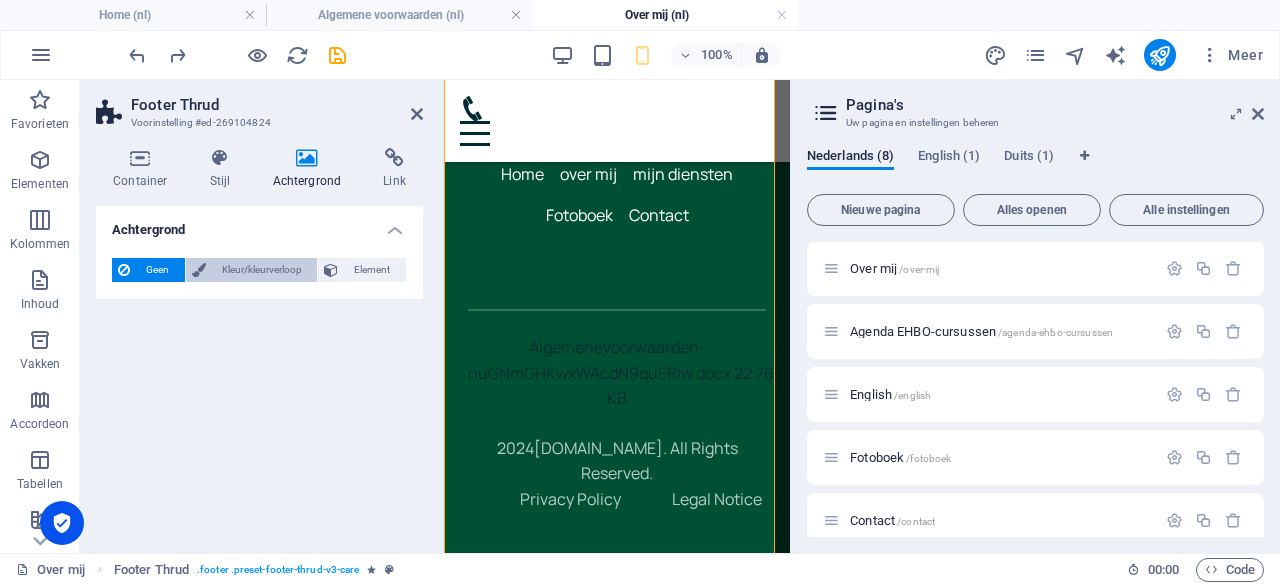 click on "Kleur/kleurverloop" at bounding box center [262, 270] 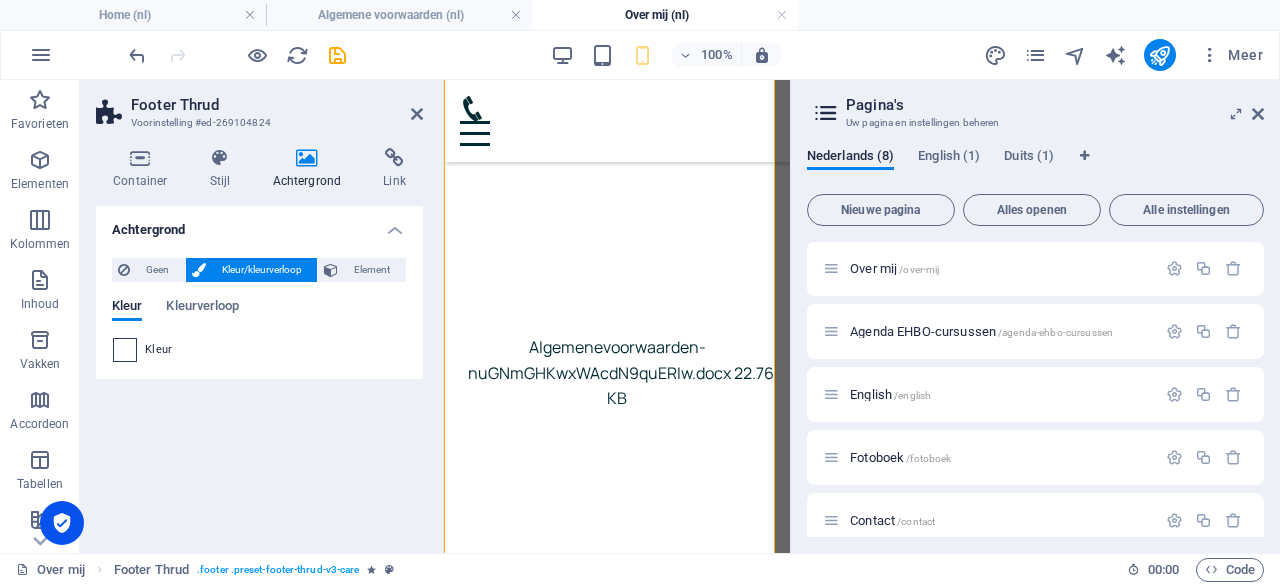 click at bounding box center [125, 350] 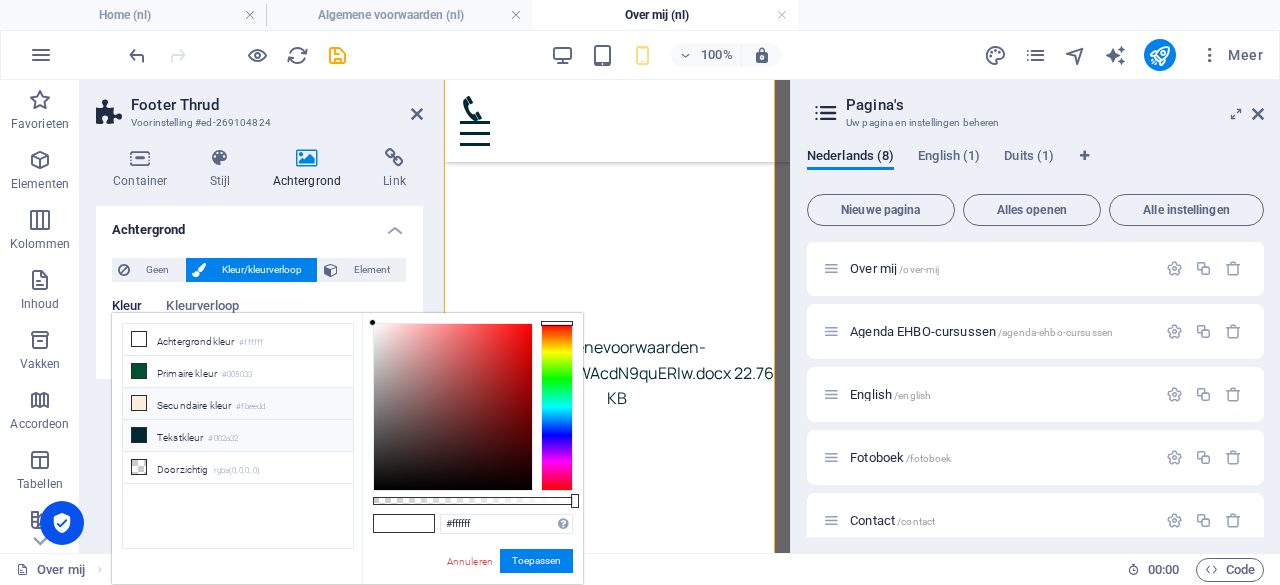 click on "Tekstkleur
#002a32" at bounding box center (238, 436) 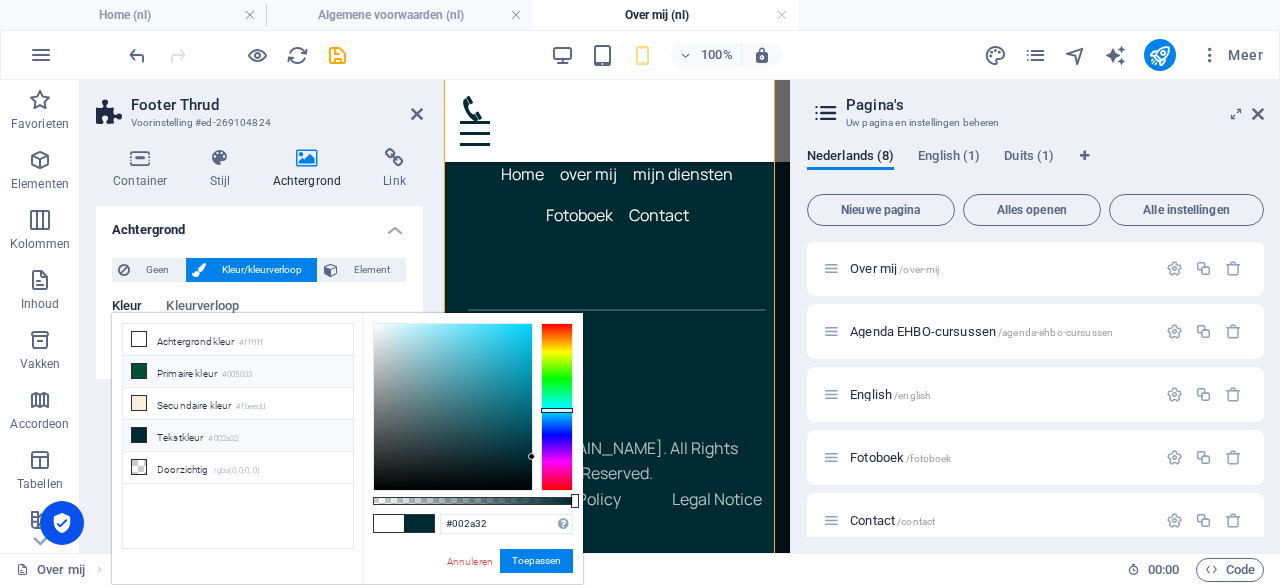click on "Primaire kleur
#005033" at bounding box center (238, 372) 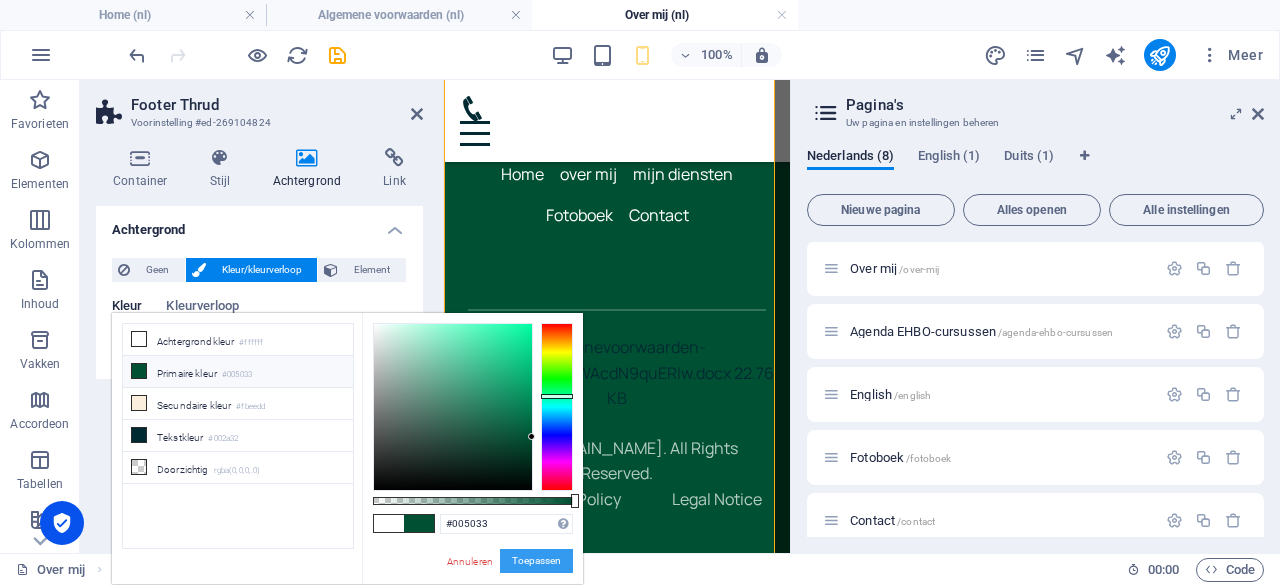 click on "Toepassen" at bounding box center (536, 561) 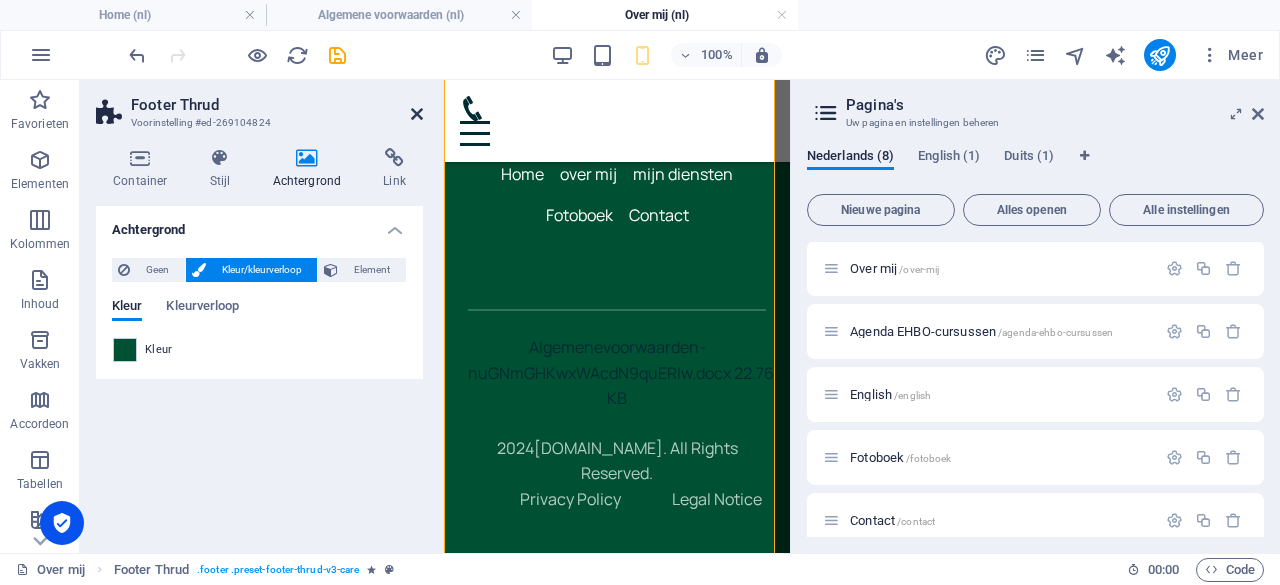 click at bounding box center [417, 114] 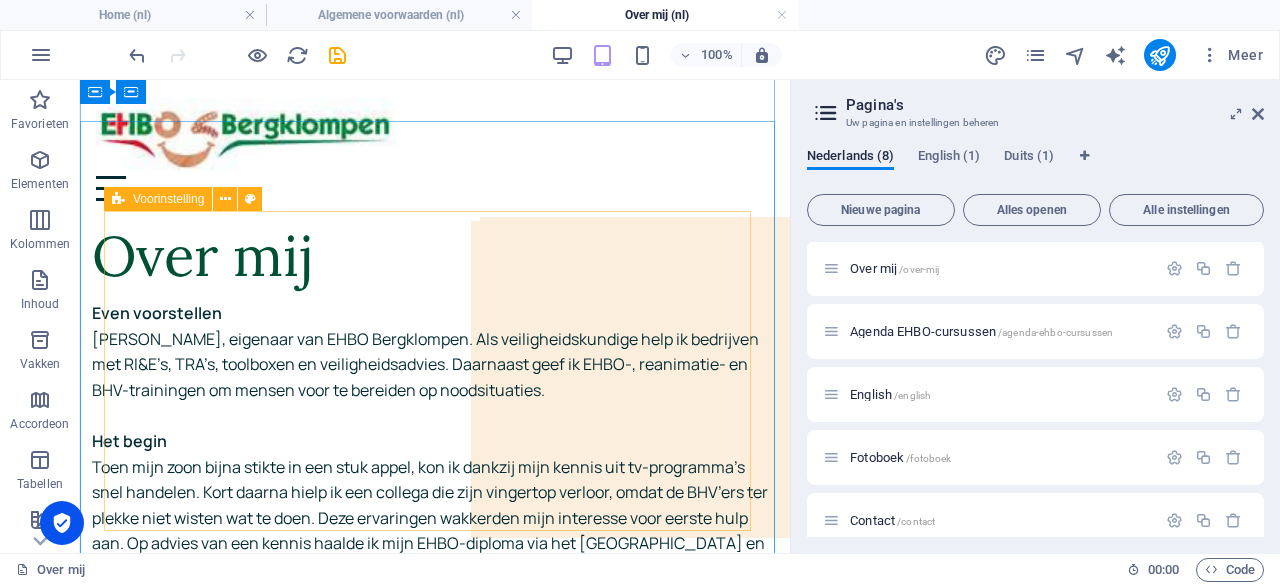 scroll, scrollTop: 0, scrollLeft: 0, axis: both 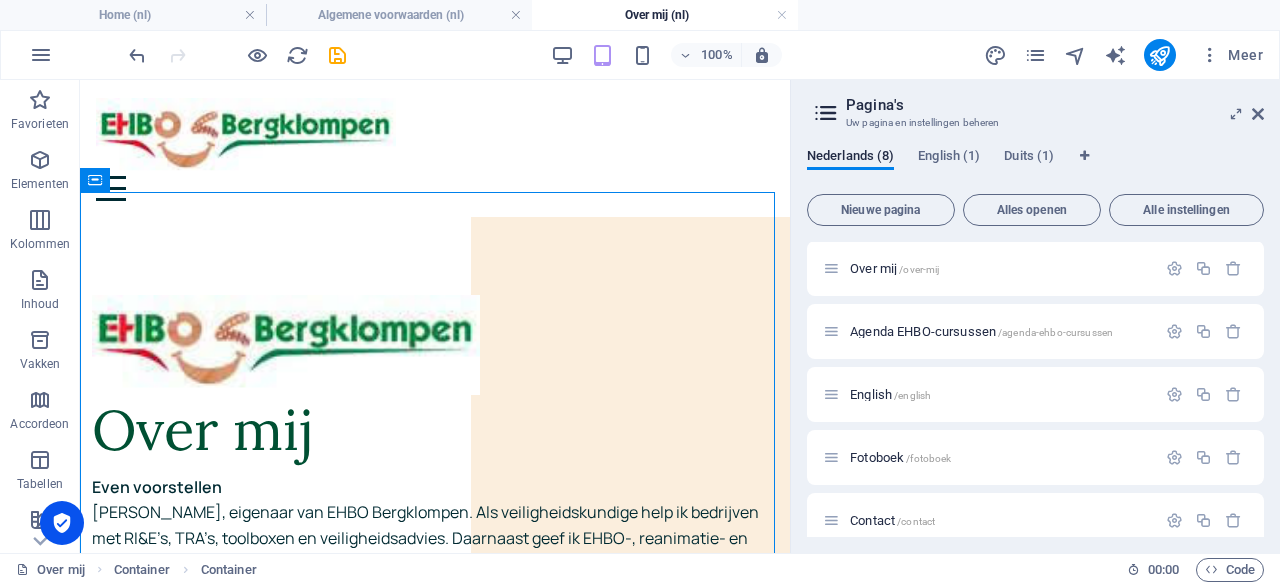 click on "Pagina's Uw pagina en instellingen beheren Nederlands (8) English (1) Duits (1) Nieuwe pagina Alles openen Alle instellingen Home / Mijn diensten /mijn-diensten Over mij /over-mij Agenda EHBO-cursussen /agenda-ehbo-cursussen English /english Fotoboek /fotoboek Contact /contact Algemene voorwaarden /algemene-voorwaarden" at bounding box center (1035, 316) 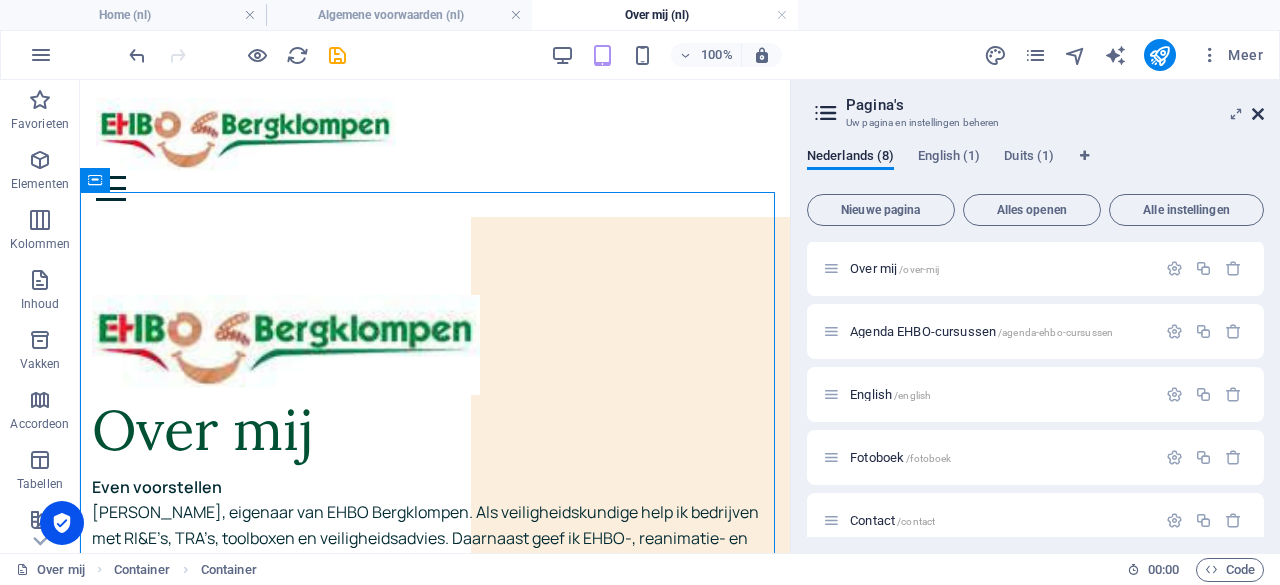 click at bounding box center (1258, 114) 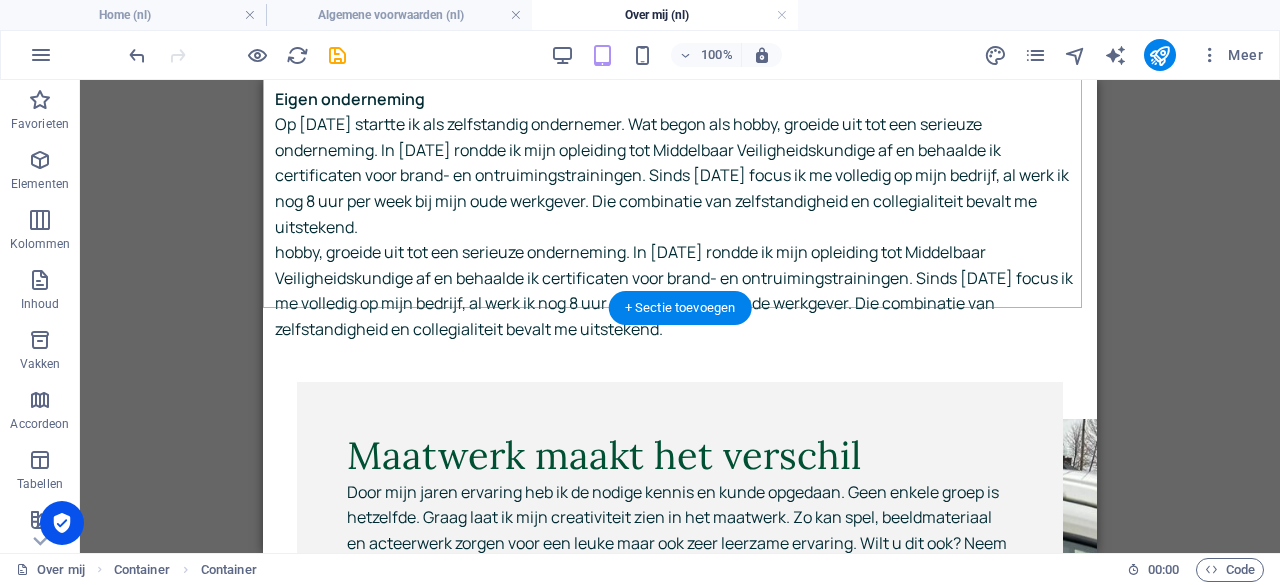 scroll, scrollTop: 773, scrollLeft: 0, axis: vertical 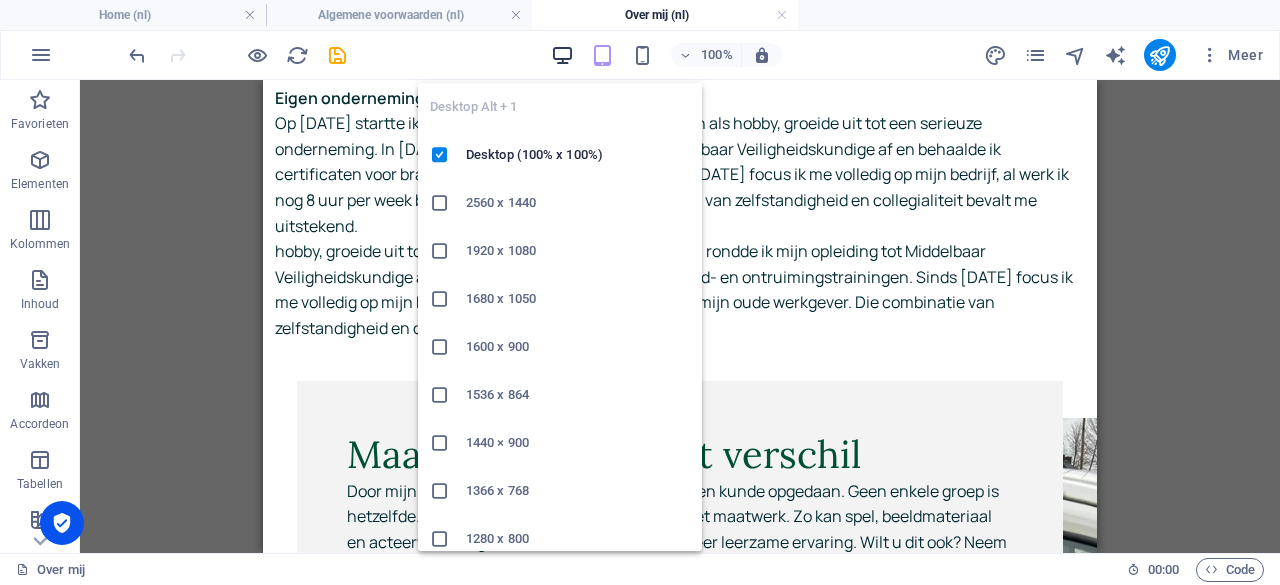 click at bounding box center (562, 55) 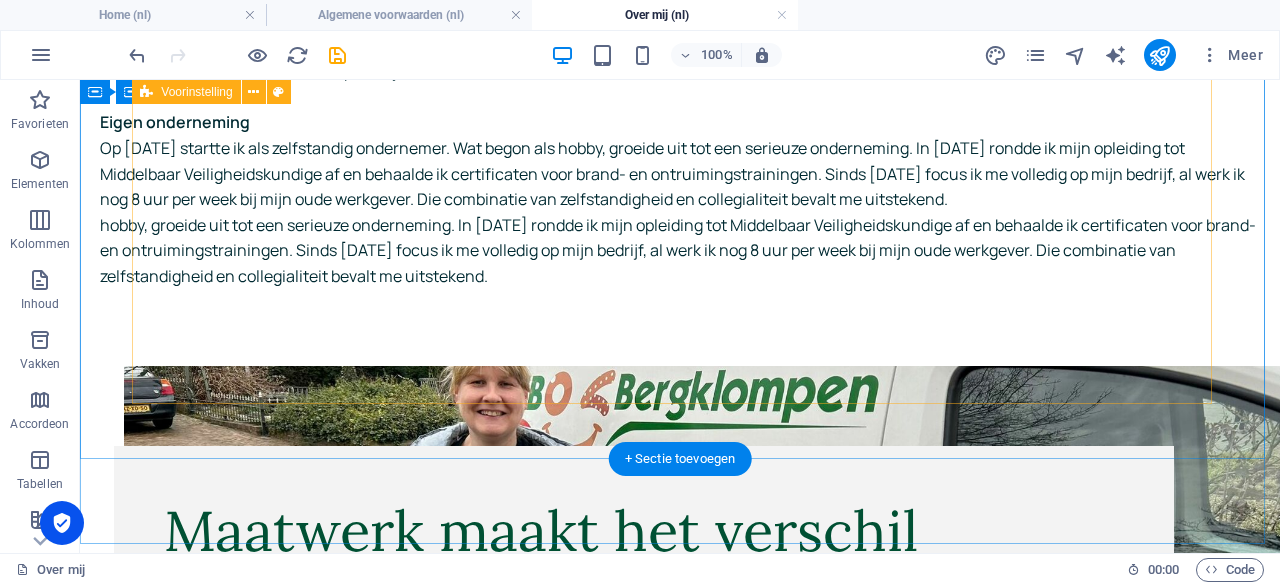 scroll, scrollTop: 729, scrollLeft: 0, axis: vertical 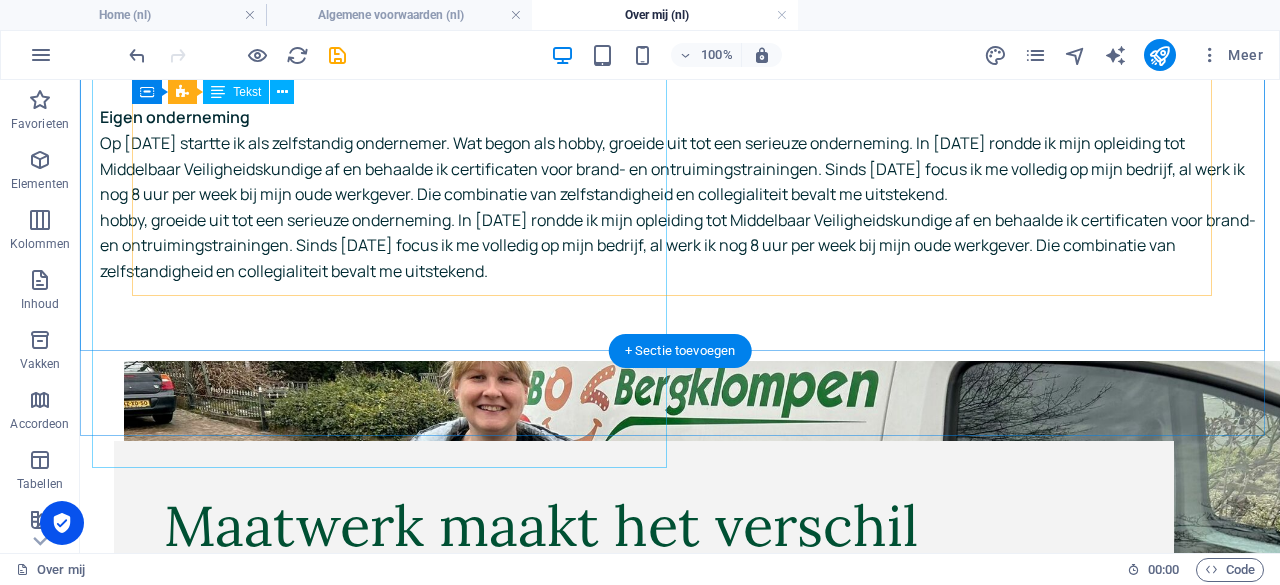click on "Even voorstellen Ik ben Germa van den Berg, eigenaar van EHBO Bergklompen. Als veiligheidskundige help ik bedrijven met RI&E’s, TRA’s, toolboxen en veiligheidsadvies. Daarnaast geef ik EHBO-, reanimatie- en BHV-trainingen om mensen voor te bereiden op noodsituaties. Het begin Toen mijn zoon bijna stikte in een stuk appel, kon ik dankzij mijn kennis uit tv-programma’s snel handelen. Kort daarna hielp ik een collega die zijn vingertop verloor, omdat de BHV’ers ter plekke niet wisten wat te doen. Deze ervaringen wakkerden mijn interesse voor eerste hulp aan. Op advies van een kennis haalde ik mijn EHBO-diploma via het Rode Kruis en begon als vrijwilliger. Van vrijwilliger naar instructeur In 2016 werd ik EHBO-instructeur en gaf ik vrijwillig les. Bij mijn toenmalige werkgever werd ik gevraagd als hoofd BHV en begon ik met het geven van maatwerktrainingen afgestemd op bedrijfsrisico’s. Eigen onderneming" at bounding box center [680, 67] 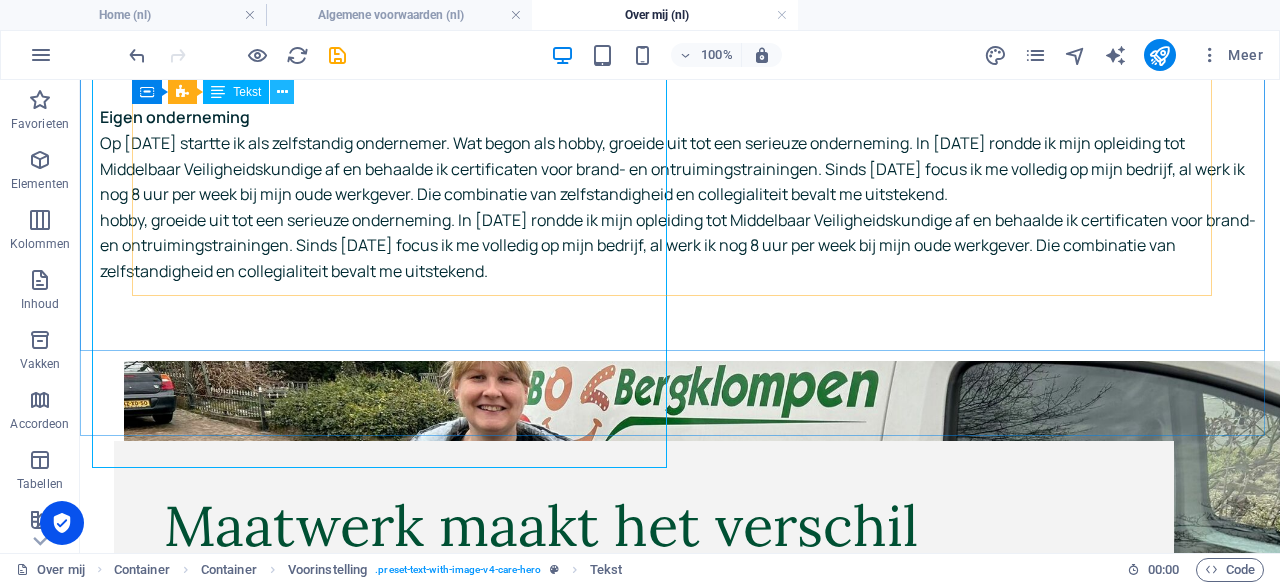 click at bounding box center (282, 92) 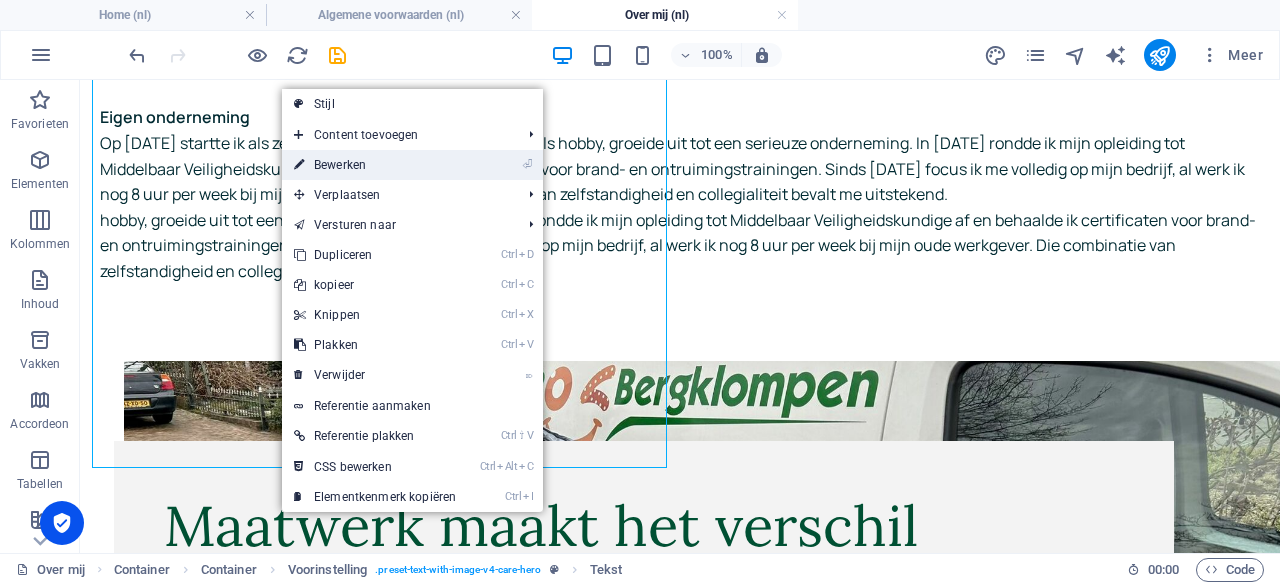 click on "⏎  Bewerken" at bounding box center [375, 165] 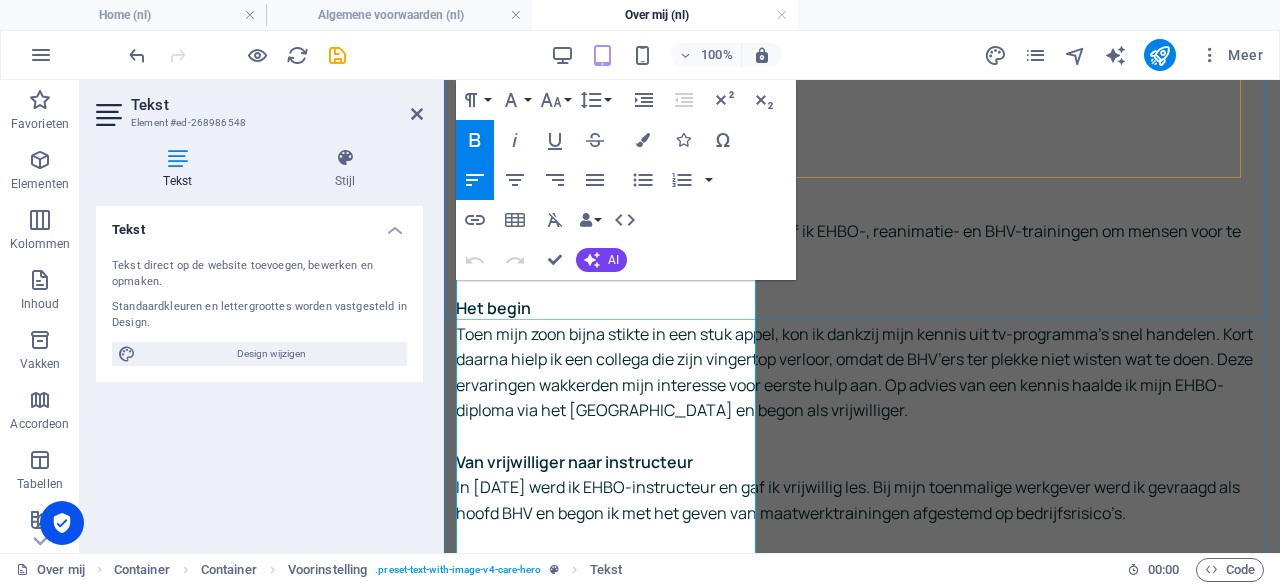 scroll, scrollTop: 415, scrollLeft: 0, axis: vertical 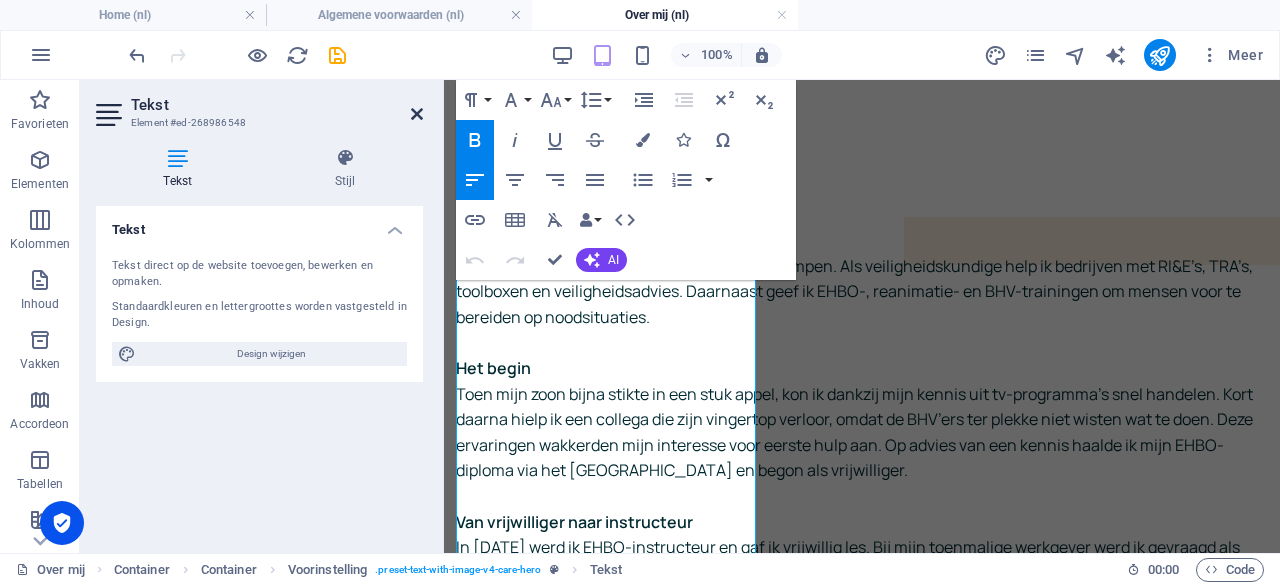 click at bounding box center [417, 114] 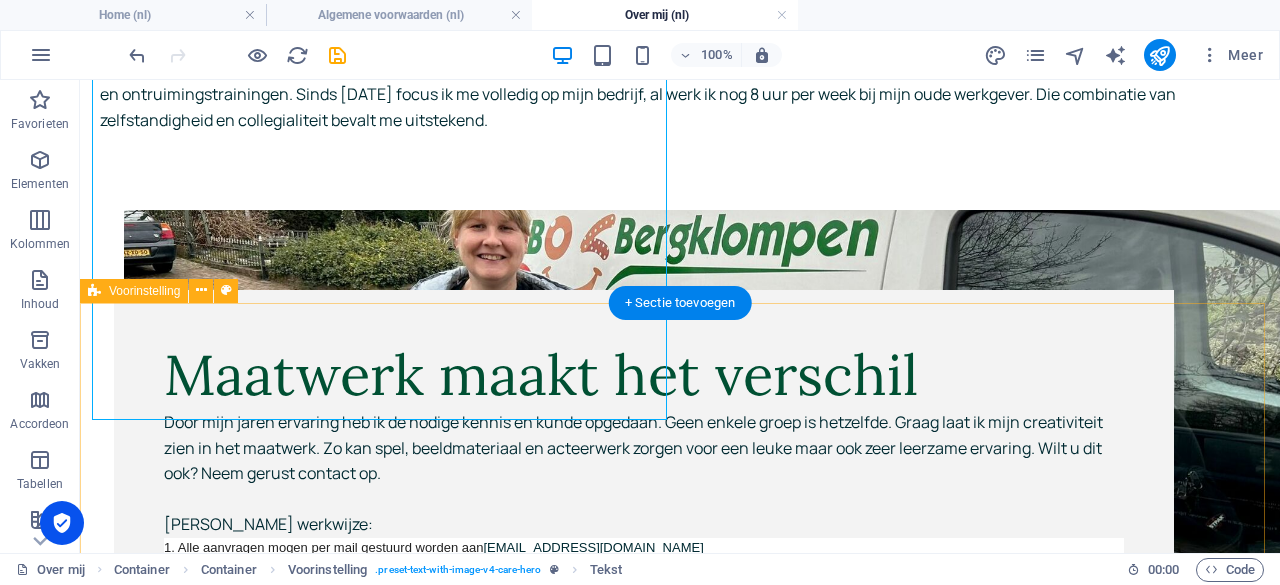 scroll, scrollTop: 902, scrollLeft: 0, axis: vertical 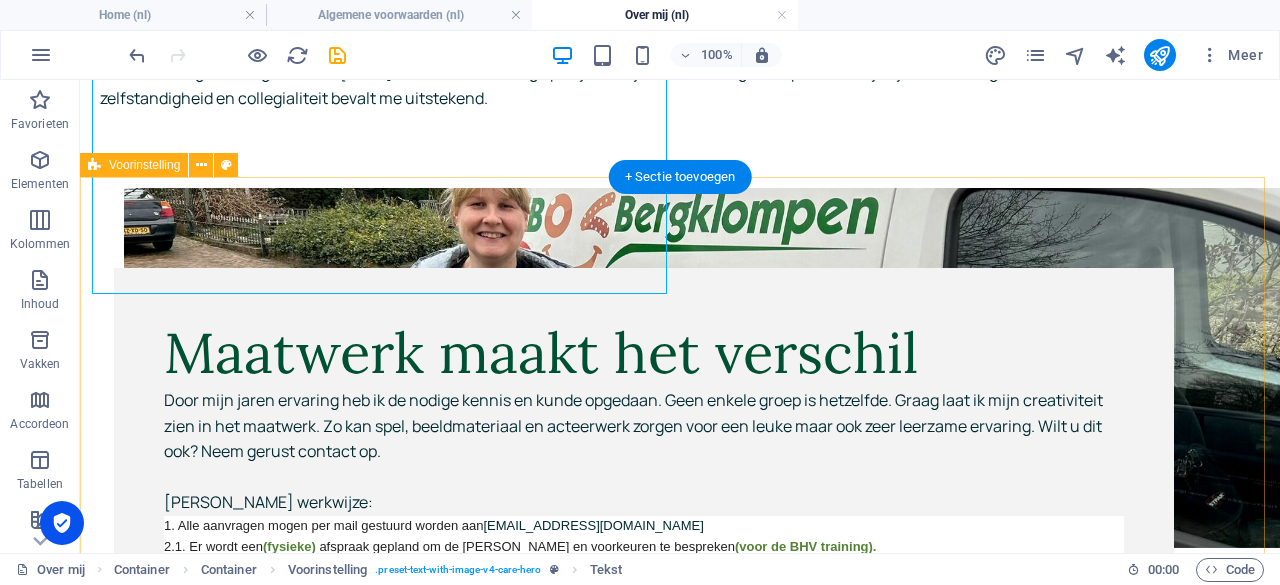 click on "Maatwerk maakt het verschil Door mijn jaren ervaring heb ik de nodige kennis en kunde opgedaan. Geen enkele groep is hetzelfde. Graag laat ik mijn creativiteit zien in het maatwerk. Zo kan spel, beeldmateriaal en acteerwerk zorgen voor een leuke maar ook zeer leerzame ervaring. Wilt u dit ook? Neem gerust contact op. Mijn werkwijze: 1. Alle aanvragen mogen per mail gestuurd worden aan  info@bergklompen.nl   2.1. Er wordt een  (fysieke)   afspraak gepland om de wensen en voorkeuren te bespreken  (voor de BHV training). 2.2. Bij adviesdocumentatie wordt  (Altijd)   een fysieke kennismaking met het bedrijf ingepland. 3. De wensen en voorkeuren worden samen doorgenomen. 4. U ontvangt een offerte per mail. Zonder ondertekening hiervan  (of een bevestiging via e-mail),   wordt er niks opgestart. 5.1 Bij een goedgekeurde en ondertekende offerte wordt er een datum ingepland van de cursus/training. Hierbij is het maken van foto's een vereiste. Uiteraard met inachtneming van de AVG-wetgeving.  6.  Betaling binnen" at bounding box center (680, 578) 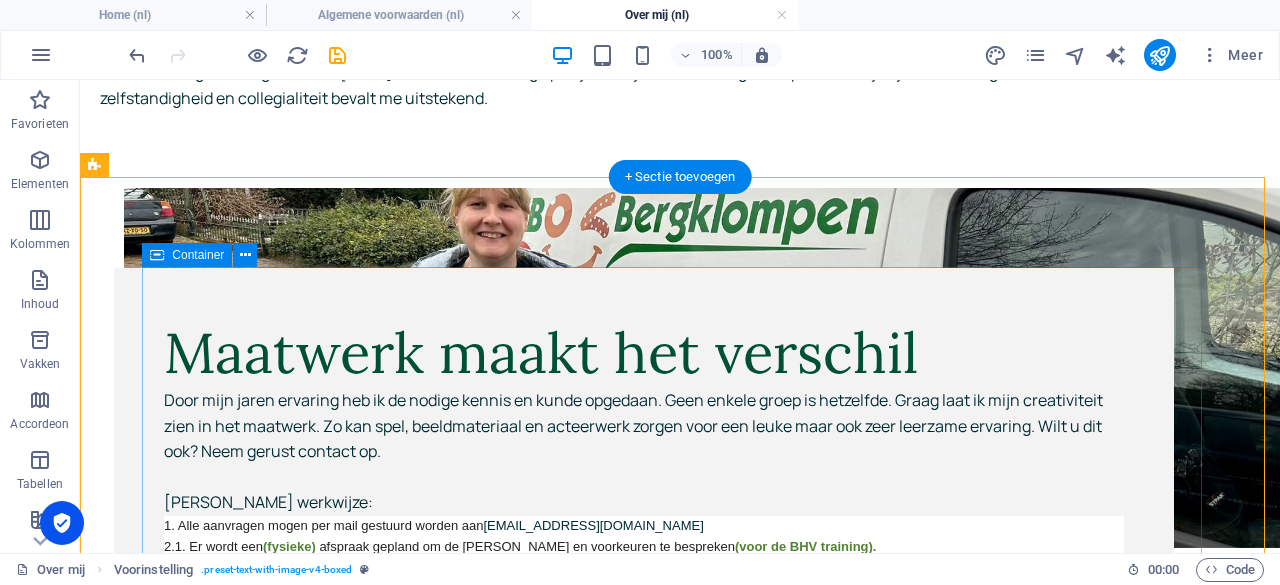 click on "Maatwerk maakt het verschil Door mijn jaren ervaring heb ik de nodige kennis en kunde opgedaan. Geen enkele groep is hetzelfde. Graag laat ik mijn creativiteit zien in het maatwerk. Zo kan spel, beeldmateriaal en acteerwerk zorgen voor een leuke maar ook zeer leerzame ervaring. Wilt u dit ook? Neem gerust contact op. Mijn werkwijze: 1. Alle aanvragen mogen per mail gestuurd worden aan  info@bergklompen.nl   2.1. Er wordt een  (fysieke)   afspraak gepland om de wensen en voorkeuren te bespreken  (voor de BHV training). 2.2. Bij adviesdocumentatie wordt  (Altijd)   een fysieke kennismaking met het bedrijf ingepland. 3. De wensen en voorkeuren worden samen doorgenomen. 4. U ontvangt een offerte per mail. Zonder ondertekening hiervan  (of een bevestiging via e-mail),   wordt er niks opgestart. 5.1 Bij een goedgekeurde en ondertekende offerte wordt er een datum ingepland van de cursus/training. Hierbij is het maken van foto's een vereiste. Uiteraard met inachtneming van de AVG-wetgeving.  6.  Betaling binnen" at bounding box center (644, 578) 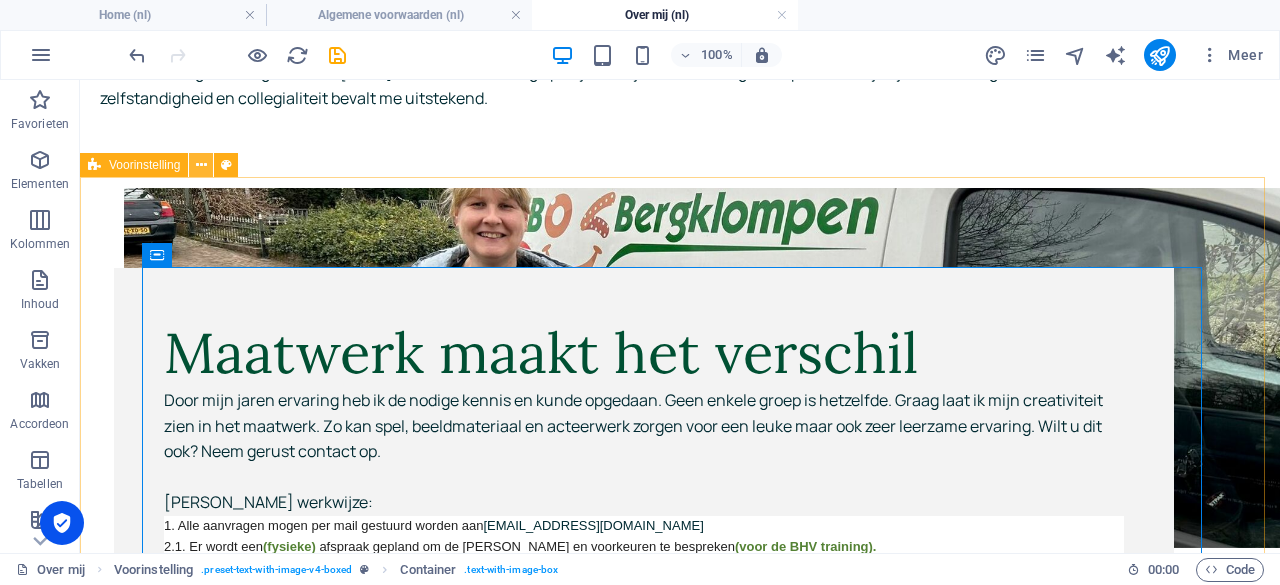 click at bounding box center [201, 165] 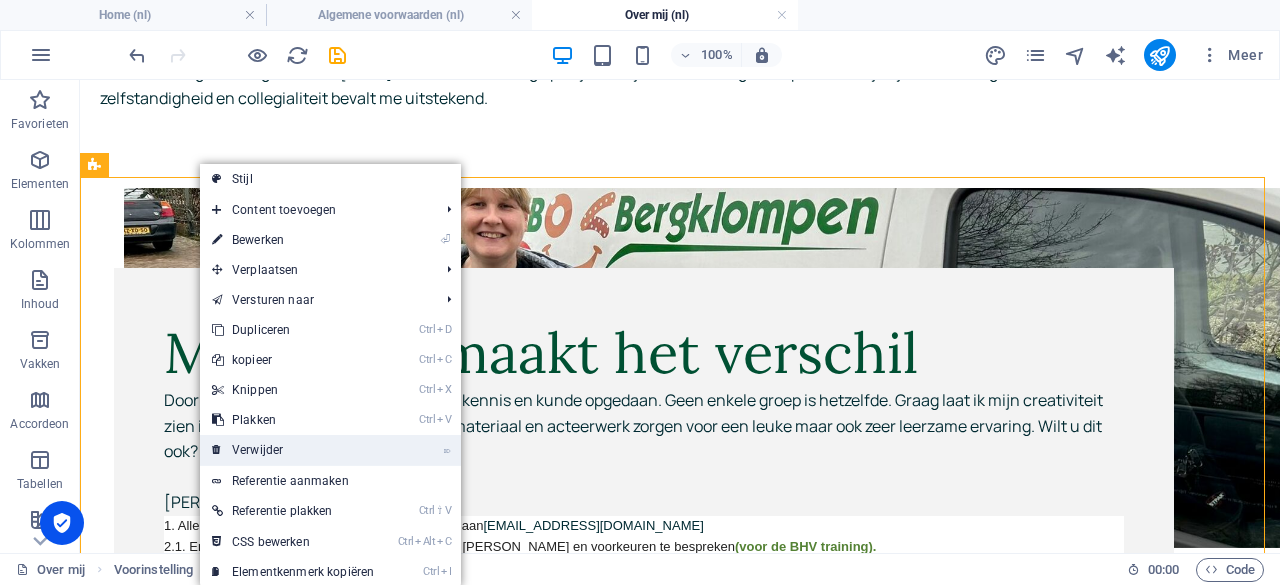 click on "⌦  Verwijder" at bounding box center [293, 450] 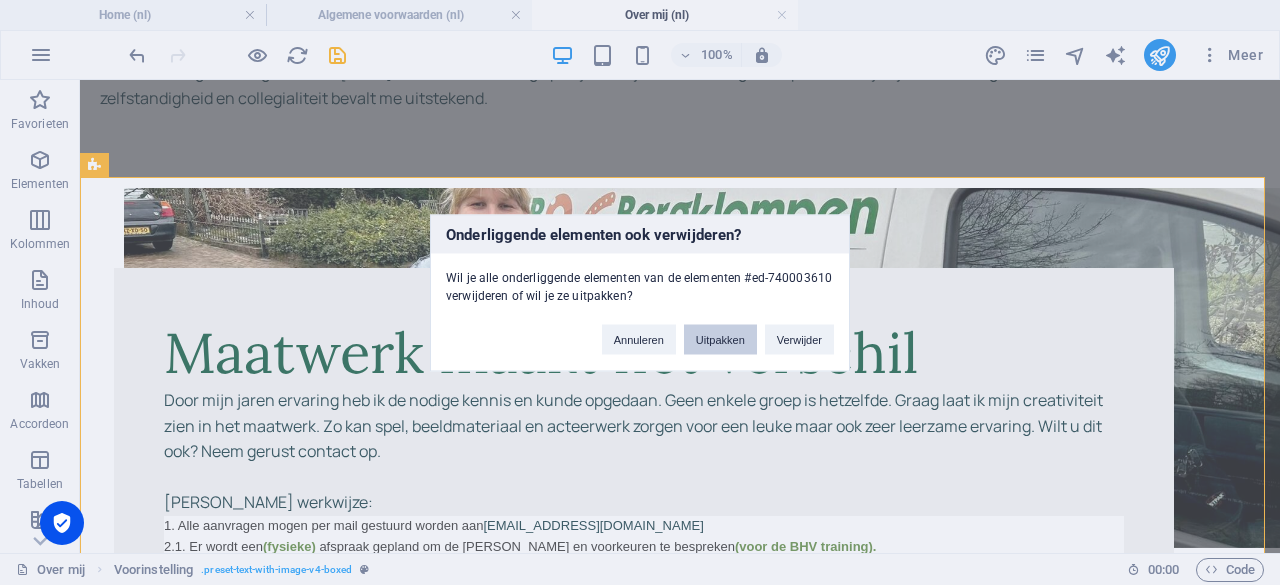 click on "Uitpakken" at bounding box center [720, 339] 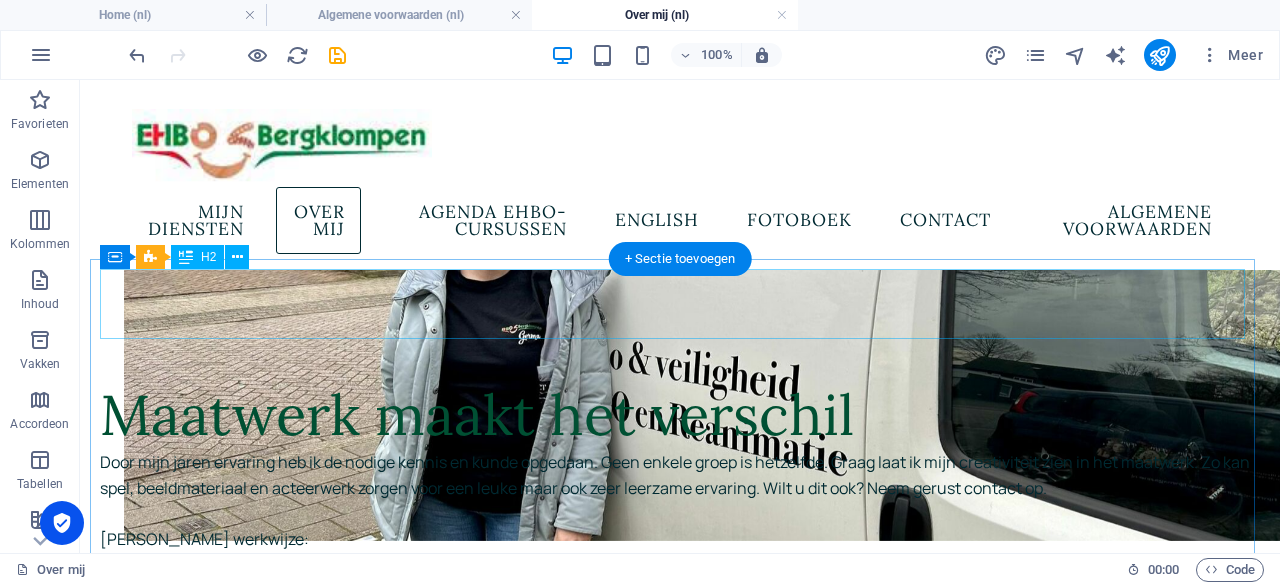 scroll, scrollTop: 816, scrollLeft: 0, axis: vertical 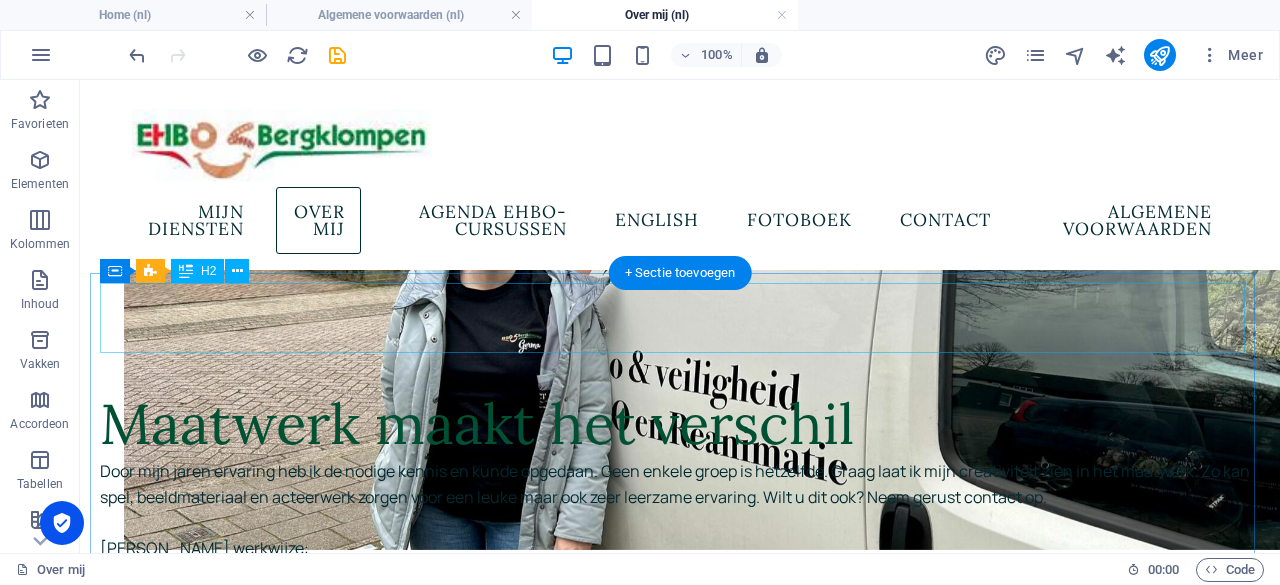 click on "Maatwerk maakt het verschil" at bounding box center (680, 424) 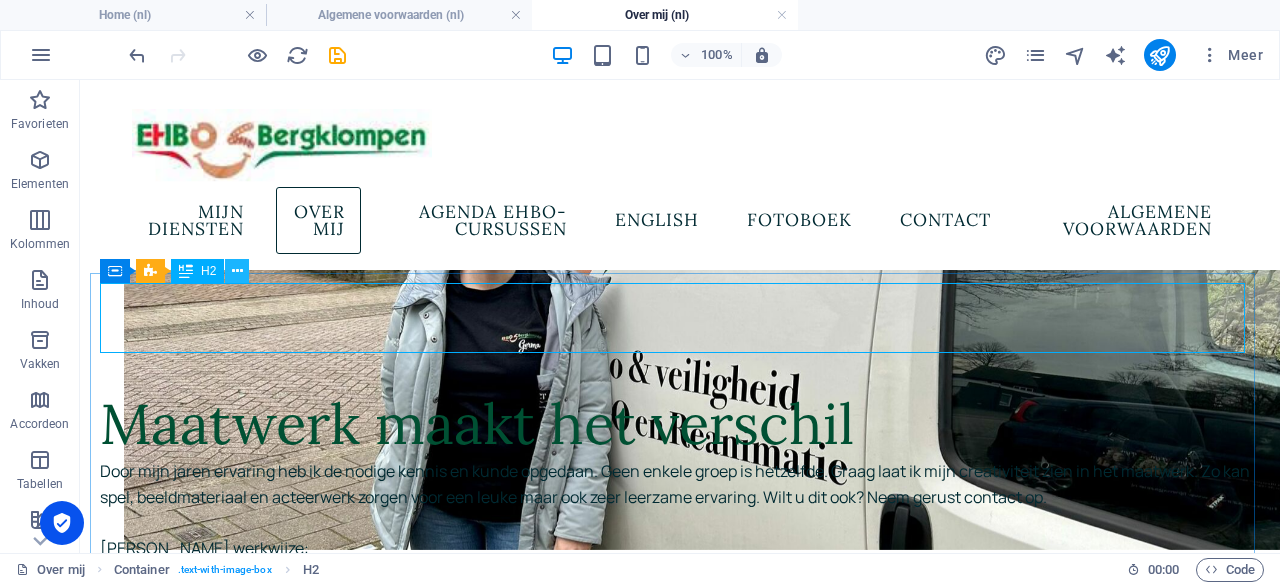 click at bounding box center [237, 271] 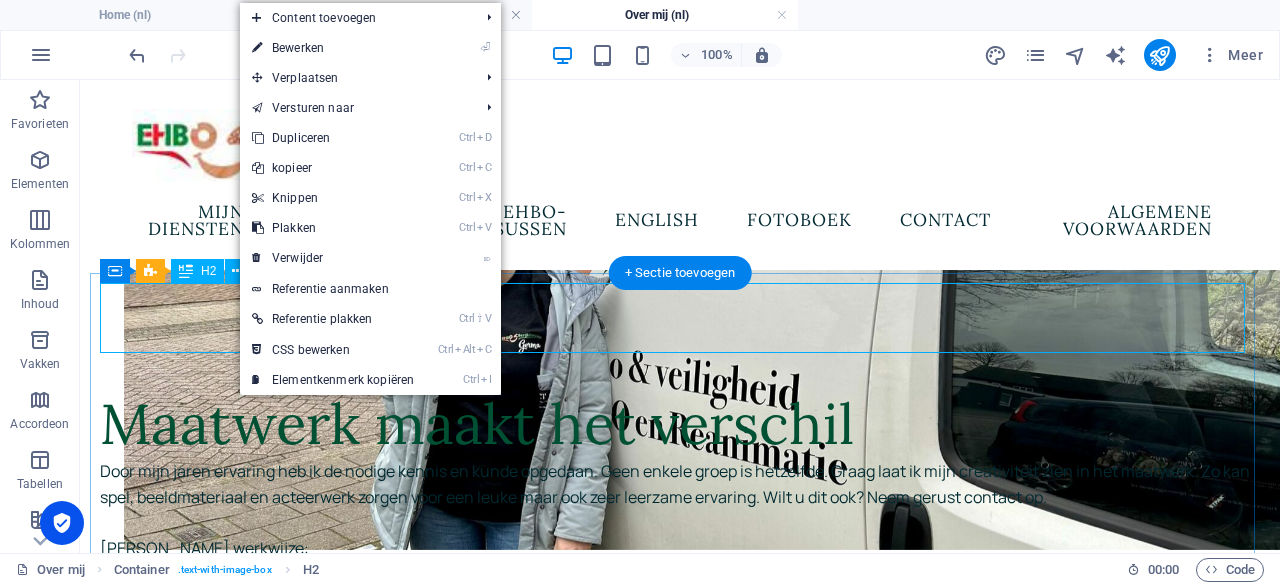 click on "Maatwerk maakt het verschil" at bounding box center [680, 424] 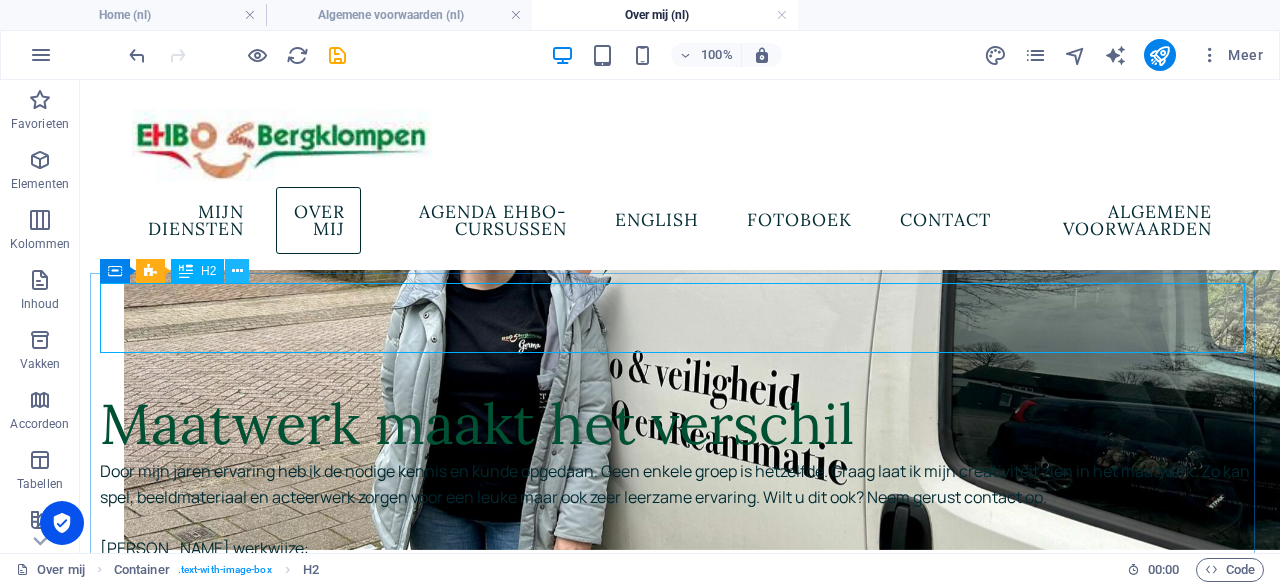 click at bounding box center [237, 271] 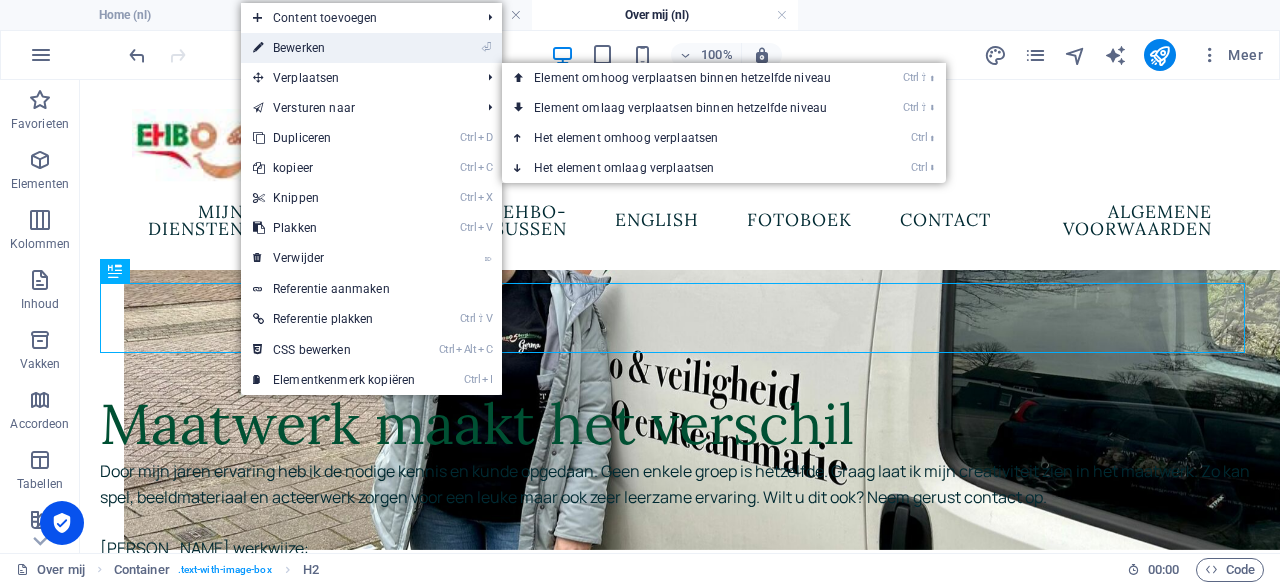 click on "⏎  Bewerken" at bounding box center [334, 48] 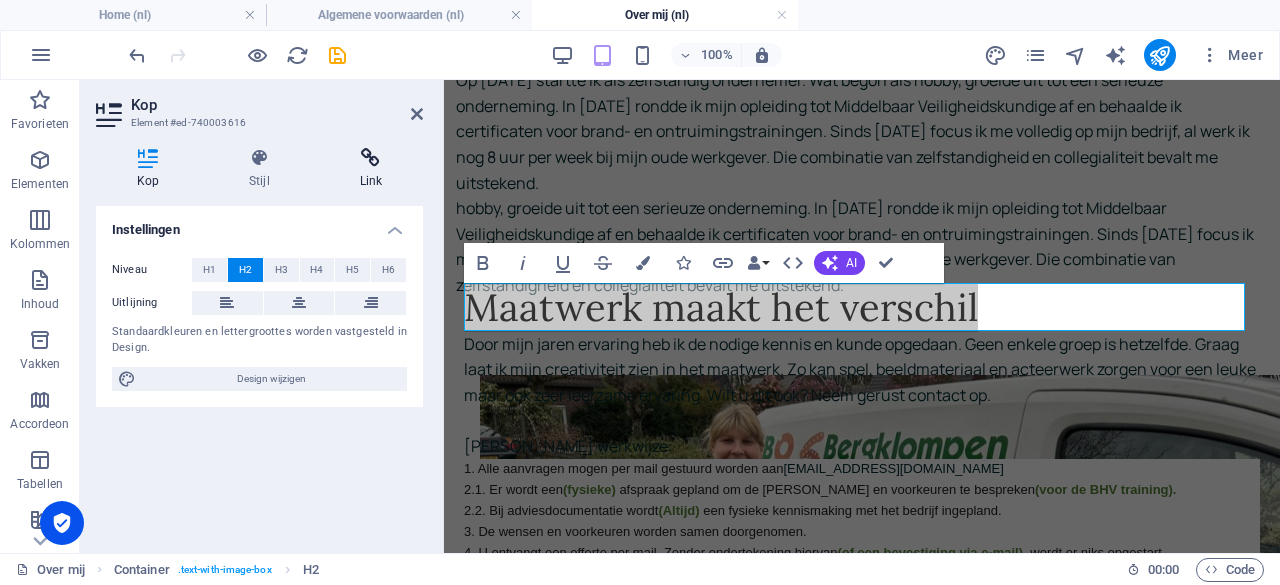 click at bounding box center [371, 158] 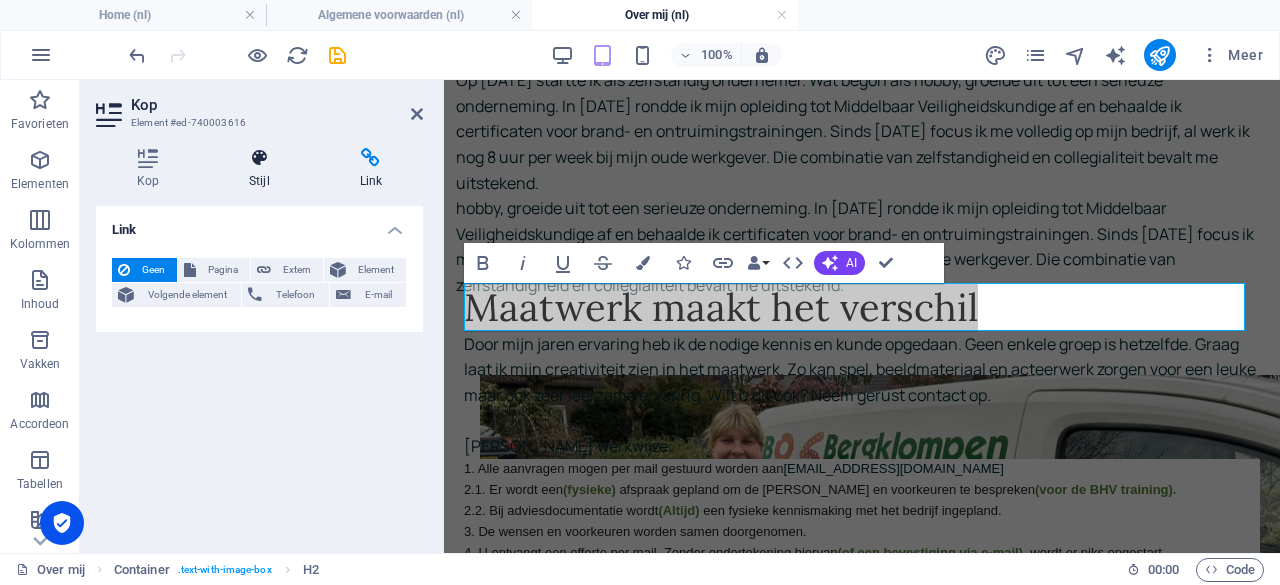 click on "Stijl" at bounding box center [263, 169] 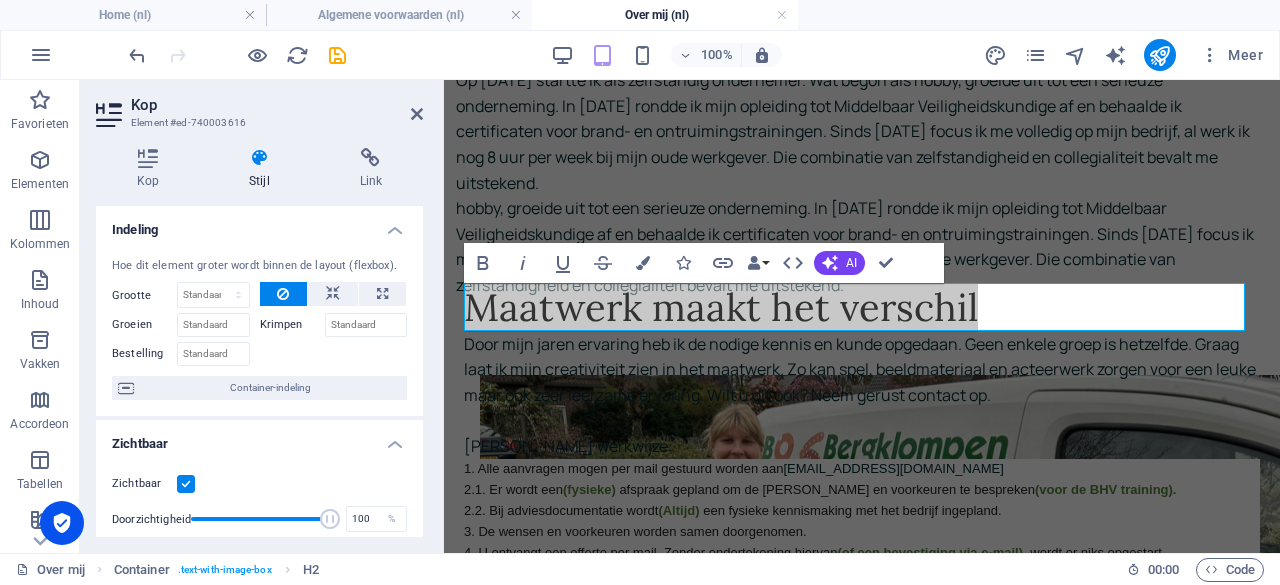 click on "Zichtbaar" at bounding box center (259, 438) 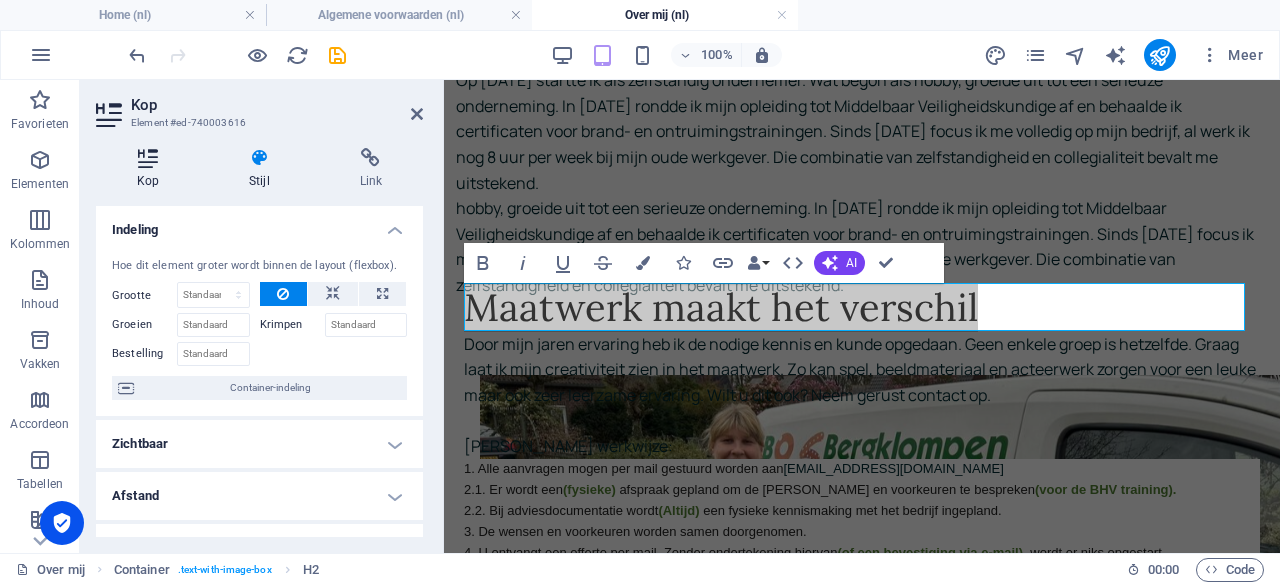 click at bounding box center (148, 158) 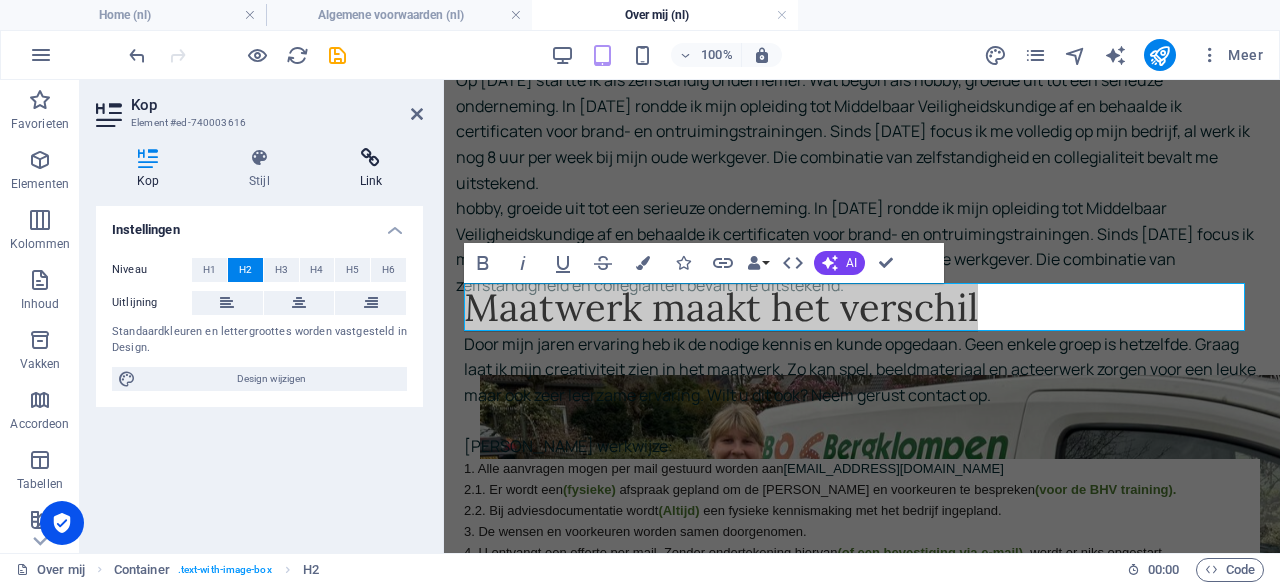 click at bounding box center (371, 158) 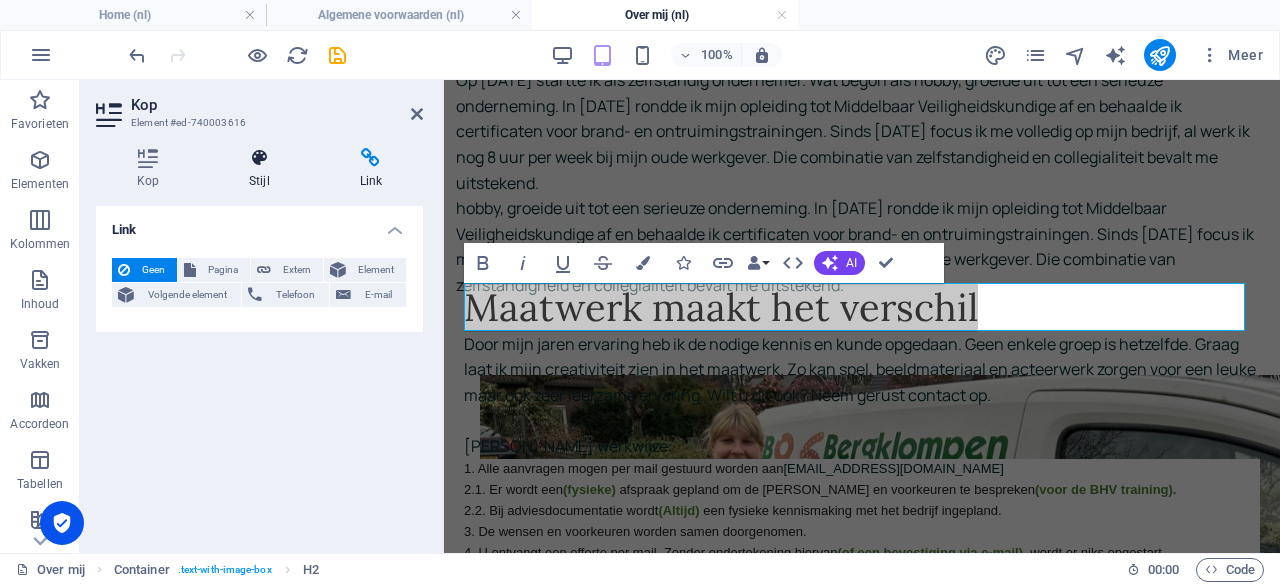 click at bounding box center (259, 158) 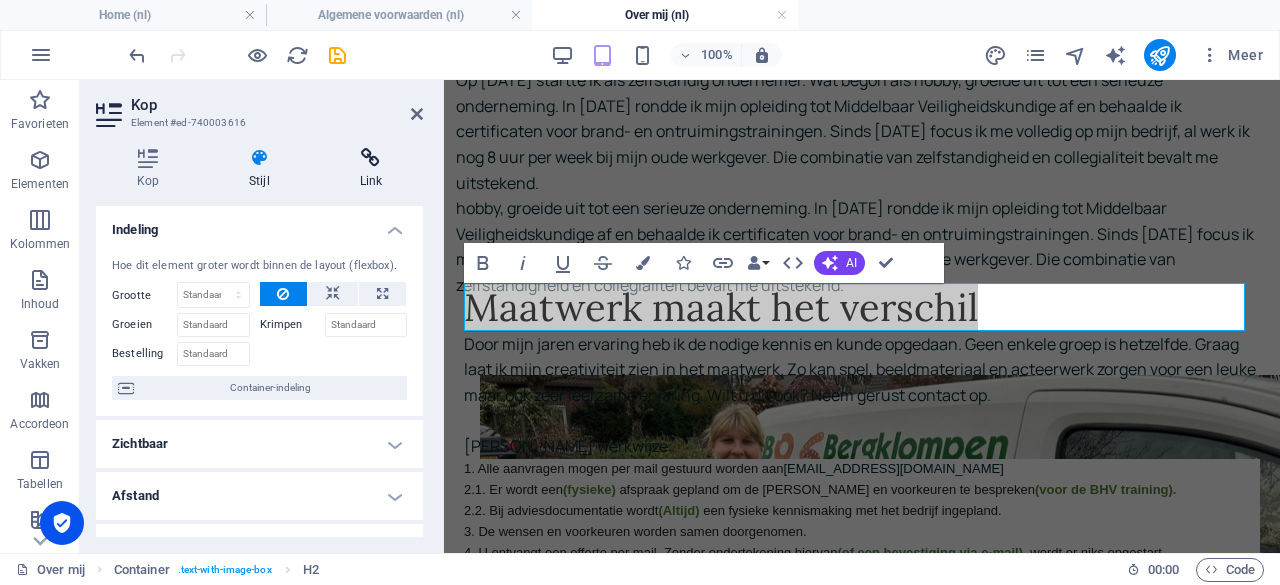 click at bounding box center [371, 158] 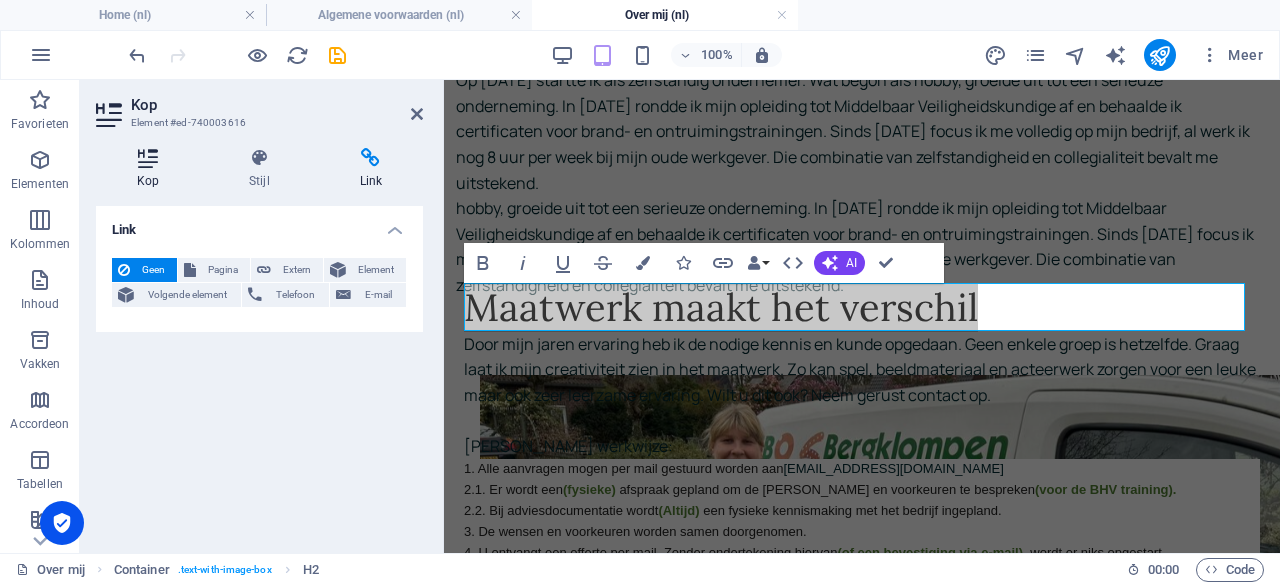 click at bounding box center (148, 158) 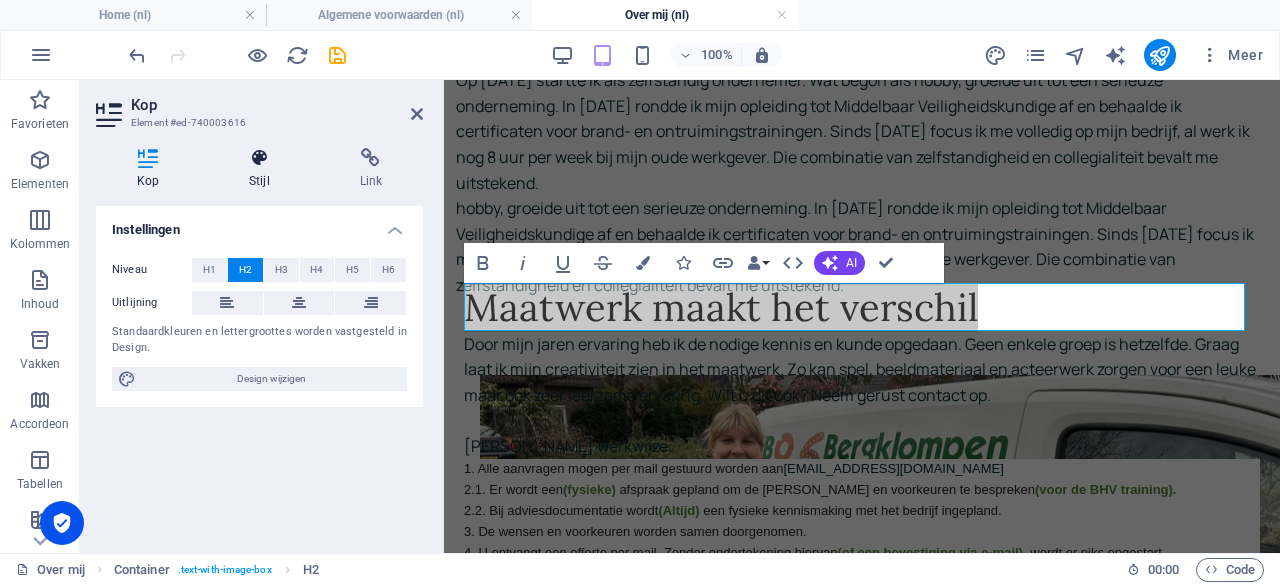 click at bounding box center [259, 158] 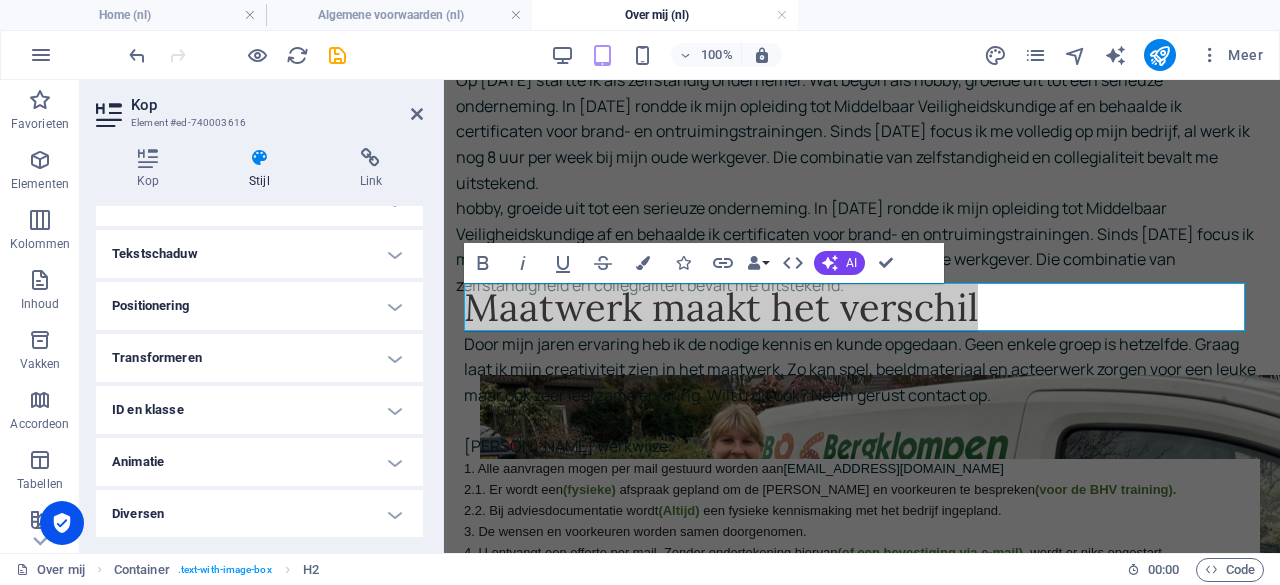 scroll, scrollTop: 0, scrollLeft: 0, axis: both 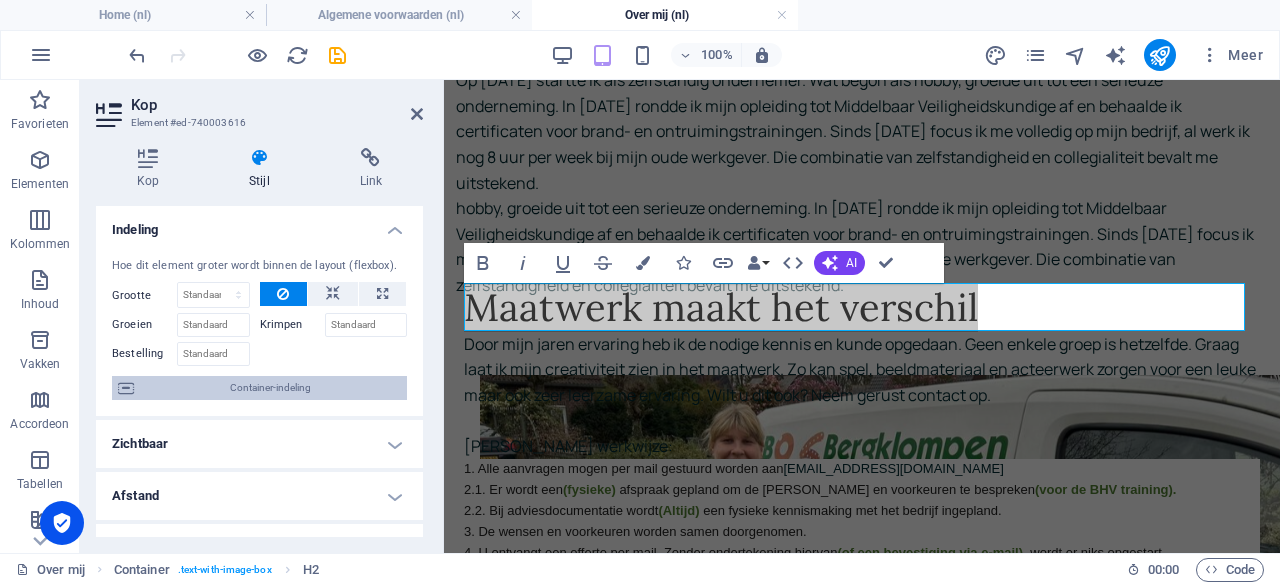 click on "Container-indeling" at bounding box center [270, 388] 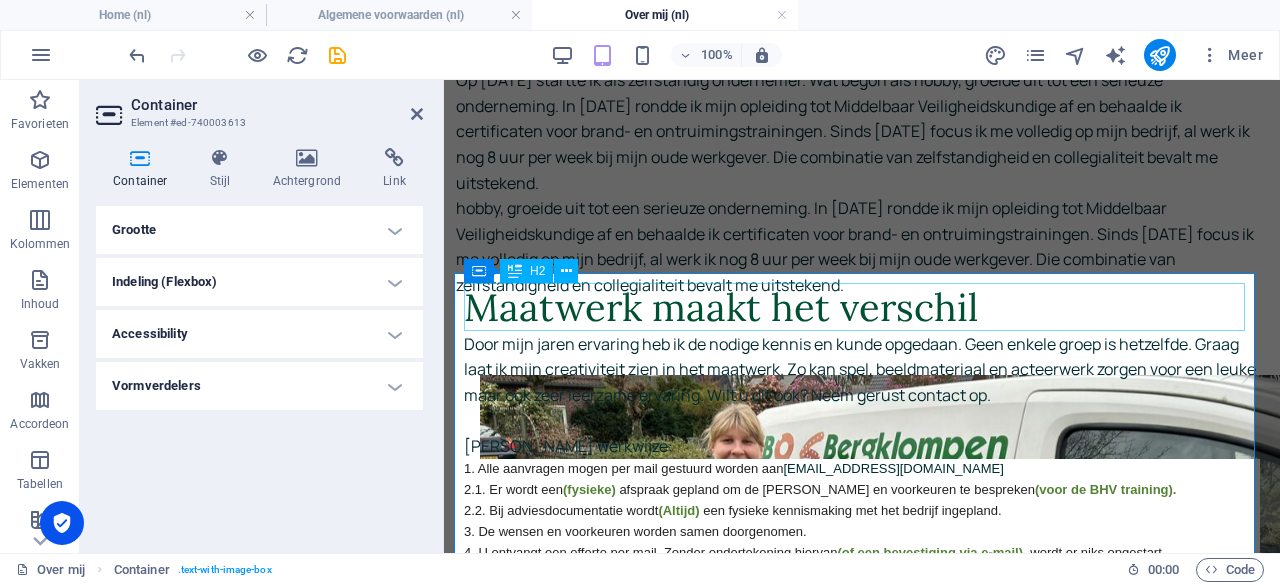 click on "Maatwerk maakt het verschil" at bounding box center (862, 308) 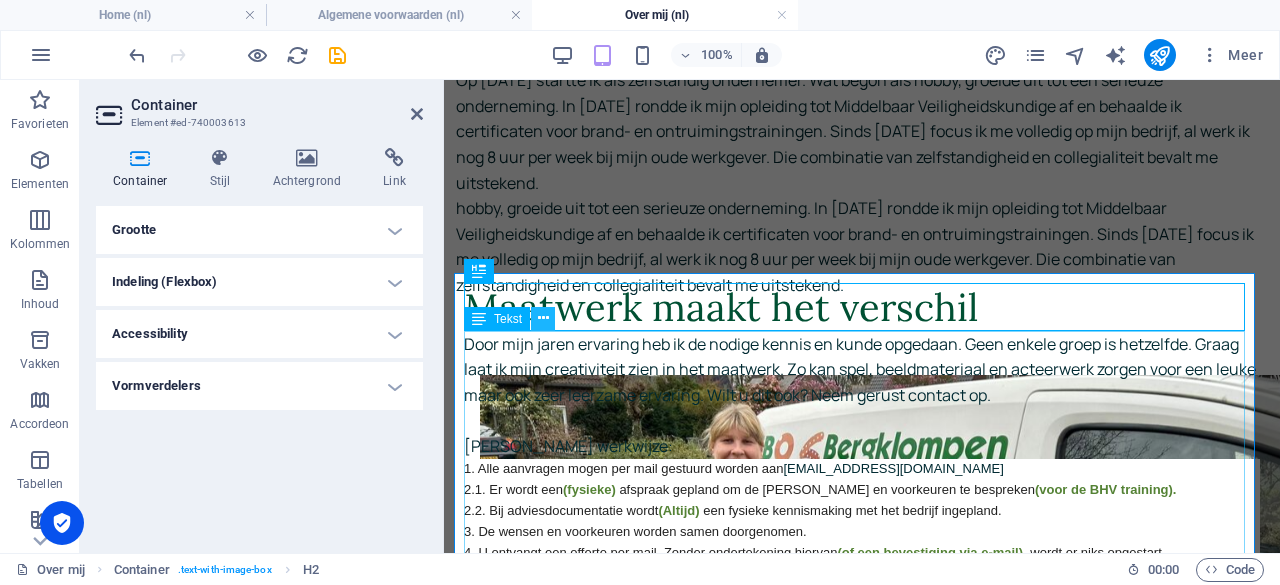 click at bounding box center [543, 318] 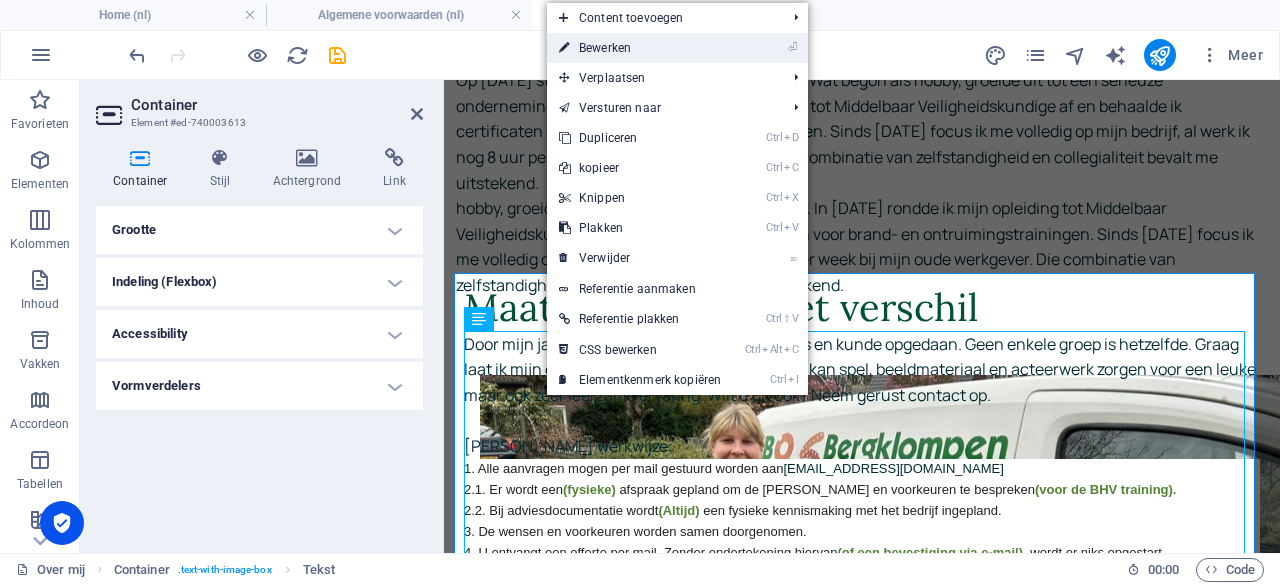 click on "⏎  Bewerken" at bounding box center [640, 48] 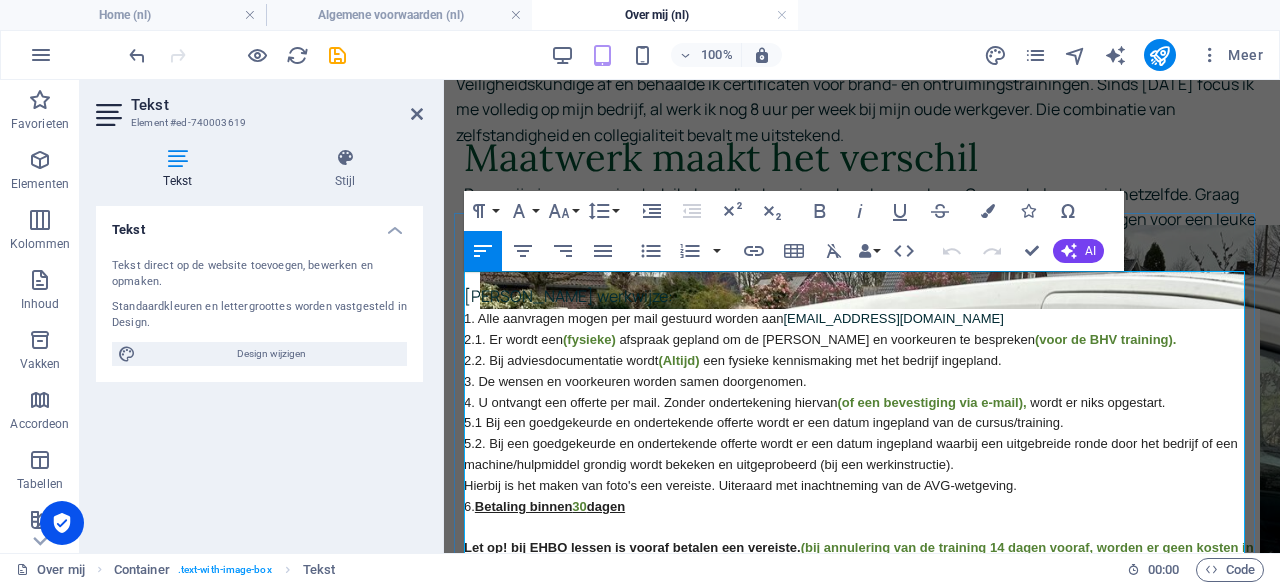 scroll, scrollTop: 969, scrollLeft: 0, axis: vertical 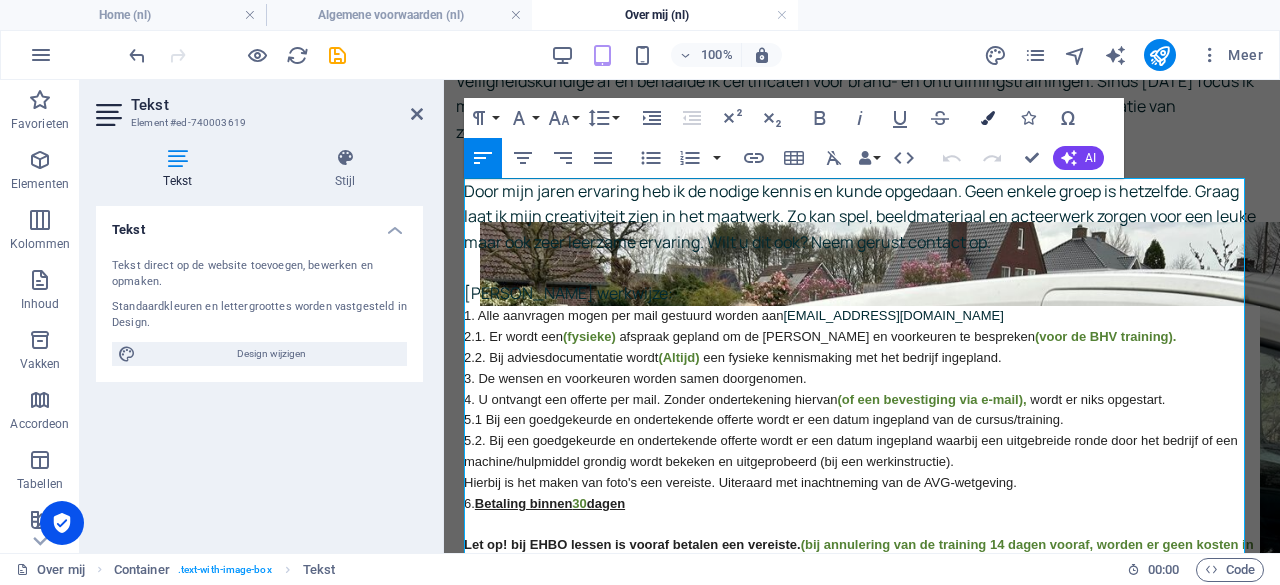 click at bounding box center (988, 118) 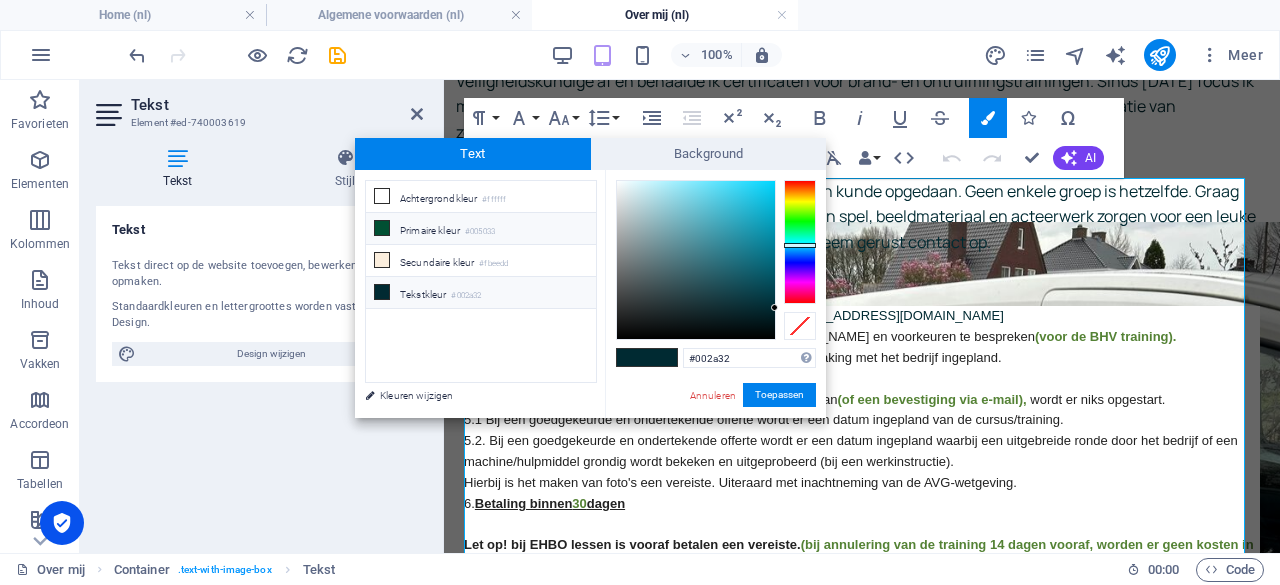 click on "Primaire kleur
#005033" at bounding box center (481, 229) 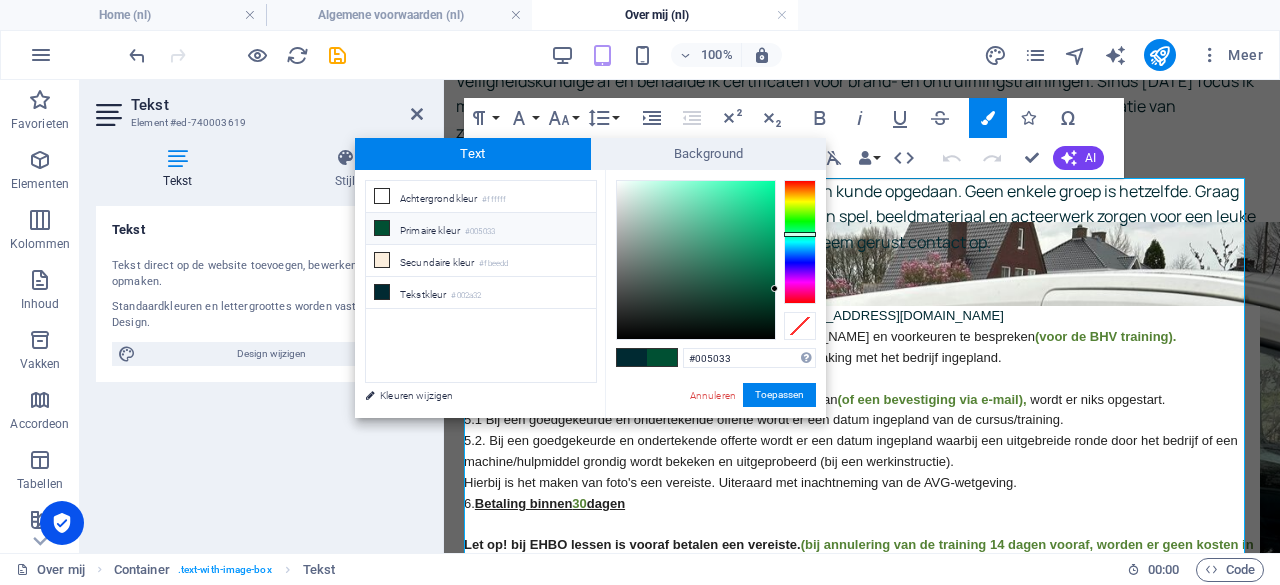 click on "Primaire kleur
#005033" at bounding box center (481, 229) 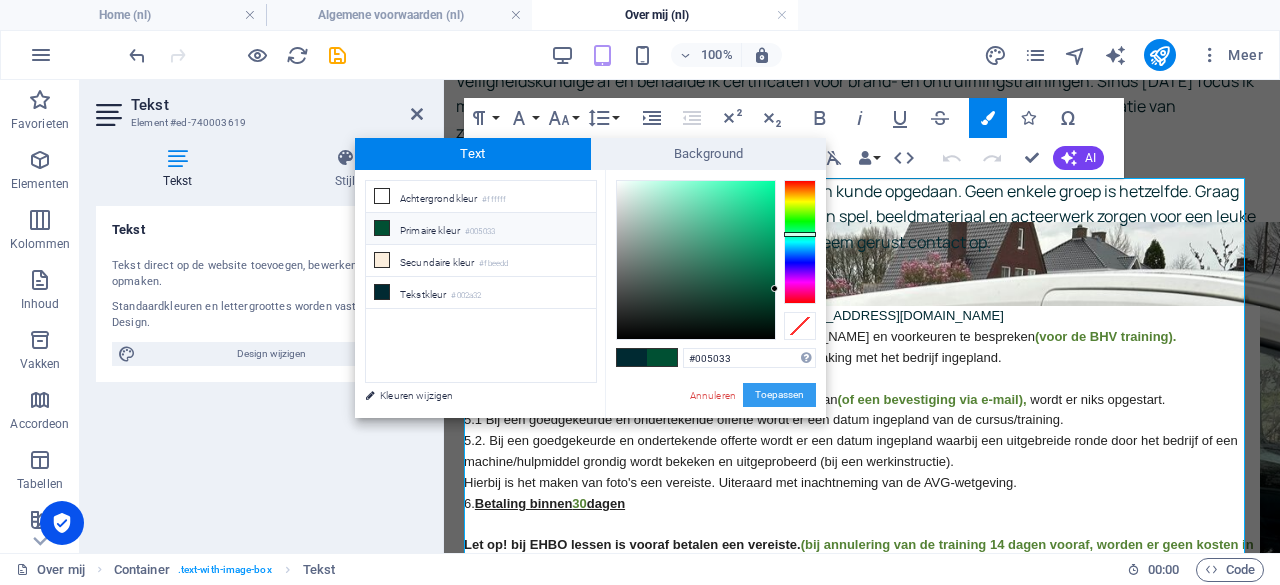 click on "Toepassen" at bounding box center [779, 395] 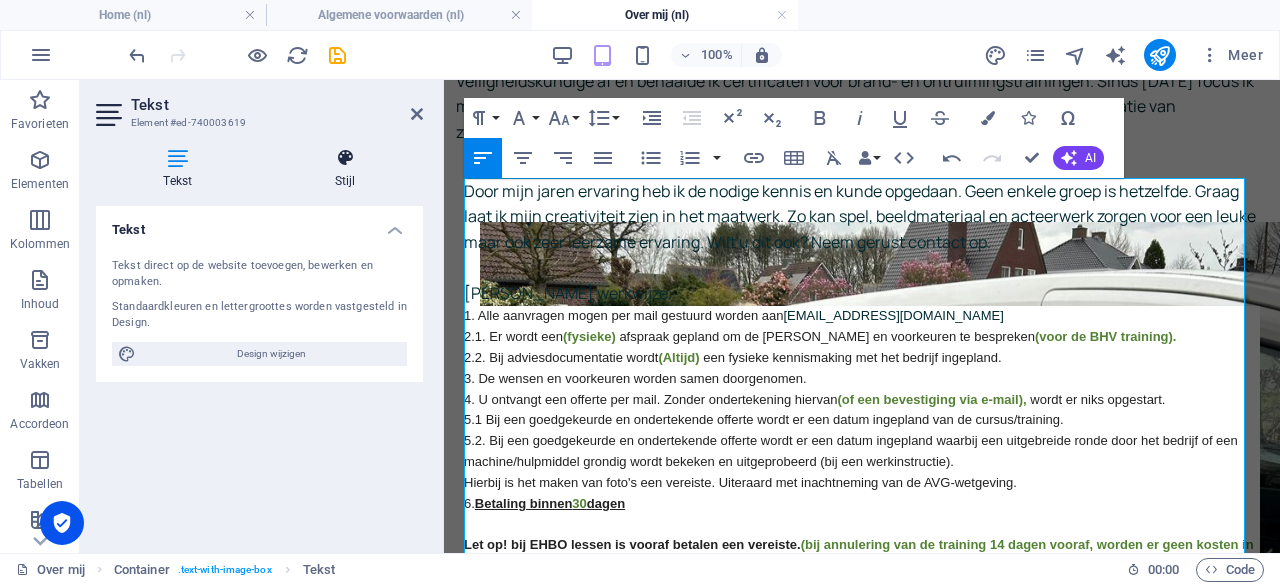 click at bounding box center [346, 158] 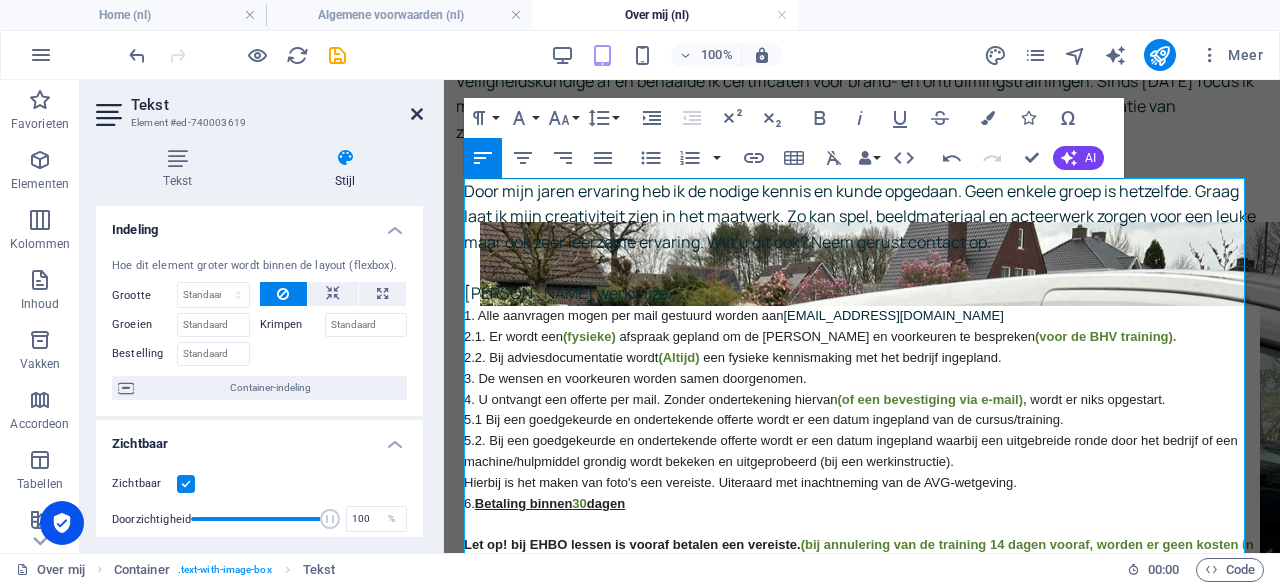 click at bounding box center (417, 114) 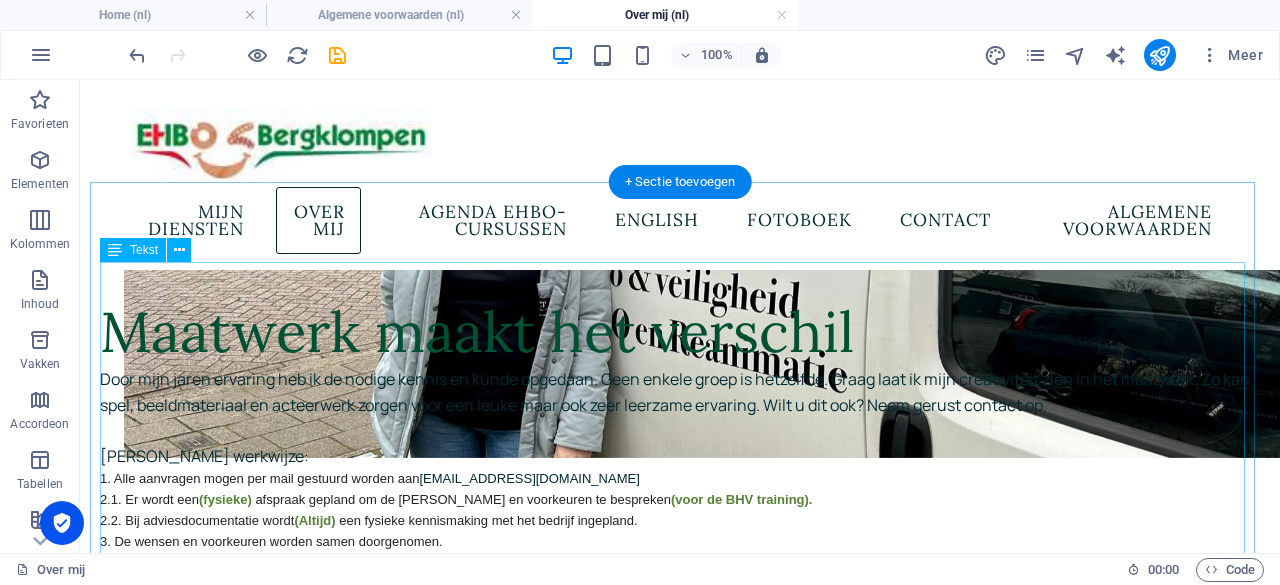 scroll, scrollTop: 748, scrollLeft: 0, axis: vertical 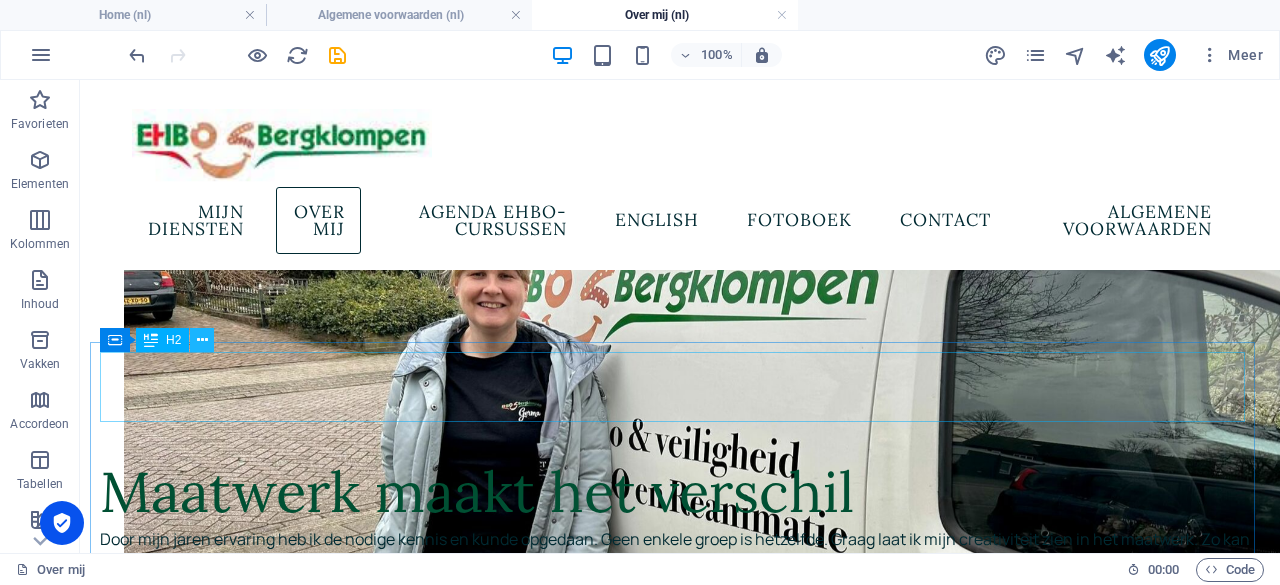 click at bounding box center (202, 340) 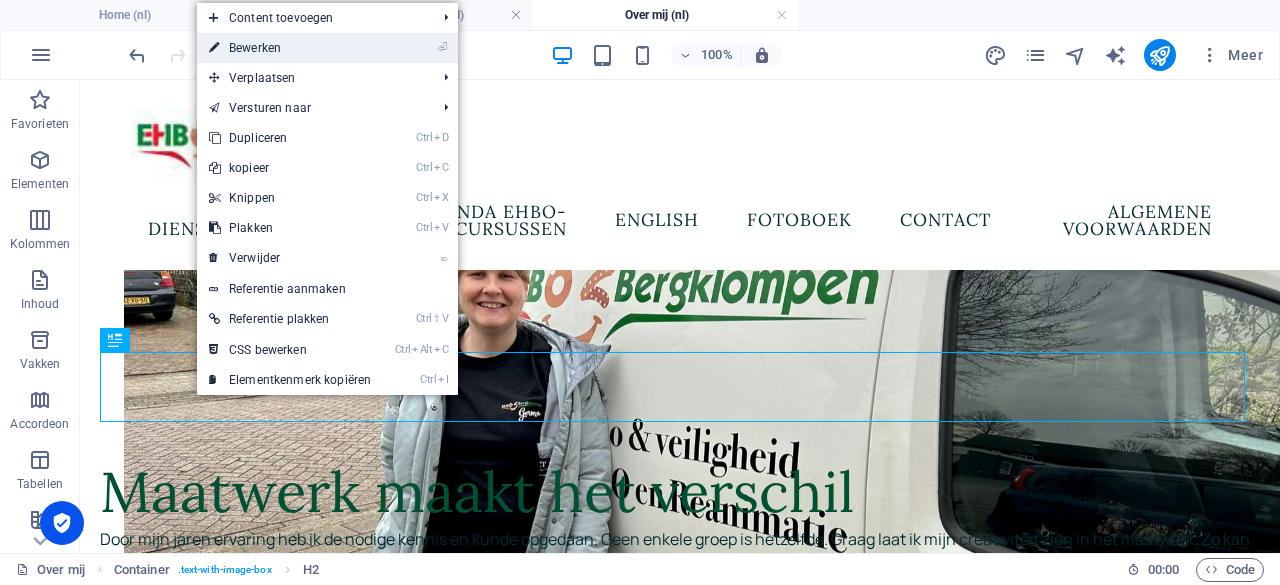 click on "⏎  Bewerken" at bounding box center [290, 48] 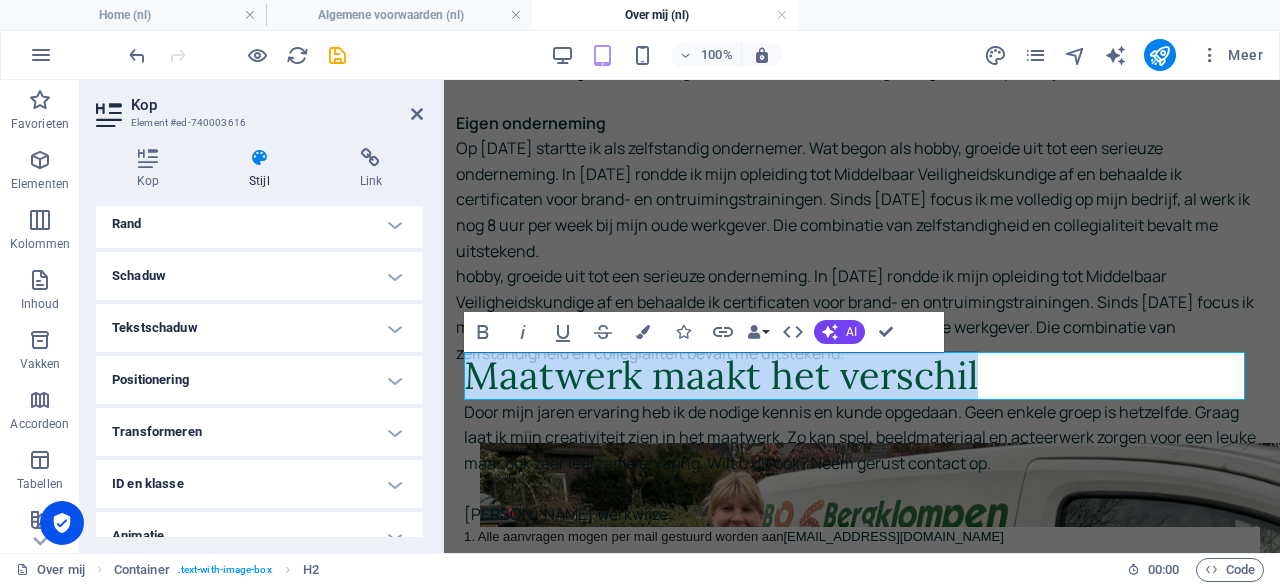scroll, scrollTop: 398, scrollLeft: 0, axis: vertical 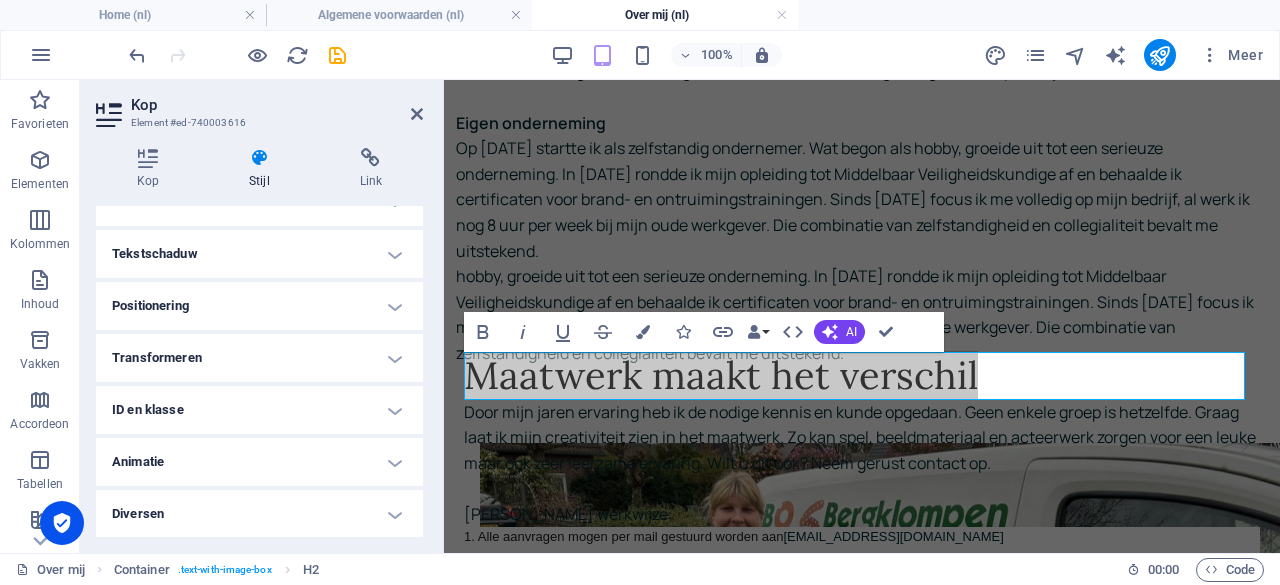 click on "Tekstschaduw" at bounding box center (259, 254) 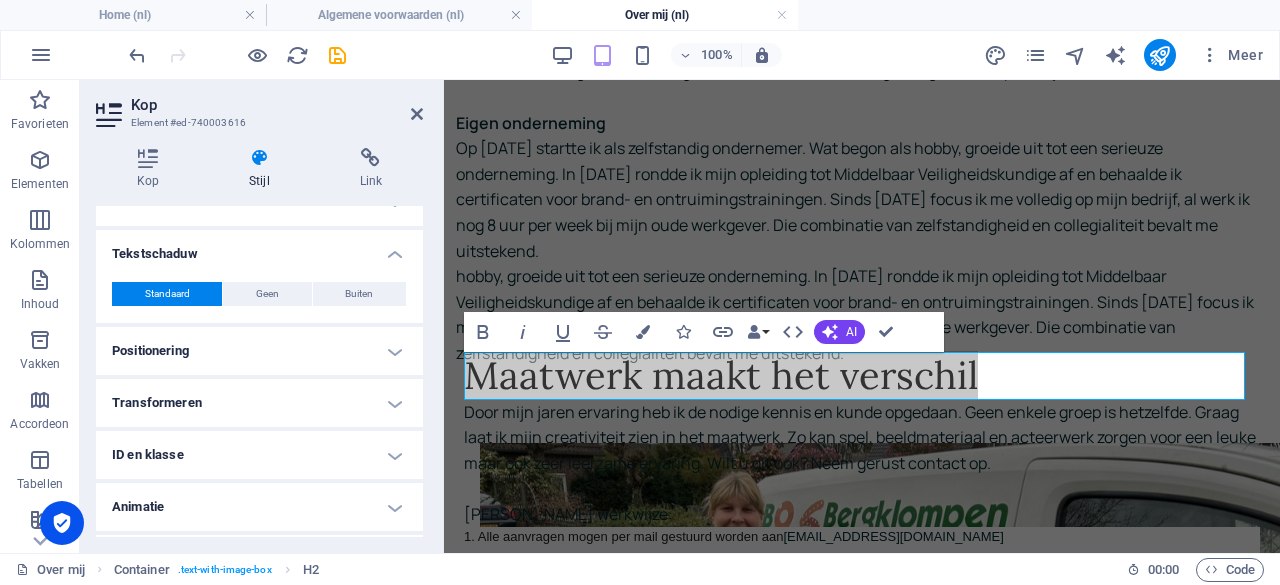 scroll, scrollTop: 0, scrollLeft: 0, axis: both 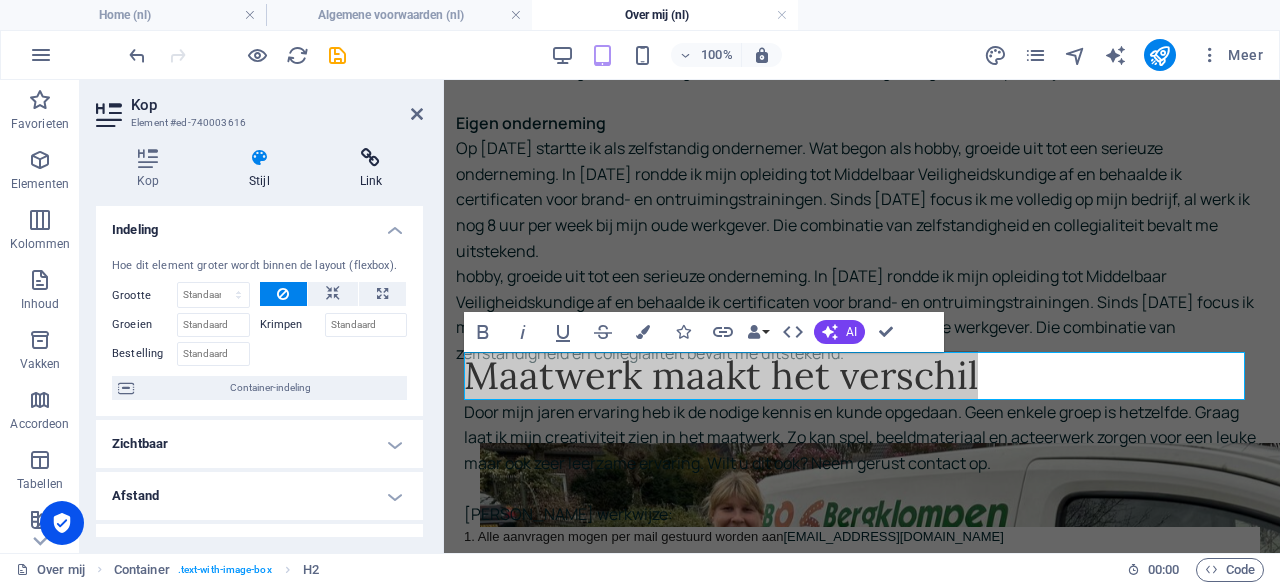 click at bounding box center (371, 158) 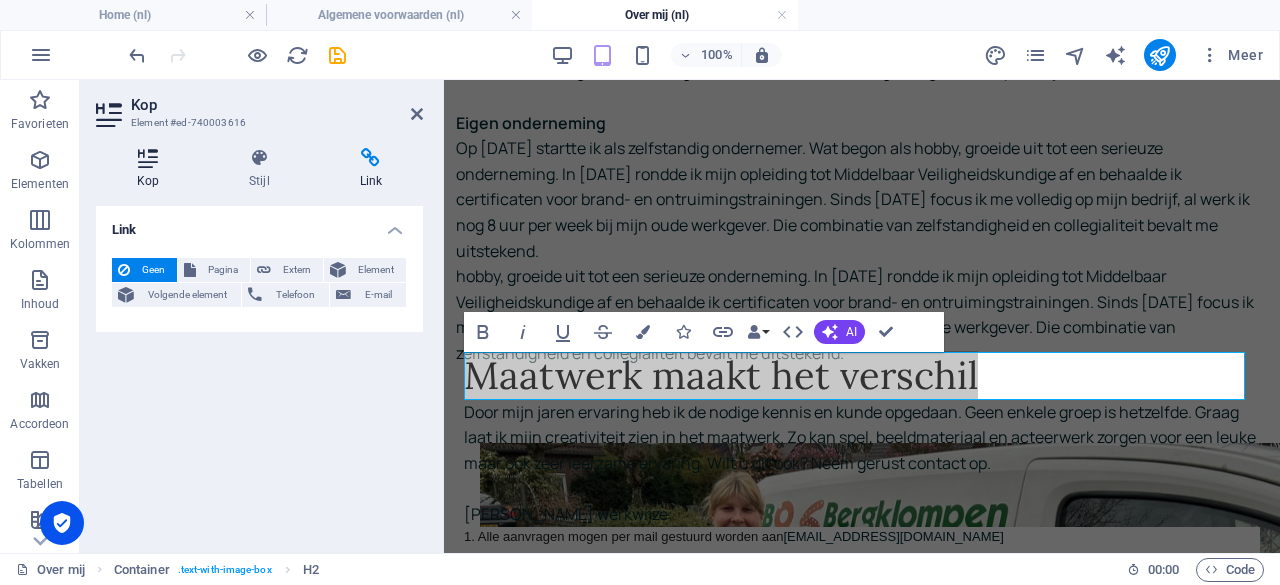 click at bounding box center (148, 158) 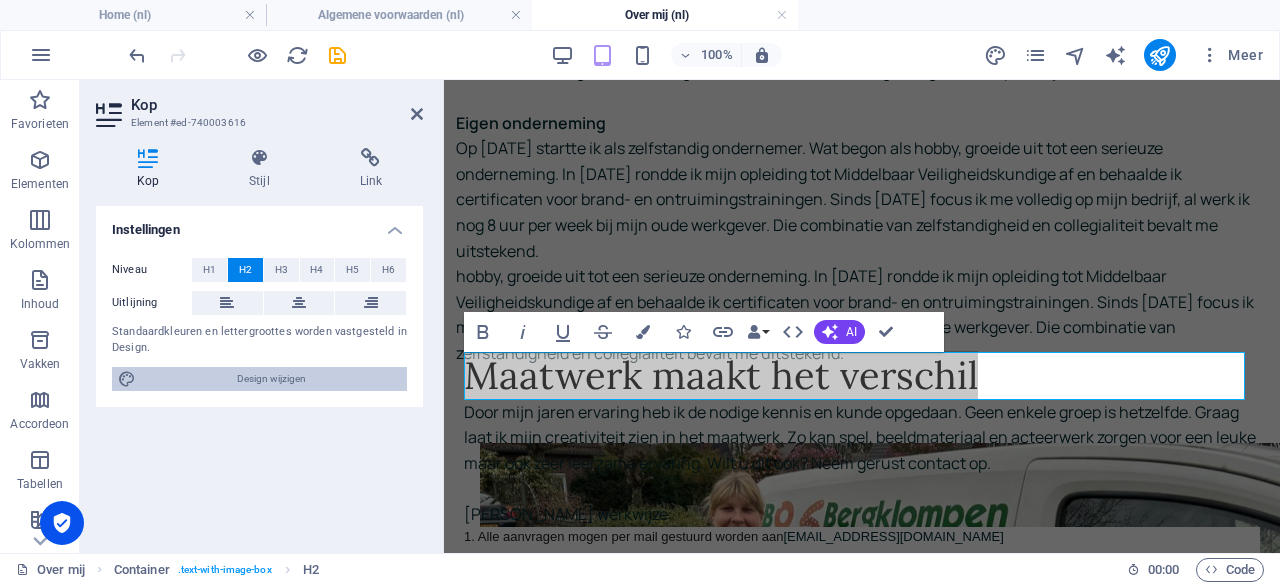 click on "Design wijzigen" at bounding box center [271, 379] 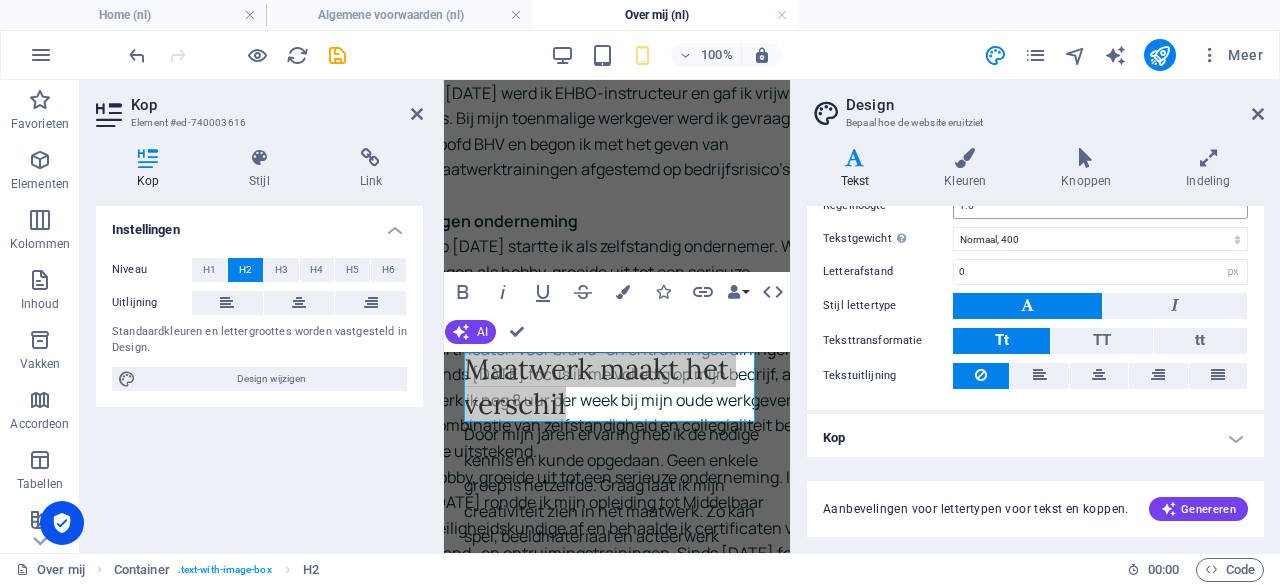scroll, scrollTop: 0, scrollLeft: 0, axis: both 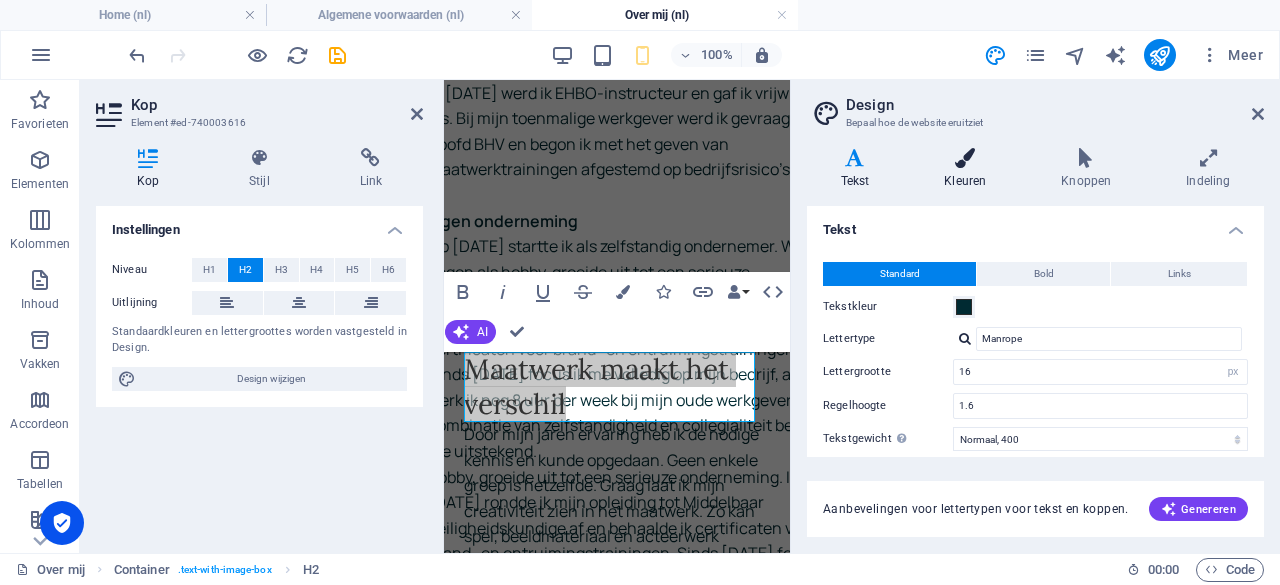 click at bounding box center [965, 158] 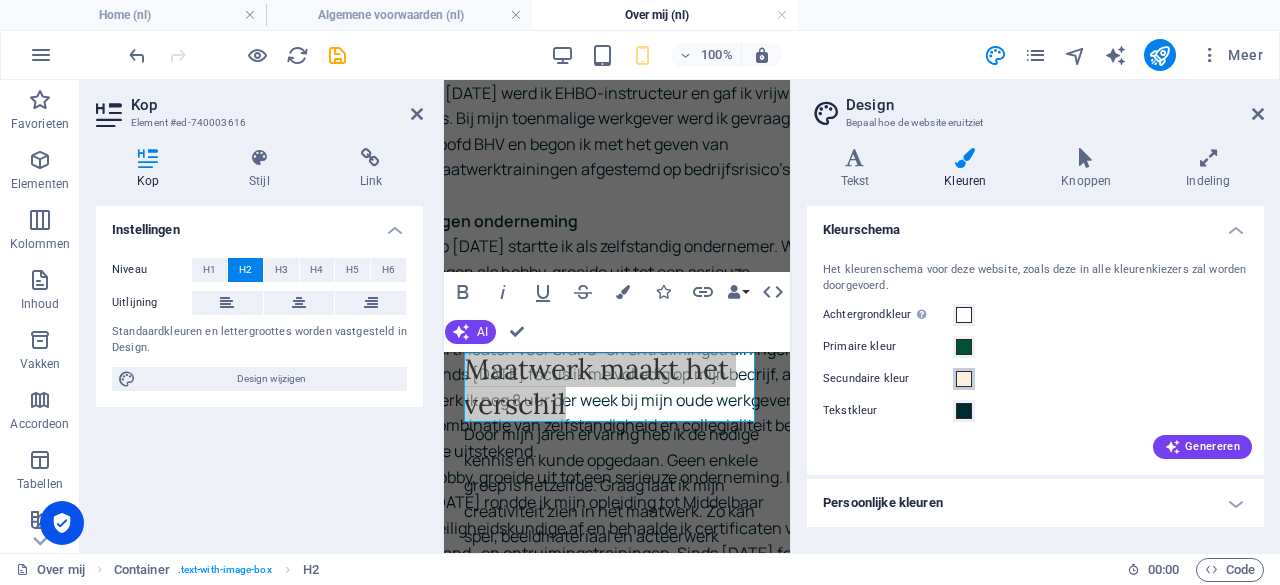 click at bounding box center [964, 379] 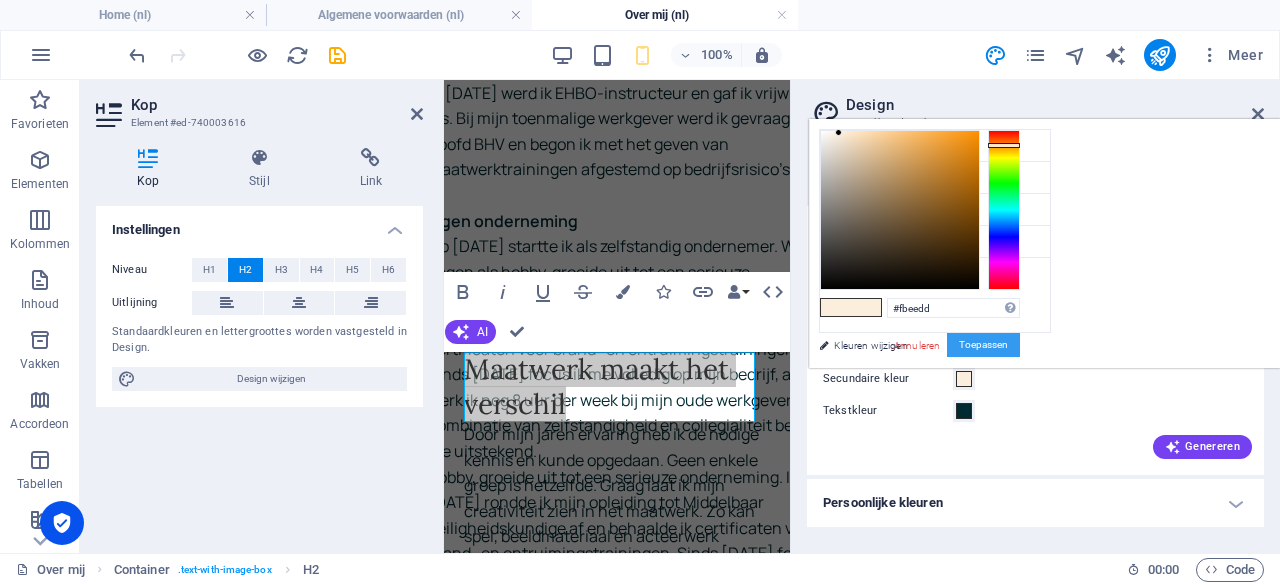 click on "Toepassen" at bounding box center (983, 345) 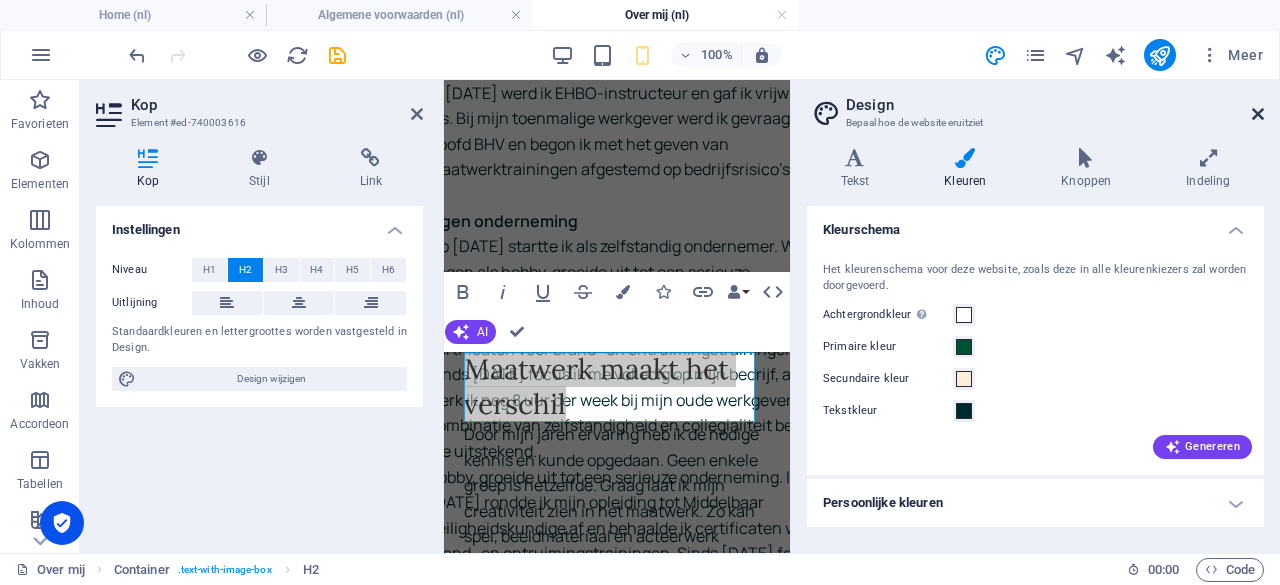 click at bounding box center (1258, 114) 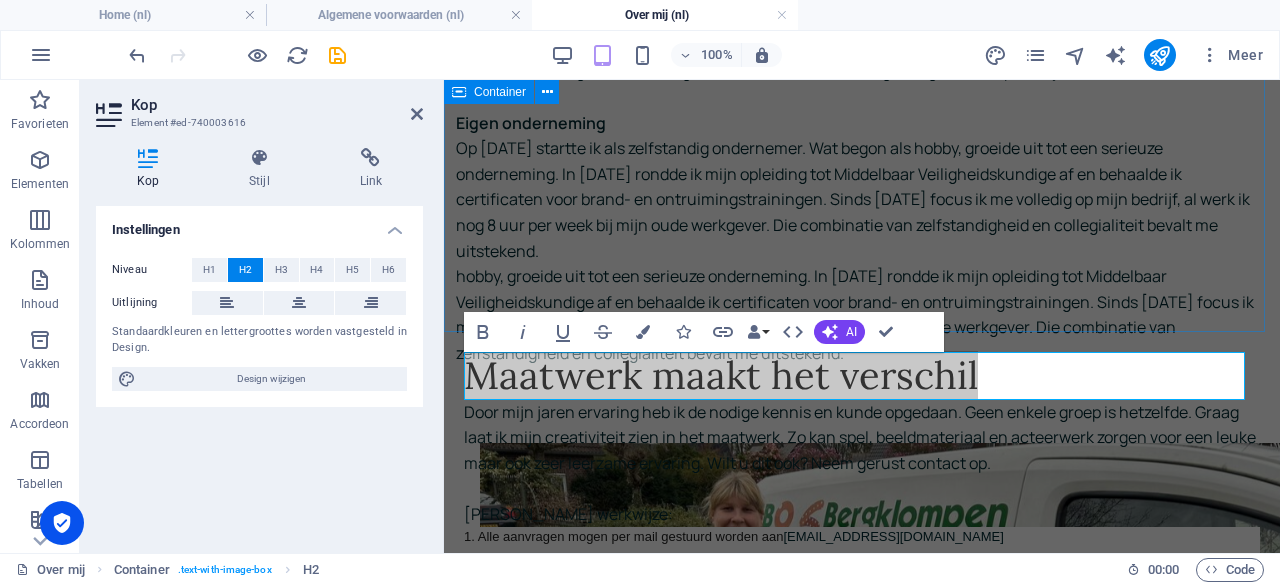 click on "Mijn diensten Over mij Agenda EHBO-cursussen English Fotoboek Contact Algemene voorwaarden Over mij Even voorstellen Ik ben Germa van den Berg, eigenaar van EHBO Bergklompen. Als veiligheidskundige help ik bedrijven met RI&E’s, TRA’s, toolboxen en veiligheidsadvies. Daarnaast geef ik EHBO-, reanimatie- en BHV-trainingen om mensen voor te bereiden op noodsituaties. Het begin Toen mijn zoon bijna stikte in een stuk appel, kon ik dankzij mijn kennis uit tv-programma’s snel handelen. Kort daarna hielp ik een collega die zijn vingertop verloor, omdat de BHV’ers ter plekke niet wisten wat te doen. Deze ervaringen wakkerden mijn interesse voor eerste hulp aan. Op advies van een kennis haalde ik mijn EHBO-diploma via het Rode Kruis en begon als vrijwilliger. Van vrijwilliger naar instructeur In 2016 werd ik EHBO-instructeur en gaf ik vrijwillig les. Bij mijn toenmalige werkgever werd ik gevraagd als hoofd BHV en begon ik met het geven van maatwerktrainingen afgestemd op bedrijfsrisico’s. Eigen onderneming" at bounding box center (862, -168) 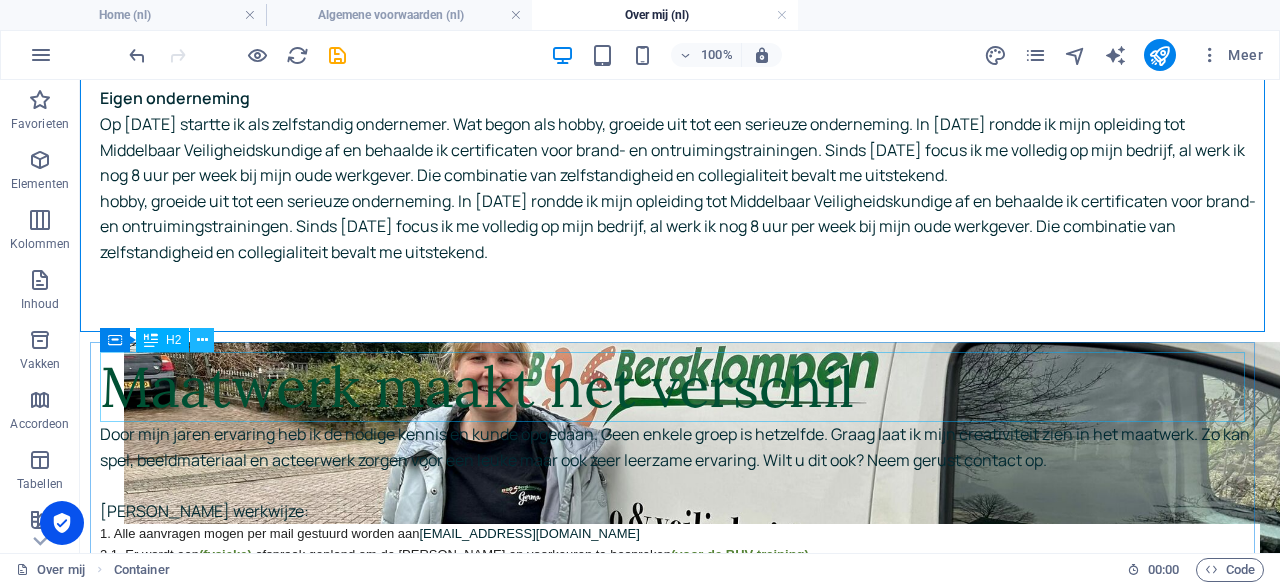 click at bounding box center [202, 340] 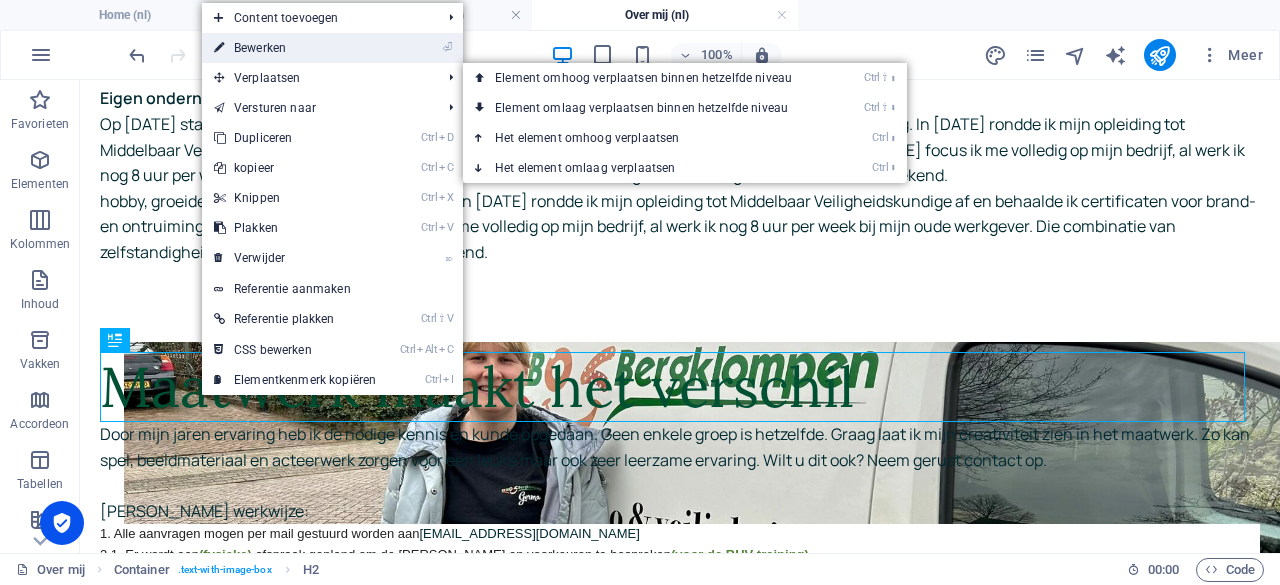 click on "⏎  Bewerken" at bounding box center (295, 48) 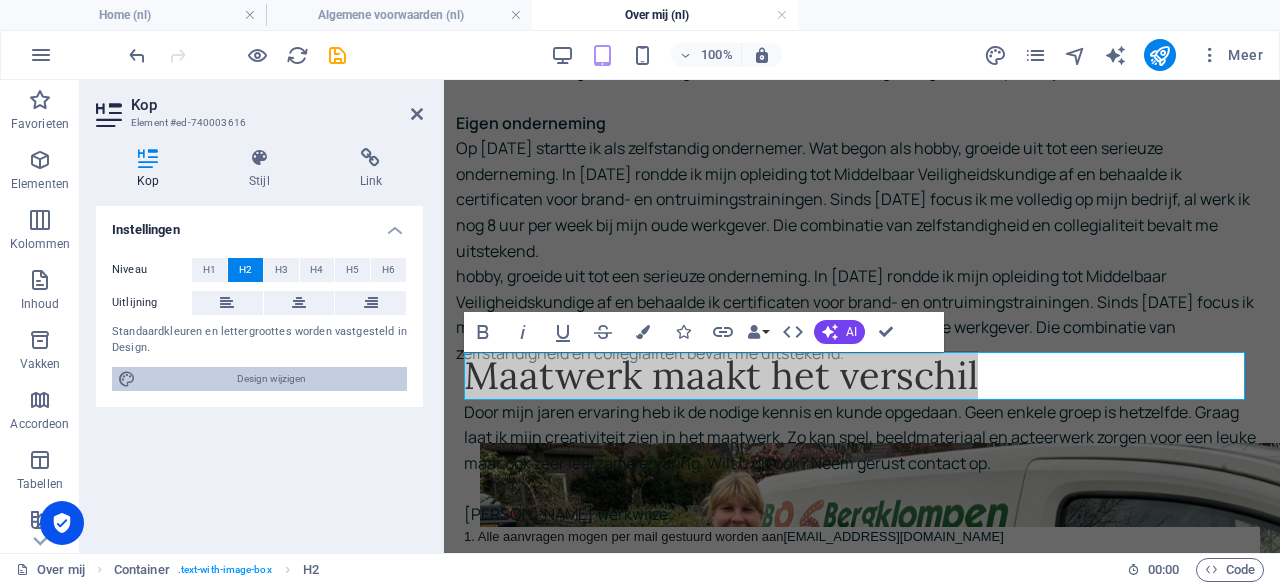 click on "Design wijzigen" at bounding box center [271, 379] 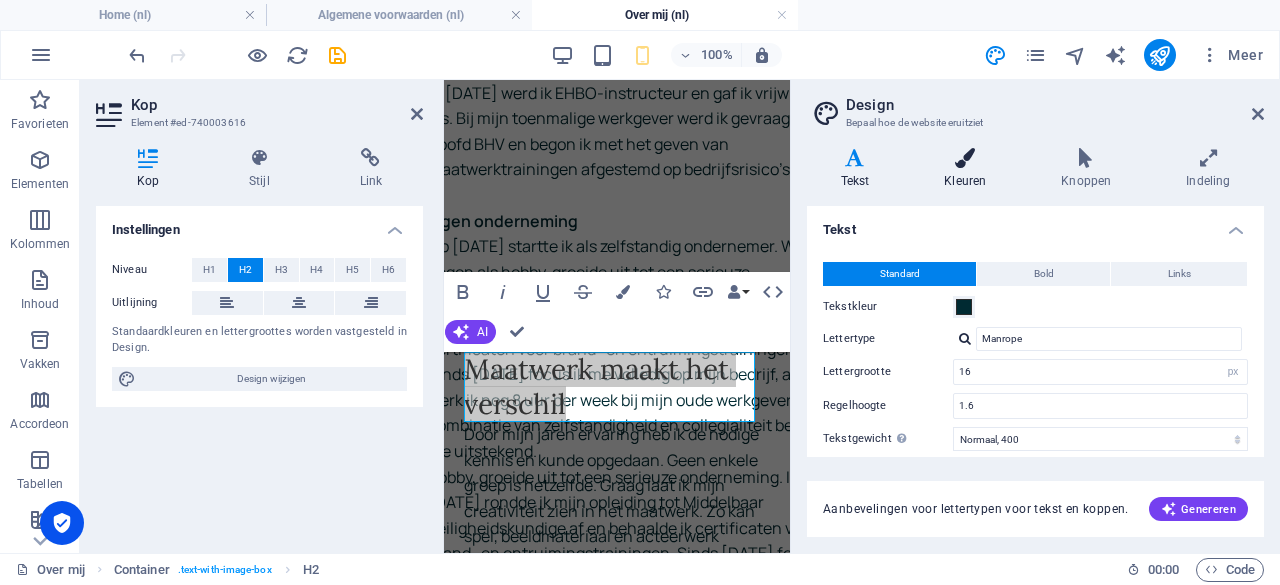 click on "Kleuren" at bounding box center [969, 169] 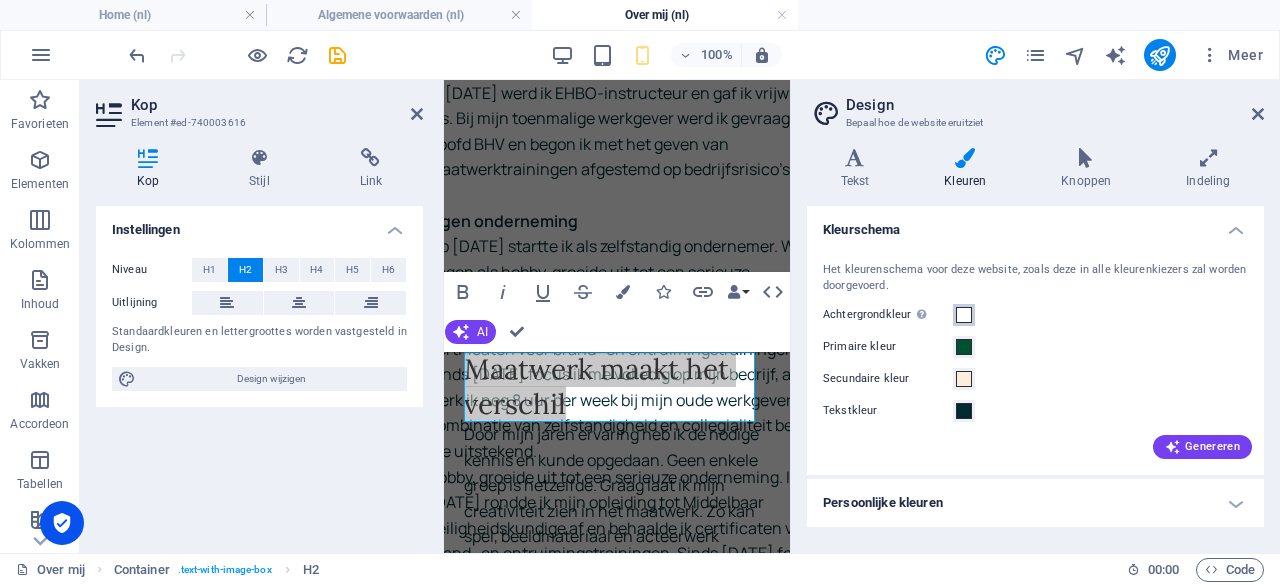 click at bounding box center [964, 315] 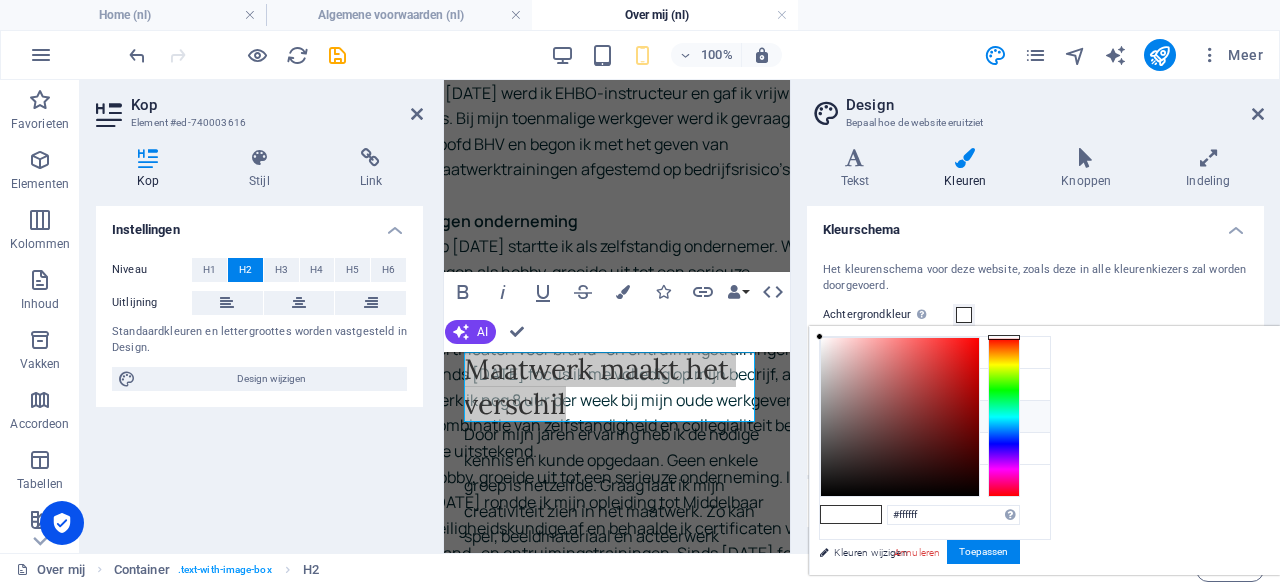 click on "Secundaire kleur
#fbeedd" at bounding box center (935, 417) 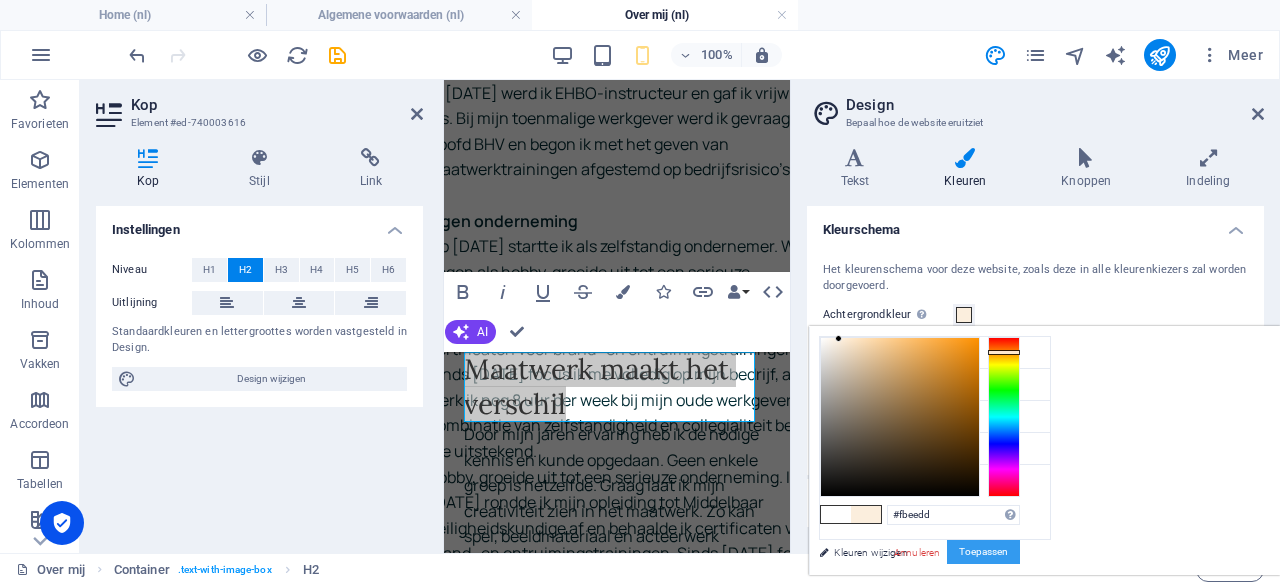 click on "Toepassen" at bounding box center (983, 552) 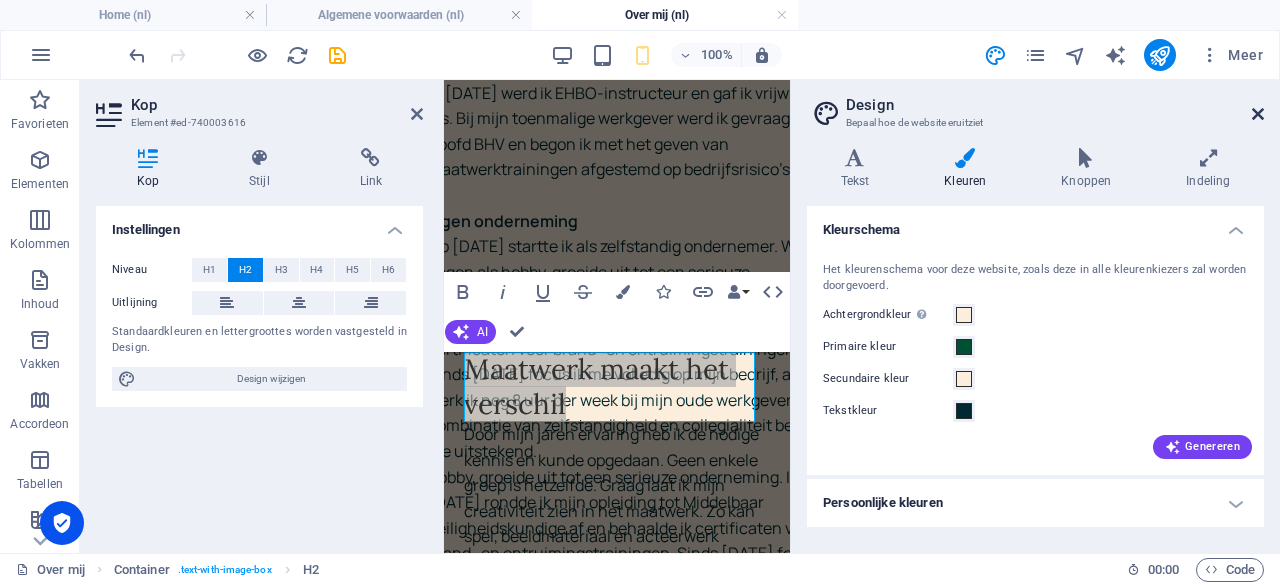 click at bounding box center (1258, 114) 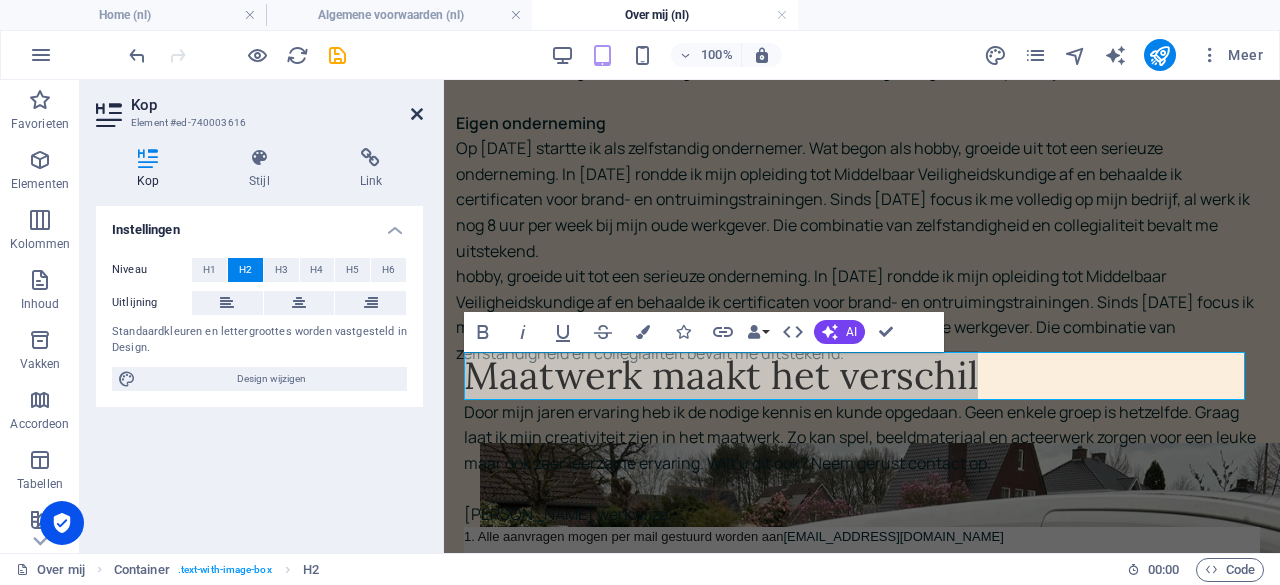 click at bounding box center [417, 114] 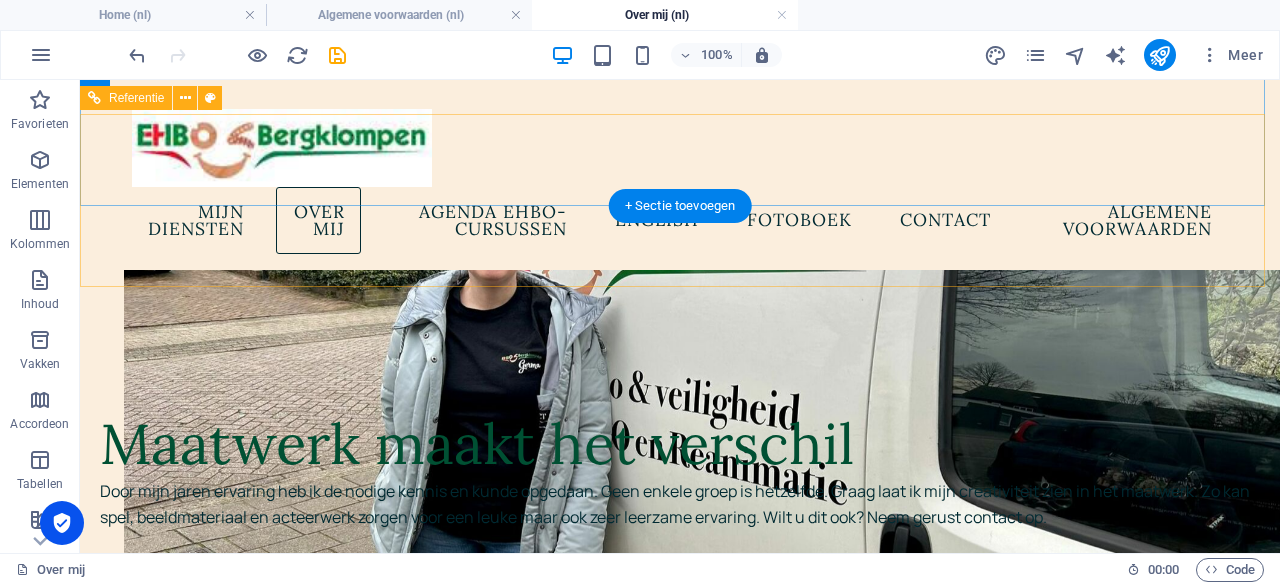 scroll, scrollTop: 788, scrollLeft: 0, axis: vertical 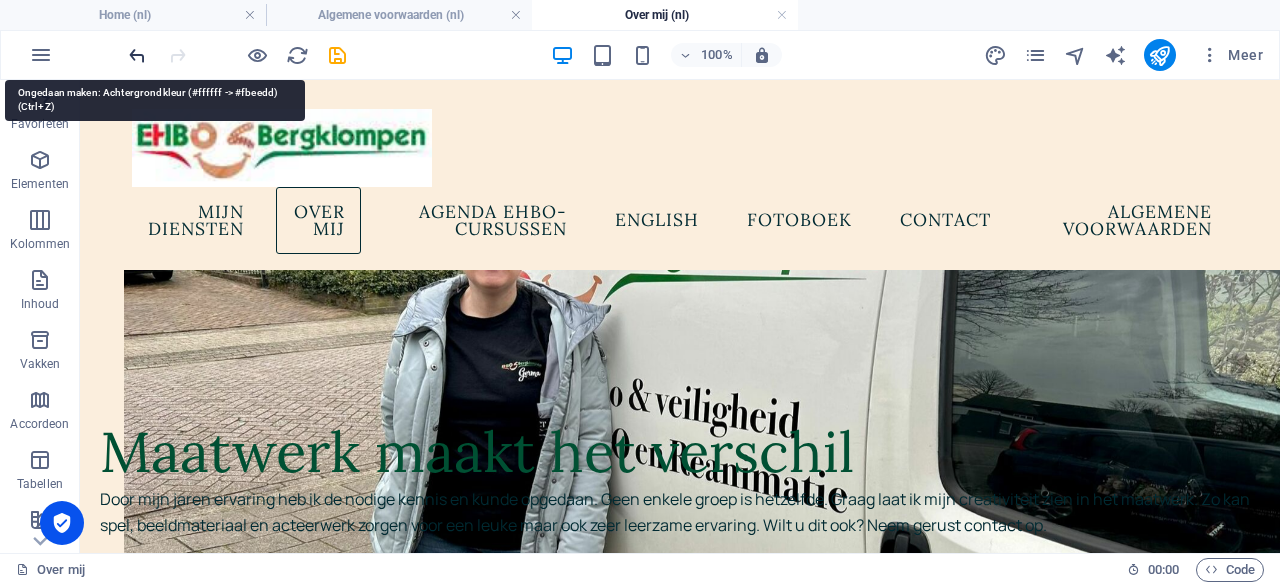 click at bounding box center [137, 55] 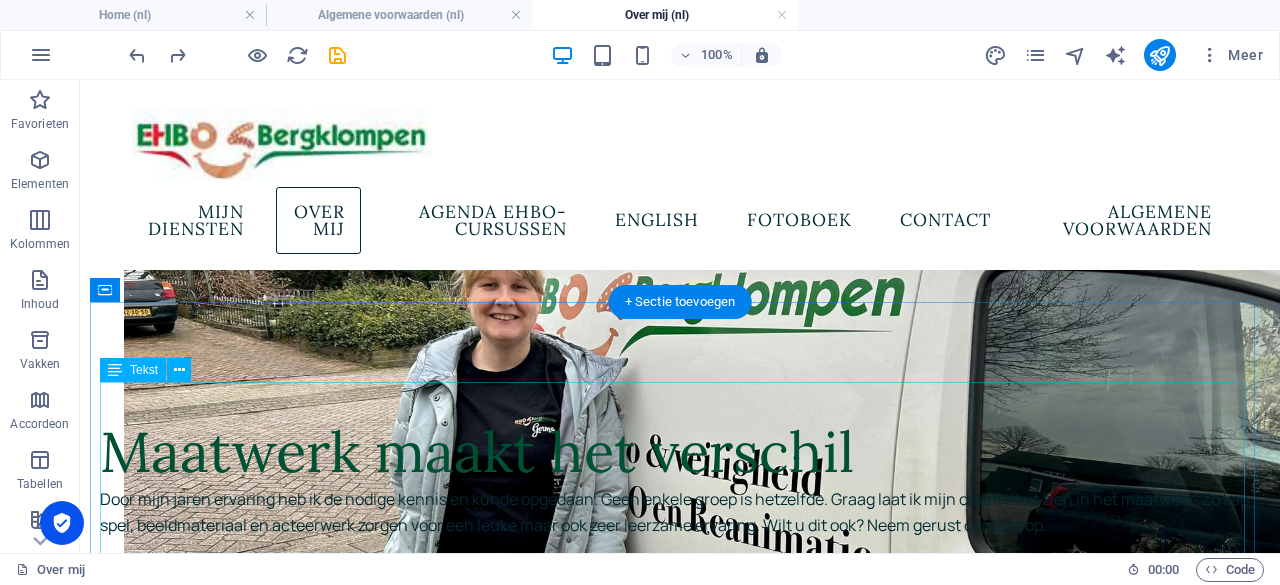 click on "Door mijn jaren ervaring heb ik de nodige kennis en kunde opgedaan. Geen enkele groep is hetzelfde. Graag laat ik mijn creativiteit zien in het maatwerk. Zo kan spel, beeldmateriaal en acteerwerk zorgen voor een leuke maar ook zeer leerzame ervaring. Wilt u dit ook? Neem gerust contact op. Mijn werkwijze: 1. Alle aanvragen mogen per mail gestuurd worden aan  info@bergklompen.nl   2.1. Er wordt een  (fysieke)   afspraak gepland om de wensen en voorkeuren te bespreken  (voor de BHV training). 2.2. Bij adviesdocumentatie wordt  (Altijd)   een fysieke kennismaking met het bedrijf ingepland. 3. De wensen en voorkeuren worden samen doorgenomen. 4. U ontvangt een offerte per mail. Zonder ondertekening hiervan  (of een bevestiging via e-mail),   wordt er niks opgestart. 5.1 Bij een goedgekeurde en ondertekende offerte wordt er een datum ingepland van de cursus/training. Hierbij is het maken van foto's een vereiste. Uiteraard met inachtneming van de AVG-wetgeving.  6.  Betaling binnen  30  dagen" at bounding box center [680, 699] 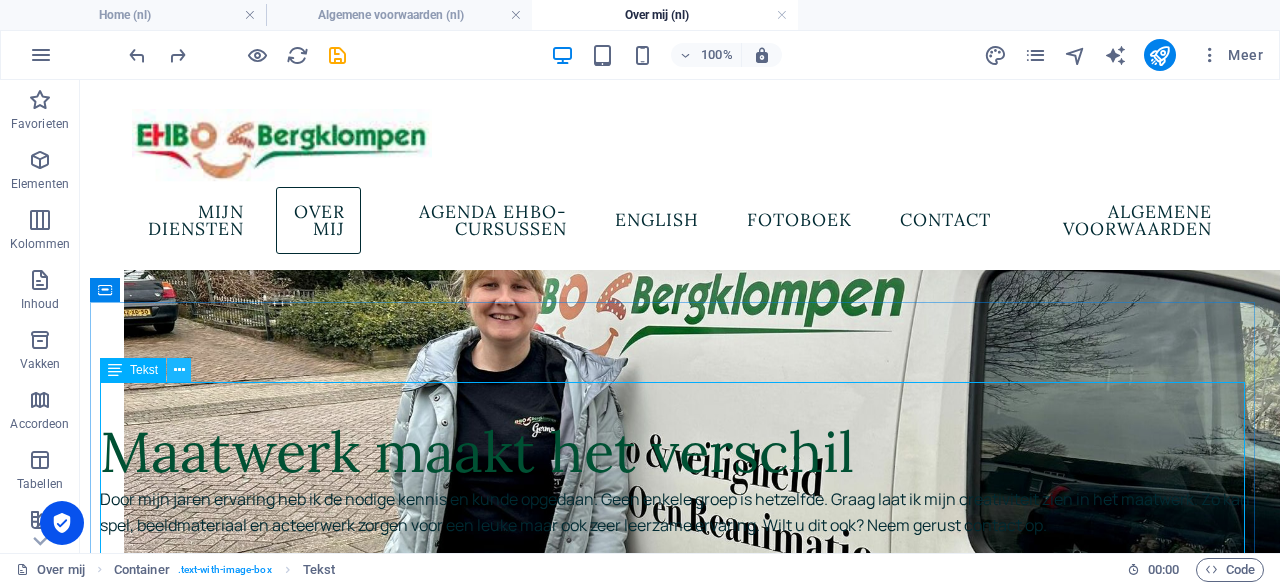 click at bounding box center (179, 370) 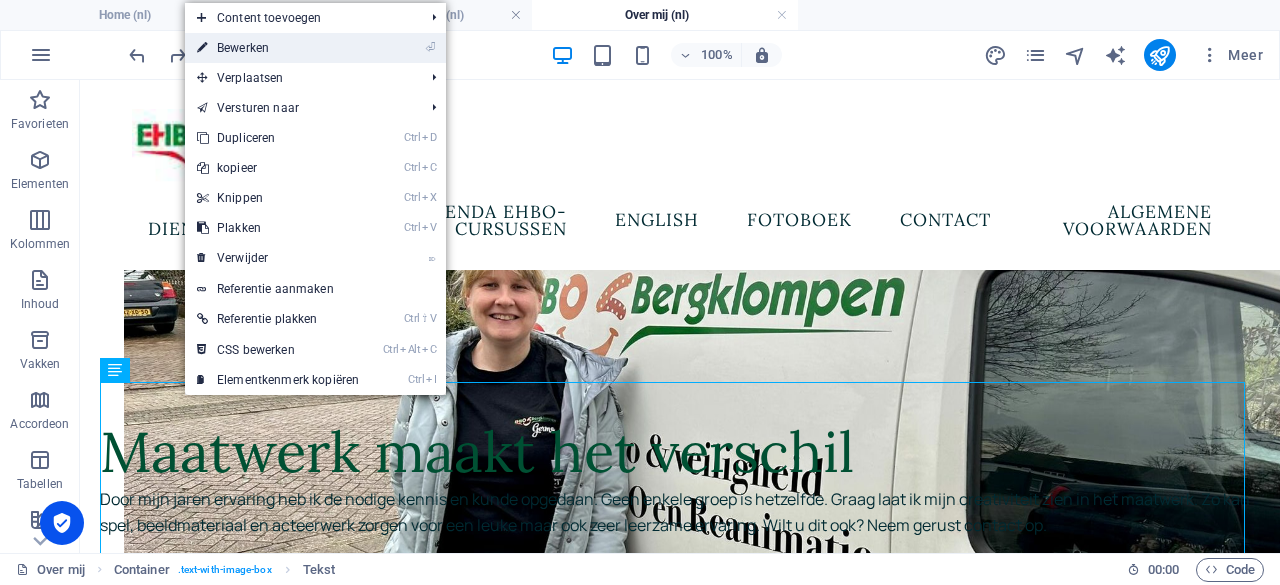 click on "⏎  Bewerken" at bounding box center [278, 48] 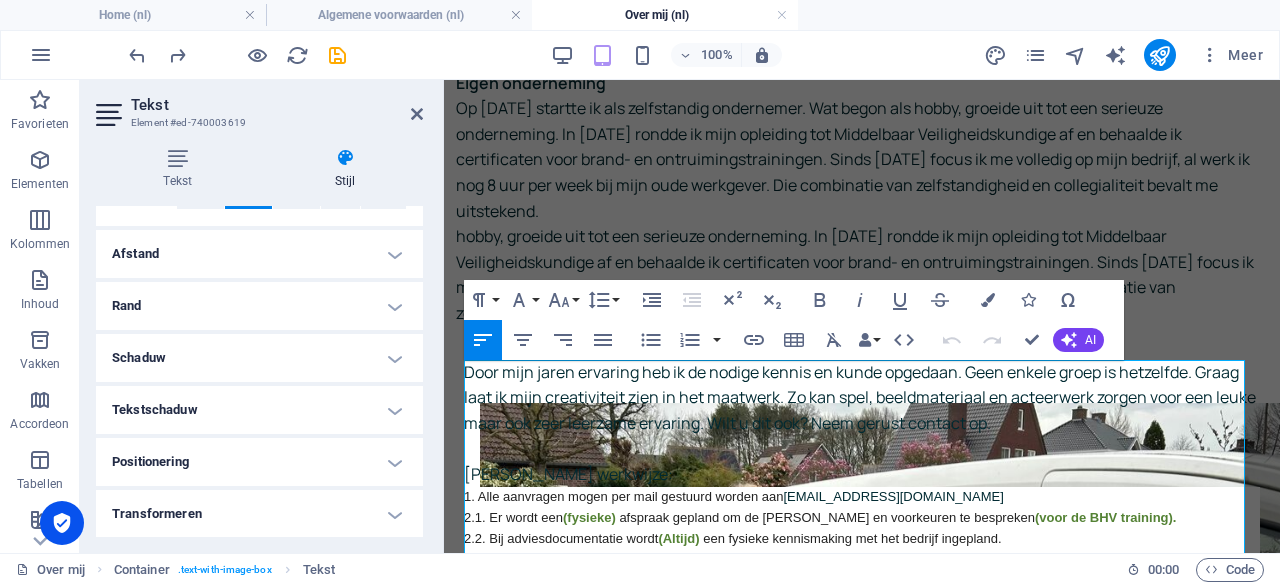 scroll, scrollTop: 512, scrollLeft: 0, axis: vertical 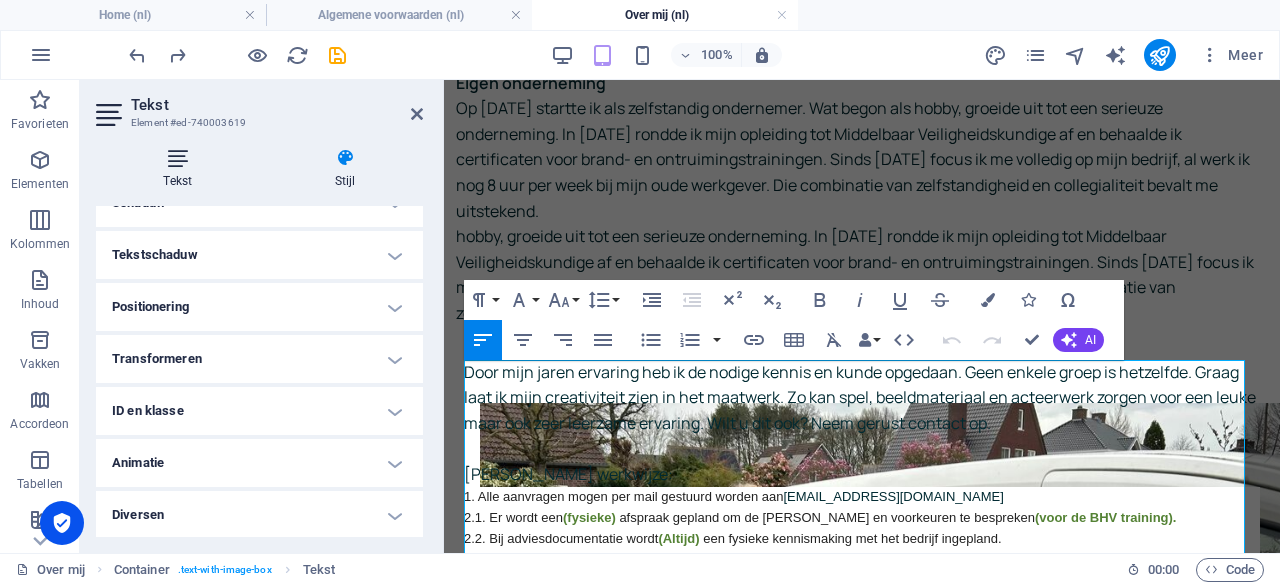 click on "Tekst" at bounding box center (182, 169) 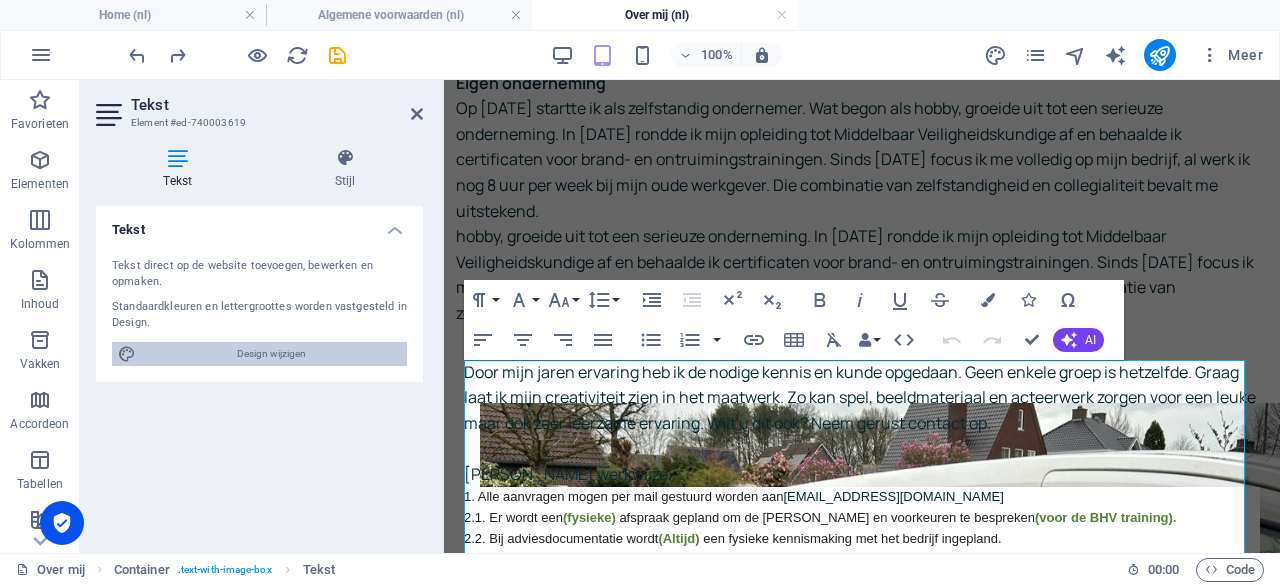 click on "Design wijzigen" at bounding box center [271, 354] 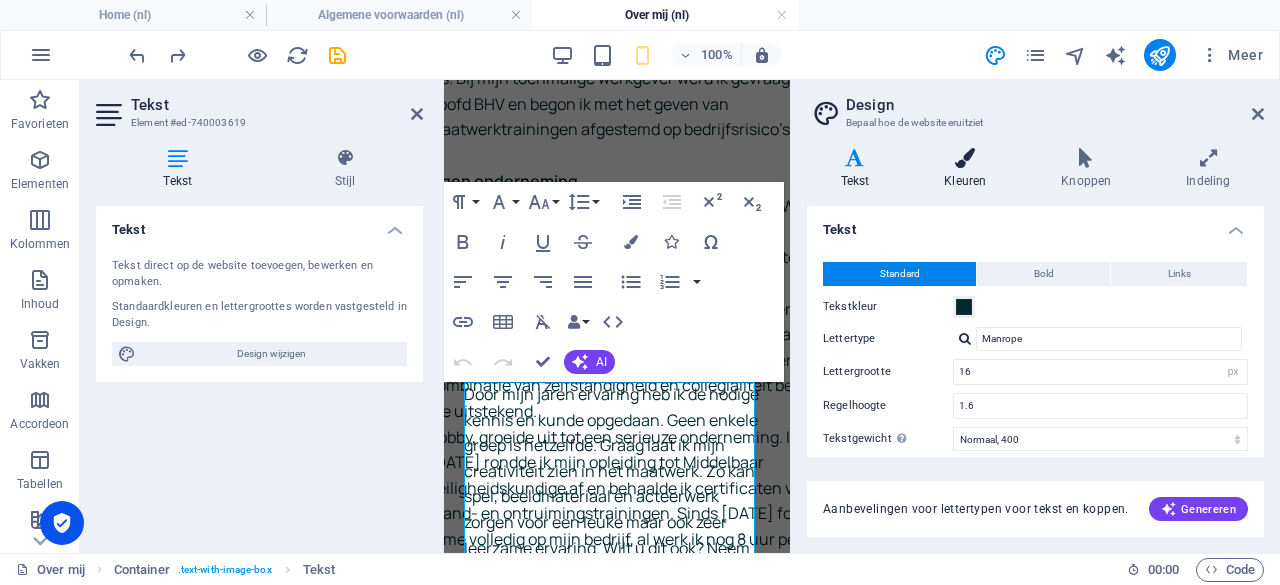 click on "Kleuren" at bounding box center [969, 169] 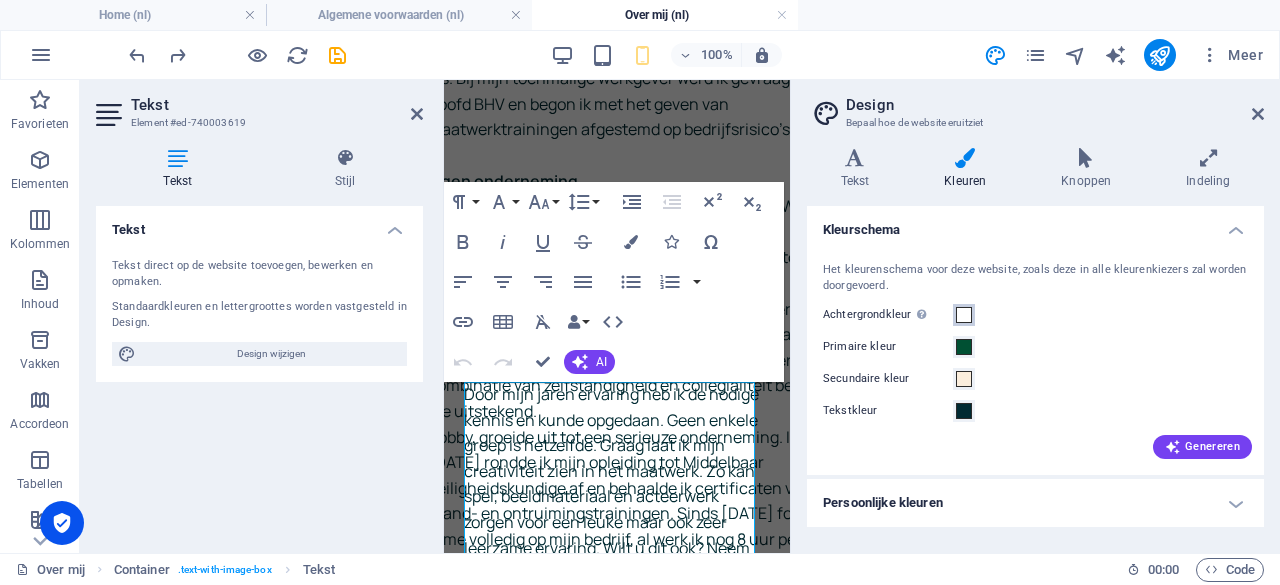 click at bounding box center (964, 315) 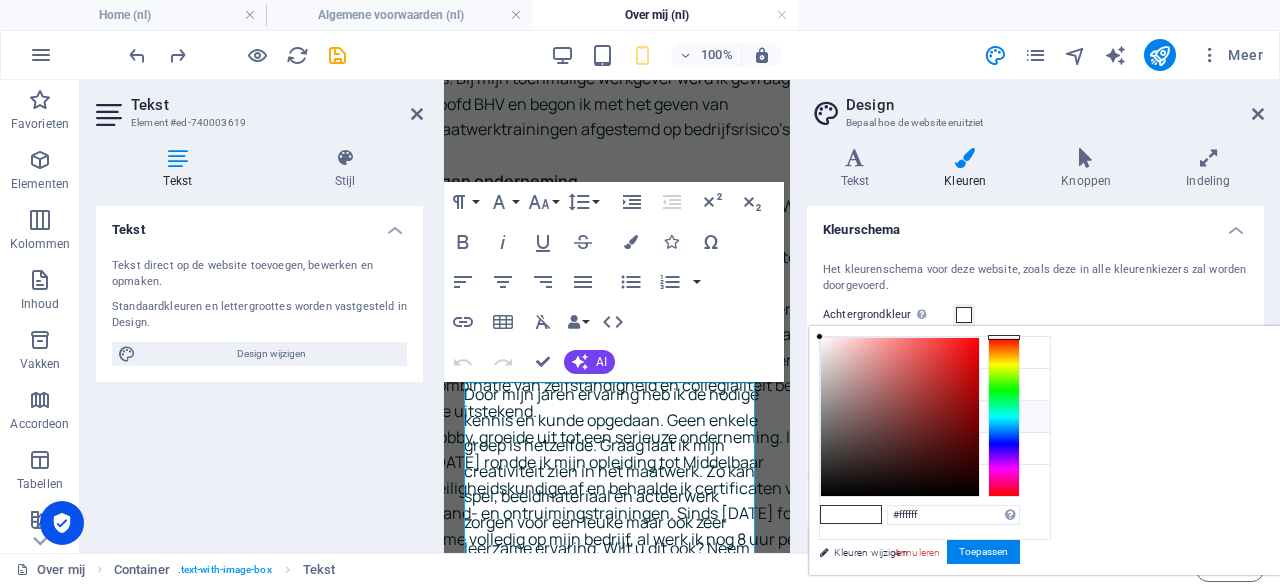 click on "Secundaire kleur
#fbeedd" at bounding box center (935, 417) 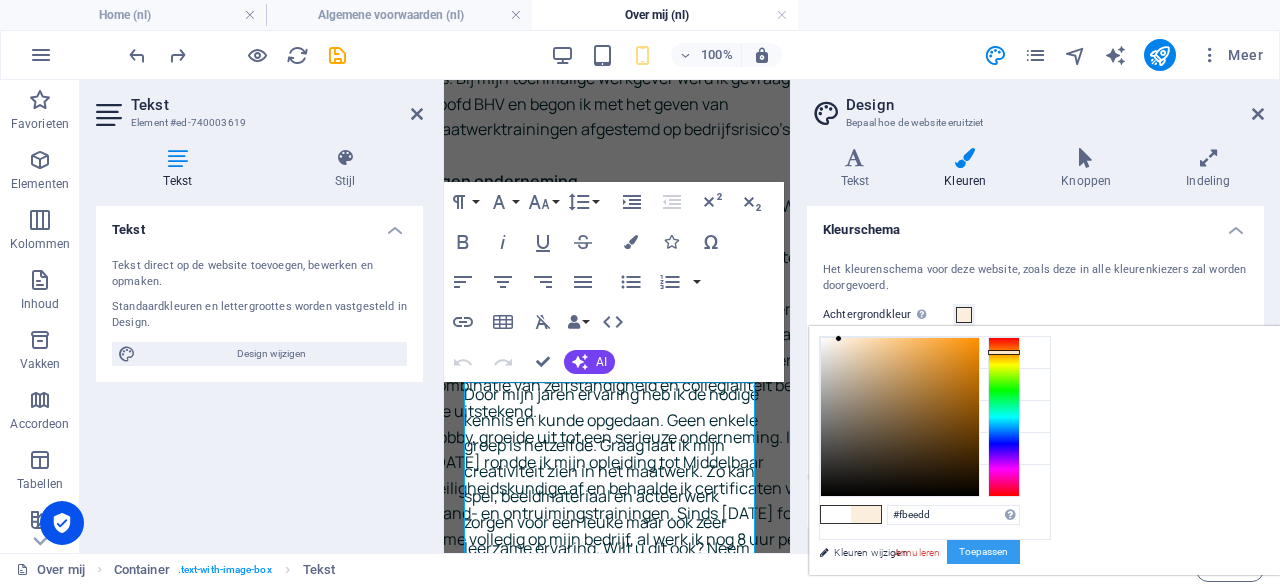 click on "Toepassen" at bounding box center [983, 552] 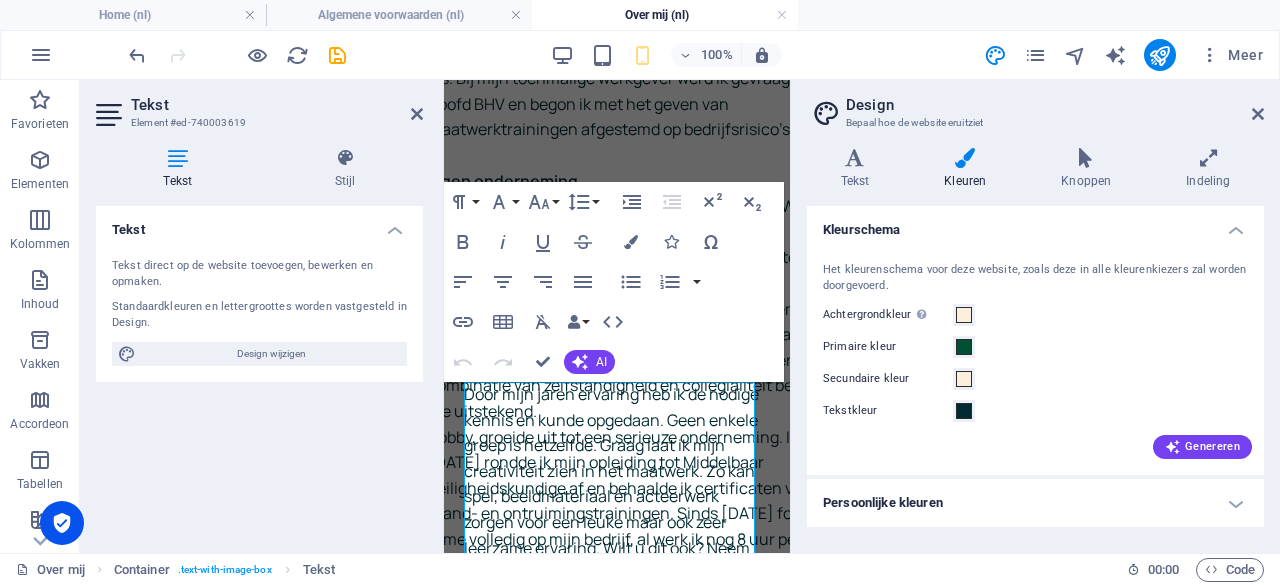 click on "Tekst Element #ed-740003619 Tekst Stijl Tekst Tekst direct op de website toevoegen, bewerken en opmaken. Standaardkleuren en lettergroottes worden vastgesteld in Design. Design wijzigen Uitlijning Links uitgelijnd Gecentreerd Rechts uitgelijnd Voorinstelling Element Indeling Hoe dit element groter wordt binnen de layout (flexbox). Grootte Standaard auto px % 1/1 1/2 1/3 1/4 1/5 1/6 1/7 1/8 1/9 1/10 Groeien Krimpen Bestelling Container-indeling Zichtbaar Zichtbaar Doorzichtigheid 100 % Overloop Afstand Marge Standaard auto px % rem vw vh Aangepast Aangepast auto px % rem vw vh auto px % rem vw vh auto px % rem vw vh auto px % rem vw vh Opvulruimte Standaard px rem % vh vw Aangepast Aangepast px rem % vh vw px rem % vh vw px rem % vh vw px rem % vh vw Rand Stijl              - Breedte 1 auto px rem % vh vw Aangepast Aangepast 1 auto px rem % vh vw 1 auto px rem % vh vw 1 auto px rem % vh vw 1 auto px rem % vh vw  - Kleur Ronde hoeken Standaard px rem % vh vw Aangepast Aangepast px rem % vh vw px rem %" at bounding box center [262, 316] 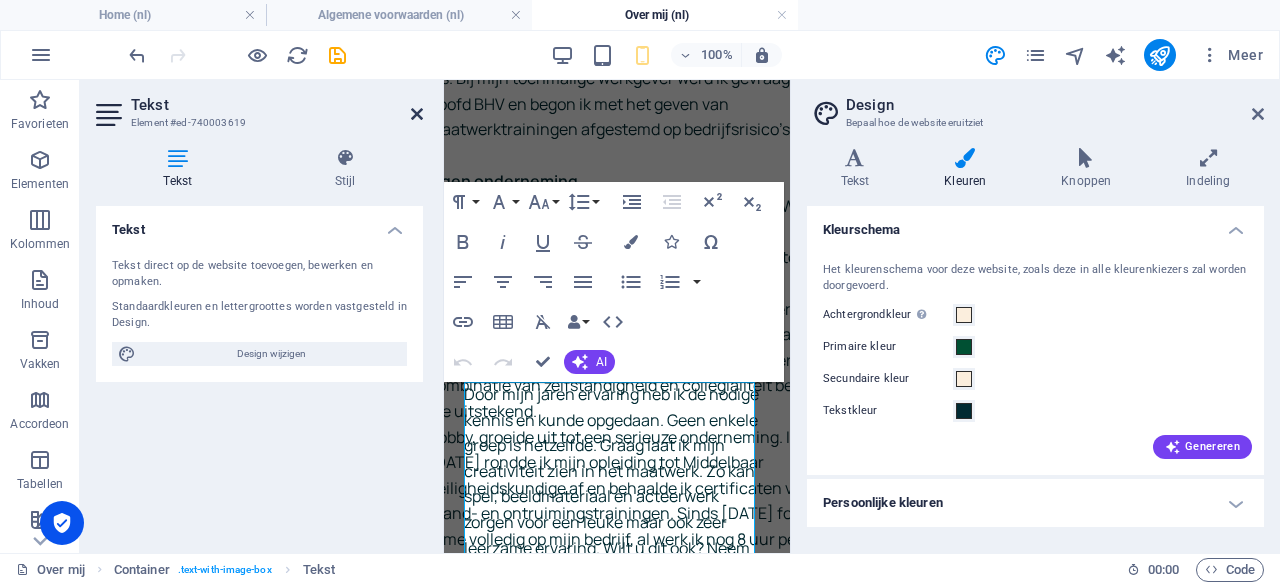 click at bounding box center (417, 114) 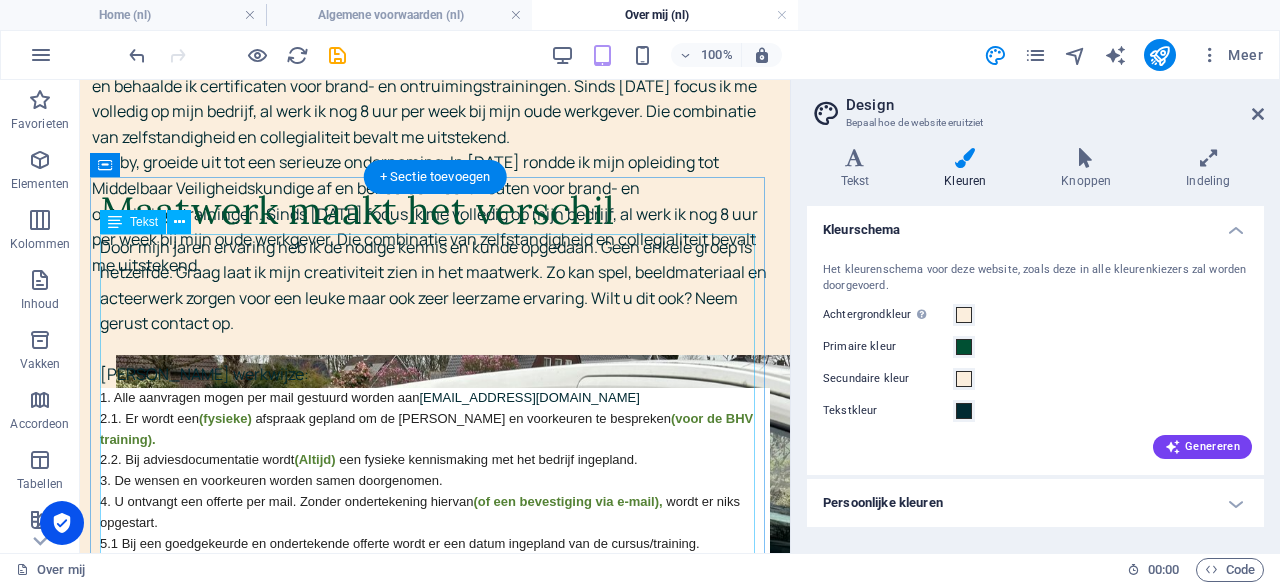 scroll, scrollTop: 914, scrollLeft: 0, axis: vertical 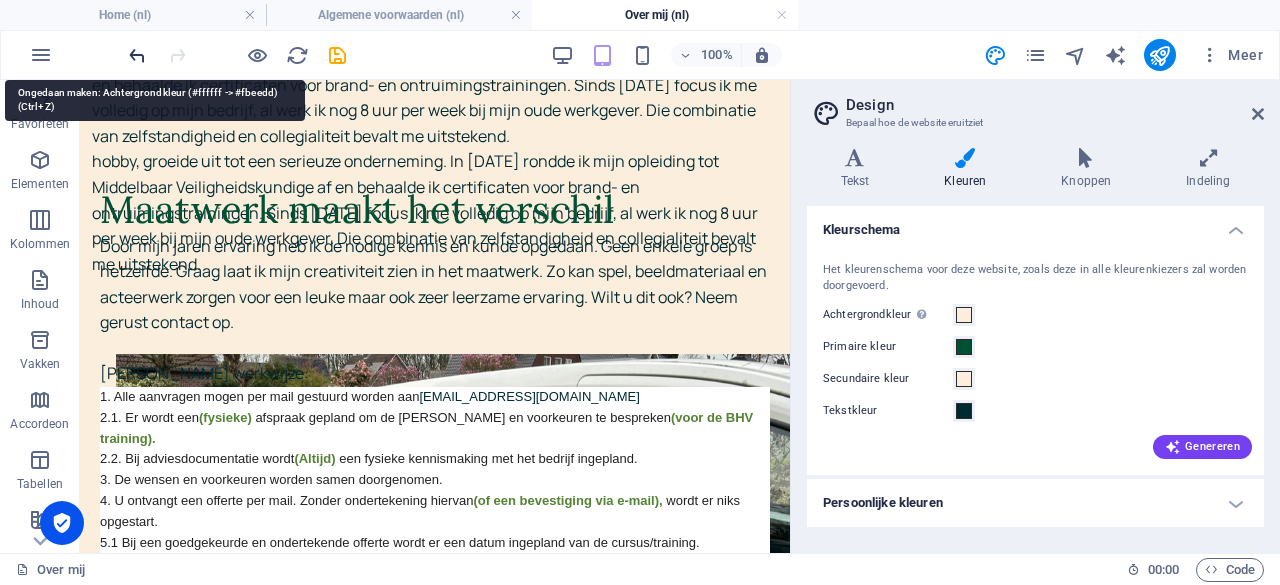 click at bounding box center [137, 55] 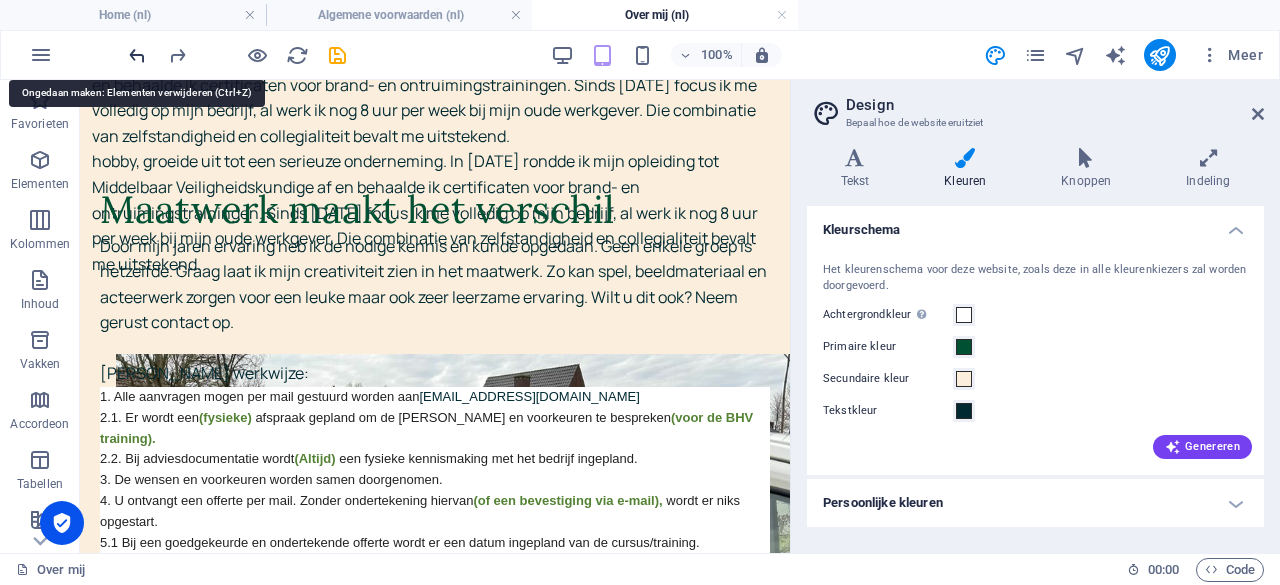 click at bounding box center (137, 55) 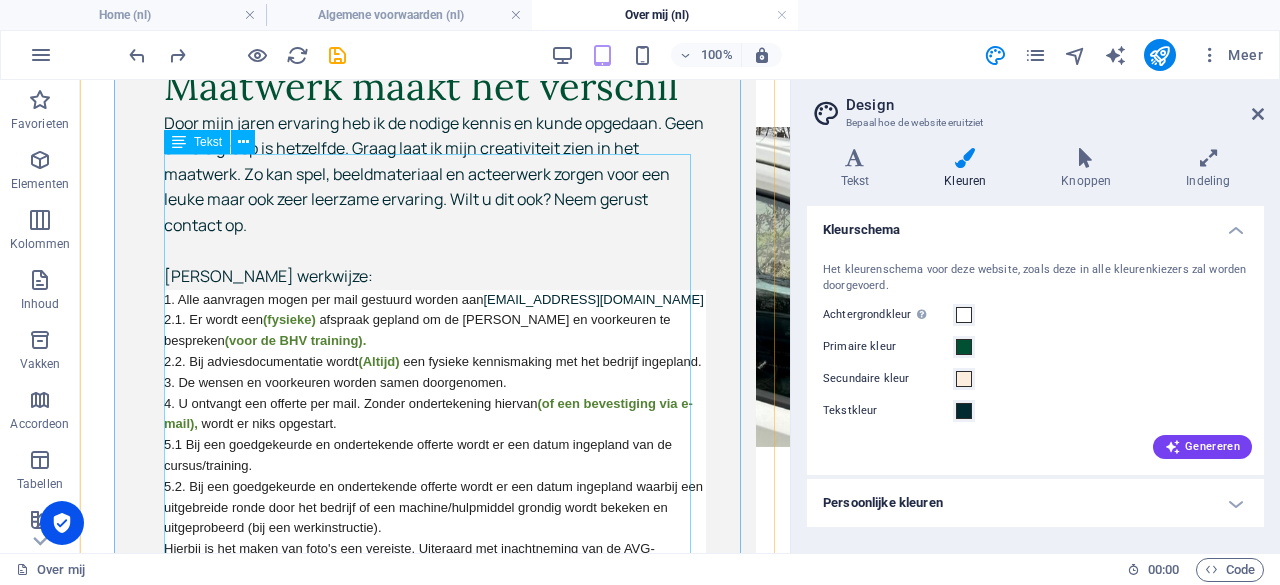 scroll, scrollTop: 1168, scrollLeft: 0, axis: vertical 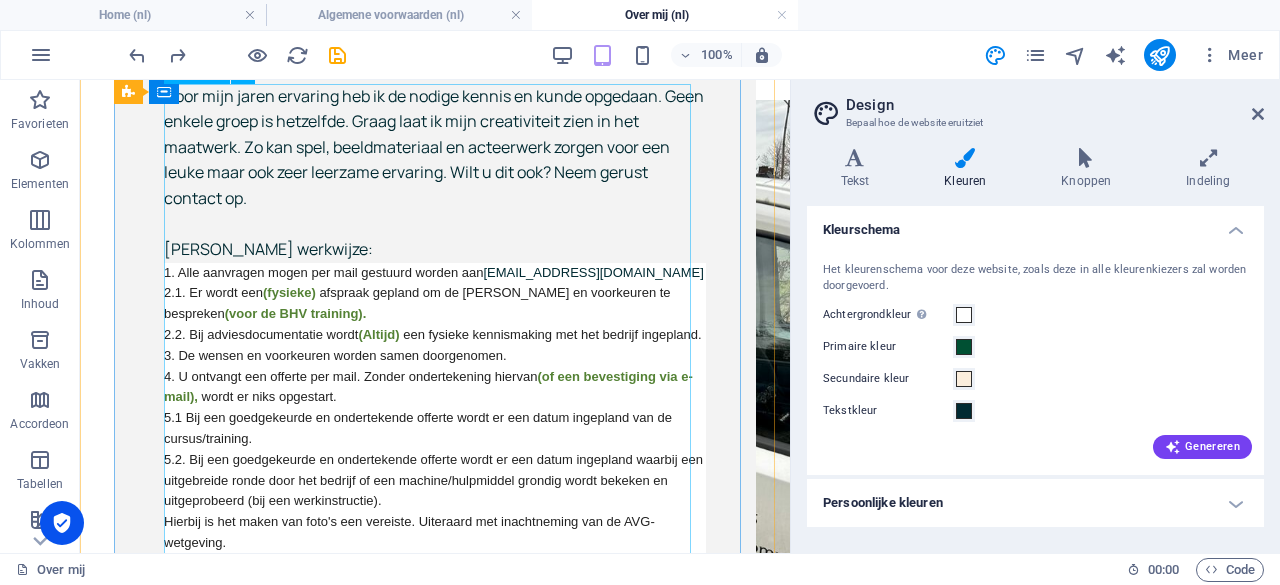 click on "Door mijn jaren ervaring heb ik de nodige kennis en kunde opgedaan. Geen enkele groep is hetzelfde. Graag laat ik mijn creativiteit zien in het maatwerk. Zo kan spel, beeldmateriaal en acteerwerk zorgen voor een leuke maar ook zeer leerzame ervaring. Wilt u dit ook? Neem gerust contact op. Mijn werkwijze: 1. Alle aanvragen mogen per mail gestuurd worden aan  info@bergklompen.nl   2.1. Er wordt een  (fysieke)   afspraak gepland om de wensen en voorkeuren te bespreken  (voor de BHV training). 2.2. Bij adviesdocumentatie wordt  (Altijd)   een fysieke kennismaking met het bedrijf ingepland. 3. De wensen en voorkeuren worden samen doorgenomen. 4. U ontvangt een offerte per mail. Zonder ondertekening hiervan  (of een bevestiging via e-mail),   wordt er niks opgestart. 5.1 Bij een goedgekeurde en ondertekende offerte wordt er een datum ingepland van de cursus/training. Hierbij is het maken van foto's een vereiste. Uiteraard met inachtneming van de AVG-wetgeving.  6.  Betaling binnen  30  dagen" at bounding box center [435, 407] 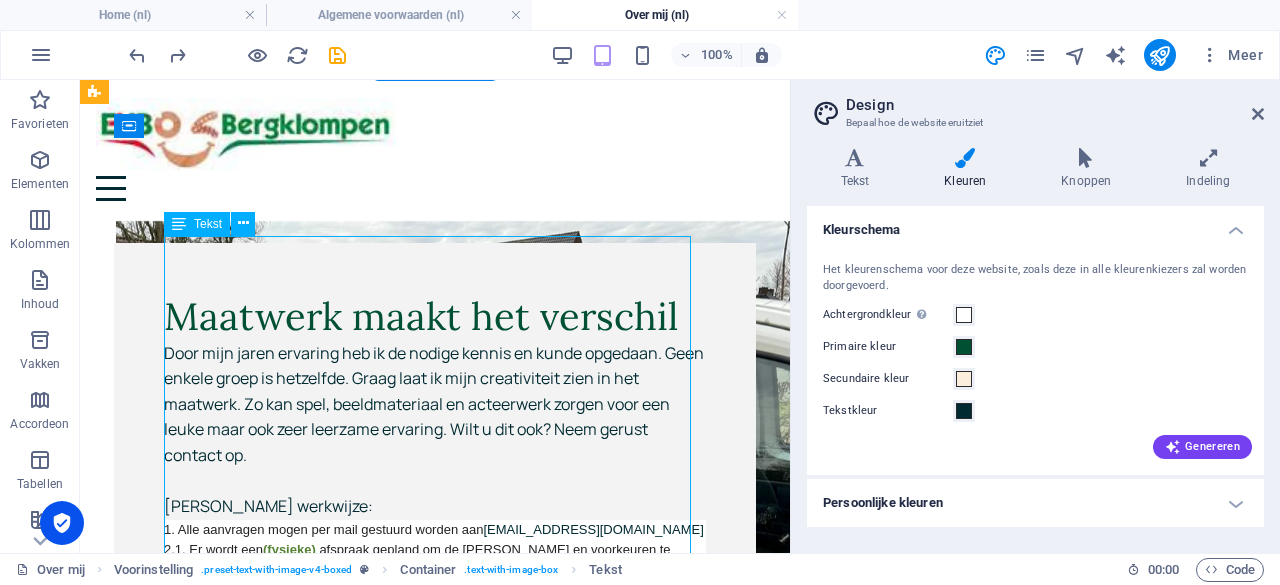 scroll, scrollTop: 996, scrollLeft: 0, axis: vertical 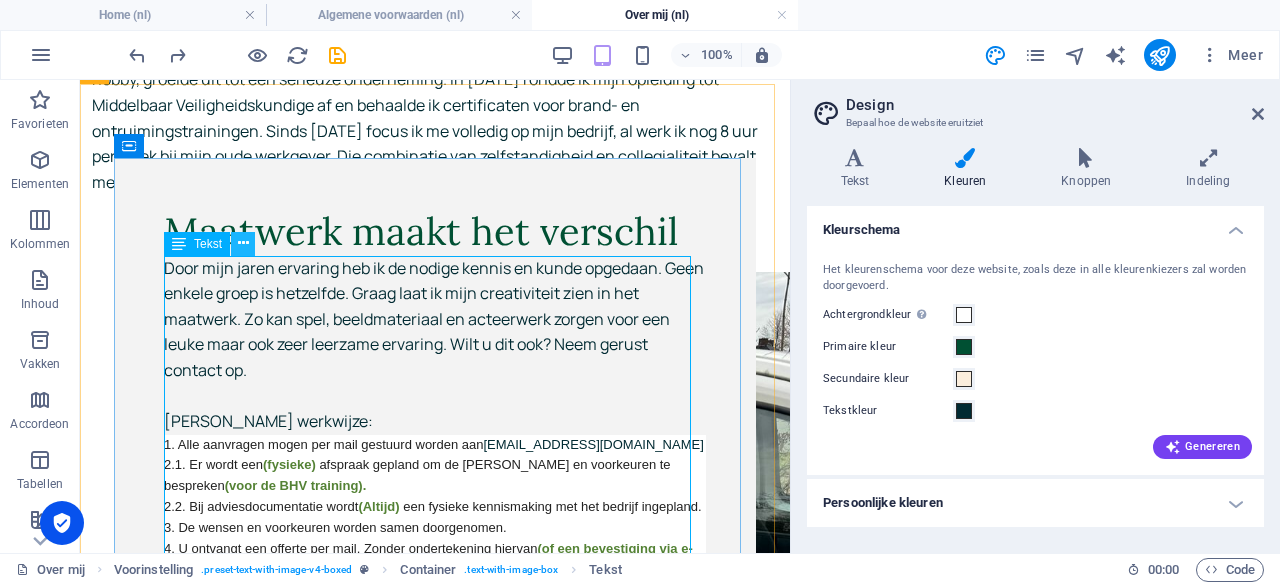 click at bounding box center [243, 243] 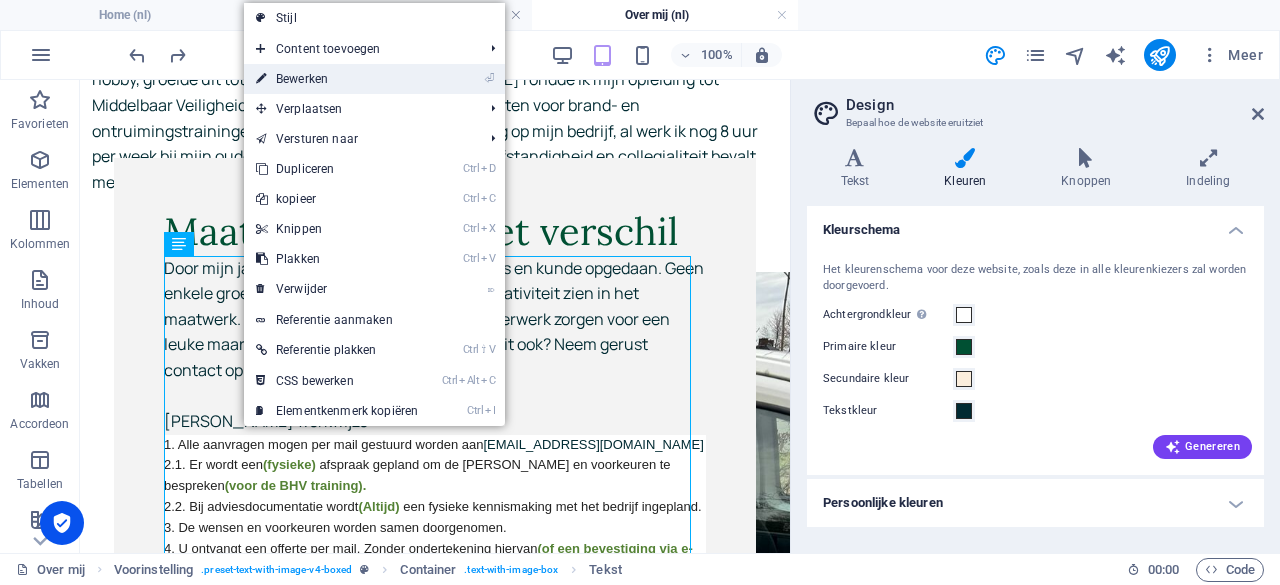 click on "⏎  Bewerken" at bounding box center (337, 79) 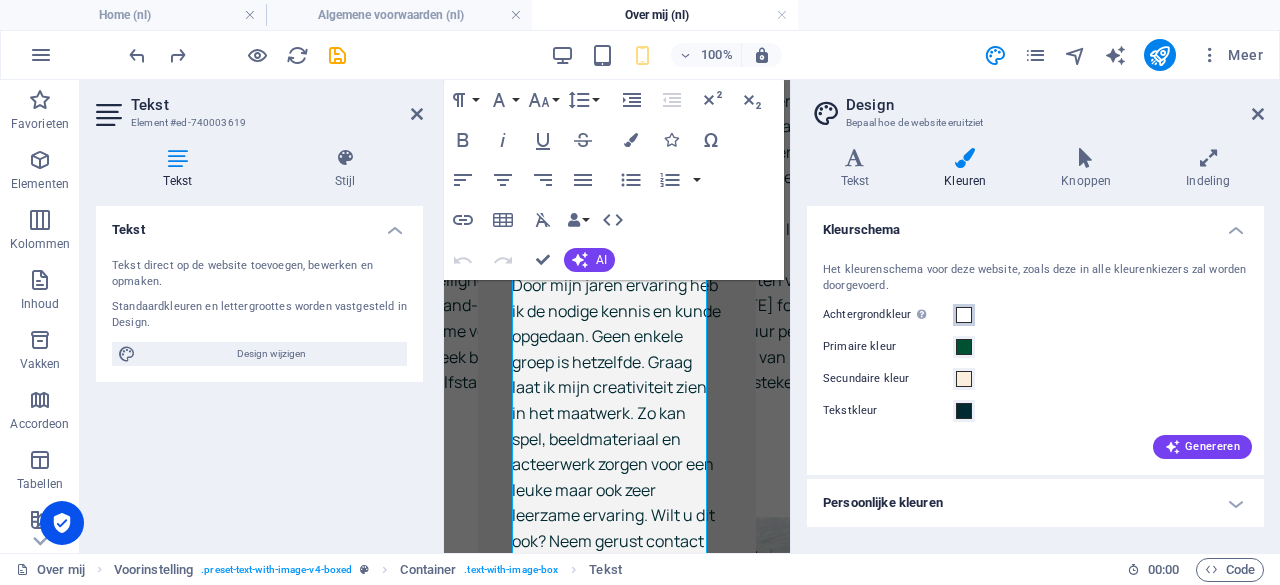 click at bounding box center [964, 315] 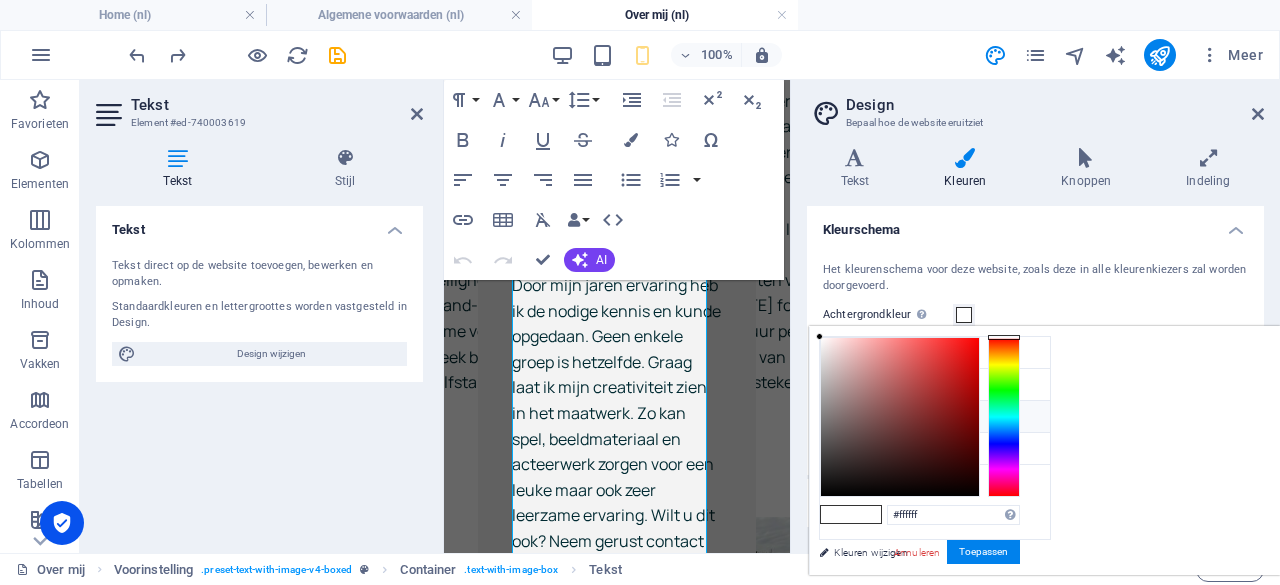 click on "Secundaire kleur
#fbeedd" at bounding box center [935, 417] 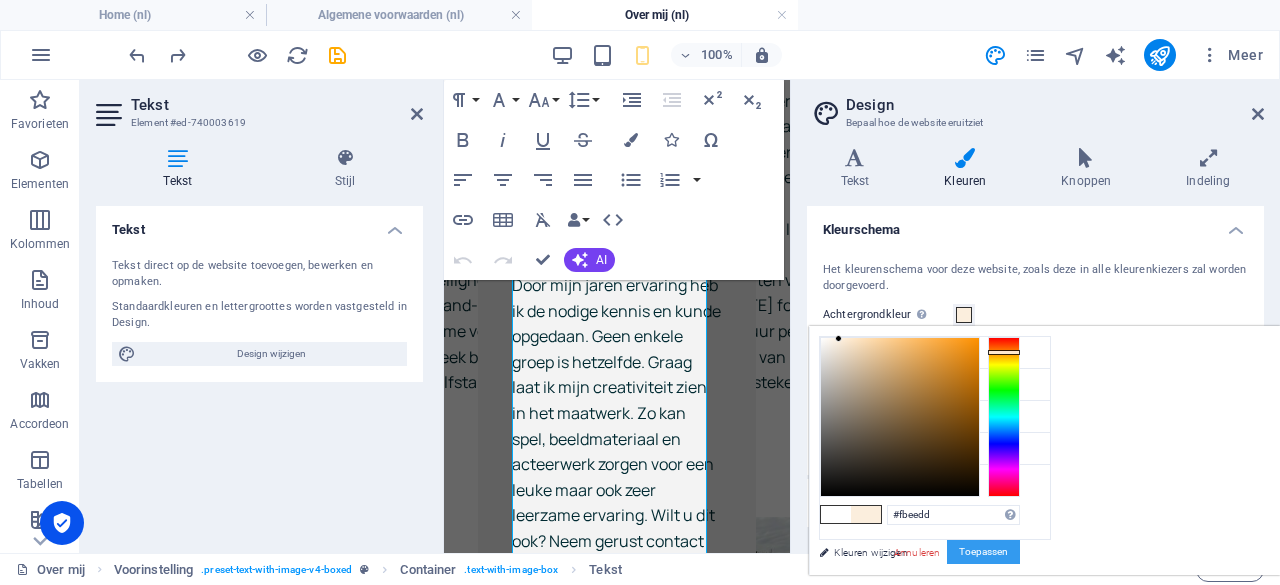 click on "Toepassen" at bounding box center [983, 552] 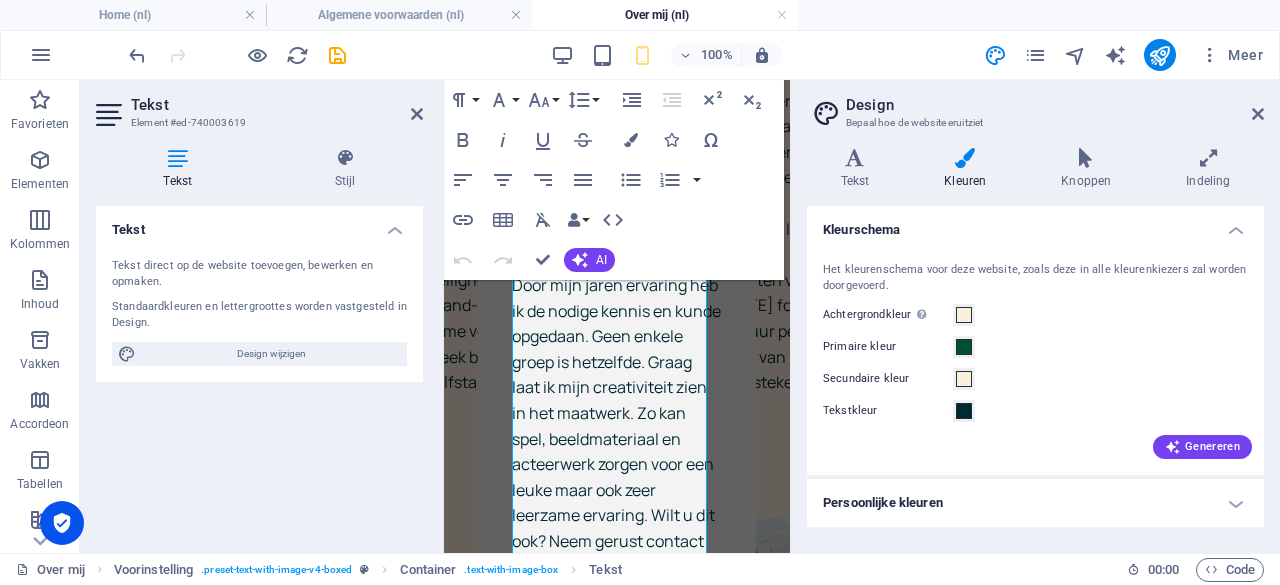 click on "Tekst" at bounding box center [277, 105] 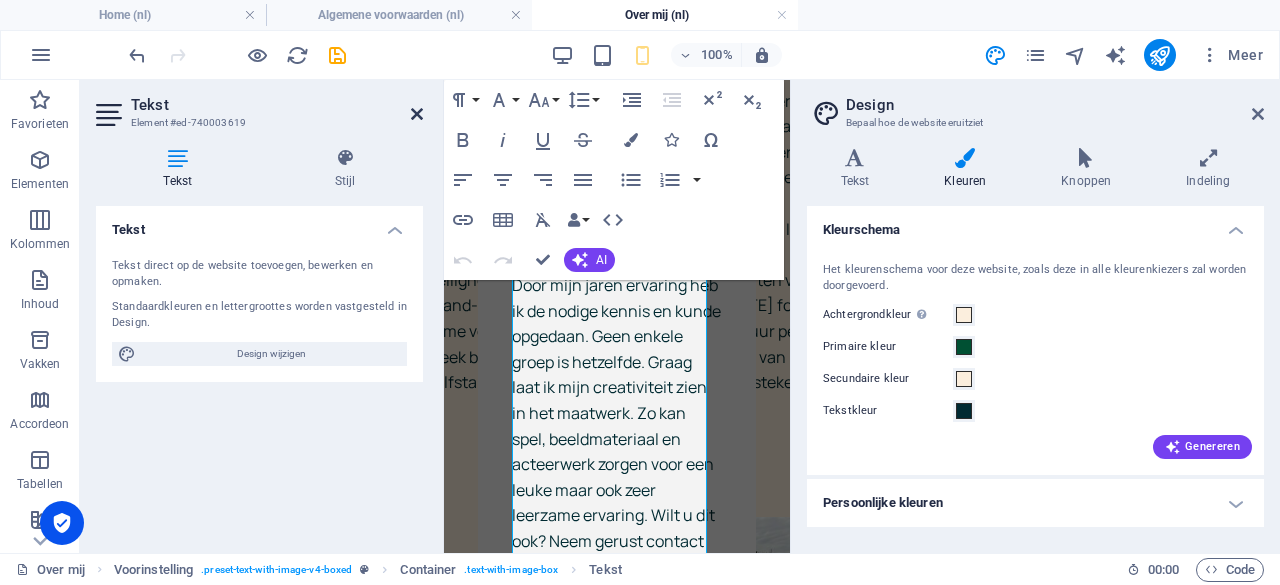 click at bounding box center (417, 114) 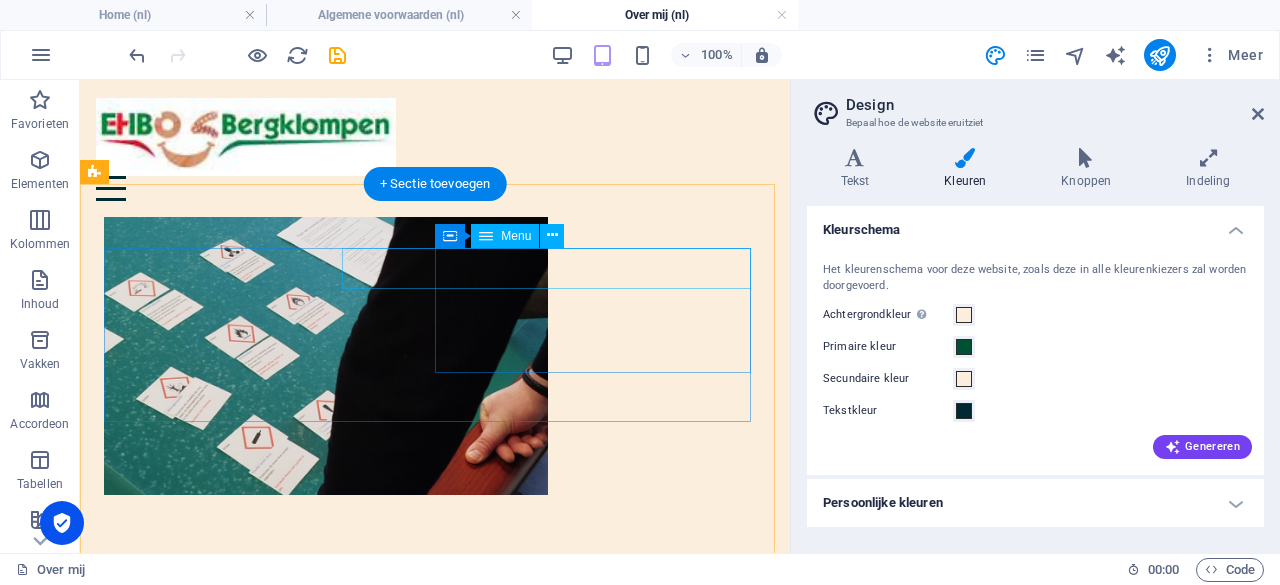 scroll, scrollTop: 2374, scrollLeft: 0, axis: vertical 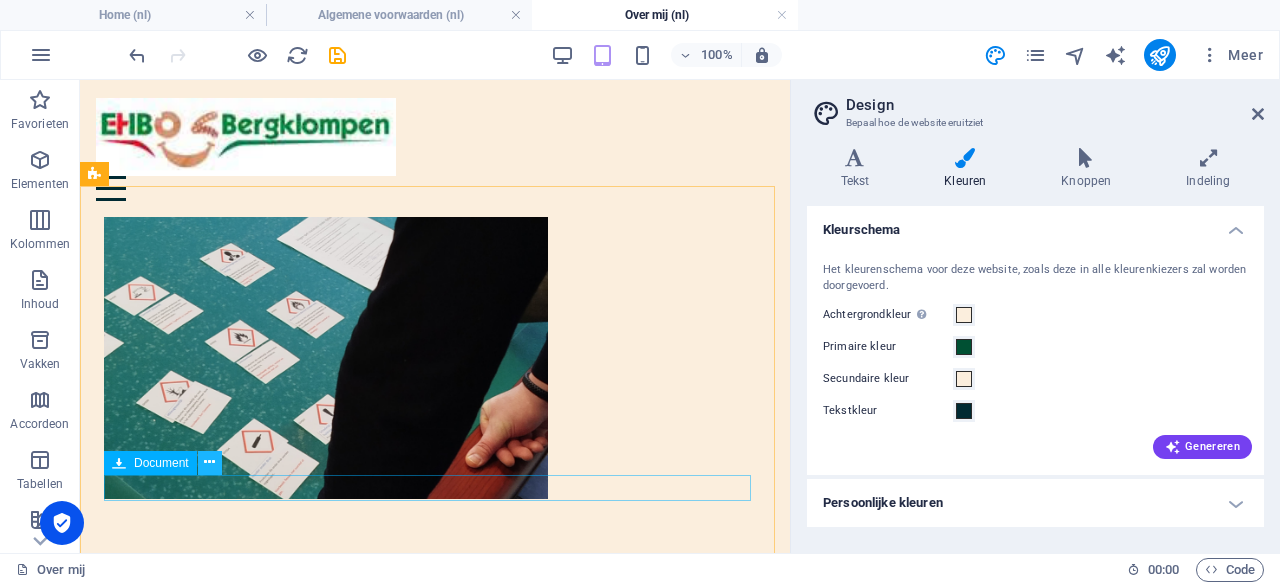 click at bounding box center [209, 462] 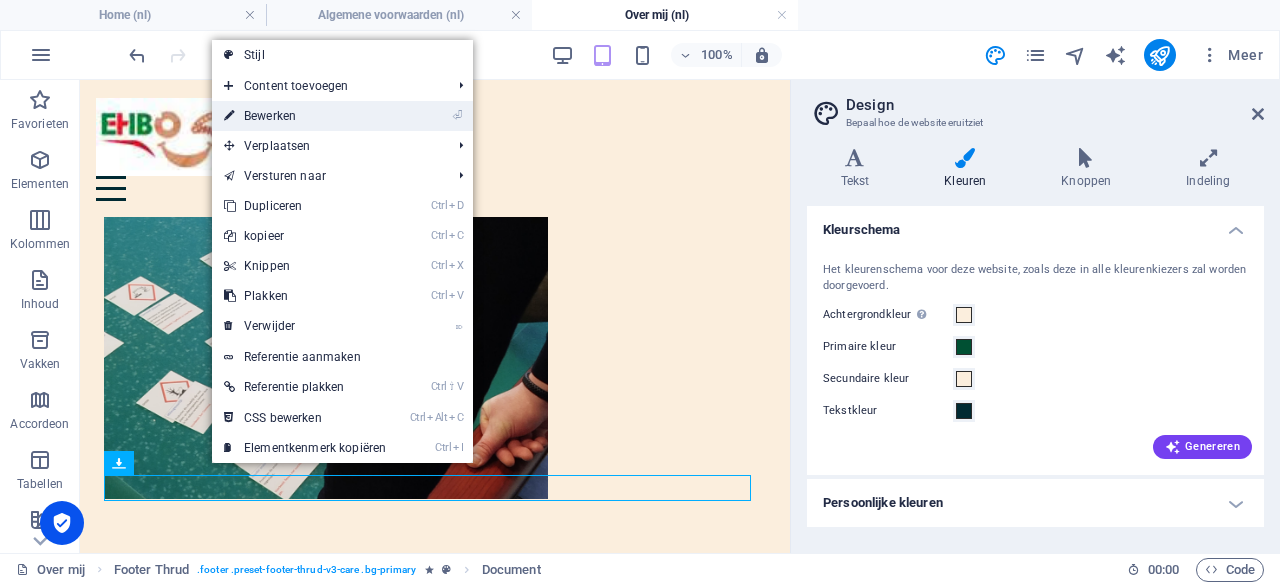 click on "⏎  Bewerken" at bounding box center [305, 116] 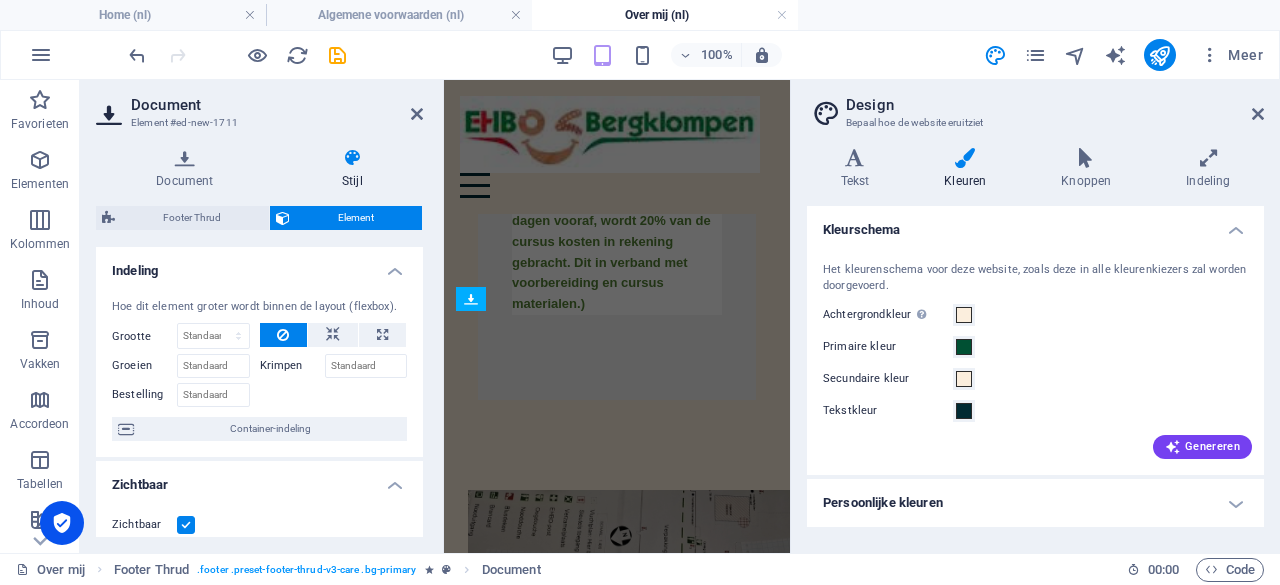 scroll, scrollTop: 3696, scrollLeft: 0, axis: vertical 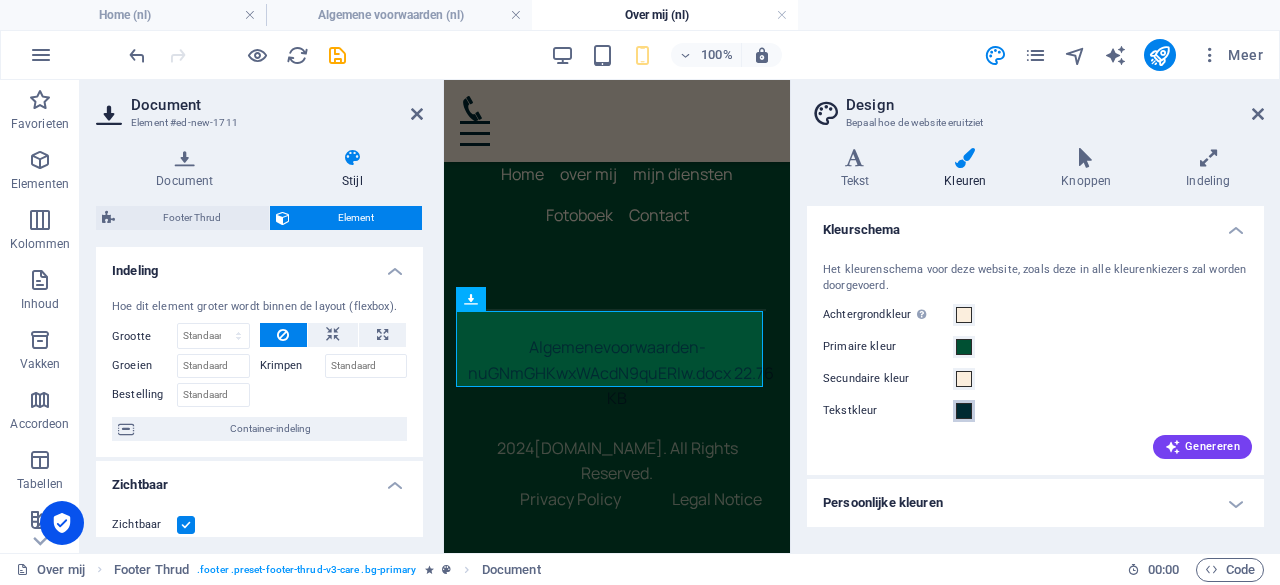 click at bounding box center (964, 411) 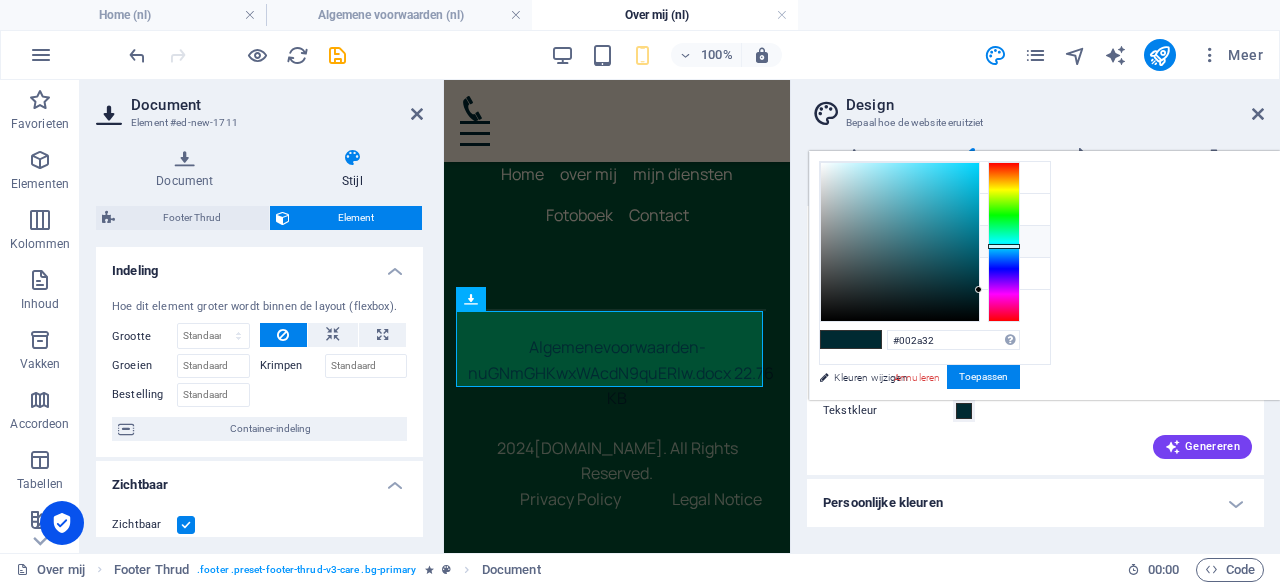 click on "Secundaire kleur
#fbeedd" at bounding box center [935, 242] 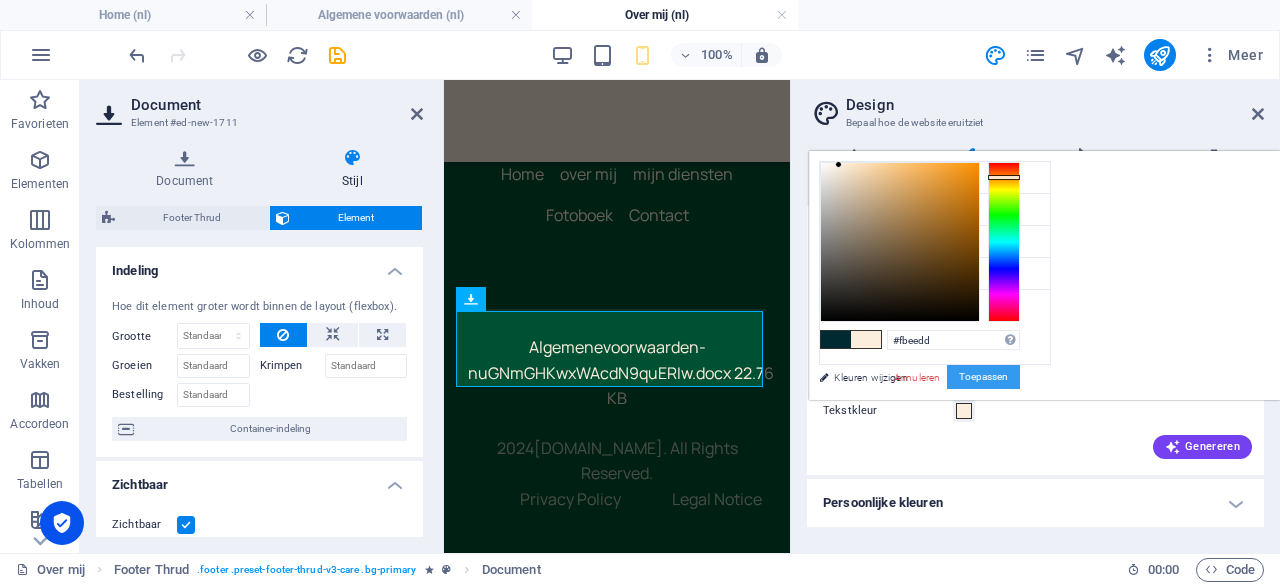 click on "Toepassen" at bounding box center [983, 377] 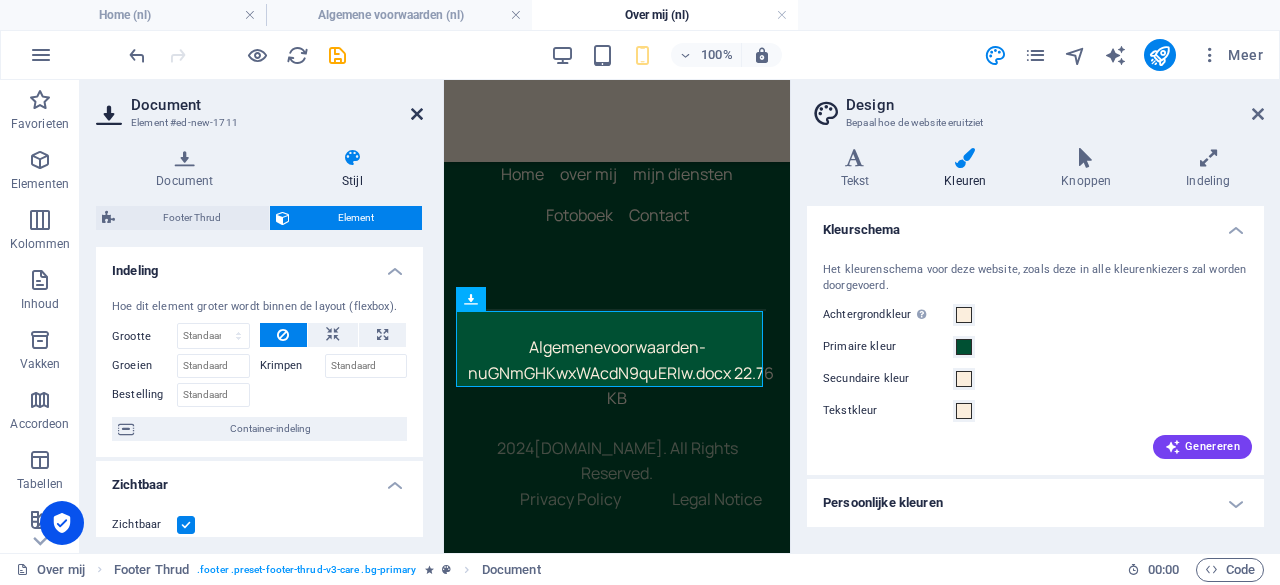 click at bounding box center (417, 114) 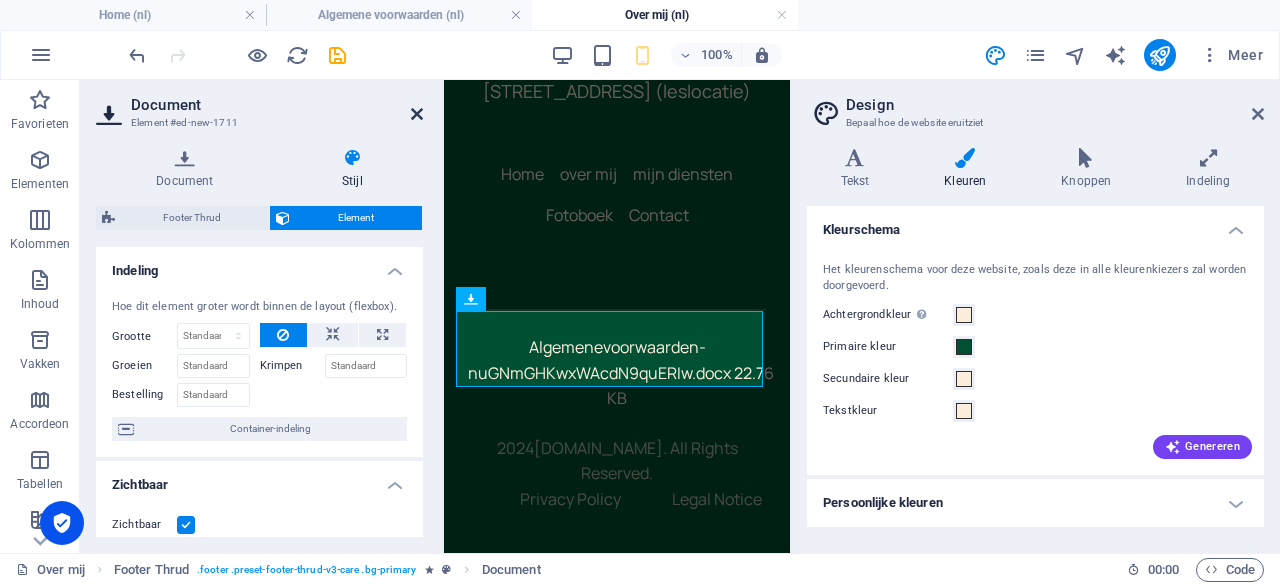 scroll, scrollTop: 2410, scrollLeft: 0, axis: vertical 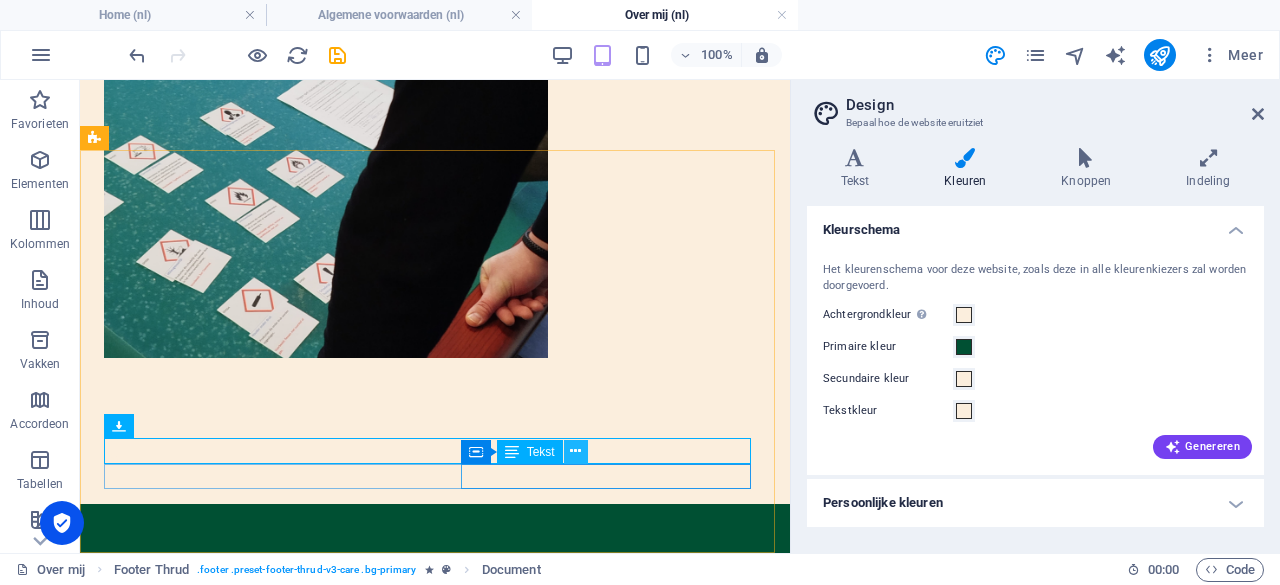 click at bounding box center (575, 451) 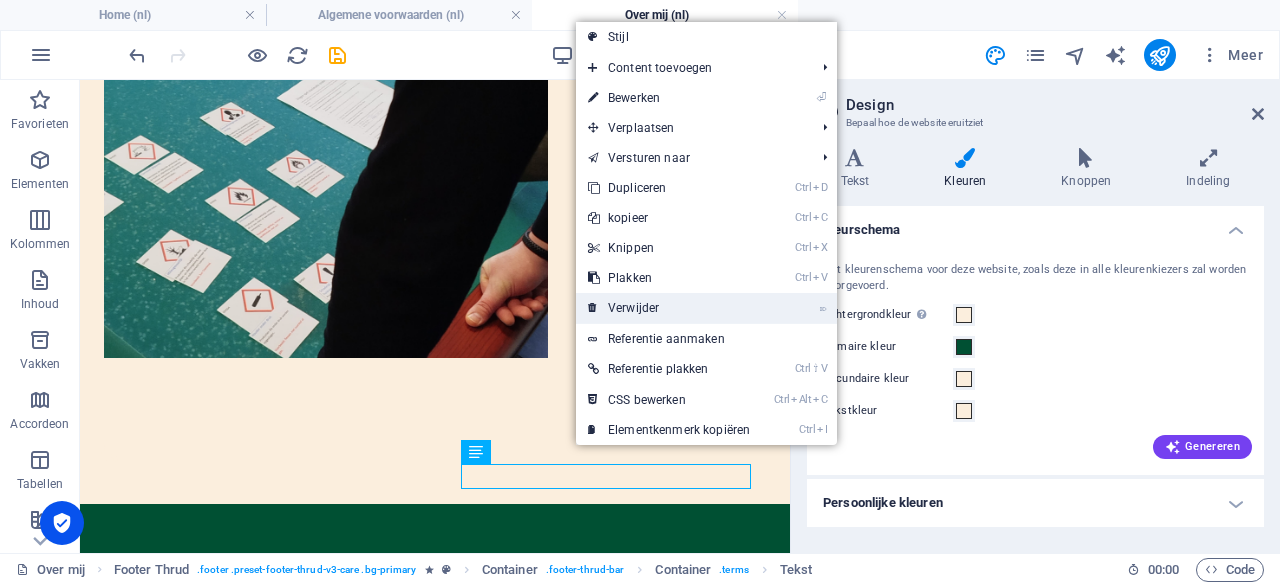 click on "⌦  Verwijder" at bounding box center [669, 308] 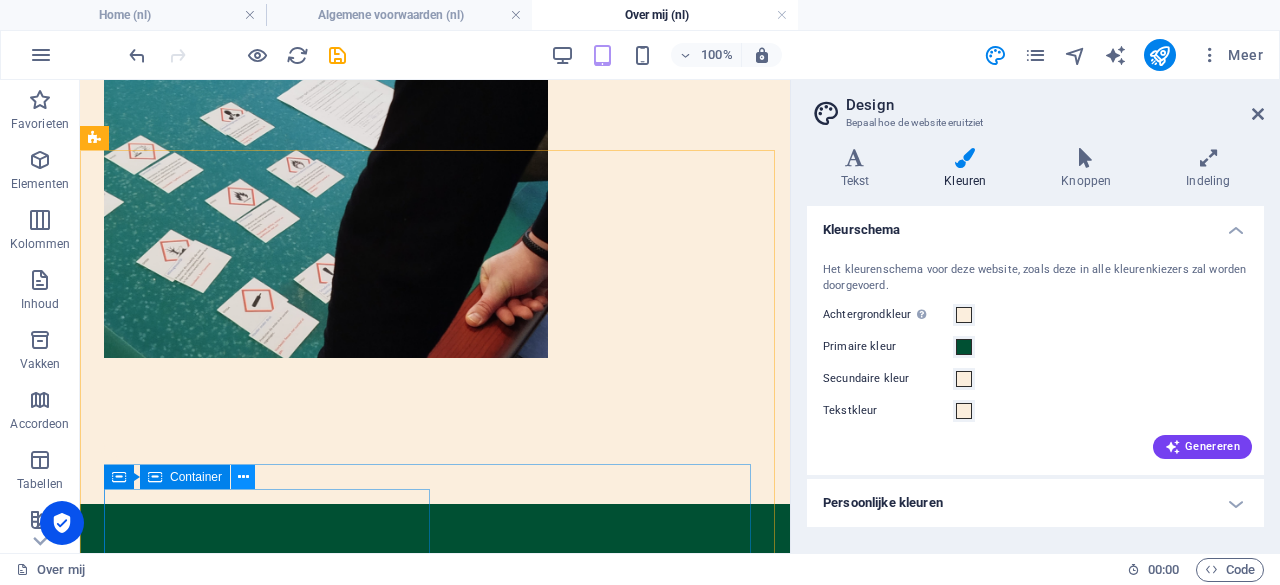 click at bounding box center [243, 477] 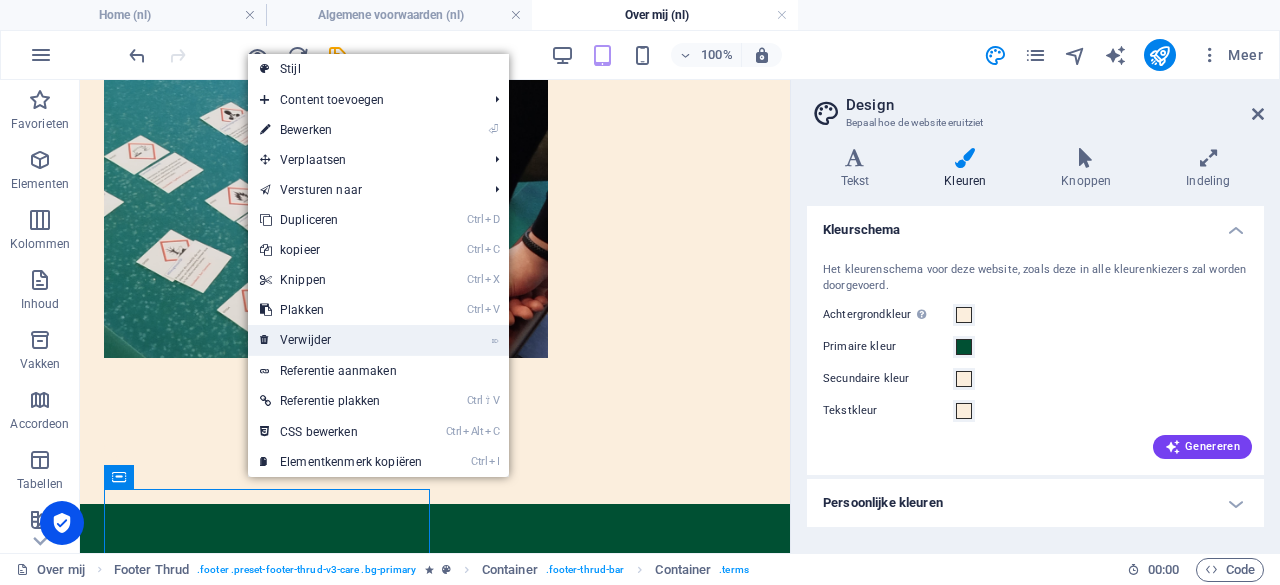 click on "⌦  Verwijder" at bounding box center (341, 340) 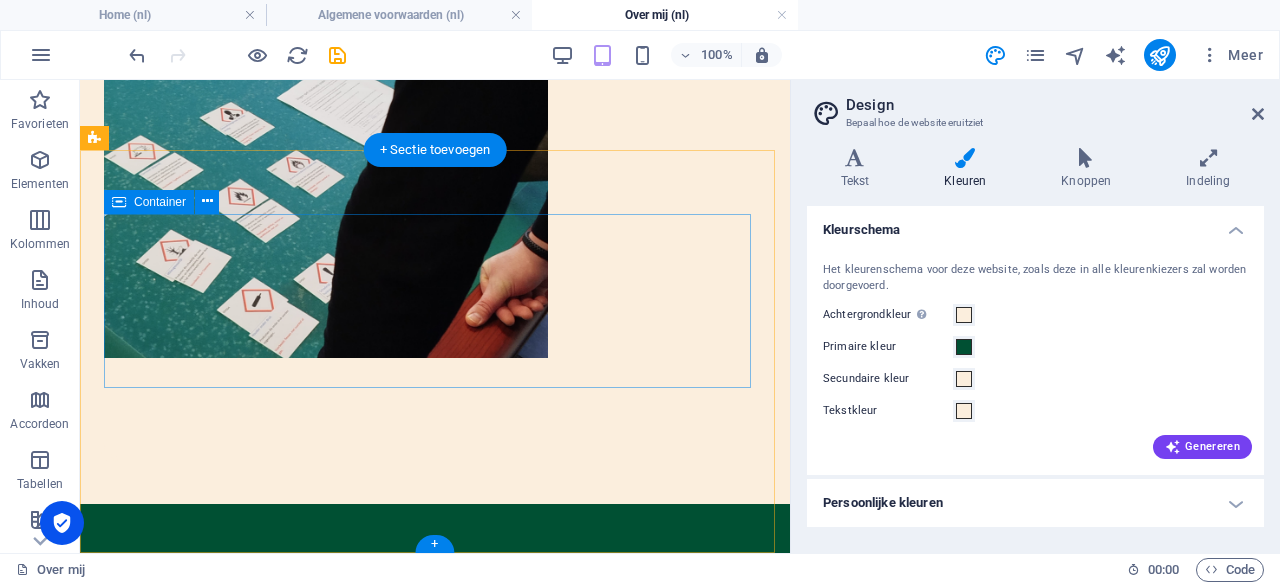 click on "info@bergklompen.nl   Ninnesweg 50, 5981PC Panningen (leslocatie) Home over mij mijn diensten Fotoboek Contact" at bounding box center [435, 707] 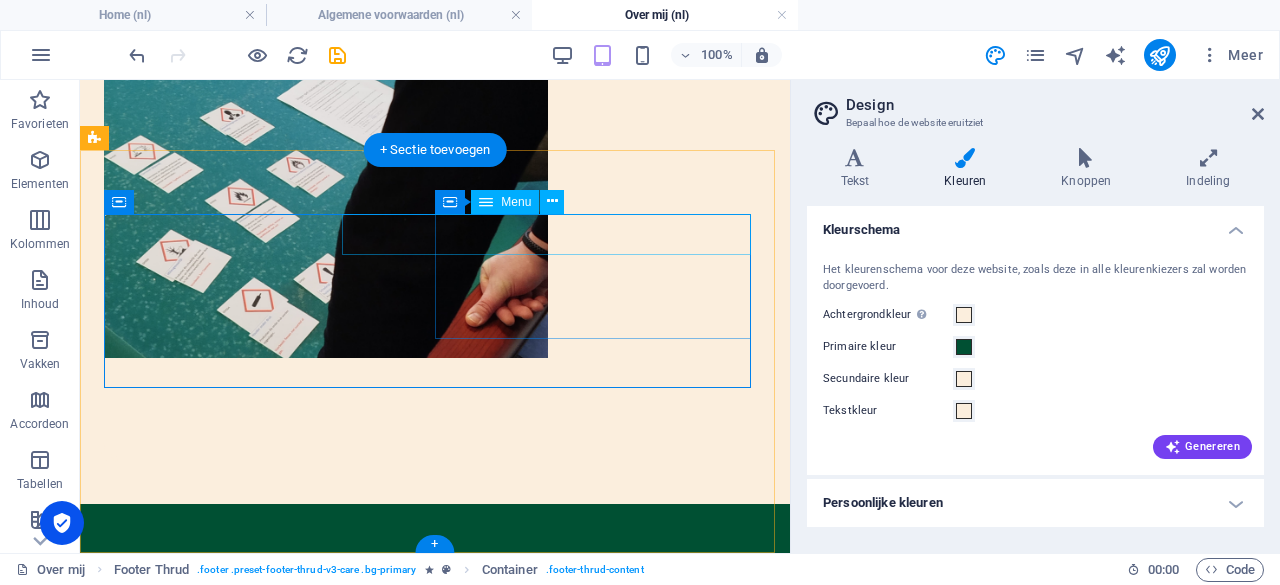 click on "Home over mij mijn diensten Fotoboek Contact" at bounding box center (435, 742) 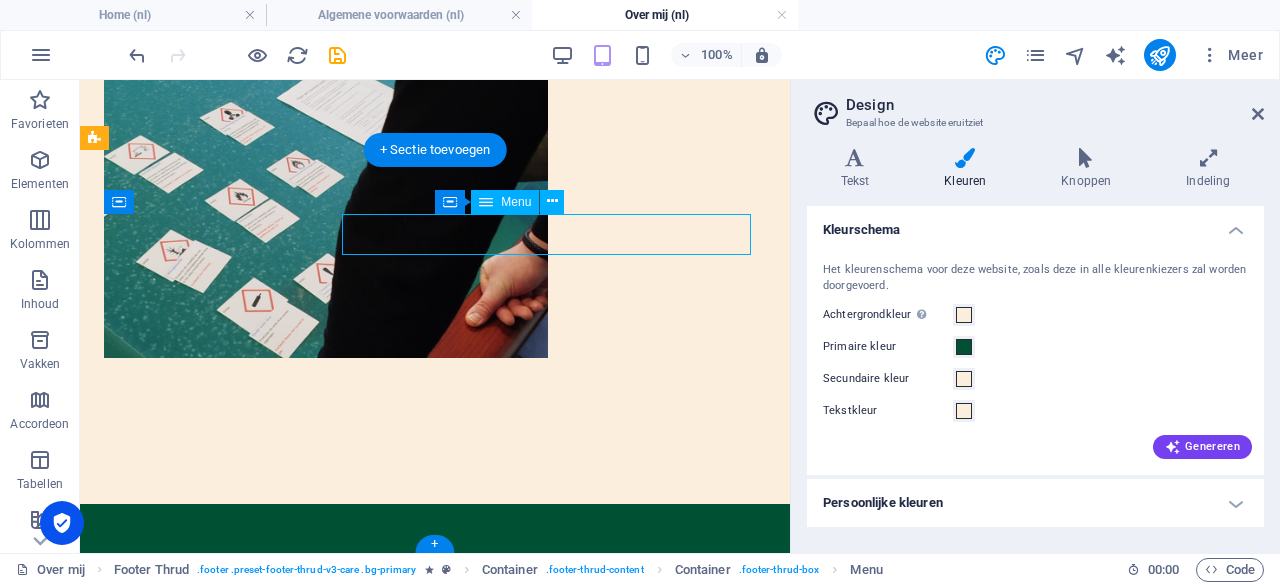 click on "Home over mij mijn diensten Fotoboek Contact" at bounding box center (435, 742) 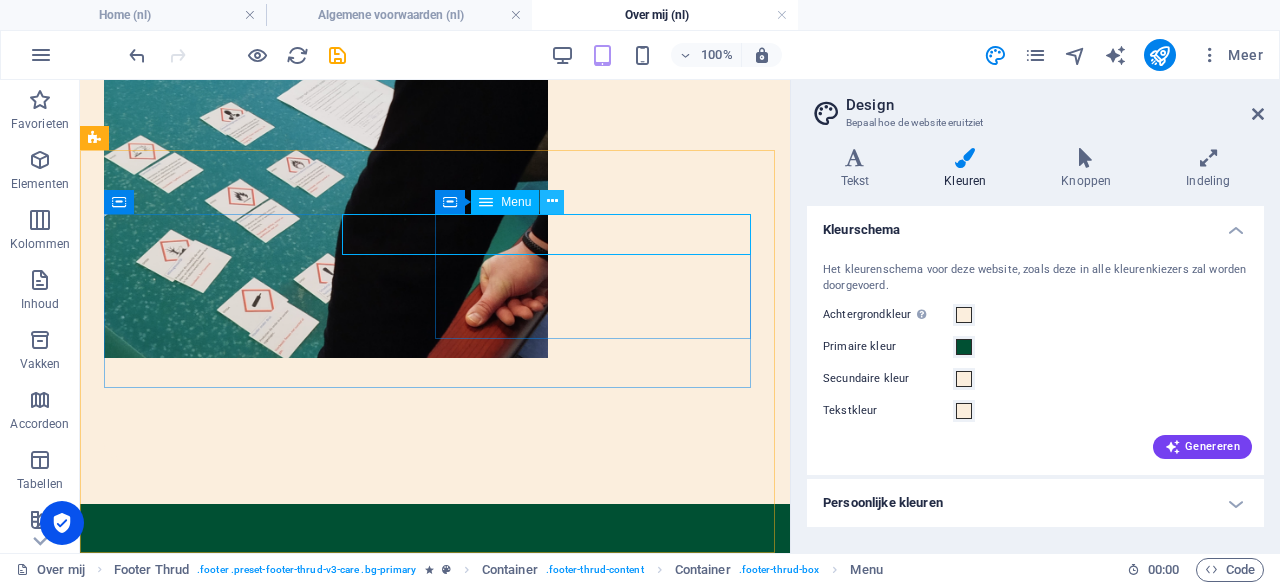 click at bounding box center [552, 201] 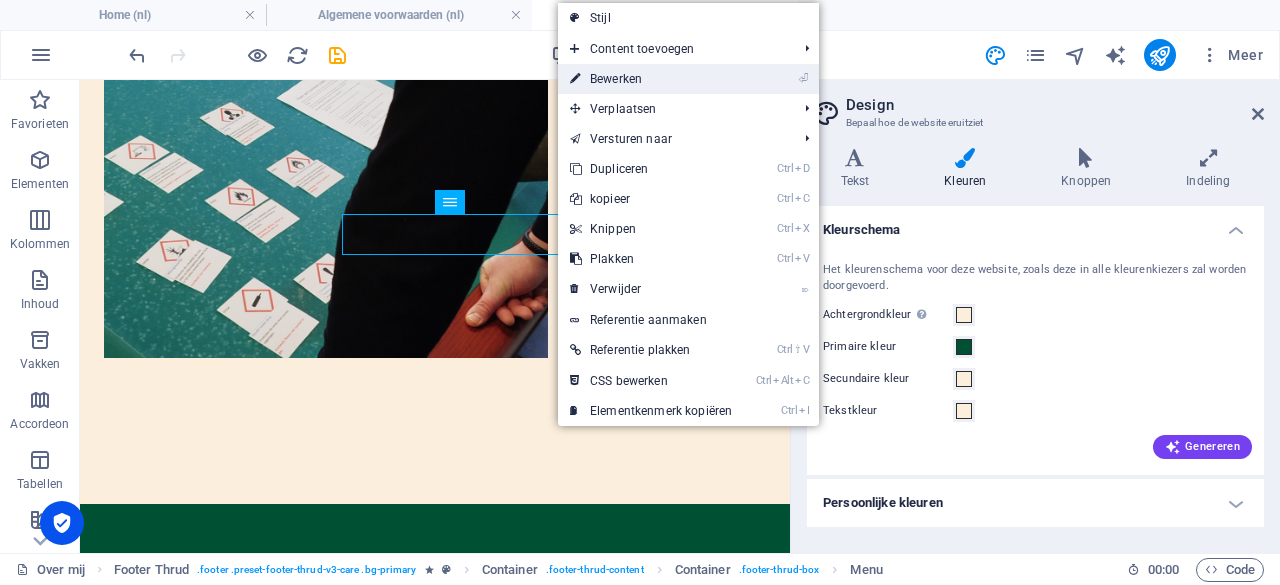 click on "⏎  Bewerken" at bounding box center (651, 79) 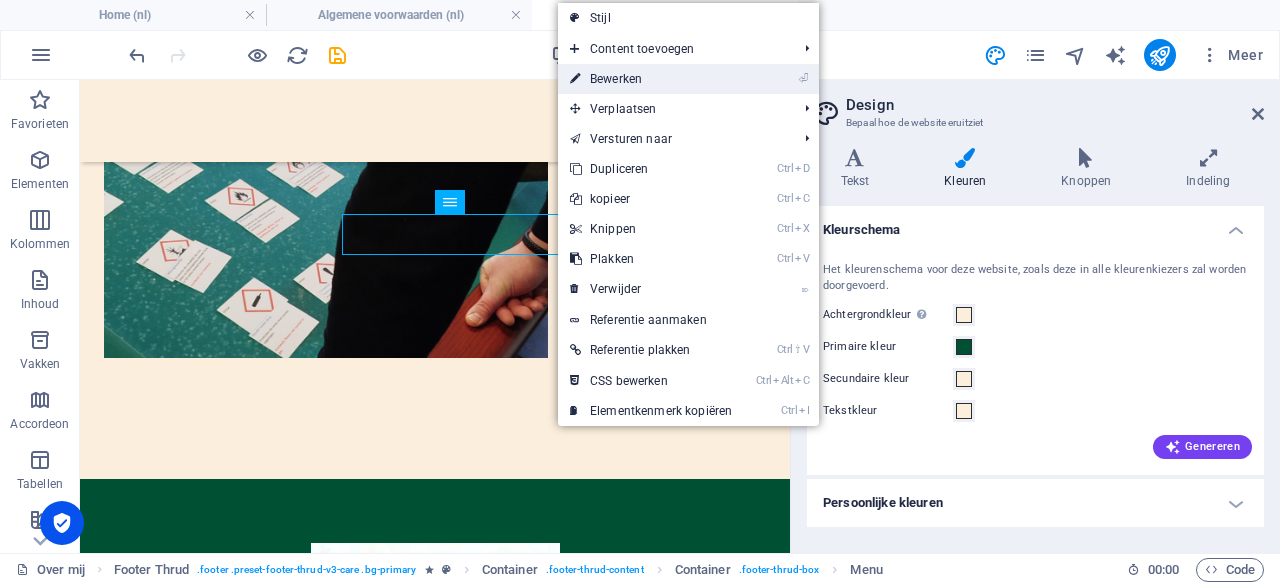 select 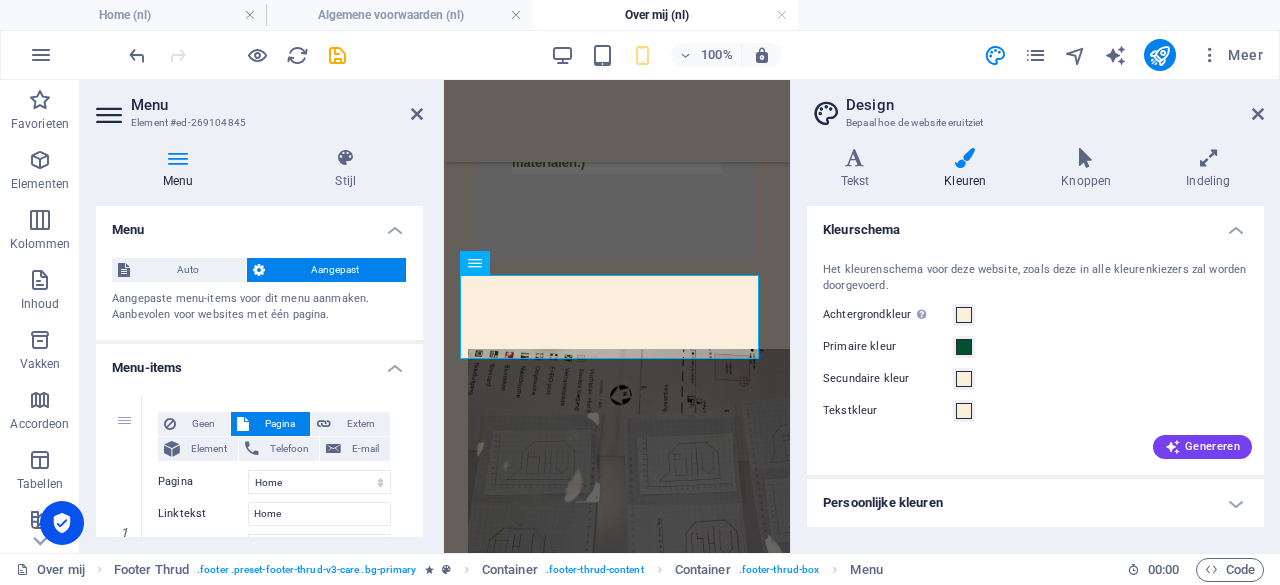 scroll, scrollTop: 3550, scrollLeft: 0, axis: vertical 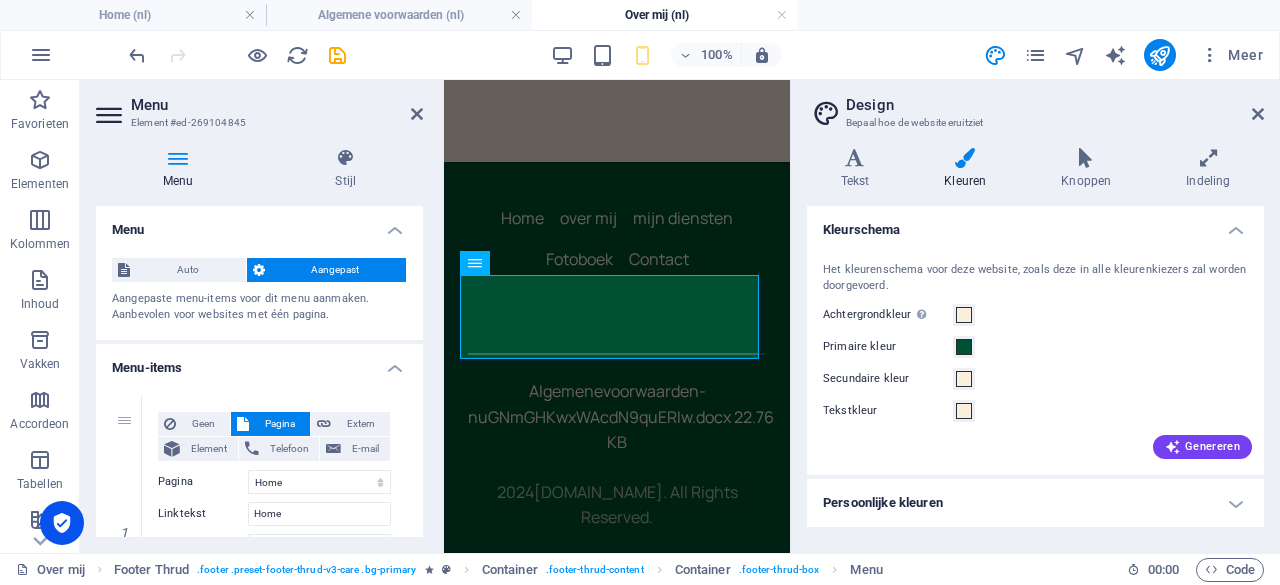 click on "Menu" at bounding box center [277, 105] 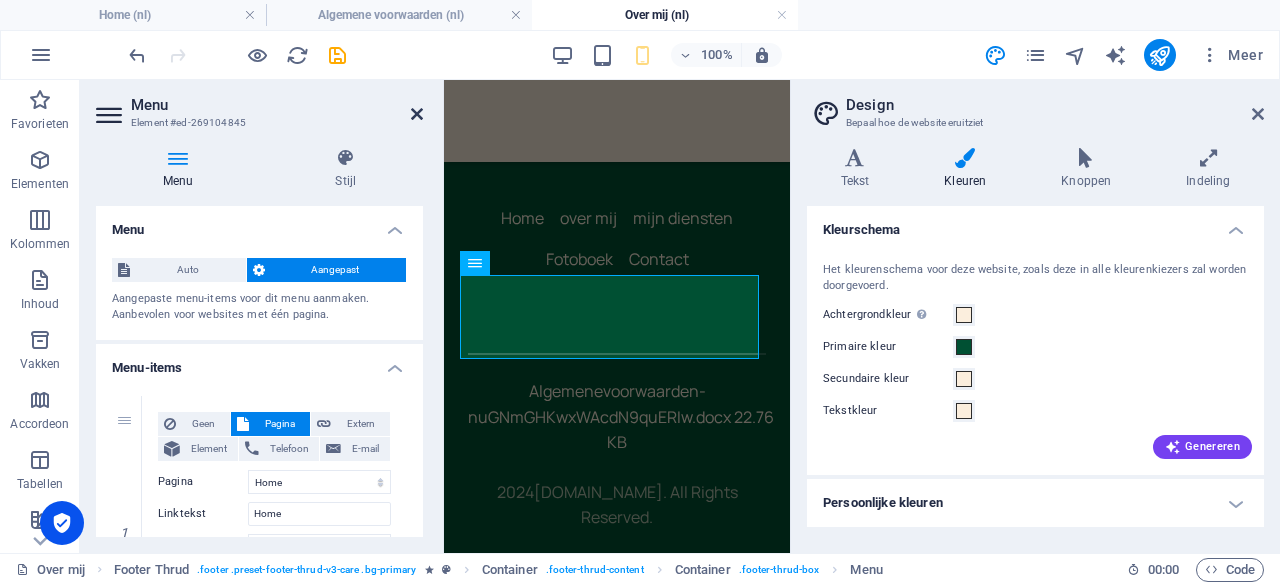 click at bounding box center (417, 114) 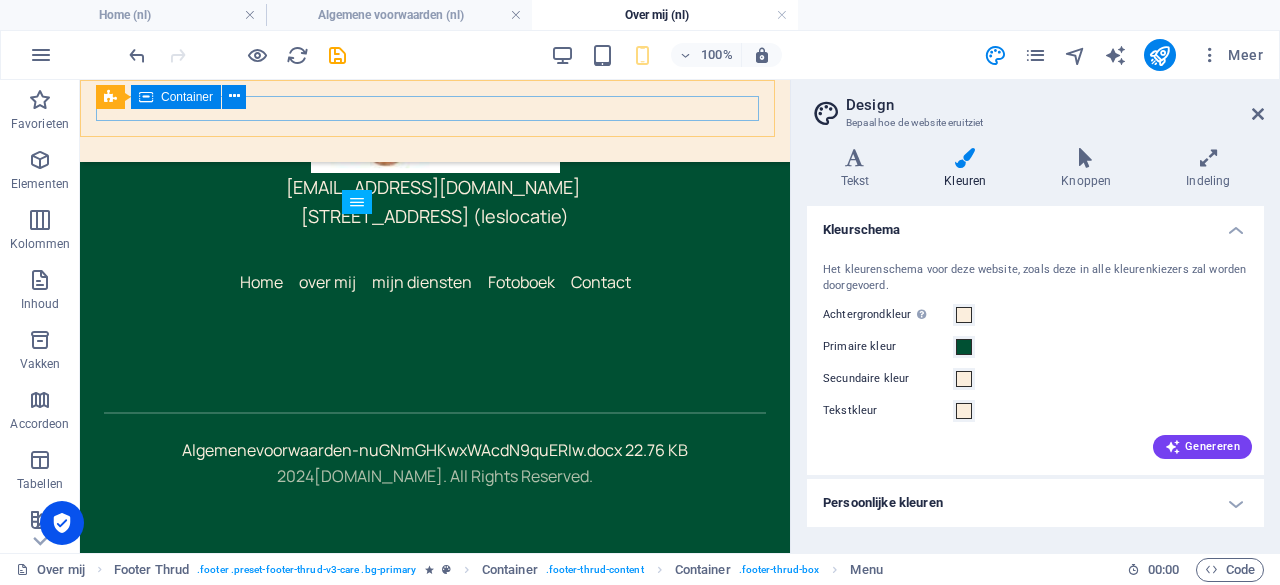 scroll, scrollTop: 2410, scrollLeft: 0, axis: vertical 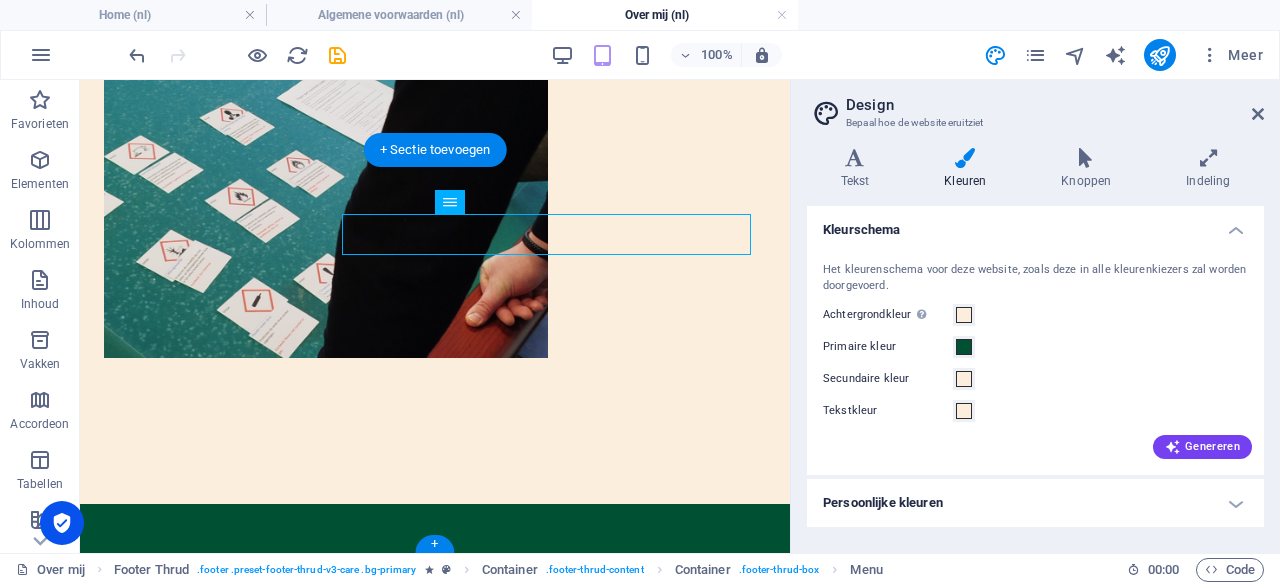 drag, startPoint x: 570, startPoint y: 281, endPoint x: 681, endPoint y: 223, distance: 125.23977 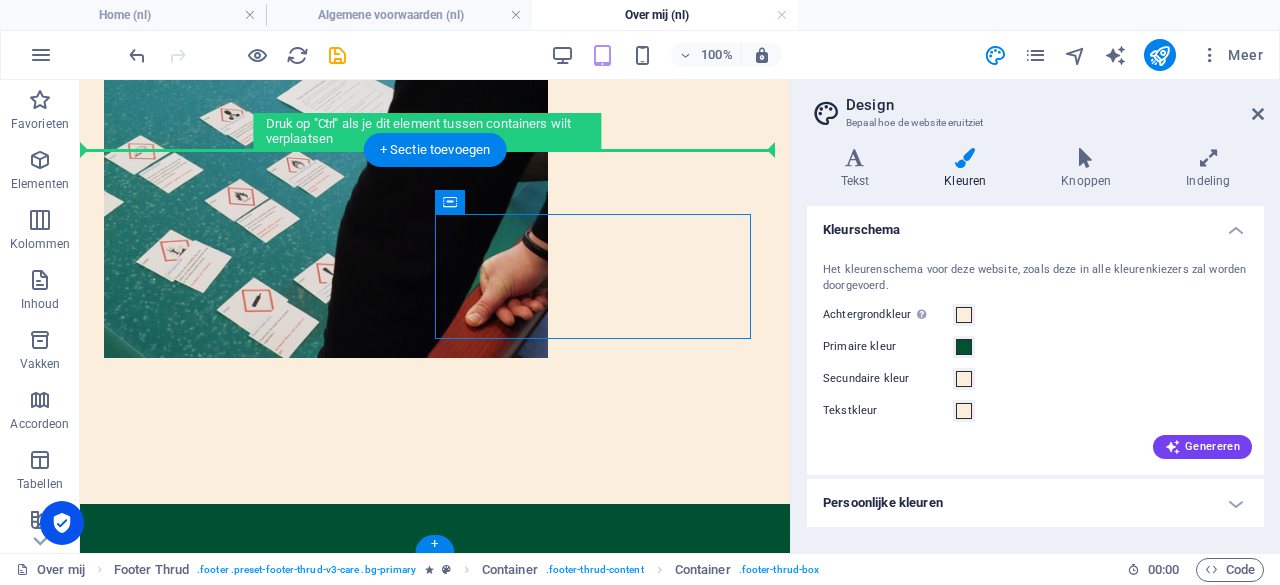 drag, startPoint x: 529, startPoint y: 281, endPoint x: 715, endPoint y: 201, distance: 202.47469 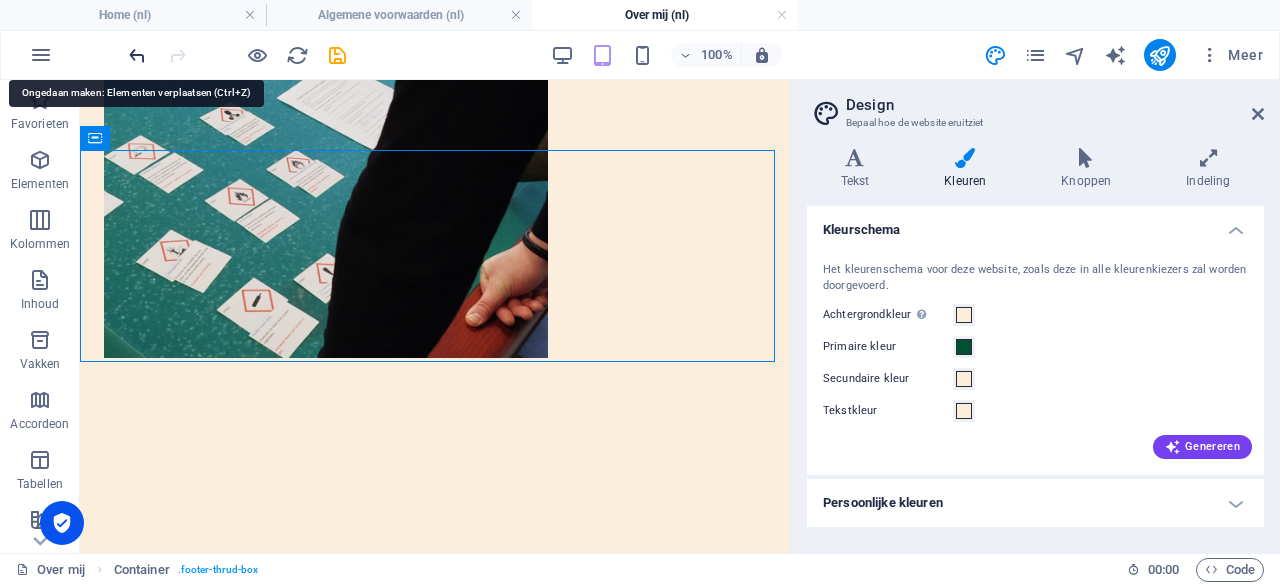 click at bounding box center [137, 55] 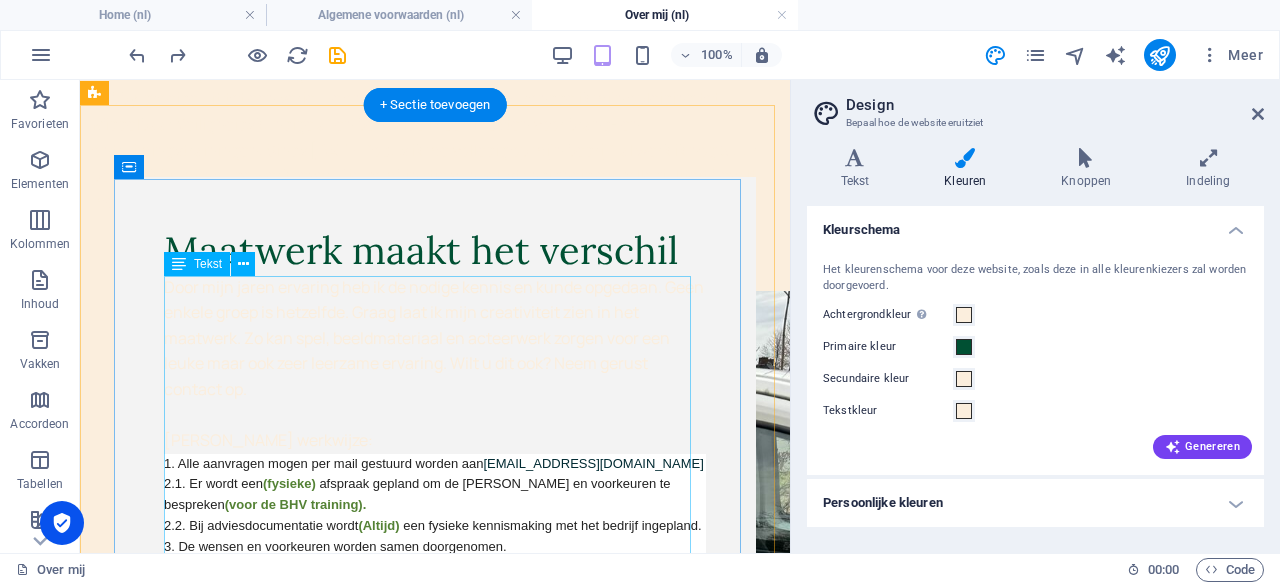 scroll, scrollTop: 995, scrollLeft: 0, axis: vertical 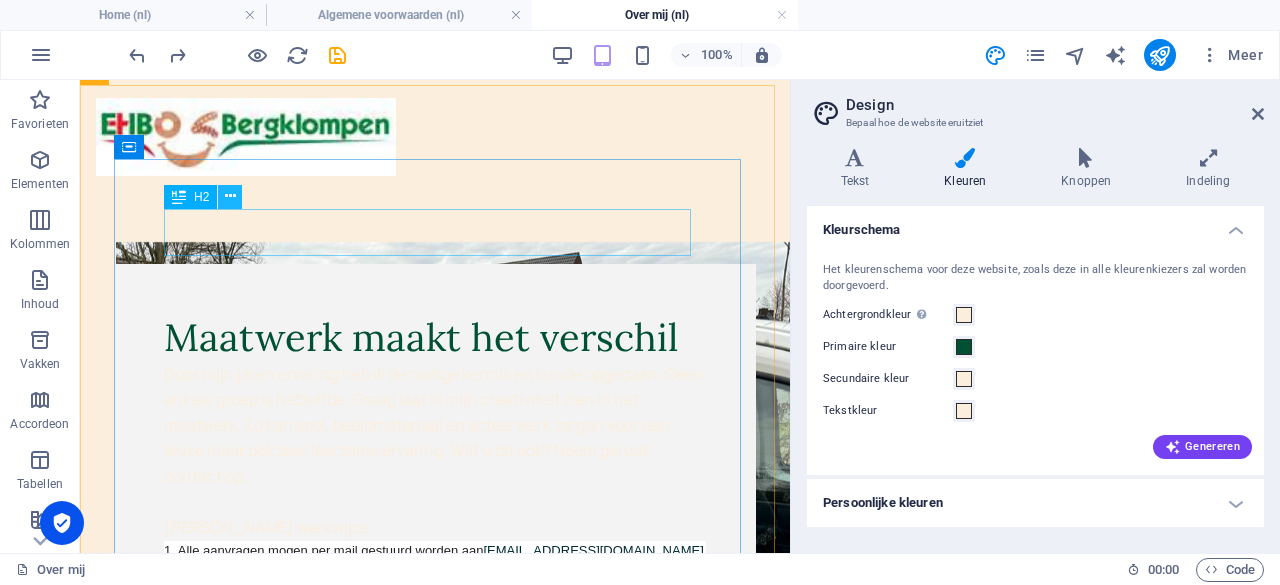 click at bounding box center [230, 197] 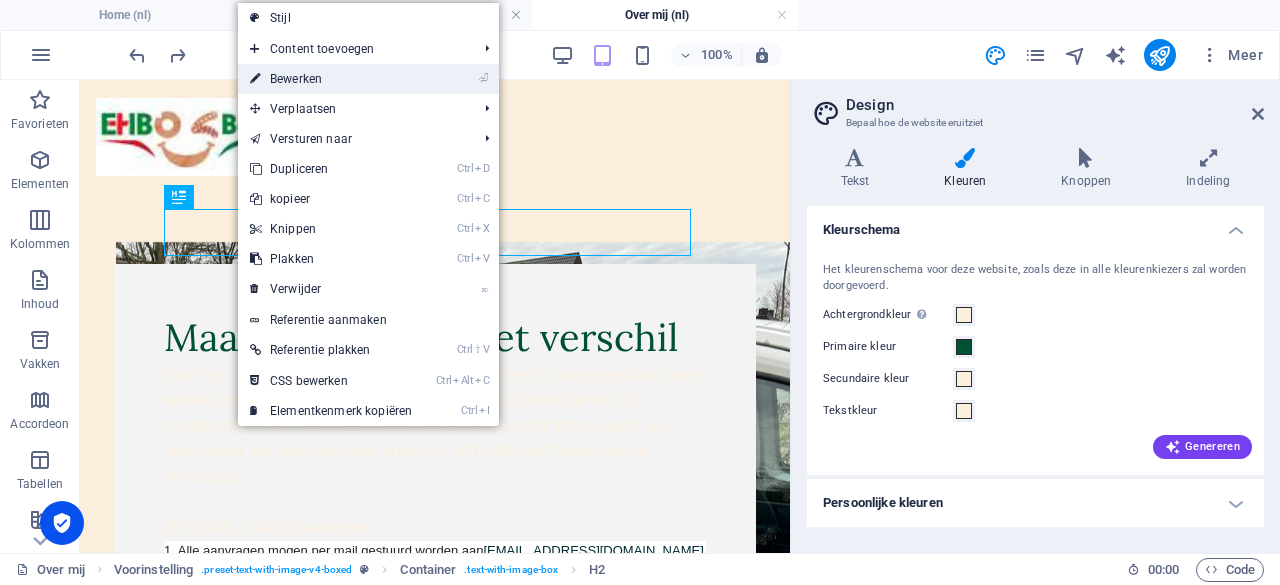 click on "⏎  Bewerken" at bounding box center [331, 79] 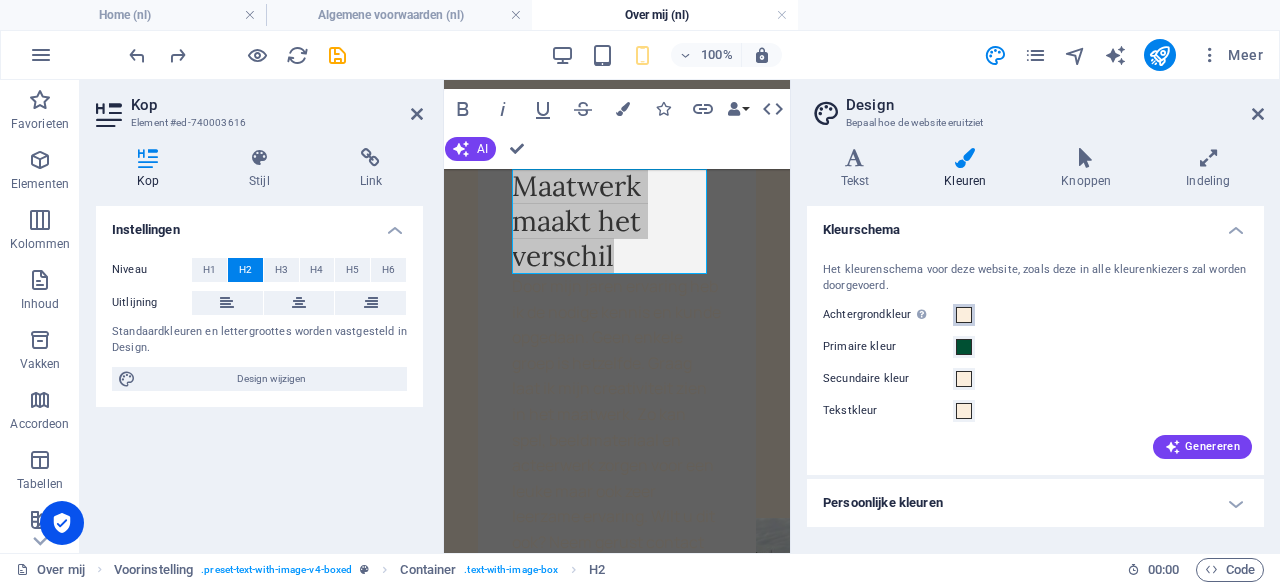 click at bounding box center (964, 315) 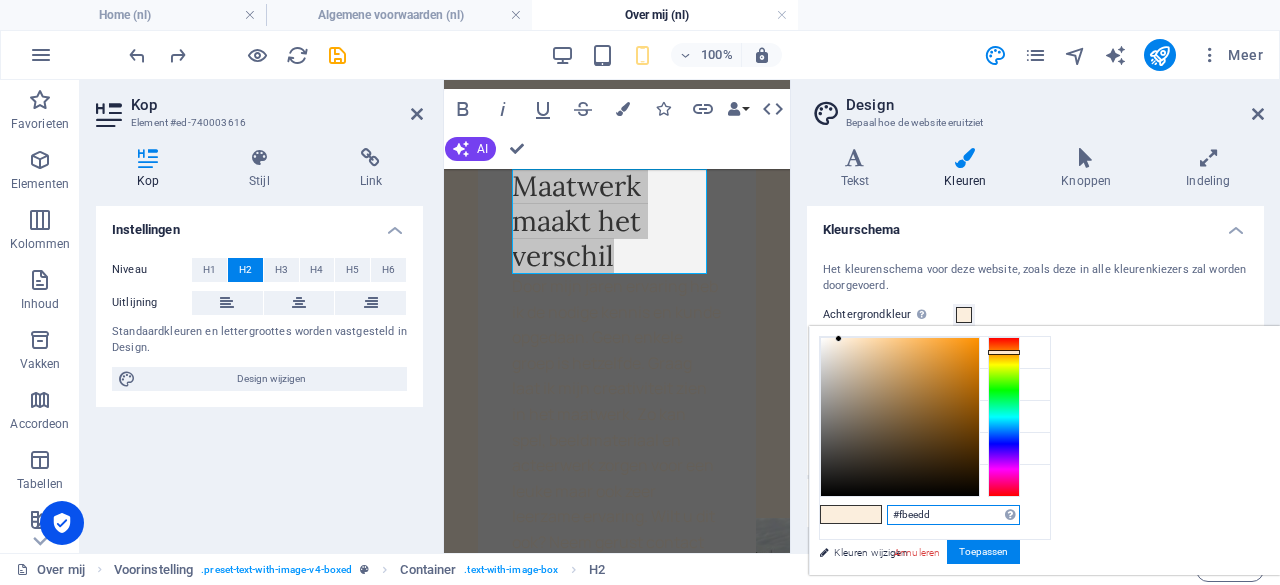 drag, startPoint x: 1194, startPoint y: 511, endPoint x: 944, endPoint y: 492, distance: 250.72096 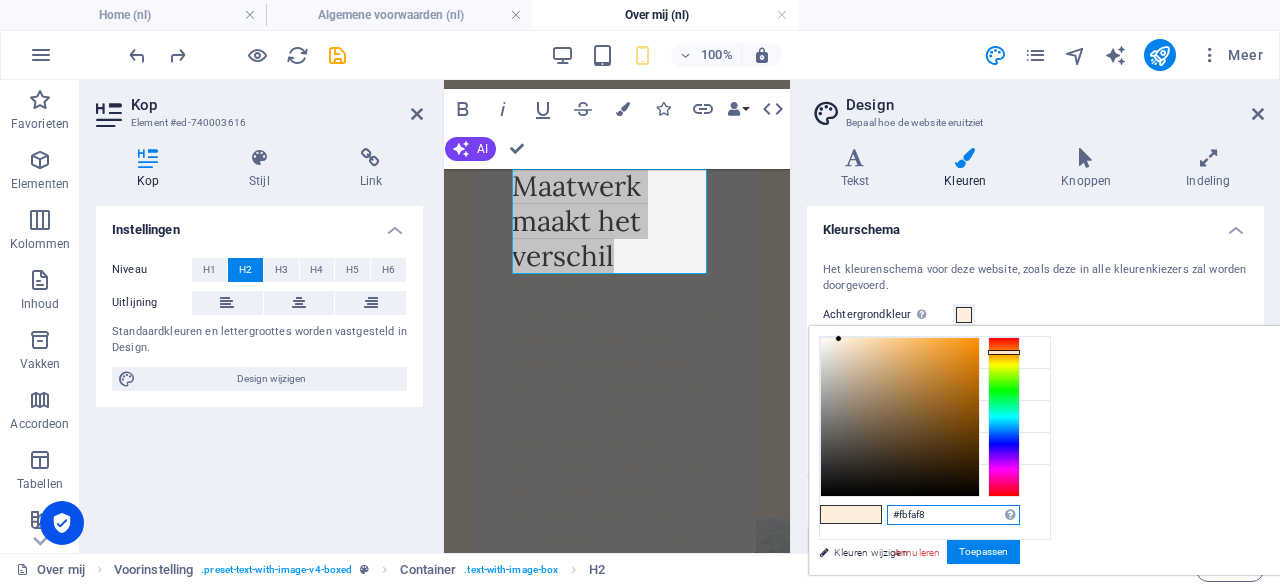 click at bounding box center [900, 417] 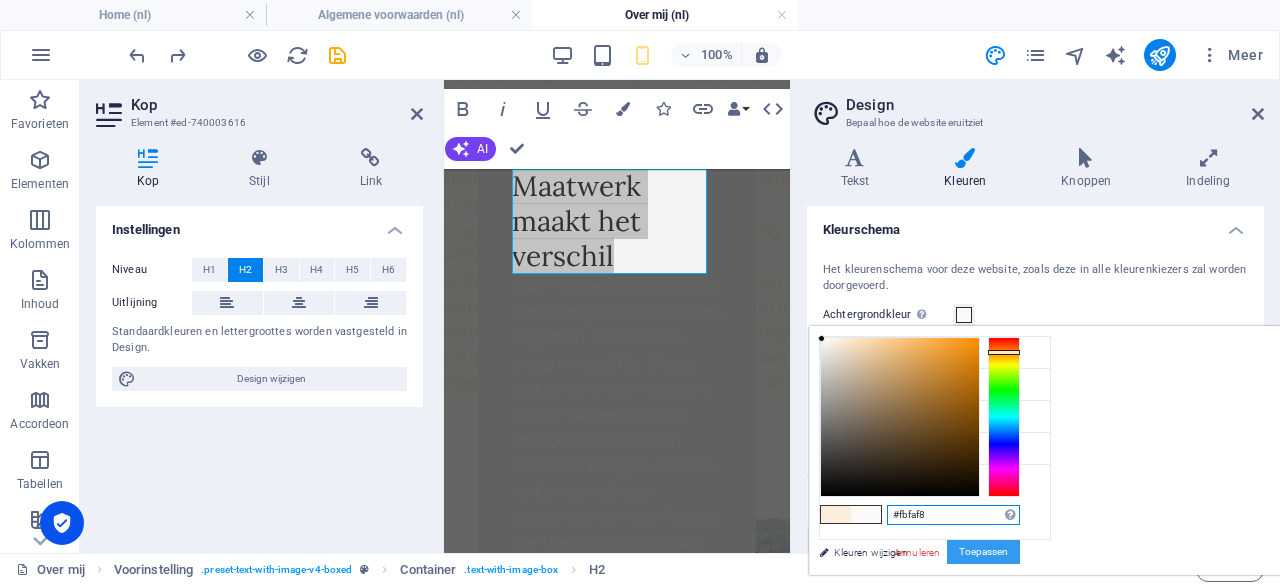 type on "#fbfaf8" 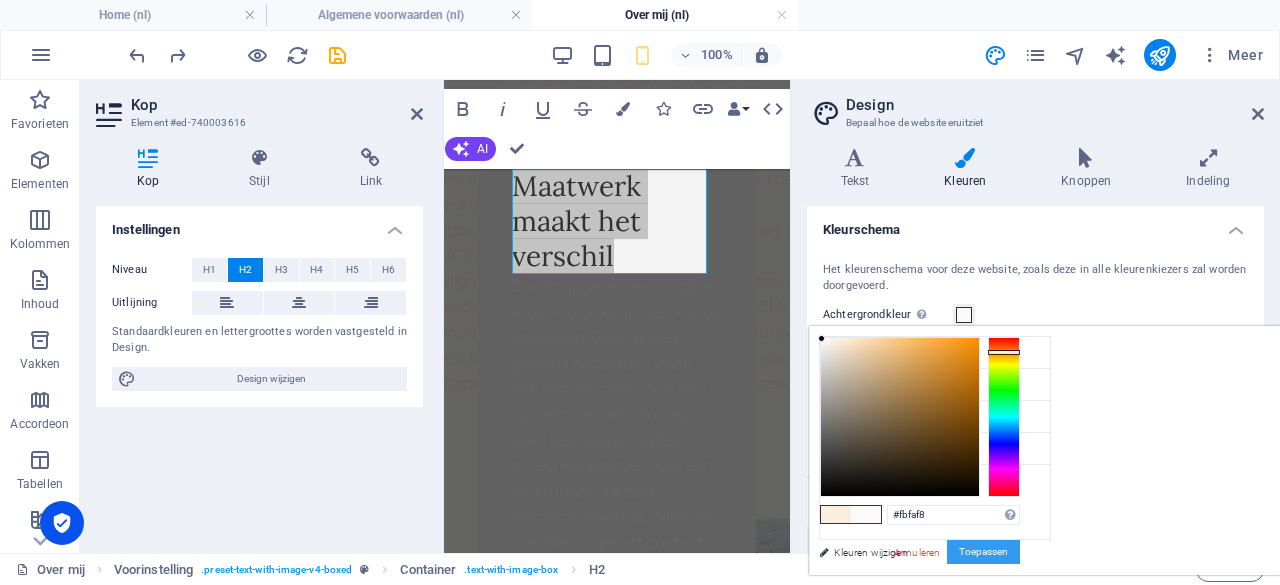 click on "Toepassen" at bounding box center (983, 552) 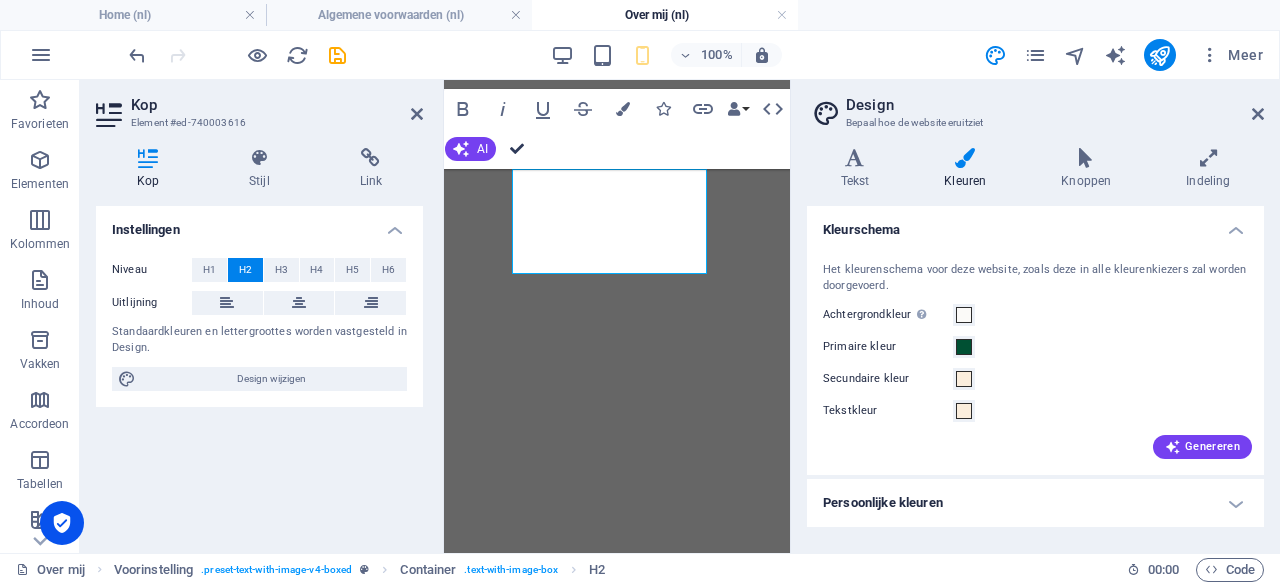 scroll, scrollTop: 0, scrollLeft: 0, axis: both 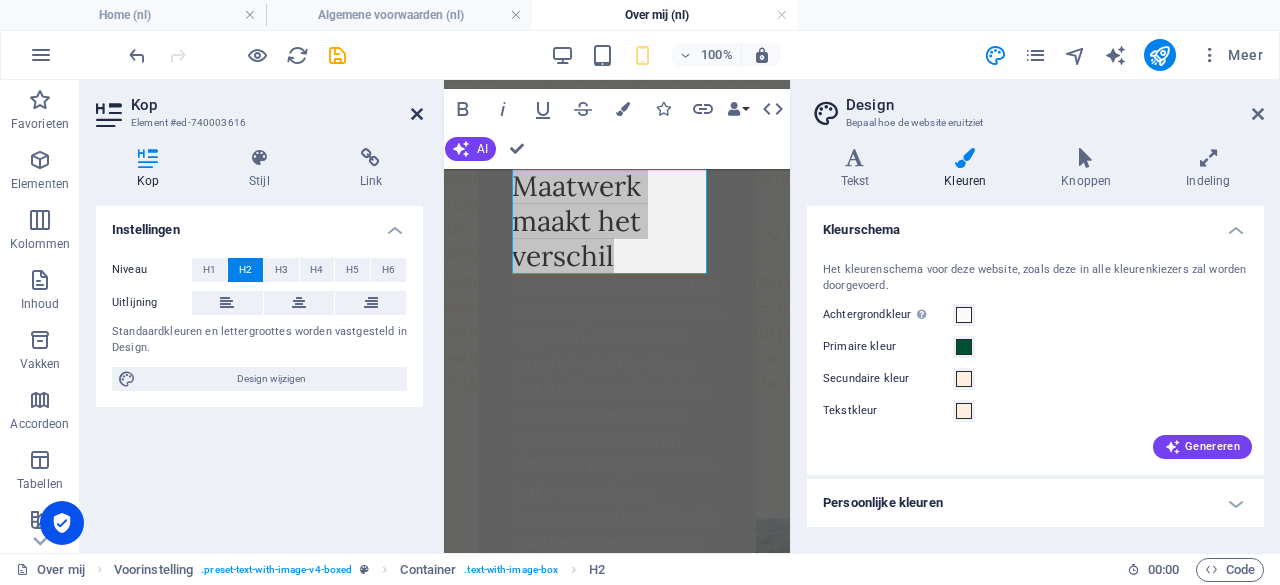 click at bounding box center (417, 114) 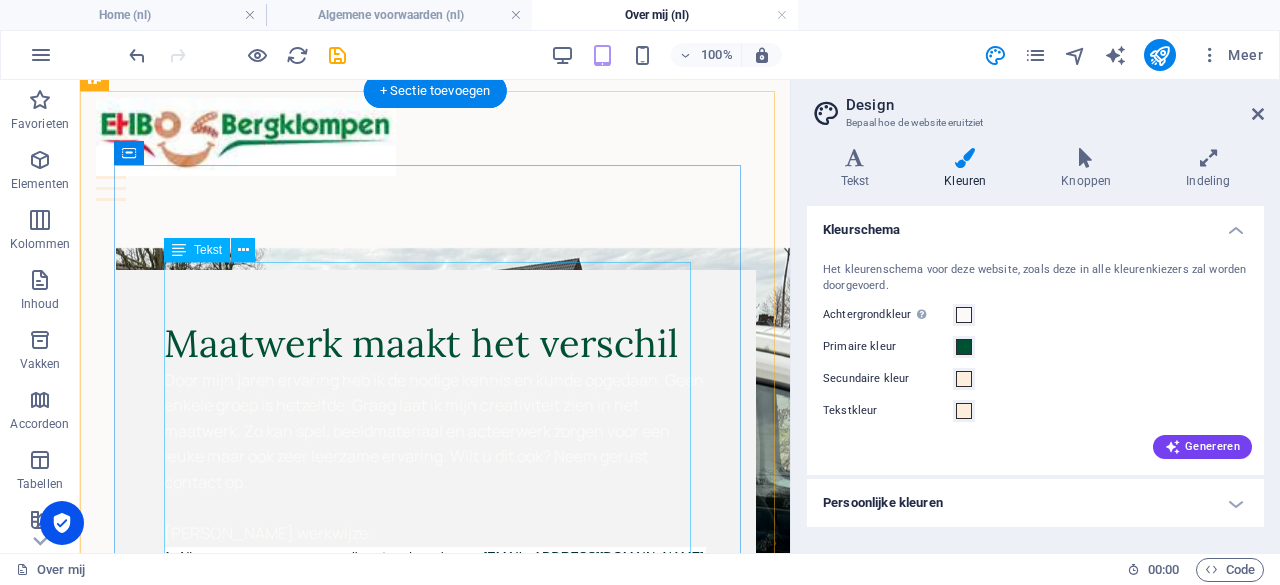 scroll, scrollTop: 988, scrollLeft: 0, axis: vertical 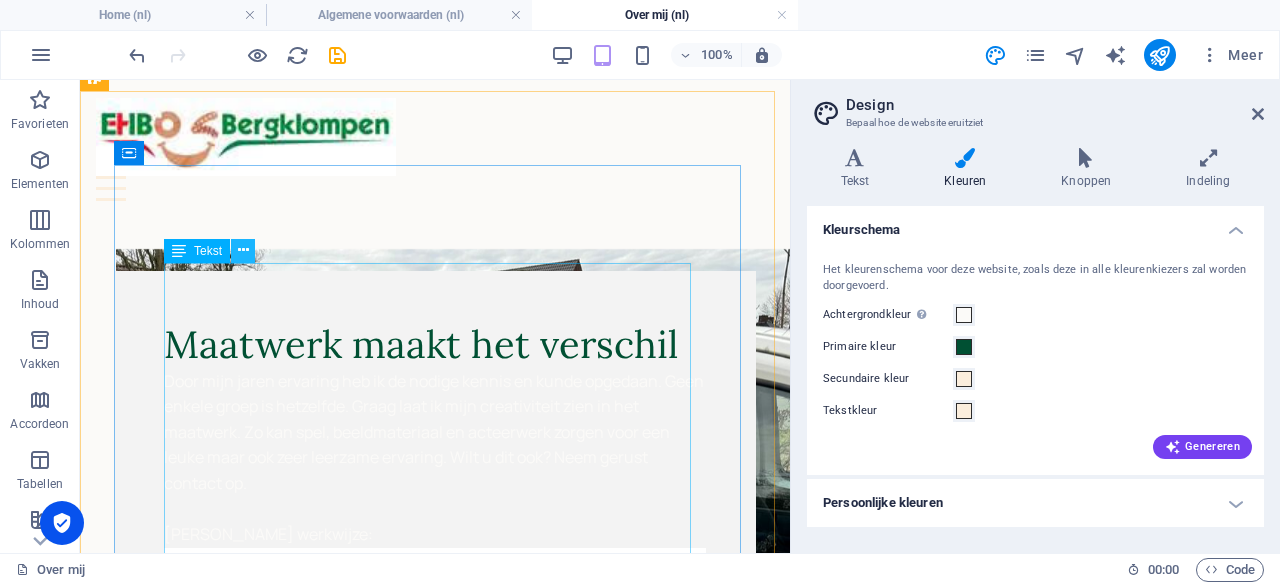click at bounding box center (243, 250) 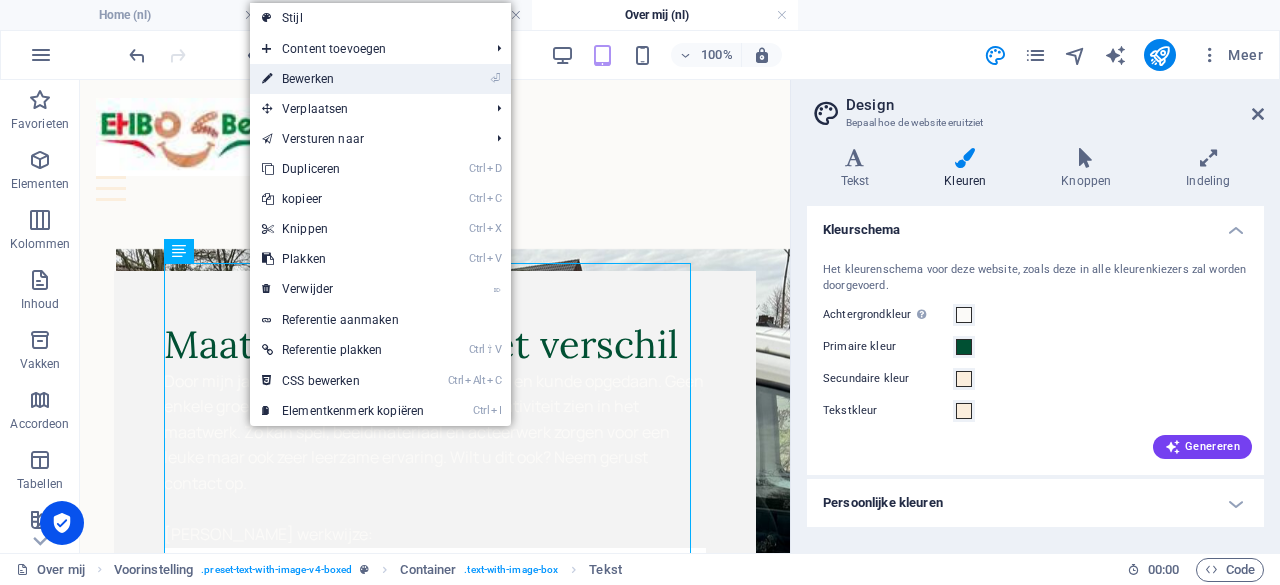 click on "⏎  Bewerken" at bounding box center (343, 79) 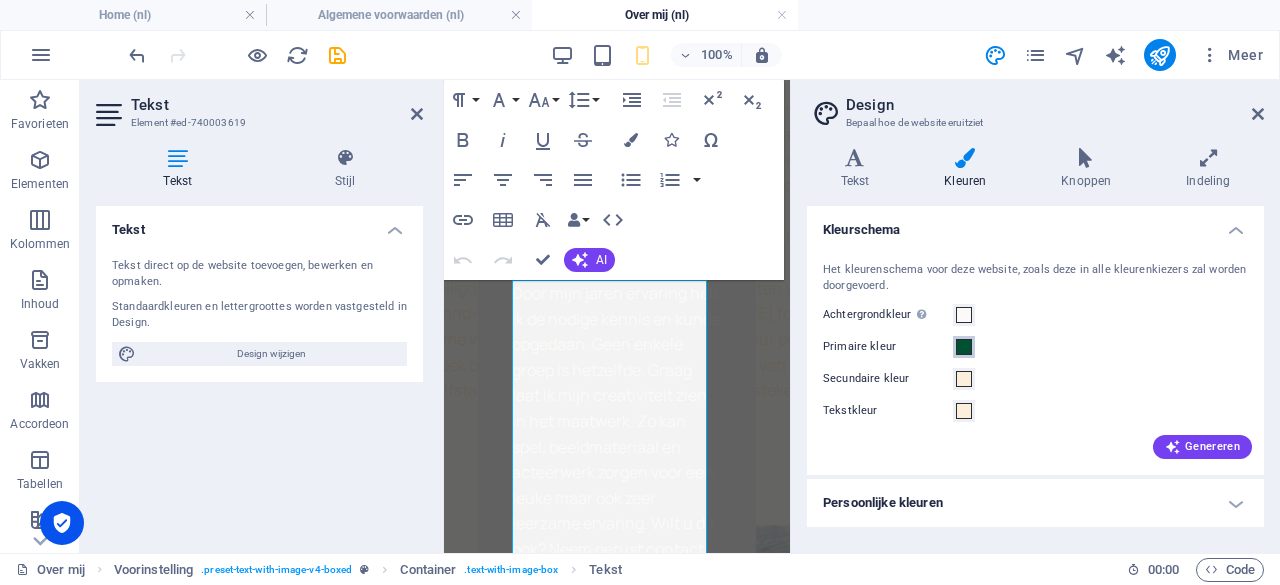 click at bounding box center [964, 347] 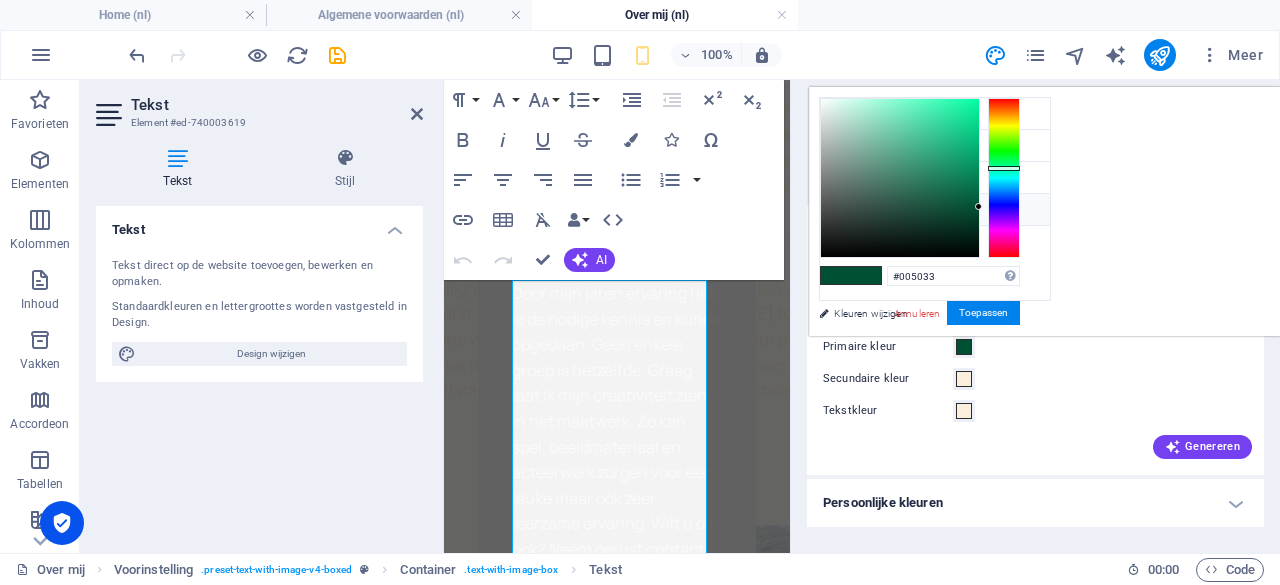 click on "Tekstkleur
#fbeedd" at bounding box center (935, 210) 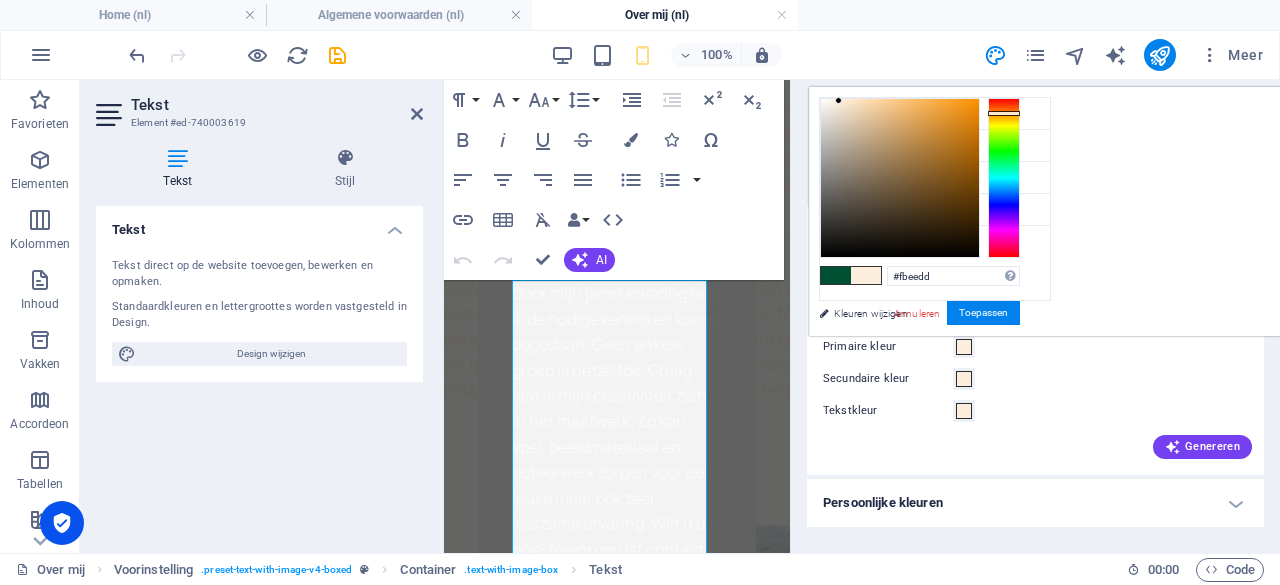 click at bounding box center [836, 275] 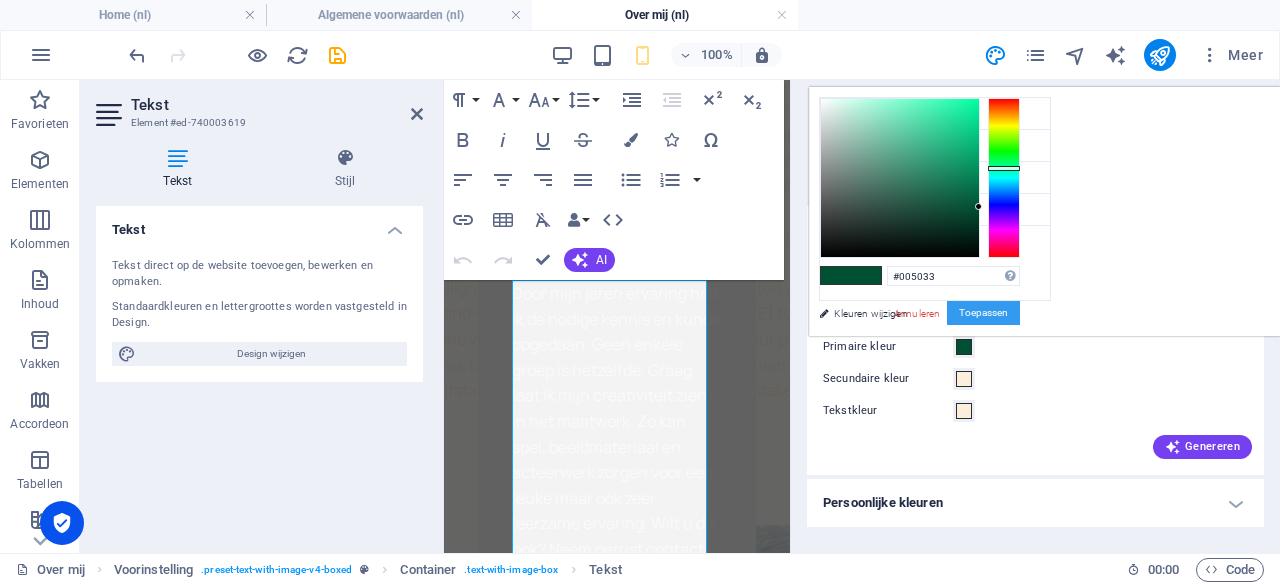 click on "Toepassen" at bounding box center [983, 313] 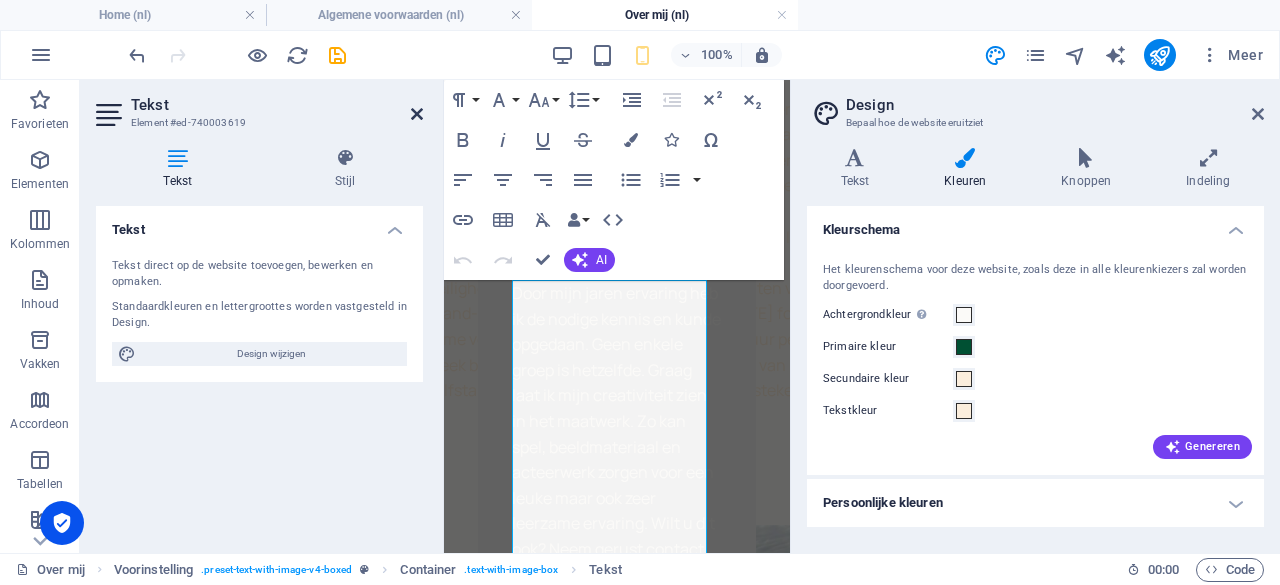 click at bounding box center [417, 114] 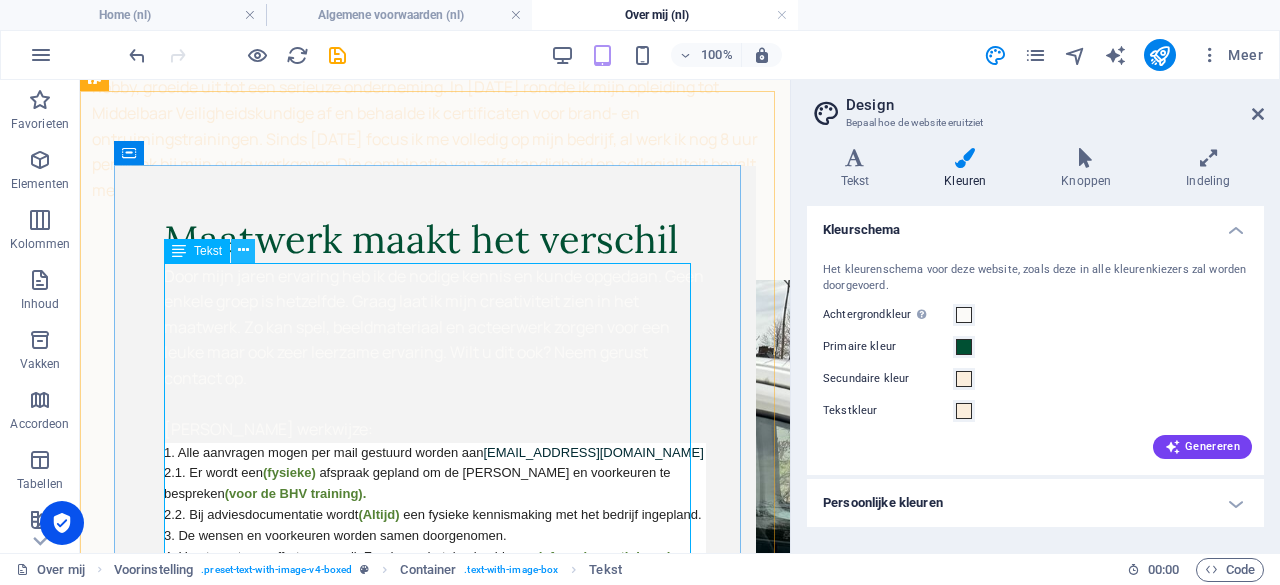 click at bounding box center (243, 250) 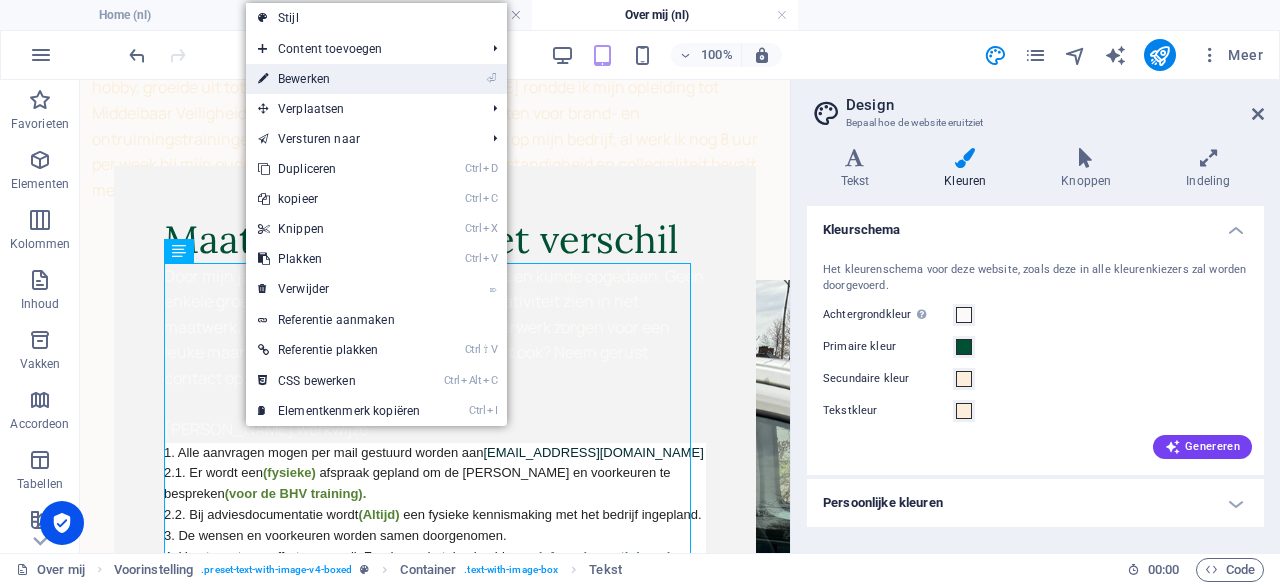 click on "⏎  Bewerken" at bounding box center (339, 79) 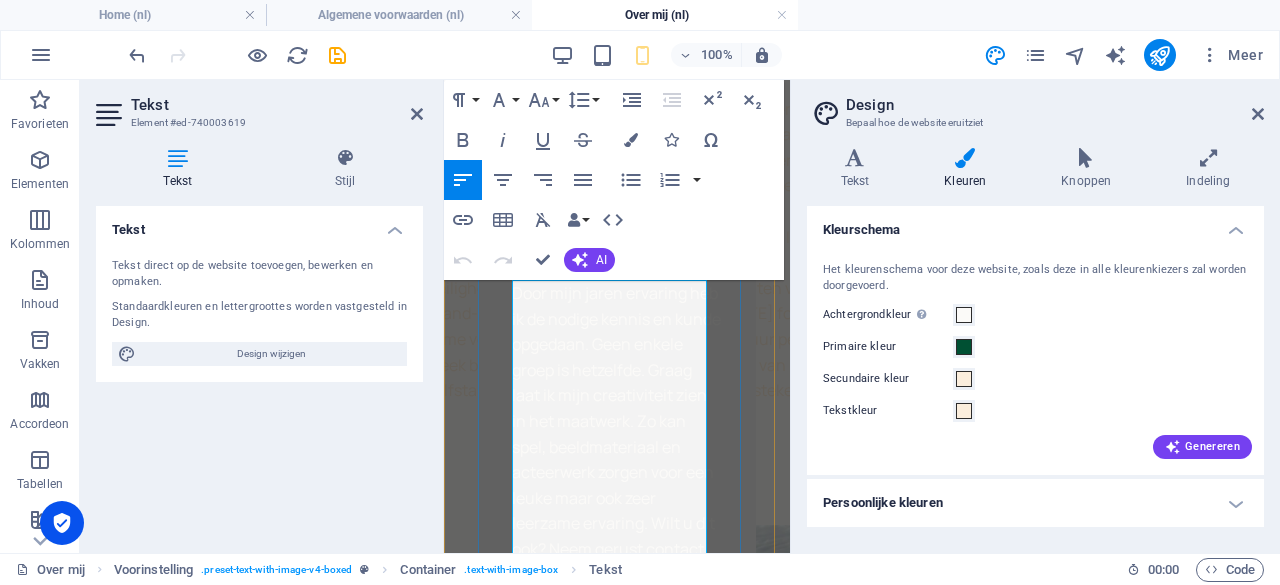 click on "Door mijn jaren ervaring heb ik de nodige kennis en kunde opgedaan. Geen enkele groep is hetzelfde. Graag laat ik mijn creativiteit zien in het maatwerk. Zo kan spel, beeldmateriaal en acteerwerk zorgen voor een leuke maar ook zeer leerzame ervaring. Wilt u dit ook? Neem gerust contact op." at bounding box center (617, 434) 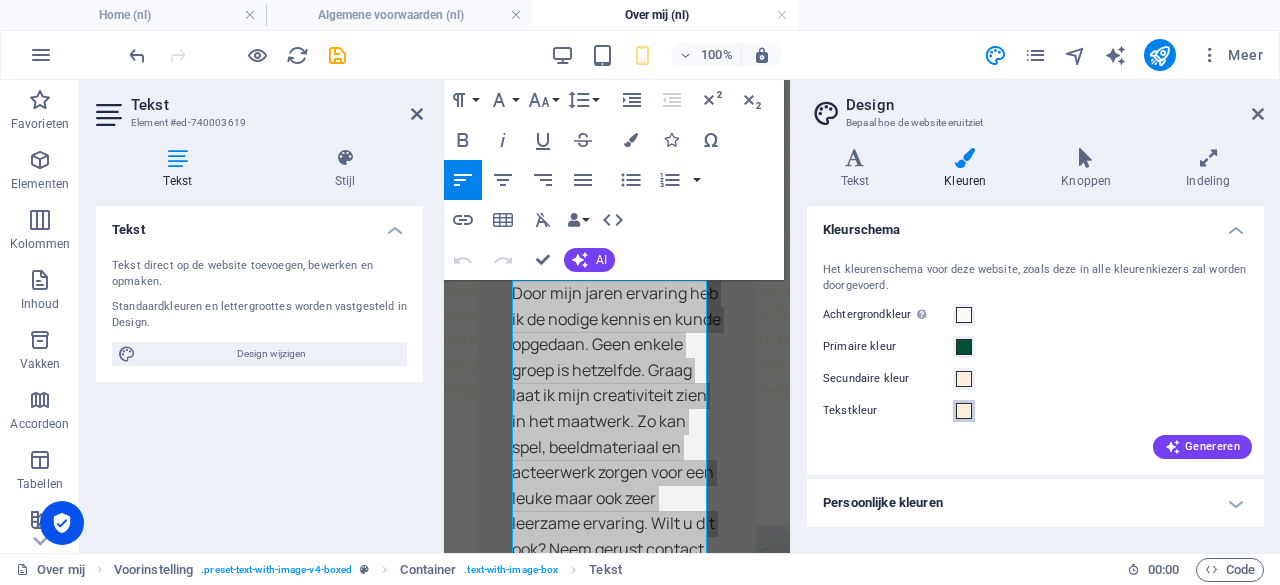 click at bounding box center [964, 411] 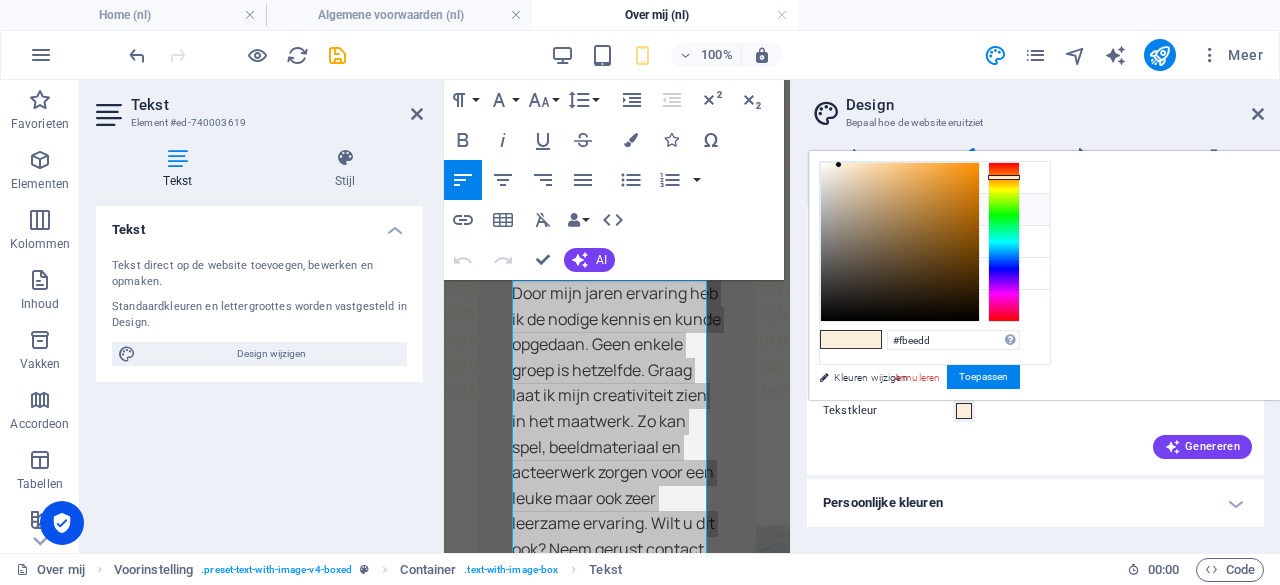 click on "Primaire kleur
#005033" at bounding box center (935, 210) 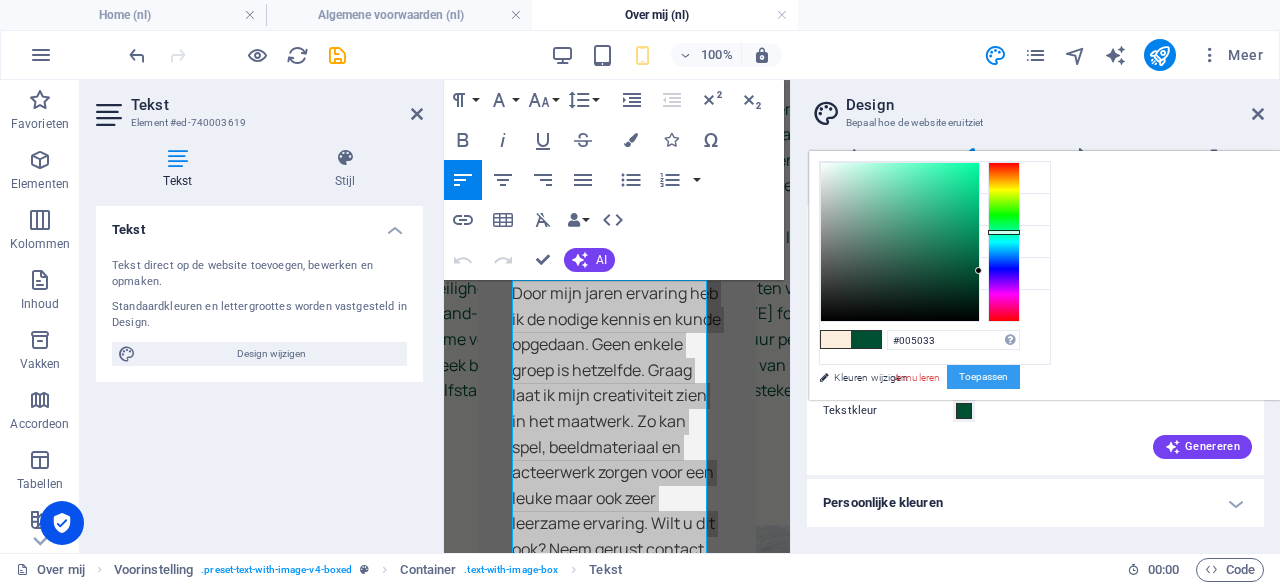 click on "Toepassen" at bounding box center [983, 377] 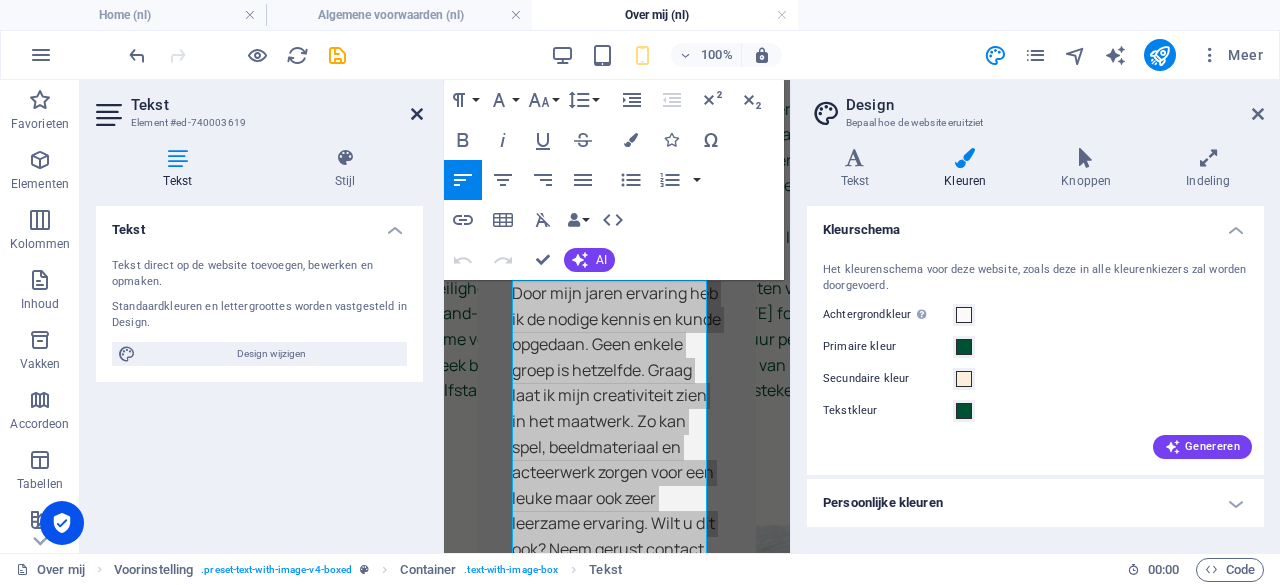 click at bounding box center [417, 114] 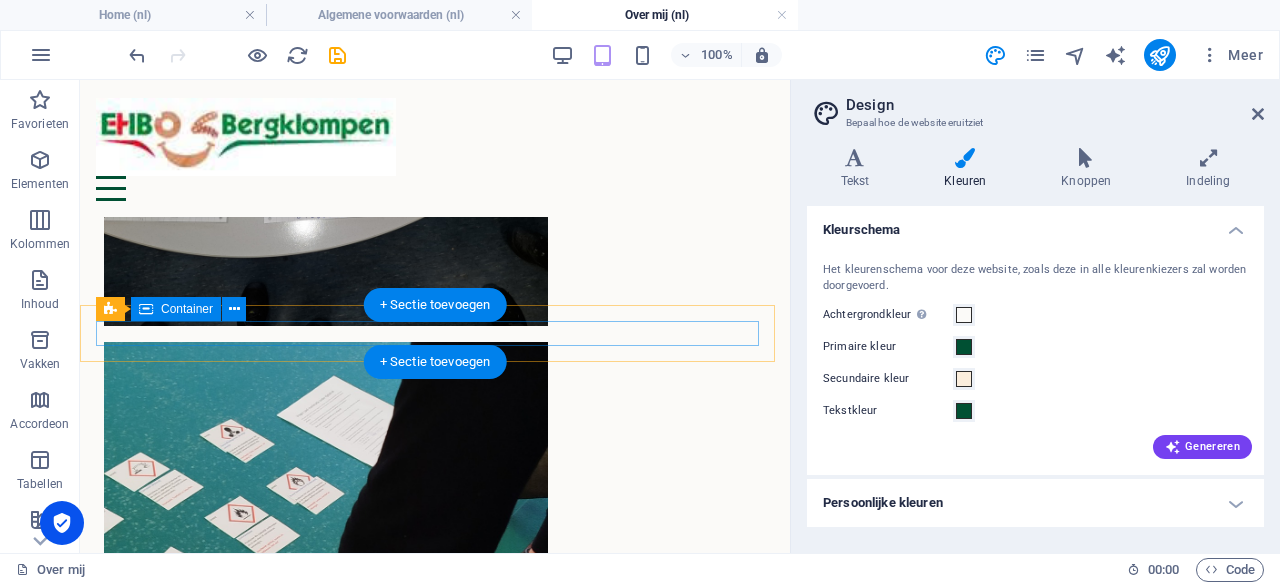 scroll, scrollTop: 2196, scrollLeft: 0, axis: vertical 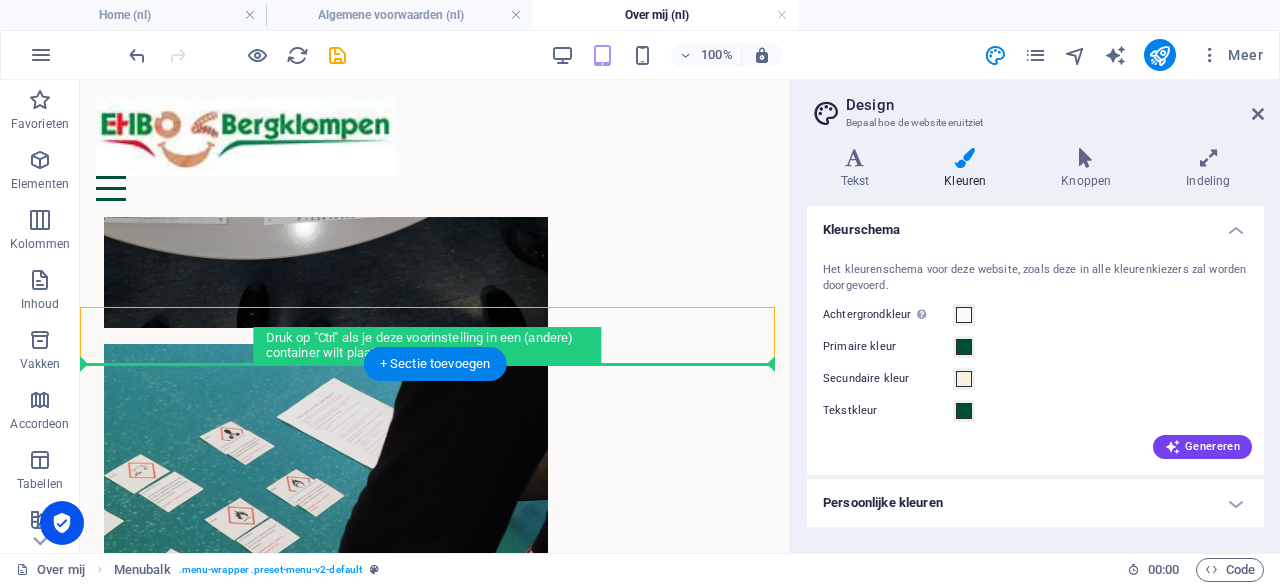 drag, startPoint x: 272, startPoint y: 391, endPoint x: 192, endPoint y: 398, distance: 80.305664 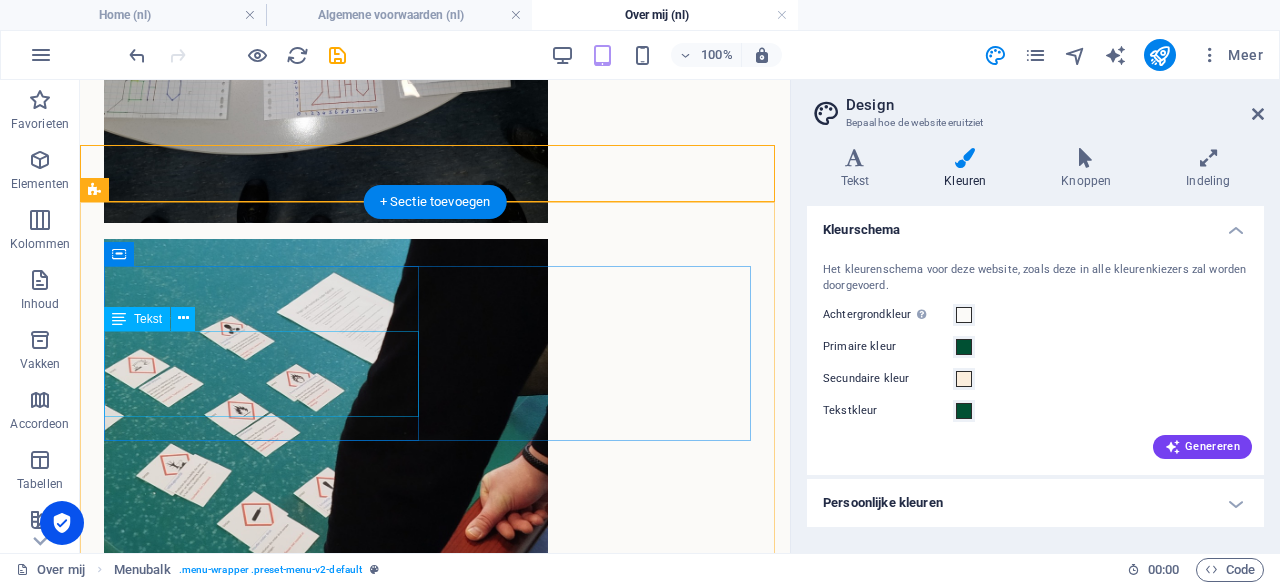 scroll, scrollTop: 2410, scrollLeft: 0, axis: vertical 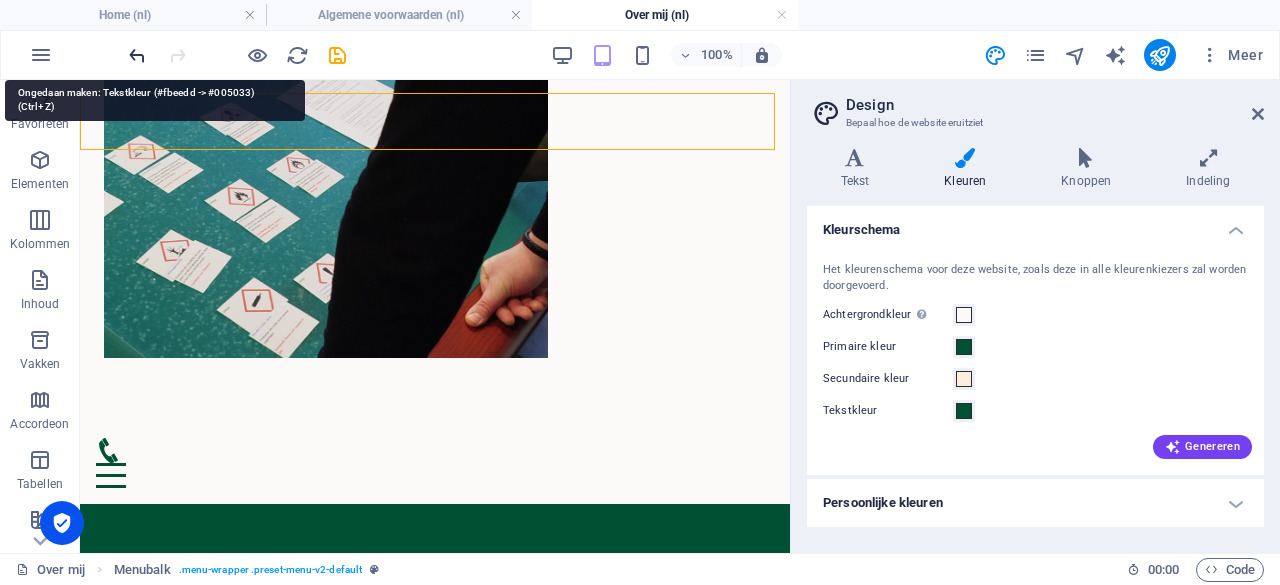 click at bounding box center (137, 55) 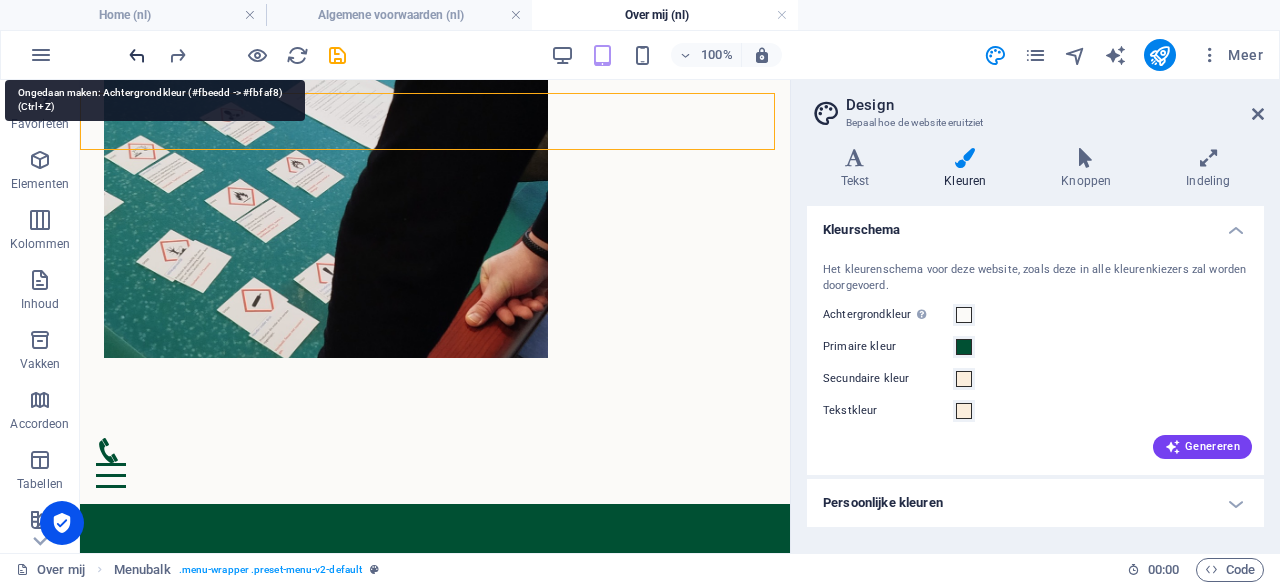 click at bounding box center (137, 55) 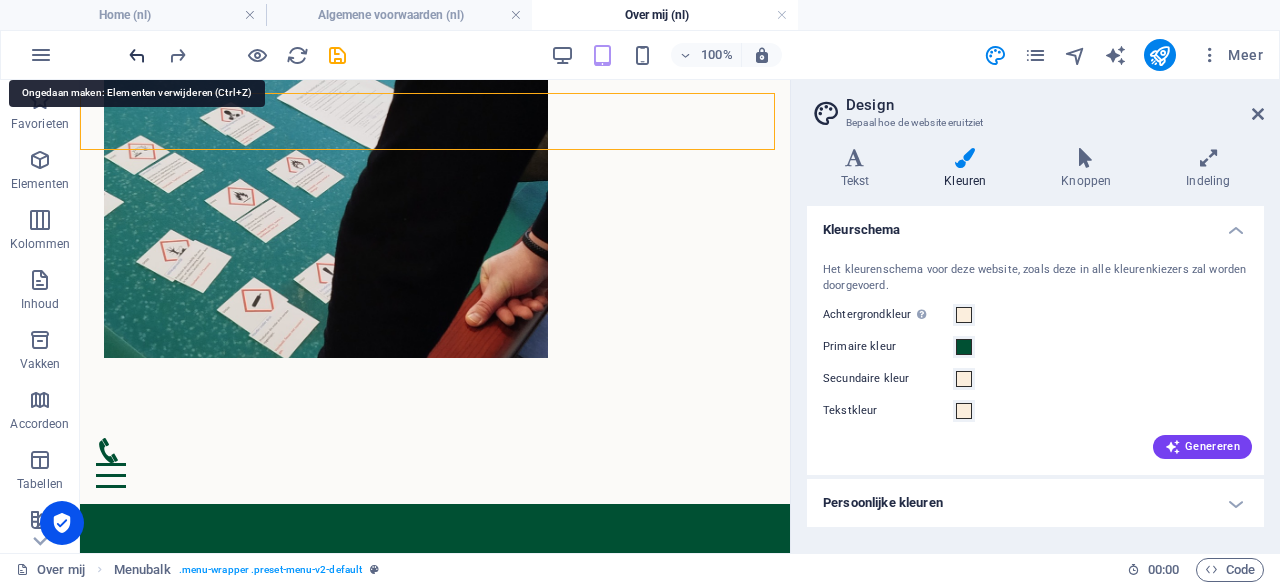 click at bounding box center [137, 55] 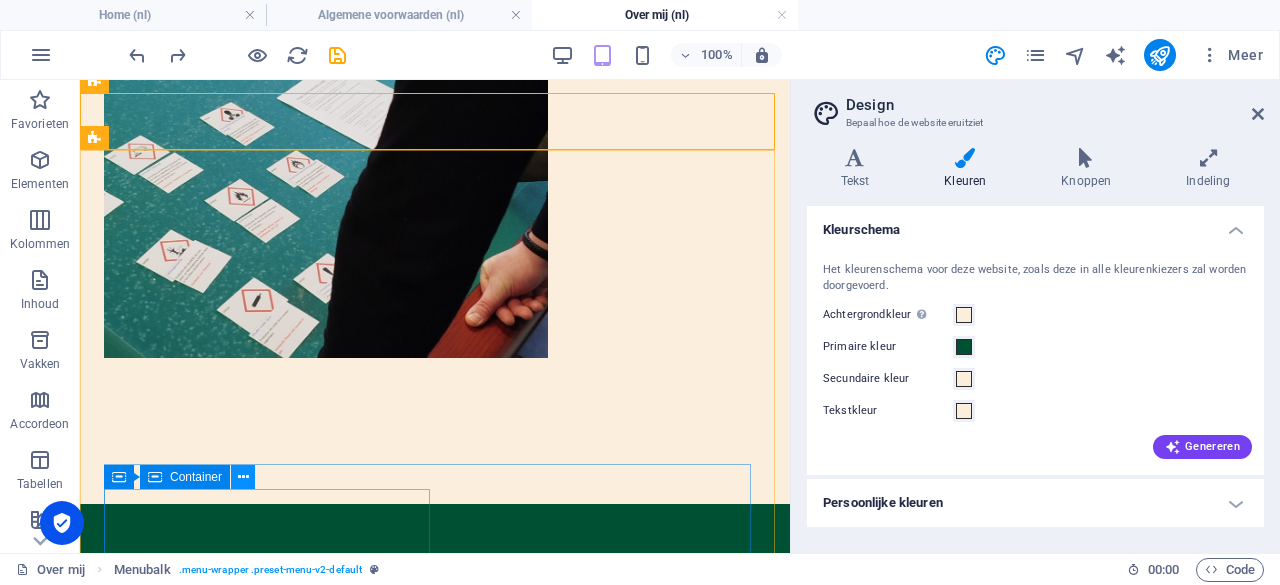 click at bounding box center (243, 477) 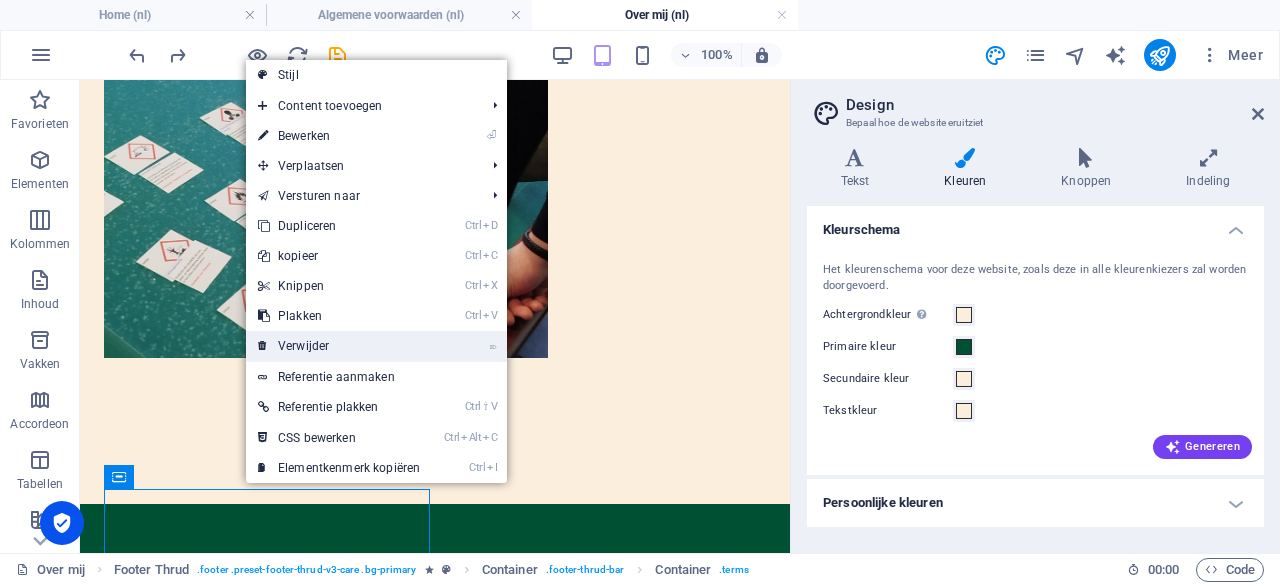 click on "⌦  Verwijder" at bounding box center (339, 346) 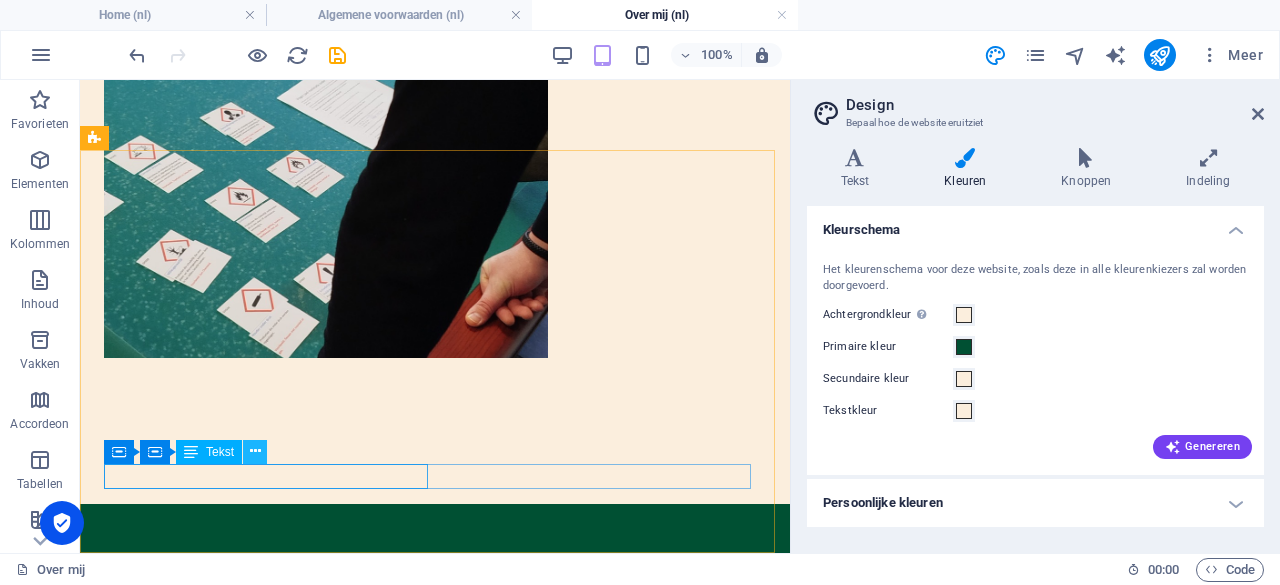 click at bounding box center (255, 451) 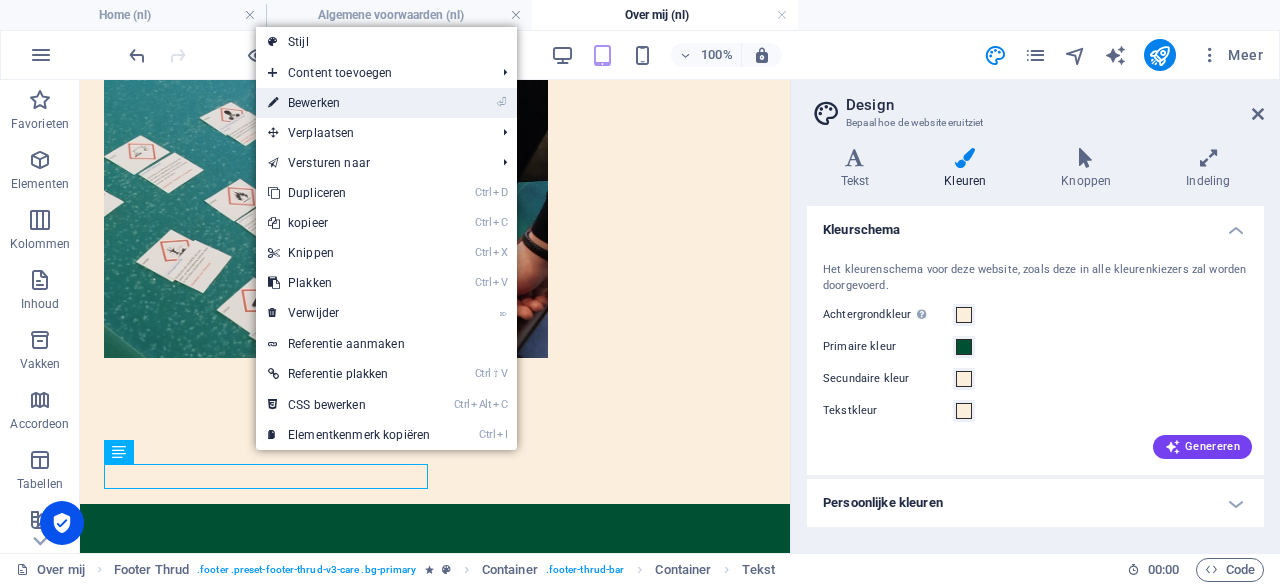 click on "⏎  Bewerken" at bounding box center [349, 103] 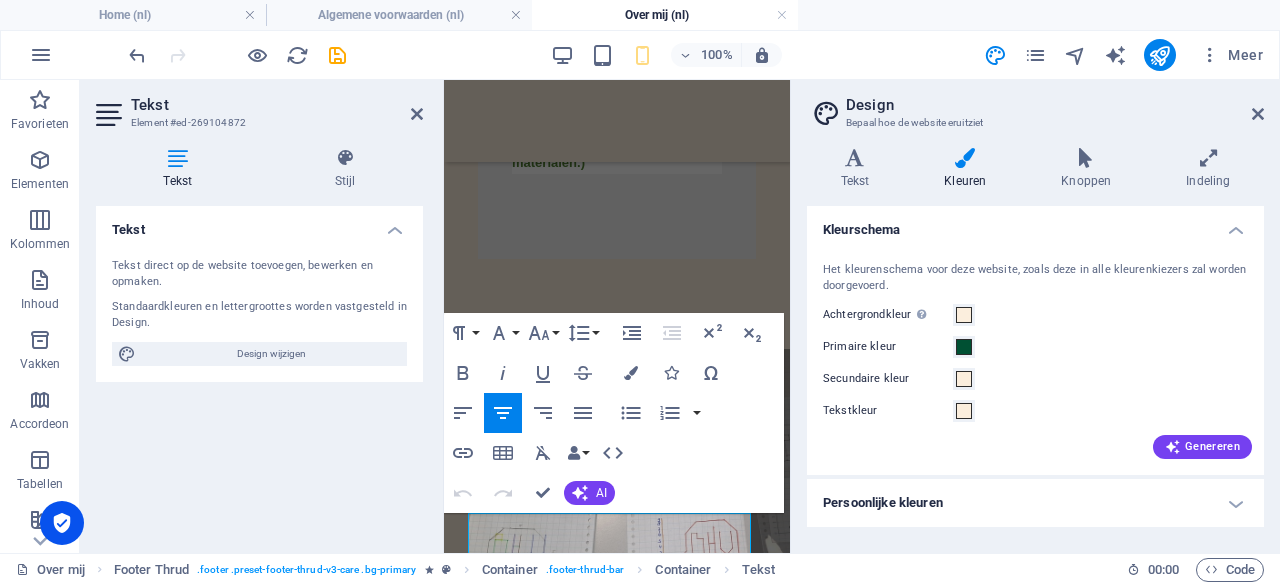 scroll, scrollTop: 3594, scrollLeft: 0, axis: vertical 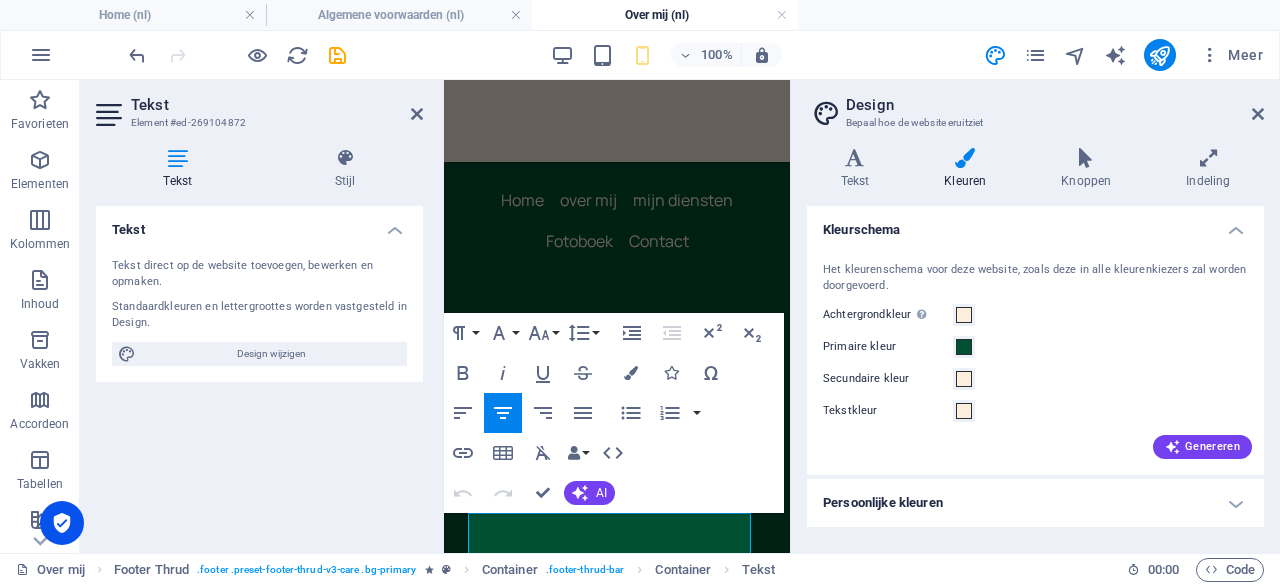 click at bounding box center (178, 158) 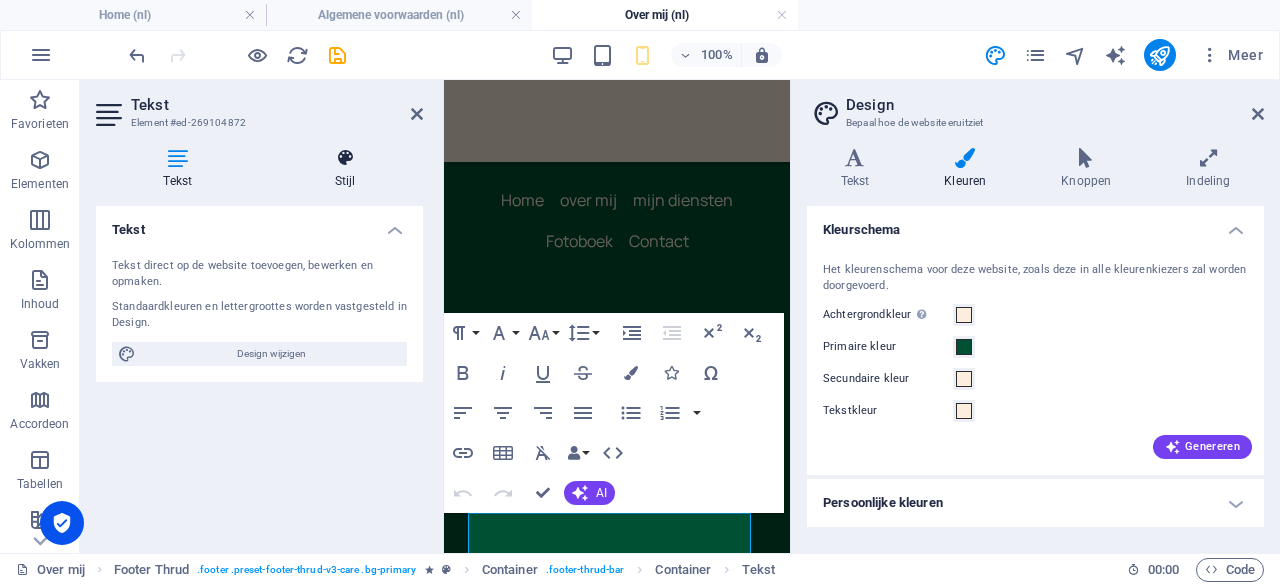 click at bounding box center (346, 158) 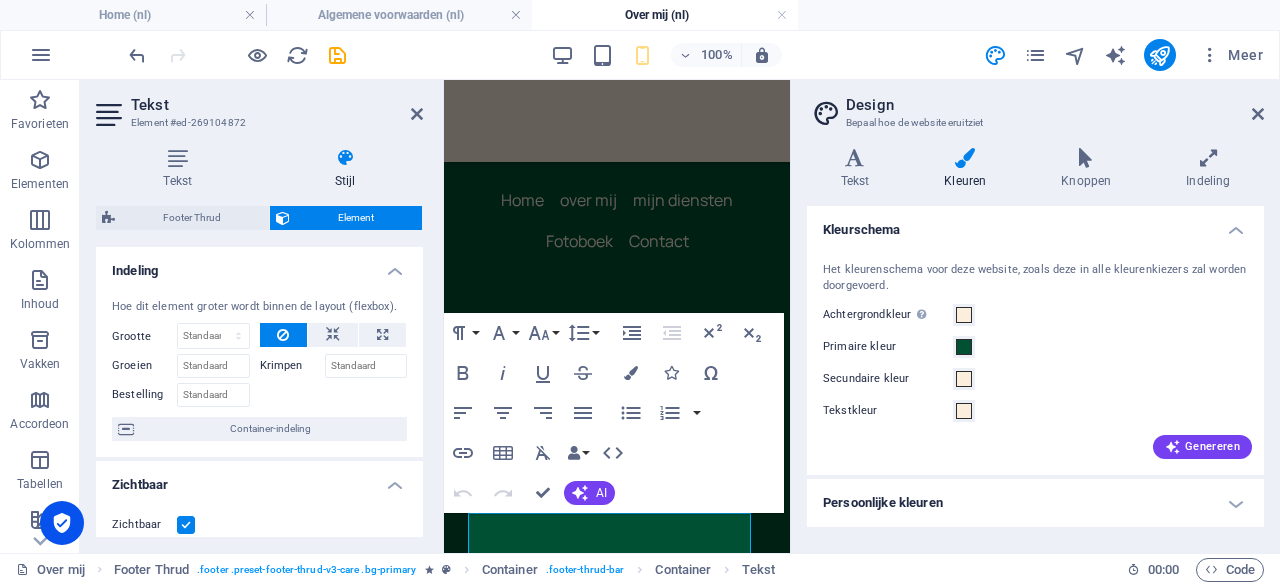 scroll, scrollTop: 251, scrollLeft: 0, axis: vertical 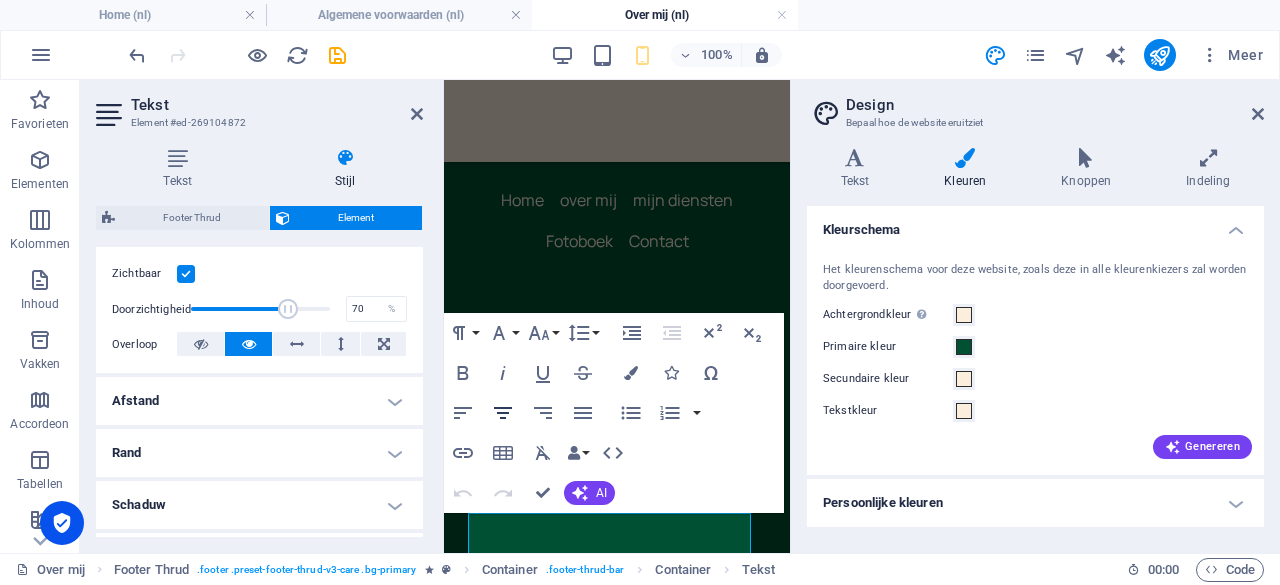 click 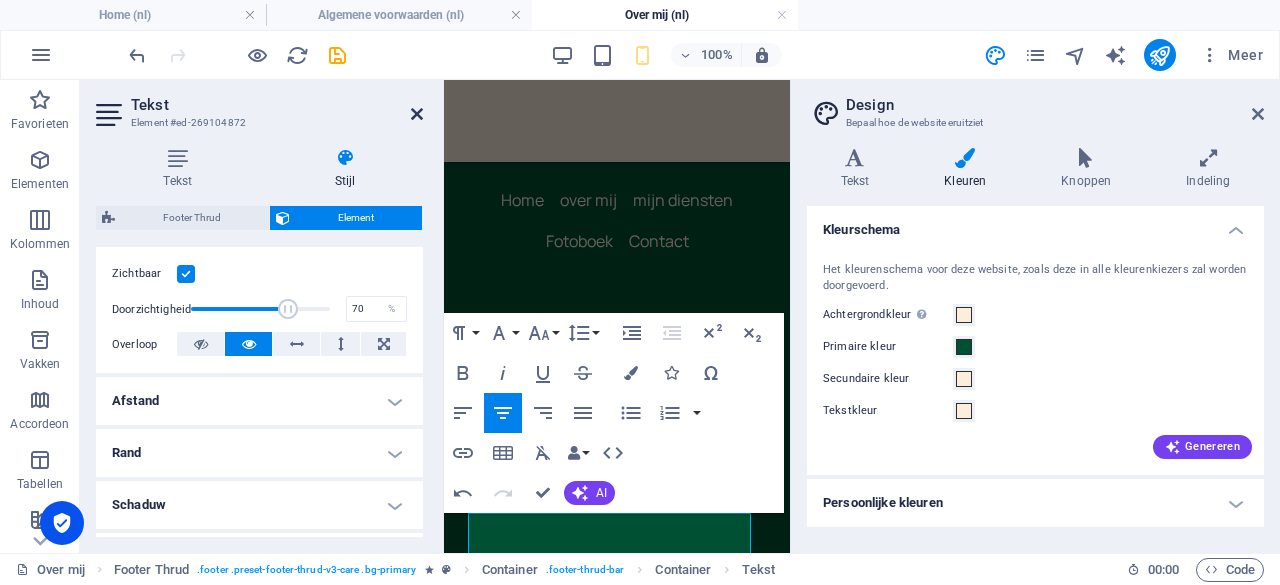 click at bounding box center [417, 114] 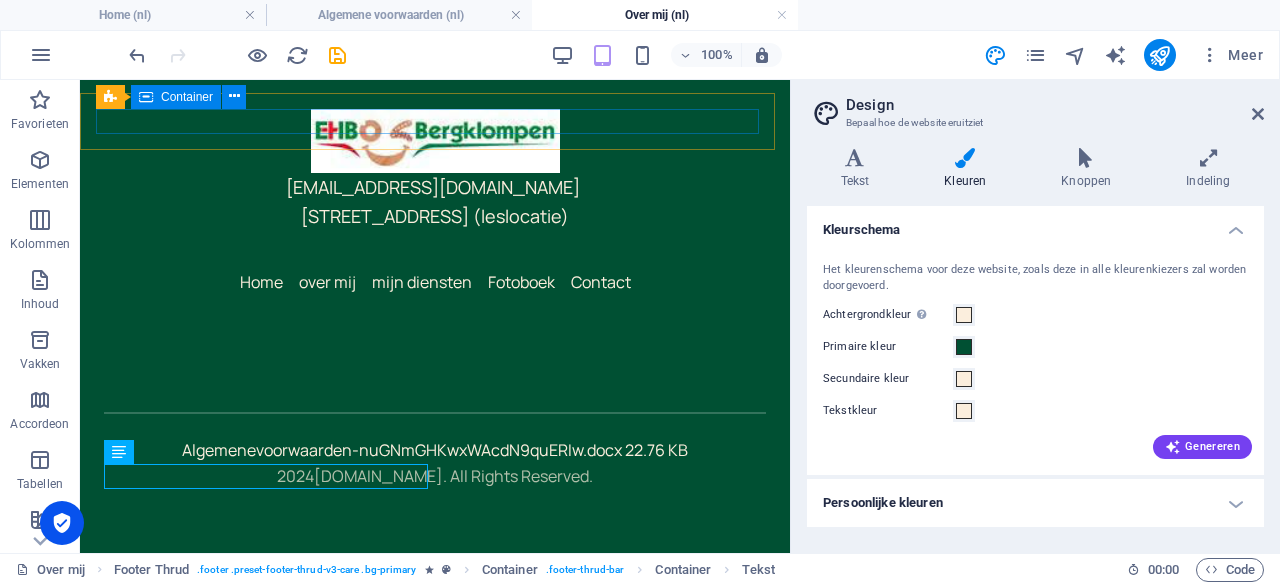 scroll, scrollTop: 2410, scrollLeft: 0, axis: vertical 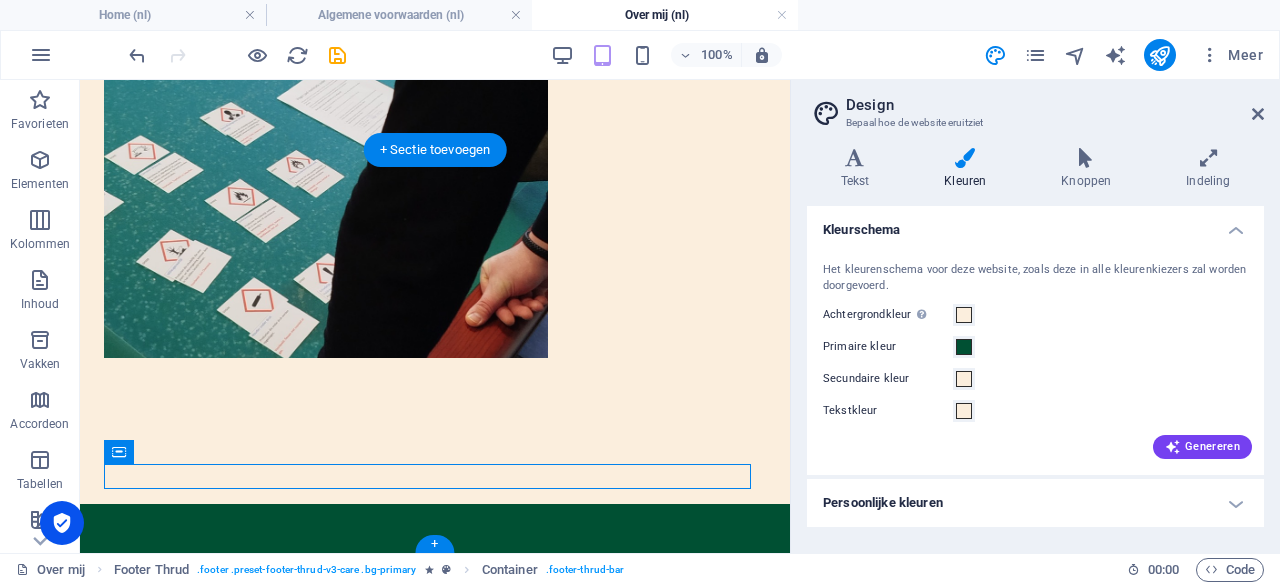 drag, startPoint x: 193, startPoint y: 530, endPoint x: 458, endPoint y: 466, distance: 272.61877 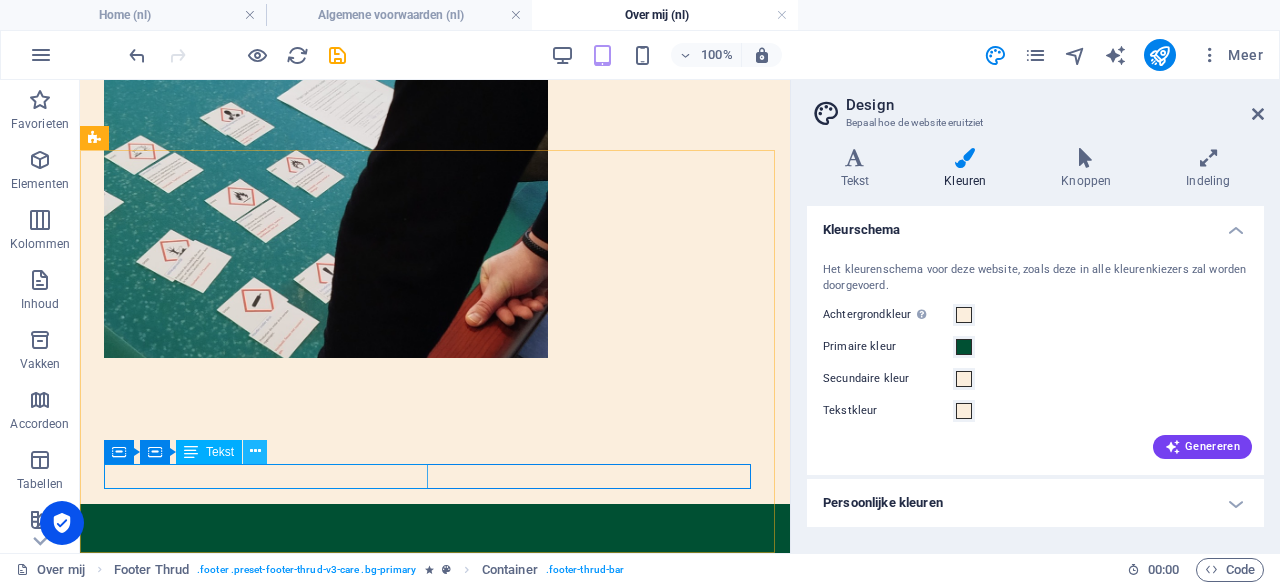 click at bounding box center (255, 451) 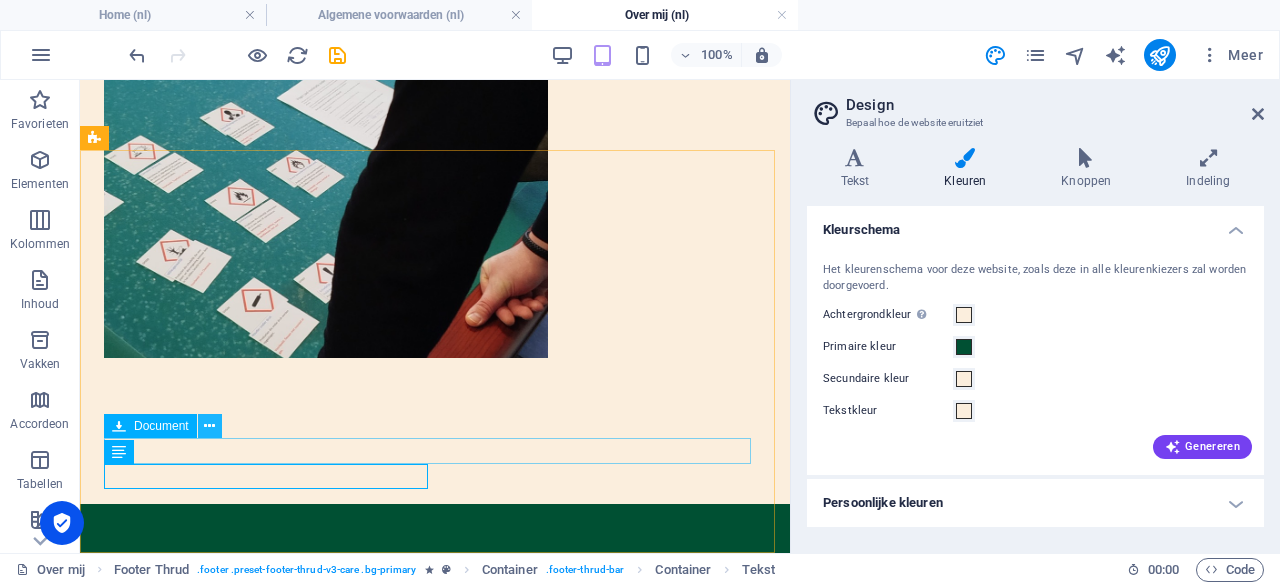 click at bounding box center [209, 426] 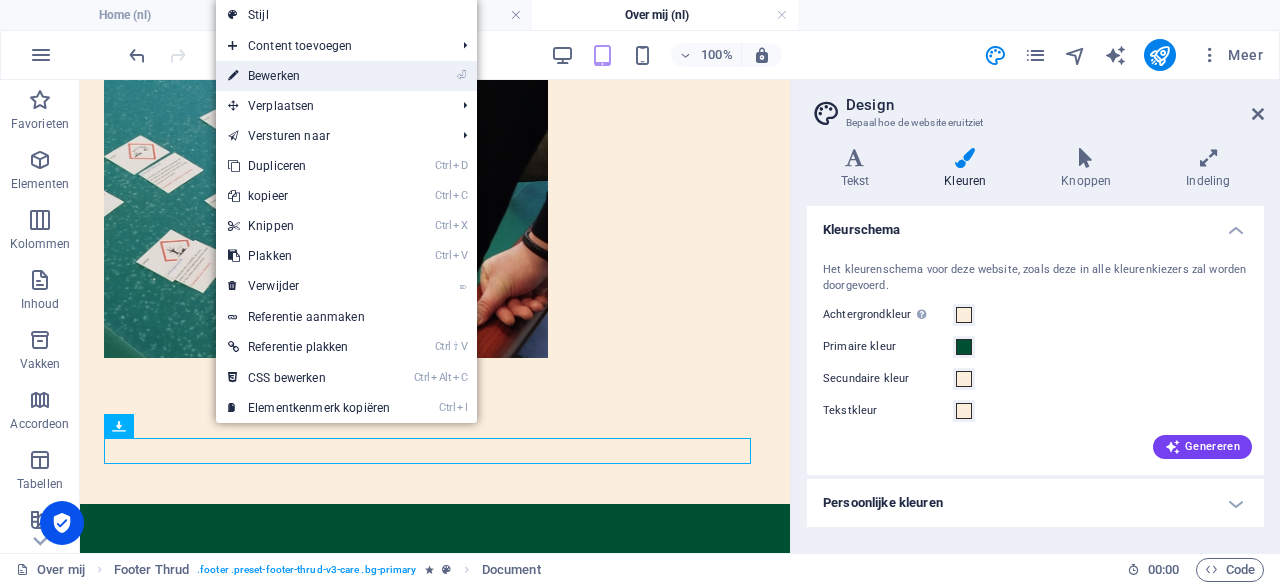 click on "⏎  Bewerken" at bounding box center [309, 76] 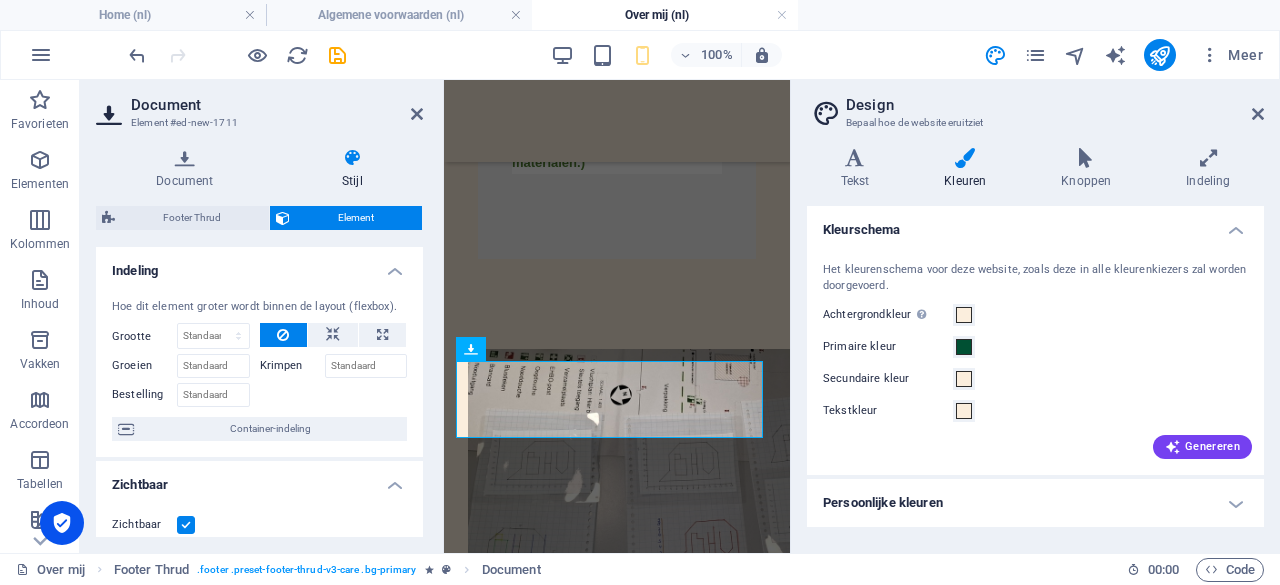 scroll, scrollTop: 3646, scrollLeft: 0, axis: vertical 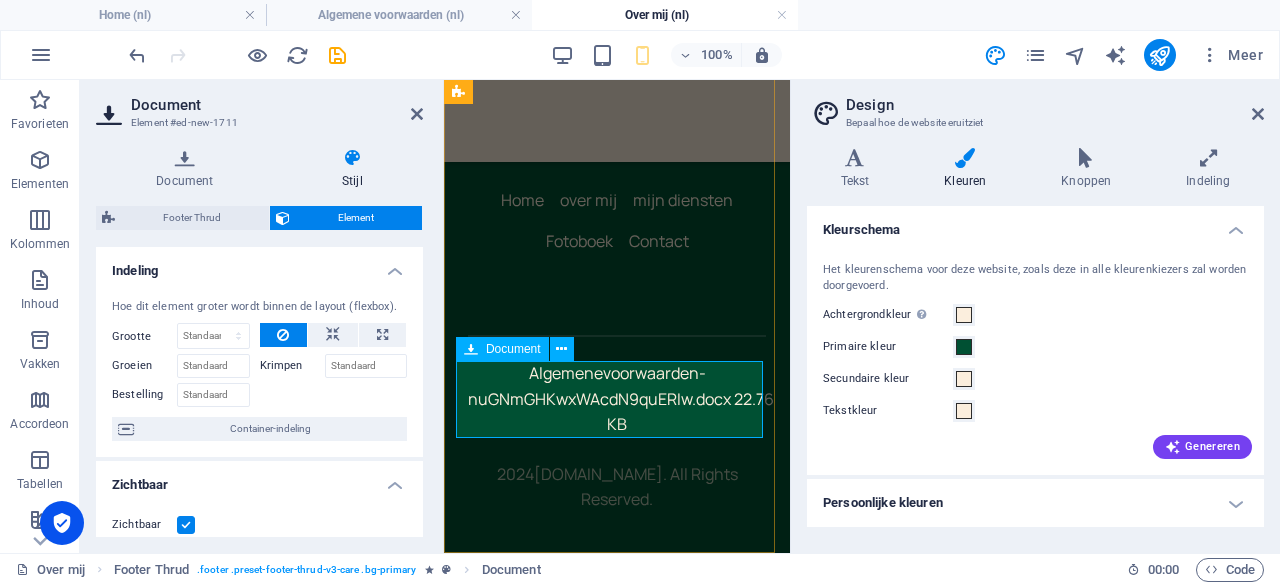 click on "Algemenevoorwaarden-nuGNmGHKwxWAcdN9quERIw.docx   22.76 KB" at bounding box center [617, 399] 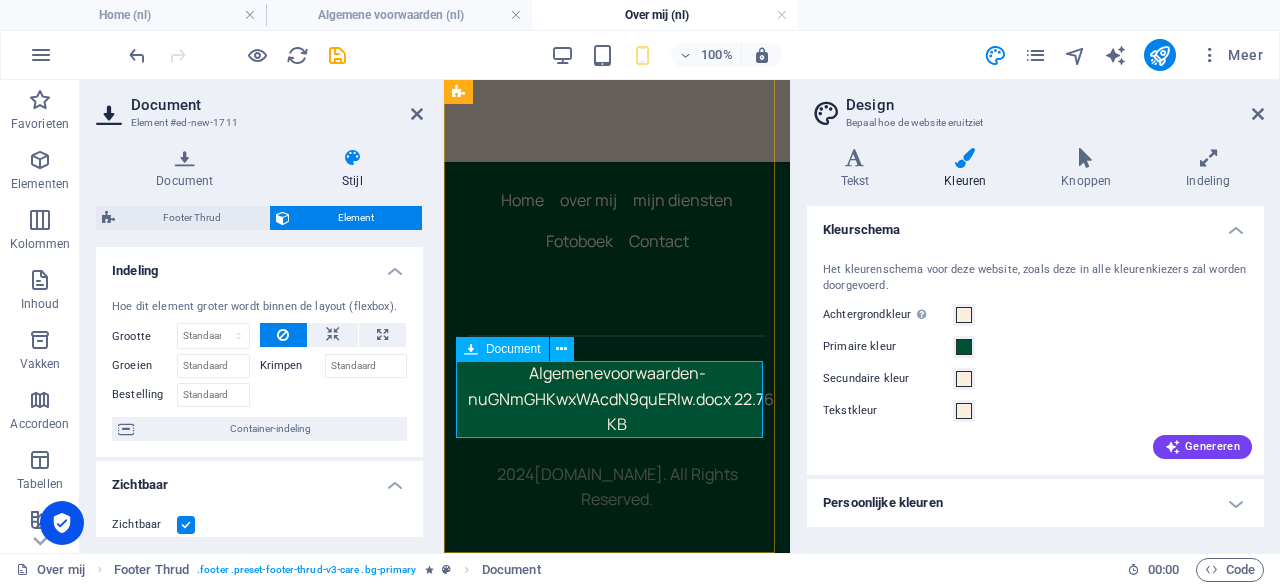 click on "Algemenevoorwaarden-nuGNmGHKwxWAcdN9quERIw.docx   22.76 KB" at bounding box center (617, 399) 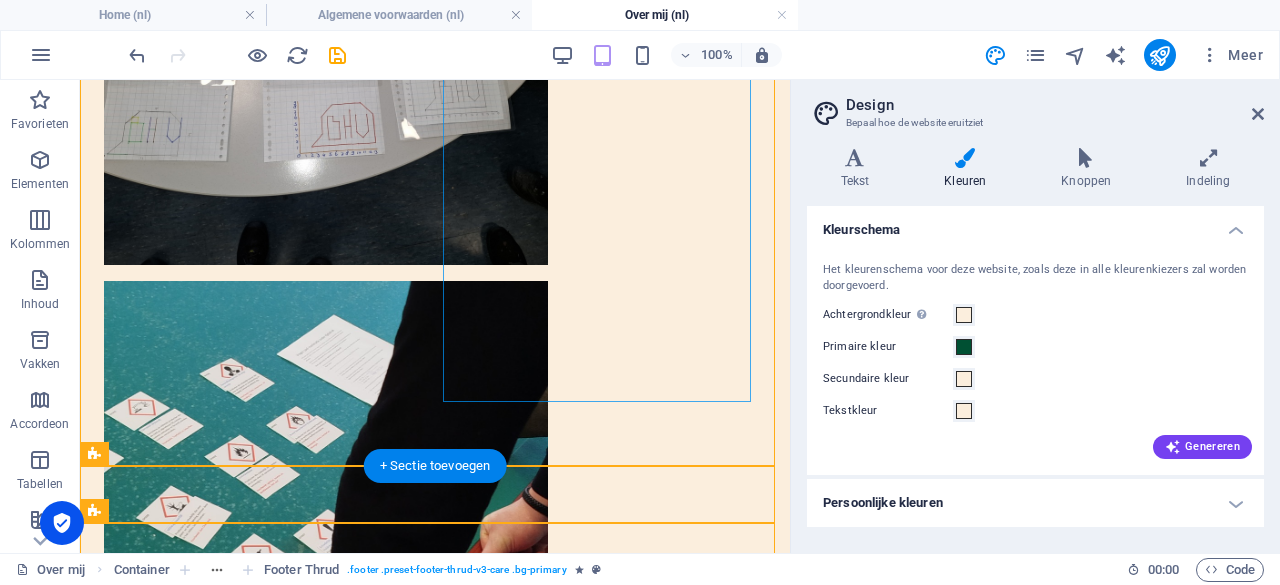 scroll, scrollTop: 2410, scrollLeft: 0, axis: vertical 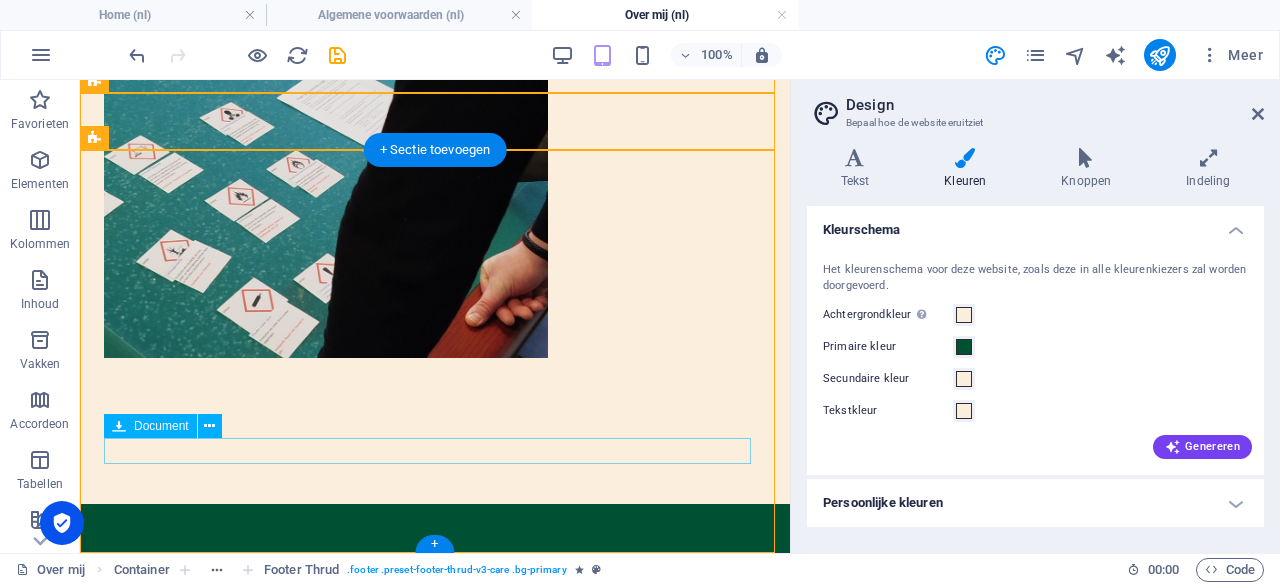 click on "Algemenevoorwaarden-nuGNmGHKwxWAcdN9quERIw.docx   22.76 KB" at bounding box center [435, 910] 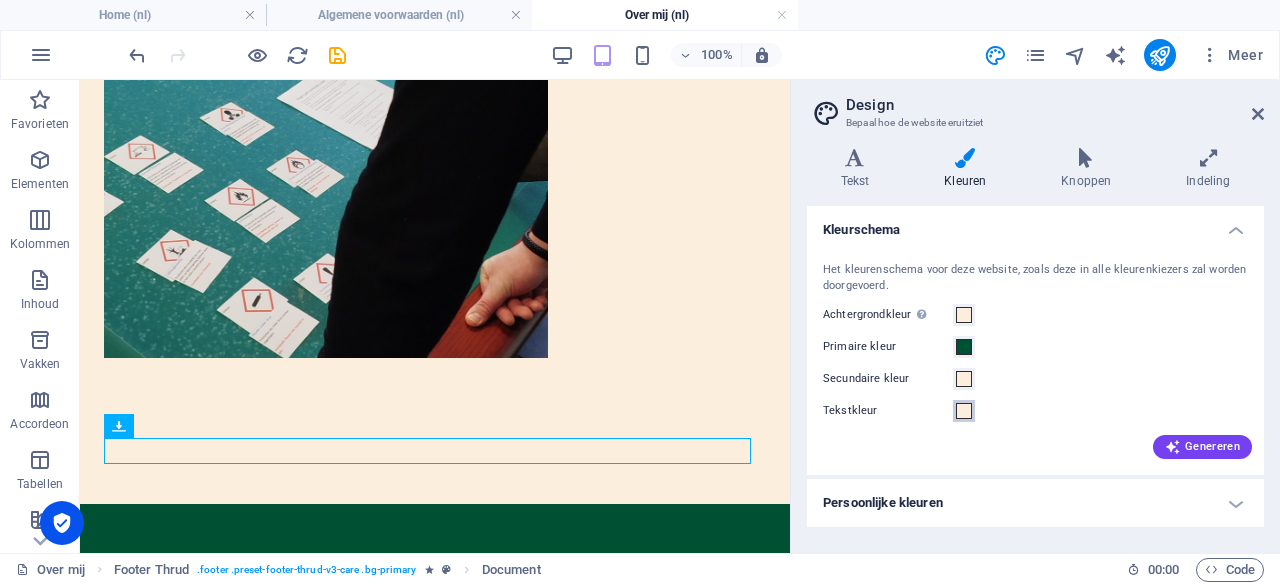 click at bounding box center (964, 411) 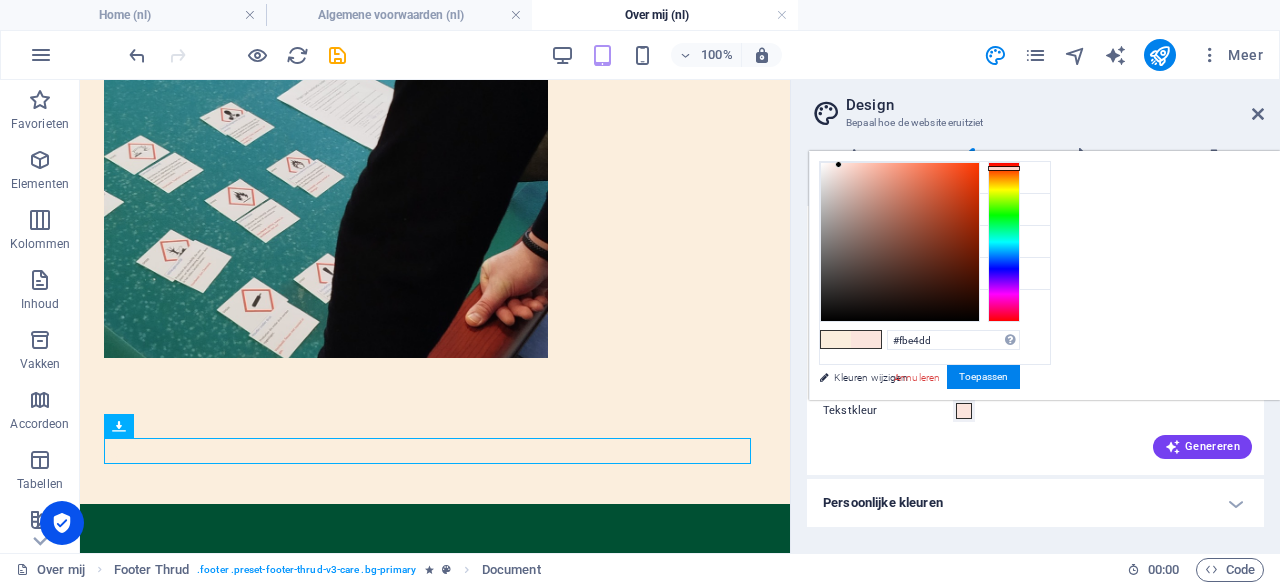 click at bounding box center [1004, 242] 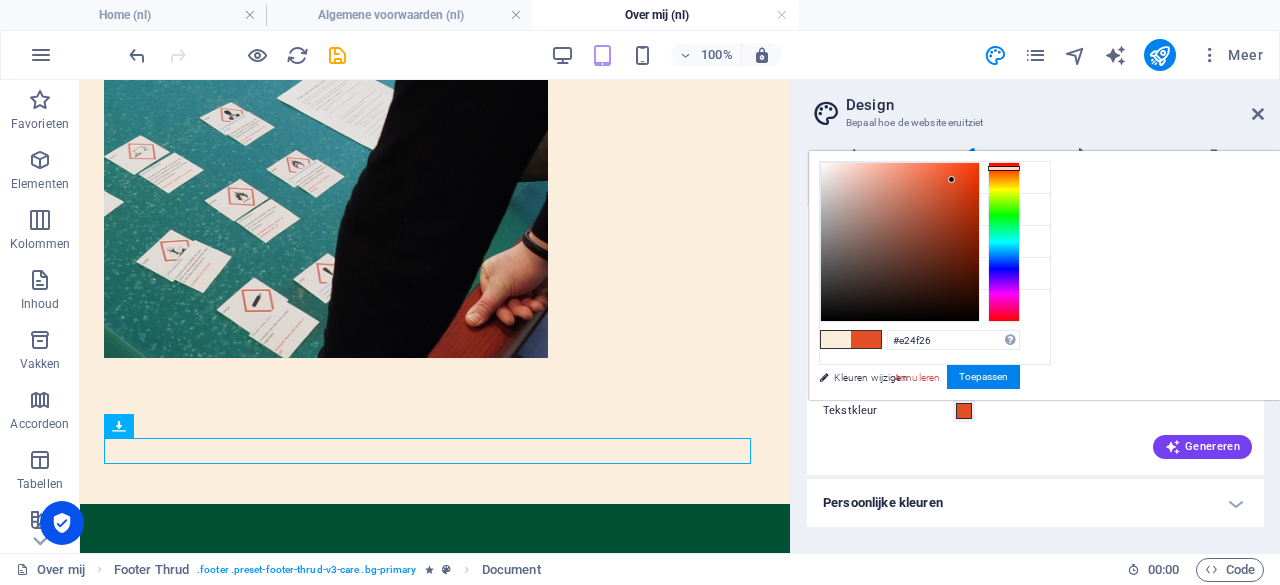 click at bounding box center [900, 242] 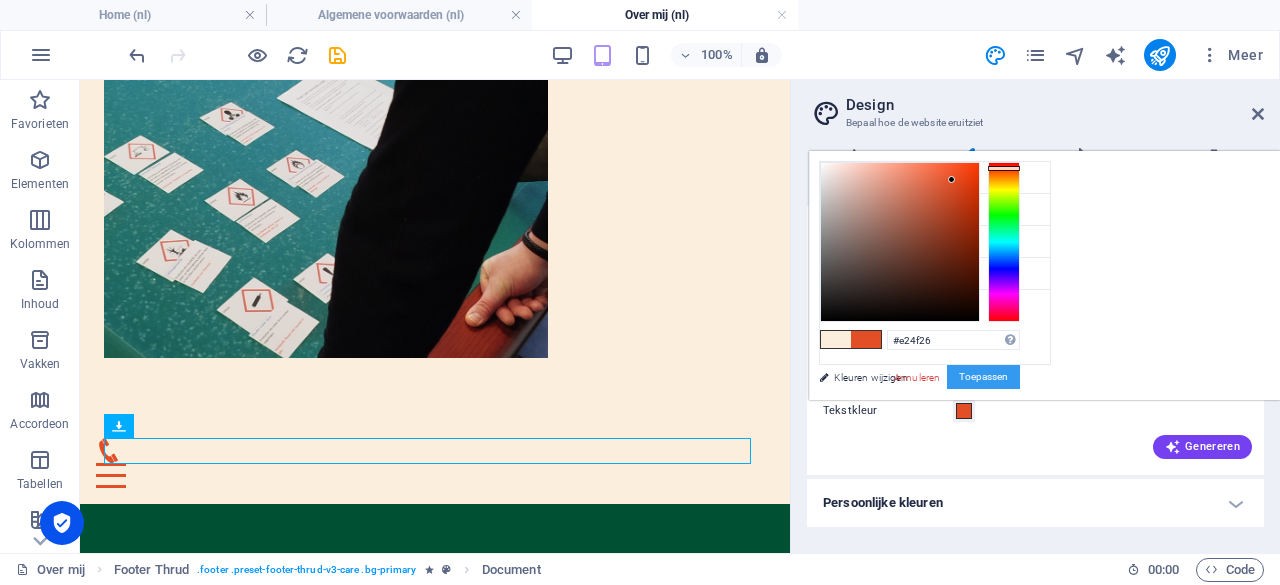 click on "Toepassen" at bounding box center [983, 377] 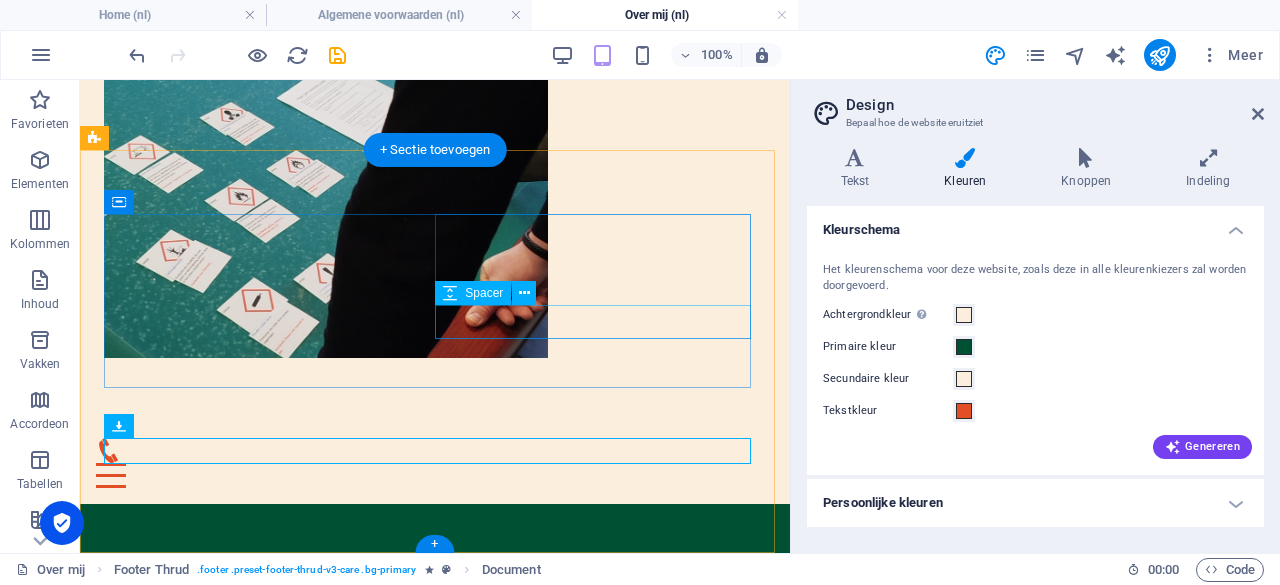 click at bounding box center [435, 830] 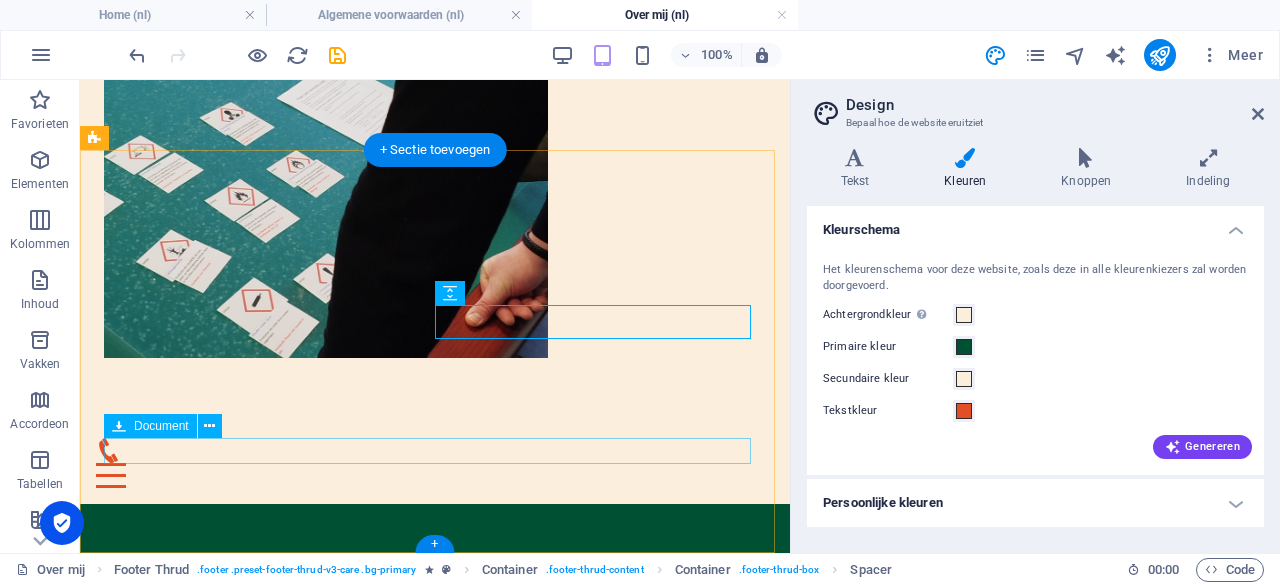click on "Algemenevoorwaarden-nuGNmGHKwxWAcdN9quERIw.docx   22.76 KB" at bounding box center (435, 910) 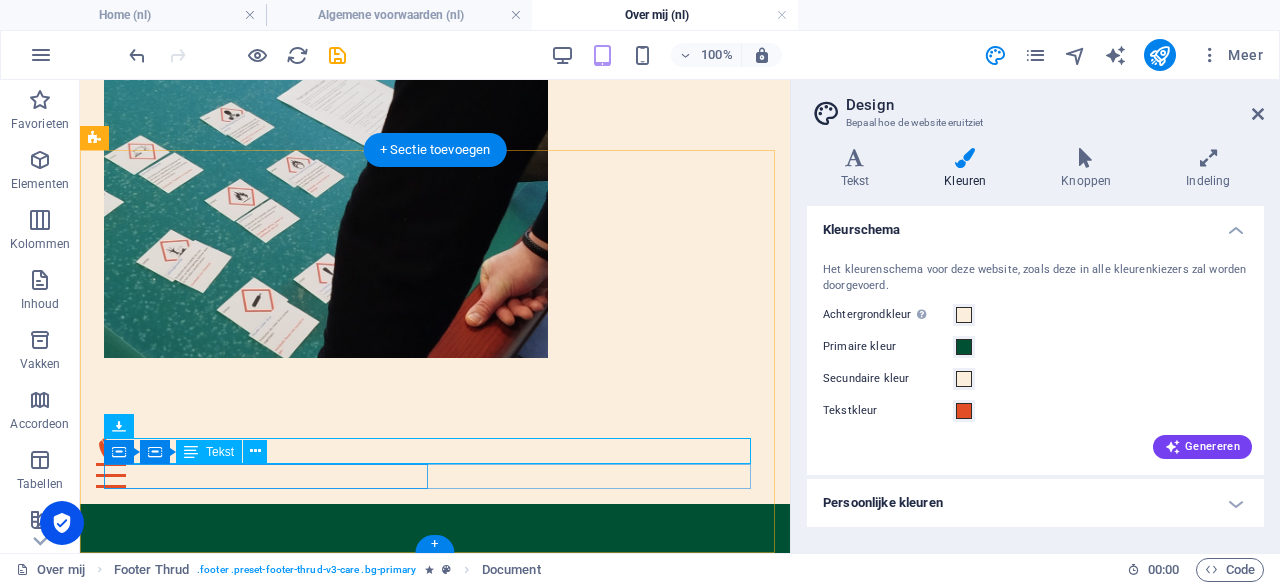 click on "2024  [DOMAIN_NAME] . All Rights Reserved." at bounding box center (435, 936) 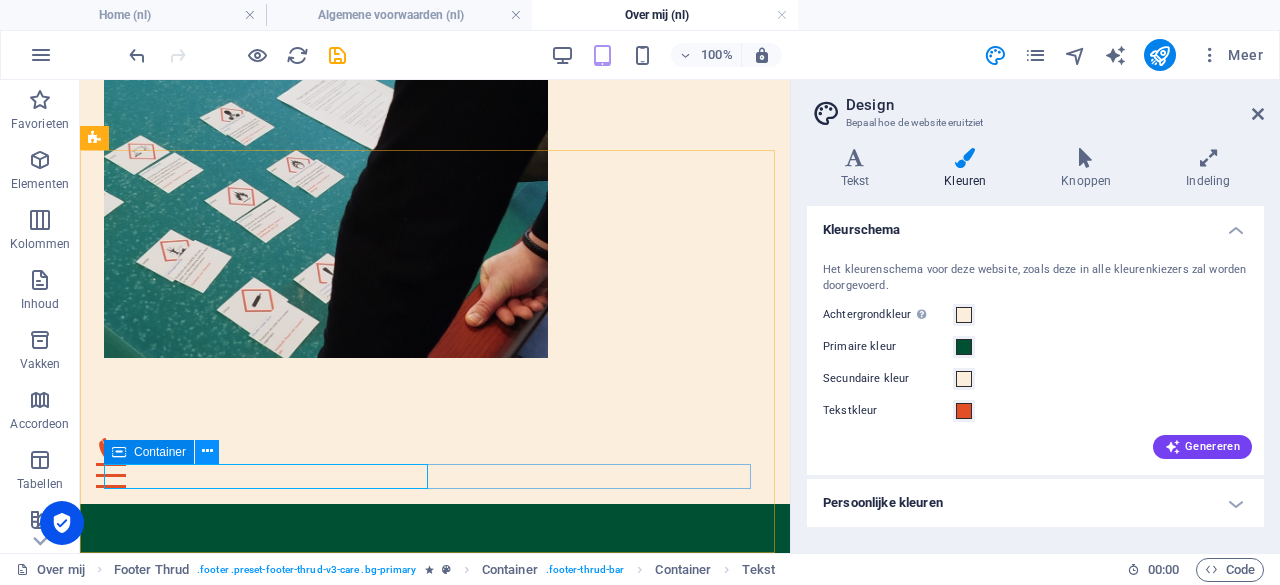 click at bounding box center (207, 452) 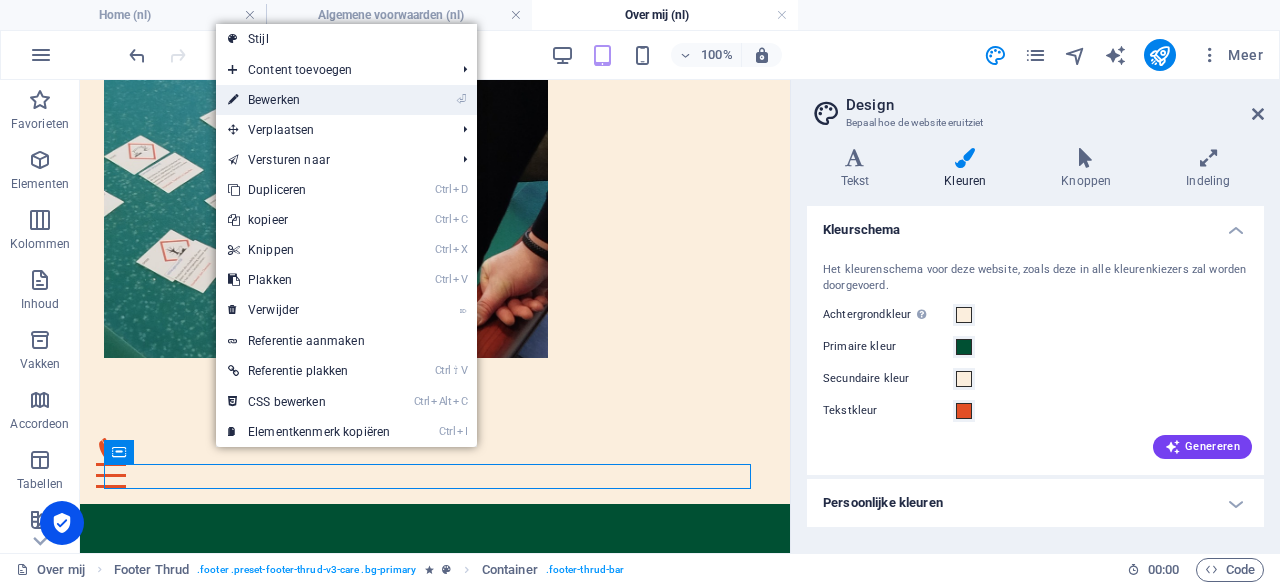 click on "⏎  Bewerken" at bounding box center (309, 100) 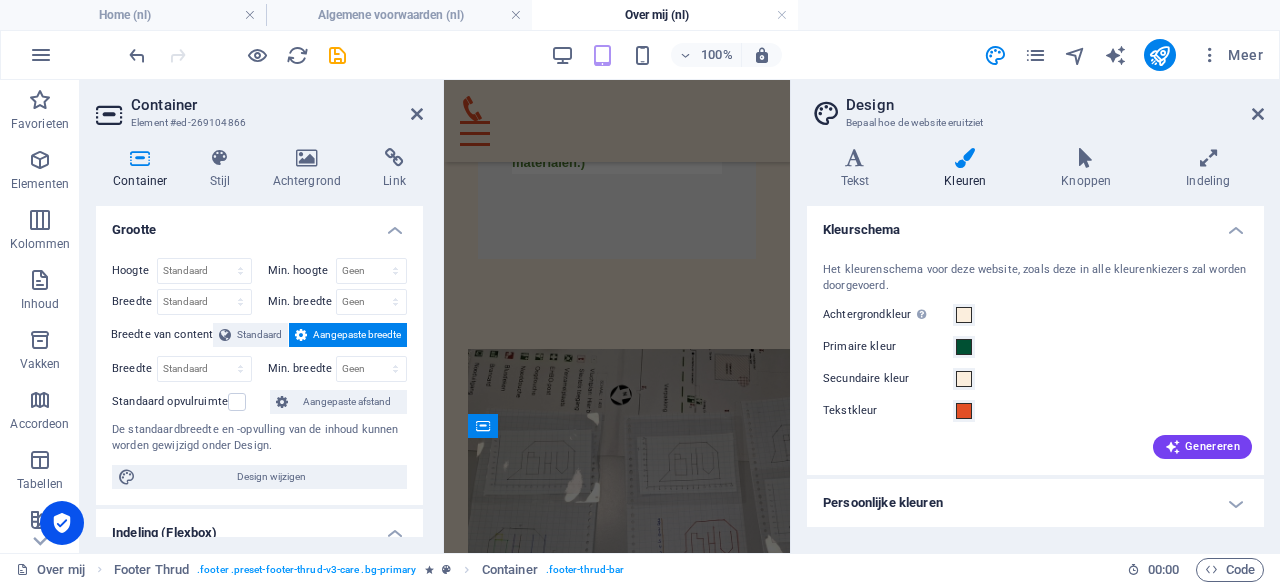 scroll, scrollTop: 3646, scrollLeft: 0, axis: vertical 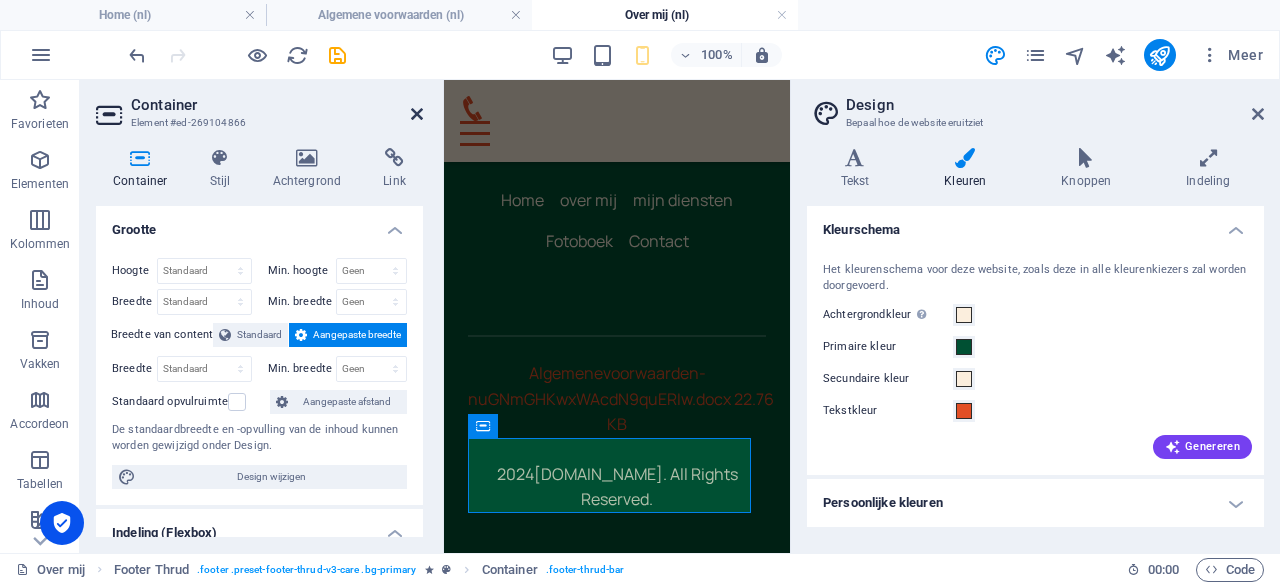 click at bounding box center [417, 114] 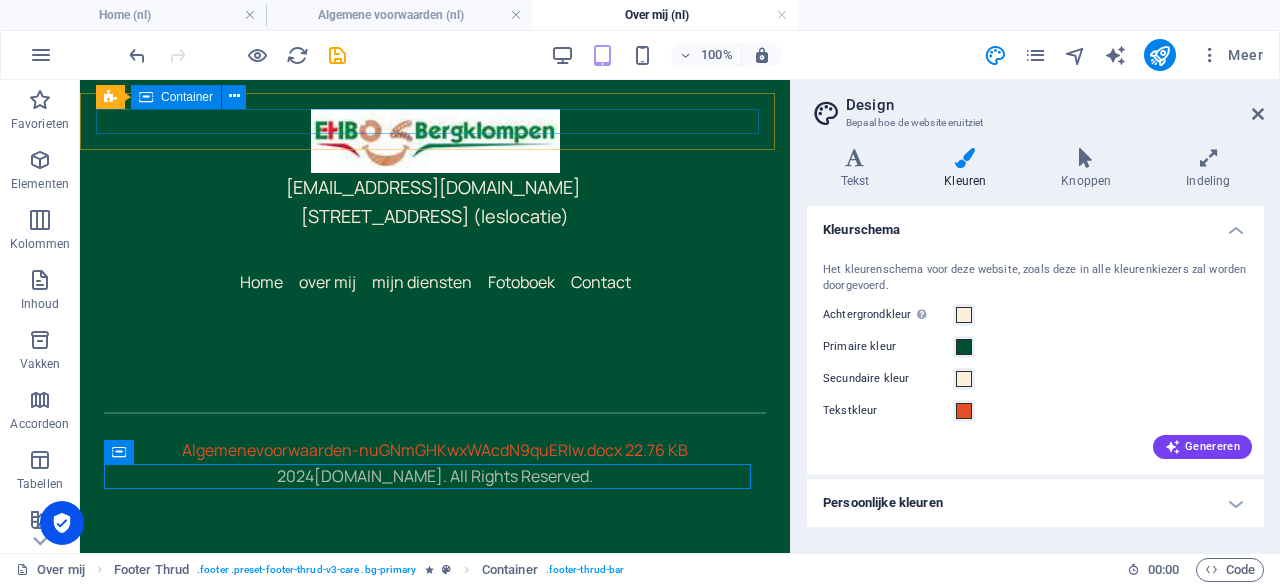 scroll, scrollTop: 2410, scrollLeft: 0, axis: vertical 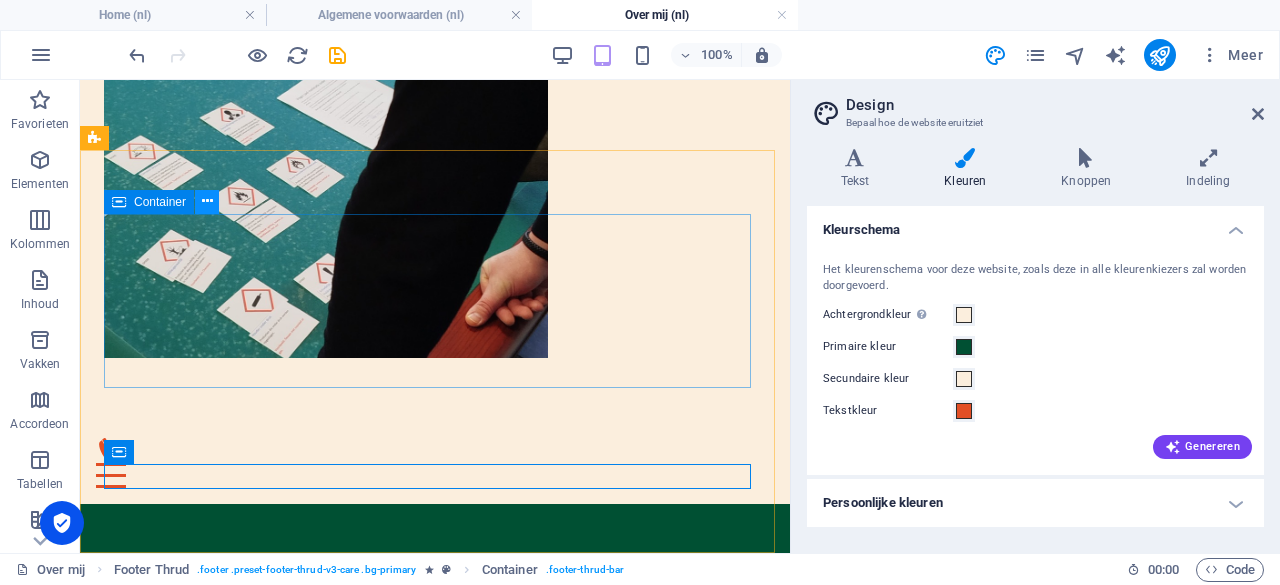 click at bounding box center [207, 201] 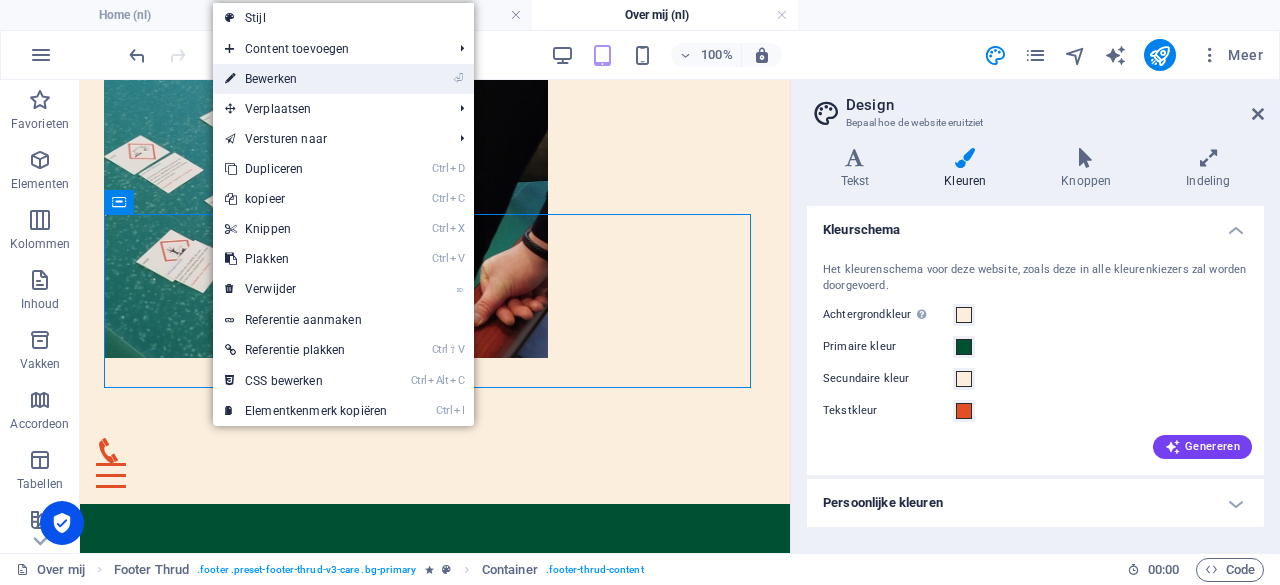 click on "⏎  Bewerken" at bounding box center [306, 79] 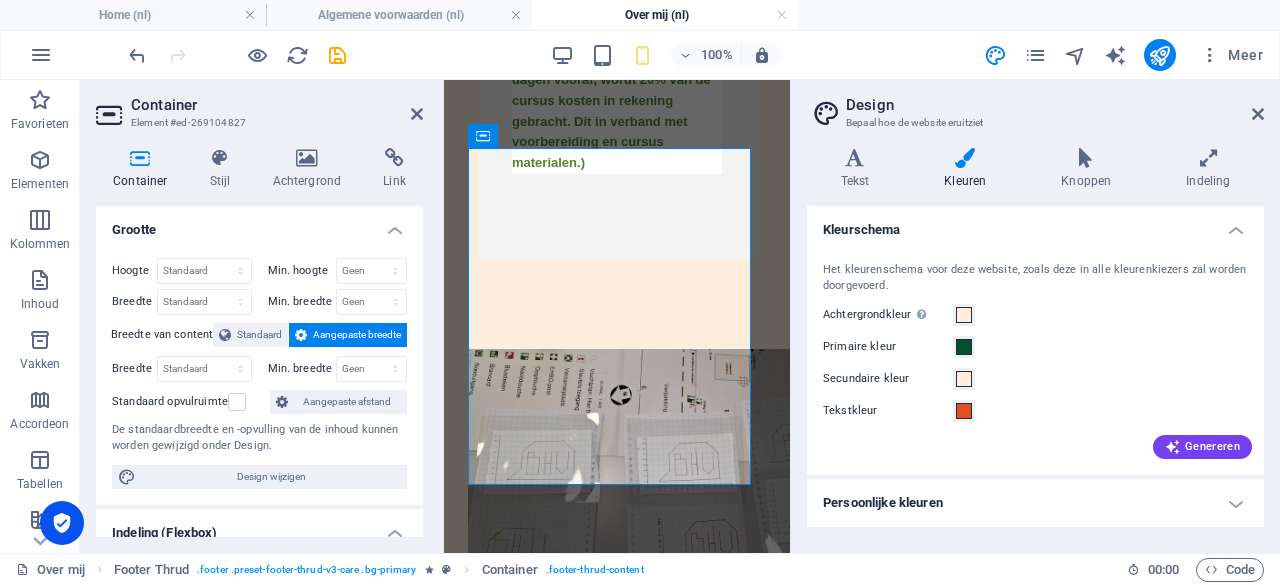 scroll, scrollTop: 3472, scrollLeft: 0, axis: vertical 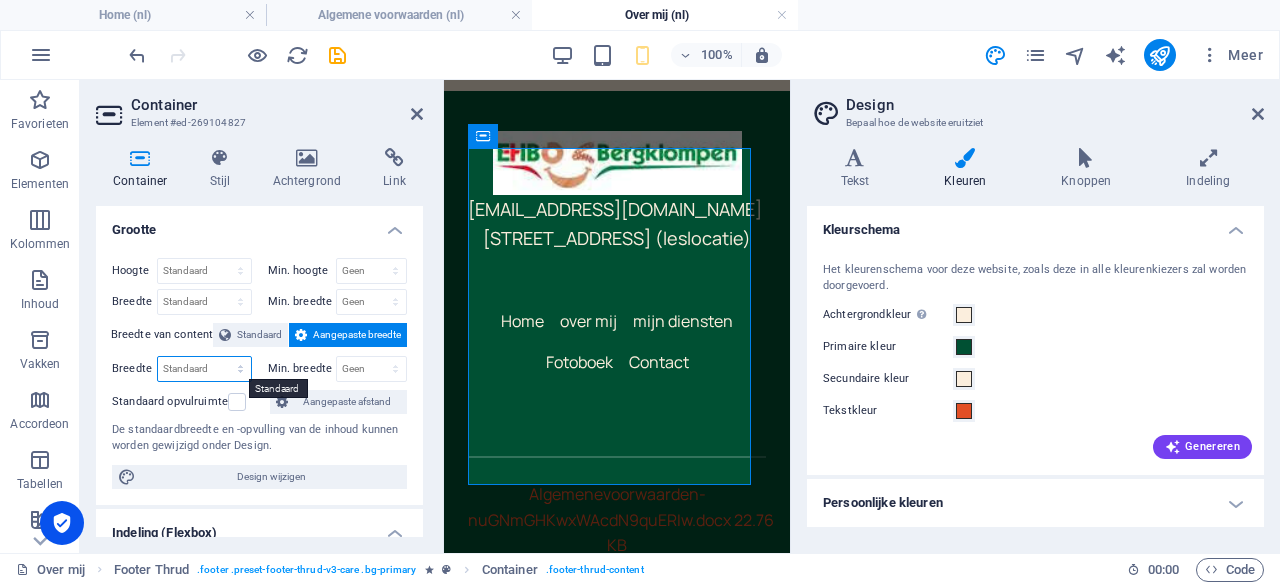 click on "Standaard px rem % em vh vw" at bounding box center (204, 369) 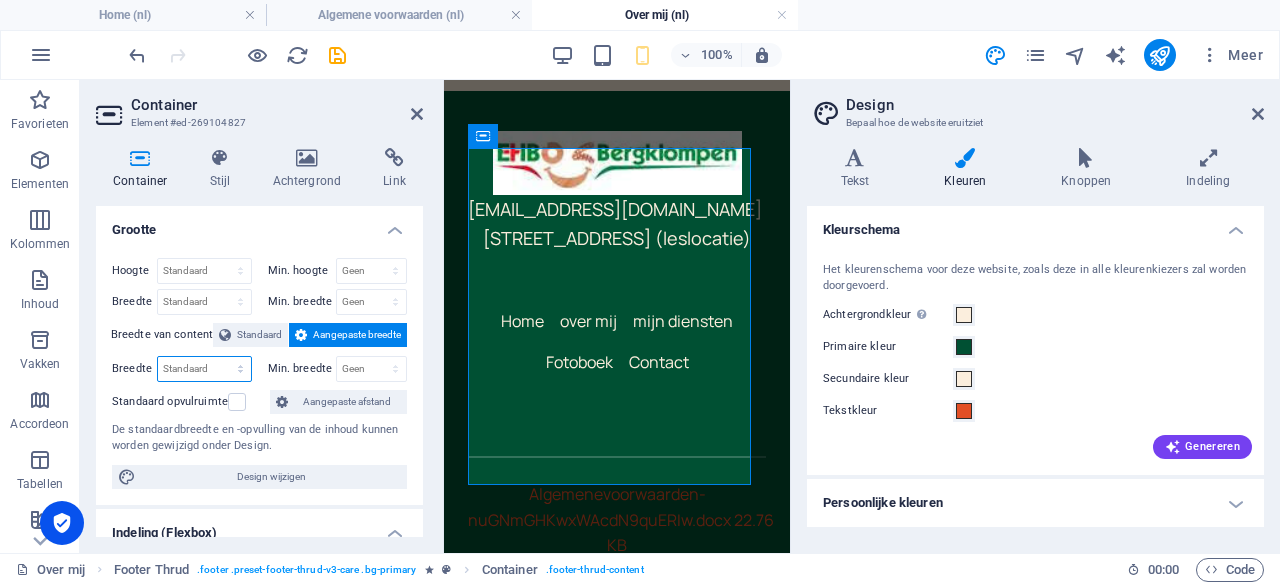 select on "px" 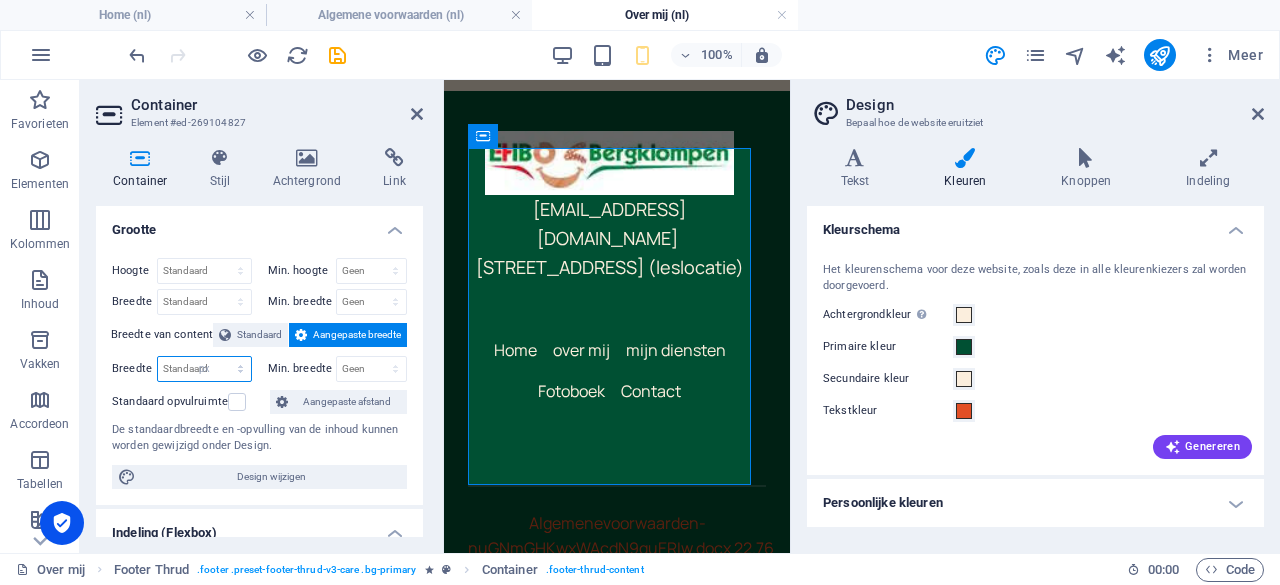 click on "Standaard px rem % em vh vw" at bounding box center (204, 369) 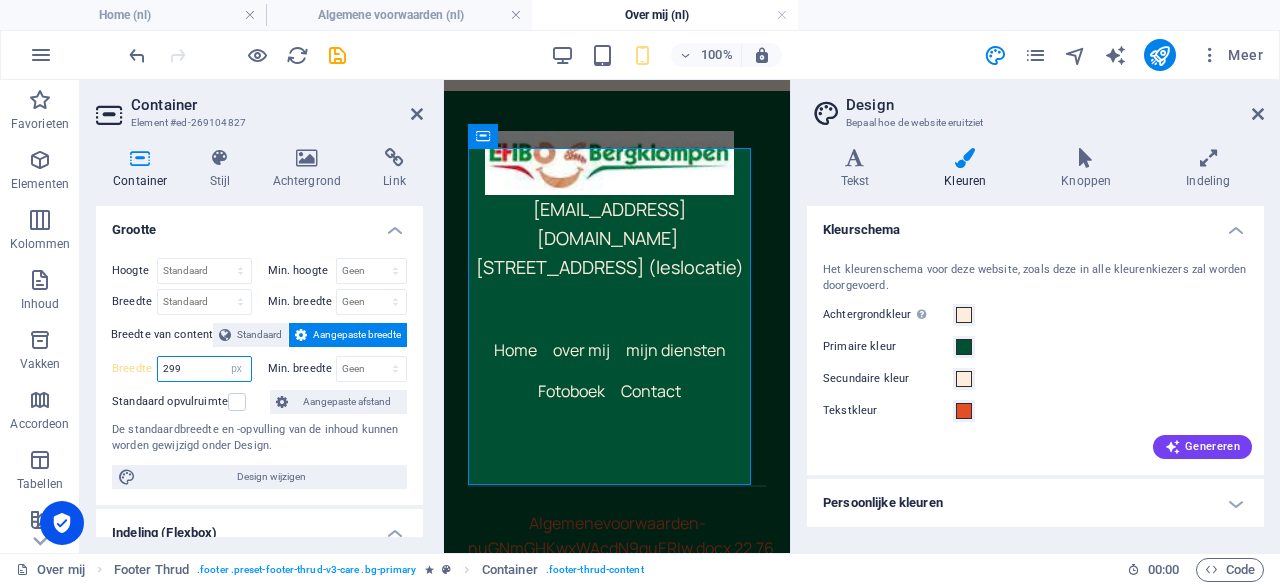 click on "299" at bounding box center (204, 369) 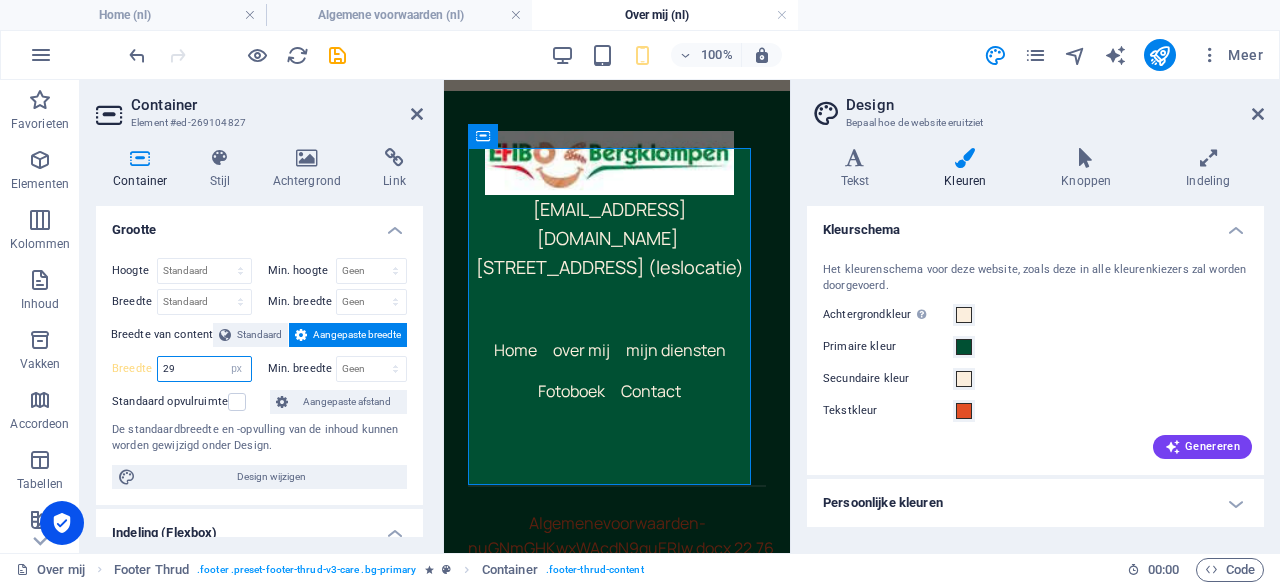 type on "2" 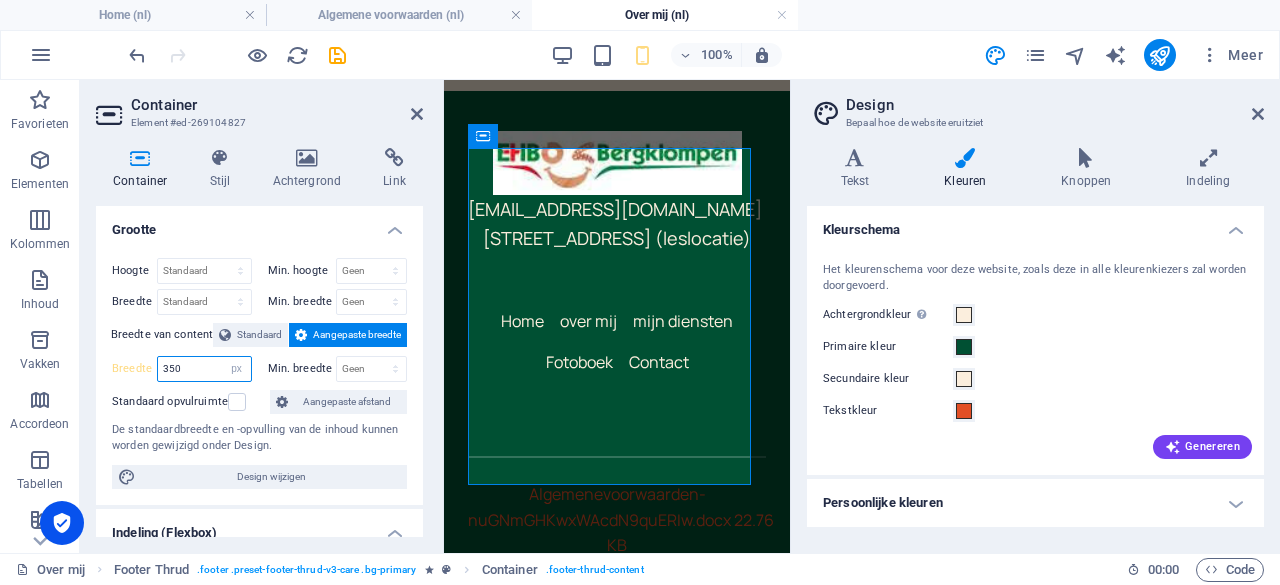 type on "350" 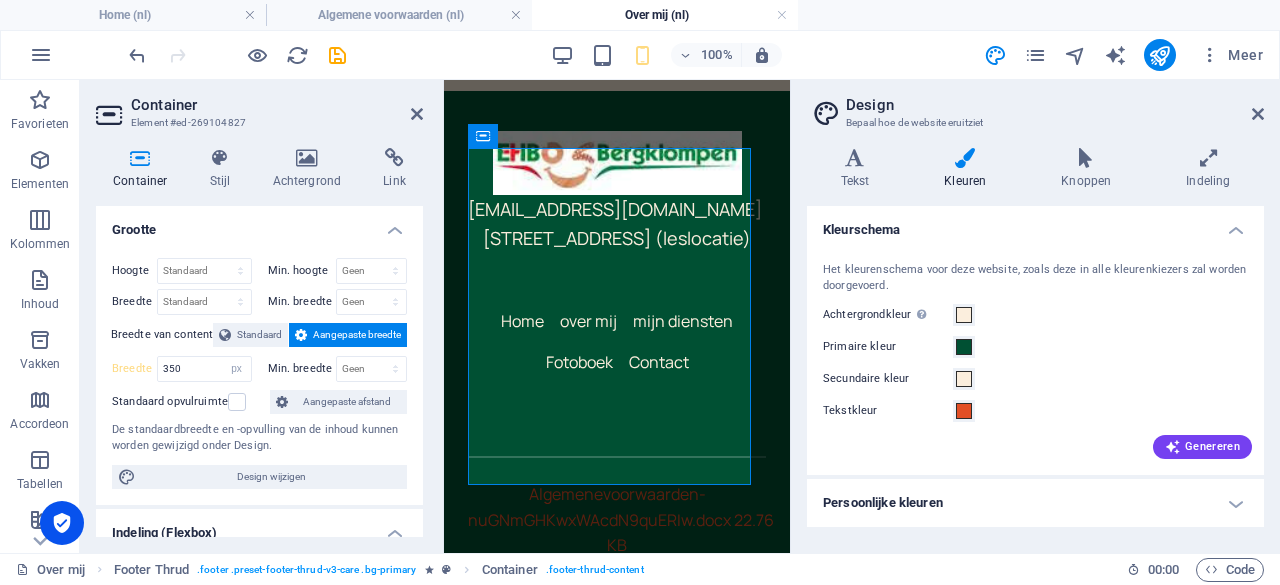 click on "Hoogte Standaard px rem % vh vw Min. hoogte Geen px rem % vh vw Breedte Standaard px rem % em vh vw Min. breedte Geen px rem % vh vw Breedte van content Standaard Aangepaste breedte Breedte 350 Standaard px rem % em vh vw Min. breedte Geen px rem % vh vw Standaard opvulruimte Aangepaste afstand De standaardbreedte en -opvulling van de inhoud kunnen worden gewijzigd onder Design. Design wijzigen" at bounding box center (259, 373) 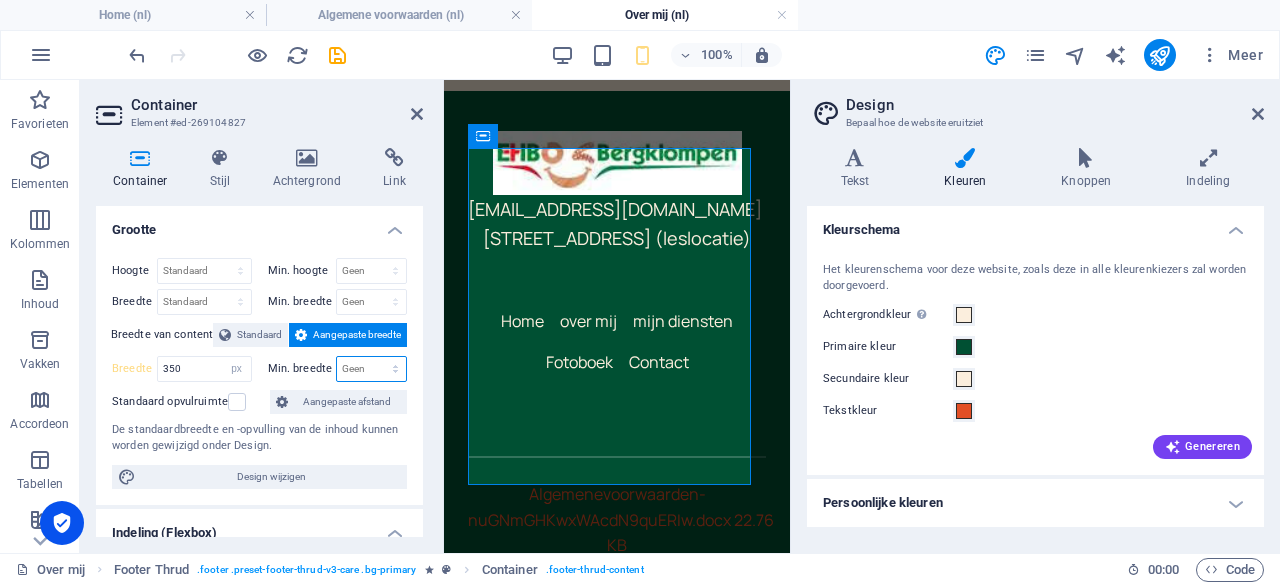 click on "Geen px rem % vh vw" at bounding box center (372, 369) 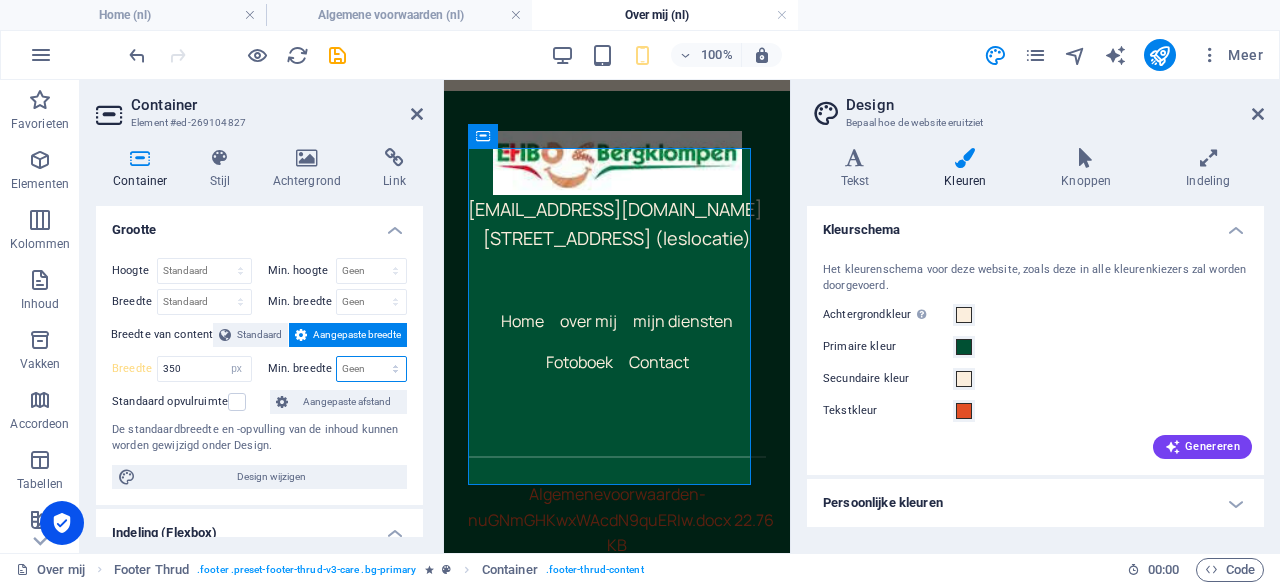 select on "px" 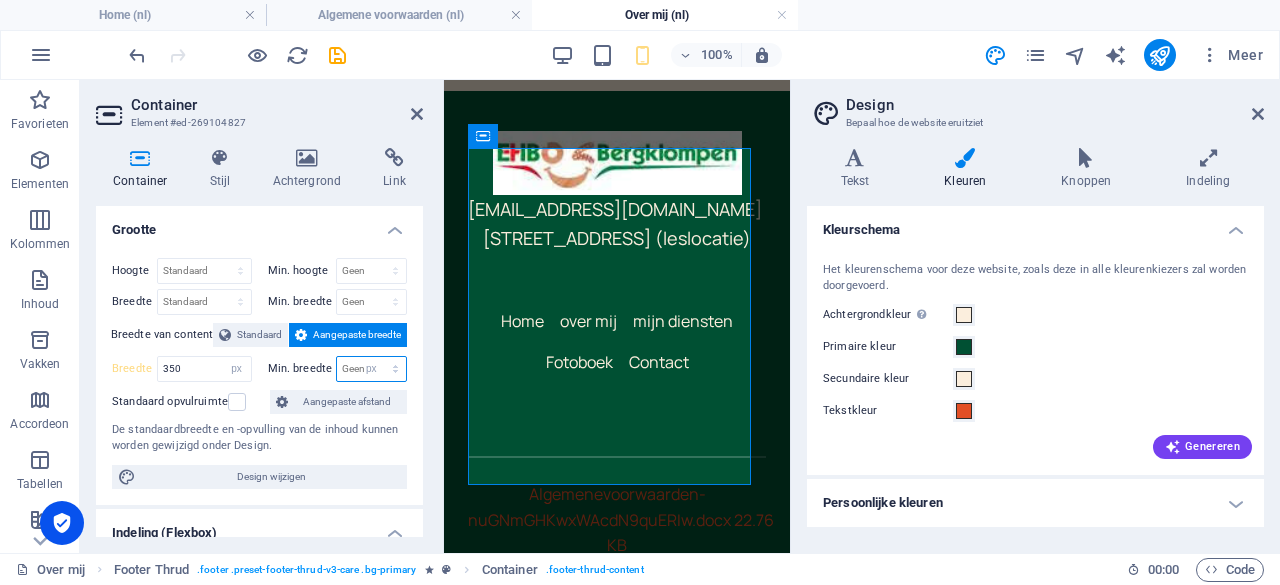 click on "Geen px rem % vh vw" at bounding box center [372, 369] 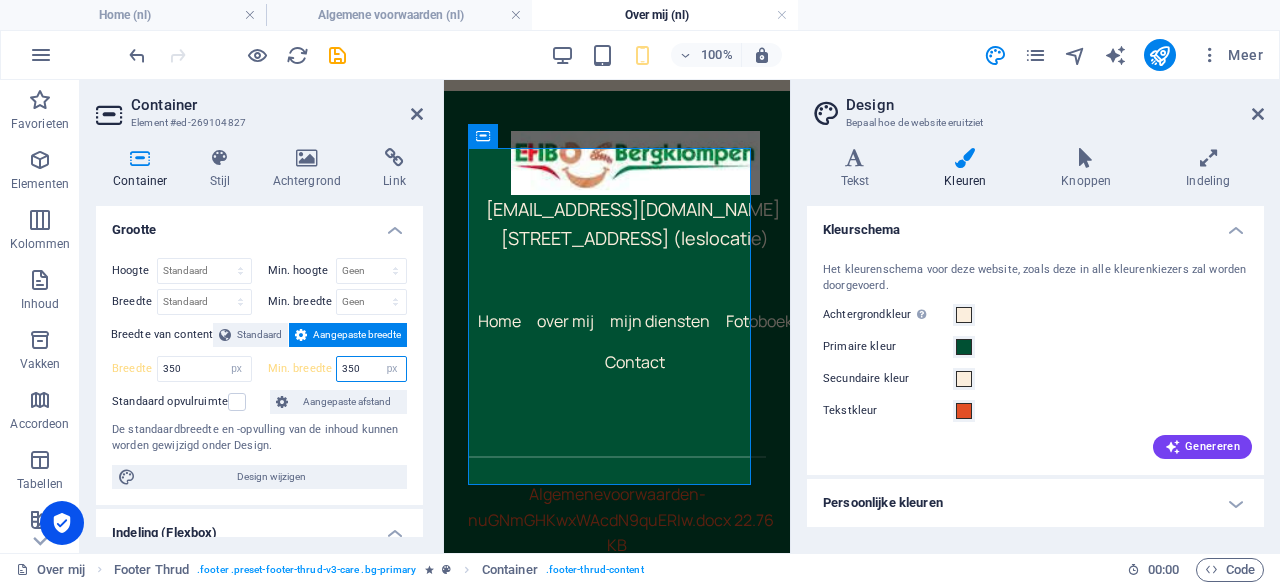 type on "350" 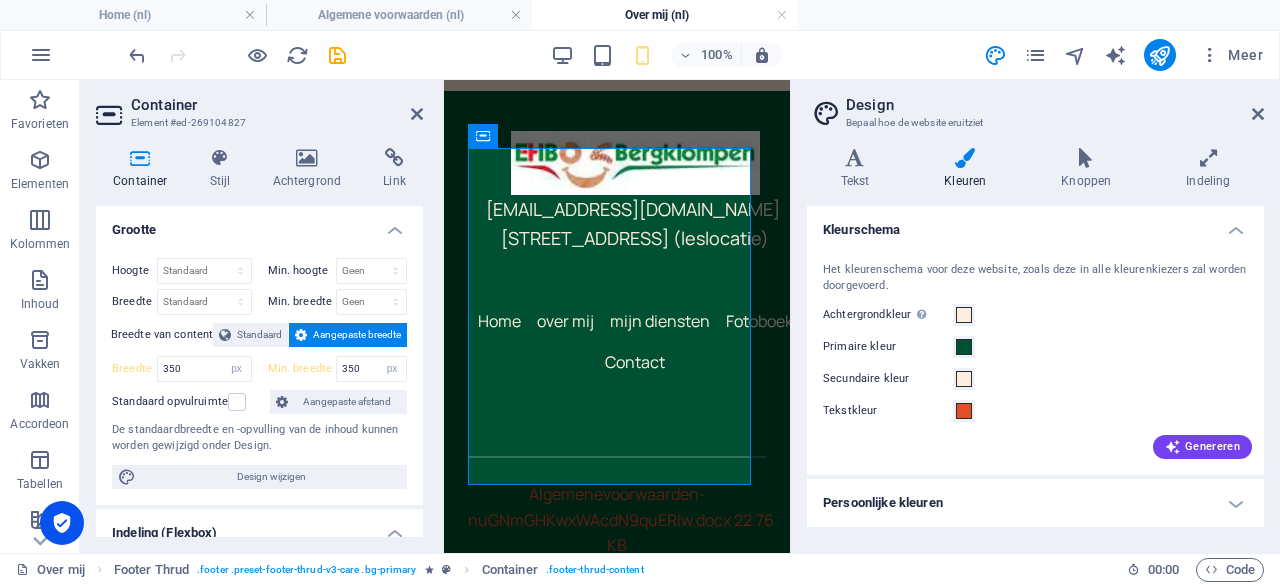 click on "Hoogte Standaard px rem % vh vw Min. hoogte Geen px rem % vh vw Breedte Standaard px rem % em vh vw Min. breedte Geen px rem % vh vw Breedte van content Standaard Aangepaste breedte Breedte 350 Standaard px rem % em vh vw Min. breedte 350 Geen px rem % vh vw Standaard opvulruimte Aangepaste afstand De standaardbreedte en -opvulling van de inhoud kunnen worden gewijzigd onder Design. Design wijzigen" at bounding box center [259, 373] 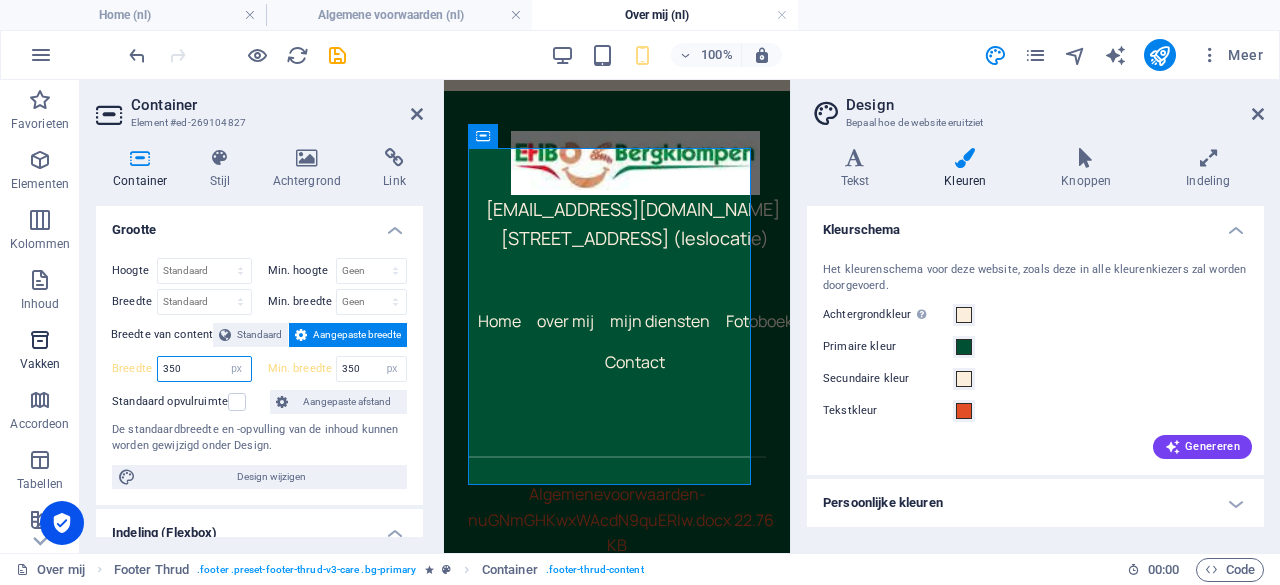 drag, startPoint x: 204, startPoint y: 363, endPoint x: 36, endPoint y: 345, distance: 168.96153 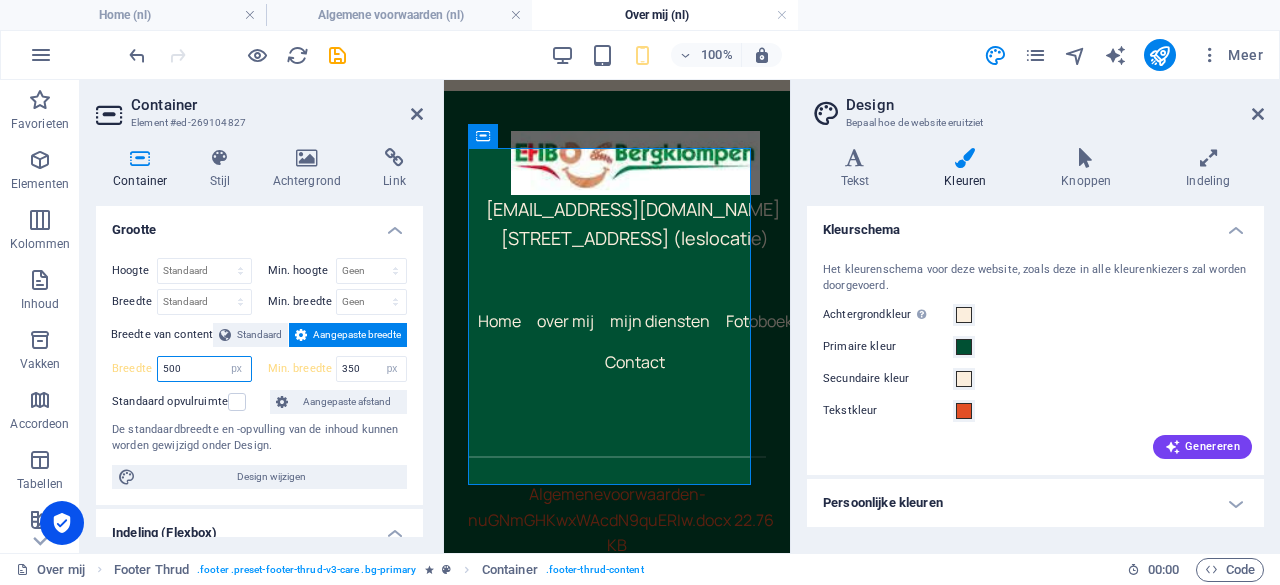 type on "500" 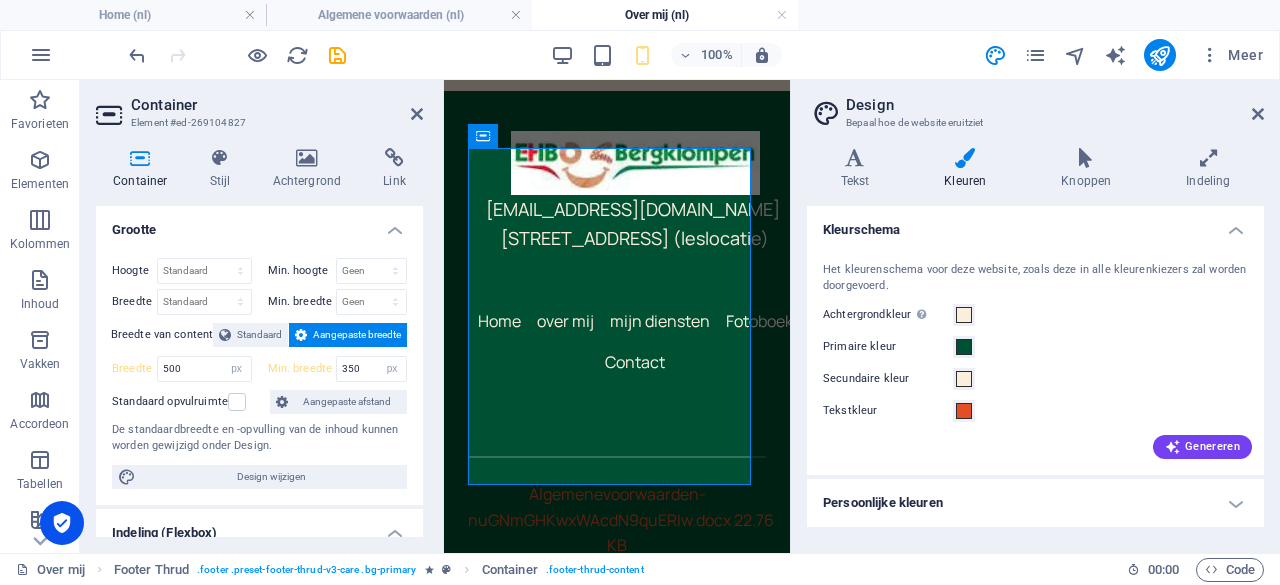 click on "Min. breedte 350 Geen px rem % vh vw" at bounding box center (334, 369) 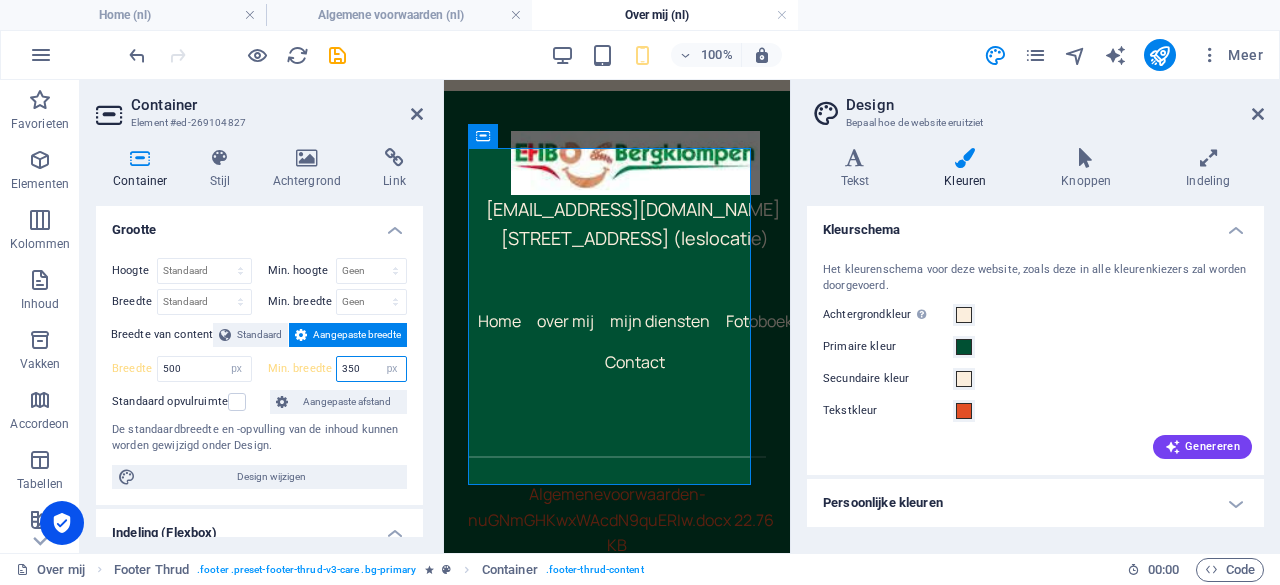 drag, startPoint x: 360, startPoint y: 364, endPoint x: 275, endPoint y: 363, distance: 85.00588 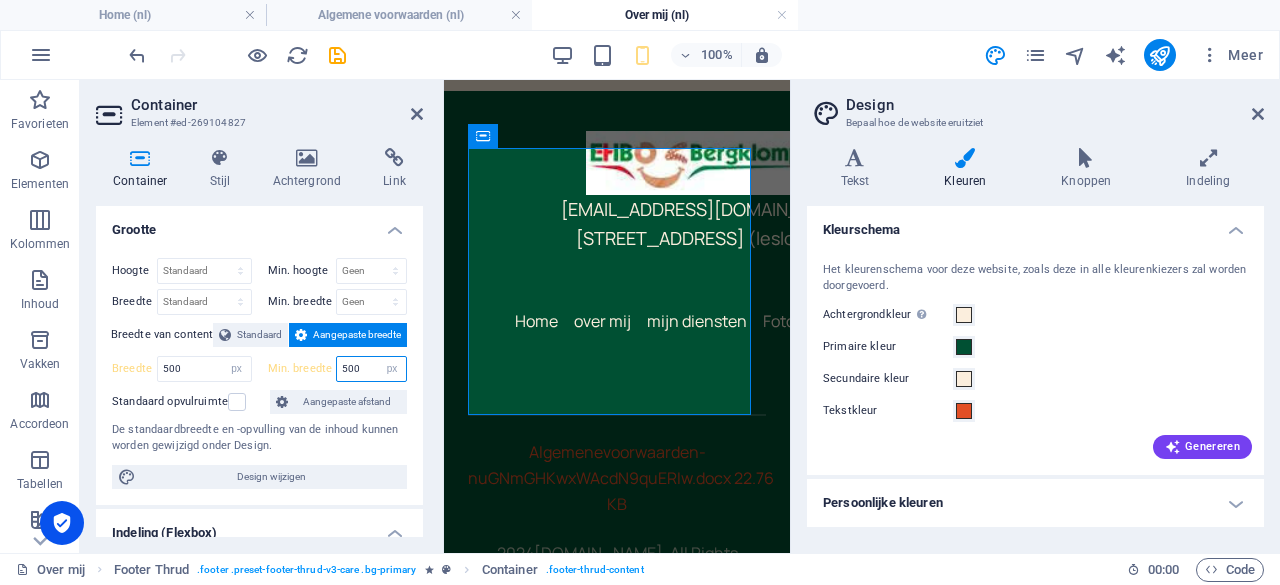 drag, startPoint x: 363, startPoint y: 366, endPoint x: 167, endPoint y: 339, distance: 197.85095 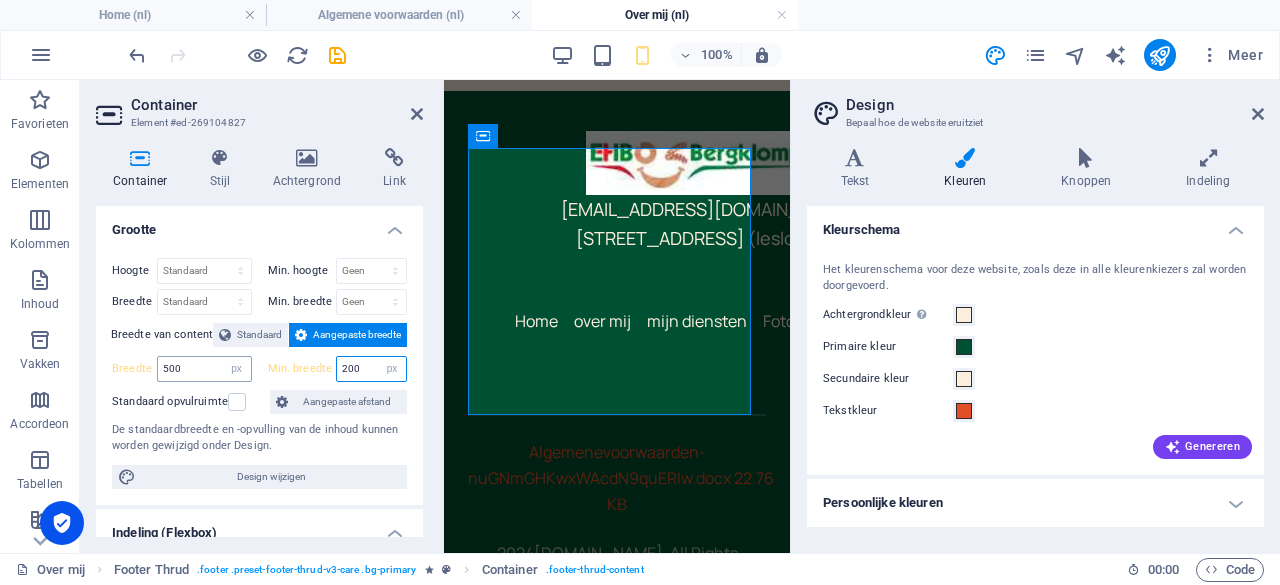 type on "200" 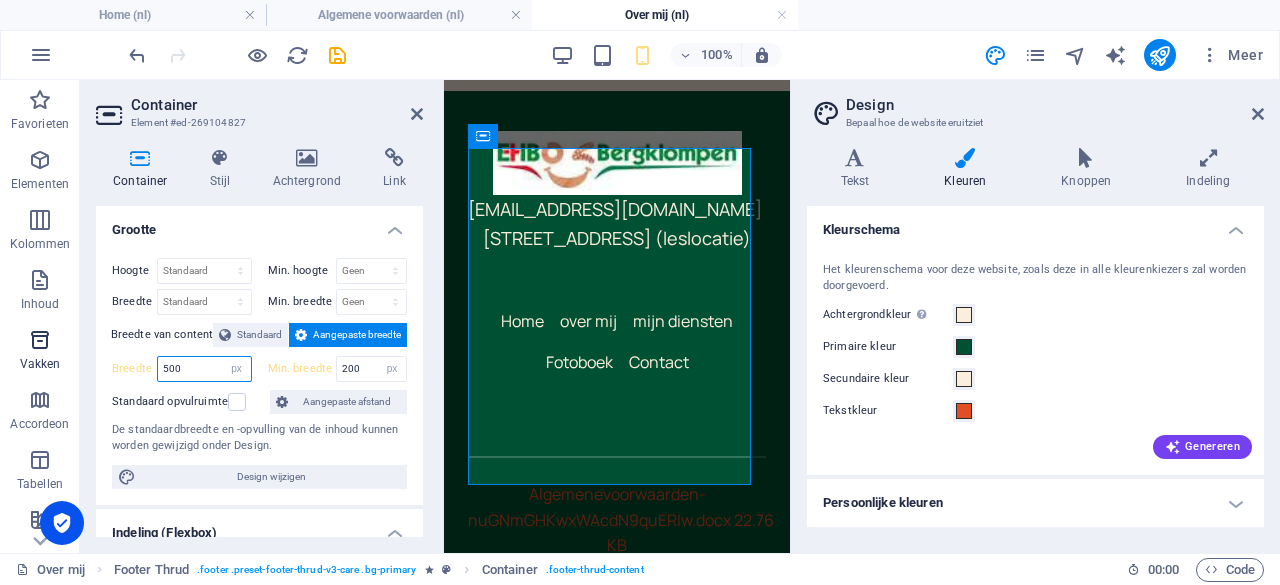 drag, startPoint x: 190, startPoint y: 369, endPoint x: 0, endPoint y: 363, distance: 190.09471 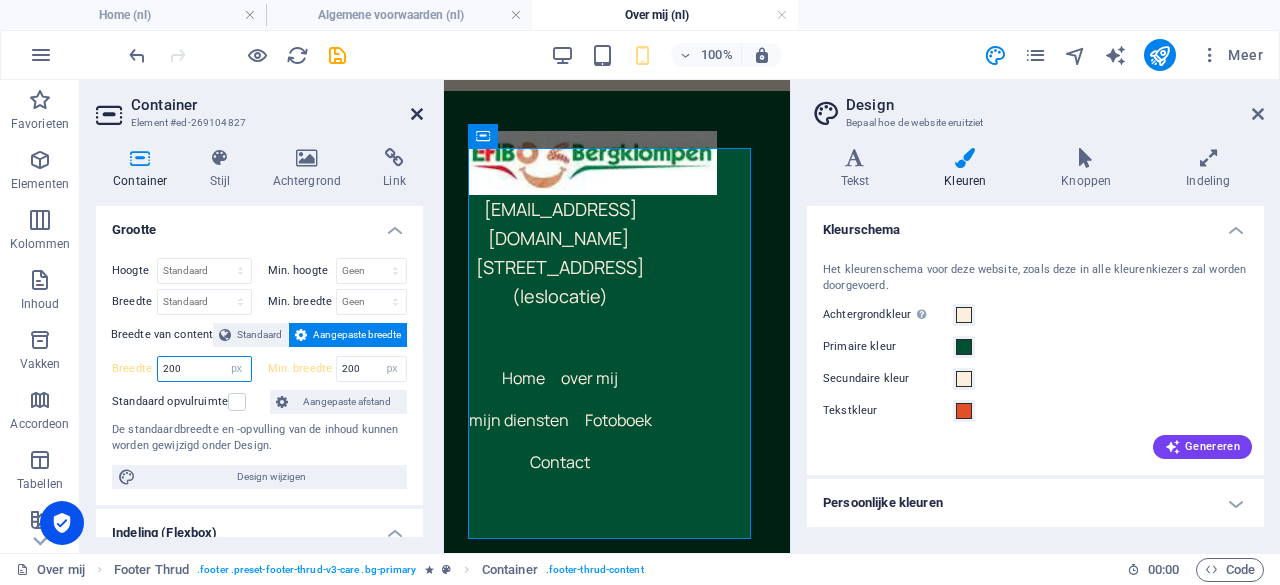 type on "200" 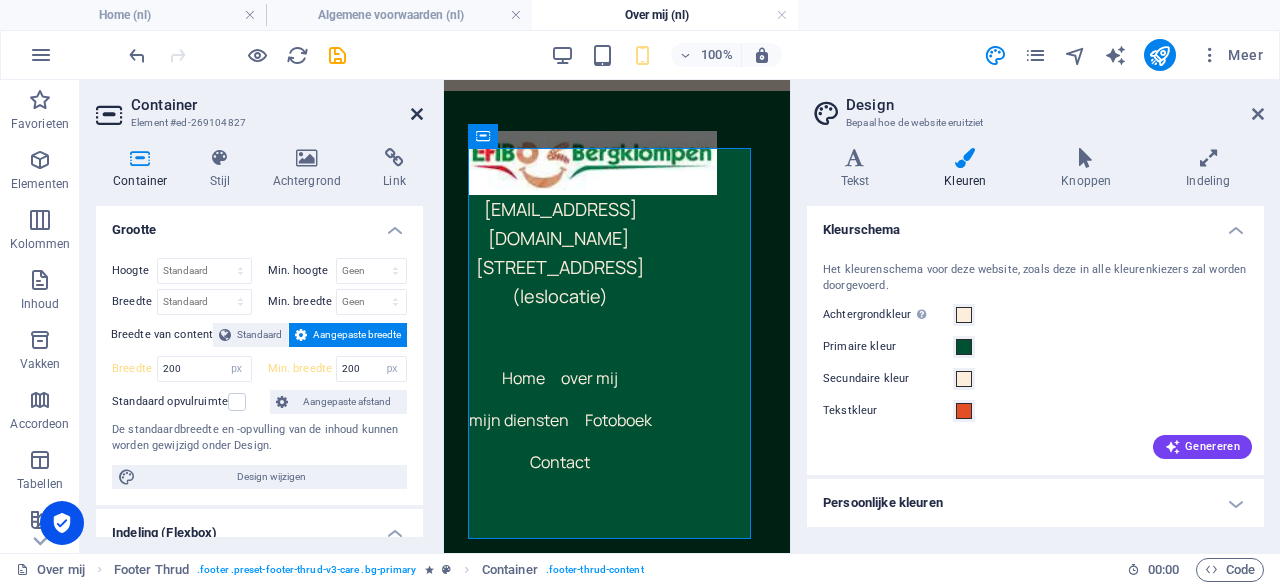 click at bounding box center (417, 114) 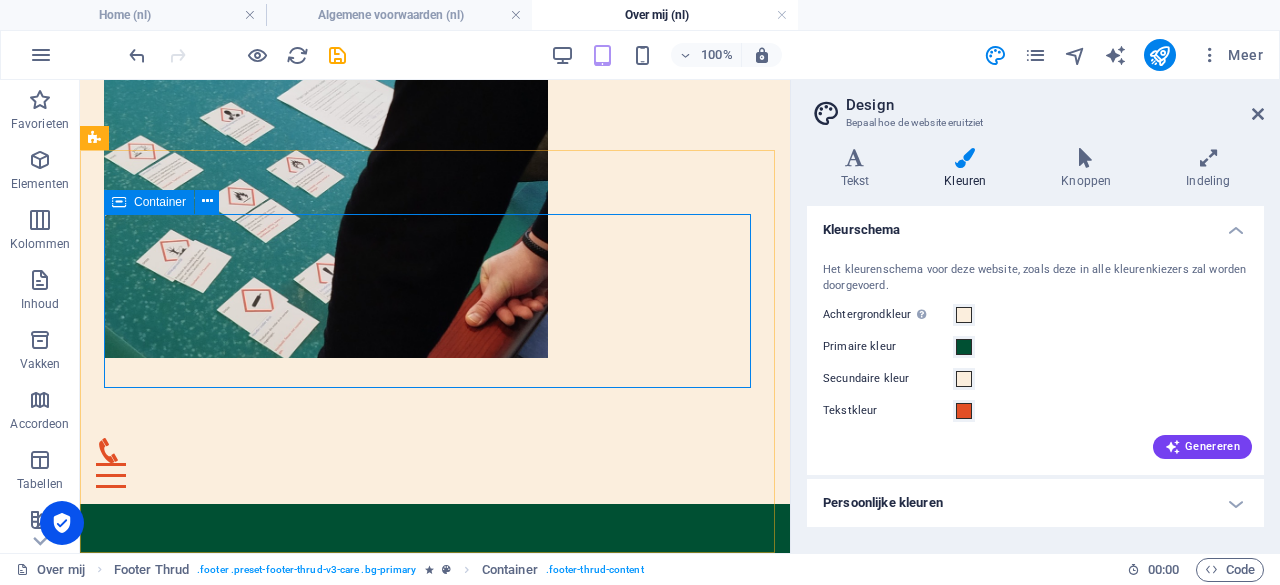 click on "Container" at bounding box center (160, 202) 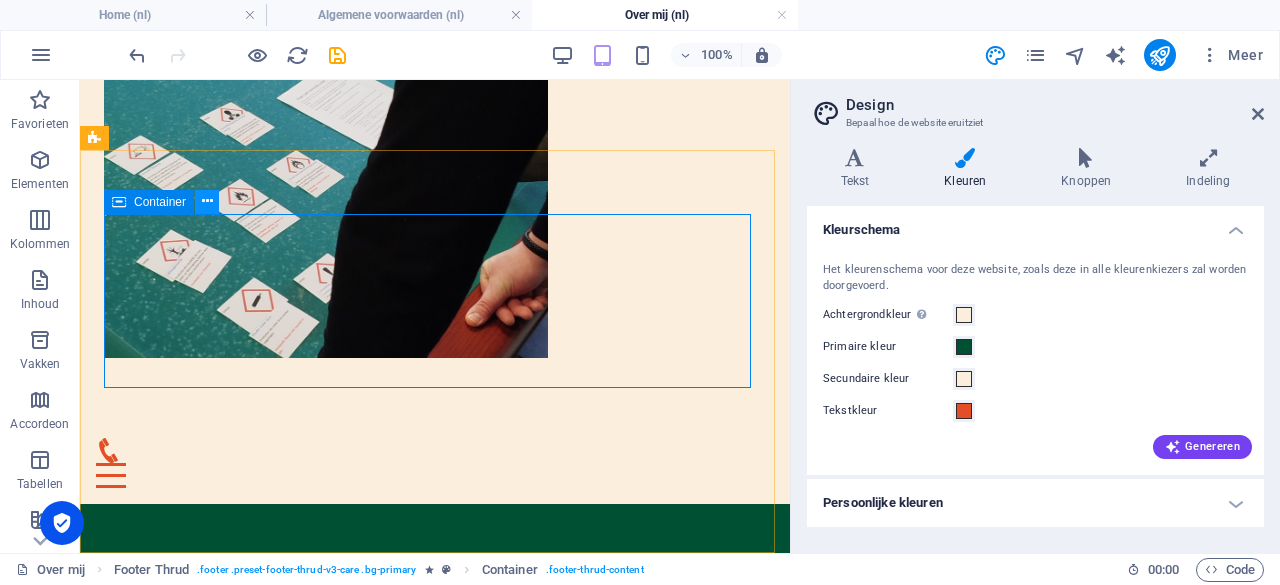 click at bounding box center (207, 201) 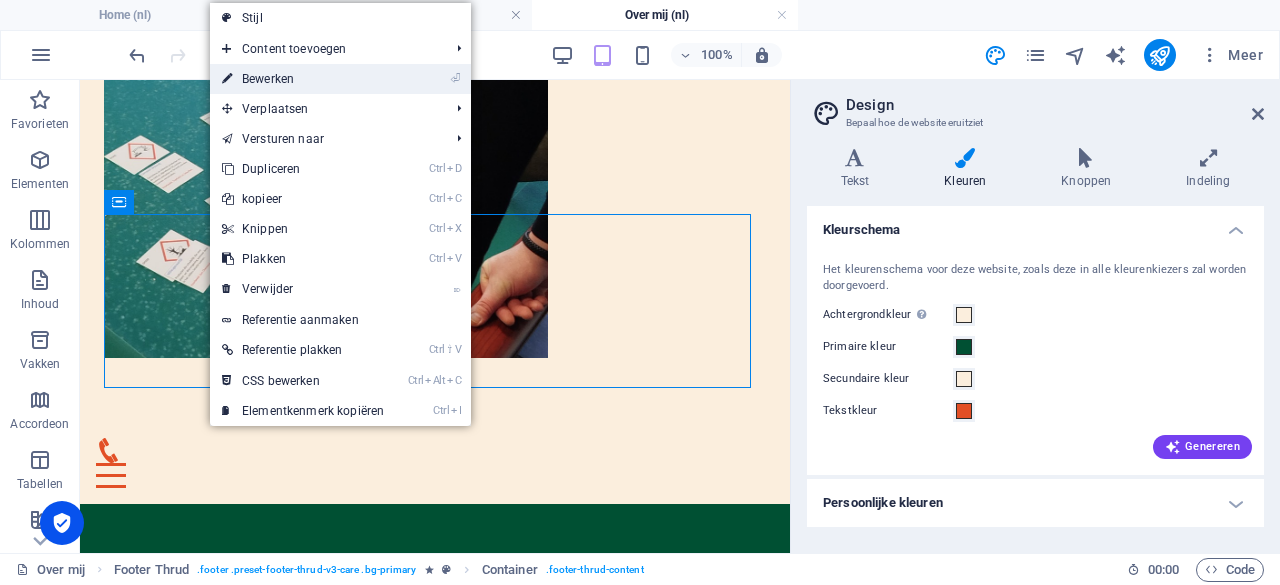 click on "⏎  Bewerken" at bounding box center [303, 79] 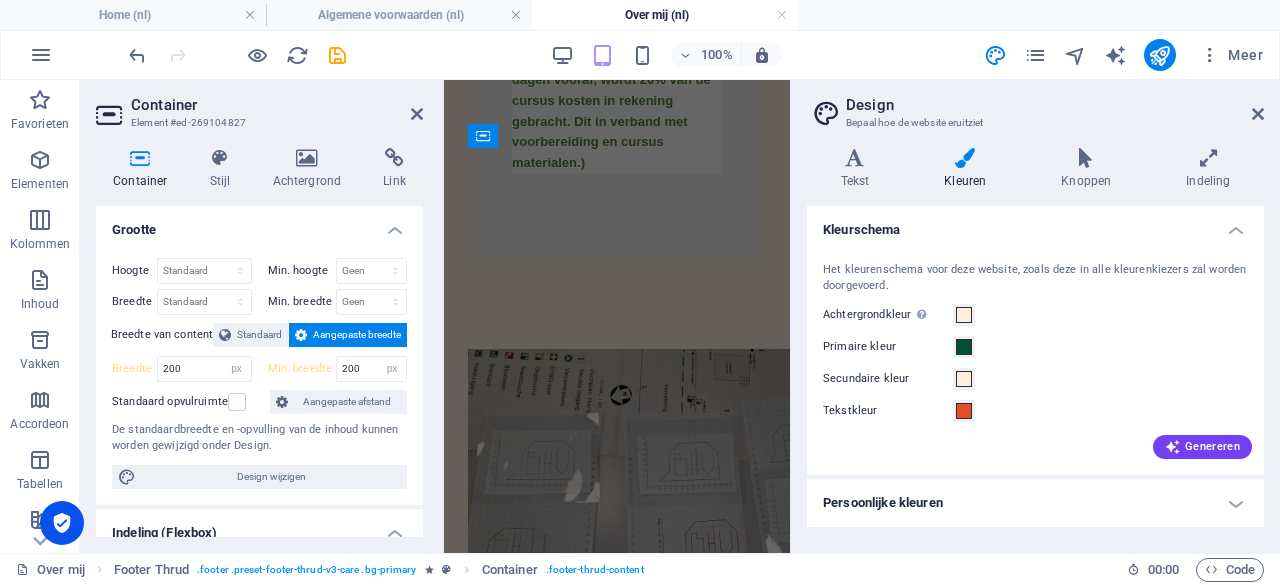 scroll, scrollTop: 3472, scrollLeft: 0, axis: vertical 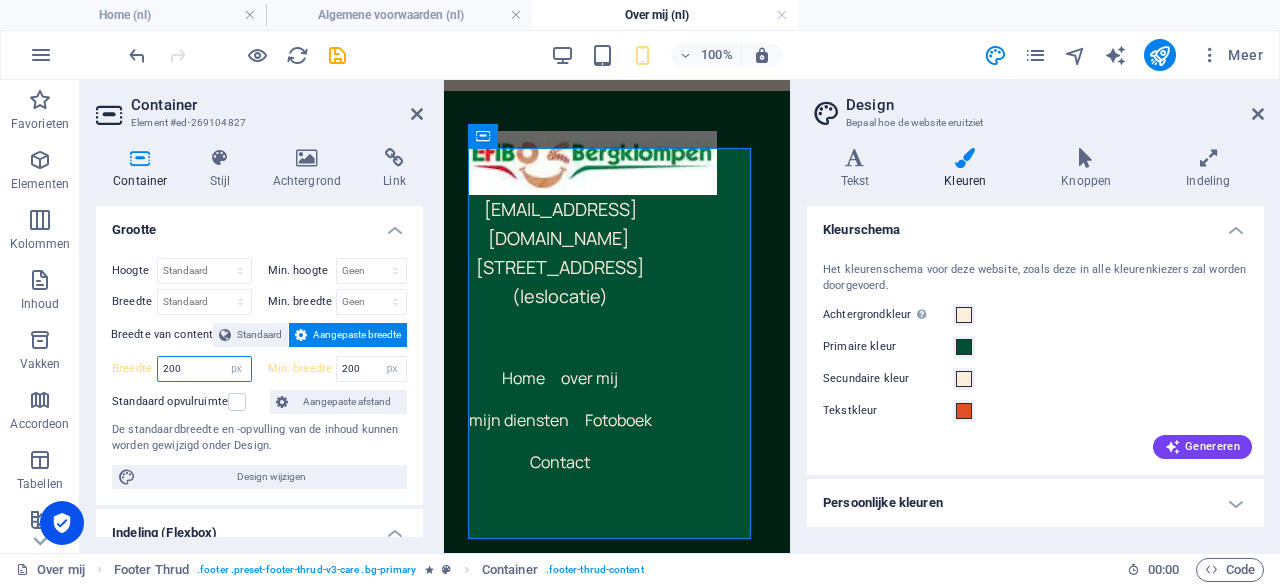 click on "200" at bounding box center [204, 369] 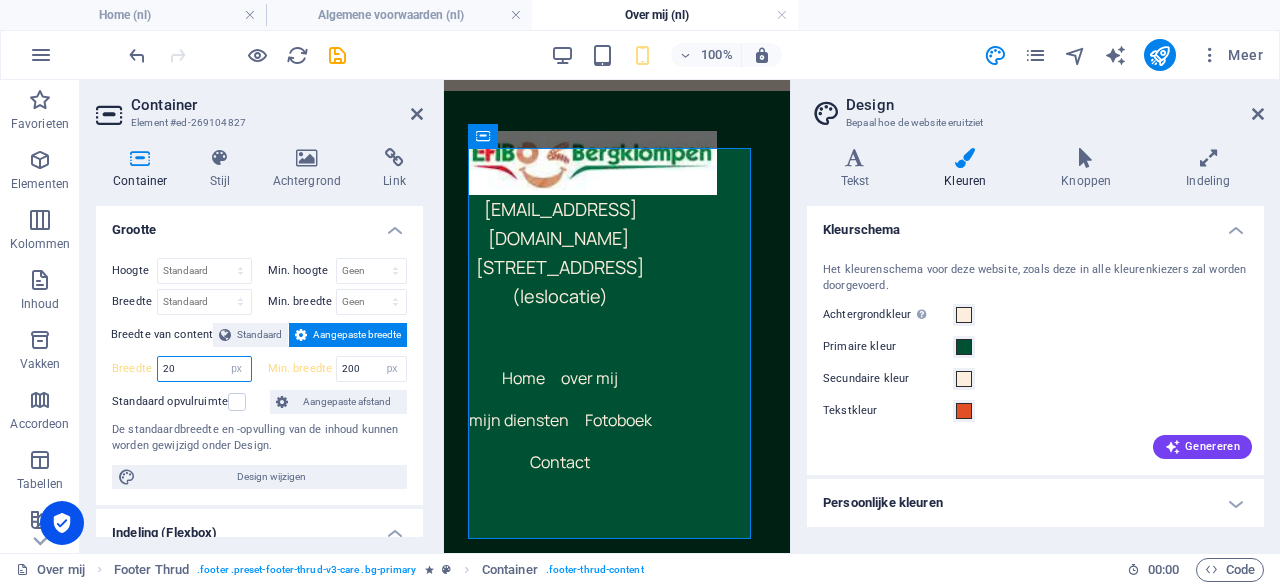 type on "2" 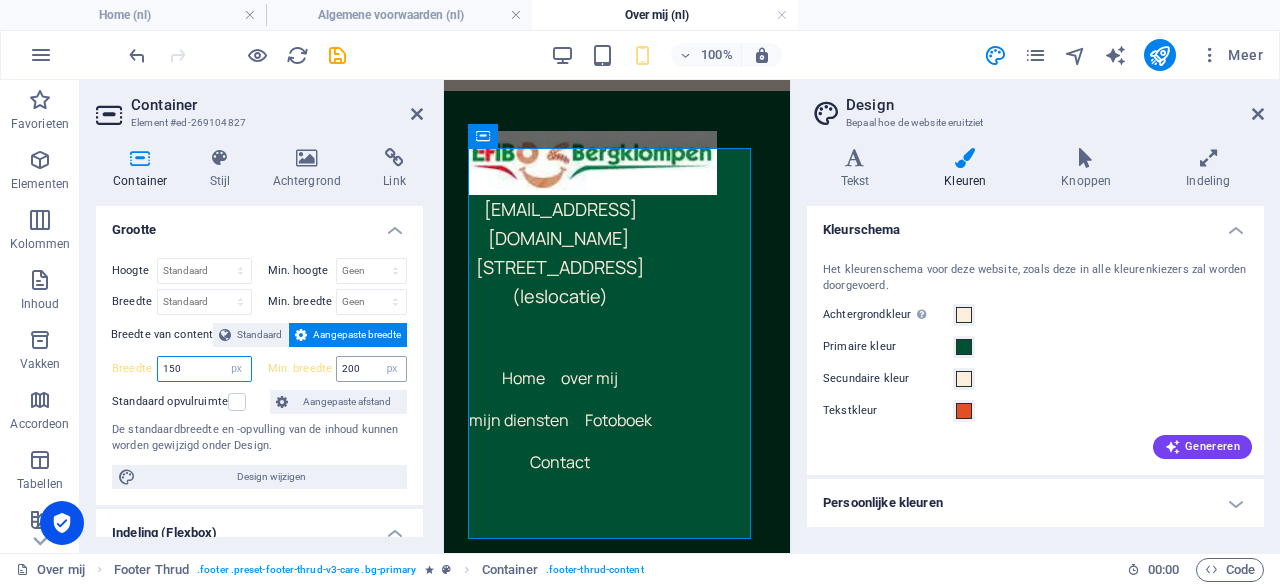 type on "150" 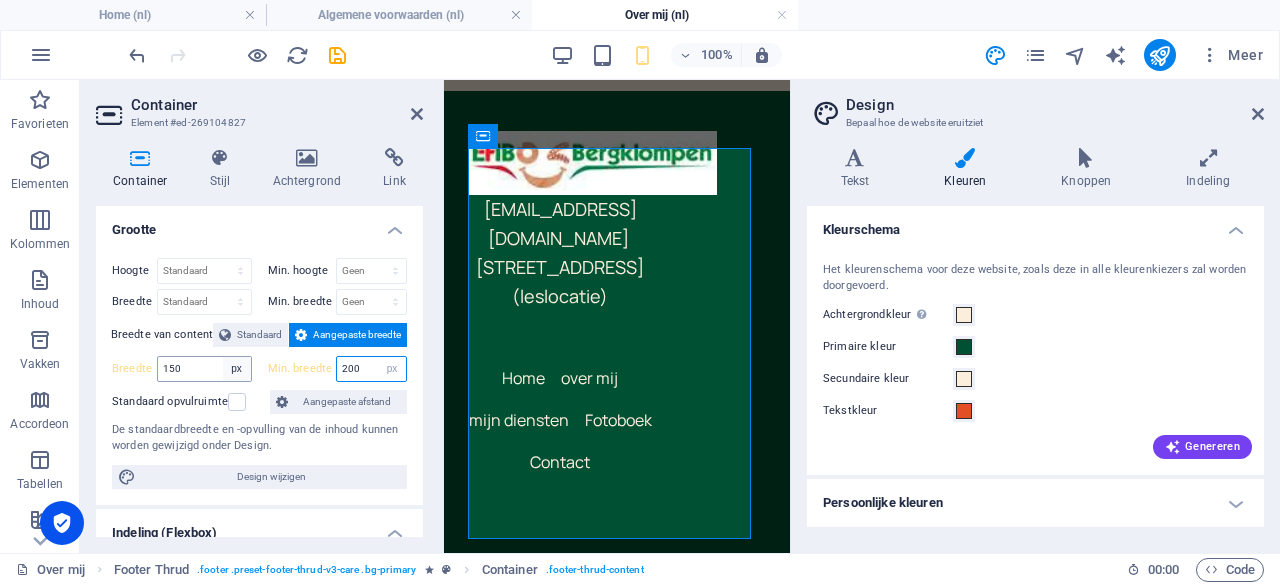drag, startPoint x: 367, startPoint y: 365, endPoint x: 248, endPoint y: 357, distance: 119.26861 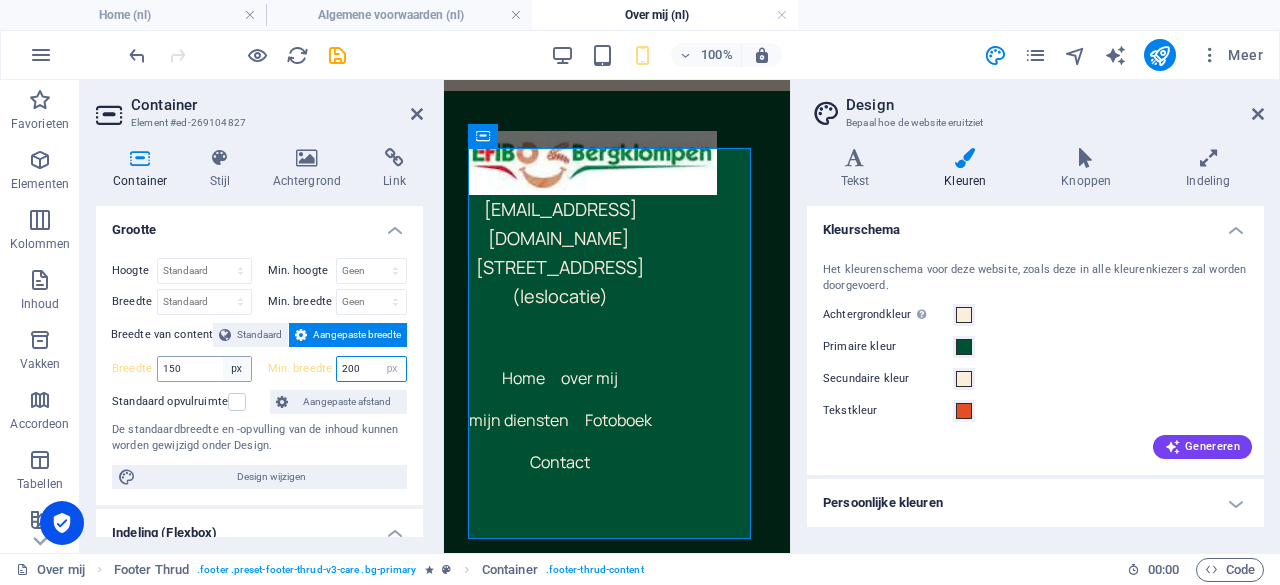 click on "Breedte 150 Standaard px rem % em vh vw Min. breedte 200 Geen px rem % vh vw" at bounding box center (259, 369) 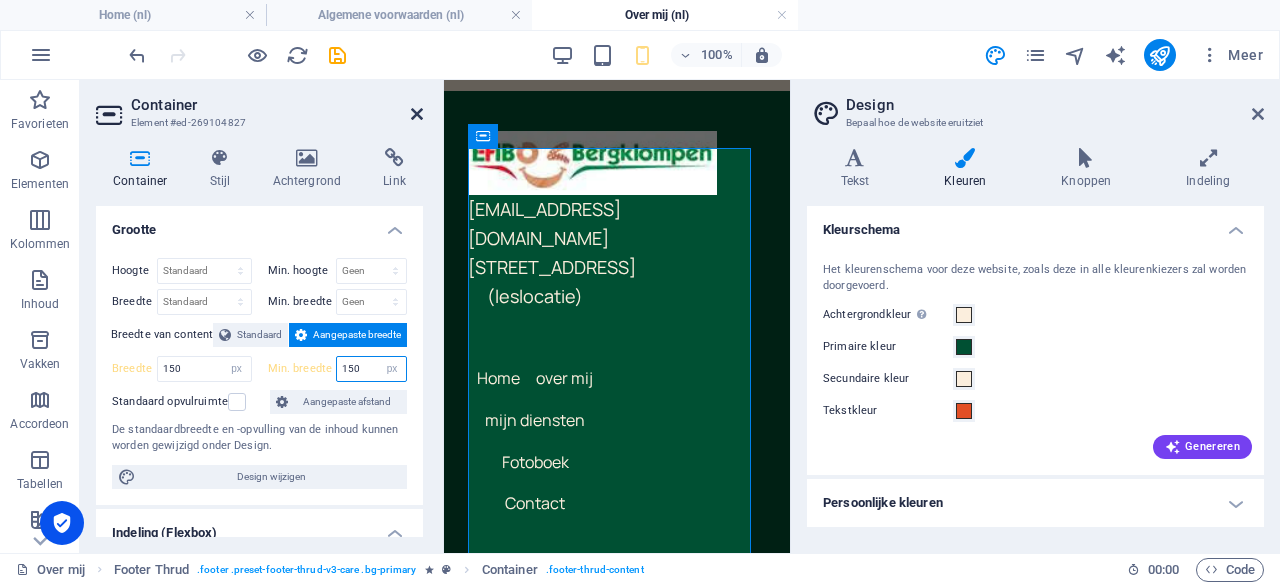 type on "150" 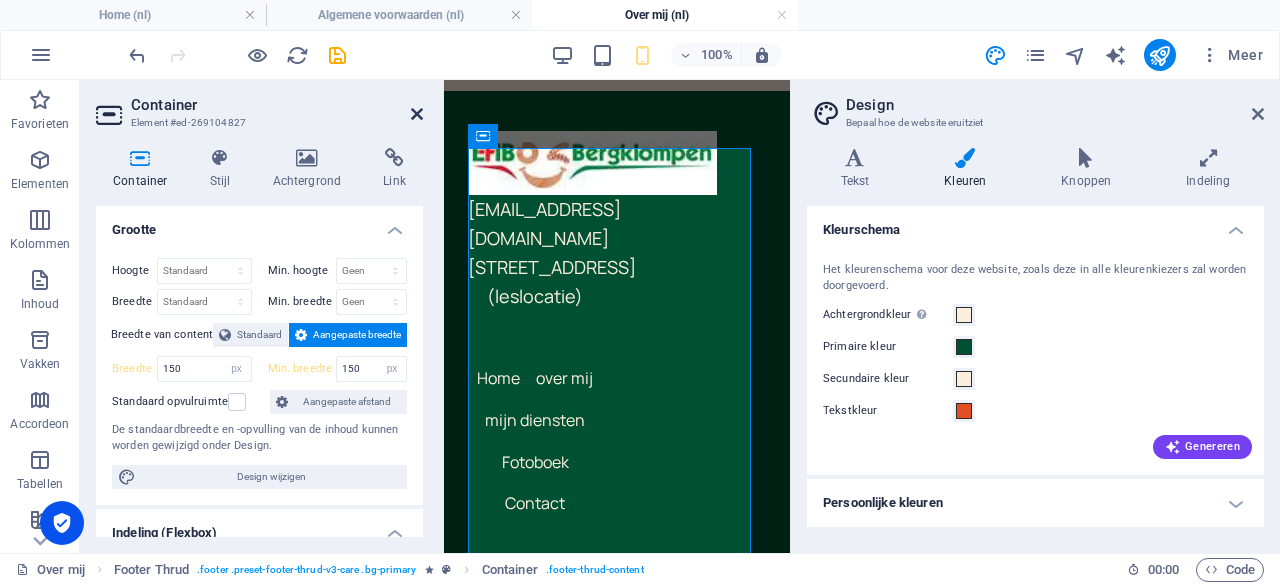 click at bounding box center (417, 114) 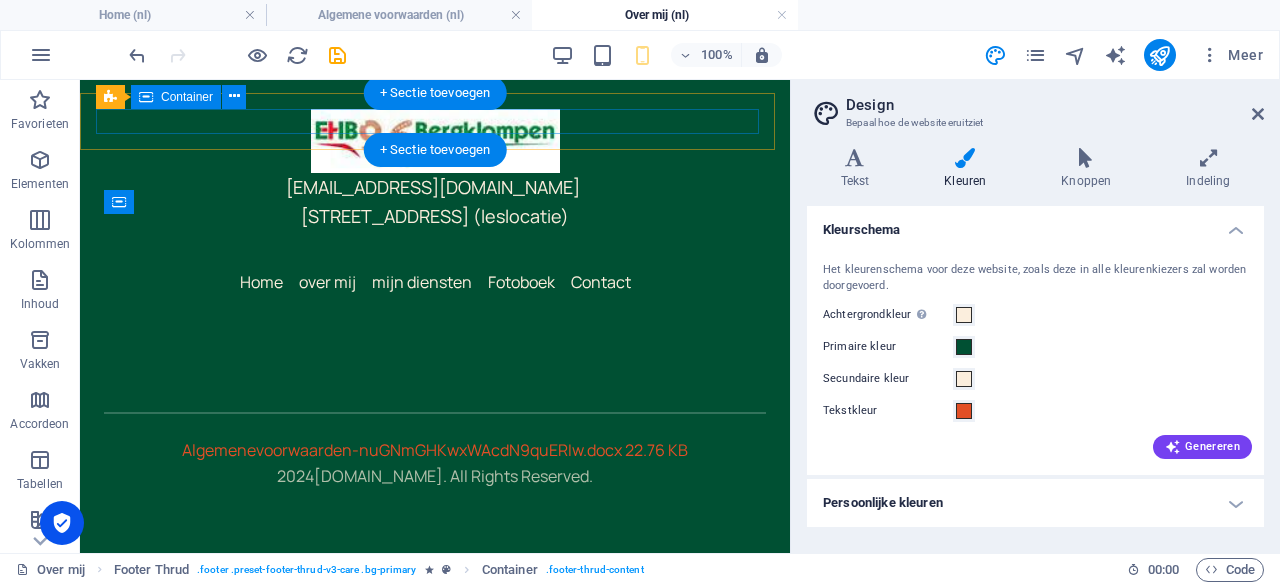 scroll, scrollTop: 2410, scrollLeft: 0, axis: vertical 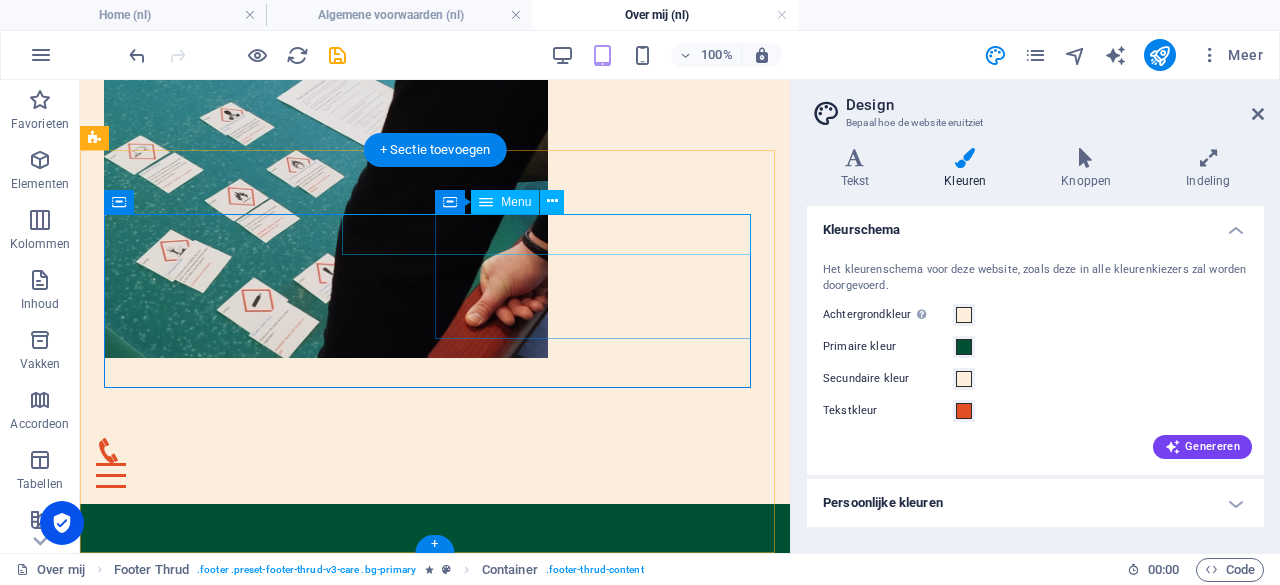 click on "Home over mij mijn diensten Fotoboek Contact" at bounding box center (435, 742) 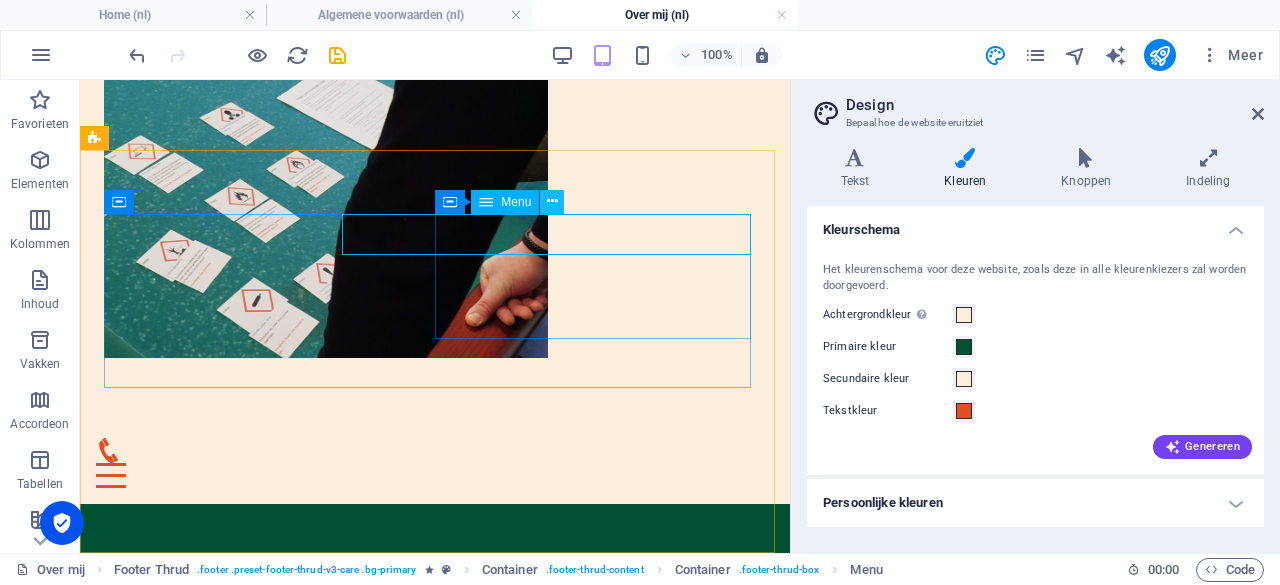 click at bounding box center (552, 202) 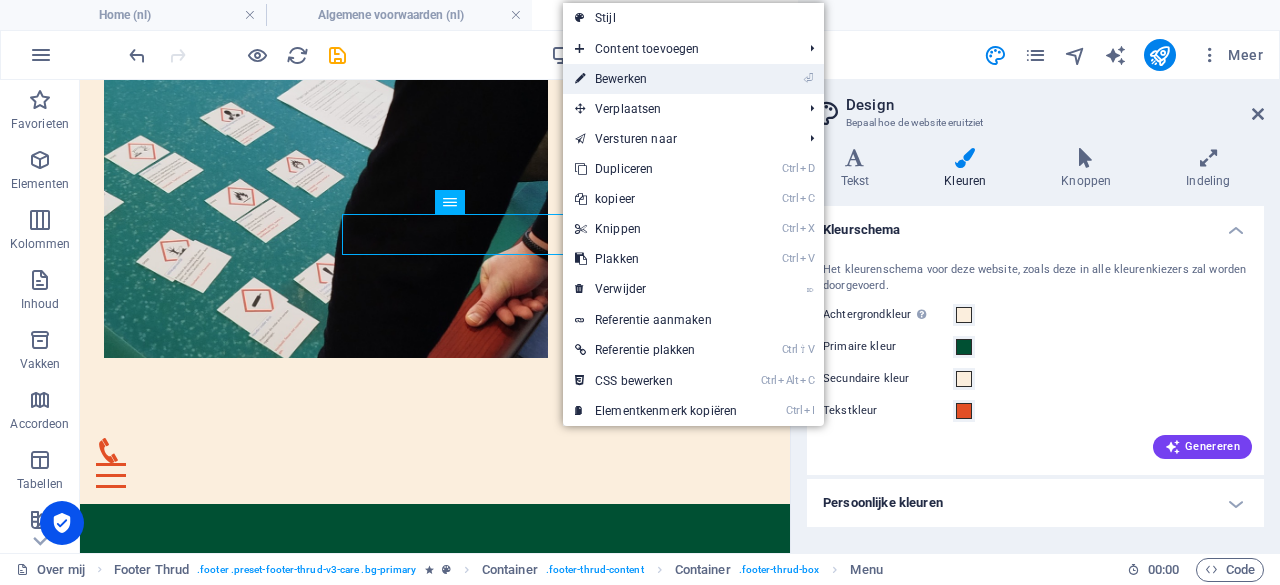 click on "⏎  Bewerken" at bounding box center [656, 79] 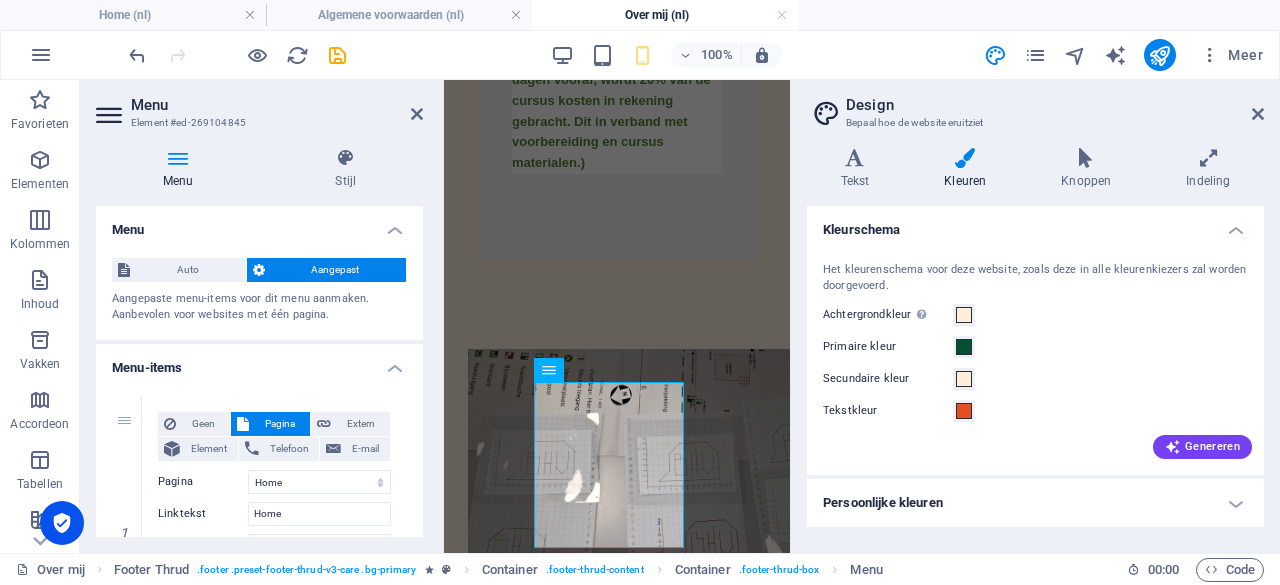 scroll, scrollTop: 3472, scrollLeft: 0, axis: vertical 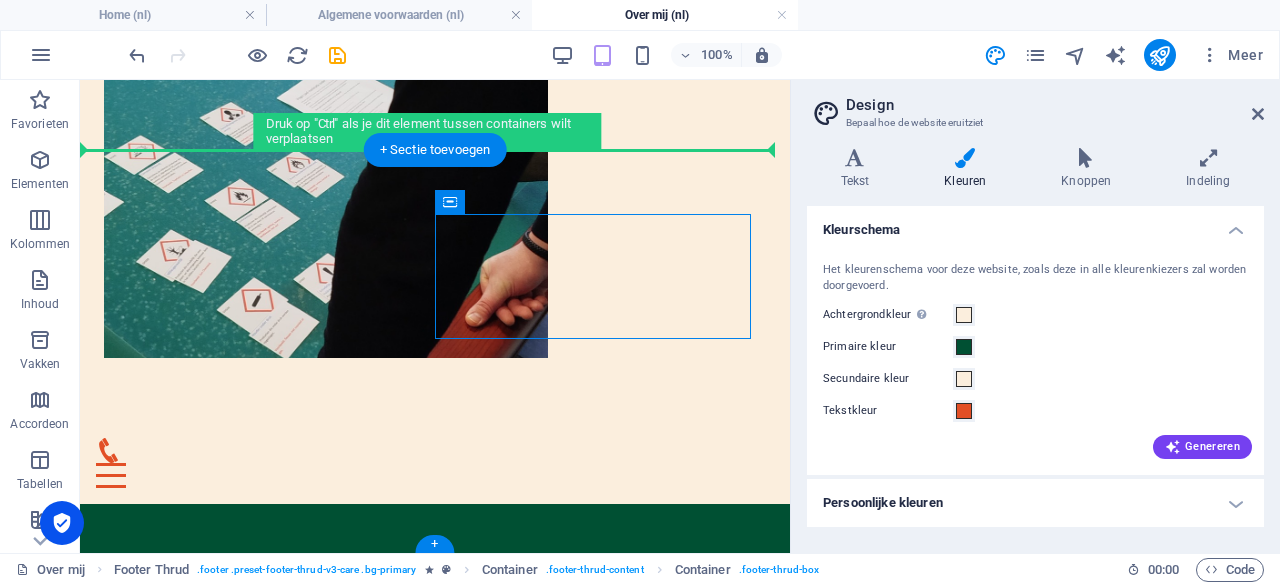 drag, startPoint x: 553, startPoint y: 371, endPoint x: 652, endPoint y: 118, distance: 271.67996 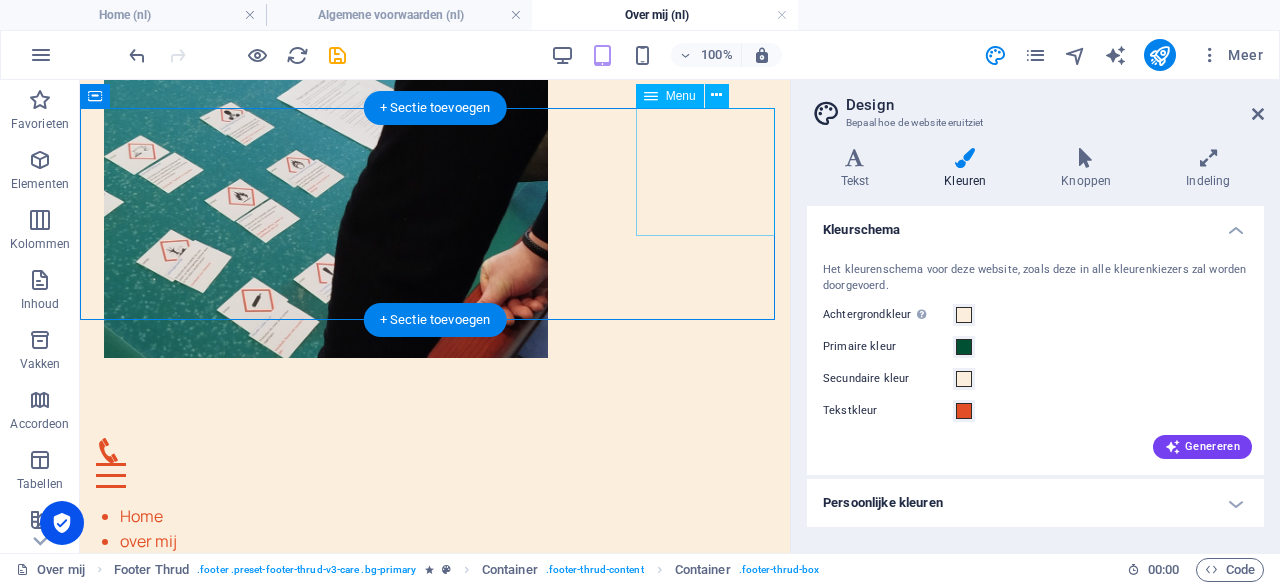 scroll, scrollTop: 2452, scrollLeft: 0, axis: vertical 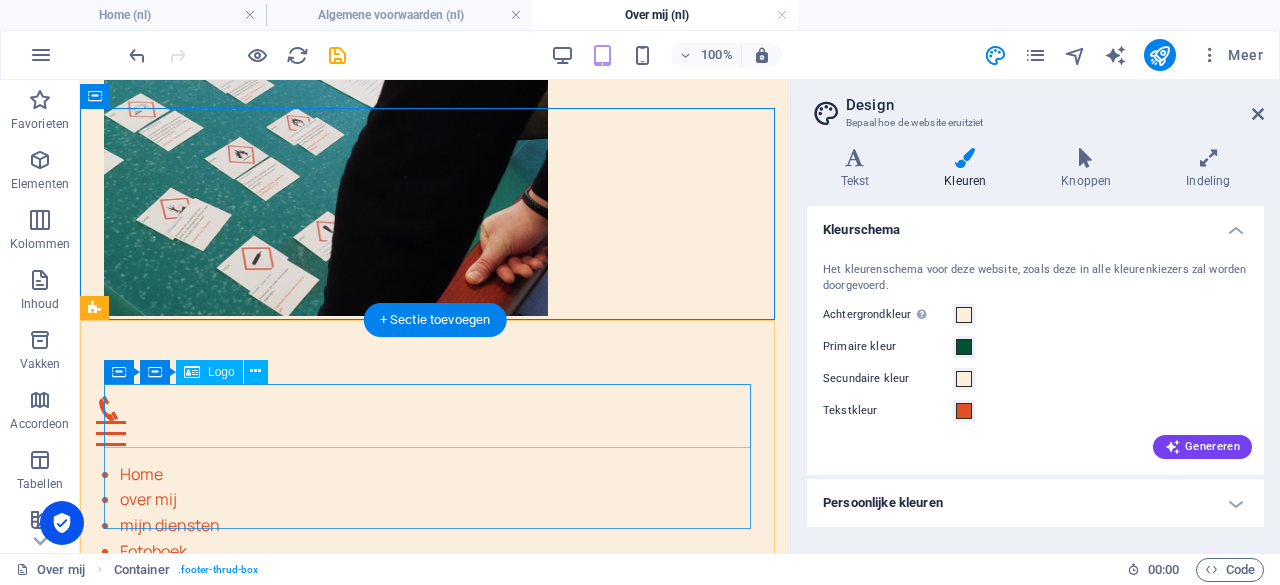 drag, startPoint x: 672, startPoint y: 96, endPoint x: 568, endPoint y: 318, distance: 245.15302 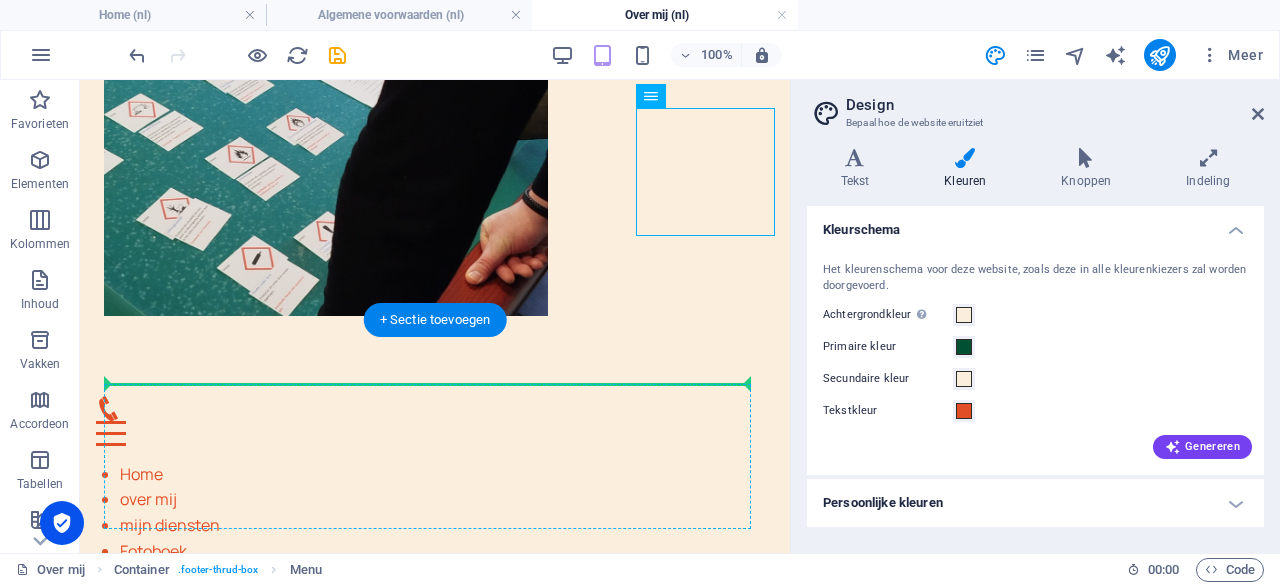 drag, startPoint x: 680, startPoint y: 97, endPoint x: 592, endPoint y: 319, distance: 238.80536 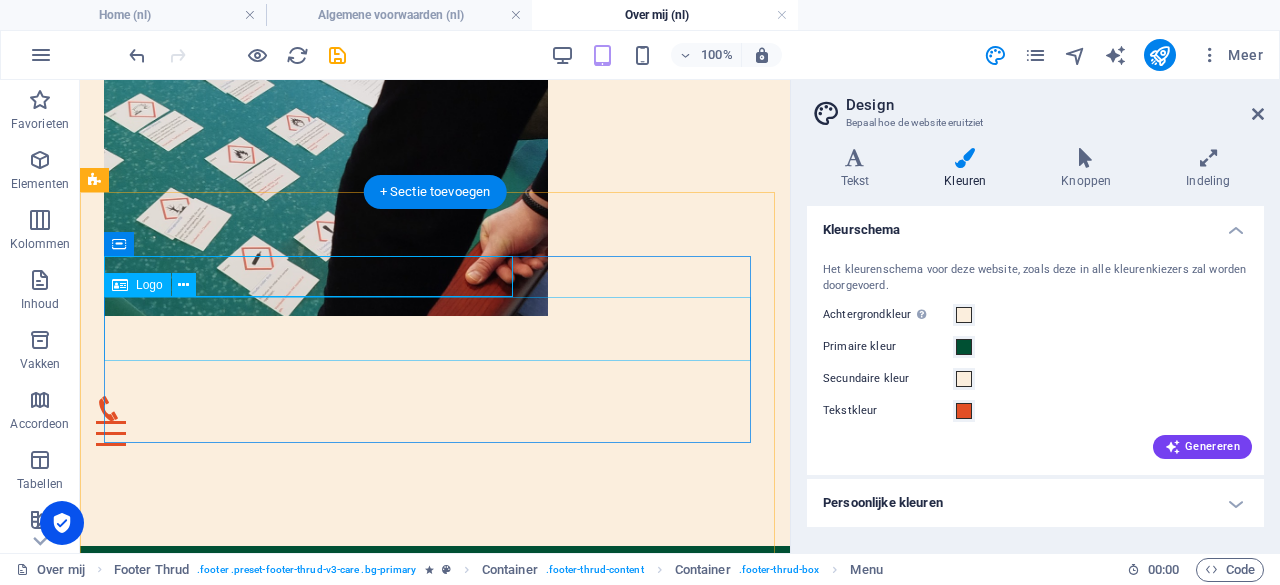 click 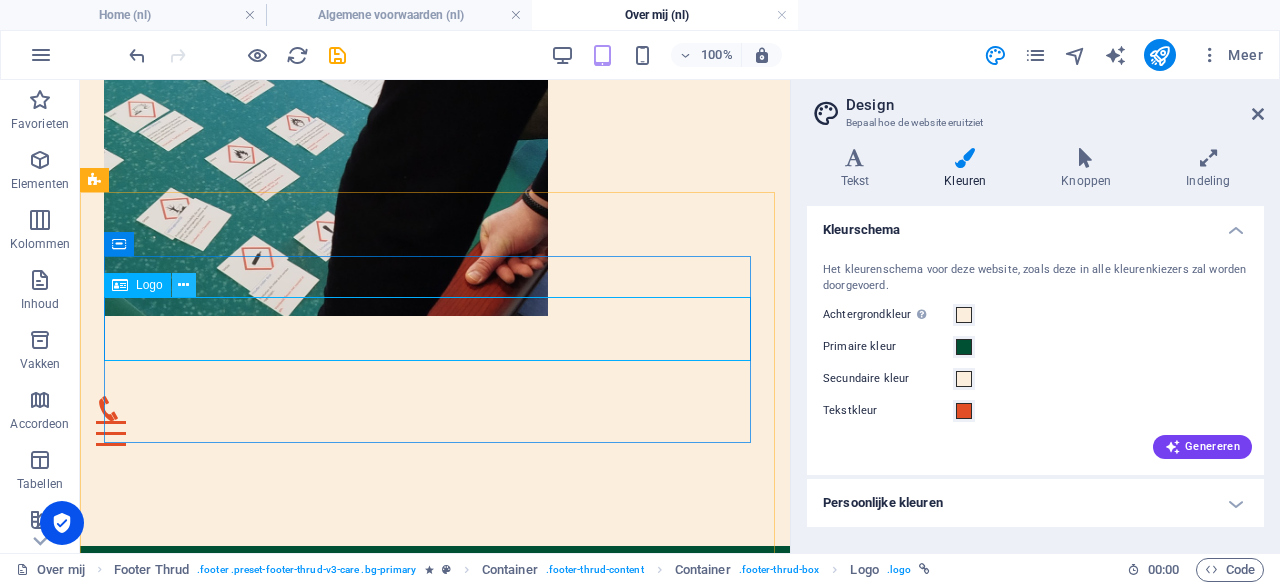 click 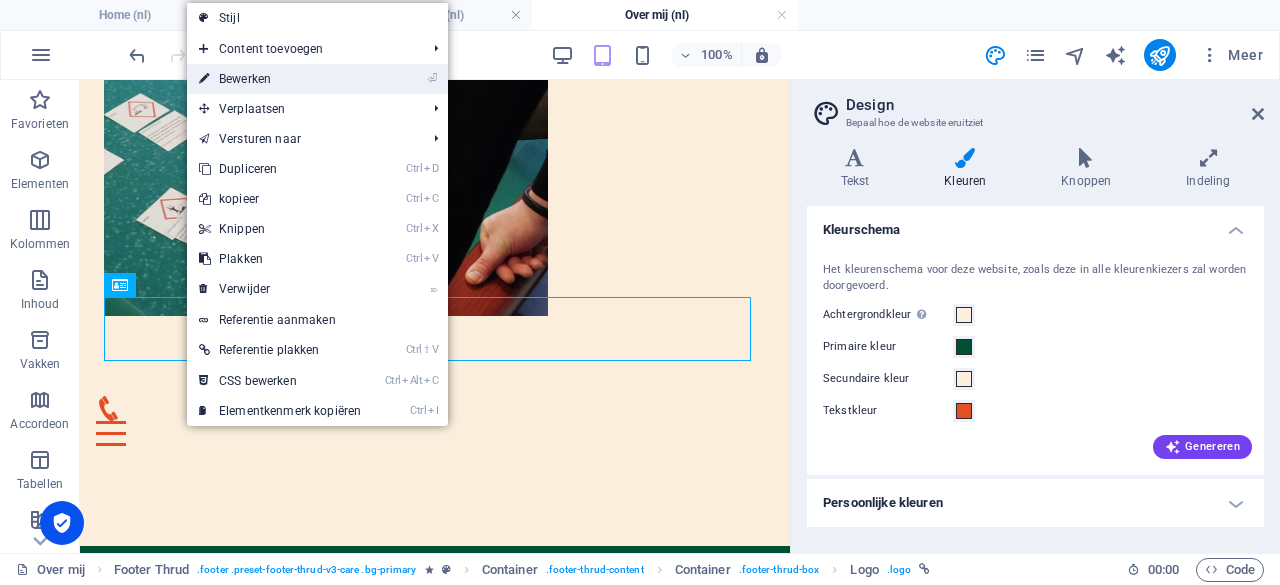 drag, startPoint x: 256, startPoint y: 77, endPoint x: 3, endPoint y: 58, distance: 253.71243 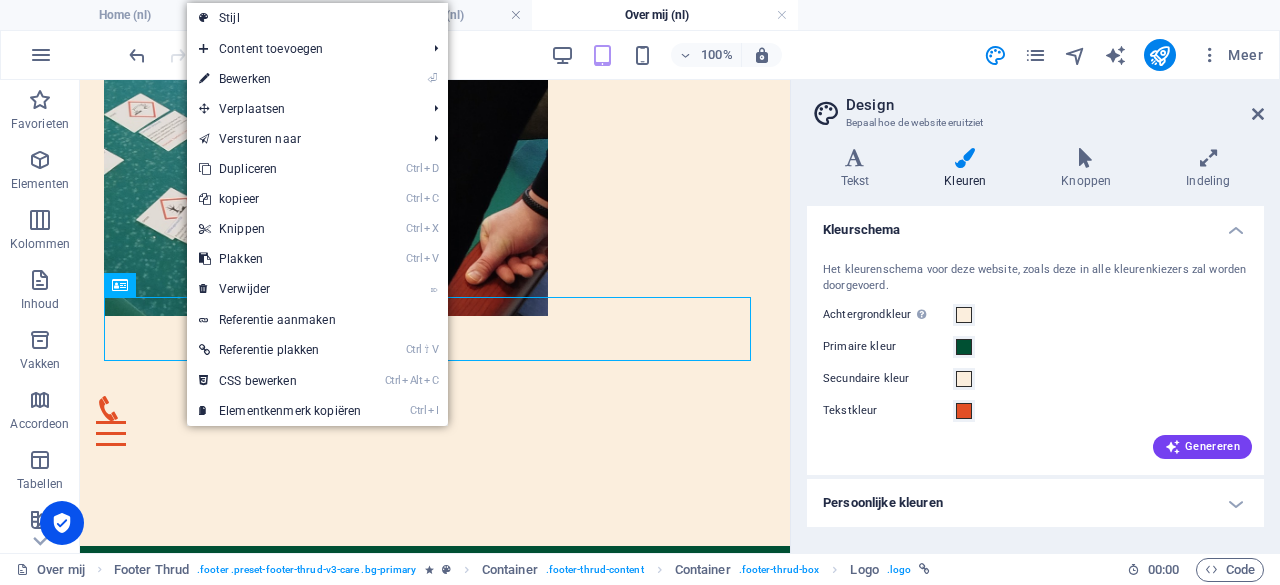 select on "px" 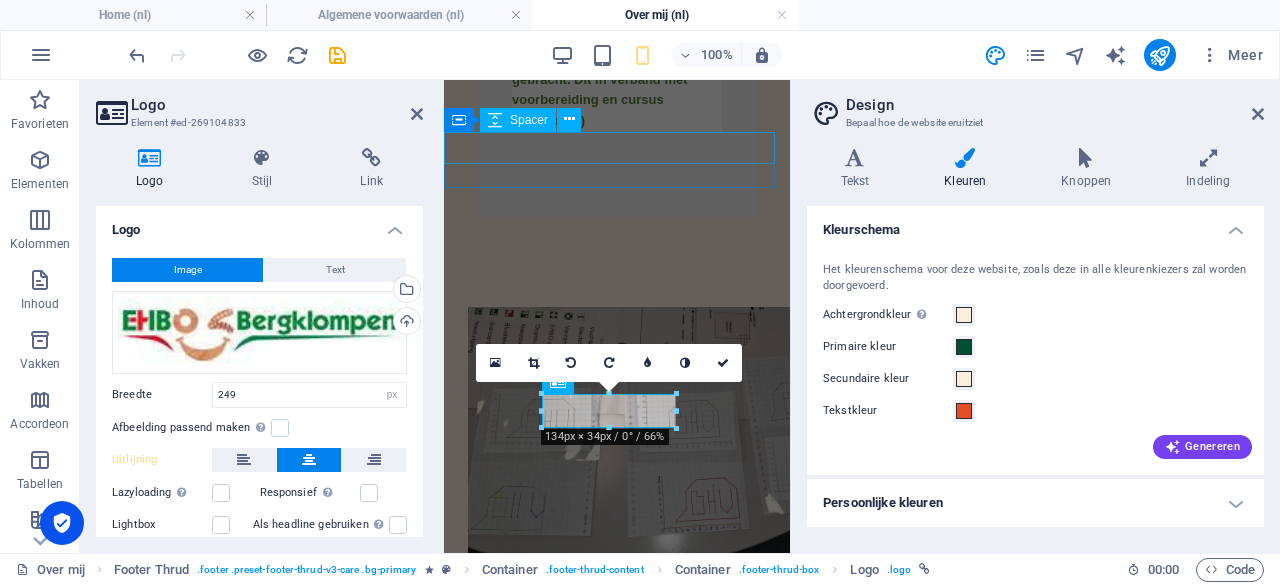 scroll, scrollTop: 3472, scrollLeft: 0, axis: vertical 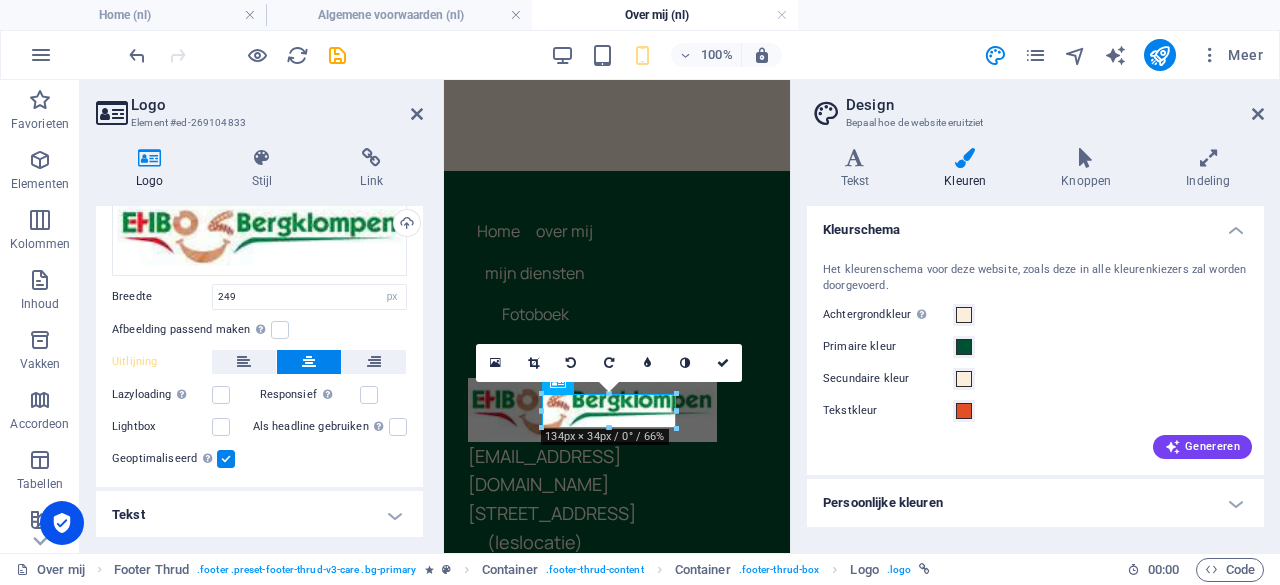 click on "Responsief Retina-afbeeldingen en voor smartphones geoptimaliseerde formaten automatisch laden." 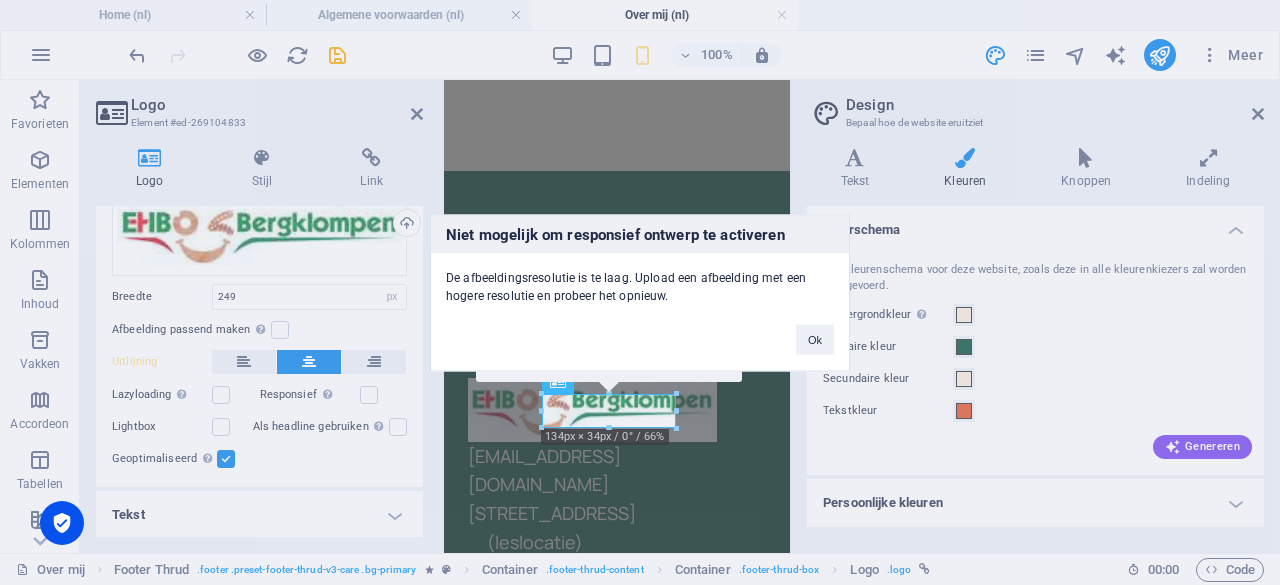 click on "Niet mogelijk om responsief ontwerp te activeren De afbeeldingsresolutie is te laag. Upload een afbeelding met een hogere resolutie en probeer het opnieuw. Ok" 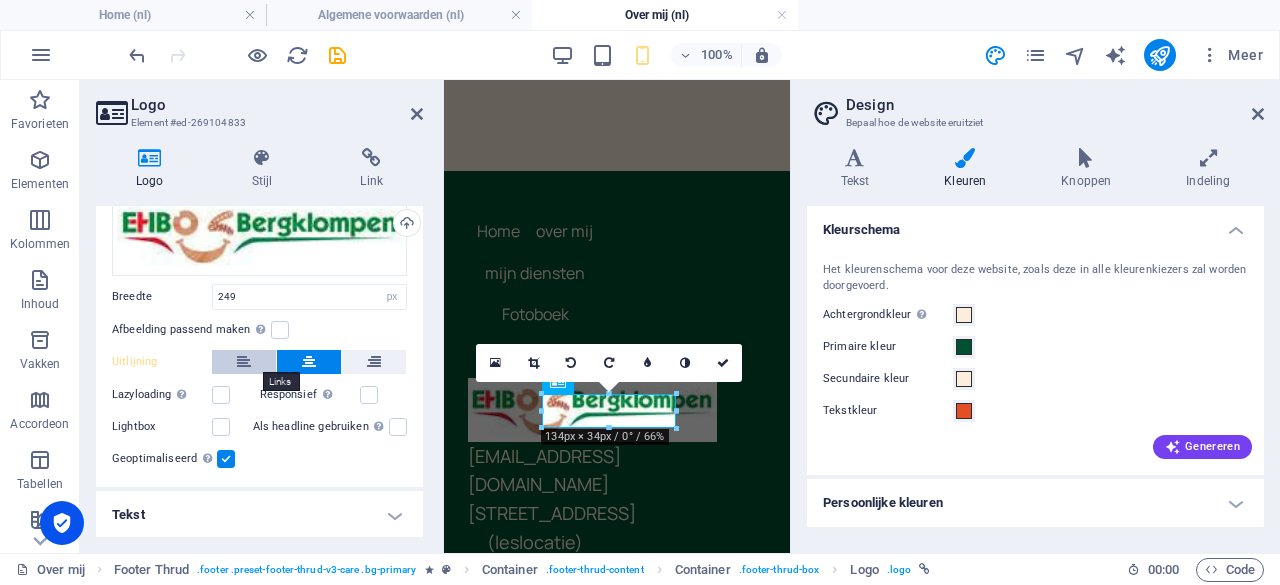 click 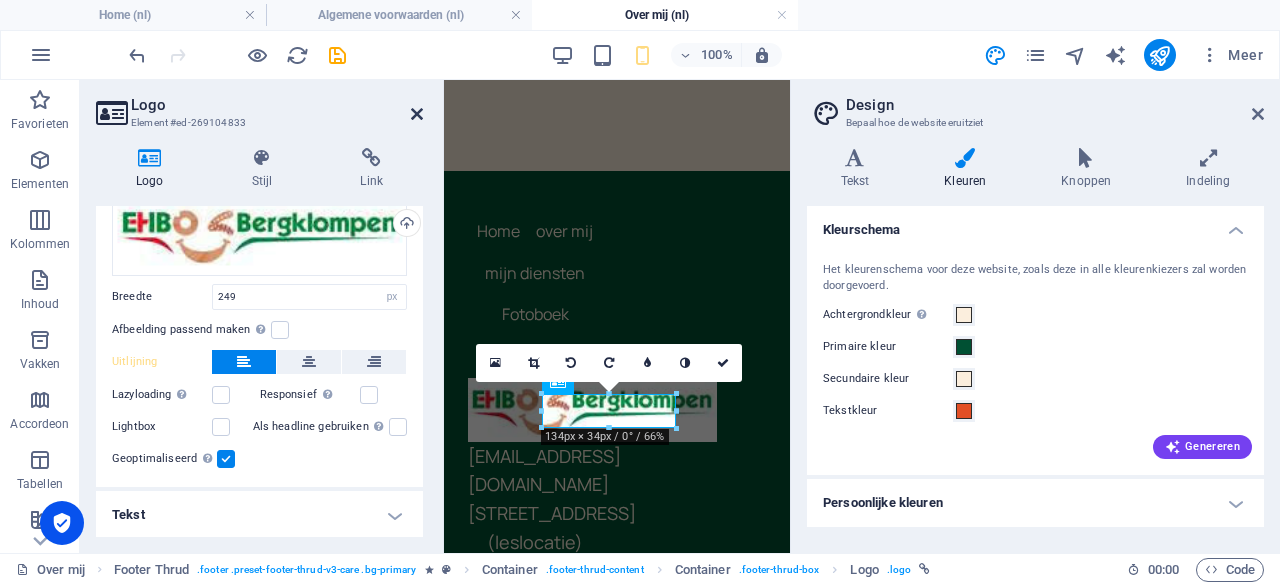 click 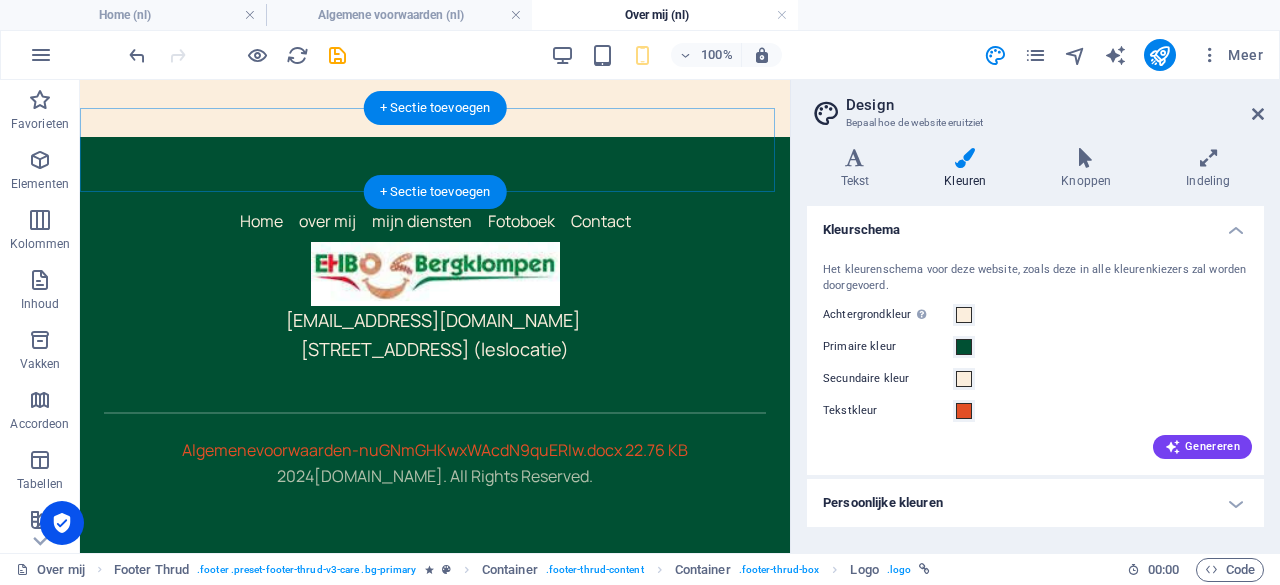 scroll, scrollTop: 2452, scrollLeft: 0, axis: vertical 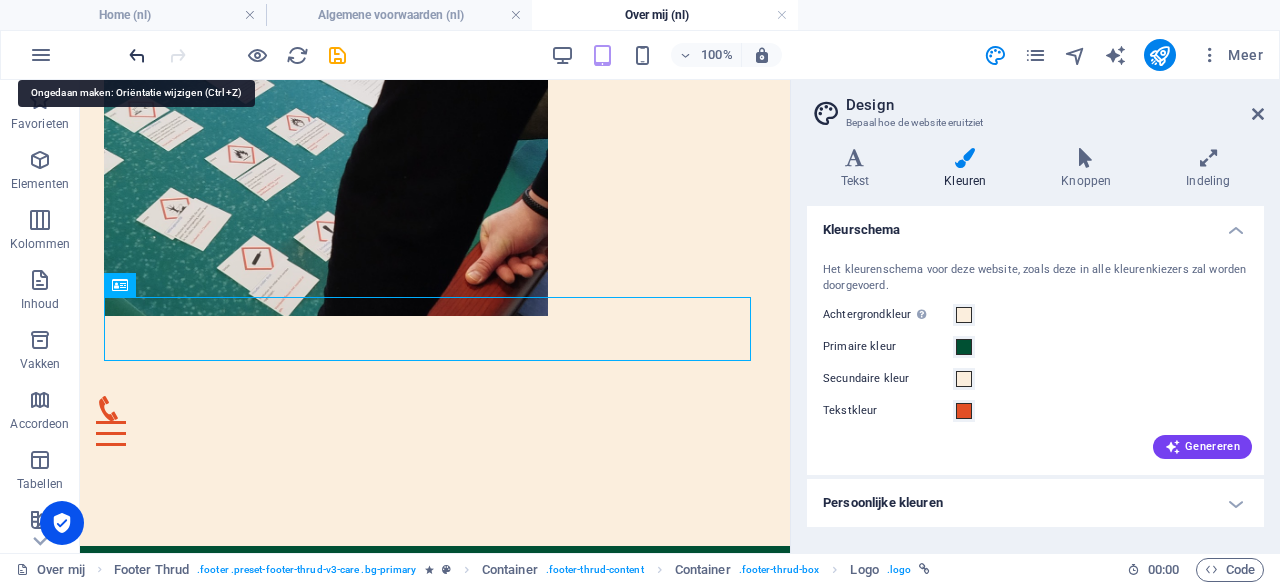 click 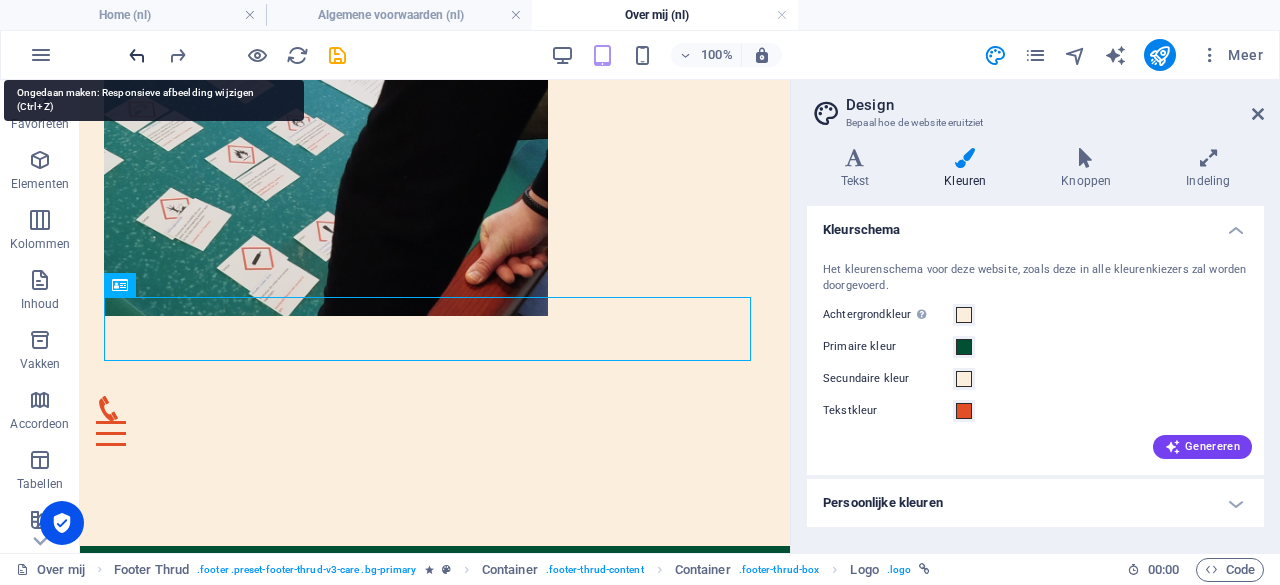 click 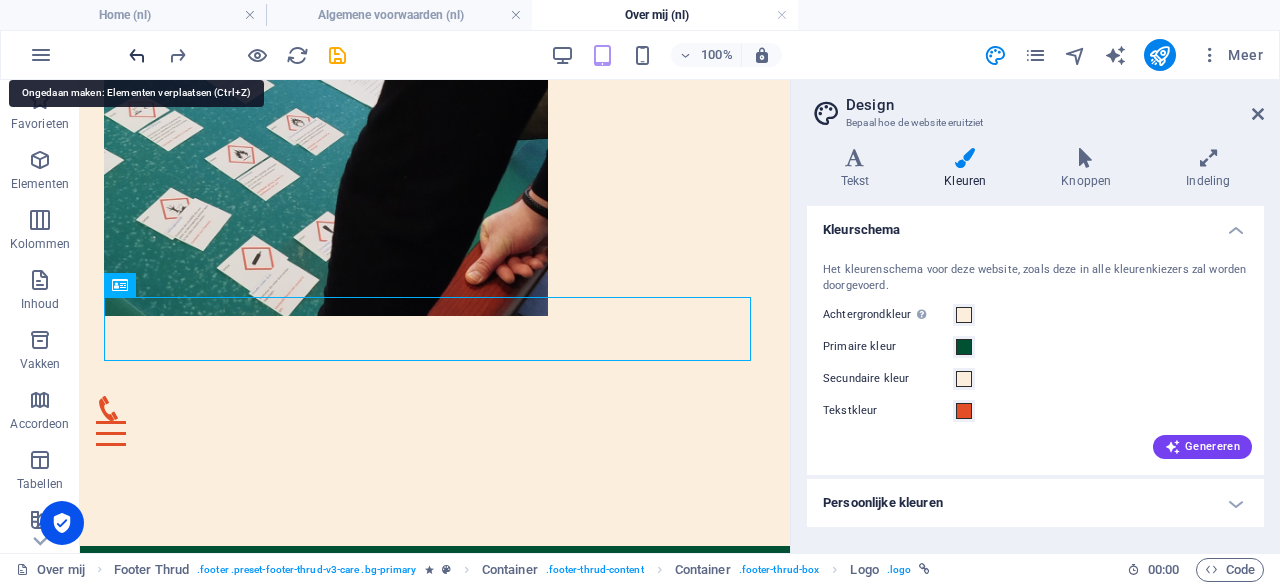 click 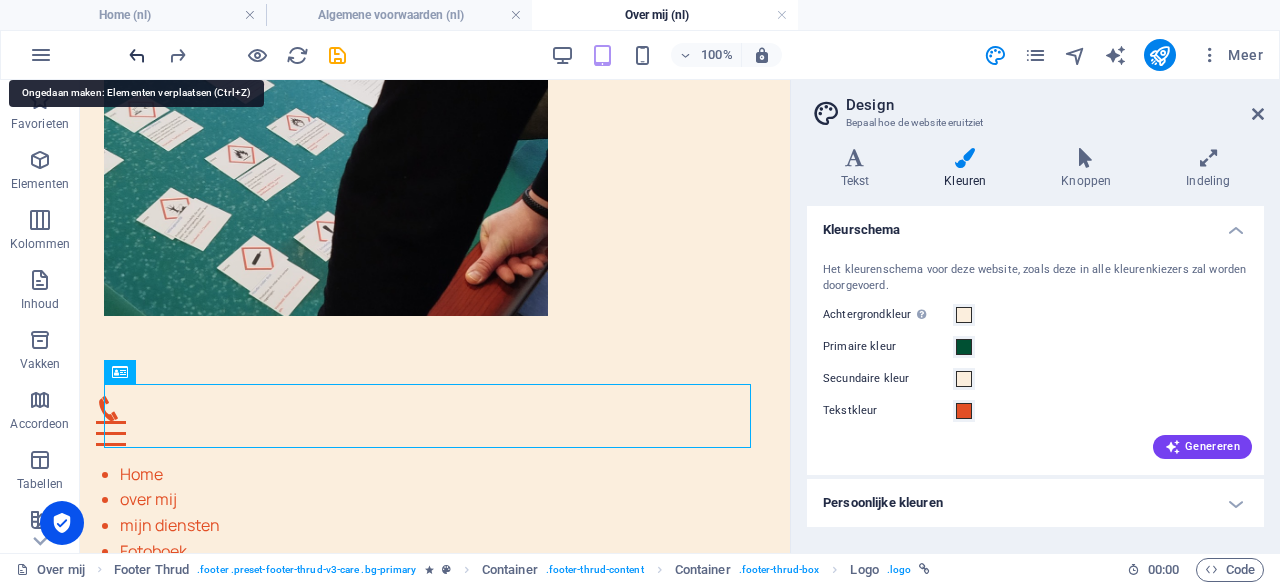 click 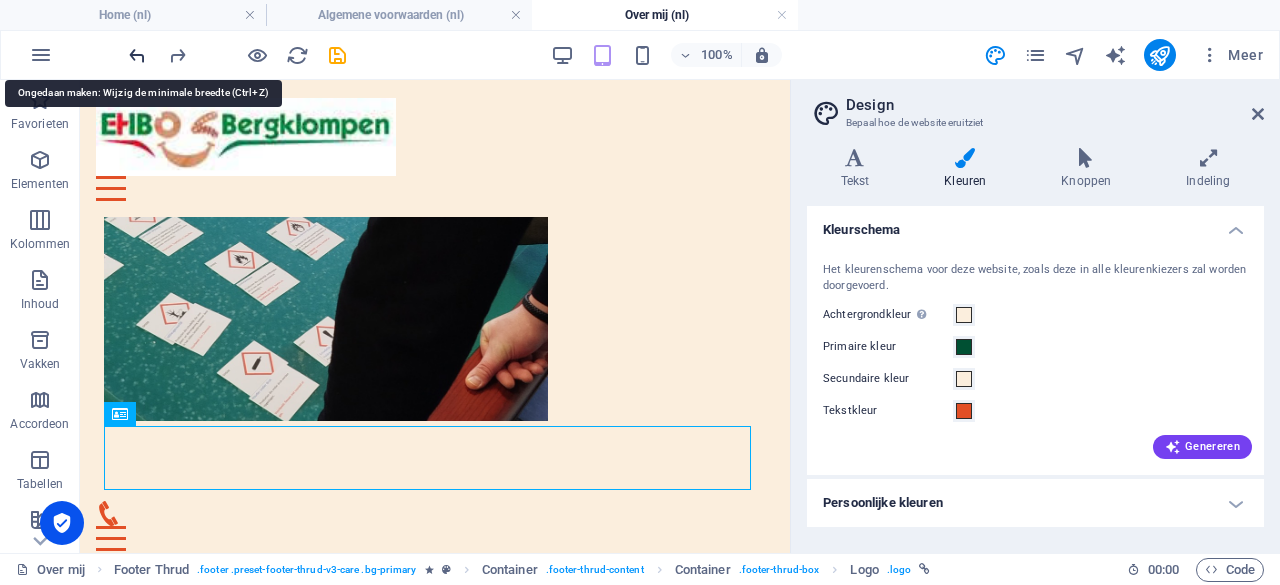 scroll, scrollTop: 2410, scrollLeft: 0, axis: vertical 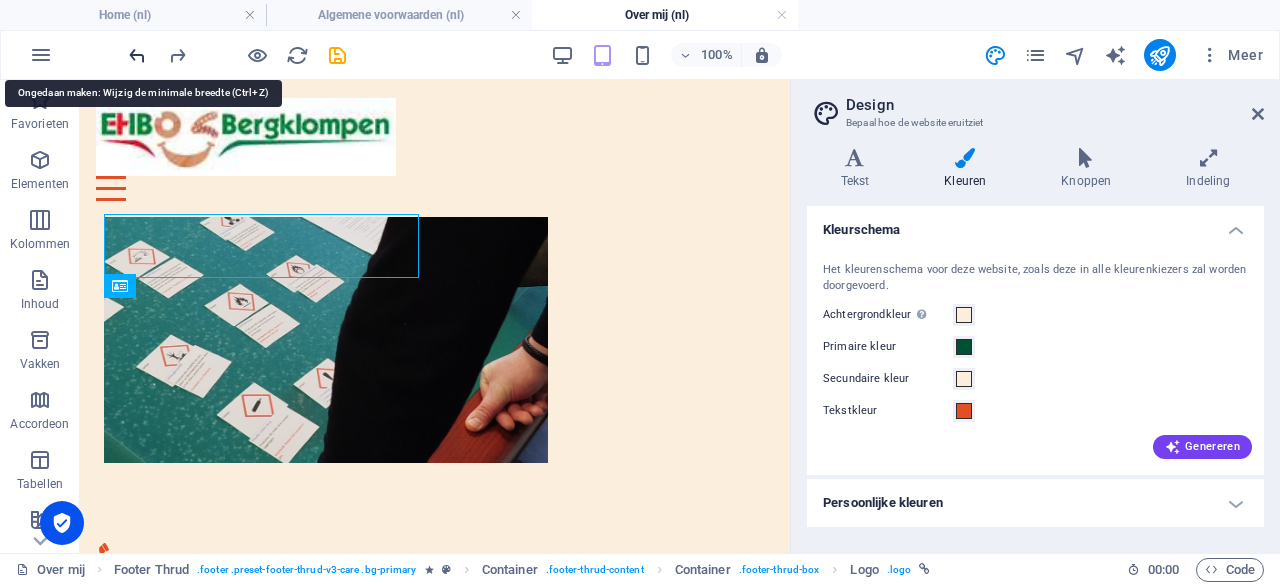 click 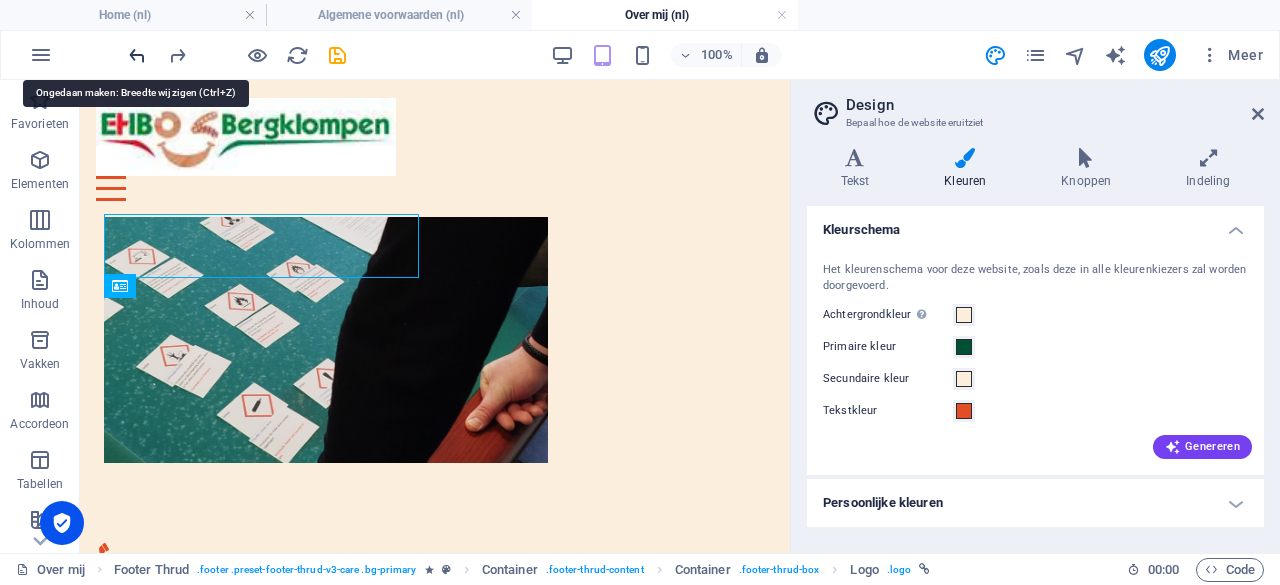click 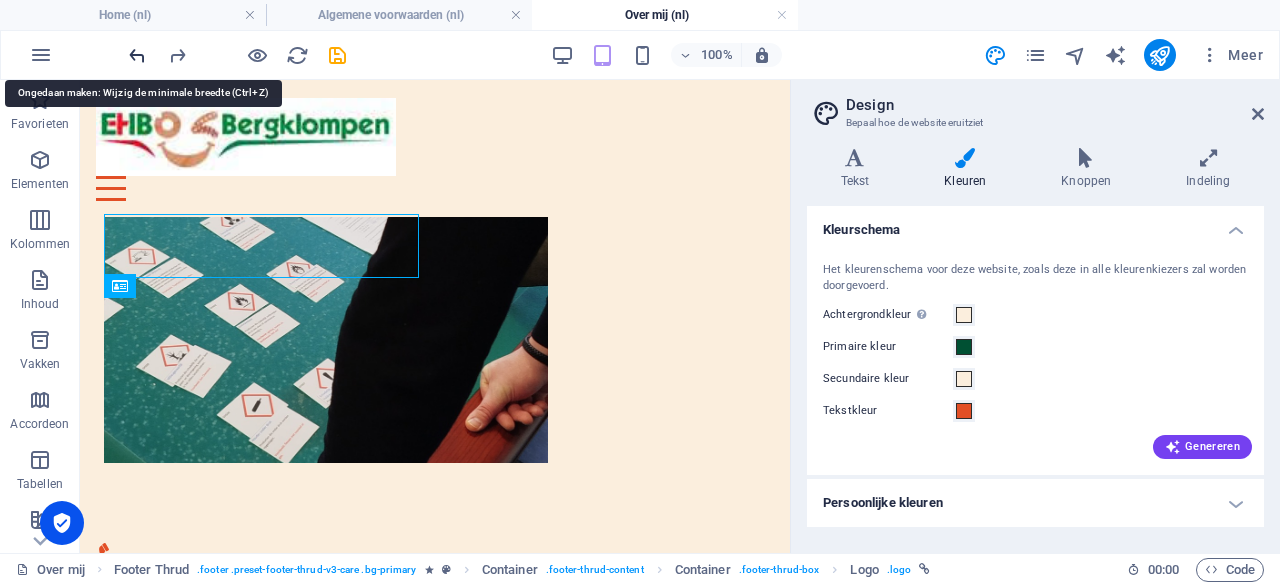 click 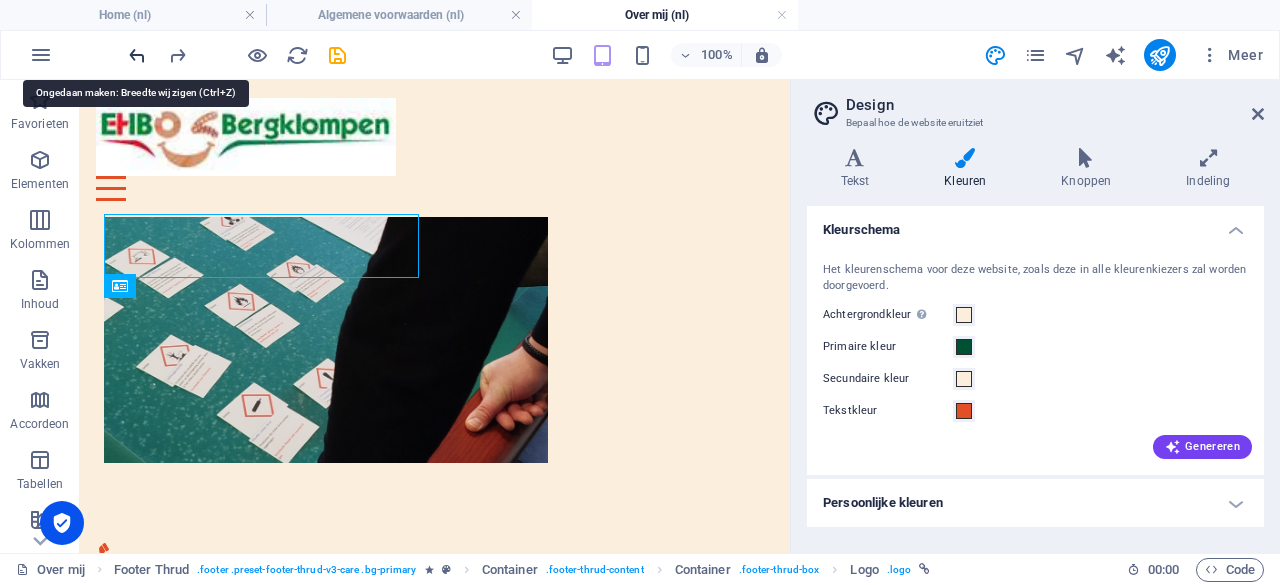 click 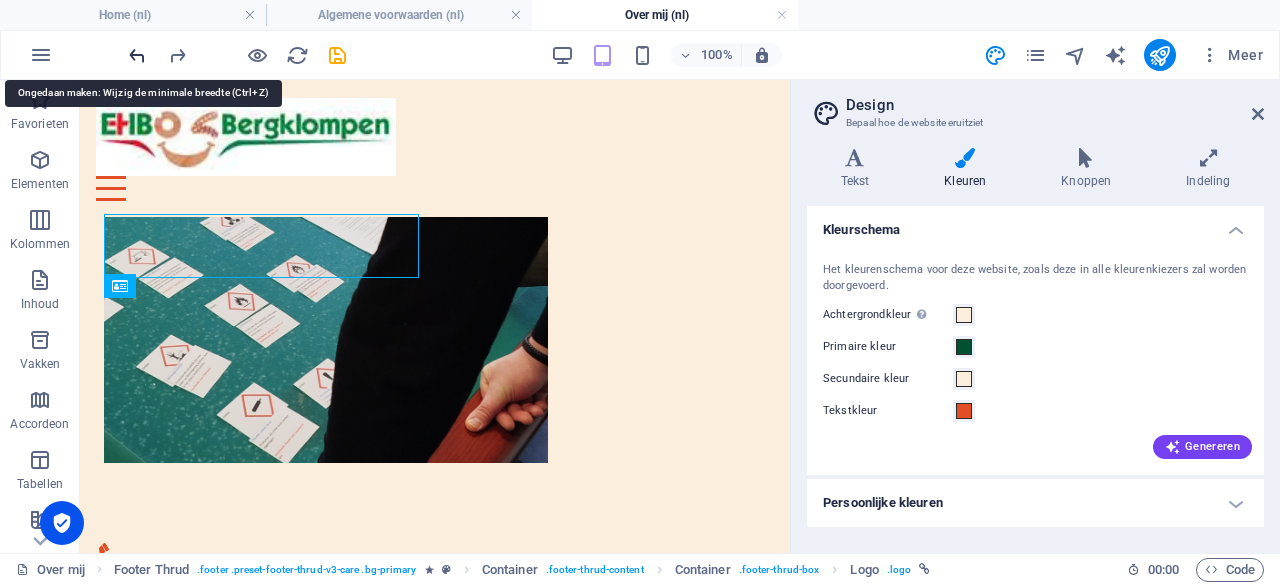 click 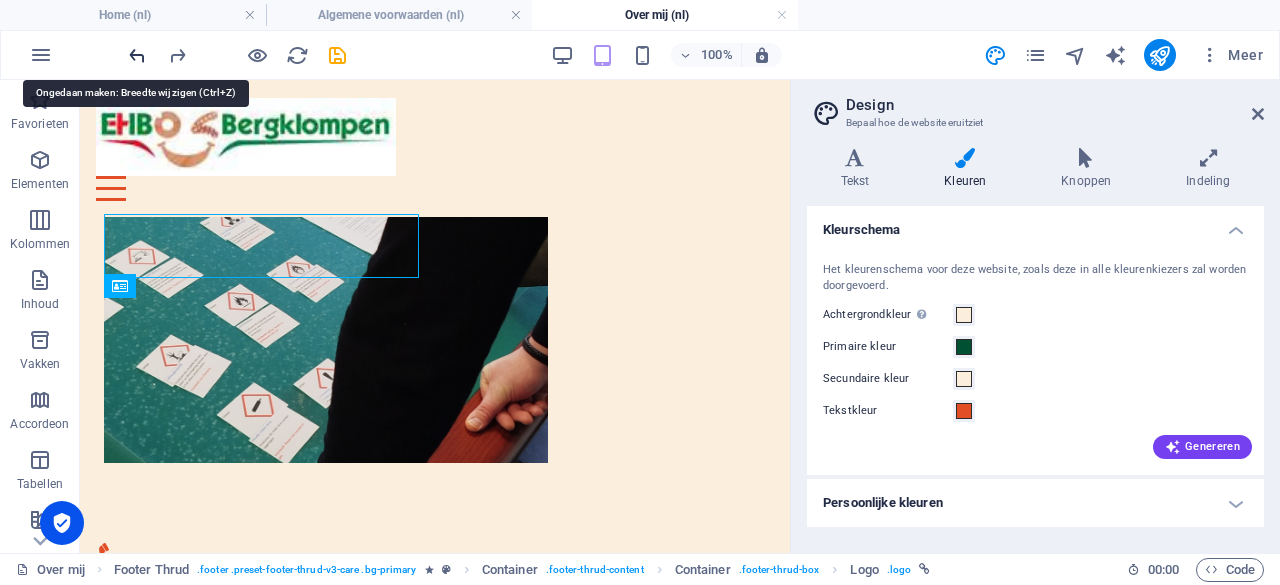 click 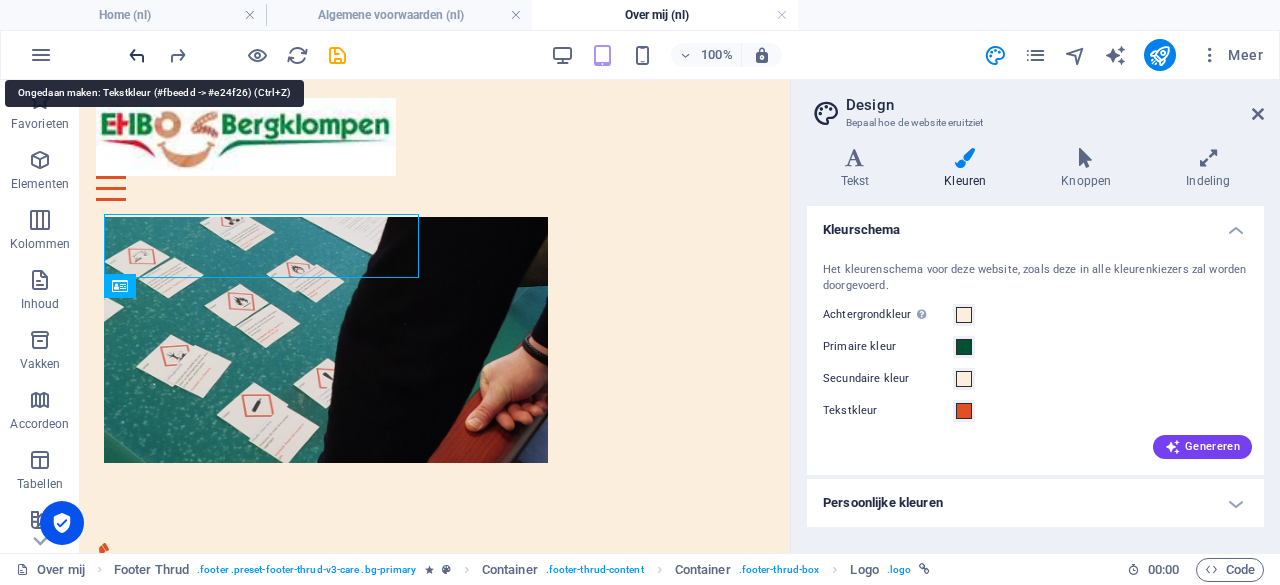 click 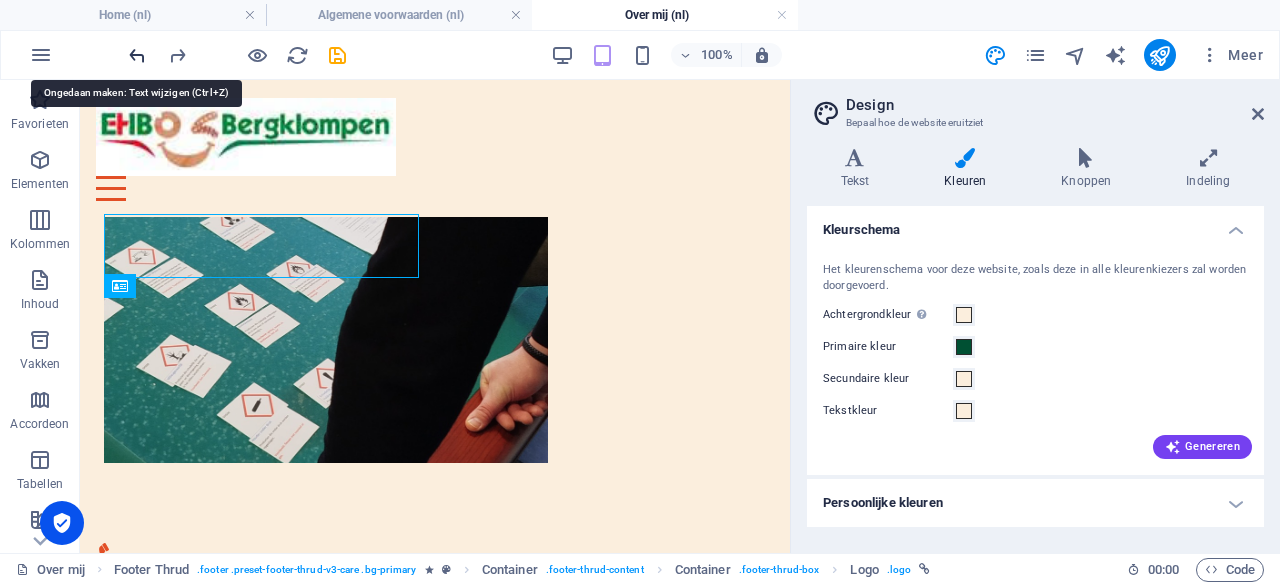 click 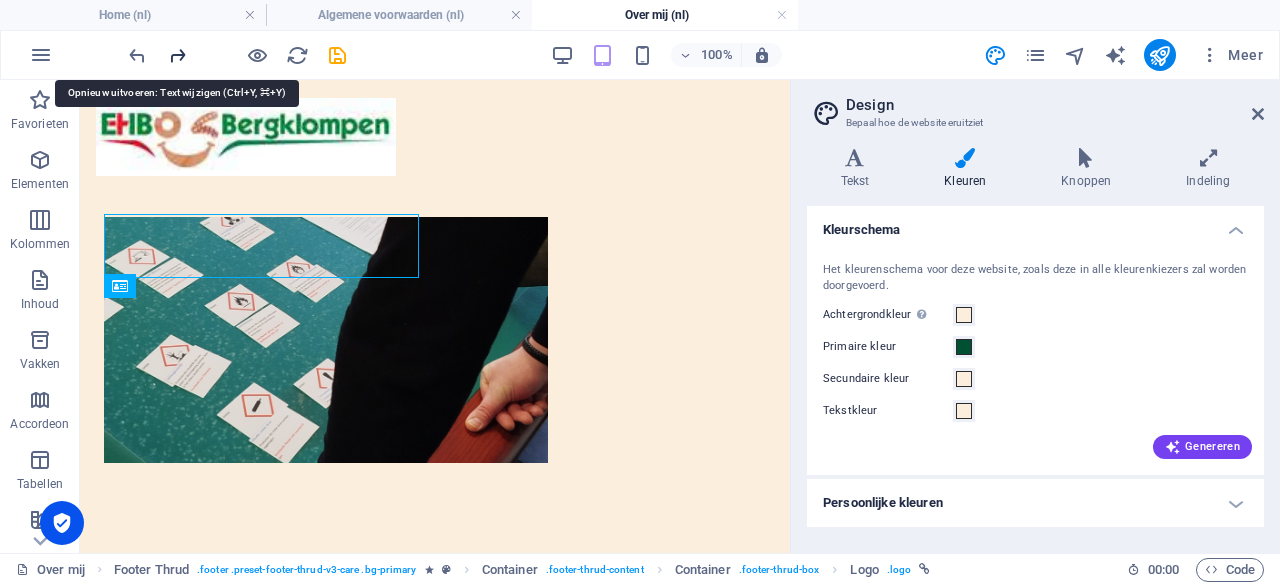 click 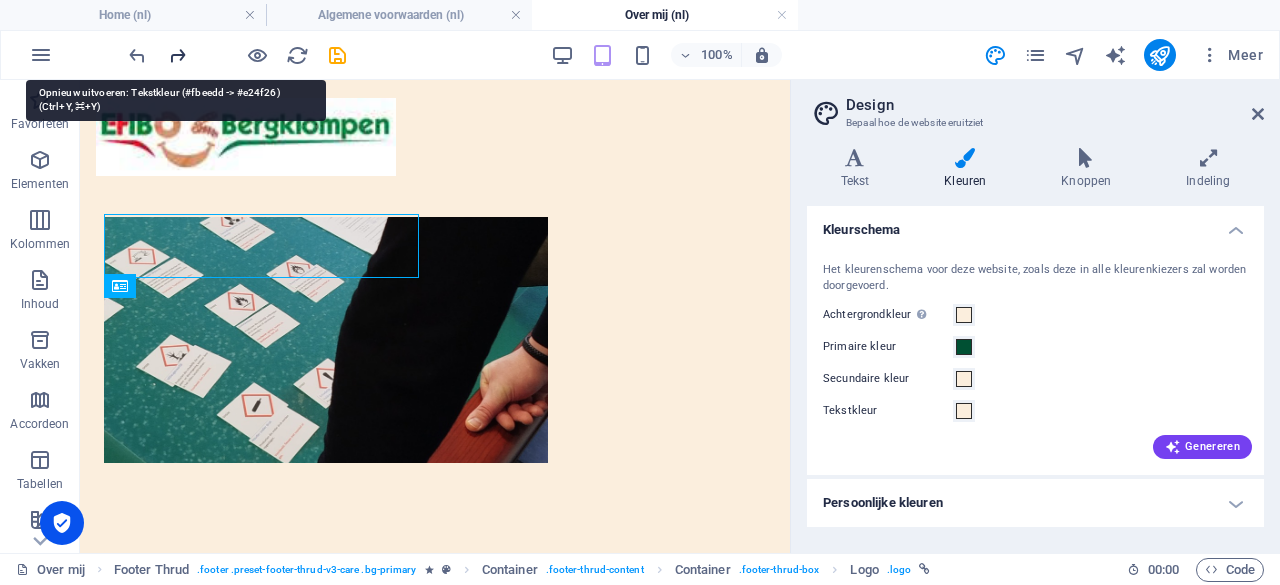click 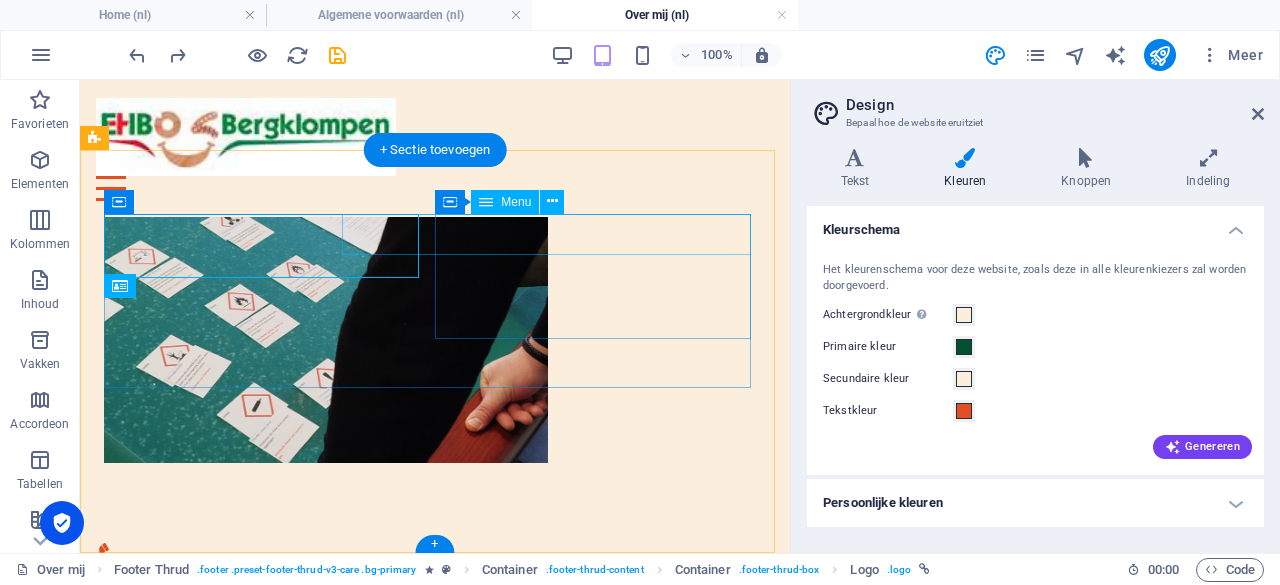 click on "Home over mij mijn diensten Fotoboek Contact" 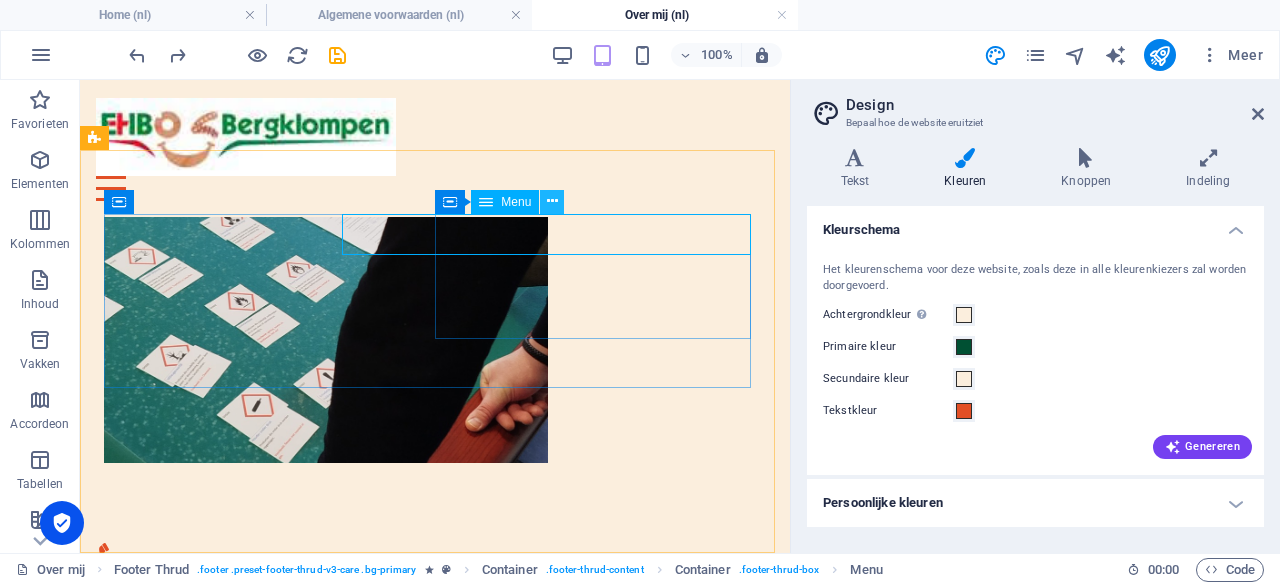 click 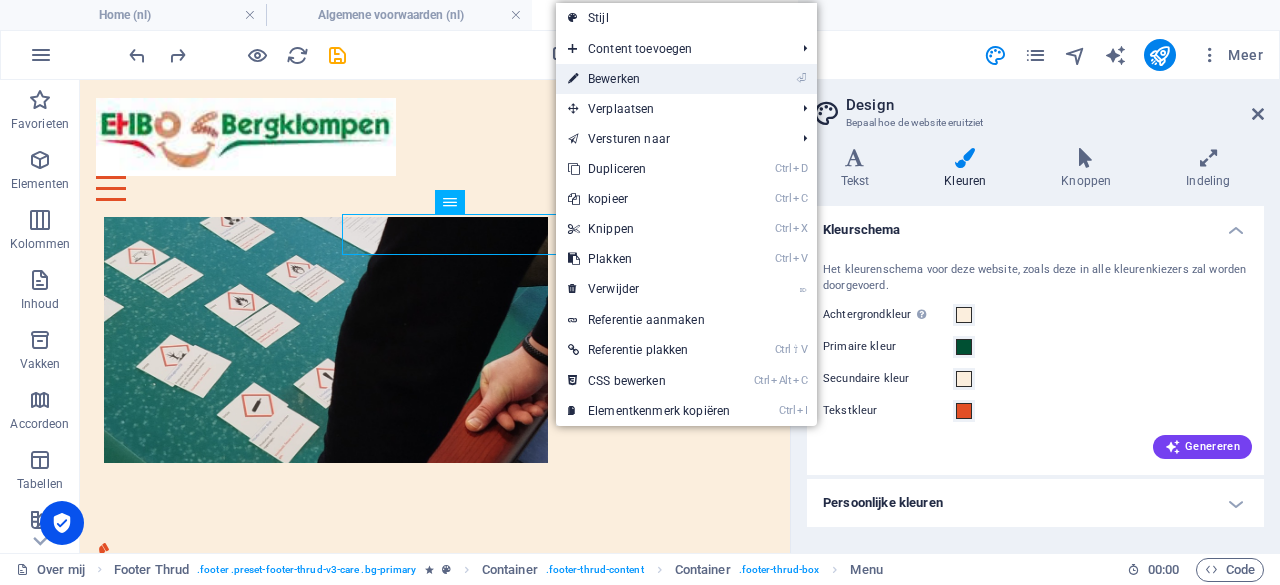 click on "⏎  Bewerken" 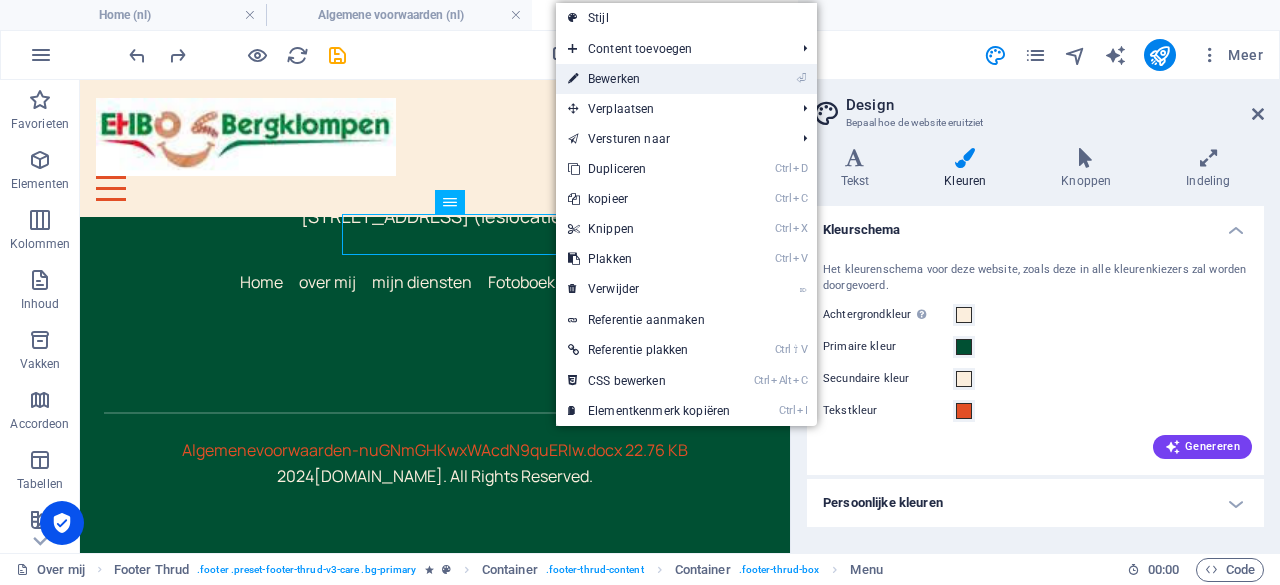 select 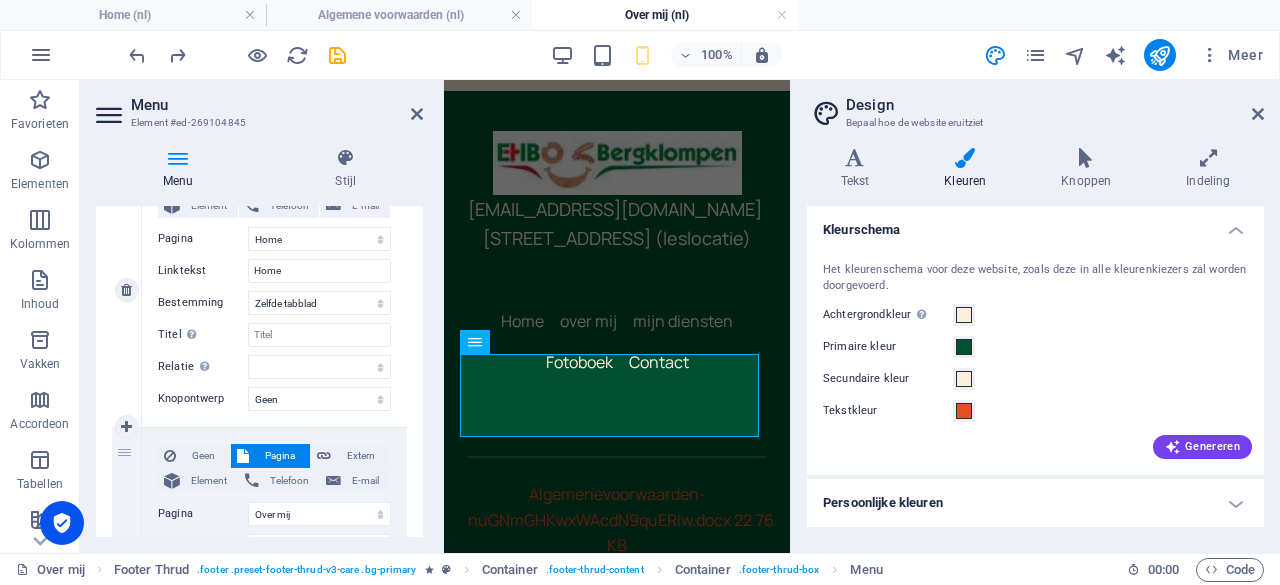scroll, scrollTop: 246, scrollLeft: 0, axis: vertical 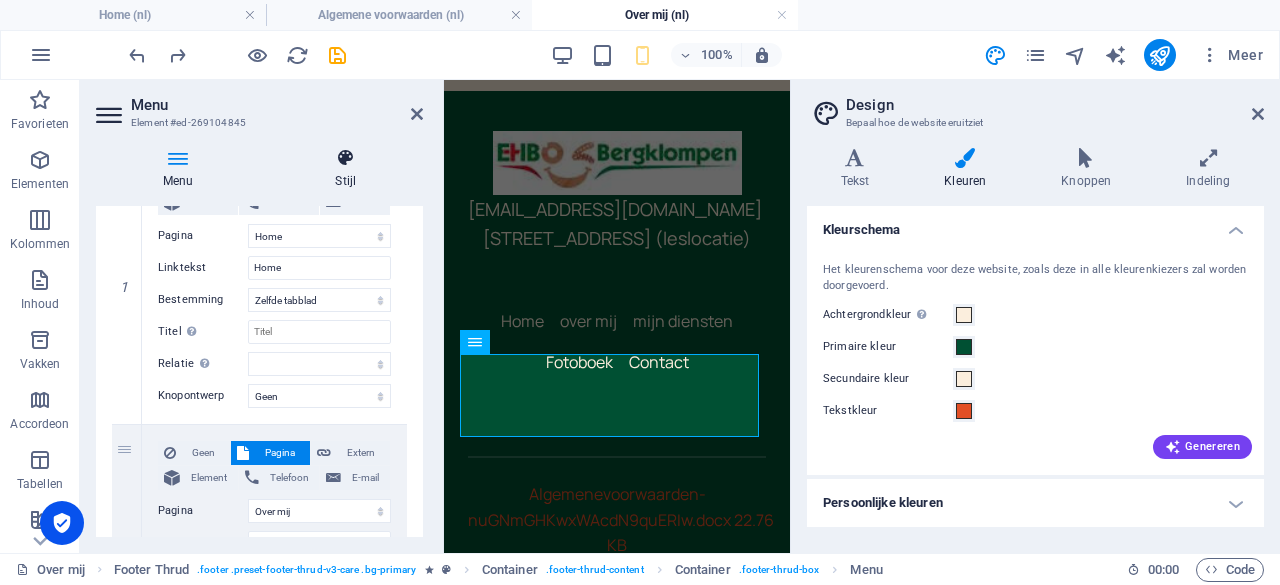 click 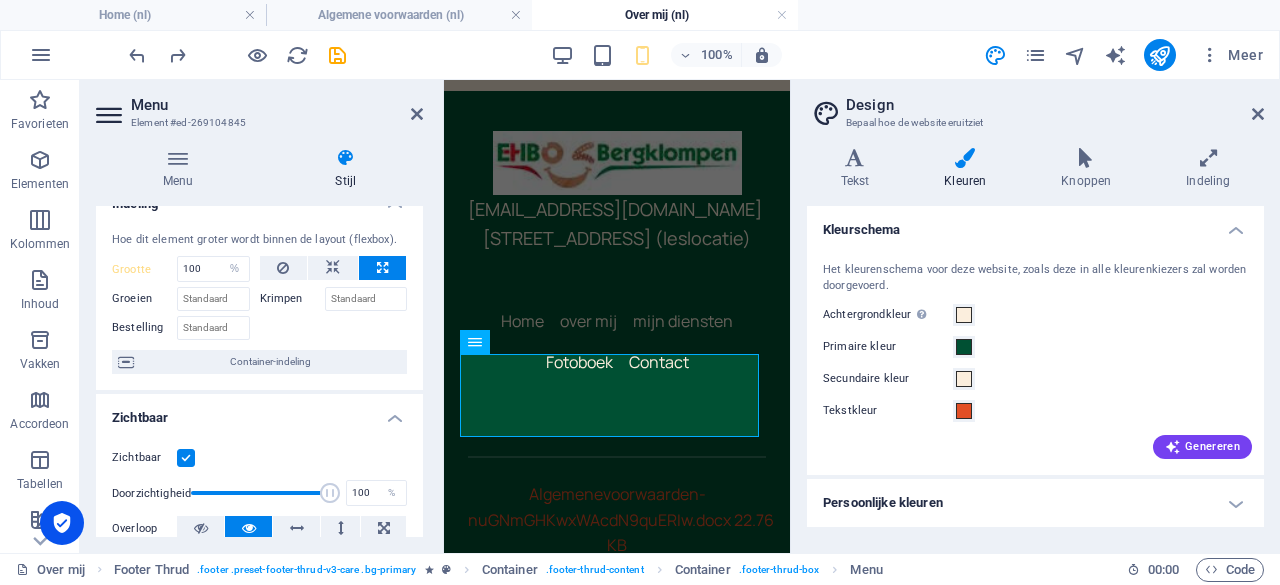 scroll, scrollTop: 24, scrollLeft: 0, axis: vertical 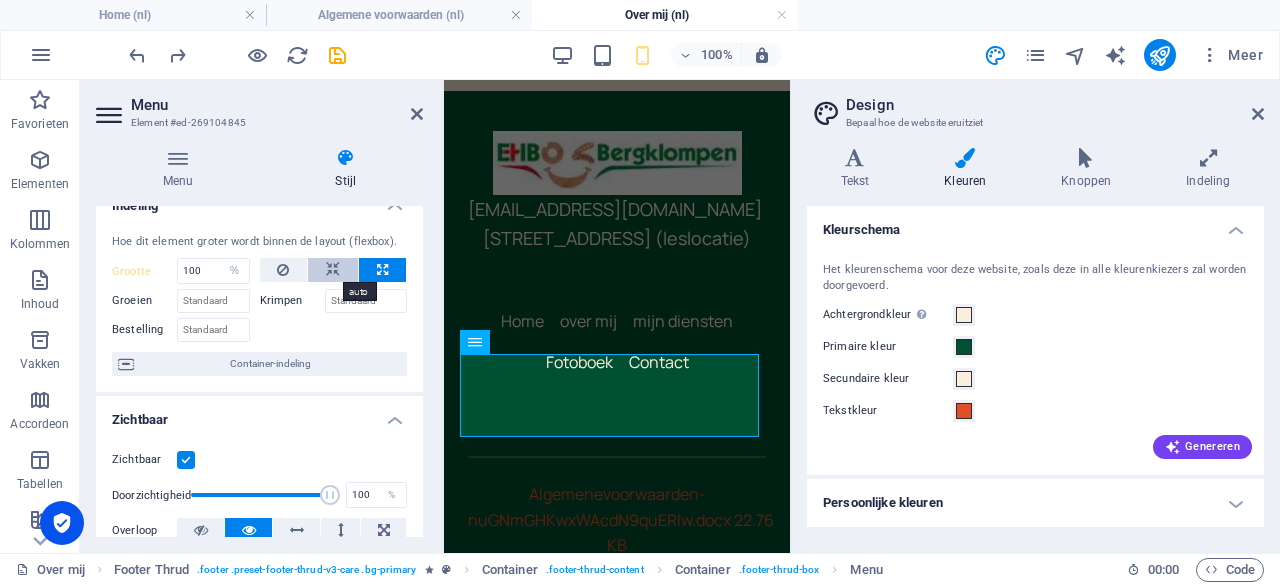 click 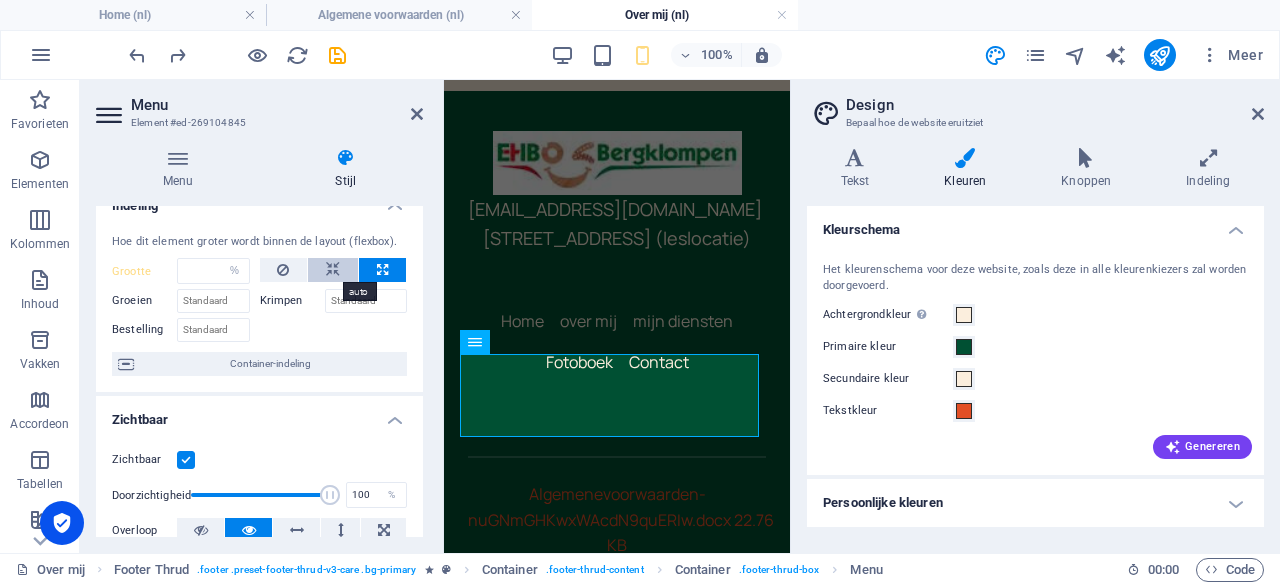 select on "DISABLED_OPTION_VALUE" 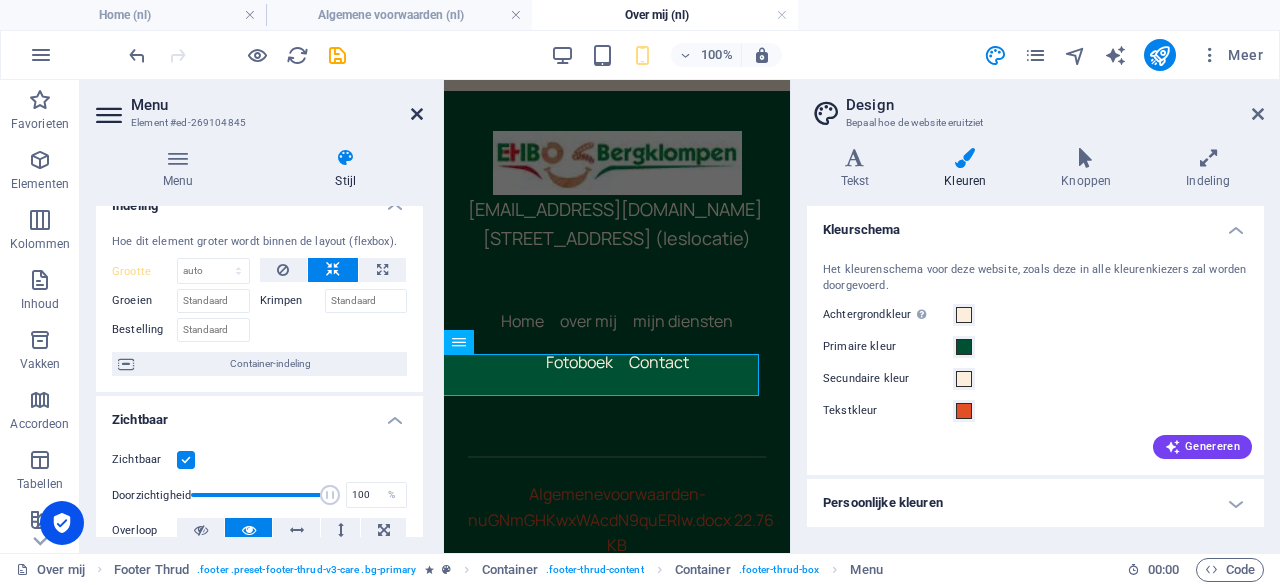 click 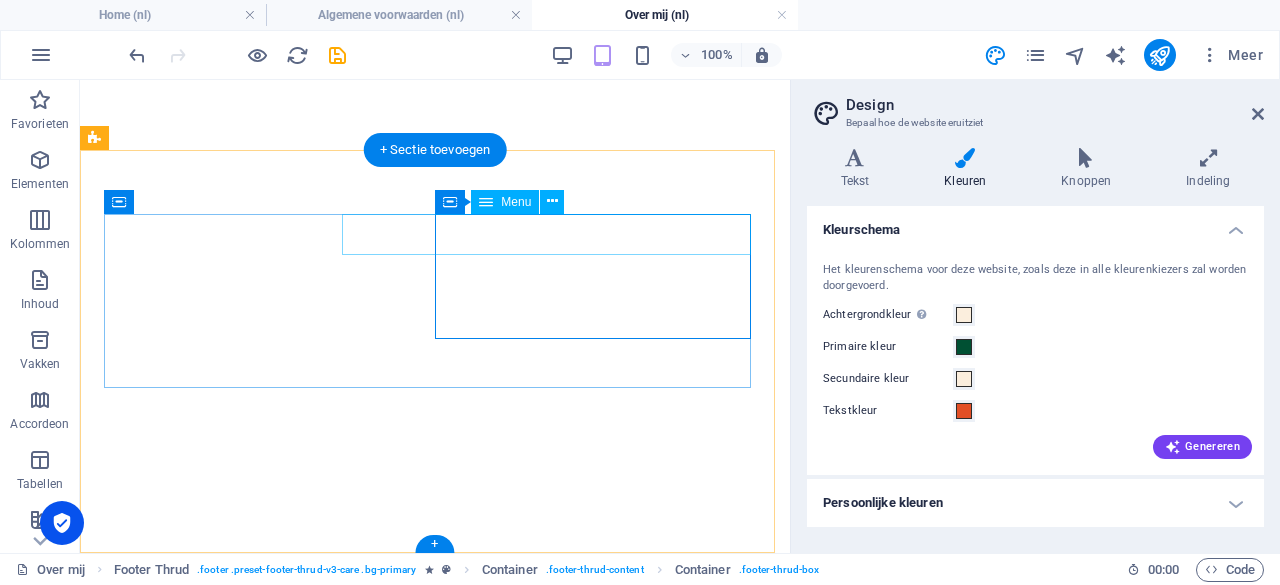 scroll, scrollTop: 0, scrollLeft: 0, axis: both 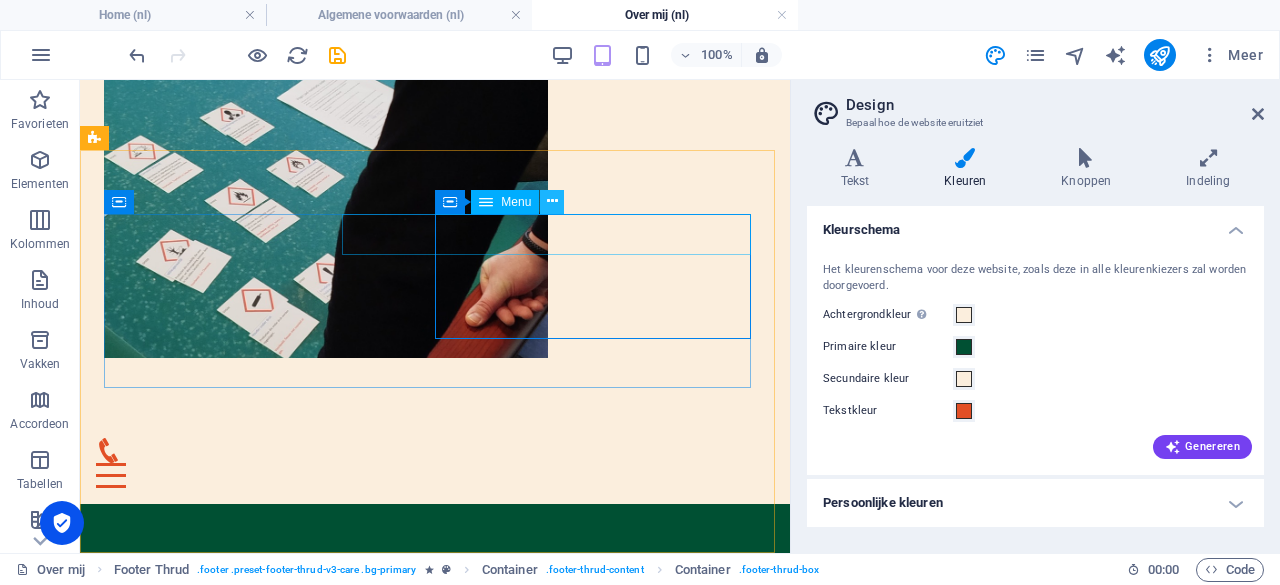 click at bounding box center (552, 201) 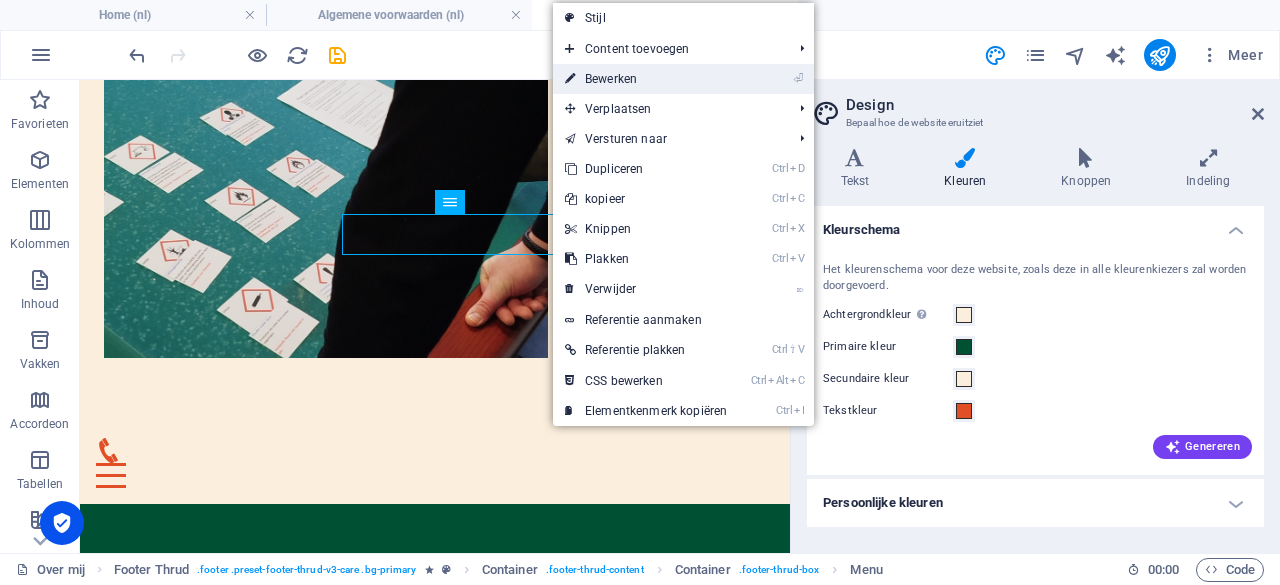 click on "⏎  Bewerken" at bounding box center (646, 79) 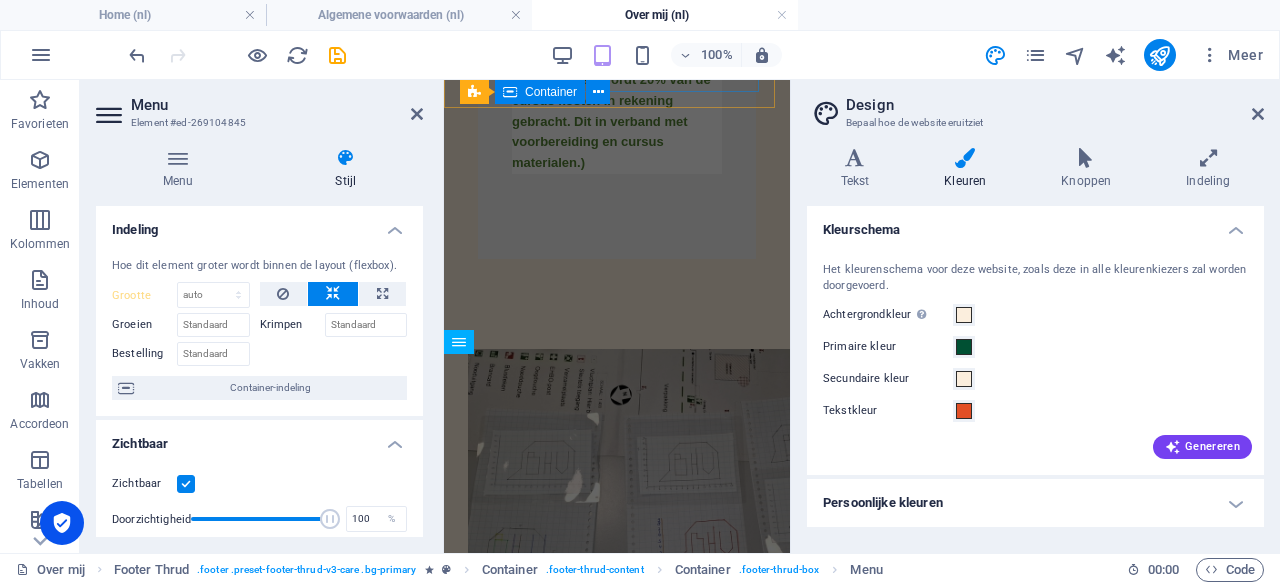 scroll, scrollTop: 3472, scrollLeft: 0, axis: vertical 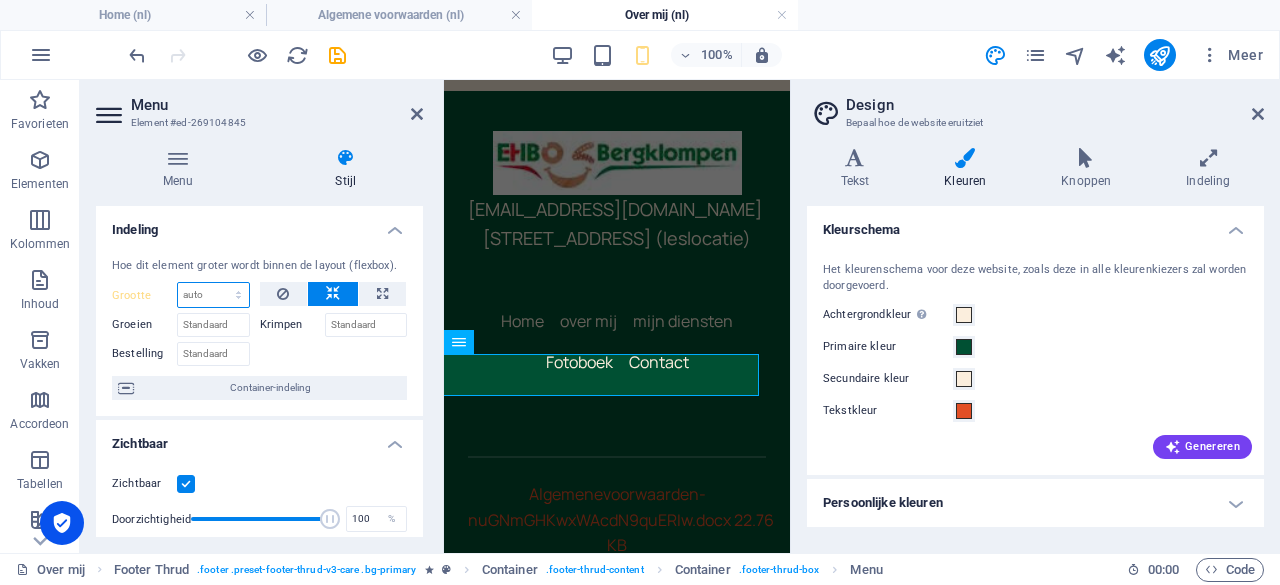 click on "Standaard auto px % 1/1 1/2 1/3 1/4 1/5 1/6 1/7 1/8 1/9 1/10" at bounding box center (213, 295) 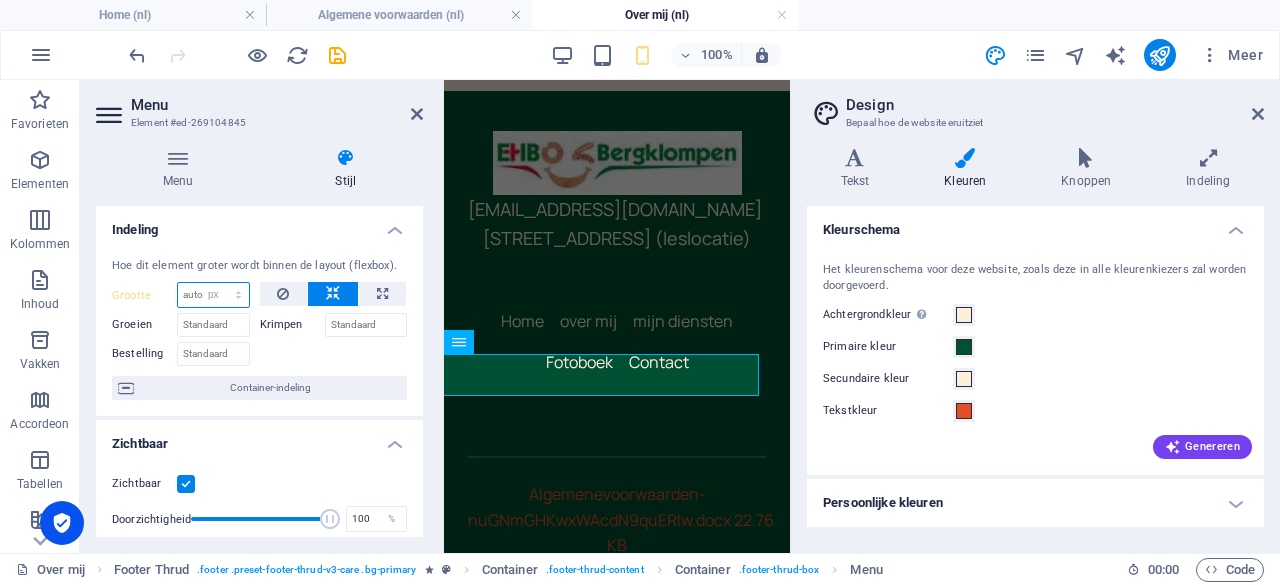 click on "Standaard auto px % 1/1 1/2 1/3 1/4 1/5 1/6 1/7 1/8 1/9 1/10" at bounding box center [213, 295] 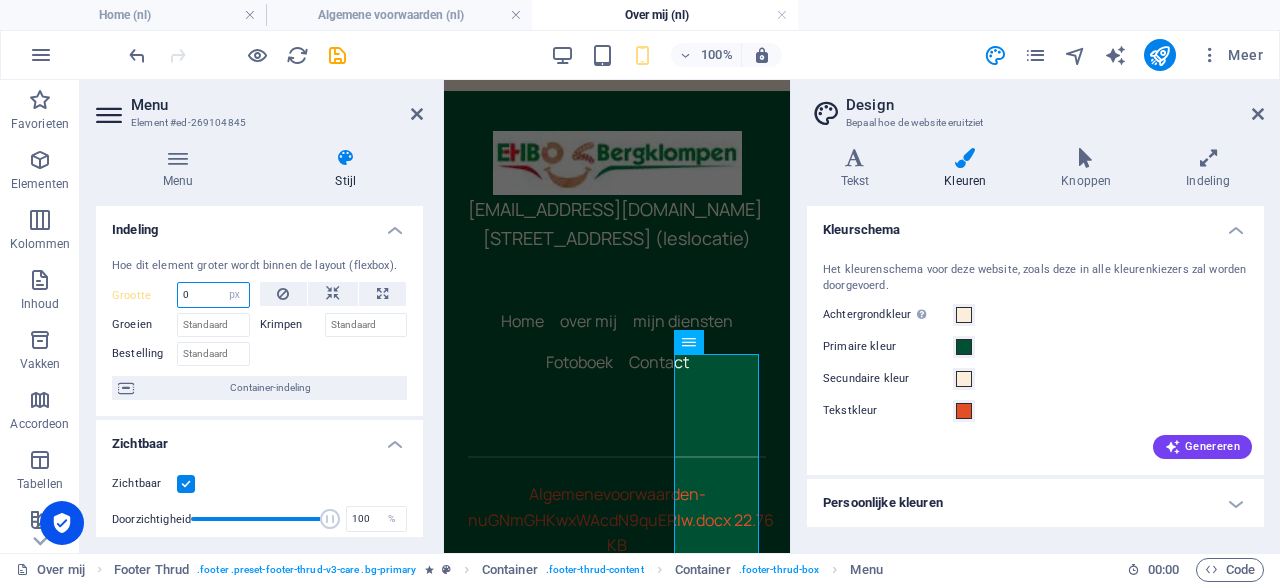 click at bounding box center (213, 295) 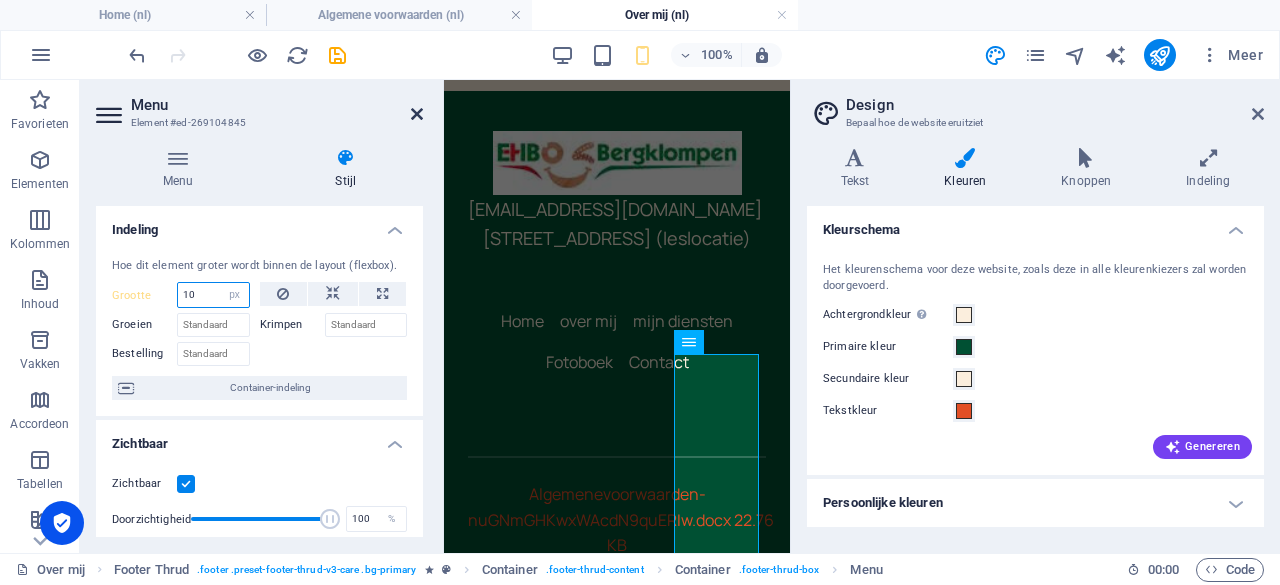 type on "10" 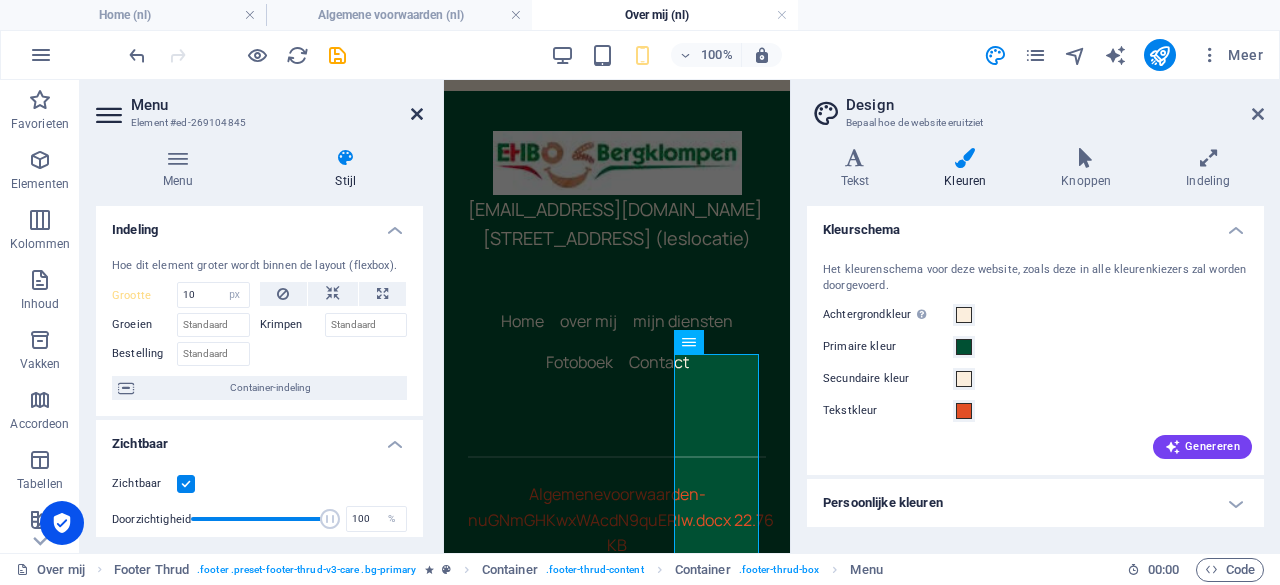 click at bounding box center (417, 114) 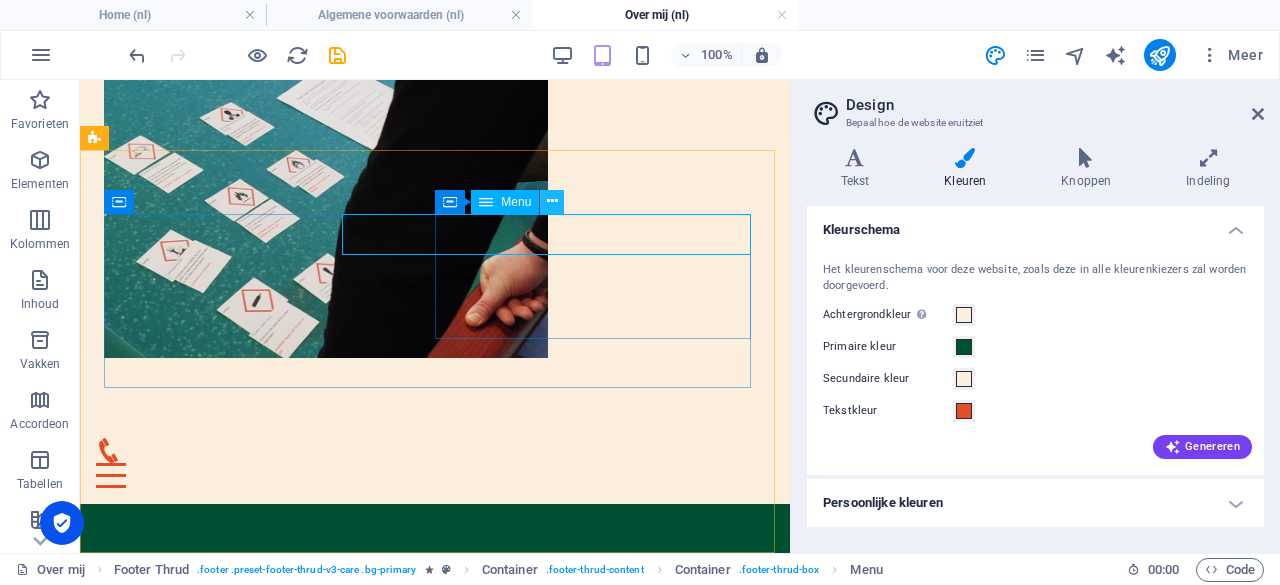 click at bounding box center (552, 201) 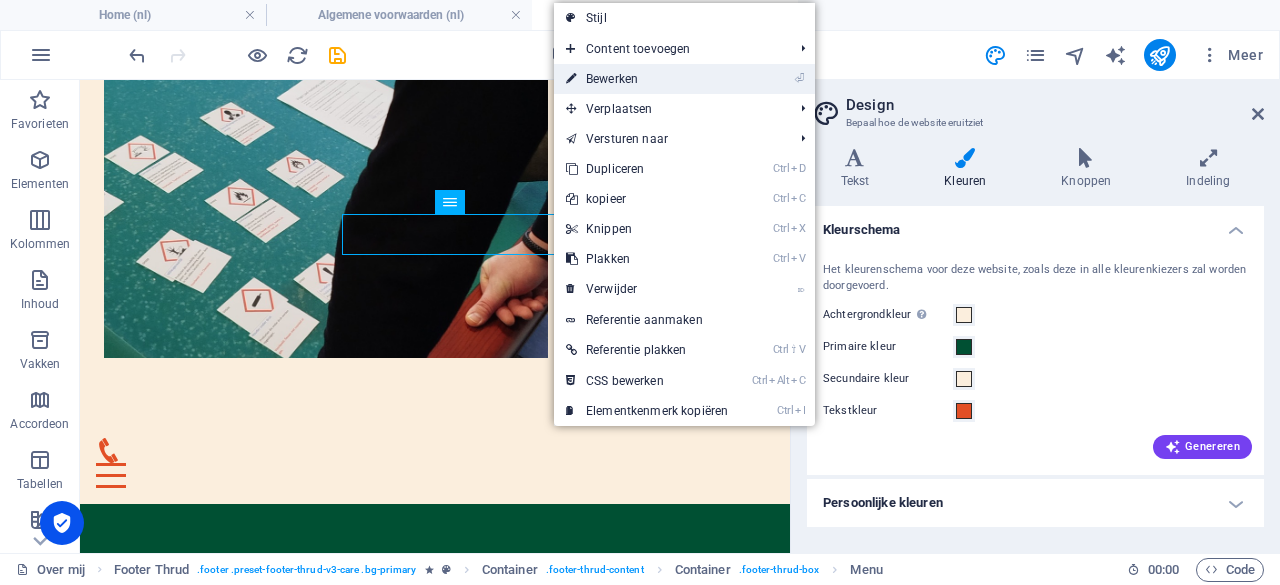 click on "⏎  Bewerken" at bounding box center [647, 79] 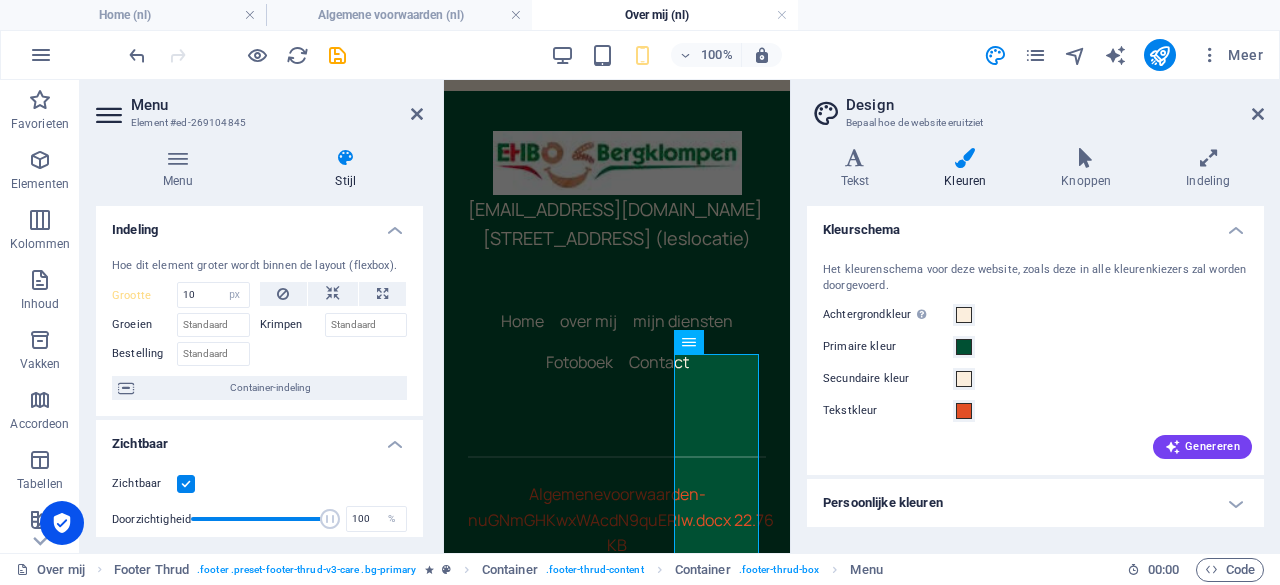 click on "Design Bepaal hoe de website eruitziet Varianten  Tekst  Kleuren  Knoppen  Indeling Tekst Standard Bold Links Tekstkleur Lettertype Manrope Lettergrootte 16 rem px Regelhoogte 1.6 Tekstgewicht Om het tekstgewicht van het lettertype correct weer te geven, moet deze wellicht worden ingeschakeld.  Lettertypes beheren Dun, 100 Extra licht, 200 Licht, 300 Normaal, 400 Medium, 500 Halfvet, 600 Vet, 700 Extra vet, 800 Zwart, 900 Letterafstand 0 rem px Stijl lettertype Teksttransformatie Tt TT tt Tekstuitlijning Tekstgewicht Om het tekstgewicht van het lettertype correct weer te geven, moet deze wellicht worden ingeschakeld.  Lettertypes beheren Dun, 100 Extra licht, 200 Licht, 300 Normaal, 400 Medium, 500 Halfvet, 600 Vet, 700 Extra vet, 800 Zwart, 900 Default Hover / Active Tekstkleur Tekstkleur Decoratie Geen Decoratie Geen Tijdsduur overgang 0.3 s Functie overgang Afnemen Toenemen aan begin Afnemen aan einde Toenemen aan begin/afnemen aan einde Lineair Kop Alle H1/Tekstlogo H2 H3 H4 H5 H6 Tekstkleur Lettertype 0" at bounding box center (1035, 316) 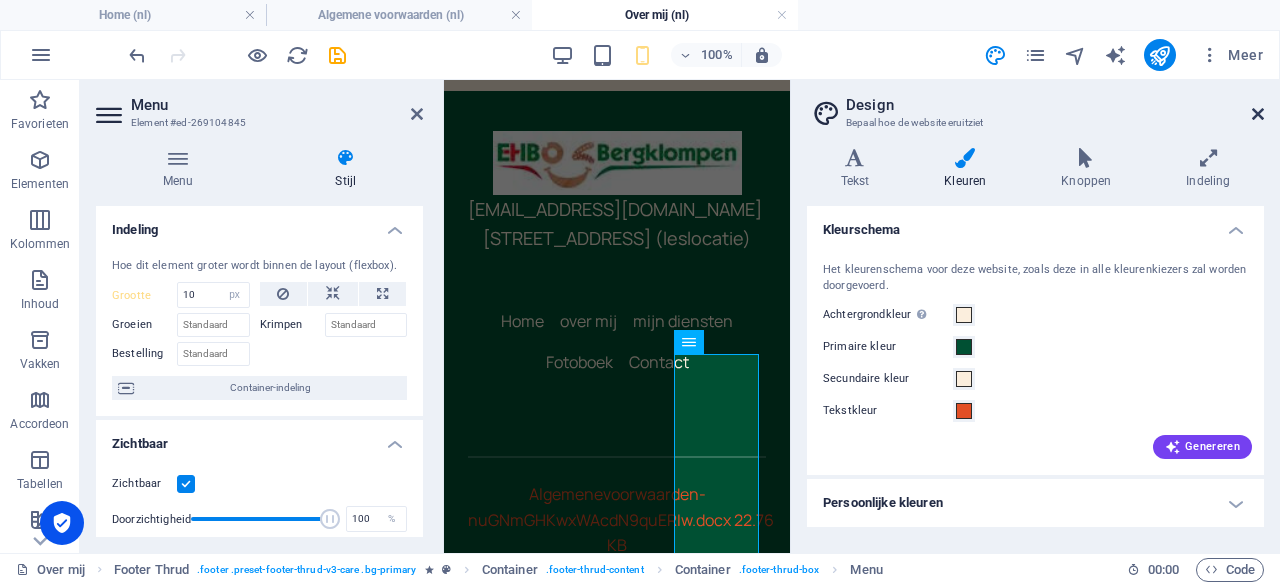 click at bounding box center (1258, 114) 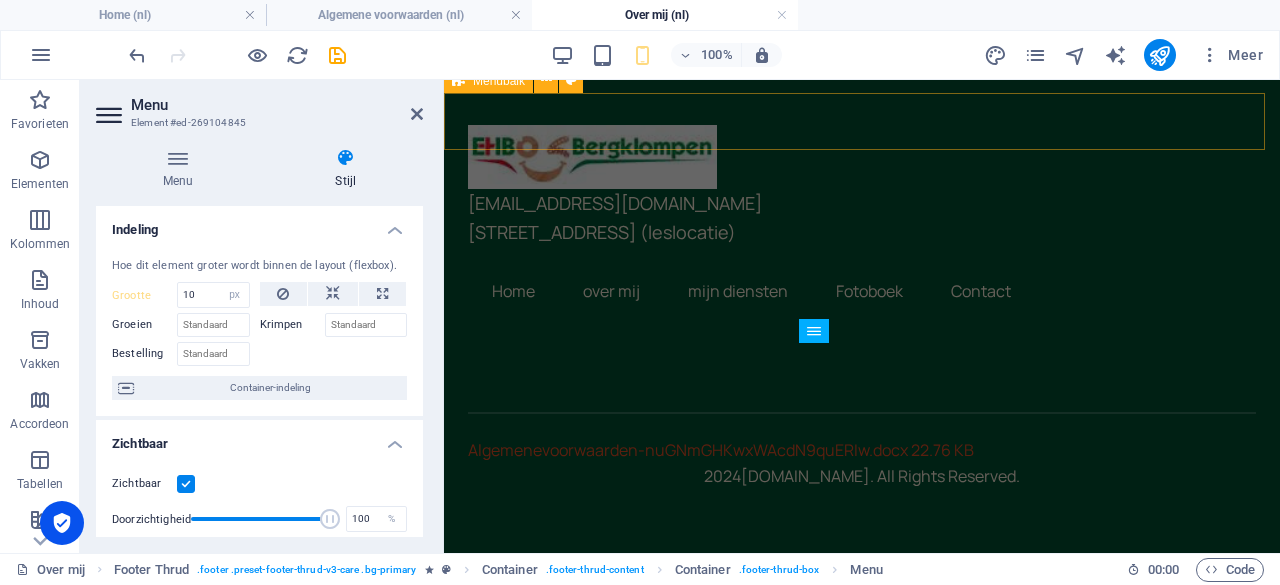 scroll, scrollTop: 2281, scrollLeft: 0, axis: vertical 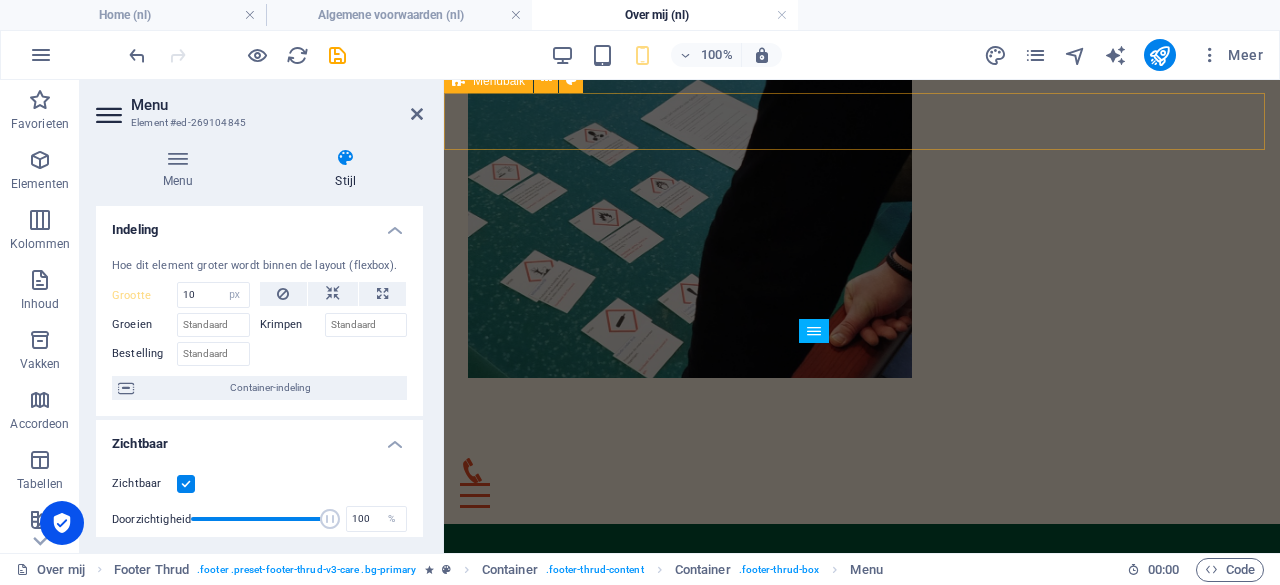 select on "DISABLED_OPTION_VALUE" 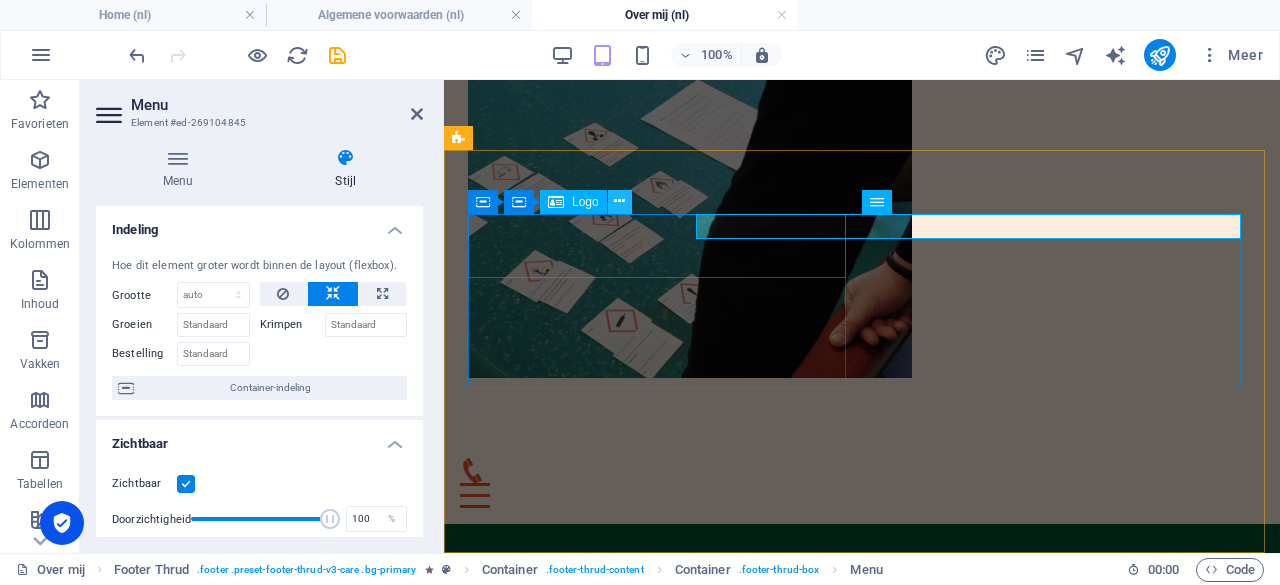 click at bounding box center (619, 201) 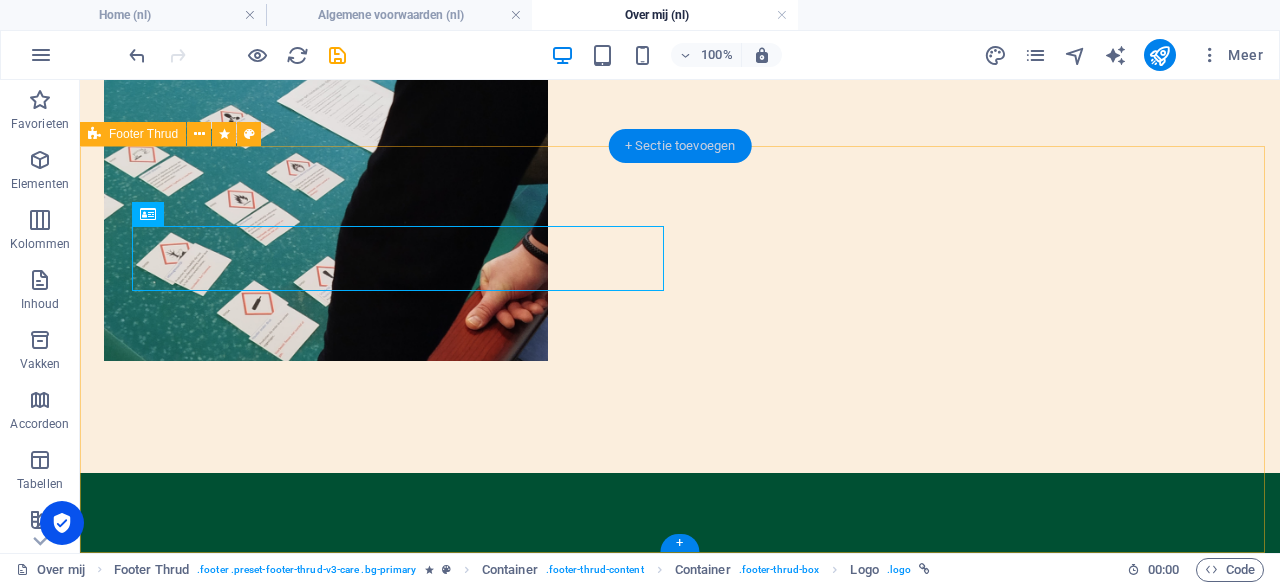 scroll, scrollTop: 2258, scrollLeft: 0, axis: vertical 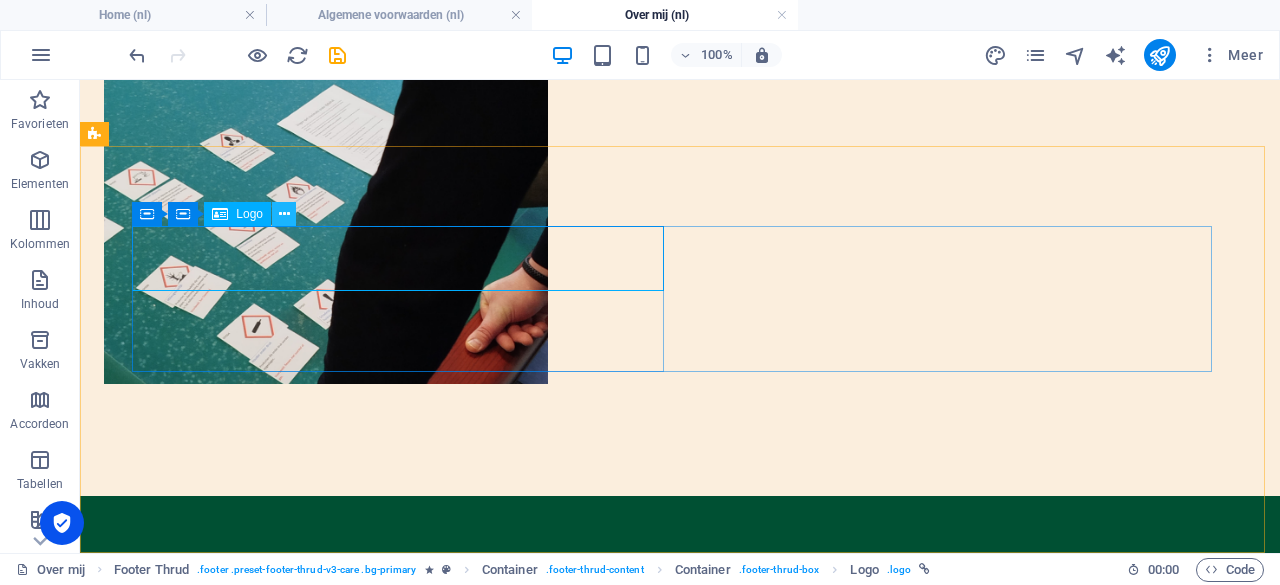 click at bounding box center (284, 214) 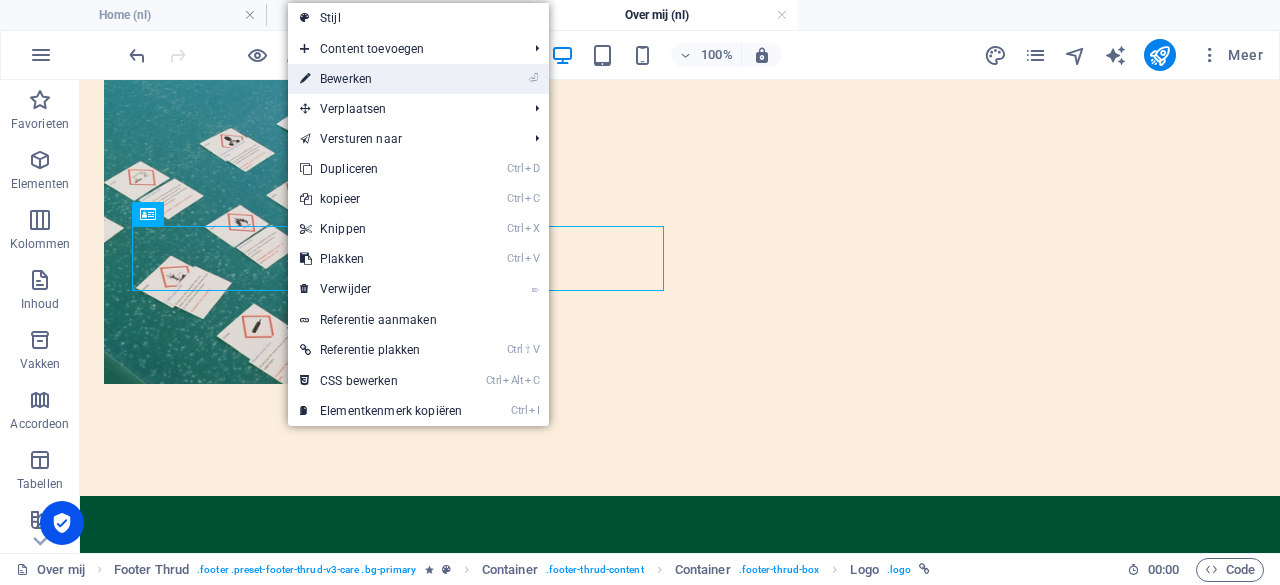 click on "⏎  Bewerken" at bounding box center (381, 79) 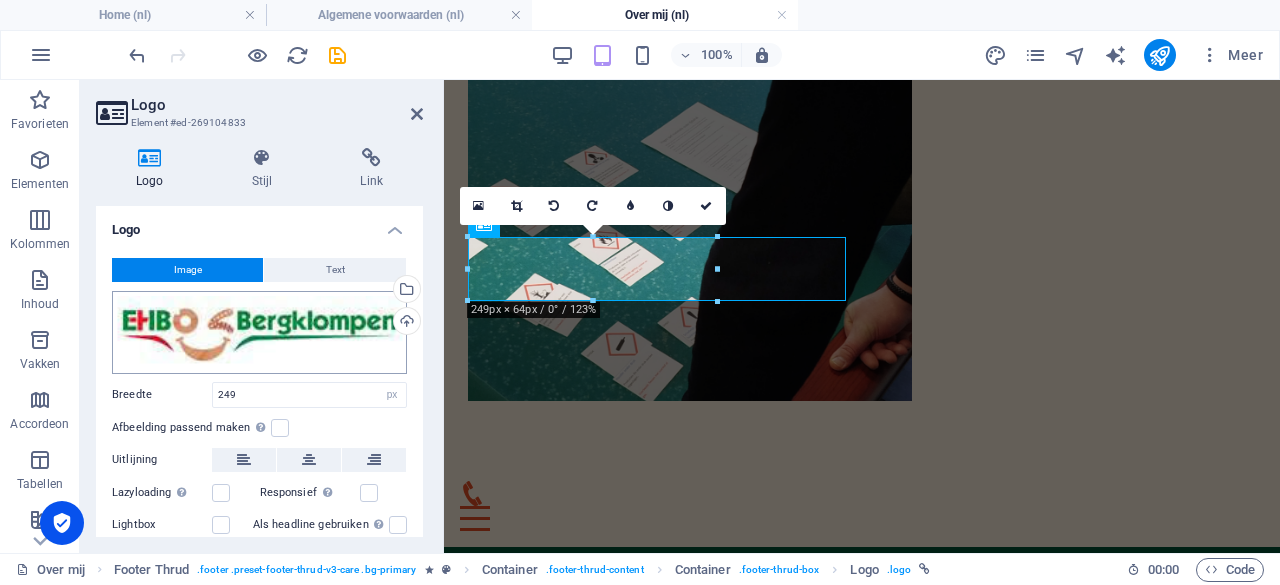 scroll, scrollTop: 98, scrollLeft: 0, axis: vertical 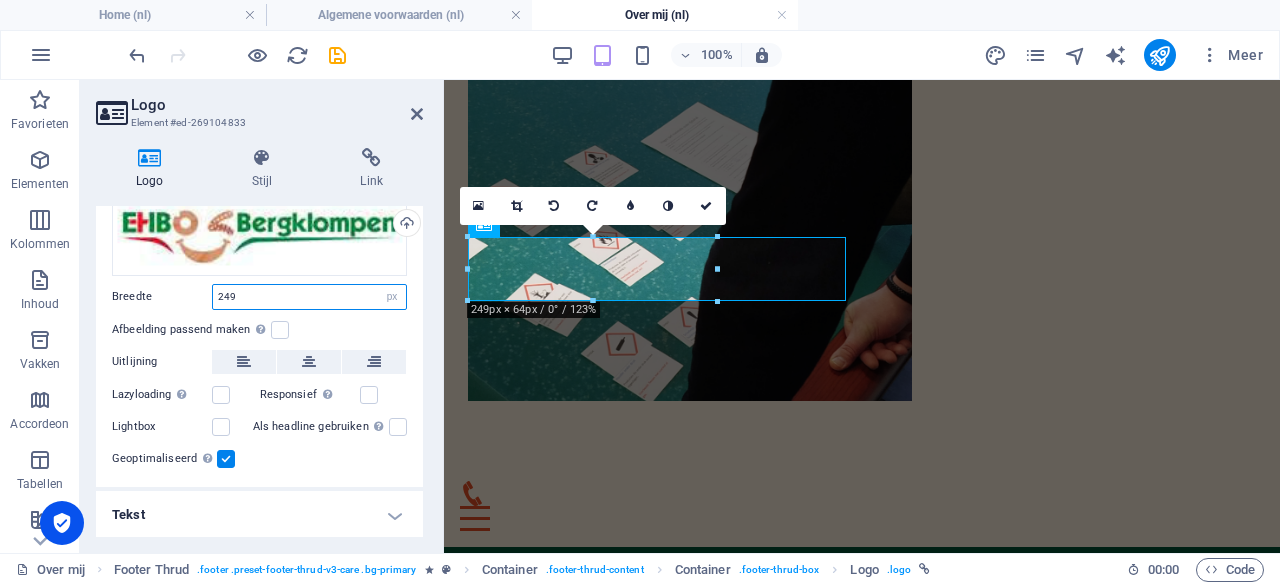 click on "249" at bounding box center [309, 297] 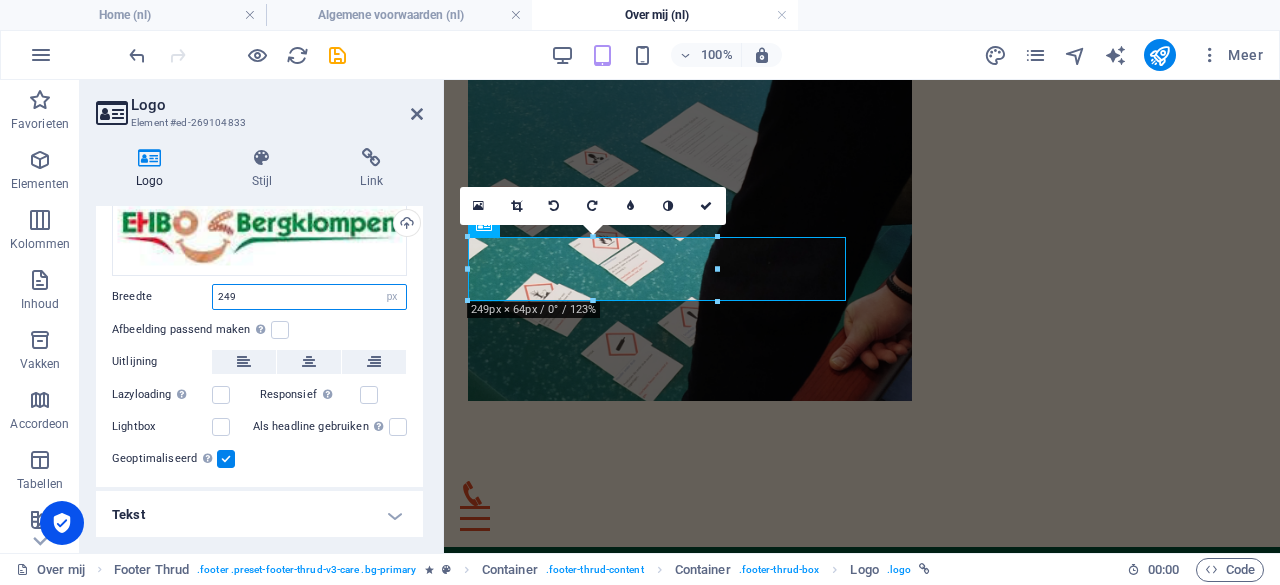 drag, startPoint x: 268, startPoint y: 295, endPoint x: 138, endPoint y: 287, distance: 130.24593 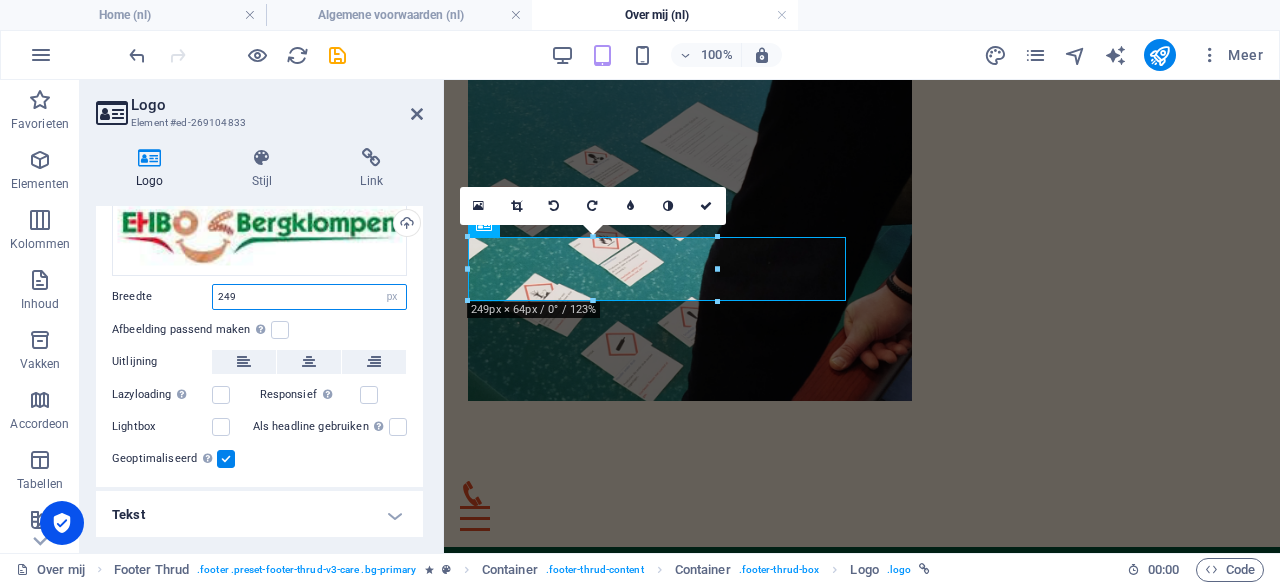 click on "Breedte 249 Standaard auto px rem % em vh vw" at bounding box center (259, 297) 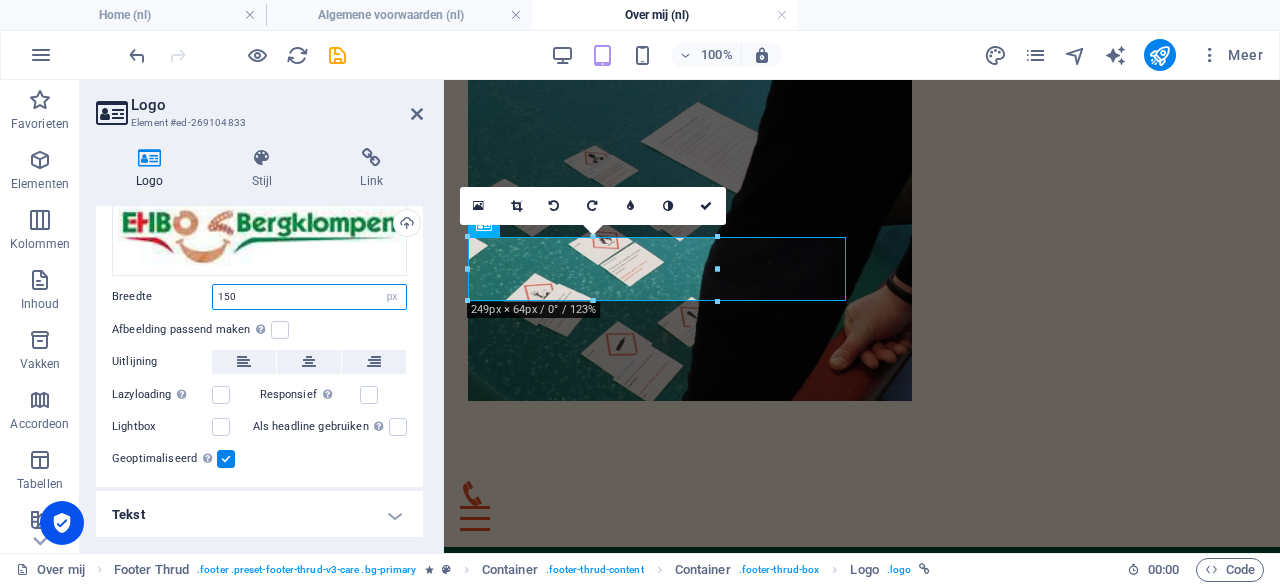 scroll, scrollTop: 2256, scrollLeft: 0, axis: vertical 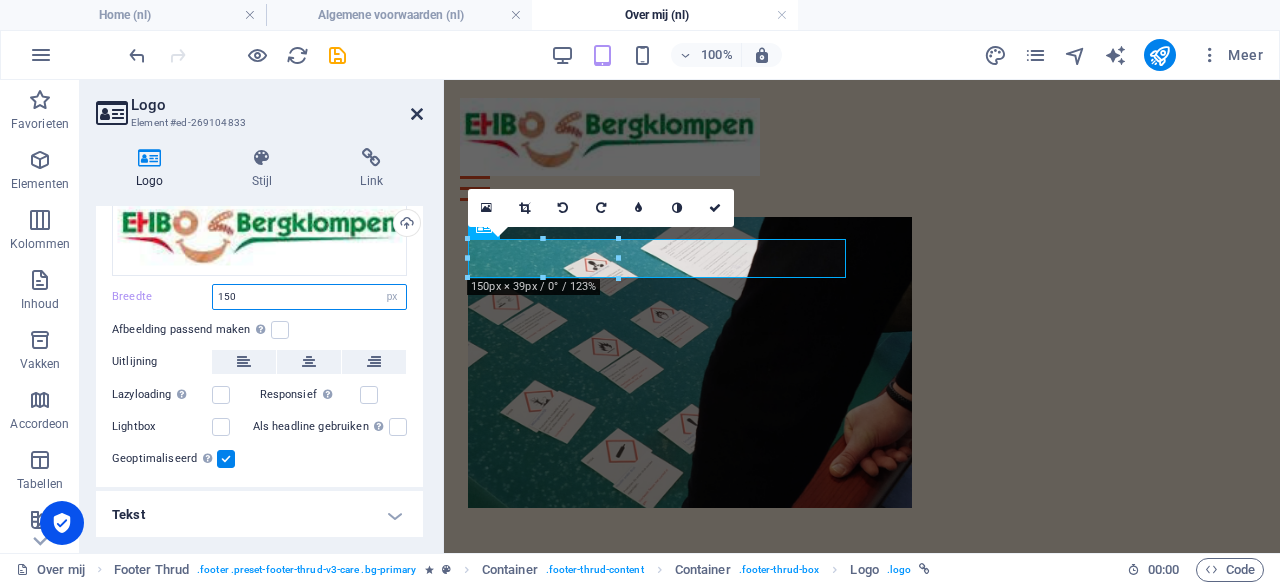 type on "150" 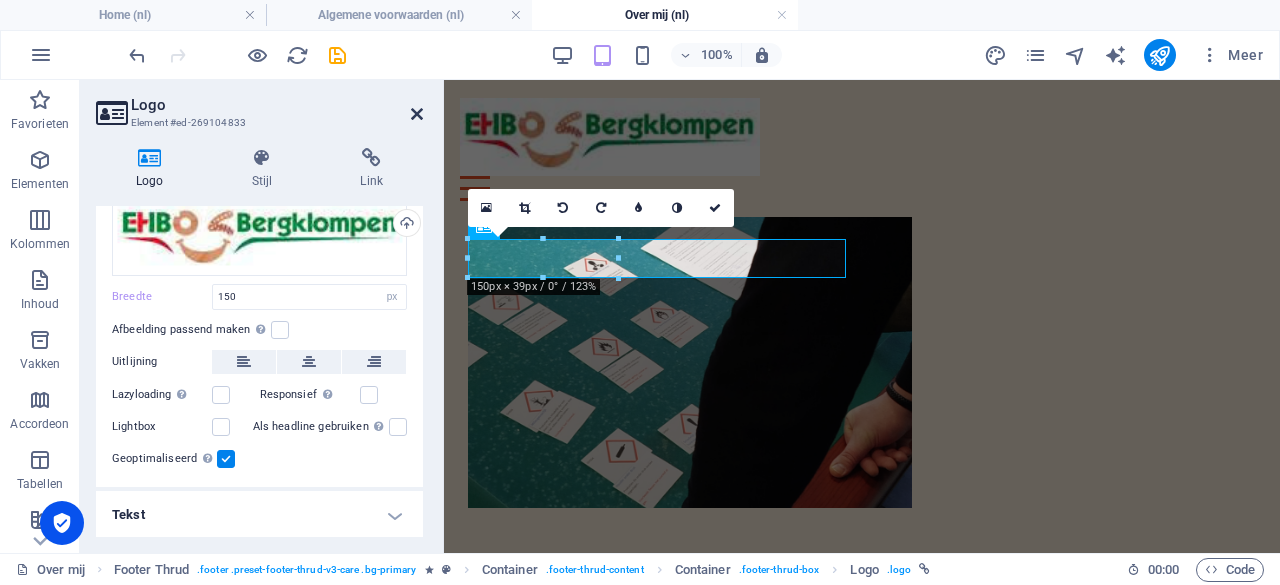 click at bounding box center (417, 114) 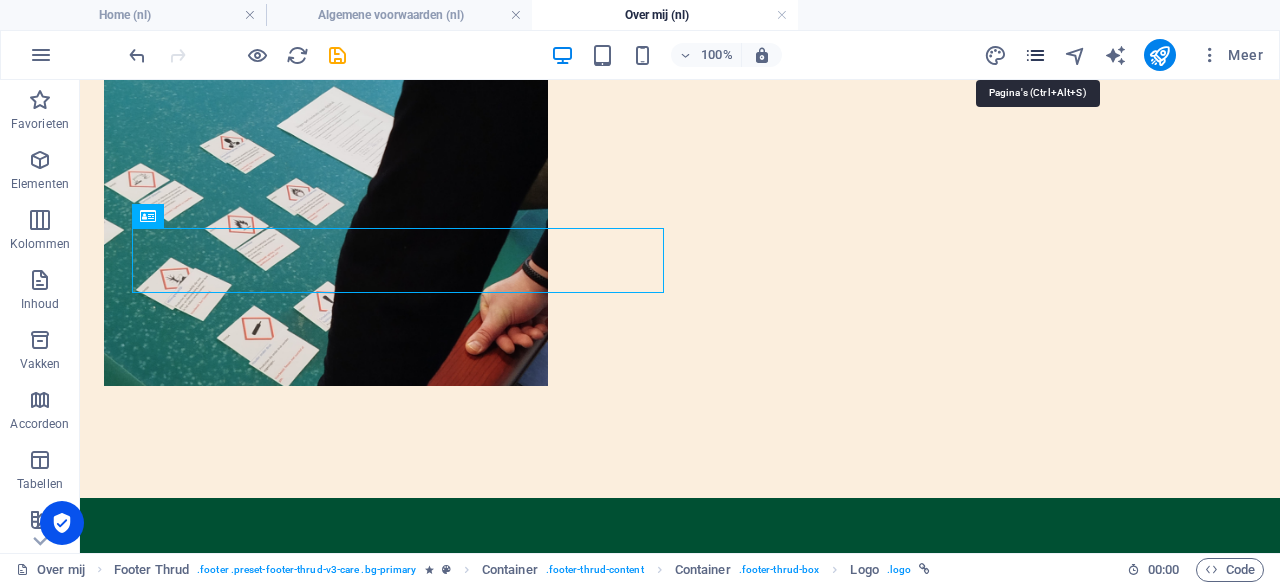 click at bounding box center (1035, 55) 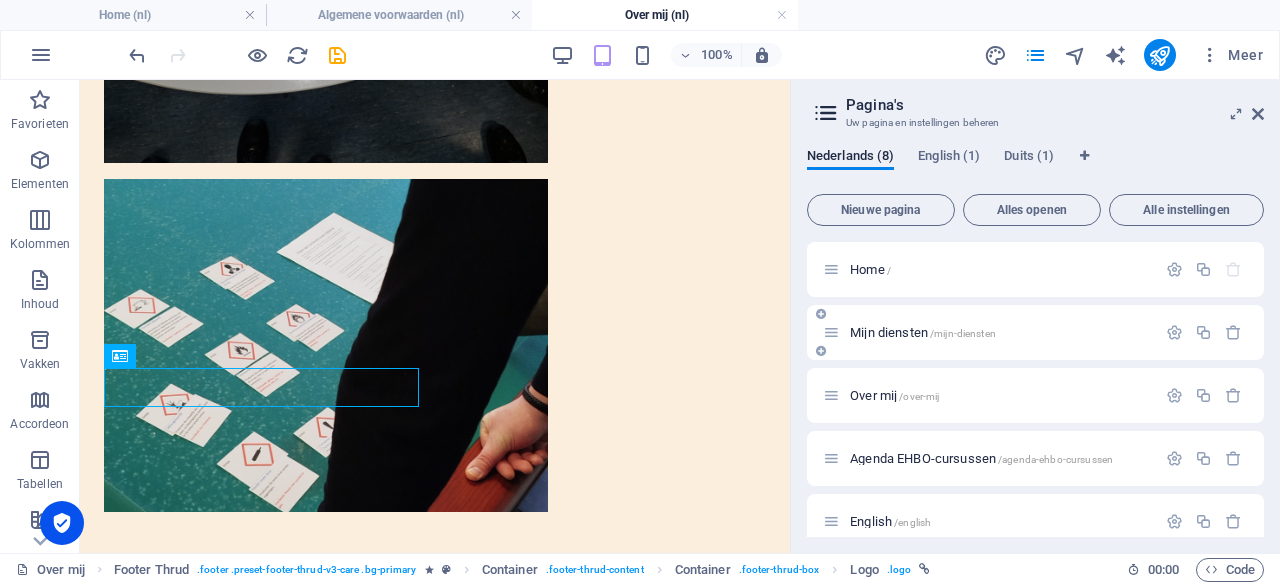 click on "Mijn diensten /mijn-diensten" at bounding box center (989, 332) 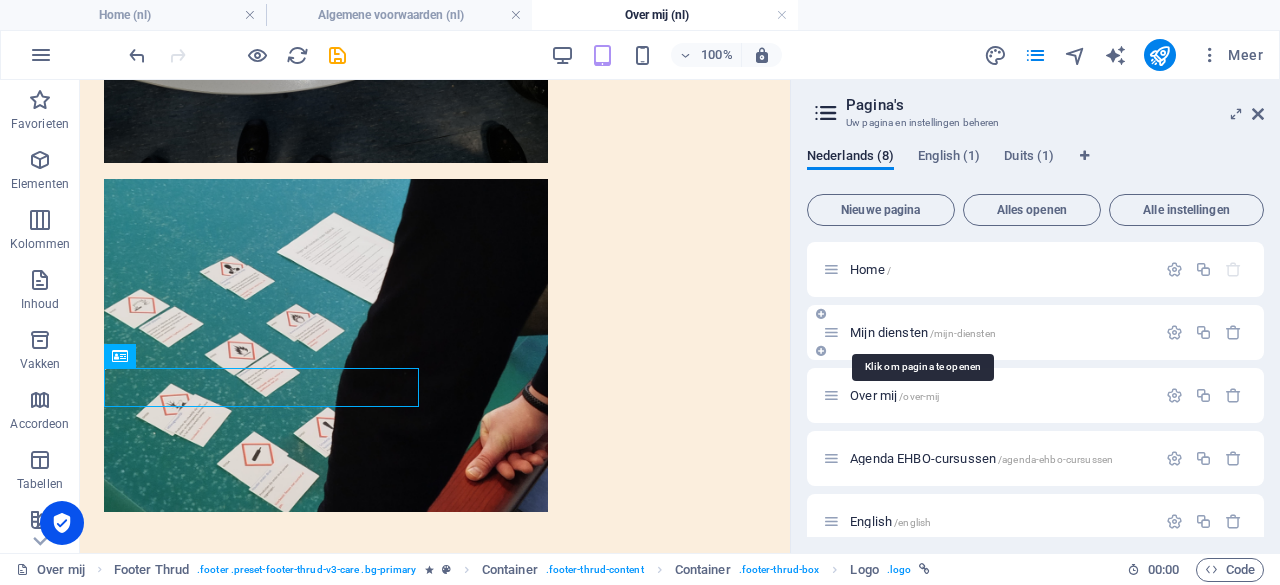 click on "Mijn diensten /mijn-diensten" at bounding box center (923, 332) 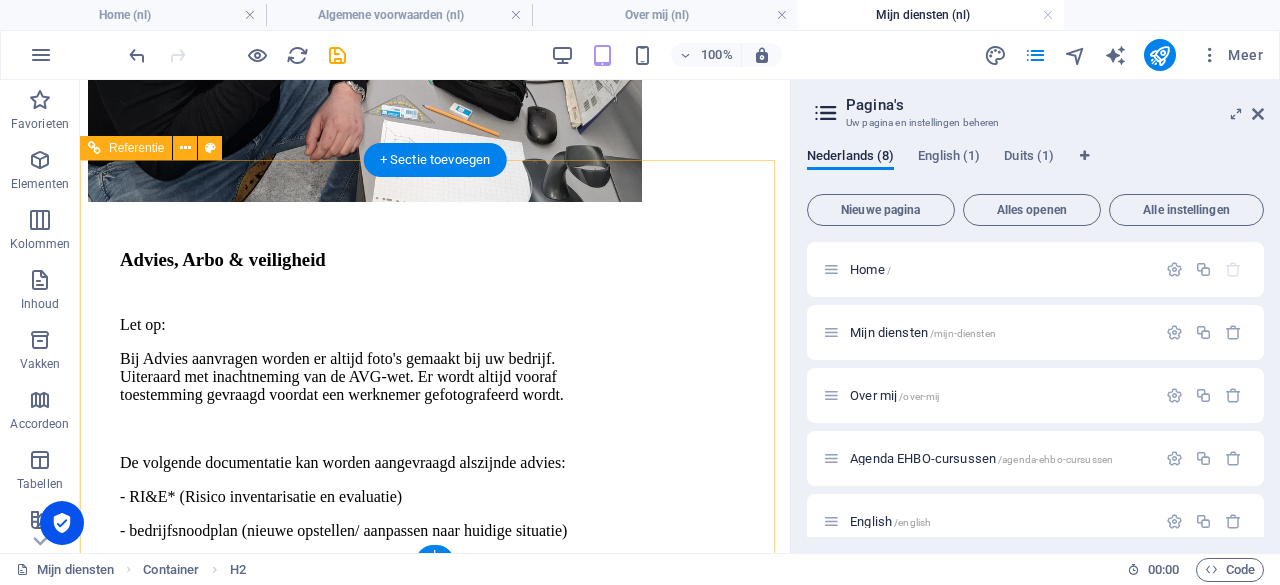 scroll, scrollTop: 4910, scrollLeft: 0, axis: vertical 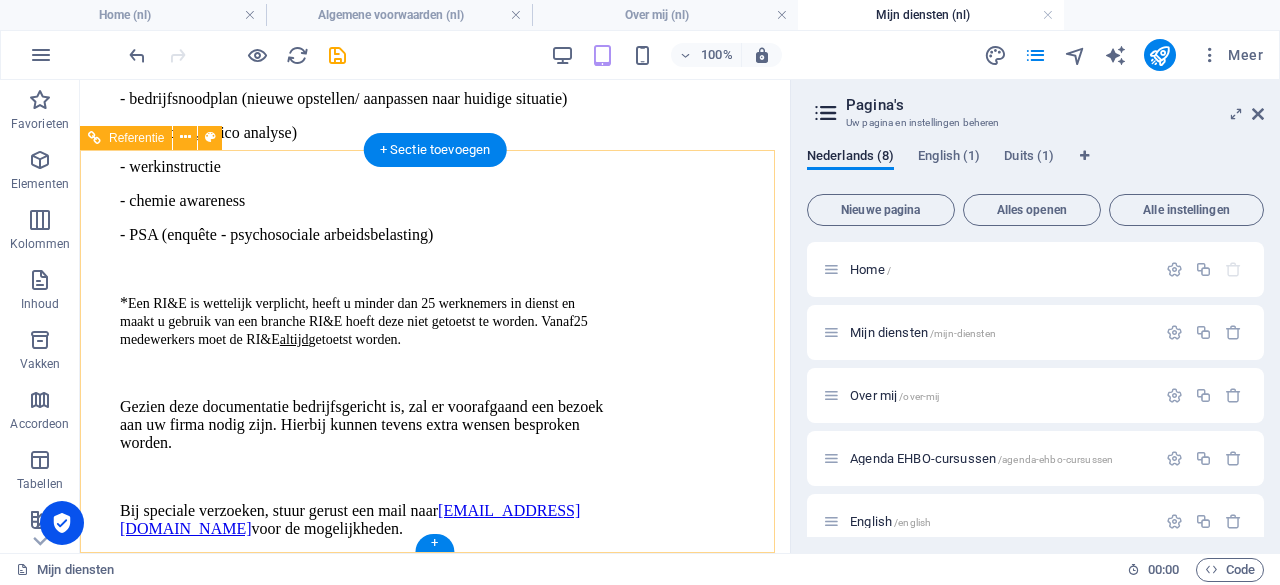 click at bounding box center (435, 2756) 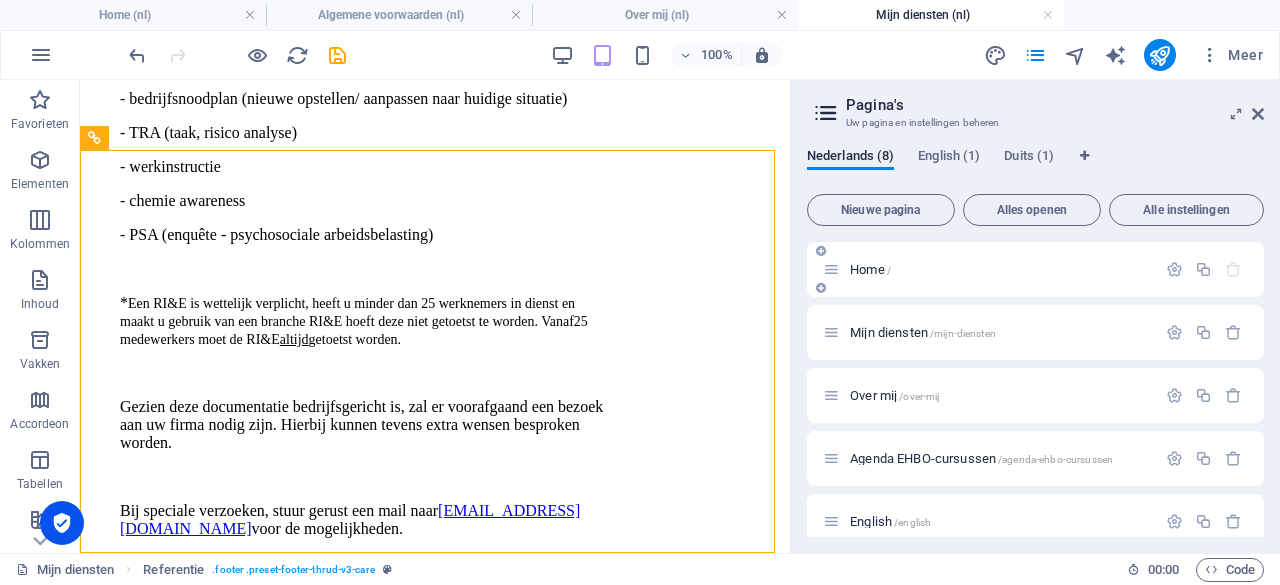 click on "Home /" at bounding box center (870, 269) 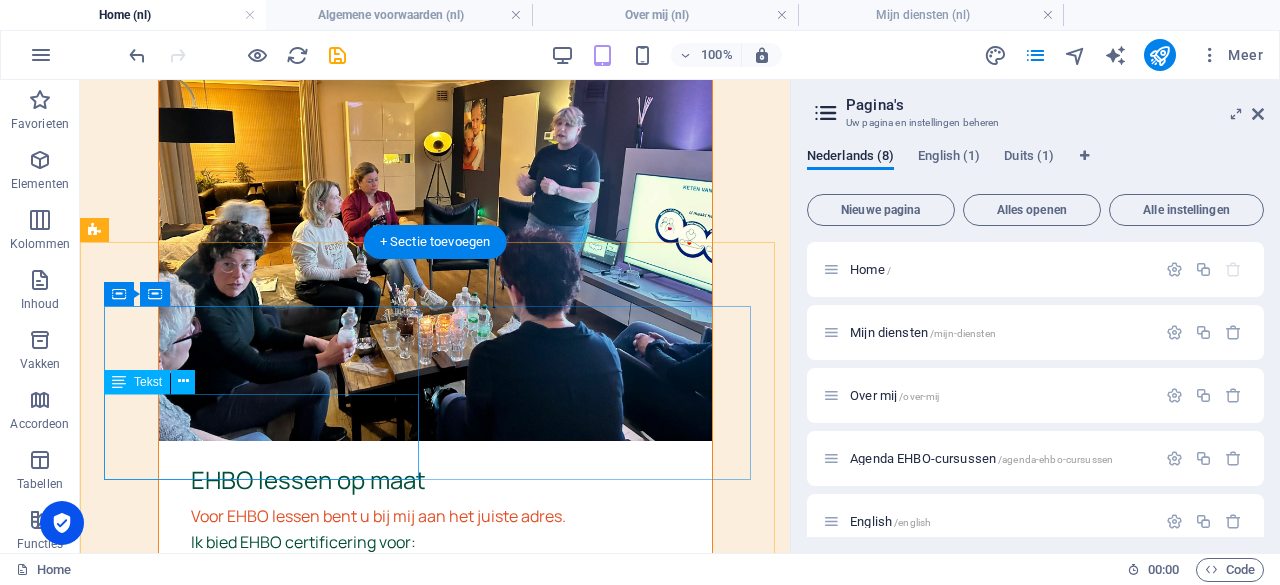 scroll, scrollTop: 5052, scrollLeft: 0, axis: vertical 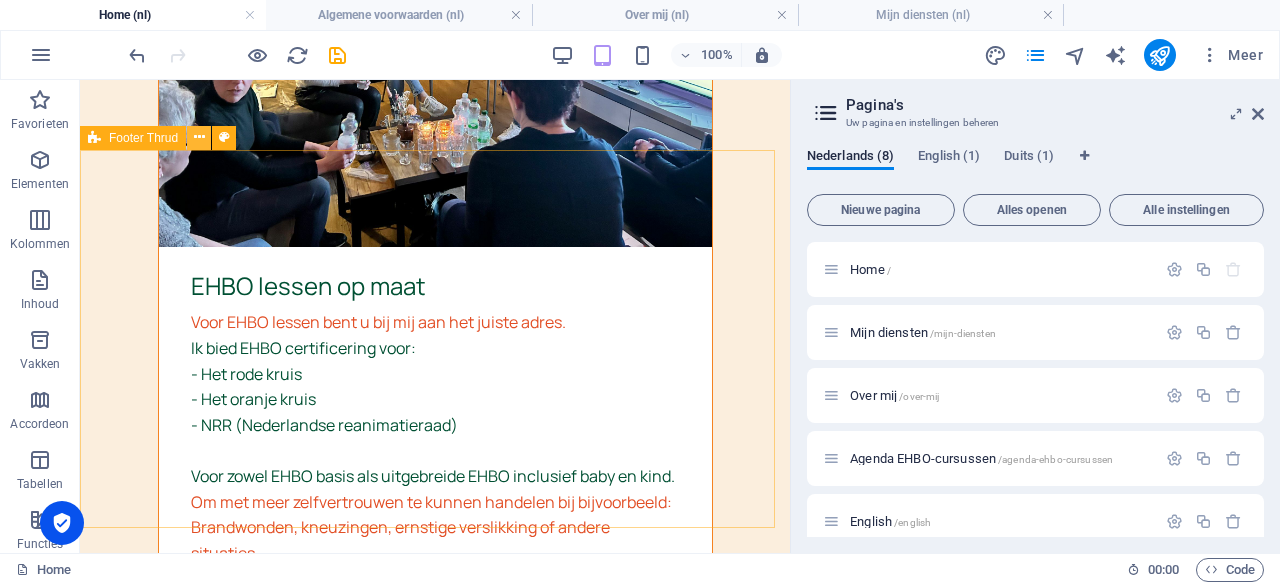 click at bounding box center [199, 137] 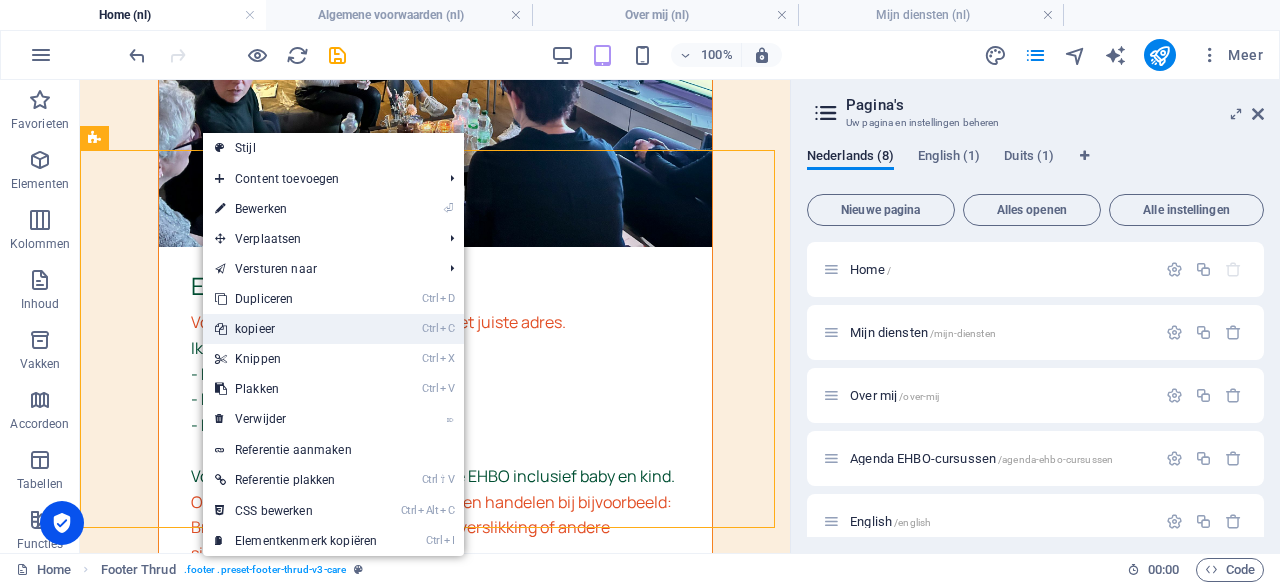 click on "Ctrl C  kopieer" at bounding box center [296, 329] 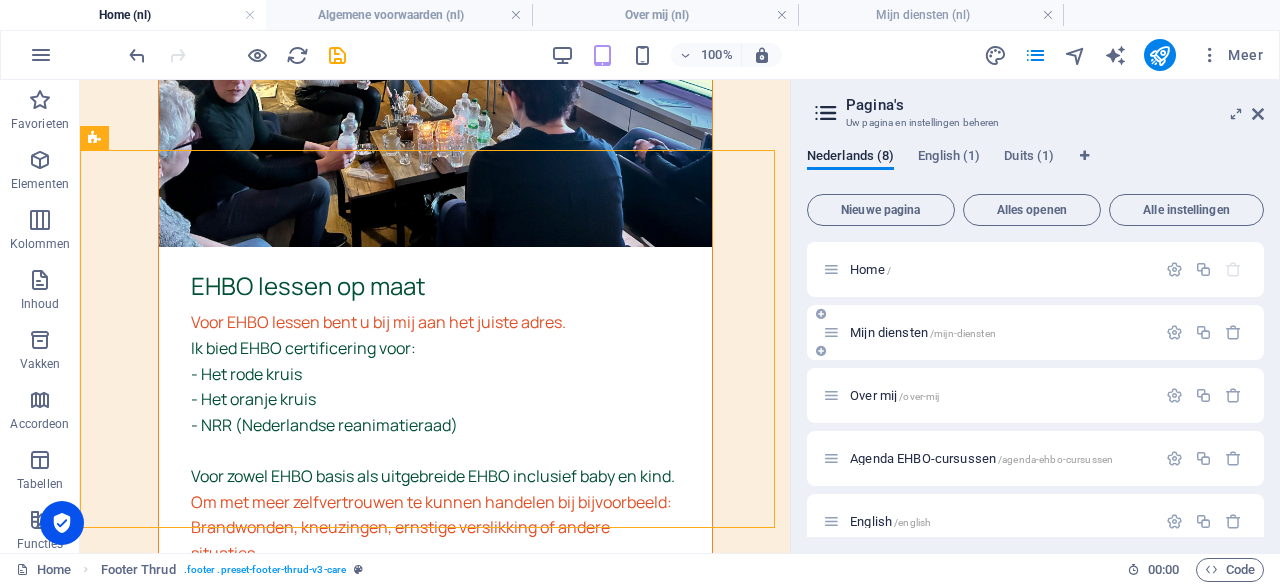 click on "Mijn diensten /mijn-diensten" at bounding box center (923, 332) 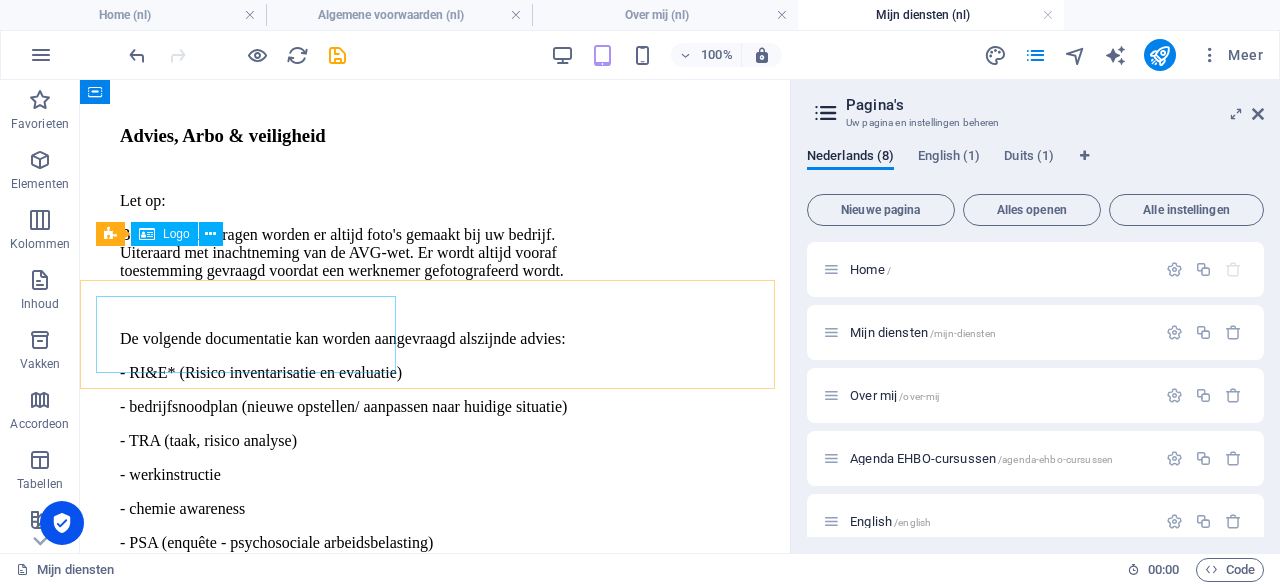 scroll, scrollTop: 4601, scrollLeft: 0, axis: vertical 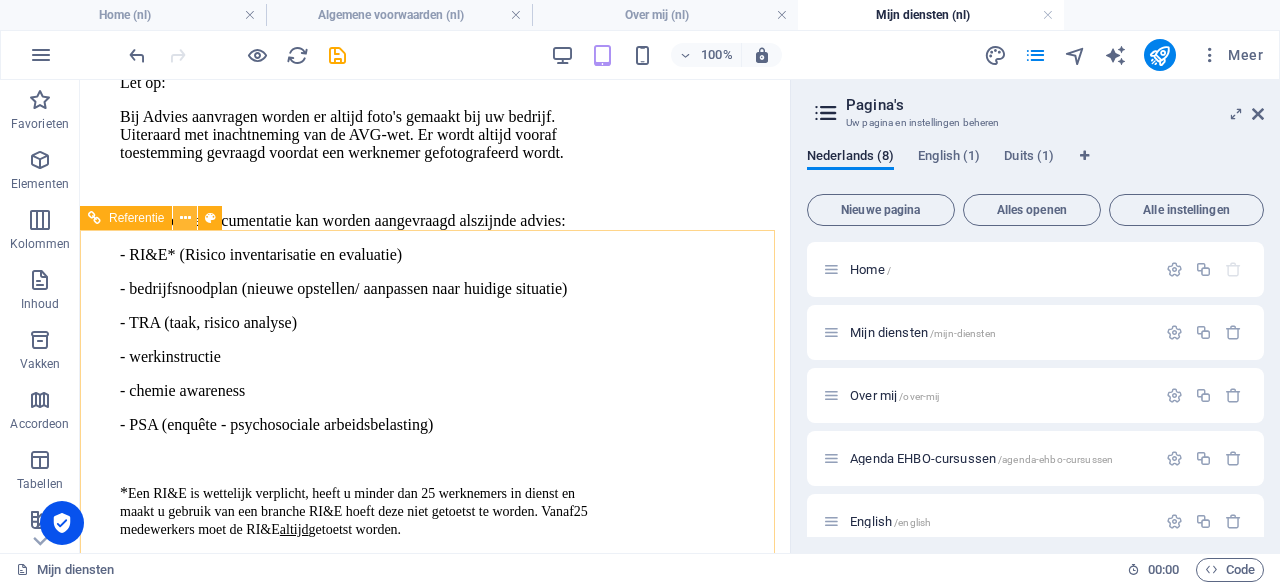 click at bounding box center [185, 218] 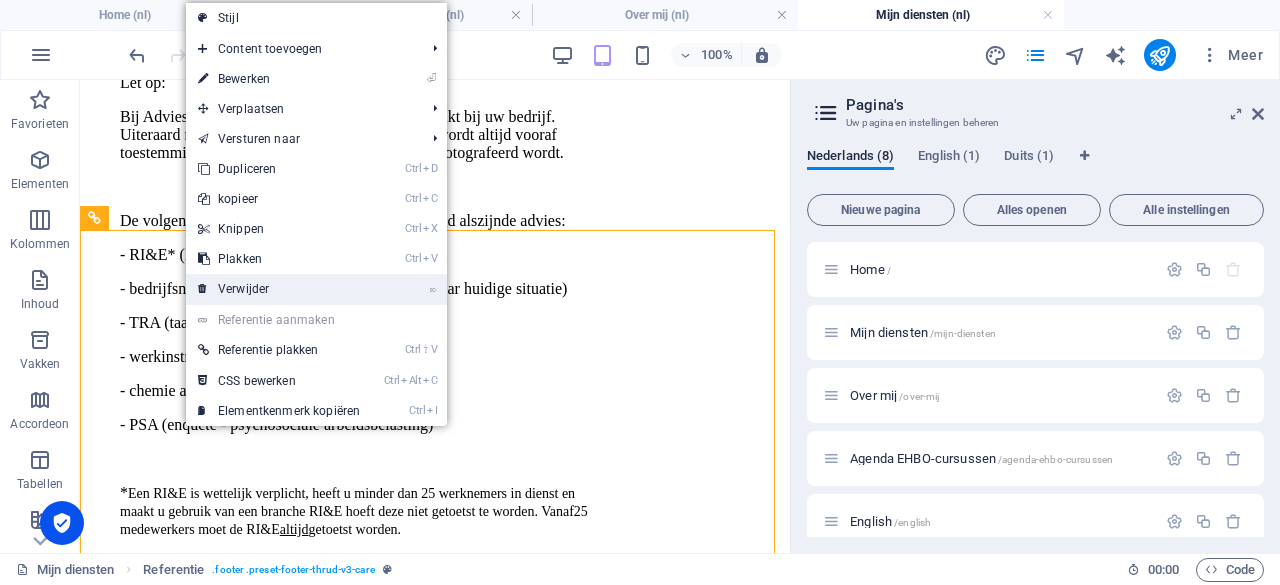 click on "⌦  Verwijder" at bounding box center (279, 289) 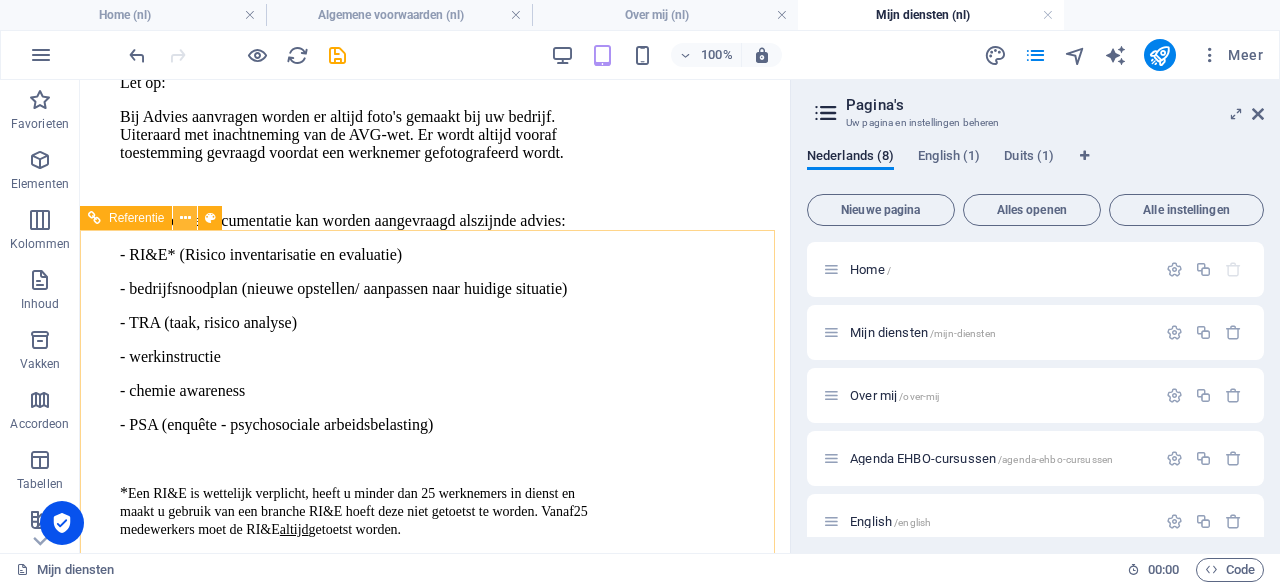click at bounding box center (185, 218) 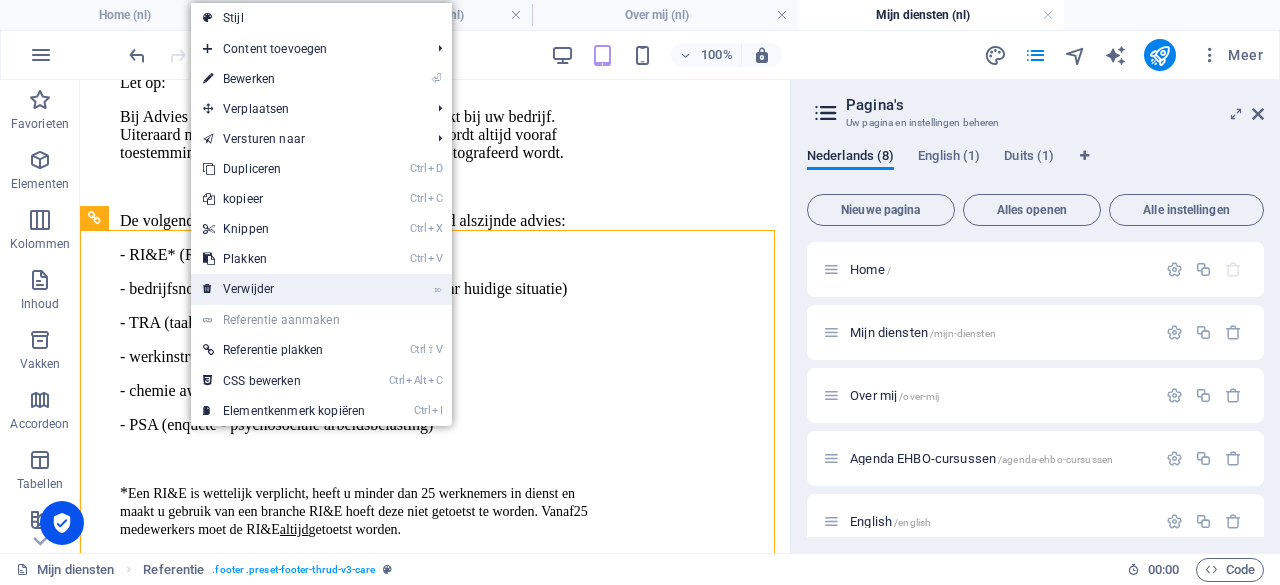 click on "⌦  Verwijder" at bounding box center [284, 289] 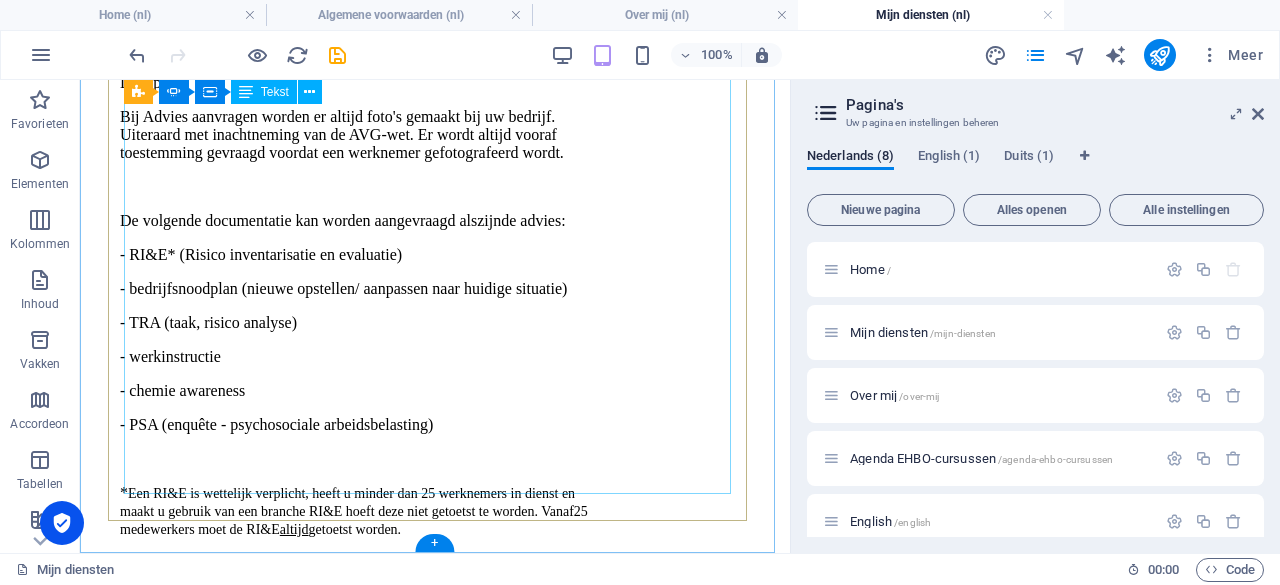 scroll, scrollTop: 4398, scrollLeft: 0, axis: vertical 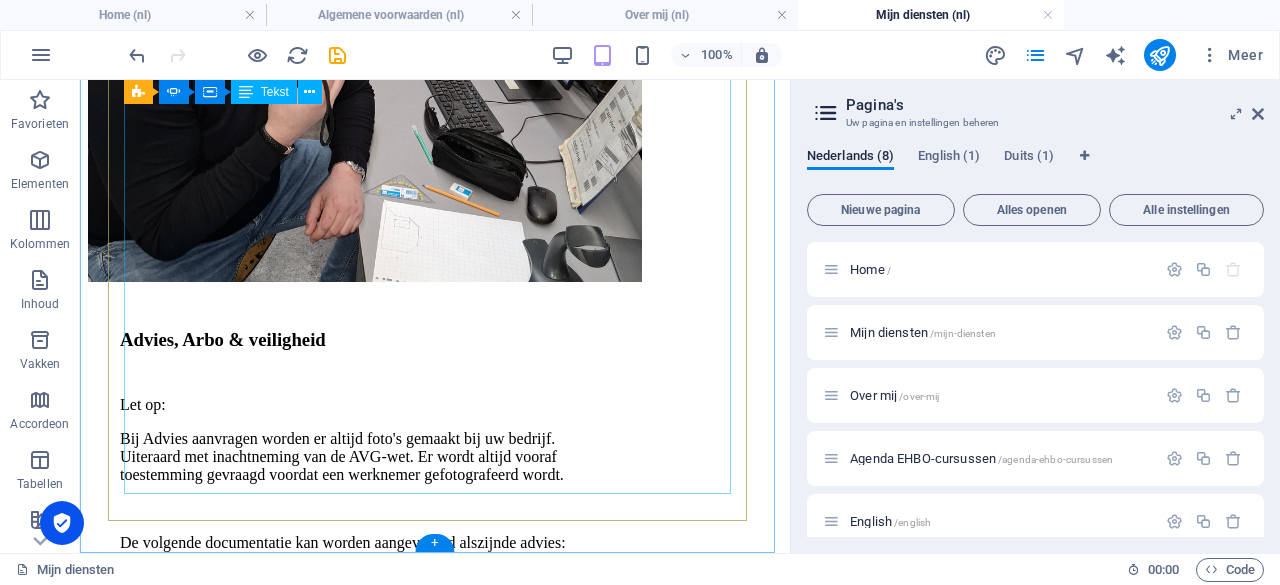 click on "Wist je dat...? Als je 112 belt voor een reanimatie, naast de ambulance ook de politie, burgerhulpverlening en vaak ook de brandweer komt. Bij een hartstilstand het belangrijk is om binnen 6 minuten te starten met reanimeren. De AED vertelt jou exact wat je moet doen. Ook staat op de electrodeplaatjes precies waar ze geplakt moeten worden.  Dat is pas handig, toch? Wist je dat...? EHBO weetjes Een cursus EHBO levens kan redden : Mensen die een EHBO-cursus volgen, kunnen in noodgevallen sneller en beter handelen. EHBO-koffers een verloopdatum hebben : Controleer regelmatig de inhoud en houdbaarheid van de materialen. Iedereen EHBO kan leren : Er zijn cursussen voor volwassenen, kinderen, sporters, bedrijven." at bounding box center (-863, 2491) 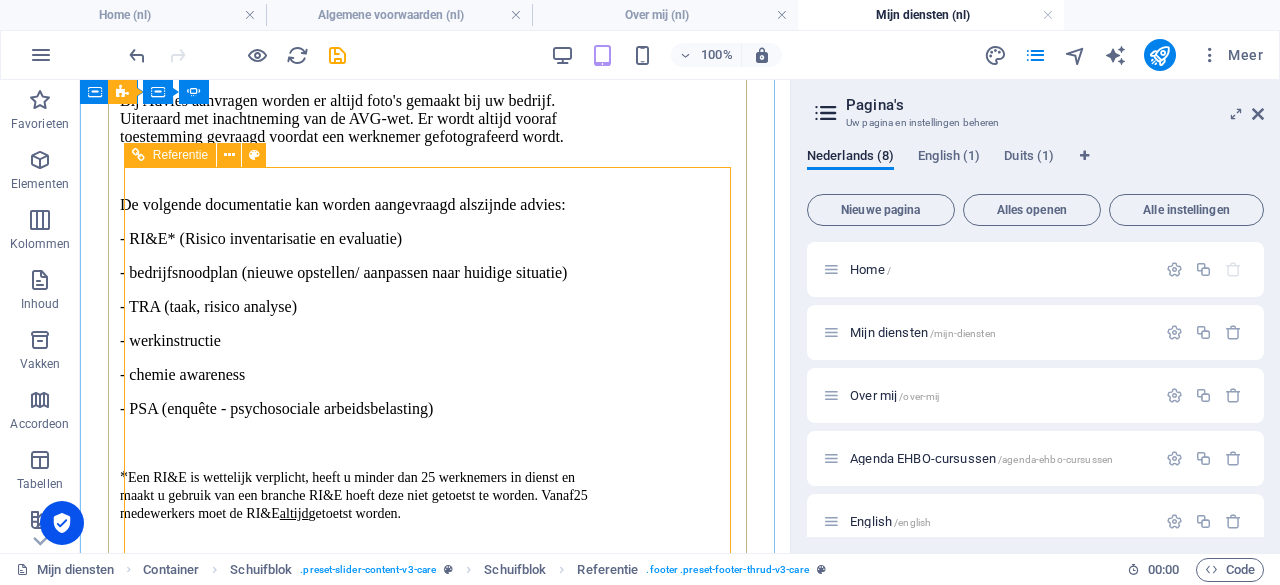 scroll, scrollTop: 4710, scrollLeft: 0, axis: vertical 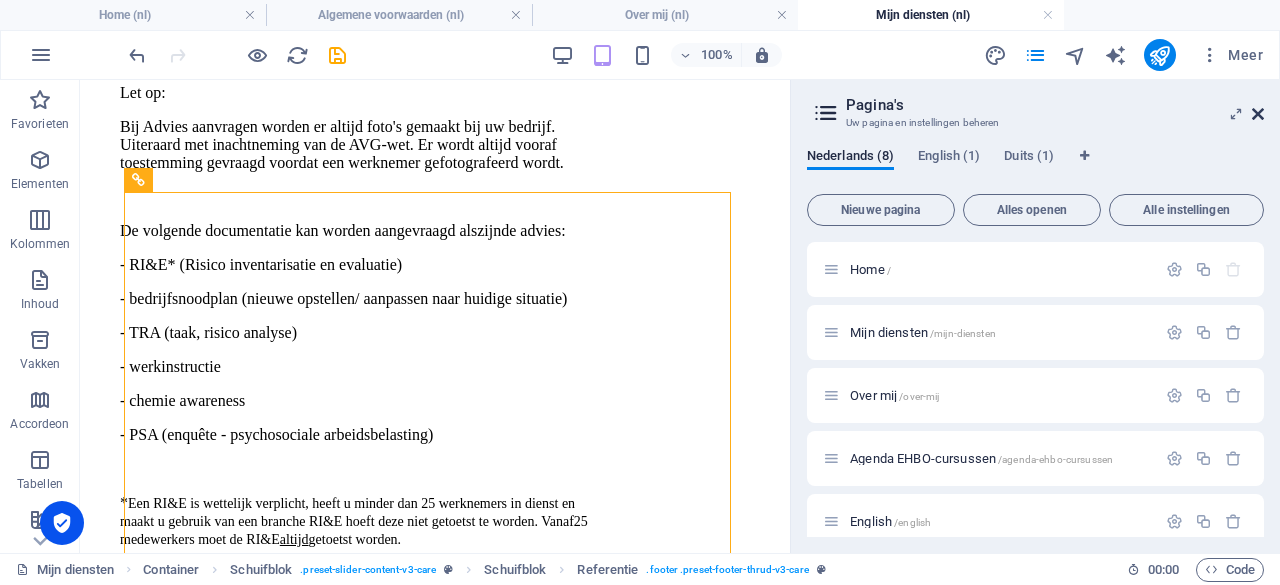 click at bounding box center (1258, 114) 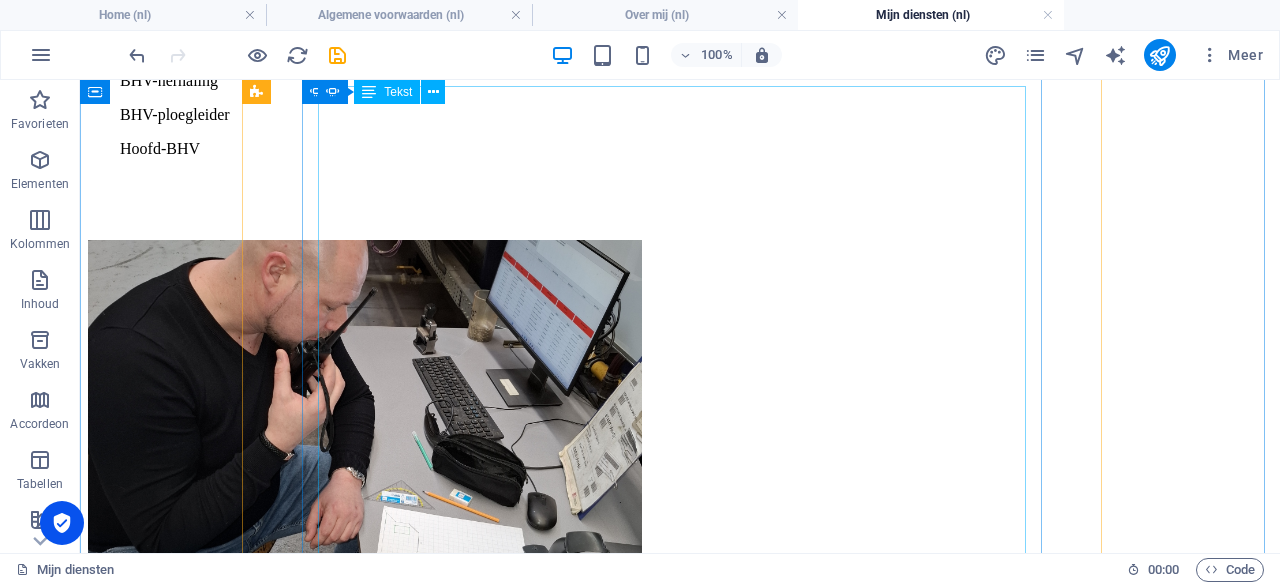 scroll, scrollTop: 4074, scrollLeft: 0, axis: vertical 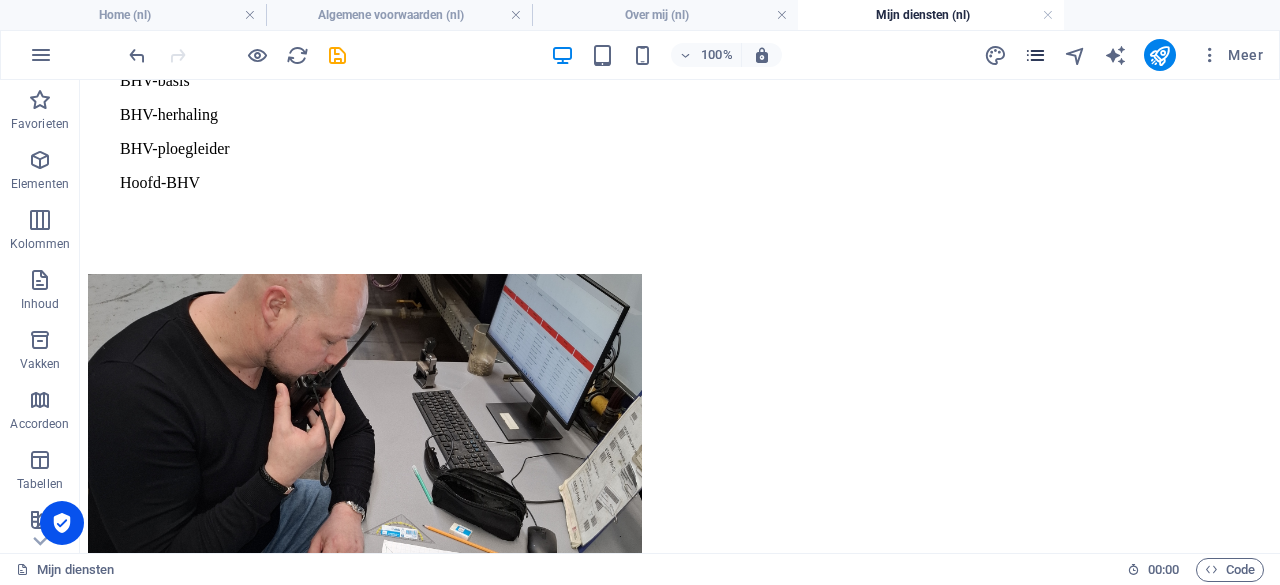 click at bounding box center (1035, 55) 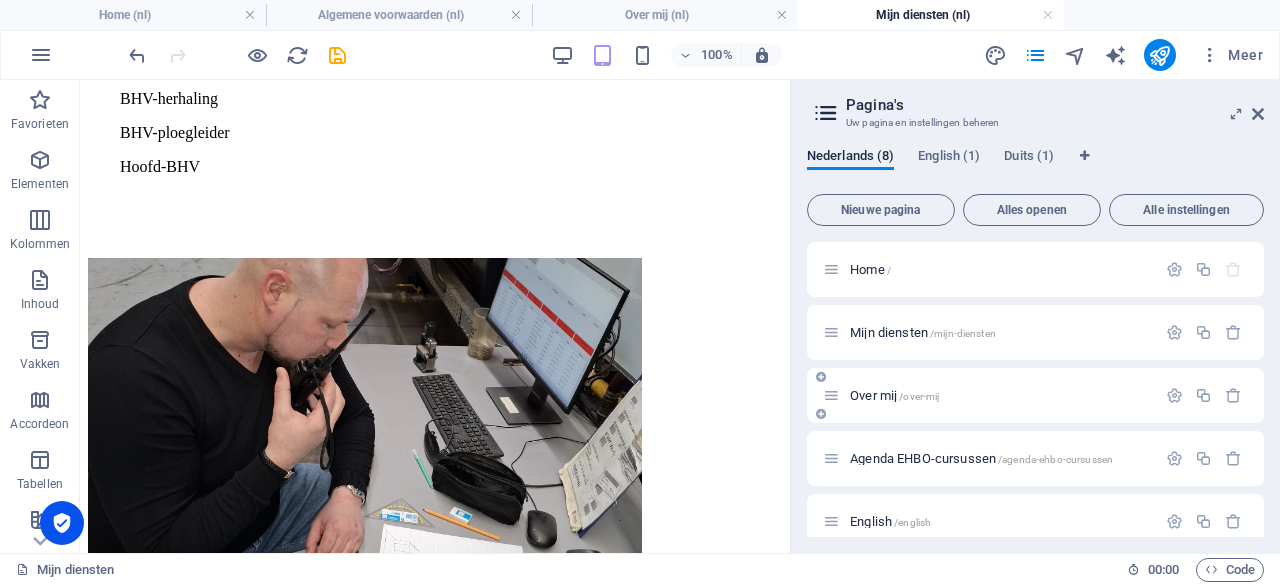 scroll, scrollTop: 4183, scrollLeft: 0, axis: vertical 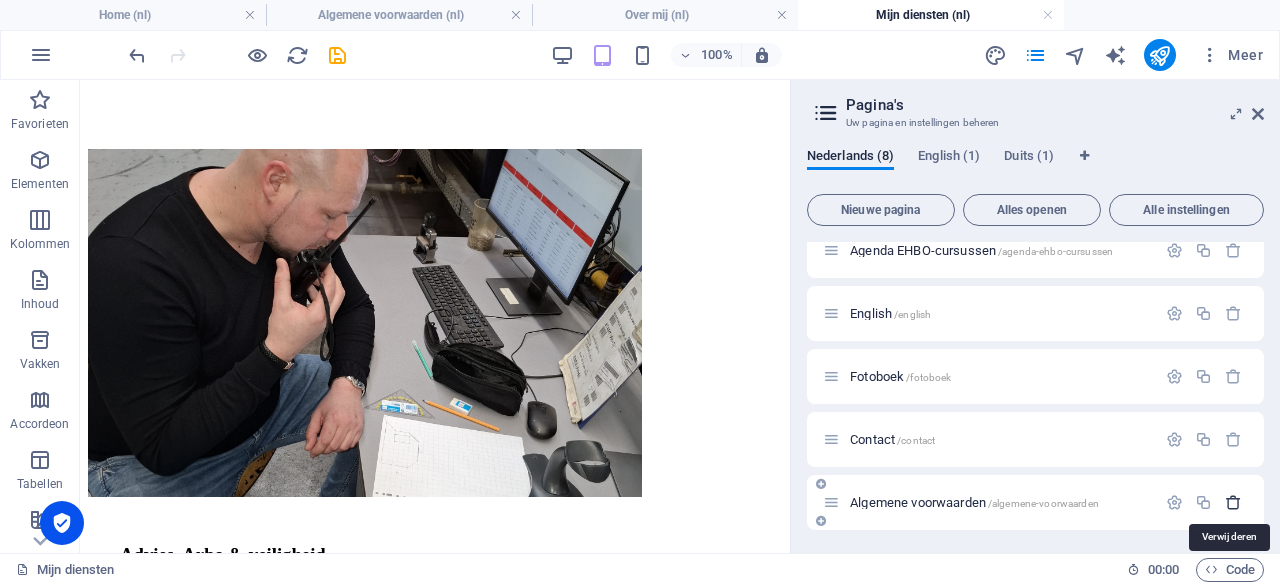 click at bounding box center (1233, 502) 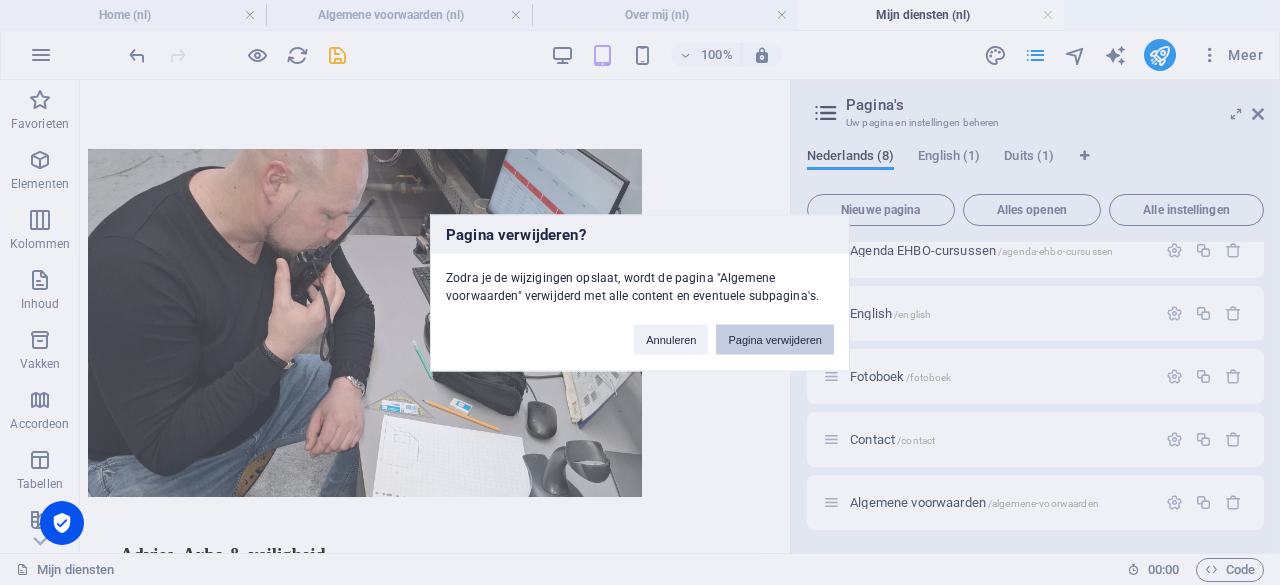 click on "Pagina verwijderen" at bounding box center (775, 339) 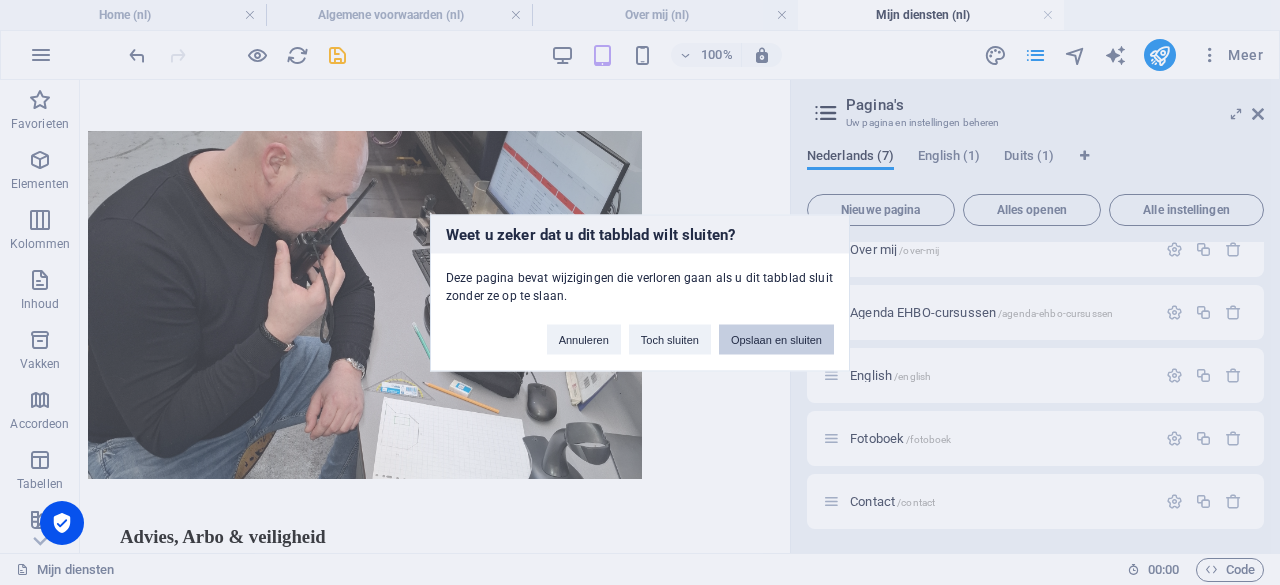 scroll, scrollTop: 146, scrollLeft: 0, axis: vertical 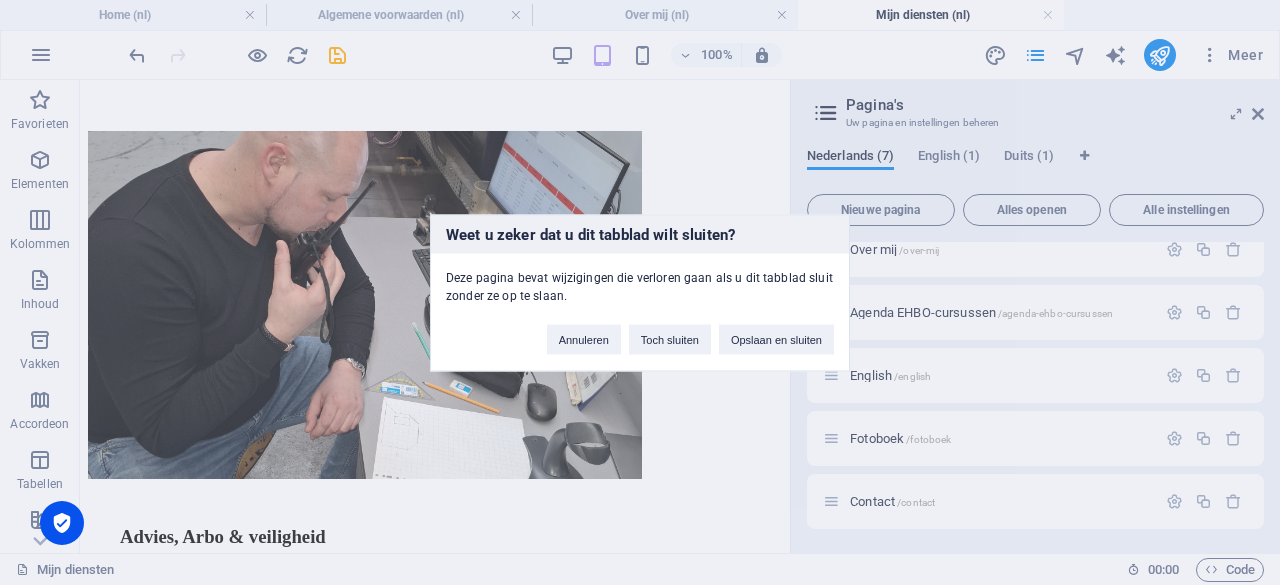 click on "Weet u zeker dat u dit tabblad wilt sluiten? Deze pagina bevat wijzigingen die verloren gaan als u dit tabblad sluit zonder ze op te slaan. Annuleren Toch sluiten Opslaan en sluiten" at bounding box center [640, 292] 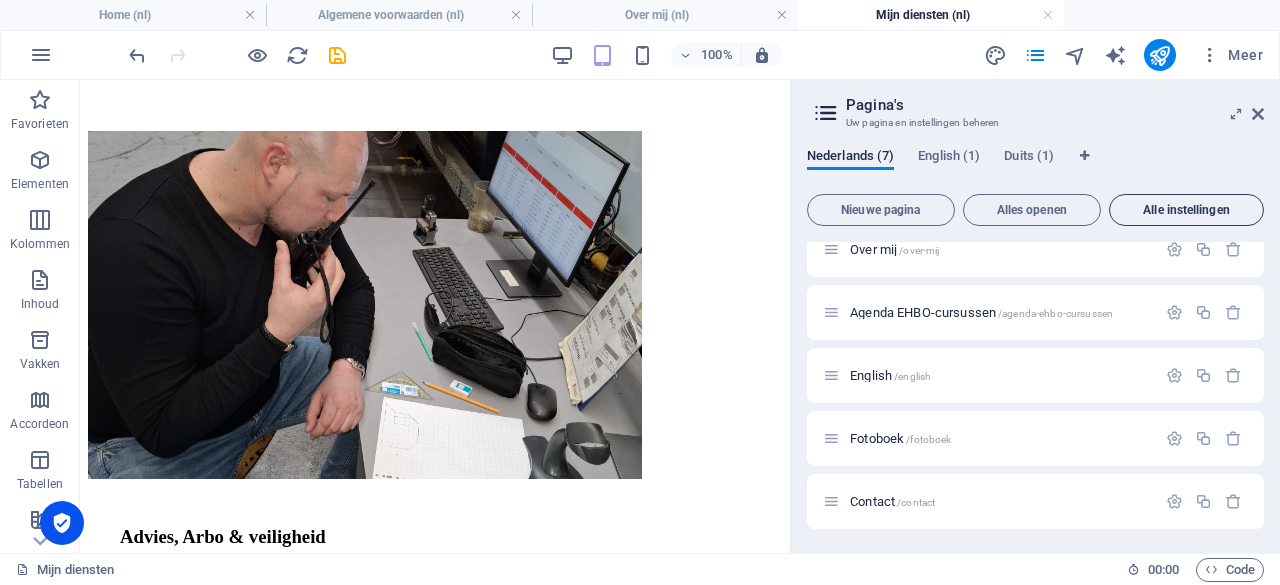 click on "Alle instellingen" at bounding box center [1186, 210] 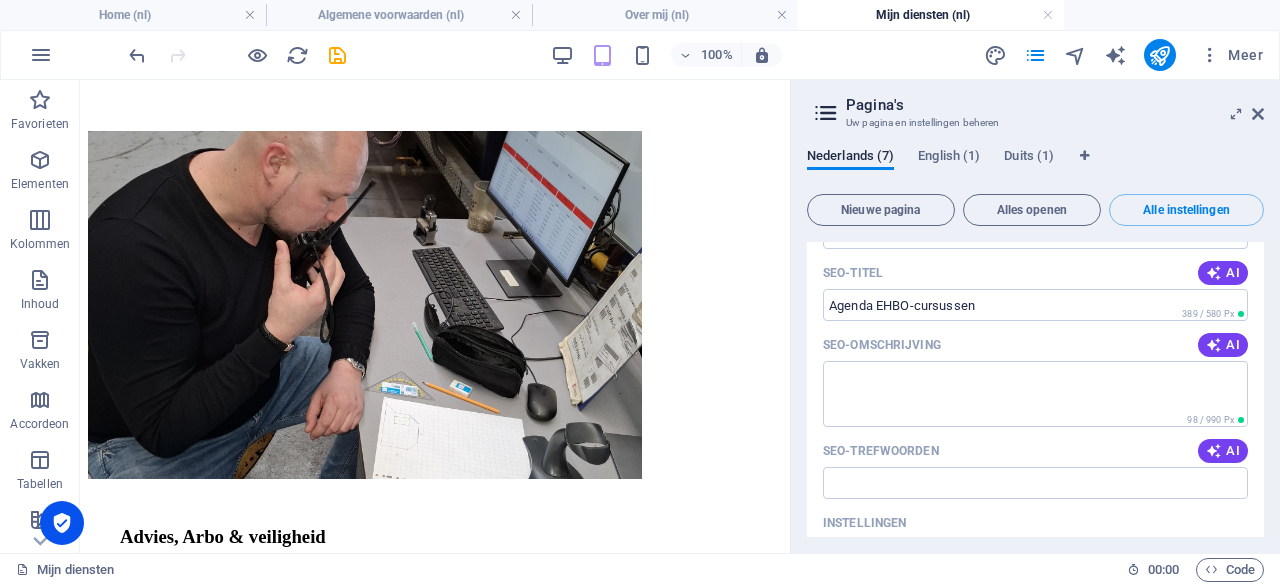 scroll, scrollTop: 2648, scrollLeft: 0, axis: vertical 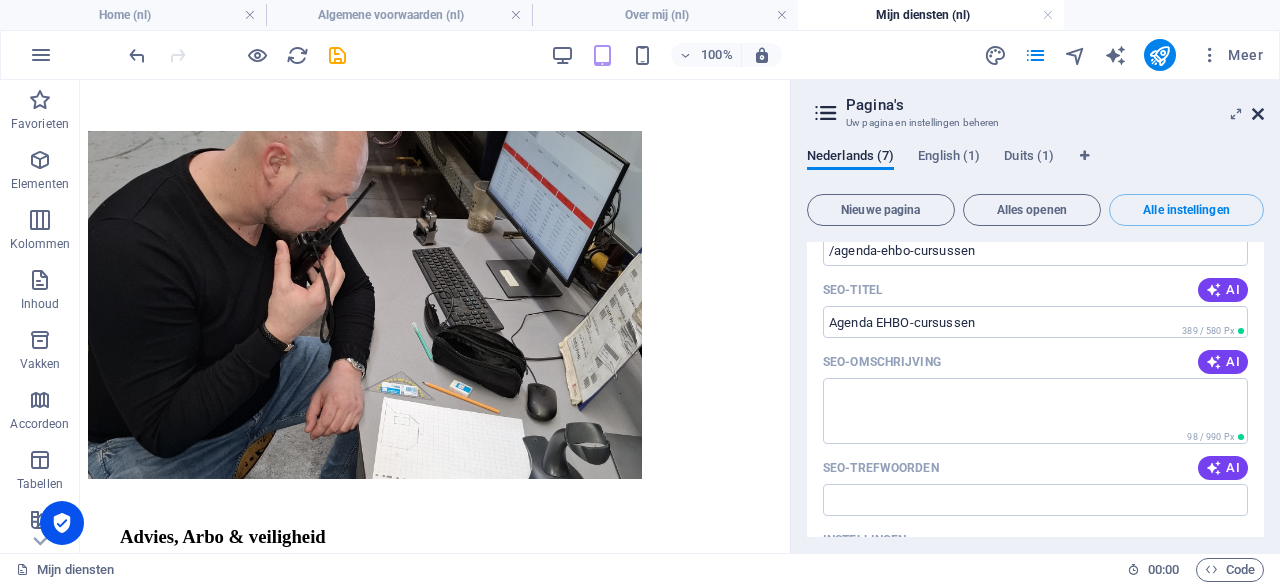 drag, startPoint x: 1254, startPoint y: 107, endPoint x: 685, endPoint y: 205, distance: 577.3777 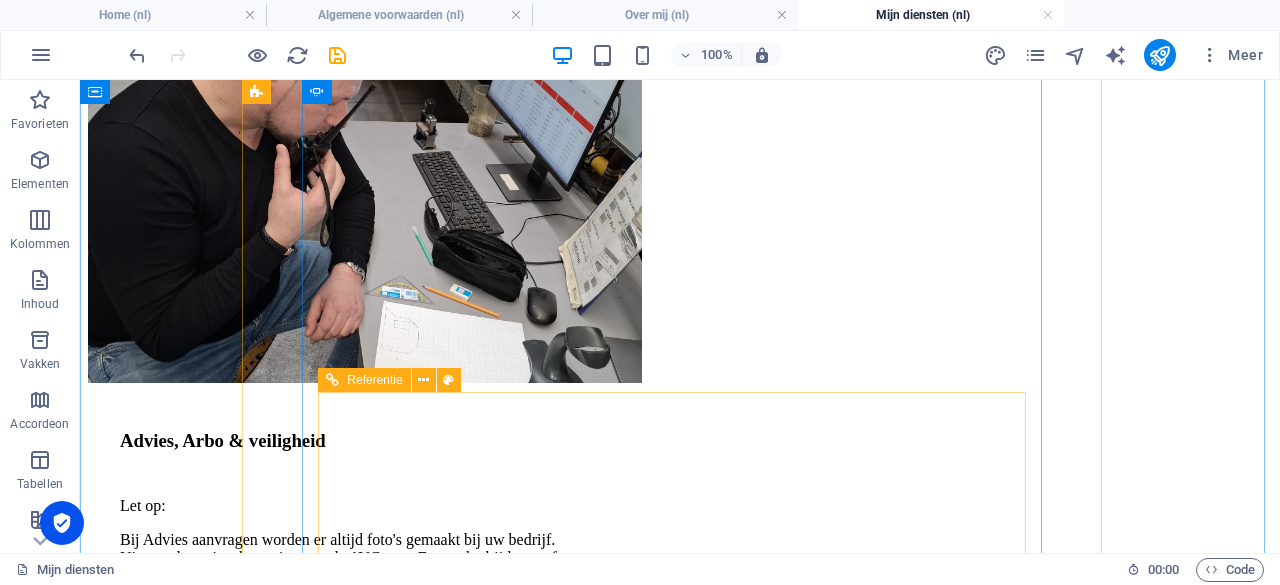 scroll, scrollTop: 4292, scrollLeft: 0, axis: vertical 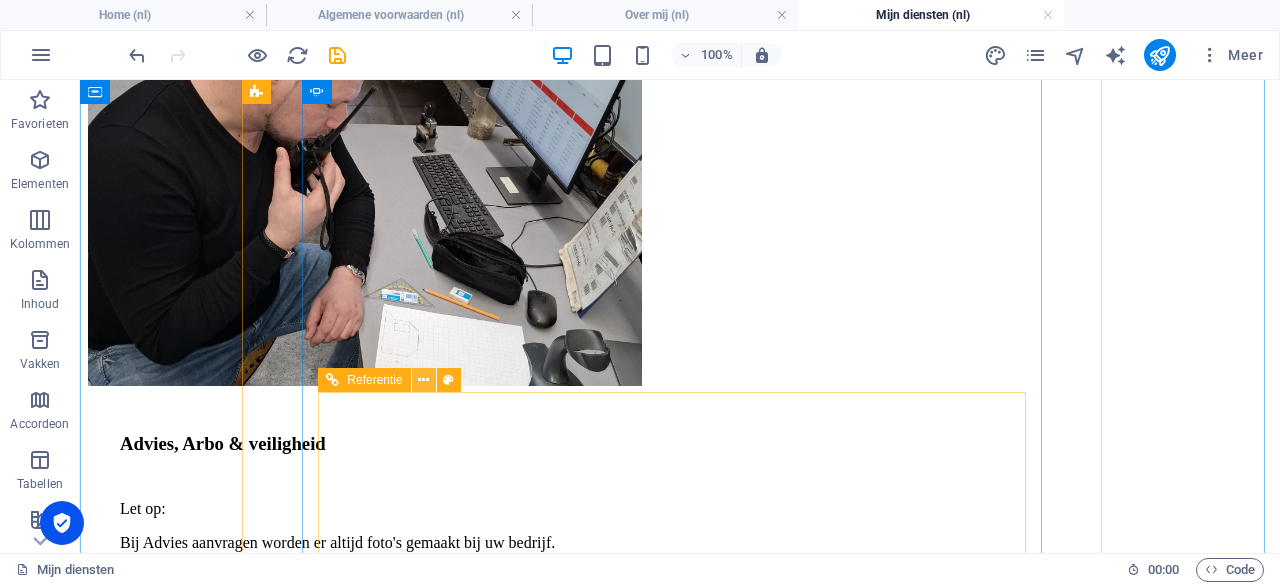 click at bounding box center (423, 380) 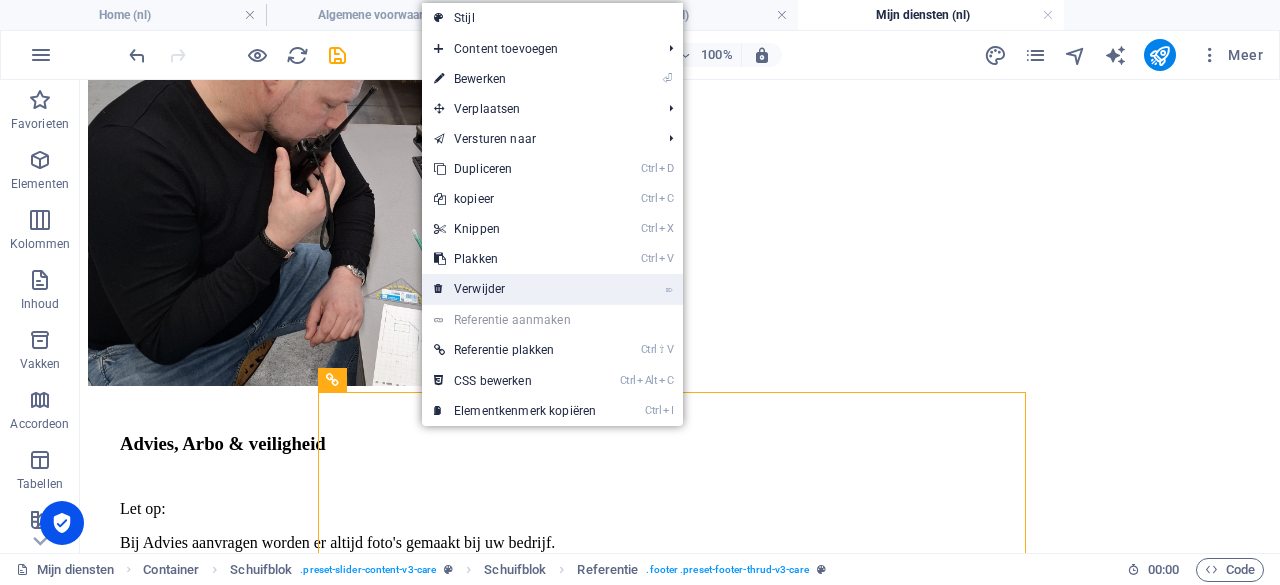 click on "⌦  Verwijder" at bounding box center [515, 289] 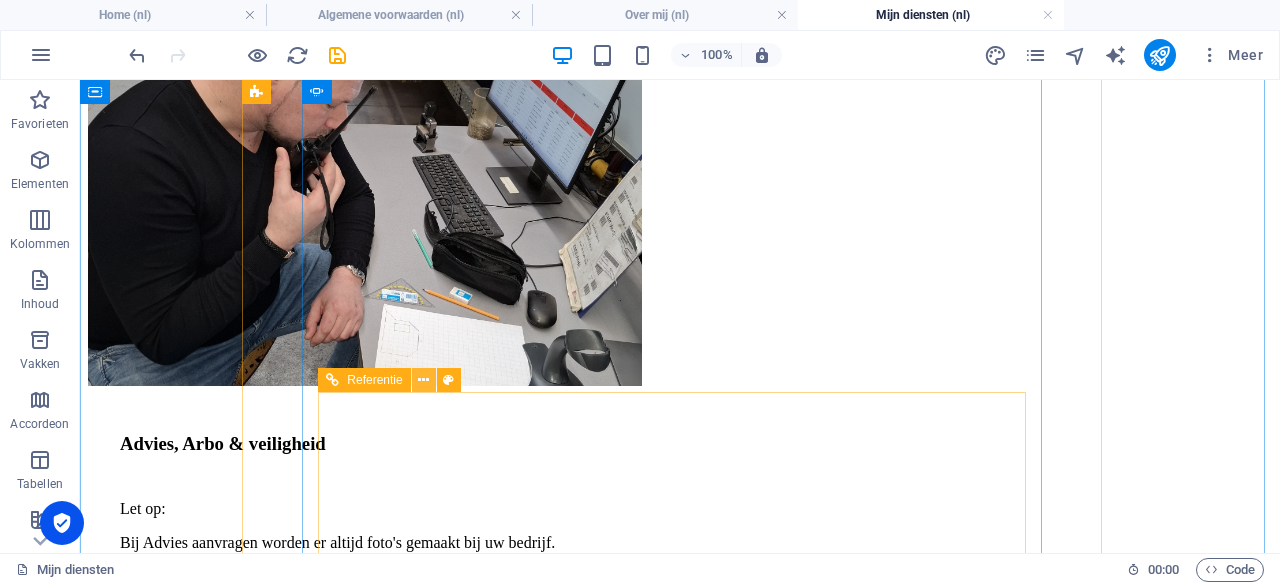 click at bounding box center [423, 380] 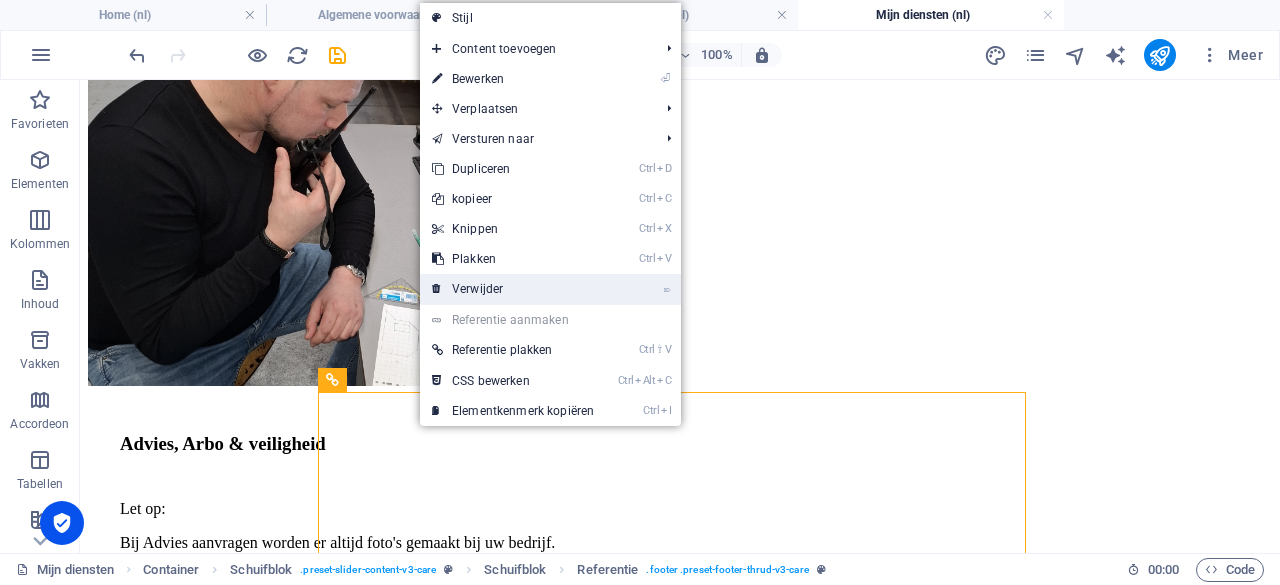 click on "⌦  Verwijder" at bounding box center (513, 289) 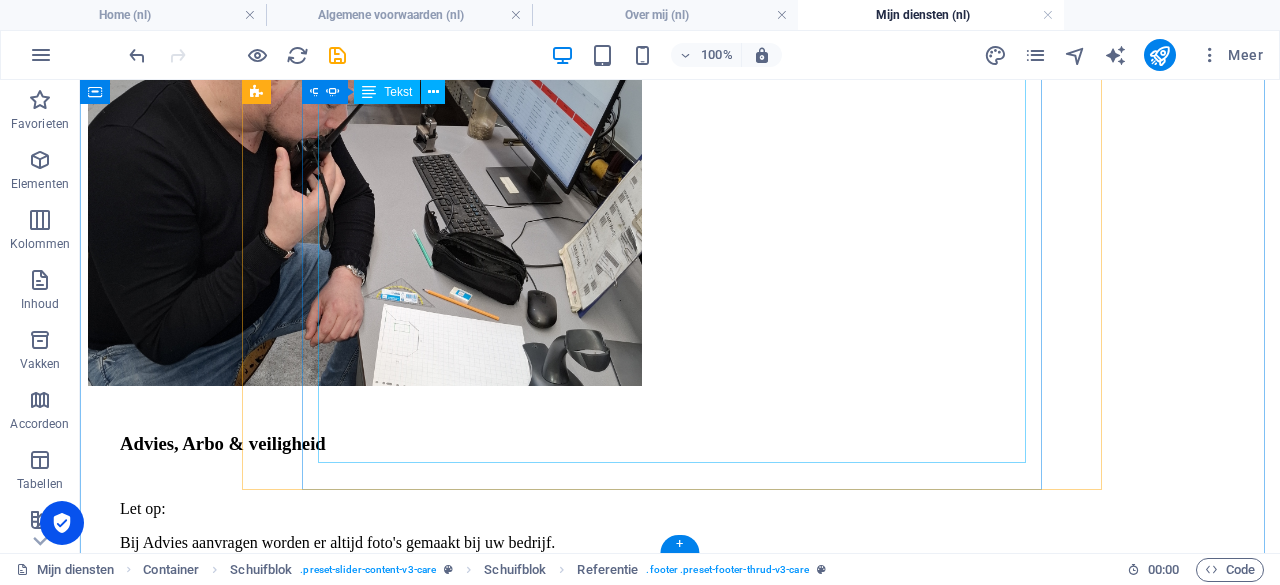 scroll, scrollTop: 4210, scrollLeft: 0, axis: vertical 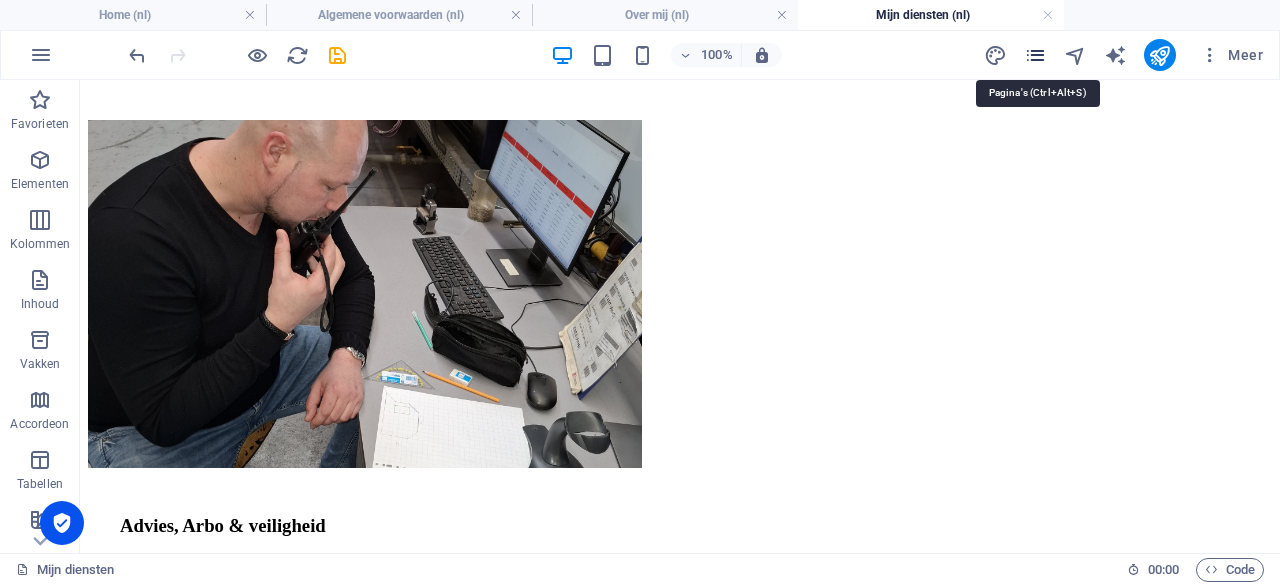 click at bounding box center [1035, 55] 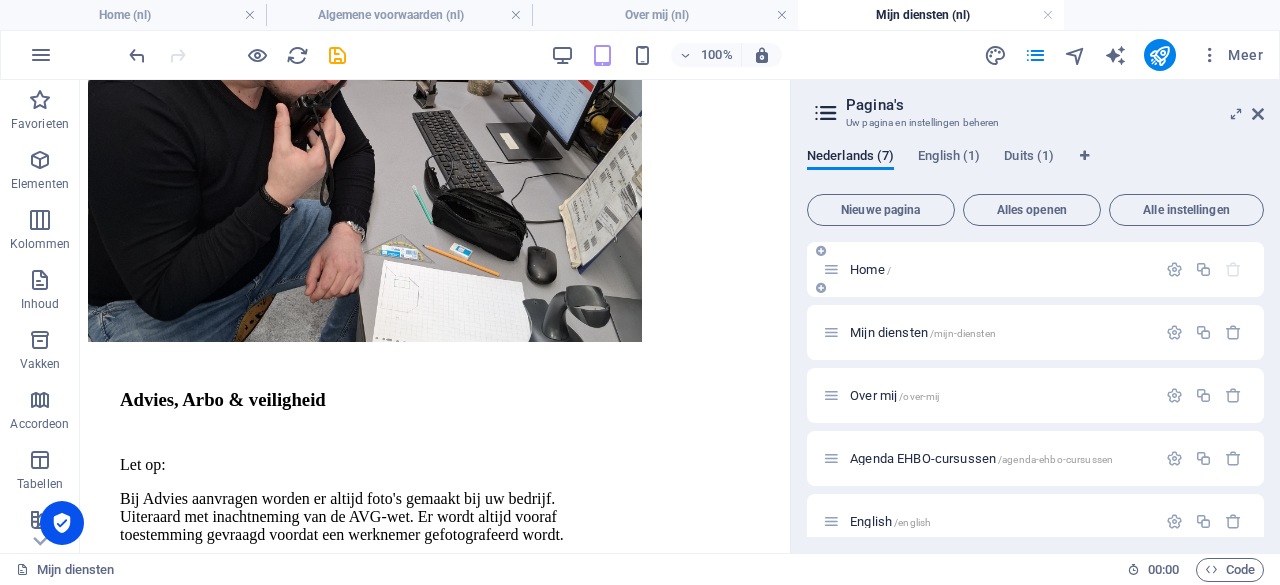 click on "Home /" at bounding box center (989, 269) 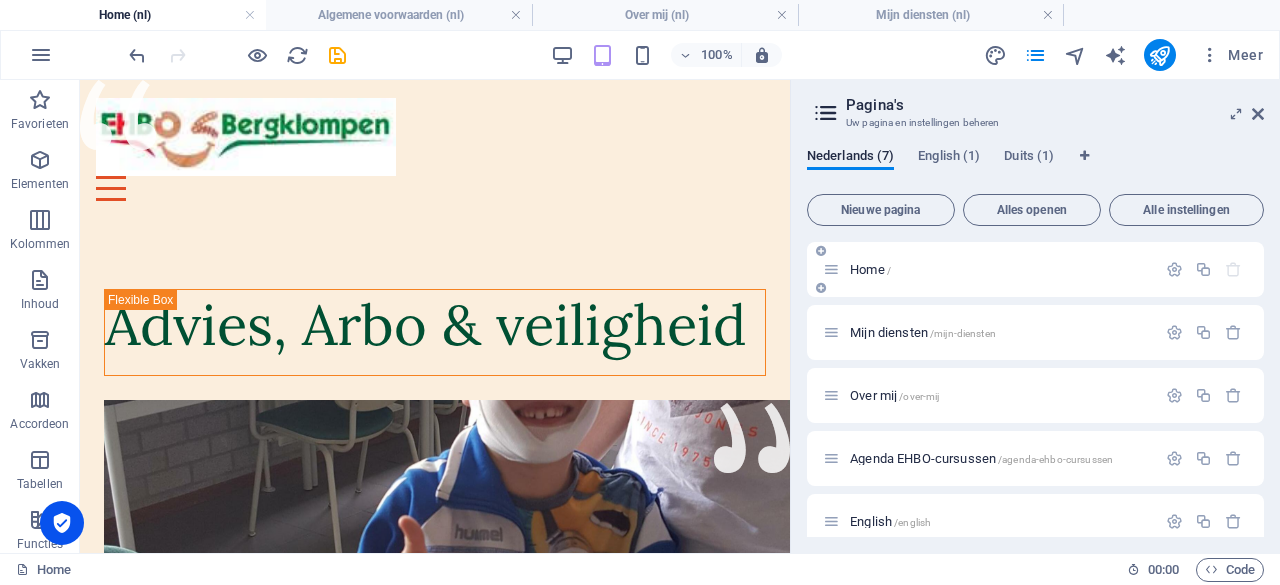 scroll, scrollTop: 0, scrollLeft: 0, axis: both 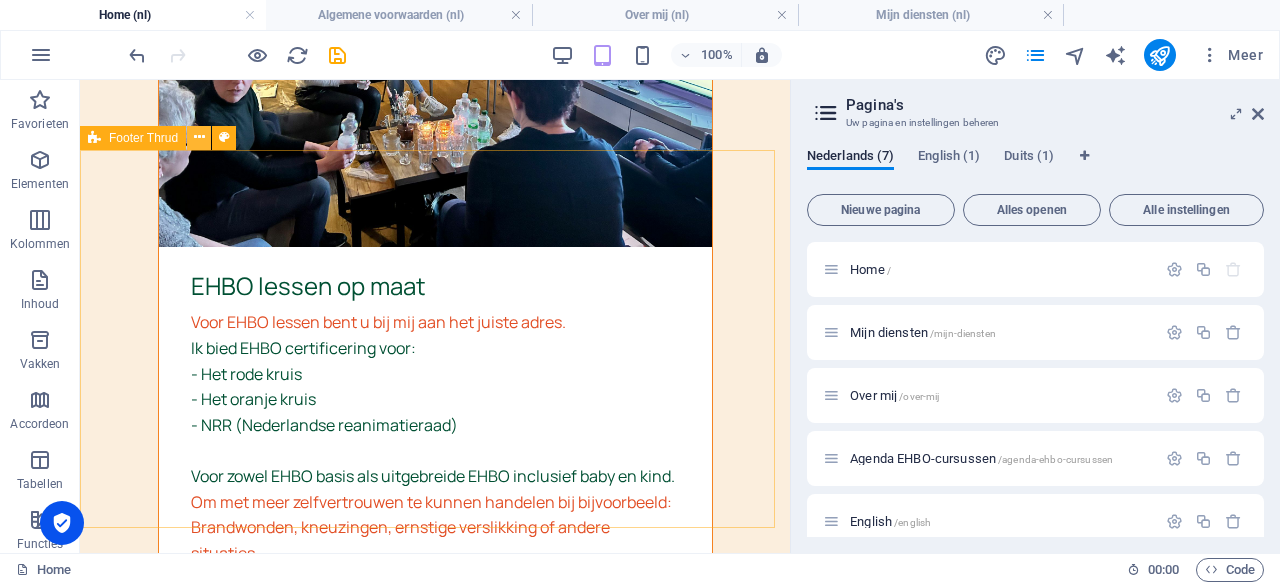 click at bounding box center (199, 137) 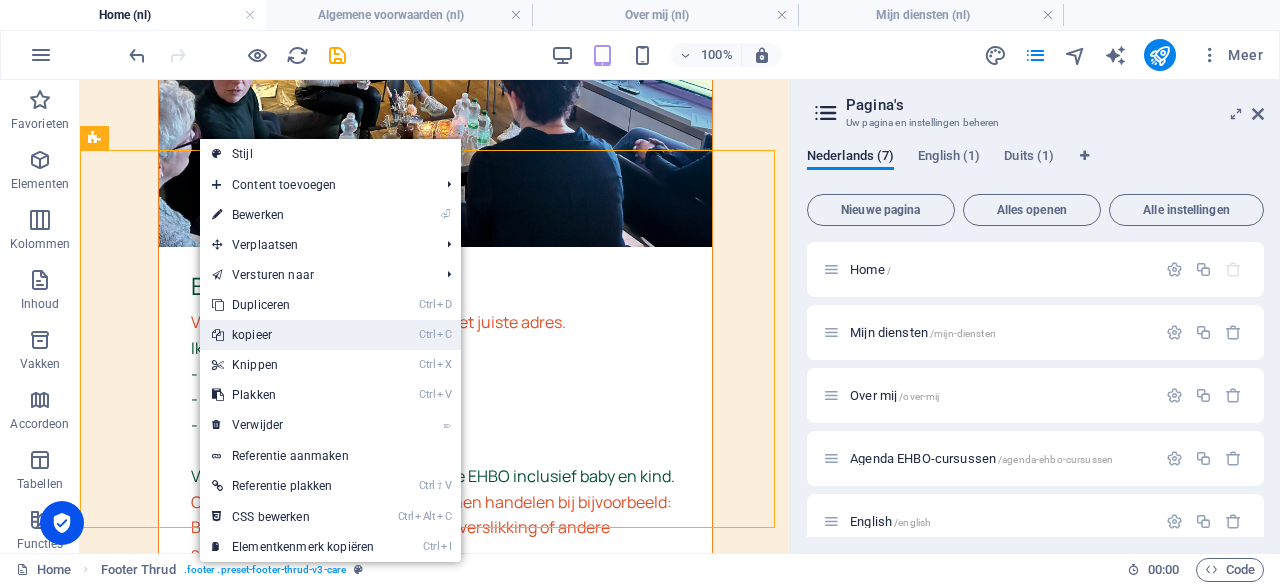 click on "Ctrl C  kopieer" at bounding box center (293, 335) 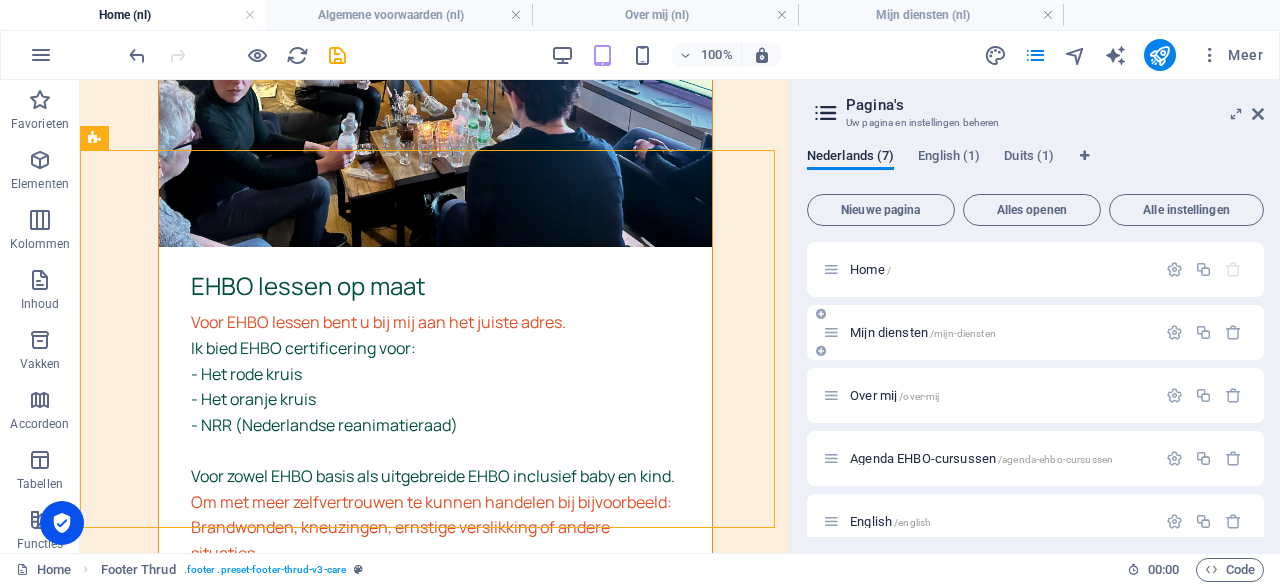 click on "Mijn diensten /mijn-diensten" at bounding box center (1035, 332) 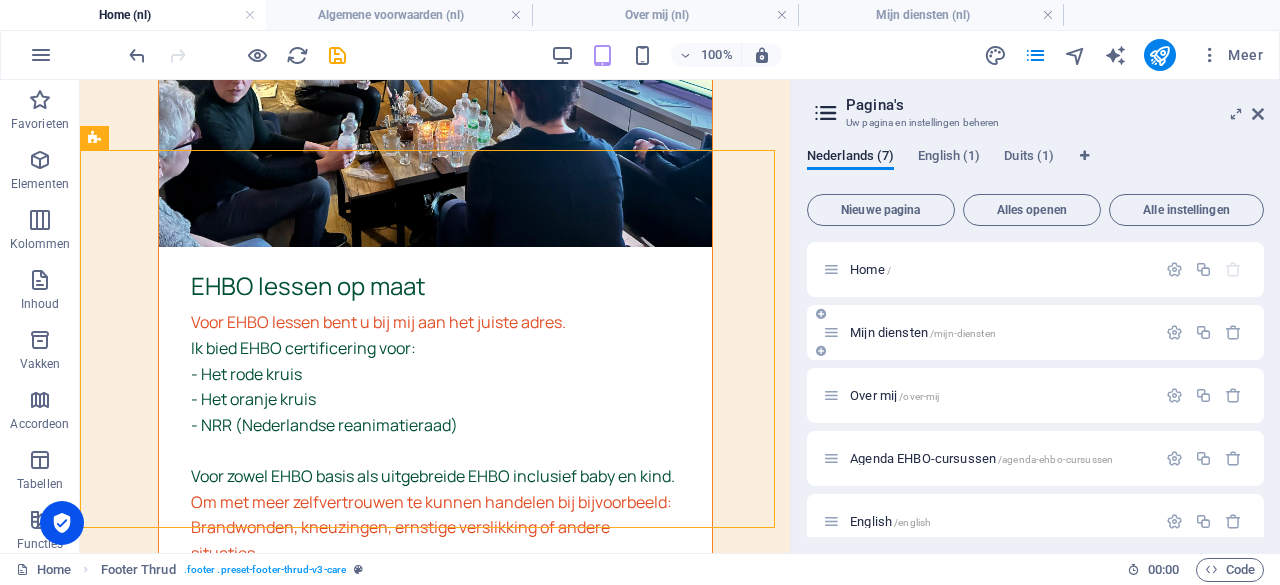 click at bounding box center [831, 332] 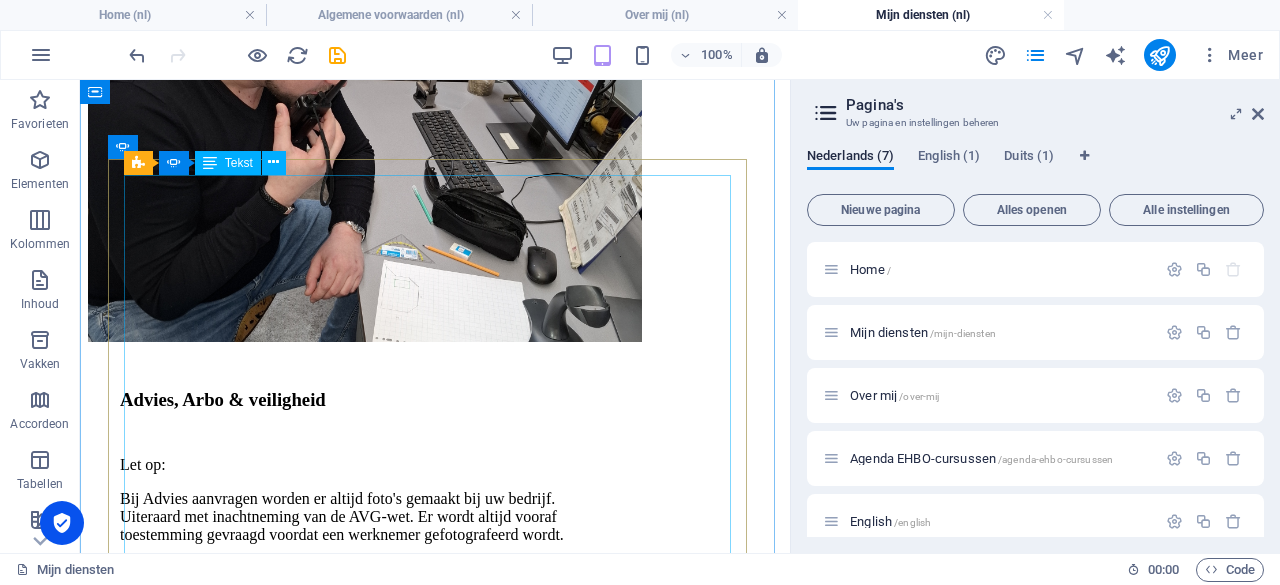 scroll, scrollTop: 4506, scrollLeft: 0, axis: vertical 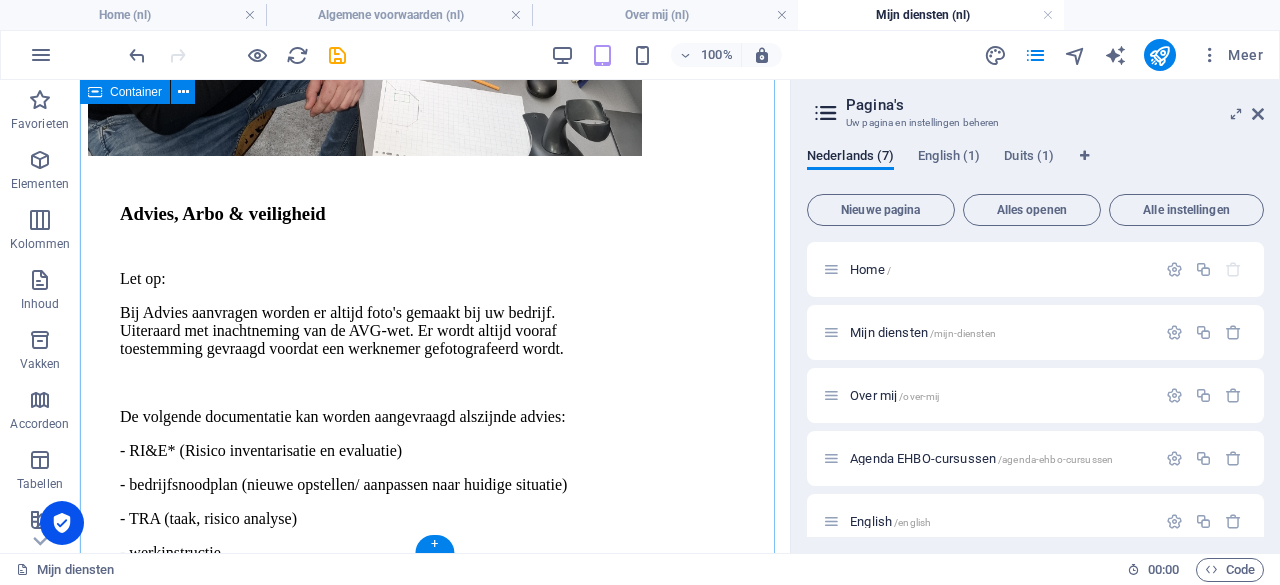 click on "Weetjes Wist je dat...? Als je 112 belt voor een reanimatie, naast de ambulance ook de politie, burgerhulpverlening en vaak ook de brandweer komt. Bij een hartstilstand het belangrijk is om binnen 6 minuten te starten met reanimeren. De AED vertelt jou exact wat je moet doen. Ook staat op de electrodeplaatjes precies waar ze geplakt moeten worden.  Dat is pas handig, toch? Wist je dat...? EHBO weetjes Een cursus EHBO levens kan redden : Mensen die een EHBO-cursus volgen, kunnen in noodgevallen sneller en beter handelen. EHBO-koffers een verloopdatum hebben : Controleer regelmatig de inhoud en houdbaarheid van de materialen. Iedereen EHBO kan leren : Er zijn cursussen voor volwassenen, kinderen, sporters, bedrijven. bron:  https://www.arboportaal.nl/onderwerpen/bedrijfshulpverlening/wat-zegt-de-wet-over-bedrijfshulpverlening Zodra er iets in uw organisatie verandert, kunnen de risico's ook veranderen.   Wist je dat...? Dat is pas handig, toch? Wist je dat...? EHBO weetjes Een cursus EHBO levens kan redden" at bounding box center (435, 2040) 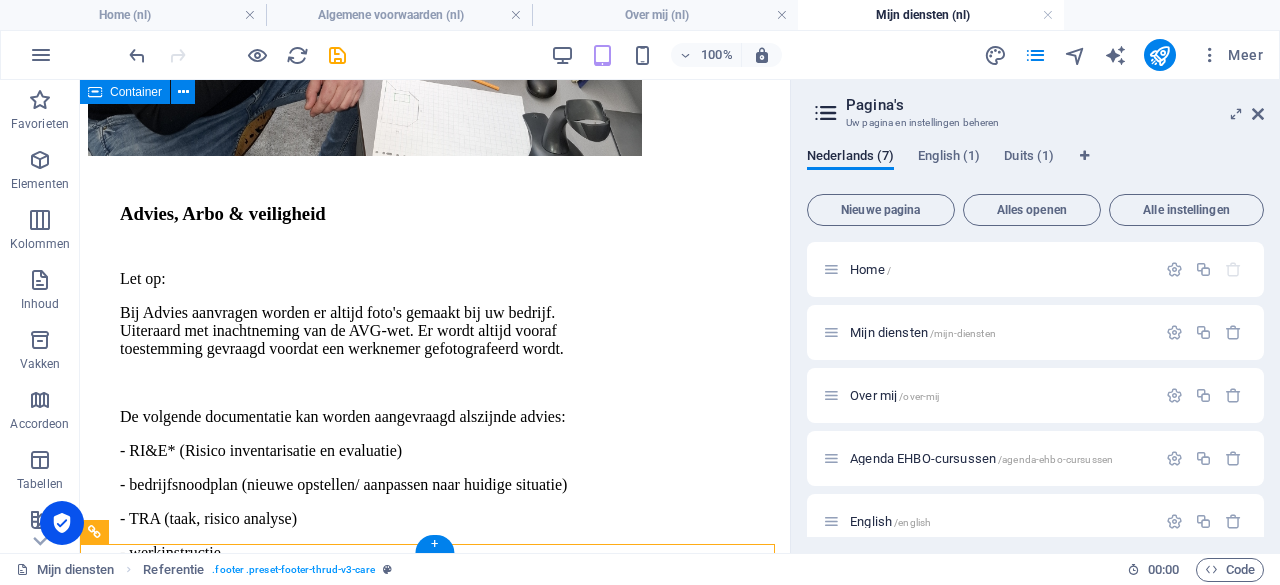 scroll, scrollTop: 4885, scrollLeft: 0, axis: vertical 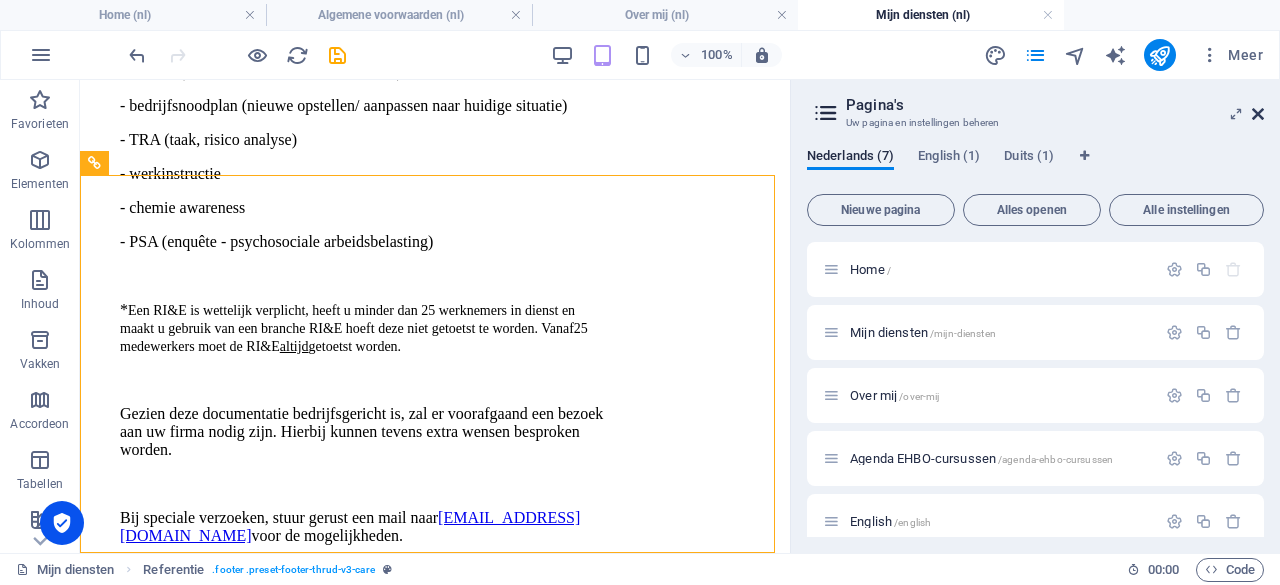click at bounding box center [1258, 114] 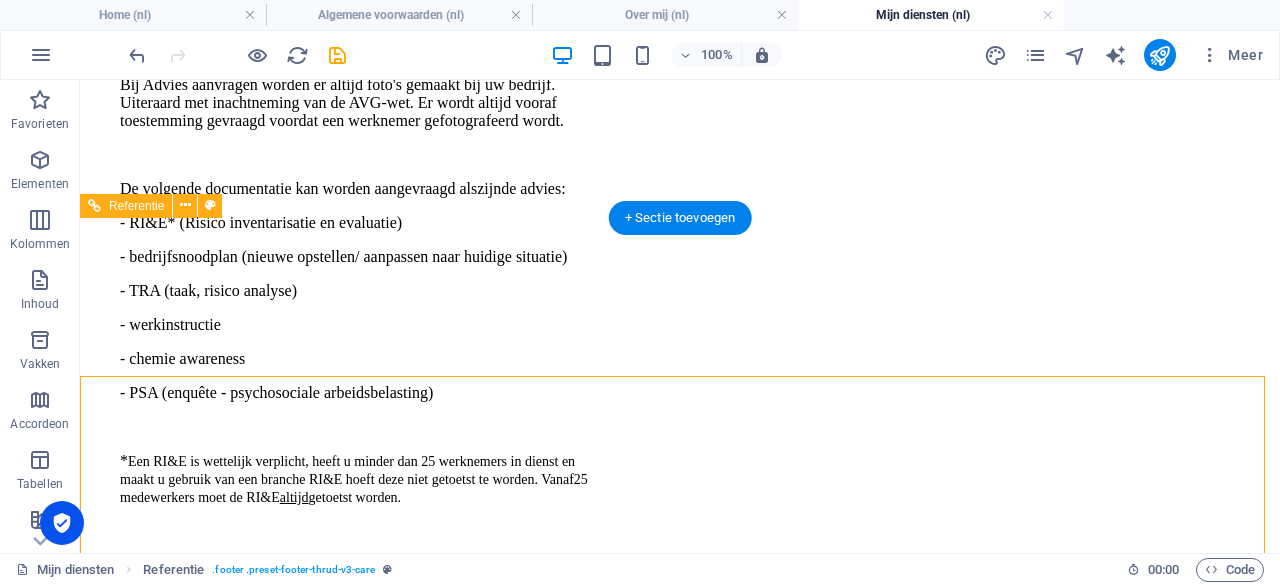 scroll, scrollTop: 4532, scrollLeft: 0, axis: vertical 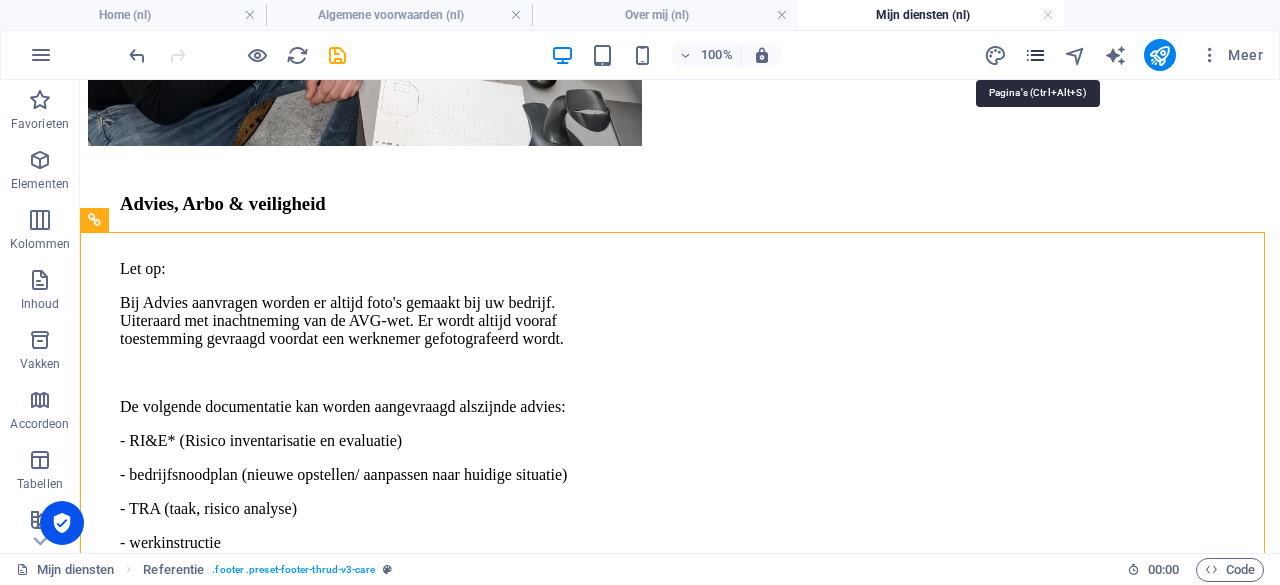 click at bounding box center (1035, 55) 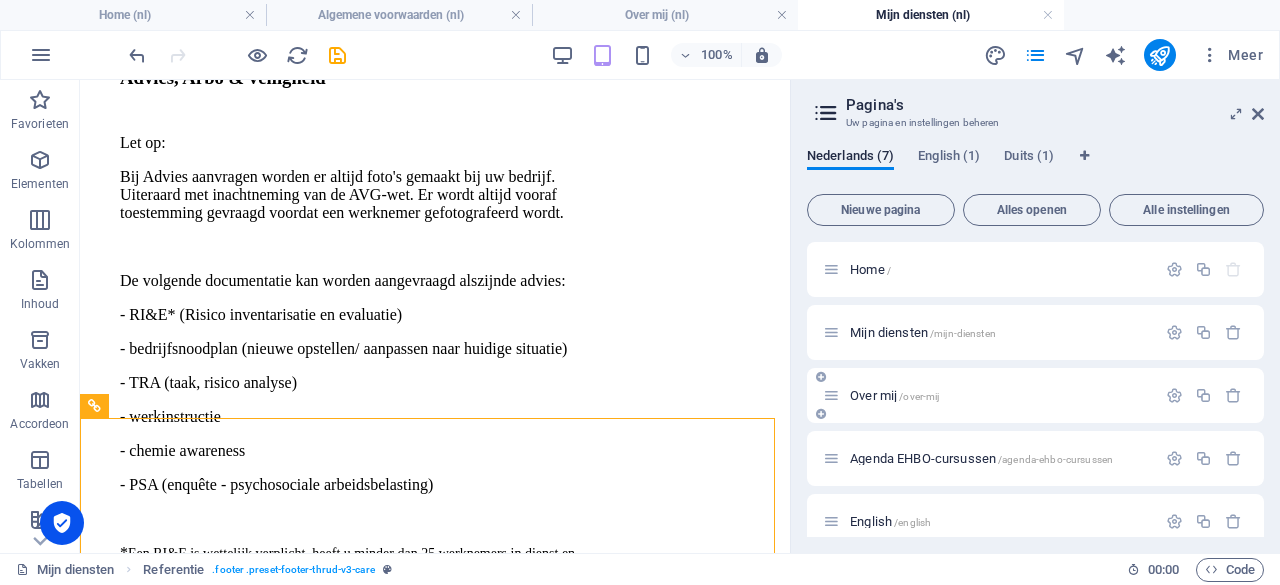 click on "Over mij /over-mij" at bounding box center [989, 395] 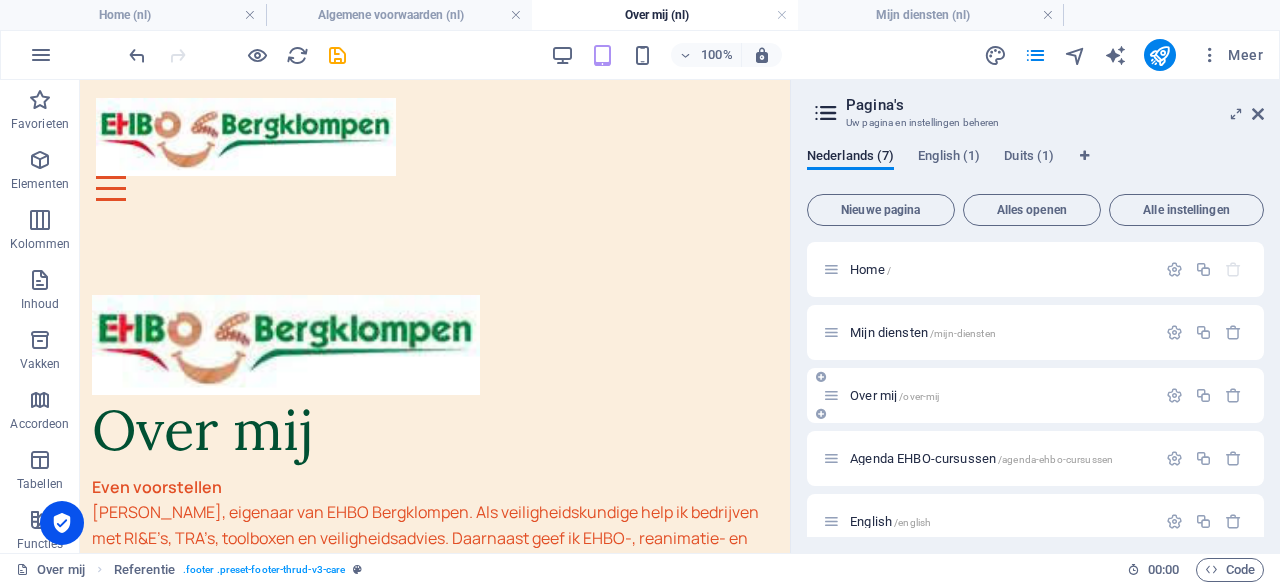 scroll, scrollTop: 0, scrollLeft: 0, axis: both 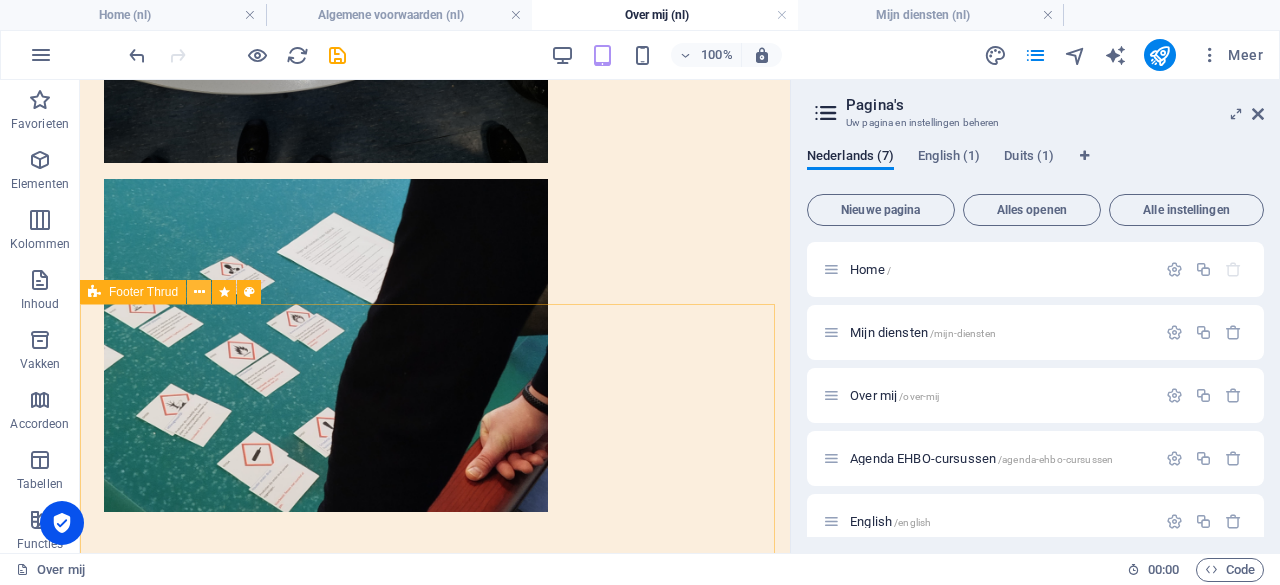 click at bounding box center [199, 292] 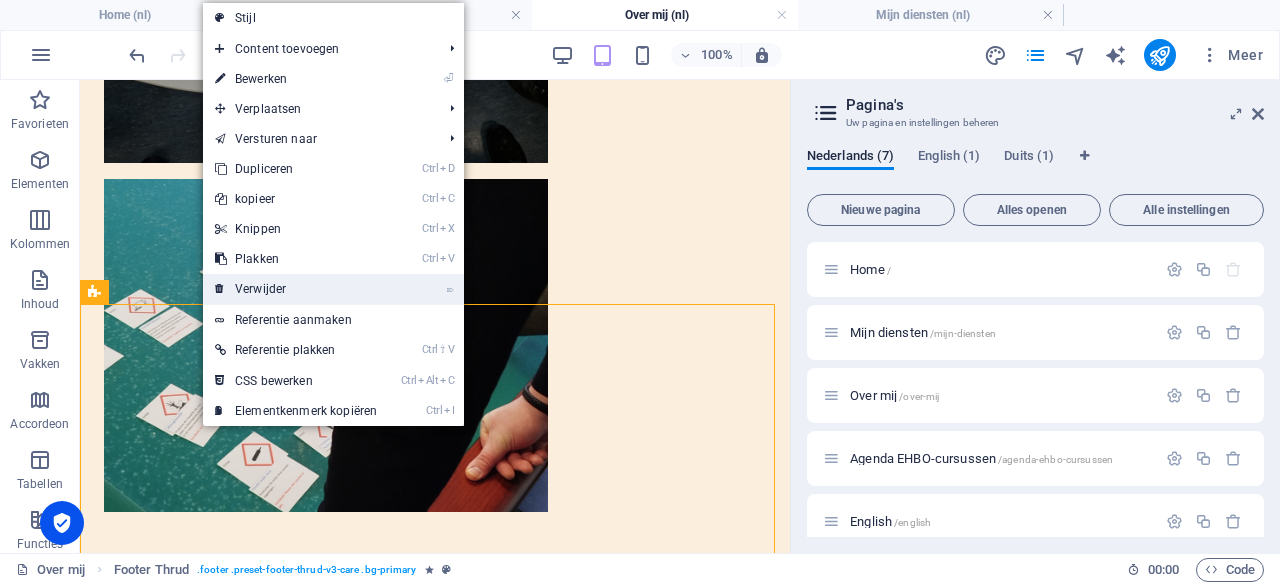 click on "⌦  Verwijder" at bounding box center (296, 289) 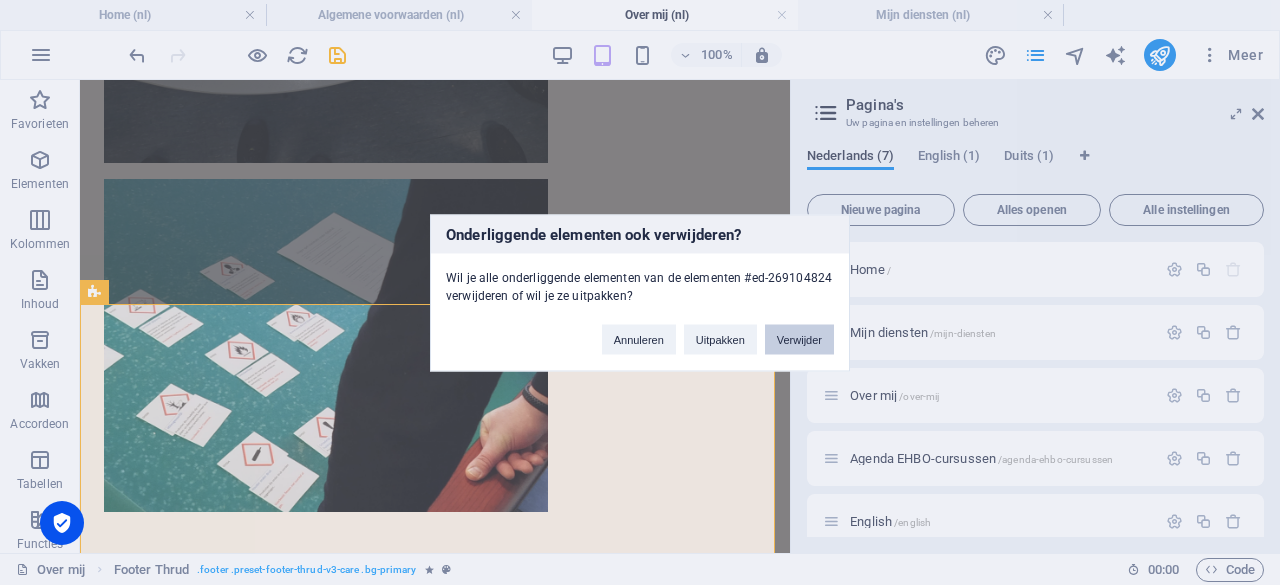 click on "Verwijder" at bounding box center [799, 339] 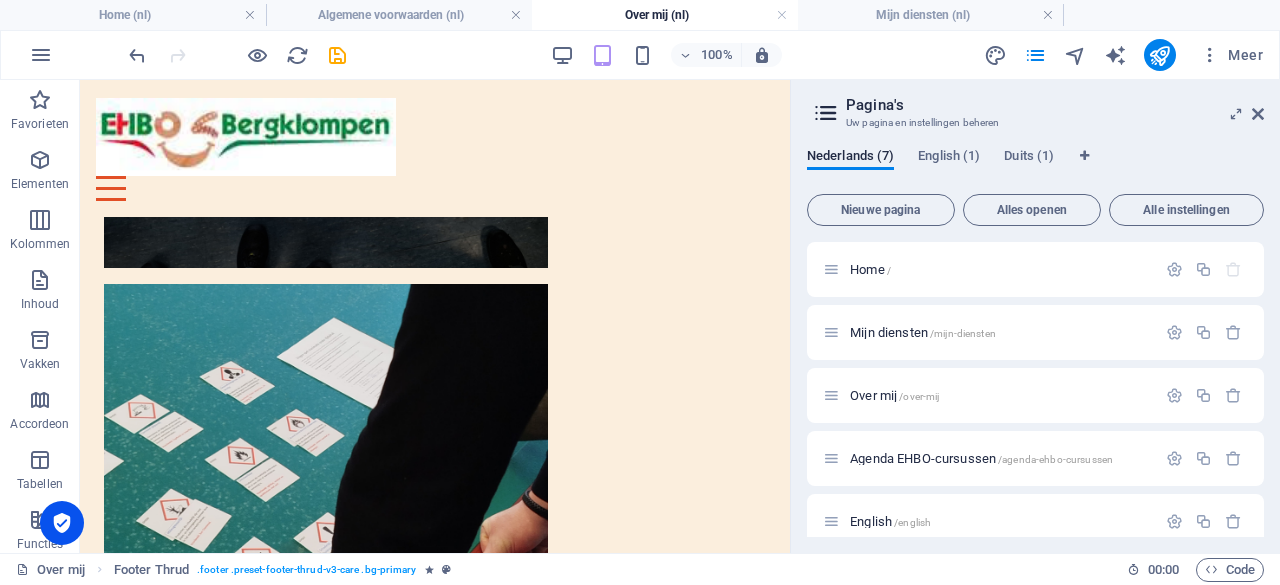 scroll, scrollTop: 2007, scrollLeft: 0, axis: vertical 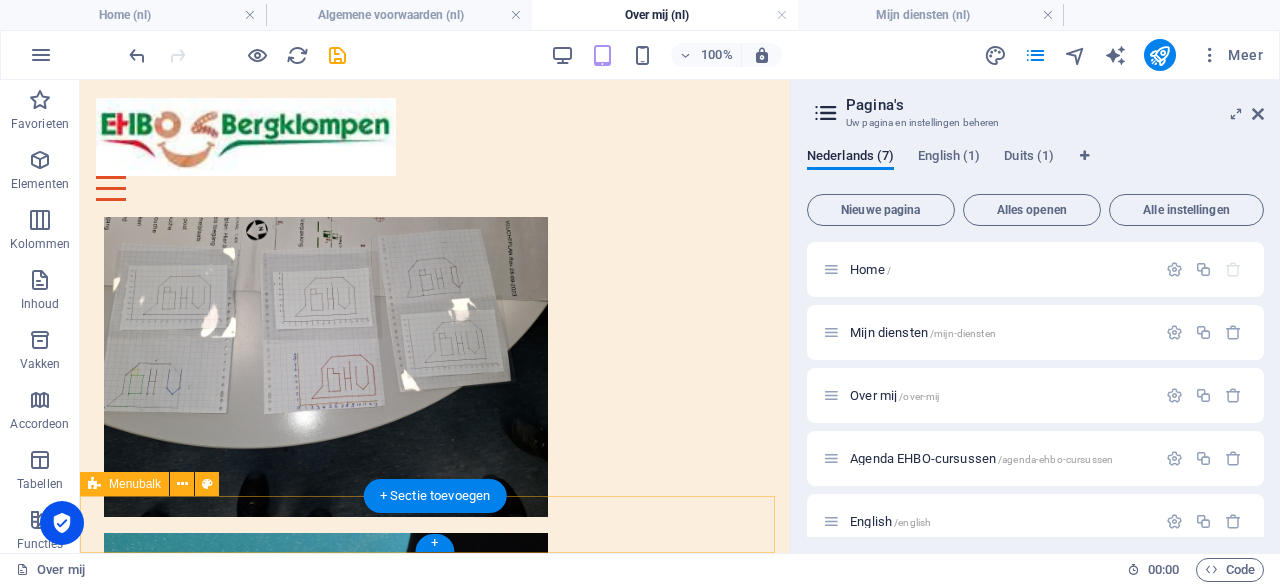 click at bounding box center [435, 971] 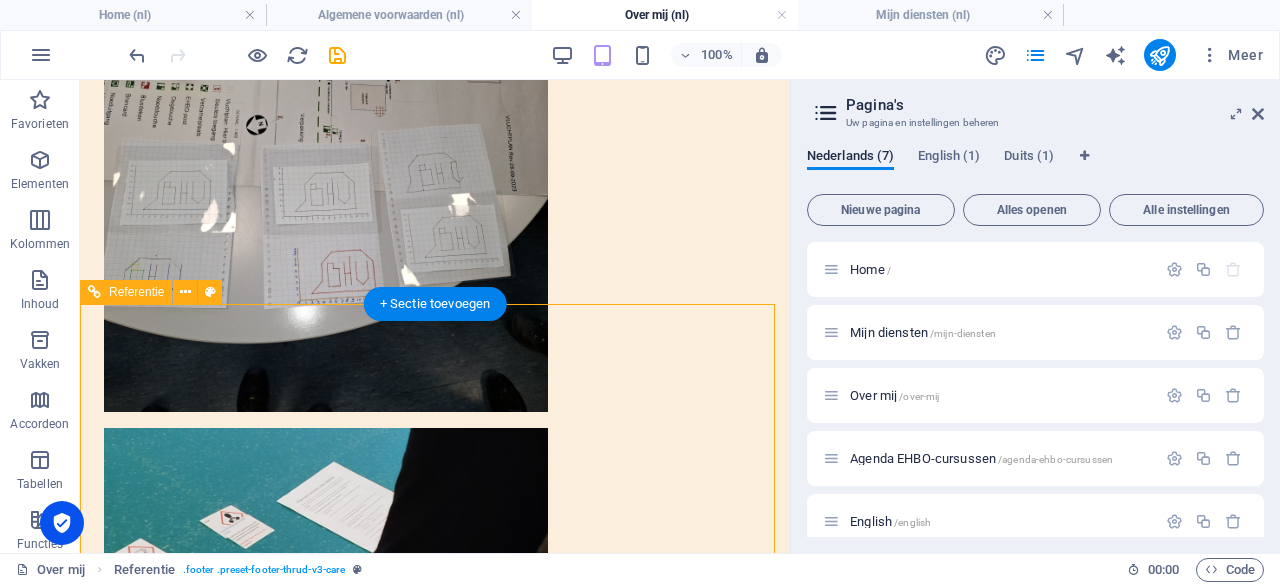 scroll, scrollTop: 2256, scrollLeft: 0, axis: vertical 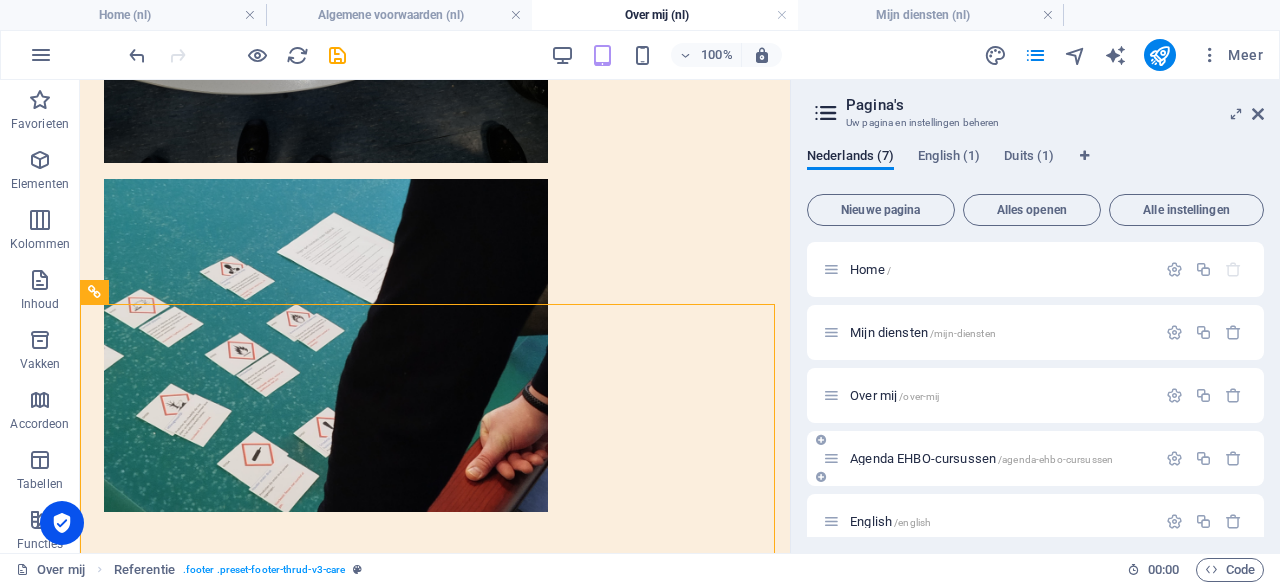 click on "Agenda EHBO-cursussen /agenda-ehbo-cursussen" at bounding box center (981, 458) 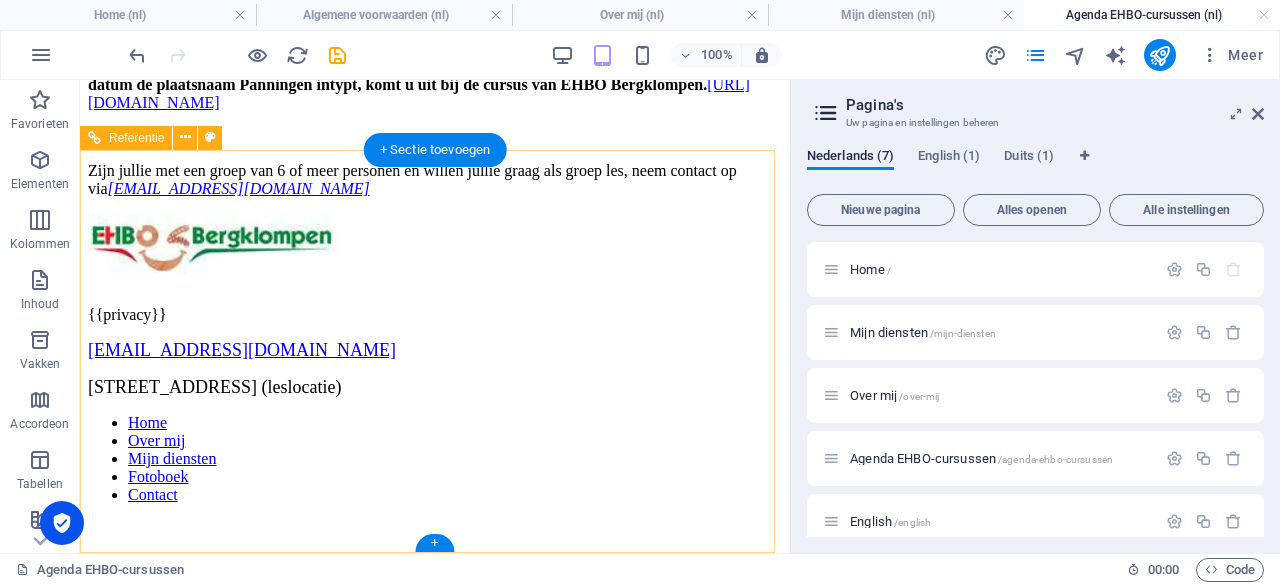 scroll, scrollTop: 878, scrollLeft: 0, axis: vertical 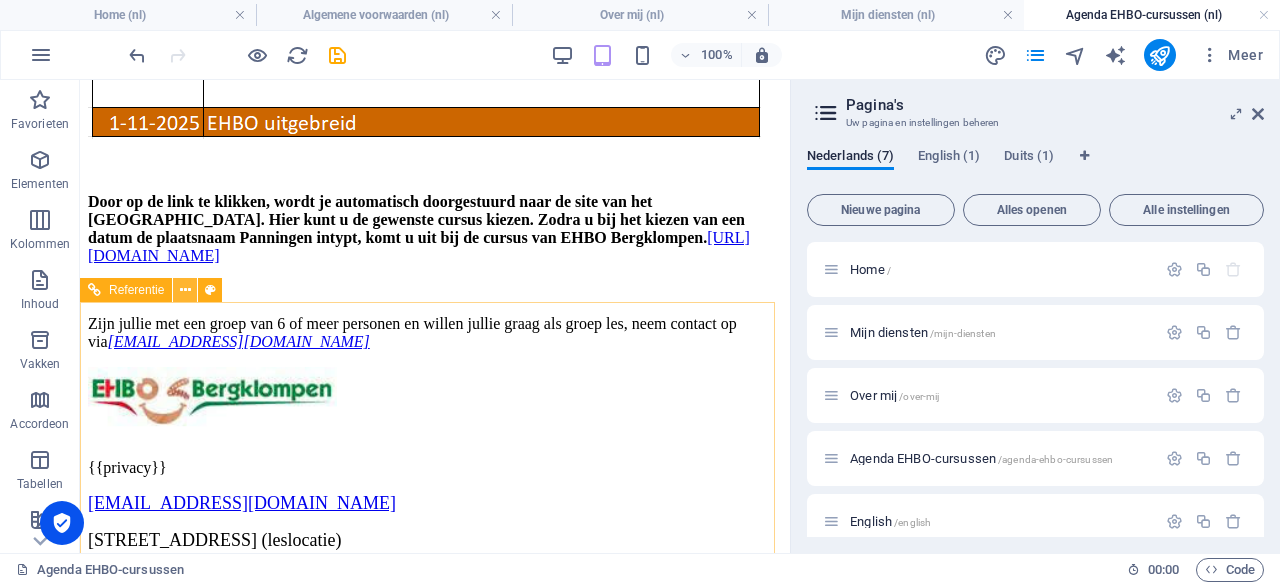 click at bounding box center (185, 290) 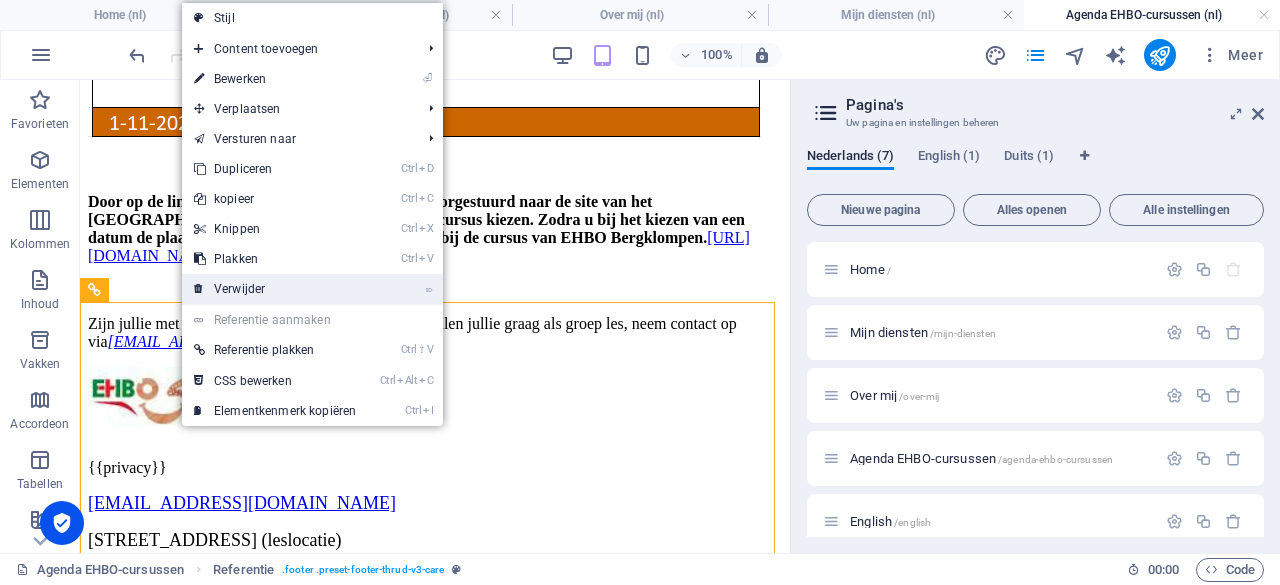 click on "⌦  Verwijder" at bounding box center [275, 289] 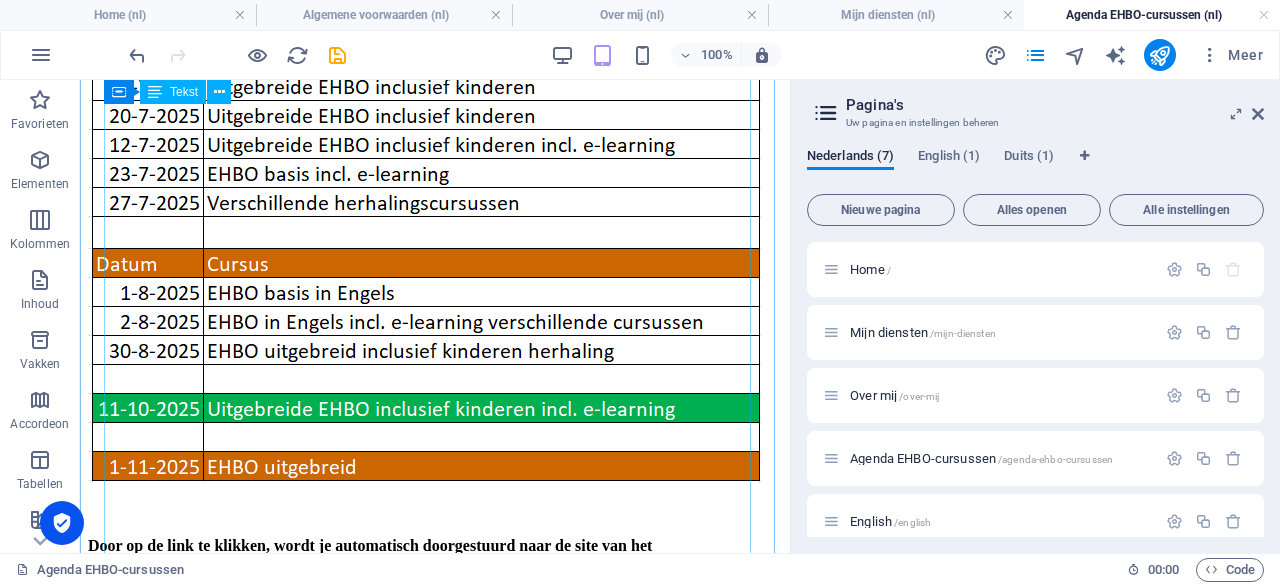 scroll, scrollTop: 627, scrollLeft: 0, axis: vertical 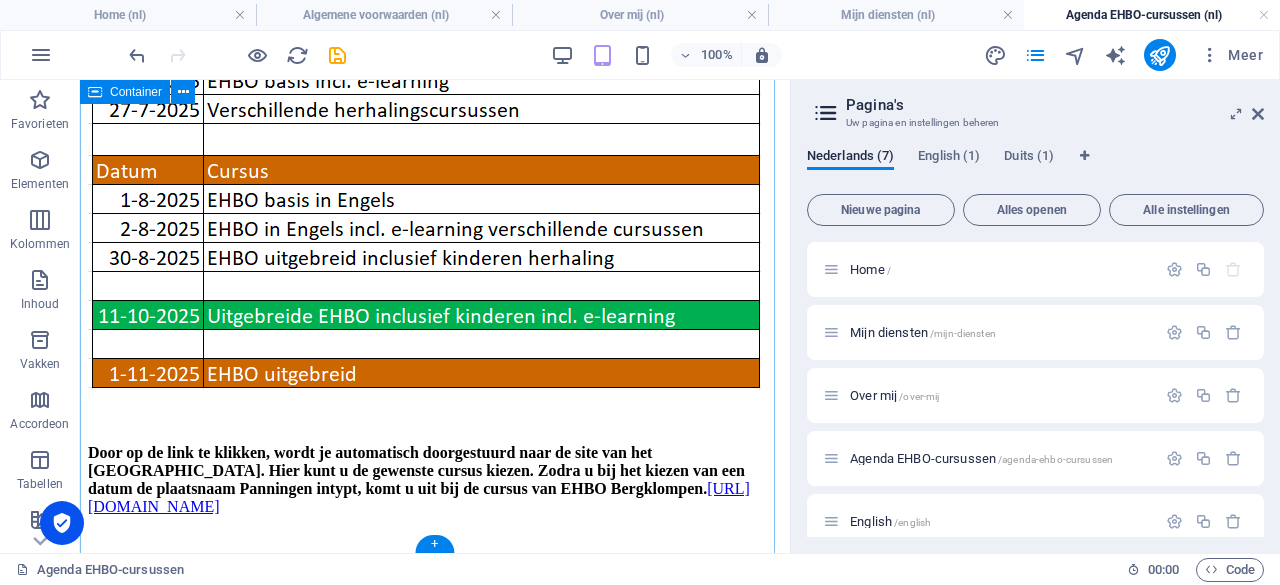click on "EHBO cursussen 2025 Alle onderstaande trainingen worden gegeven op mijn leslocatie in Panningen, zie contact voor de adresgegevens. Door op de link te klikken, wordt je automatisch doorgestuurd naar de site van het Rode Kruis. Hier kunt u de gewenste cursus kiezen. Zodra u bij het kiezen van een datum de plaatsnaam Panningen intypt, komt u uit bij de cursus van EHBO Bergklompen.  https://shop.rodekruis.nl/ehbo-cursussen Zijn jullie met een groep van 6 of meer personen en willen jullie graag als groep les, neem contact op via  info@bergklompen.nl" at bounding box center (435, 163) 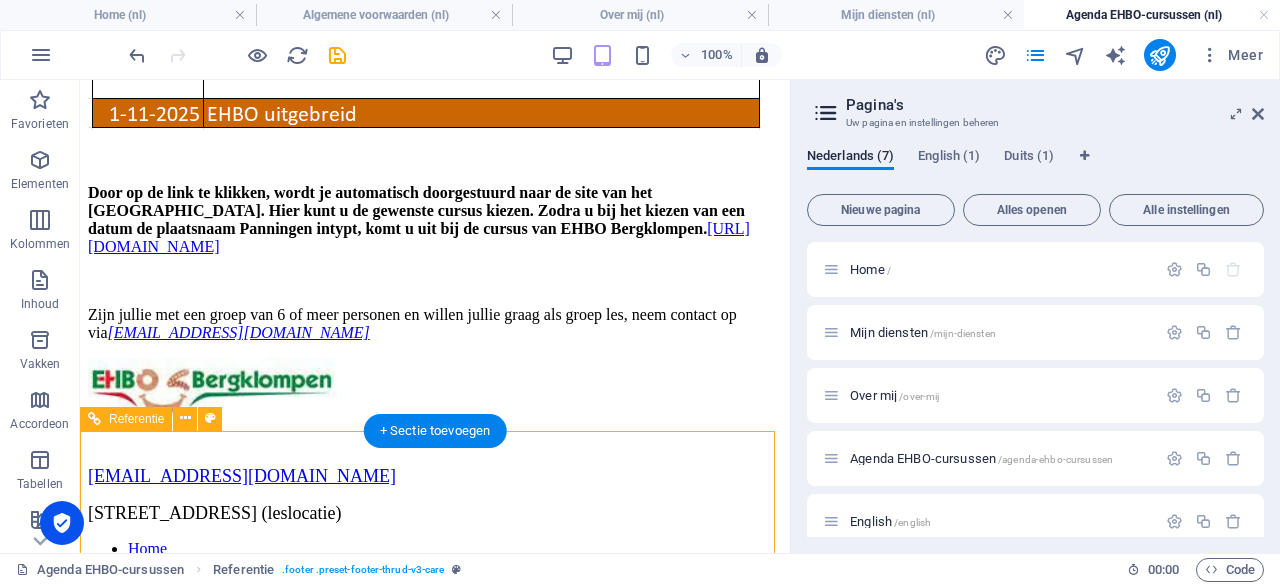 scroll, scrollTop: 1006, scrollLeft: 0, axis: vertical 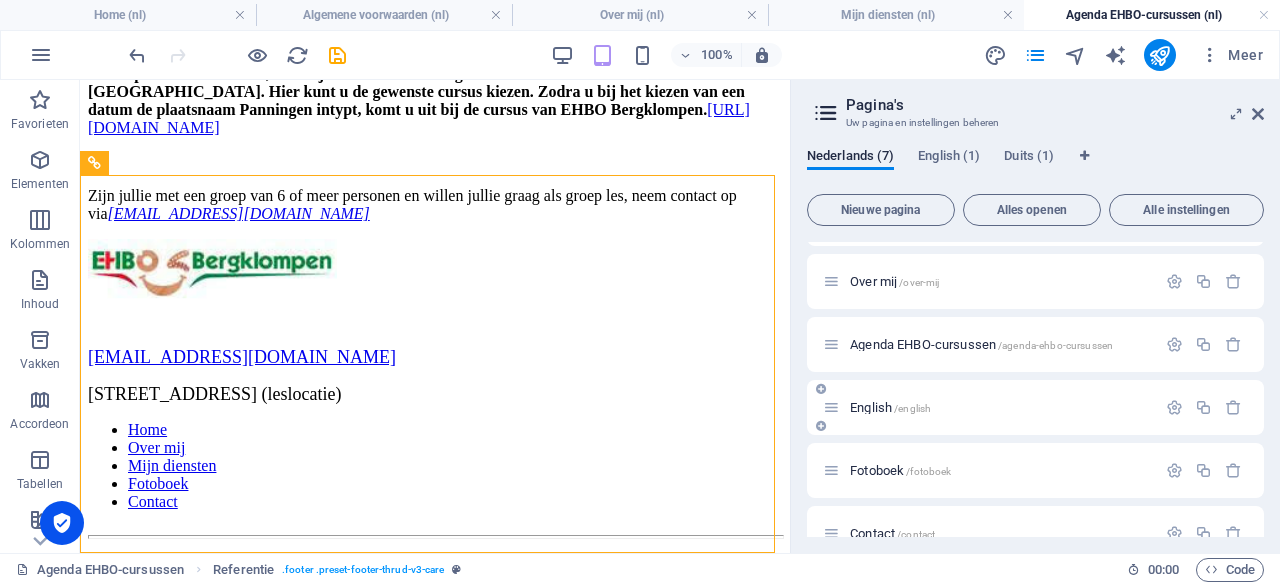 click on "English /english" at bounding box center [890, 407] 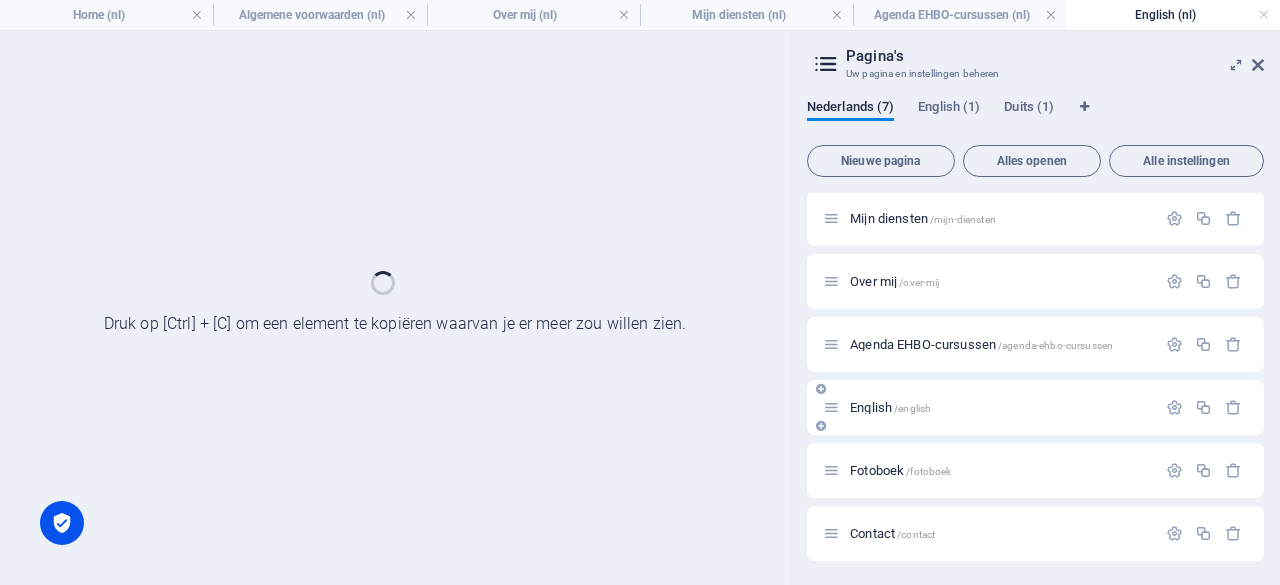 scroll, scrollTop: 64, scrollLeft: 0, axis: vertical 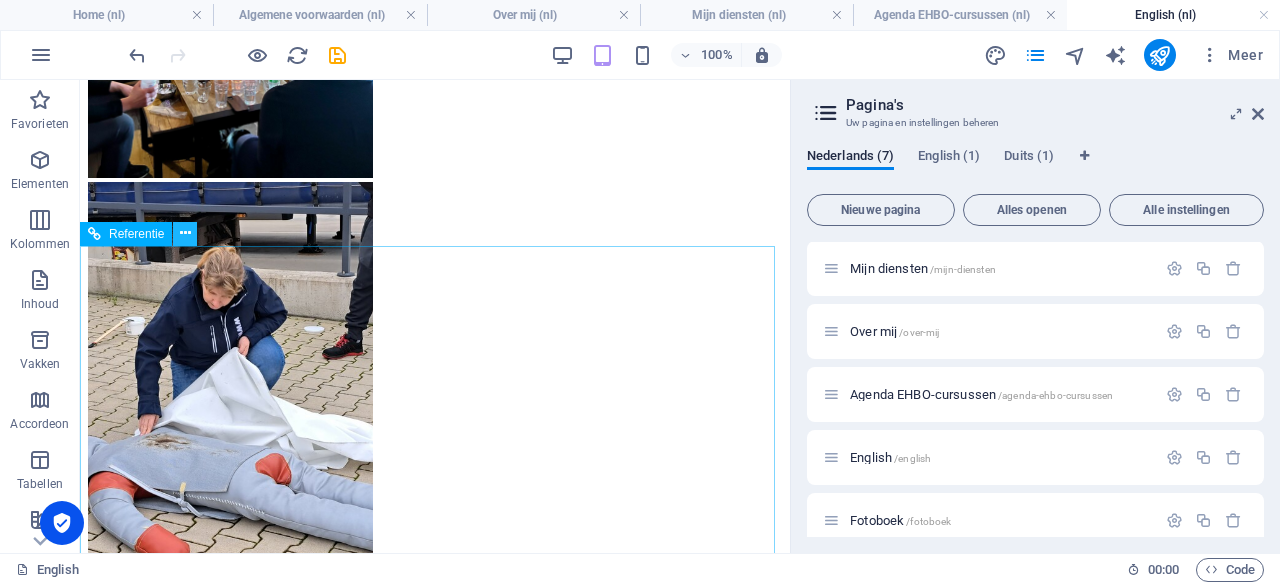 click at bounding box center (185, 233) 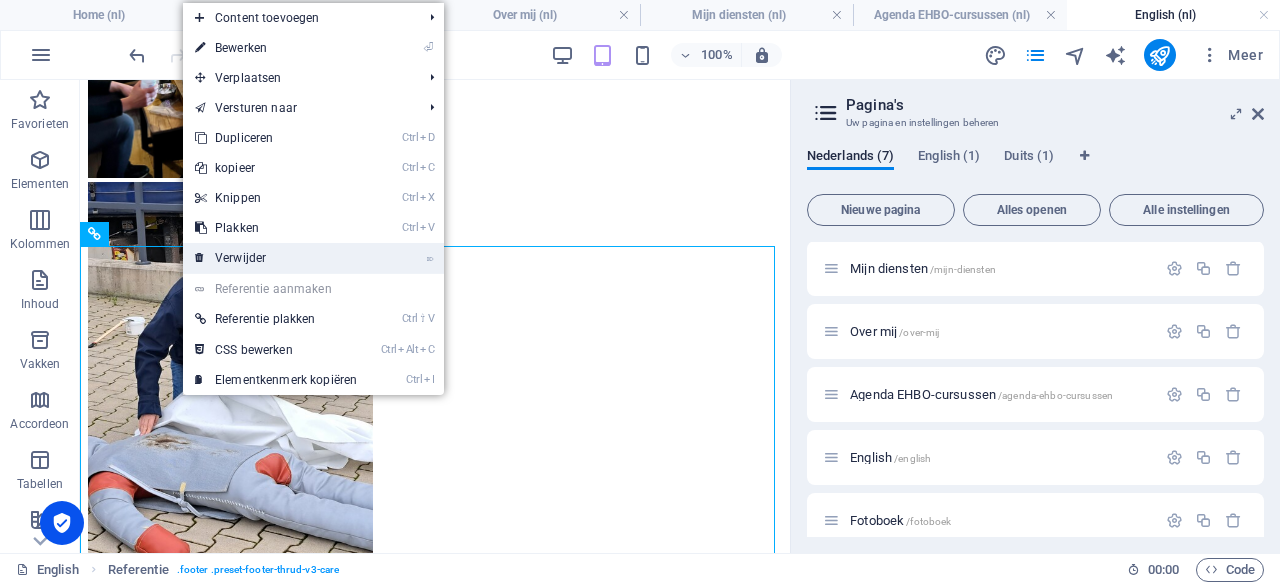 click on "⌦  Verwijder" at bounding box center (276, 258) 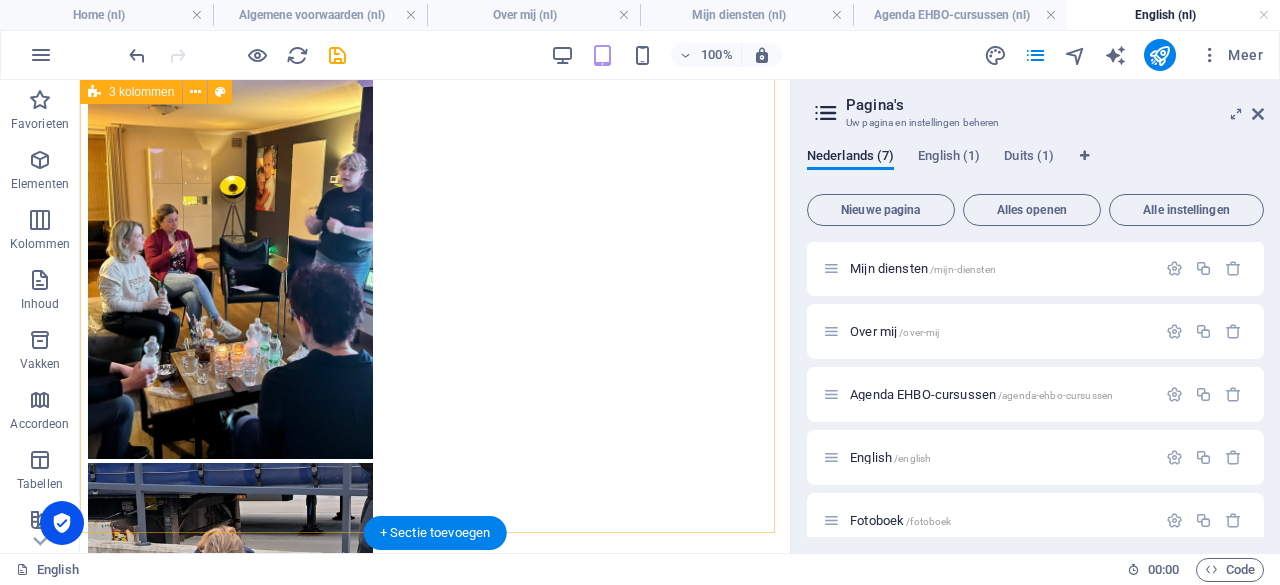 scroll, scrollTop: 1686, scrollLeft: 0, axis: vertical 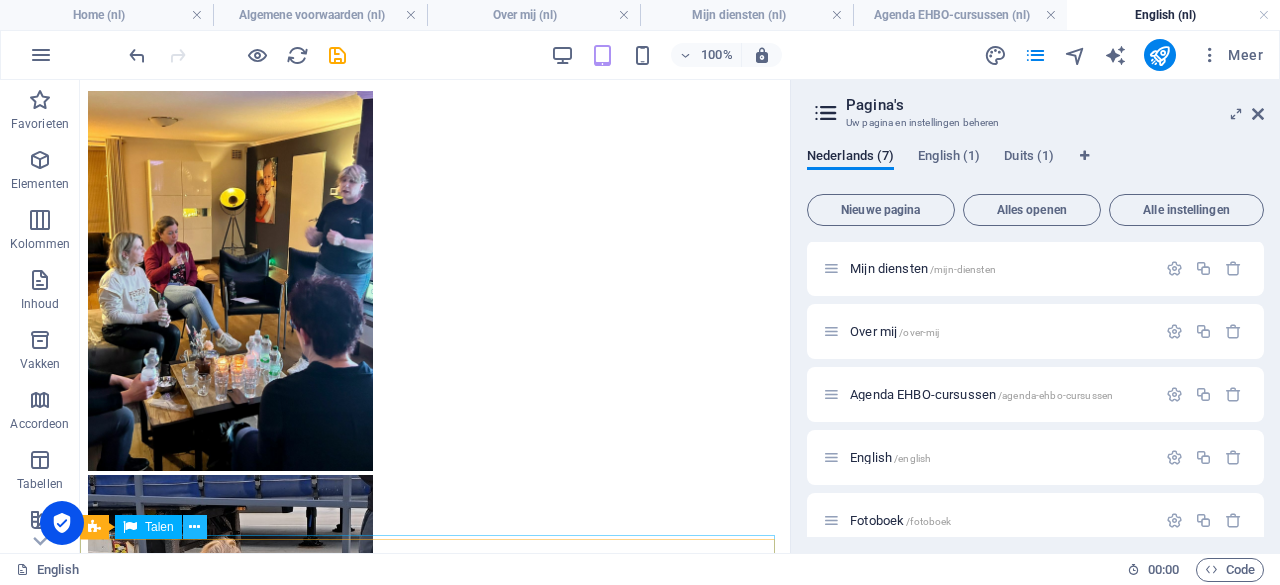 click at bounding box center (195, 527) 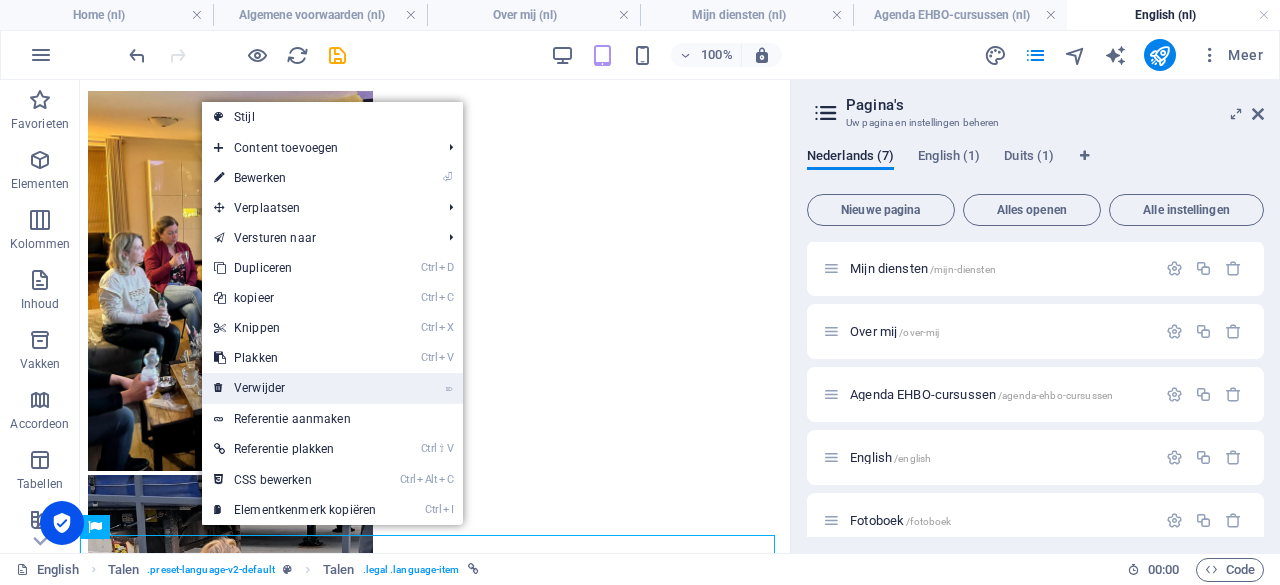 click on "⌦  Verwijder" at bounding box center [295, 388] 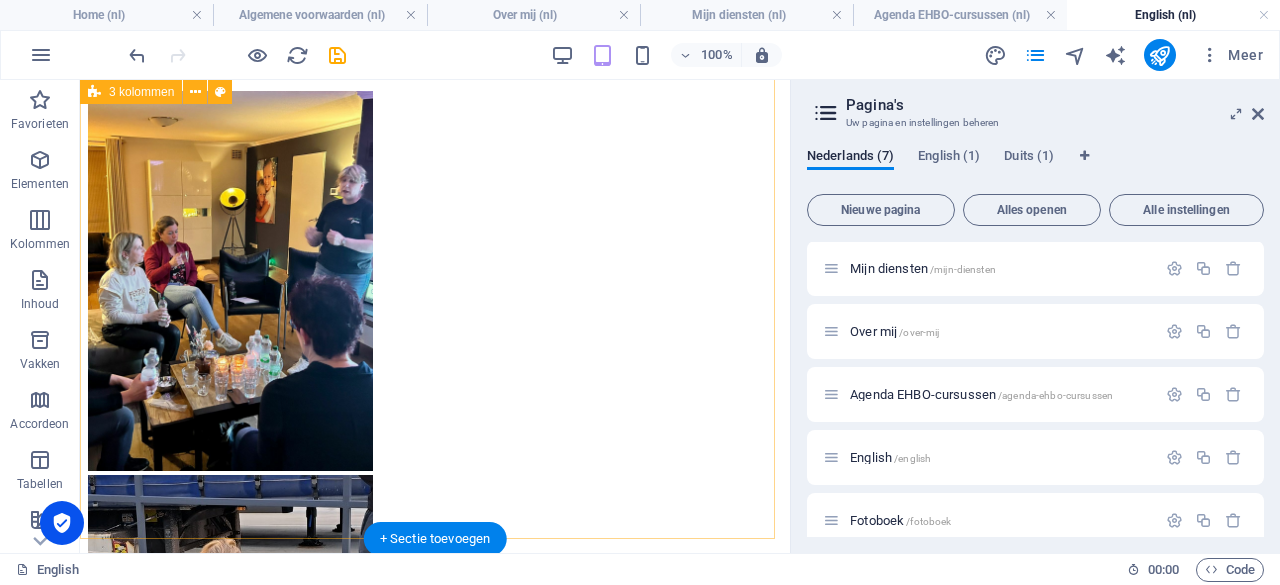 click at bounding box center (435, 667) 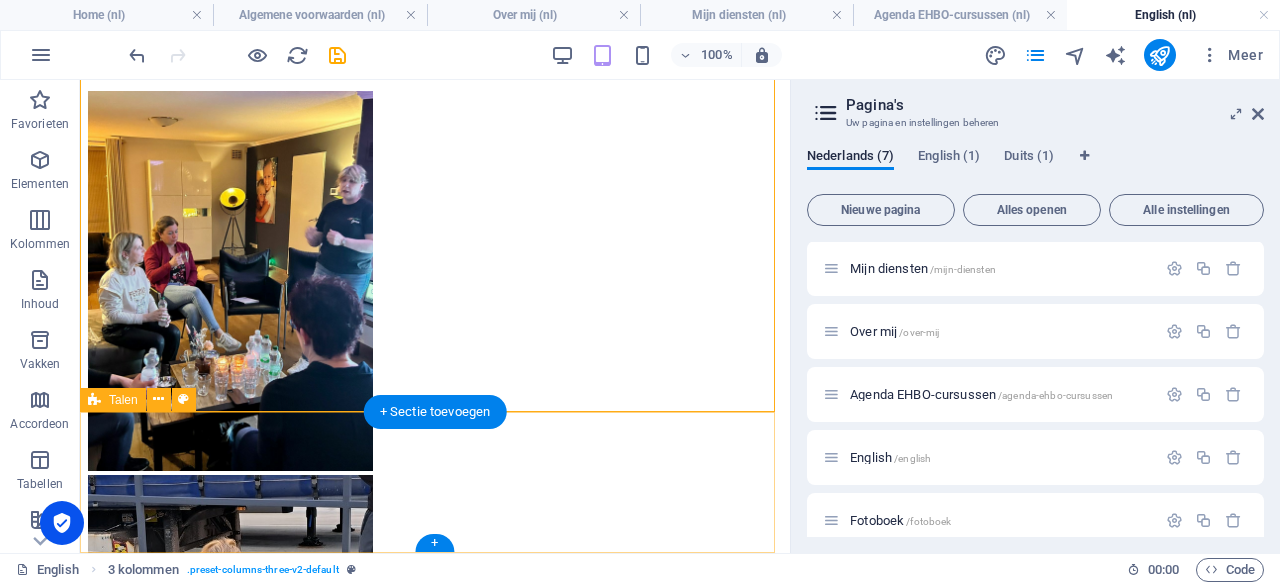 scroll, scrollTop: 1813, scrollLeft: 0, axis: vertical 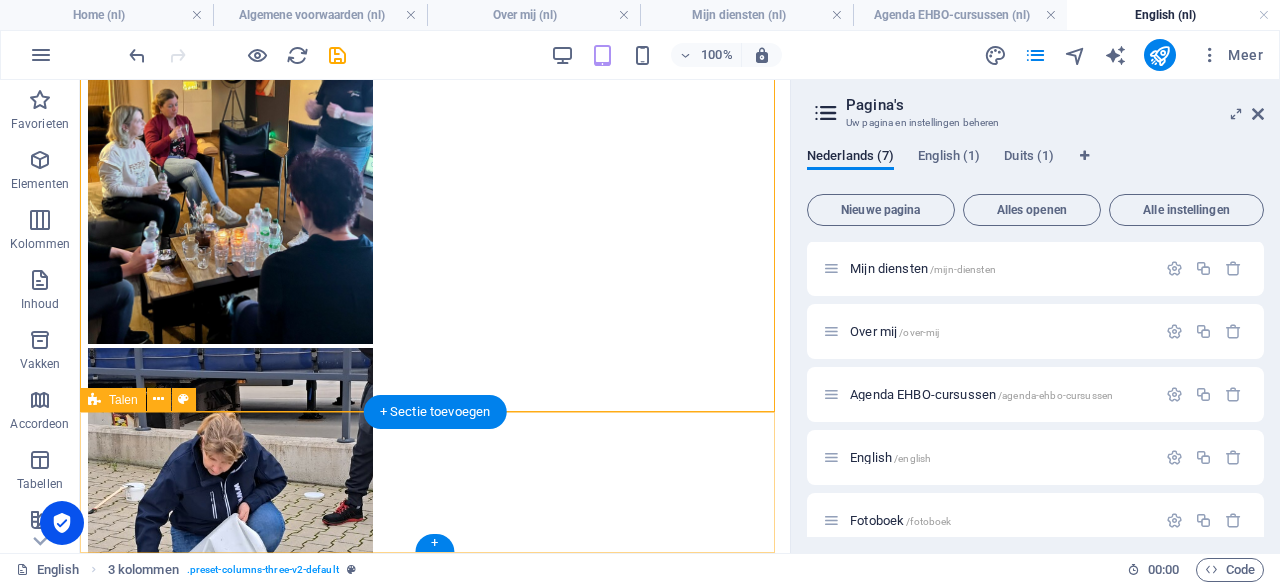 click on "Sleep content hierheen of  Elementen toevoegen  Klembord plakken" at bounding box center (435, 1187) 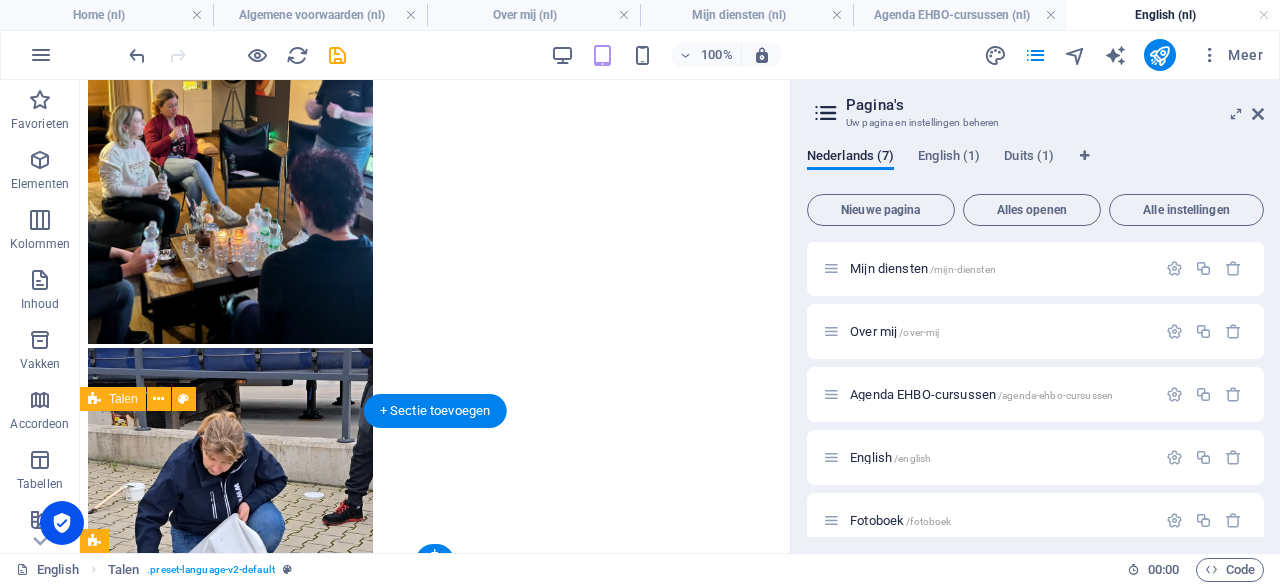 scroll, scrollTop: 1954, scrollLeft: 0, axis: vertical 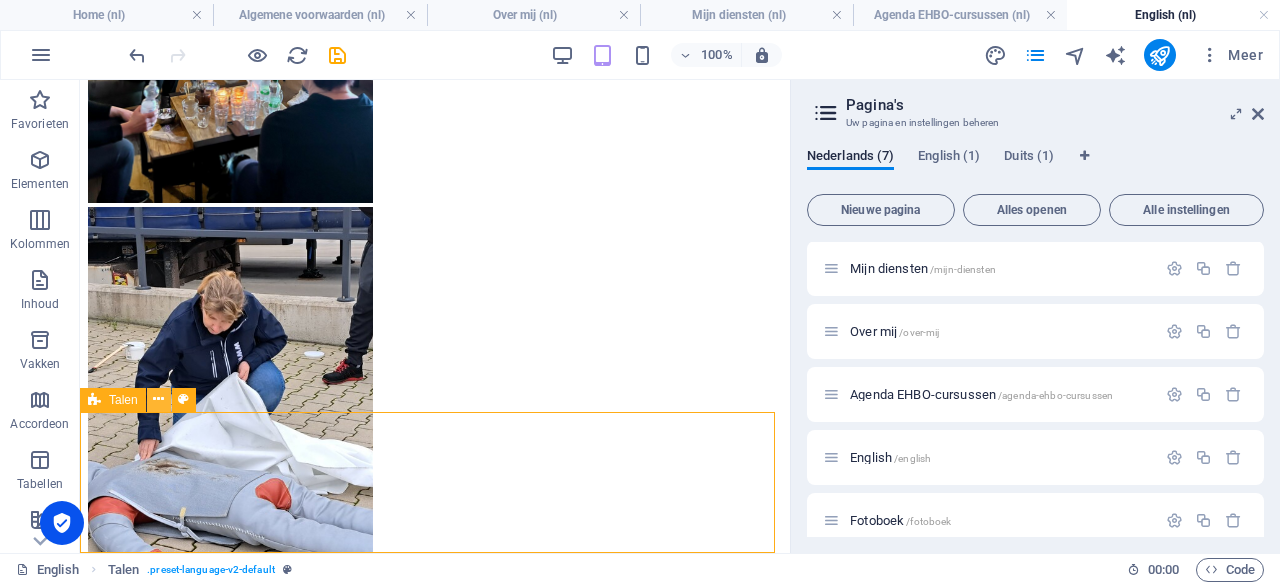 click at bounding box center (158, 399) 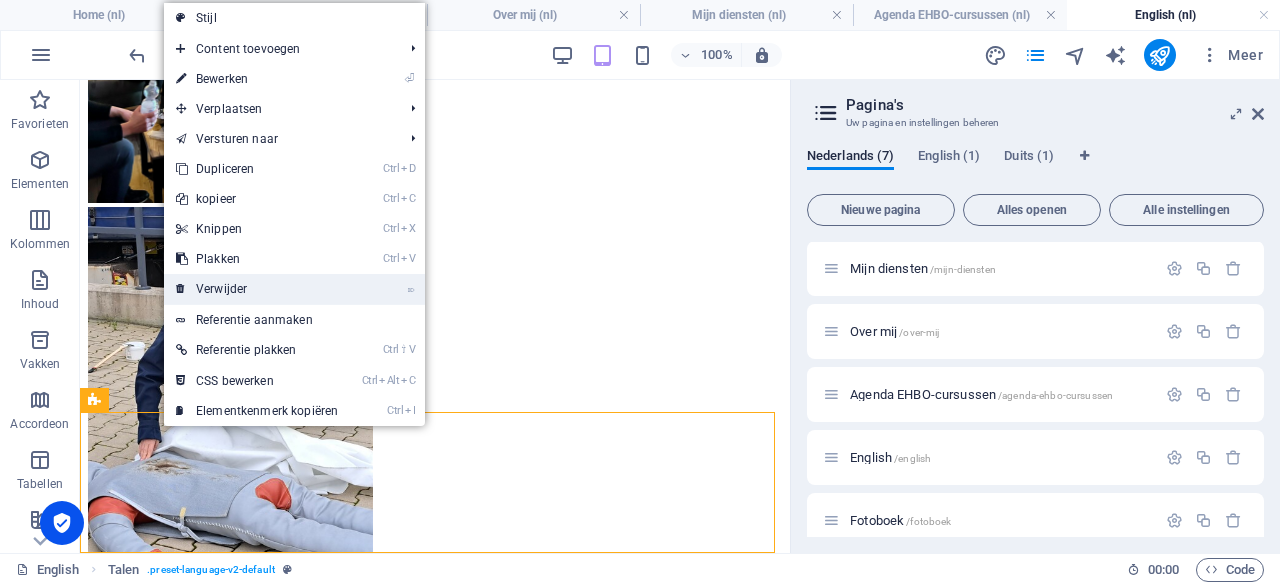 click on "⌦  Verwijder" at bounding box center [257, 289] 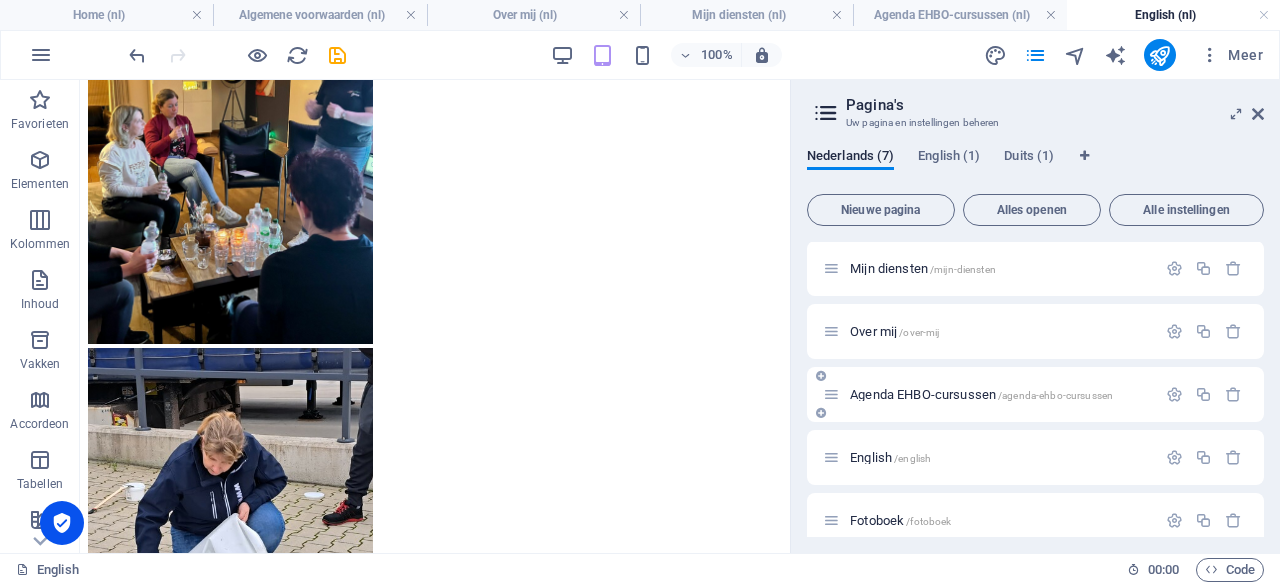 click on "Agenda EHBO-cursussen /agenda-ehbo-cursussen" at bounding box center [981, 394] 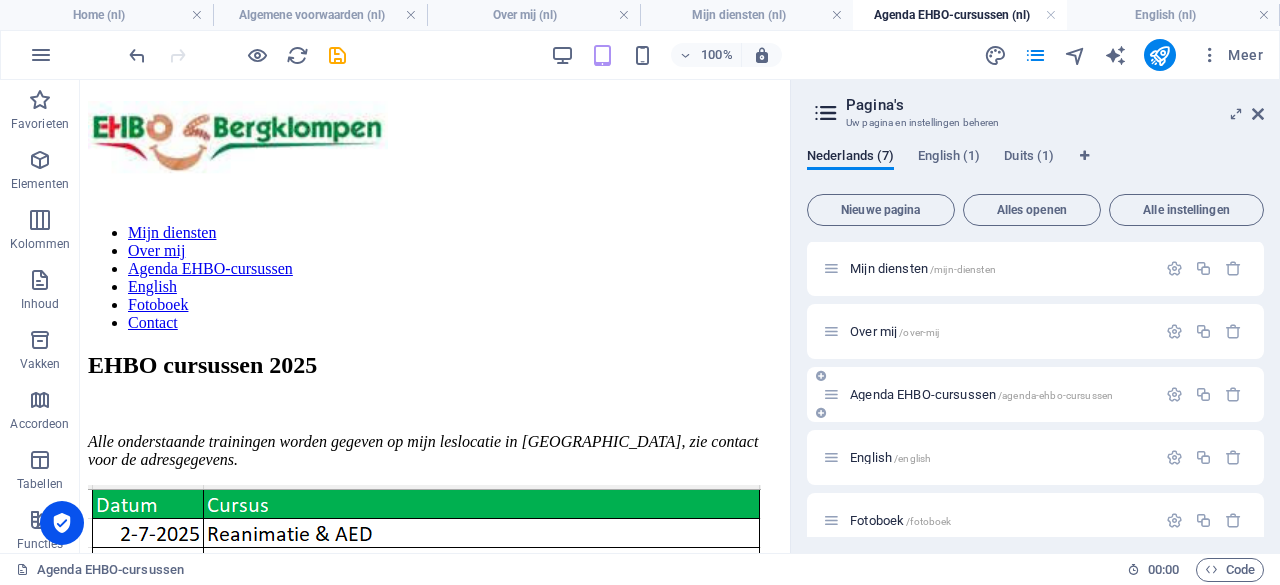 scroll, scrollTop: 924, scrollLeft: 0, axis: vertical 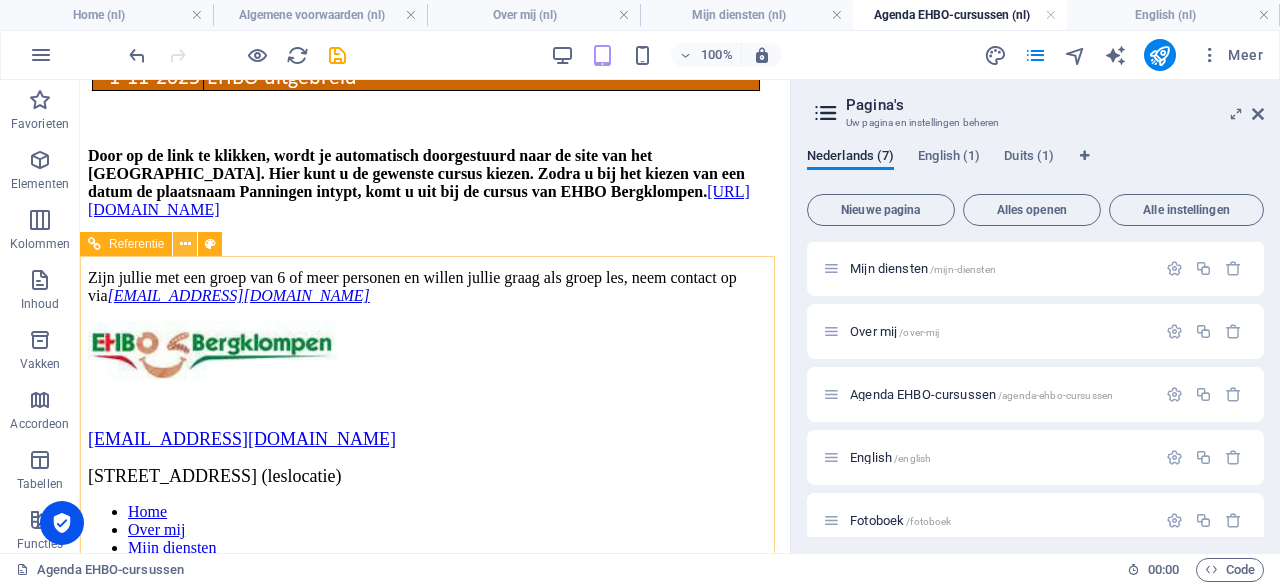 click at bounding box center [185, 244] 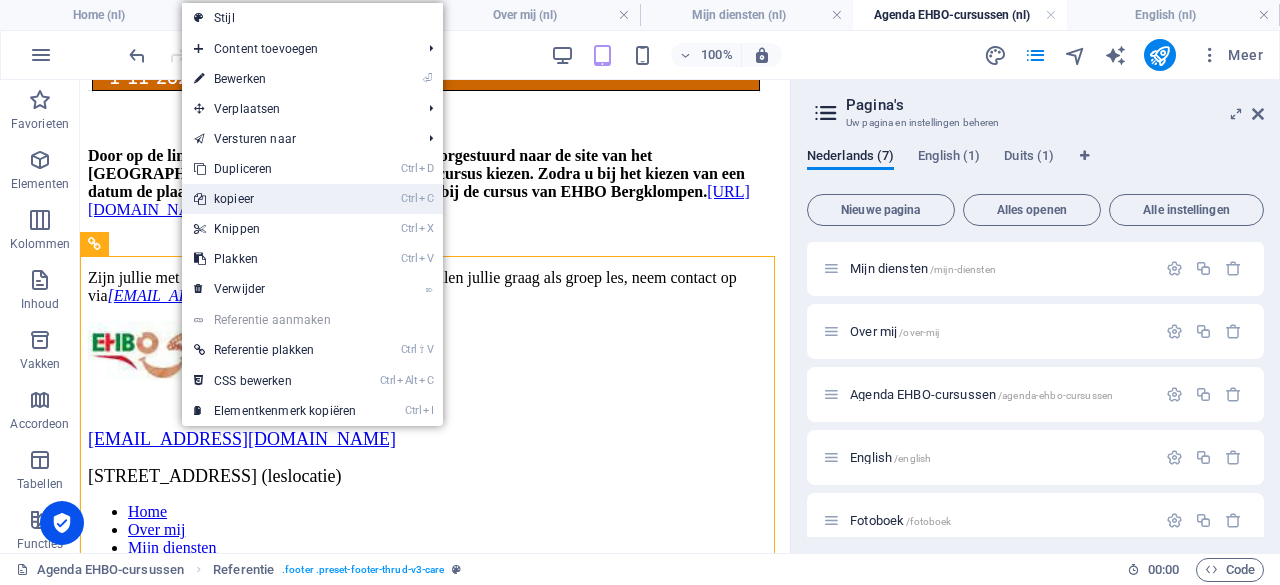 click on "Ctrl C  kopieer" at bounding box center [275, 199] 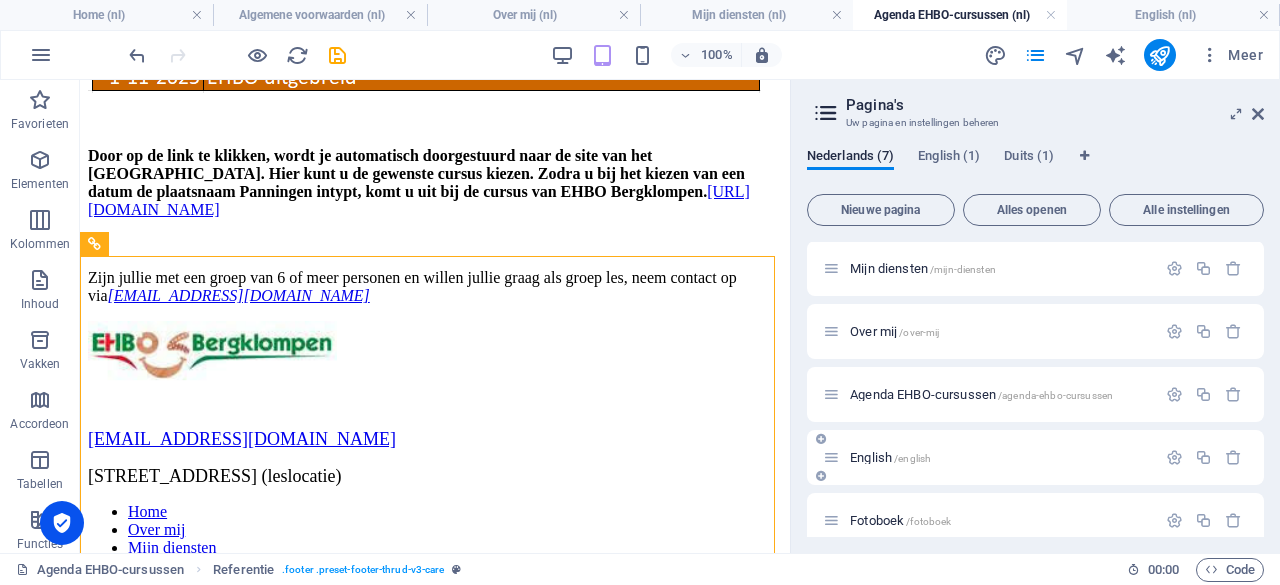 click on "English /english" at bounding box center [890, 457] 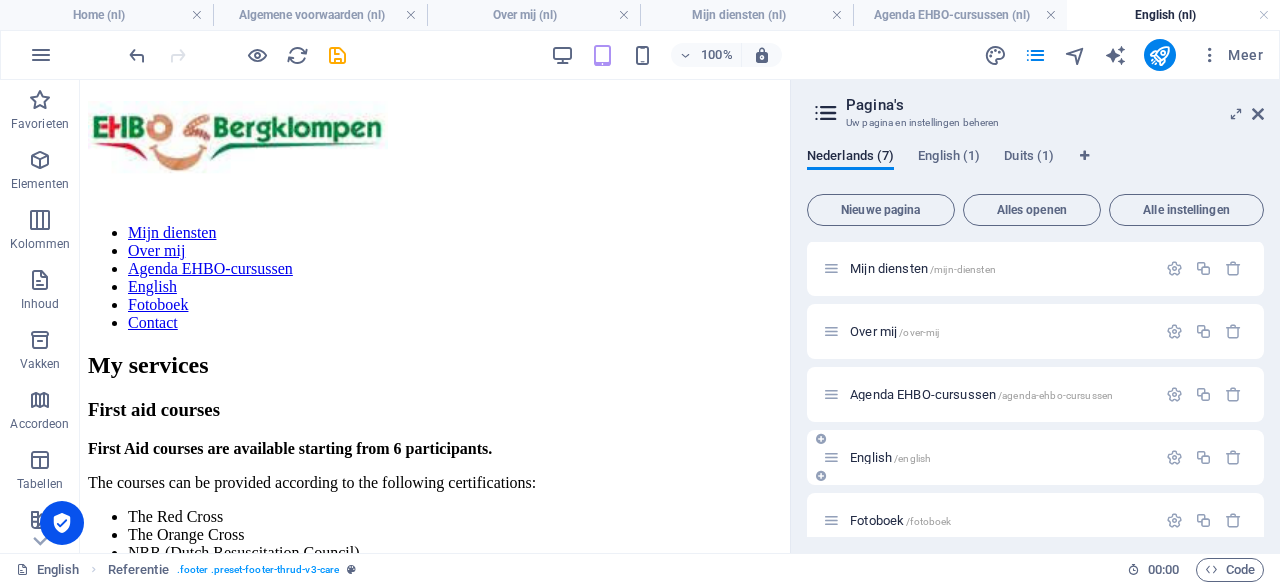 scroll, scrollTop: 1813, scrollLeft: 0, axis: vertical 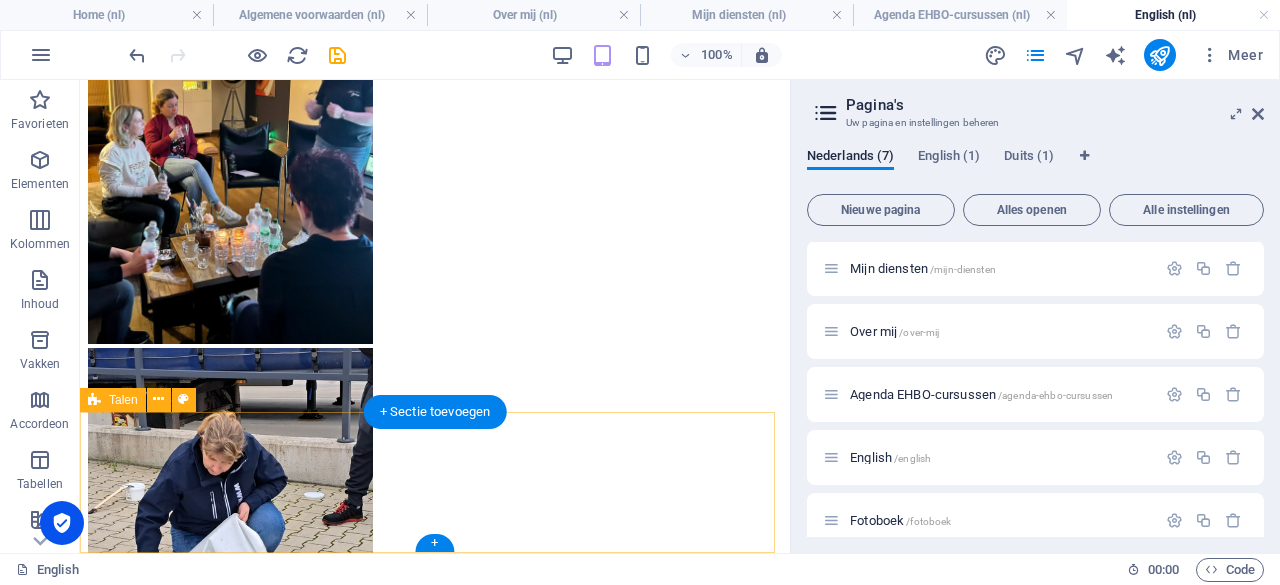 click on "Sleep content hierheen of  Elementen toevoegen  Klembord plakken" at bounding box center [435, 1187] 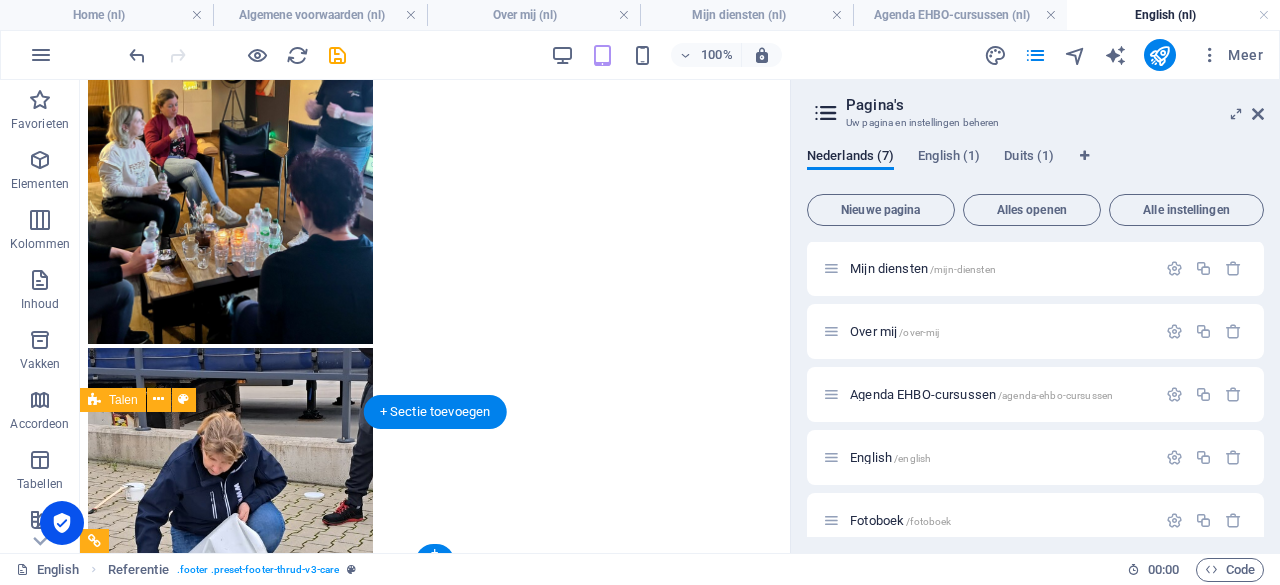 scroll, scrollTop: 2191, scrollLeft: 0, axis: vertical 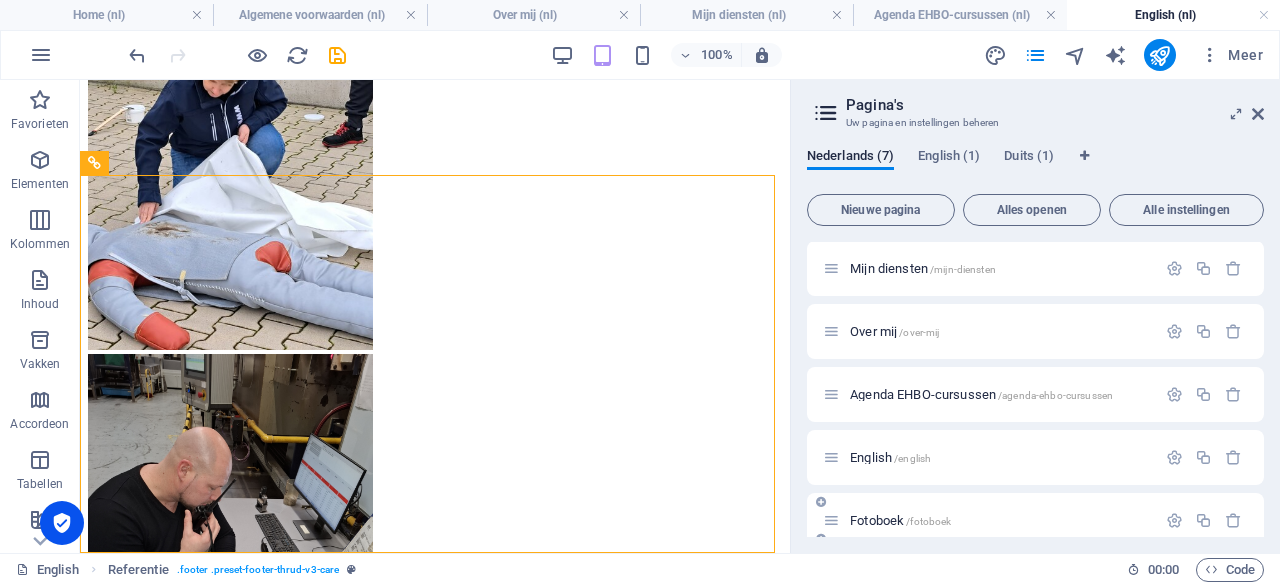 click on "Fotoboek /fotoboek" at bounding box center (900, 520) 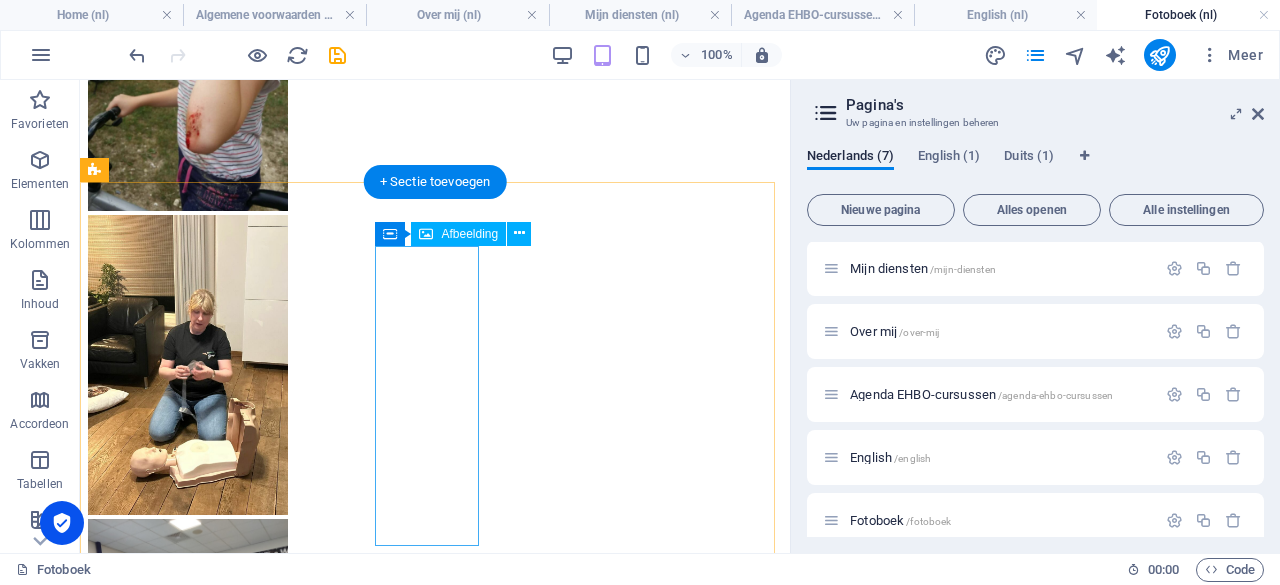 scroll, scrollTop: 444, scrollLeft: 0, axis: vertical 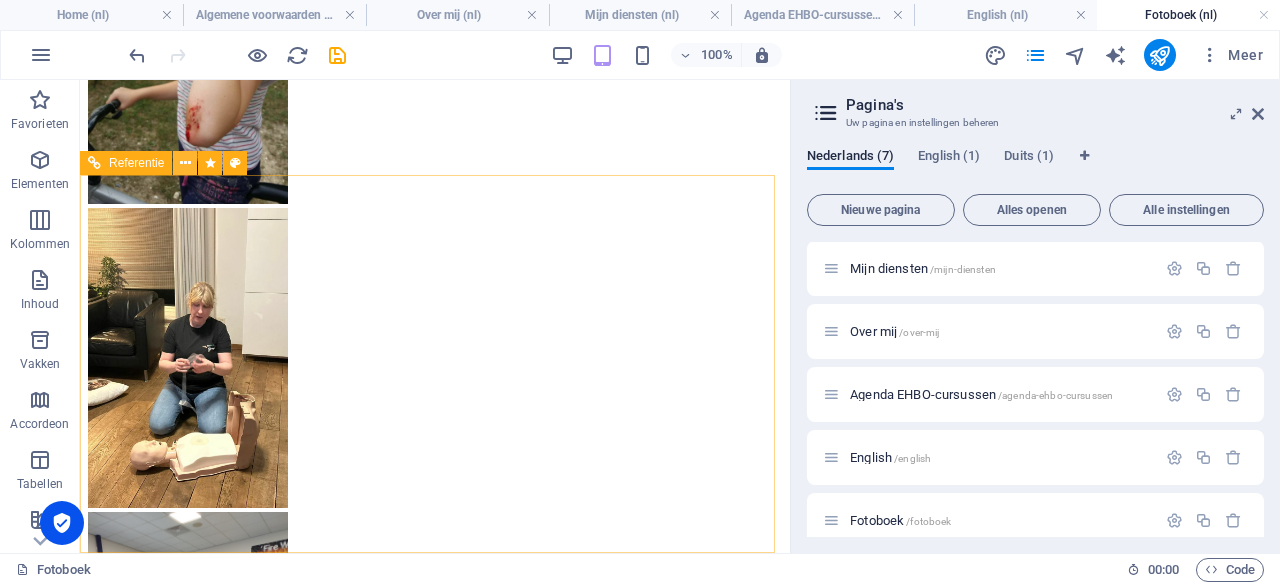 click at bounding box center (185, 163) 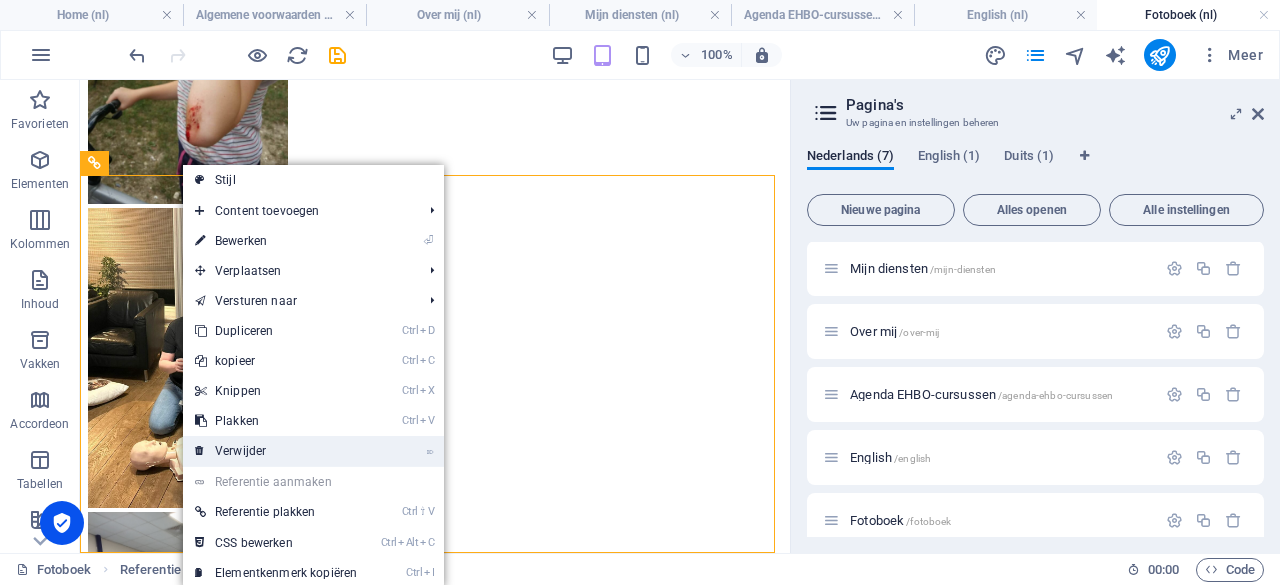 click on "⌦  Verwijder" at bounding box center [276, 451] 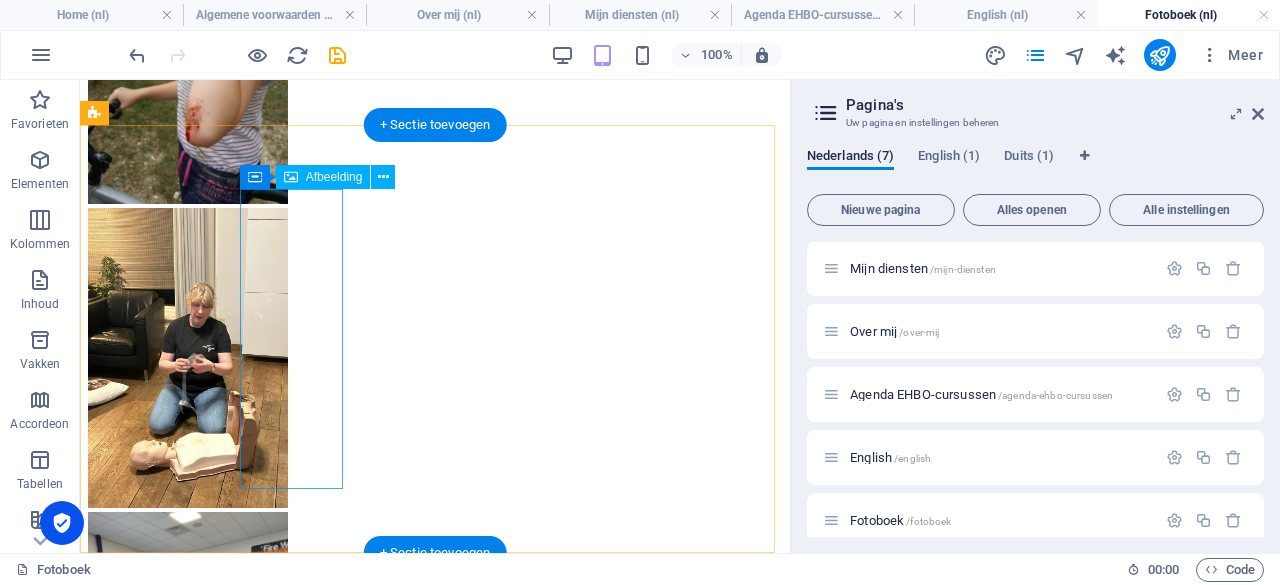 scroll, scrollTop: 66, scrollLeft: 0, axis: vertical 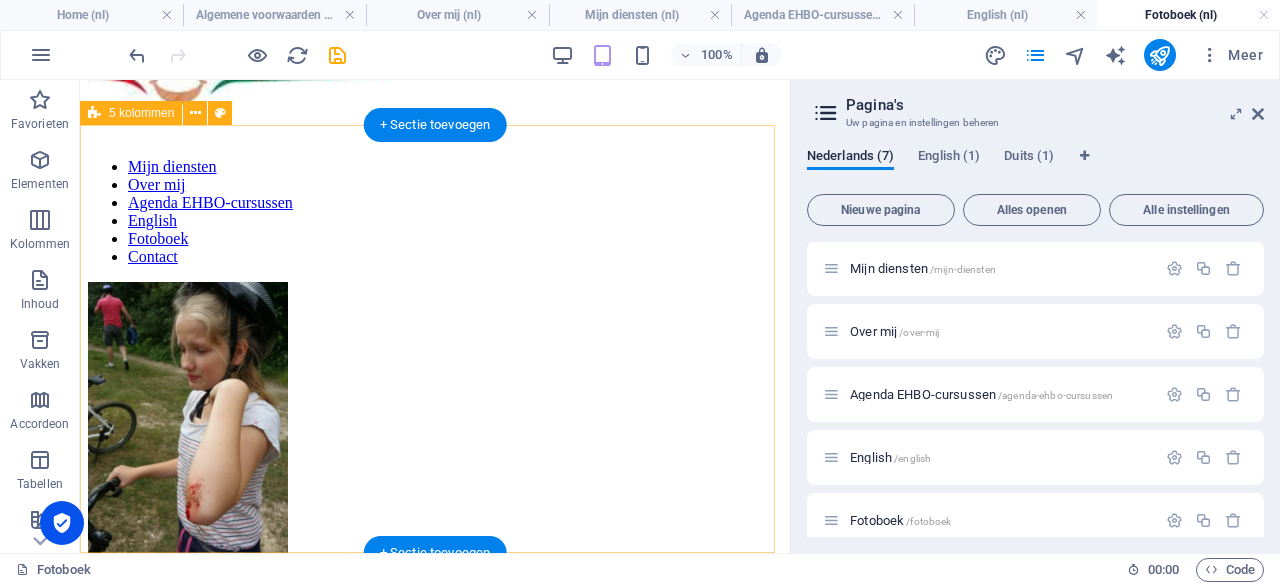 click at bounding box center [435, 1042] 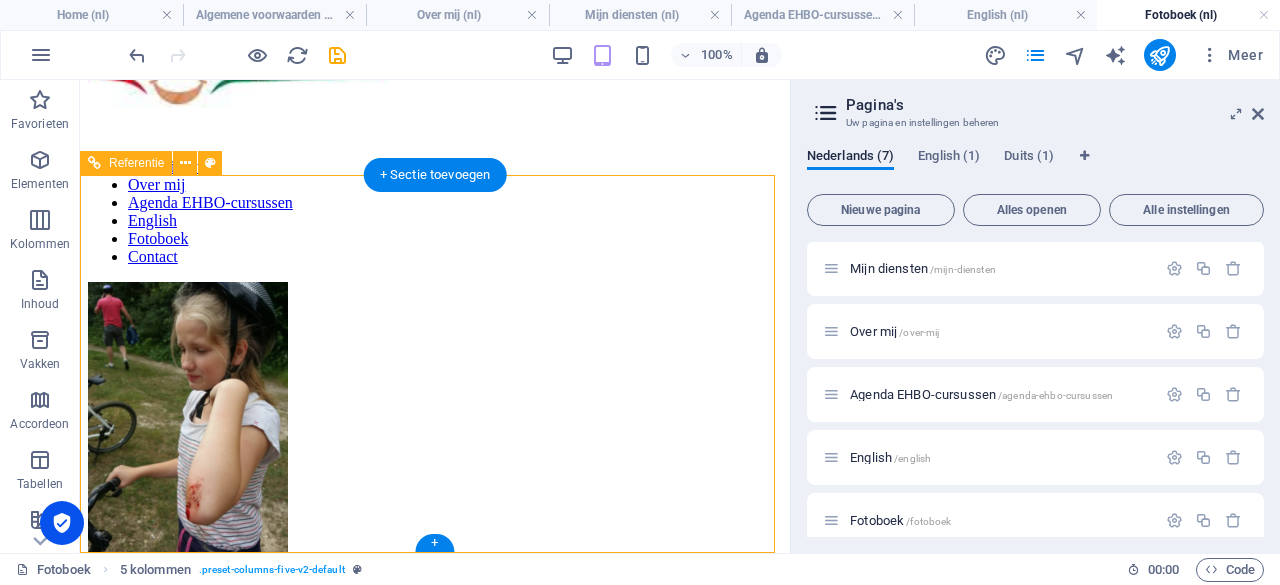 scroll, scrollTop: 444, scrollLeft: 0, axis: vertical 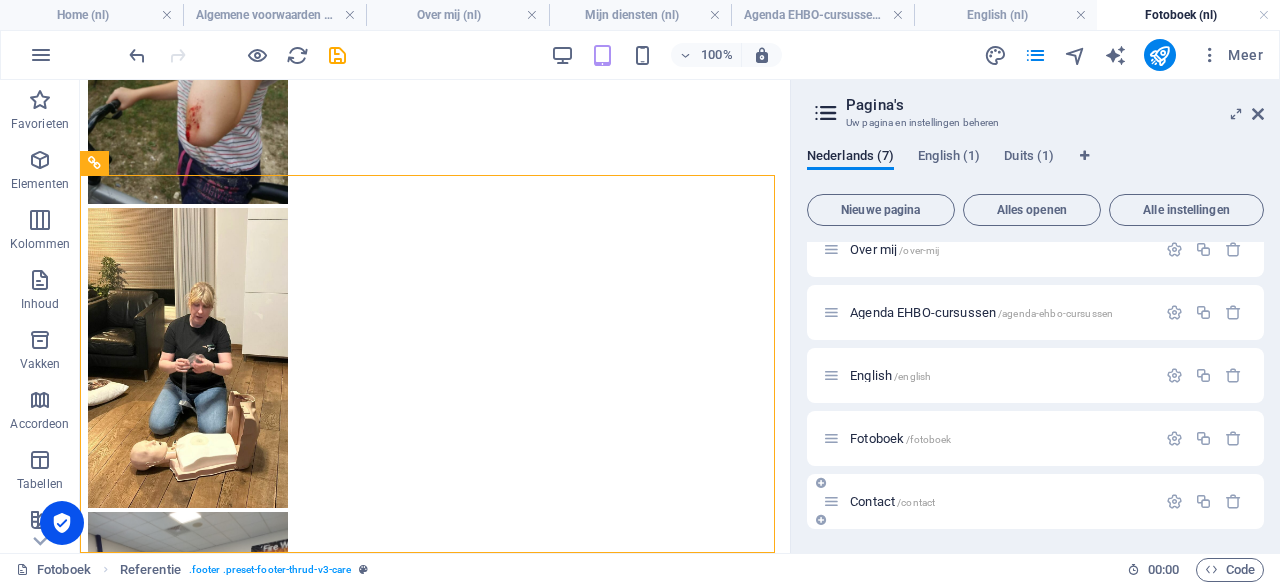 click on "Contact /contact" at bounding box center [892, 501] 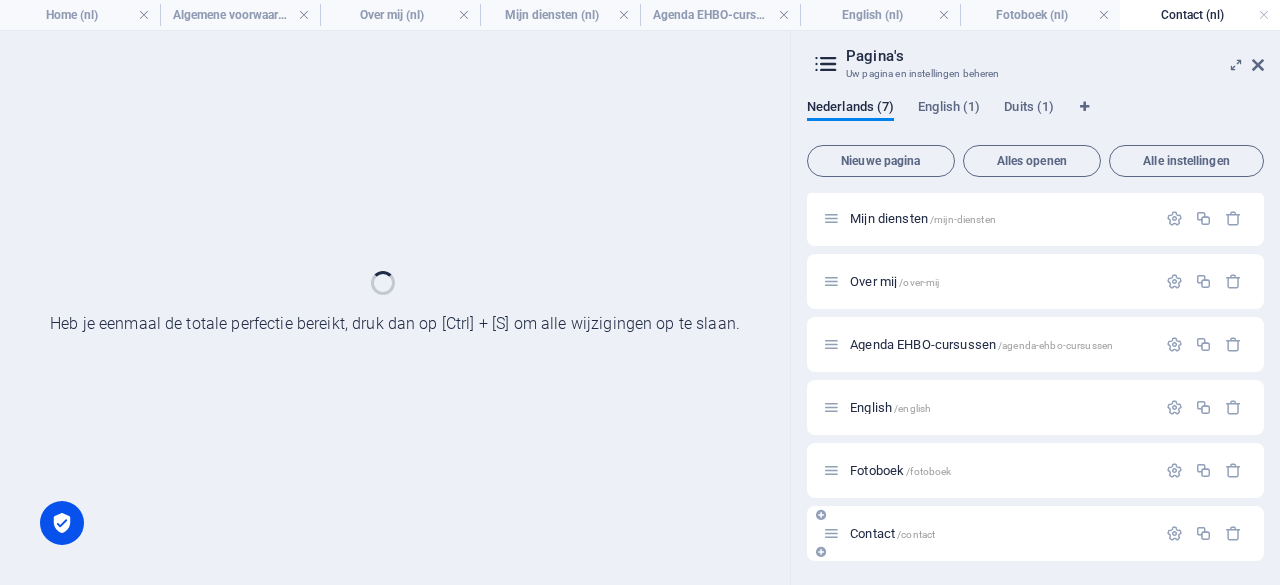 scroll, scrollTop: 64, scrollLeft: 0, axis: vertical 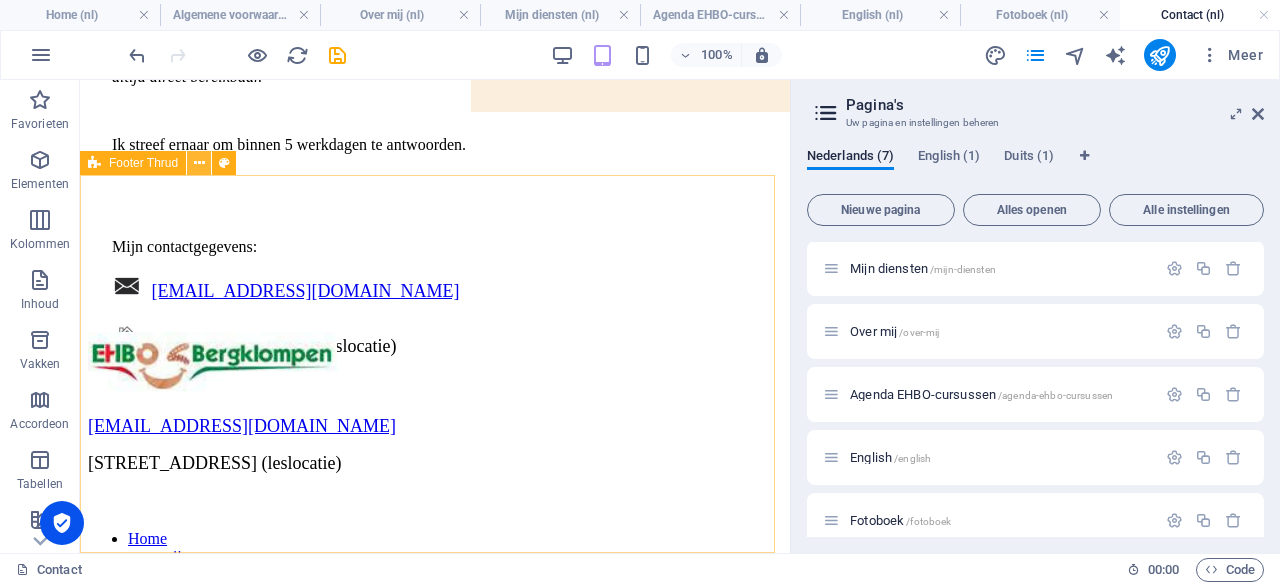 click at bounding box center [199, 163] 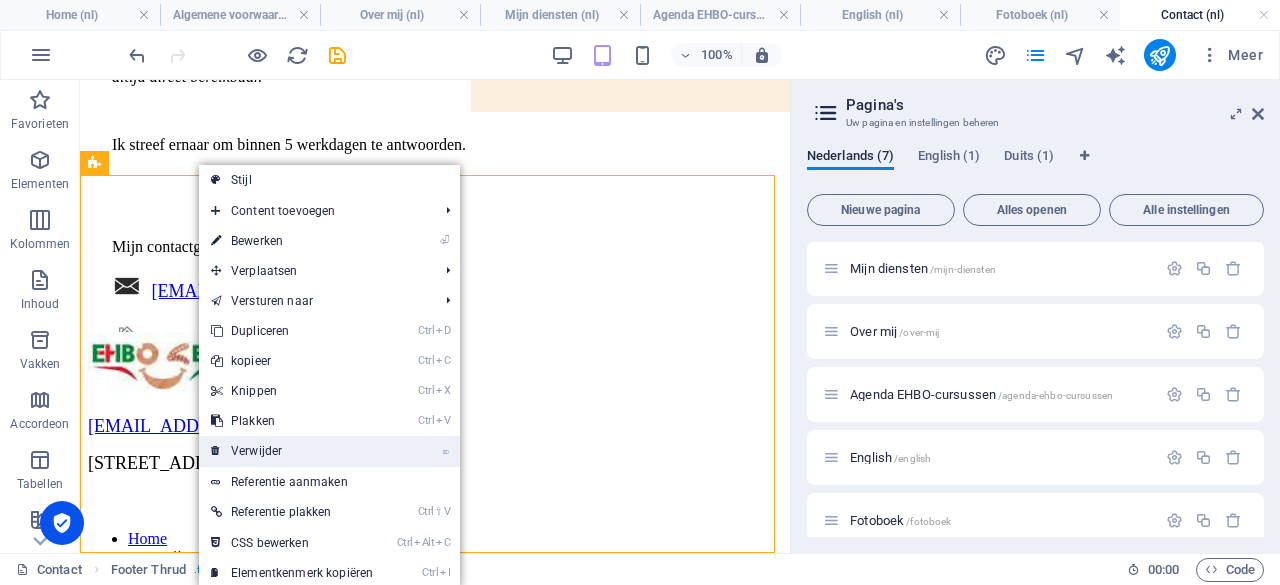 click on "⌦  Verwijder" at bounding box center [292, 451] 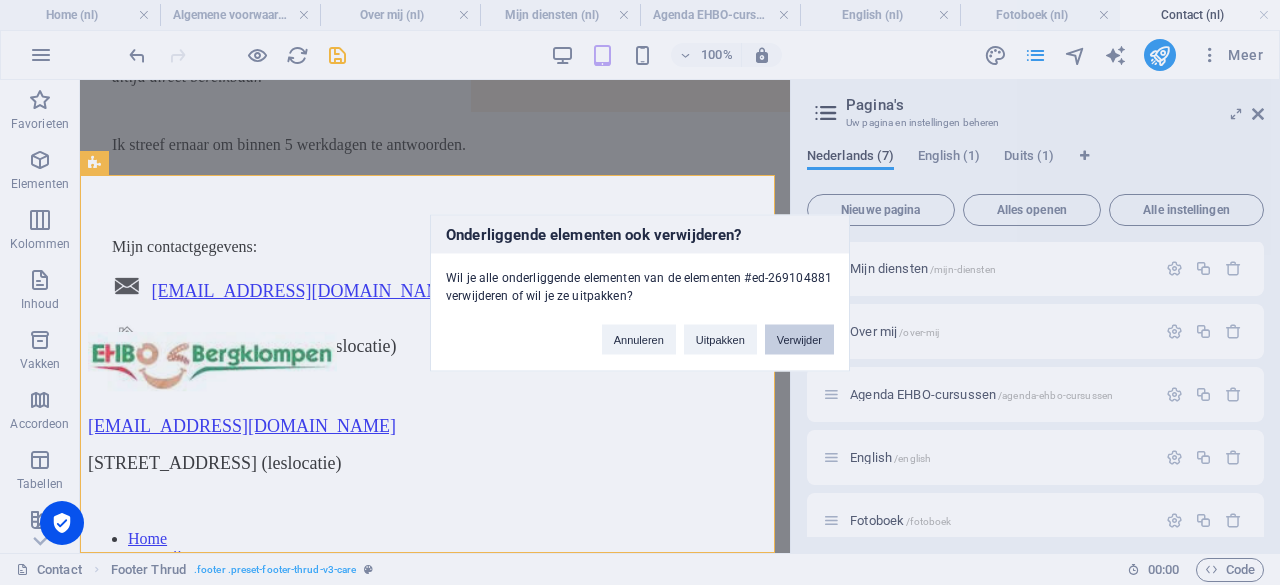 click on "Verwijder" at bounding box center (799, 339) 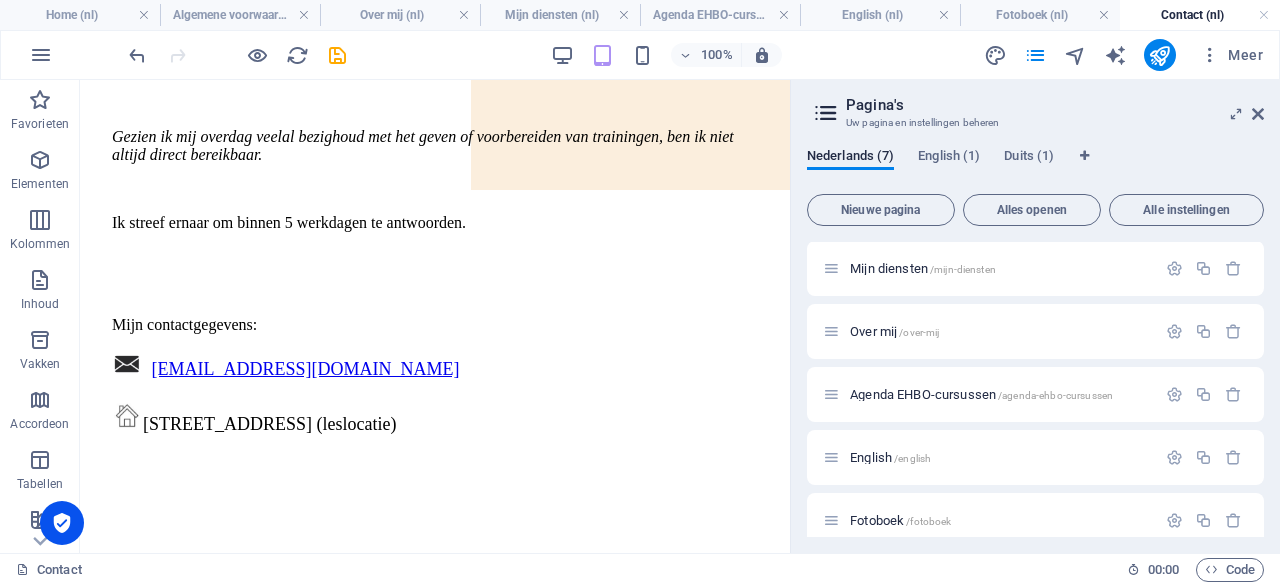 scroll, scrollTop: 190, scrollLeft: 0, axis: vertical 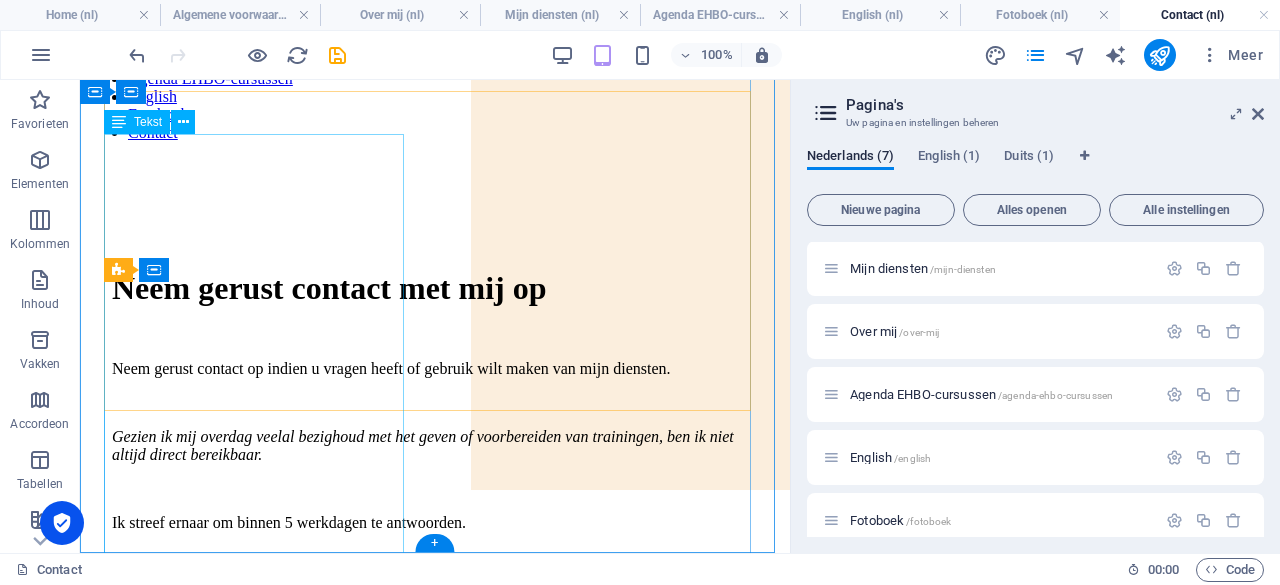 click on "Neem gerust contact op indien u vragen heeft of gebruik wilt maken van mijn diensten.  Gezien ik mij overdag veelal bezighoud met het geven of voorbereiden van trainingen, ben ik niet altijd direct bereikbaar. Ik streef ernaar om binnen 5 werkdagen te antwoorden. Mijn contactgegevens:     info@bergklompen.nl   Ninnesweg 50, 5981PC Panningen (leslocatie)" at bounding box center (435, 598) 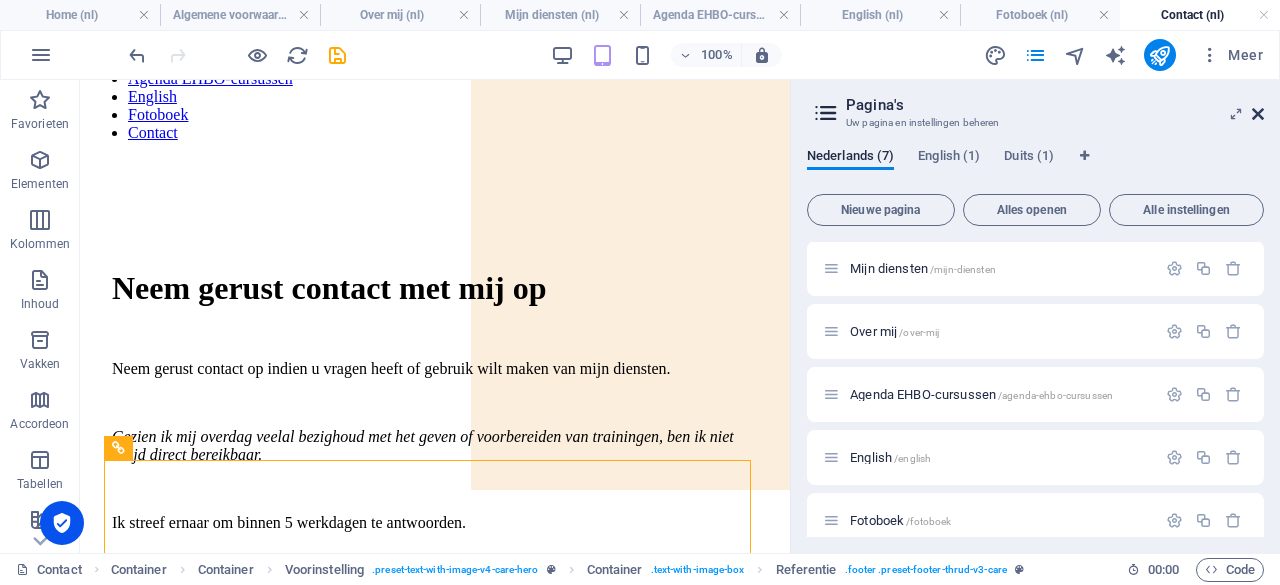 click at bounding box center (1258, 114) 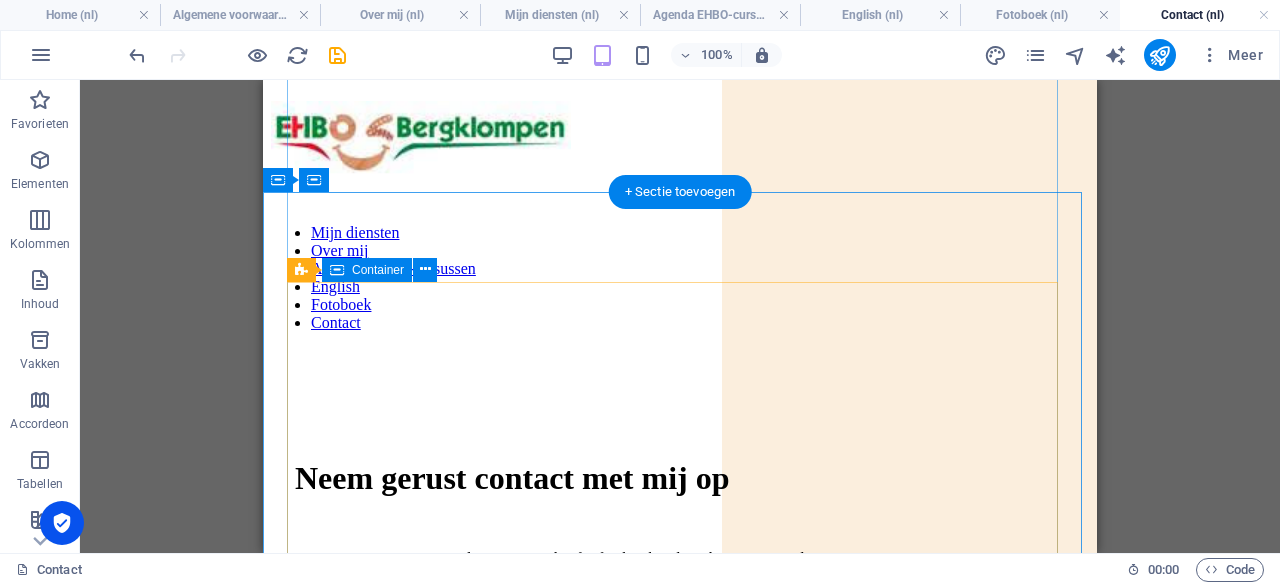 scroll, scrollTop: 26, scrollLeft: 0, axis: vertical 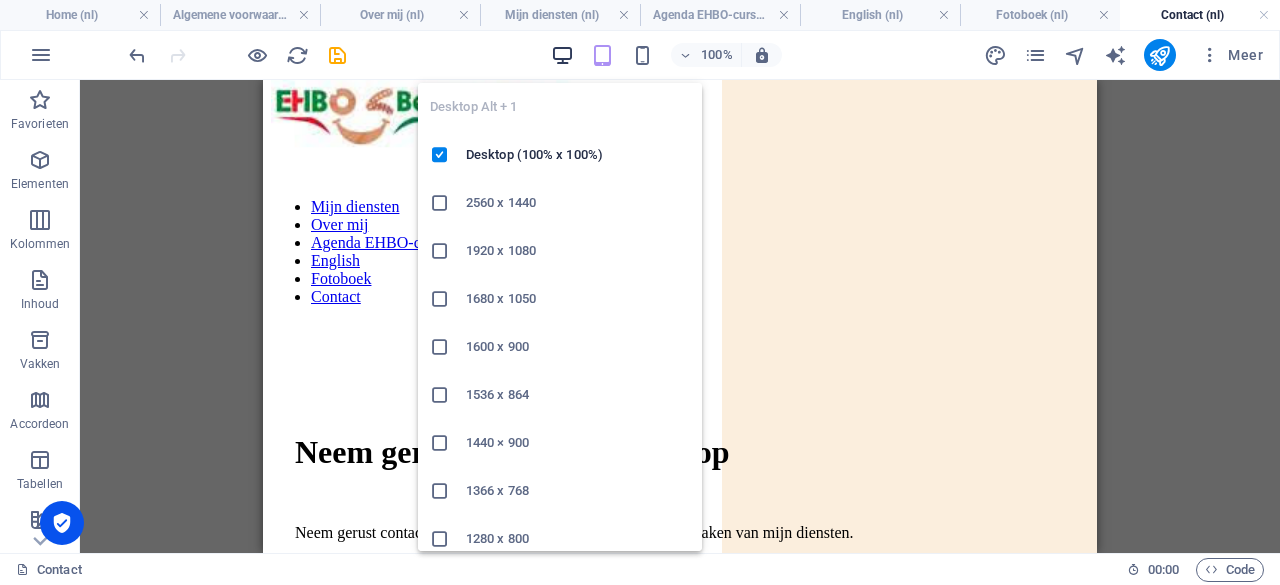 click at bounding box center [562, 55] 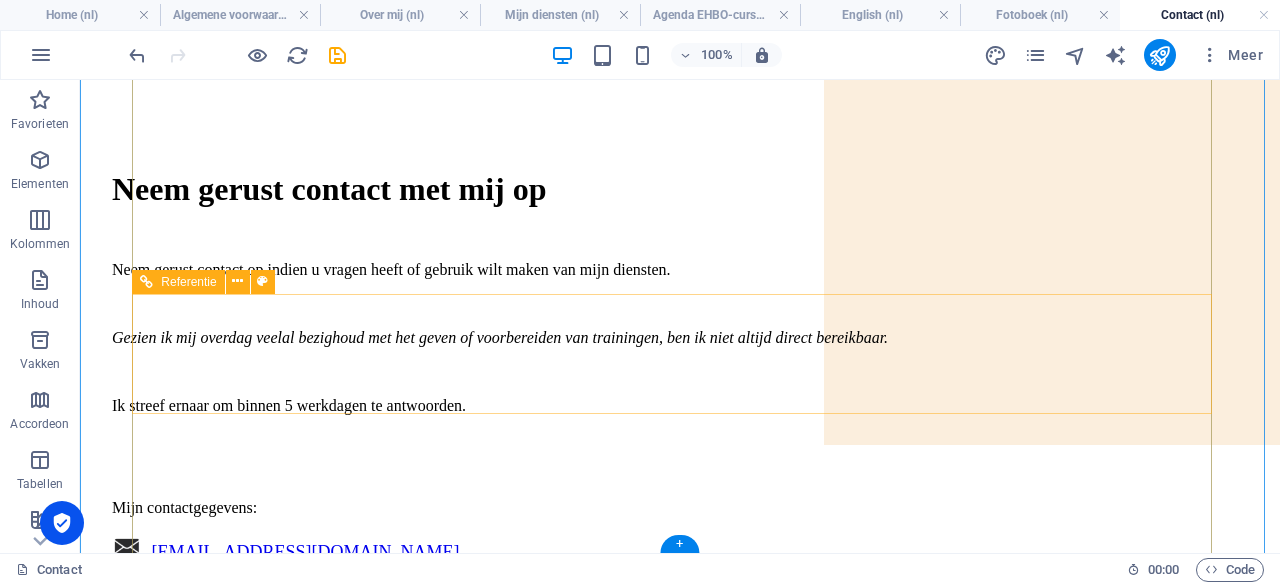 scroll, scrollTop: 0, scrollLeft: 0, axis: both 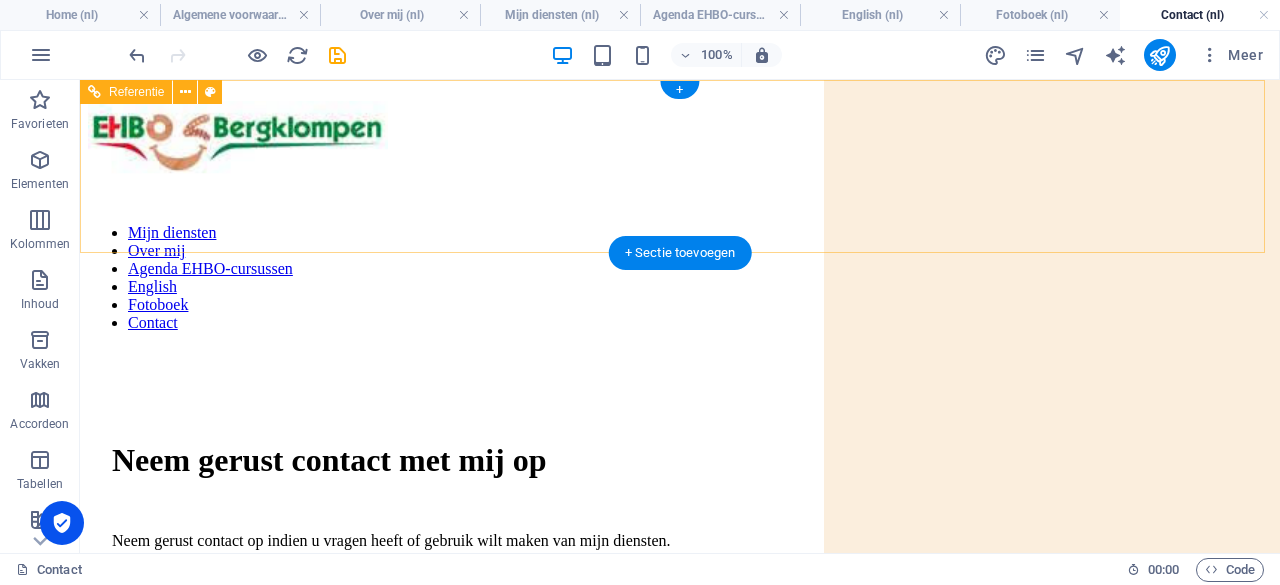 click on "Mijn diensten Over mij Agenda EHBO-cursussen English Fotoboek Contact" at bounding box center (680, 278) 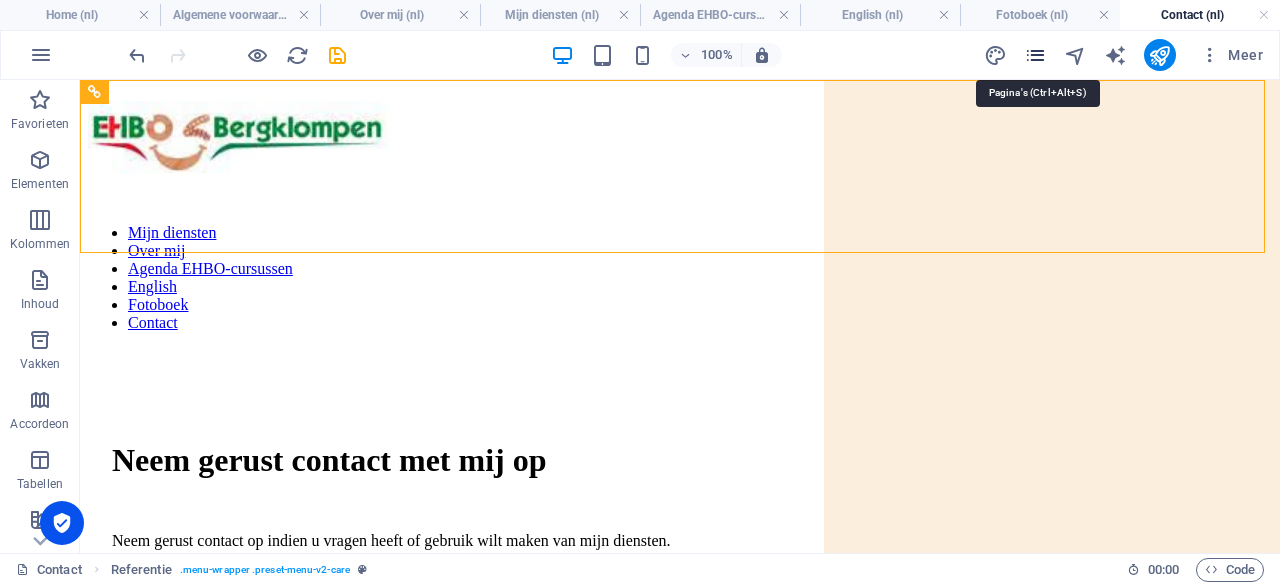 click at bounding box center [1035, 55] 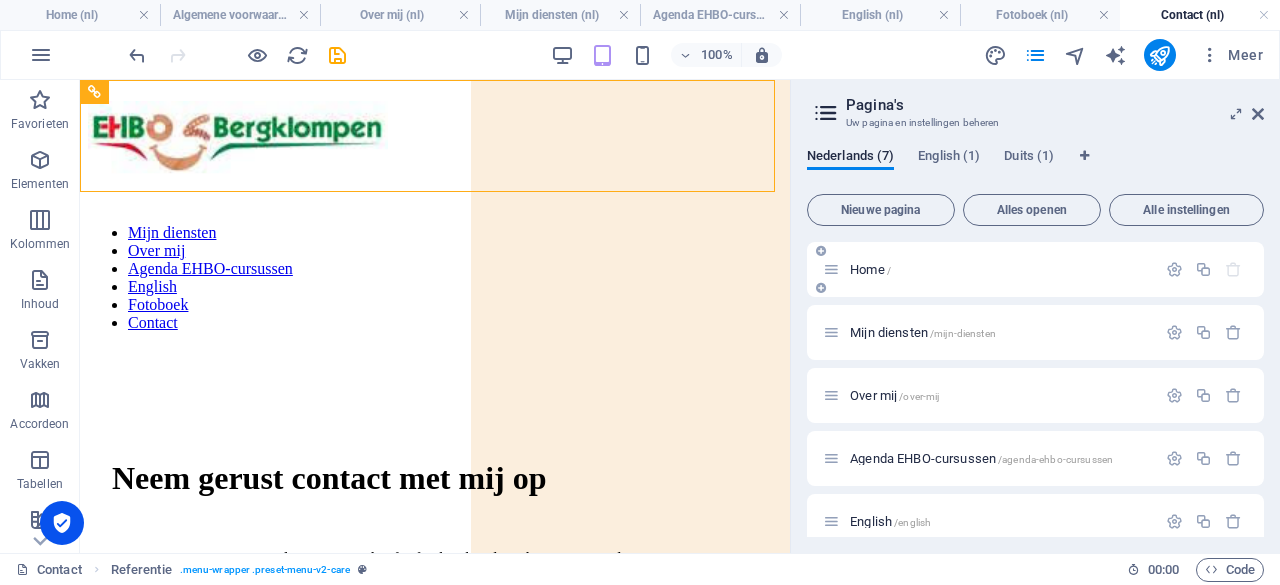 click on "Home /" at bounding box center (870, 269) 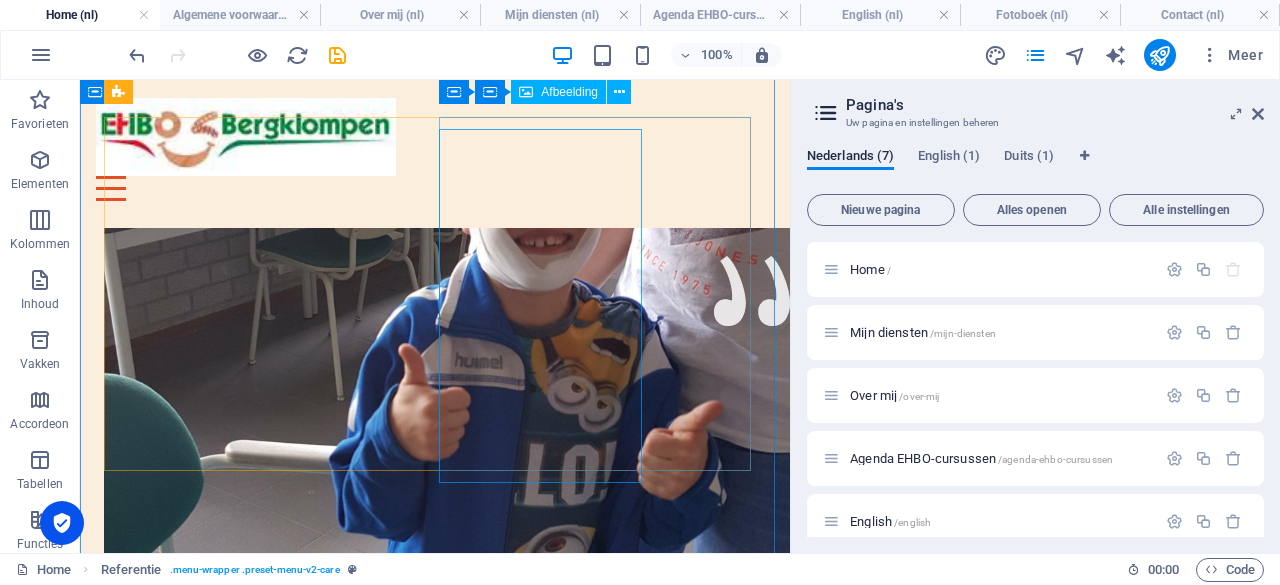 scroll, scrollTop: 0, scrollLeft: 0, axis: both 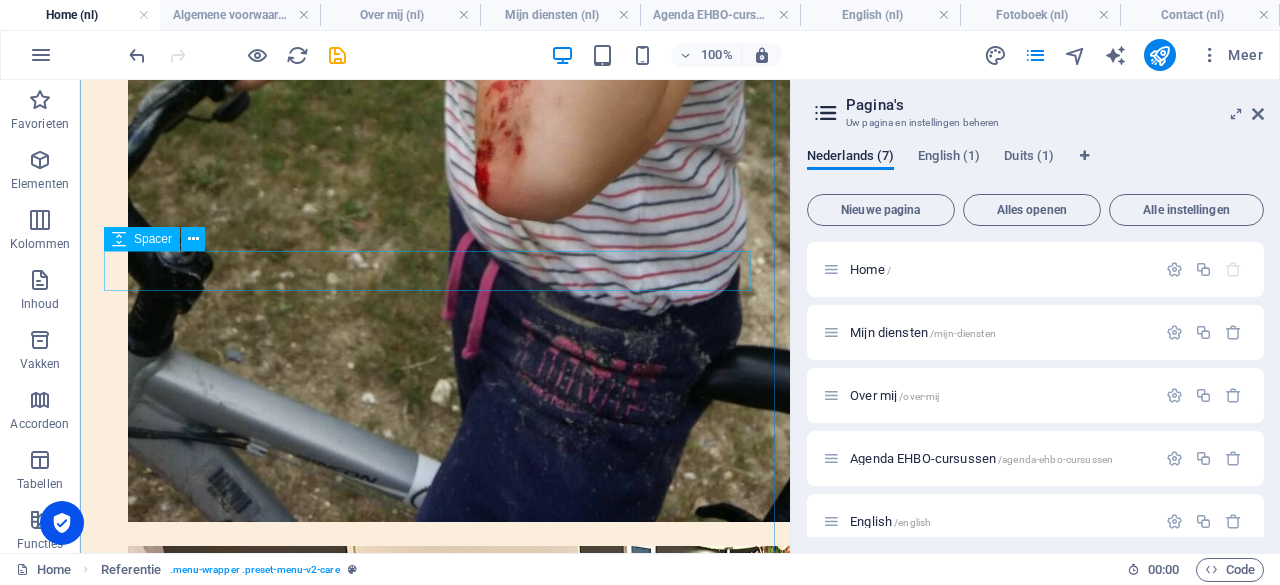 click at bounding box center (435, 3381) 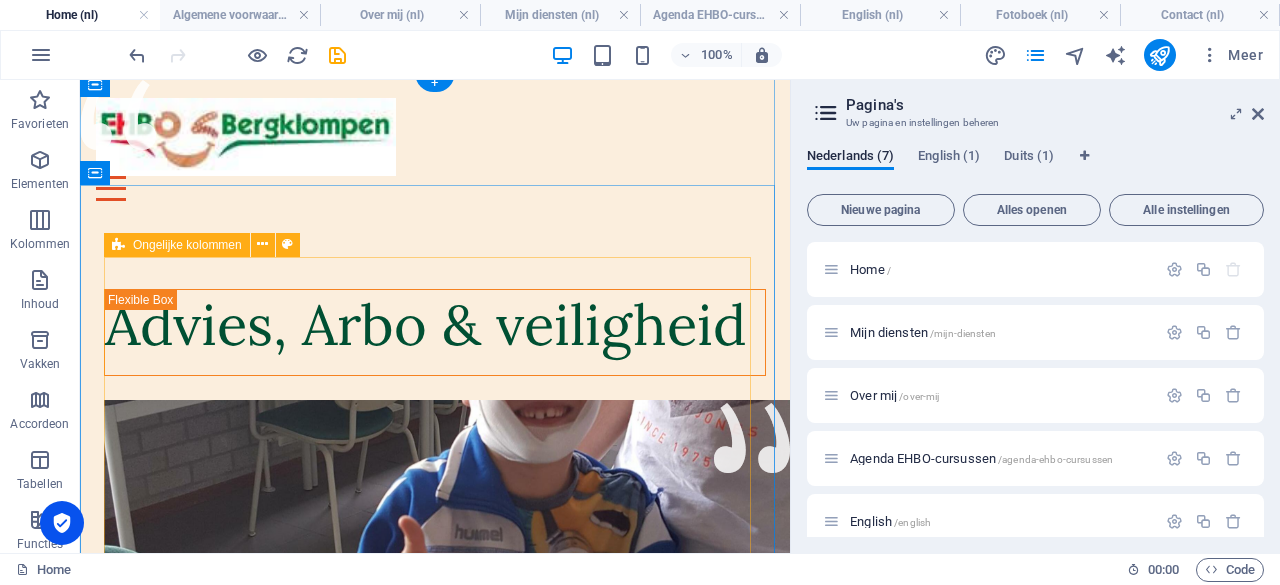 scroll, scrollTop: 41, scrollLeft: 0, axis: vertical 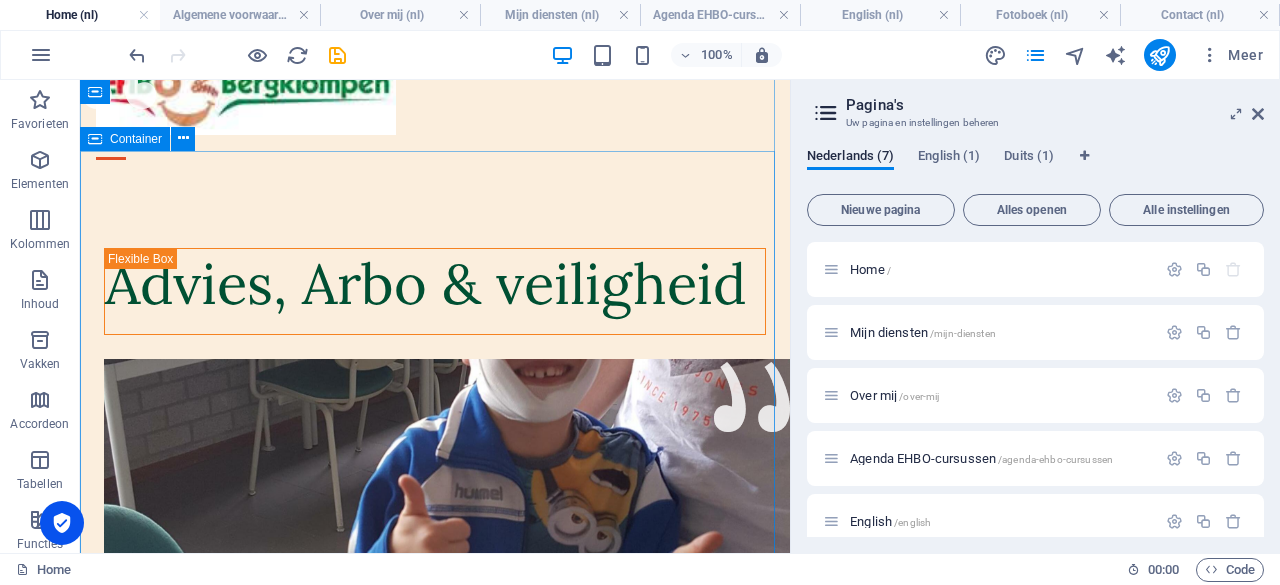 click on "Container" at bounding box center [136, 139] 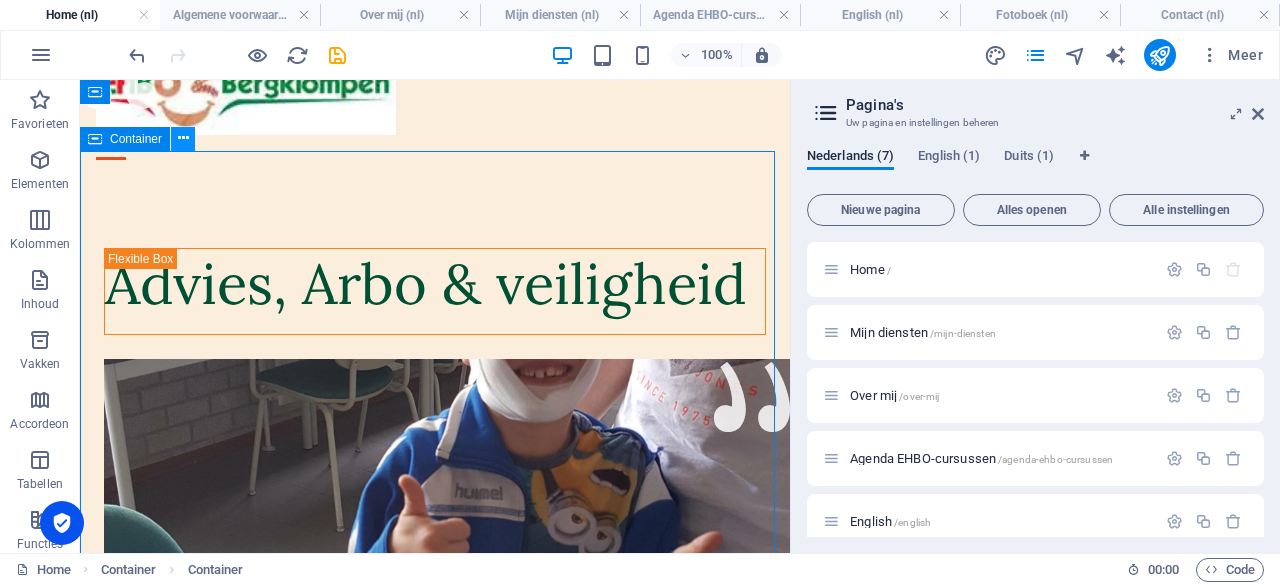 click at bounding box center (183, 138) 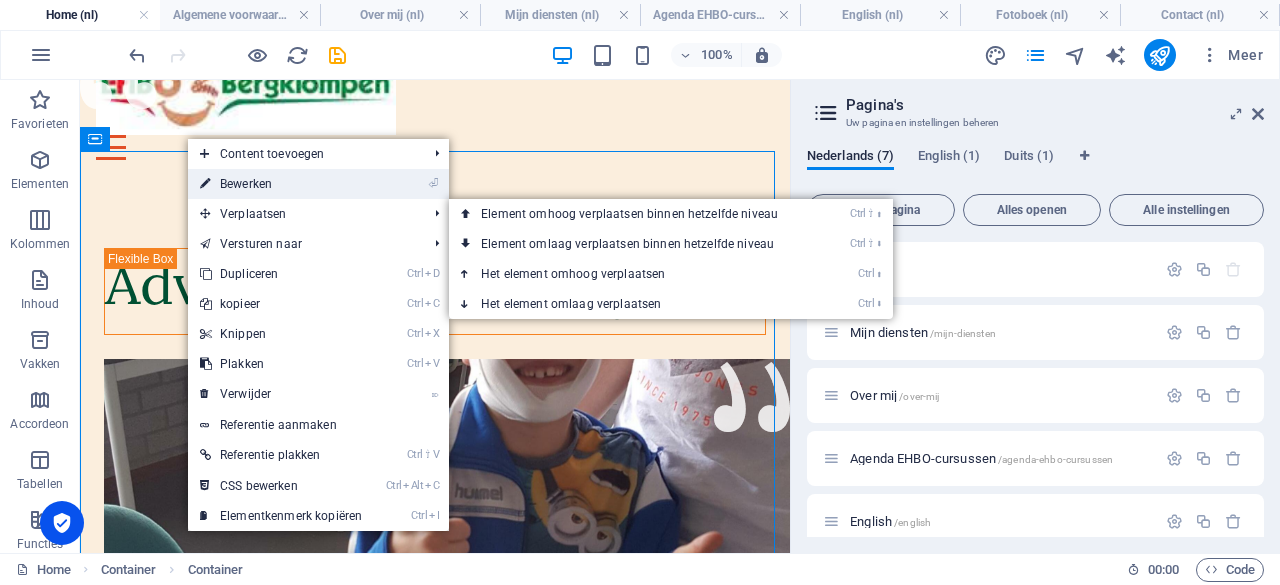 click on "⏎  Bewerken" at bounding box center [281, 184] 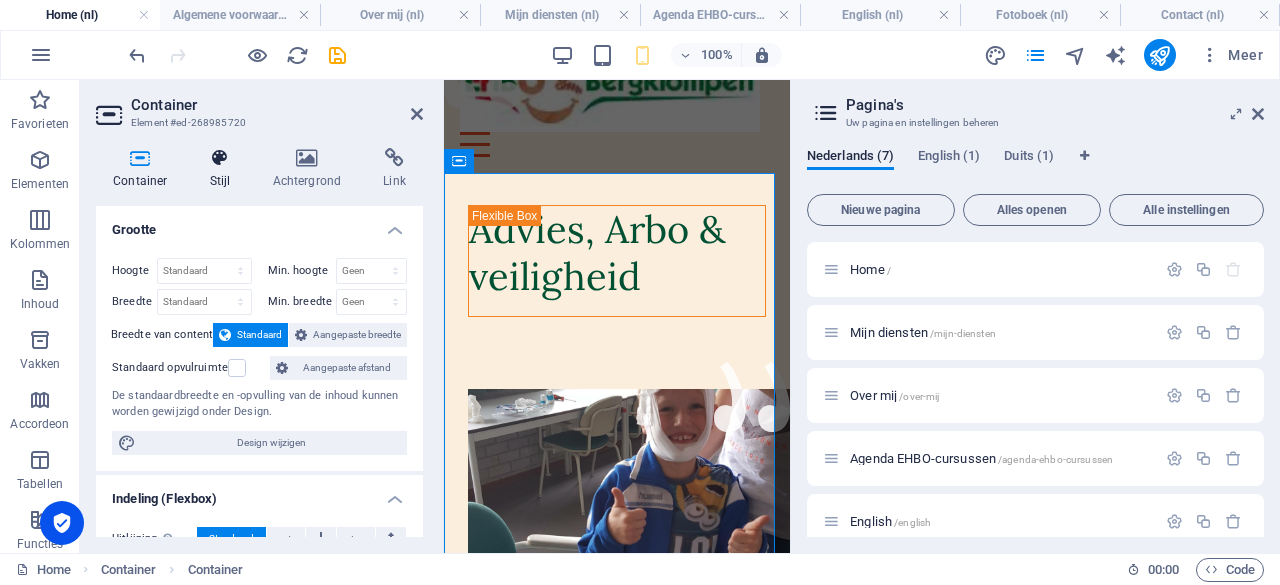 click on "Stijl" at bounding box center (224, 169) 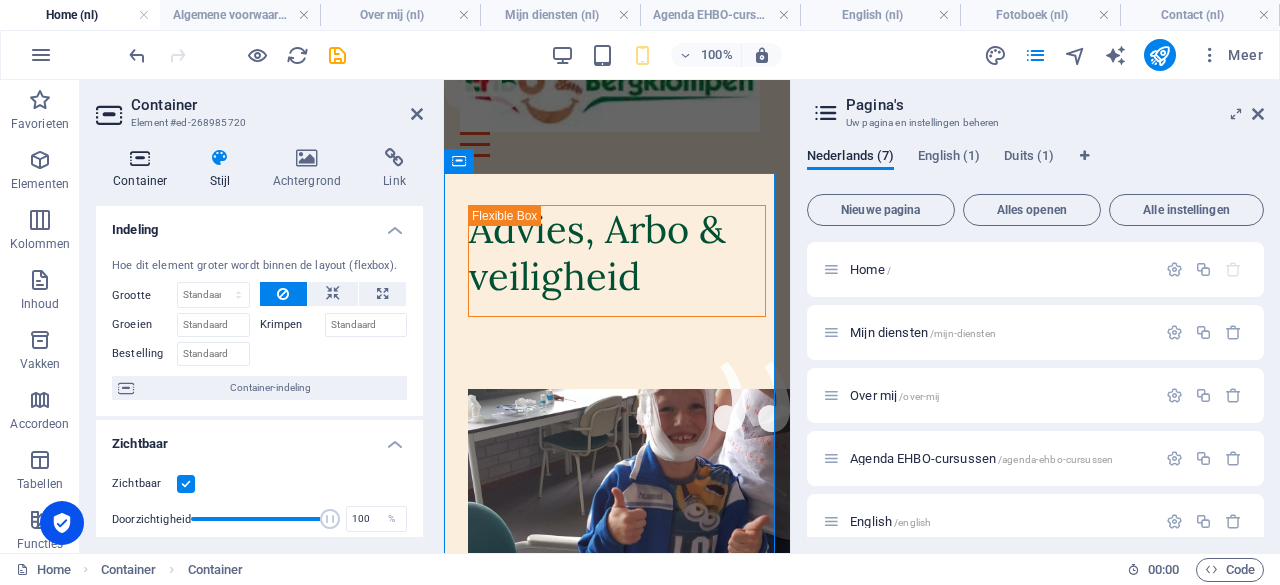 click on "Container" at bounding box center (144, 169) 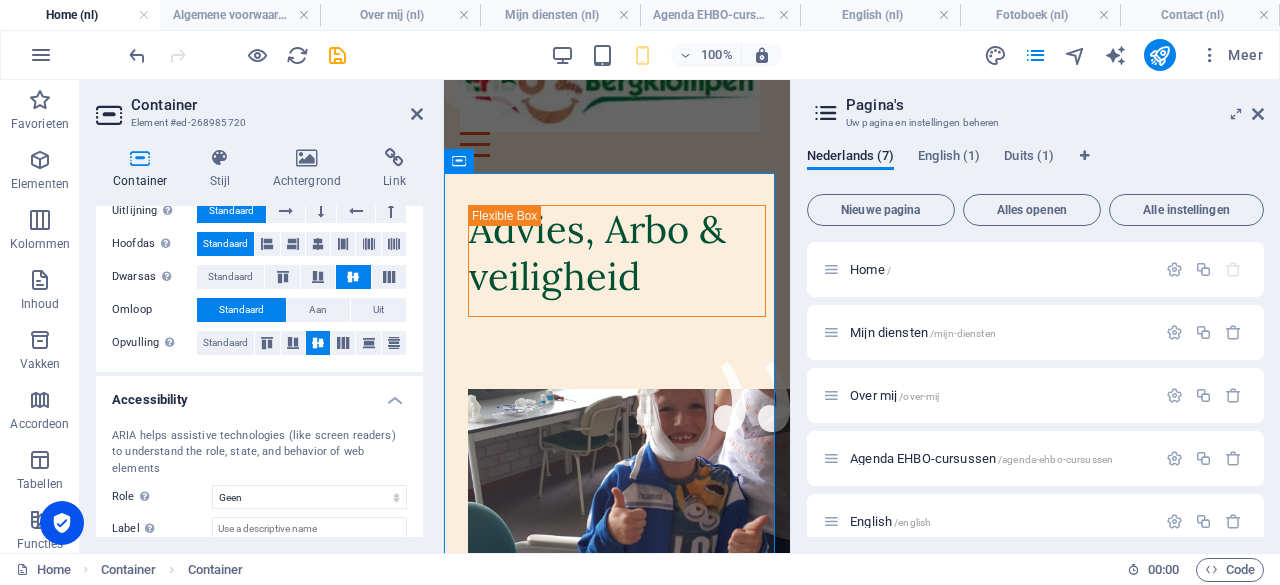 scroll, scrollTop: 426, scrollLeft: 0, axis: vertical 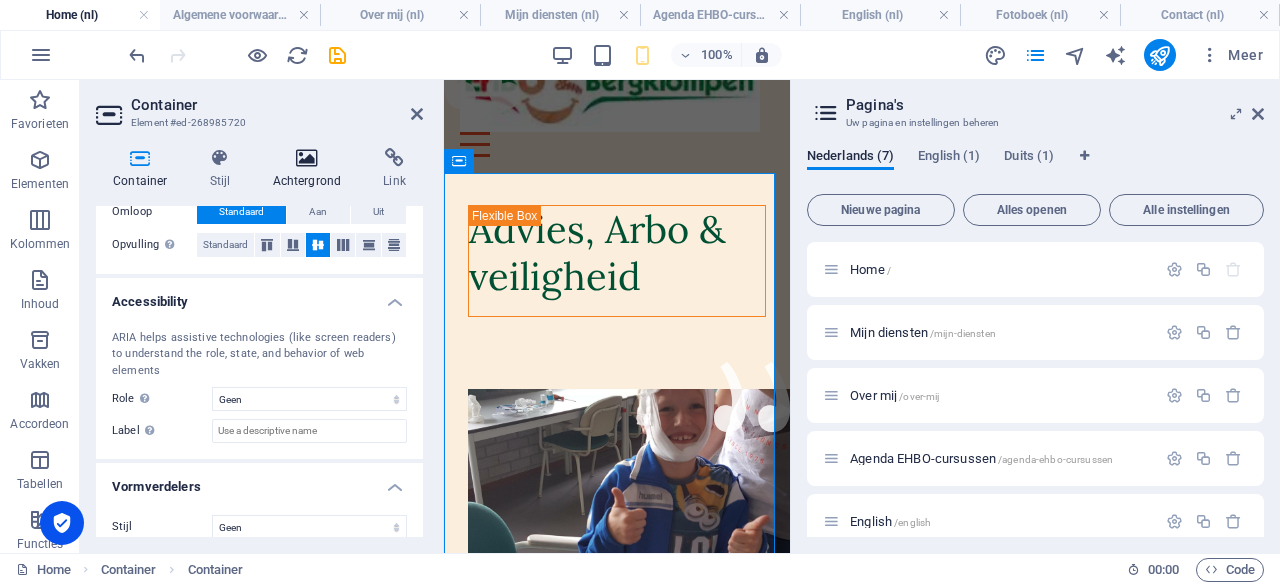 click at bounding box center [306, 158] 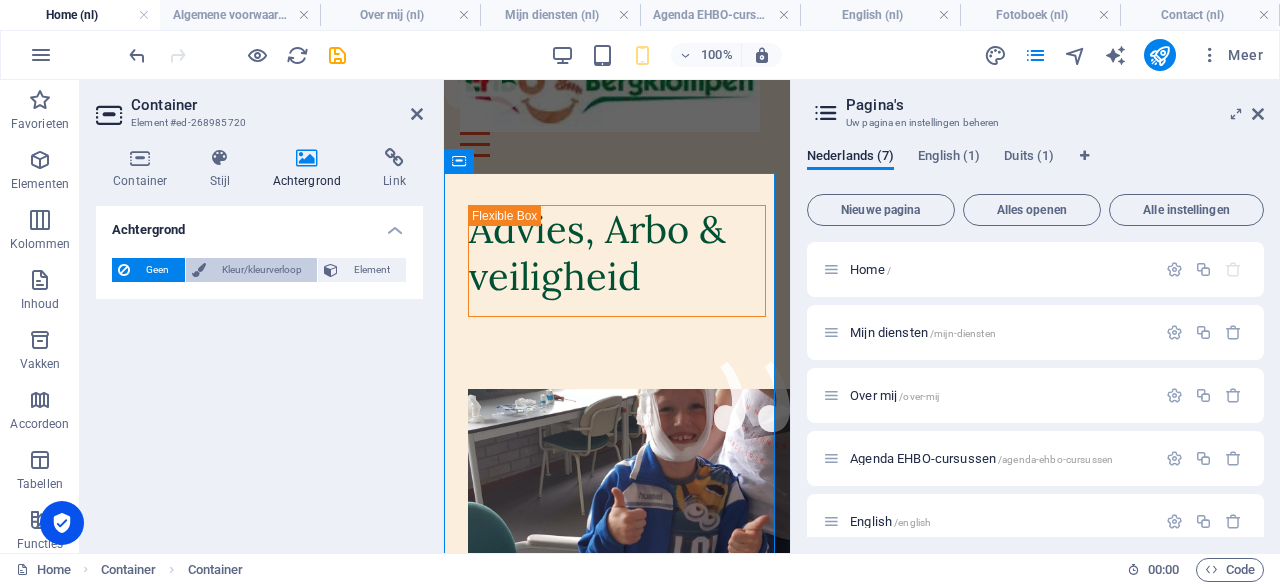 click on "Kleur/kleurverloop" at bounding box center [262, 270] 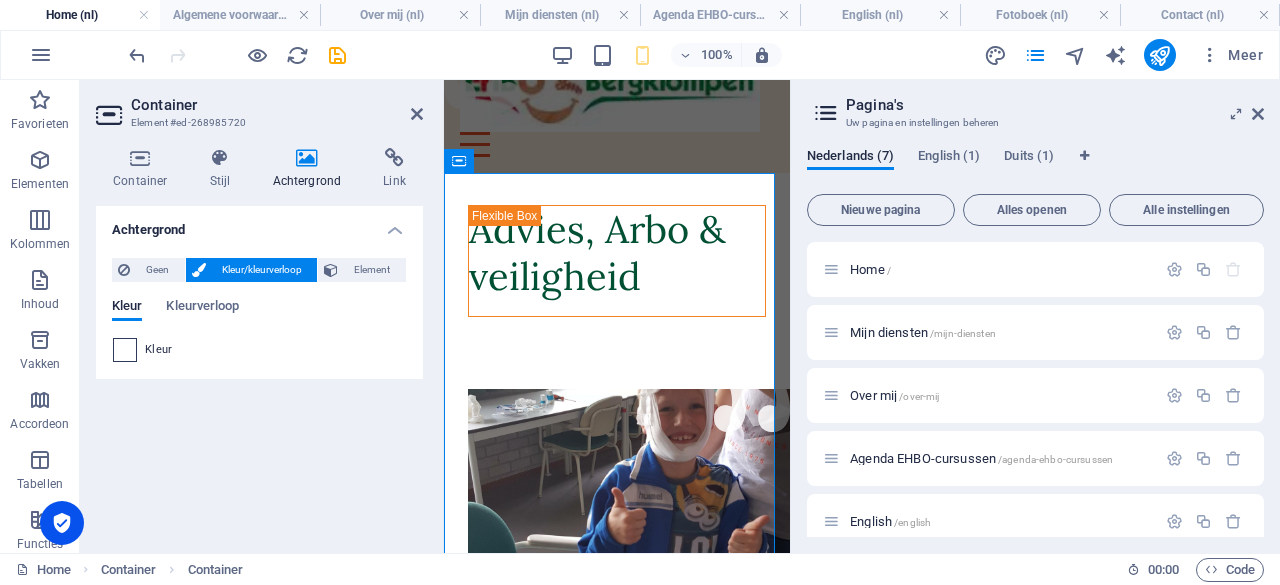 click at bounding box center (125, 350) 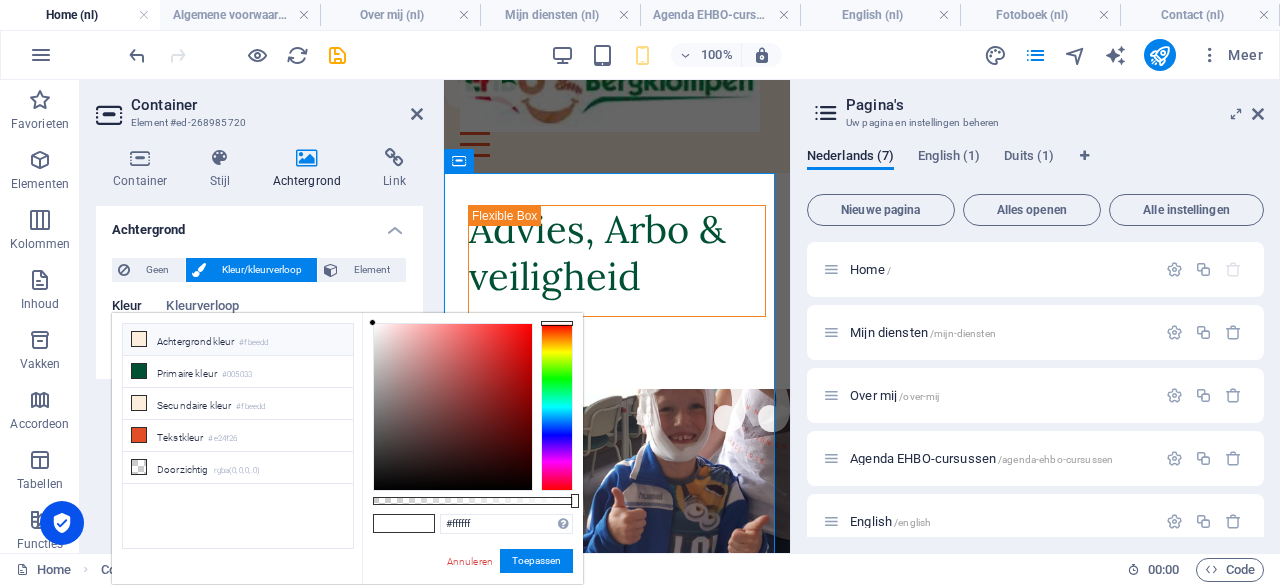 click on "Achtergrondkleur
#fbeedd" at bounding box center [238, 340] 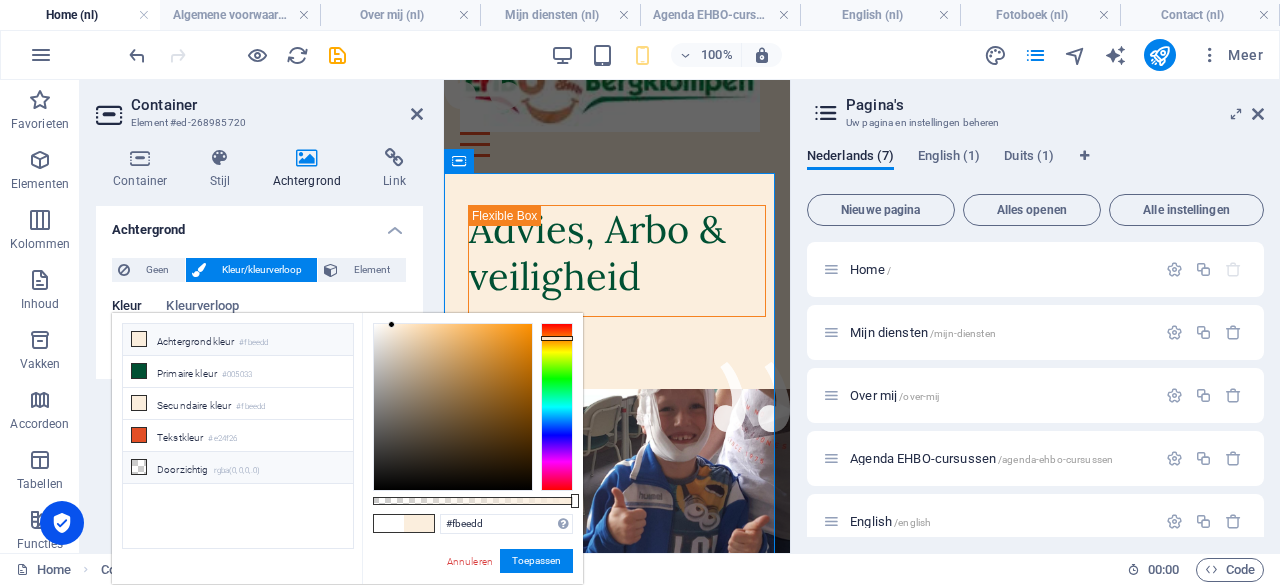 click on "Doorzichtig
rgba(0,0,0,.0)" at bounding box center (238, 468) 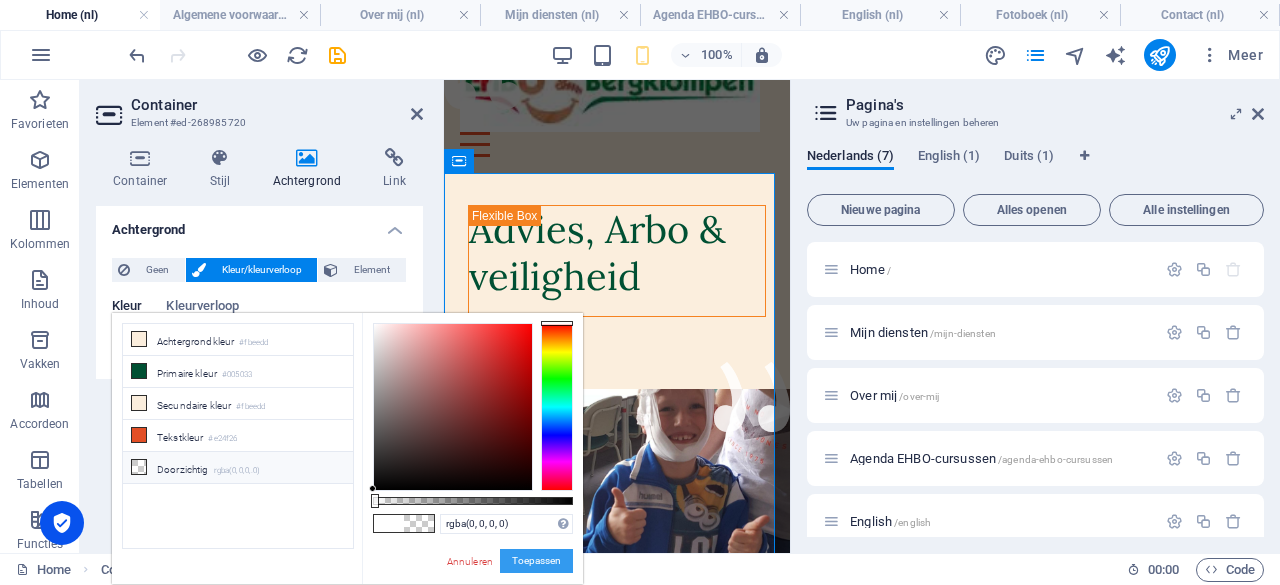 click on "Toepassen" at bounding box center [536, 561] 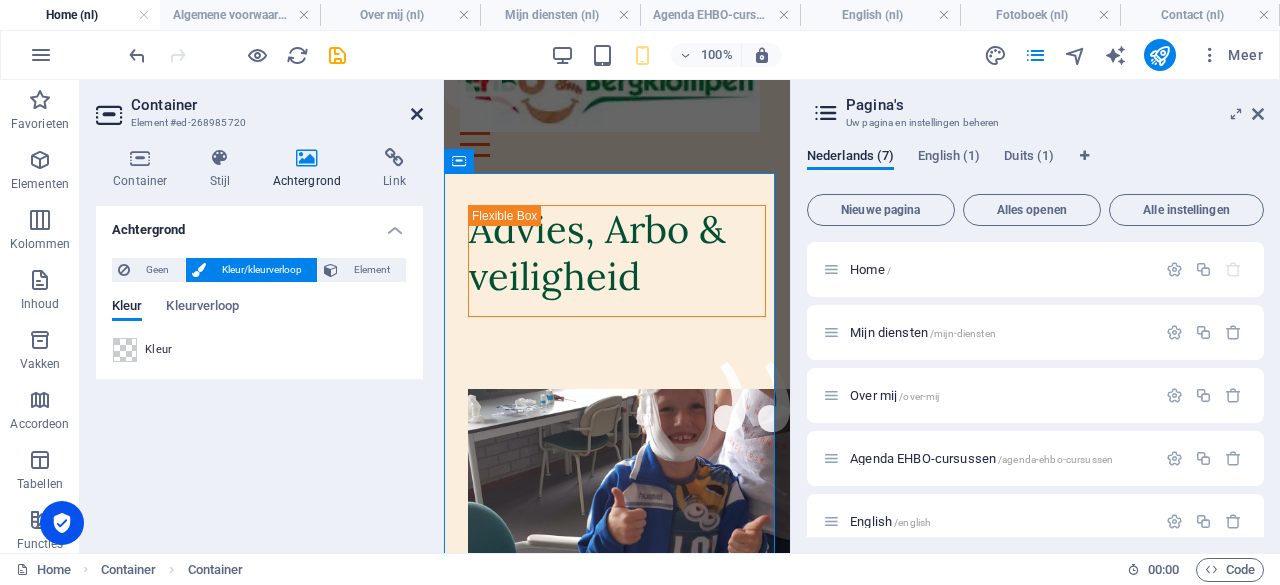 click at bounding box center (417, 114) 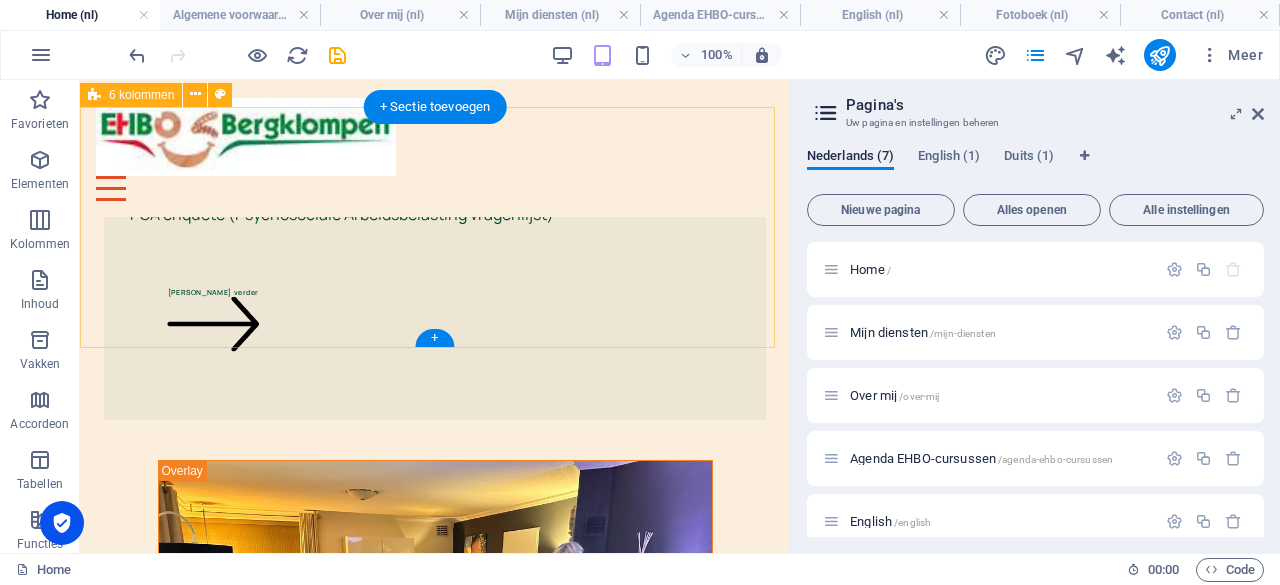 scroll, scrollTop: 4399, scrollLeft: 0, axis: vertical 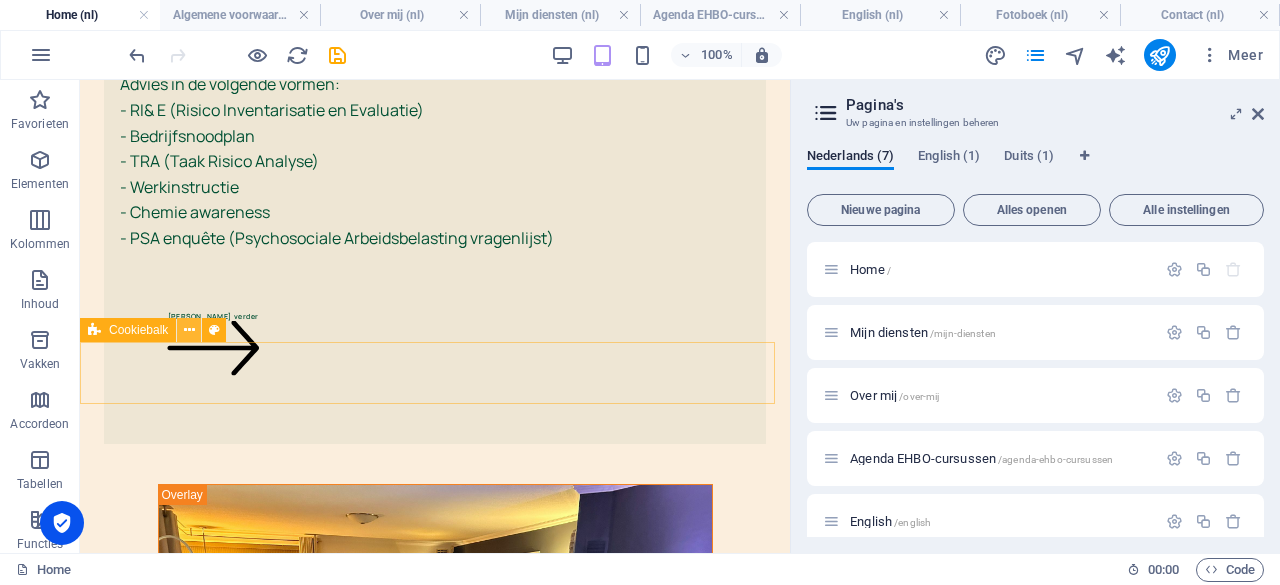 click at bounding box center (189, 330) 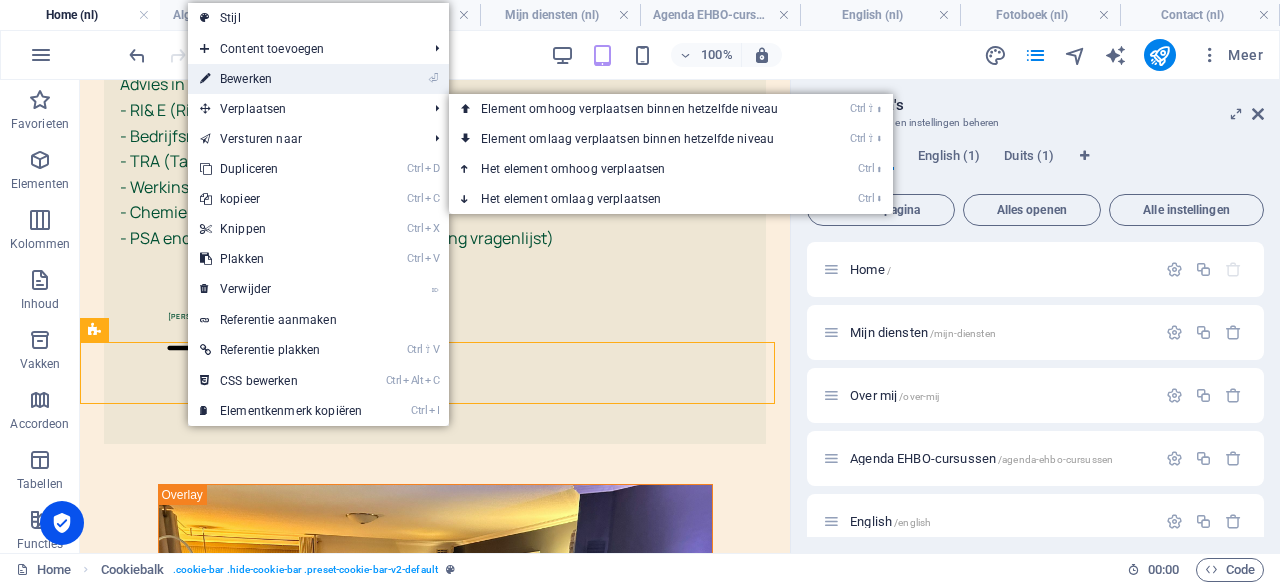click on "⏎  Bewerken" at bounding box center (281, 79) 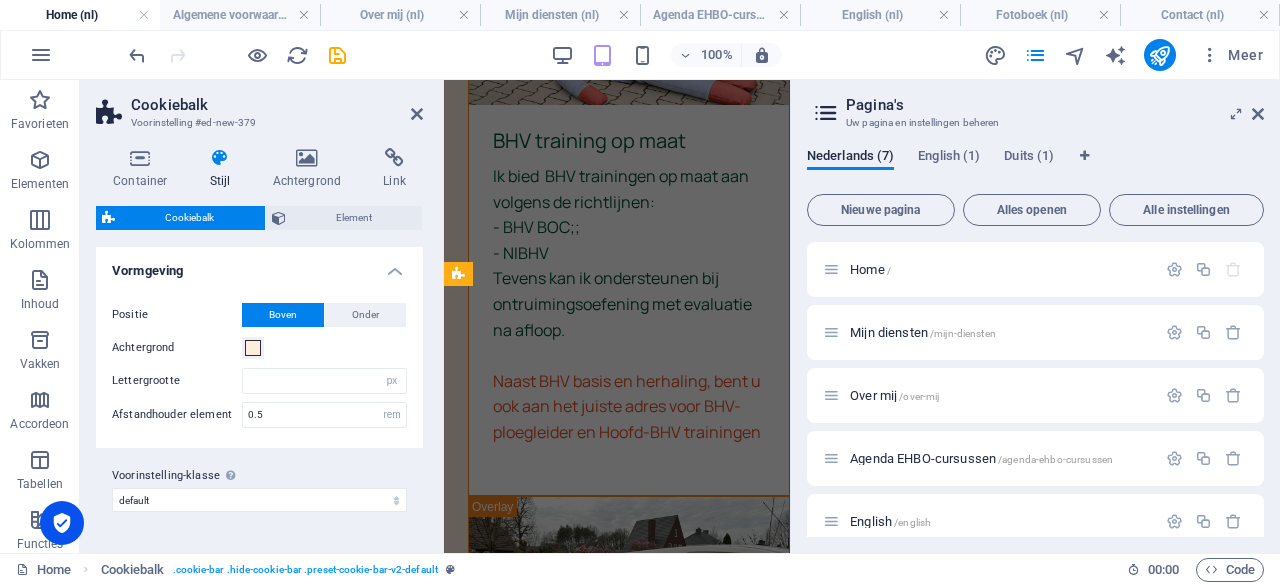 scroll, scrollTop: 5500, scrollLeft: 0, axis: vertical 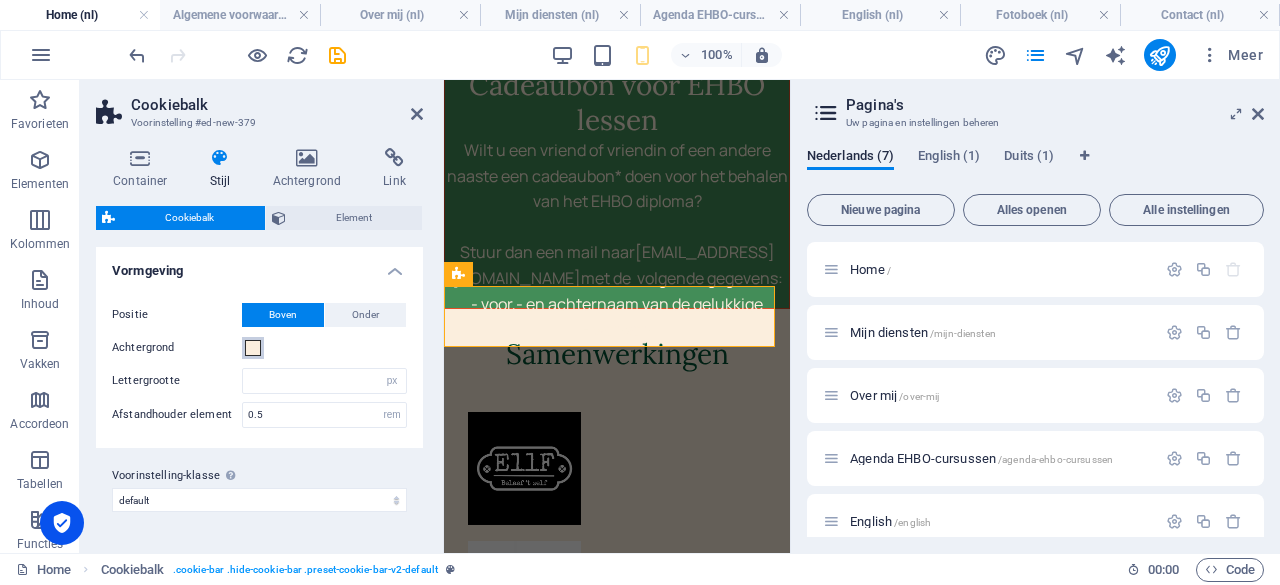 click at bounding box center (253, 348) 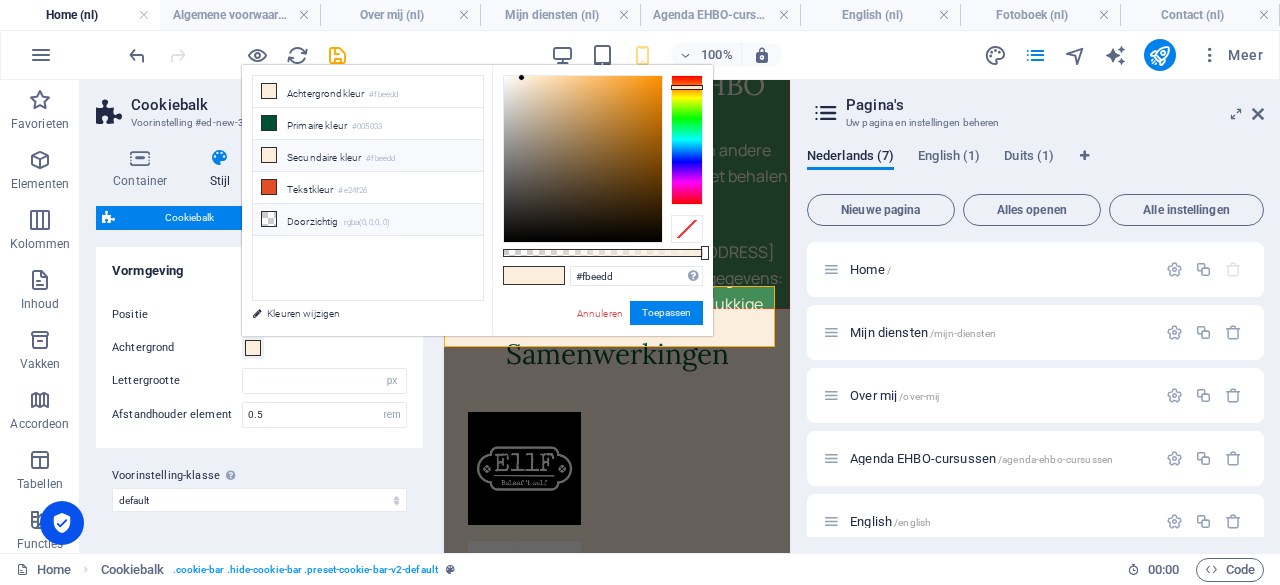 click on "Doorzichtig
rgba(0,0,0,.0)" at bounding box center [368, 220] 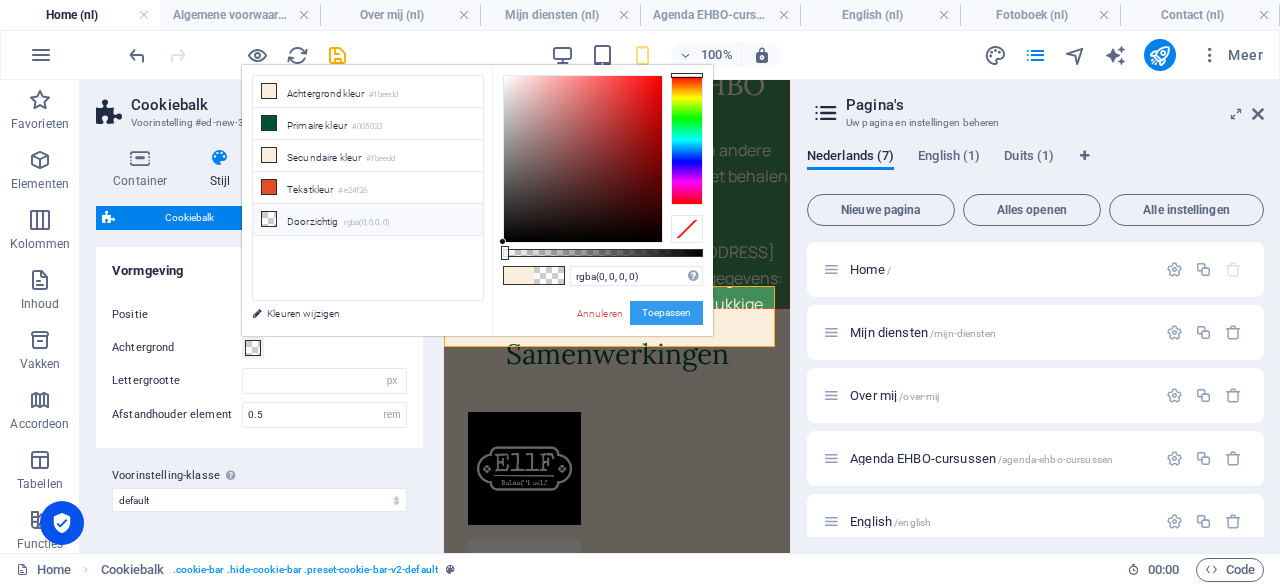 click on "Toepassen" at bounding box center (666, 313) 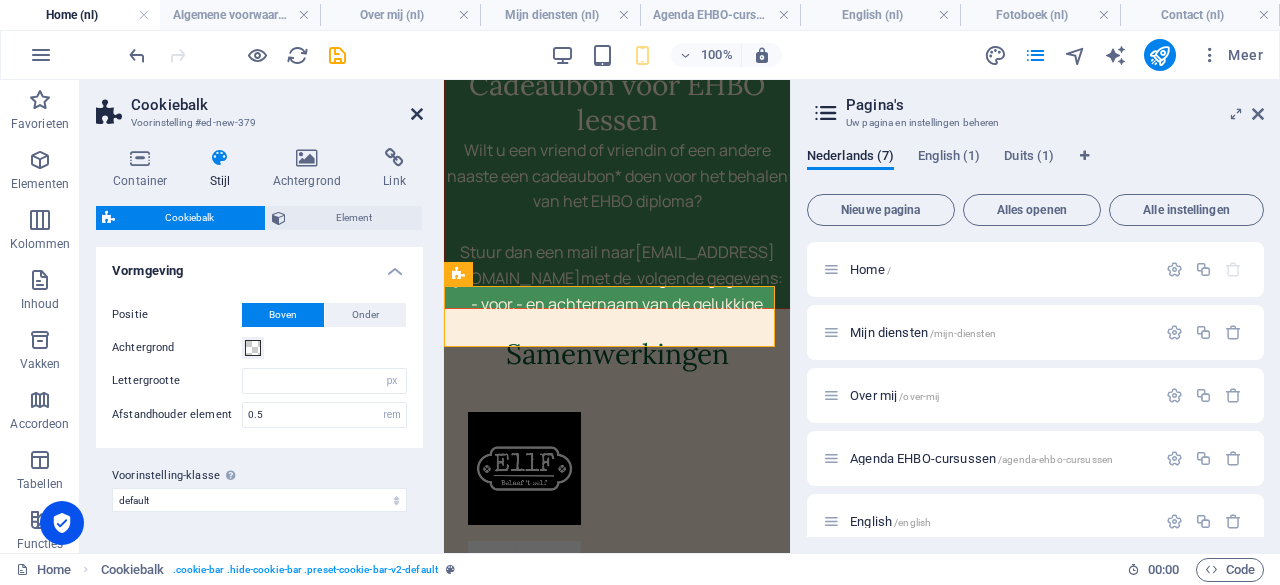 click at bounding box center [417, 114] 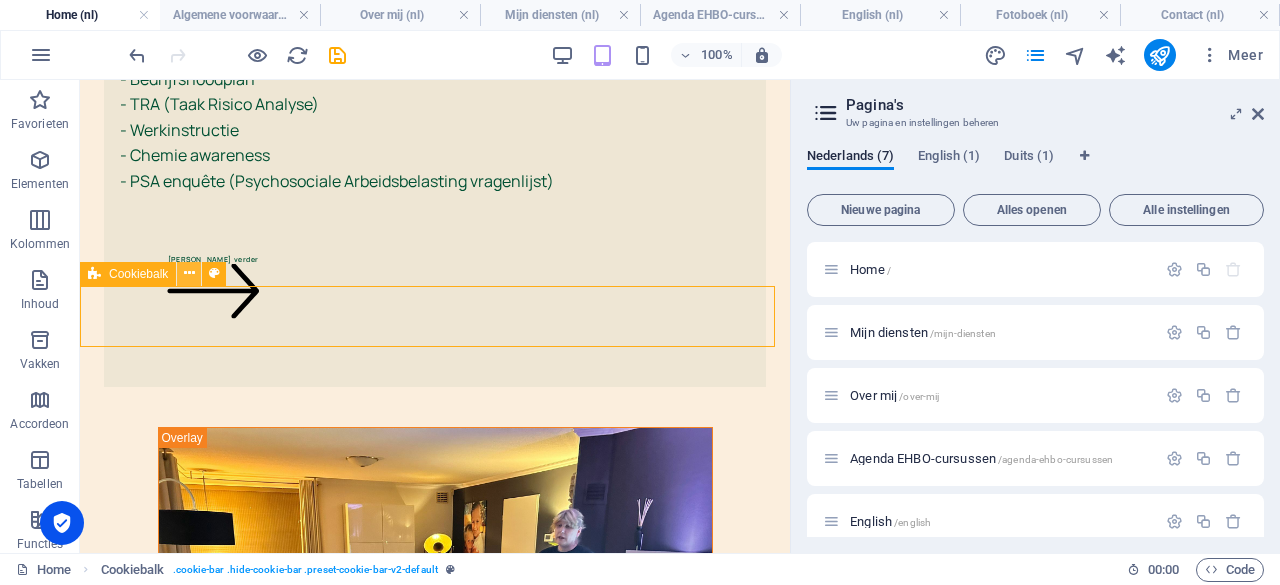 click at bounding box center [189, 273] 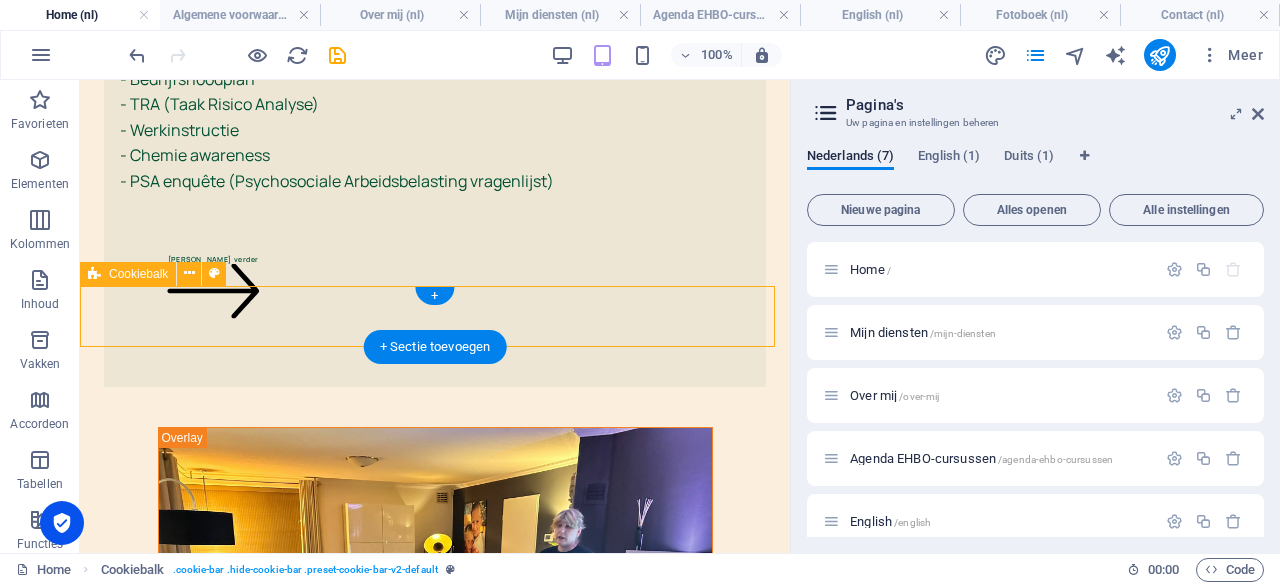 click on "Meer info Ok" at bounding box center (435, 4019) 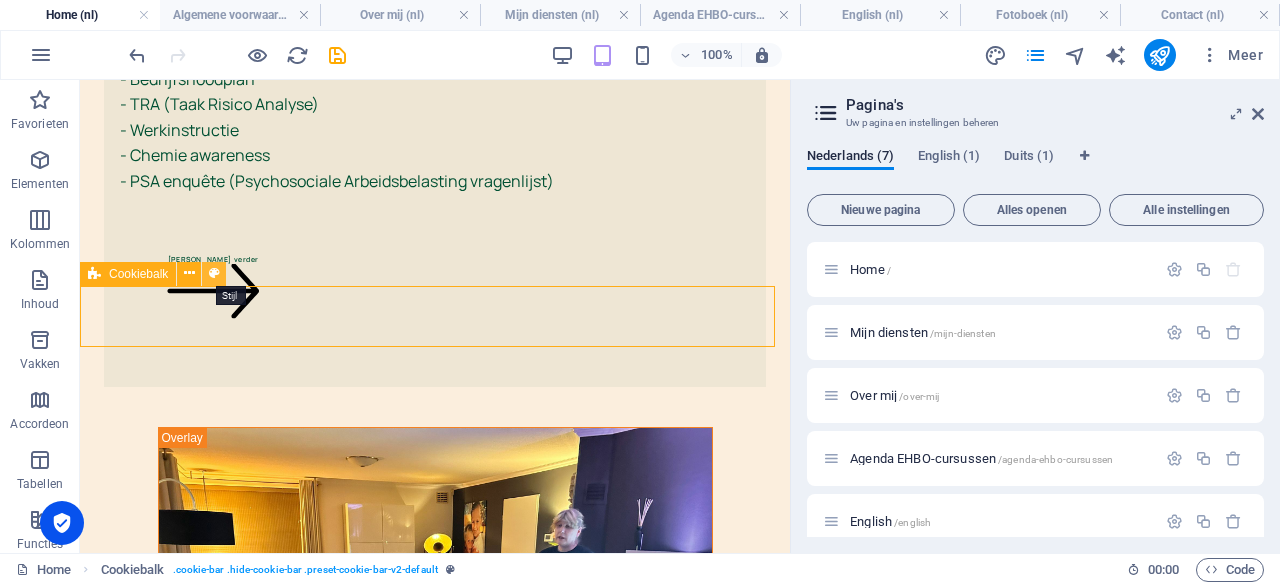 click at bounding box center [214, 273] 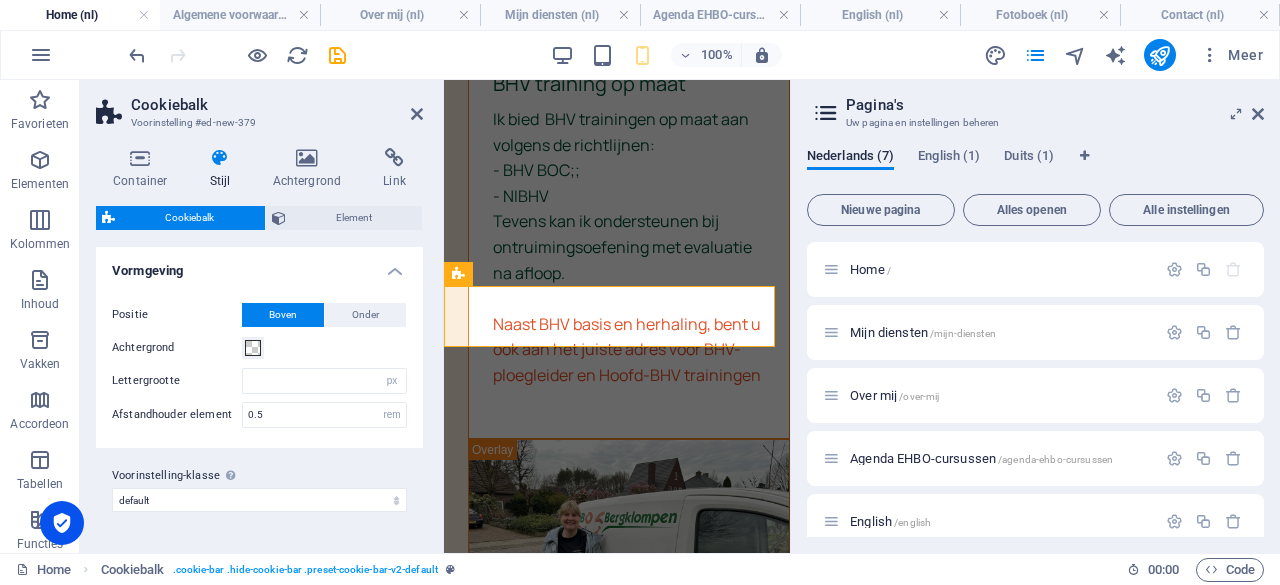 scroll, scrollTop: 5500, scrollLeft: 0, axis: vertical 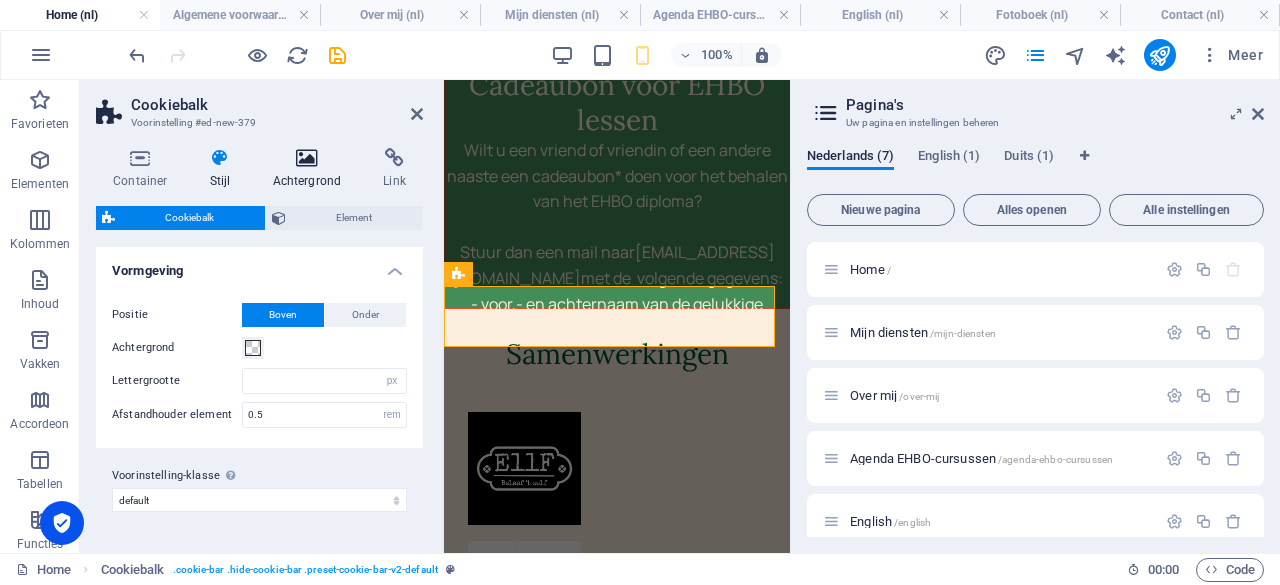 click on "Achtergrond" at bounding box center (310, 169) 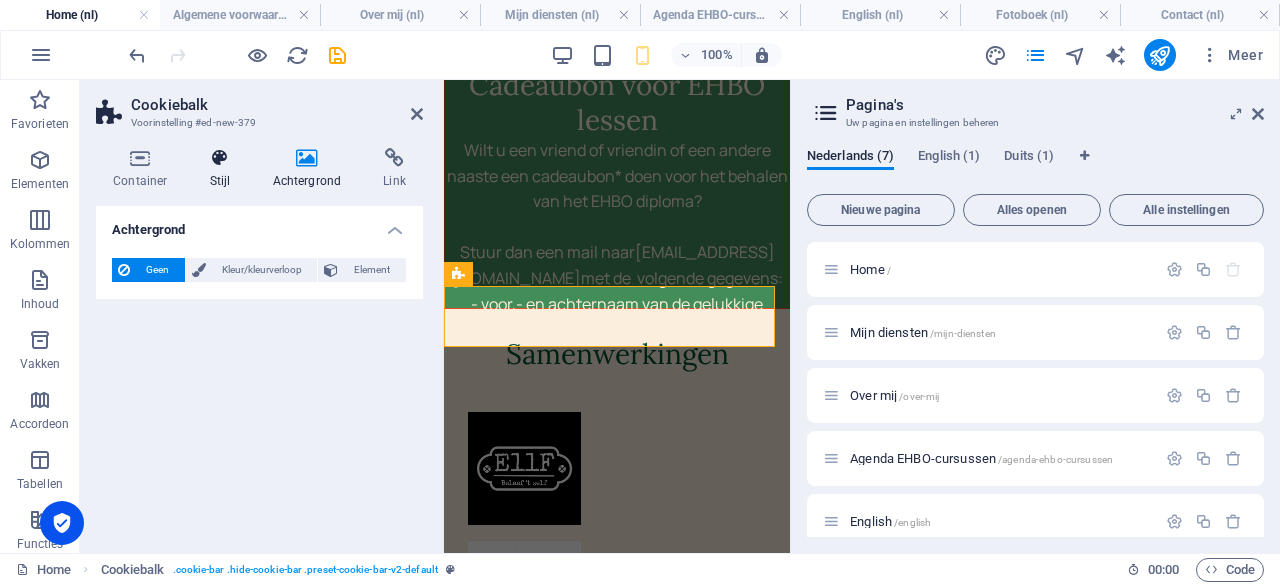click on "Stijl" at bounding box center (224, 169) 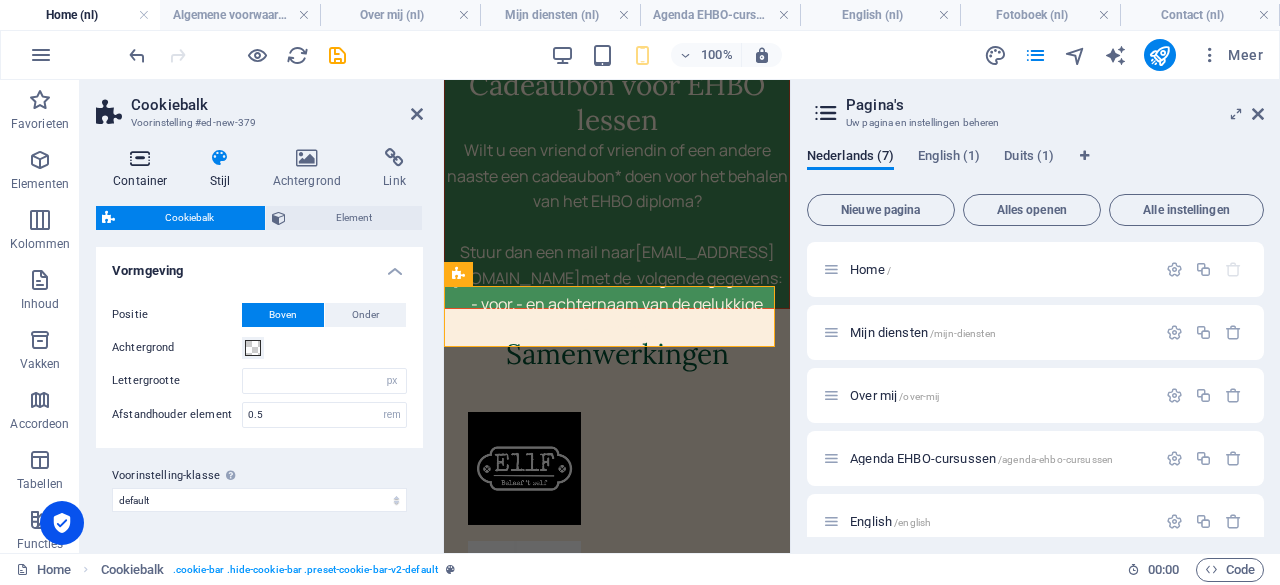 click at bounding box center [140, 158] 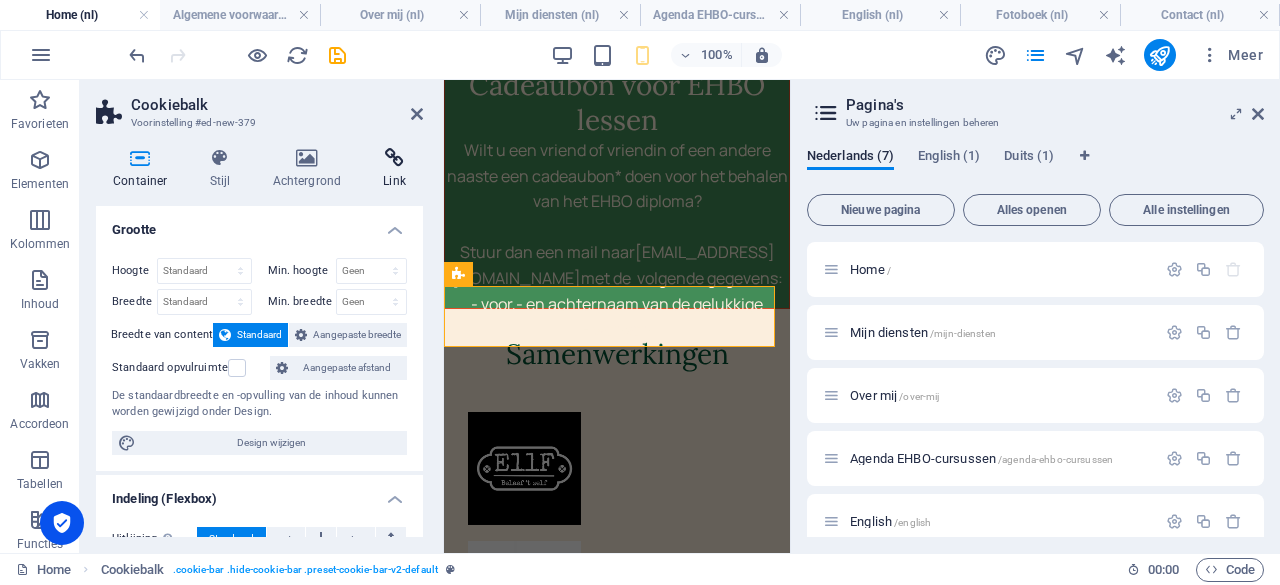 click at bounding box center [394, 158] 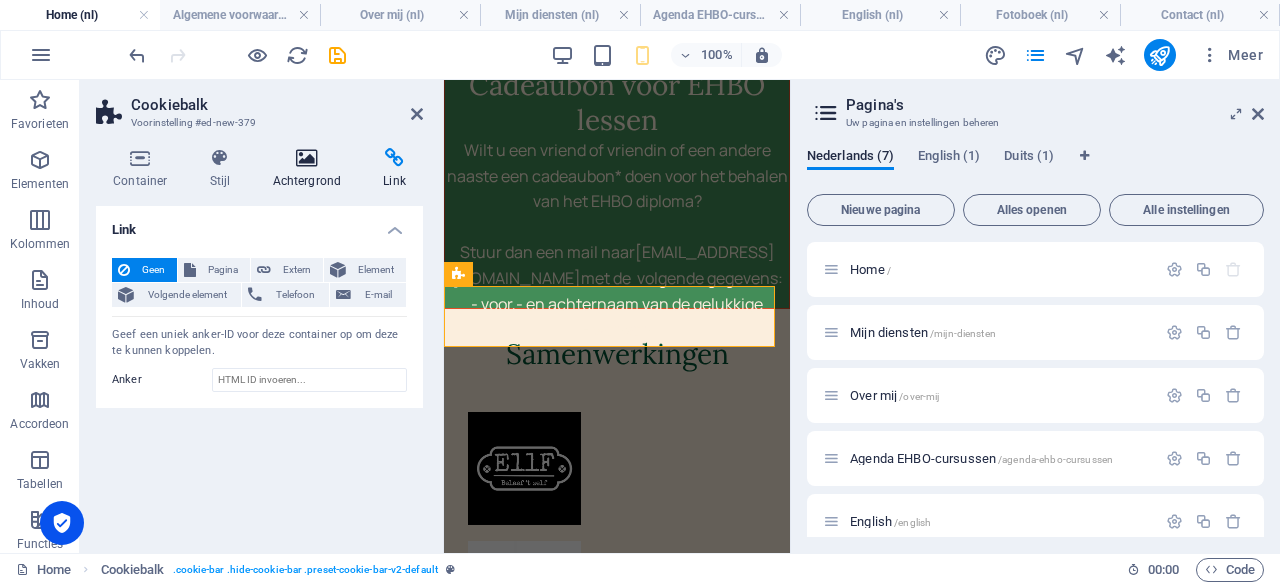 click on "Achtergrond" at bounding box center (310, 169) 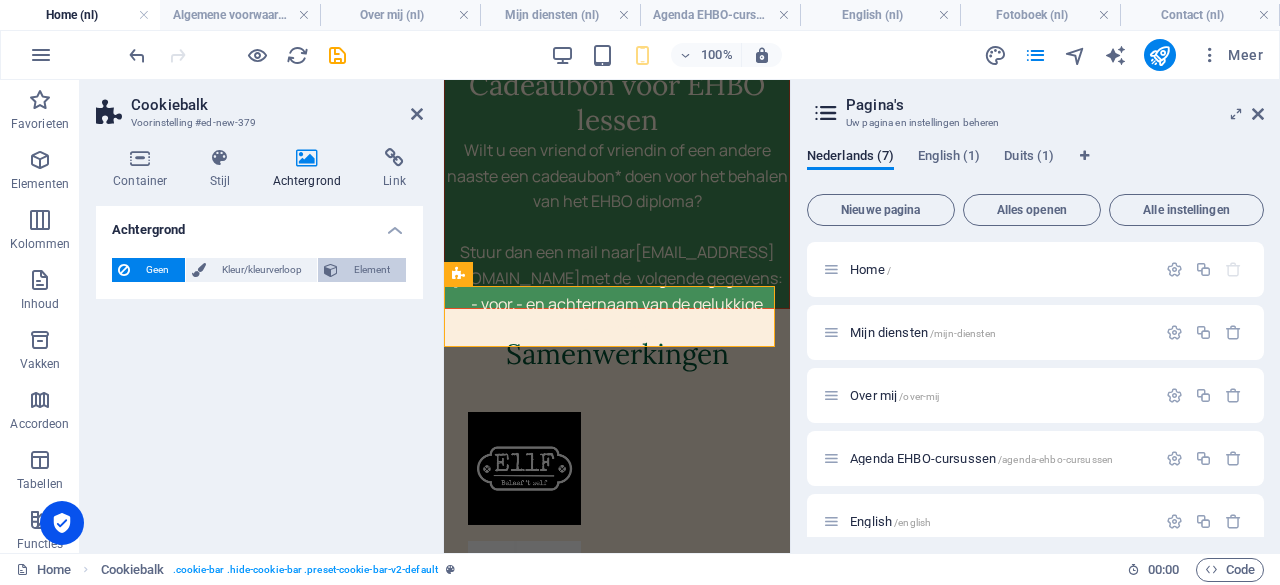 click on "Element" at bounding box center [372, 270] 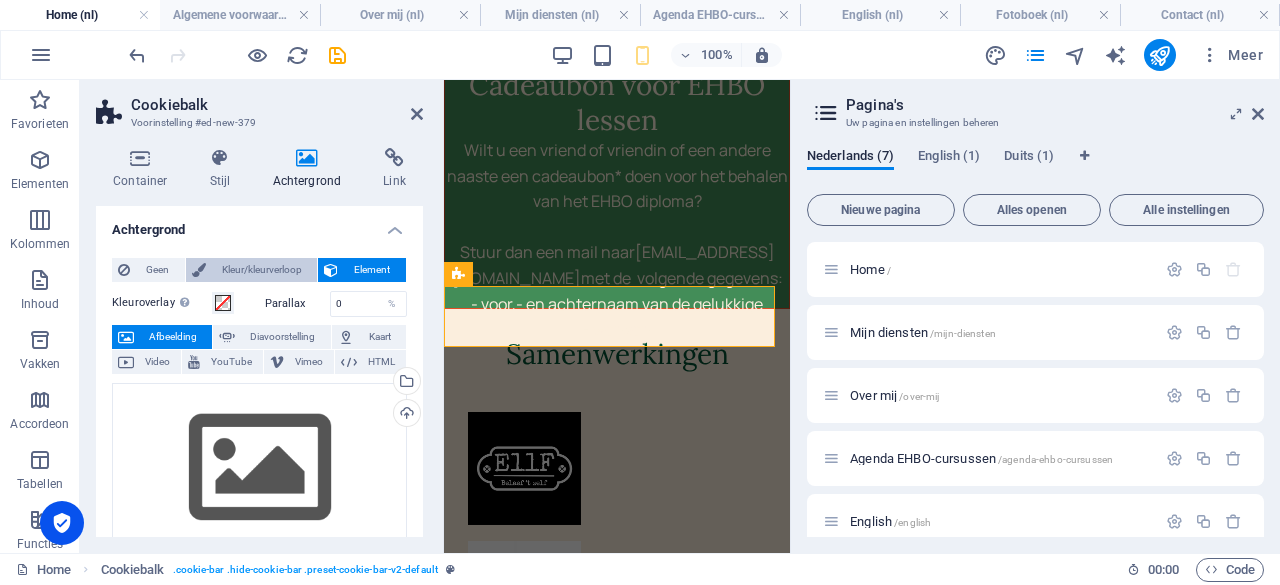 click on "Kleur/kleurverloop" at bounding box center (262, 270) 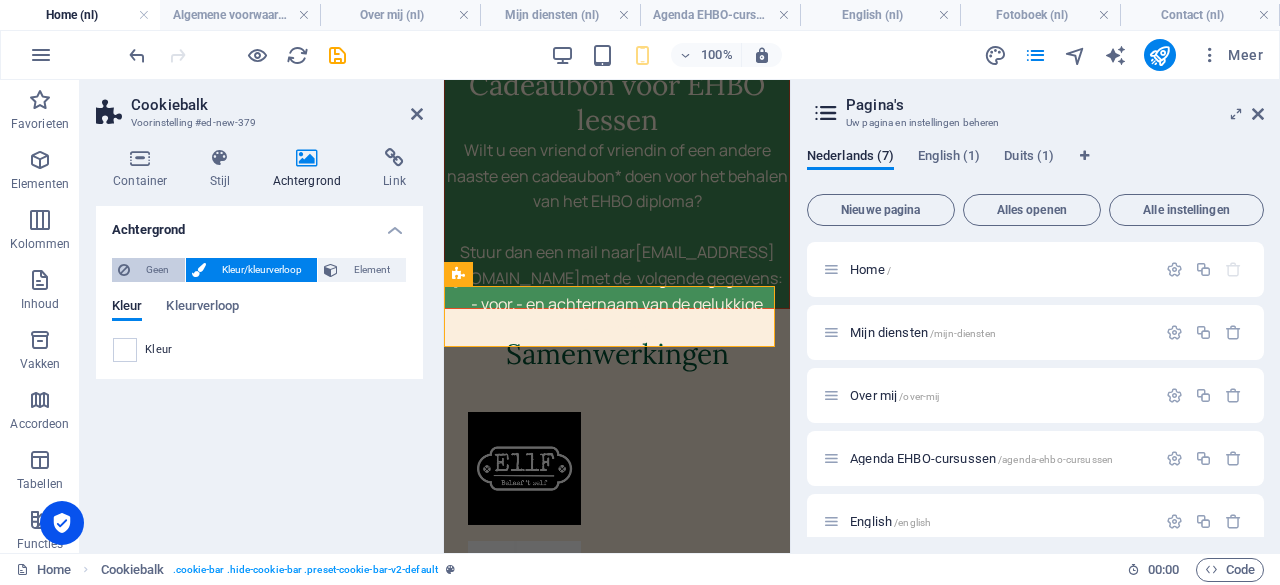 click on "Geen" at bounding box center (148, 270) 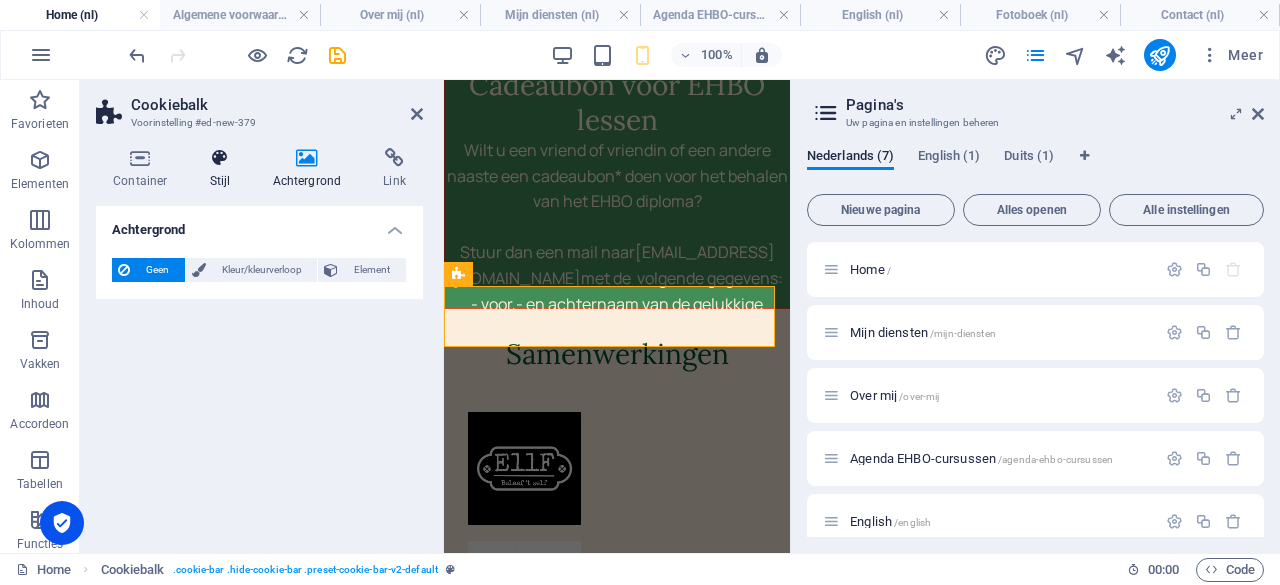 click at bounding box center (220, 158) 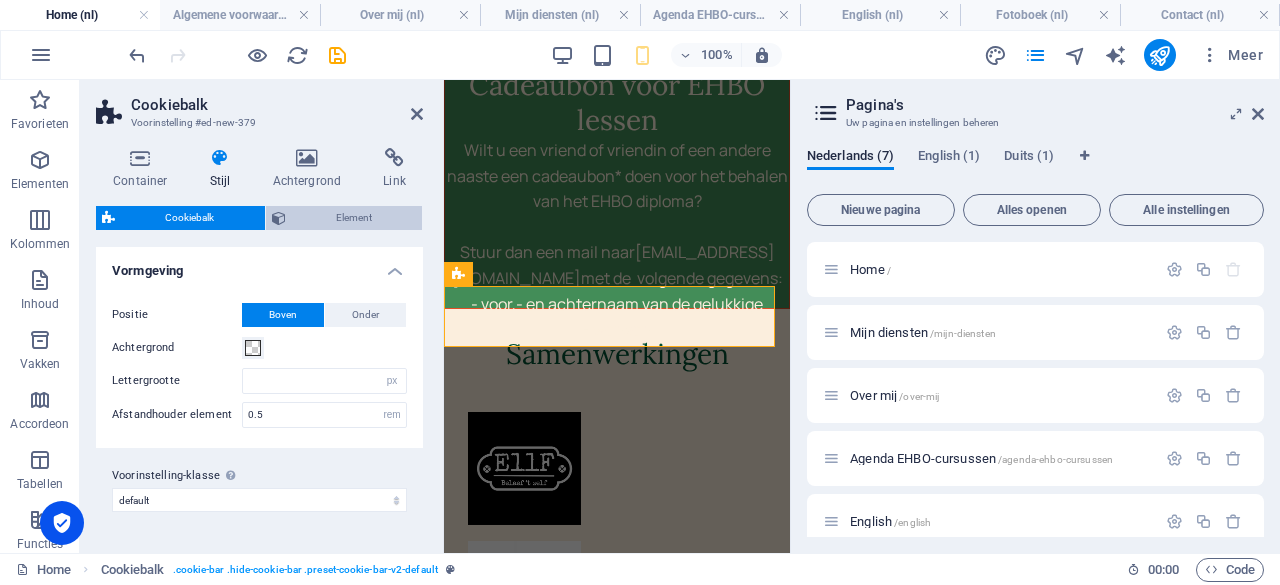 click on "Element" at bounding box center [354, 218] 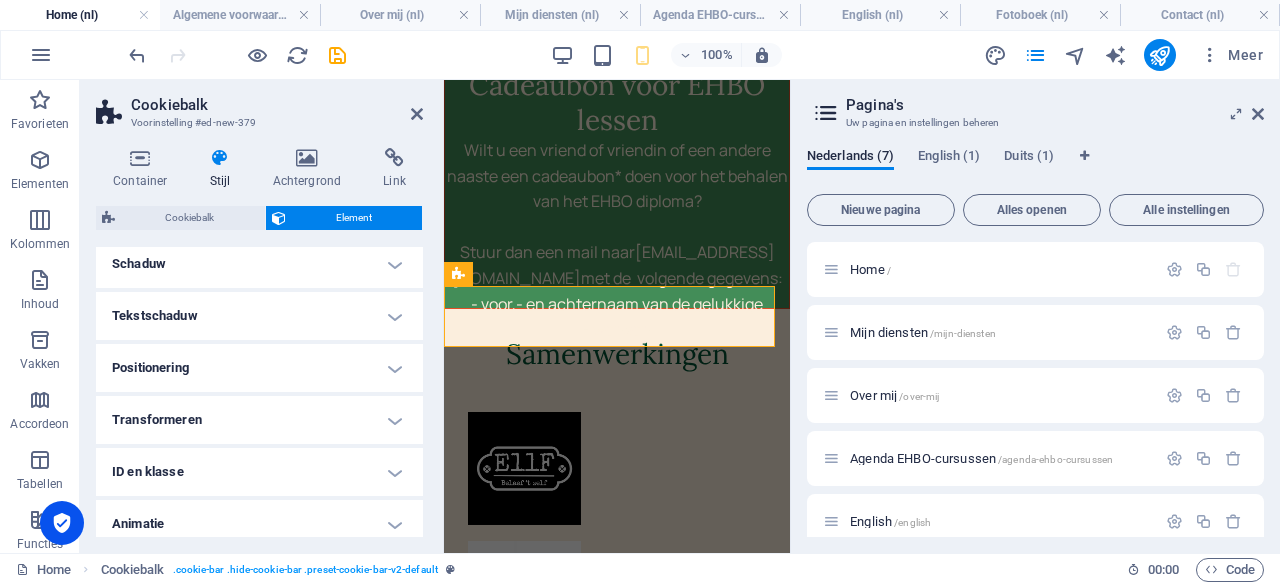 scroll, scrollTop: 344, scrollLeft: 0, axis: vertical 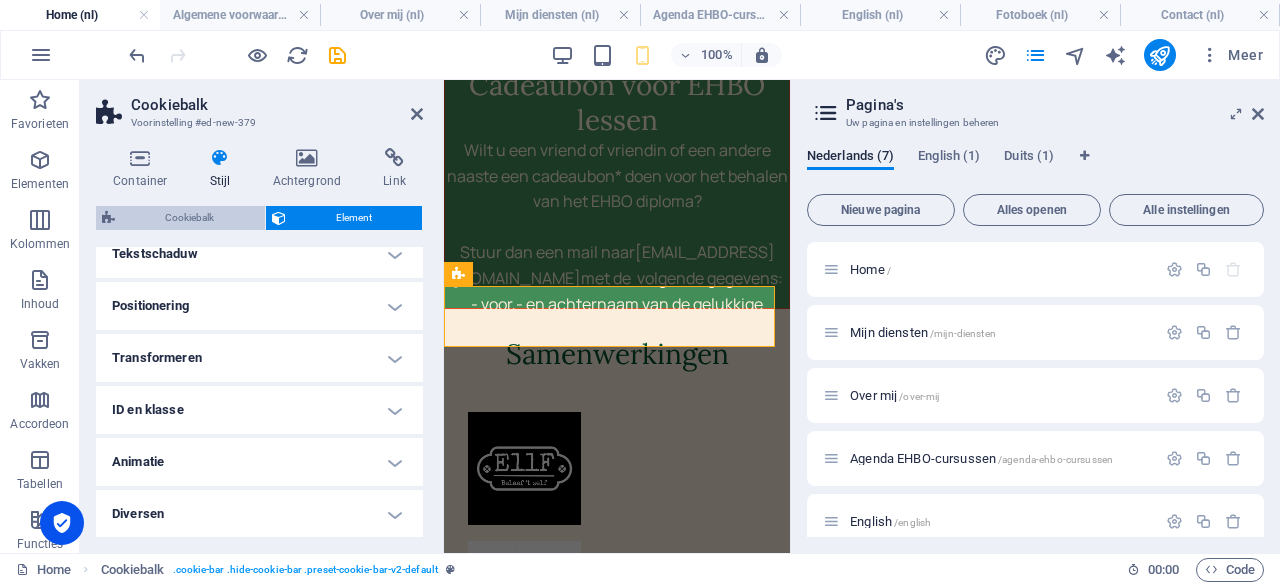 click on "Cookiebalk" at bounding box center (190, 218) 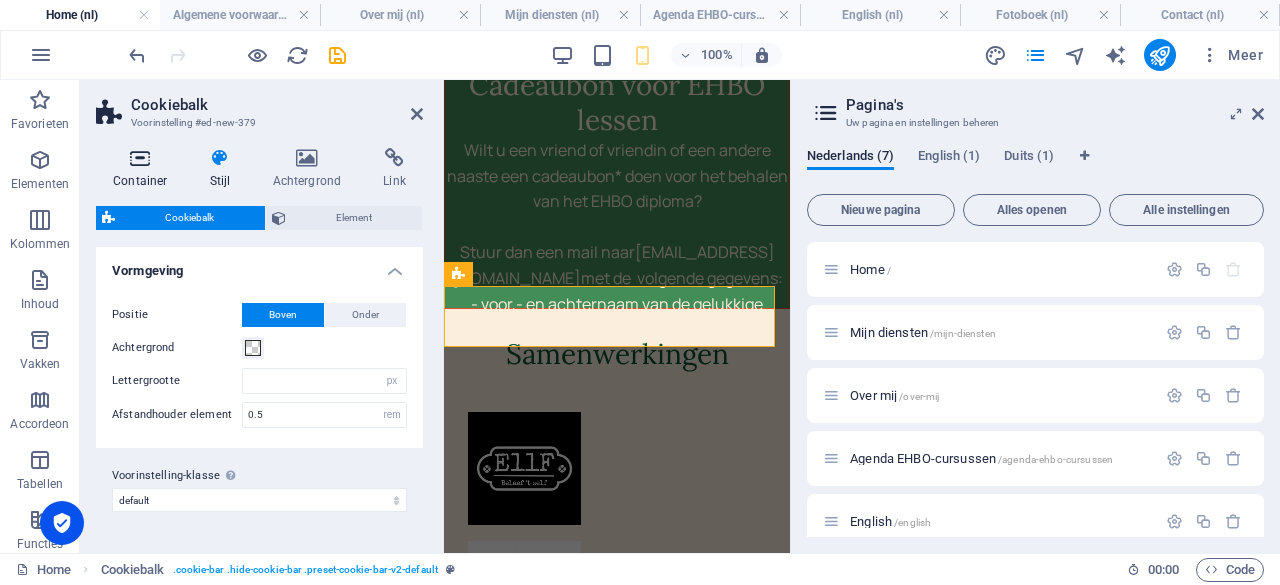 click at bounding box center (140, 158) 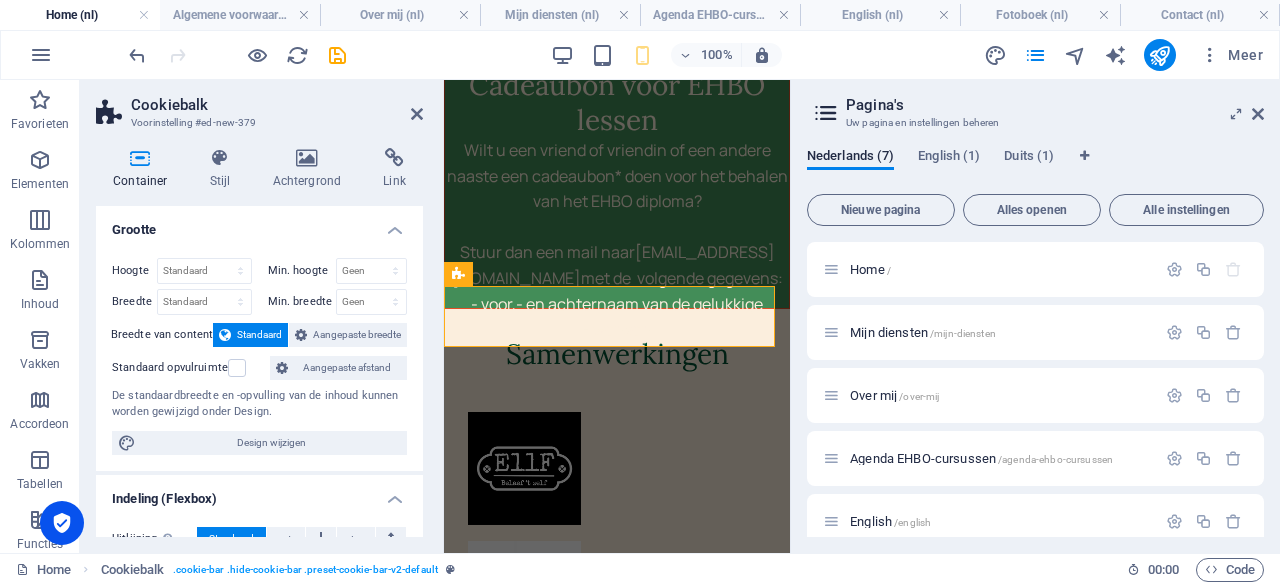 click on "Container Stijl Achtergrond Link Grootte Hoogte Standaard px rem % vh vw Min. hoogte Geen px rem % vh vw Breedte Standaard px rem % em vh vw Min. breedte Geen px rem % vh vw Breedte van content Standaard Aangepaste breedte Breedte Standaard px rem % em vh vw Min. breedte Geen px rem % vh vw Standaard opvulruimte Aangepaste afstand De standaardbreedte en -opvulling van de inhoud kunnen worden gewijzigd onder Design. Design wijzigen Indeling (Flexbox) Uitlijning Bepaalt de flex-richting. Standaard Hoofdas Bepaal hoe elementen zich langs de hoofdas moeten gedragen binnen deze container (justify content). Standaard Dwarsas Bepaalt de verticale richting van het element in de container (align items). Standaard Omloop Standaard Aan Uit Opvulling Bepaalt de afstanden en richting van elementen op de y-as over meerdere lijnen (align content). Standaard Accessibility ARIA helps assistive technologies (like screen readers) to understand the role, state, and behavior of web elements Role Geen Alert Banner" at bounding box center (259, 342) 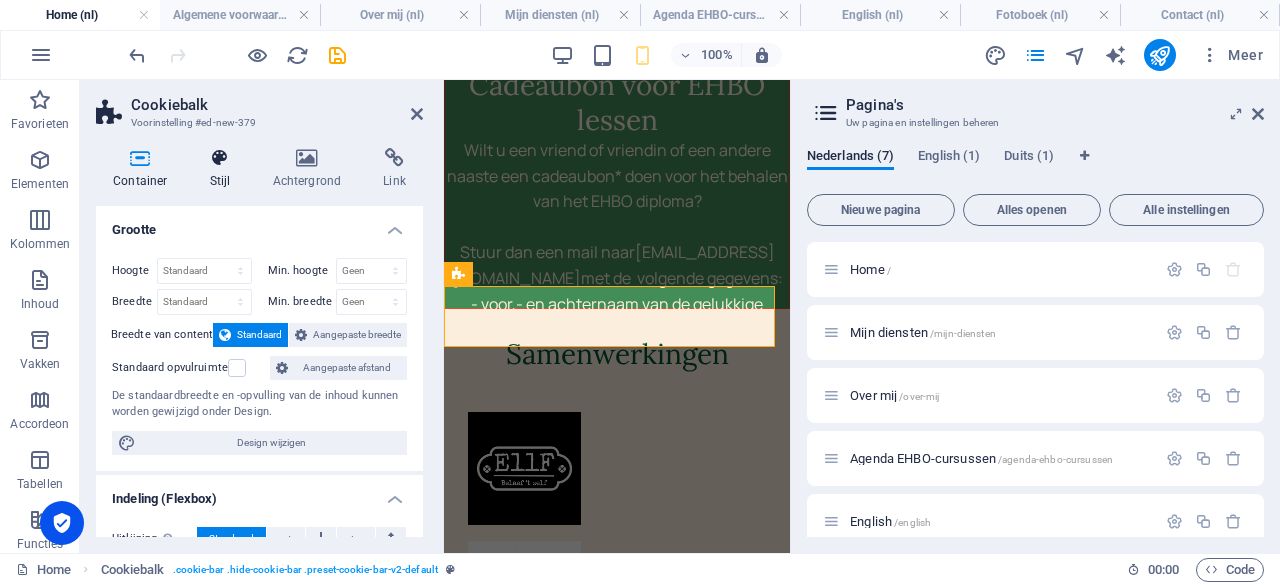 click at bounding box center (220, 158) 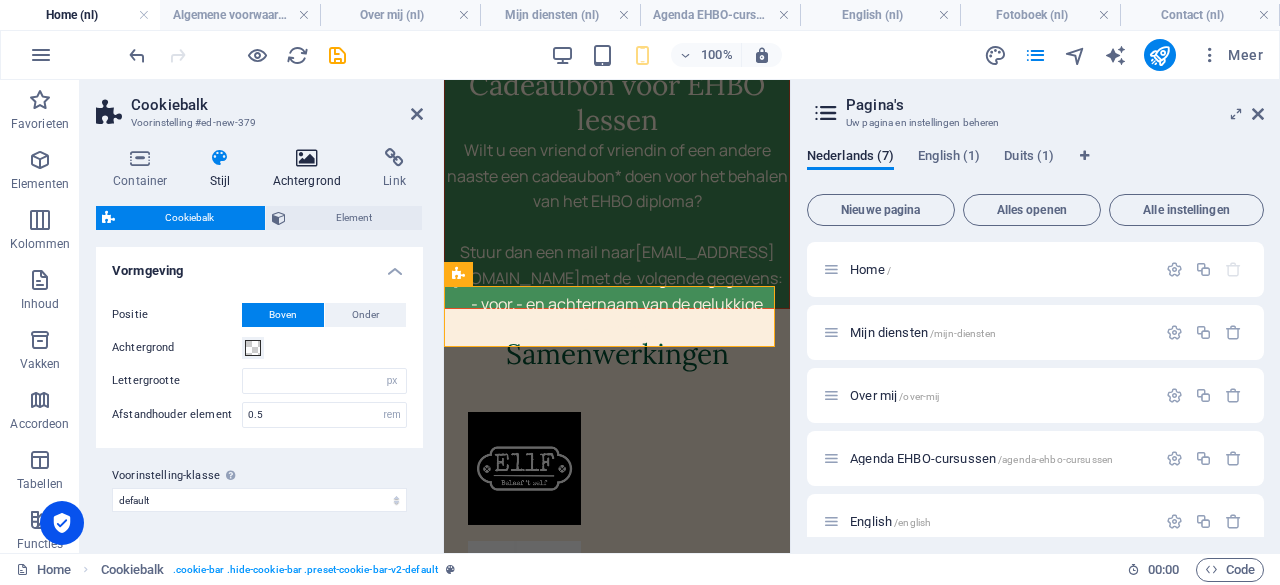 click on "Achtergrond" at bounding box center (310, 169) 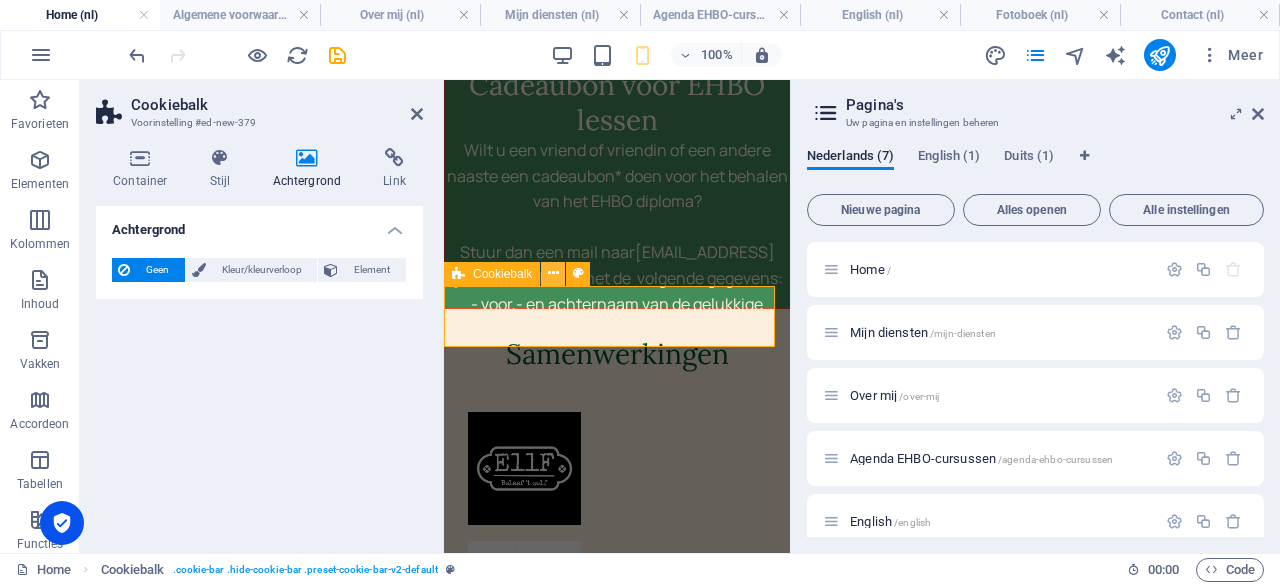 click at bounding box center (553, 273) 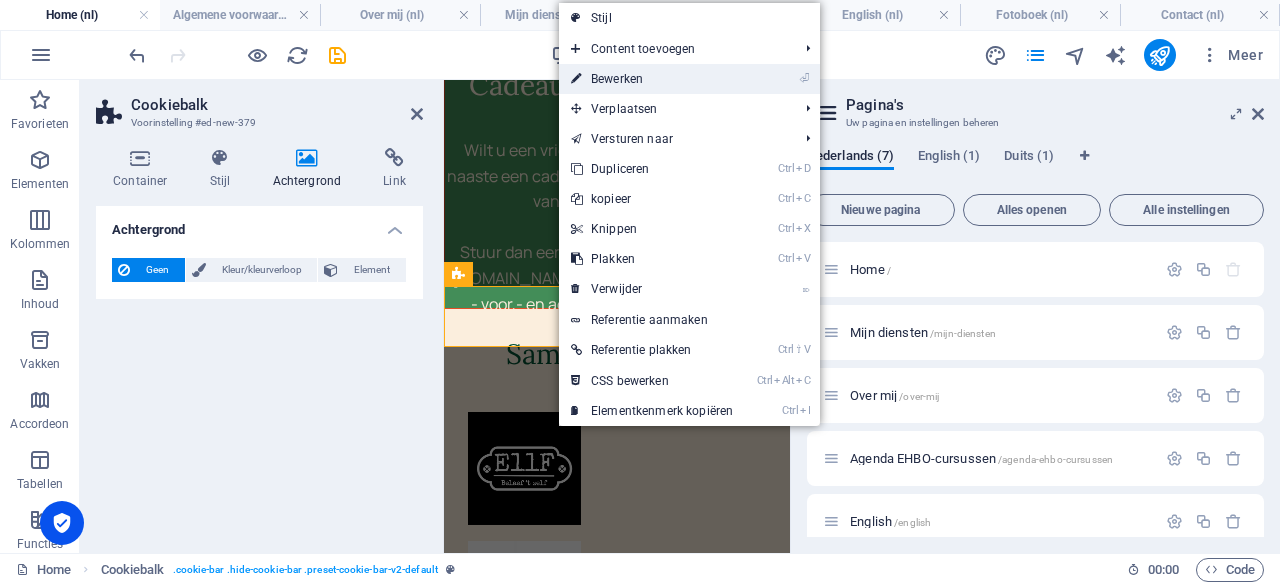 click on "⏎  Bewerken" at bounding box center [652, 79] 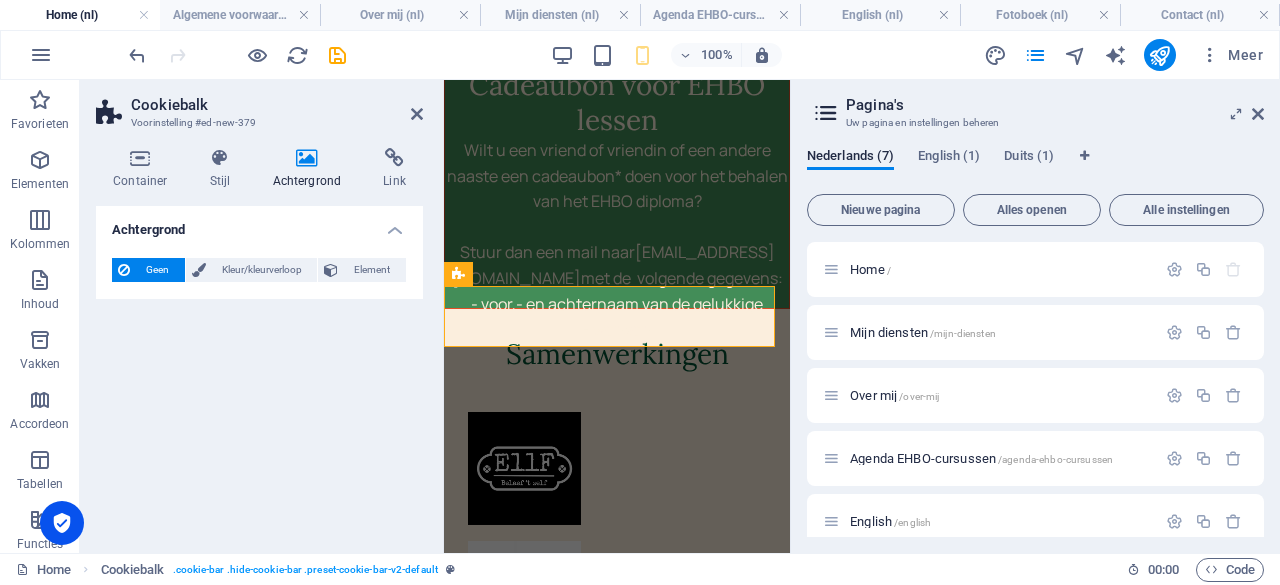 click on "Container Stijl Achtergrond Link Grootte Hoogte Standaard px rem % vh vw Min. hoogte Geen px rem % vh vw Breedte Standaard px rem % em vh vw Min. breedte Geen px rem % vh vw Breedte van content Standaard Aangepaste breedte Breedte Standaard px rem % em vh vw Min. breedte Geen px rem % vh vw Standaard opvulruimte Aangepaste afstand De standaardbreedte en -opvulling van de inhoud kunnen worden gewijzigd onder Design. Design wijzigen Indeling (Flexbox) Uitlijning Bepaalt de flex-richting. Standaard Hoofdas Bepaal hoe elementen zich langs de hoofdas moeten gedragen binnen deze container (justify content). Standaard Dwarsas Bepaalt de verticale richting van het element in de container (align items). Standaard Omloop Standaard Aan Uit Opvulling Bepaalt de afstanden en richting van elementen op de y-as over meerdere lijnen (align content). Standaard Accessibility ARIA helps assistive technologies (like screen readers) to understand the role, state, and behavior of web elements Role Geen Alert Banner" at bounding box center (259, 342) 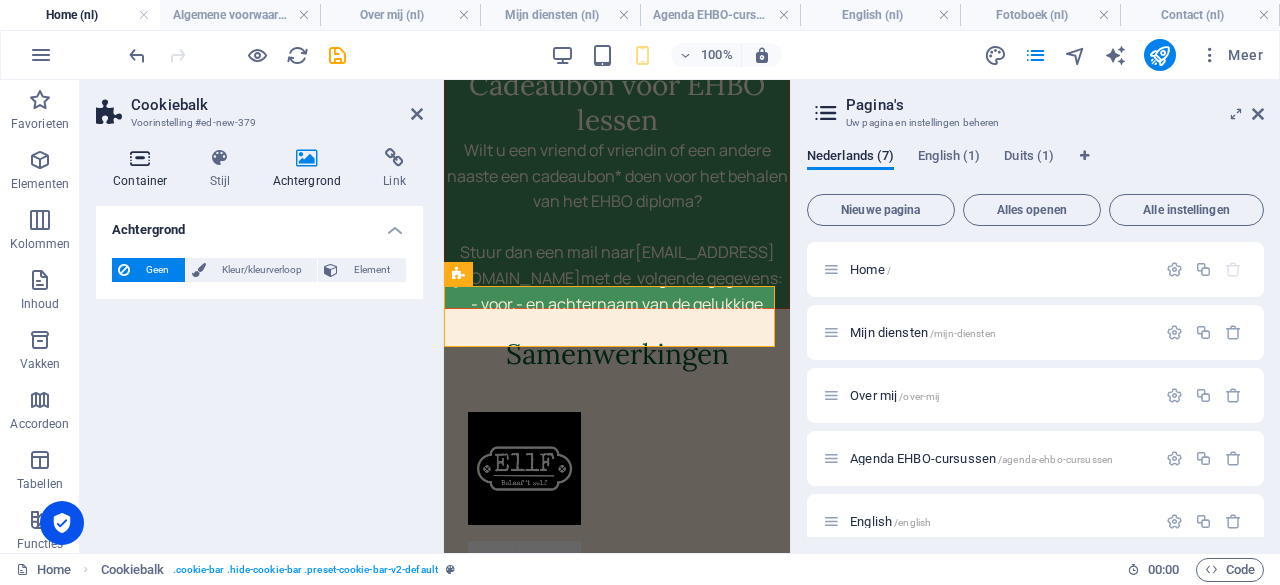 click at bounding box center (140, 158) 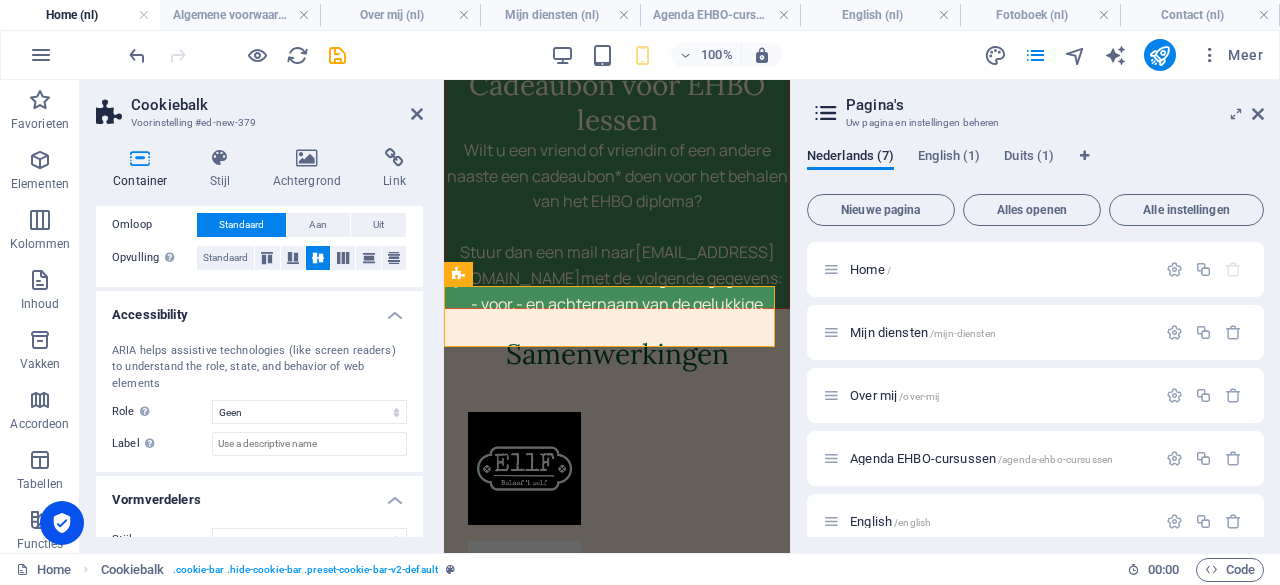 scroll, scrollTop: 426, scrollLeft: 0, axis: vertical 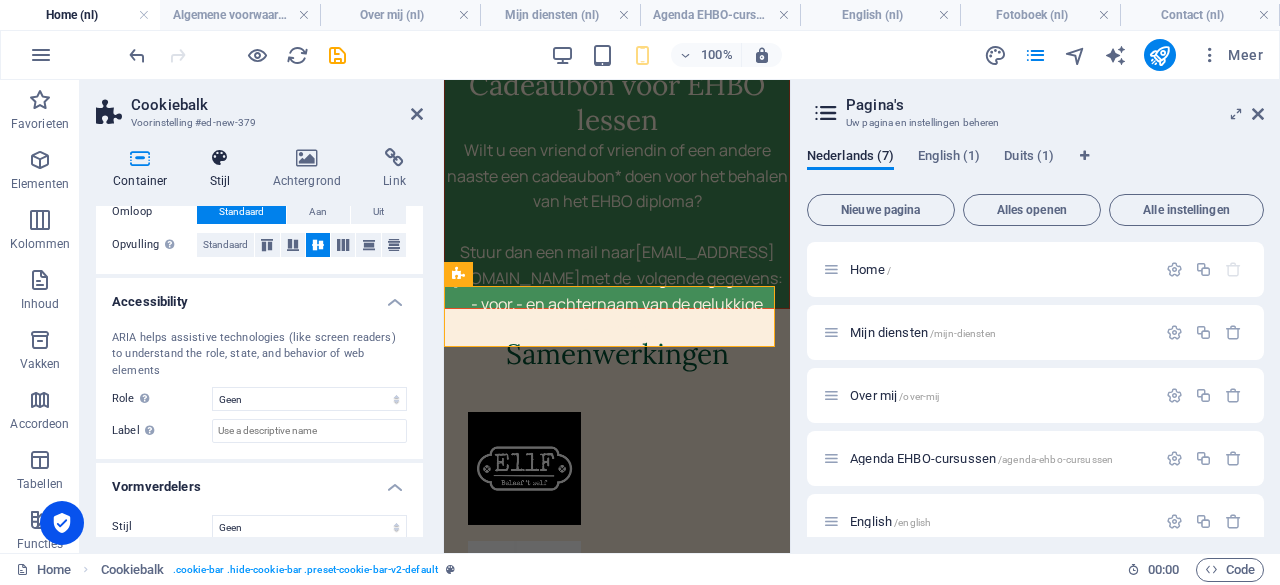 click at bounding box center (220, 158) 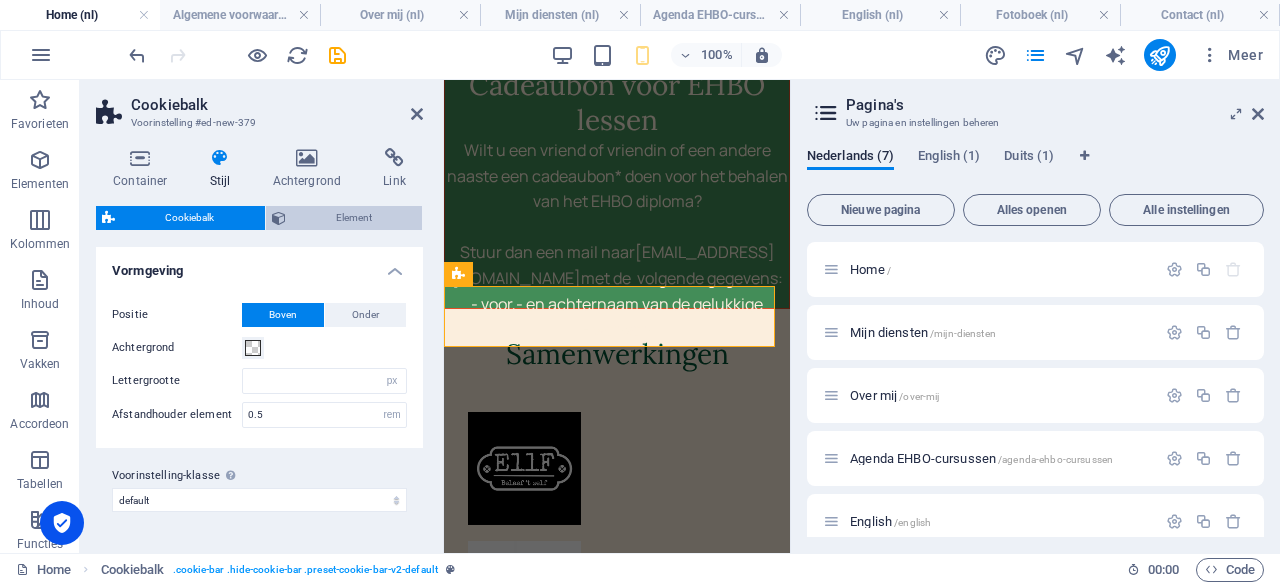 click on "Element" at bounding box center [354, 218] 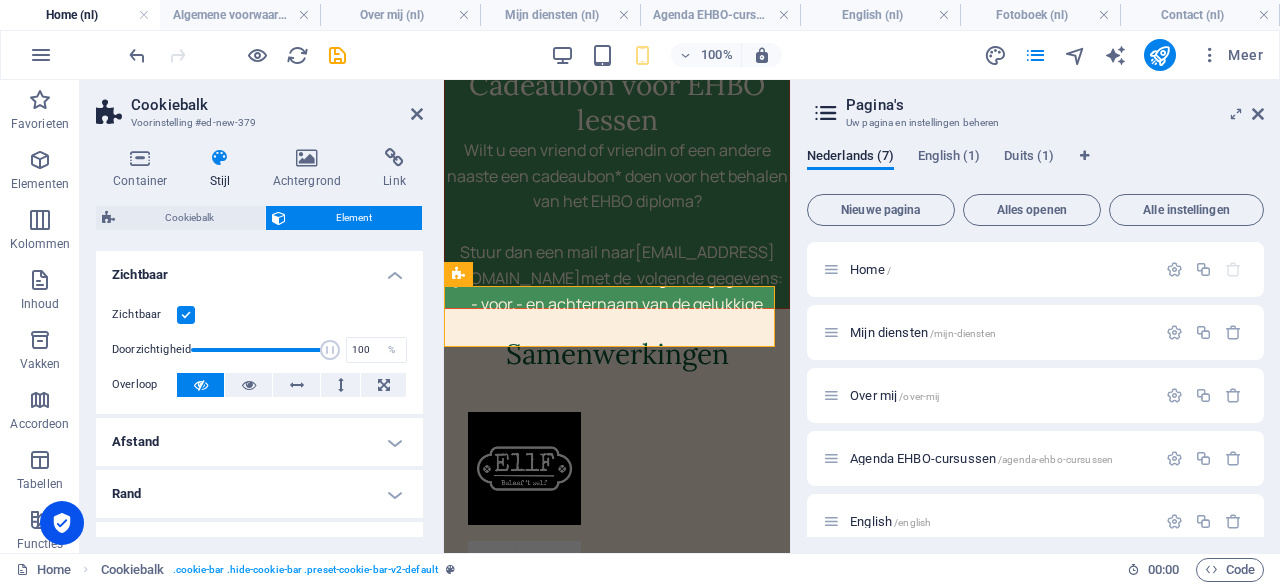 scroll, scrollTop: 0, scrollLeft: 0, axis: both 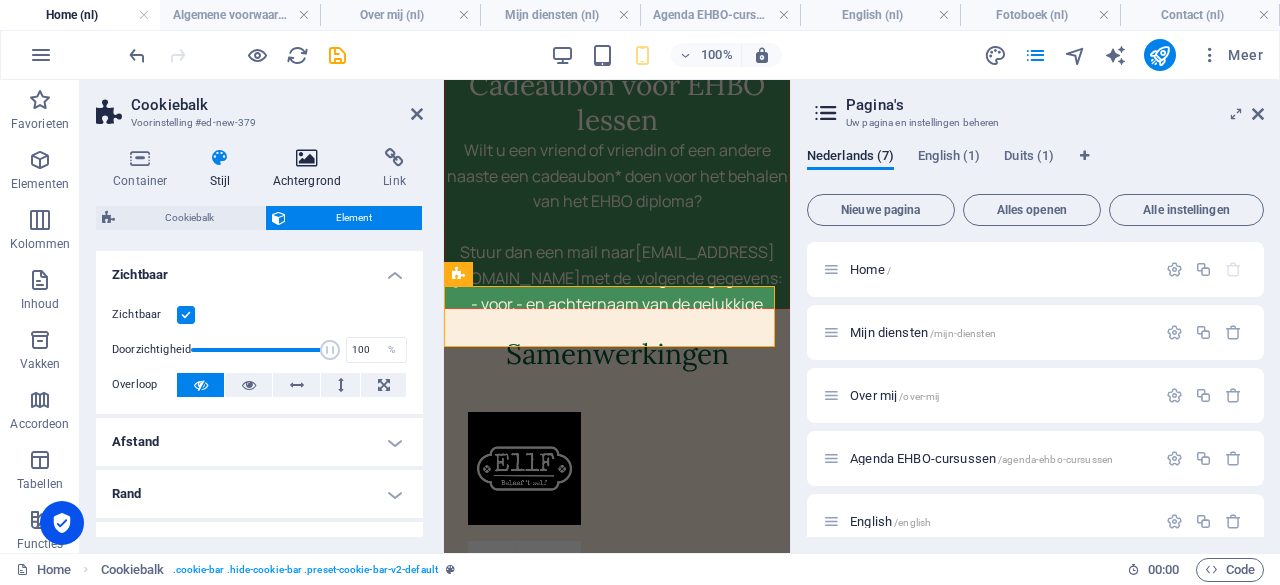 click at bounding box center (306, 158) 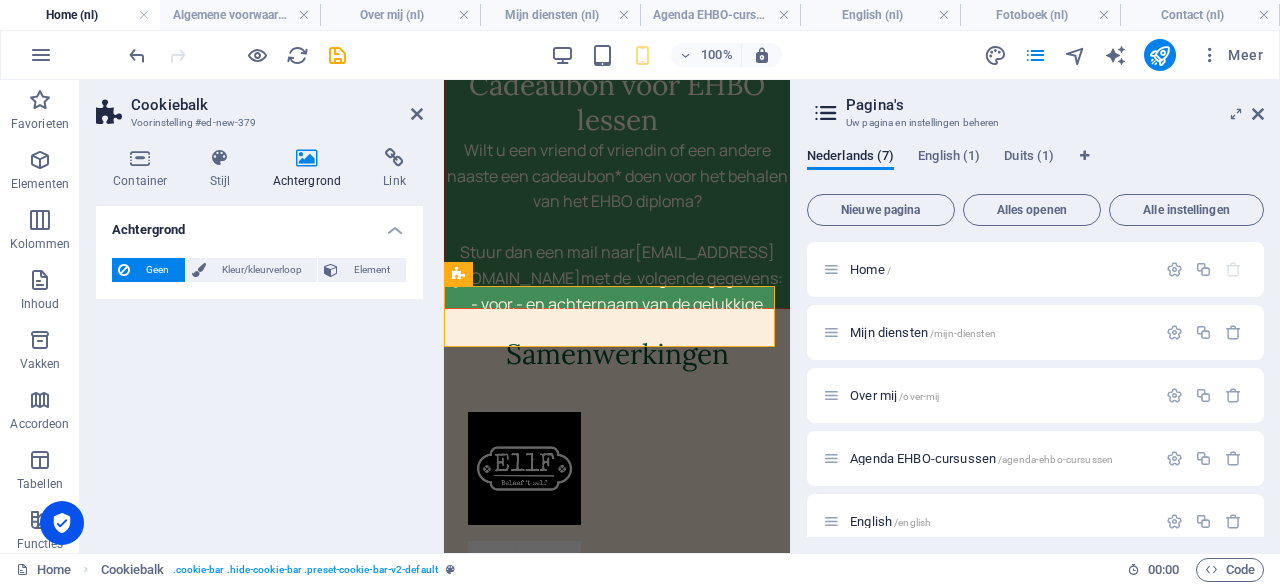 click on "Geen" at bounding box center (157, 270) 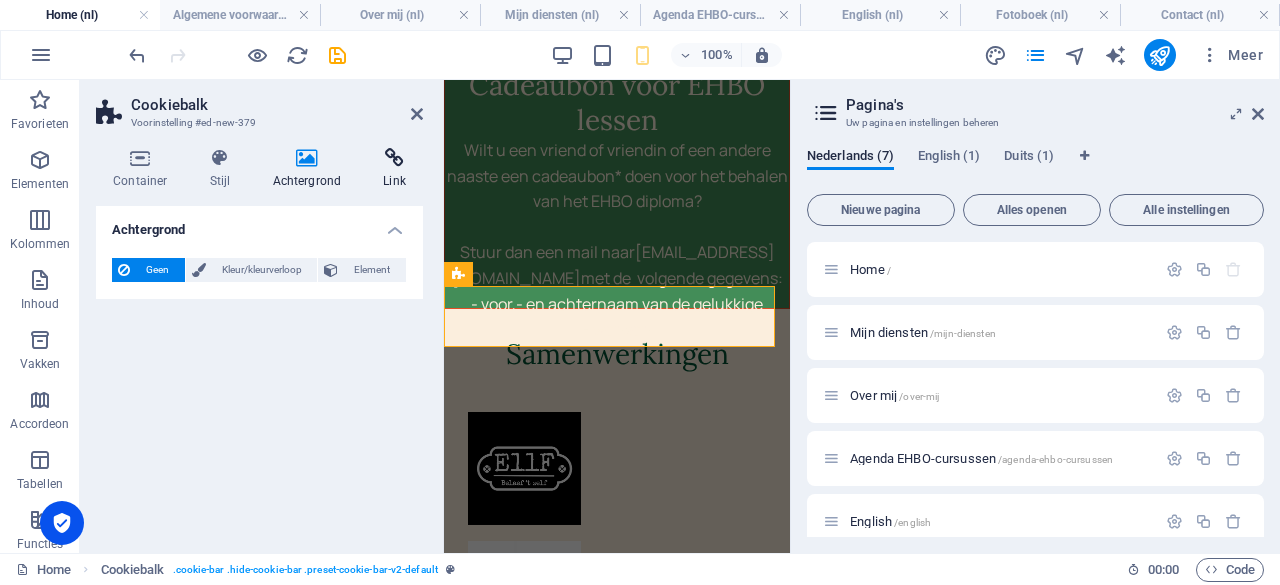 click on "Link" at bounding box center [394, 169] 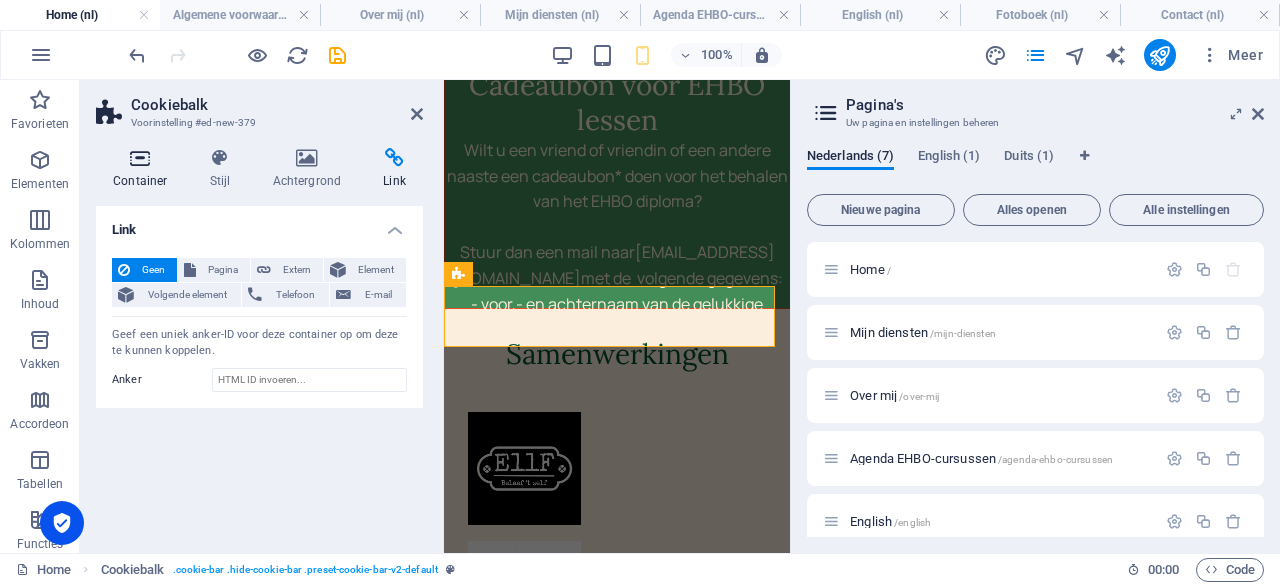 click at bounding box center (140, 158) 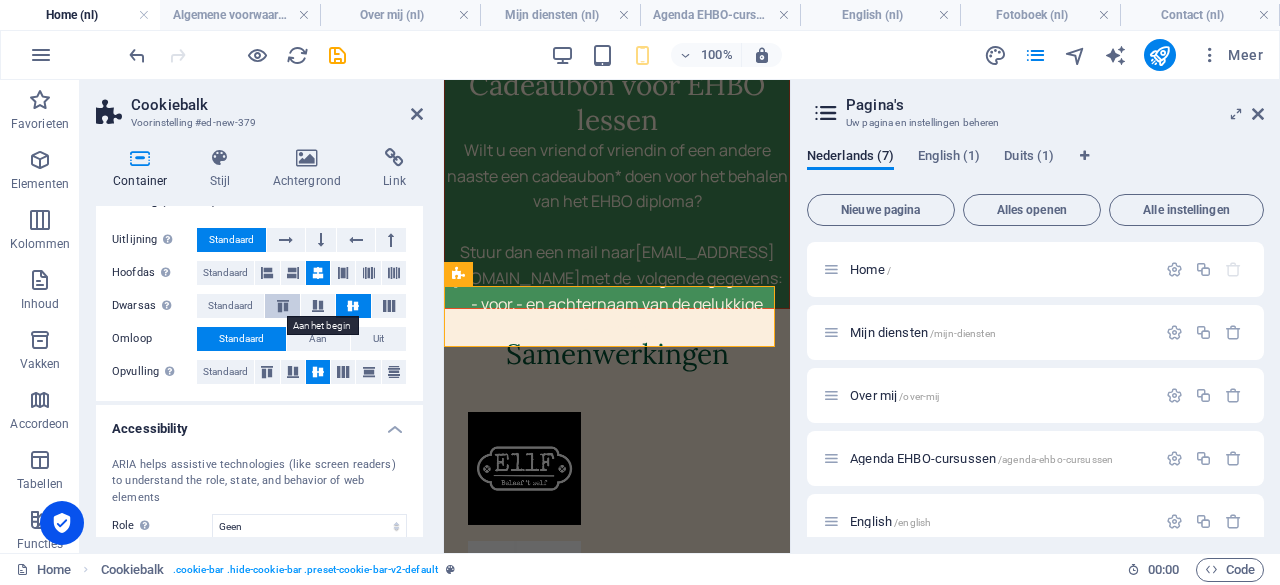 scroll, scrollTop: 0, scrollLeft: 0, axis: both 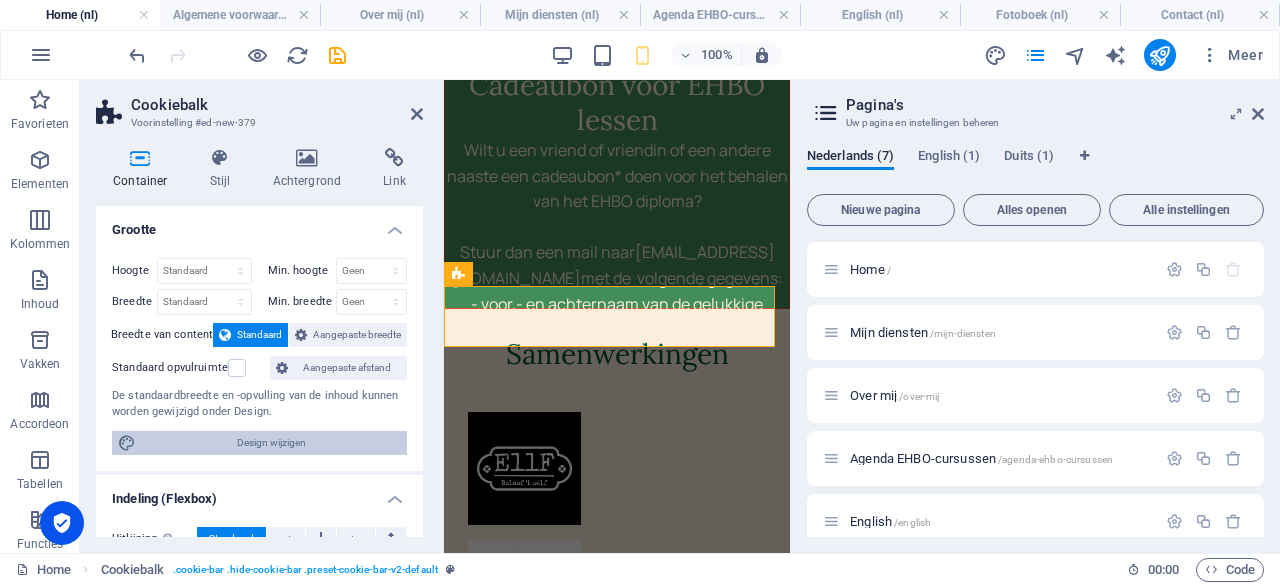 click on "Design wijzigen" at bounding box center [271, 443] 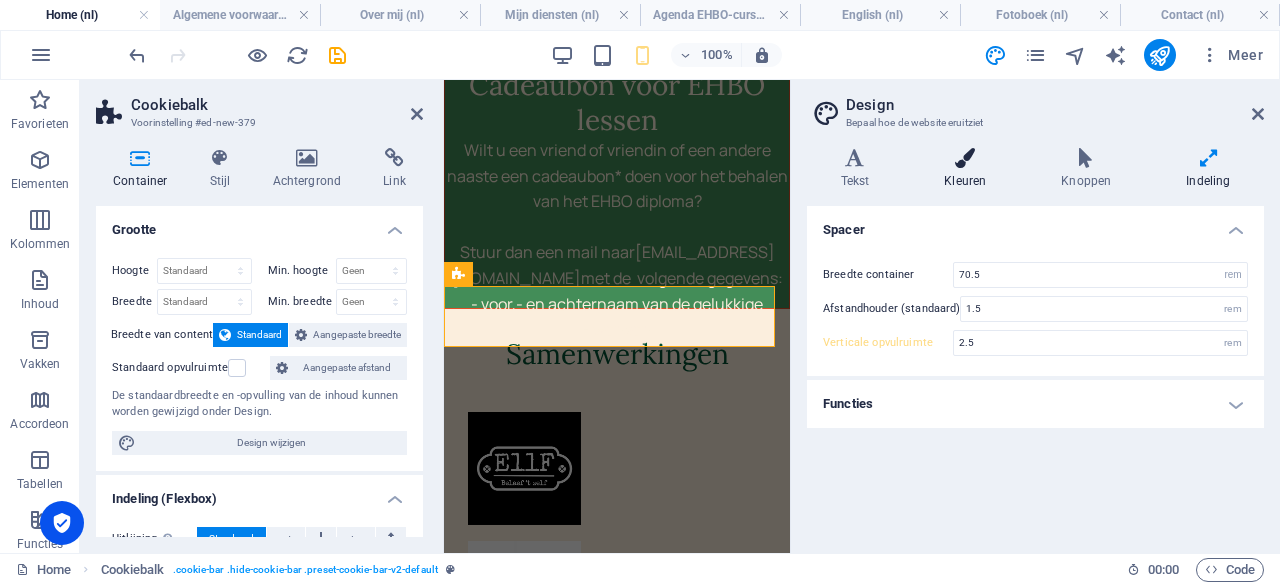 click on "Kleuren" at bounding box center [969, 169] 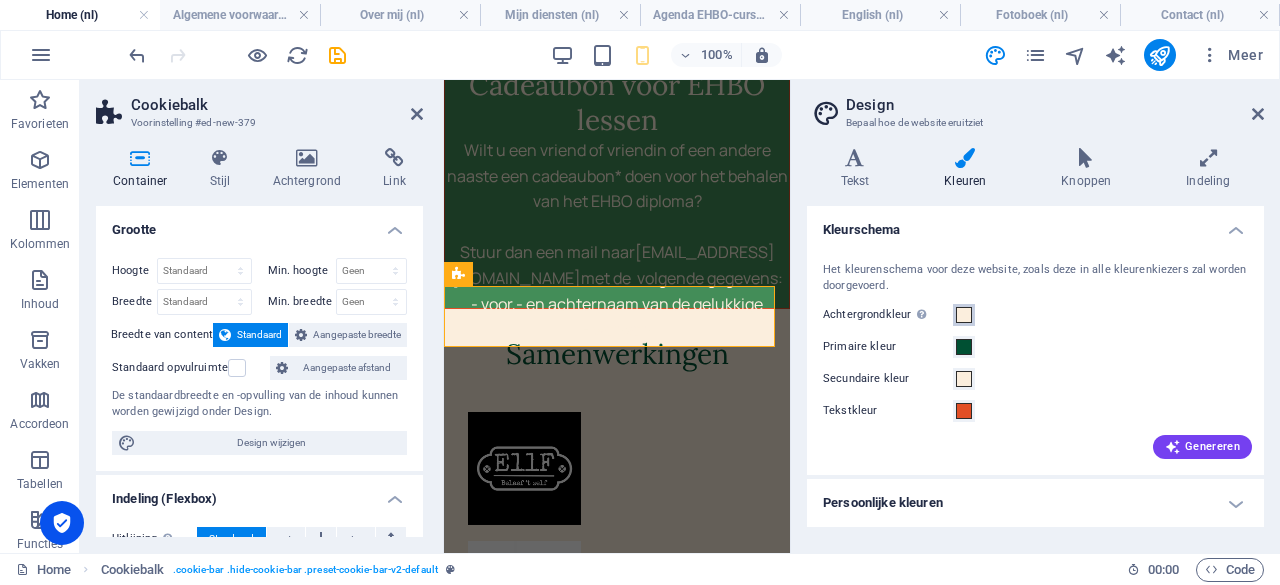 click at bounding box center [964, 315] 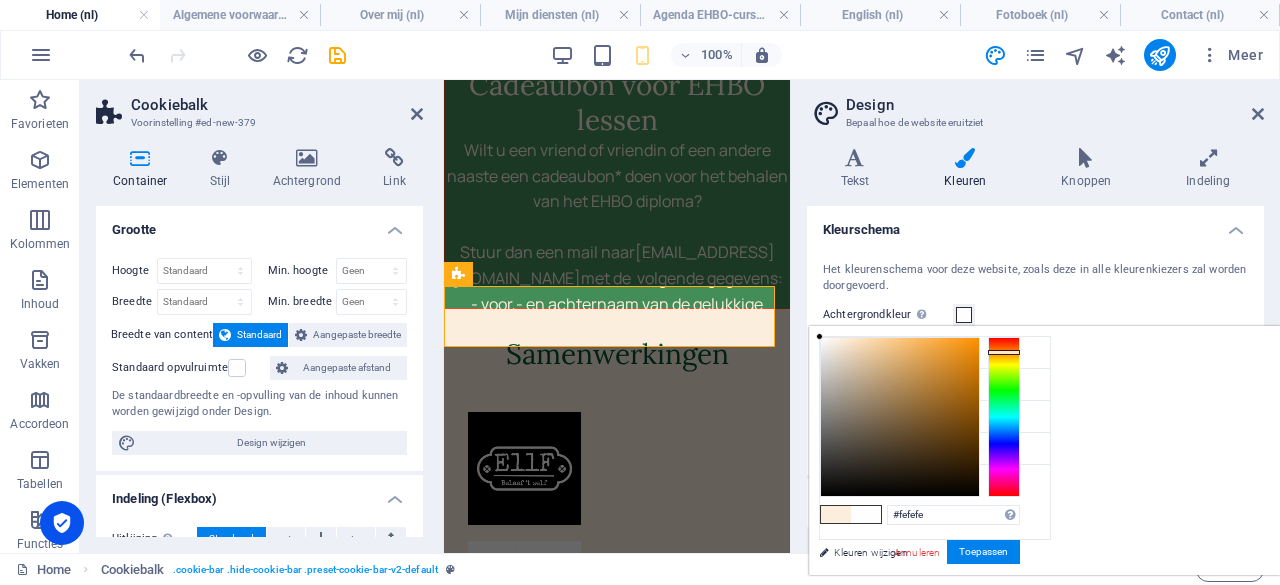 type on "#ffffff" 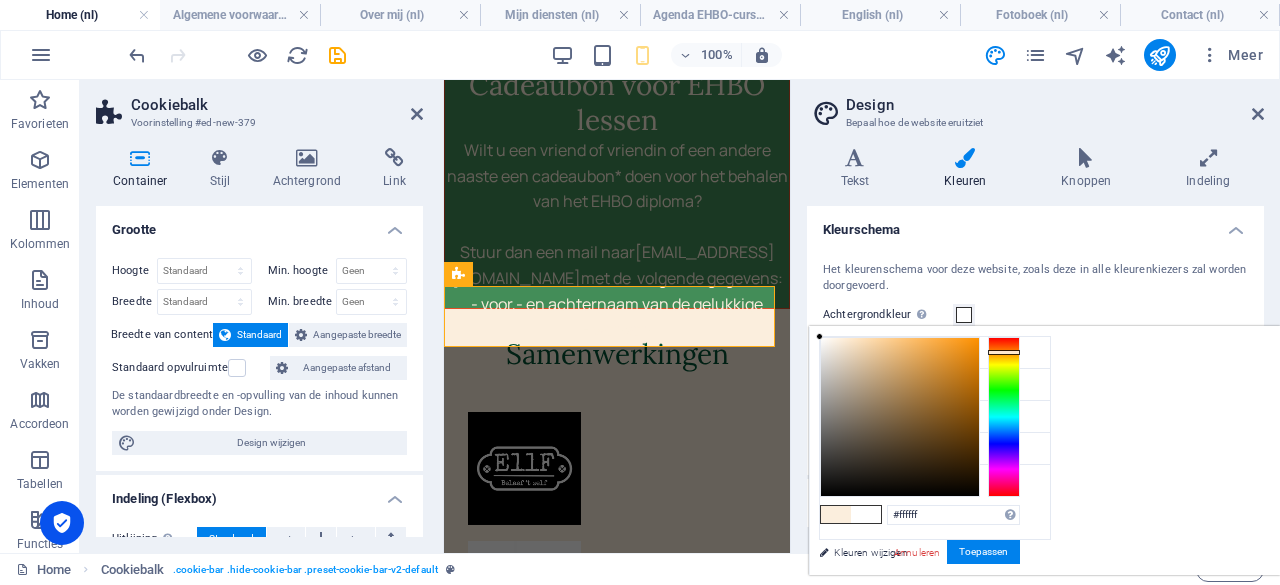 drag, startPoint x: 1084, startPoint y: 337, endPoint x: 1039, endPoint y: 334, distance: 45.099888 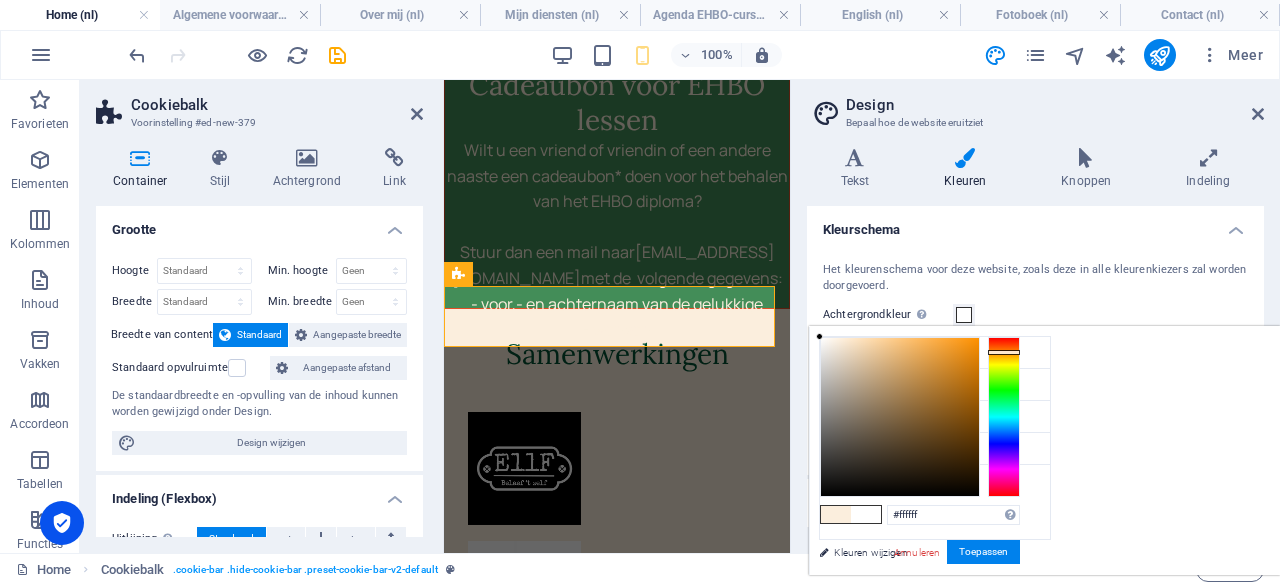 click on "less
Achtergrondkleur
#fbeedd
Primaire kleur
#005033
Secundaire kleur
#fbeedd
Tekstkleur
Kleuren wijzigen #ffffff #0852ed" at bounding box center [1044, 450] 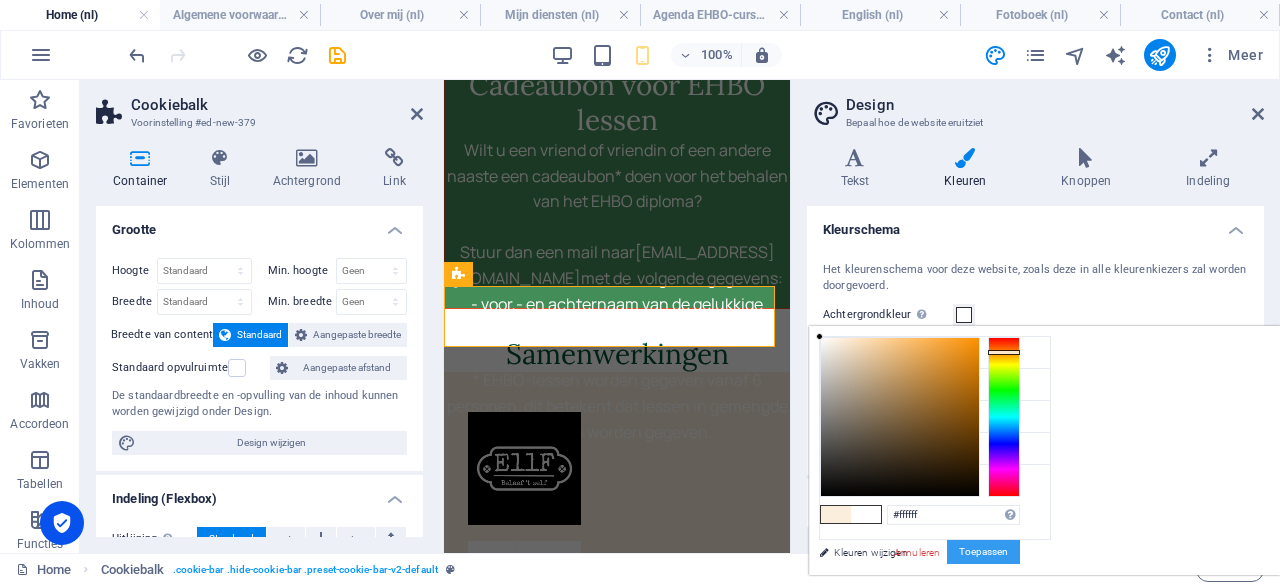 click on "Toepassen" at bounding box center (983, 552) 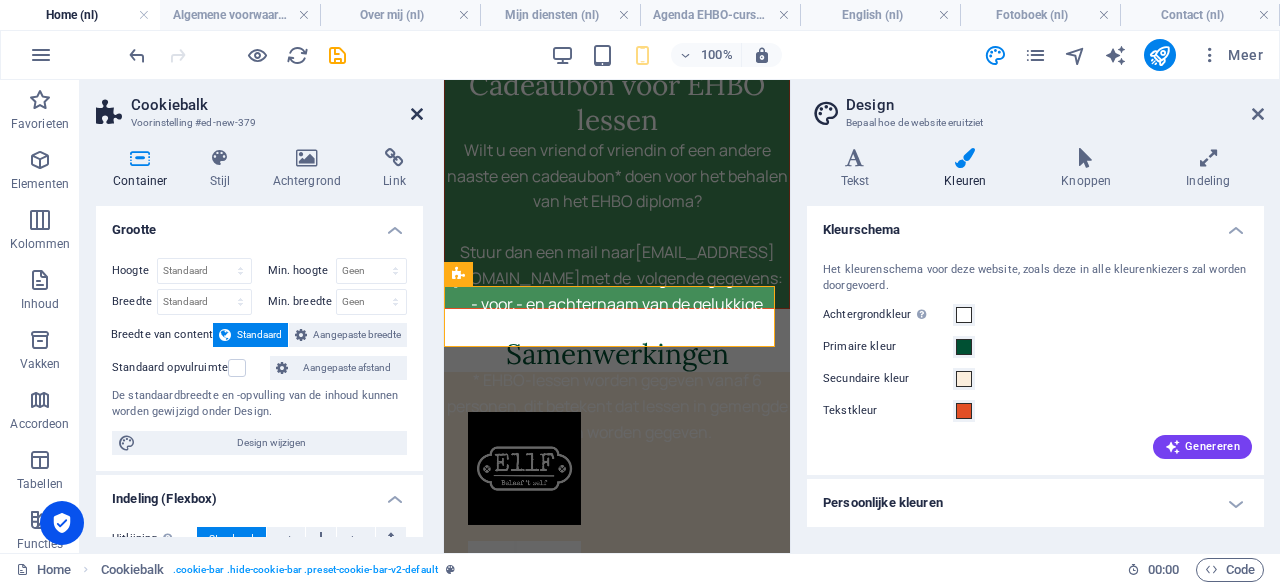 click at bounding box center (417, 114) 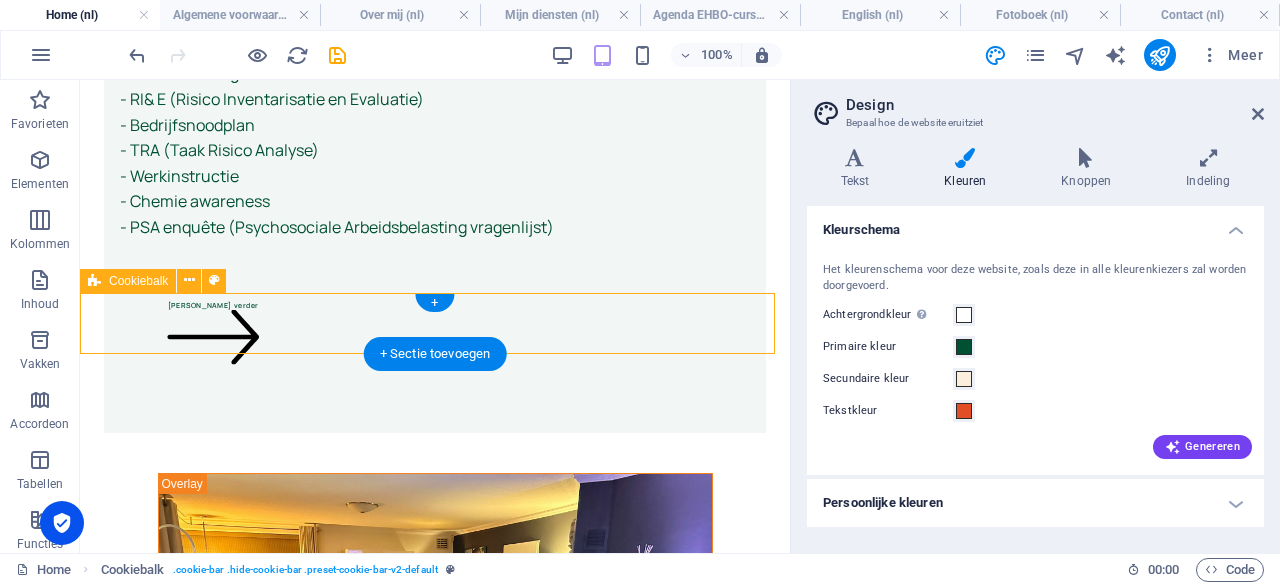 scroll, scrollTop: 4476, scrollLeft: 0, axis: vertical 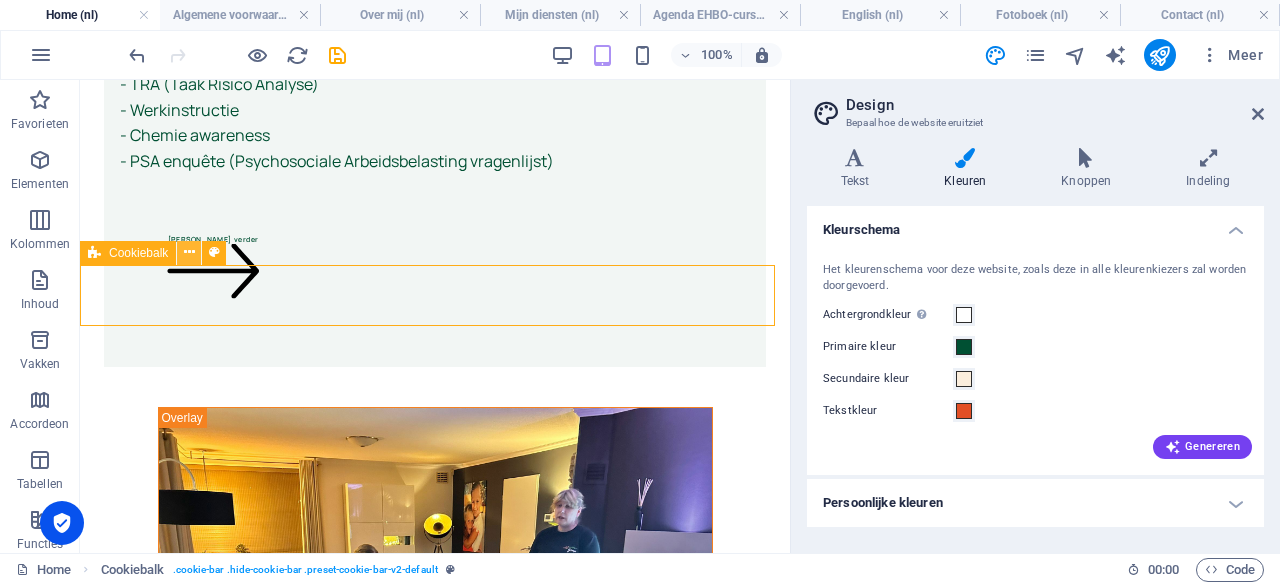 click at bounding box center [189, 252] 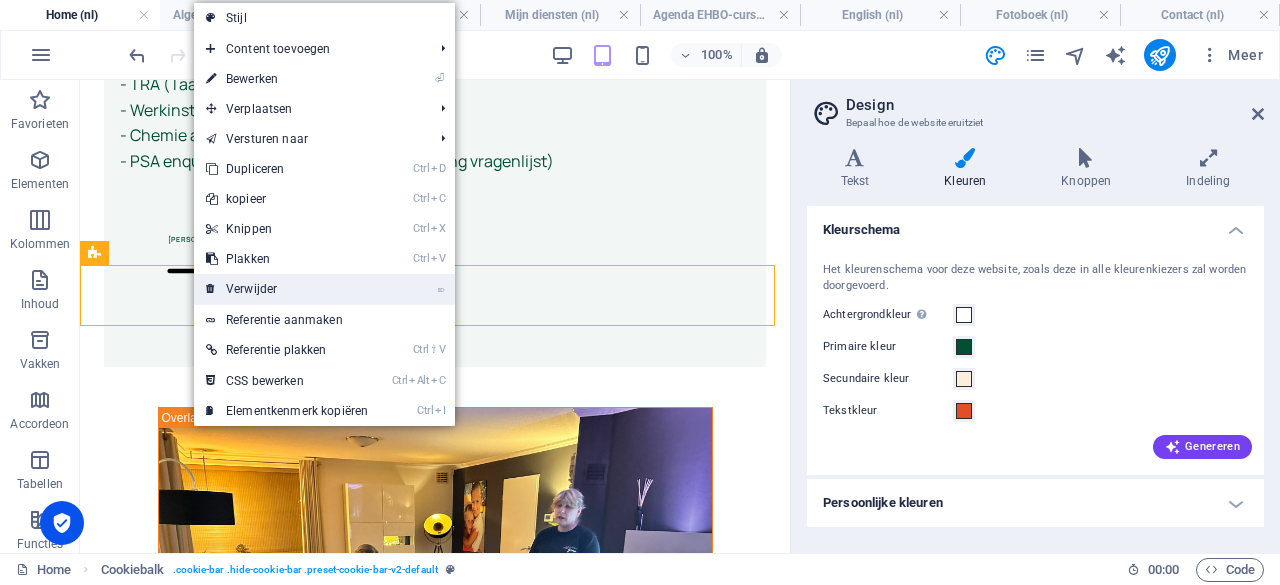 click on "⌦  Verwijder" at bounding box center [287, 289] 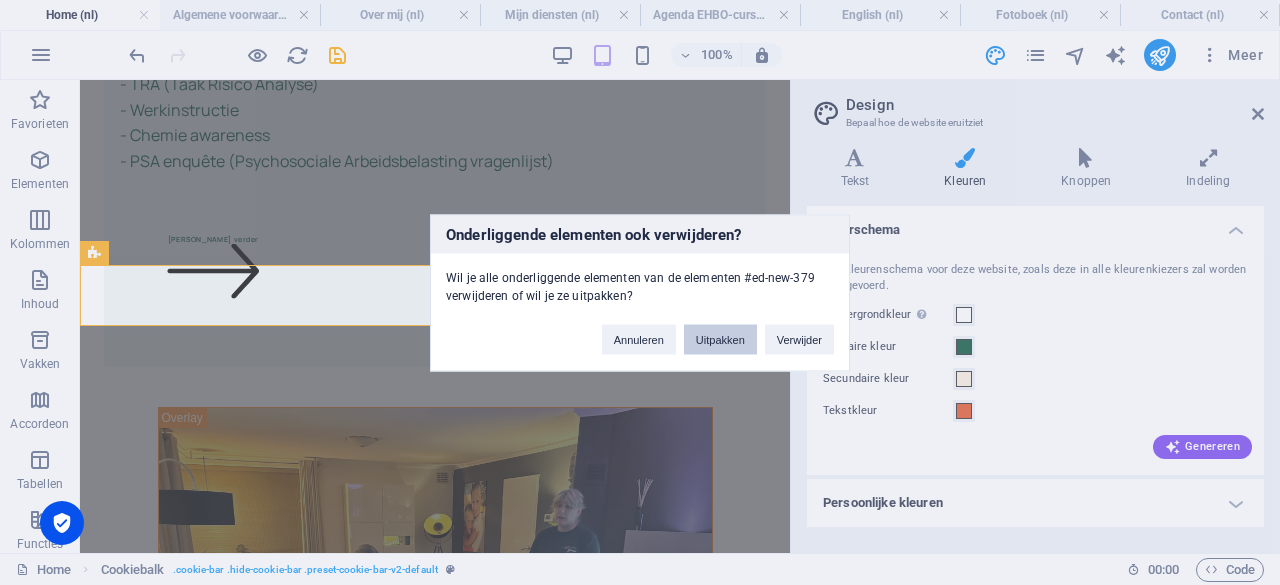 click on "Uitpakken" at bounding box center (720, 339) 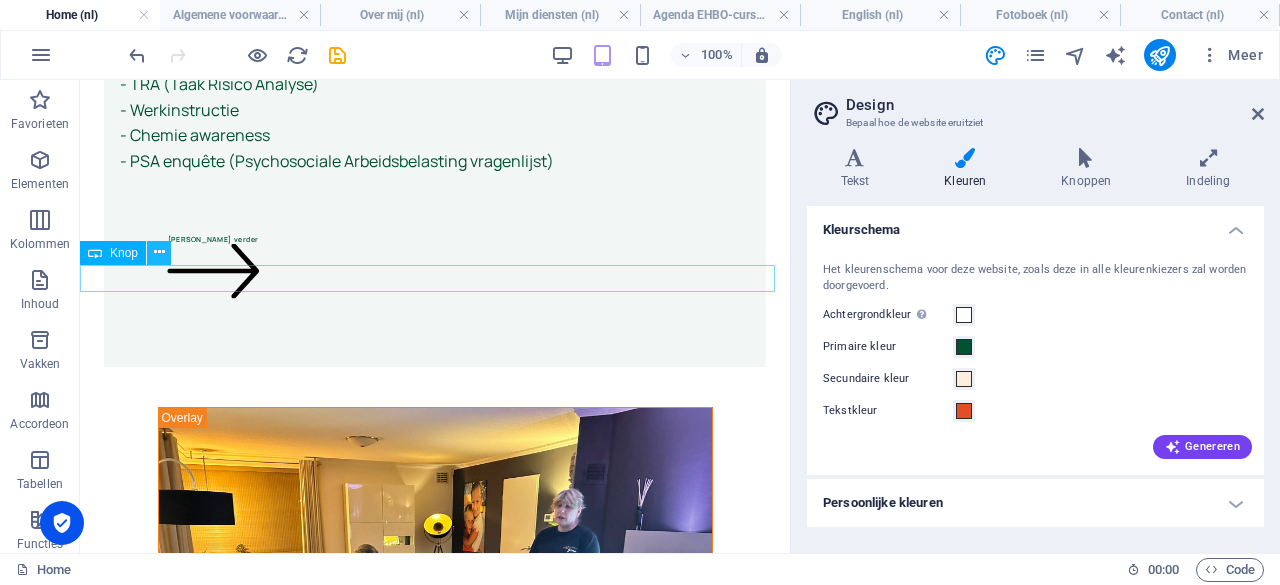 click at bounding box center (159, 252) 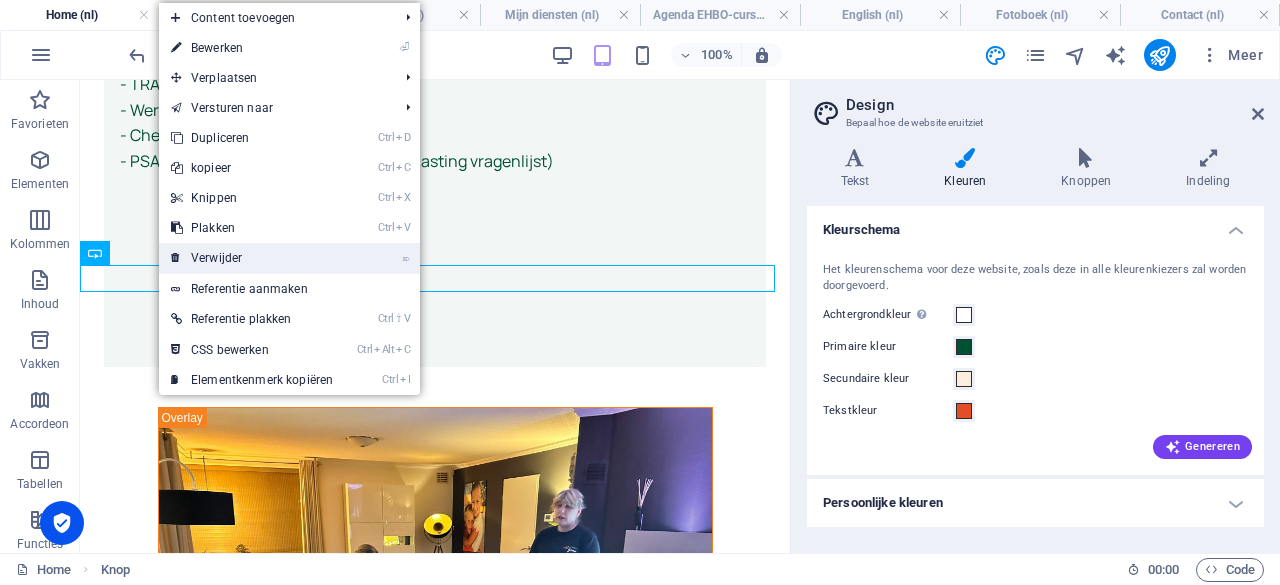 click on "⌦  Verwijder" at bounding box center [252, 258] 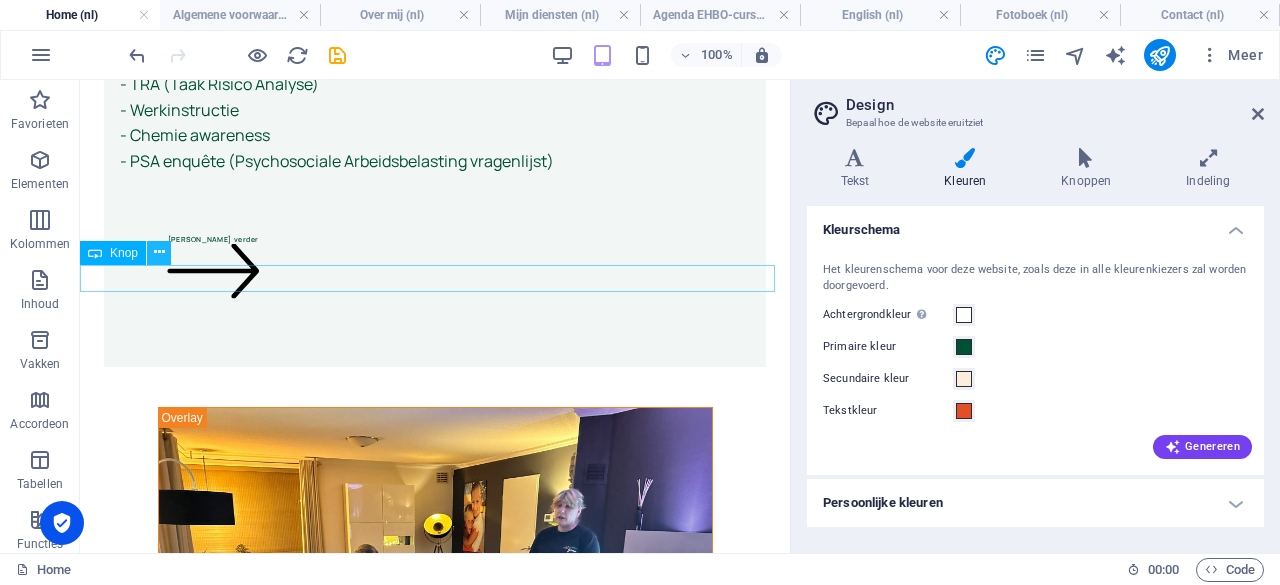 click at bounding box center (159, 252) 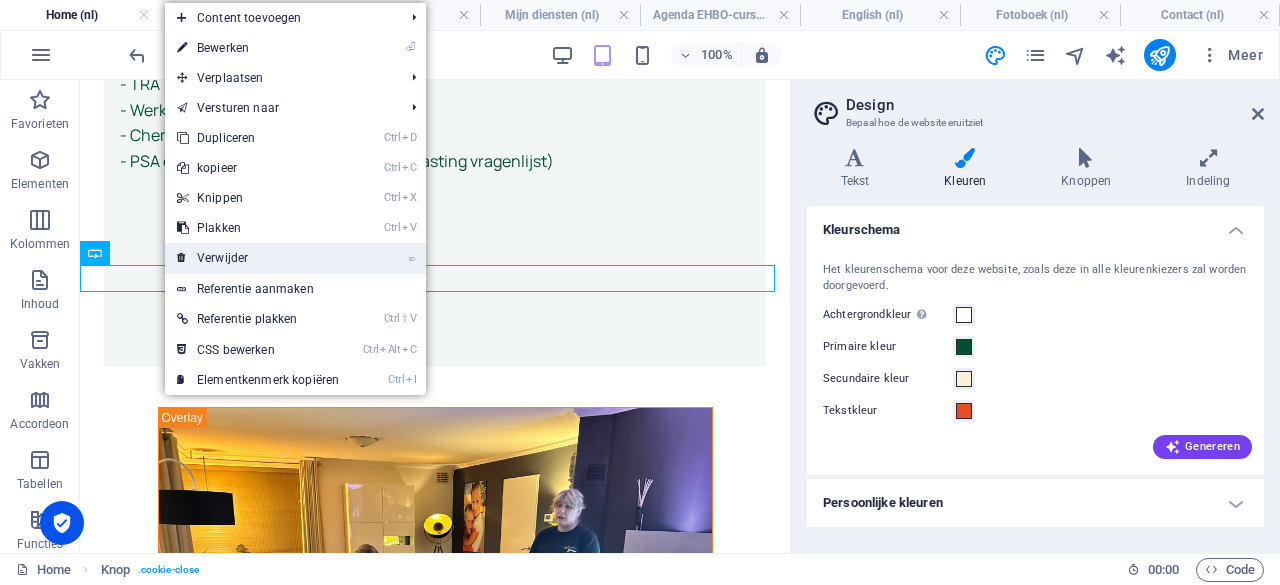 click on "⌦  Verwijder" at bounding box center [258, 258] 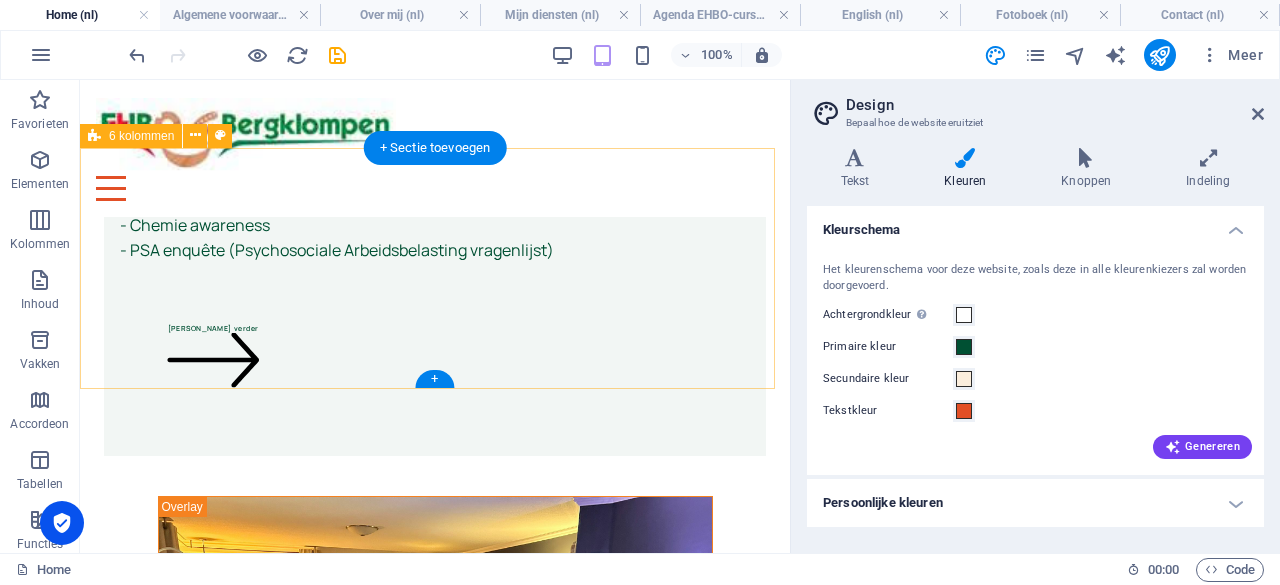 scroll, scrollTop: 4352, scrollLeft: 0, axis: vertical 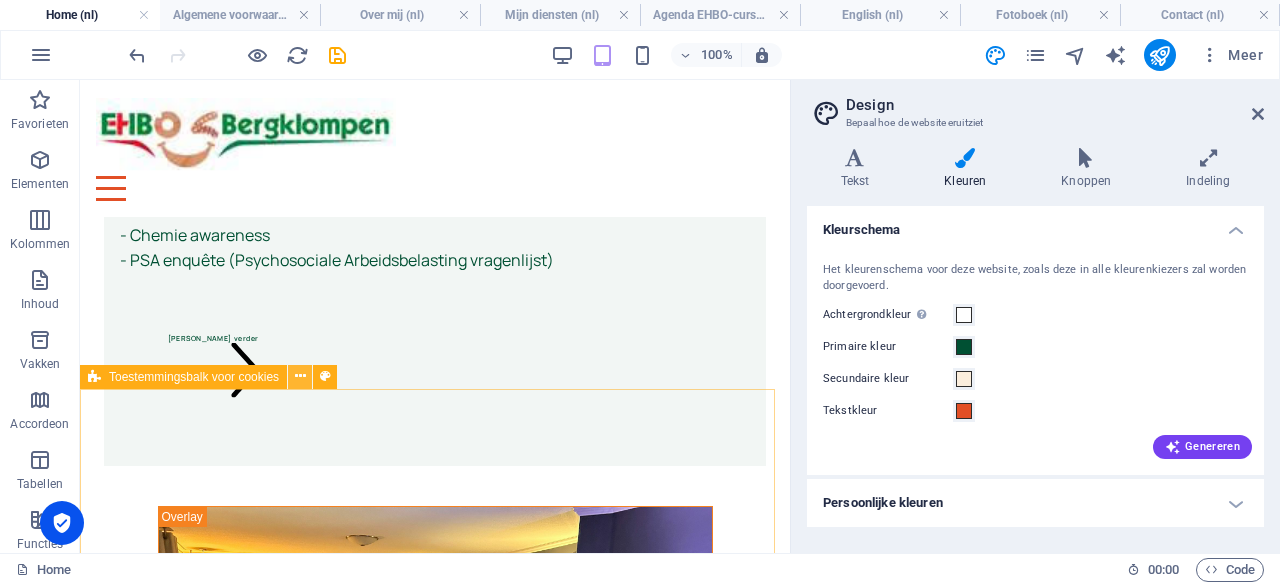 click at bounding box center (300, 376) 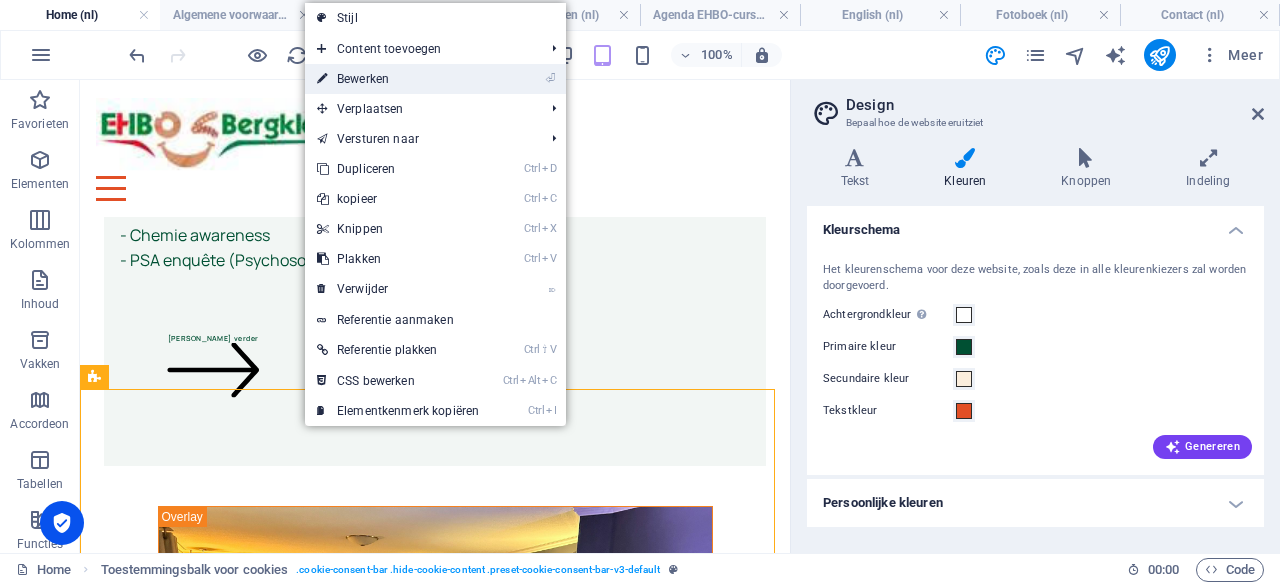 click on "⏎  Bewerken" at bounding box center (398, 79) 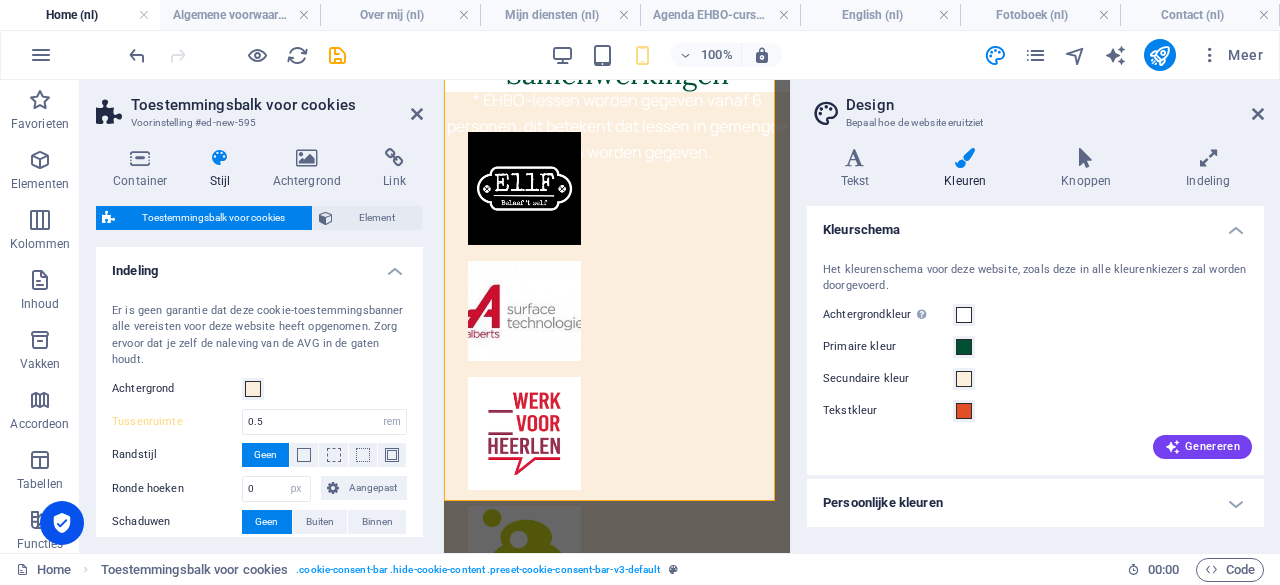 scroll, scrollTop: 5798, scrollLeft: 0, axis: vertical 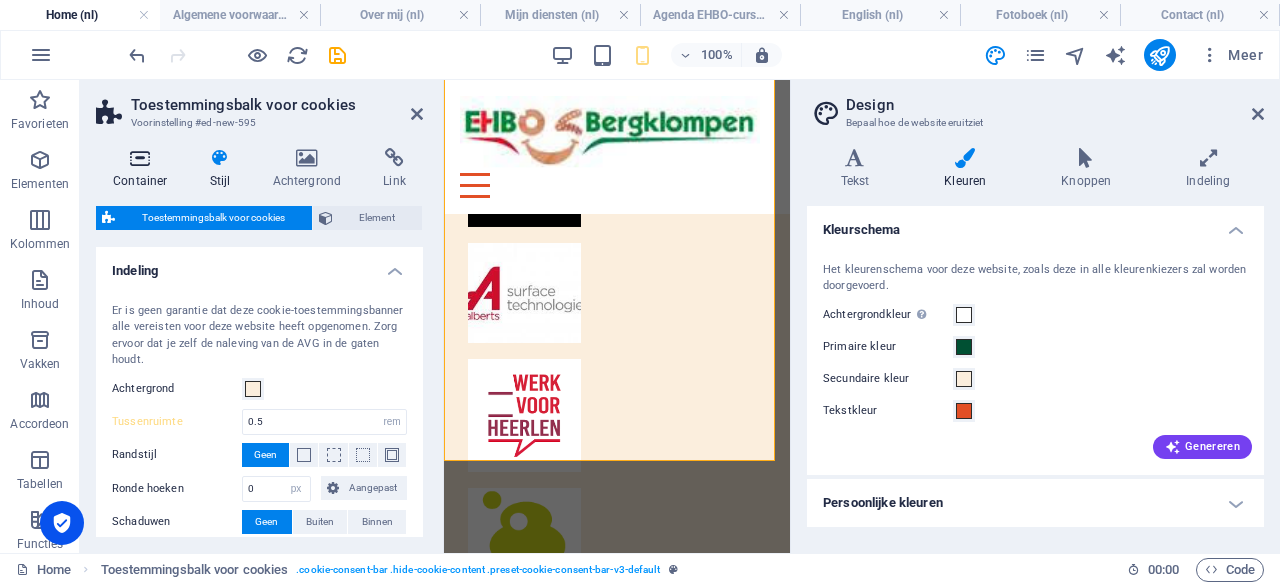click at bounding box center (140, 158) 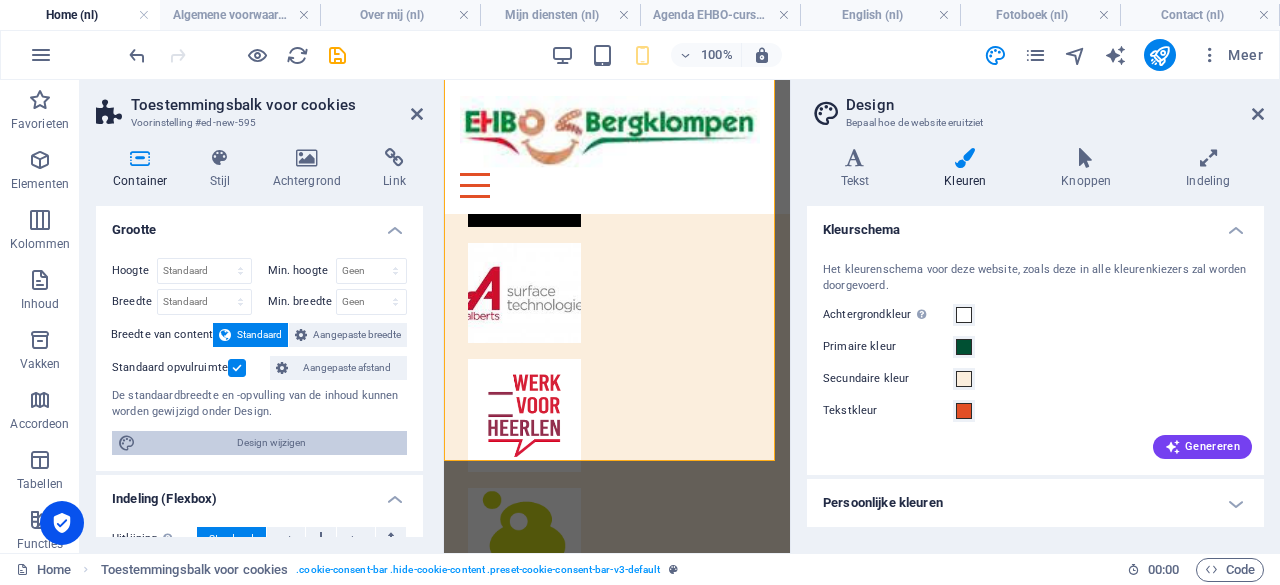 click on "Design wijzigen" at bounding box center (271, 443) 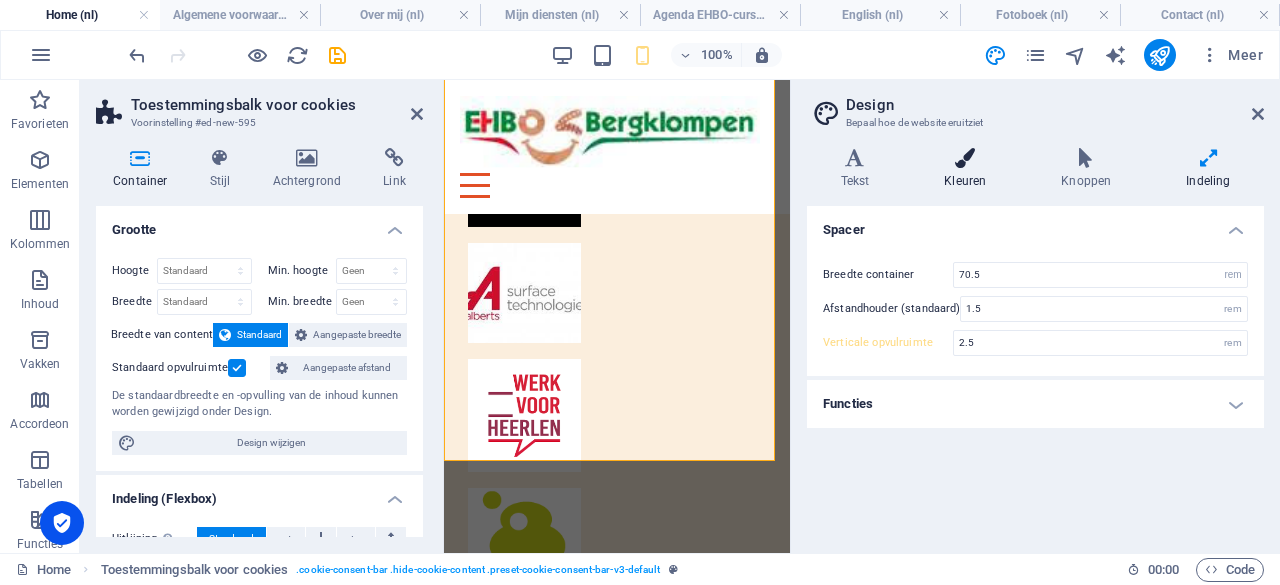 click on "Kleuren" at bounding box center (969, 169) 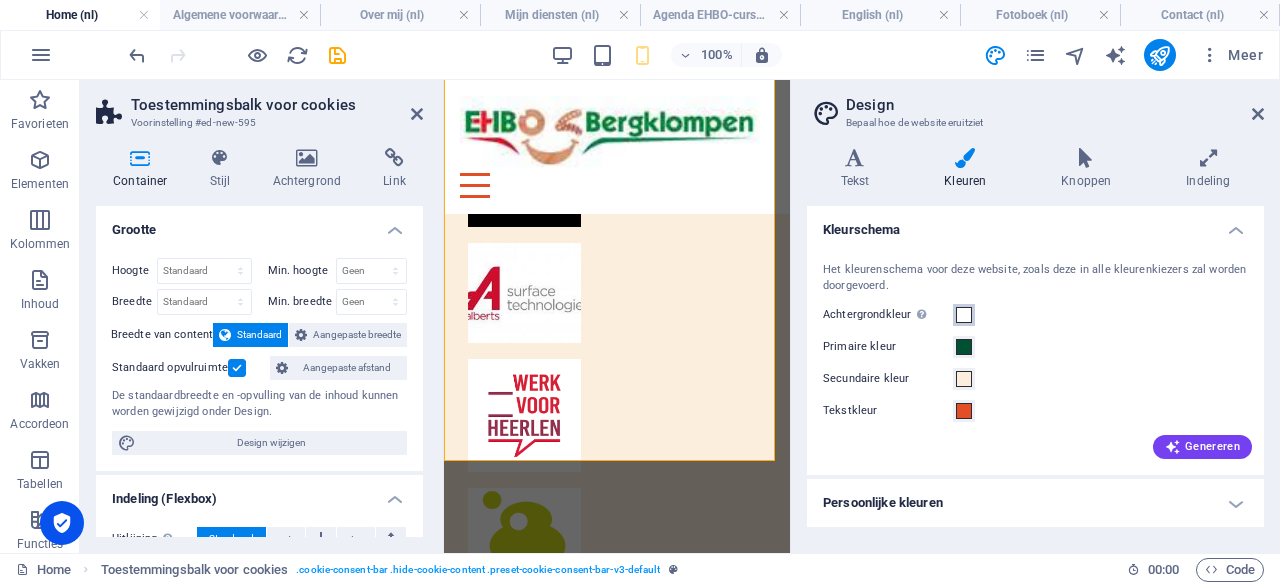 click at bounding box center [964, 315] 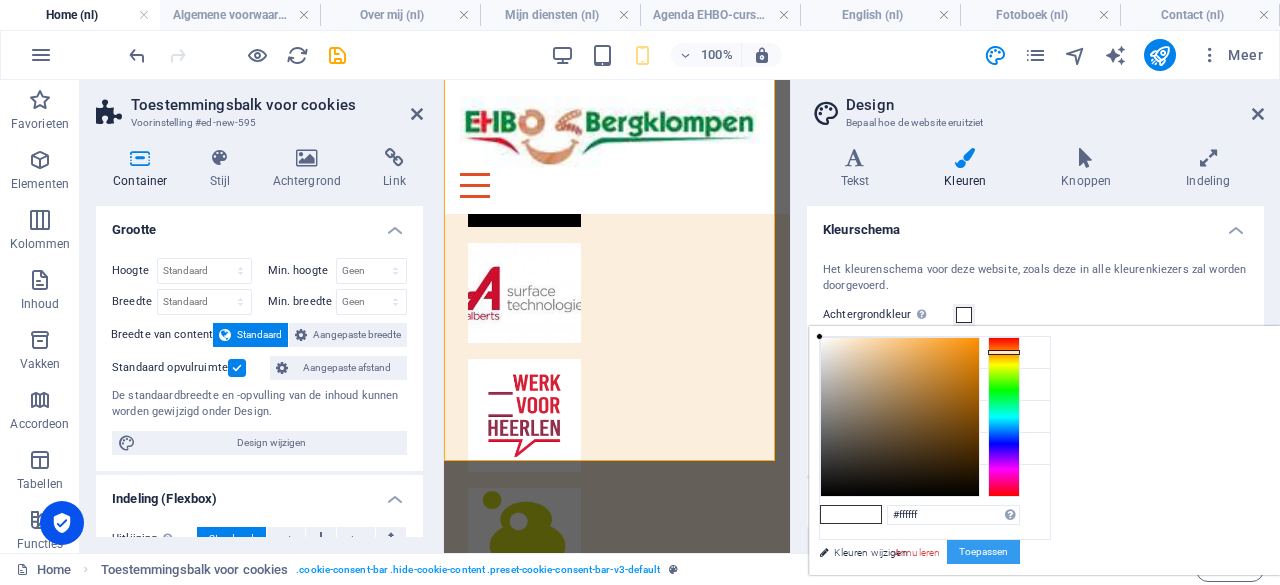 click on "Toepassen" at bounding box center (983, 552) 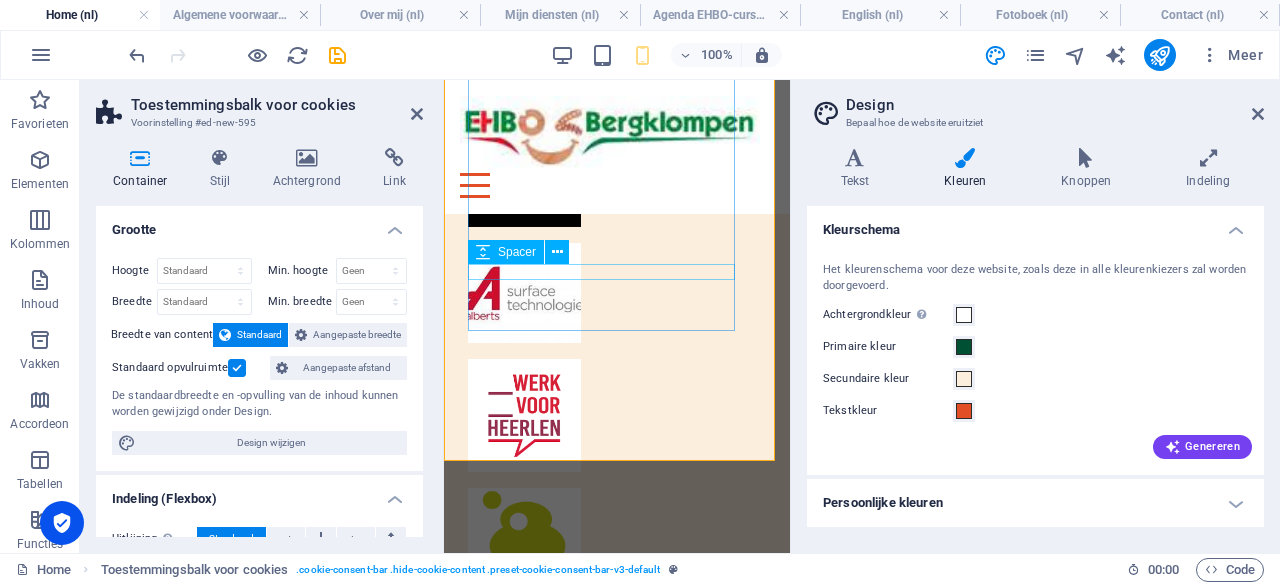 click at bounding box center [617, 1145] 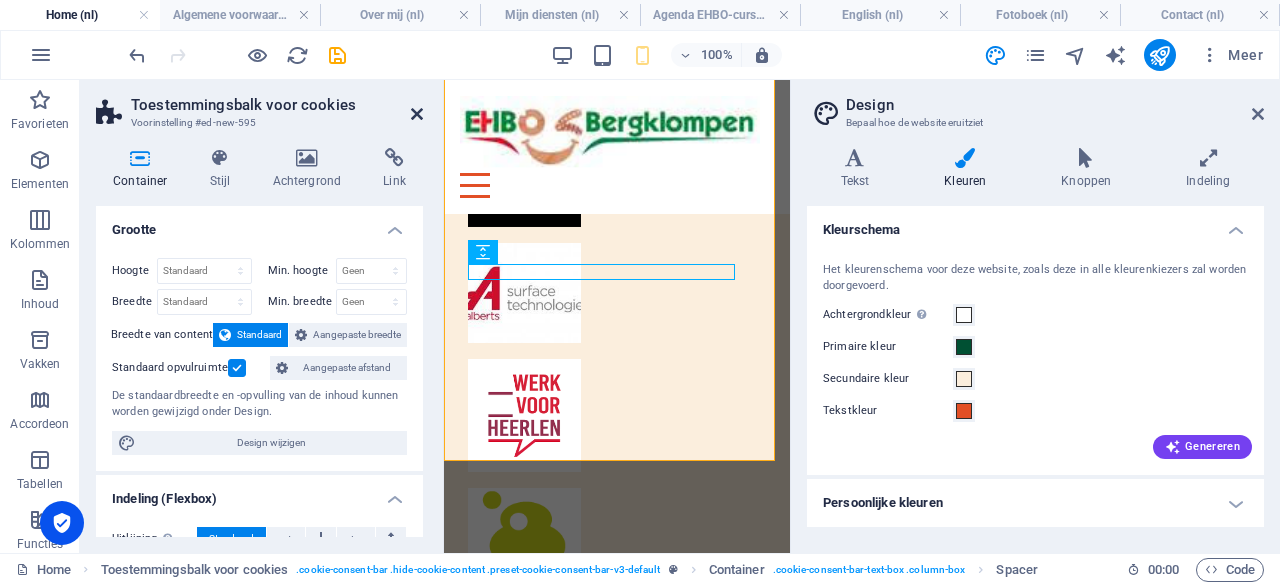 click at bounding box center [417, 114] 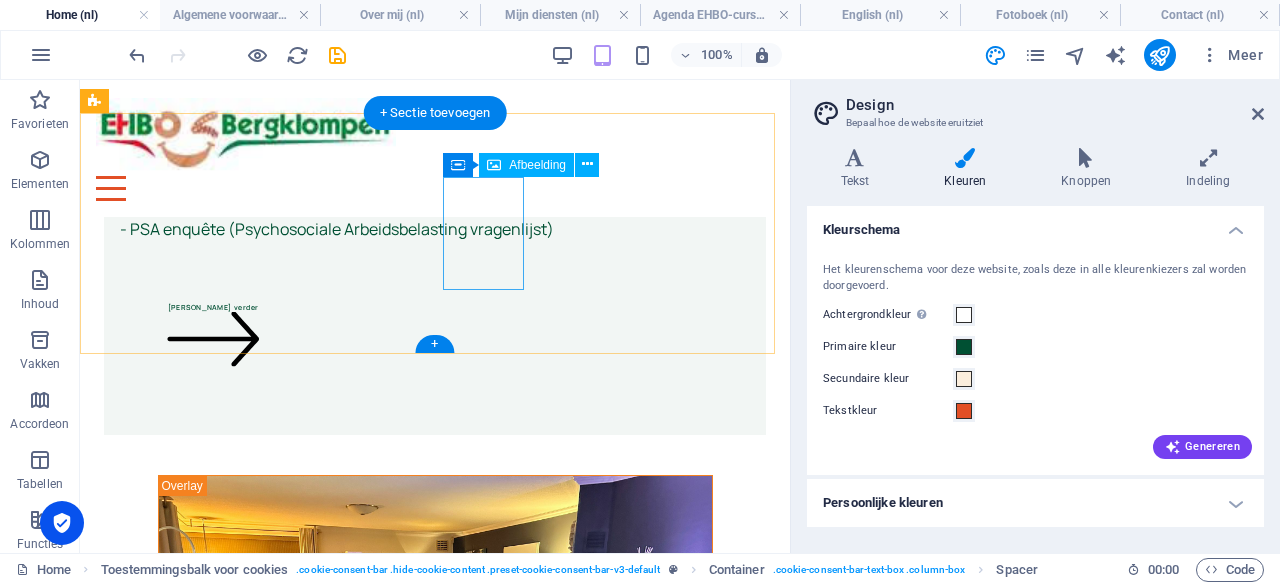 scroll, scrollTop: 4380, scrollLeft: 0, axis: vertical 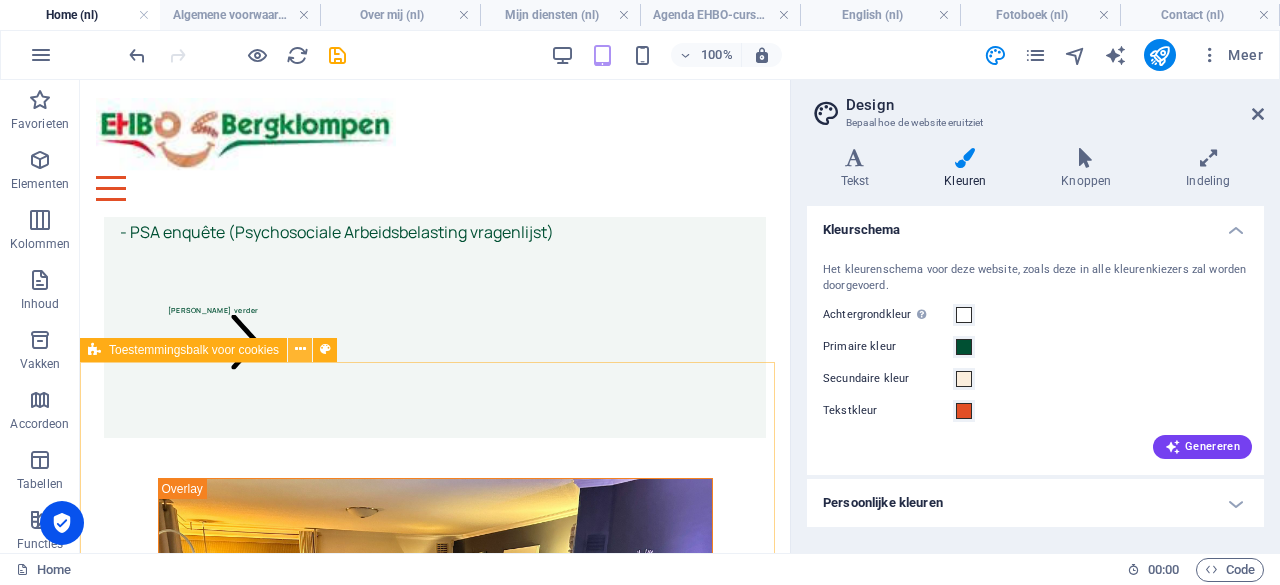 click at bounding box center (300, 349) 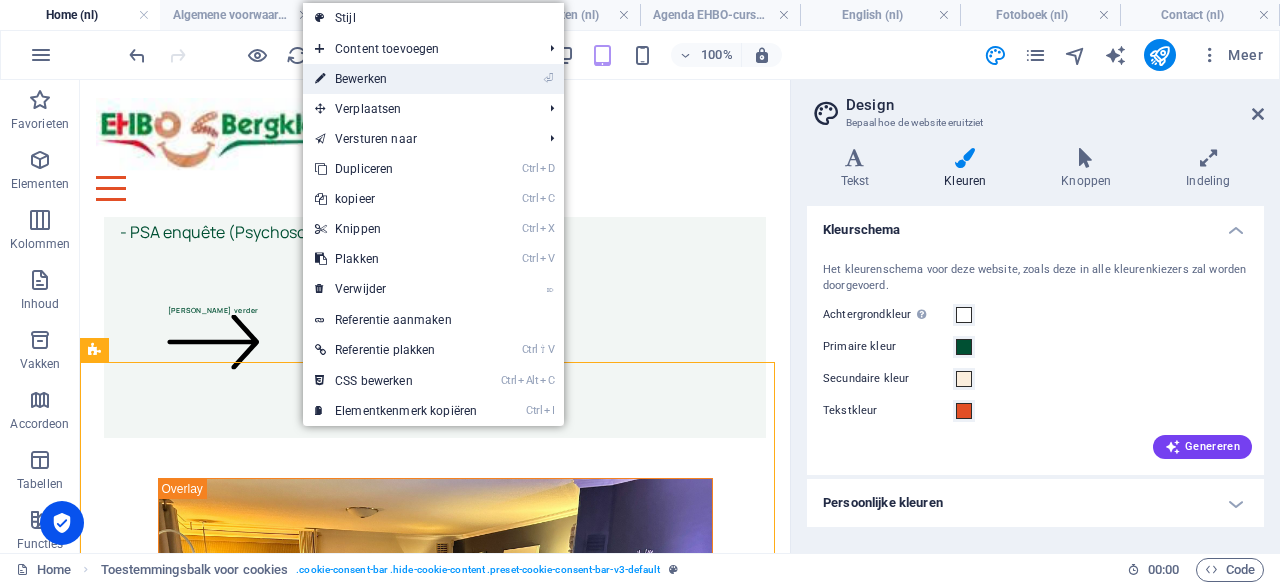 click on "⏎  Bewerken" at bounding box center [396, 79] 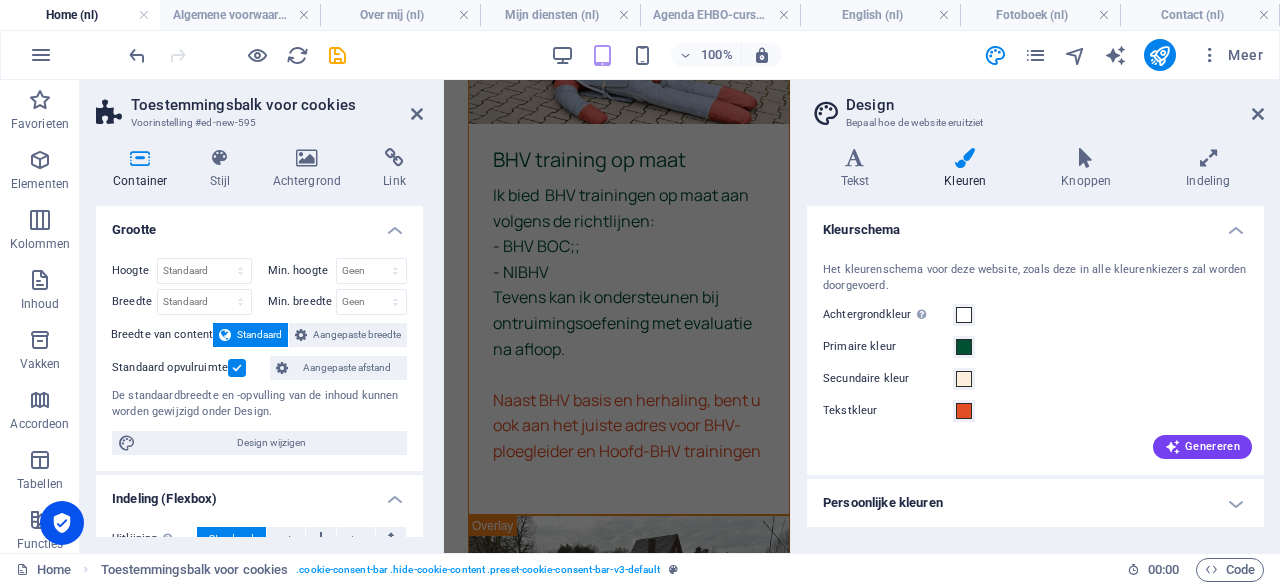 scroll, scrollTop: 5706, scrollLeft: 0, axis: vertical 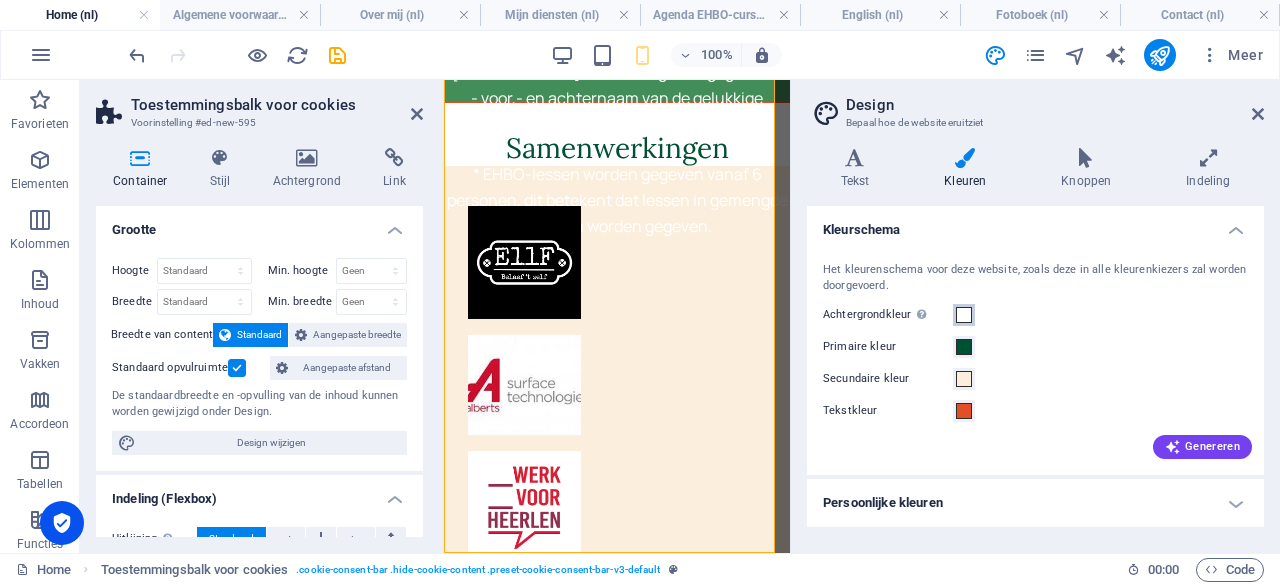 click at bounding box center [964, 315] 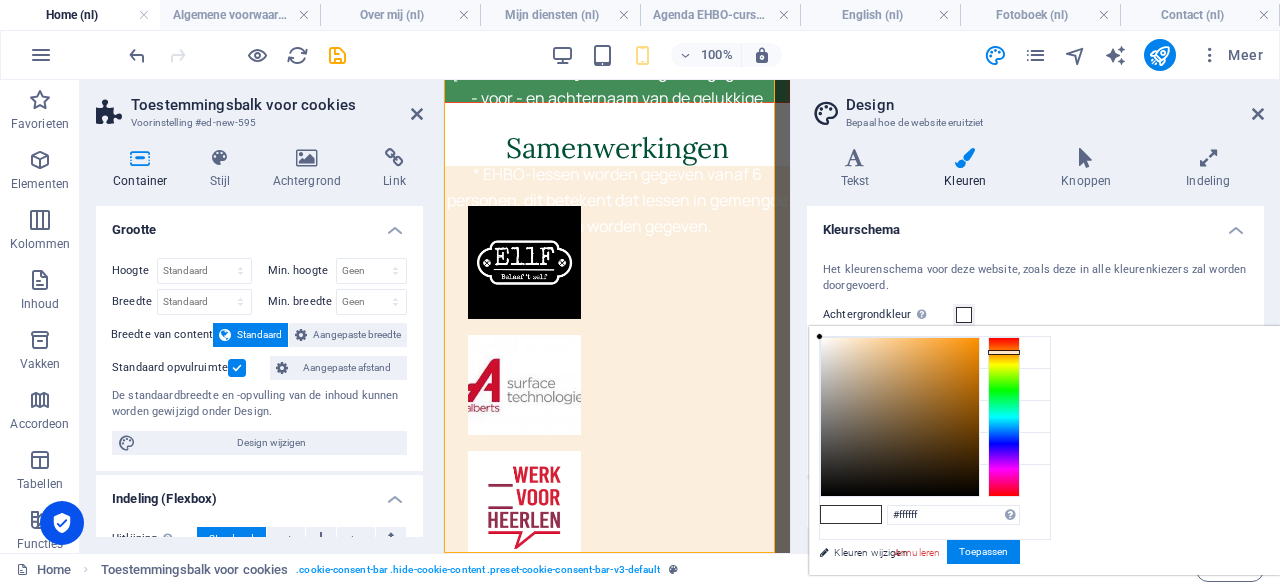 click at bounding box center (819, 336) 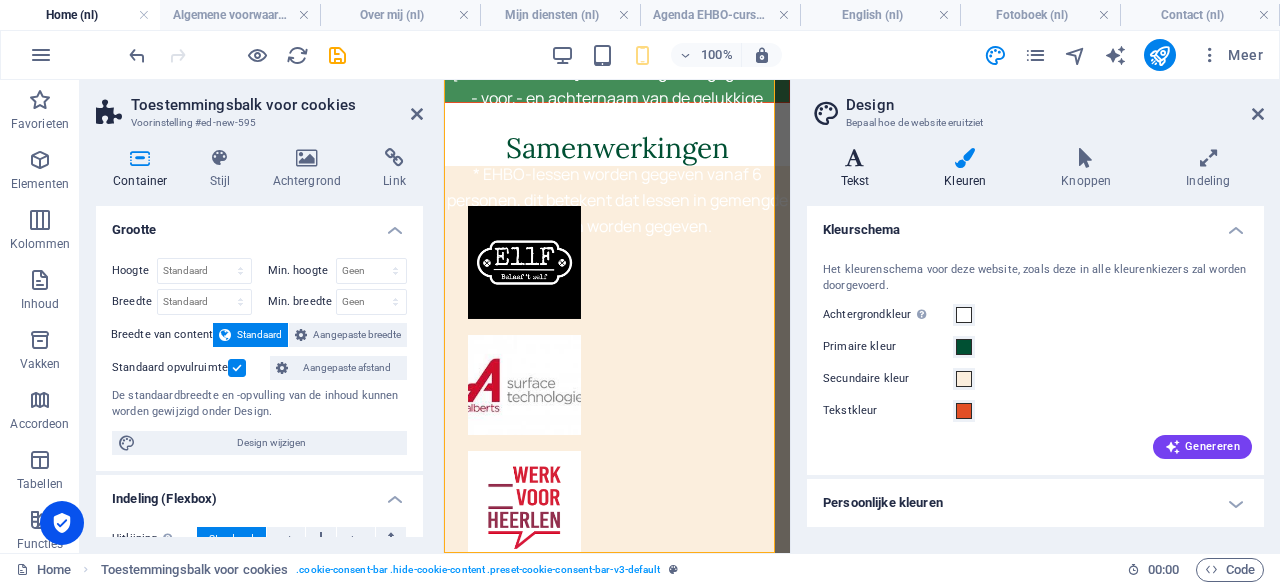 click at bounding box center (855, 158) 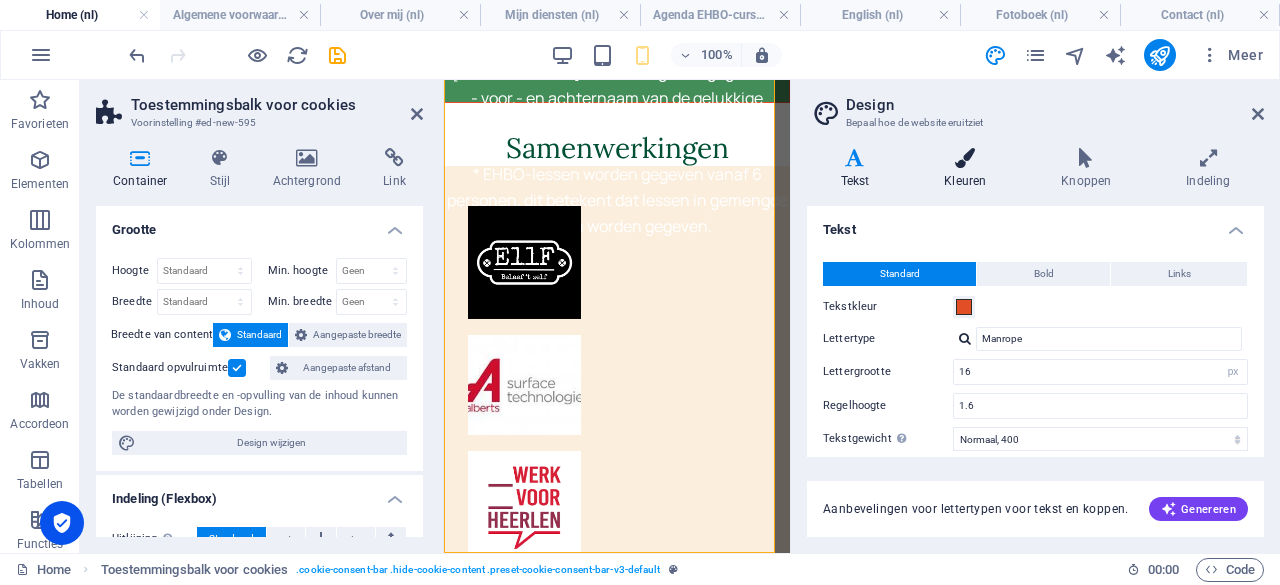 click at bounding box center (965, 158) 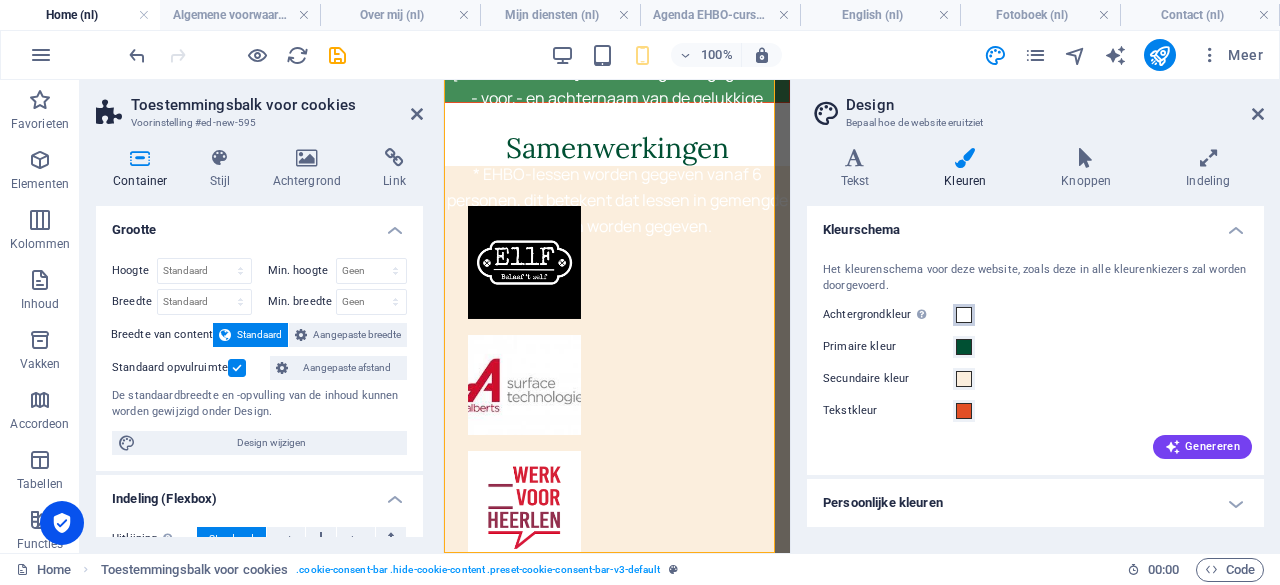 click at bounding box center [964, 315] 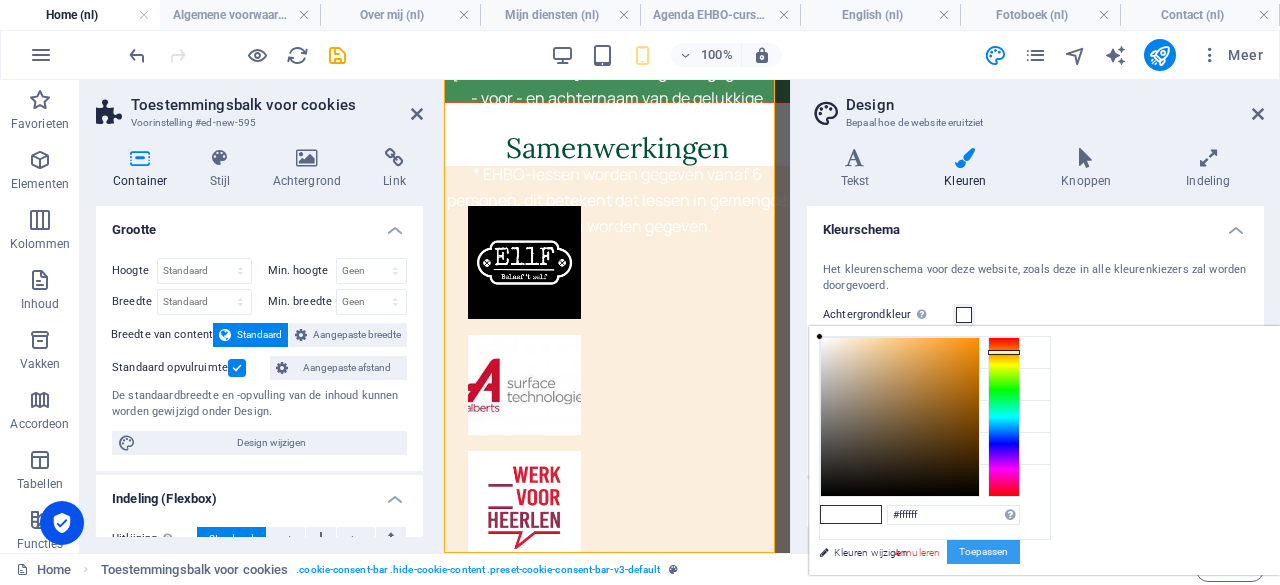 click on "Toepassen" at bounding box center [983, 552] 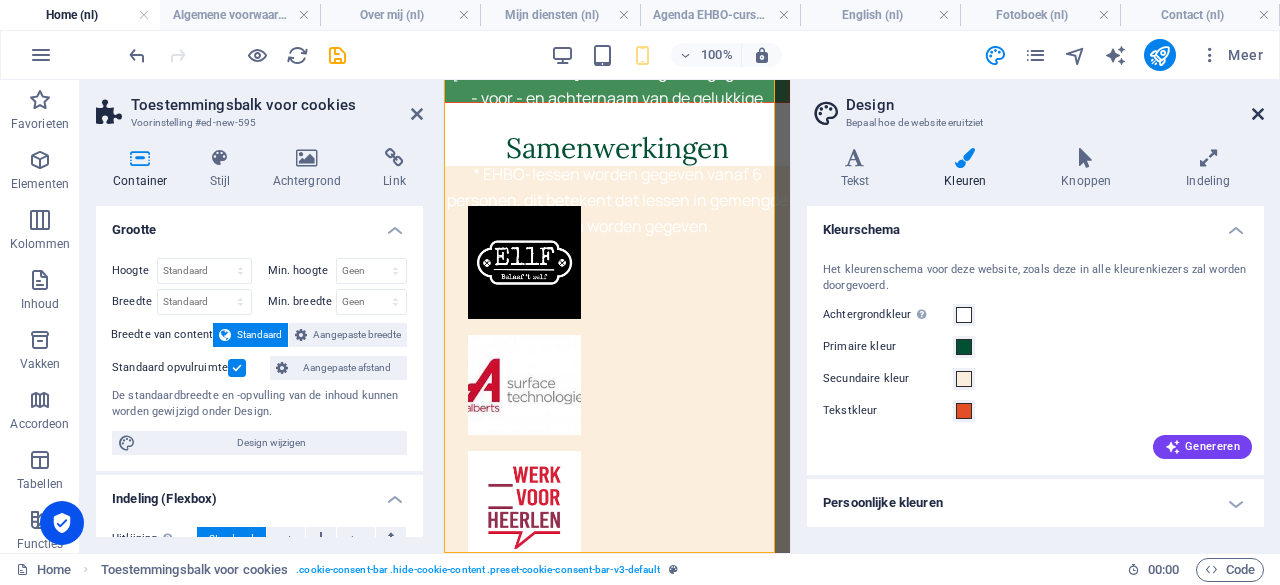 click at bounding box center (1258, 114) 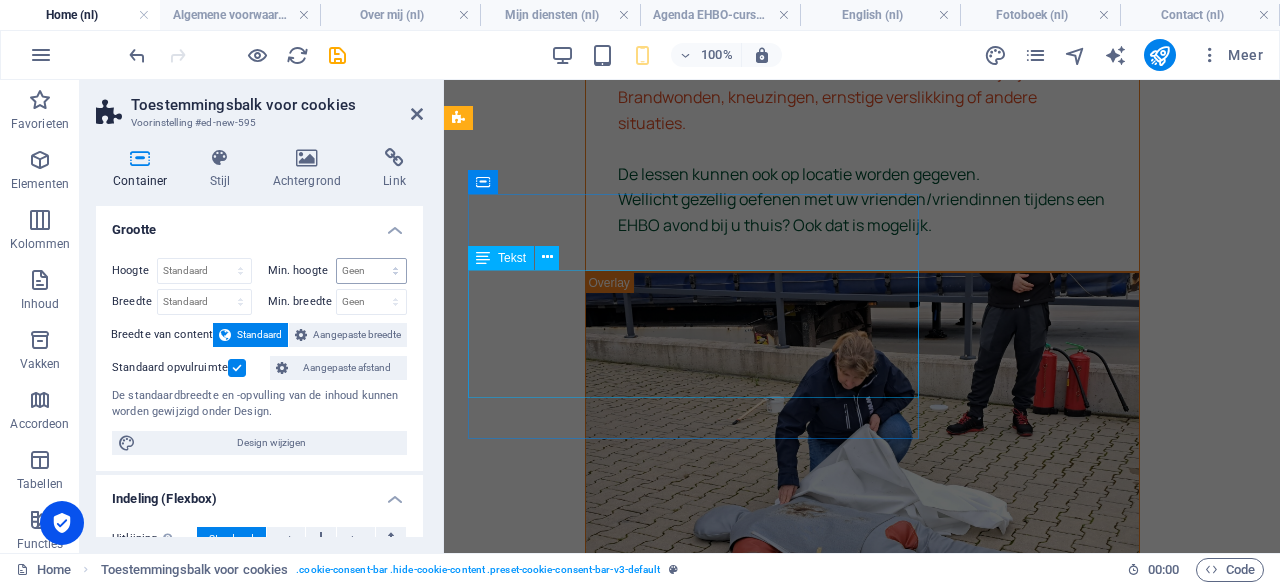 scroll, scrollTop: 4611, scrollLeft: 0, axis: vertical 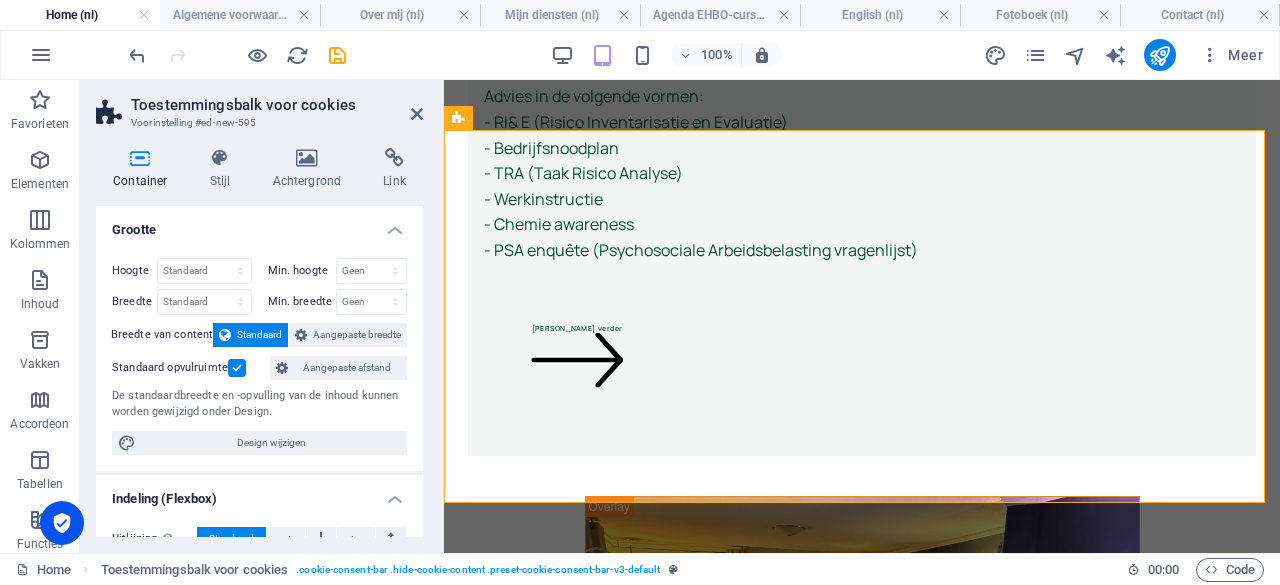 click on "Toestemmingsbalk voor cookies" at bounding box center (277, 105) 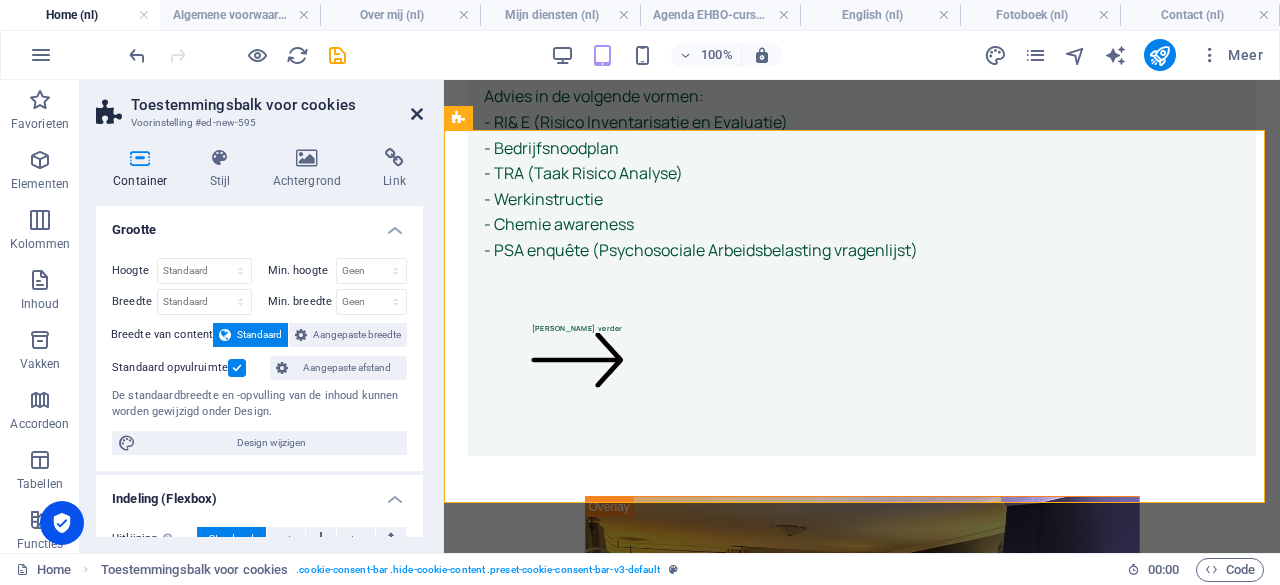 click at bounding box center (417, 114) 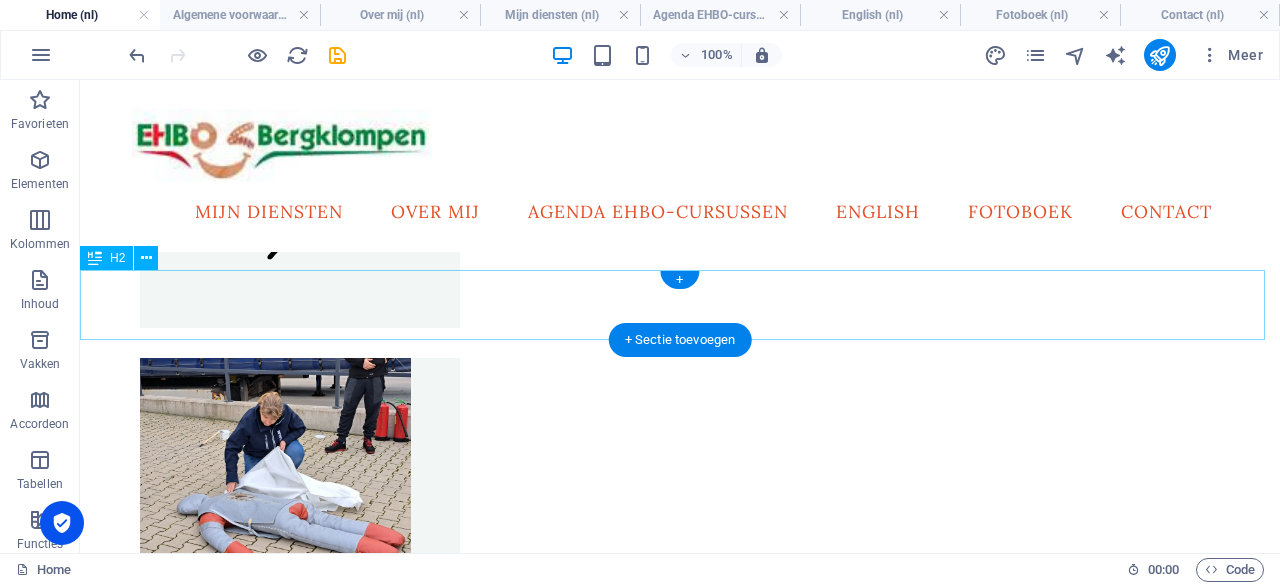 scroll, scrollTop: 4178, scrollLeft: 0, axis: vertical 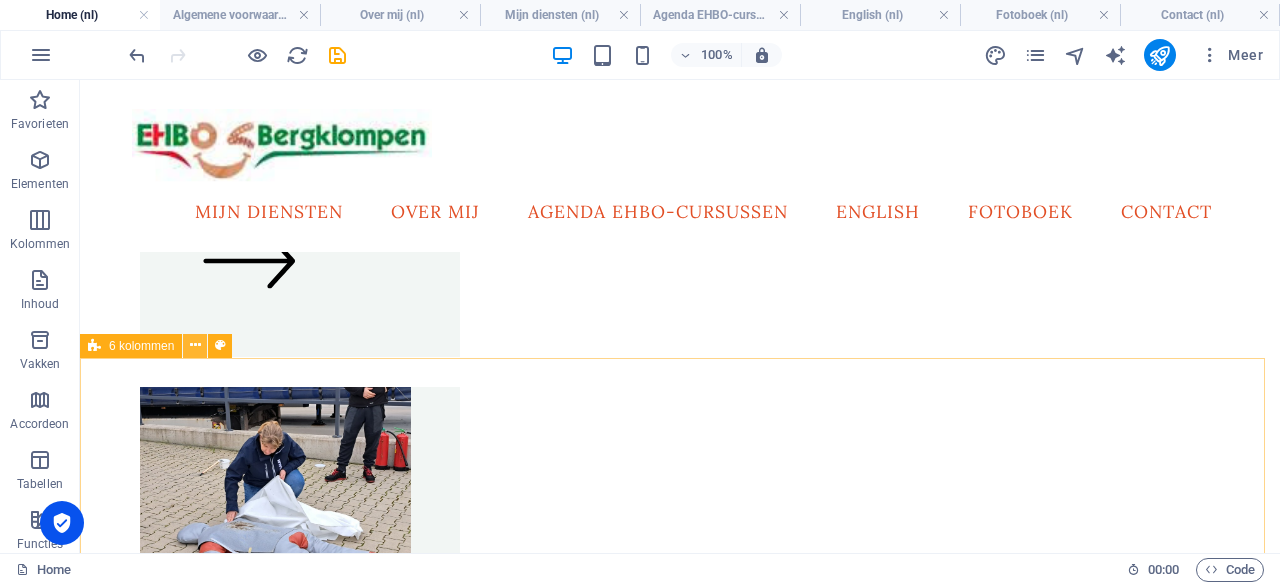 click at bounding box center (195, 345) 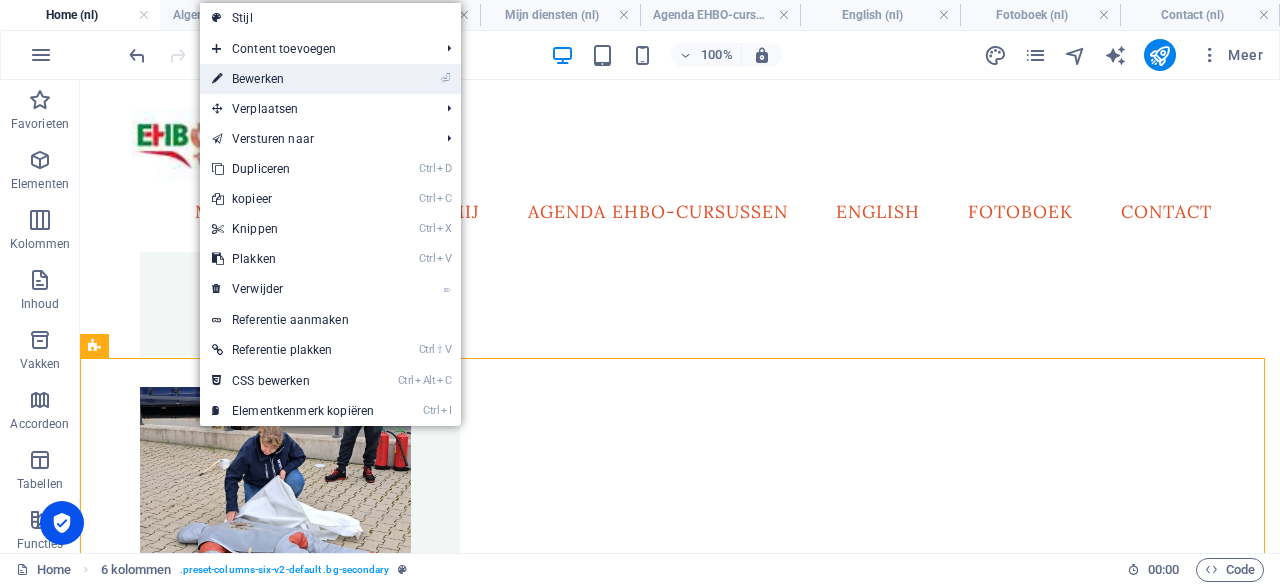 click on "⏎  Bewerken" at bounding box center (293, 79) 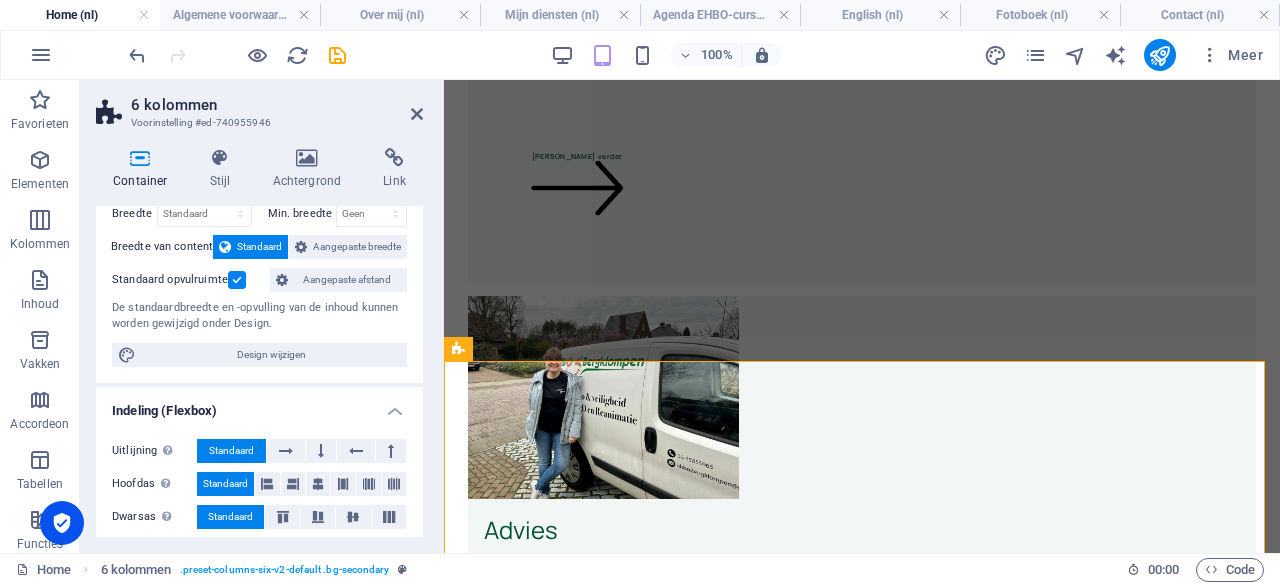 scroll, scrollTop: 82, scrollLeft: 0, axis: vertical 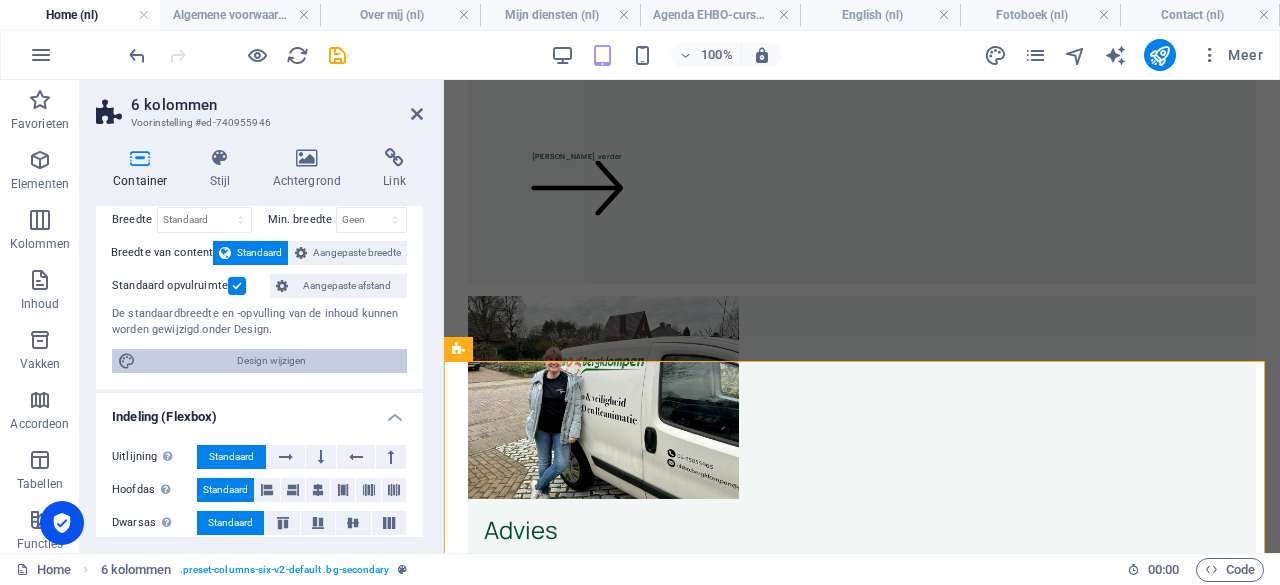click on "Design wijzigen" at bounding box center [271, 361] 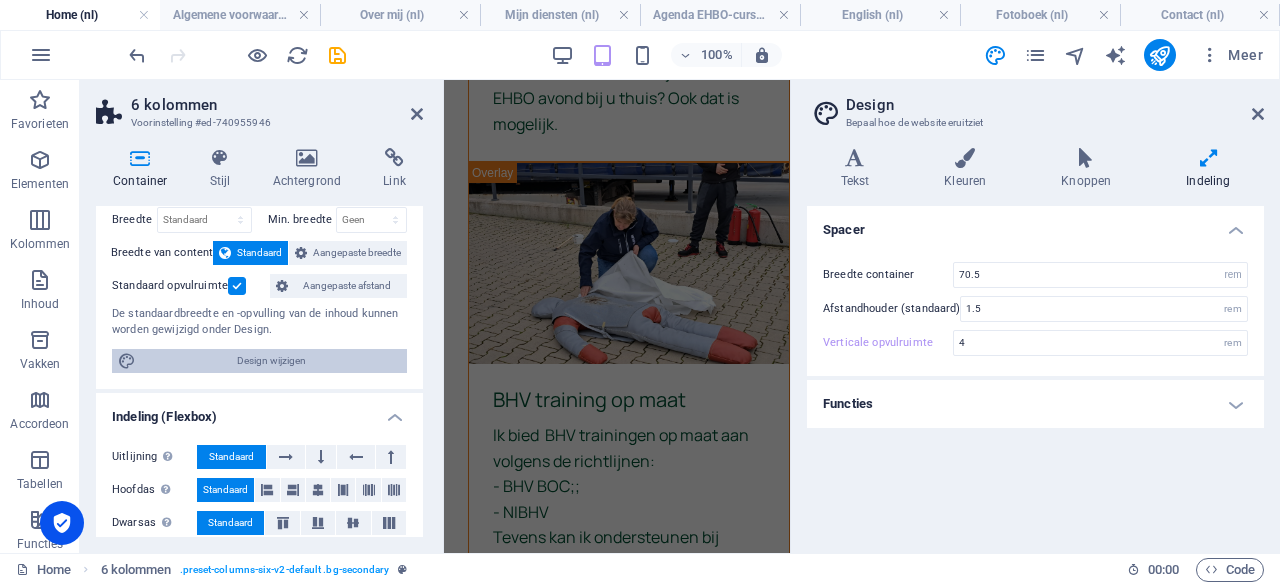 scroll, scrollTop: 5043, scrollLeft: 0, axis: vertical 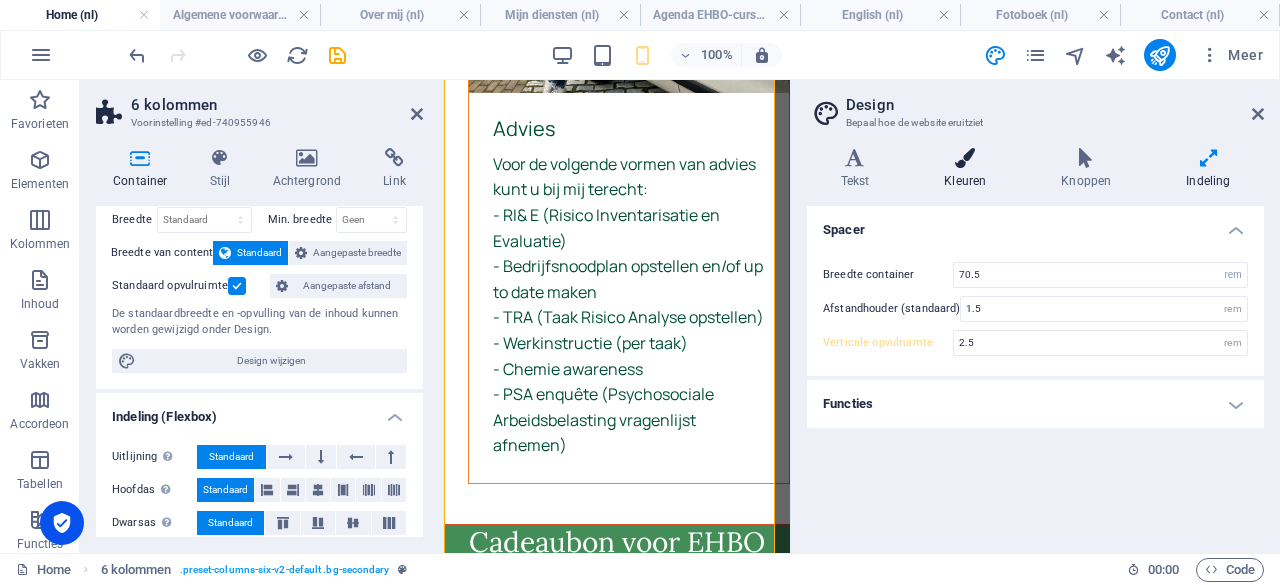 click at bounding box center (965, 158) 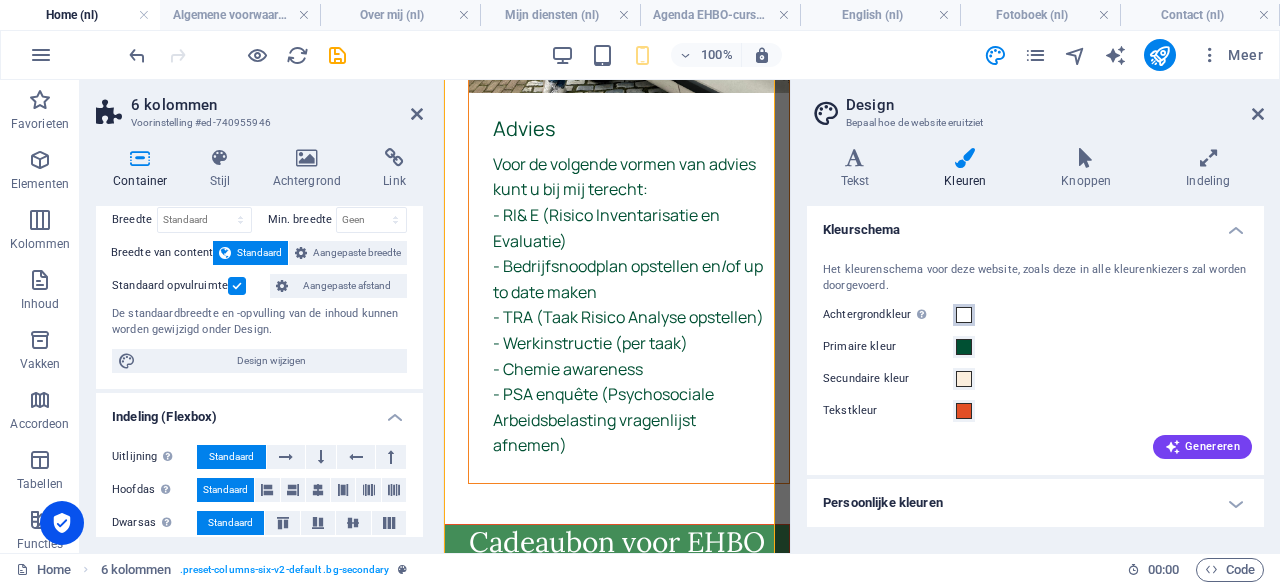 click at bounding box center (964, 315) 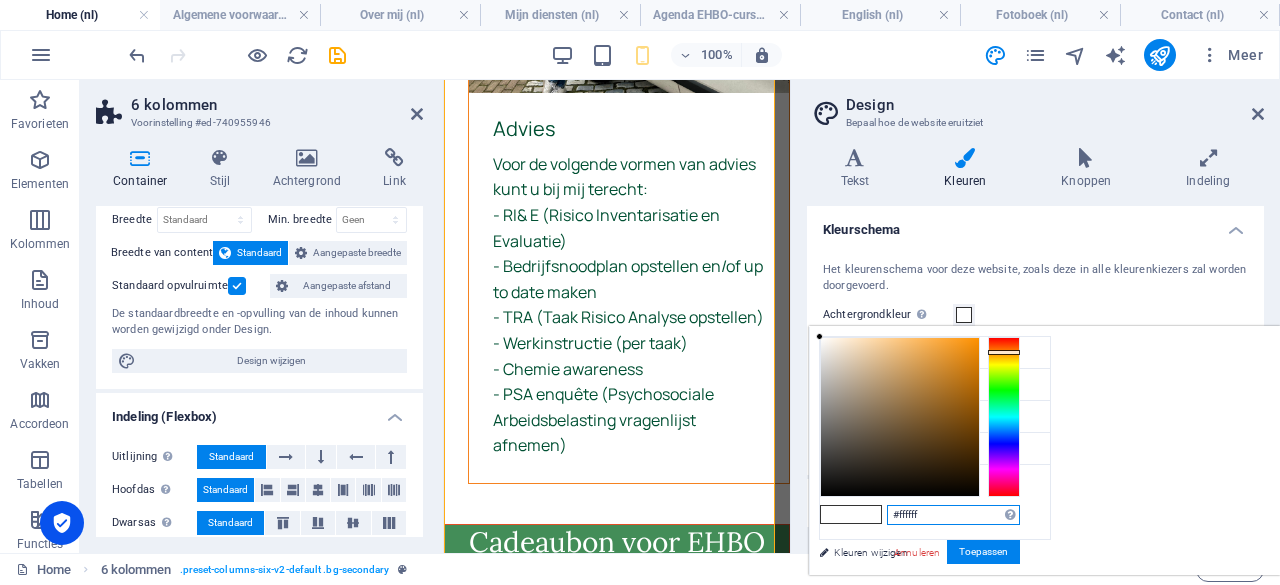 drag, startPoint x: 1173, startPoint y: 517, endPoint x: 1087, endPoint y: 500, distance: 87.66413 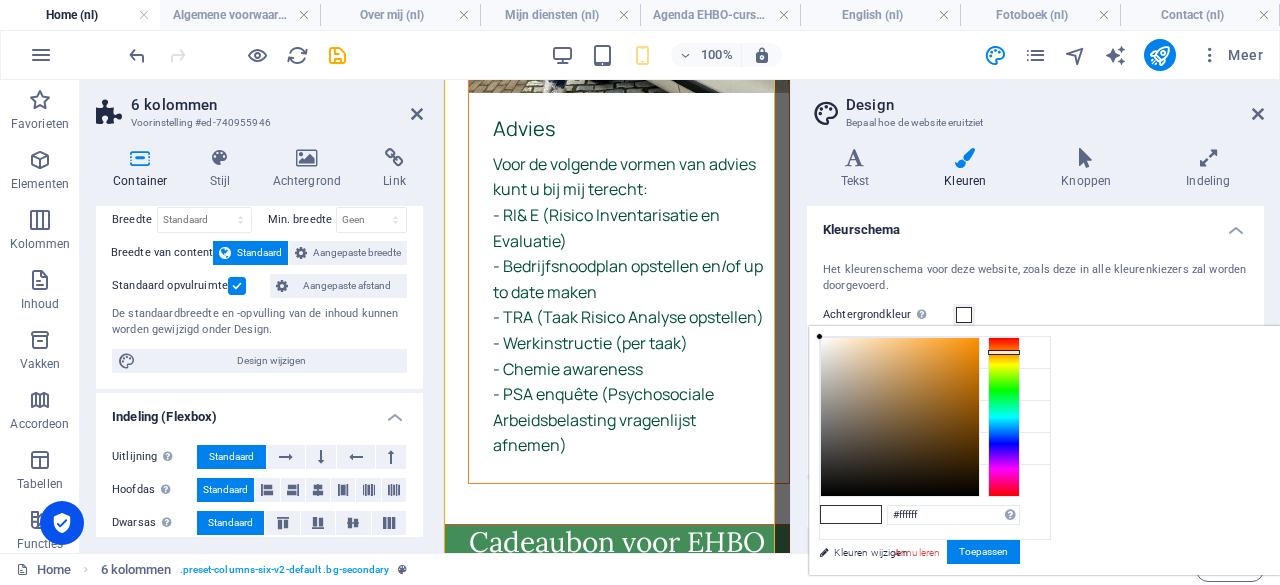 click at bounding box center [836, 514] 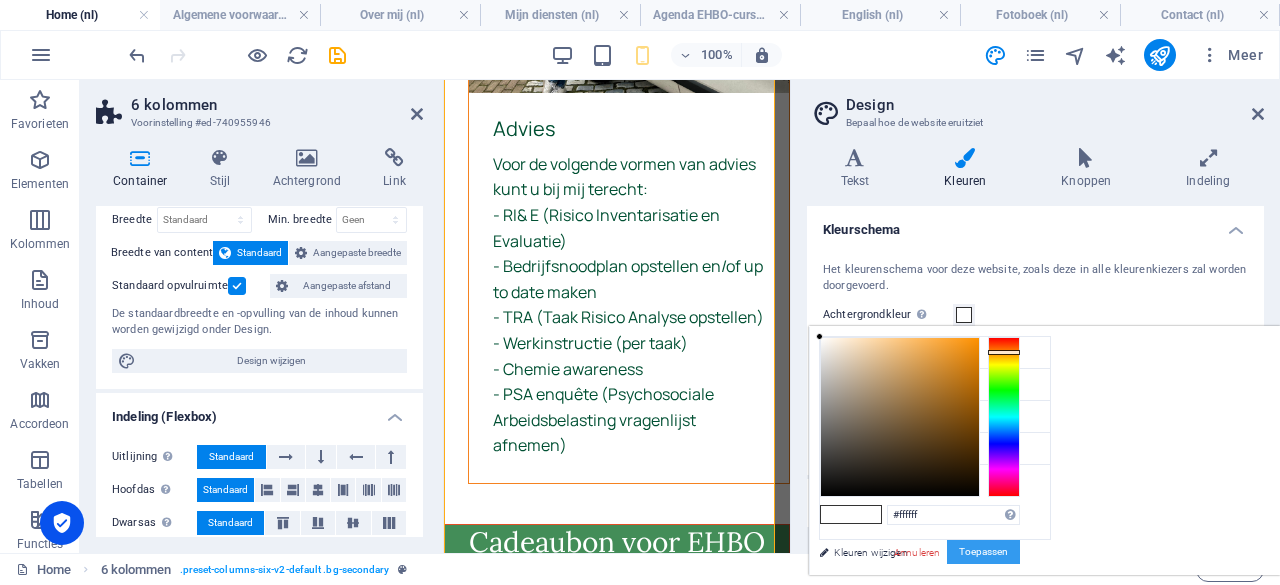 click on "Toepassen" at bounding box center (983, 552) 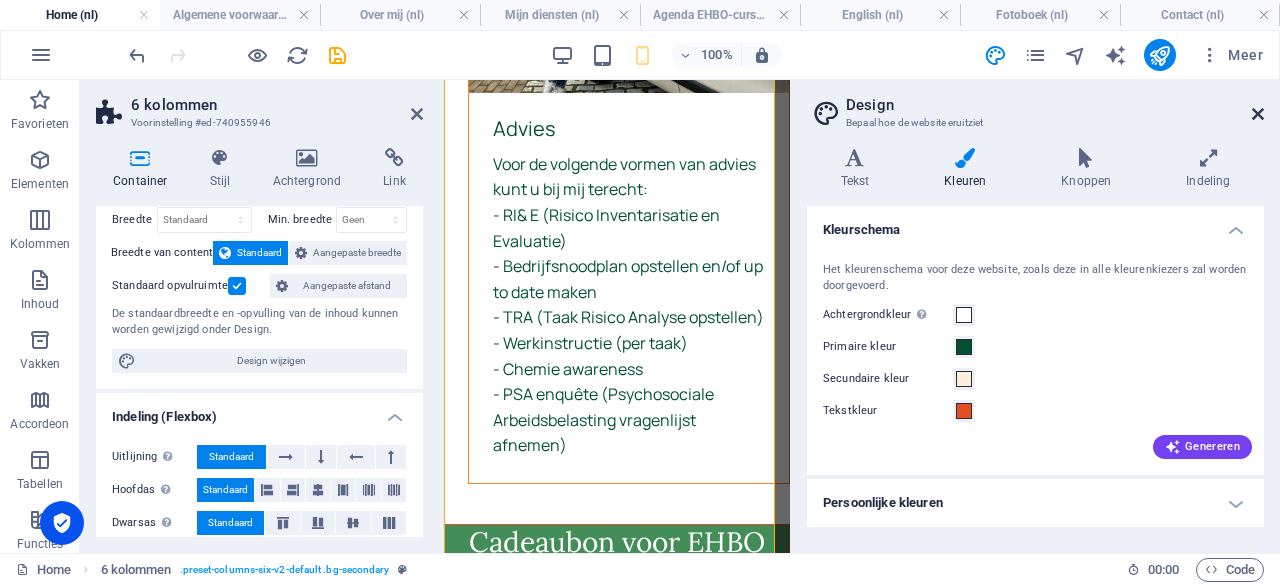 click at bounding box center [1258, 114] 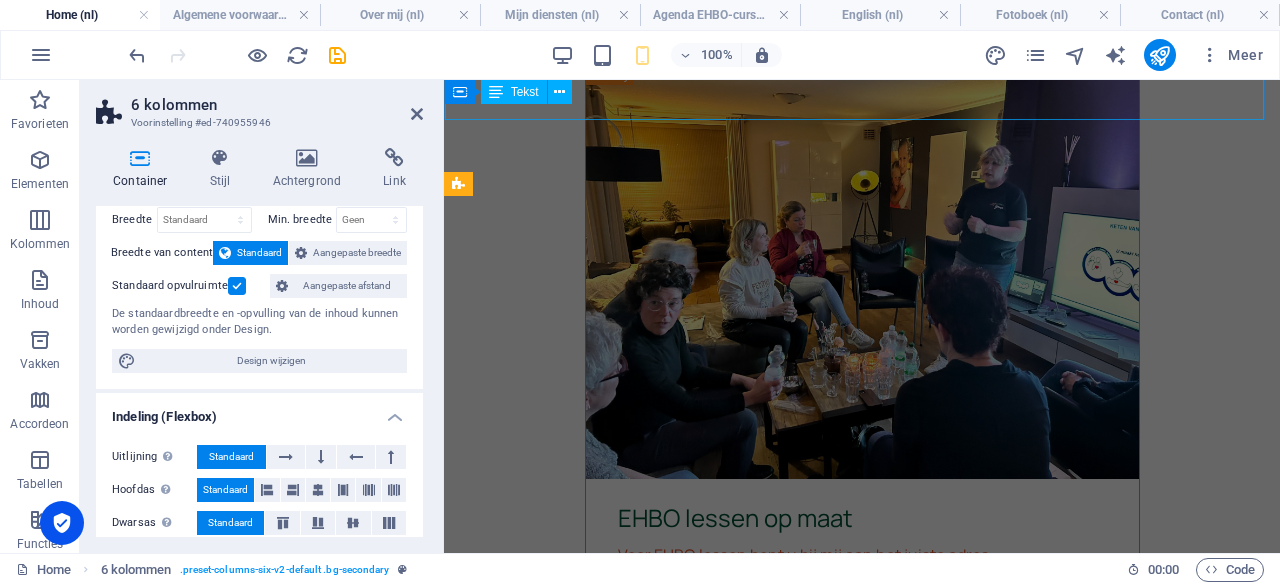 scroll, scrollTop: 4304, scrollLeft: 0, axis: vertical 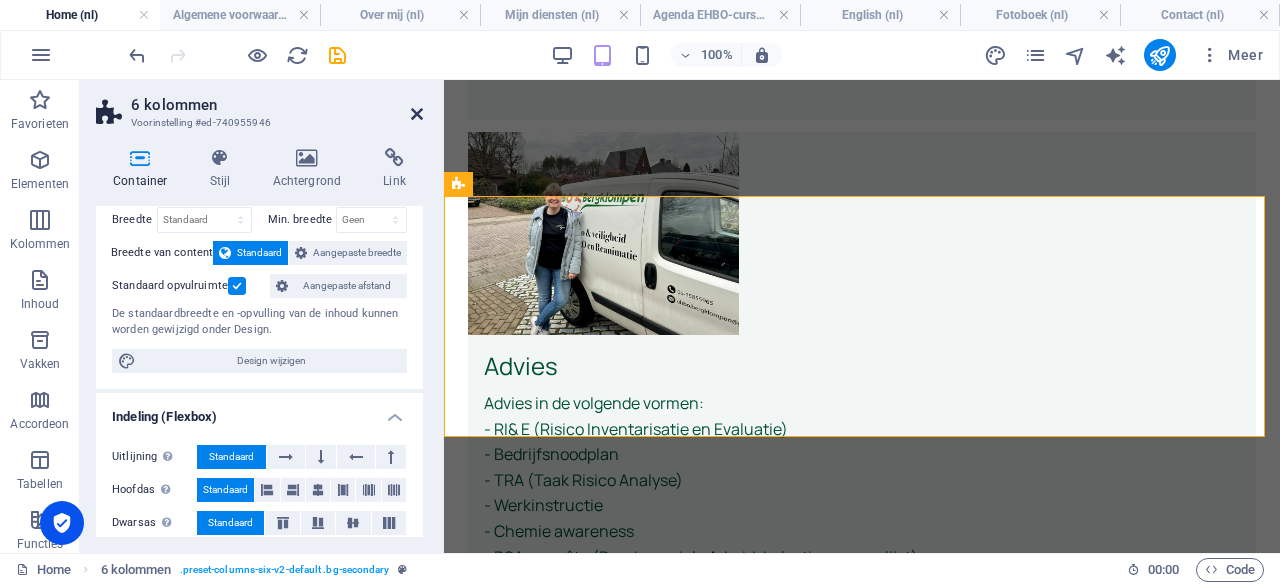 drag, startPoint x: 410, startPoint y: 107, endPoint x: 653, endPoint y: 210, distance: 263.928 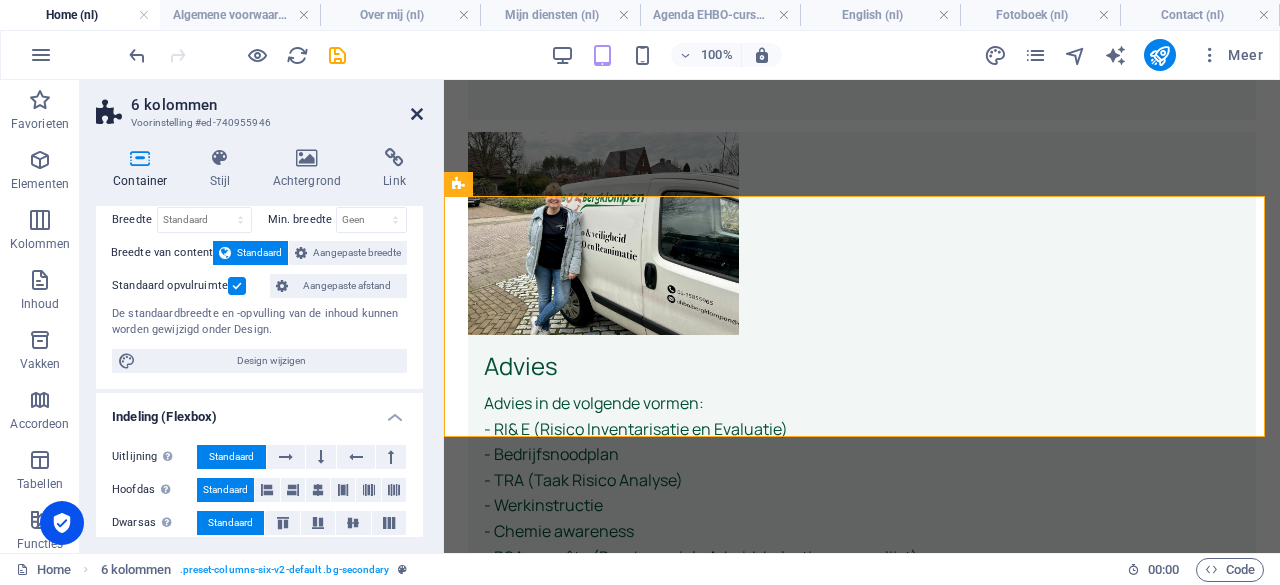click at bounding box center [417, 114] 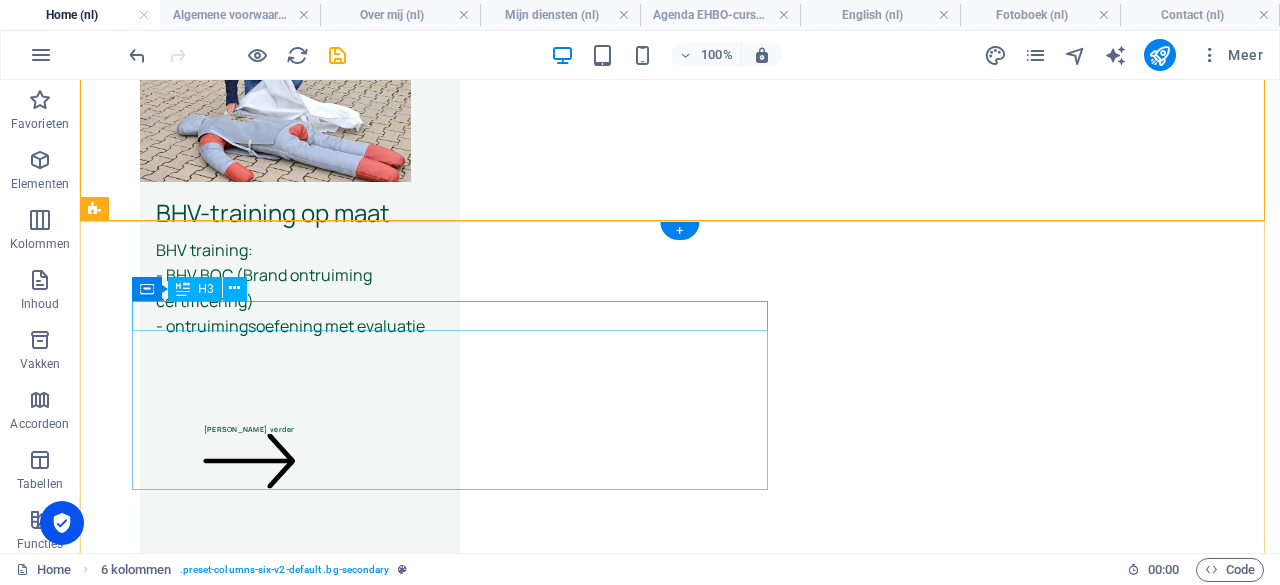 scroll, scrollTop: 4588, scrollLeft: 0, axis: vertical 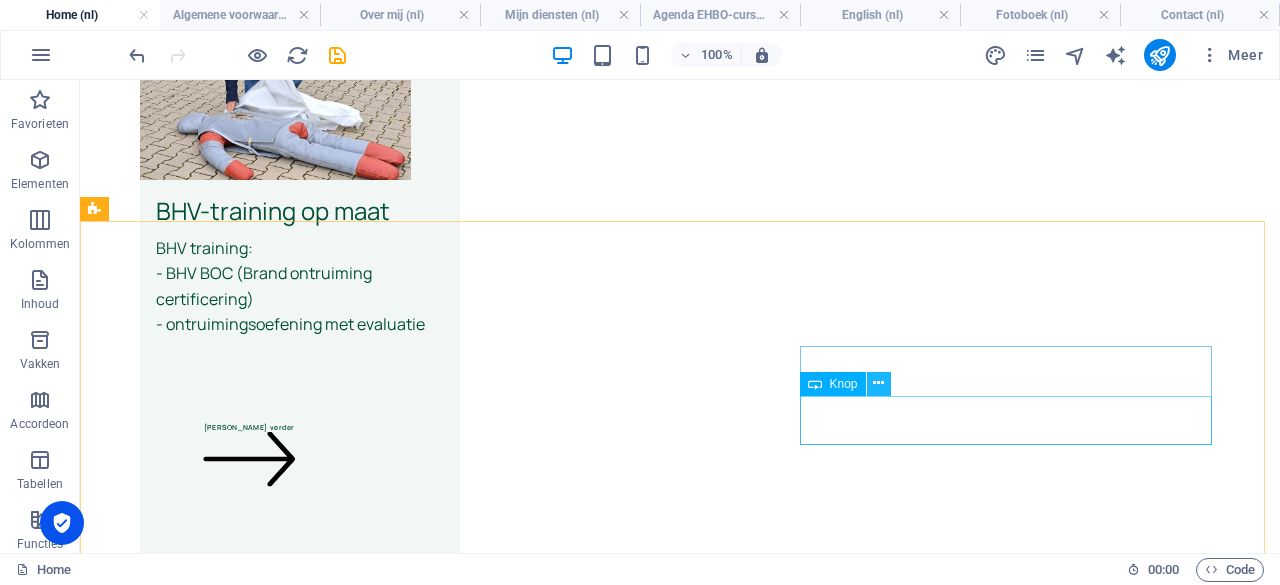 click at bounding box center [878, 383] 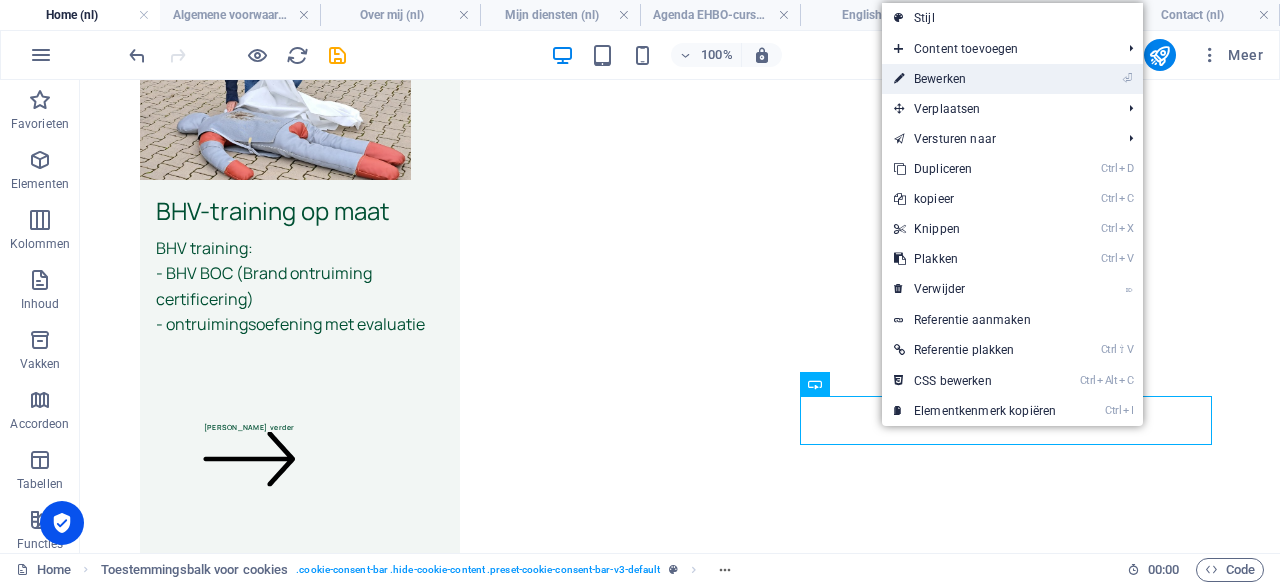 click on "⏎  Bewerken" at bounding box center (975, 79) 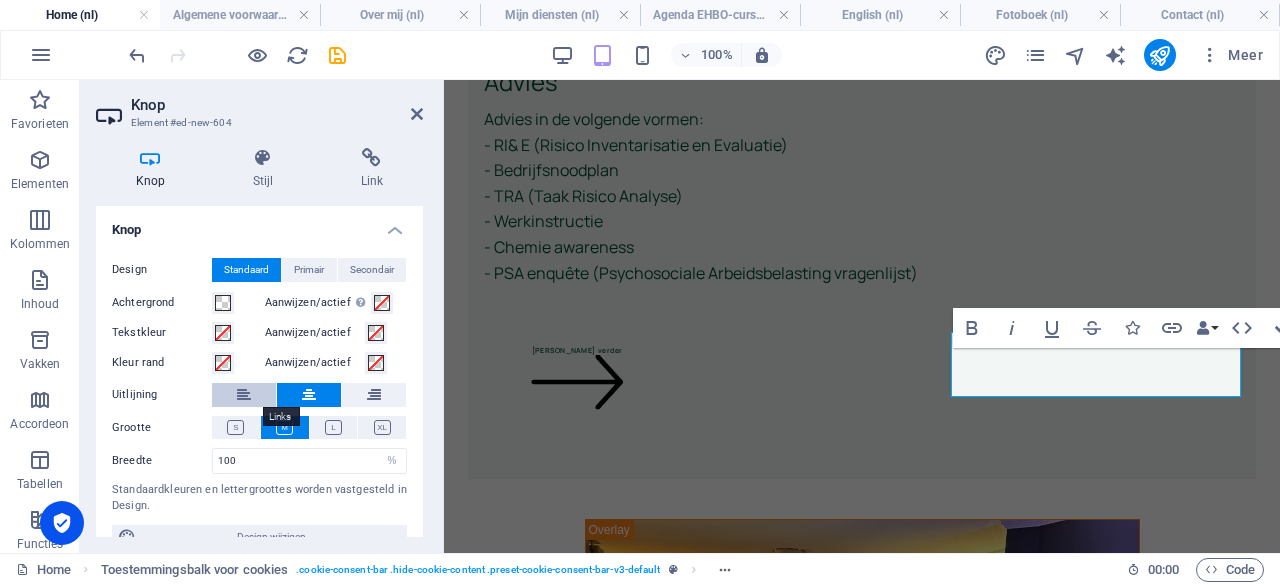 scroll, scrollTop: 26, scrollLeft: 0, axis: vertical 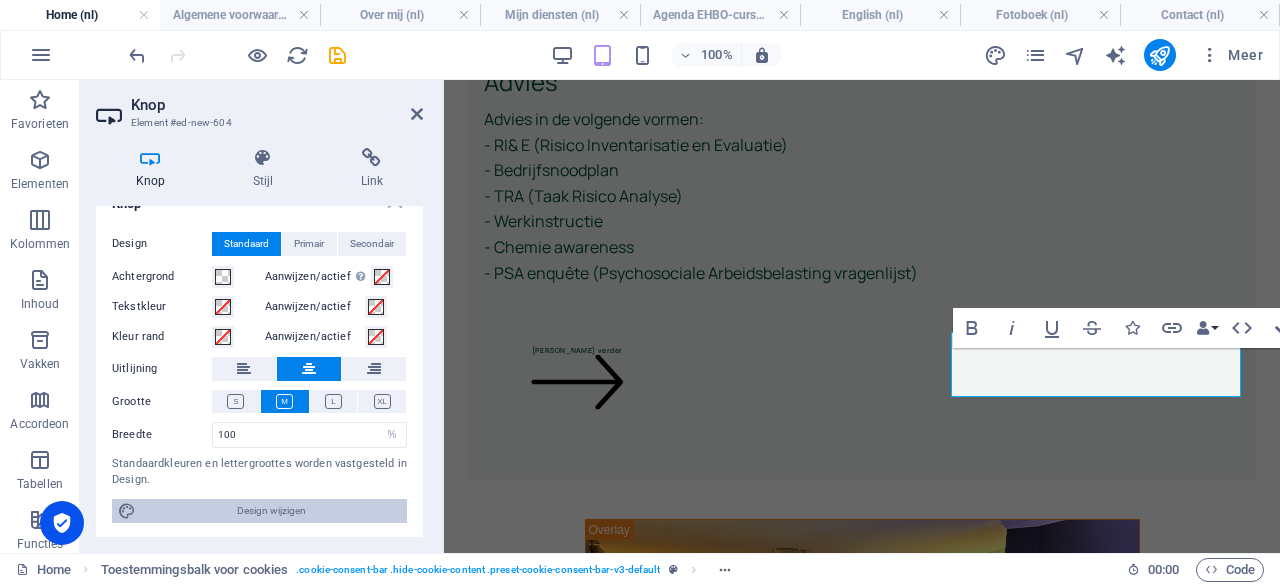 click on "Design wijzigen" at bounding box center [271, 511] 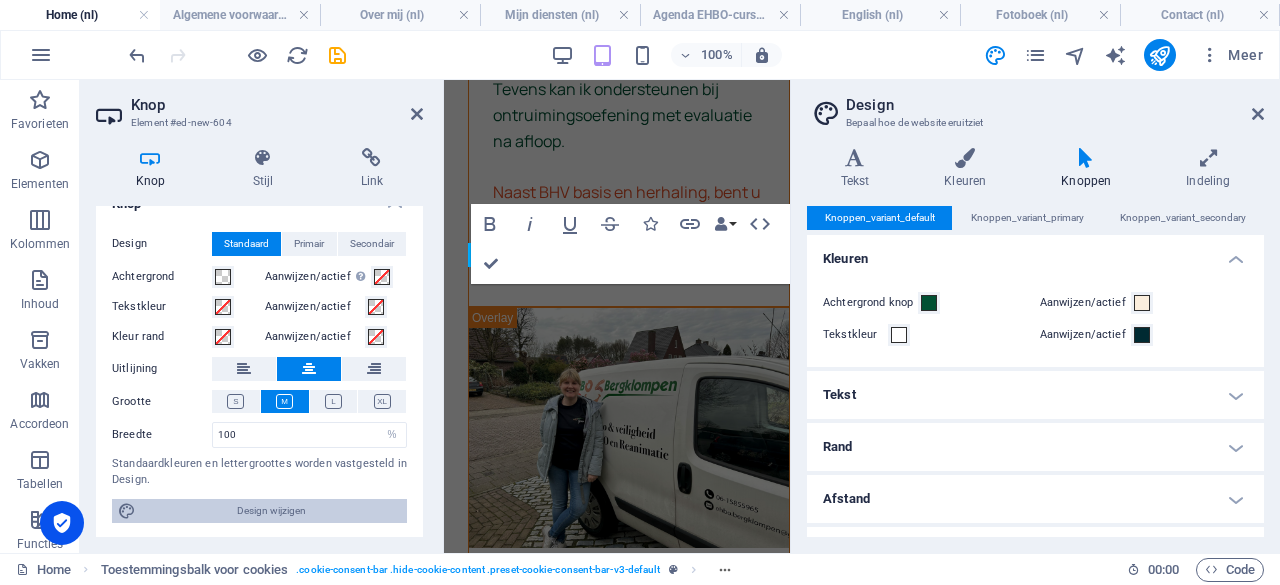 scroll, scrollTop: 5920, scrollLeft: 0, axis: vertical 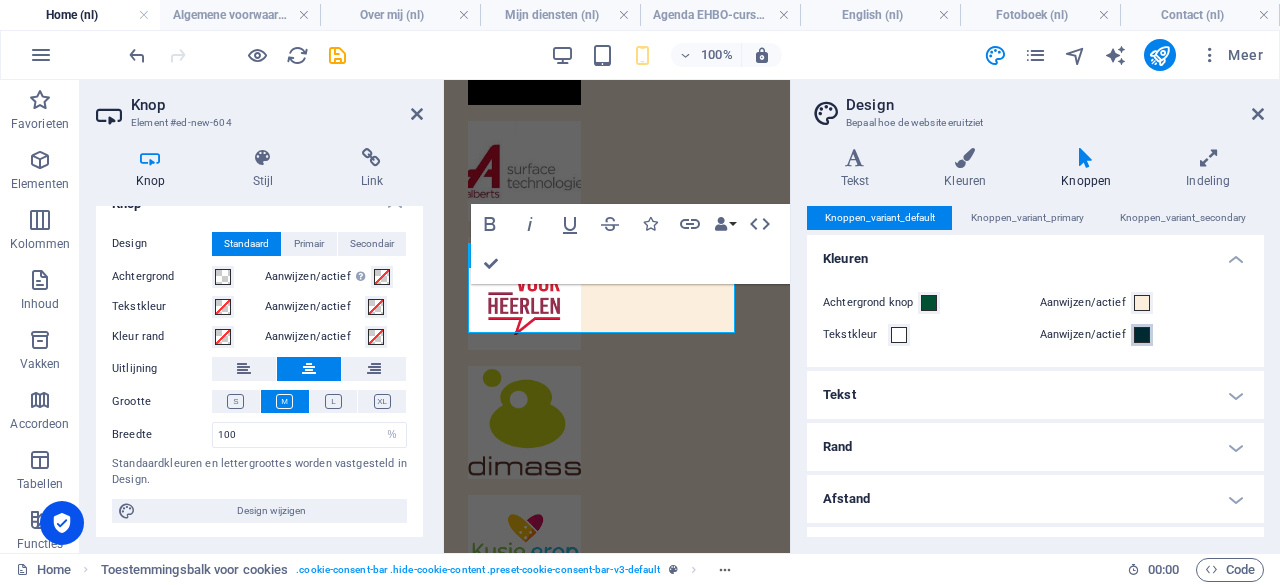 click at bounding box center [1142, 335] 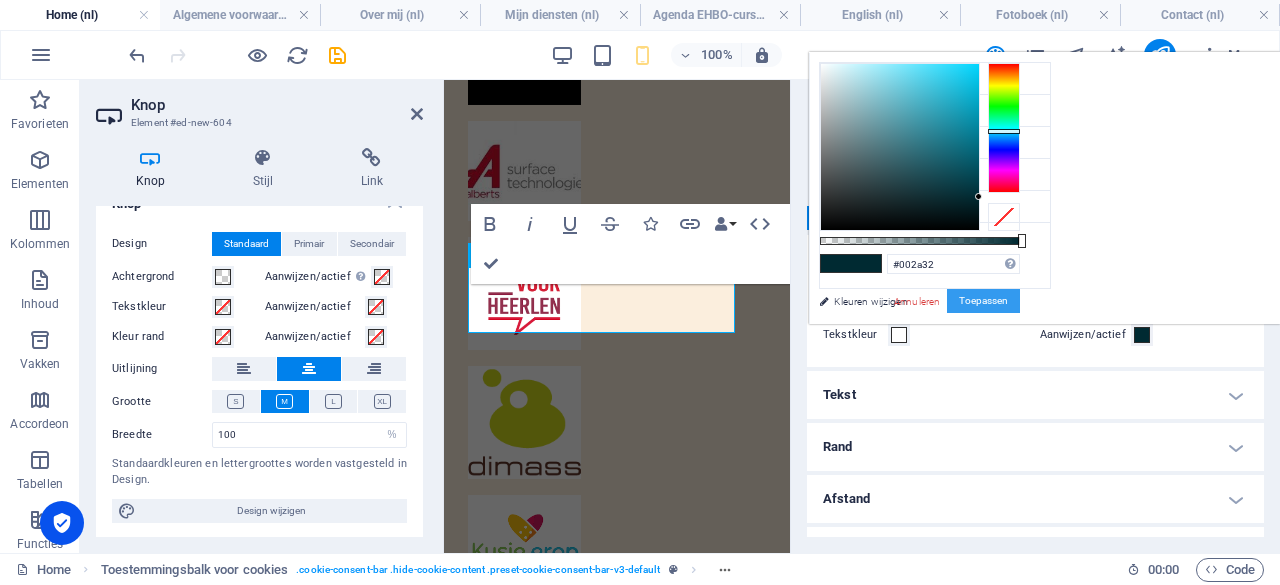 click on "Toepassen" at bounding box center (983, 301) 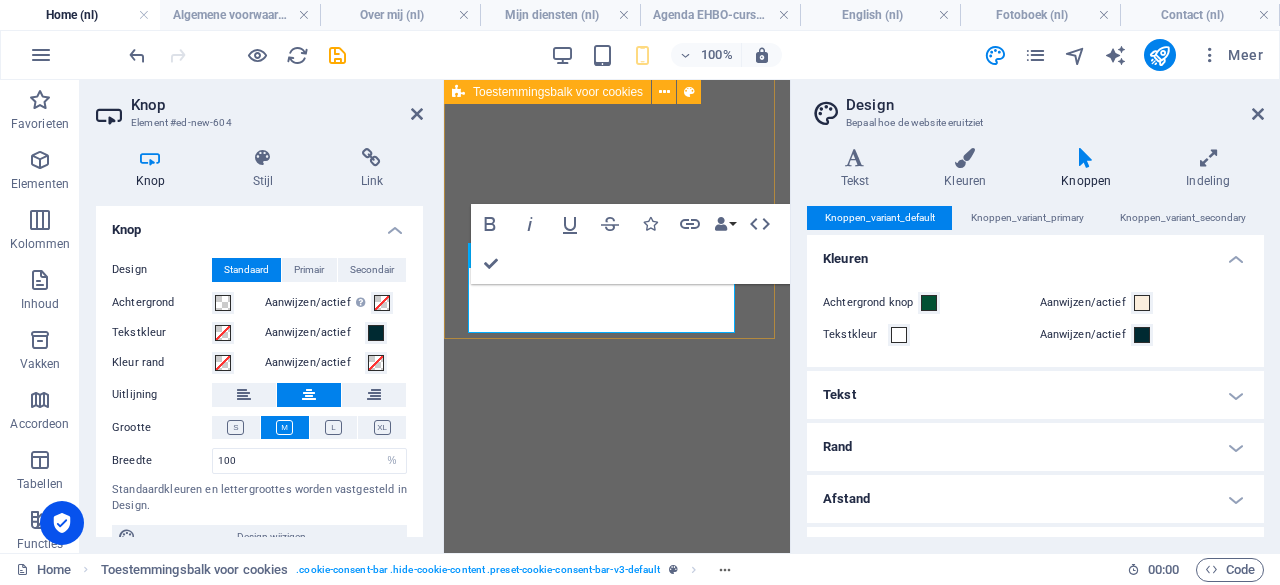 select on "%" 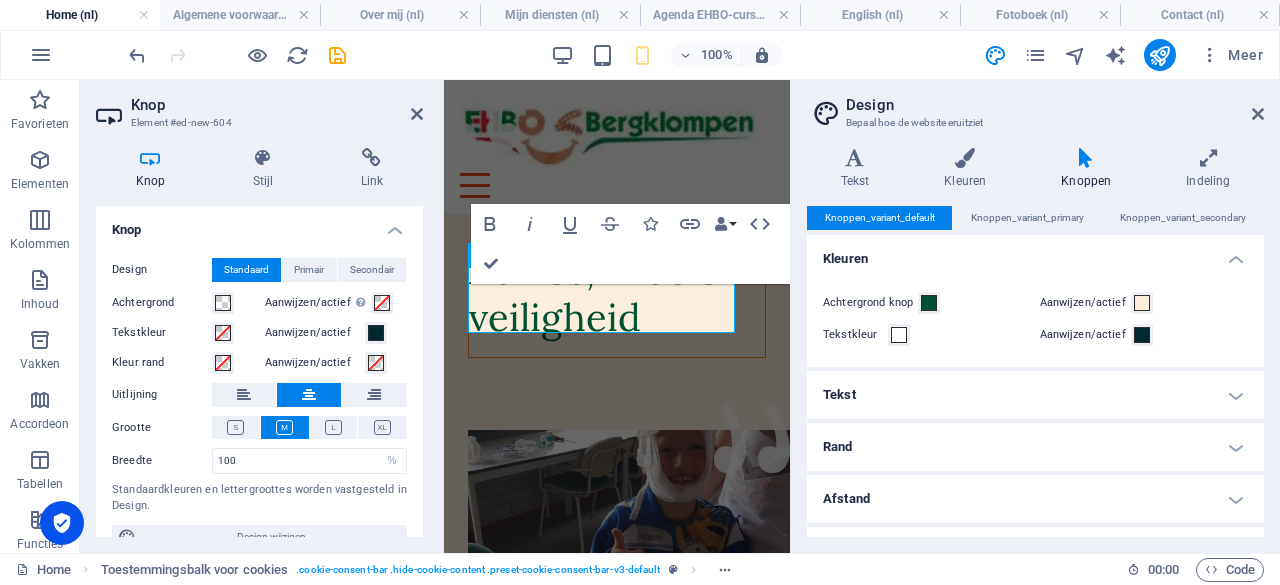 scroll, scrollTop: 26, scrollLeft: 0, axis: vertical 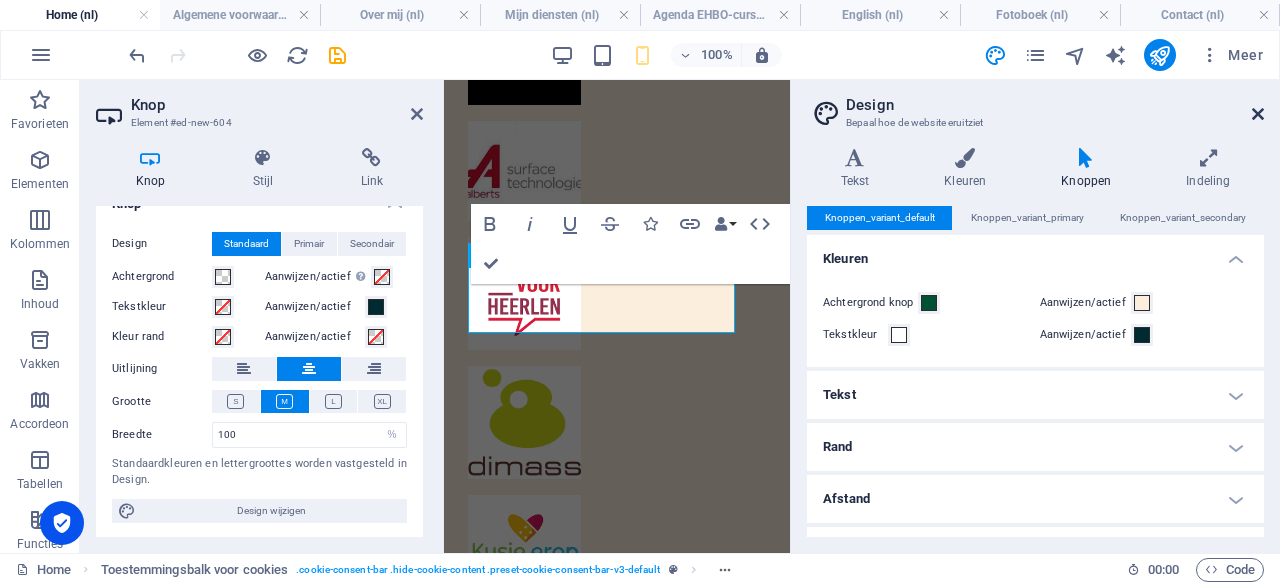 click at bounding box center [1258, 114] 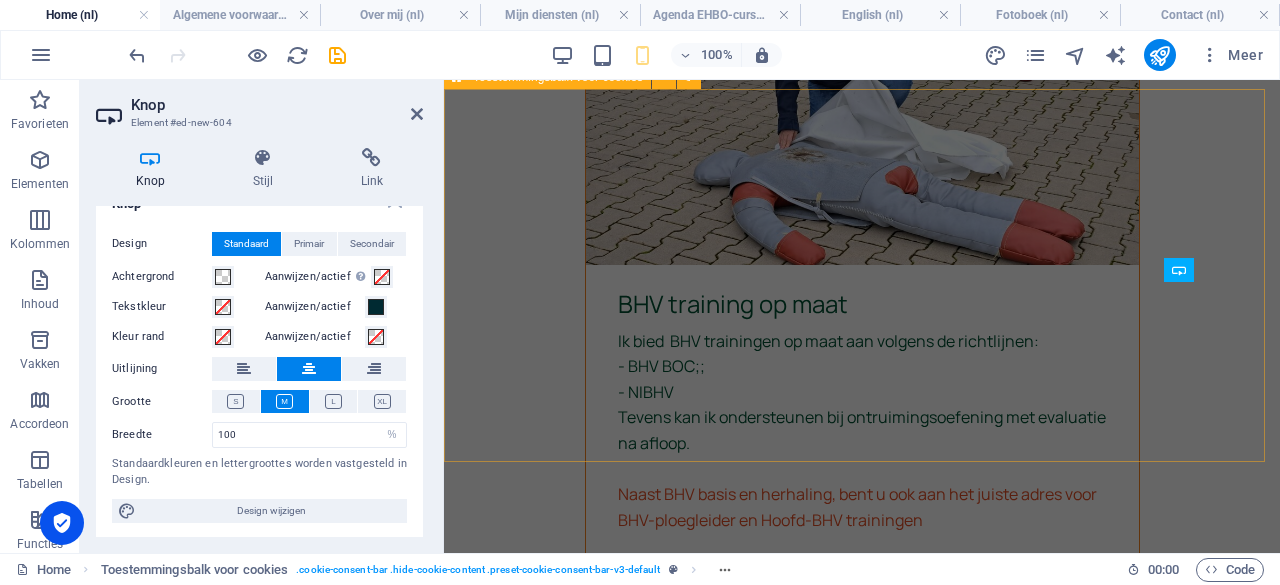 scroll, scrollTop: 4652, scrollLeft: 0, axis: vertical 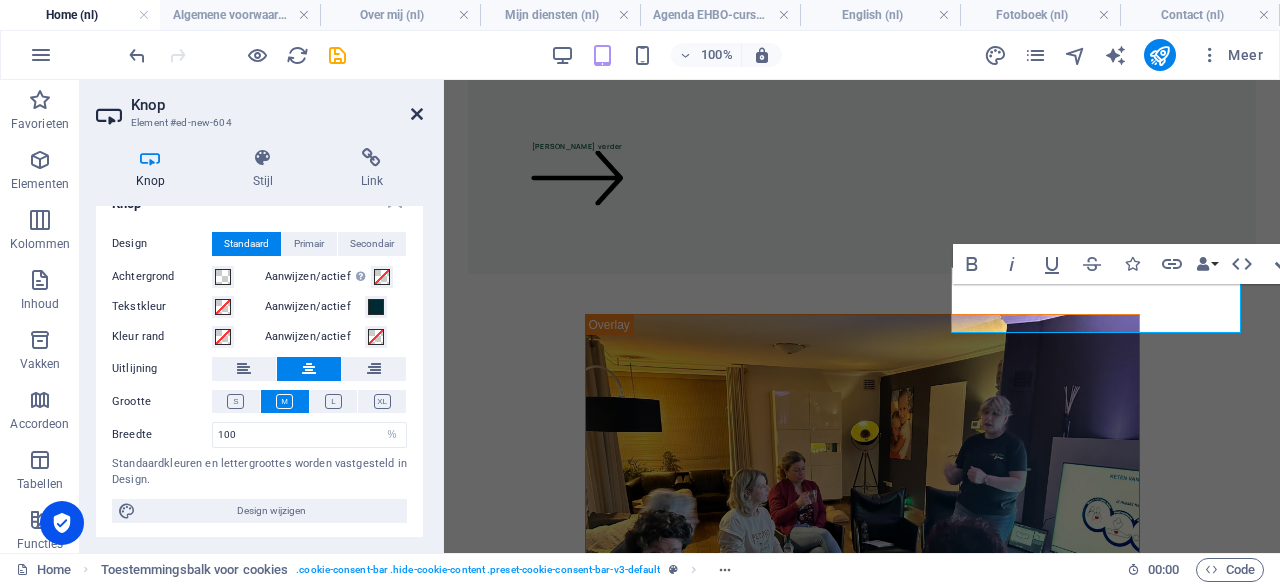click at bounding box center [417, 114] 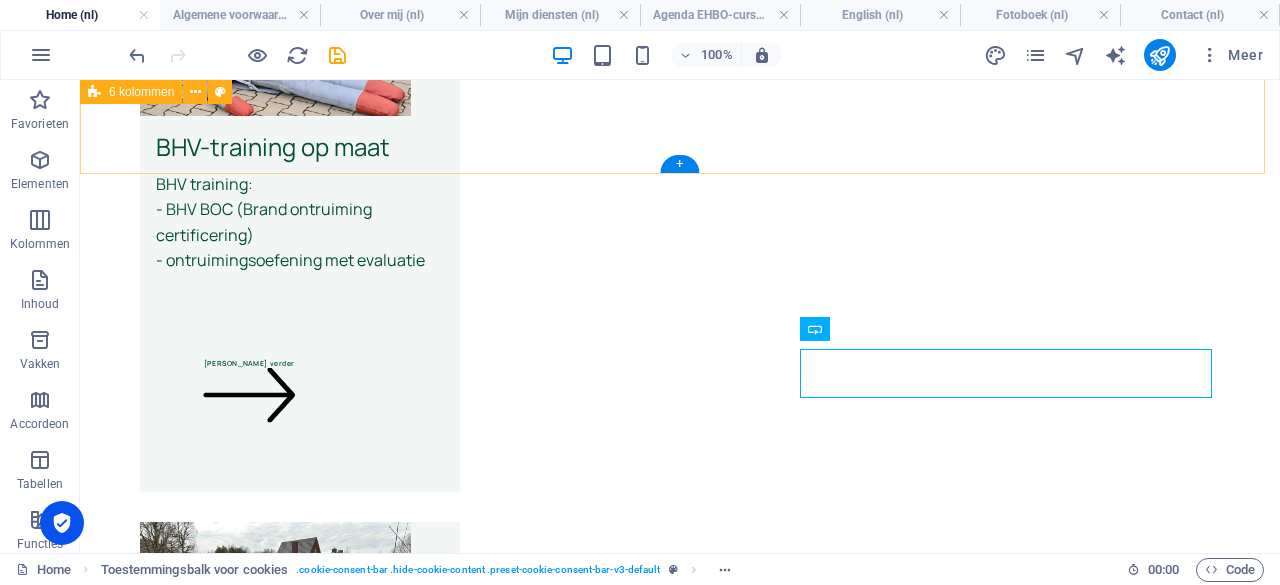 scroll, scrollTop: 4642, scrollLeft: 0, axis: vertical 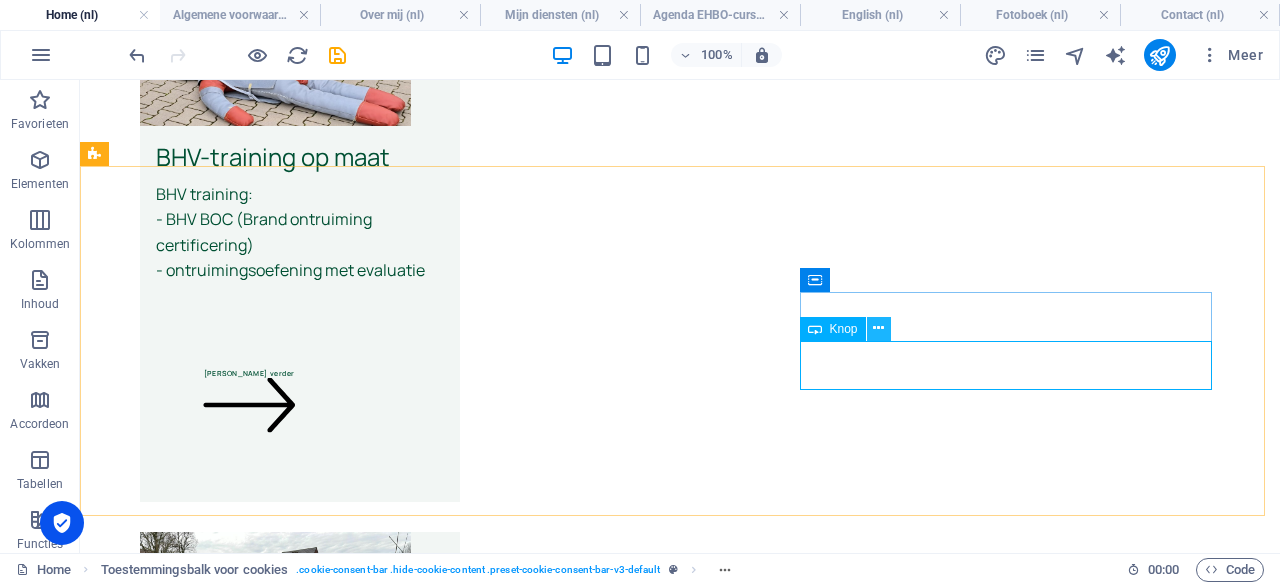 click at bounding box center (878, 328) 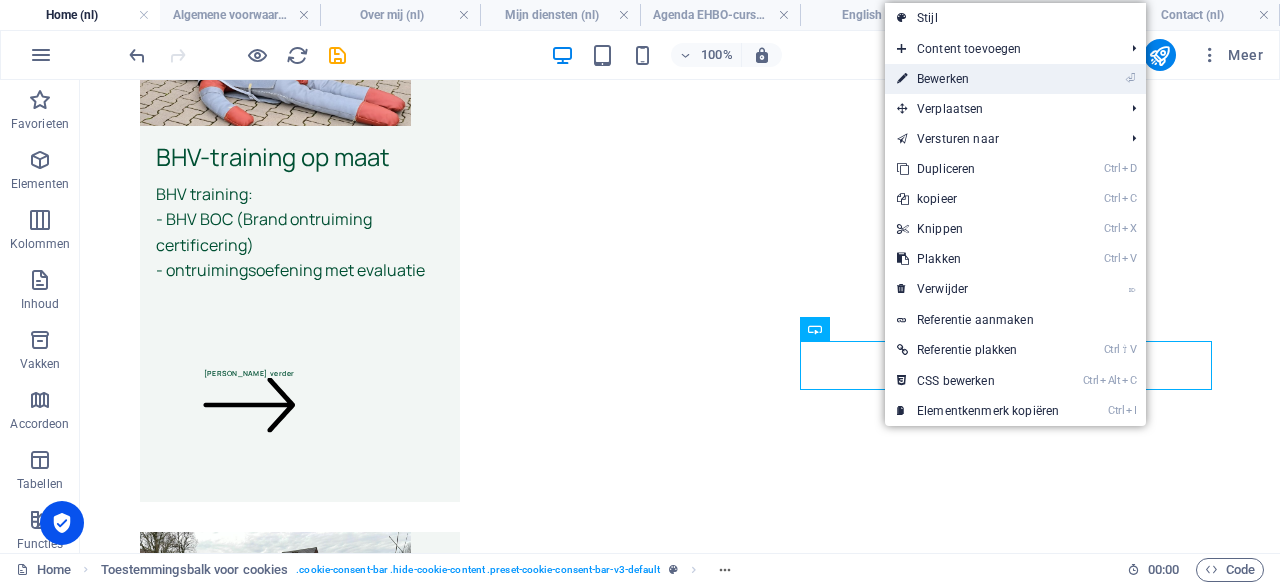 click on "⏎  Bewerken" at bounding box center [978, 79] 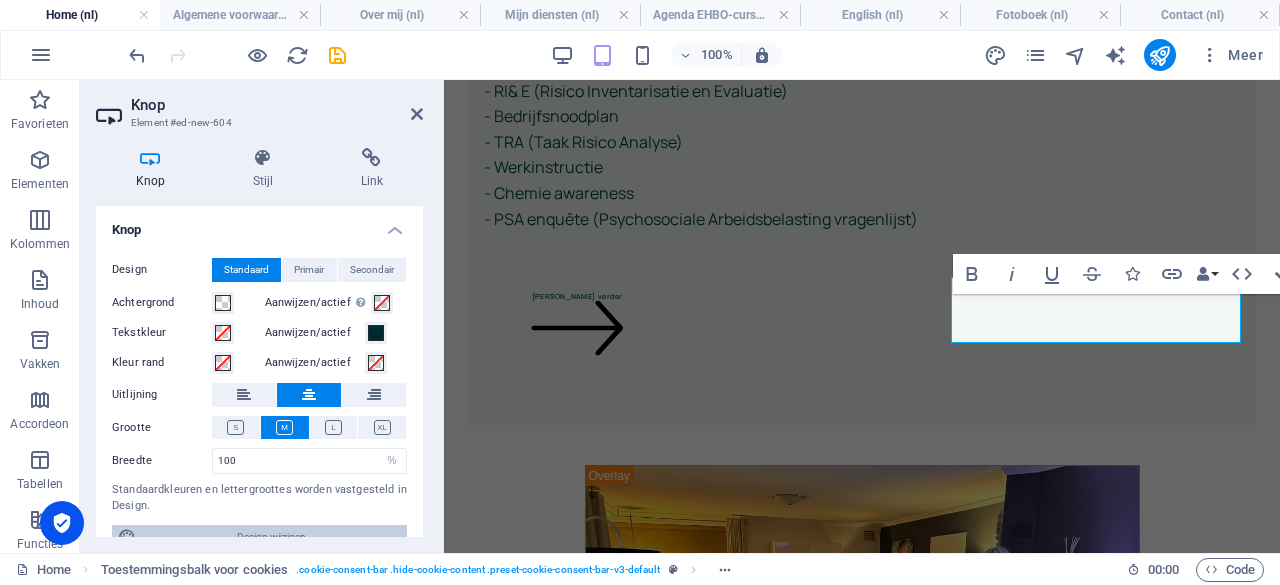 click on "Design wijzigen" at bounding box center (271, 537) 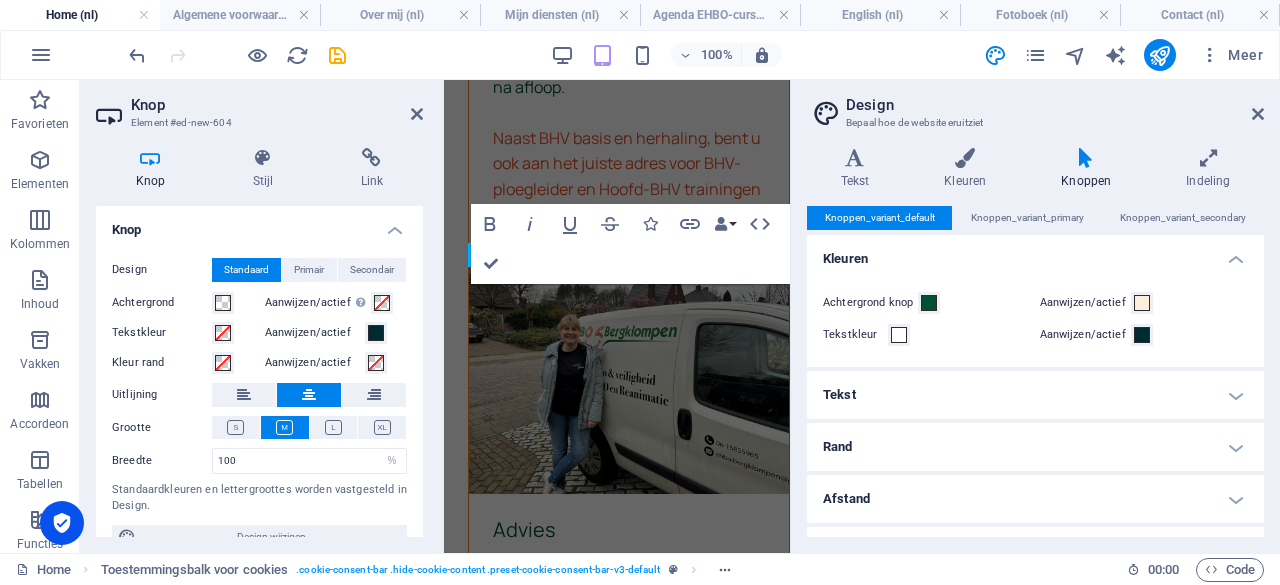 scroll, scrollTop: 5920, scrollLeft: 0, axis: vertical 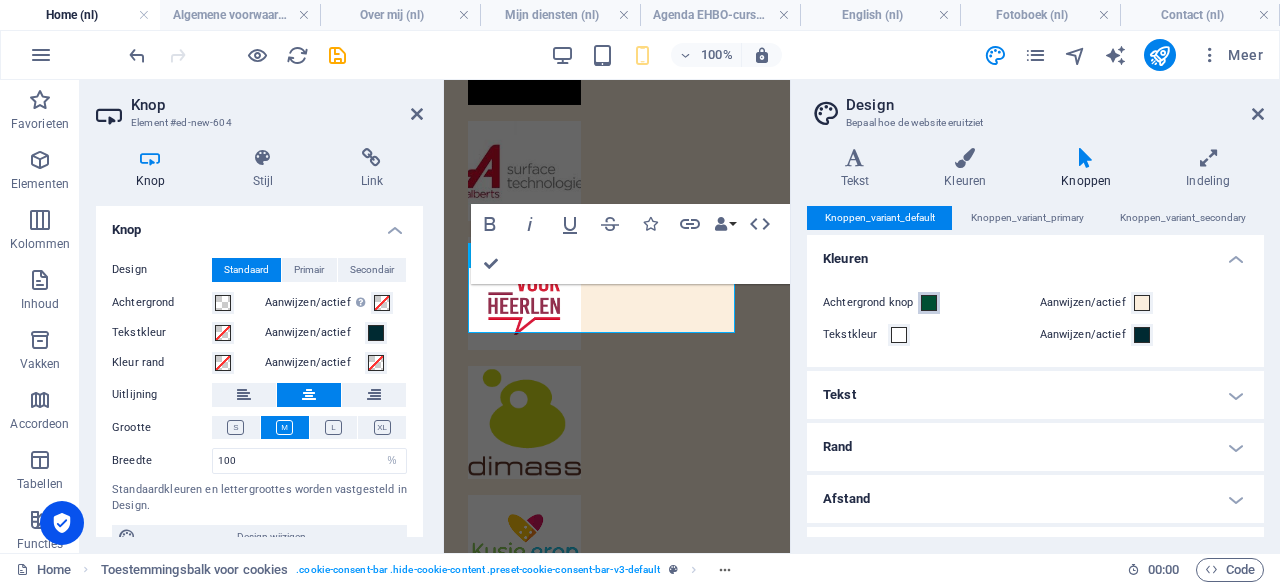 click at bounding box center [929, 303] 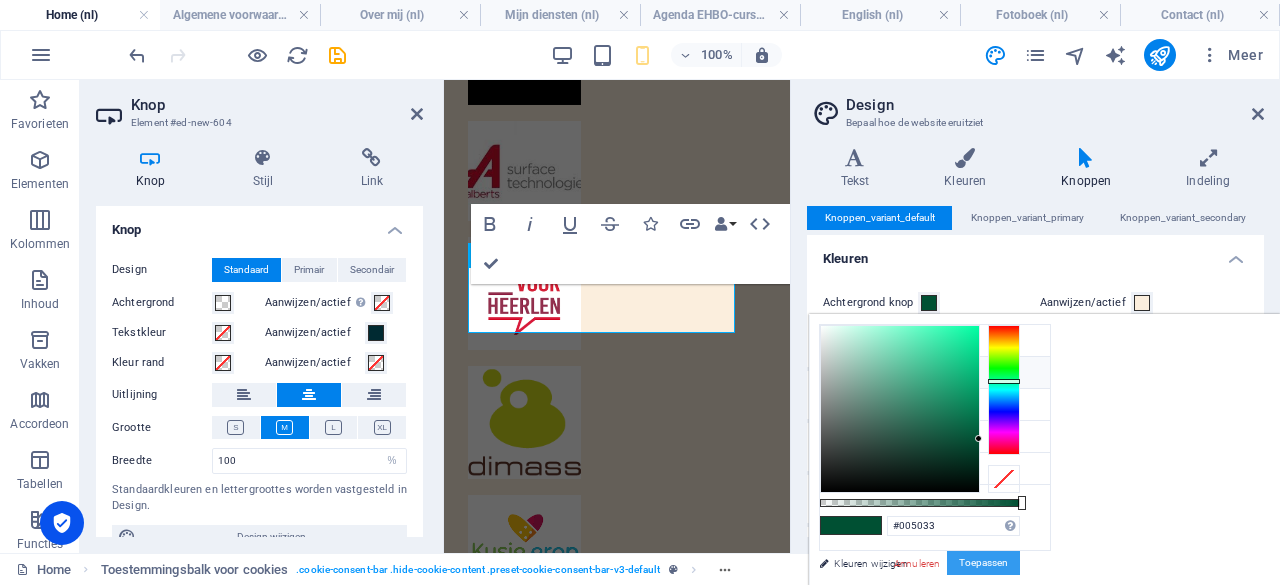 click on "Toepassen" at bounding box center (983, 563) 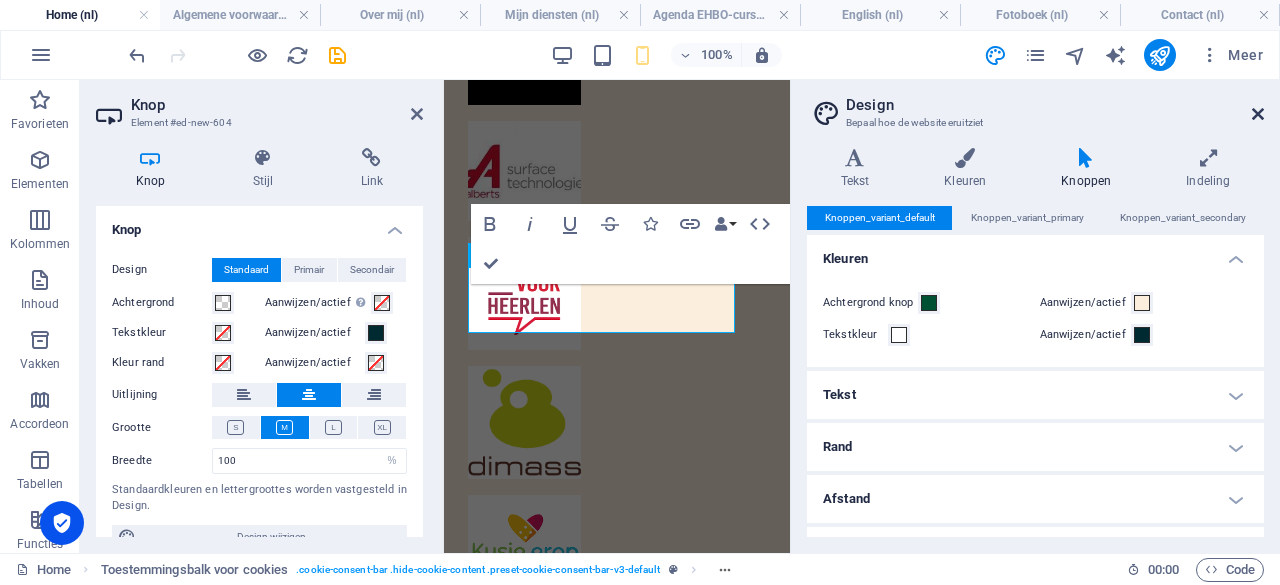 click at bounding box center [1258, 114] 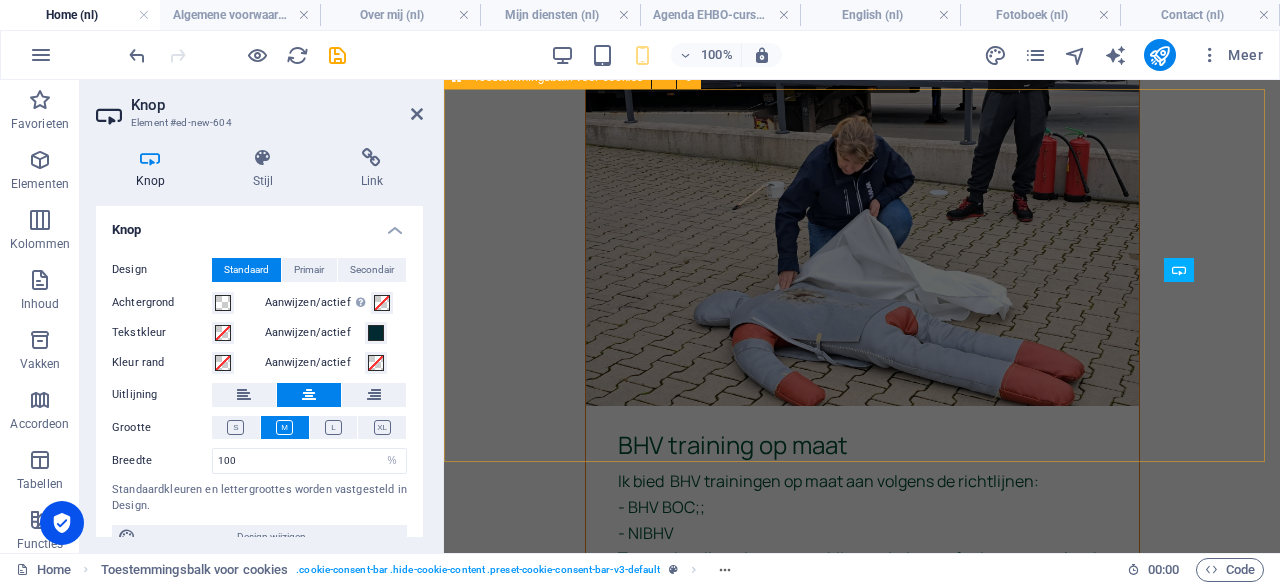 scroll, scrollTop: 4652, scrollLeft: 0, axis: vertical 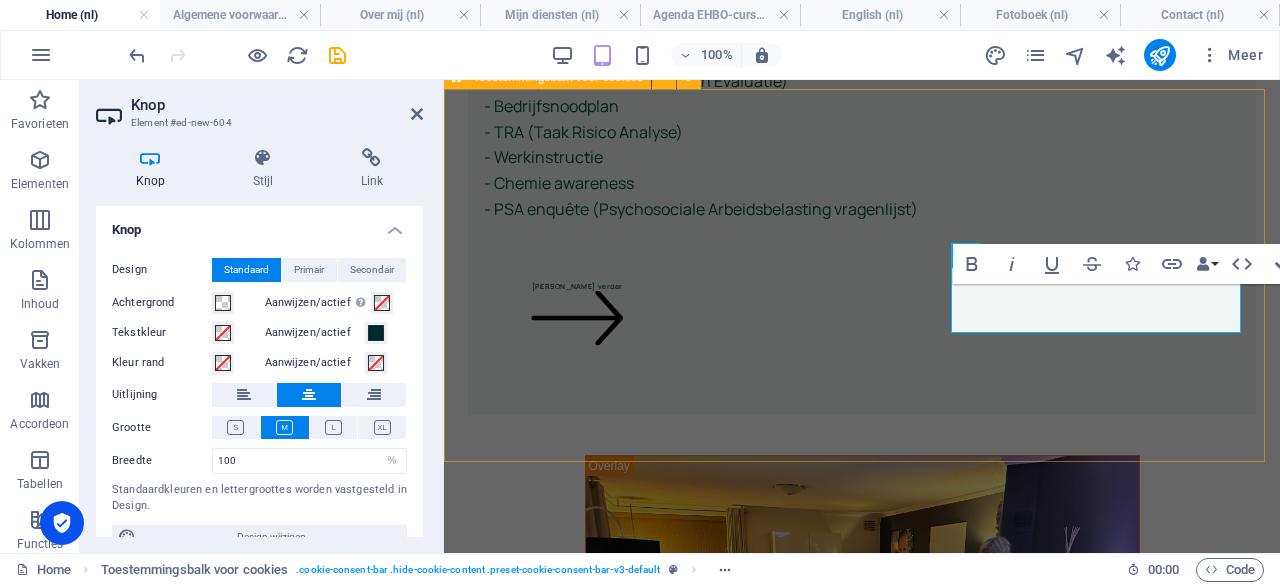 click on "Akkoord gaan met de gegevensbescherming Deze site maakt gebruik van cookies om informatie op je computer op te slaan. Door op de knop te klikken, stel je ons in staat de gebruikerservaring op onze website te verbeteren en om advertenties voor je te personaliseren. Je kunt je beslissing op elk moment wijzigen. Juridische mededeling  |  Privacybeleid Ja, ik ga akkoord Alle gebruik van gegevens afwijzen" at bounding box center [862, 4192] 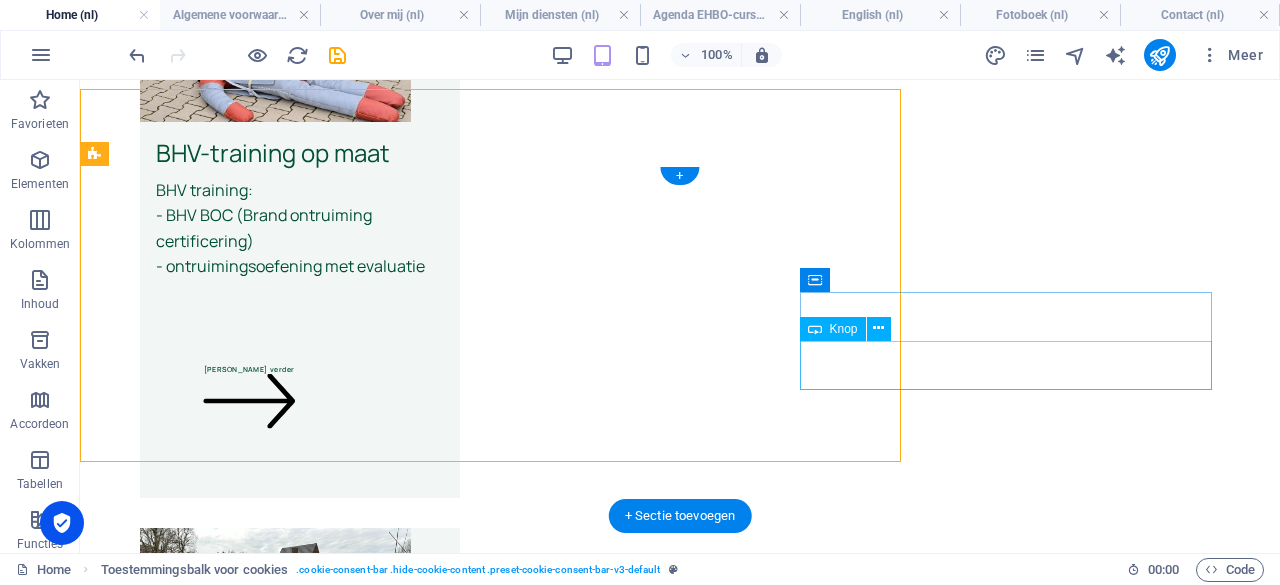 scroll, scrollTop: 4642, scrollLeft: 0, axis: vertical 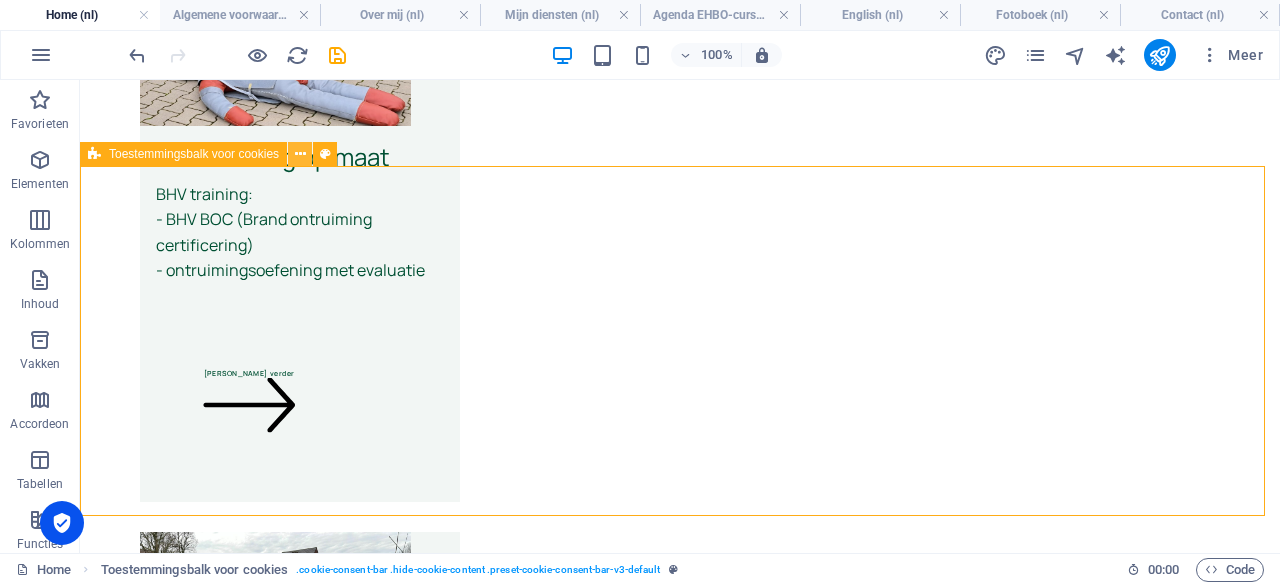 click at bounding box center [300, 154] 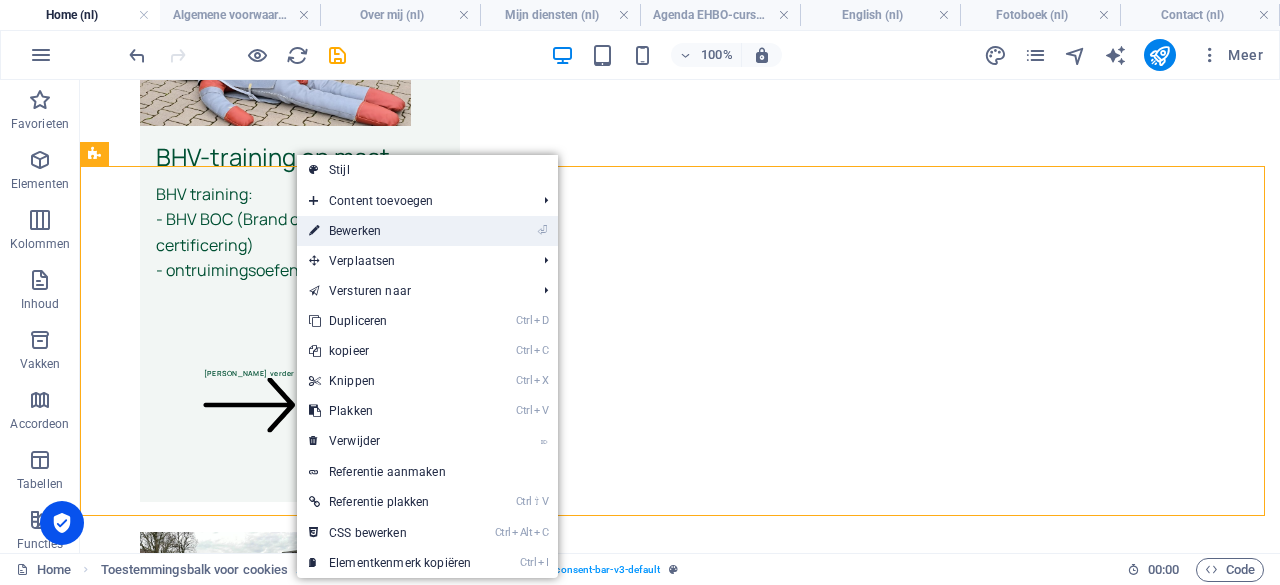 click on "⏎  Bewerken" at bounding box center [390, 231] 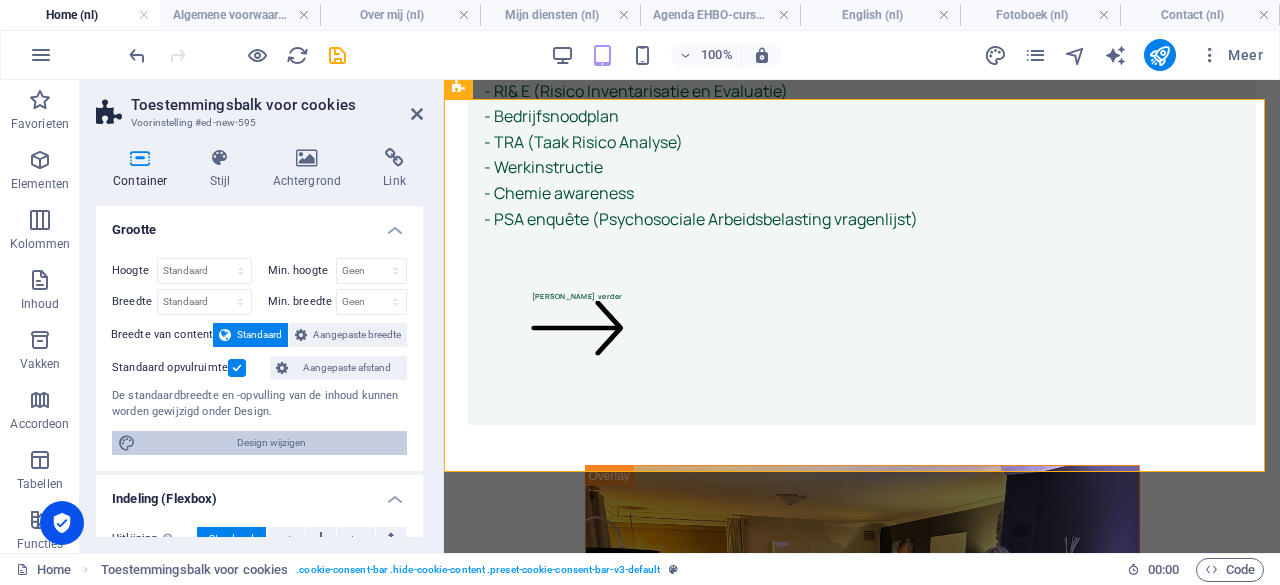 click on "Design wijzigen" at bounding box center [271, 443] 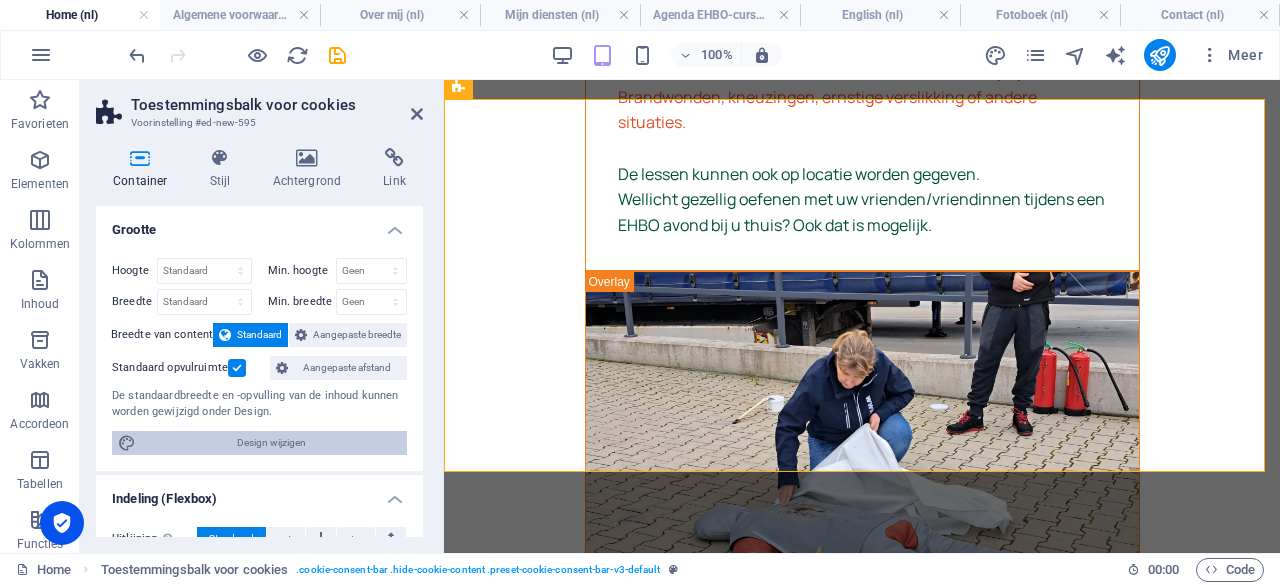 select on "rem" 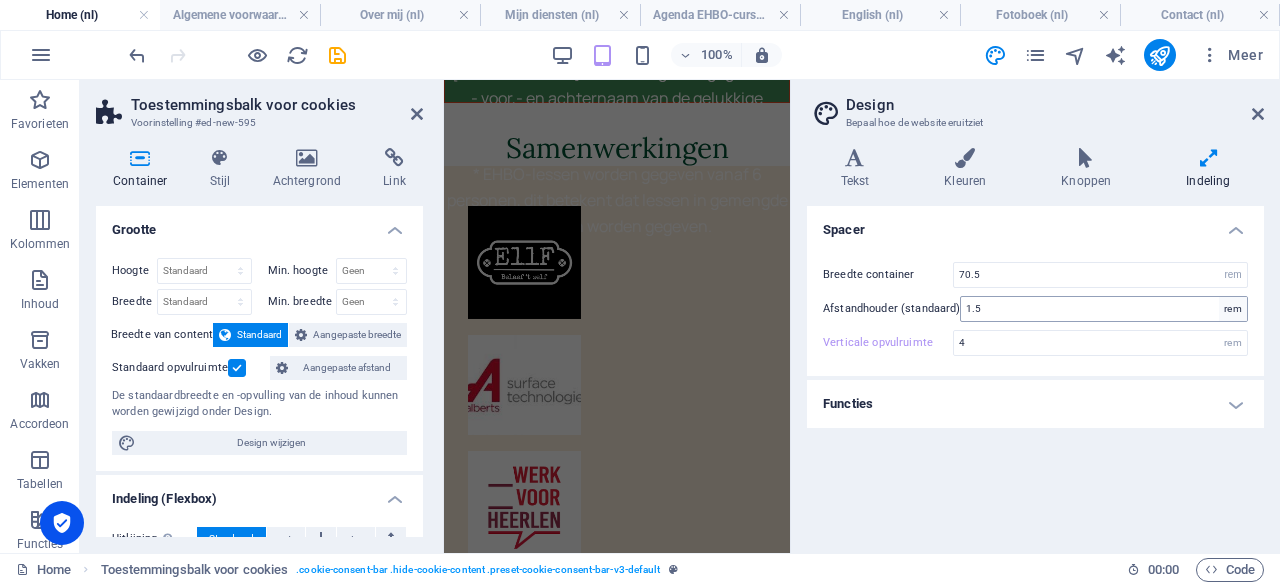 type on "2.5" 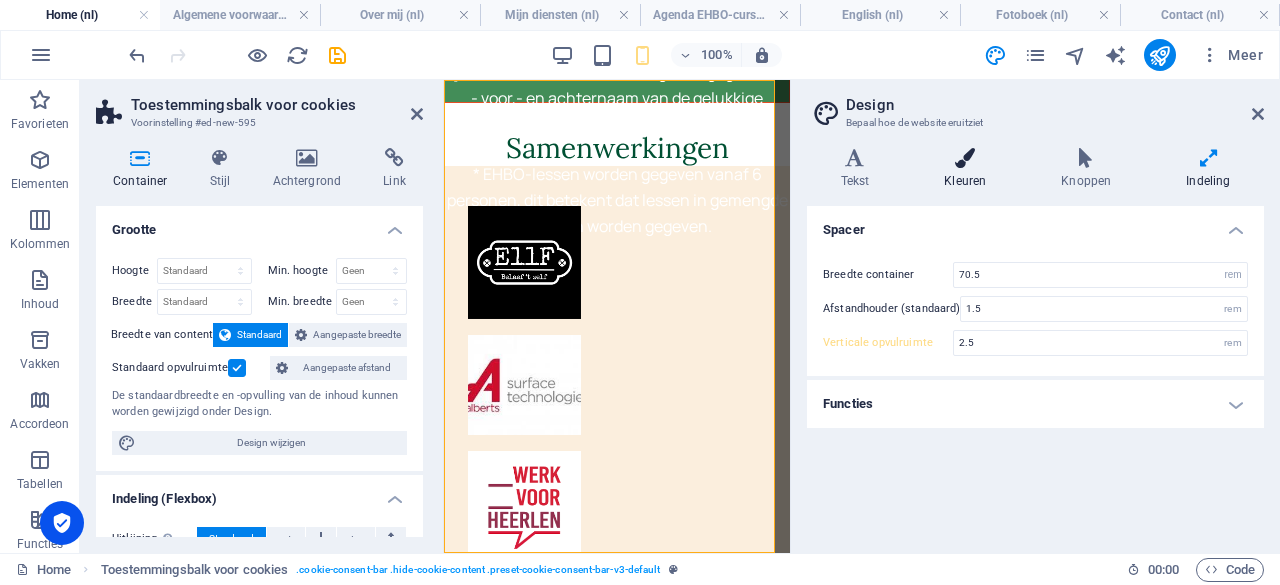 click at bounding box center [965, 158] 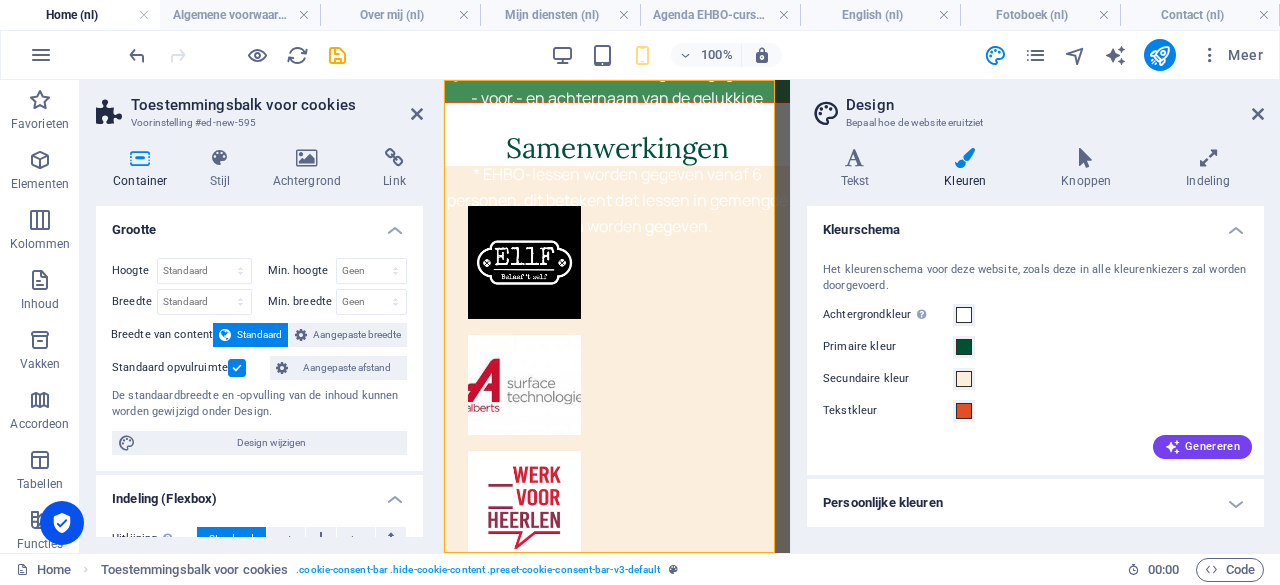 click on "Persoonlijke kleuren" at bounding box center (1035, 503) 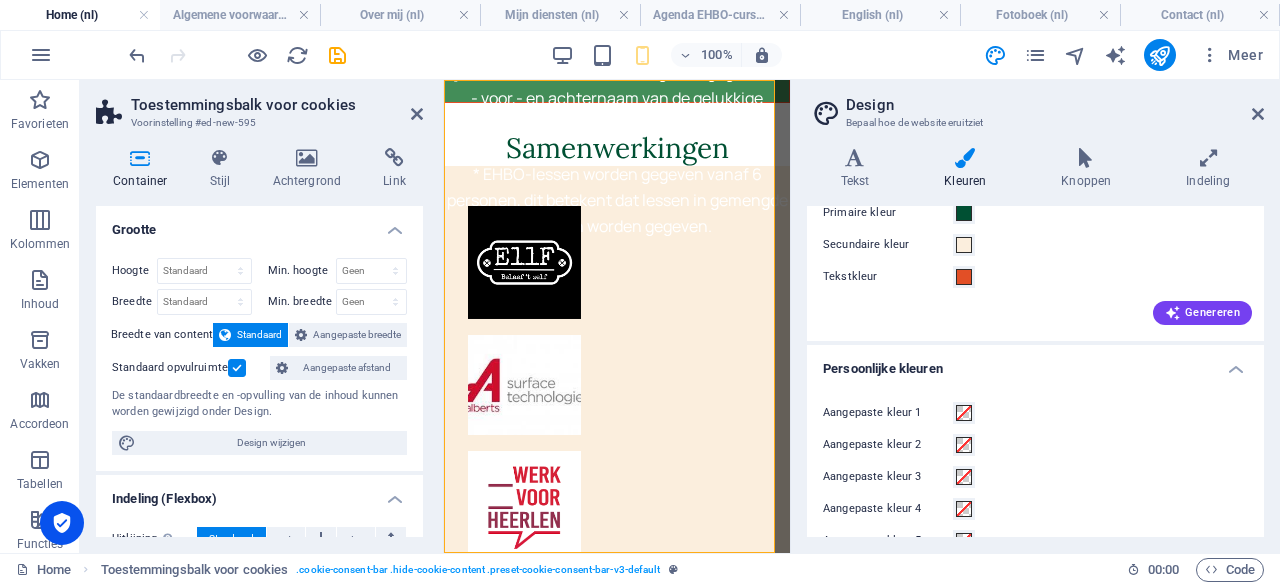 scroll, scrollTop: 169, scrollLeft: 0, axis: vertical 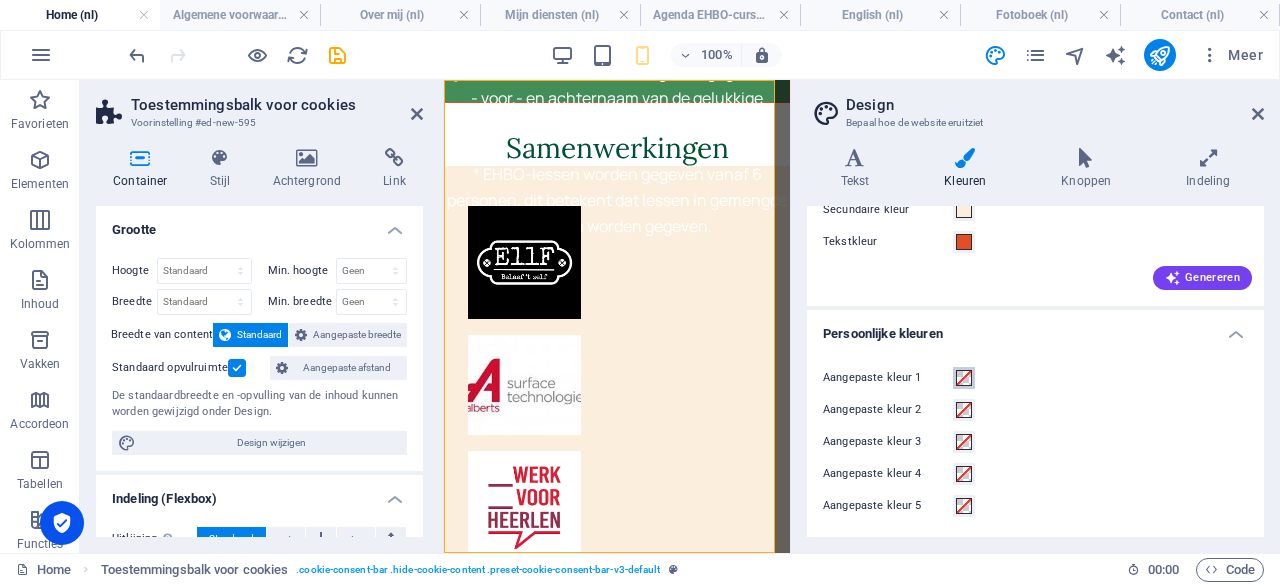 click at bounding box center (964, 378) 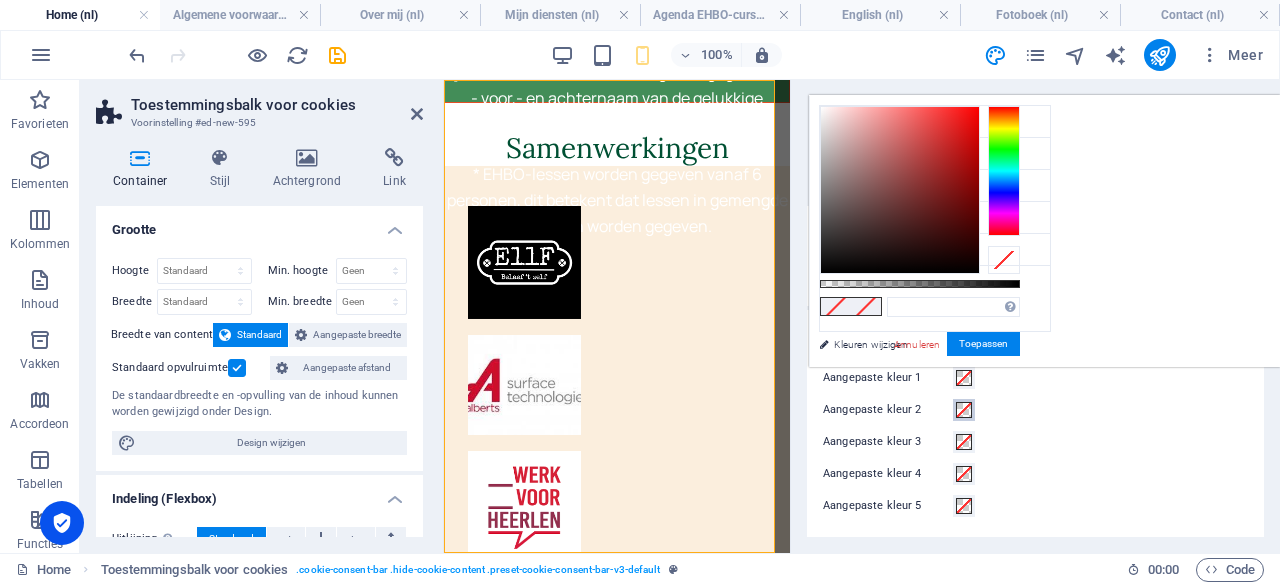 click at bounding box center [964, 410] 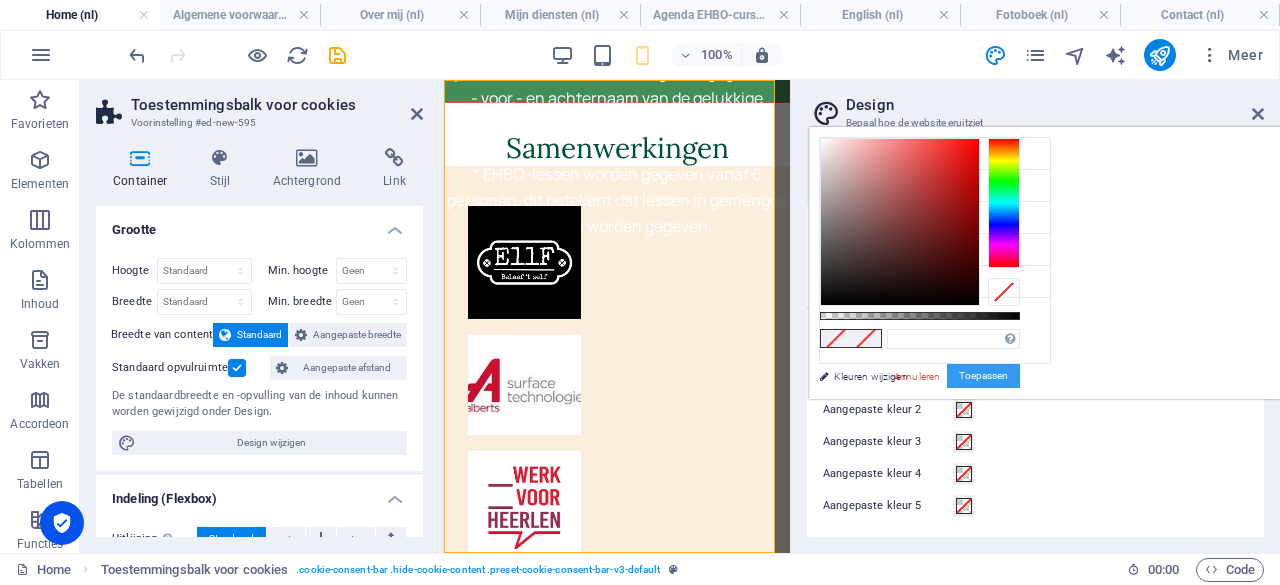 click on "Toepassen" at bounding box center [983, 376] 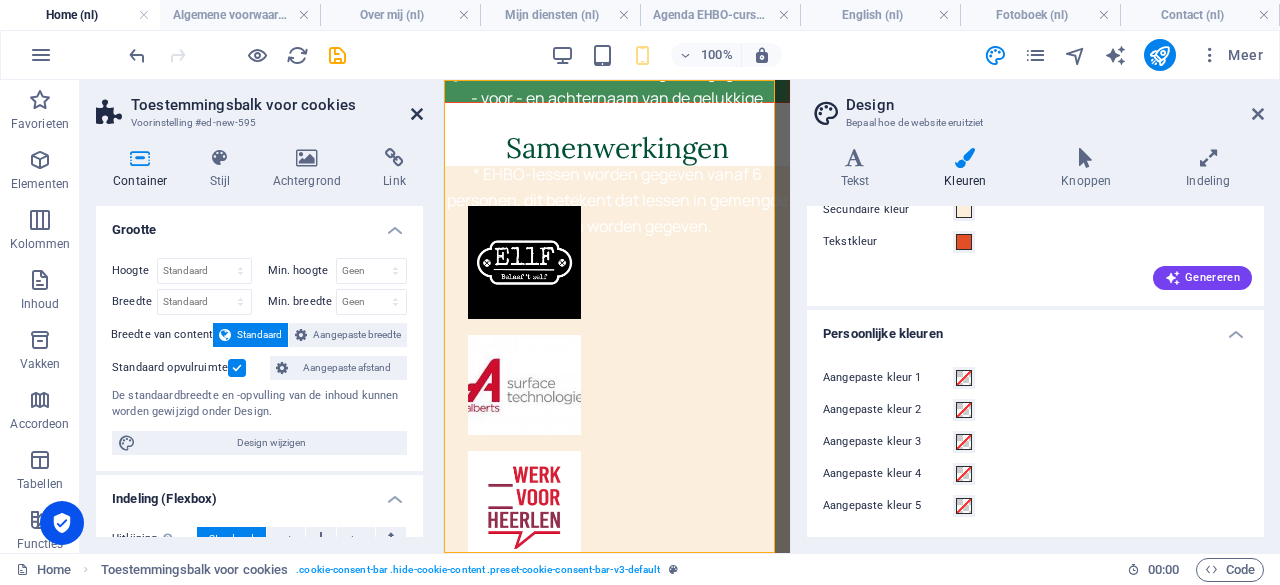 click at bounding box center (417, 114) 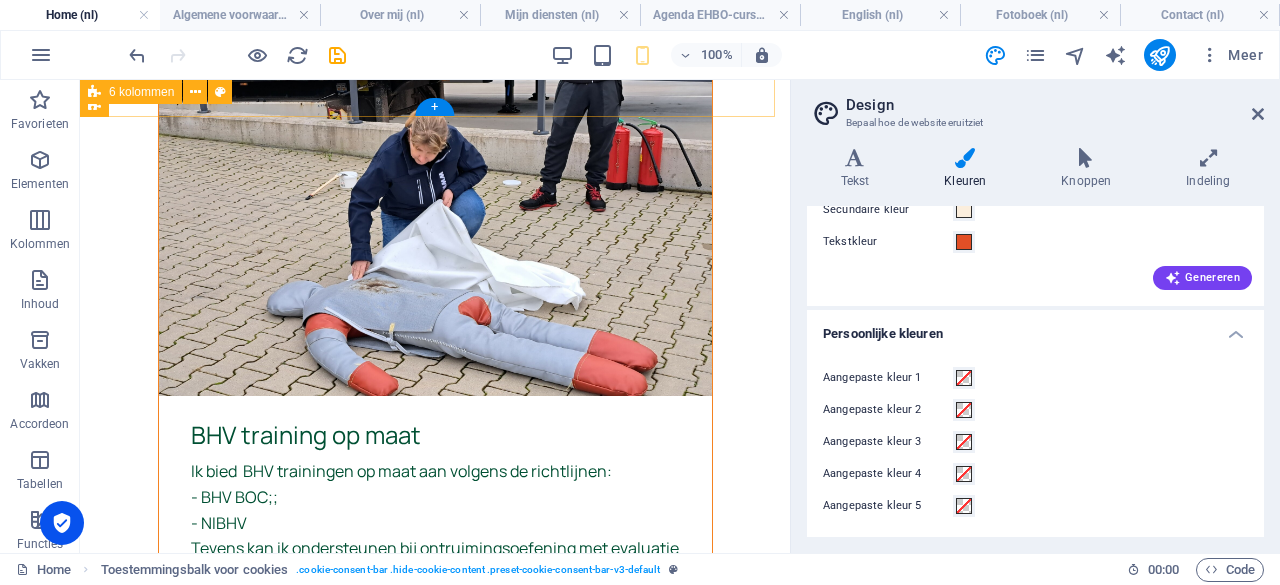 scroll, scrollTop: 4624, scrollLeft: 0, axis: vertical 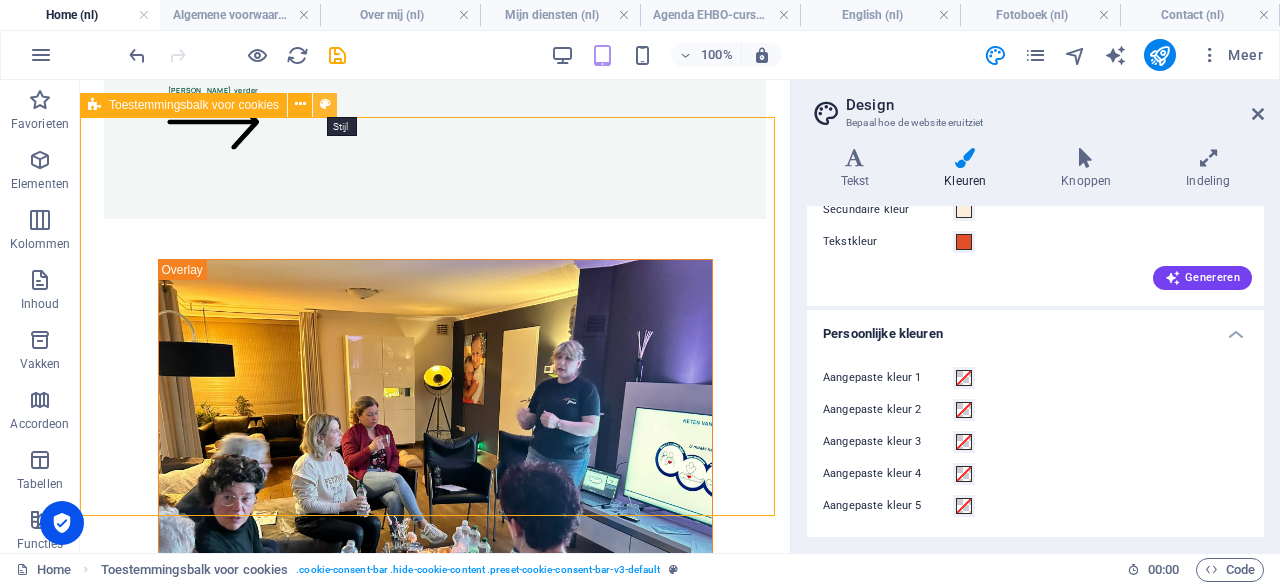 click at bounding box center (325, 104) 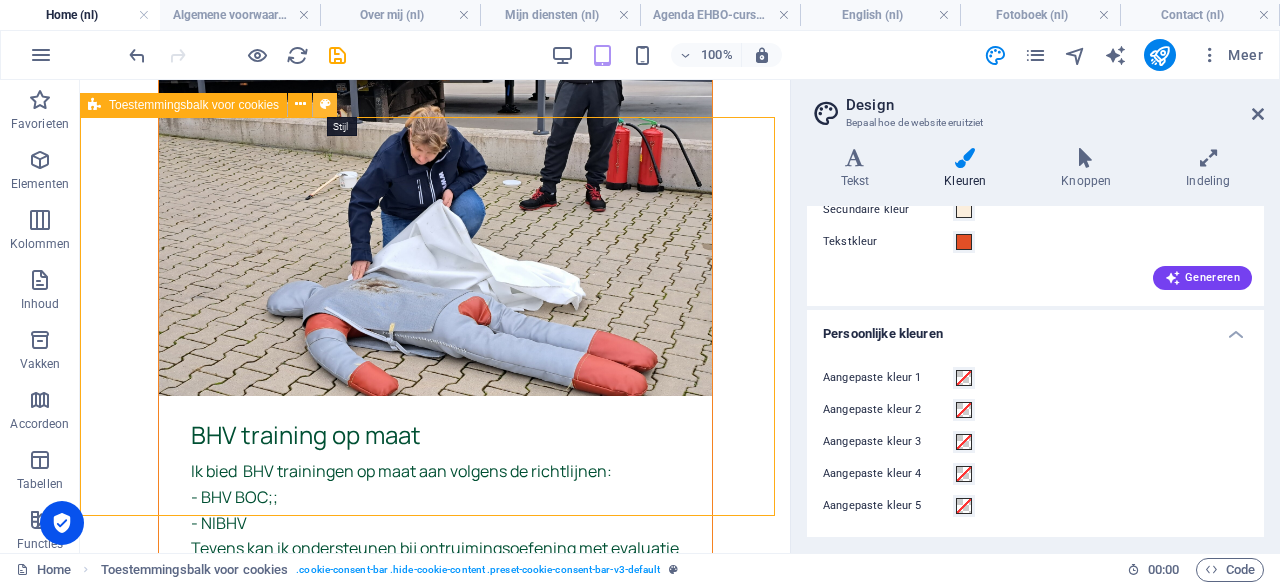 select on "rem" 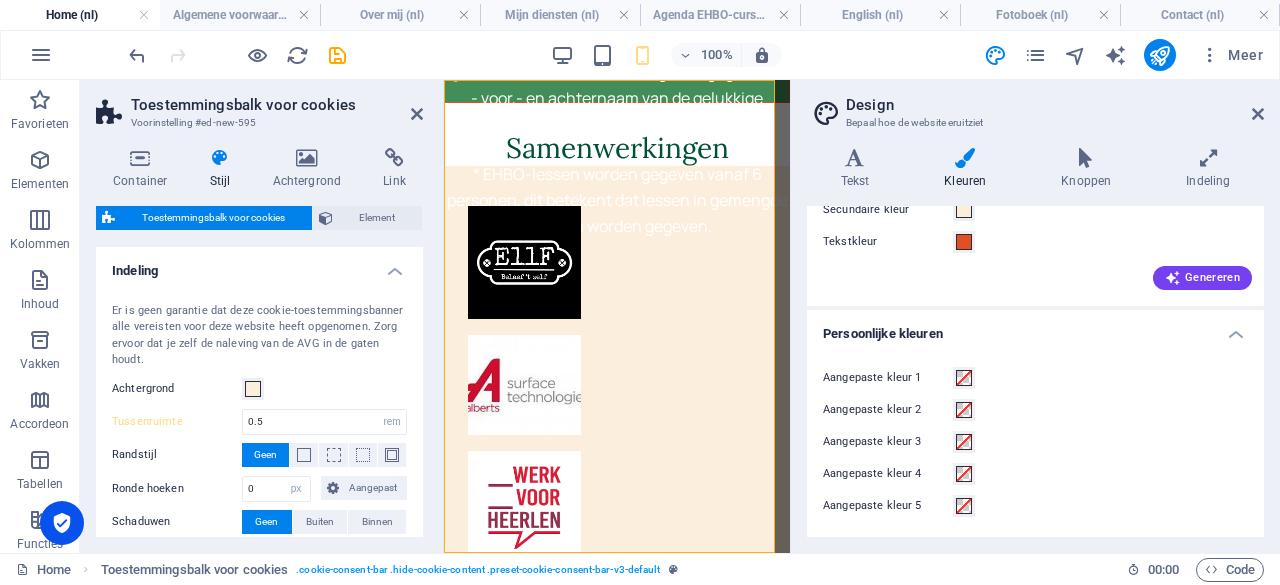 scroll, scrollTop: 0, scrollLeft: 0, axis: both 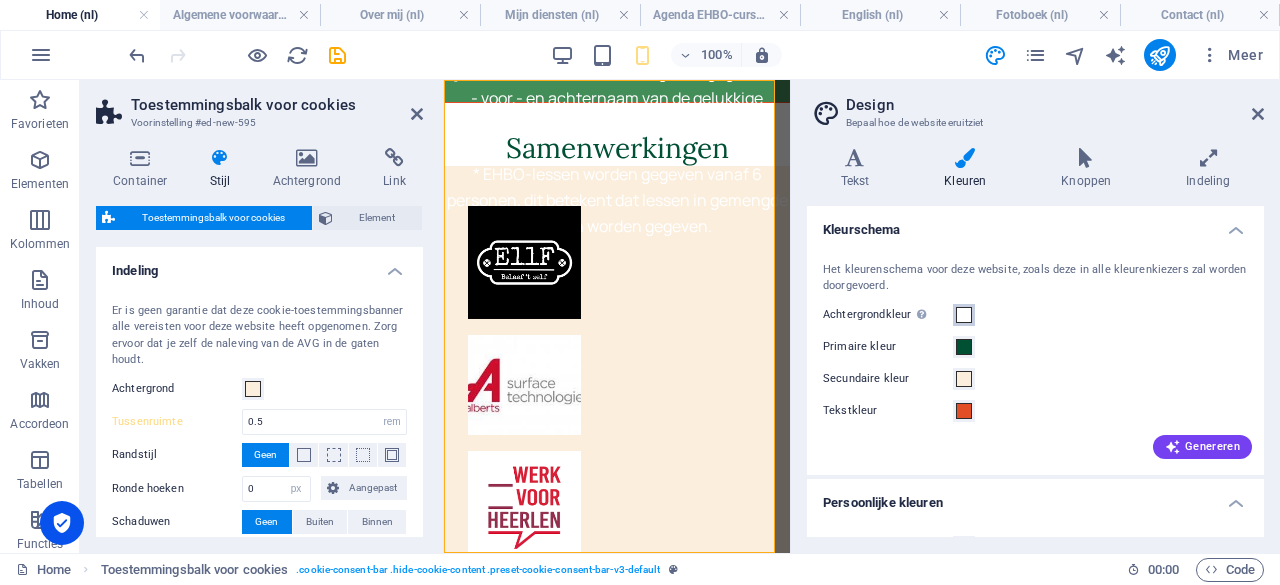 click at bounding box center (964, 315) 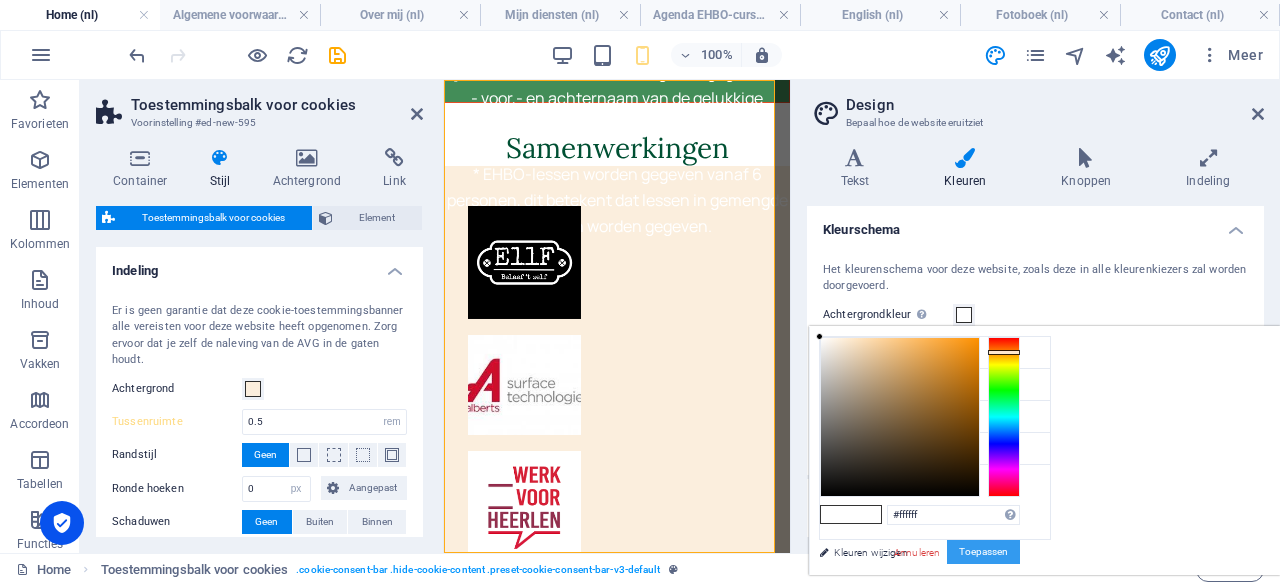 click on "Toepassen" at bounding box center (983, 552) 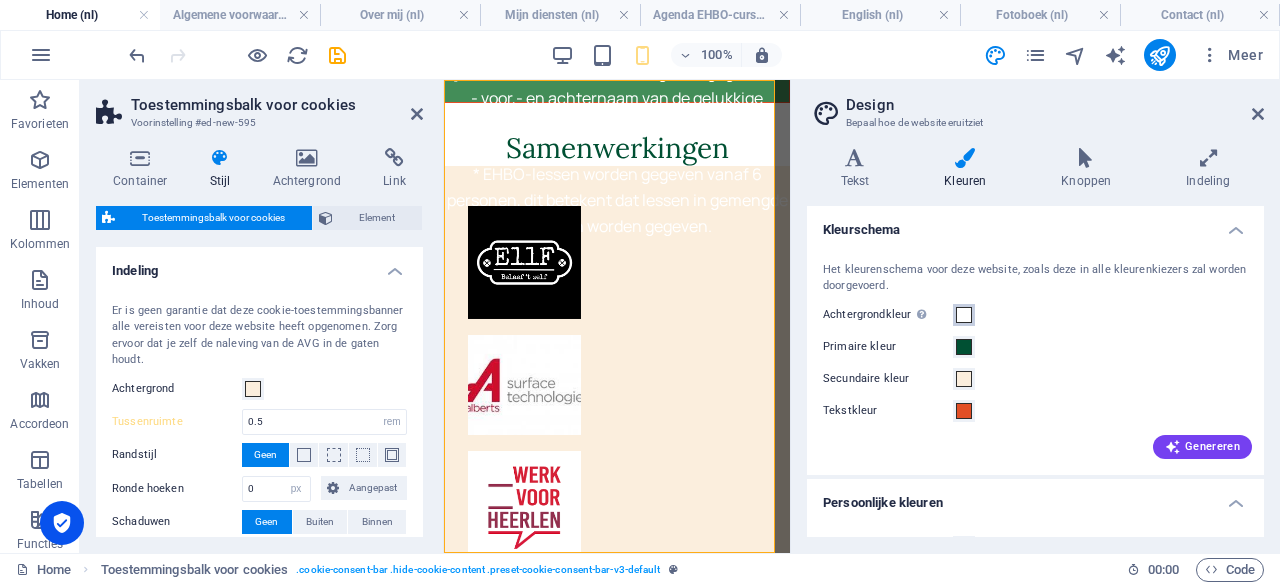 click at bounding box center [964, 315] 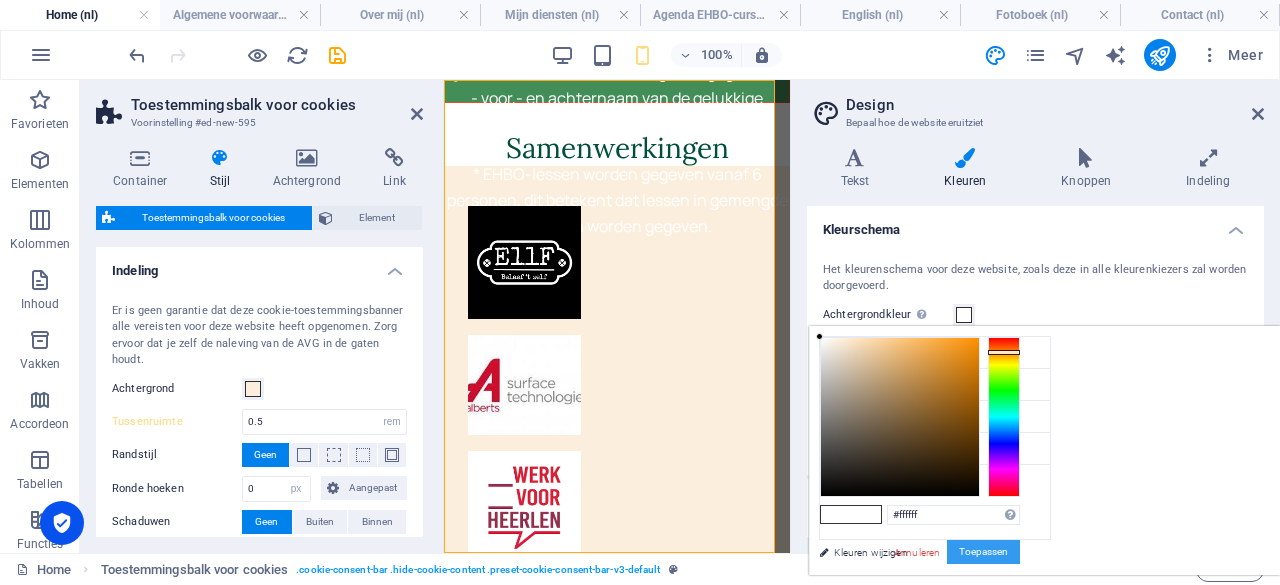 click on "Toepassen" at bounding box center (983, 552) 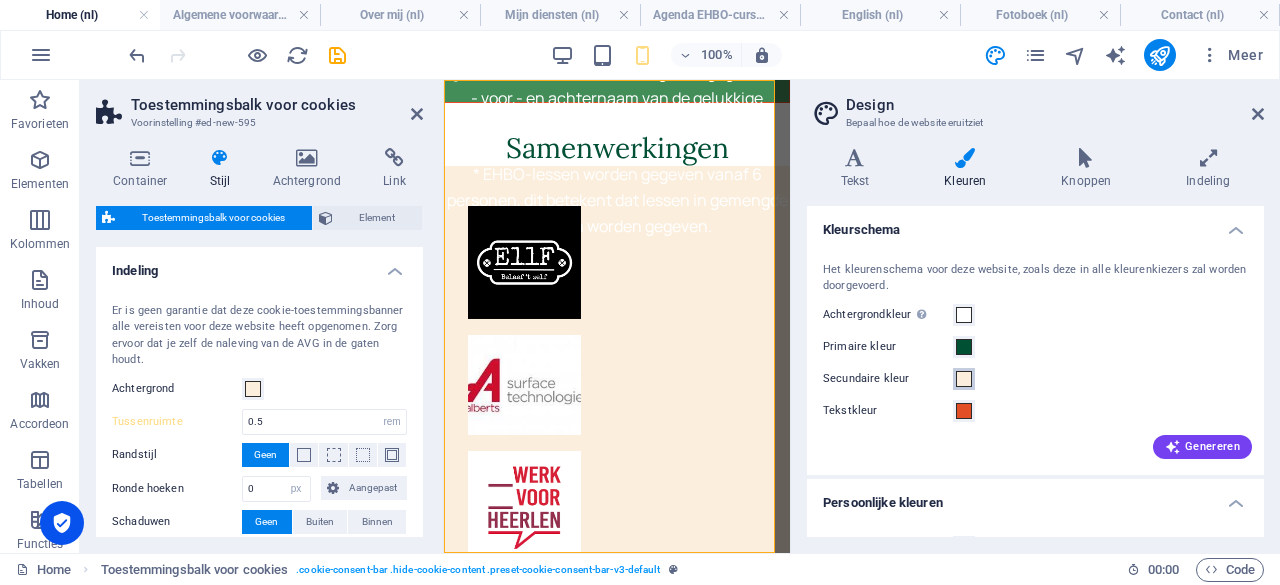 click at bounding box center [964, 379] 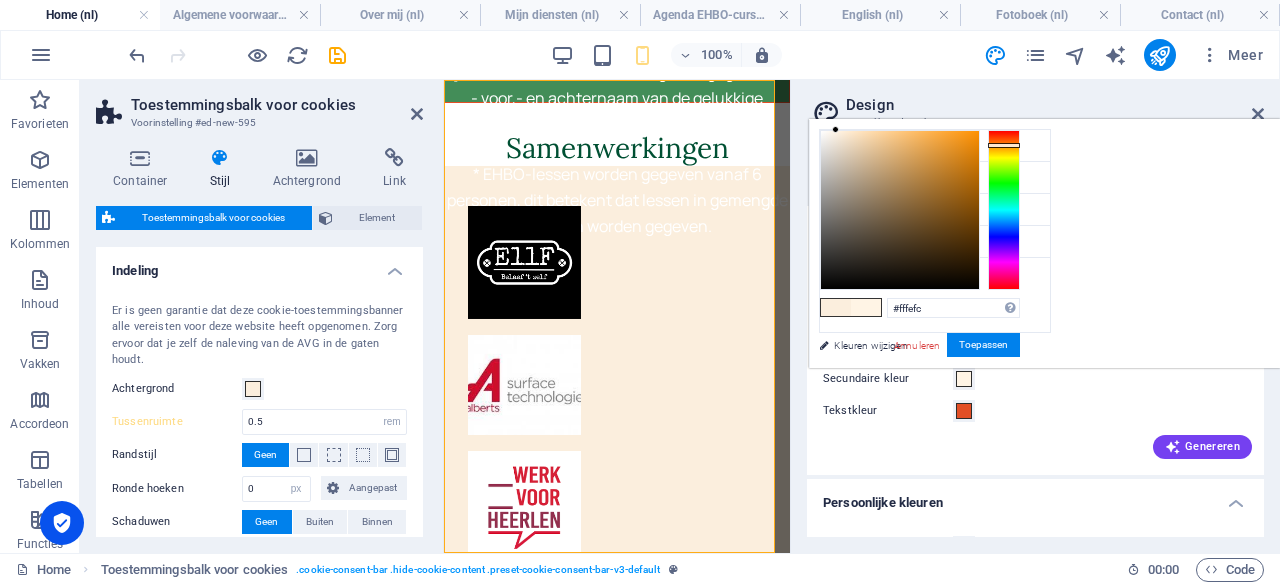 type on "#ffffff" 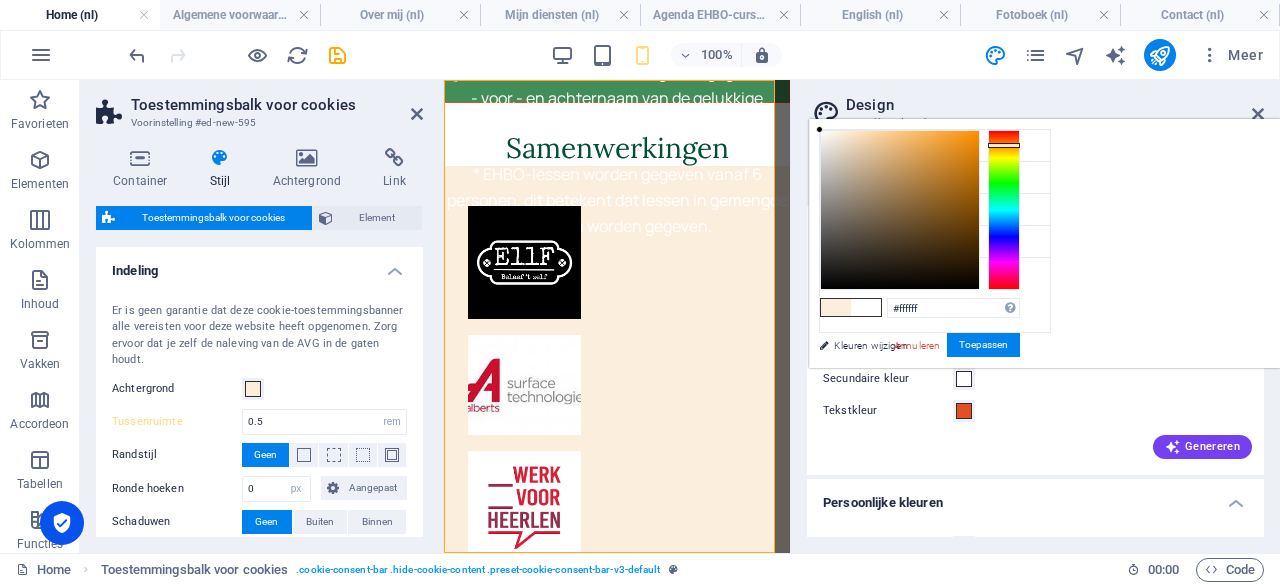 drag, startPoint x: 1086, startPoint y: 127, endPoint x: 1022, endPoint y: 127, distance: 64 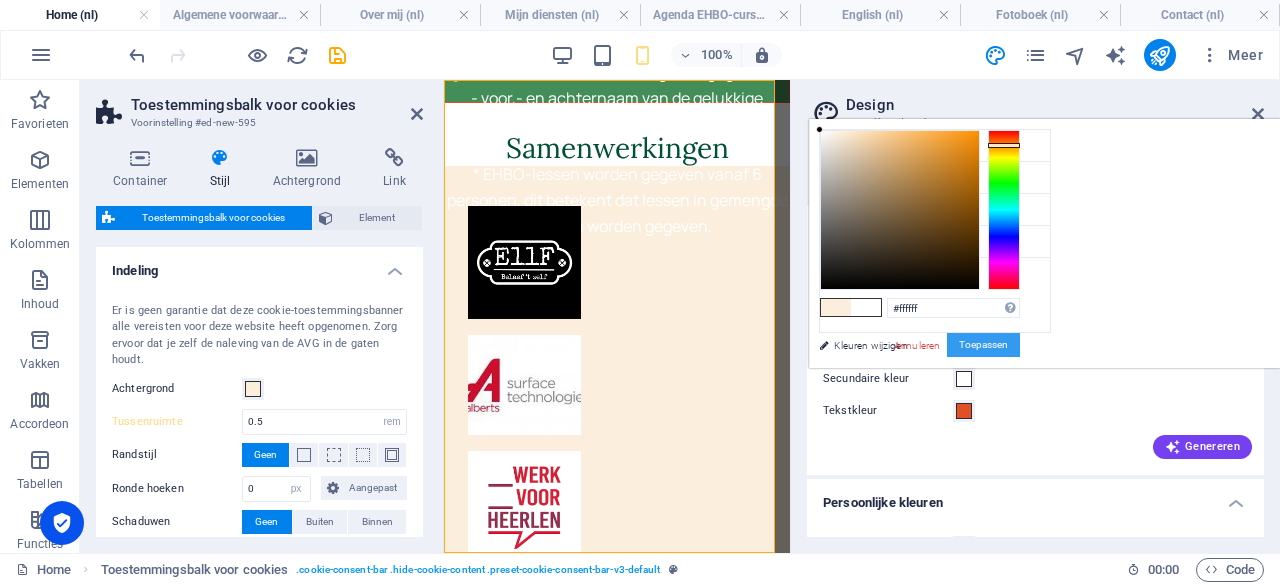 click on "Toepassen" at bounding box center (983, 345) 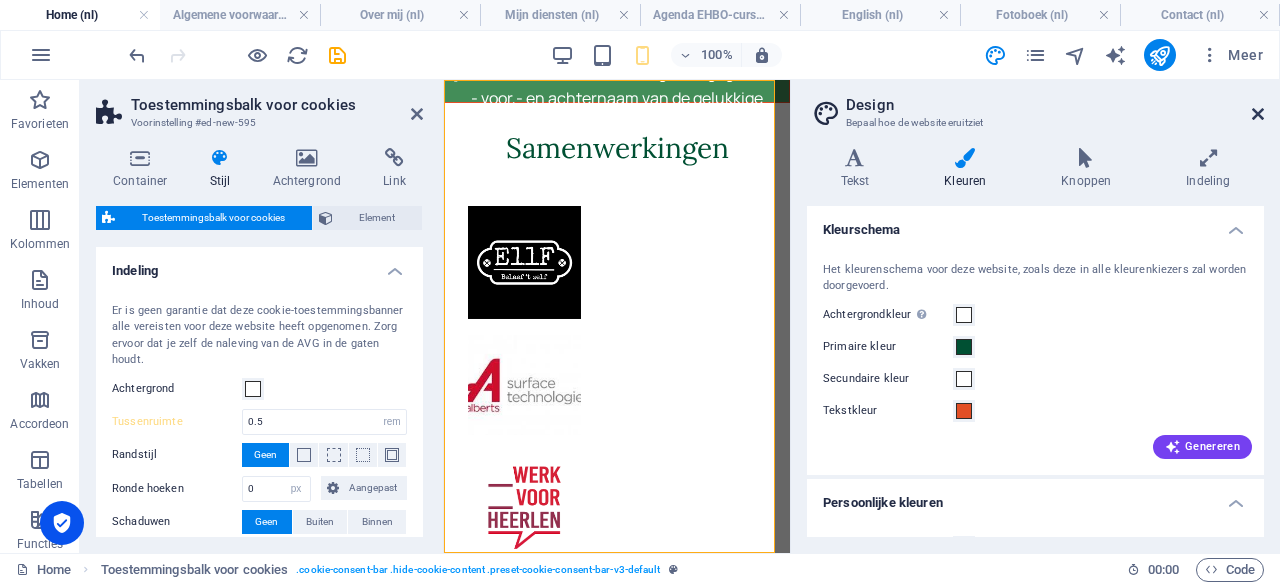 click at bounding box center (1258, 114) 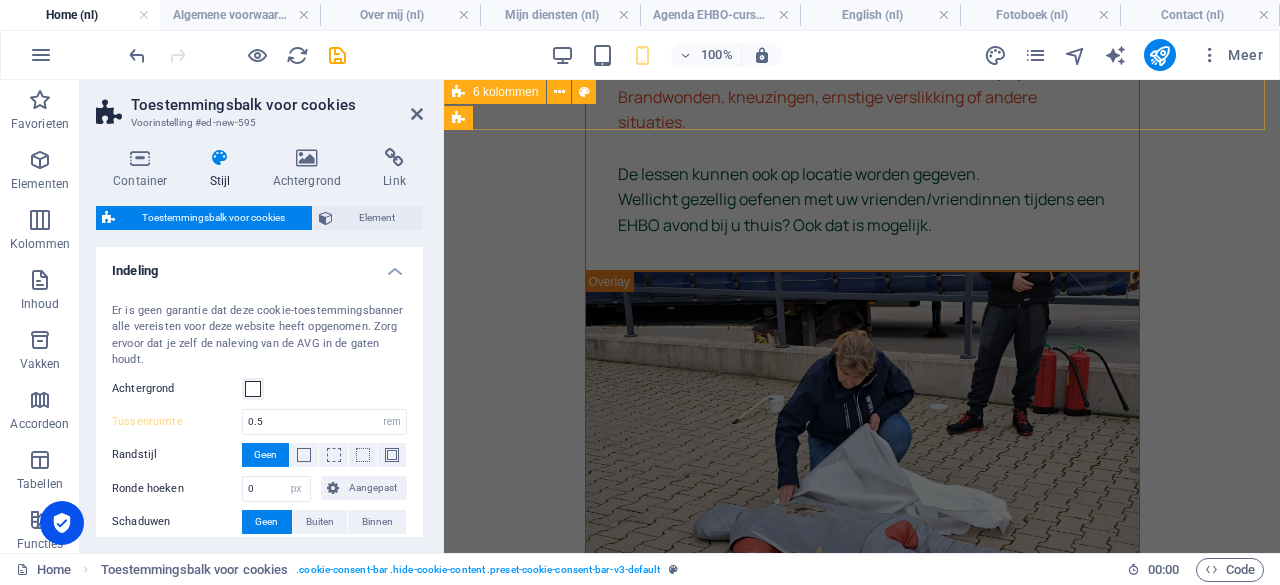 scroll, scrollTop: 4611, scrollLeft: 0, axis: vertical 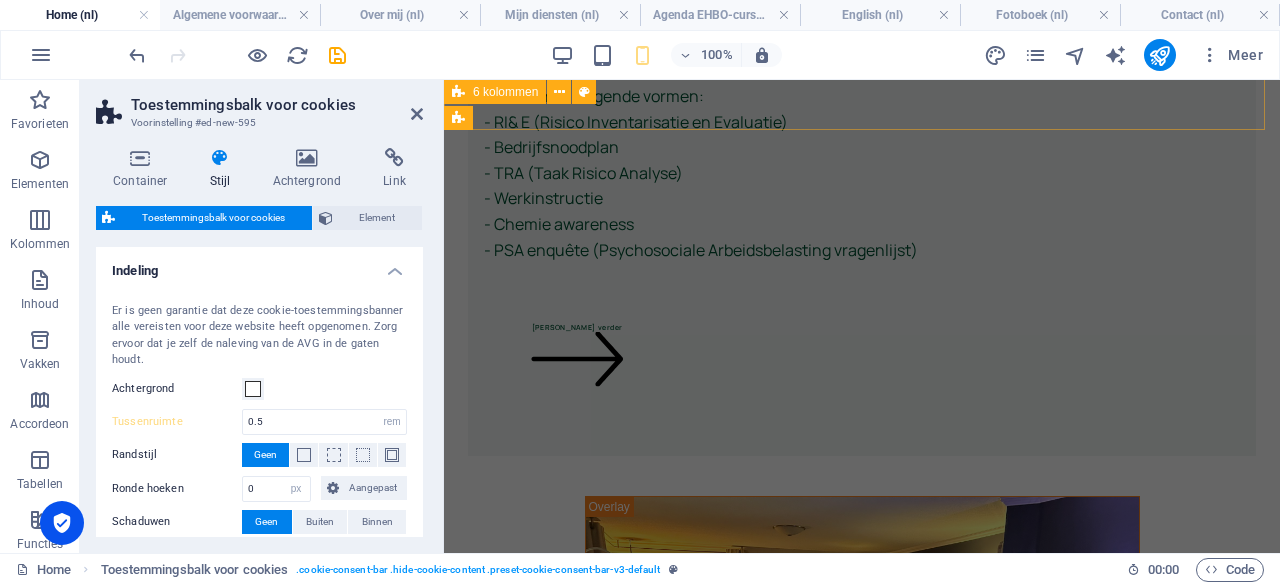 type on "2" 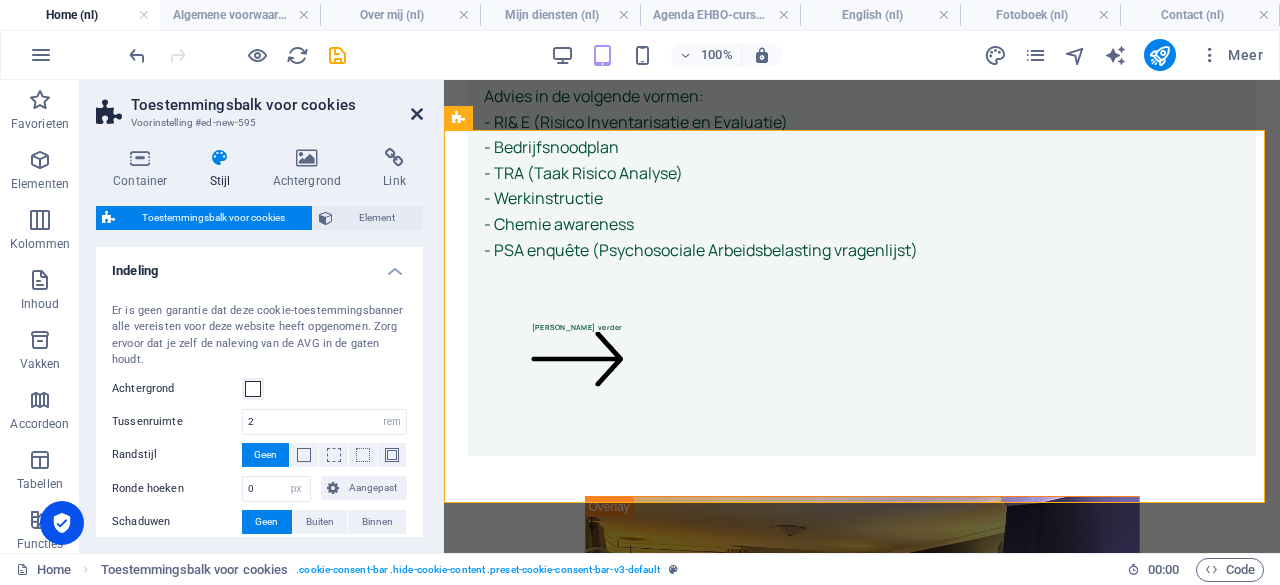 click at bounding box center [417, 114] 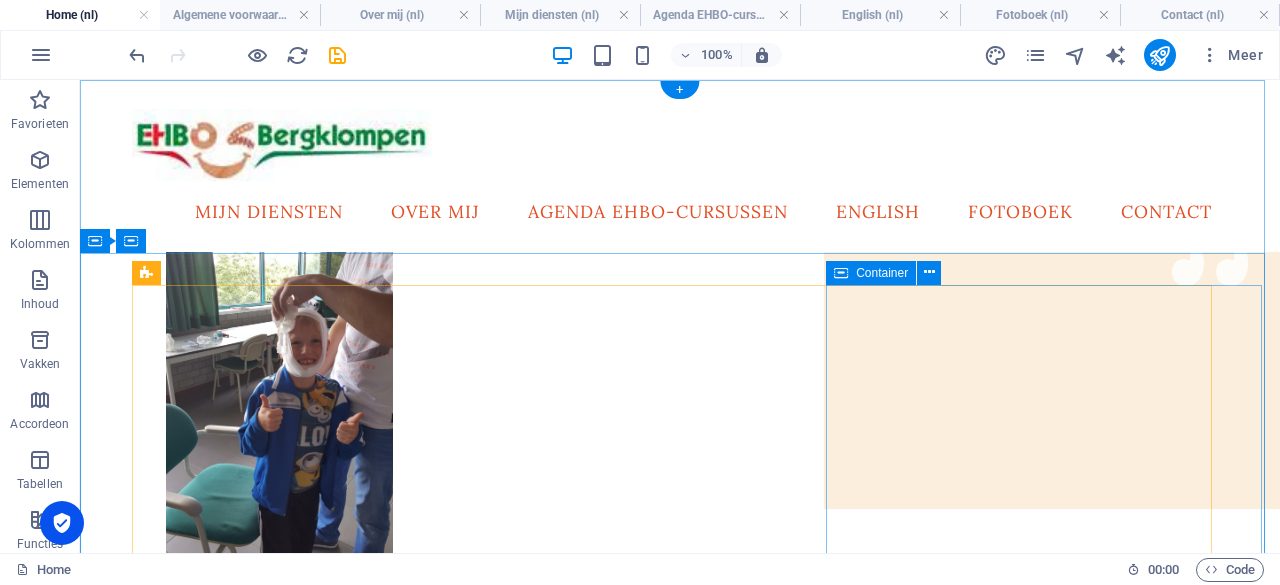 scroll, scrollTop: 0, scrollLeft: 0, axis: both 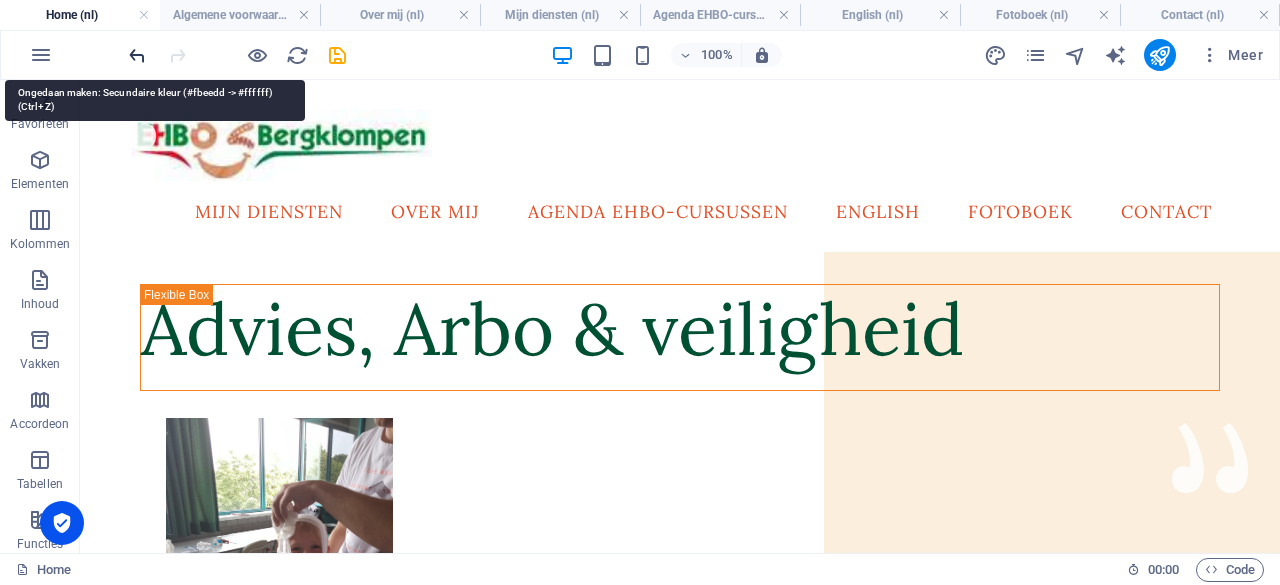 click at bounding box center [137, 55] 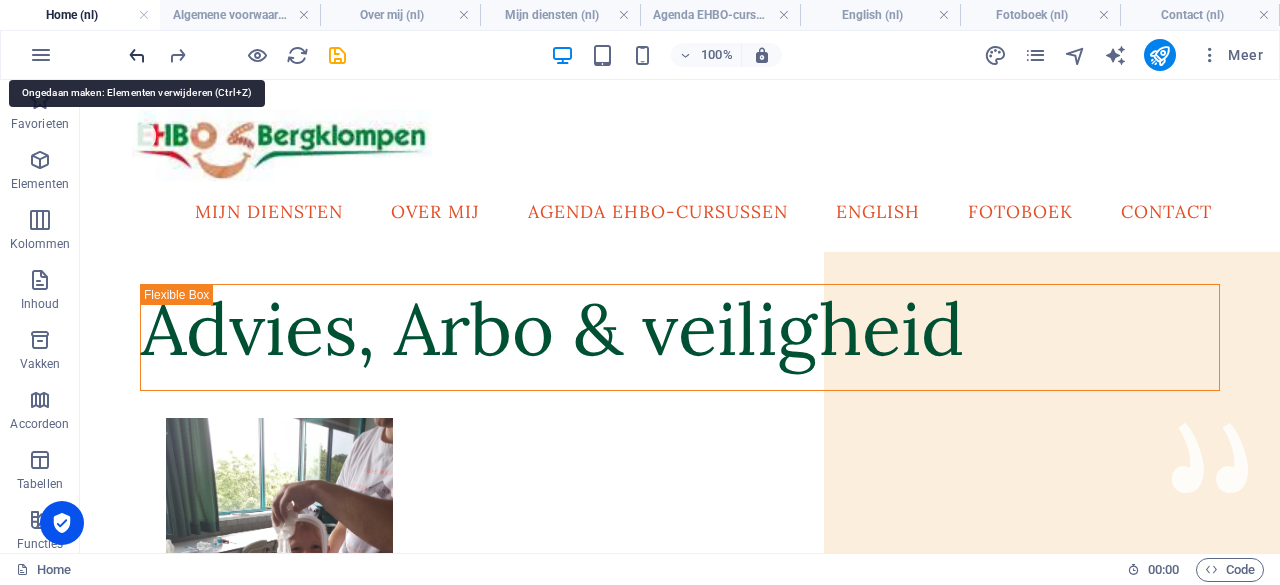click at bounding box center (137, 55) 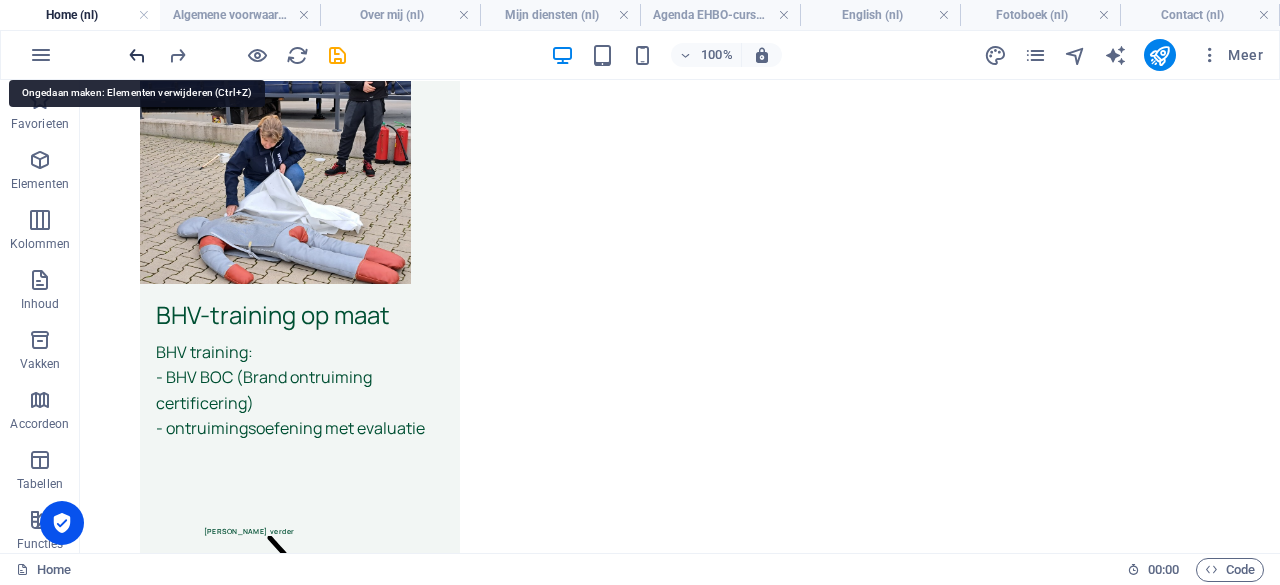 scroll, scrollTop: 4506, scrollLeft: 0, axis: vertical 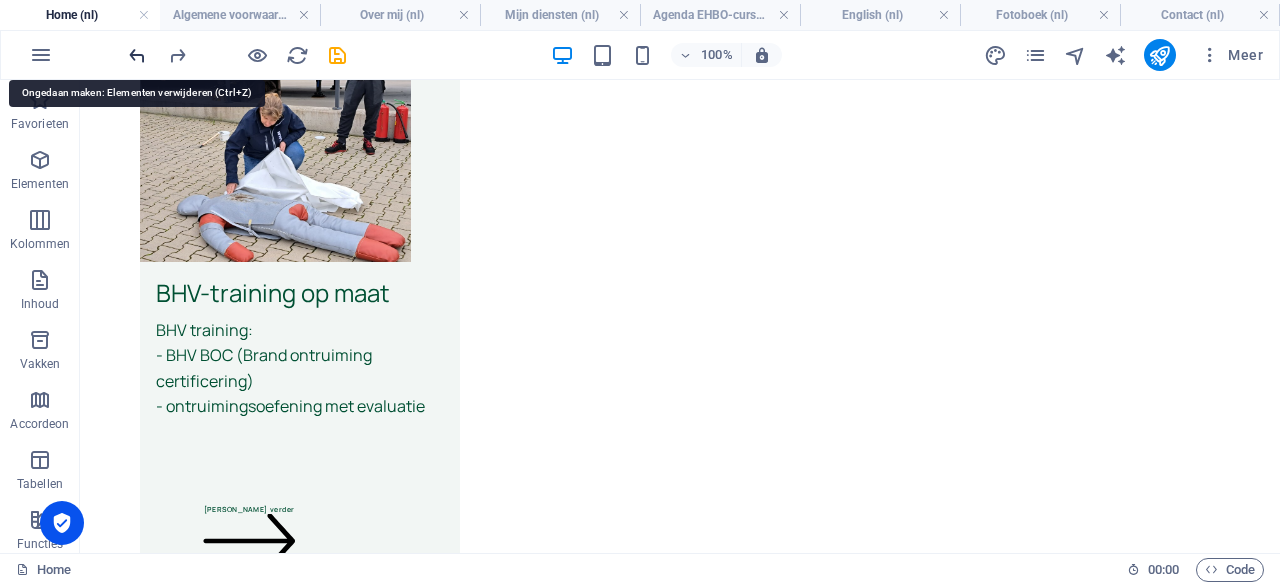 click at bounding box center [137, 55] 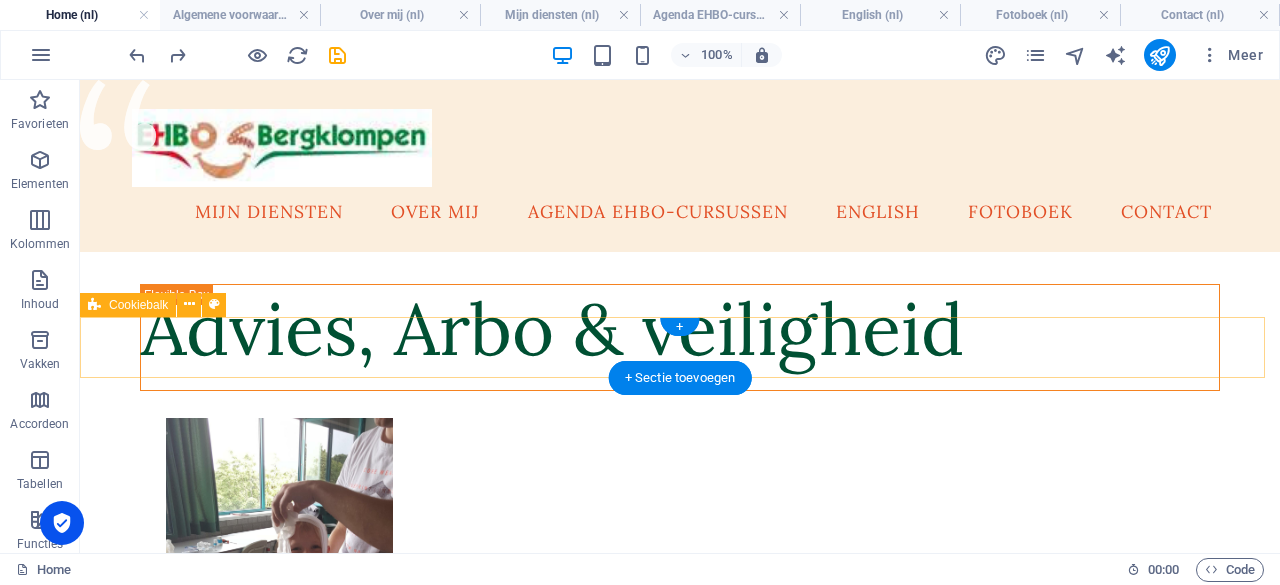 scroll, scrollTop: 4492, scrollLeft: 0, axis: vertical 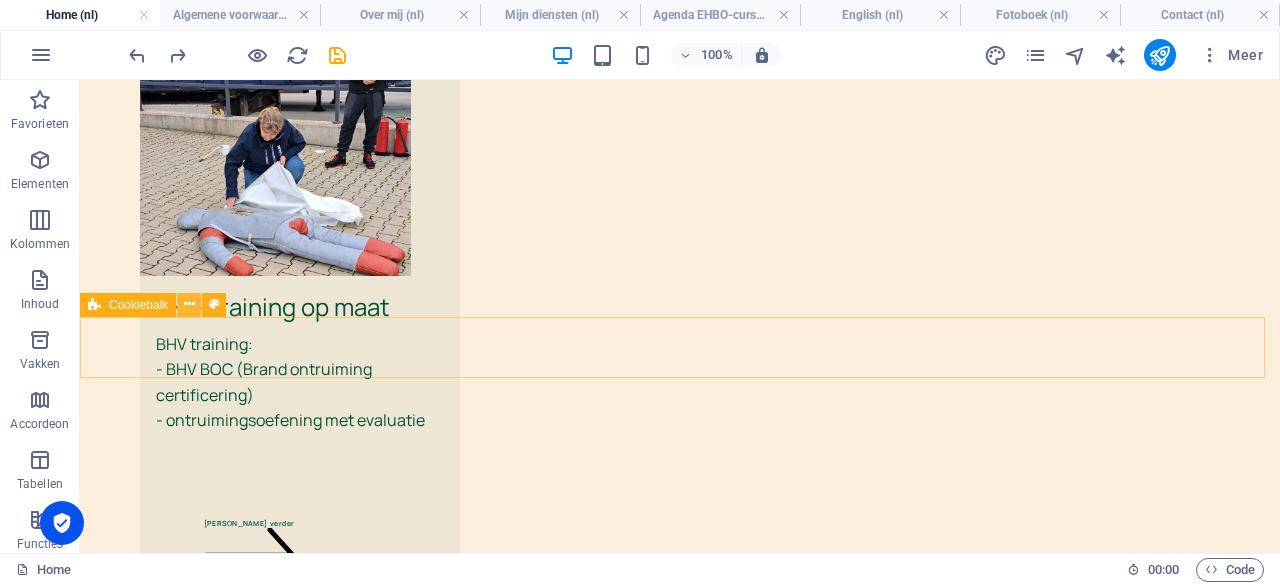 click at bounding box center (189, 304) 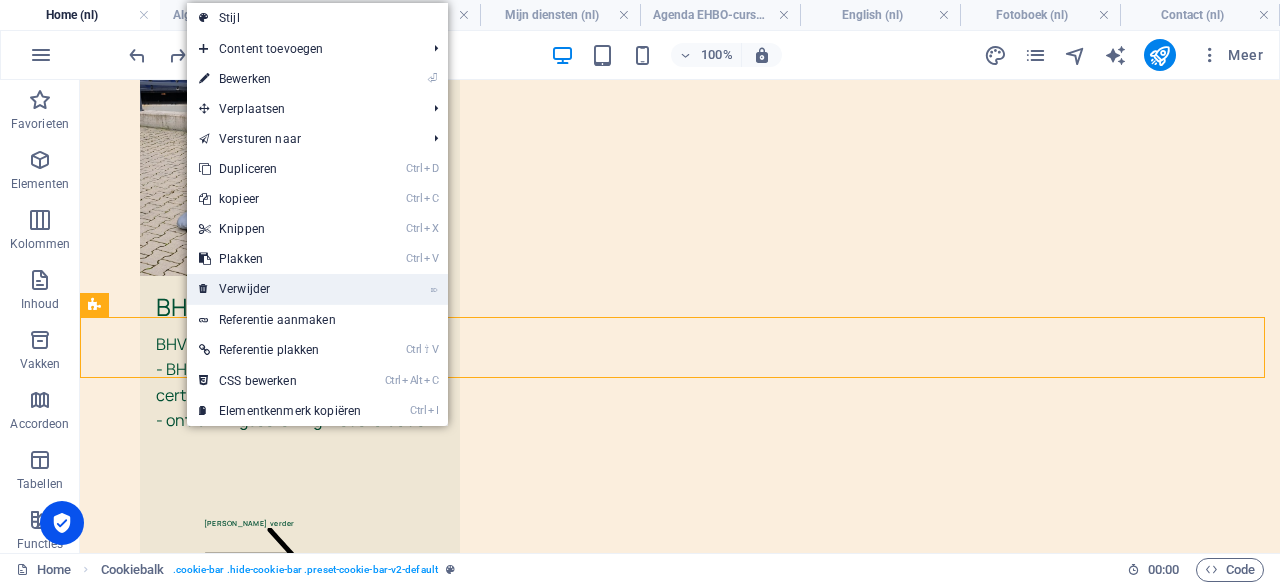 click on "⌦  Verwijder" at bounding box center [280, 289] 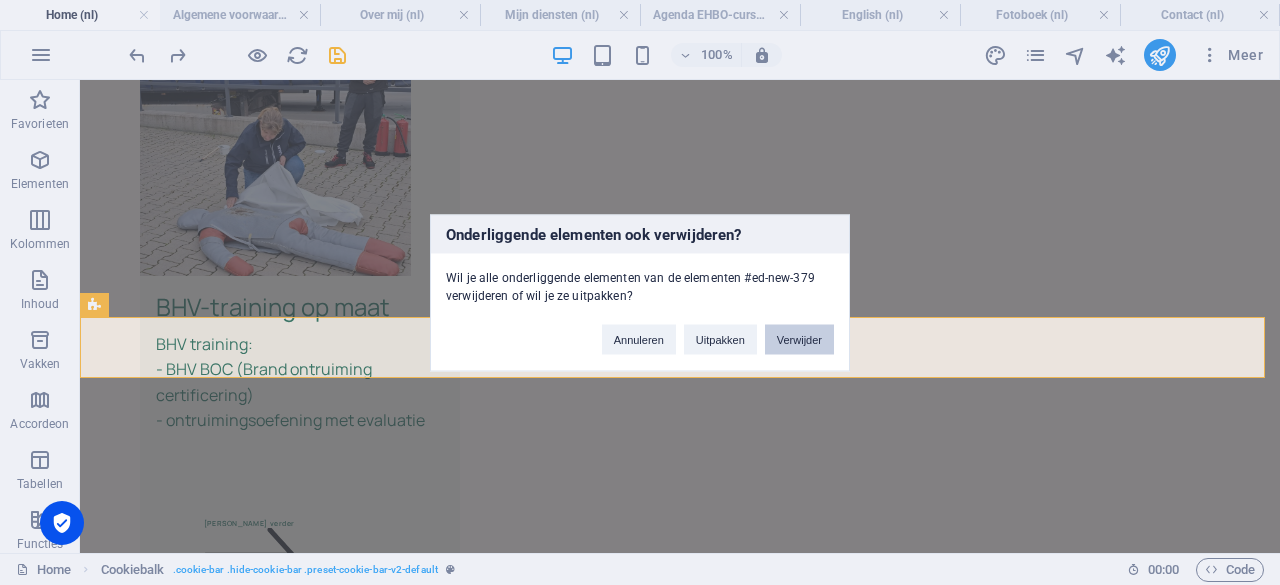 click on "Verwijder" at bounding box center [799, 339] 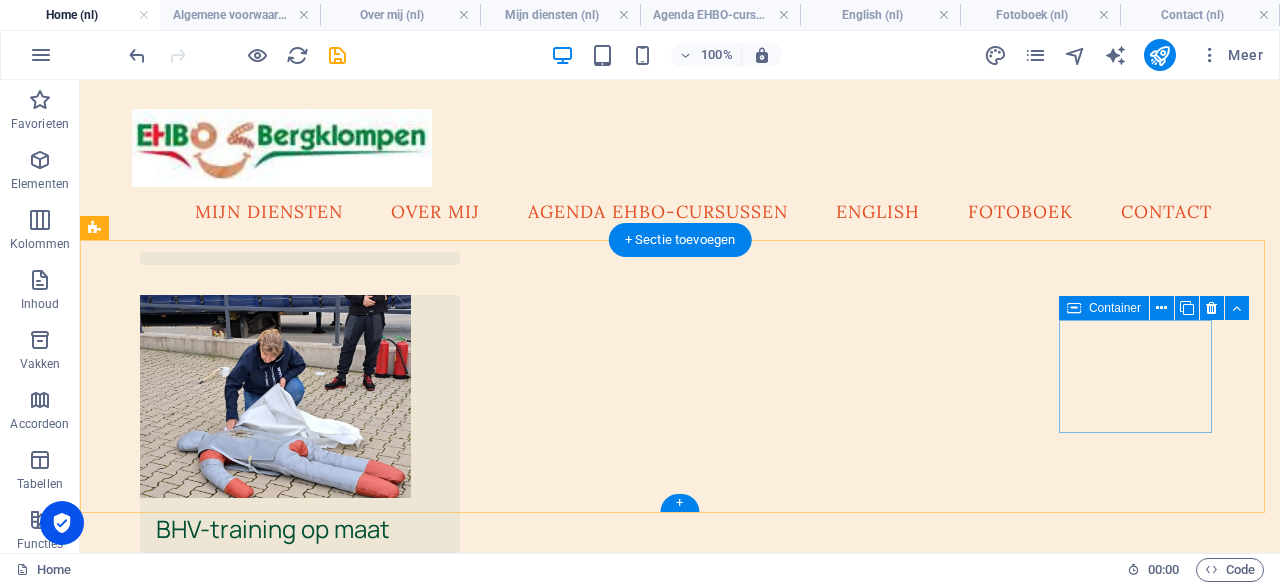 scroll, scrollTop: 4268, scrollLeft: 0, axis: vertical 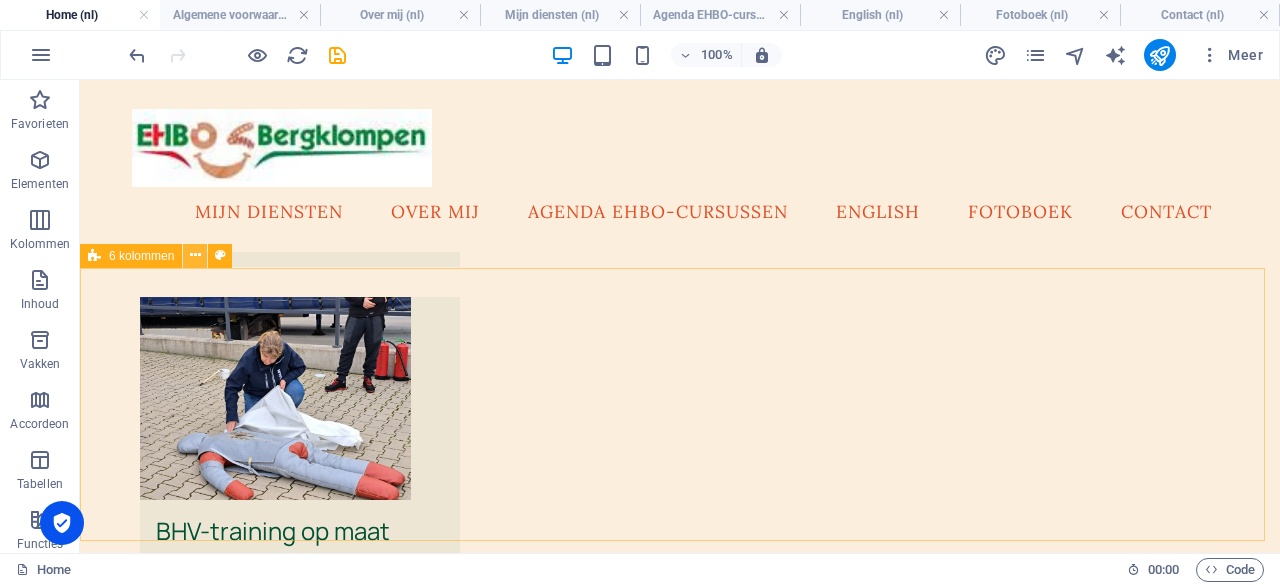click at bounding box center [195, 255] 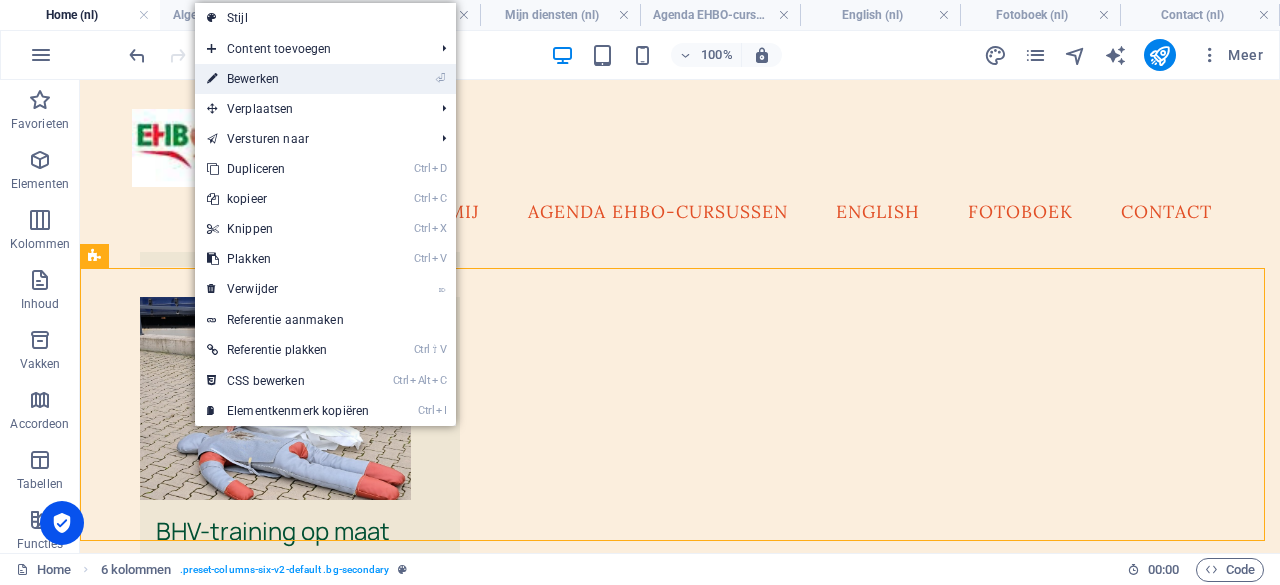 click on "⏎  Bewerken" at bounding box center (288, 79) 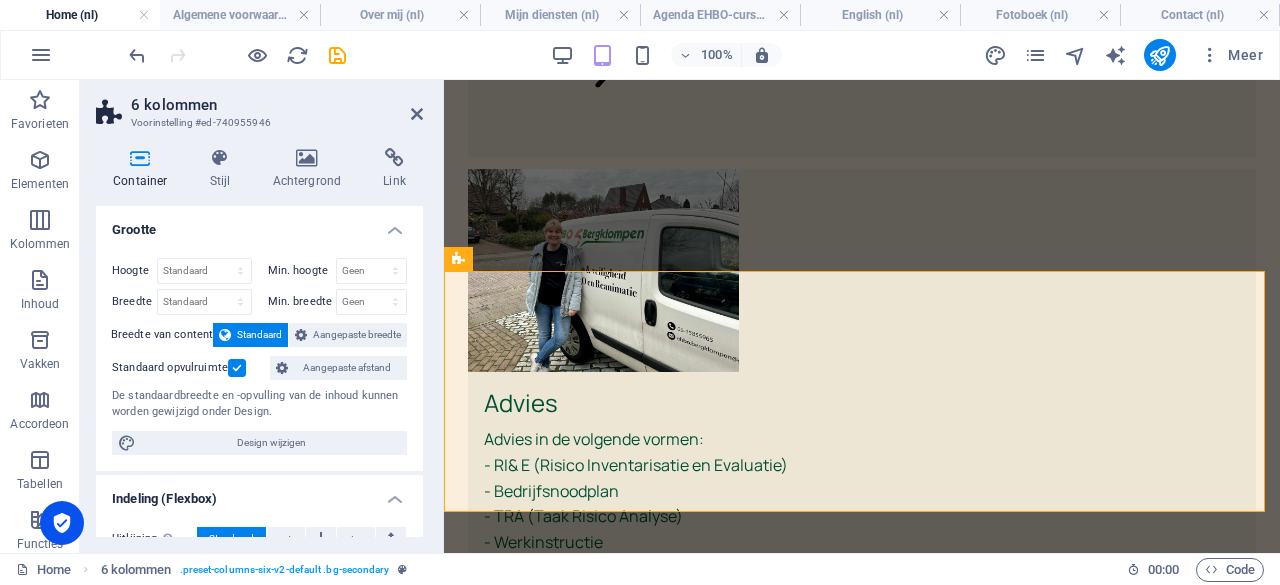 scroll, scrollTop: 4230, scrollLeft: 0, axis: vertical 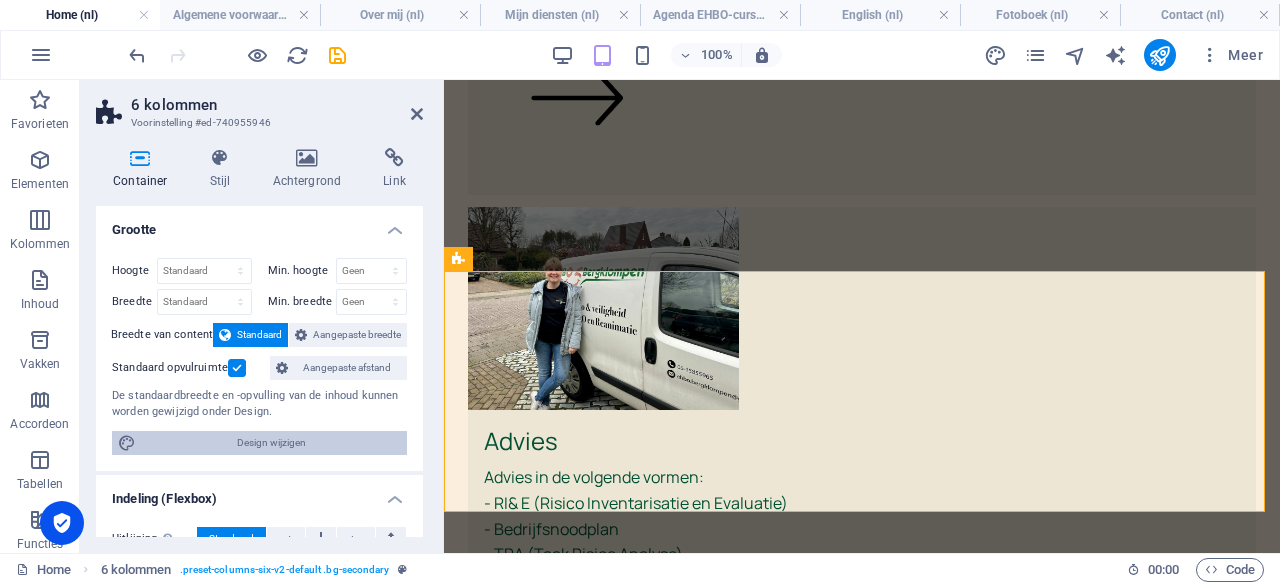 click on "Design wijzigen" at bounding box center [271, 443] 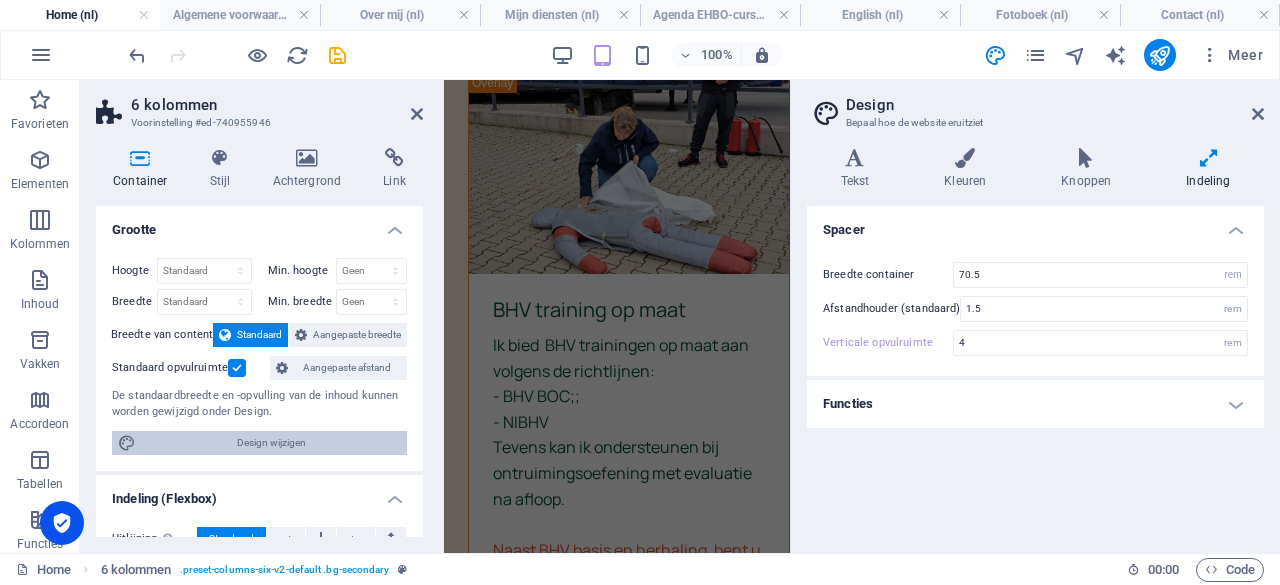 scroll, scrollTop: 5043, scrollLeft: 0, axis: vertical 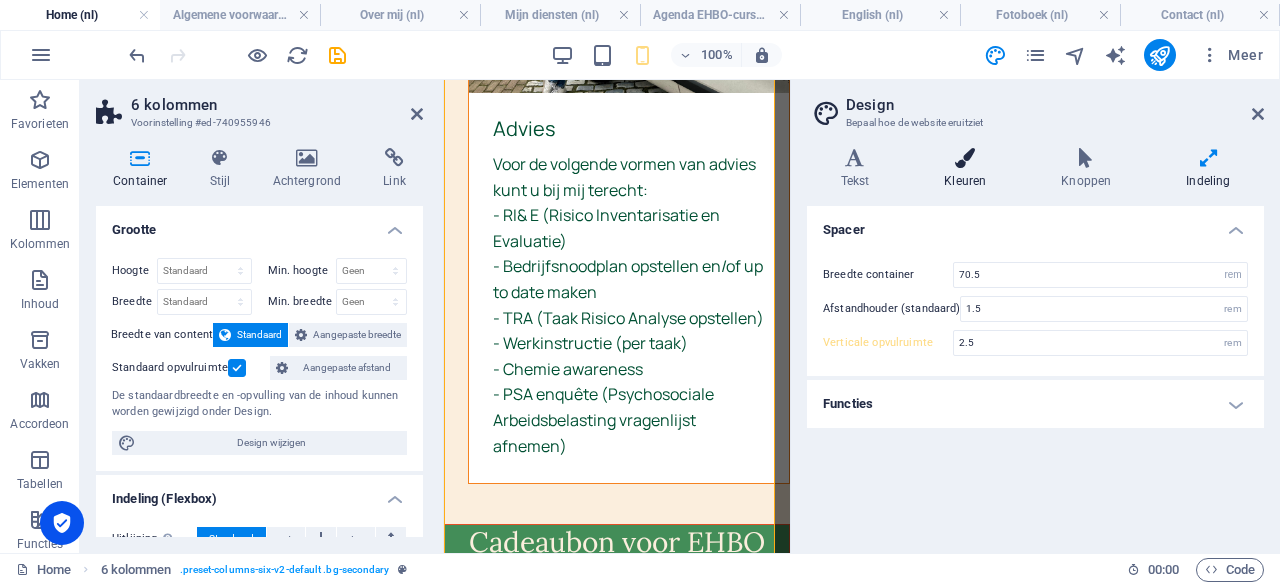 click on "Kleuren" at bounding box center [969, 169] 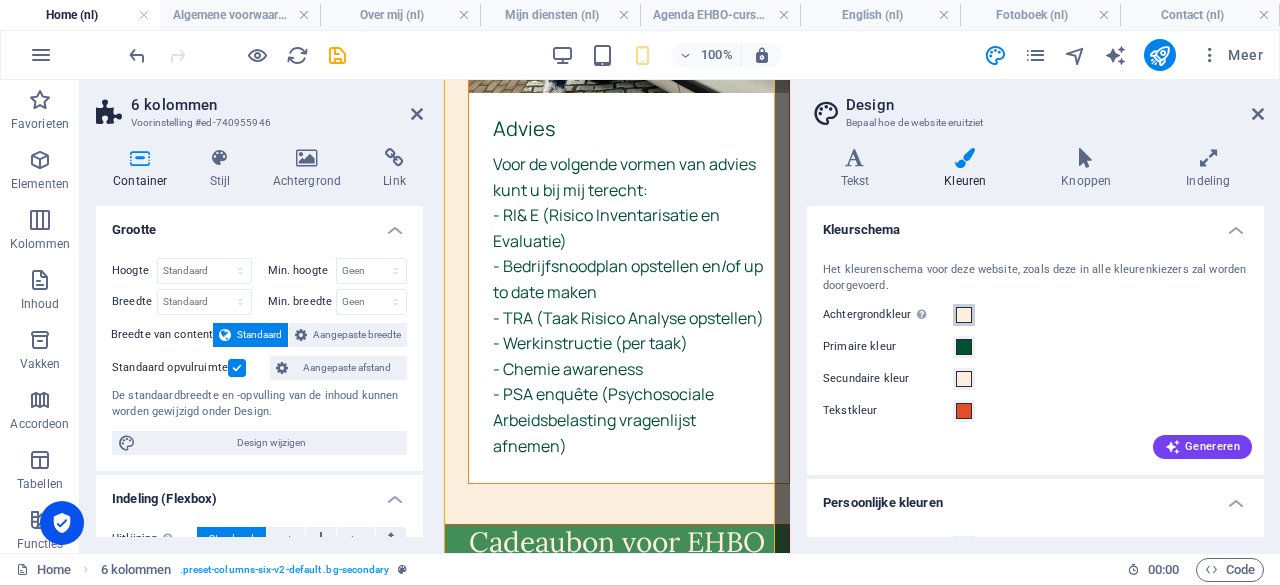click at bounding box center (964, 315) 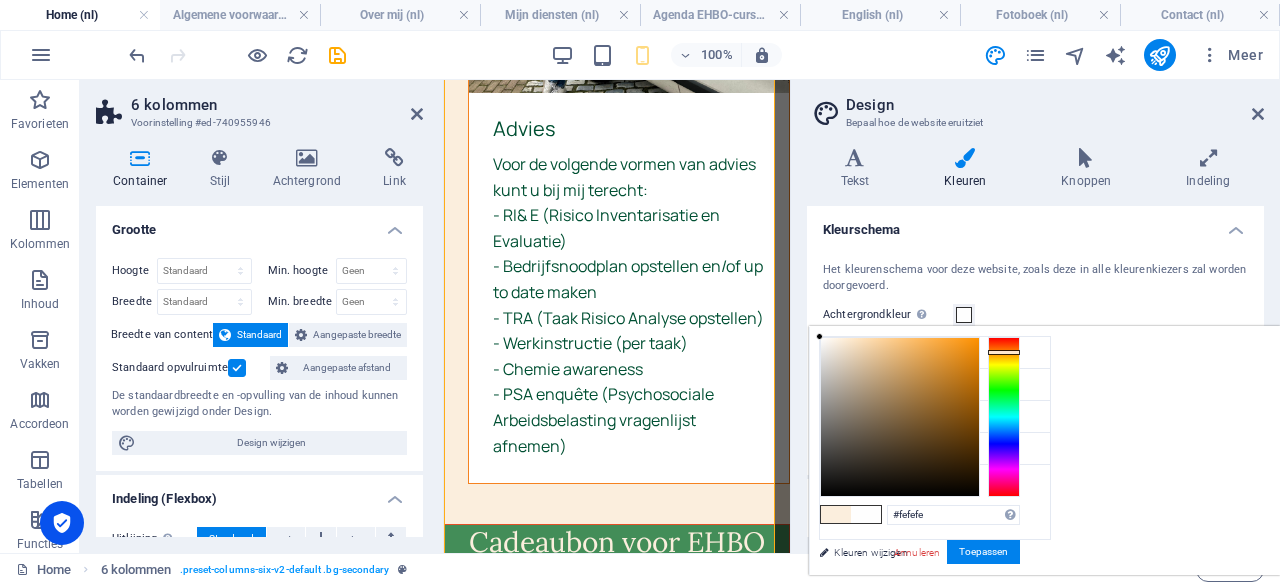 type on "#ffffff" 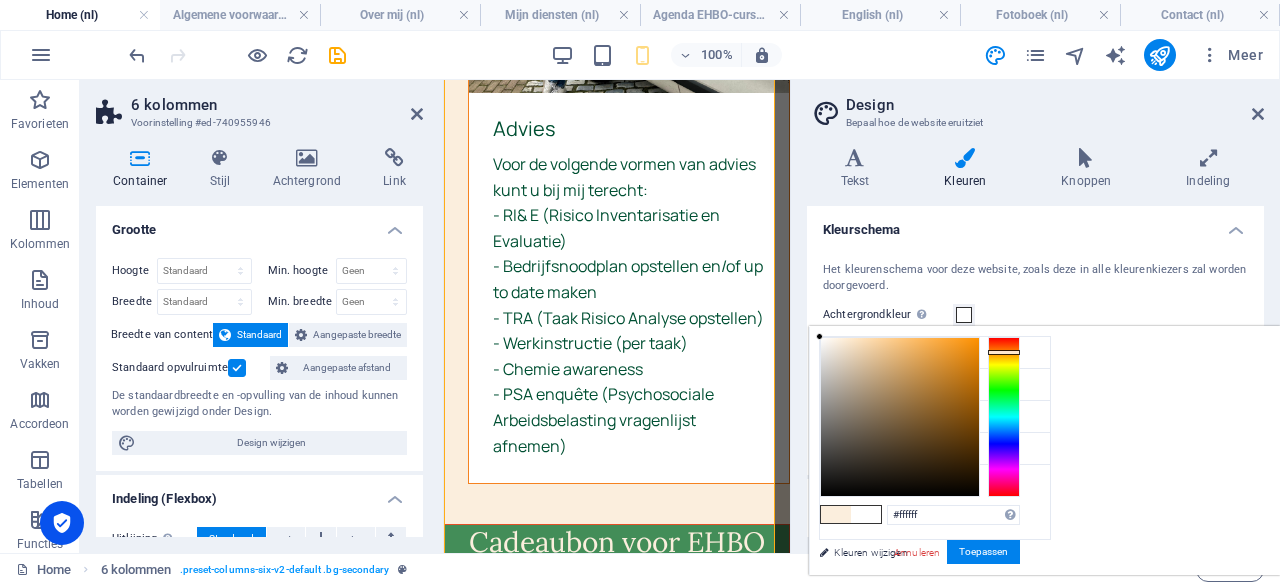 drag, startPoint x: 1086, startPoint y: 334, endPoint x: 1035, endPoint y: 316, distance: 54.08327 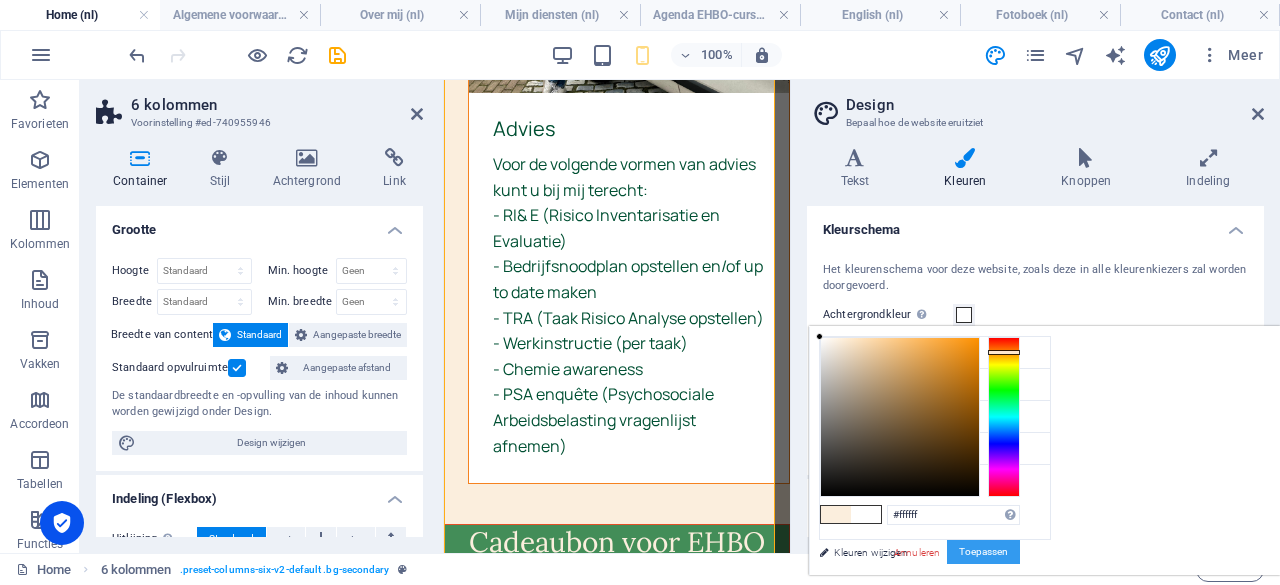 click on "Toepassen" at bounding box center [983, 552] 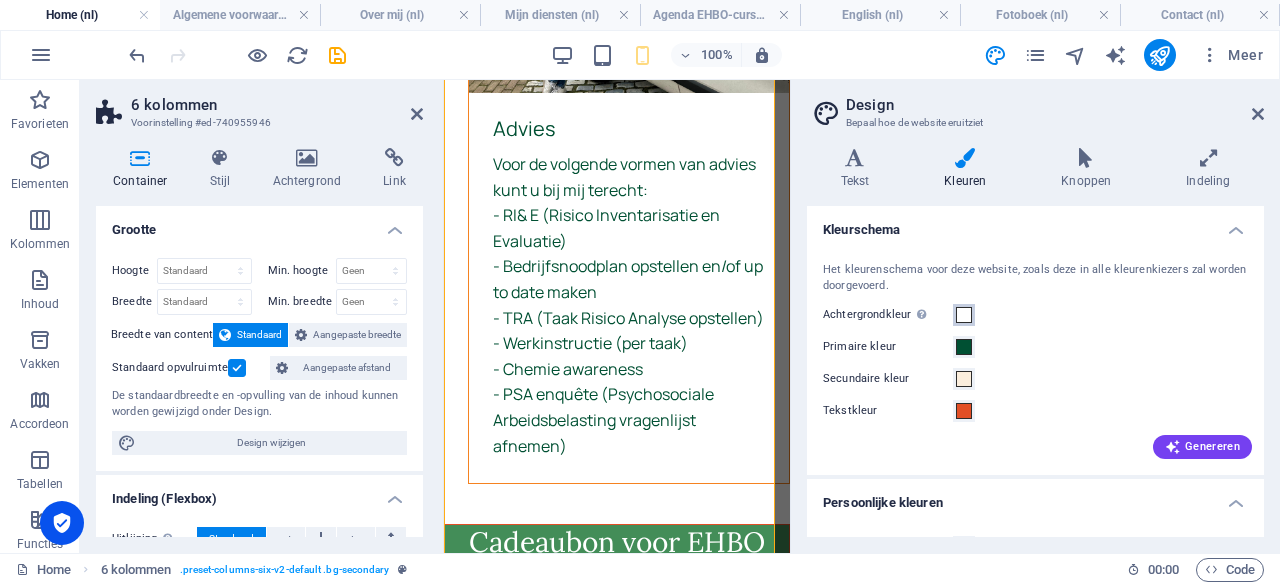 click at bounding box center [964, 315] 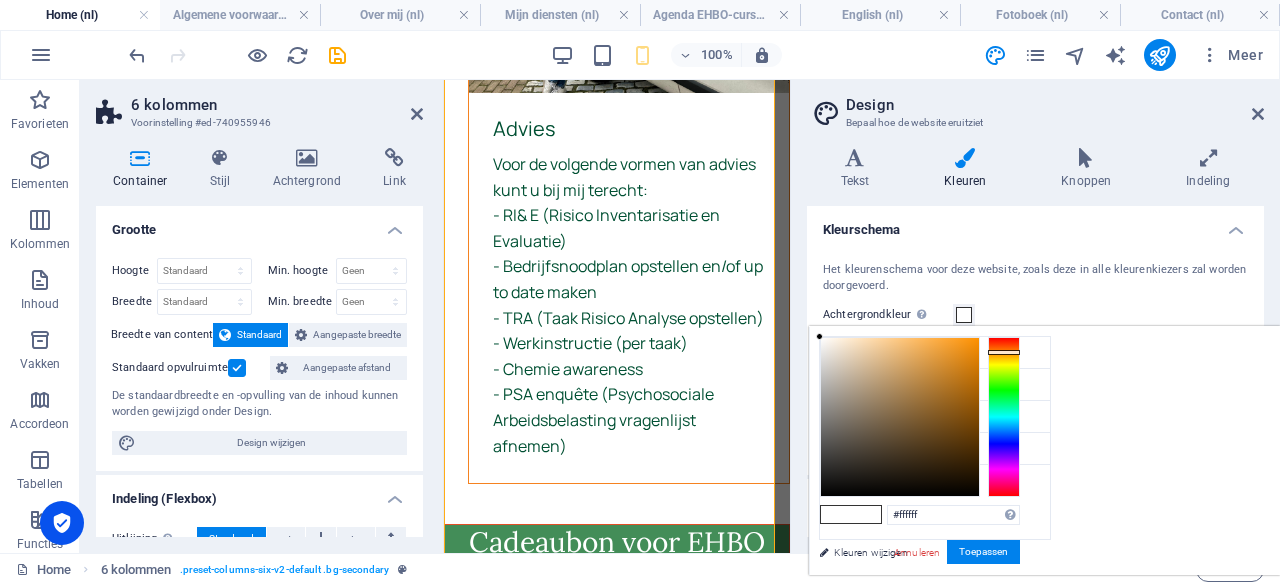 click at bounding box center (964, 315) 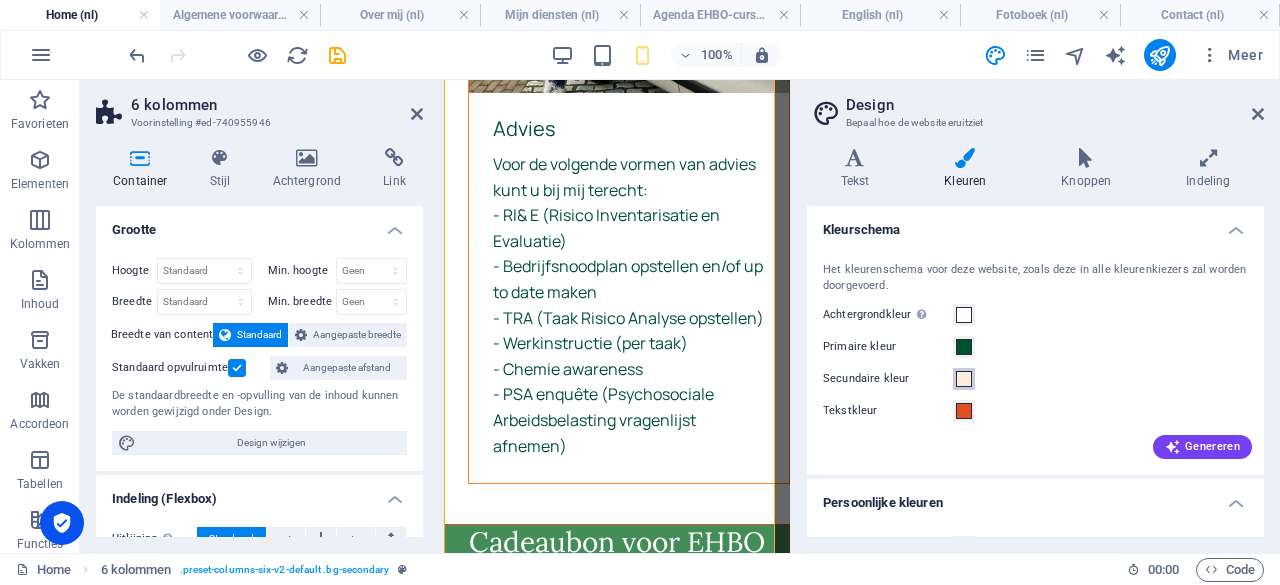 click at bounding box center (964, 379) 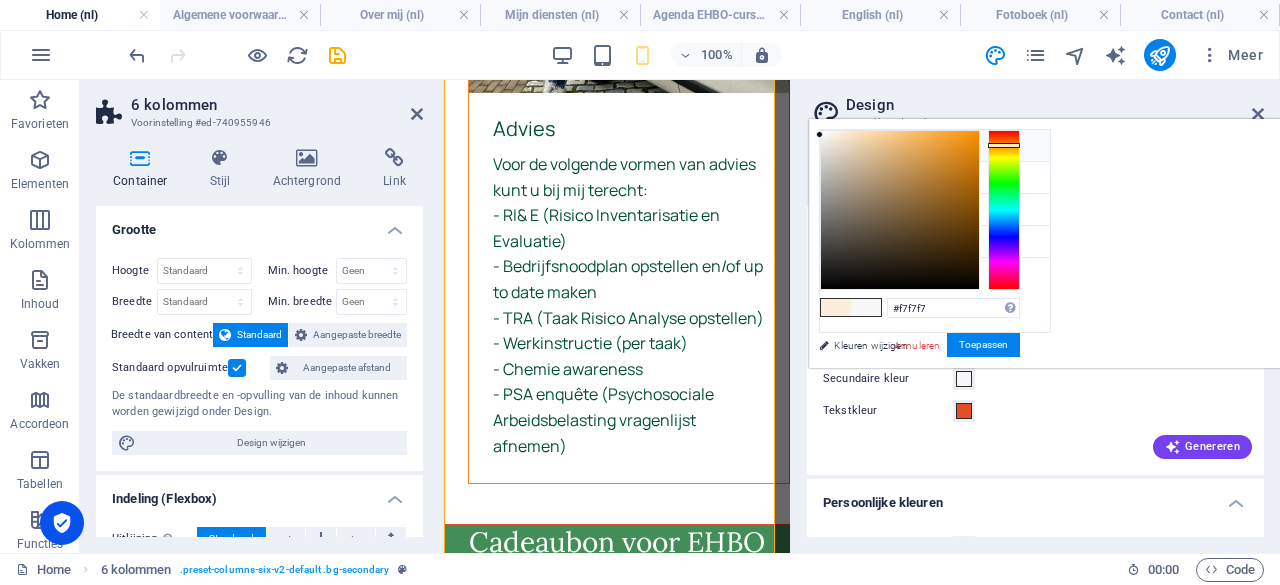drag, startPoint x: 1086, startPoint y: 130, endPoint x: 1038, endPoint y: 134, distance: 48.166378 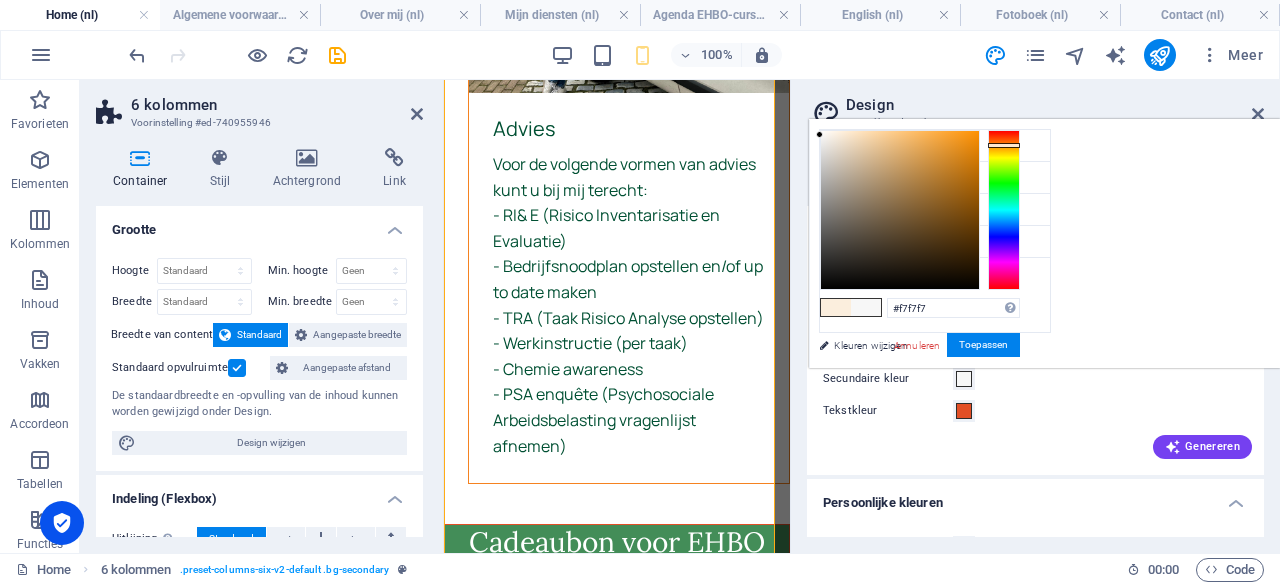 type on "#ffffff" 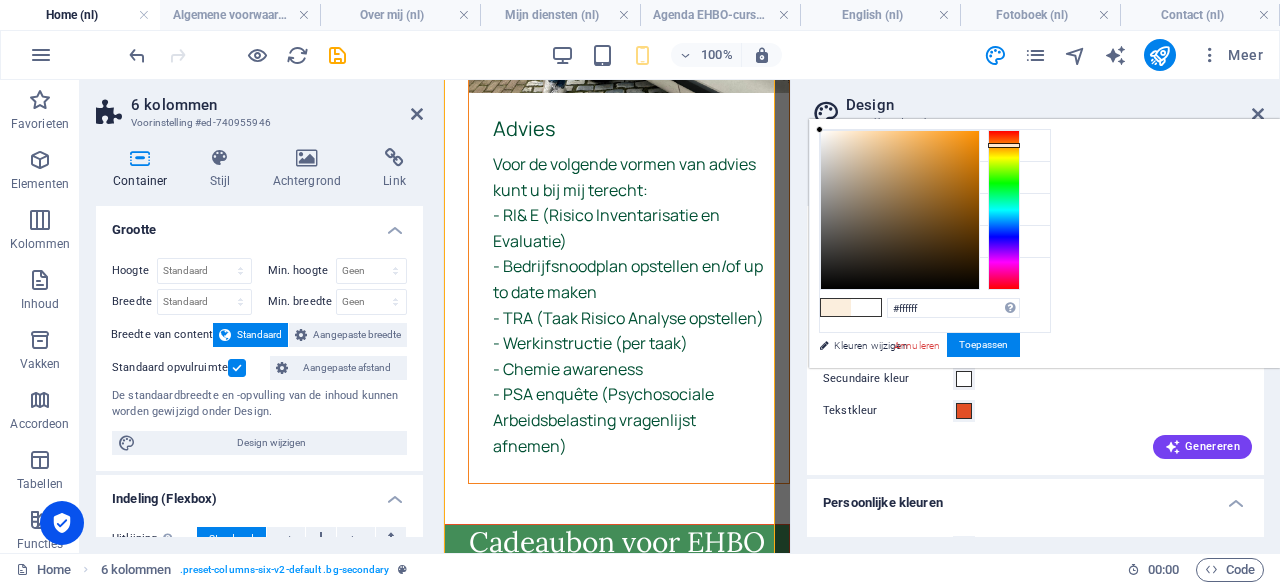 drag, startPoint x: 1068, startPoint y: 129, endPoint x: 1068, endPoint y: 116, distance: 13 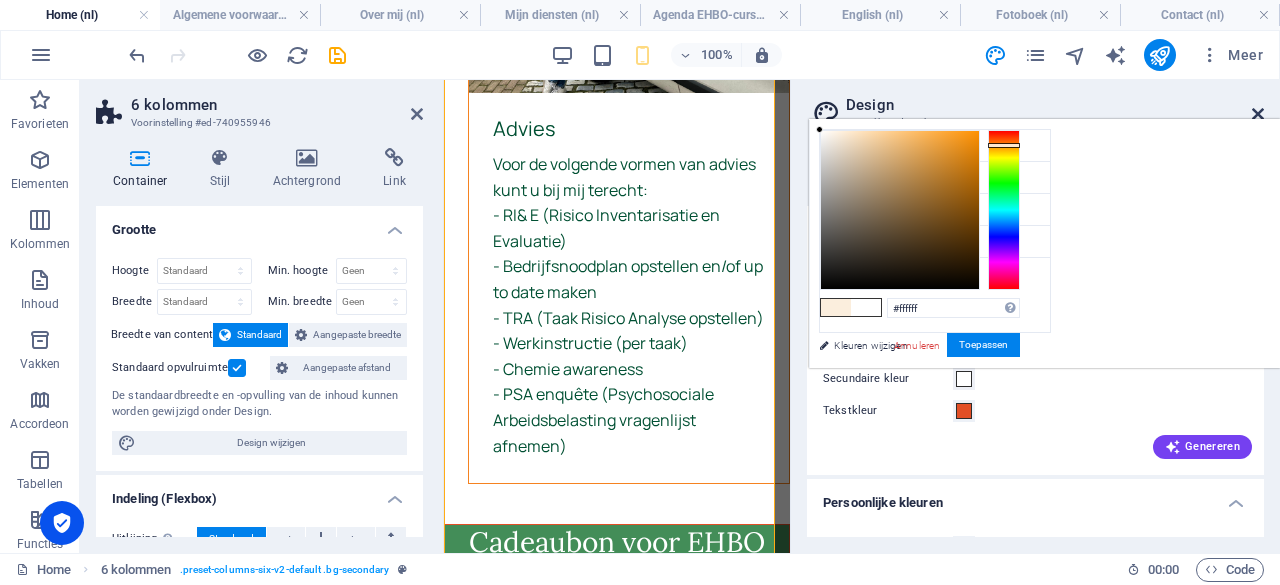 click at bounding box center (1258, 114) 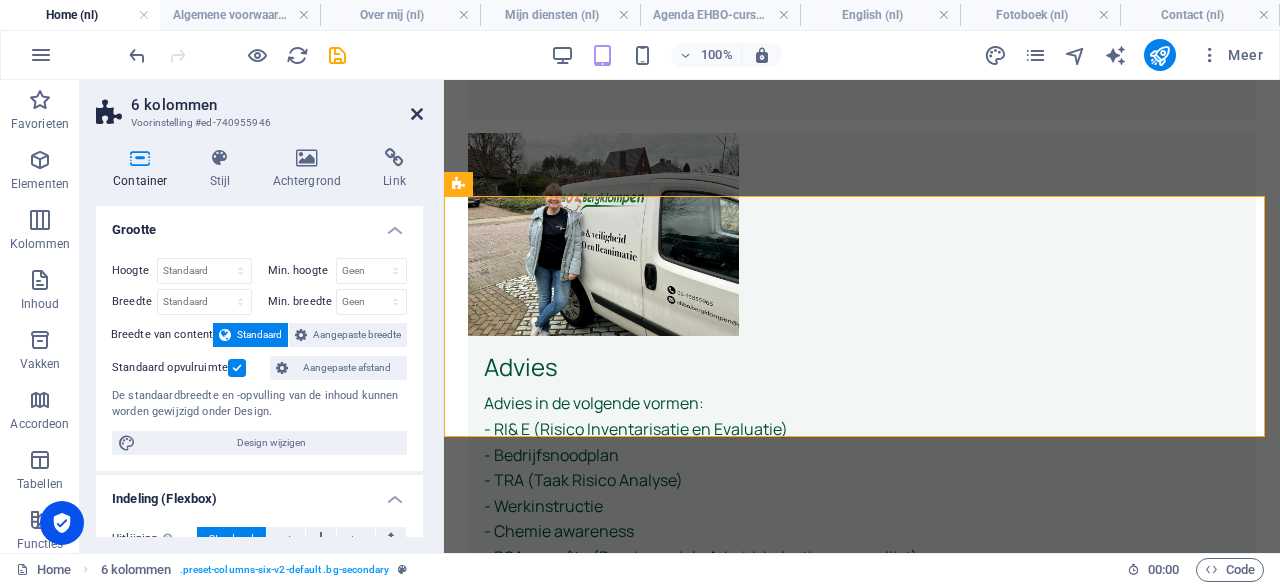 click at bounding box center (417, 114) 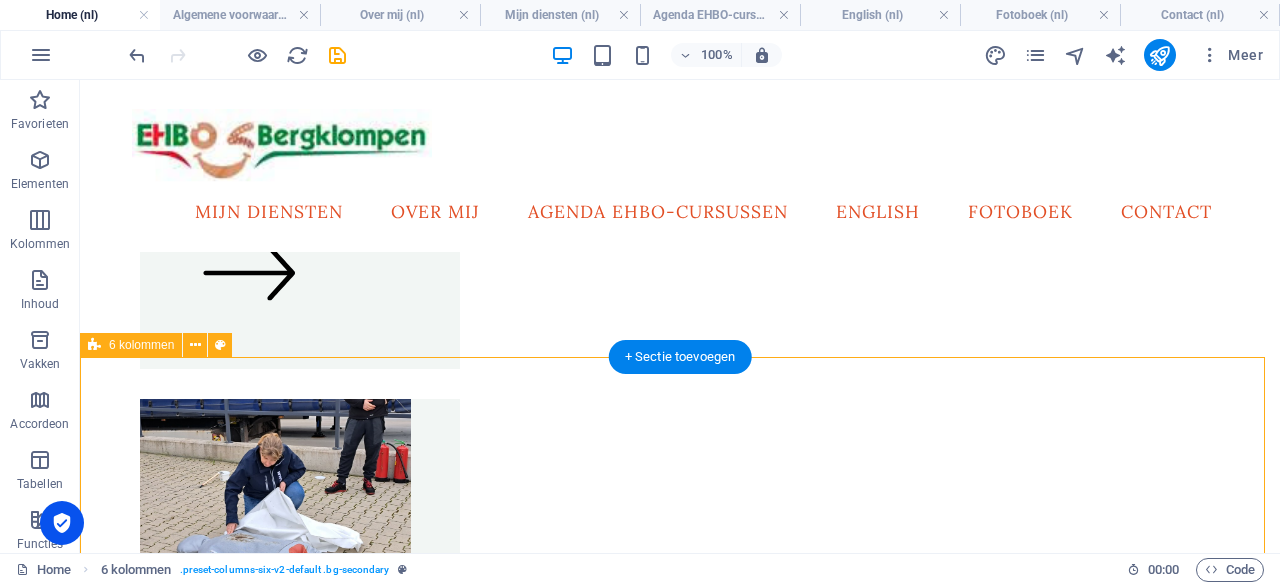 scroll, scrollTop: 4160, scrollLeft: 0, axis: vertical 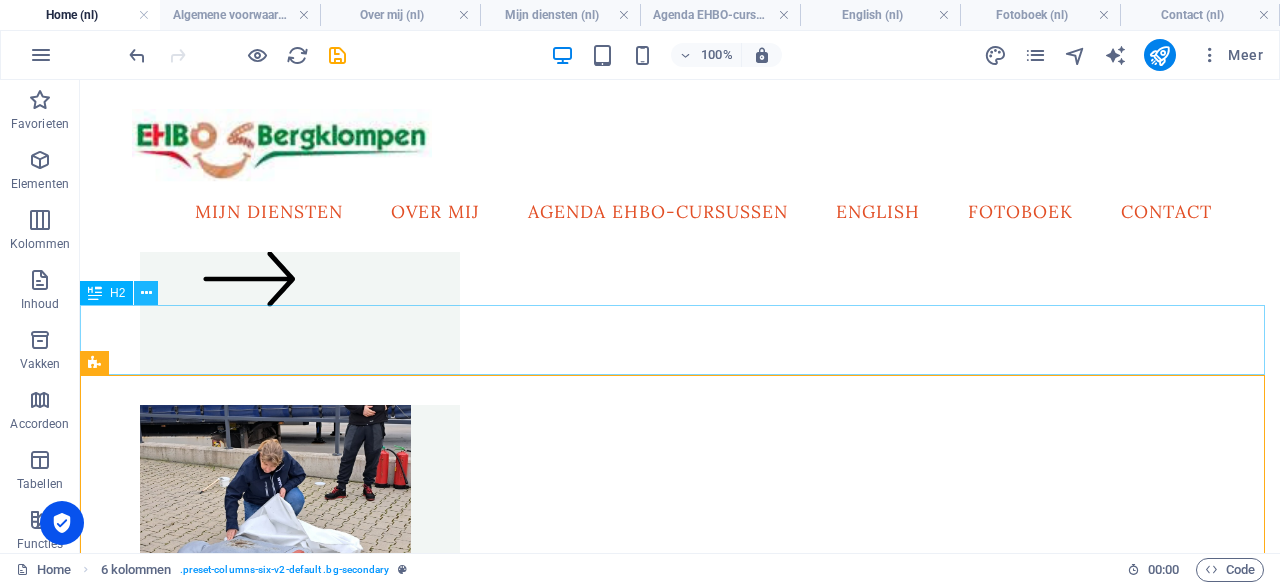 click at bounding box center [146, 293] 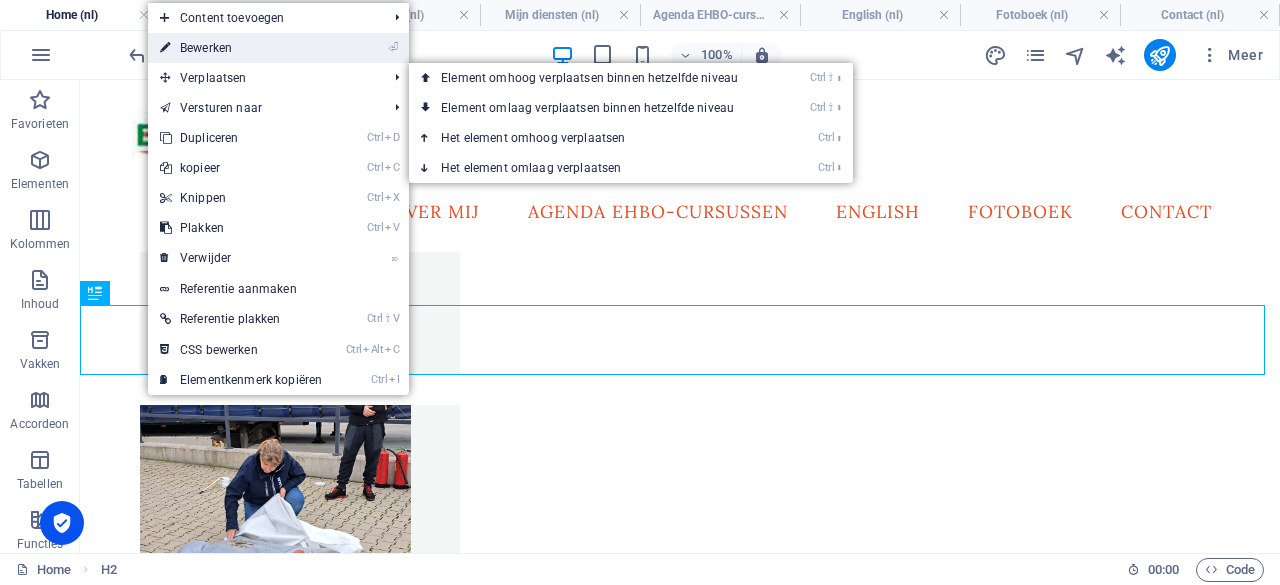click on "⏎  Bewerken" at bounding box center [241, 48] 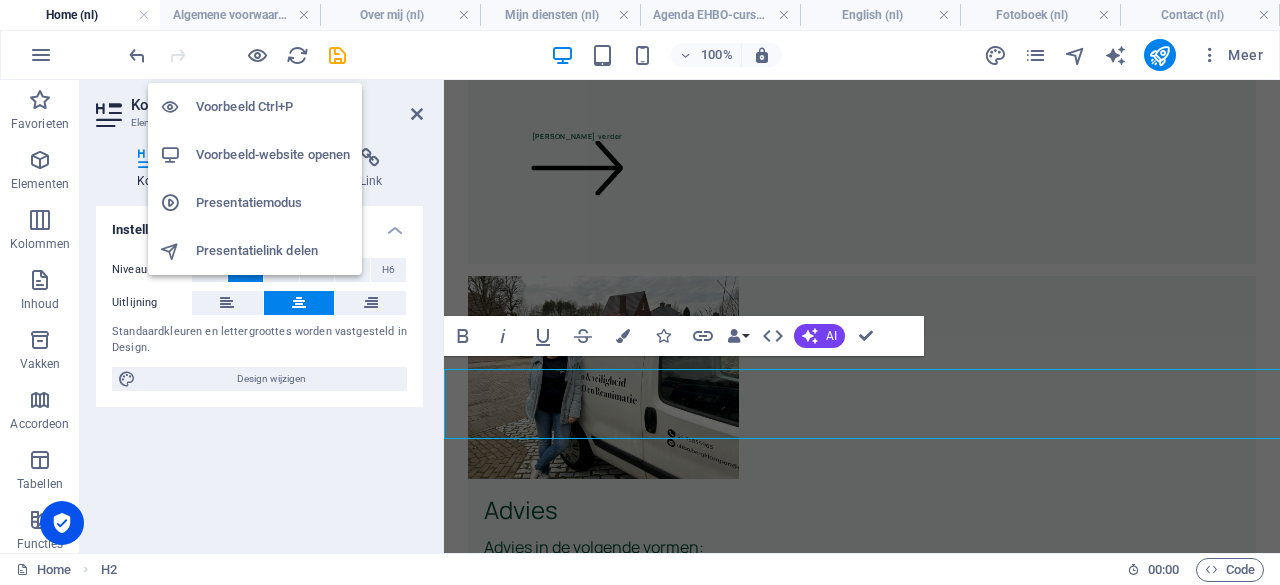 scroll, scrollTop: 4096, scrollLeft: 0, axis: vertical 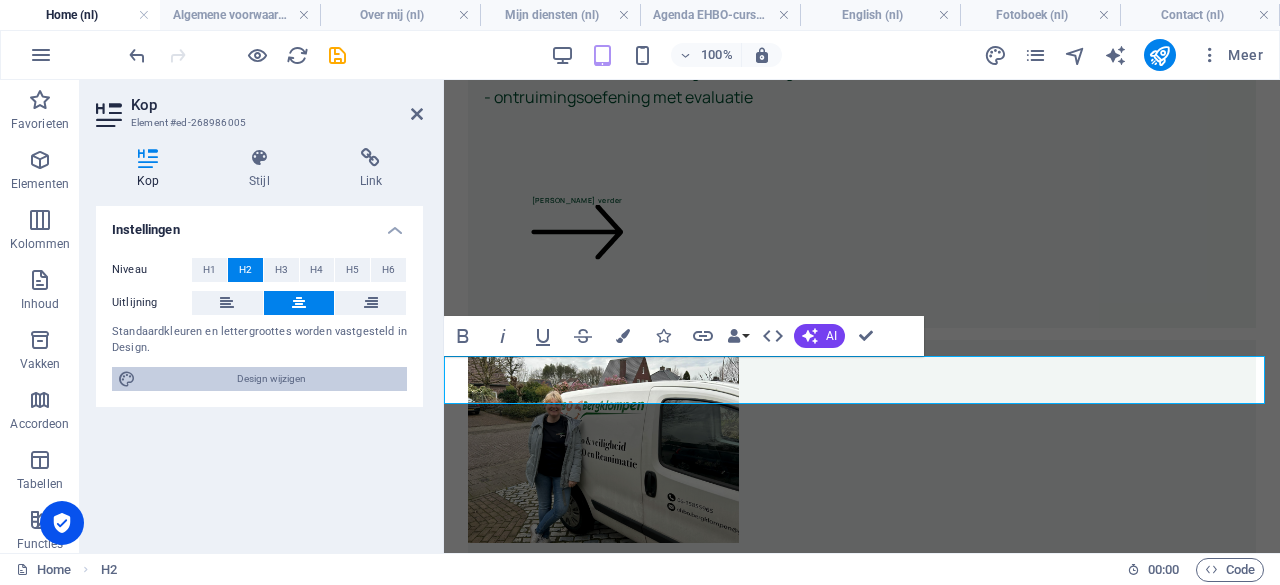 click on "Design wijzigen" at bounding box center (271, 379) 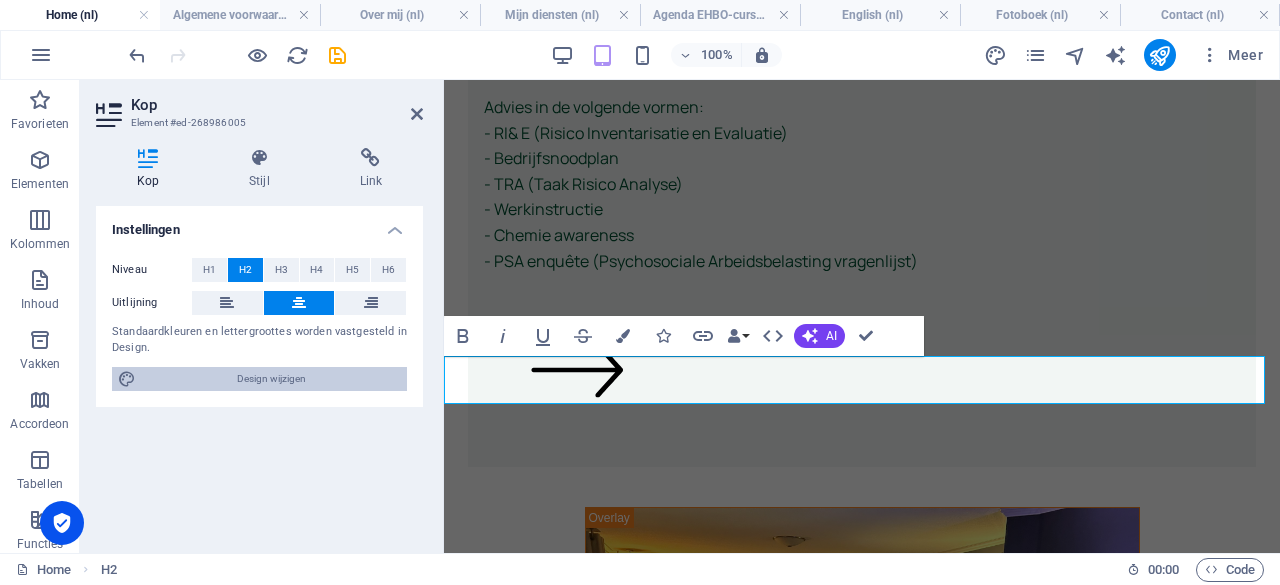 select on "px" 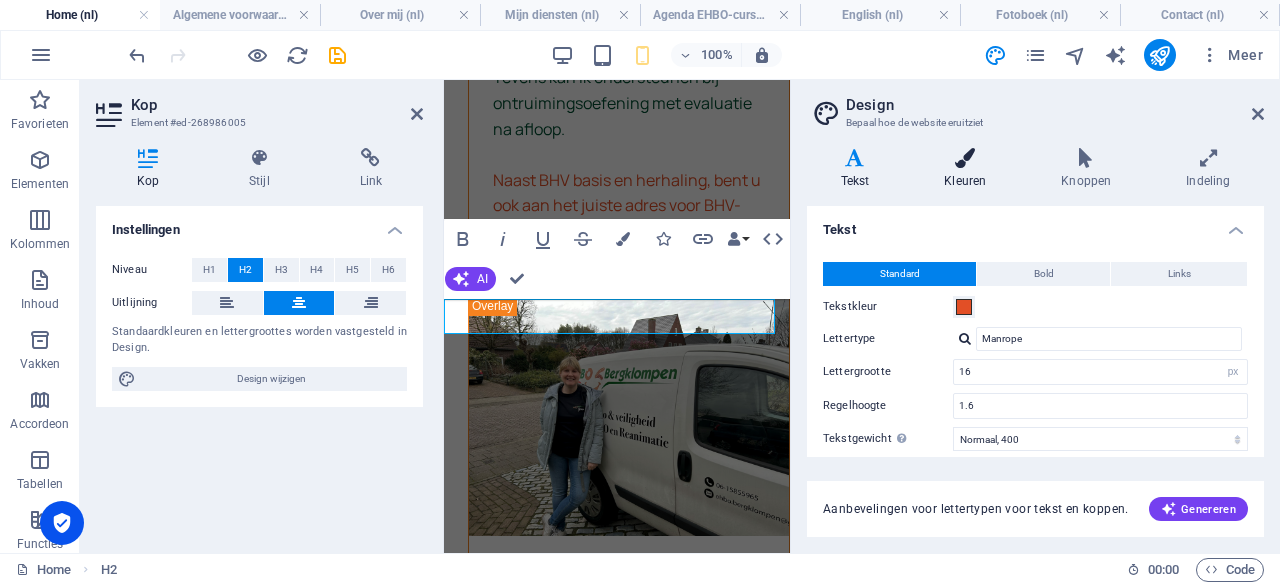 click on "Kleuren" at bounding box center (969, 169) 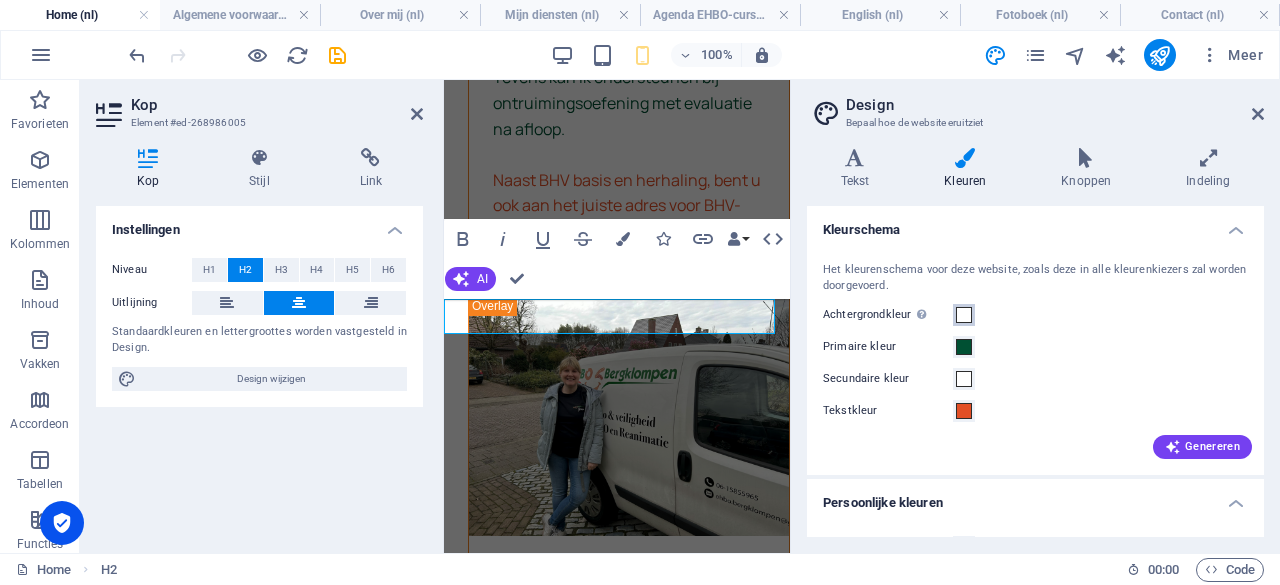 click at bounding box center [964, 315] 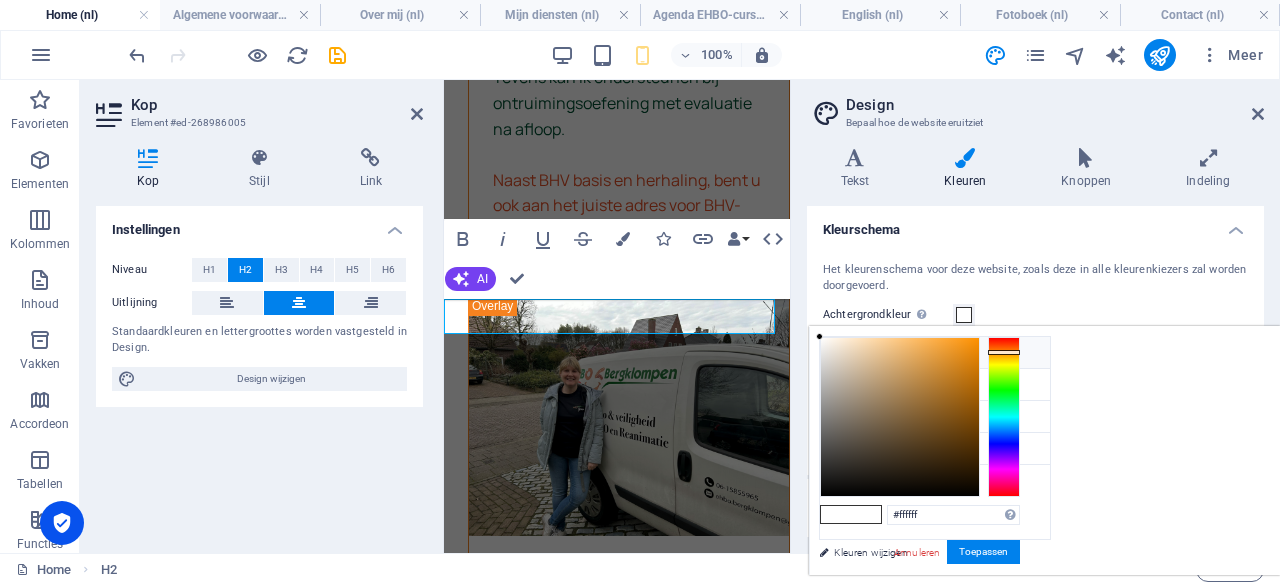 click on "Achtergrondkleur
#fbeedd" at bounding box center (935, 353) 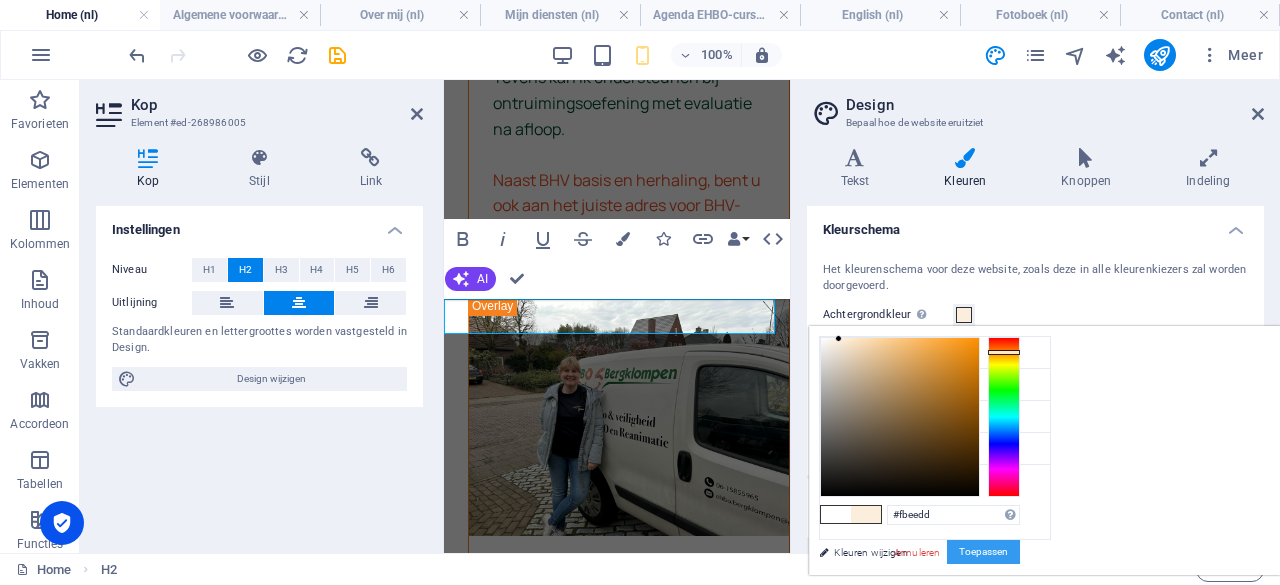click on "Toepassen" at bounding box center [983, 552] 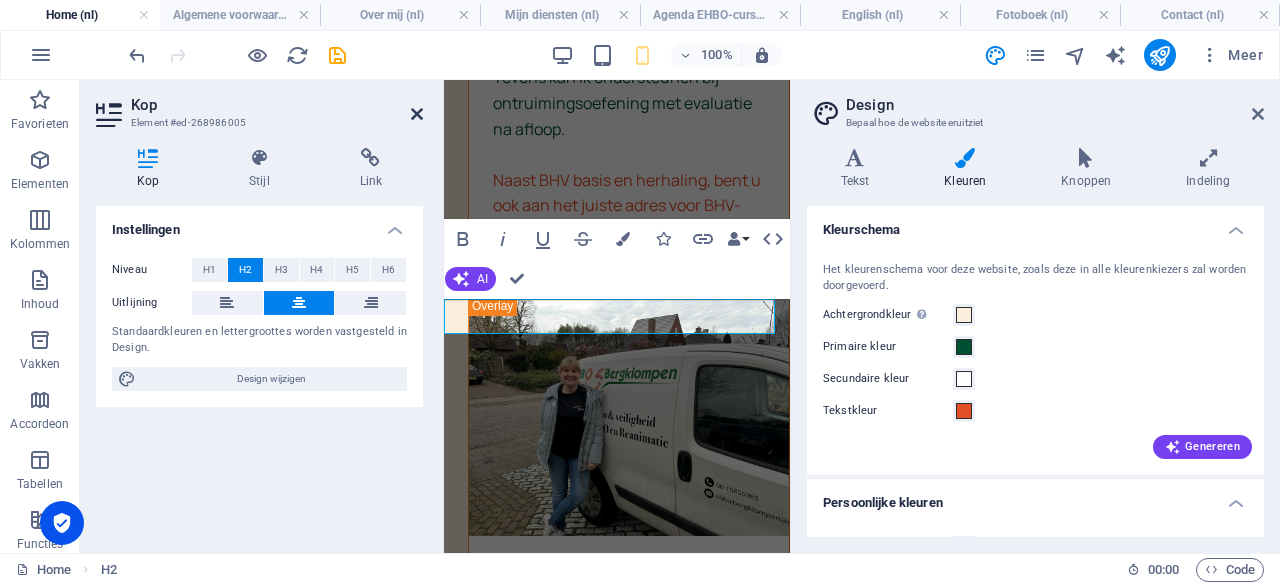 click at bounding box center (417, 114) 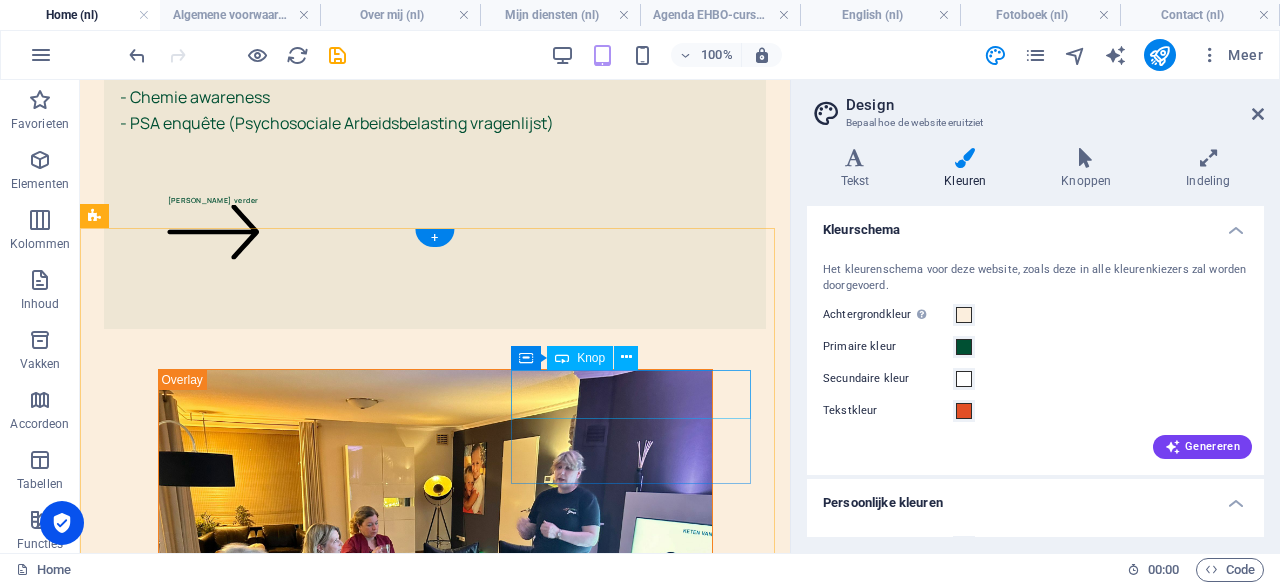 scroll, scrollTop: 4528, scrollLeft: 0, axis: vertical 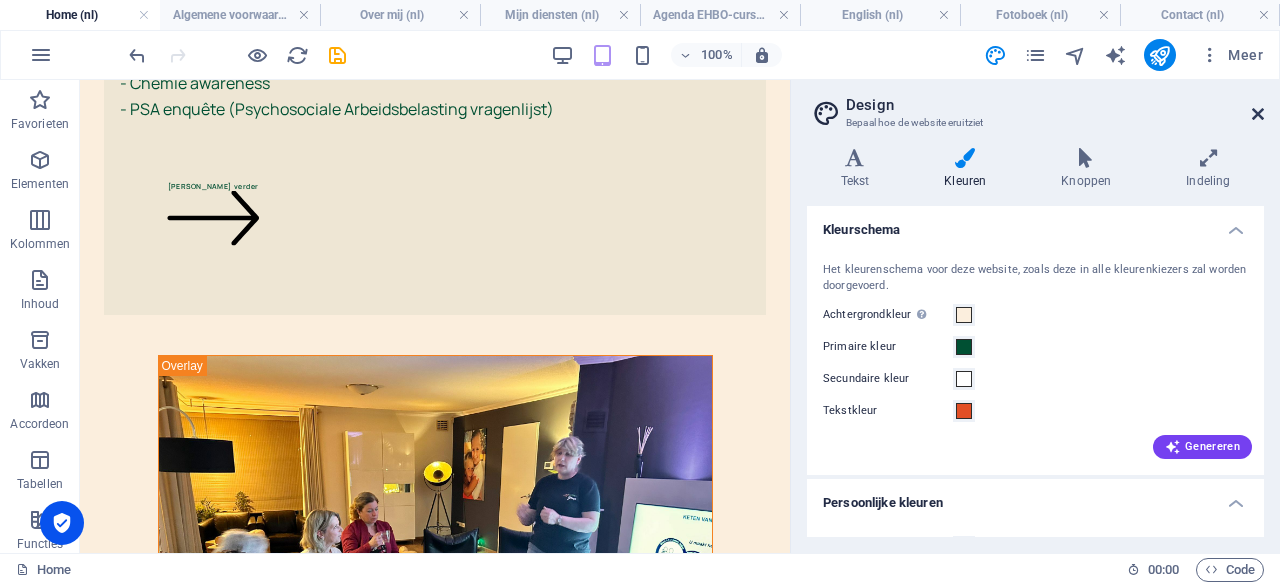 click at bounding box center (1258, 114) 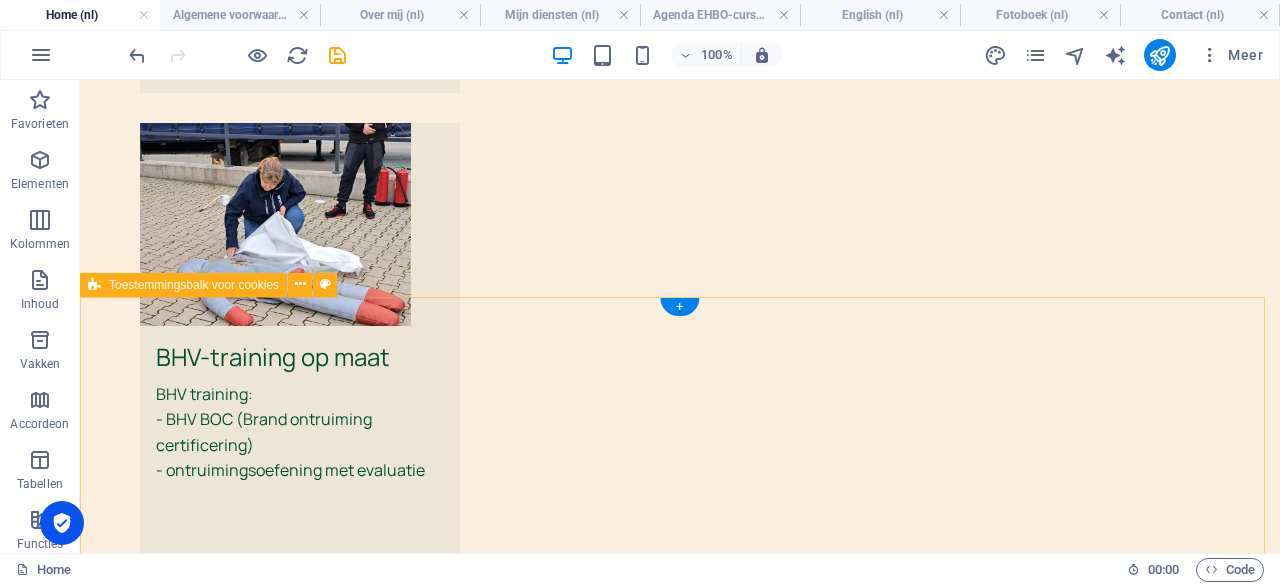scroll, scrollTop: 4520, scrollLeft: 0, axis: vertical 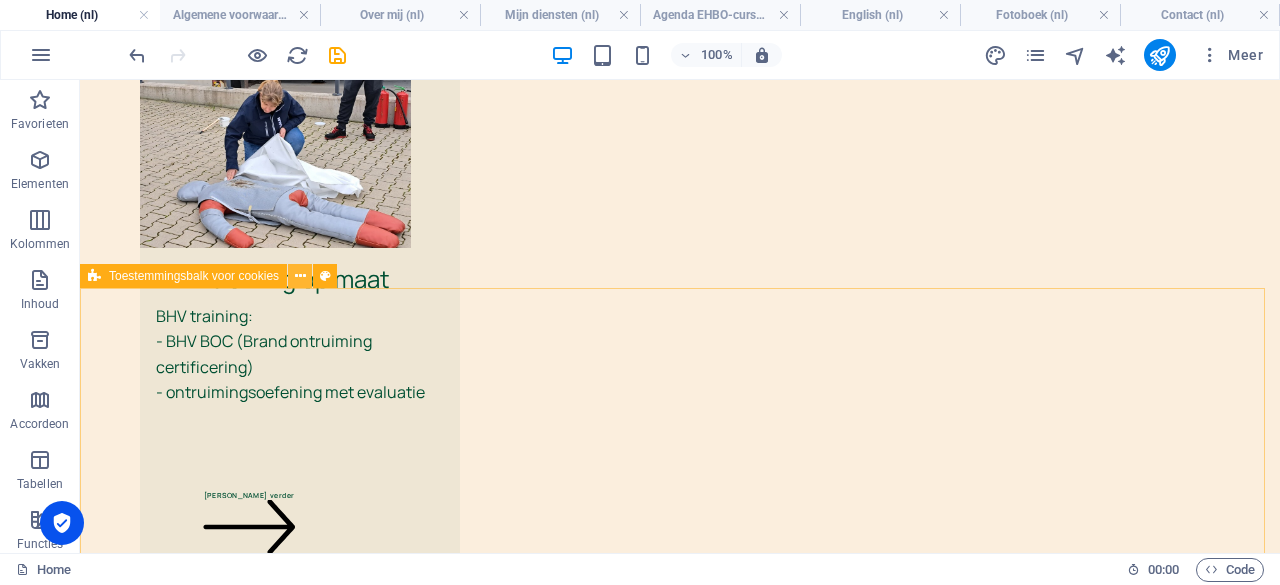 click at bounding box center [300, 276] 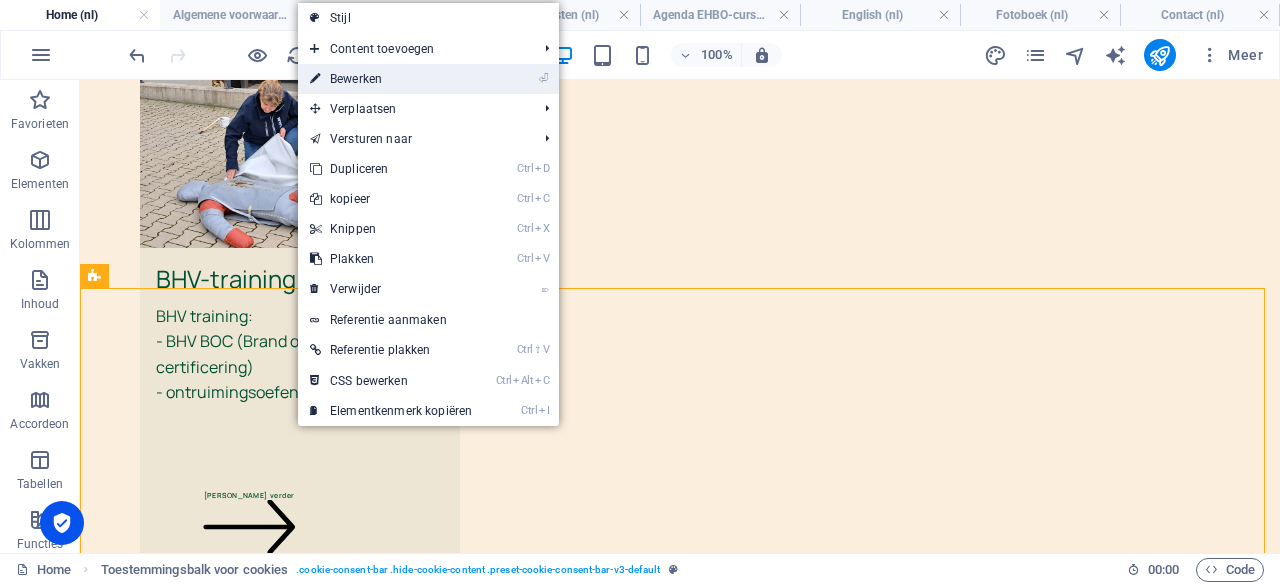 click on "⏎  Bewerken" at bounding box center (391, 79) 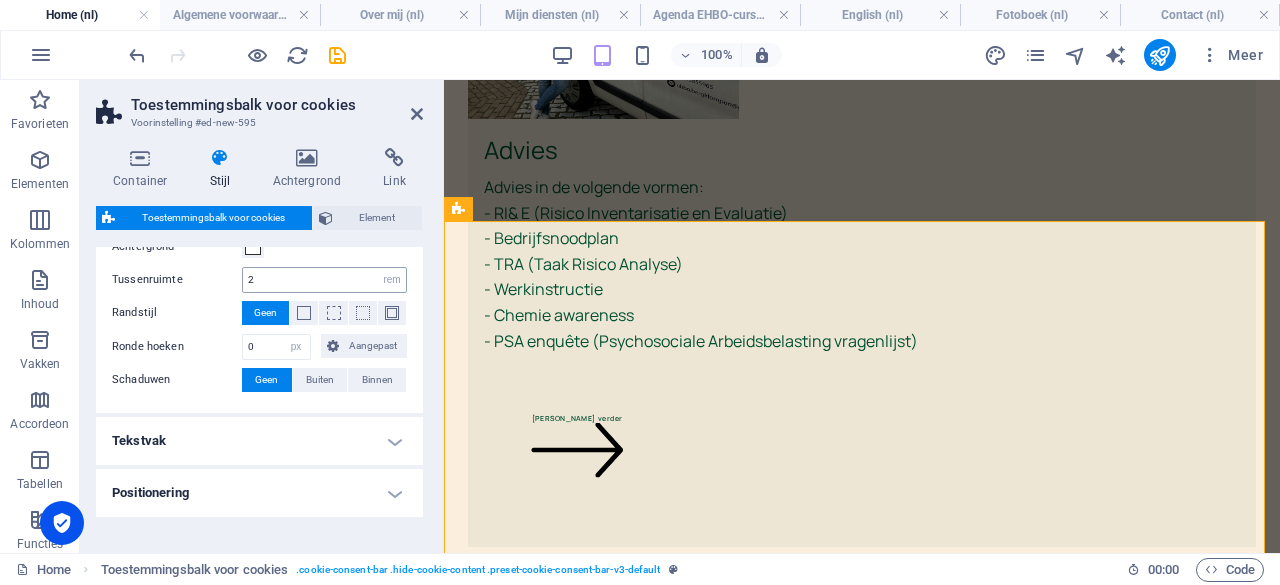 scroll, scrollTop: 151, scrollLeft: 0, axis: vertical 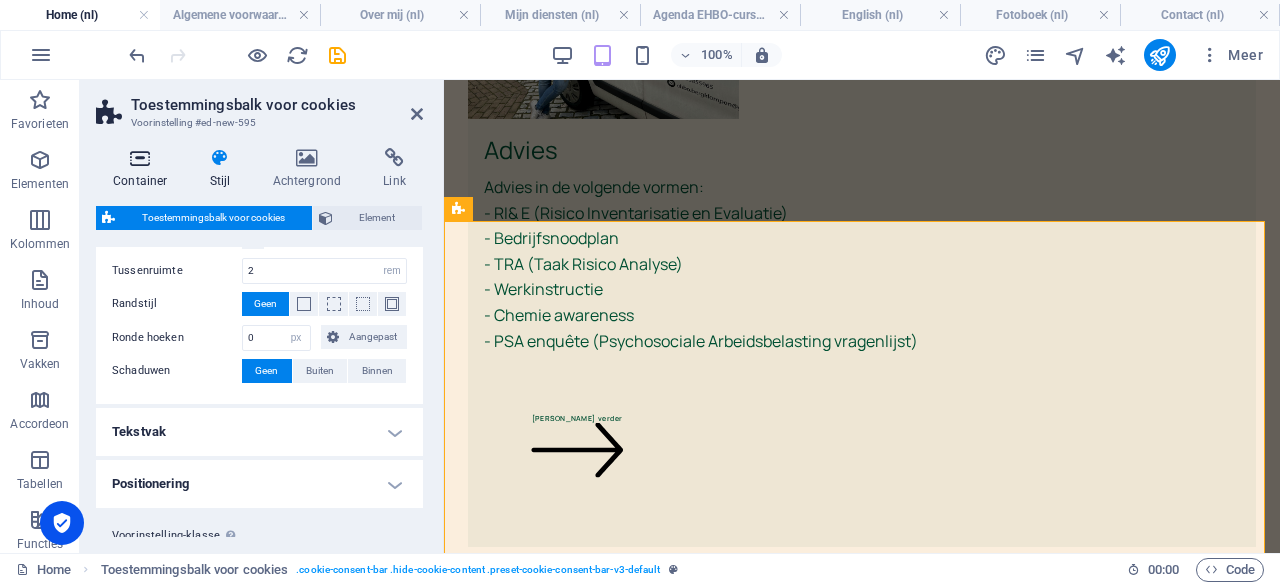 click at bounding box center (140, 158) 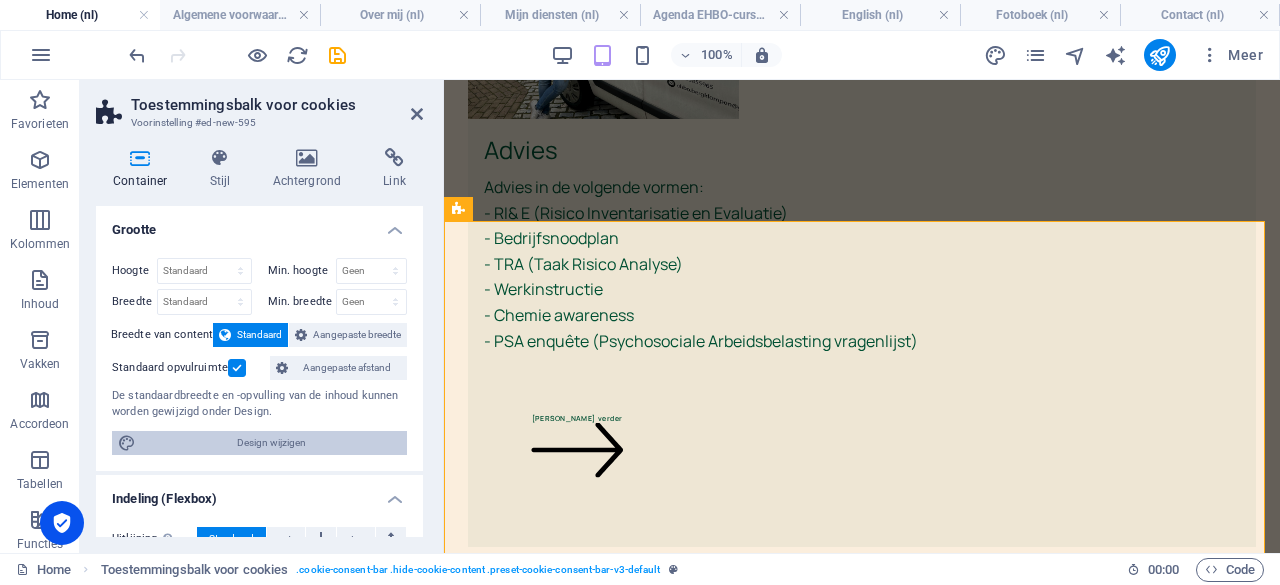 click on "Design wijzigen" at bounding box center [271, 443] 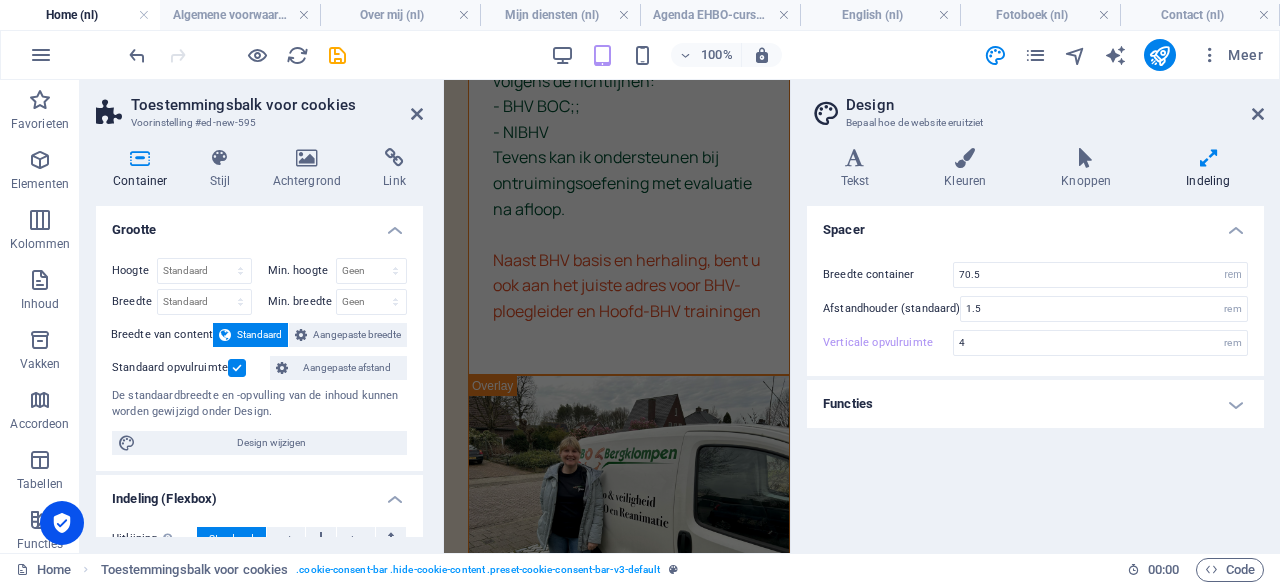 scroll, scrollTop: 5706, scrollLeft: 0, axis: vertical 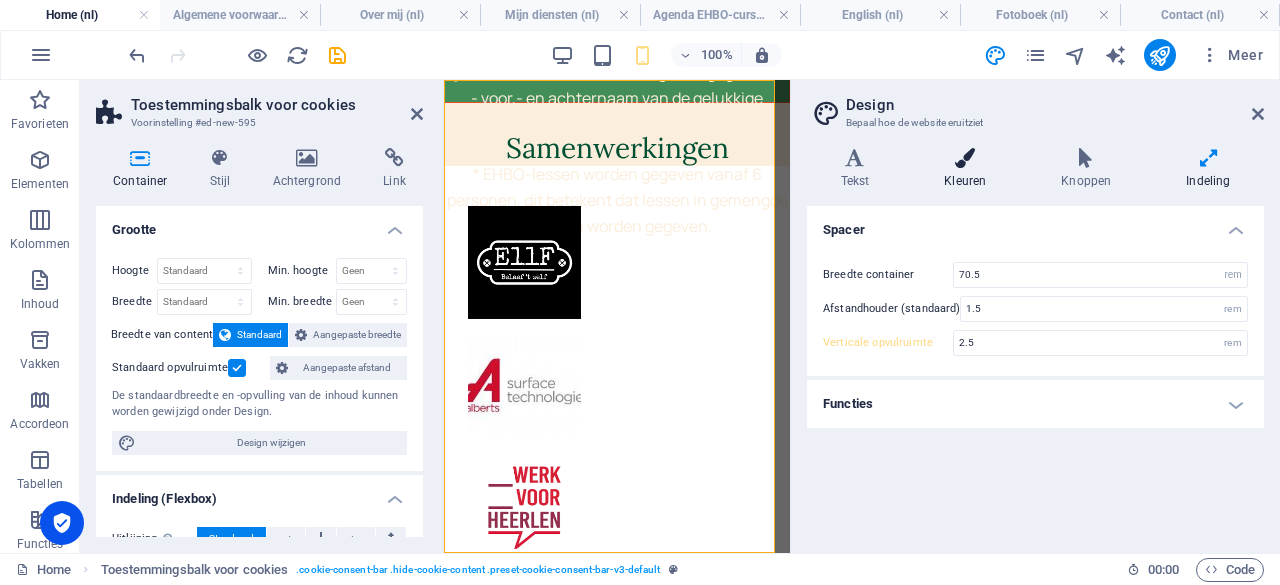 click at bounding box center (965, 158) 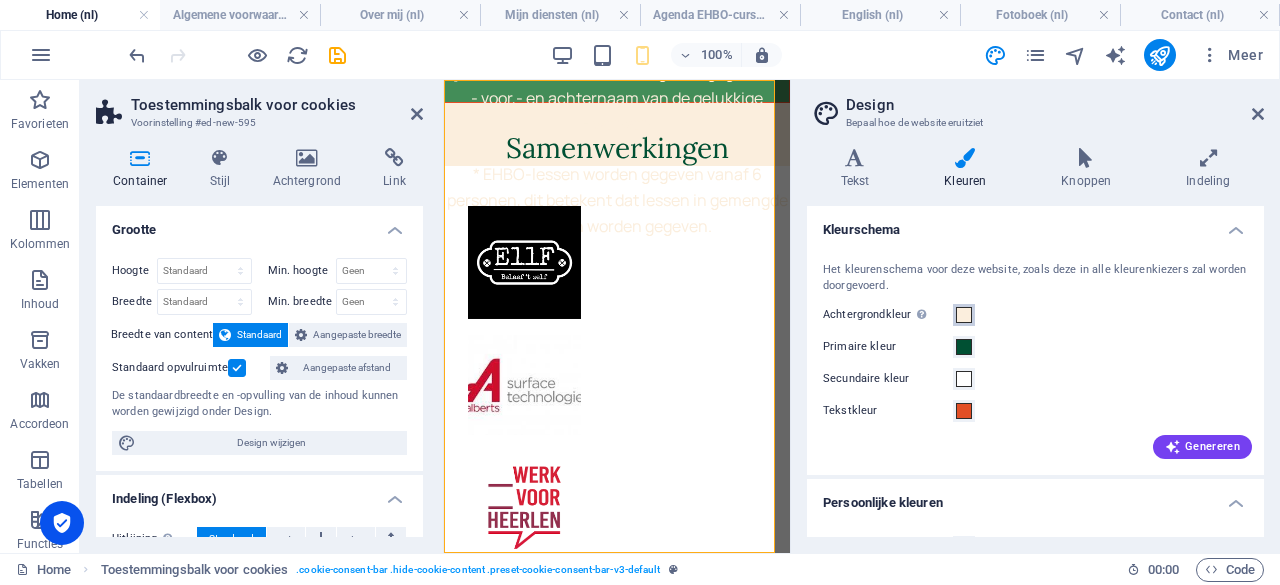 click at bounding box center (964, 315) 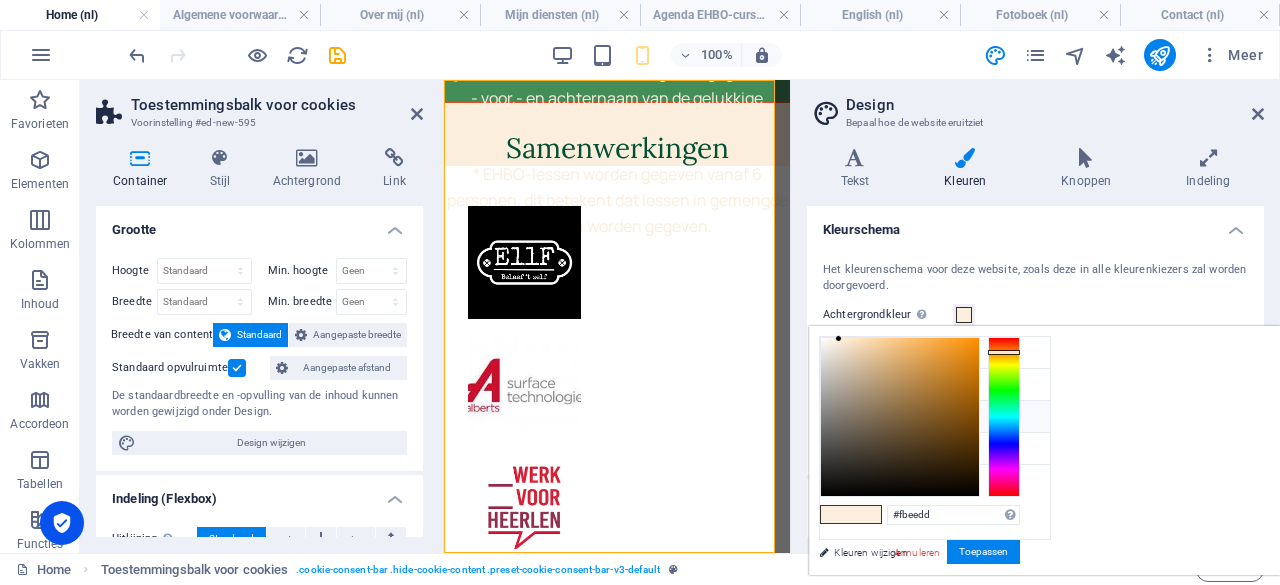 click on "Secundaire kleur
#ffffff" at bounding box center [935, 417] 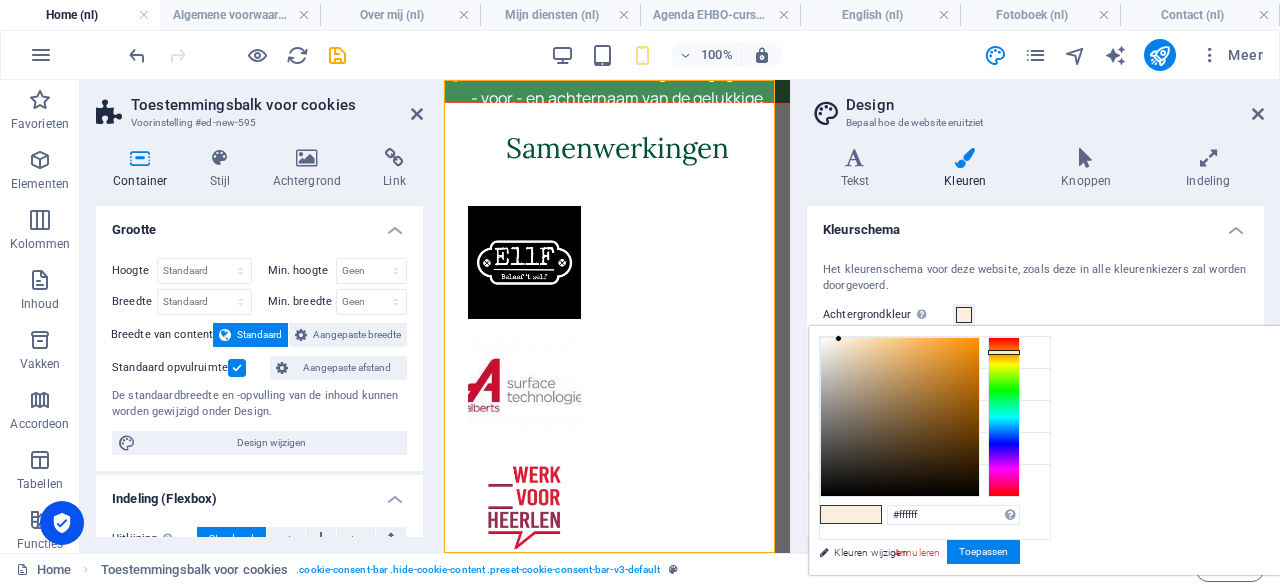 type on "#fbeedd" 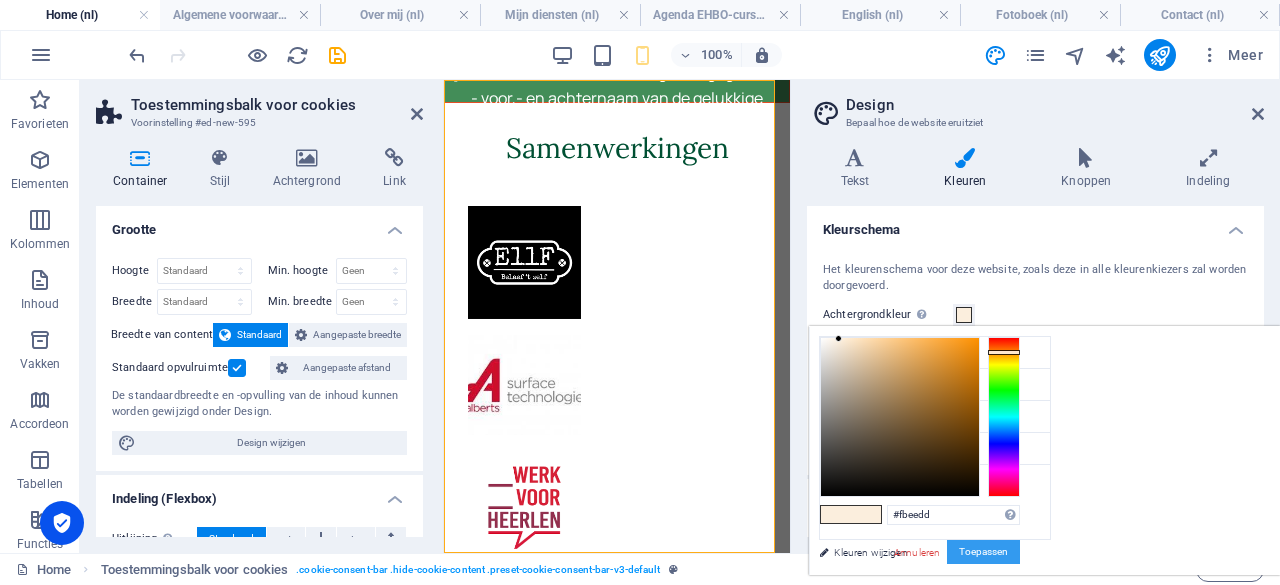 click on "Toepassen" at bounding box center (983, 552) 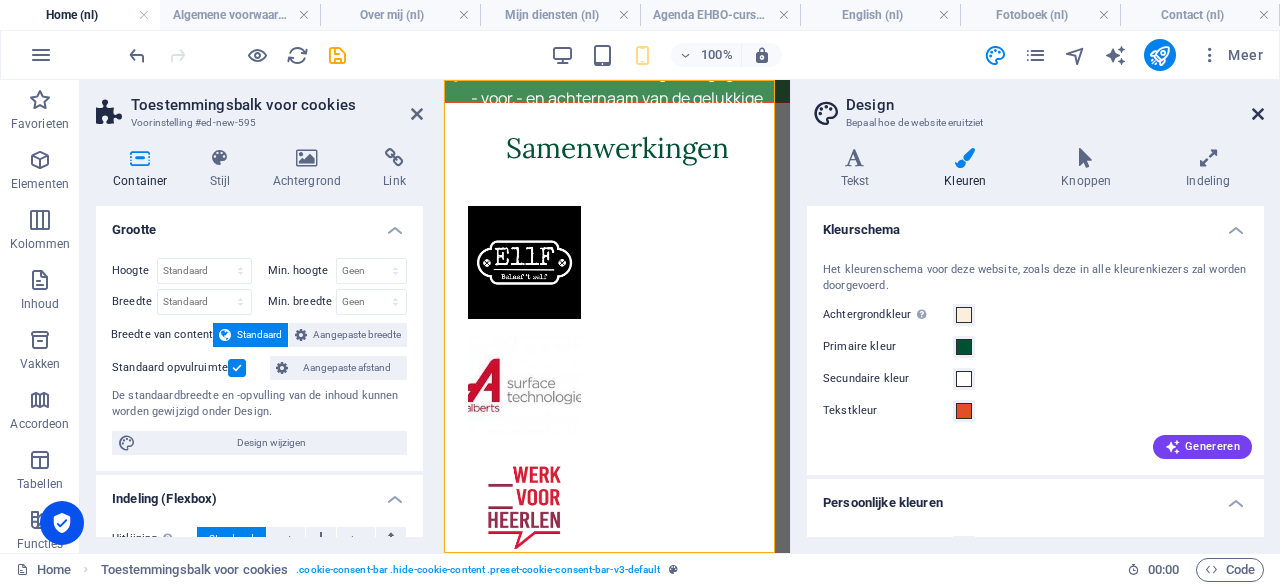 click at bounding box center [1258, 114] 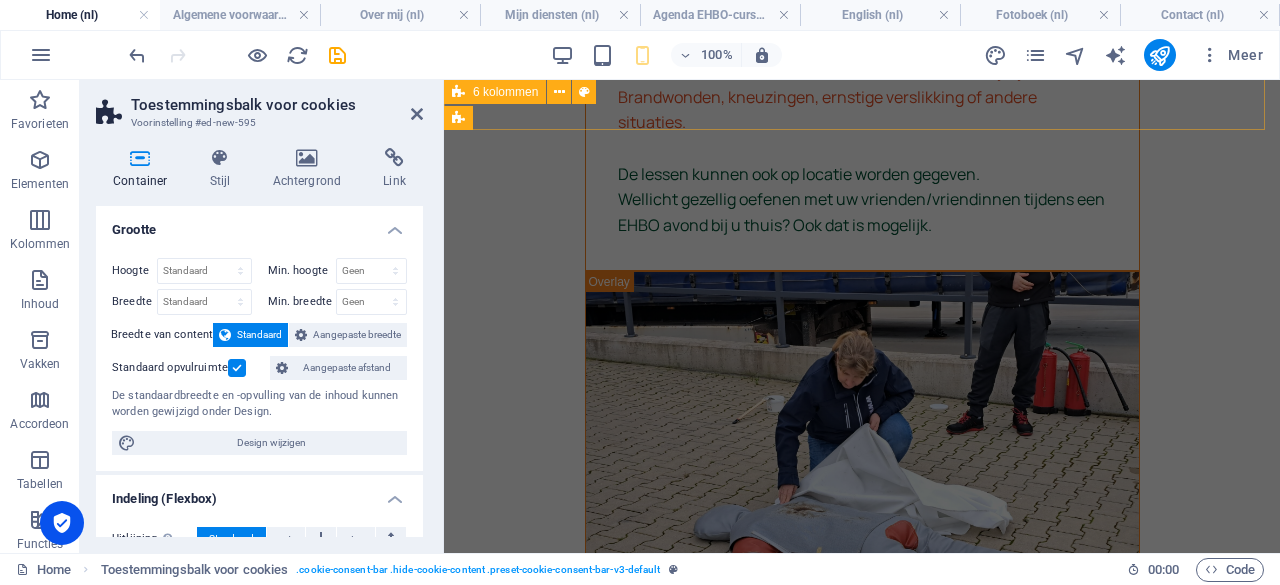scroll, scrollTop: 4611, scrollLeft: 0, axis: vertical 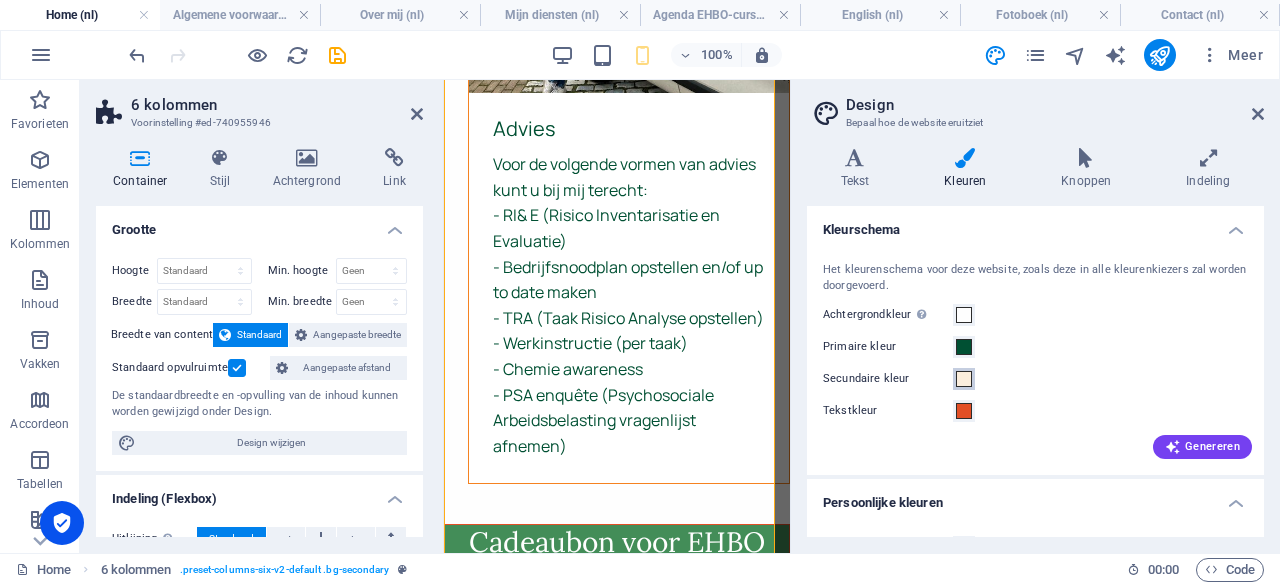 click at bounding box center [964, 379] 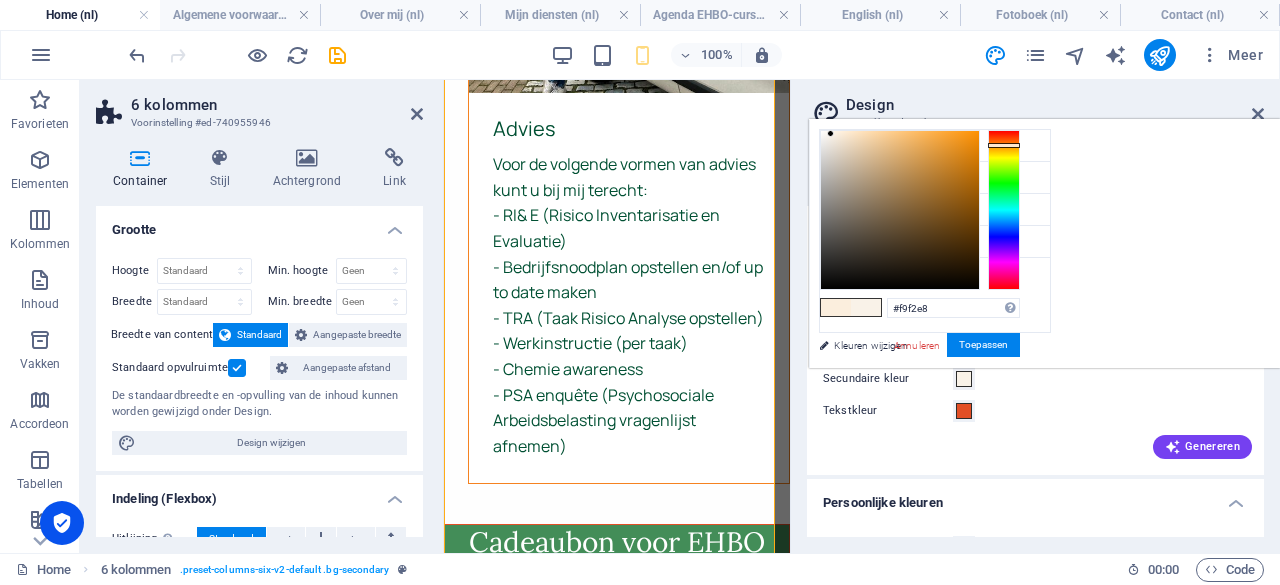 type on "#fffbf5" 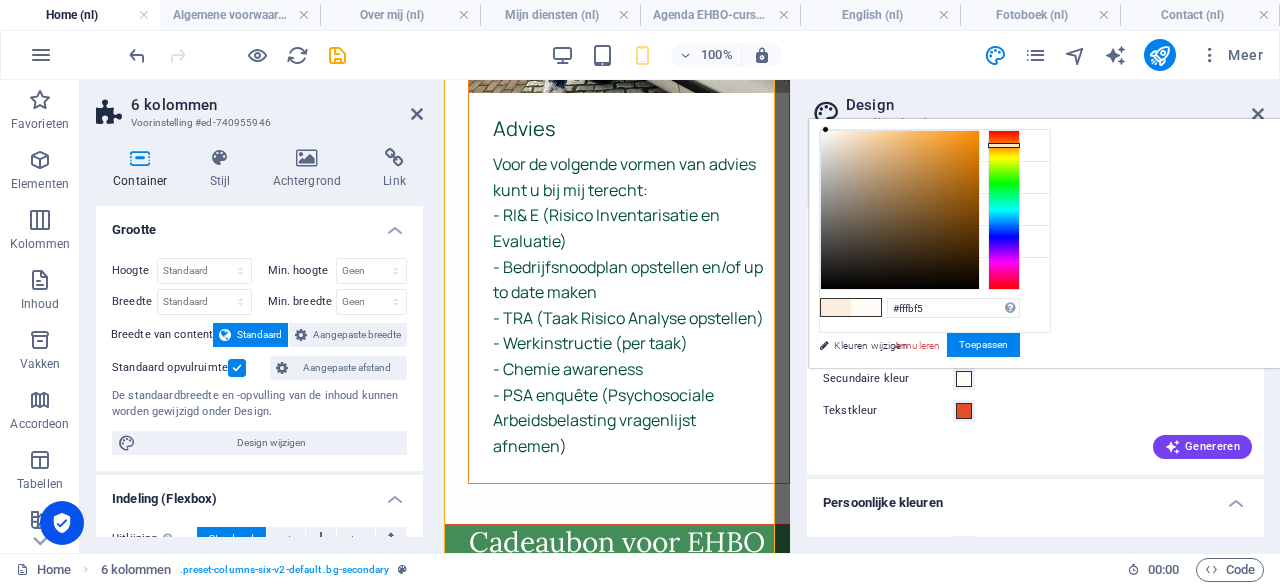 drag, startPoint x: 1088, startPoint y: 129, endPoint x: 1076, endPoint y: 123, distance: 13.416408 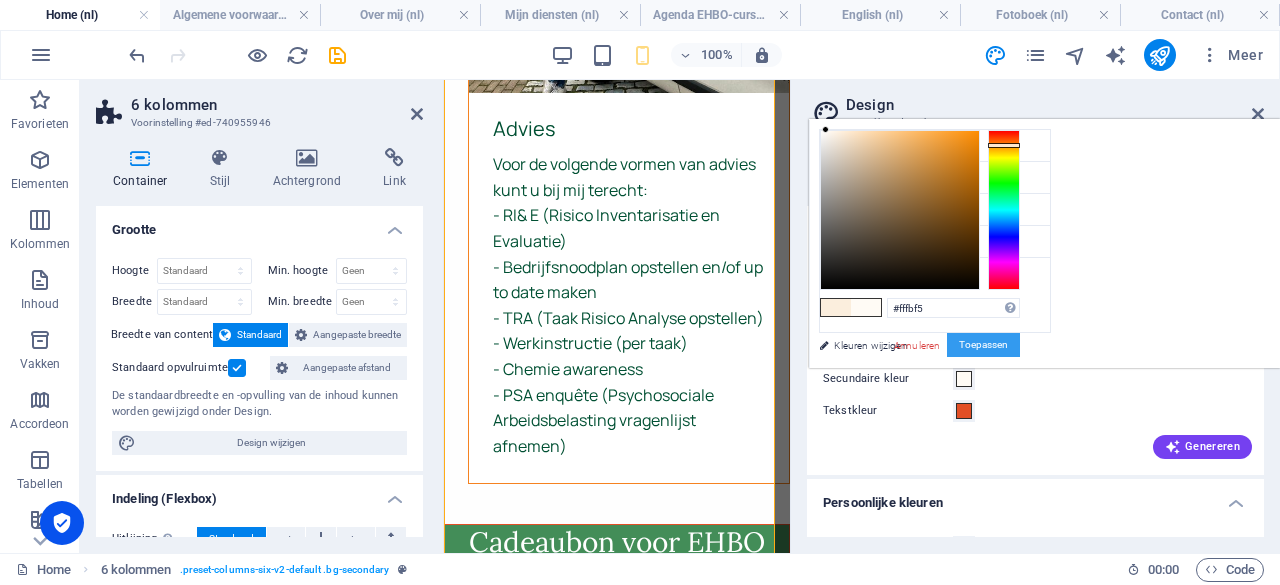 click on "Toepassen" at bounding box center [983, 345] 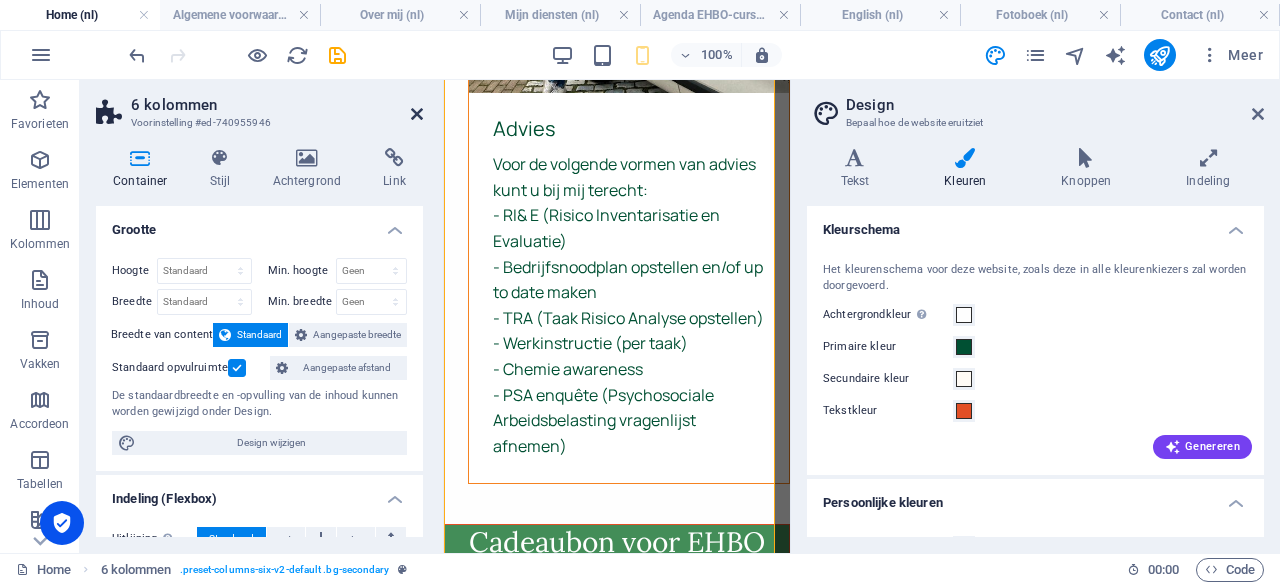 click at bounding box center [417, 114] 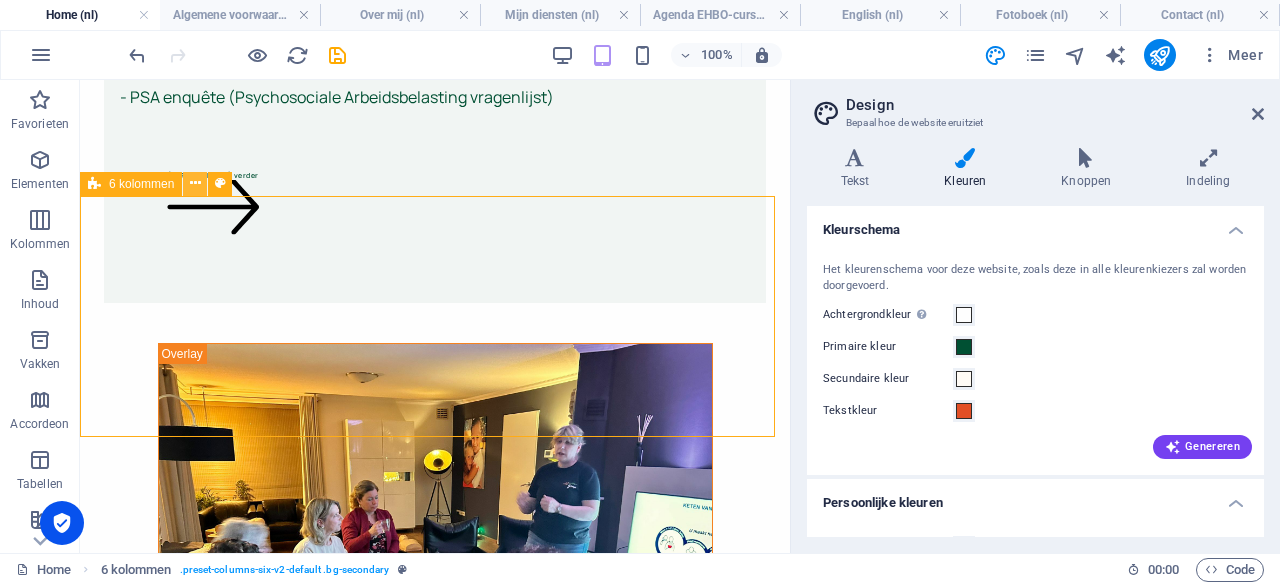 click at bounding box center [195, 183] 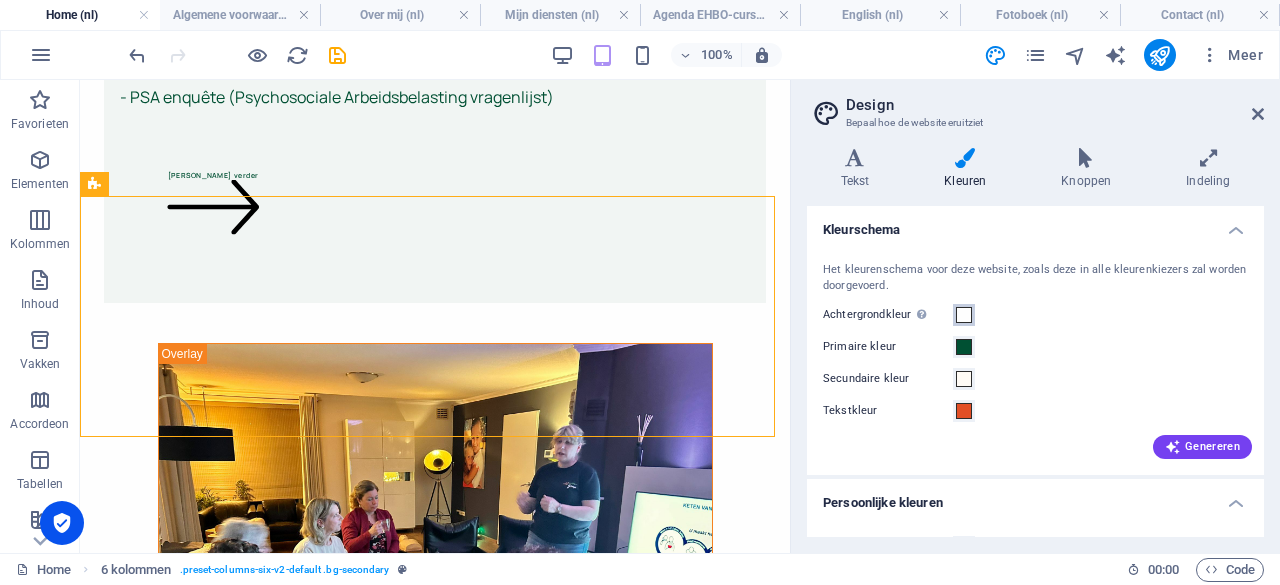 click at bounding box center [964, 315] 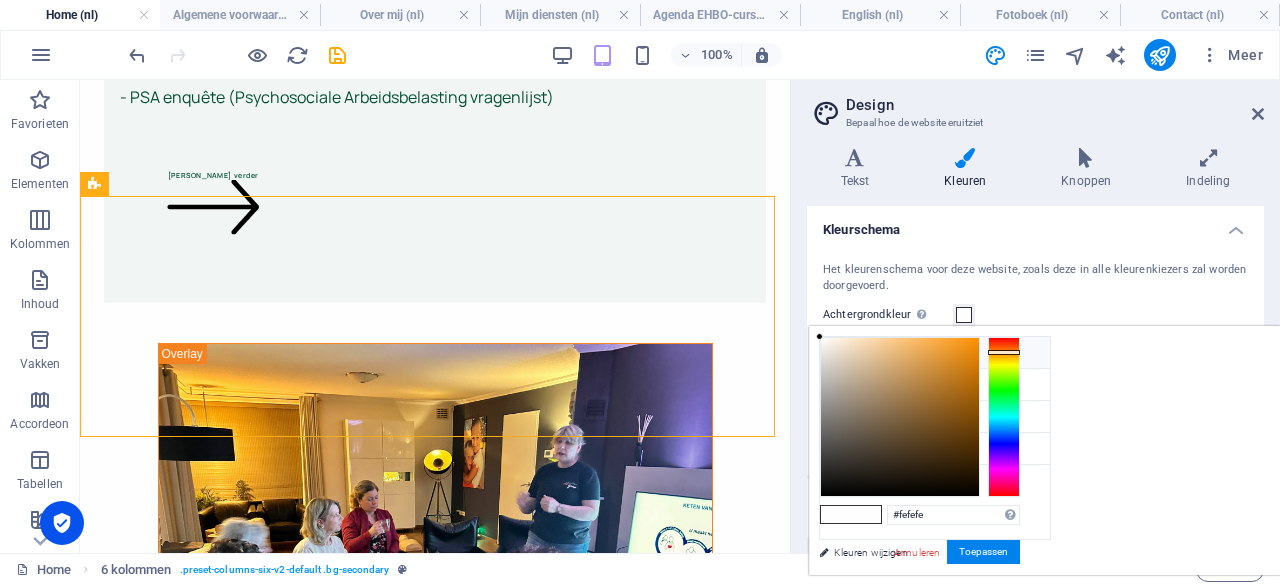 click at bounding box center (836, 352) 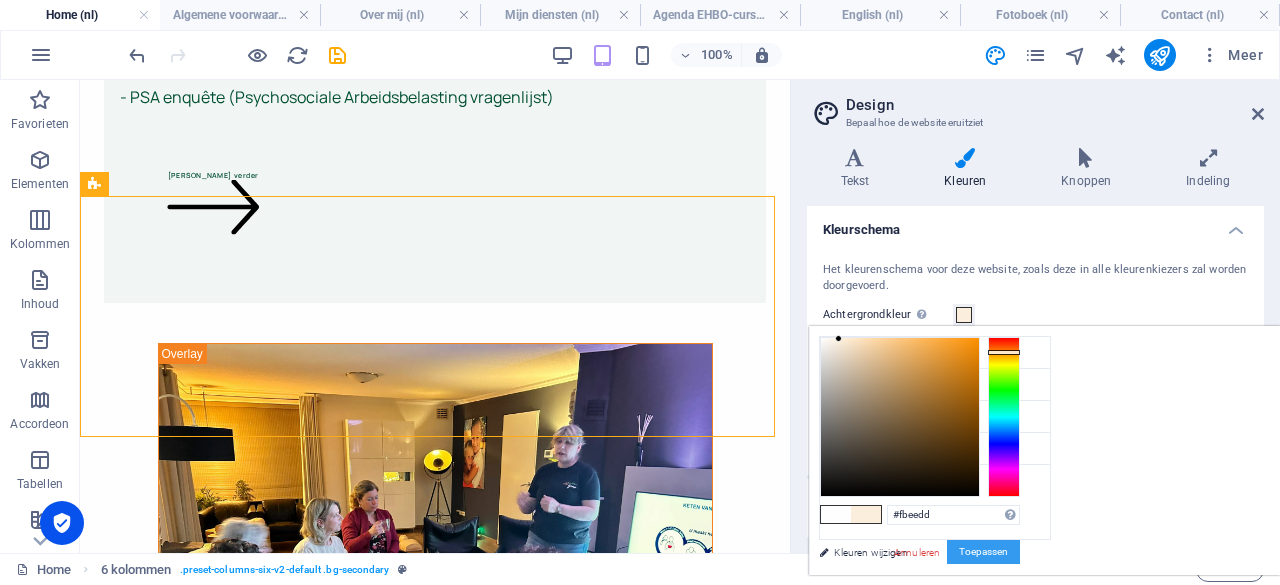 click on "Toepassen" at bounding box center [983, 552] 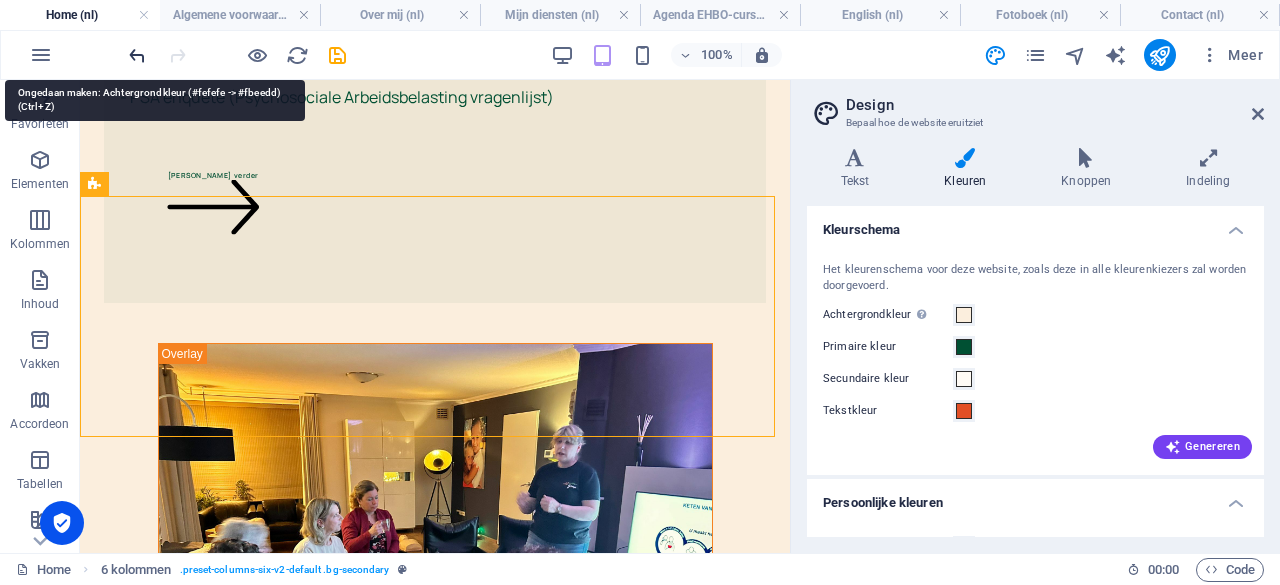 click at bounding box center [137, 55] 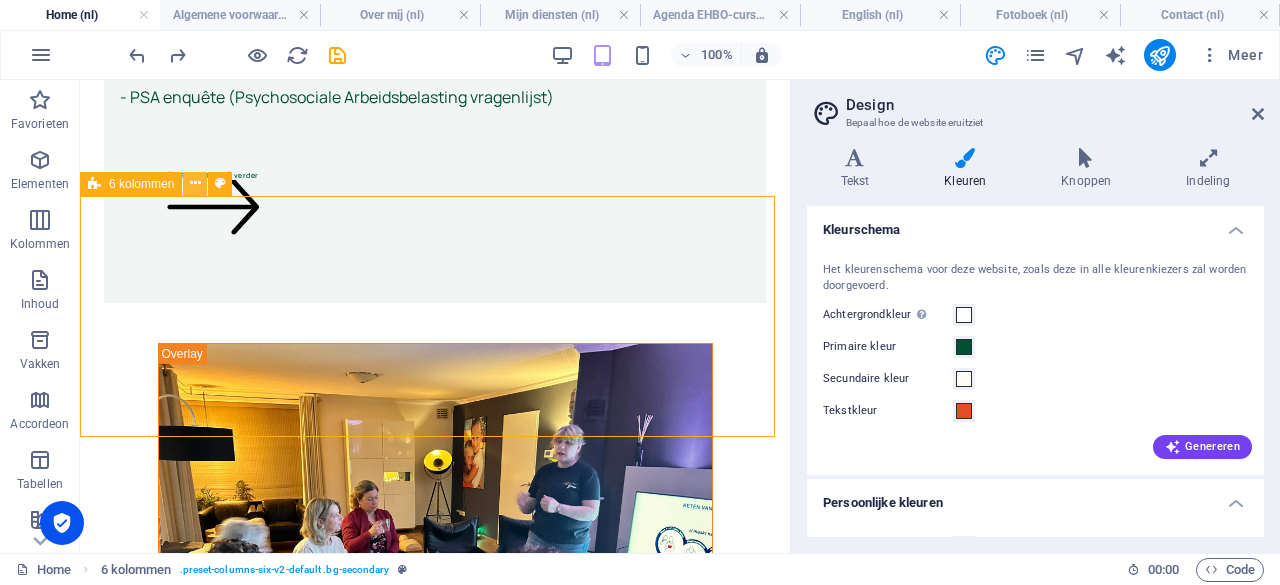 click at bounding box center [195, 183] 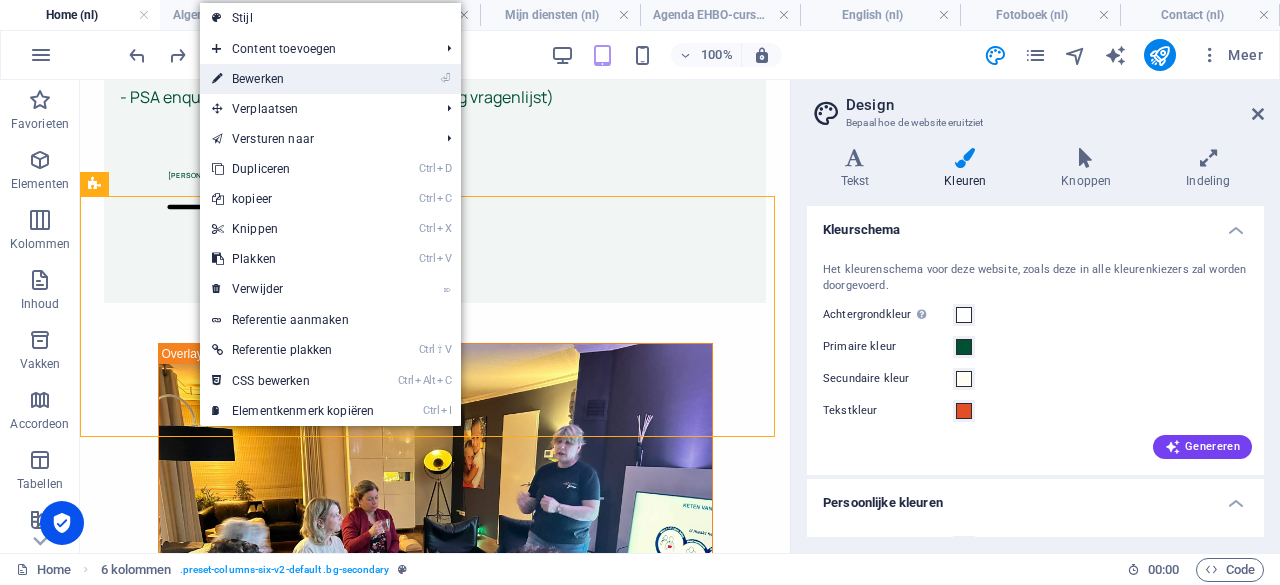 click on "⏎  Bewerken" at bounding box center [293, 79] 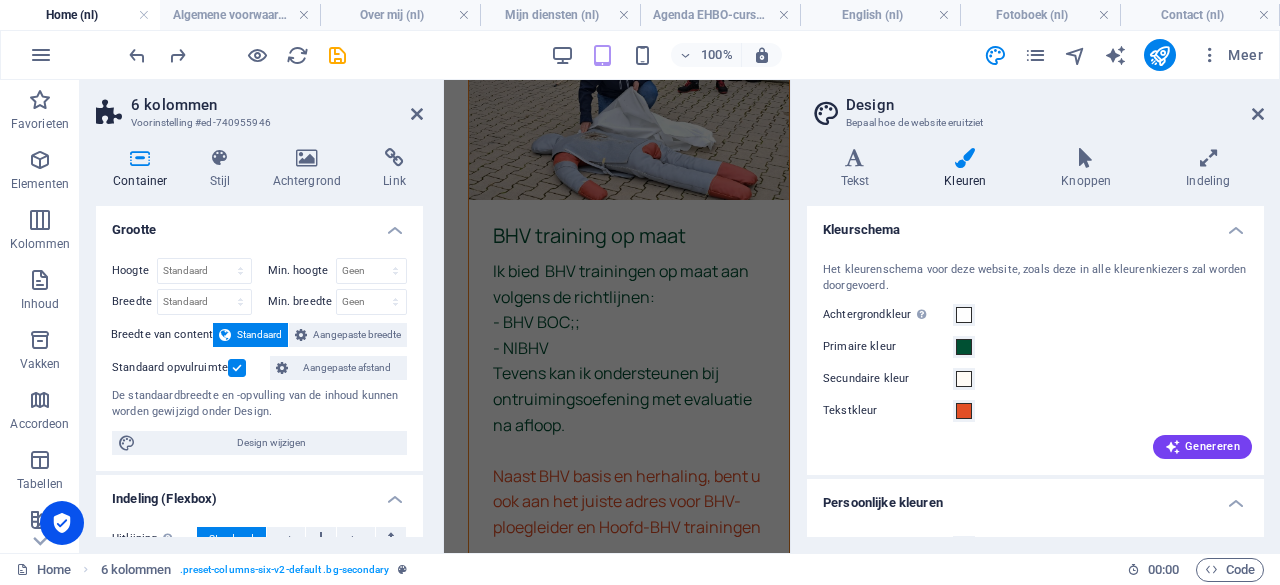 scroll, scrollTop: 5043, scrollLeft: 0, axis: vertical 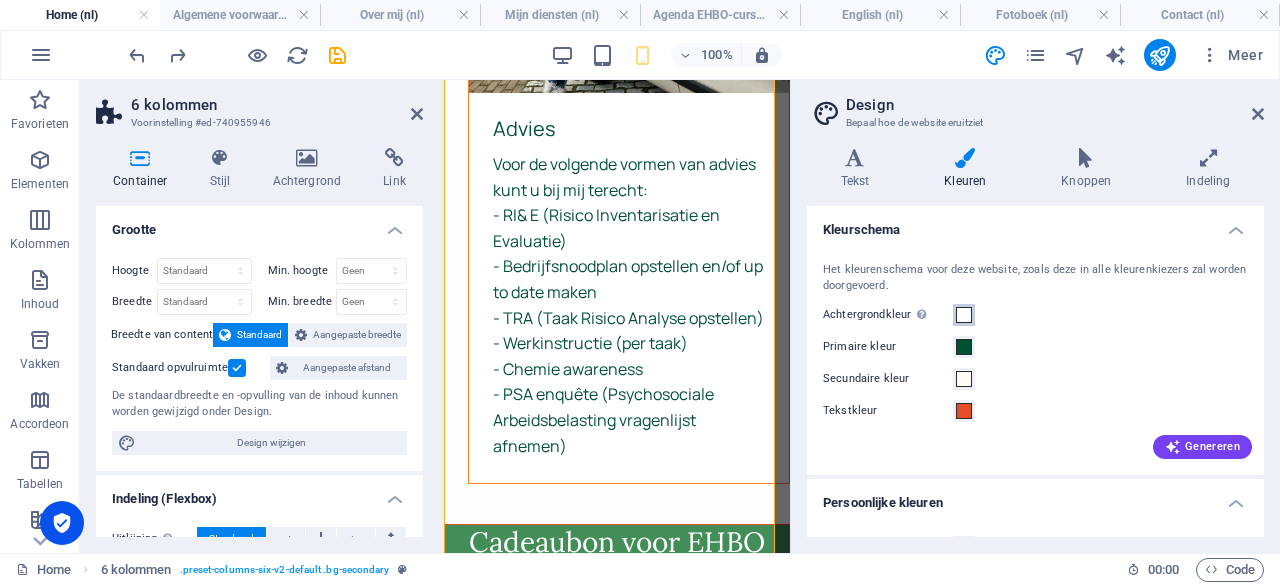click at bounding box center [964, 315] 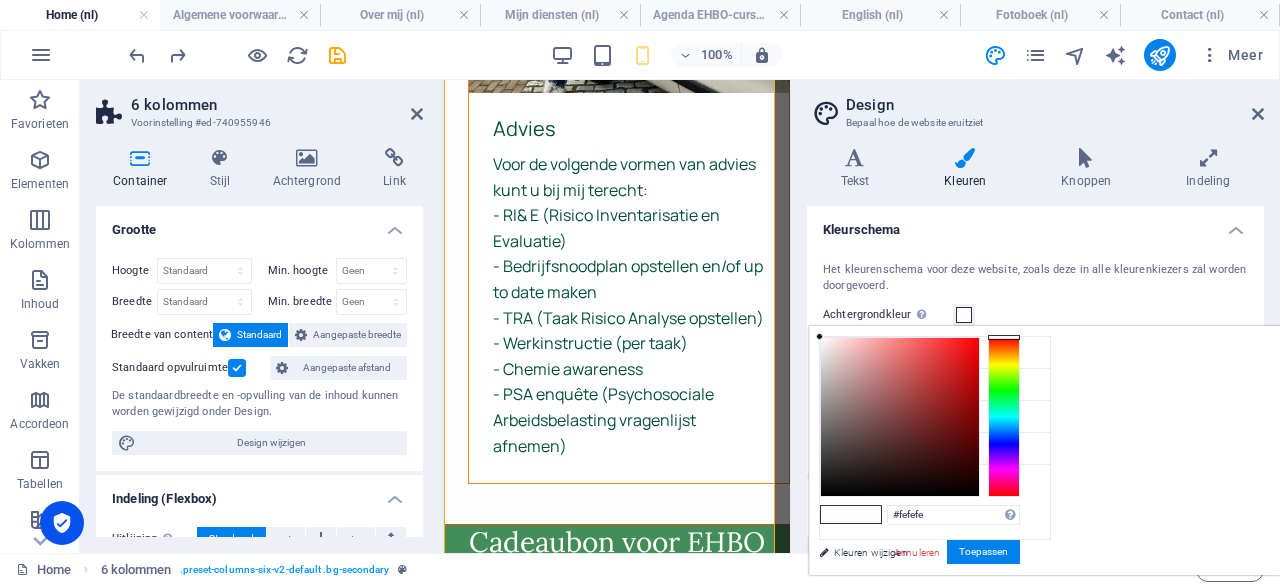 click on "Het kleurenschema voor deze website, zoals deze in alle kleurenkiezers zal worden doorgevoerd." at bounding box center [1035, 278] 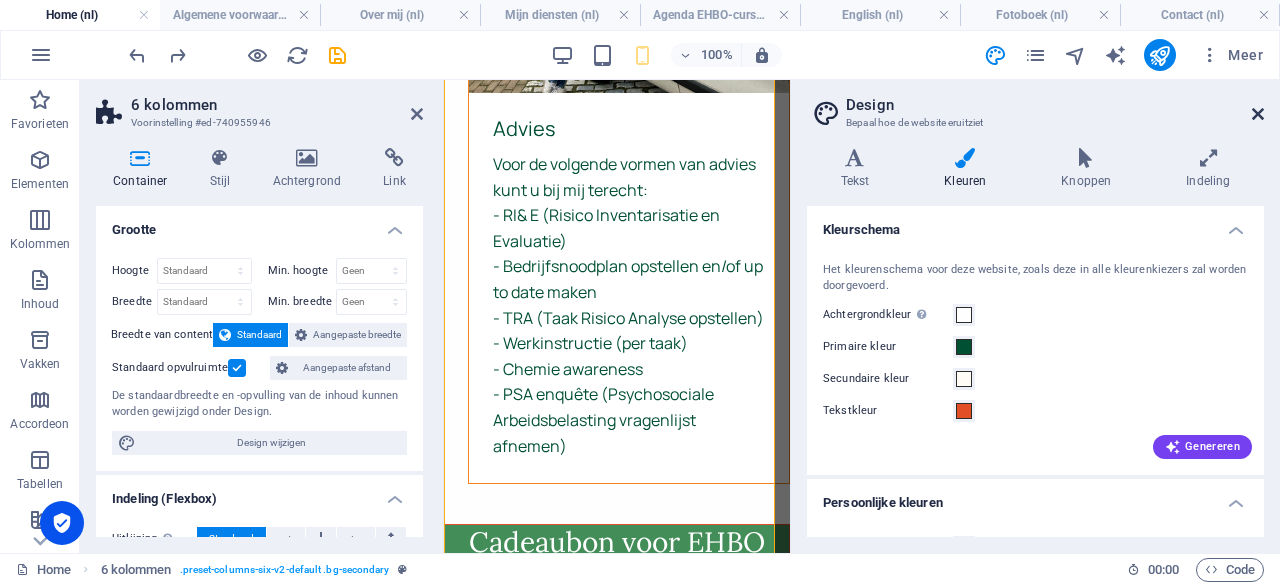 drag, startPoint x: 1254, startPoint y: 119, endPoint x: 710, endPoint y: 37, distance: 550.14545 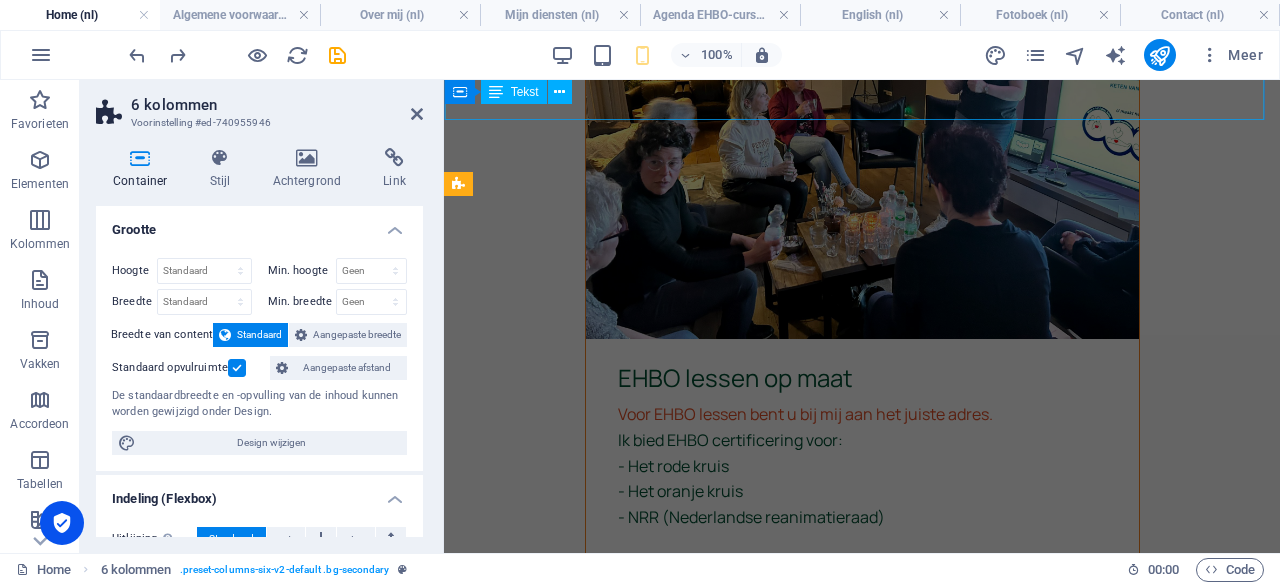 scroll, scrollTop: 4304, scrollLeft: 0, axis: vertical 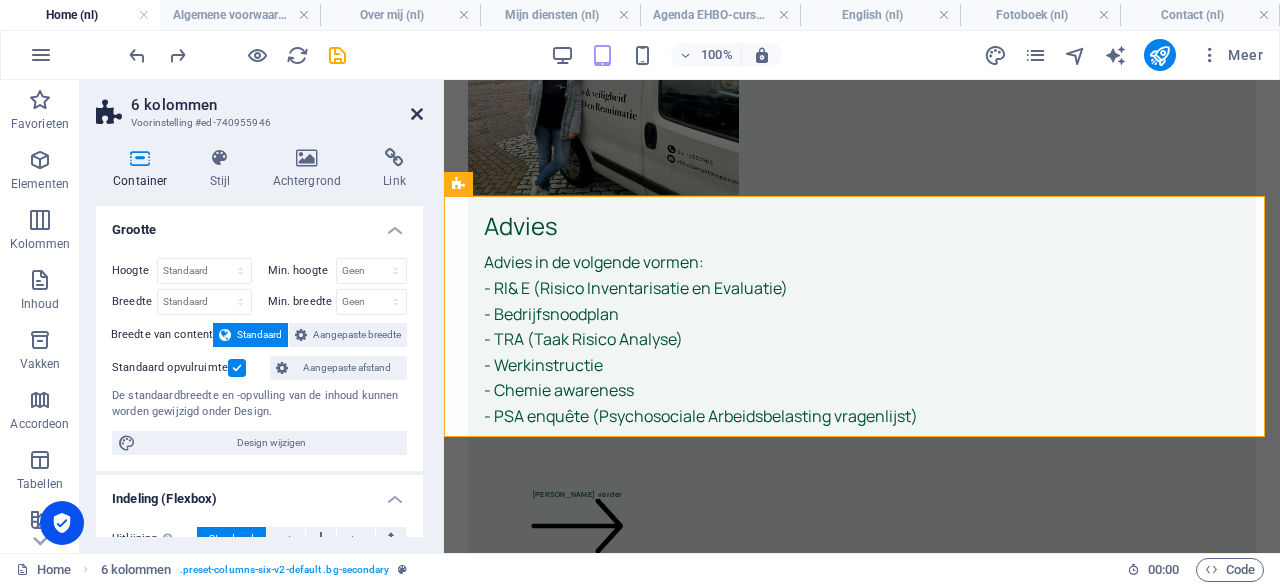 click at bounding box center [417, 114] 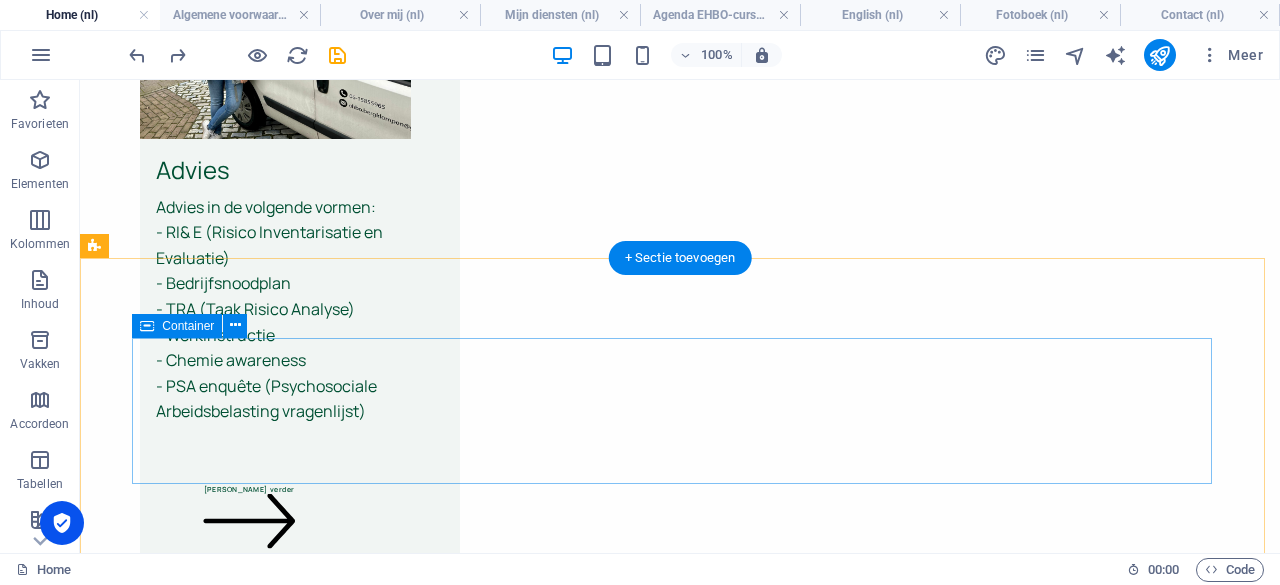 scroll, scrollTop: 4899, scrollLeft: 0, axis: vertical 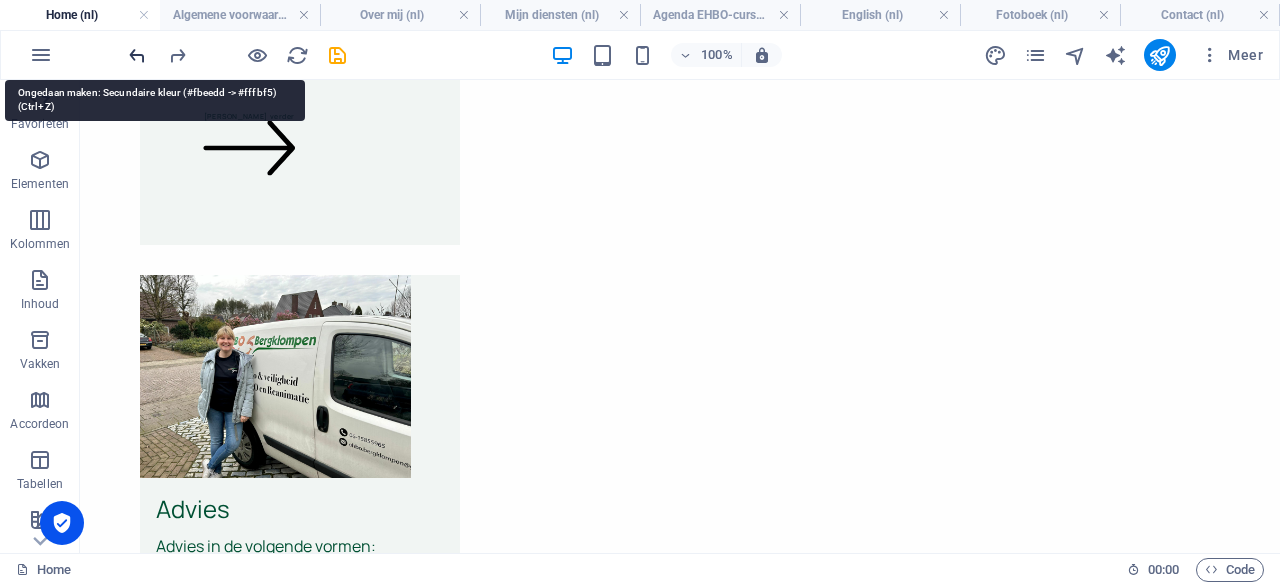 click at bounding box center (137, 55) 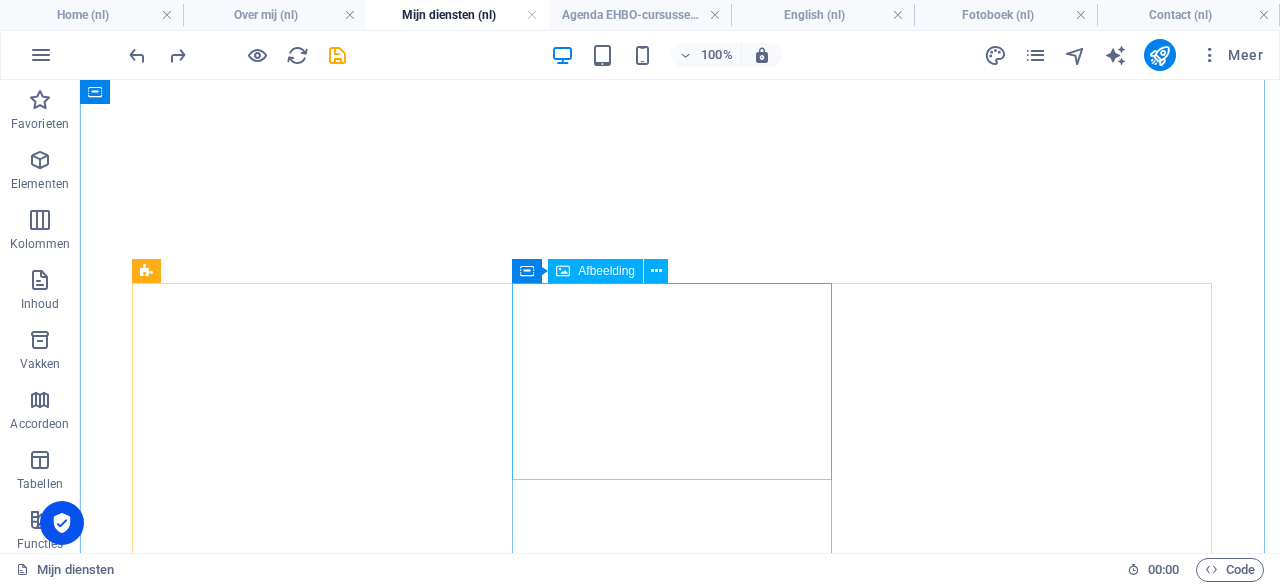 scroll, scrollTop: 0, scrollLeft: 0, axis: both 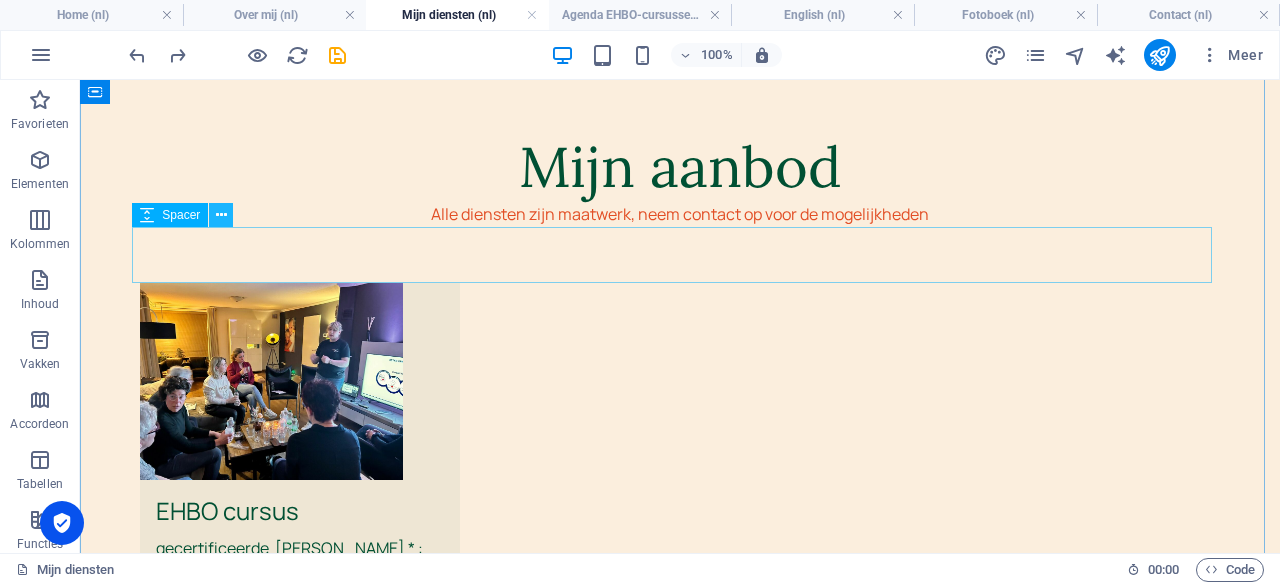 click at bounding box center (221, 215) 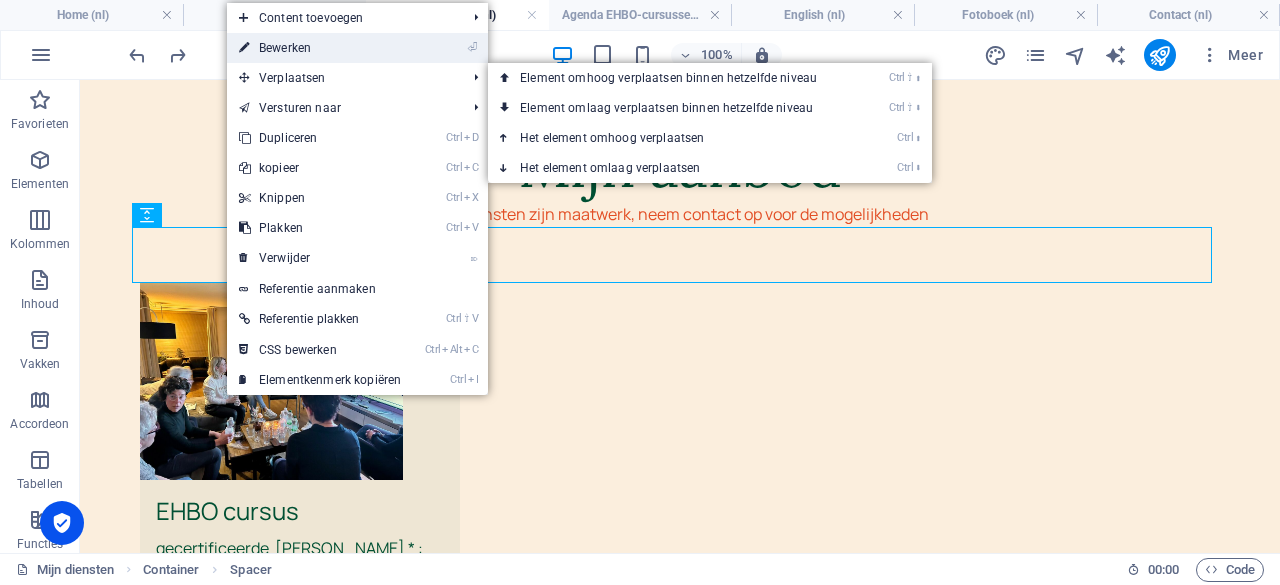 click on "⏎  Bewerken" at bounding box center (320, 48) 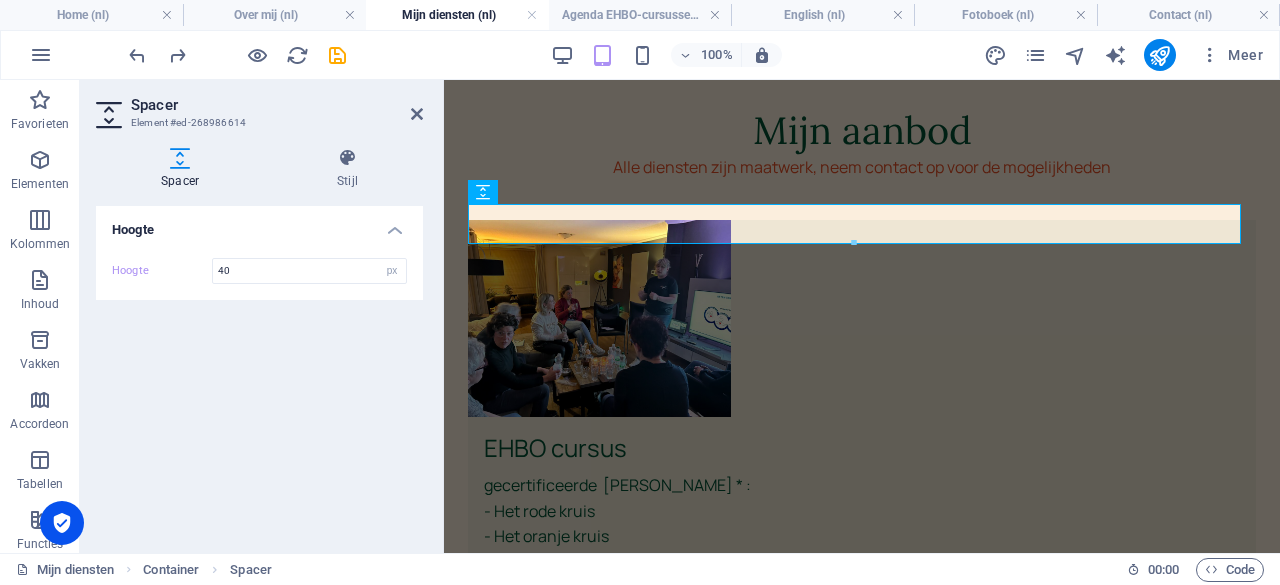 scroll, scrollTop: 138, scrollLeft: 0, axis: vertical 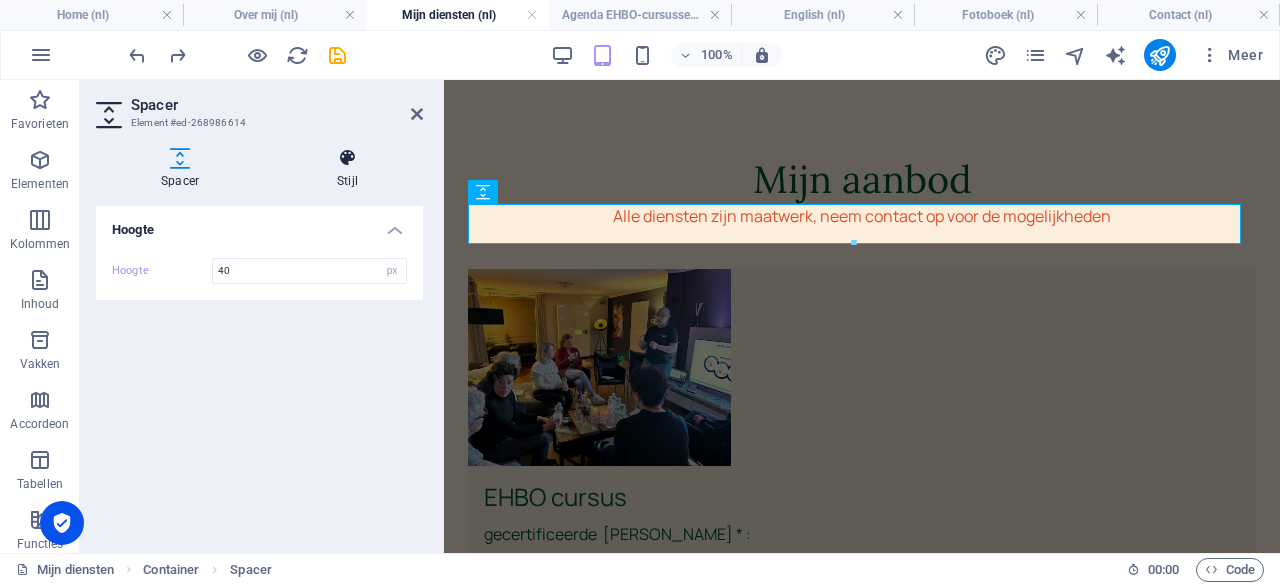 click at bounding box center [347, 158] 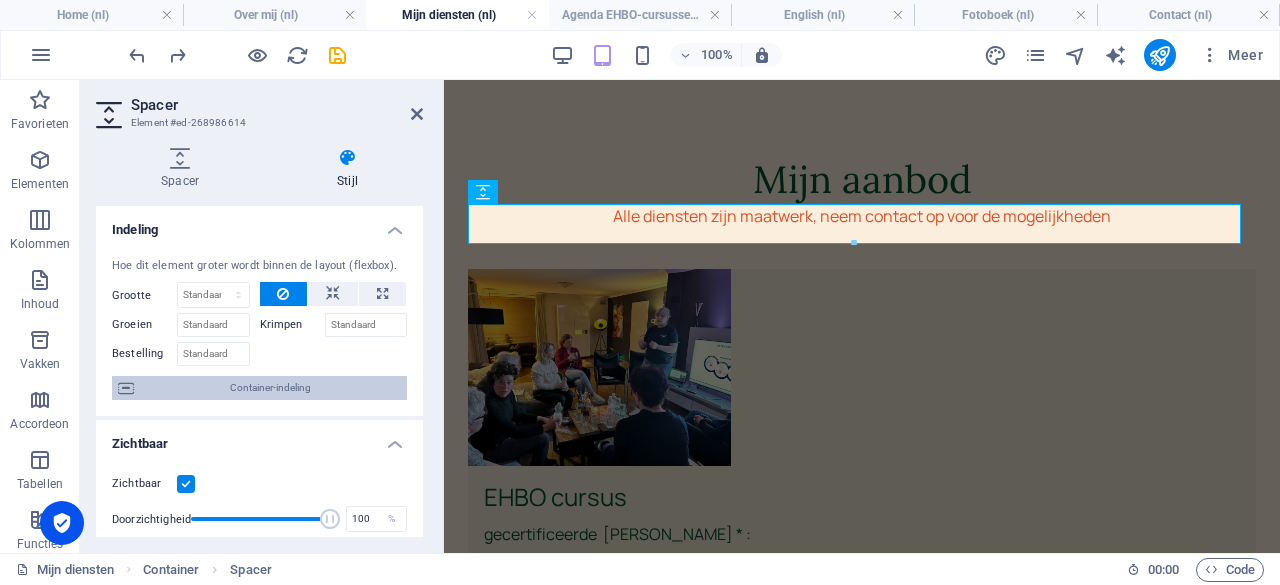 click on "Hoe dit element groter wordt binnen de layout (flexbox). Grootte Standaard auto px % 1/1 1/2 1/3 1/4 1/5 1/6 1/7 1/8 1/9 1/10 Groeien Krimpen Bestelling Container-indeling" at bounding box center (259, 329) 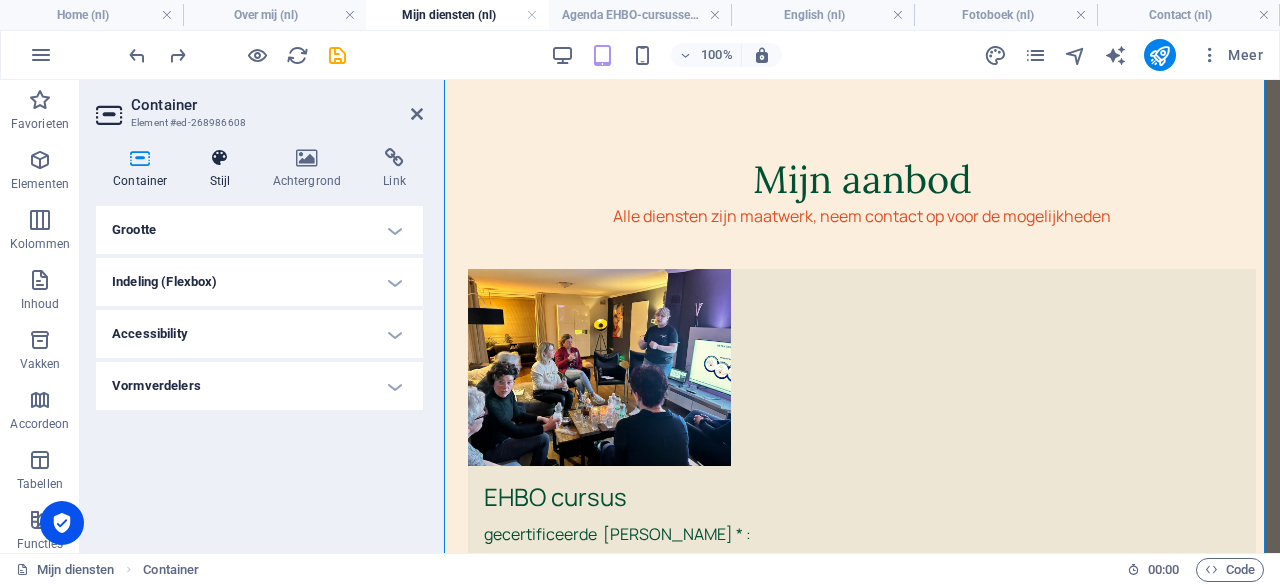 click on "Stijl" at bounding box center (224, 169) 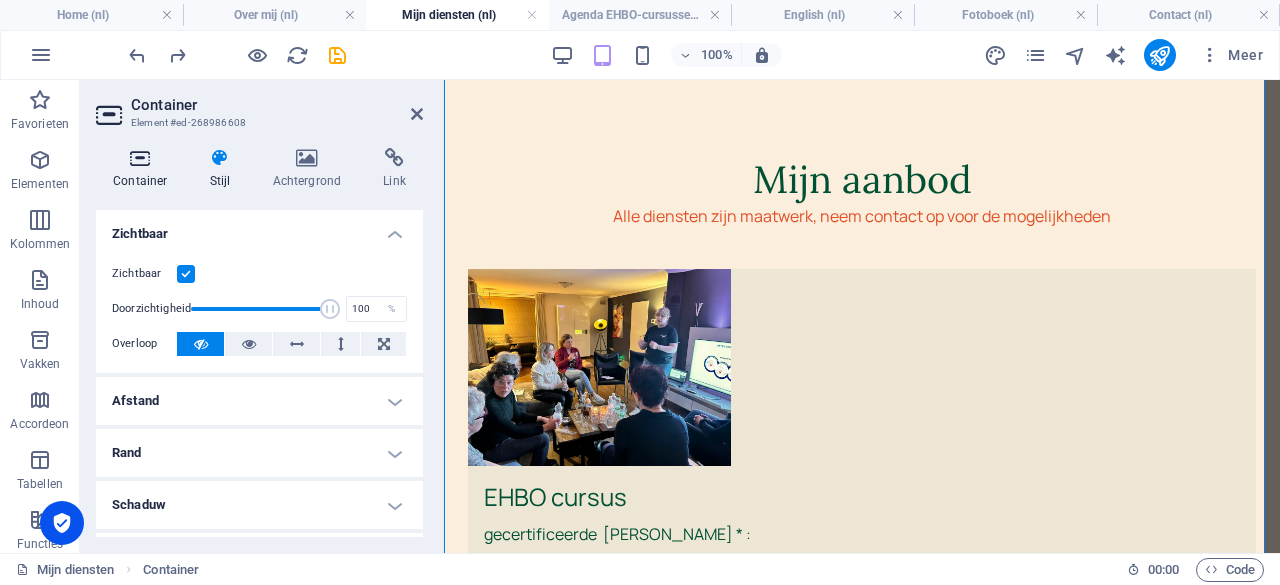 click on "Container" at bounding box center [144, 169] 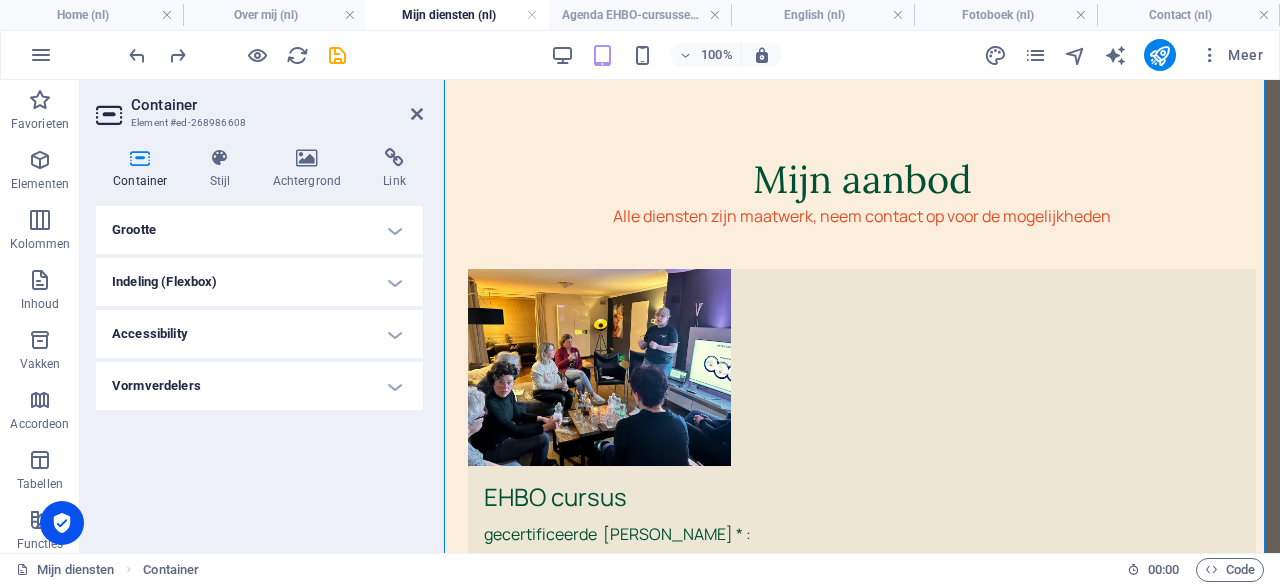 click on "Vormverdelers" at bounding box center (259, 386) 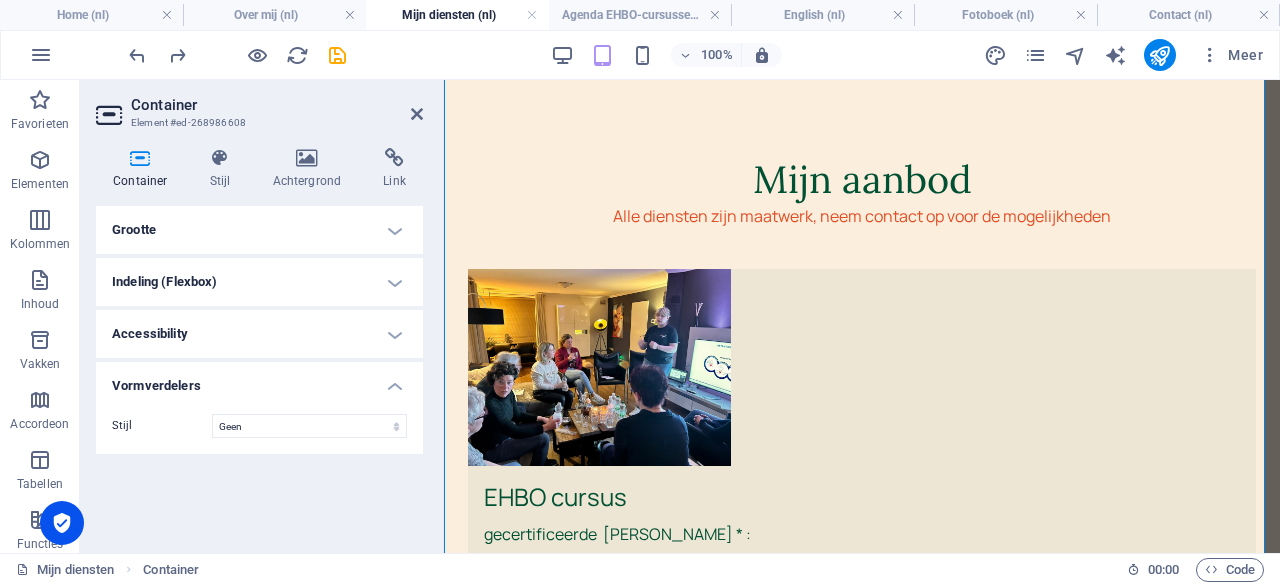 click on "Accessibility" at bounding box center [259, 334] 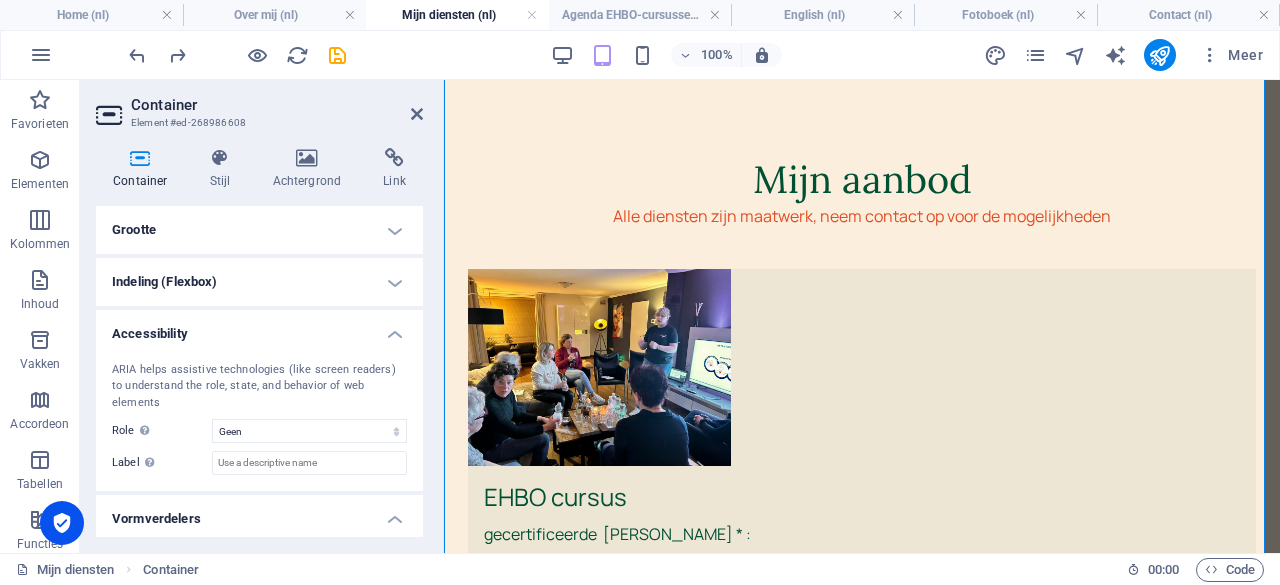 click on "Indeling (Flexbox)" at bounding box center (259, 282) 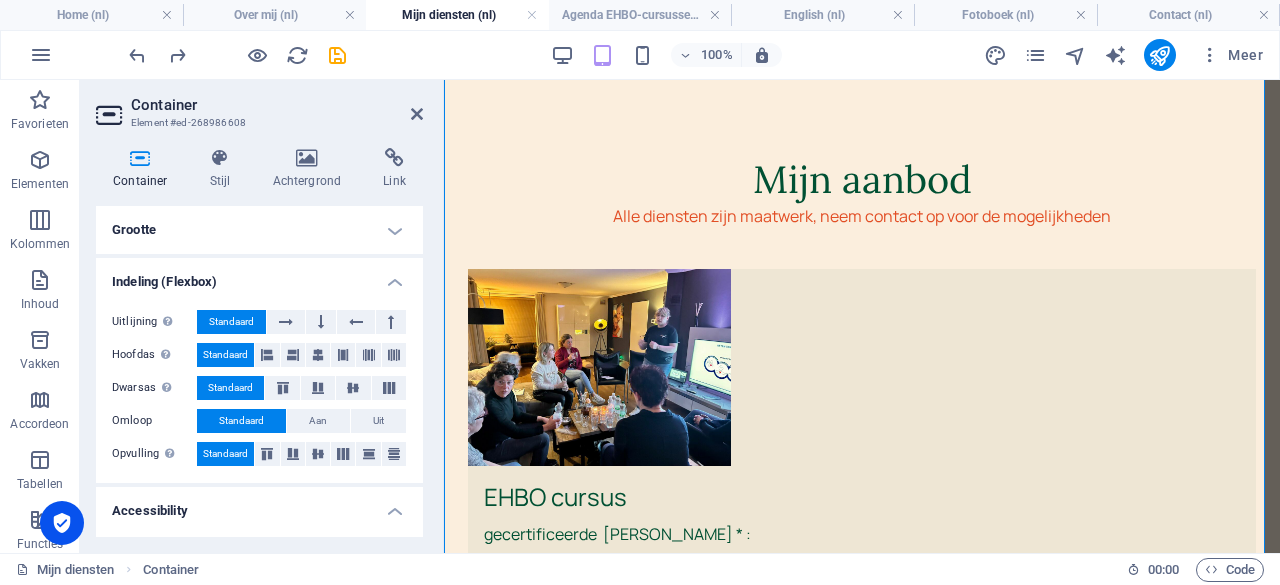 click on "Grootte" at bounding box center (259, 230) 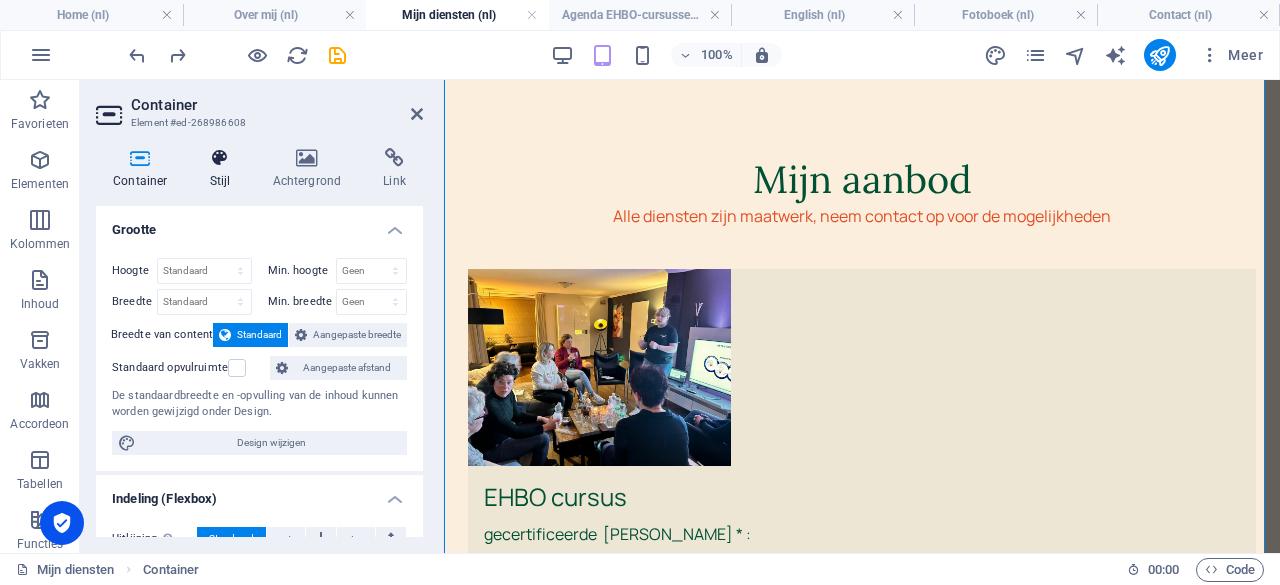 click at bounding box center [220, 158] 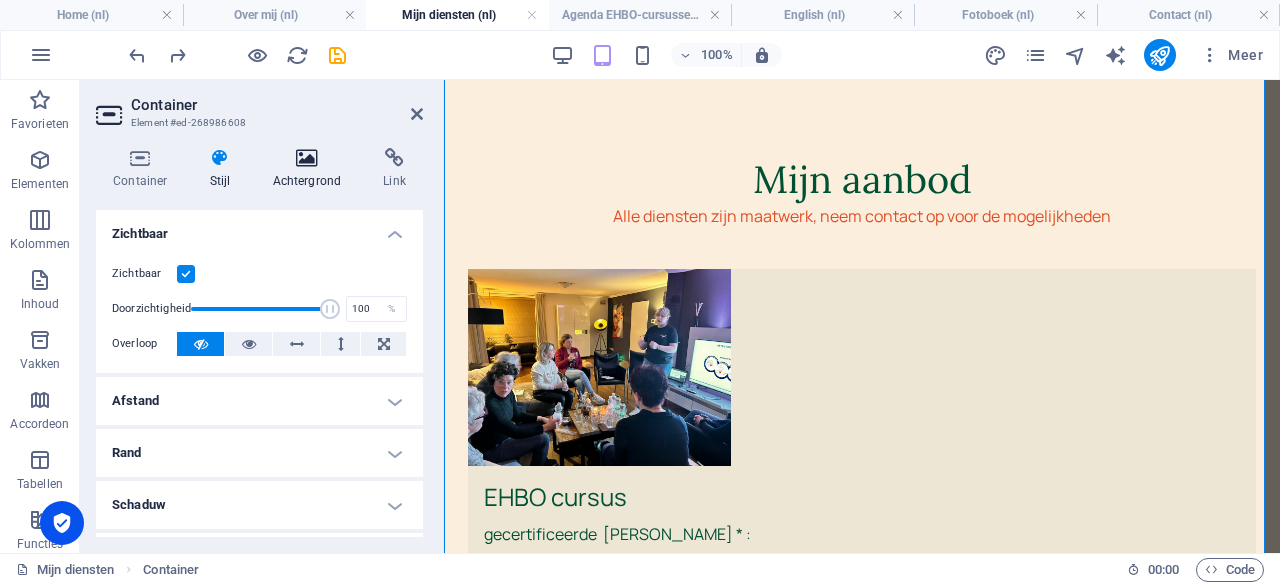 click at bounding box center [306, 158] 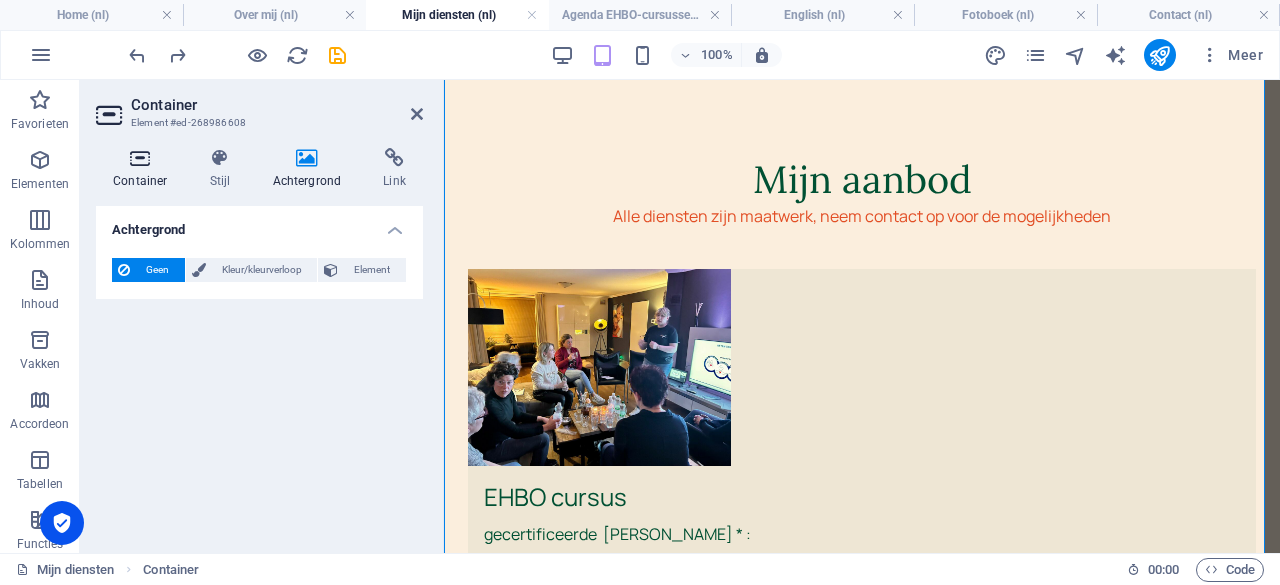 click at bounding box center [140, 158] 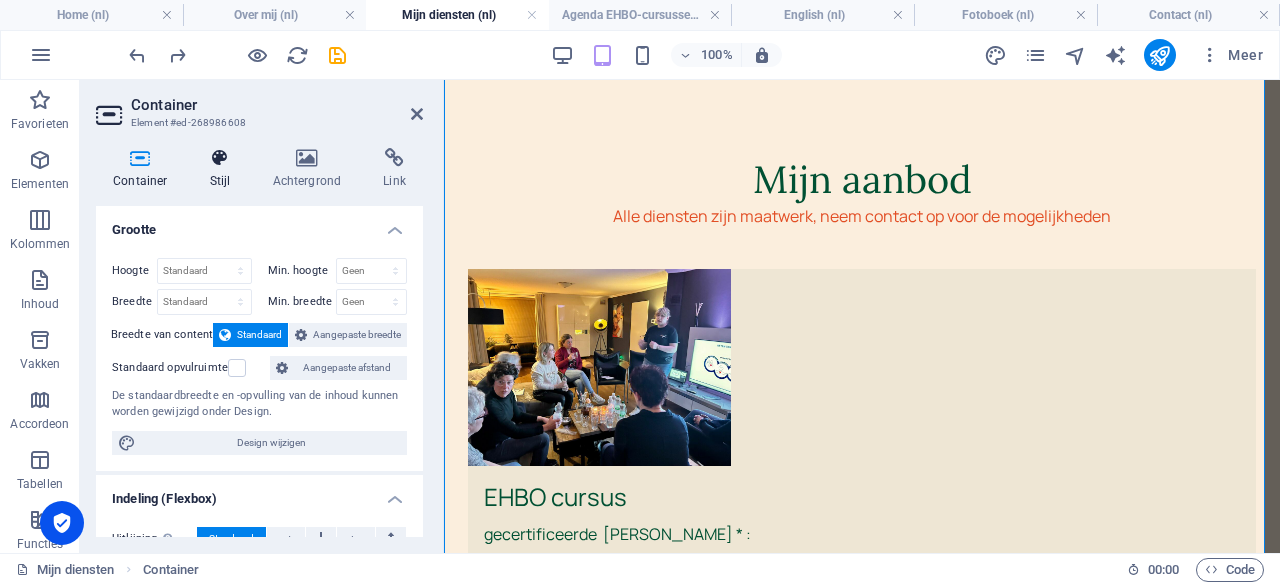 click at bounding box center [220, 158] 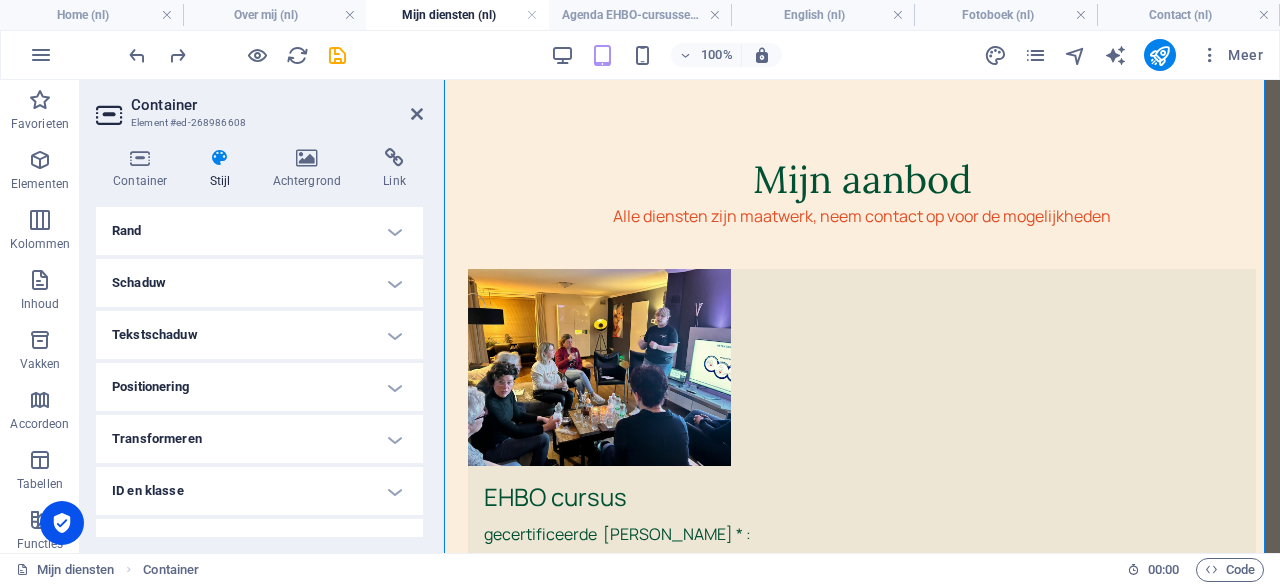 scroll, scrollTop: 303, scrollLeft: 0, axis: vertical 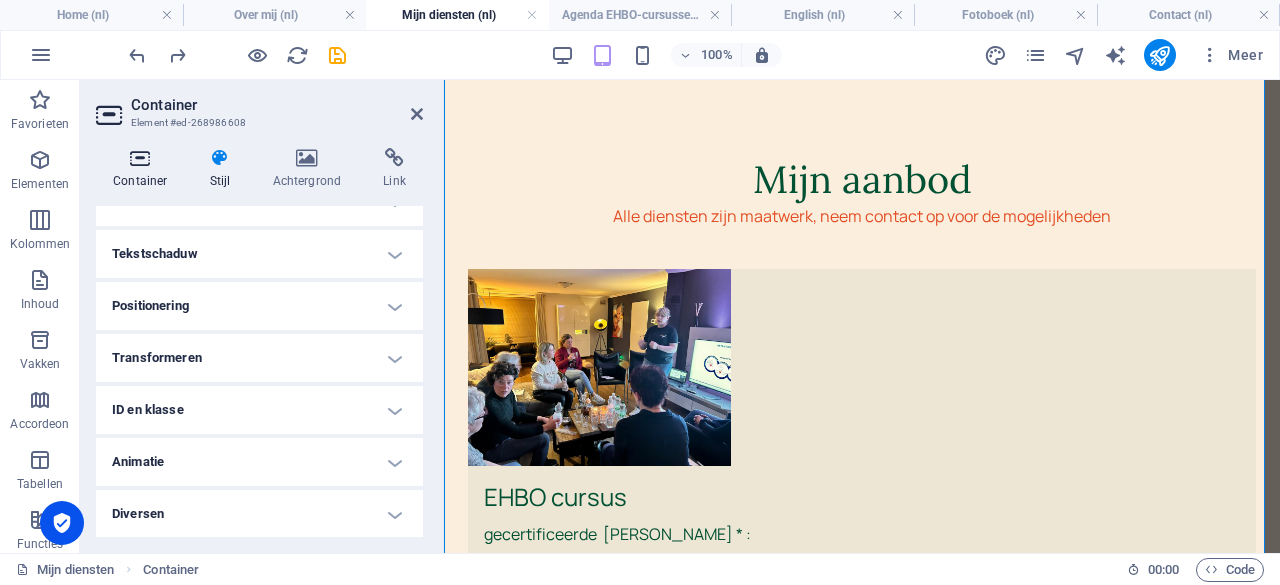 click on "Container" at bounding box center (144, 169) 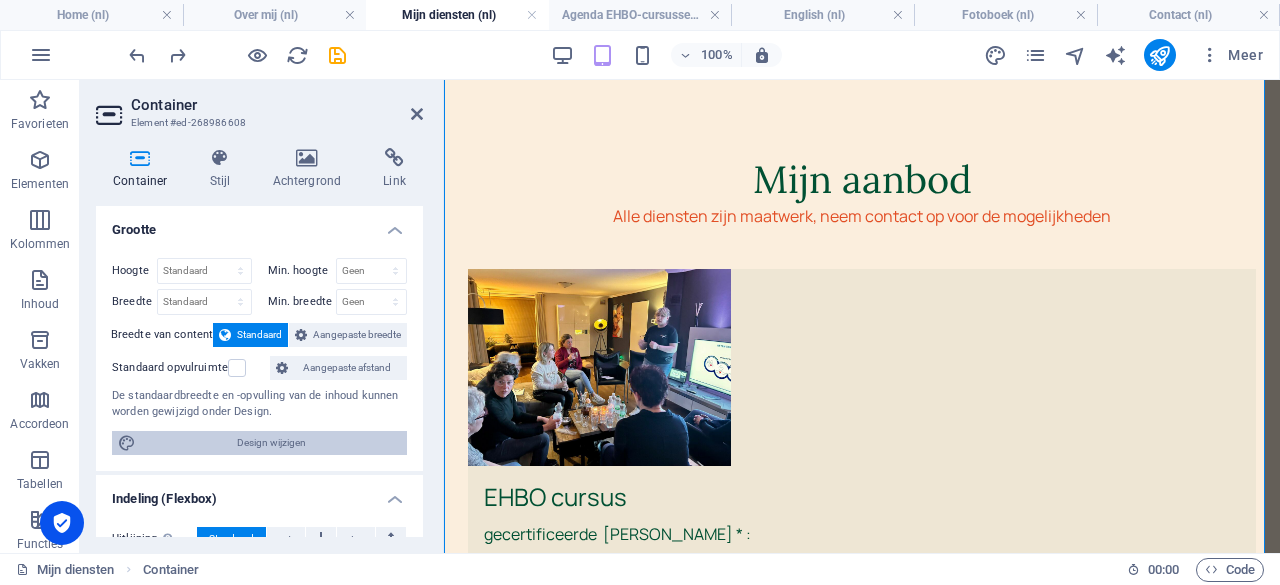 click on "Design wijzigen" at bounding box center (271, 443) 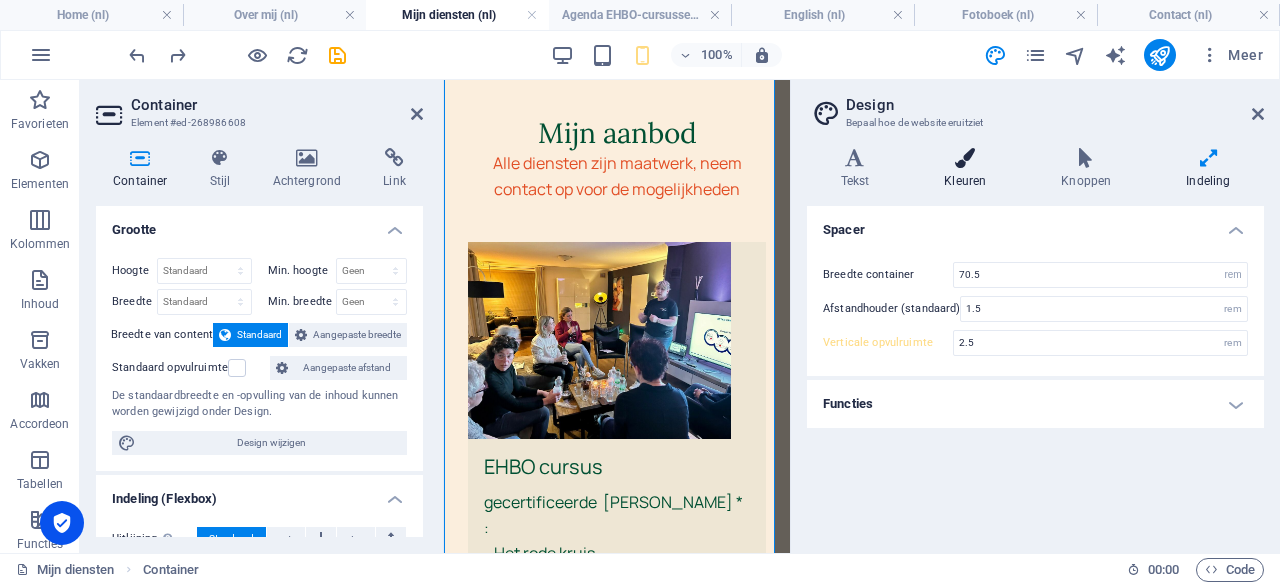 click at bounding box center [965, 158] 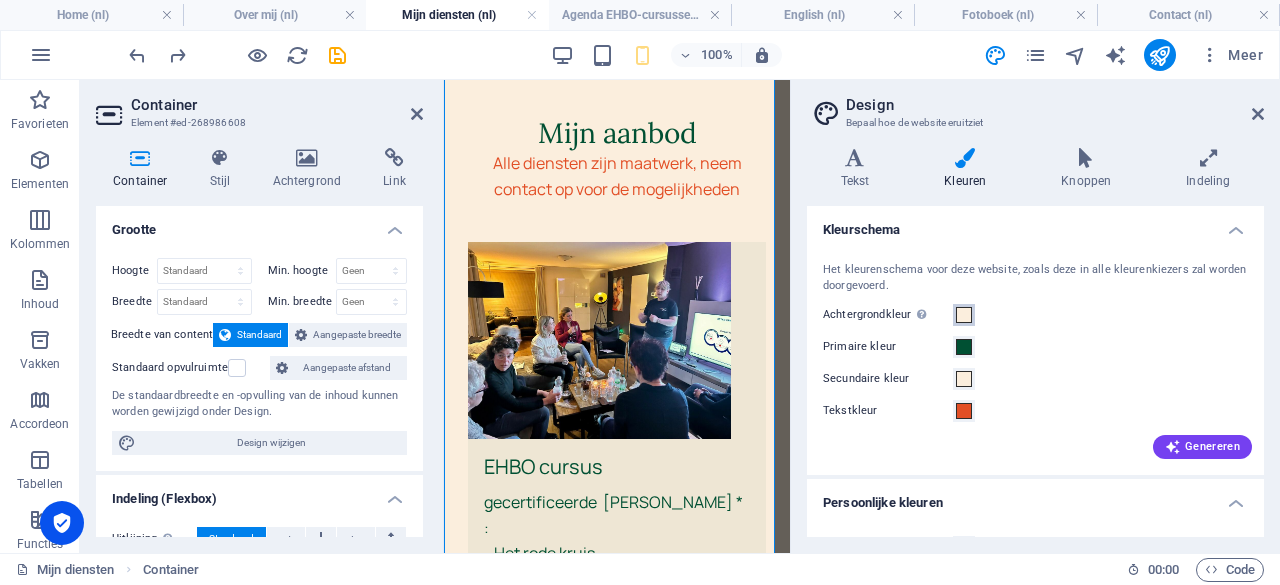 click at bounding box center (964, 315) 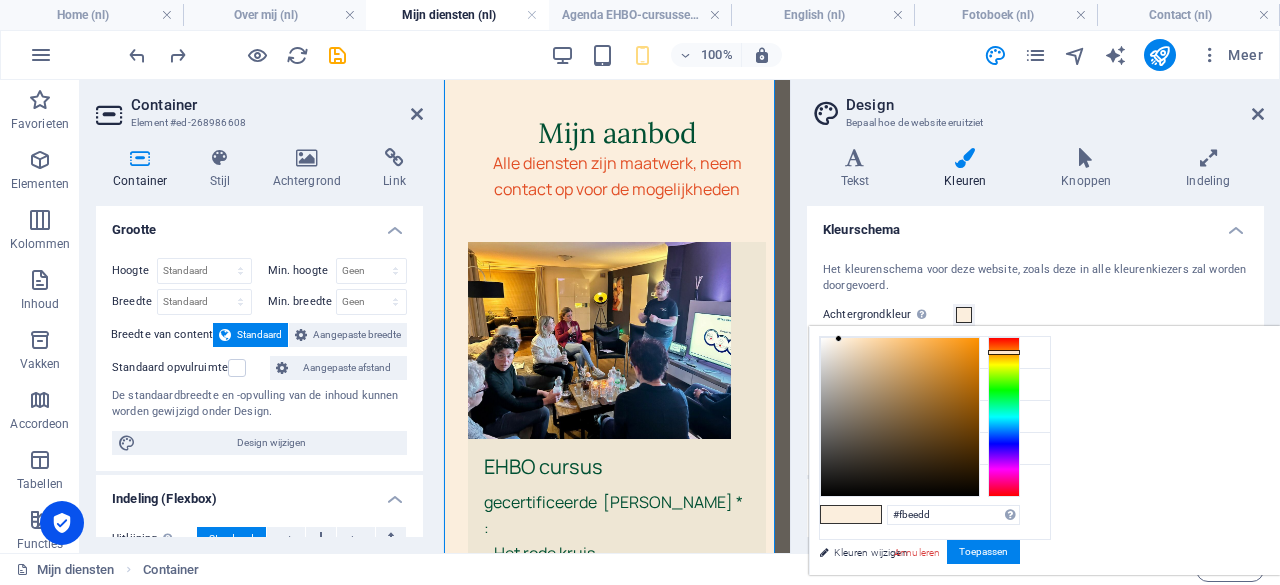 drag, startPoint x: 1084, startPoint y: 329, endPoint x: 1052, endPoint y: 331, distance: 32.06244 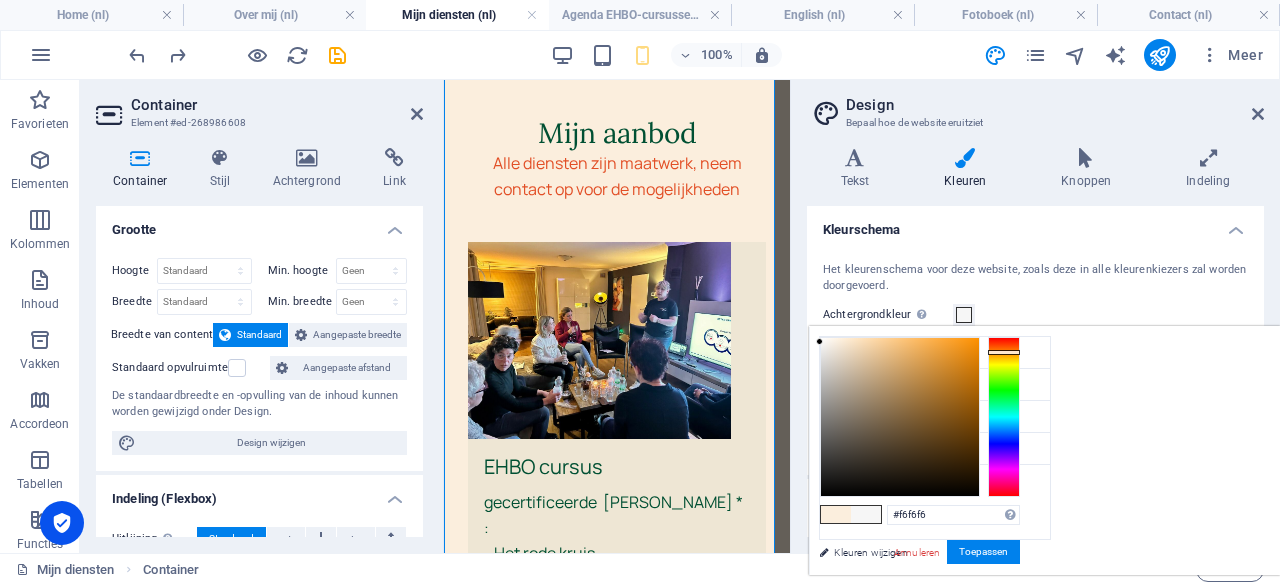 drag, startPoint x: 1089, startPoint y: 339, endPoint x: 1053, endPoint y: 341, distance: 36.05551 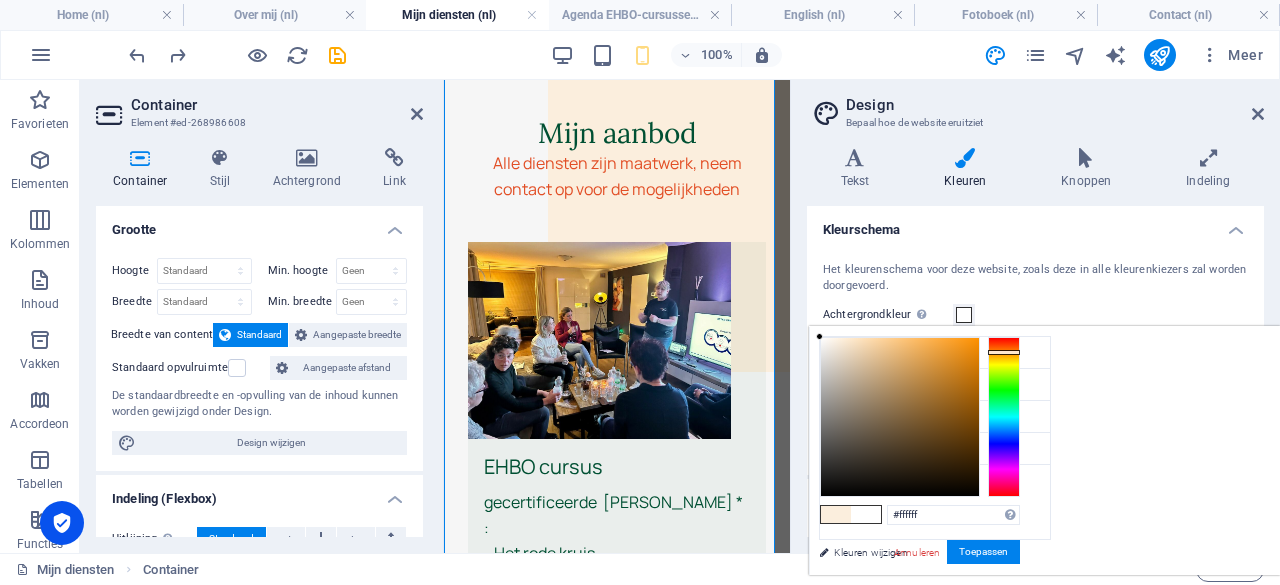 drag, startPoint x: 1069, startPoint y: 339, endPoint x: 1063, endPoint y: 321, distance: 18.973665 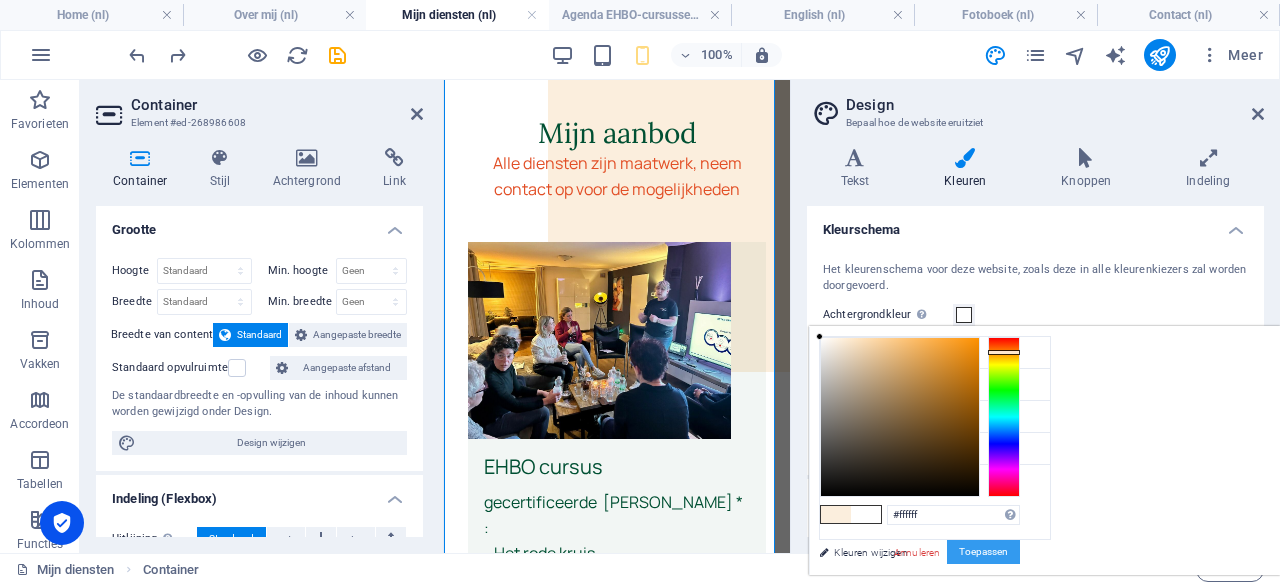 click on "Toepassen" at bounding box center (983, 552) 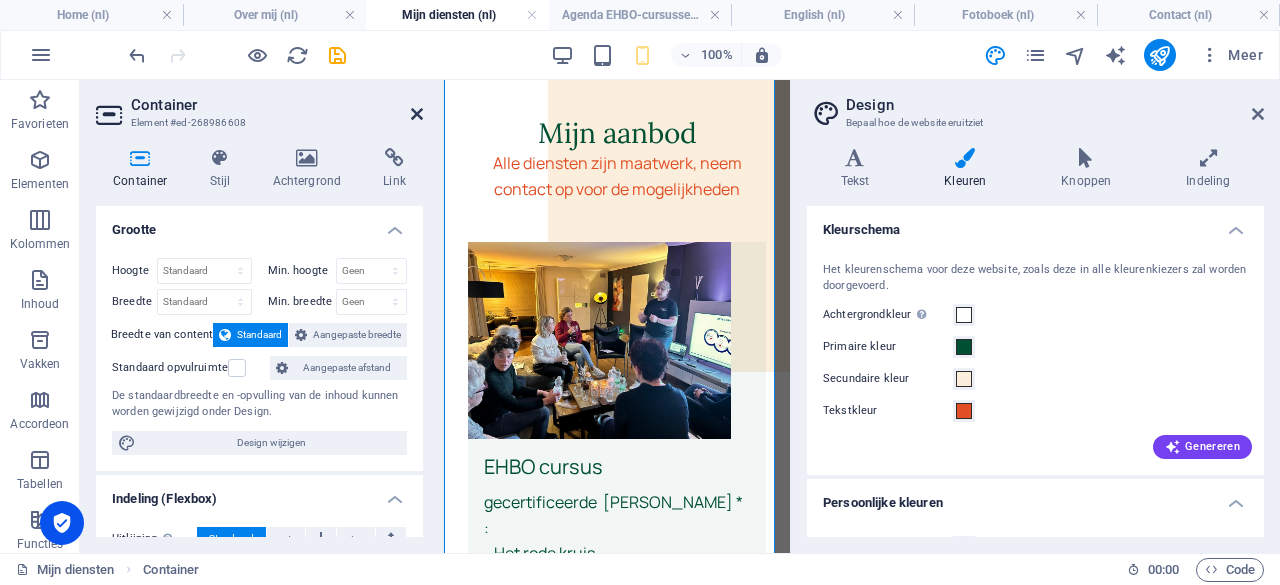 click at bounding box center [417, 114] 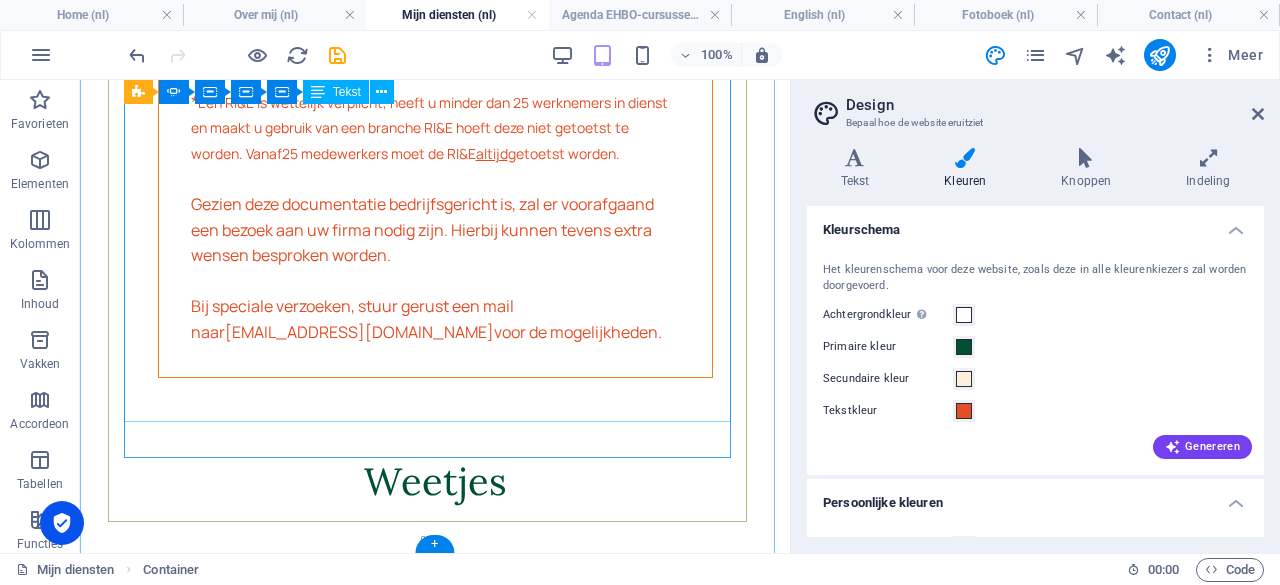 scroll, scrollTop: 4506, scrollLeft: 0, axis: vertical 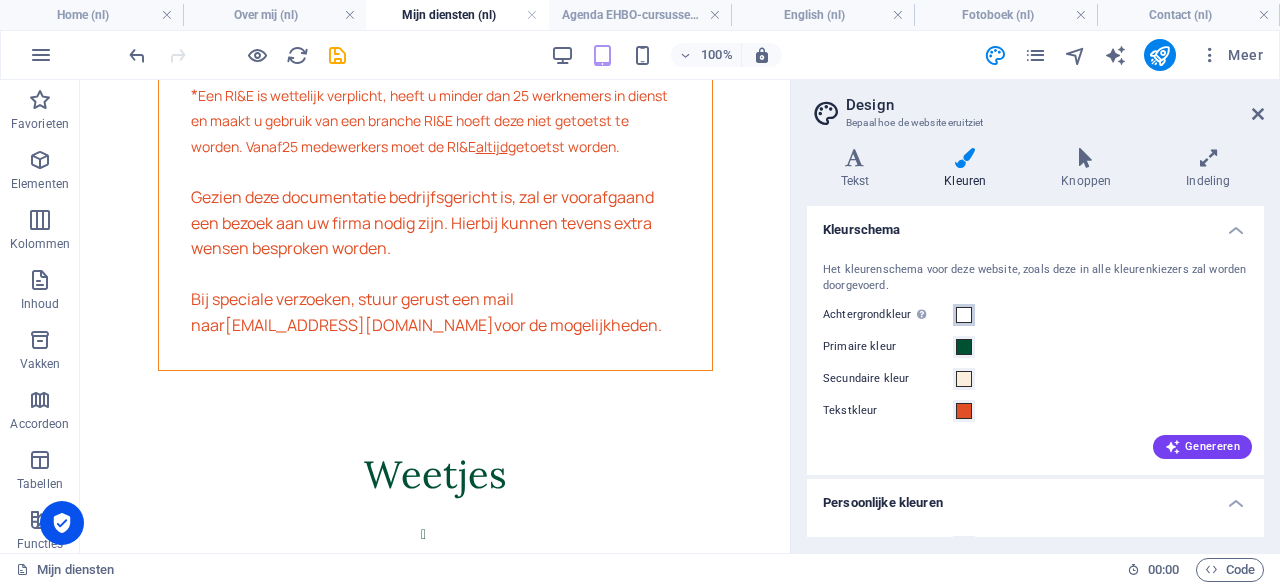 click at bounding box center [964, 315] 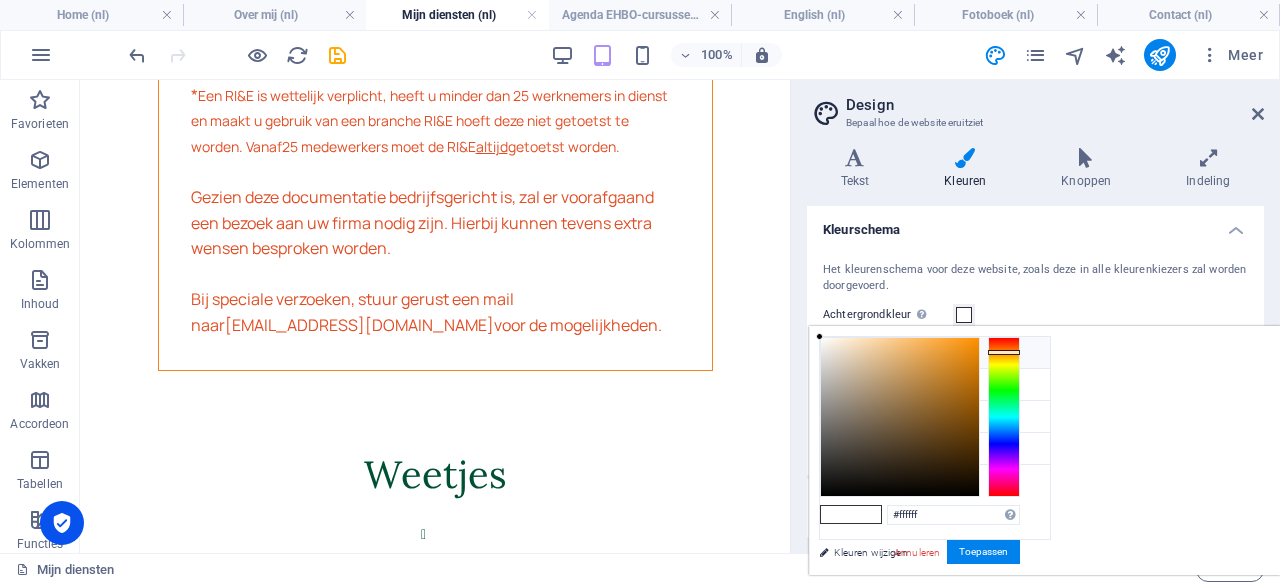 click on "Achtergrondkleur
#fbeedd" at bounding box center [935, 353] 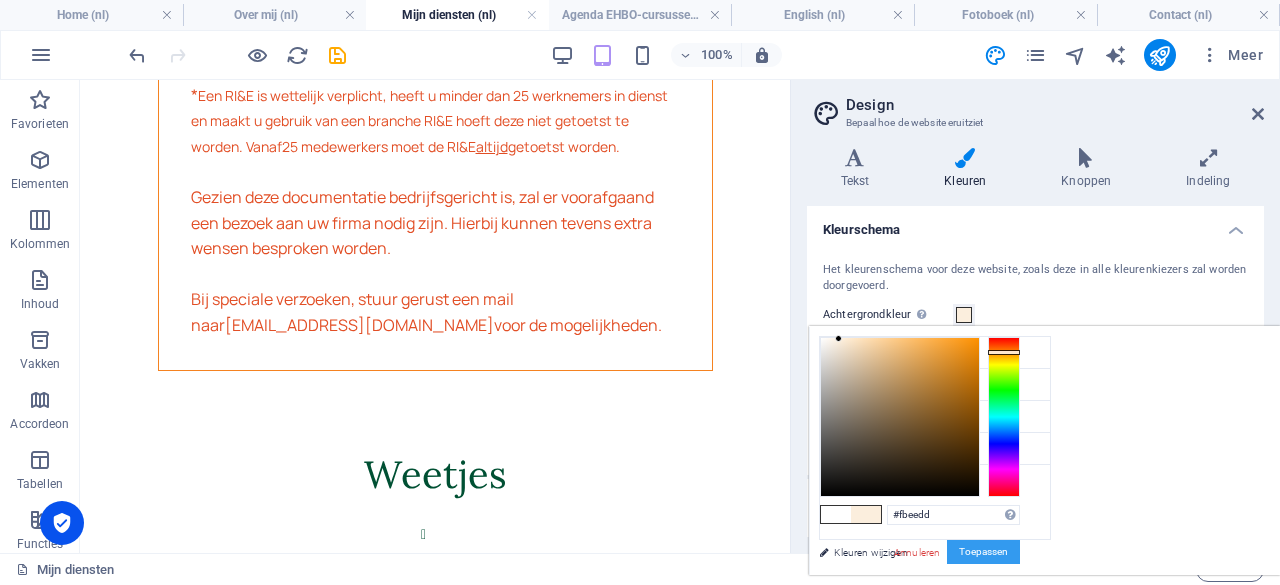 click on "Toepassen" at bounding box center [983, 552] 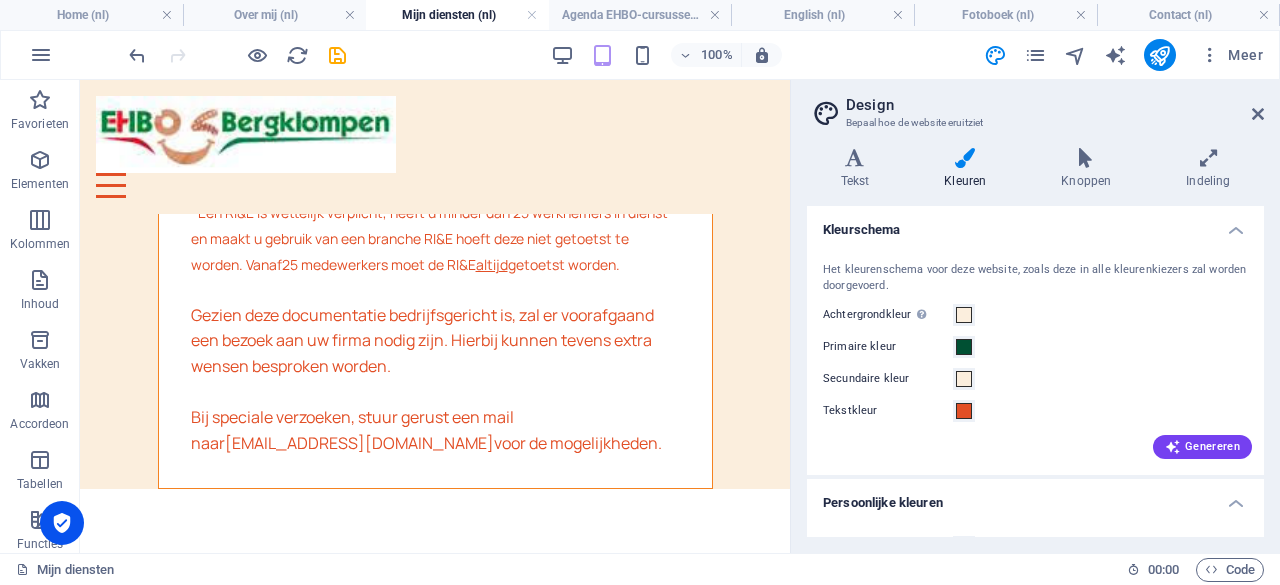 scroll, scrollTop: 3887, scrollLeft: 0, axis: vertical 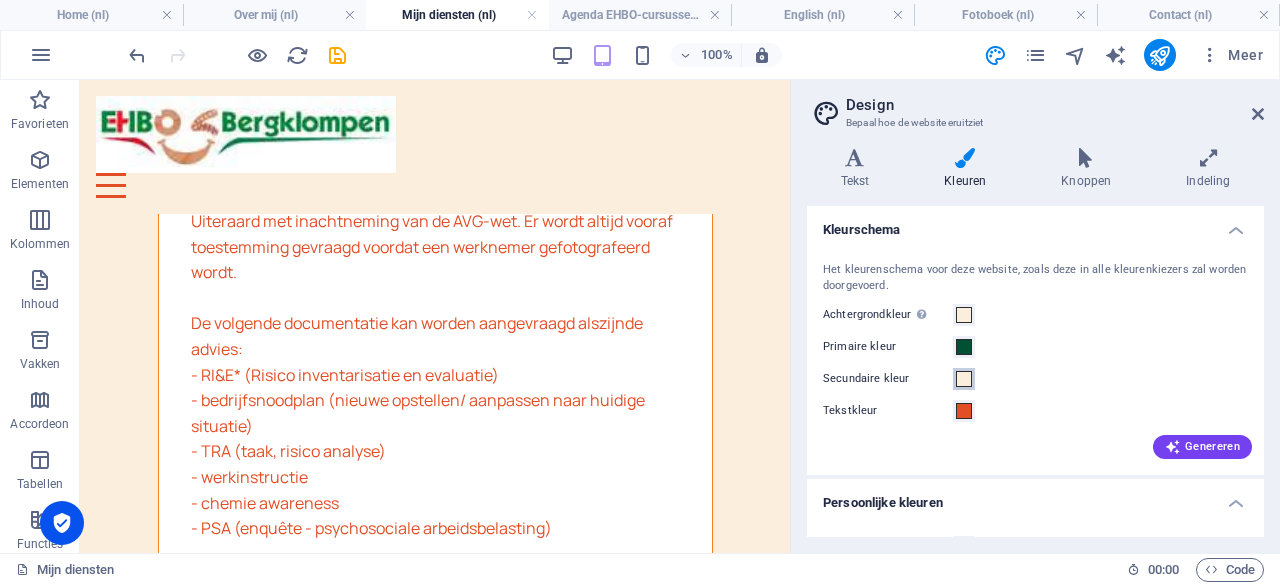 click at bounding box center [964, 379] 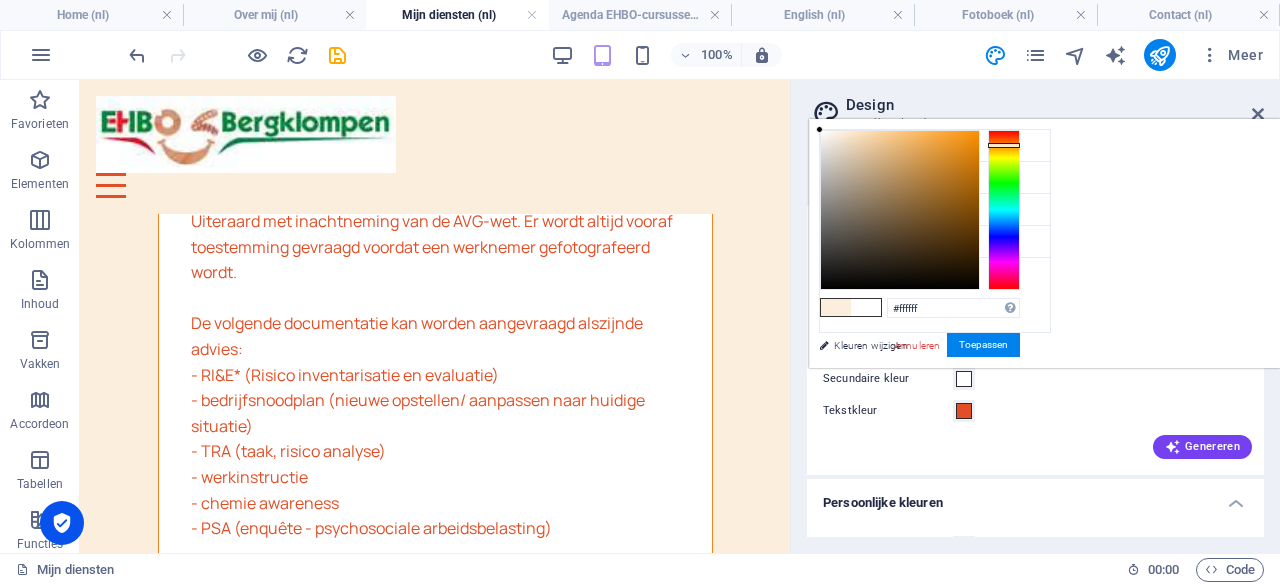 drag, startPoint x: 1088, startPoint y: 128, endPoint x: 1038, endPoint y: 115, distance: 51.662365 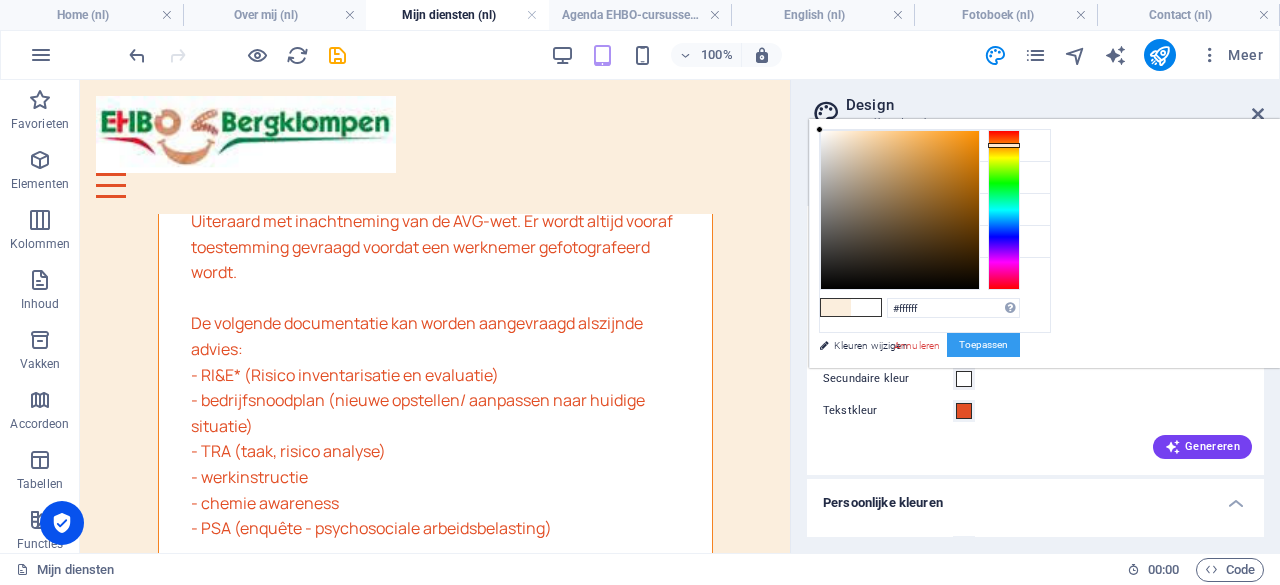 click on "Toepassen" at bounding box center (983, 345) 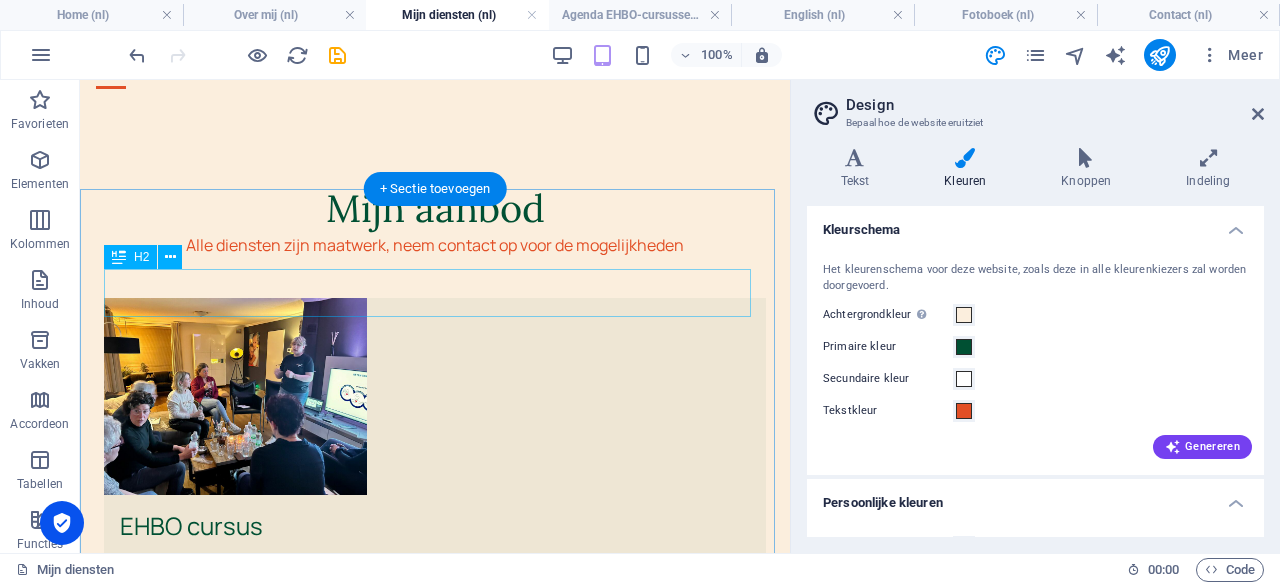 scroll, scrollTop: 0, scrollLeft: 0, axis: both 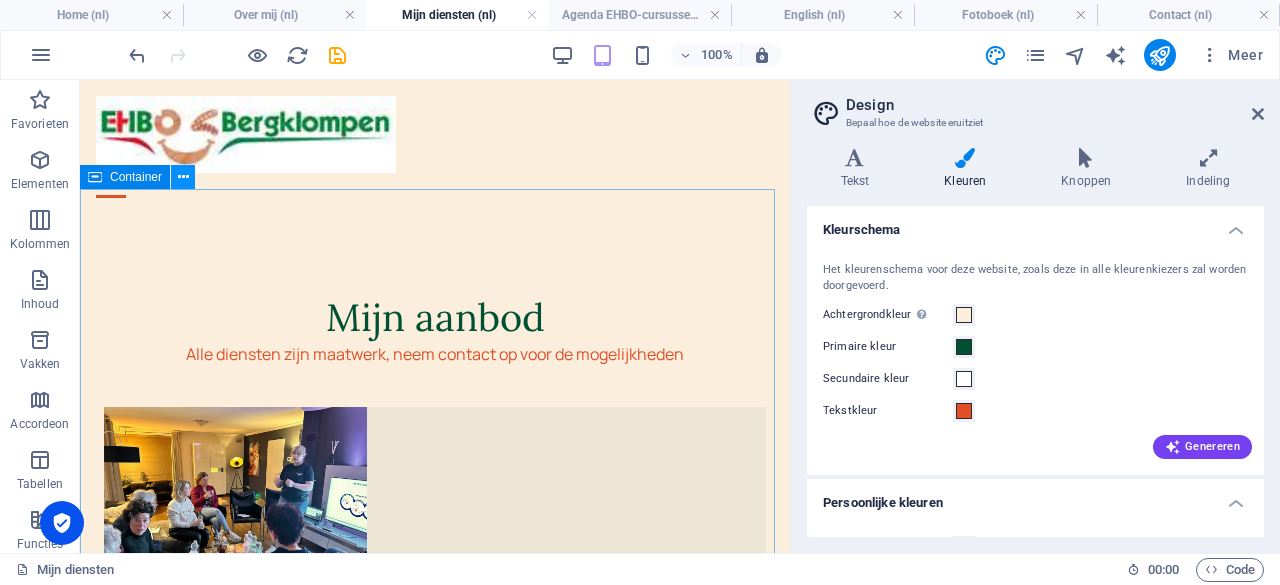 click at bounding box center [183, 177] 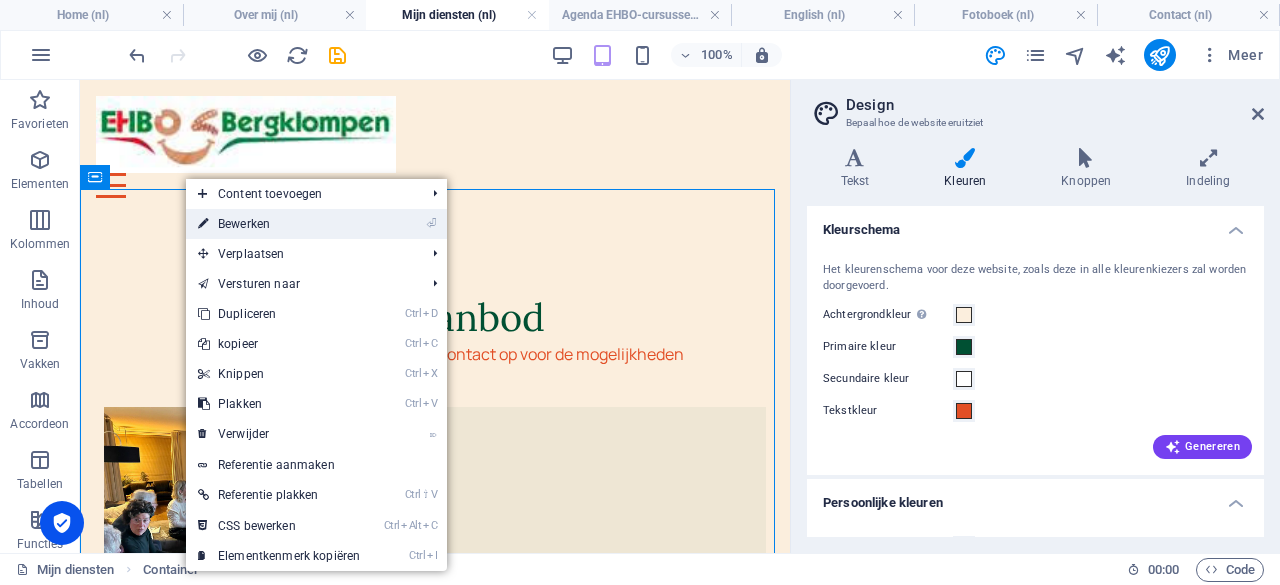click on "⏎  Bewerken" at bounding box center (279, 224) 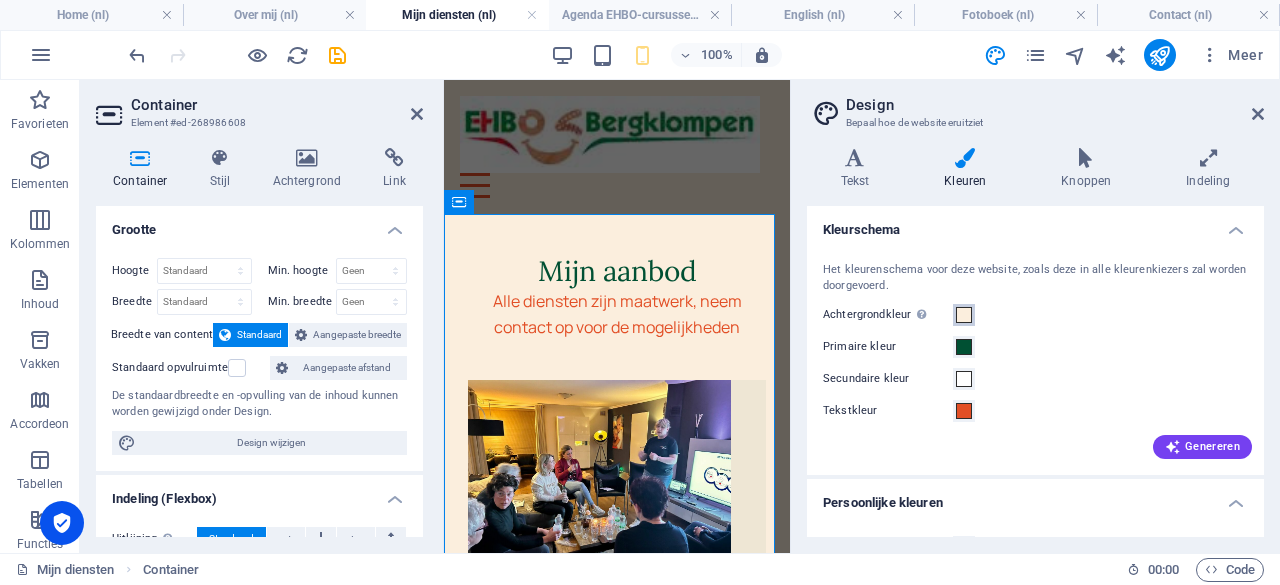 click at bounding box center (964, 315) 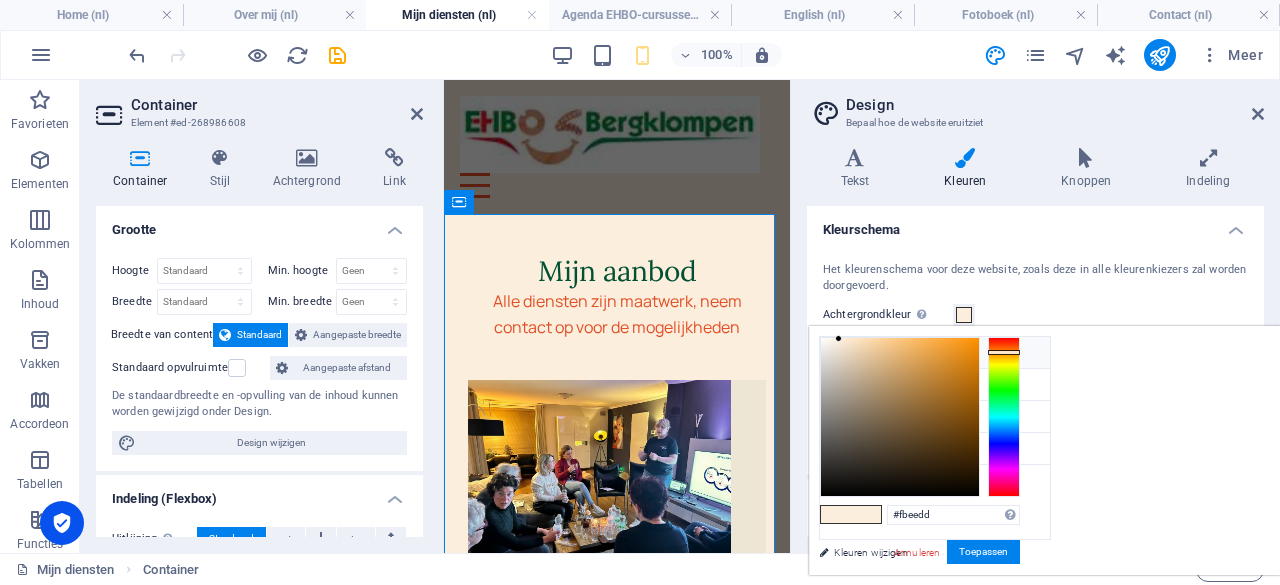 click on "Achtergrondkleur
#fbeedd" at bounding box center [935, 353] 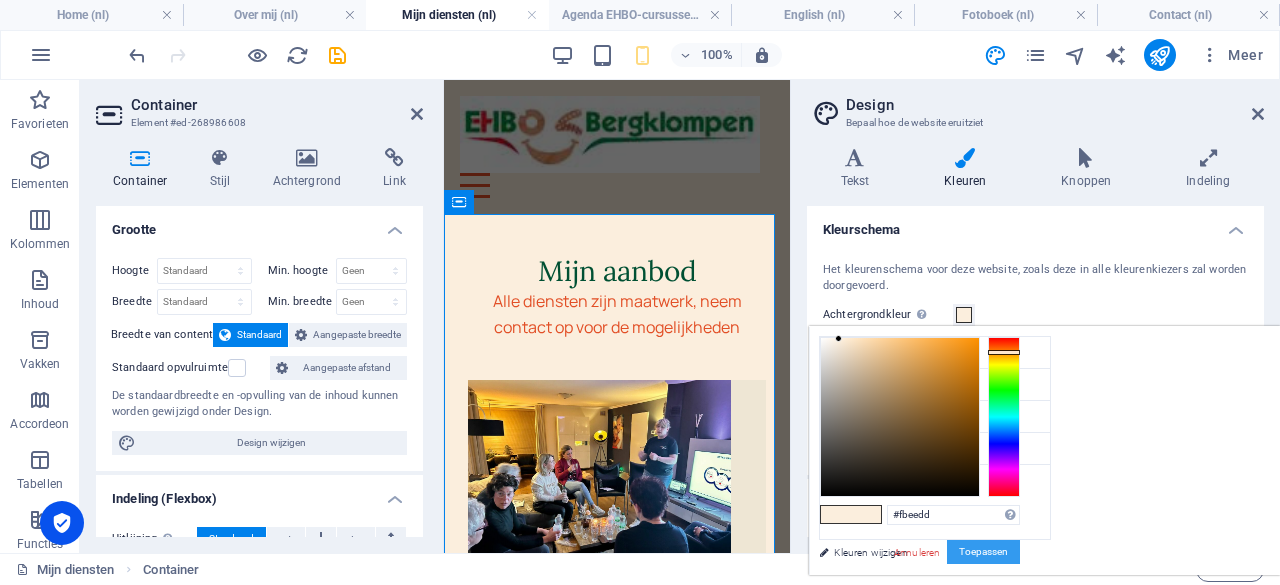 click on "Toepassen" at bounding box center [983, 552] 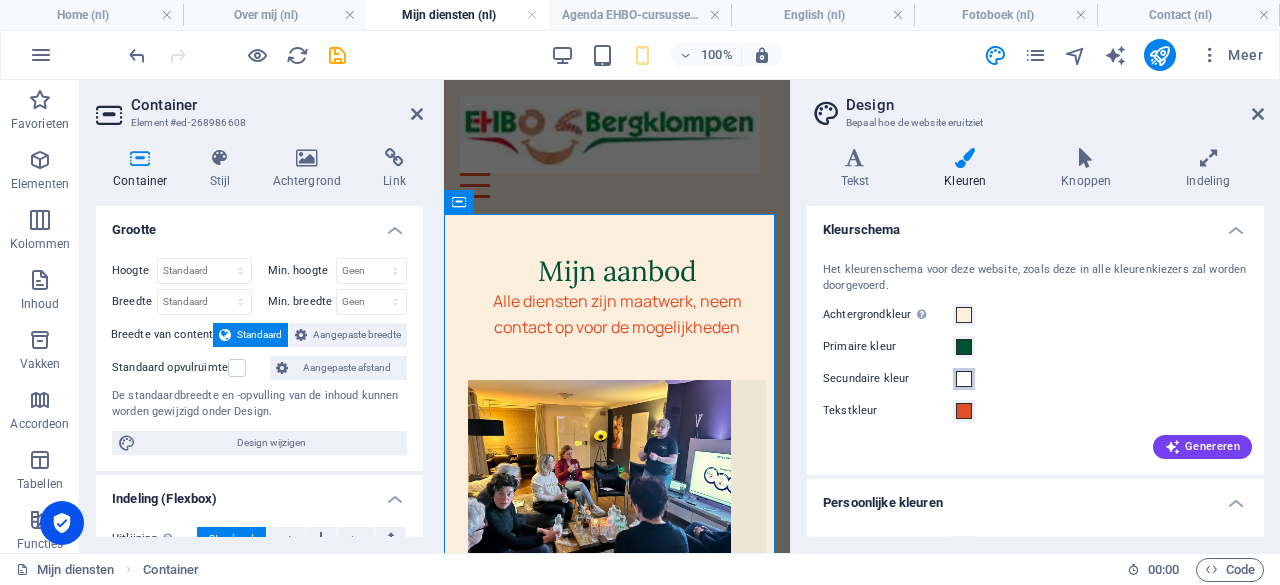click at bounding box center [964, 379] 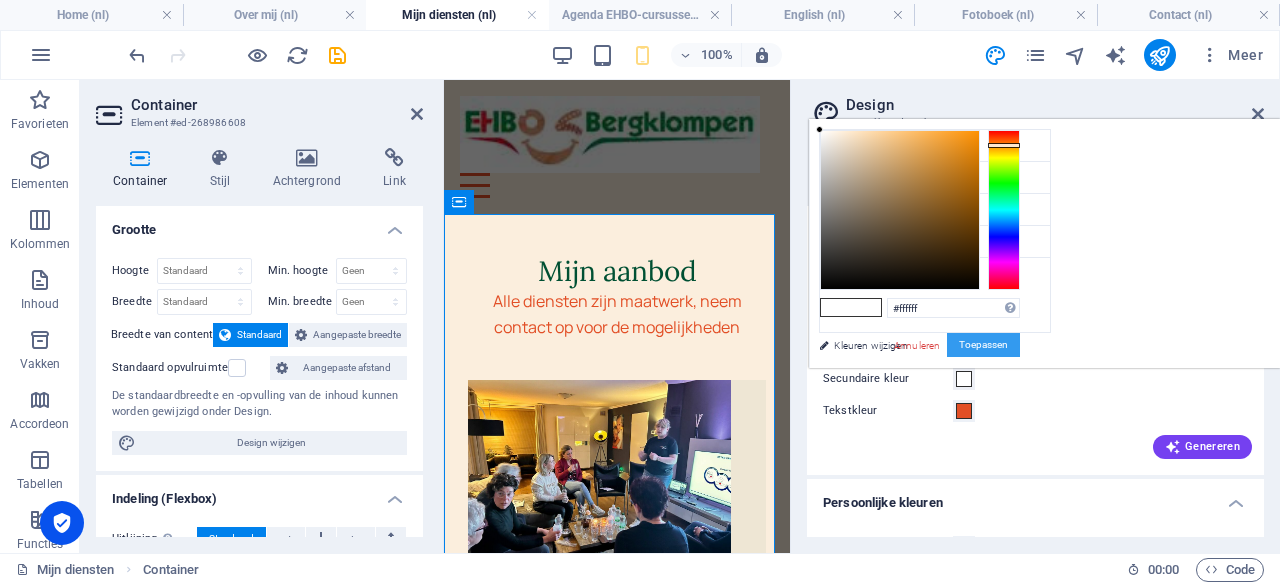 click on "Toepassen" at bounding box center (983, 345) 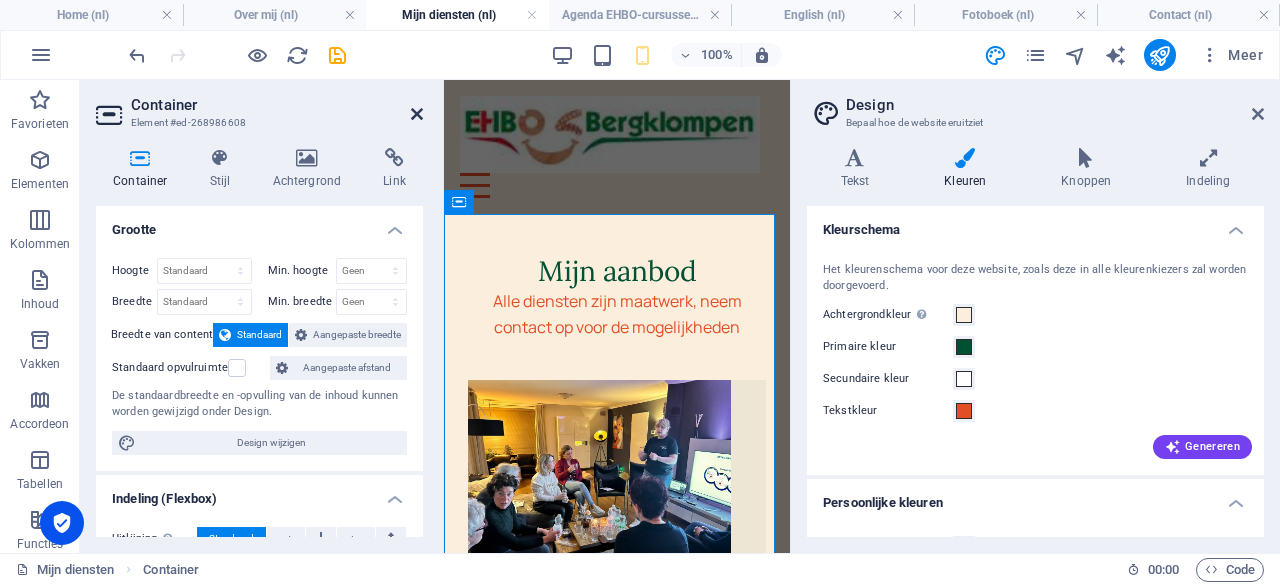 click at bounding box center [417, 114] 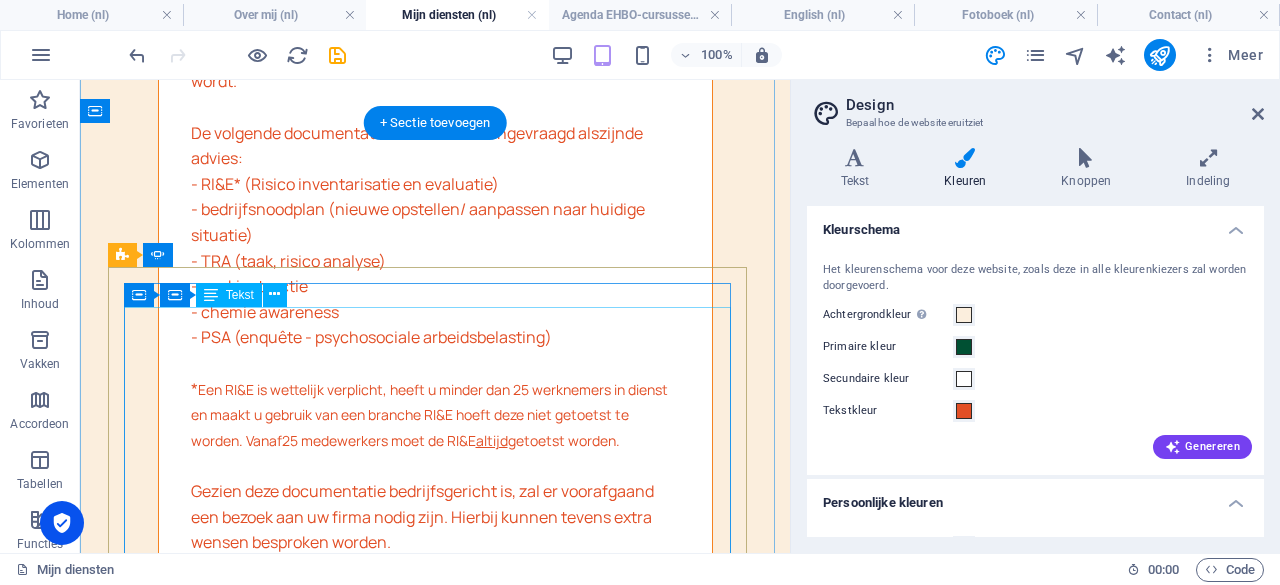 scroll, scrollTop: 4506, scrollLeft: 0, axis: vertical 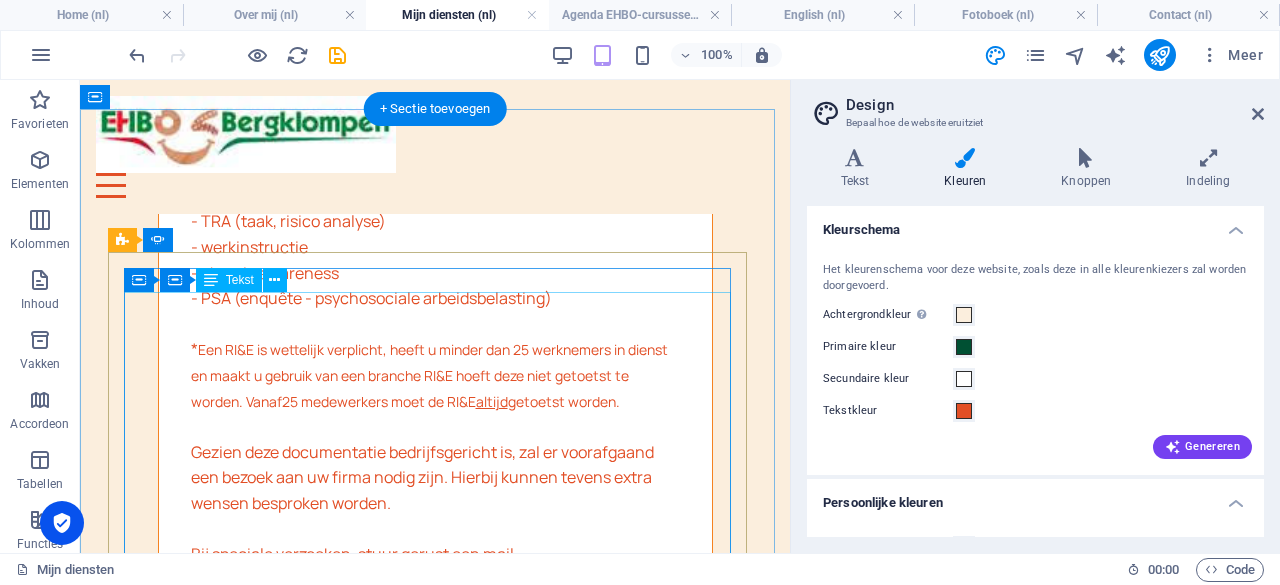 click on "In de Arbowet staat dat iedere werkgever verplicht is bedrijfshulpverlening te organiseren en één of meer bhv'ers aan te wijzen. Het aantal BHV'ers is afhankelijk van de grootte van het bedrijf en de risico's die er spelen. Deze risico’s volgen uit een risico-inventarisatie en -evaluatie (RI&E). Het is goed om meerdere BHV’ers binnen een bedrijf te hebben. Dat biedt flexibiliteit tijdens vakanties en ziekteperiodes. Een BHV'er is opgeleid onder andere in het bieden van 'levensreddende eerste handelingen'. bron:  https://www.arboportaal.nl/onderwerpen/bedrijfshulpverlening/wat-zegt-de-wet-over-bedrijfshulpverlening Zodra er iets in uw organisatie verandert, kunnen de risico's ook veranderen. Een RI&E is een dynamisch document dat met regelmaat bijgewerkt en aangepast dient te worden, Plan het bijwerken van uw RI&E bijvoorbeeld maandelijks in, zo blijft hij up to date." at bounding box center (-232, 1591) 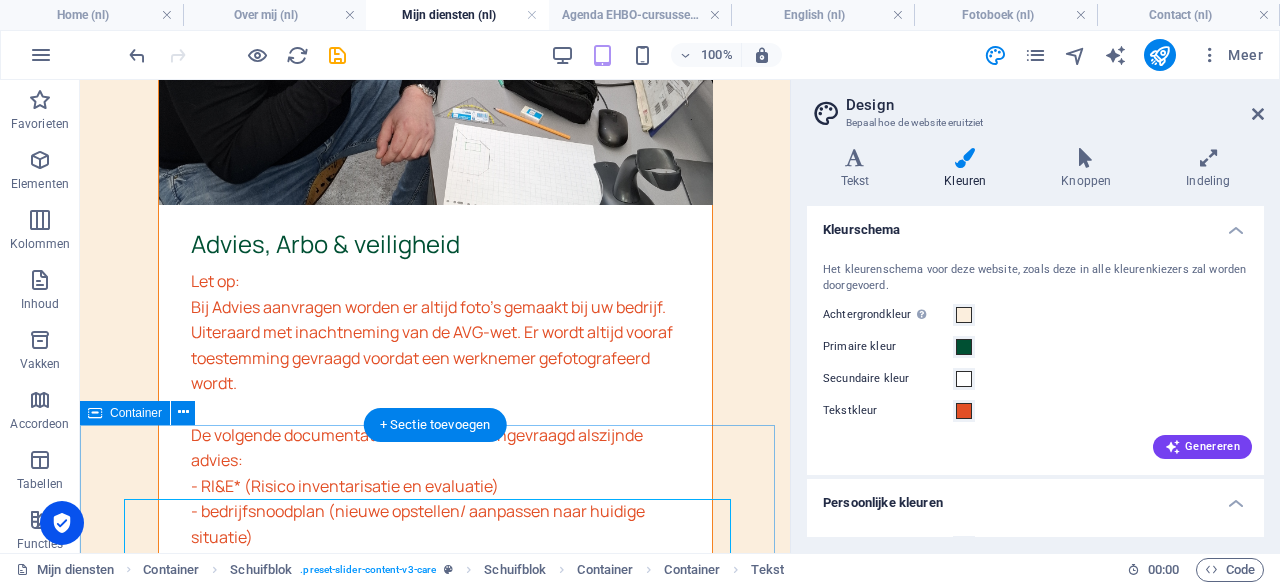 scroll, scrollTop: 3984, scrollLeft: 0, axis: vertical 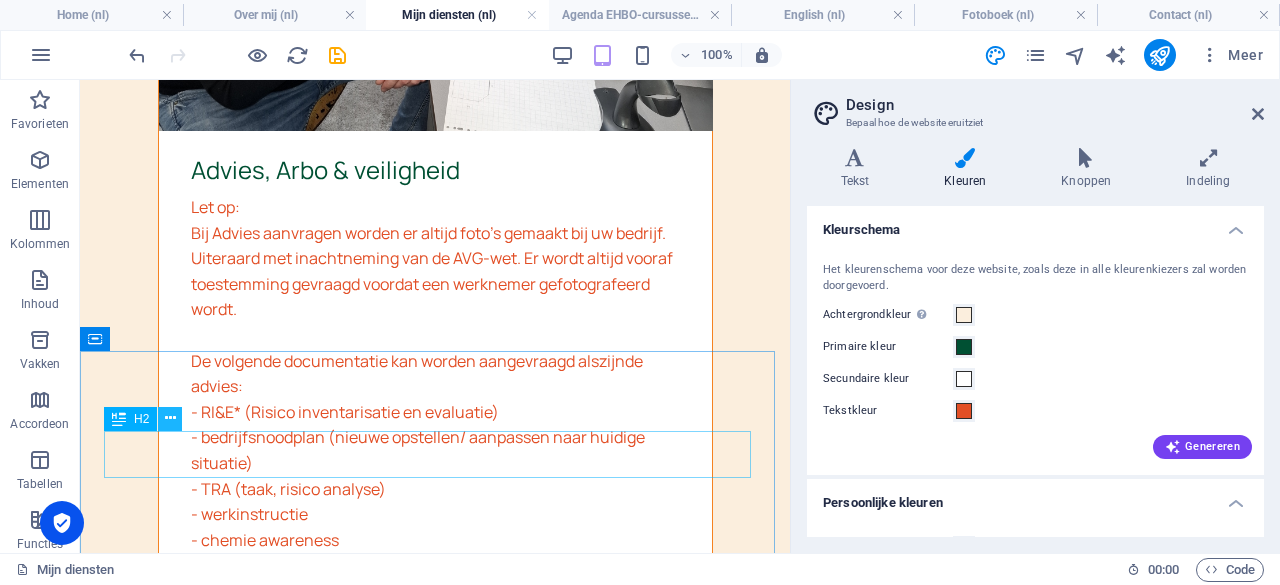 click at bounding box center (170, 418) 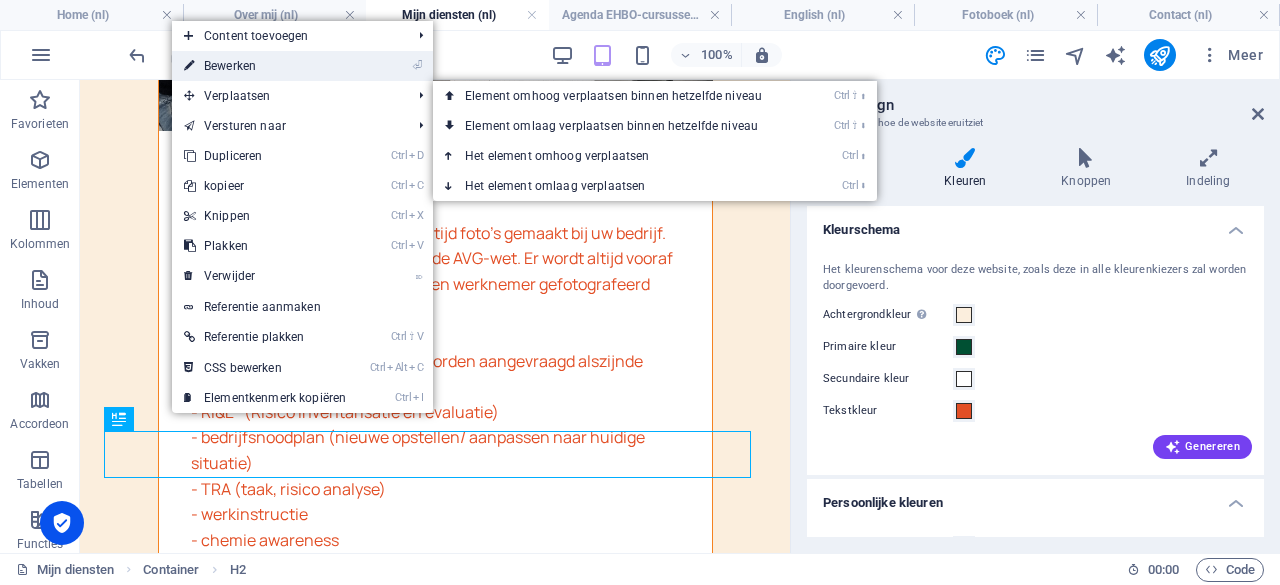 click on "⏎  Bewerken" at bounding box center (265, 66) 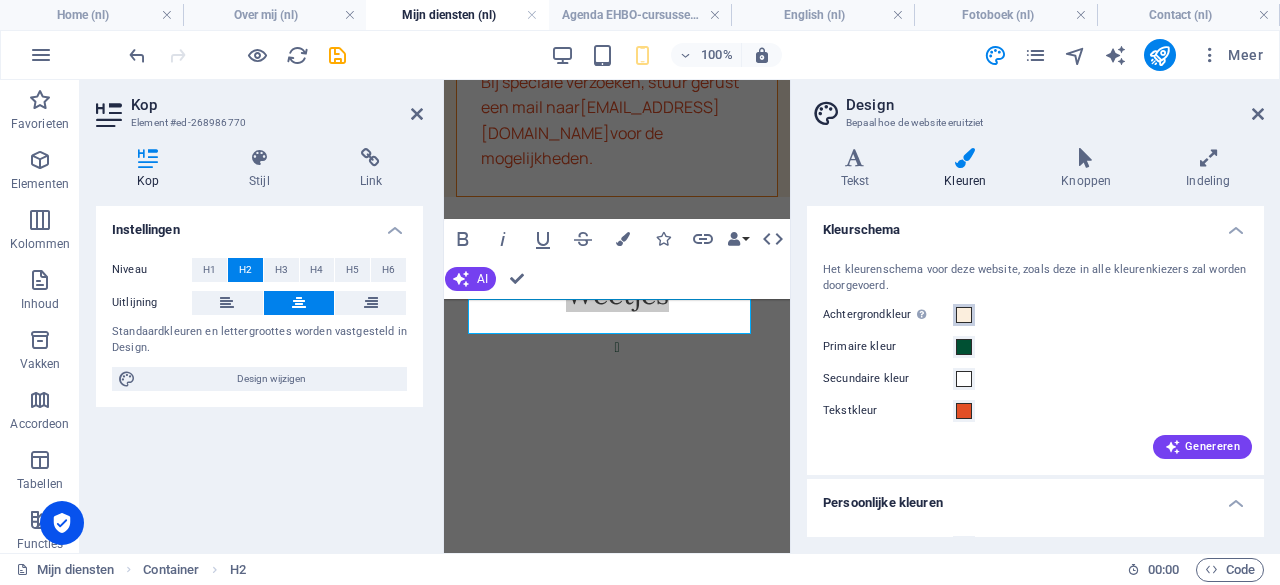 click at bounding box center [964, 315] 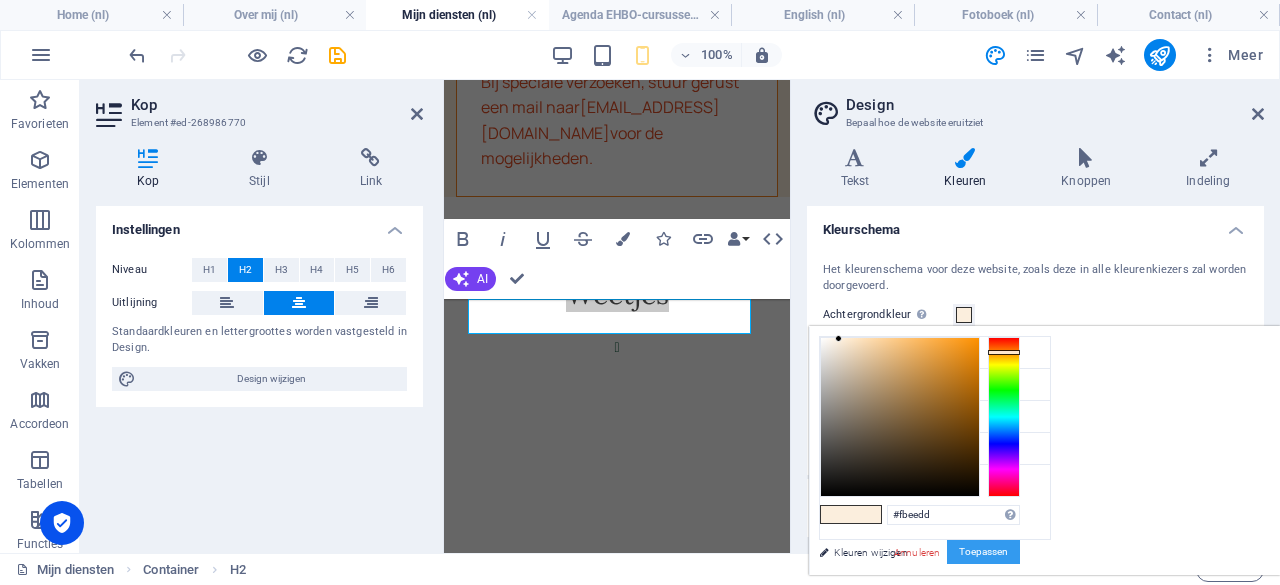 click on "Toepassen" at bounding box center [983, 552] 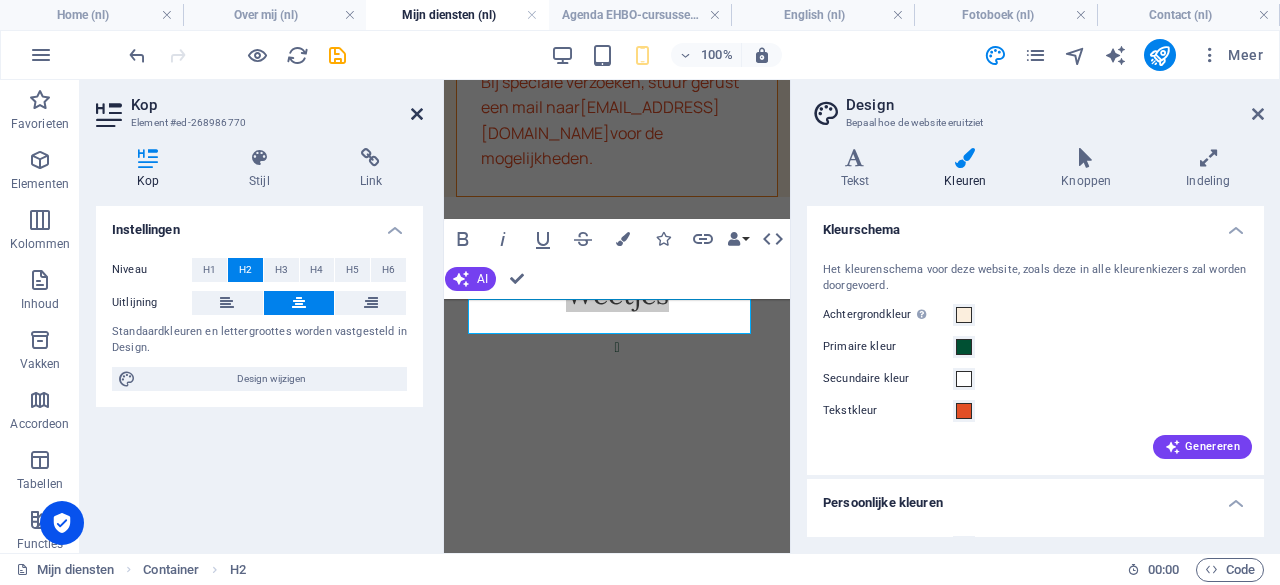 click at bounding box center (417, 114) 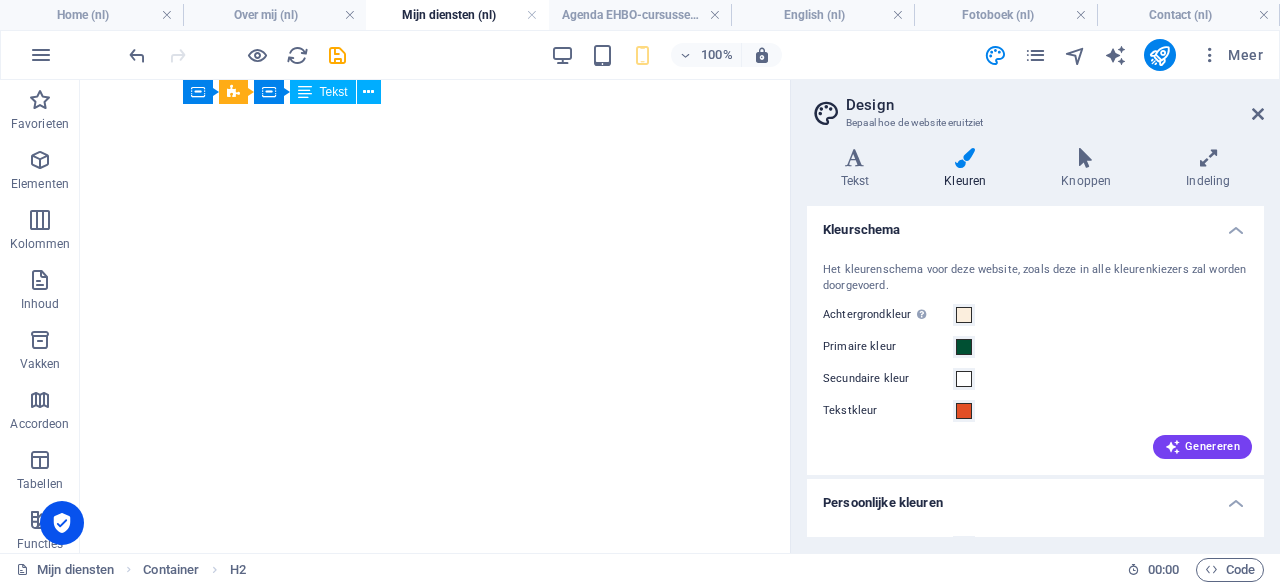 scroll, scrollTop: 4122, scrollLeft: 0, axis: vertical 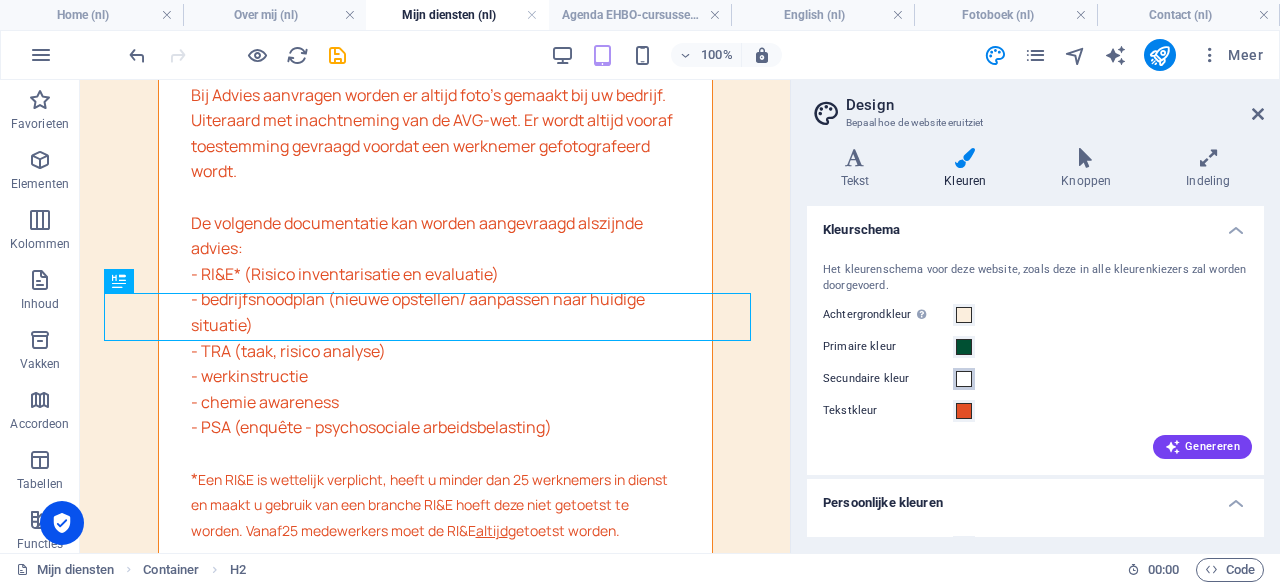 click on "Secundaire kleur" at bounding box center [964, 379] 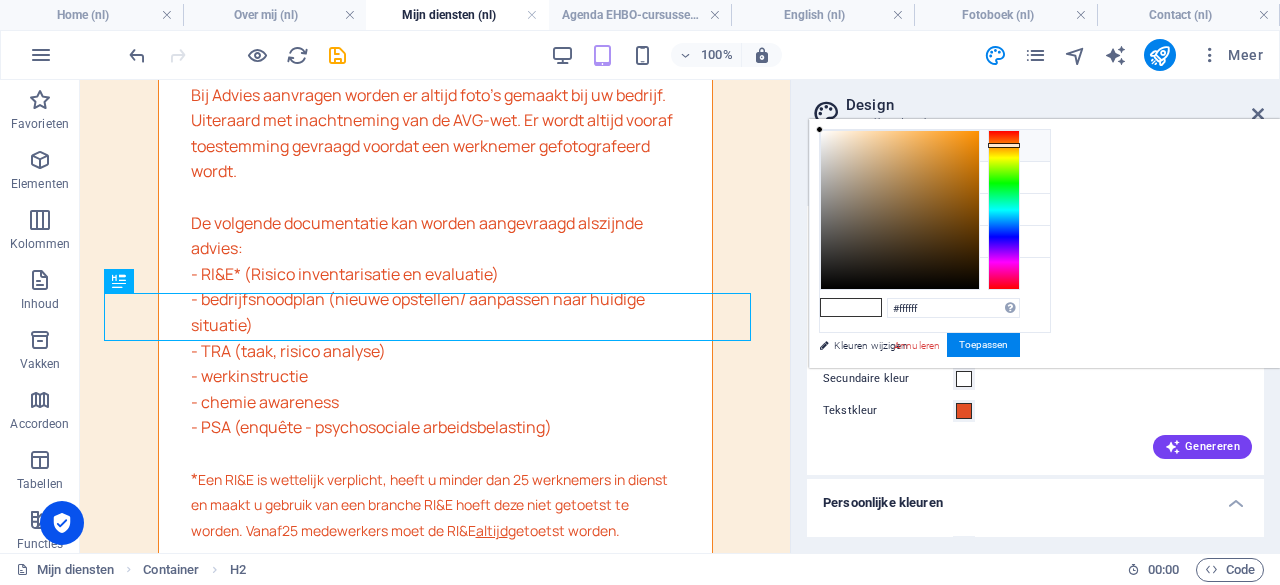 click on "Achtergrondkleur
#fbeedd" at bounding box center (935, 146) 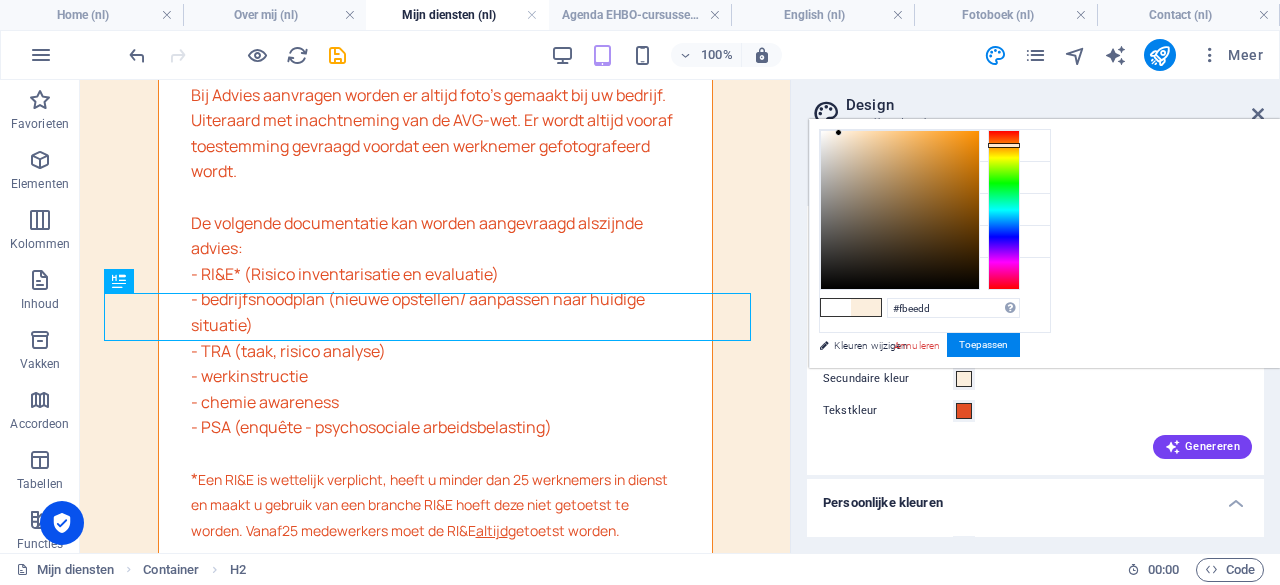click on "Achtergrondkleur
#fbeedd" at bounding box center [935, 146] 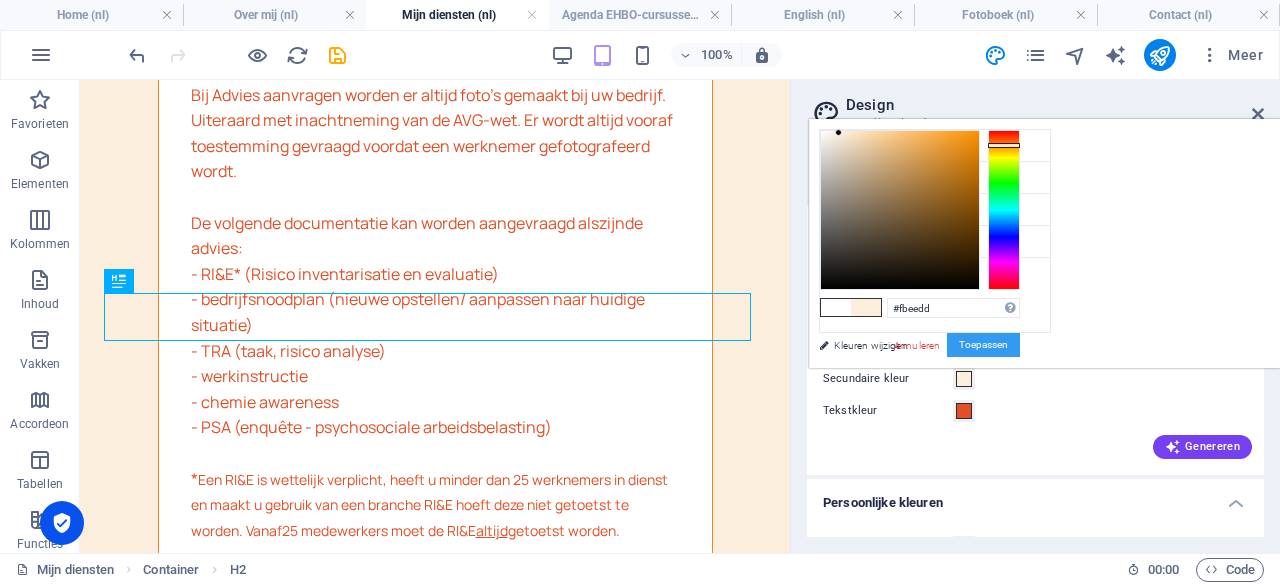click on "Toepassen" at bounding box center [983, 345] 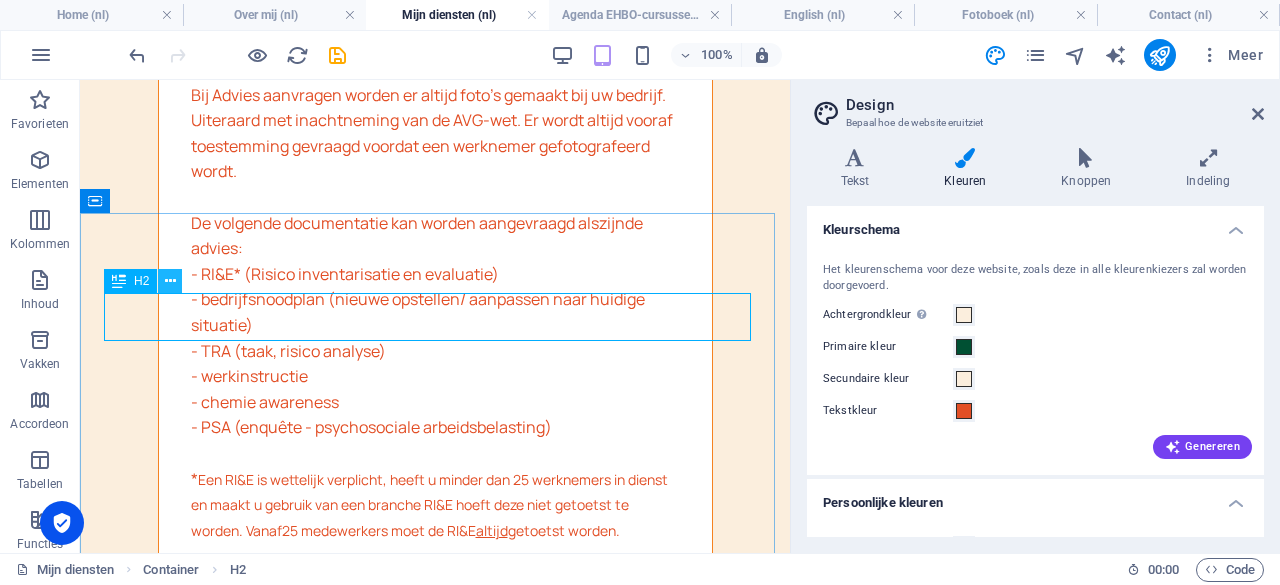 click at bounding box center [170, 281] 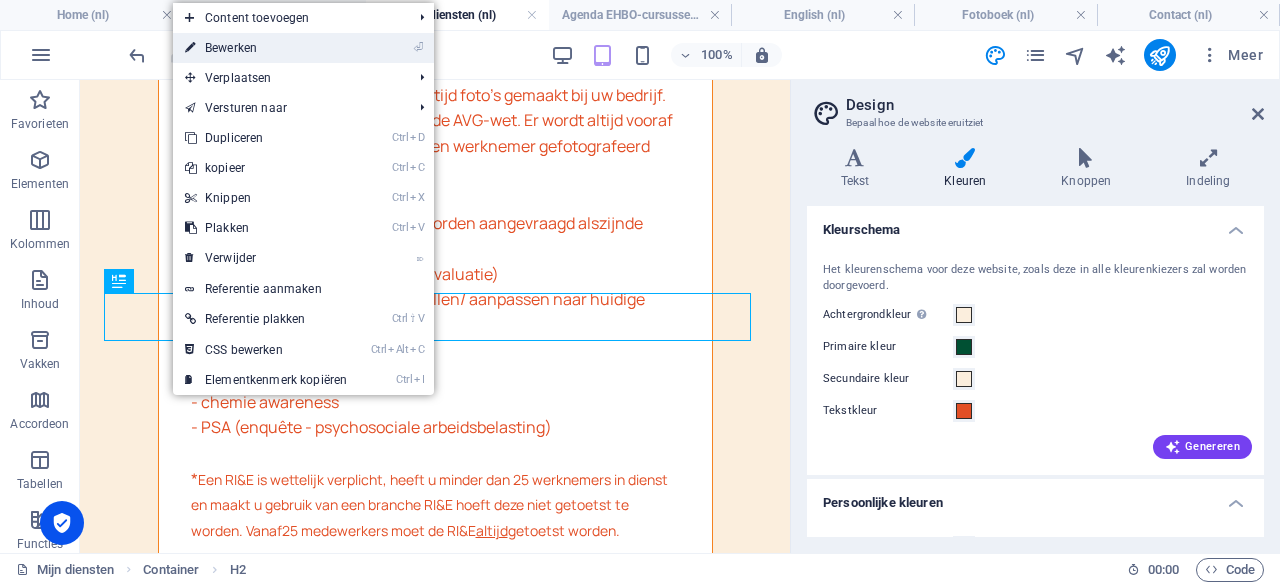 click on "⏎  Bewerken" at bounding box center [266, 48] 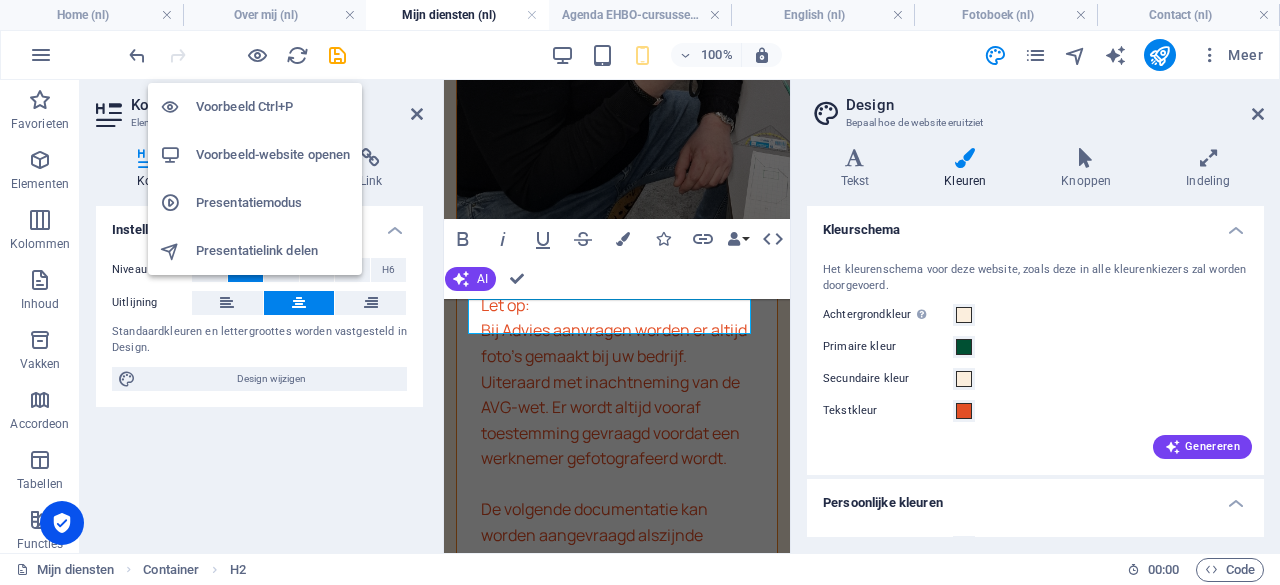scroll, scrollTop: 5241, scrollLeft: 0, axis: vertical 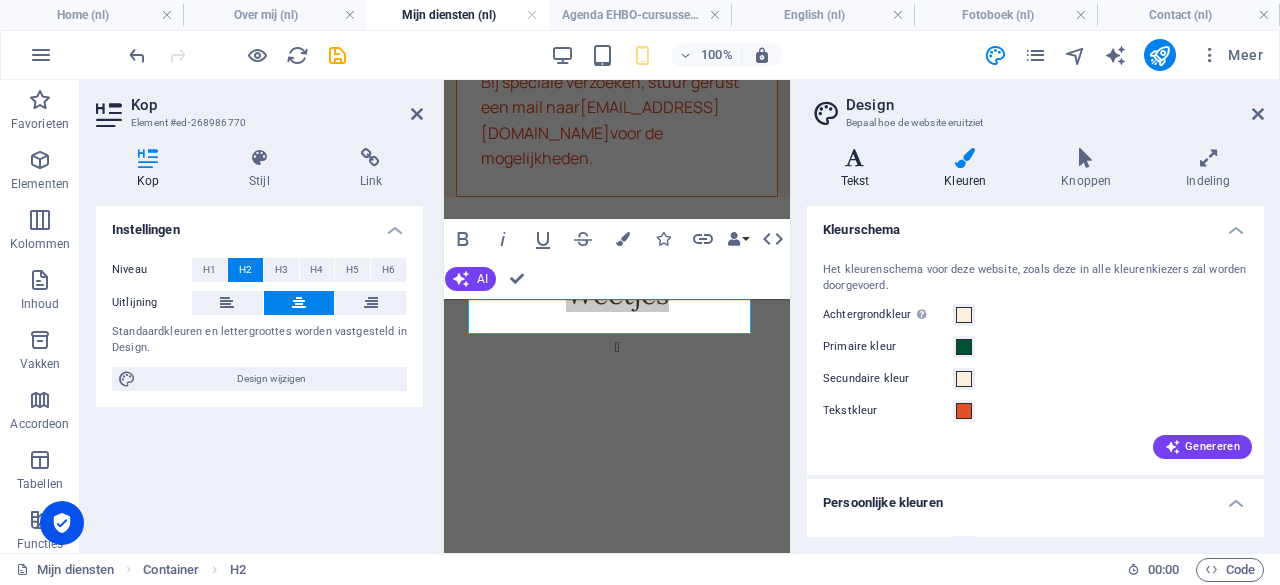 click on "Tekst" at bounding box center [859, 169] 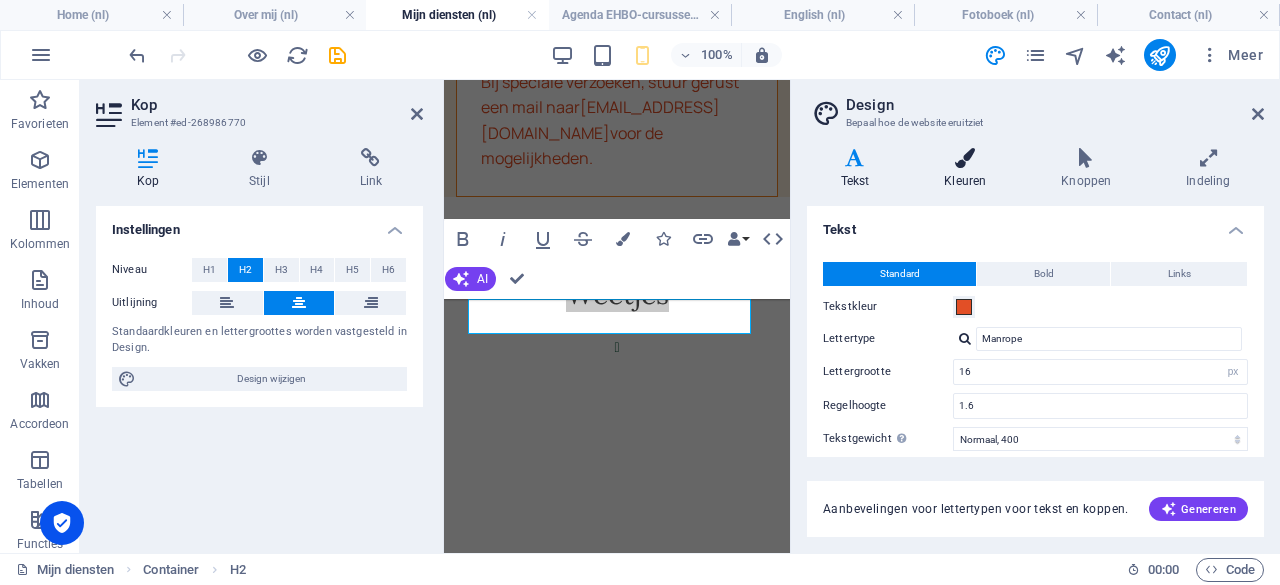click at bounding box center [965, 158] 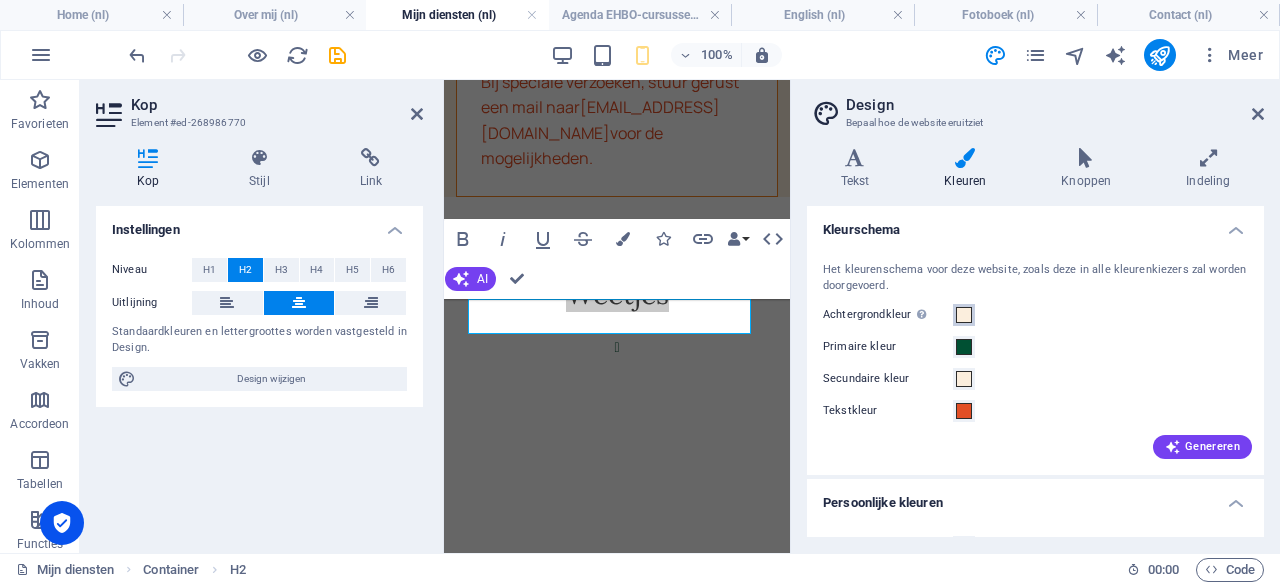 click at bounding box center [964, 315] 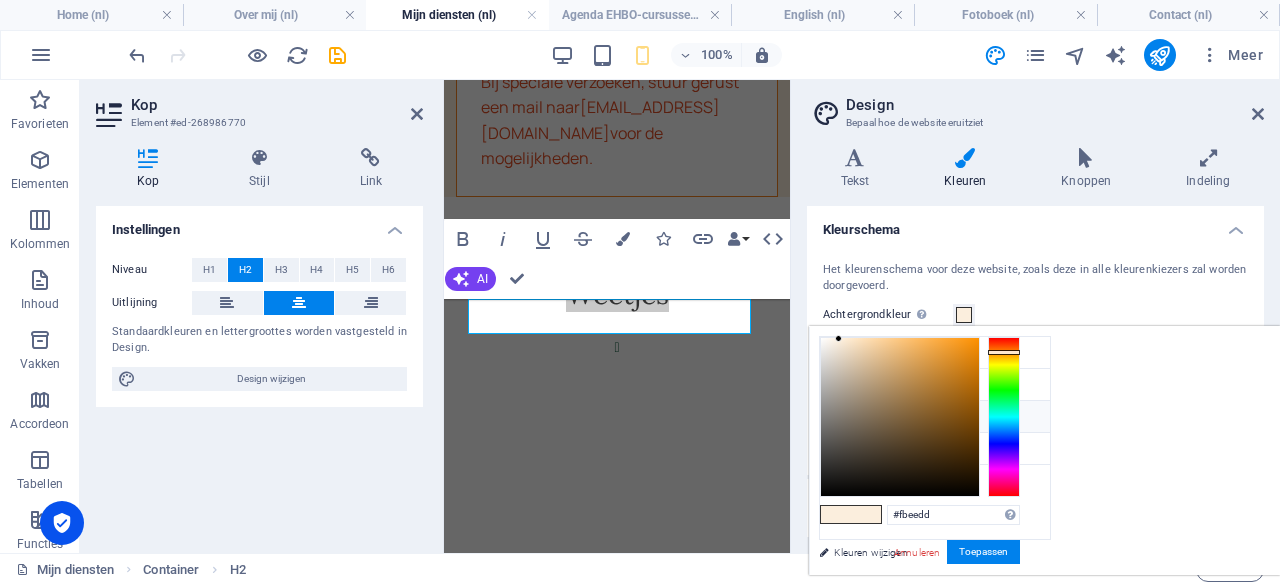 click on "Secundaire kleur
#fbeedd" at bounding box center (935, 417) 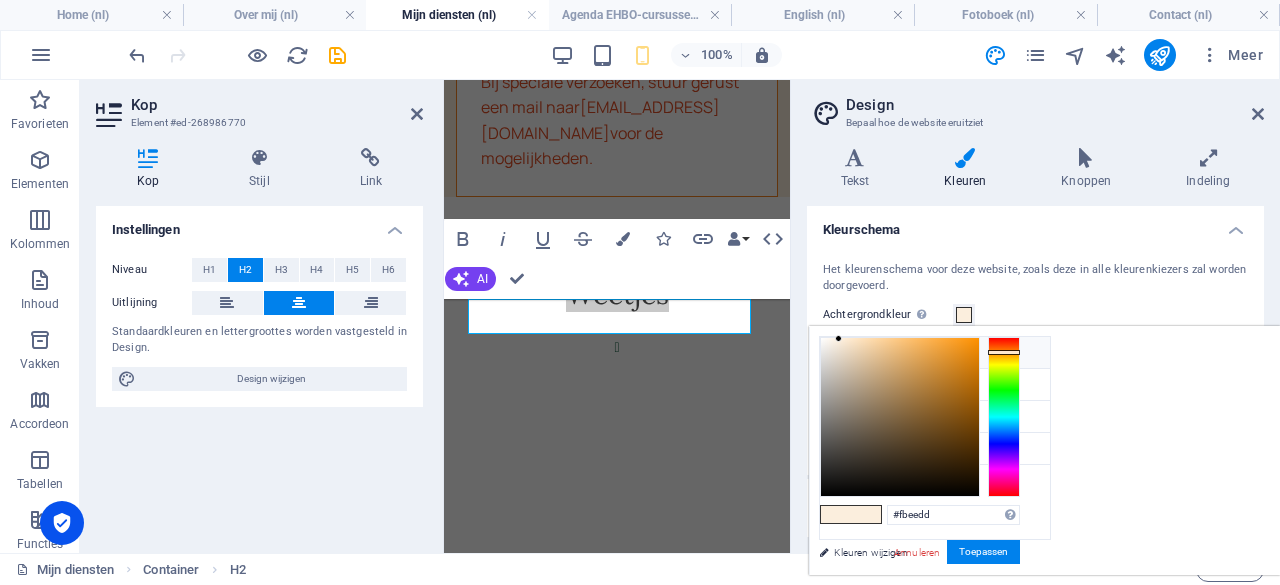 click on "#fbeedd" at bounding box center (951, 356) 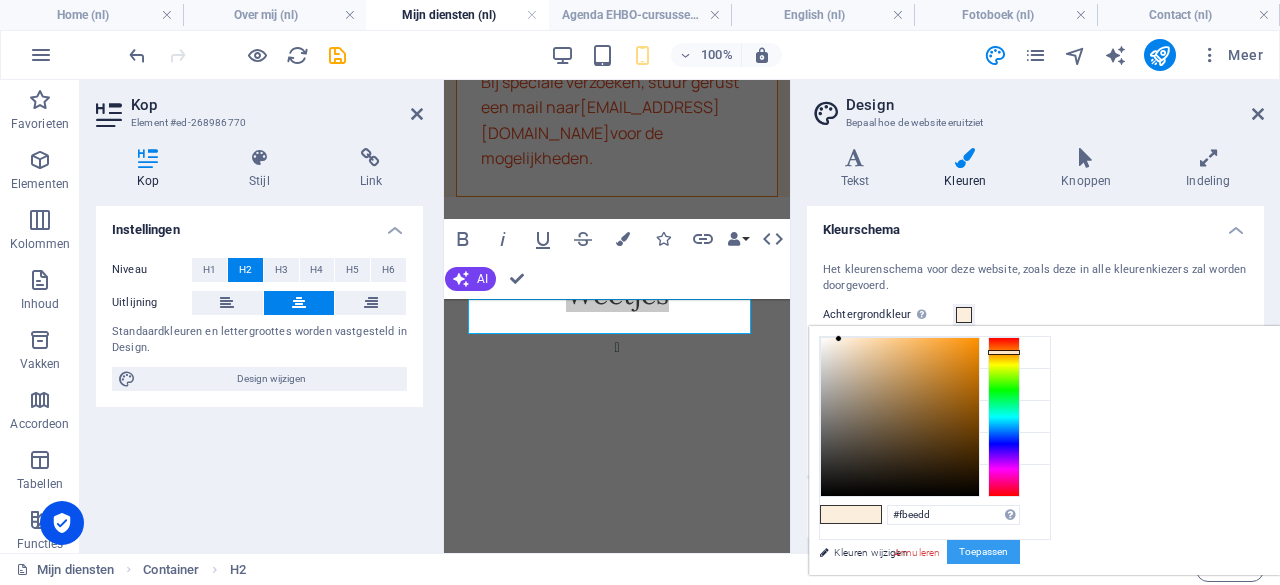 click on "Toepassen" at bounding box center (983, 552) 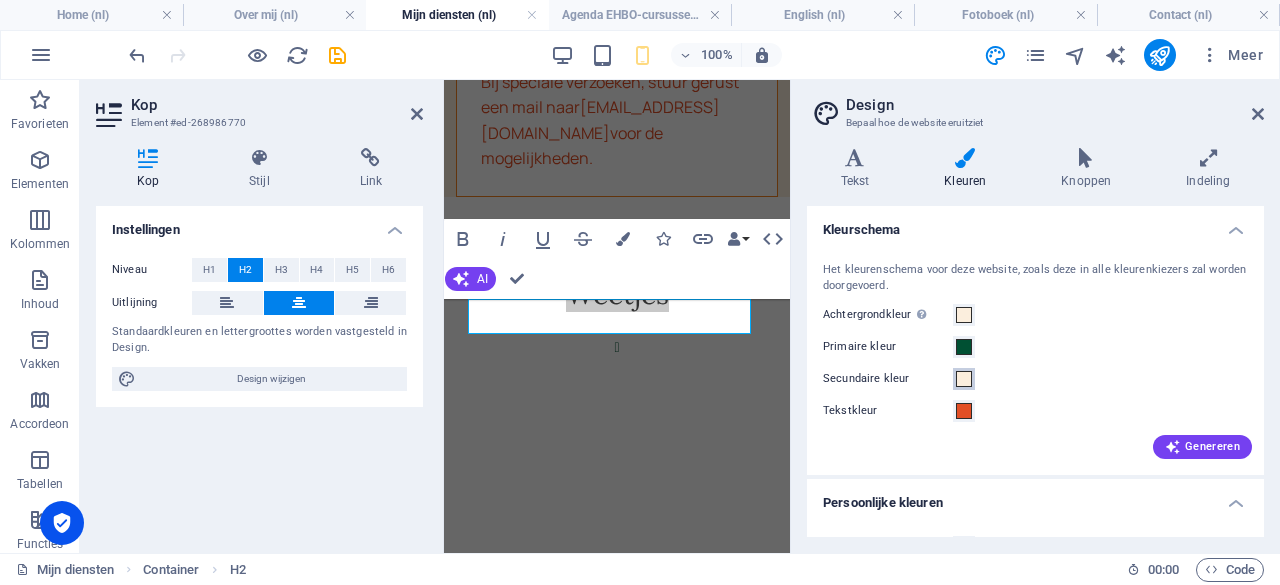 click at bounding box center [964, 379] 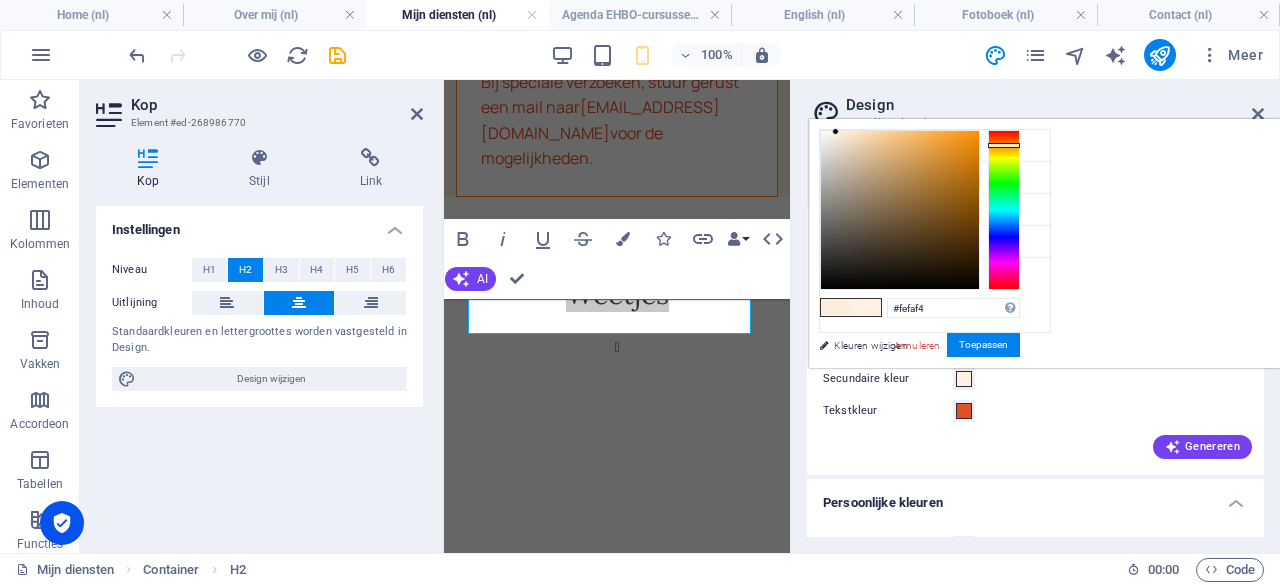 type on "#ffffff" 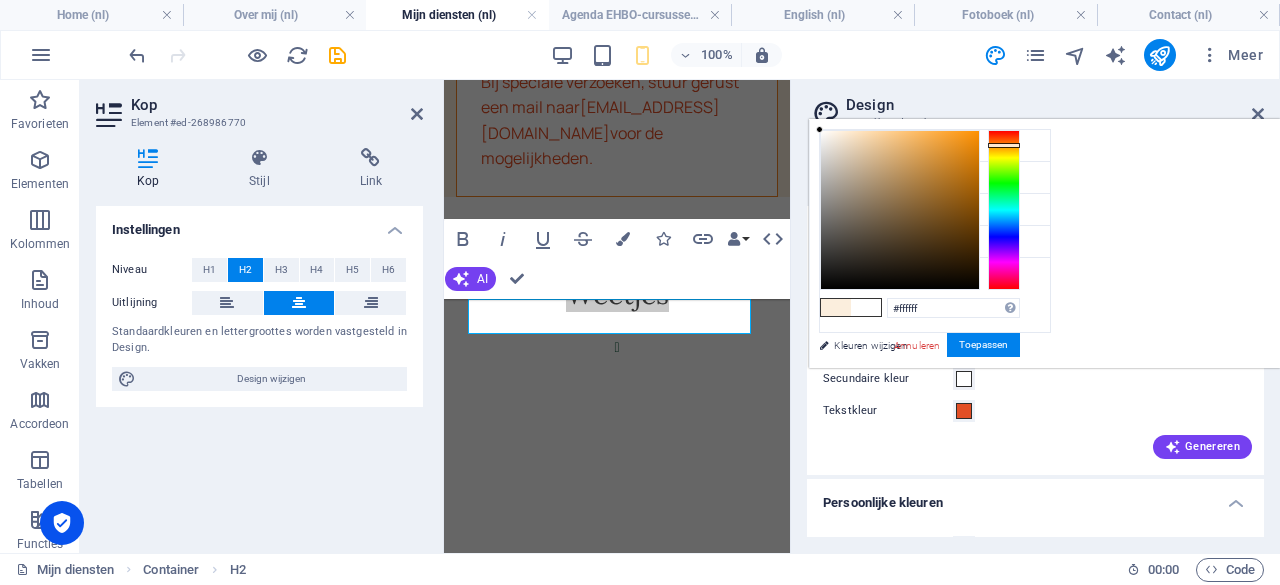 drag, startPoint x: 1086, startPoint y: 131, endPoint x: 1037, endPoint y: 119, distance: 50.447994 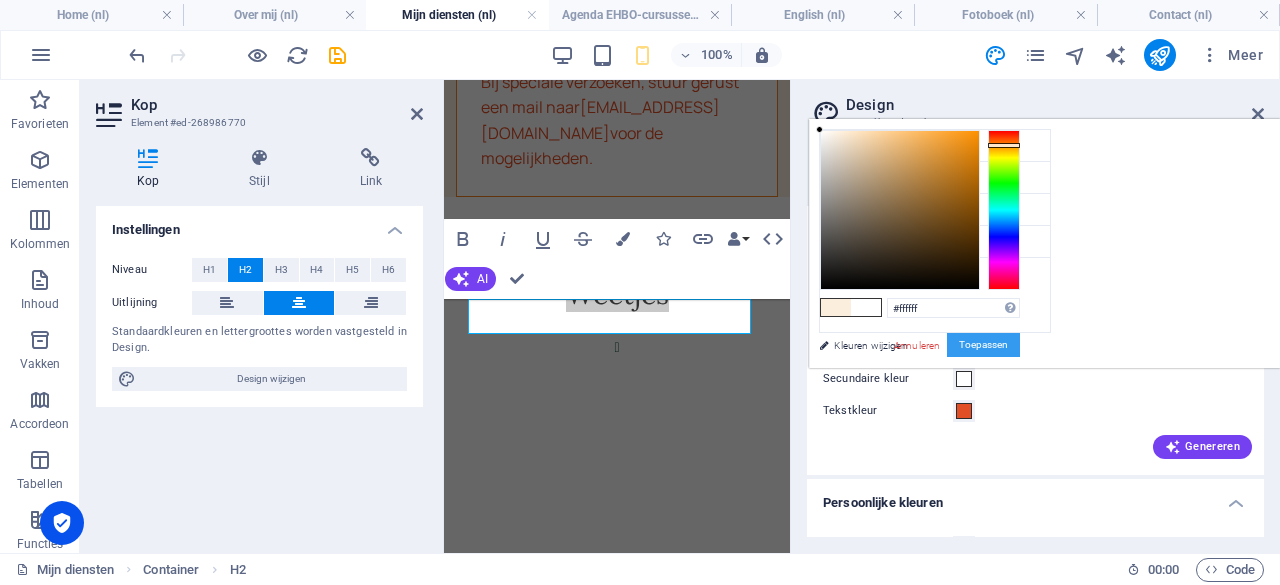 click on "Toepassen" at bounding box center (983, 345) 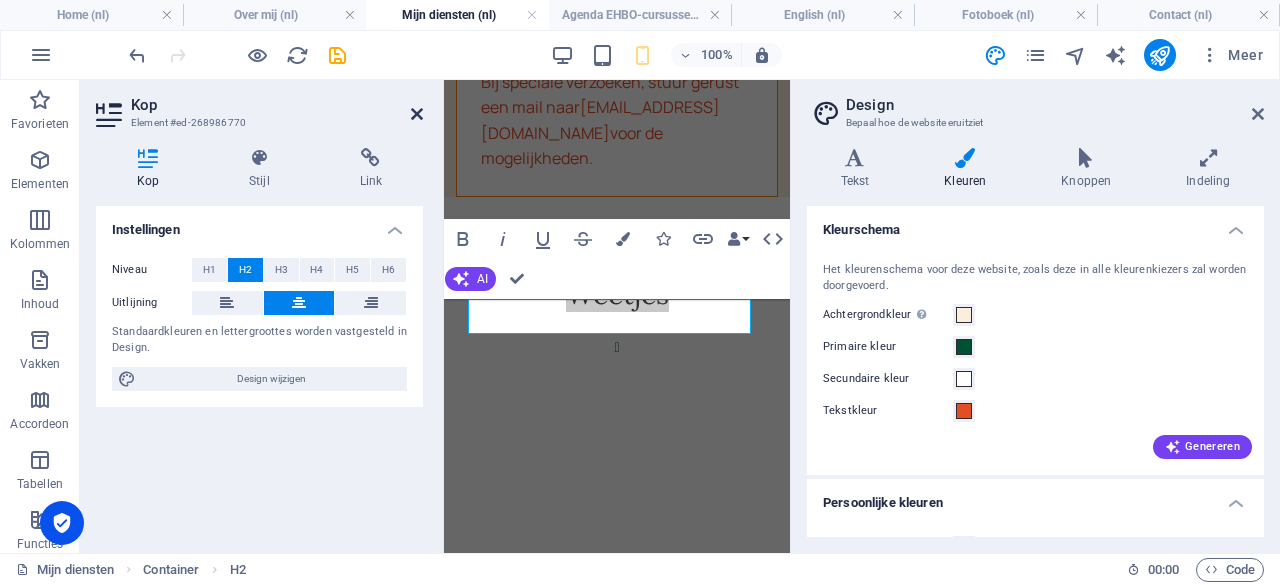 click at bounding box center [417, 114] 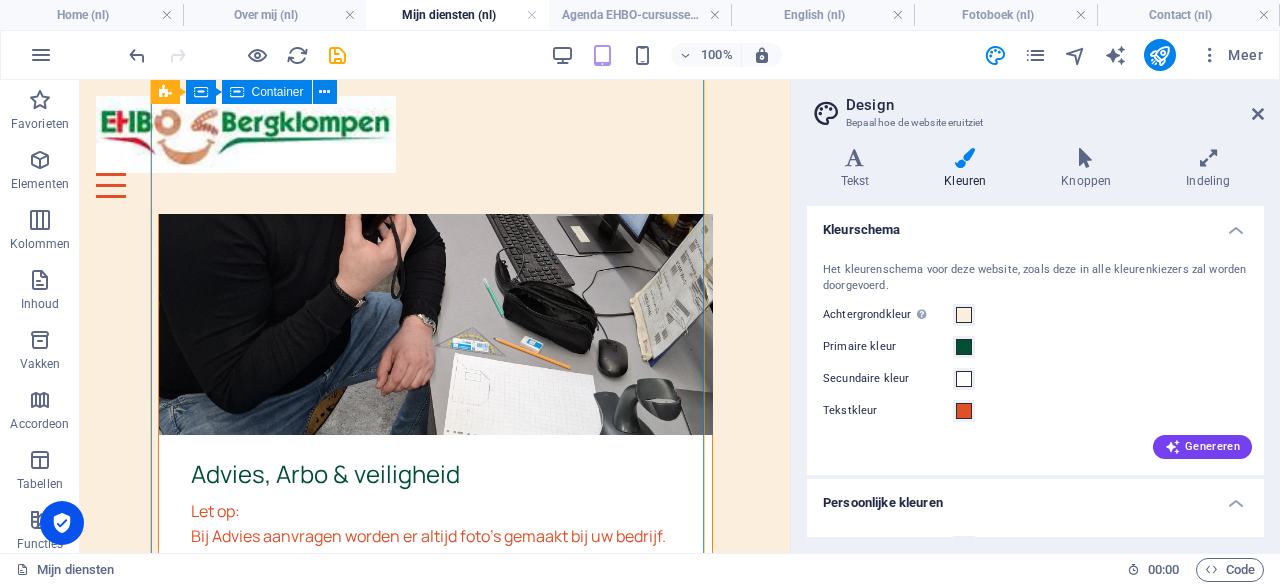 scroll, scrollTop: 3545, scrollLeft: 0, axis: vertical 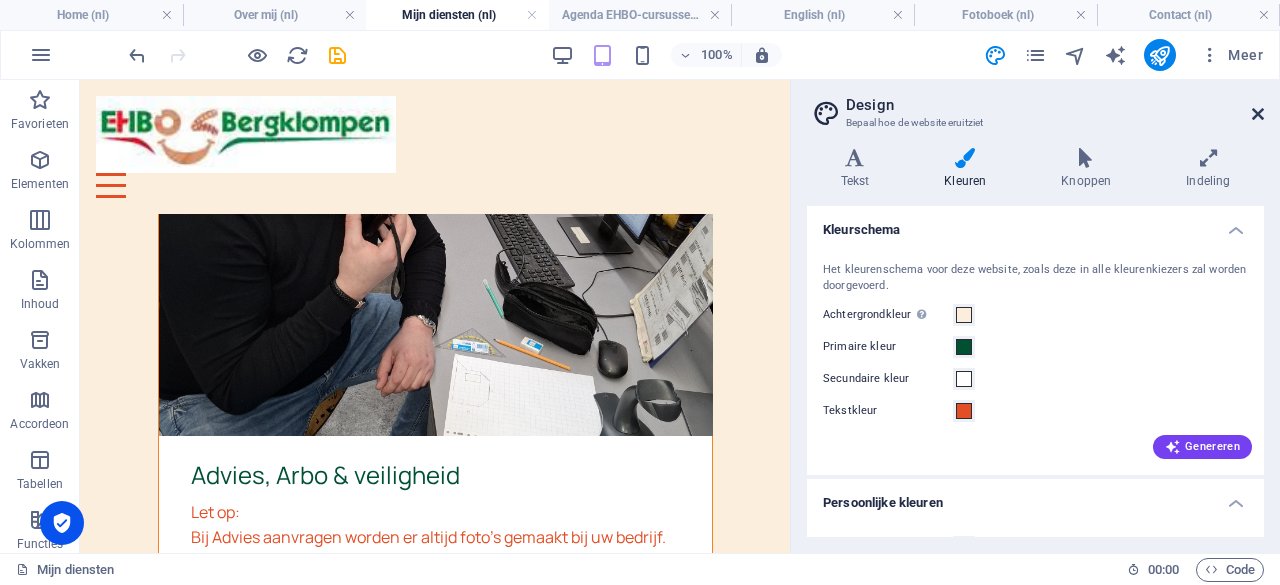 click at bounding box center (1258, 114) 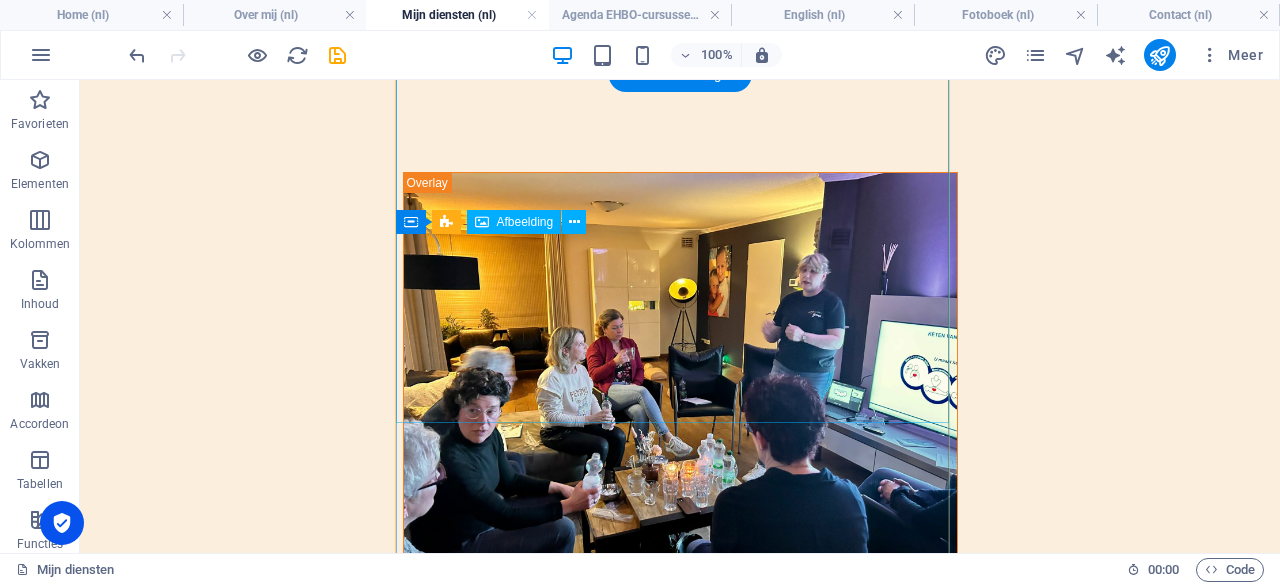 scroll, scrollTop: 1702, scrollLeft: 0, axis: vertical 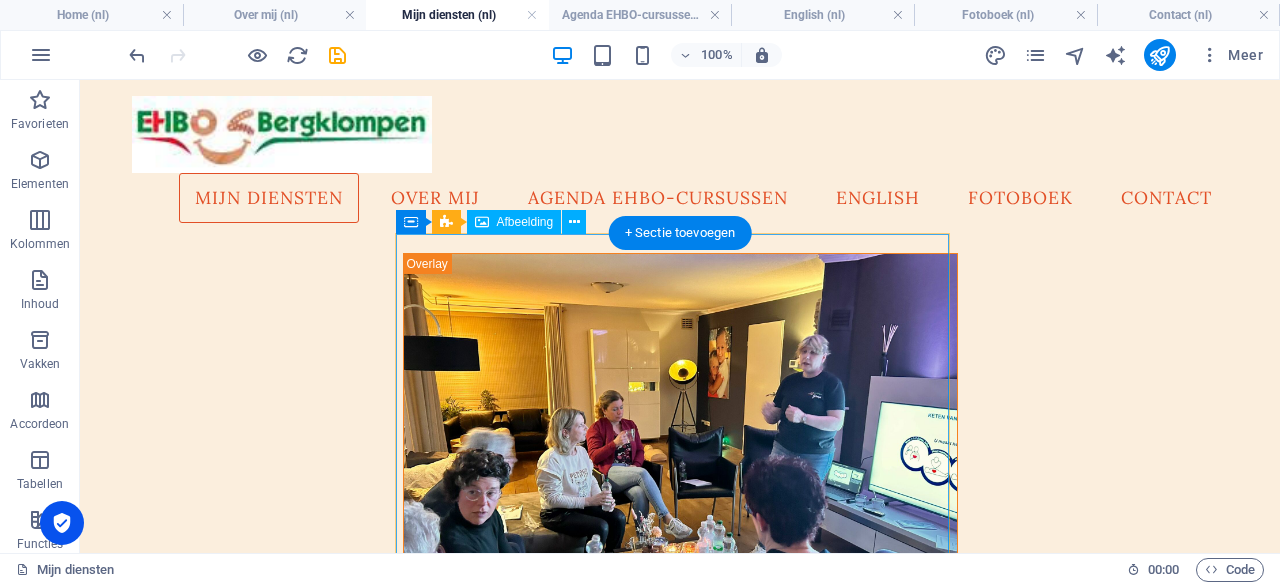 click at bounding box center [680, 1376] 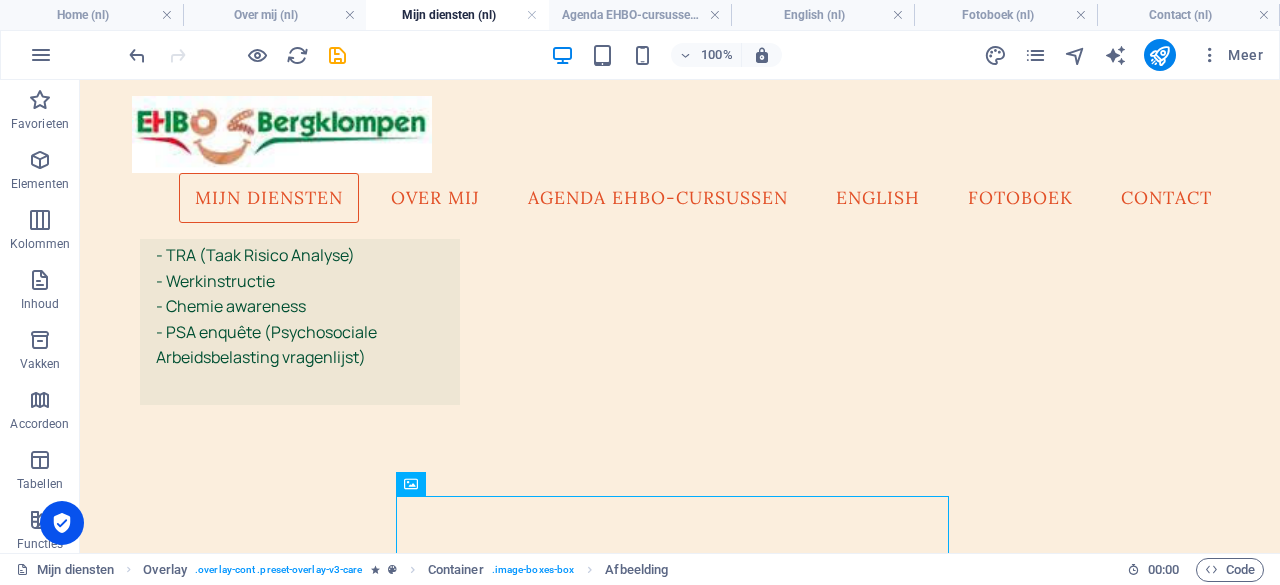 scroll, scrollTop: 1348, scrollLeft: 0, axis: vertical 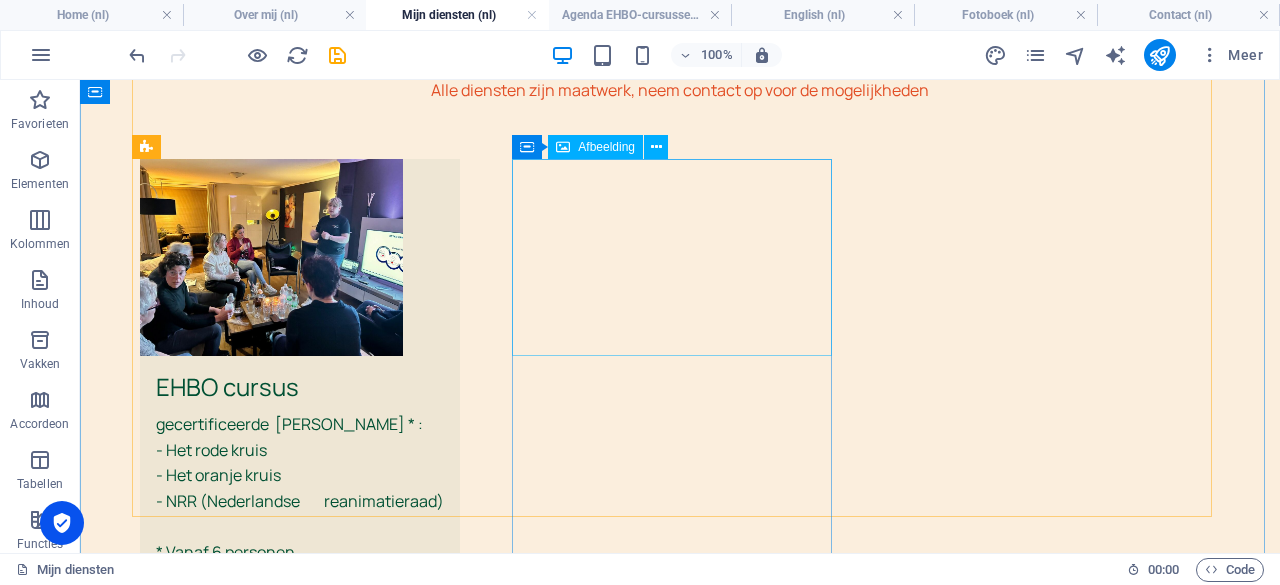 click at bounding box center (300, 728) 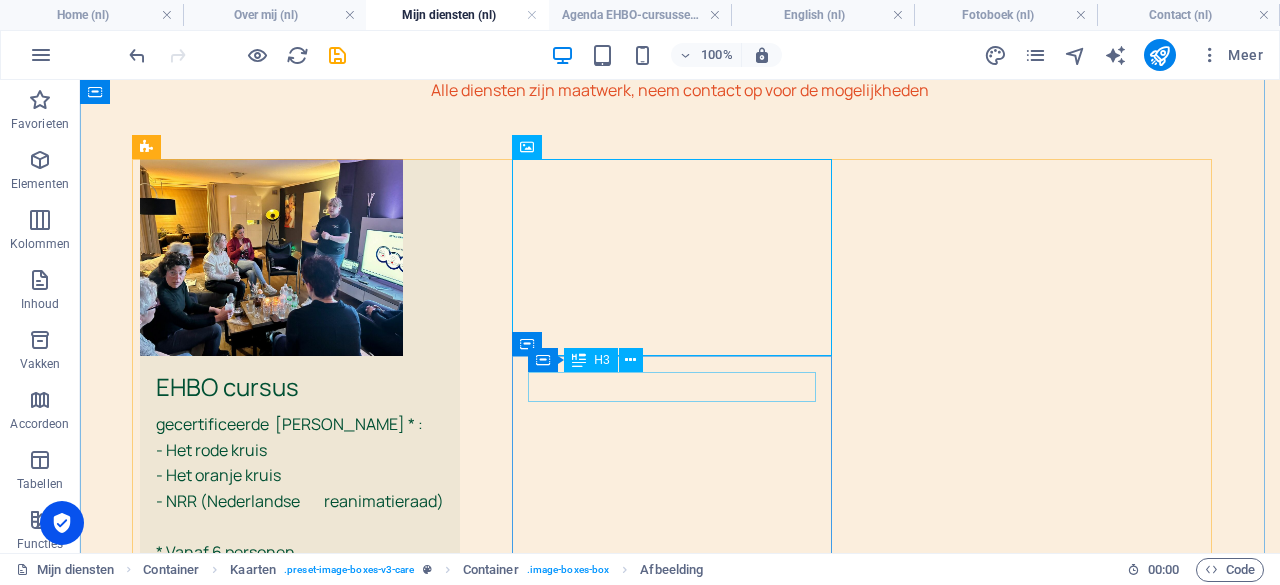 click on "BHV training" at bounding box center [300, 858] 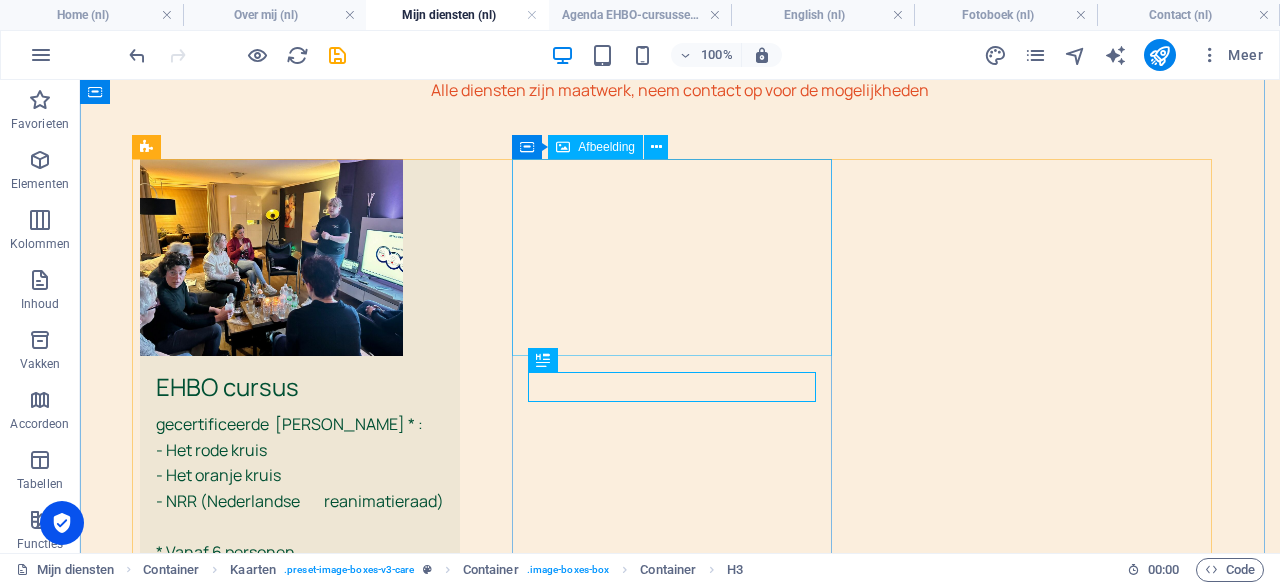 click at bounding box center (300, 728) 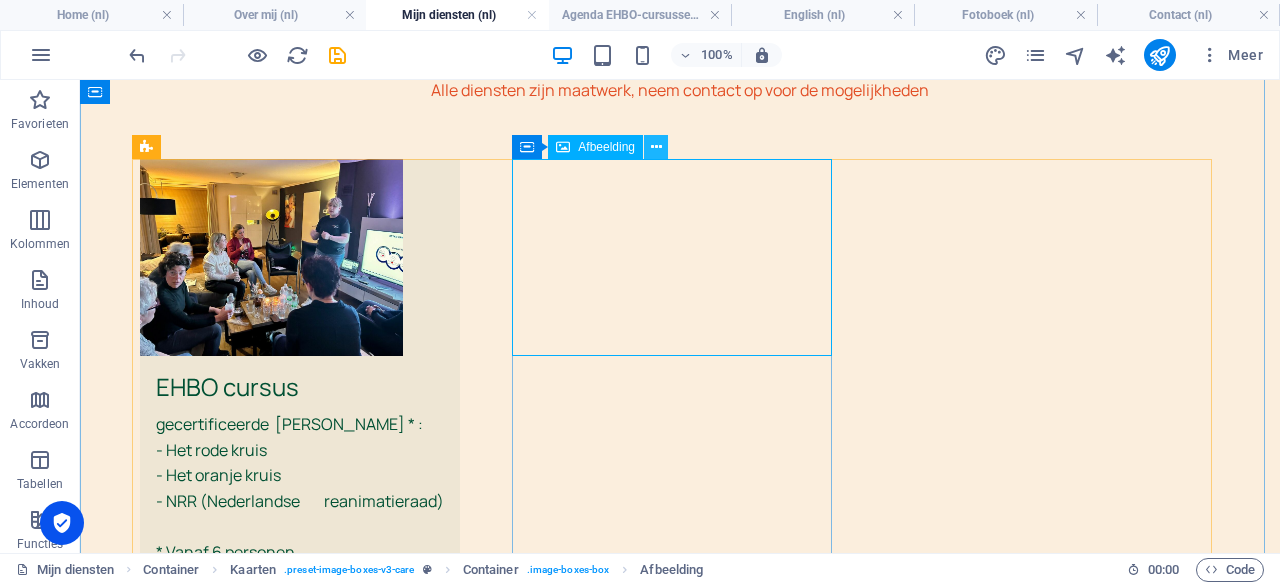 click at bounding box center [656, 147] 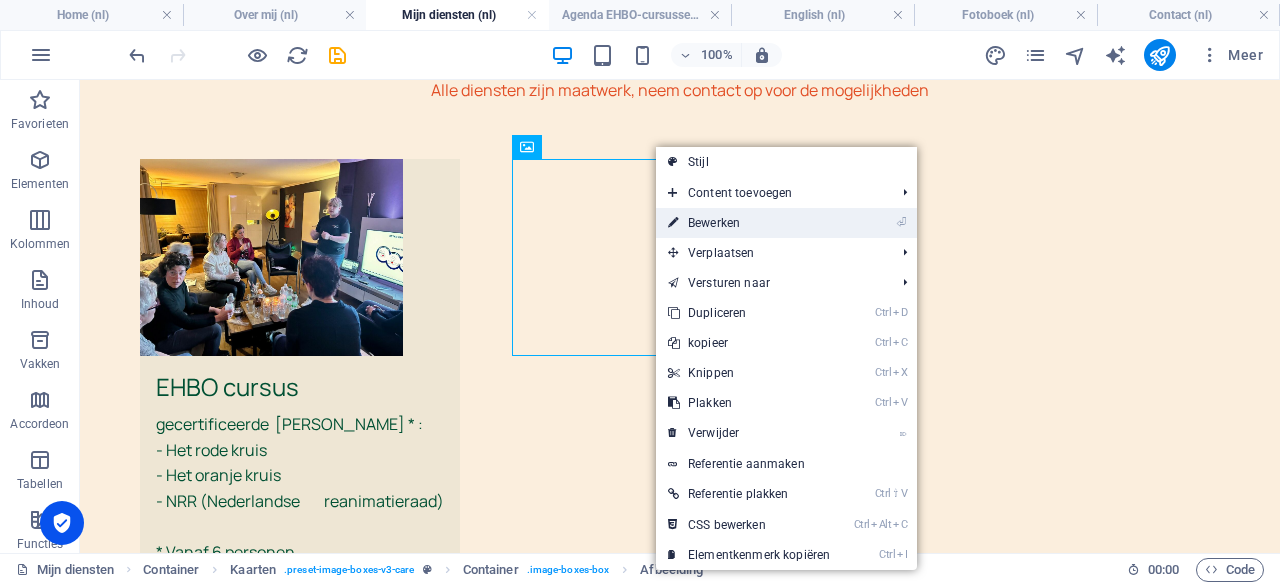 click on "⏎  Bewerken" at bounding box center [749, 223] 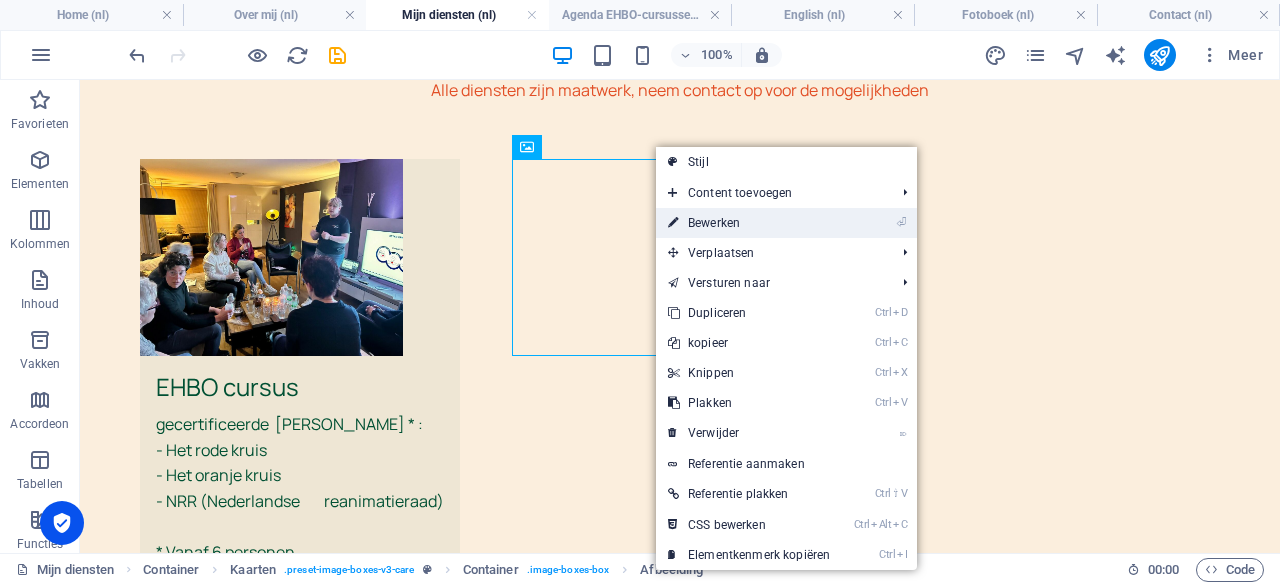 select on "px" 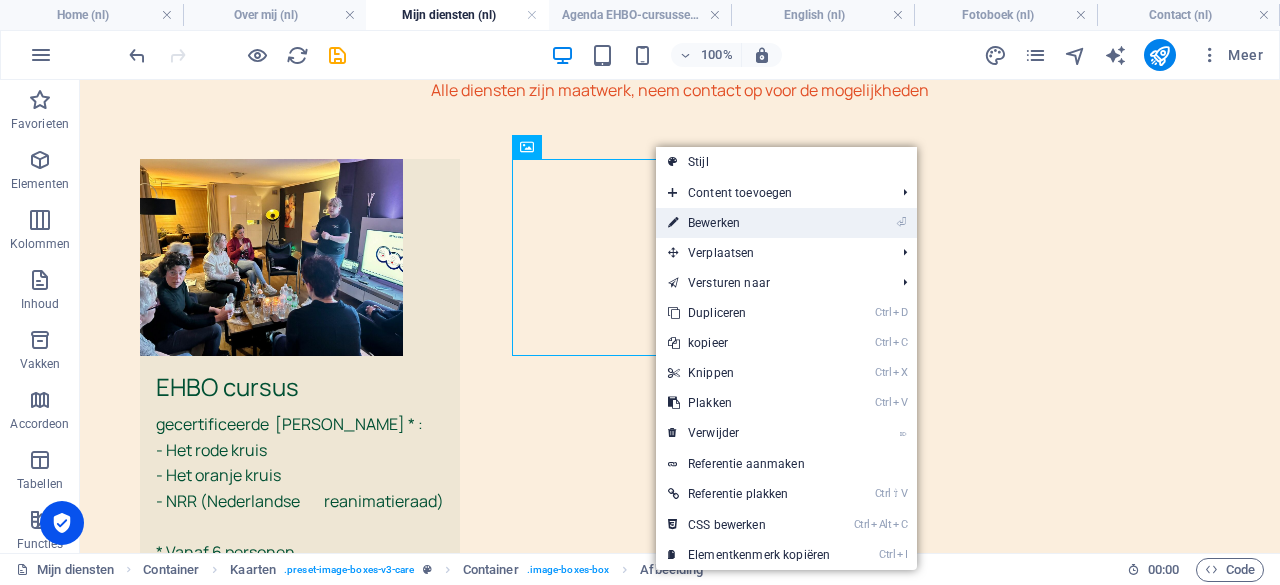 select on "px" 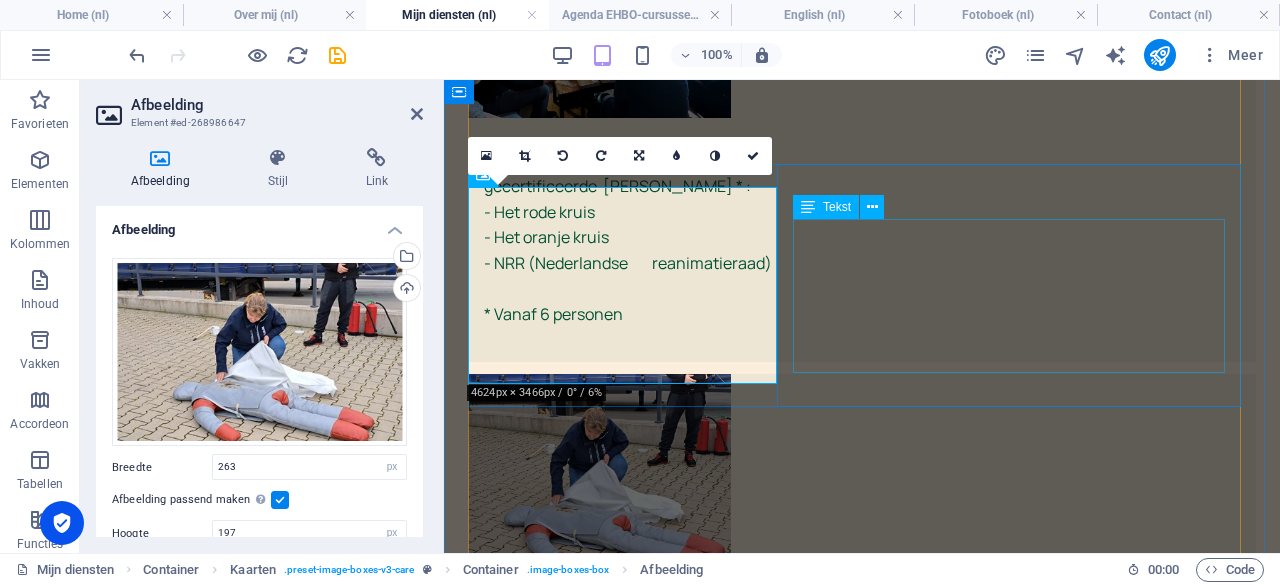 scroll, scrollTop: 487, scrollLeft: 0, axis: vertical 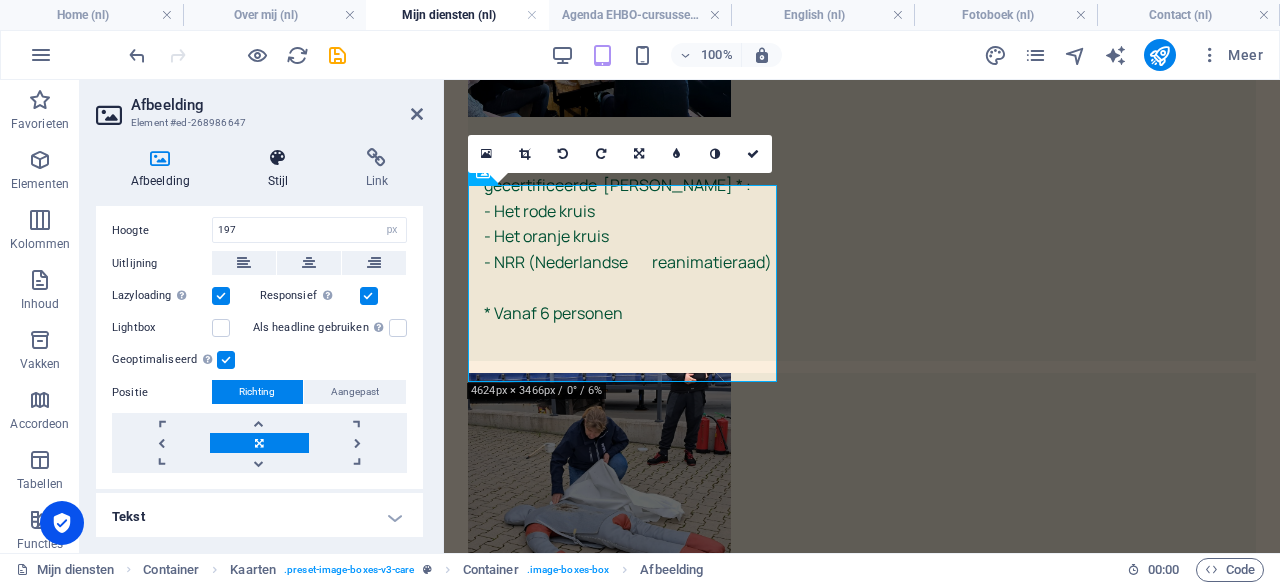 click at bounding box center (278, 158) 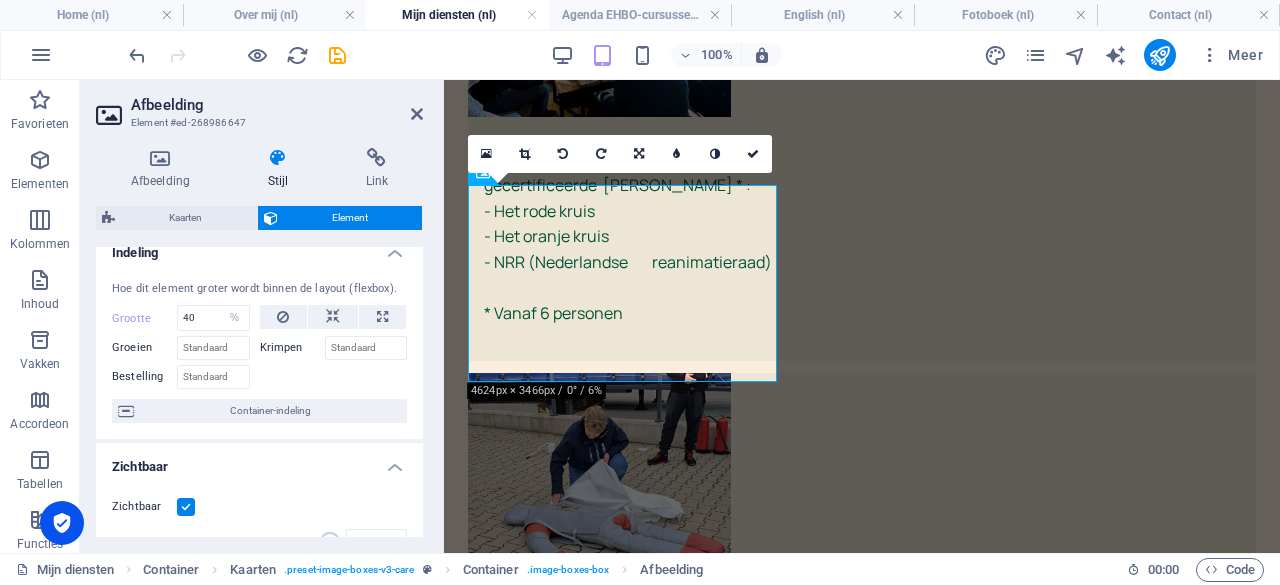 scroll, scrollTop: 0, scrollLeft: 0, axis: both 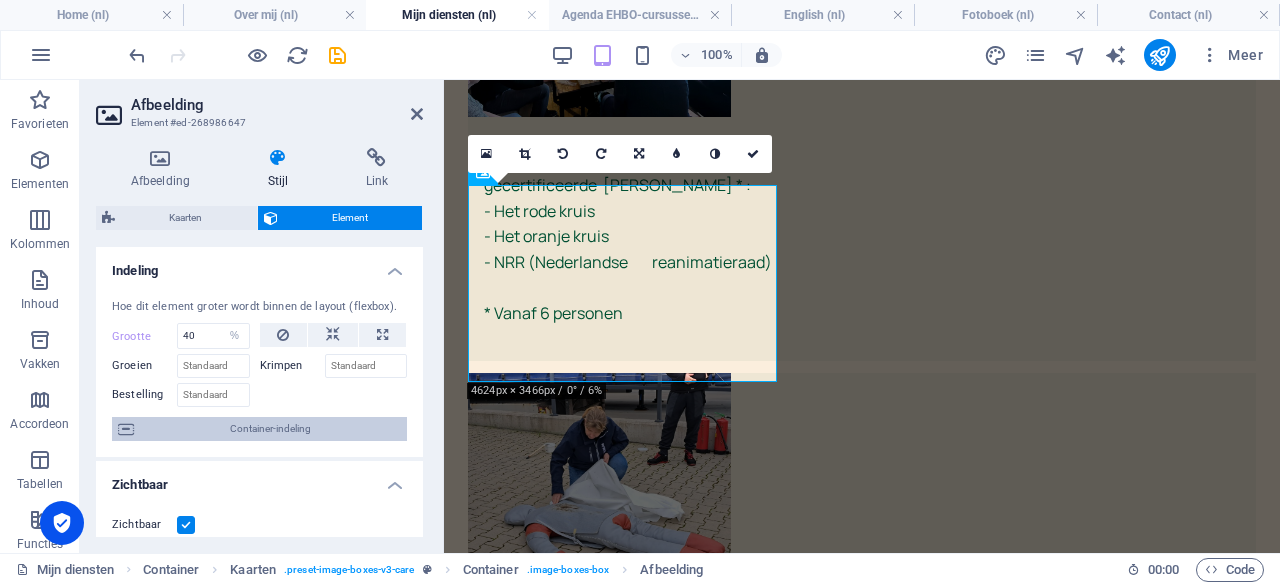 click on "Container-indeling" at bounding box center [270, 429] 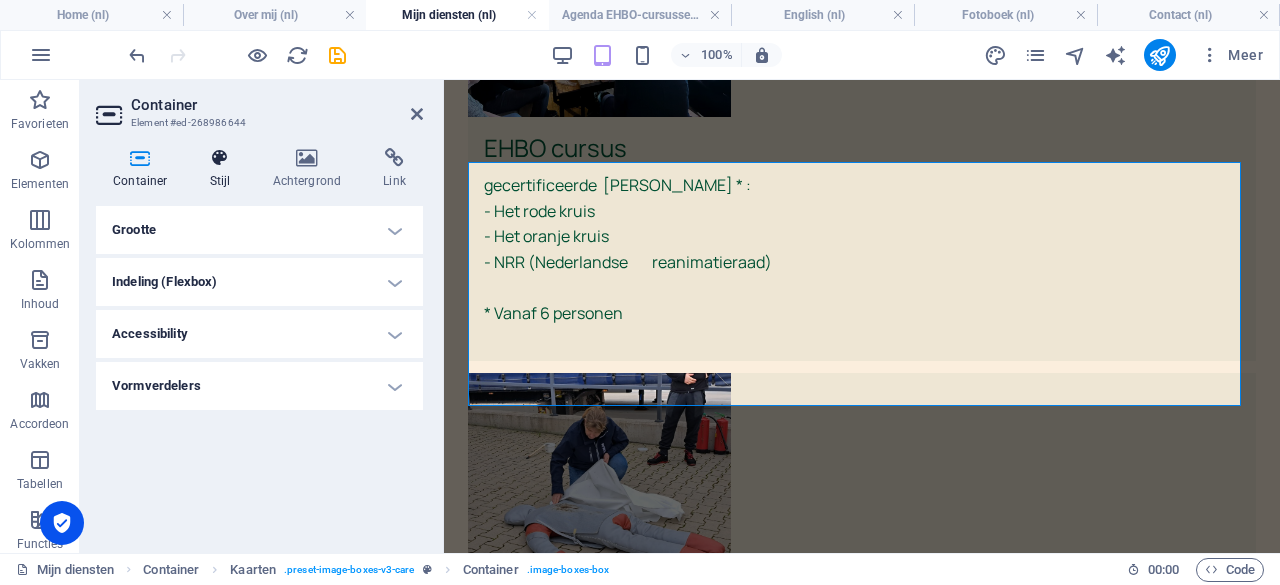 click at bounding box center [220, 158] 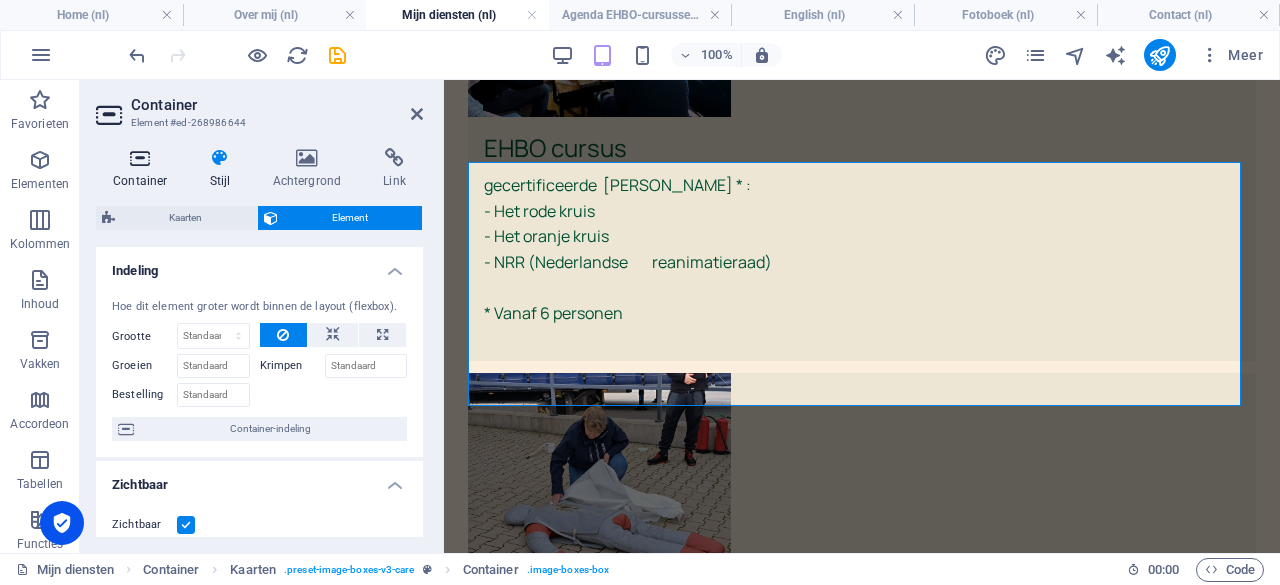 click at bounding box center [140, 158] 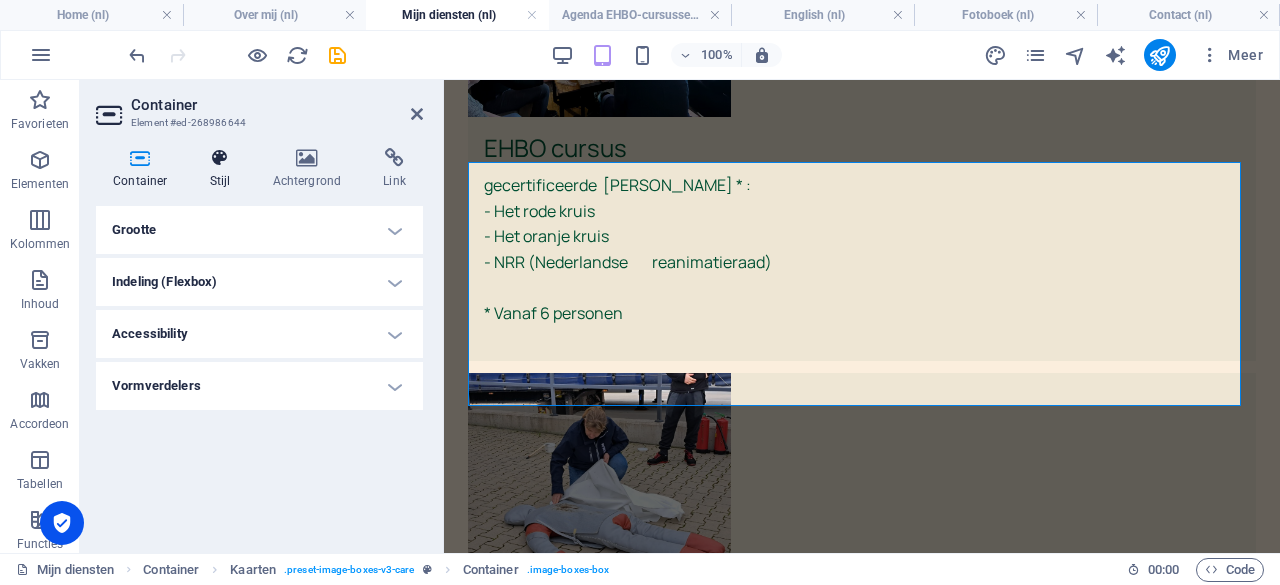 click at bounding box center [220, 158] 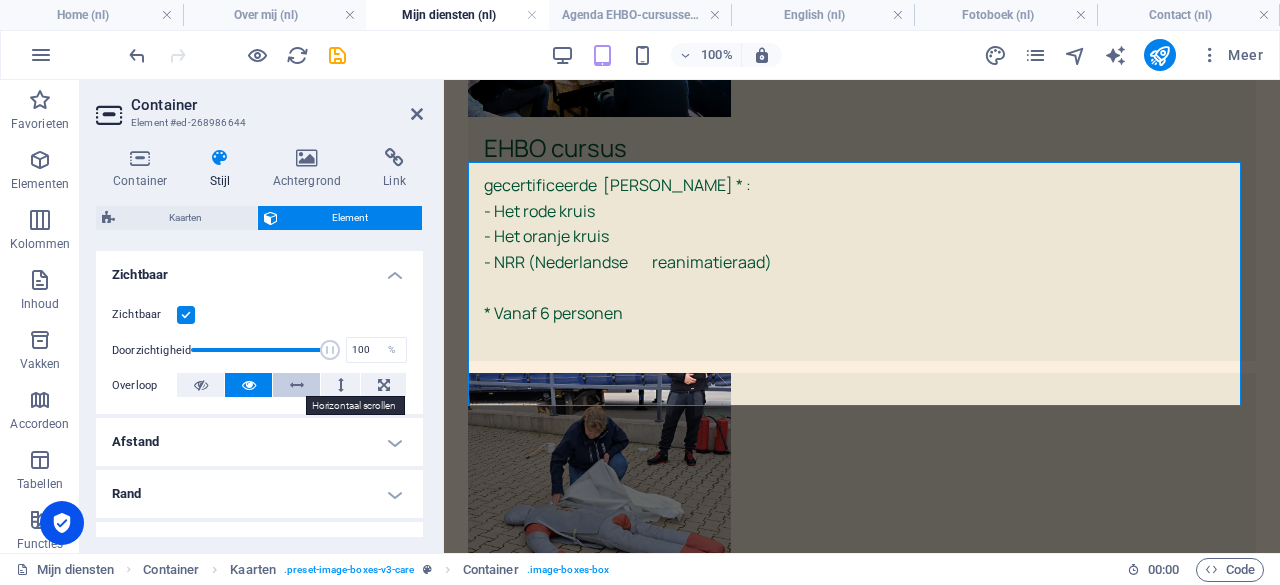 scroll, scrollTop: 0, scrollLeft: 0, axis: both 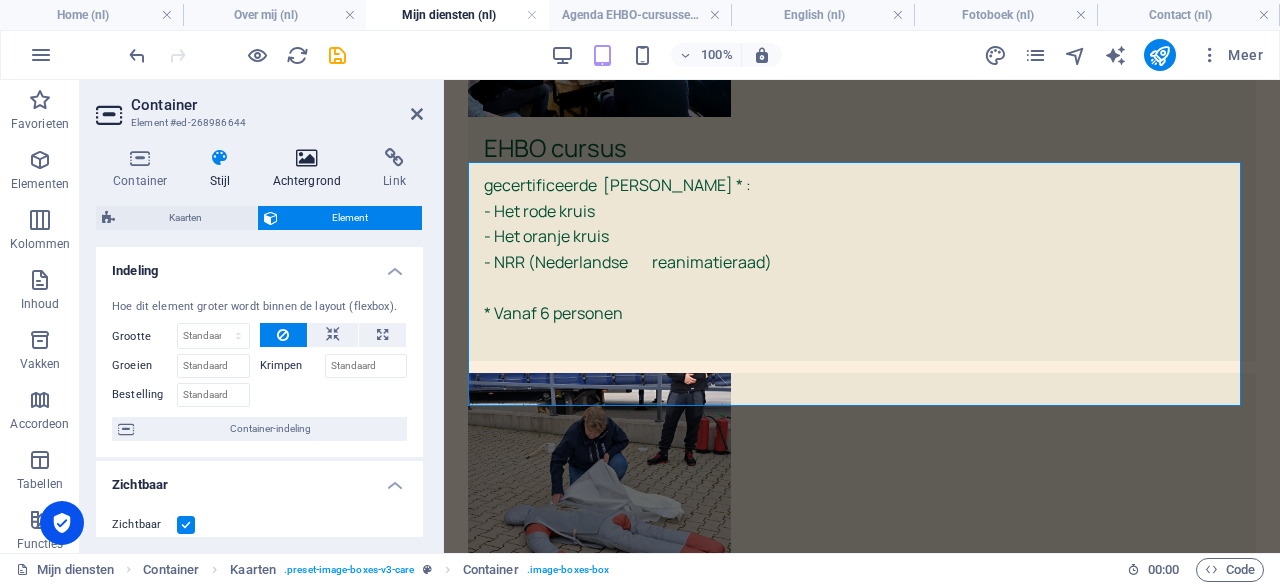 click on "Achtergrond" at bounding box center [310, 169] 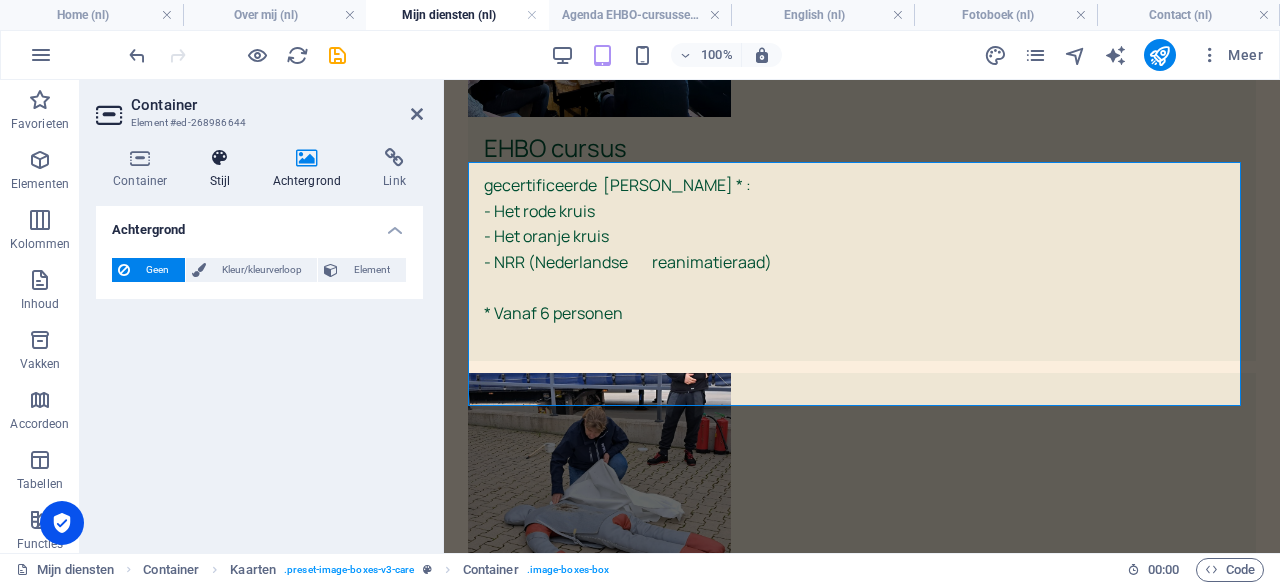 click on "Stijl" at bounding box center [224, 169] 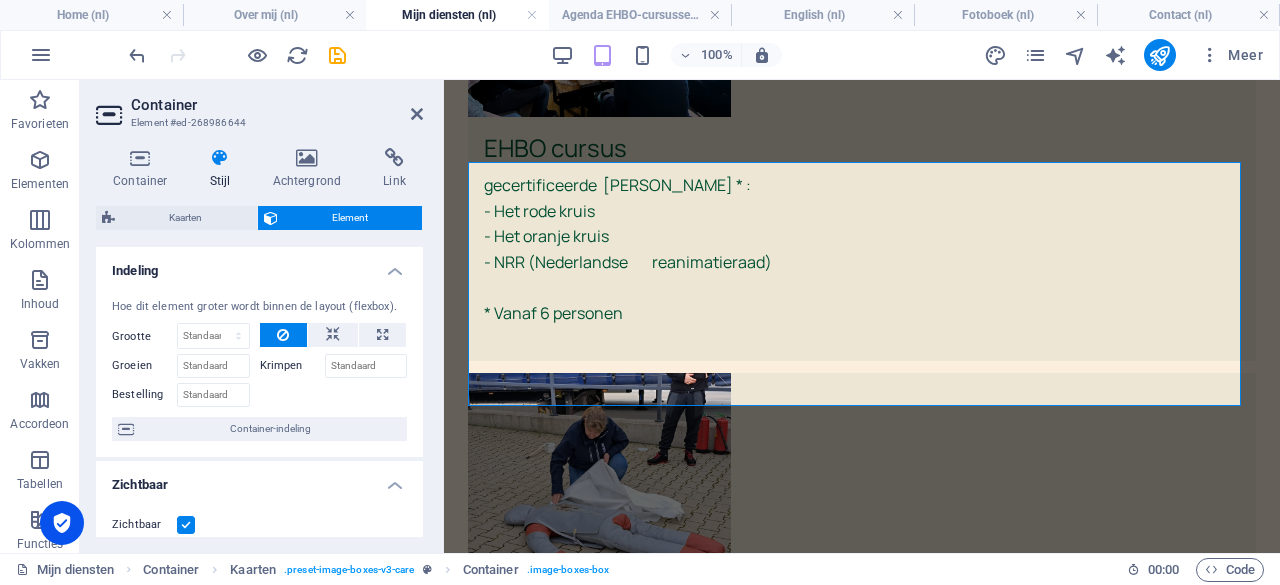 click on "Hoe dit element groter wordt binnen de layout (flexbox). Grootte Standaard auto px % 1/1 1/2 1/3 1/4 1/5 1/6 1/7 1/8 1/9 1/10 Groeien Krimpen Bestelling Container-indeling" at bounding box center (259, 370) 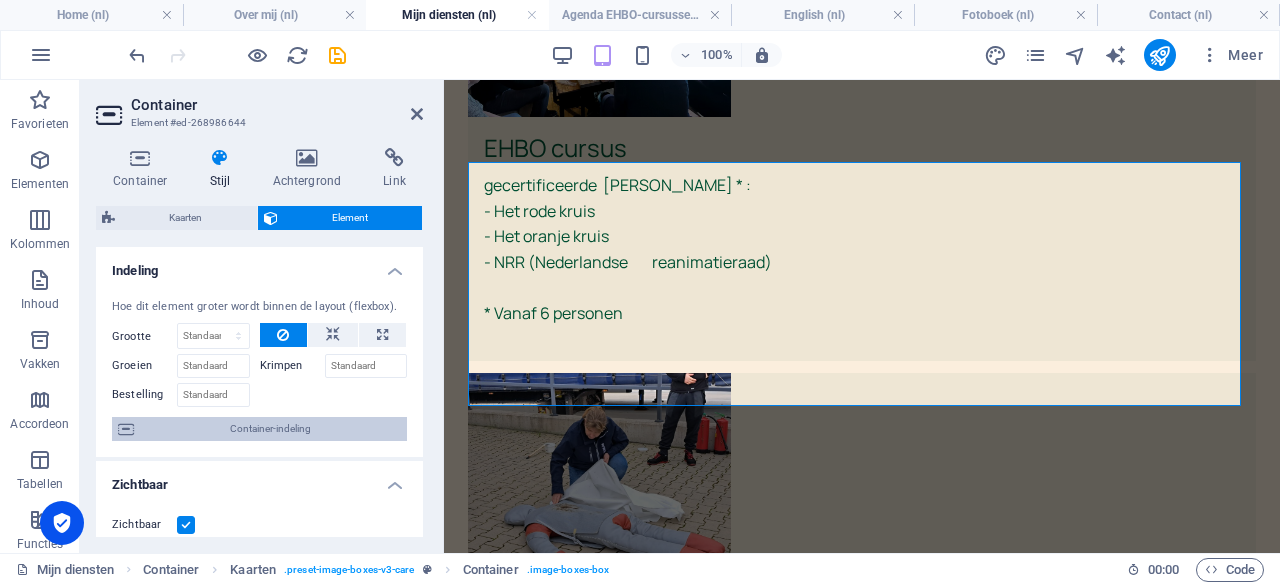 click on "Container-indeling" at bounding box center (270, 429) 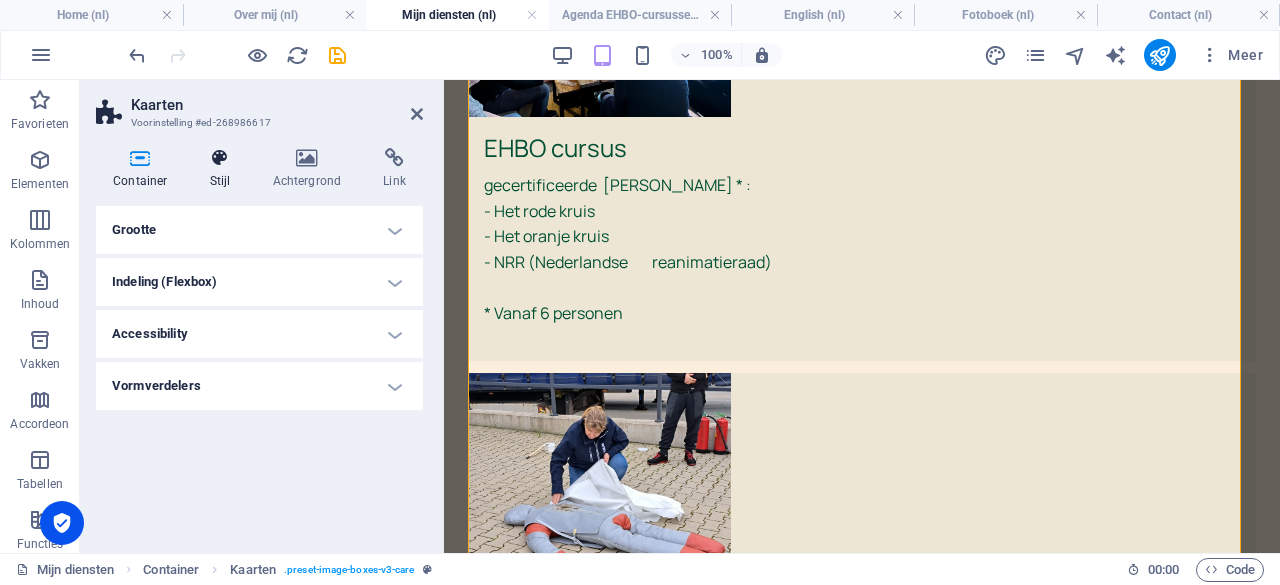 click on "Stijl" at bounding box center [224, 169] 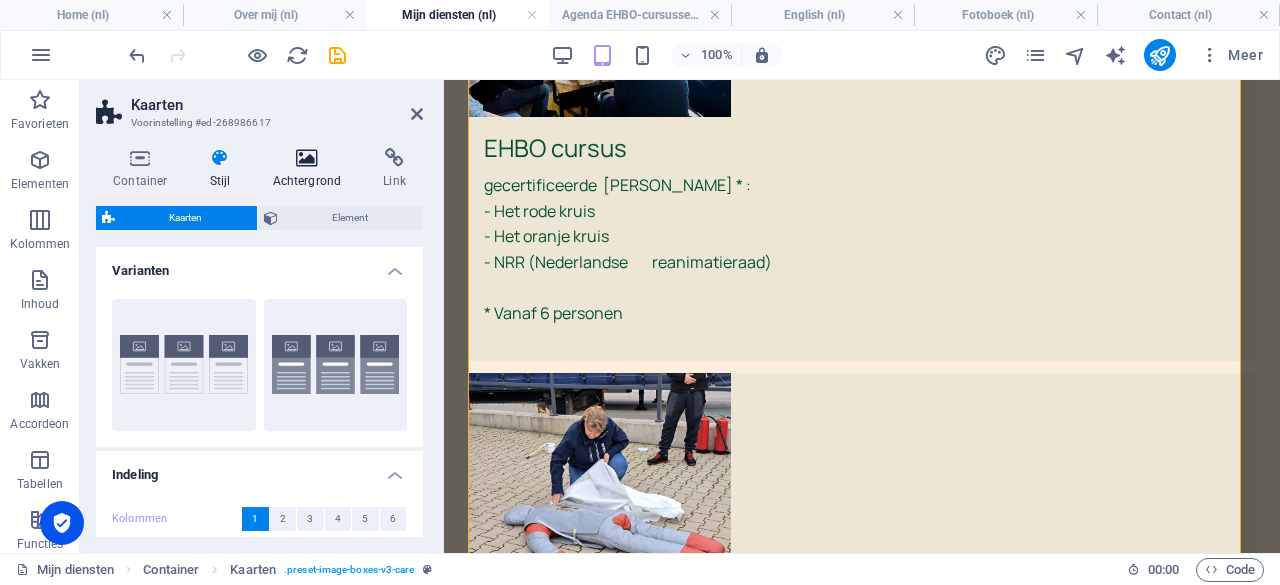 click at bounding box center (306, 158) 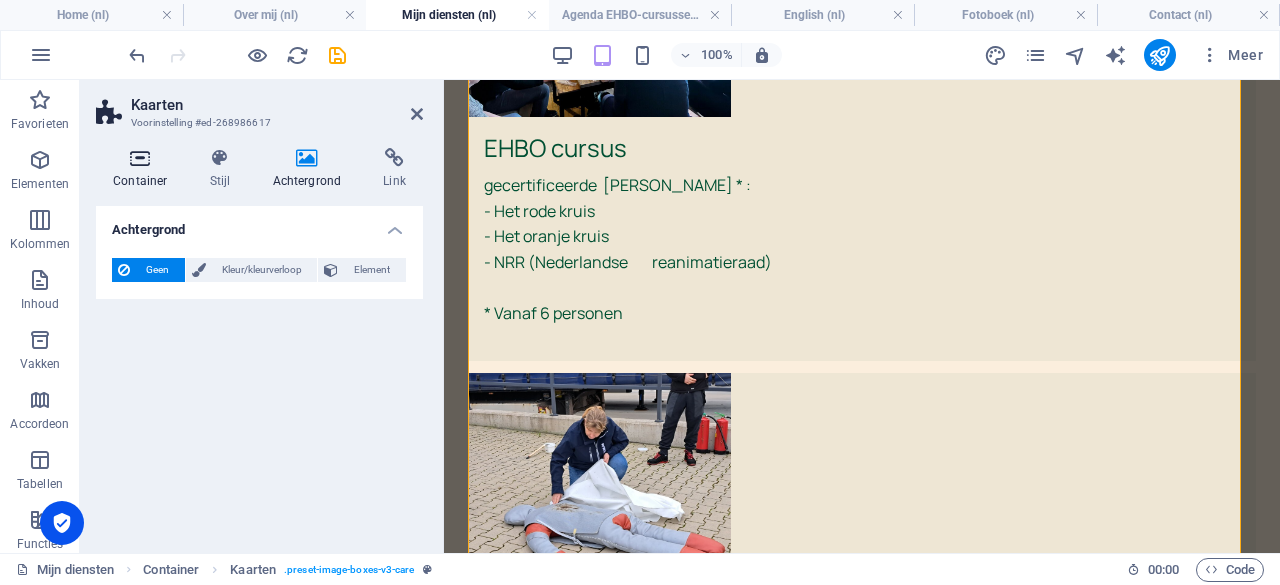 click at bounding box center (140, 158) 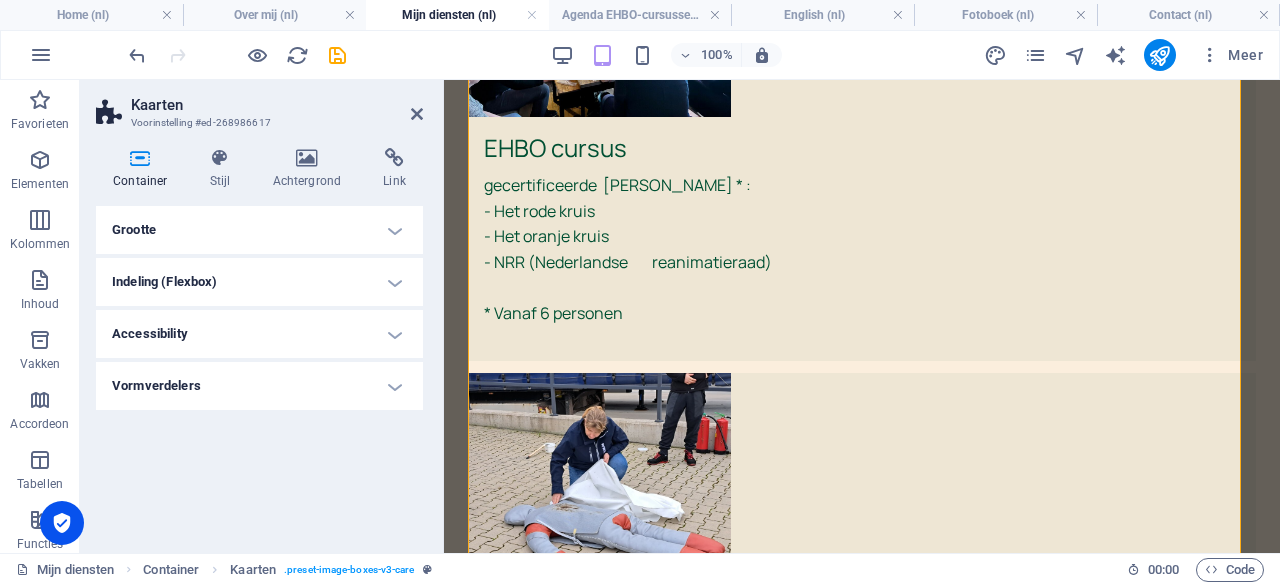 click on "Grootte" at bounding box center [259, 230] 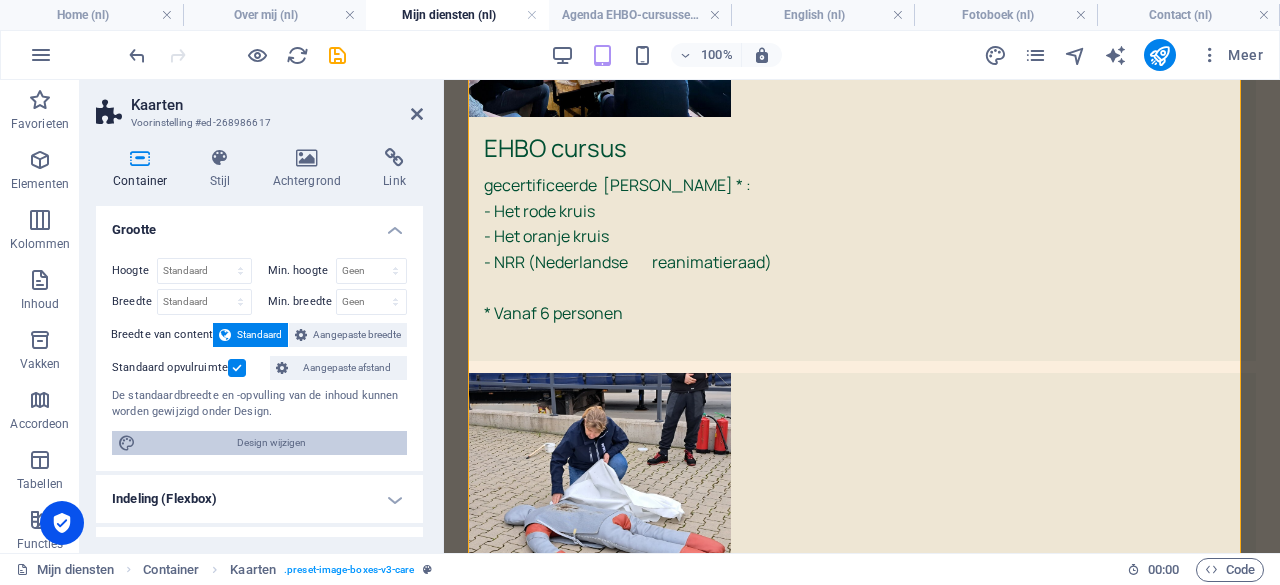 click on "Design wijzigen" at bounding box center [271, 443] 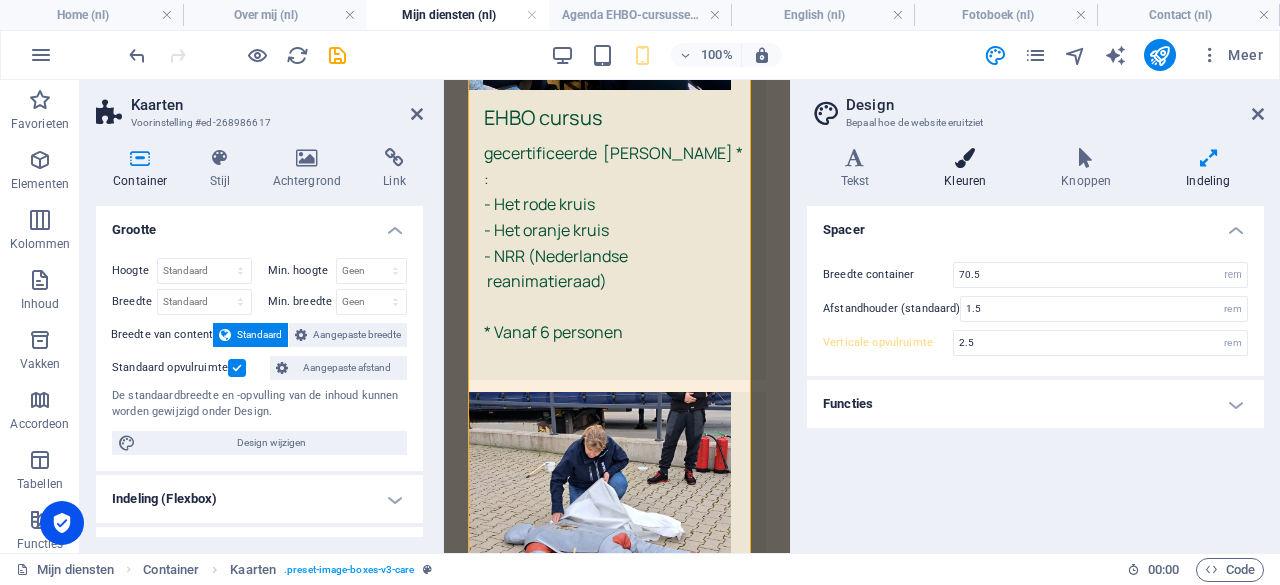 click at bounding box center (965, 158) 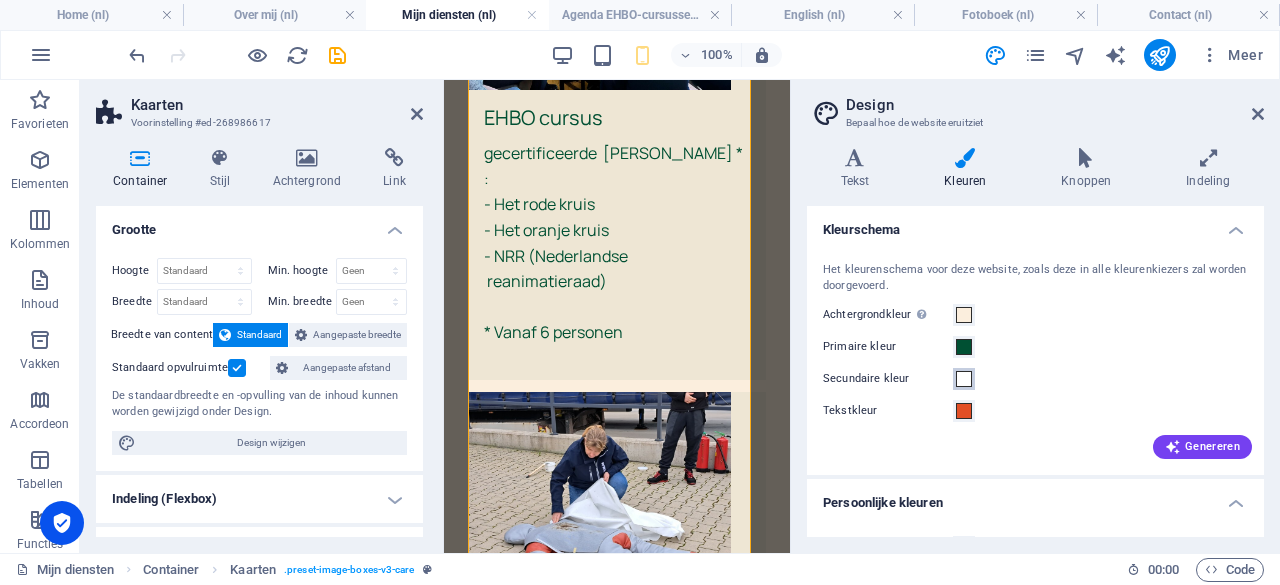 click at bounding box center (964, 379) 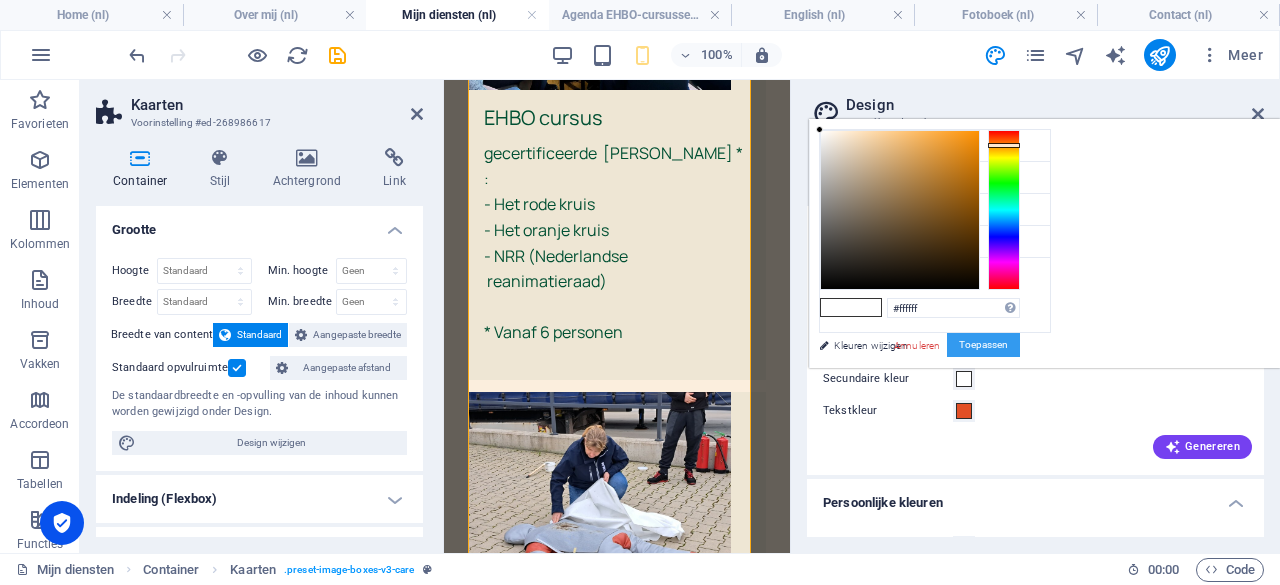 click on "Toepassen" at bounding box center [983, 345] 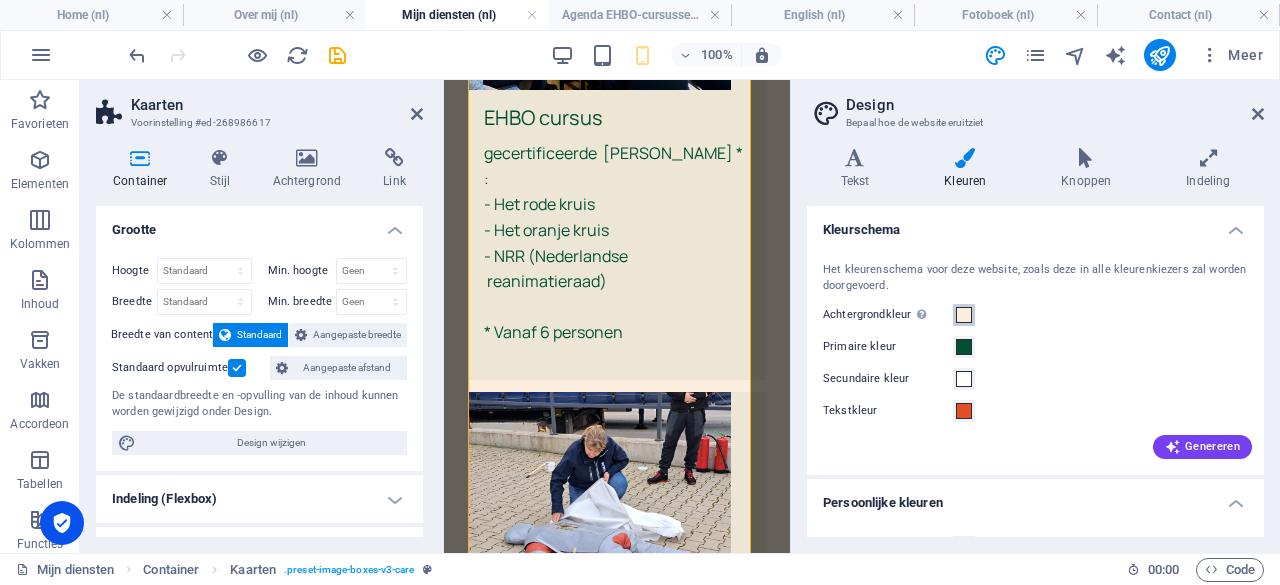 click at bounding box center (964, 315) 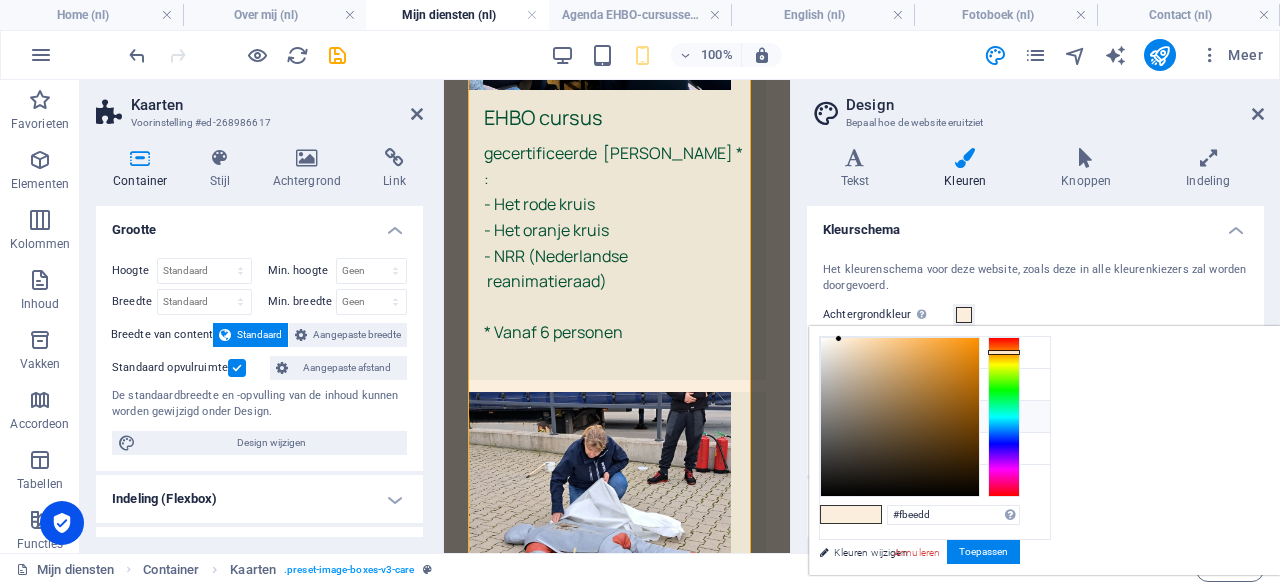 click on "Secundaire kleur
#ffffff" at bounding box center (935, 417) 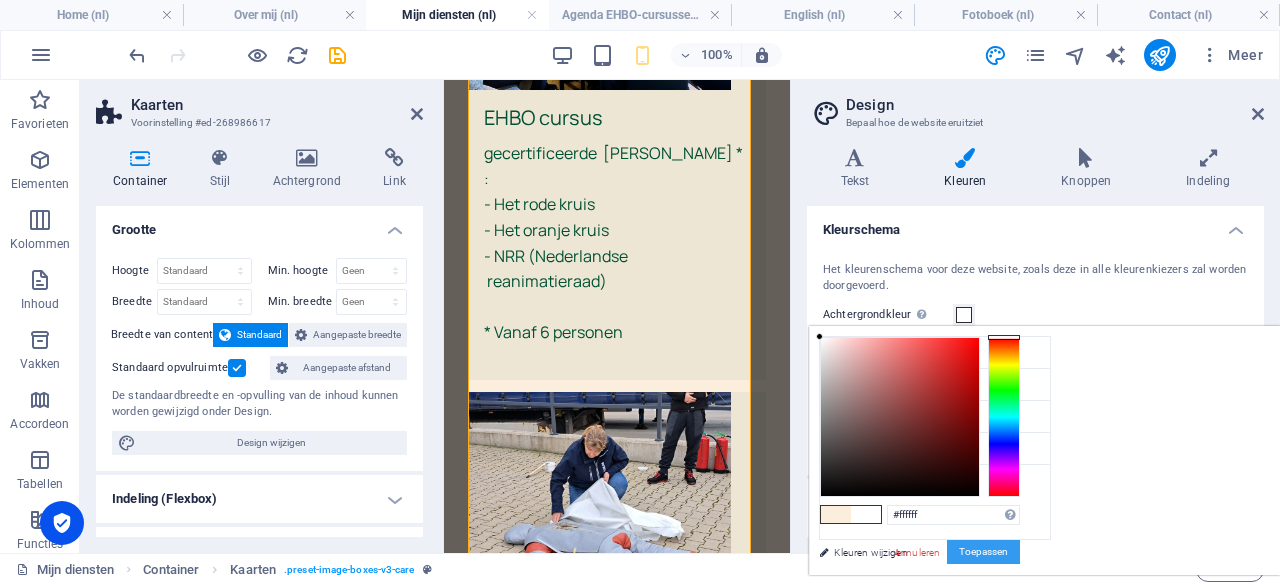 click on "Toepassen" at bounding box center (983, 552) 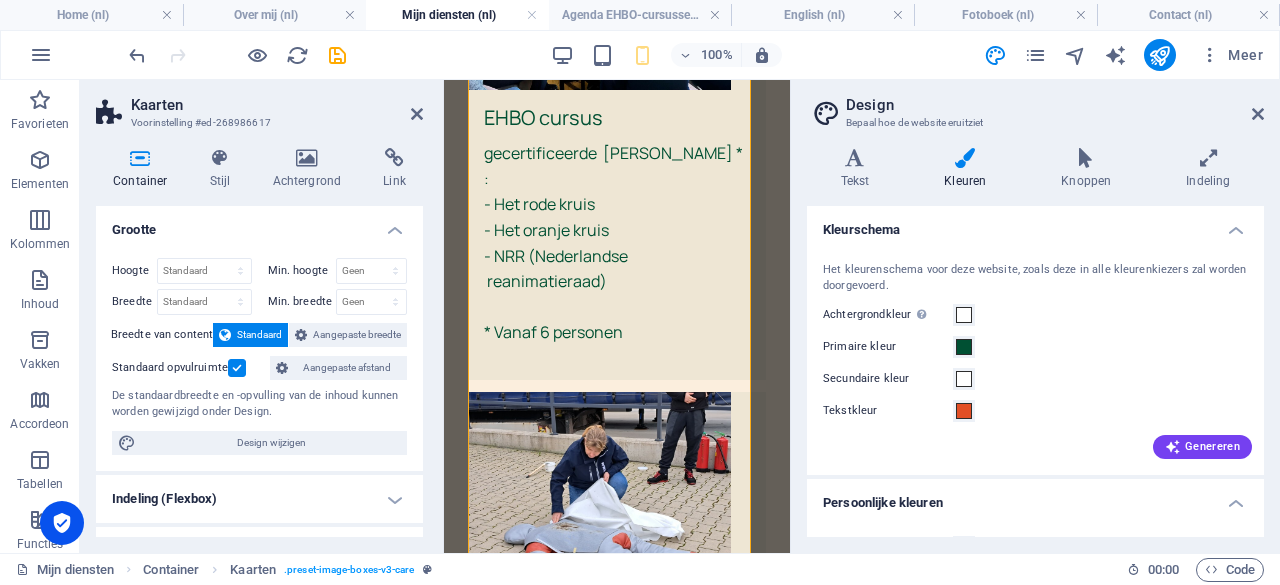 click on "Kaarten Voorinstelling #ed-268986617
Container Stijl Achtergrond Link Grootte Hoogte Standaard px rem % vh vw Min. hoogte Geen px rem % vh vw Breedte Standaard px rem % em vh vw Min. breedte Geen px rem % vh vw Breedte van content Standaard Aangepaste breedte Breedte Standaard px rem % em vh vw Min. breedte Geen px rem % vh vw Standaard opvulruimte Aangepaste afstand De standaardbreedte en -opvulling van de inhoud kunnen worden gewijzigd onder Design. Design wijzigen Indeling (Flexbox) Uitlijning Bepaalt de flex-richting. Standaard Hoofdas Bepaal hoe elementen zich langs de hoofdas moeten gedragen binnen deze container (justify content). Standaard Dwarsas Bepaalt de verticale richting van het element in de container (align items). Standaard Omloop Standaard Aan Uit Opvulling Bepaalt de afstanden en richting van elementen op de y-as over meerdere lijnen (align content). Standaard Accessibility Role The ARIA role defines the purpose of an element.  Geen Alert Article Banner Comment Dialog Timer" at bounding box center [262, 316] 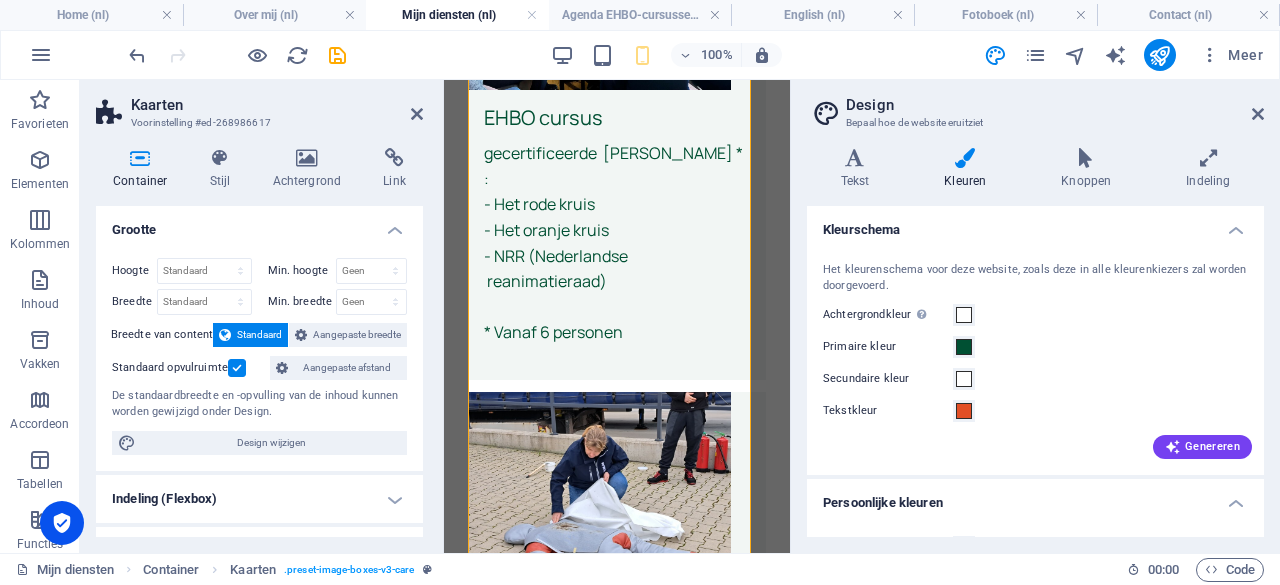 click on "Kaarten" at bounding box center [277, 105] 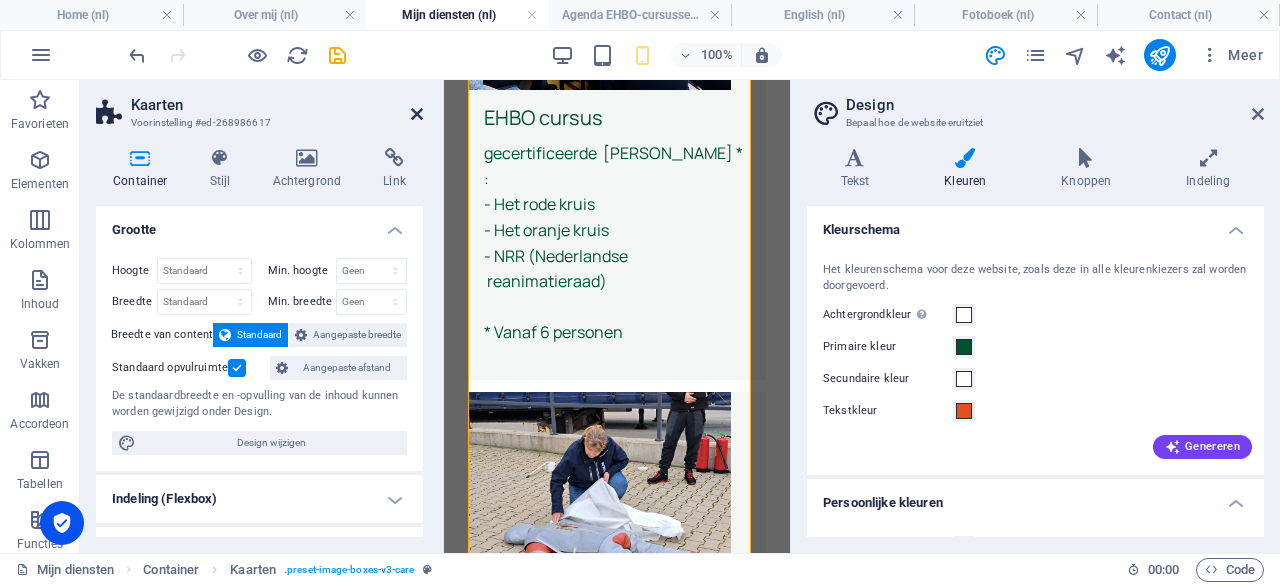 click at bounding box center [417, 114] 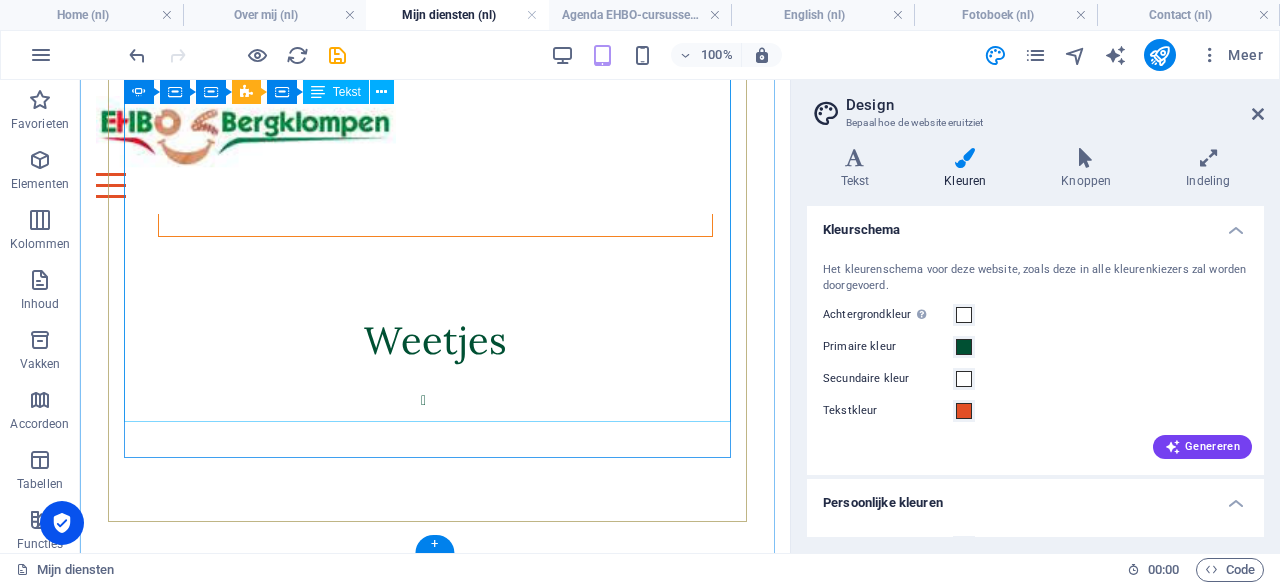 scroll, scrollTop: 3553, scrollLeft: 0, axis: vertical 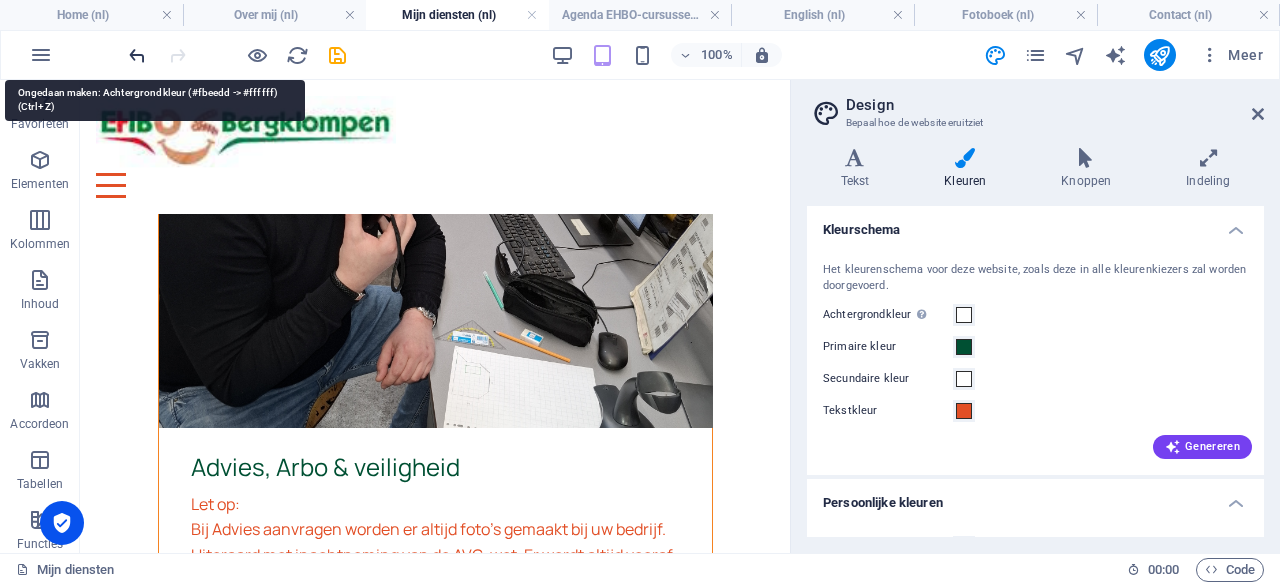 click at bounding box center [137, 55] 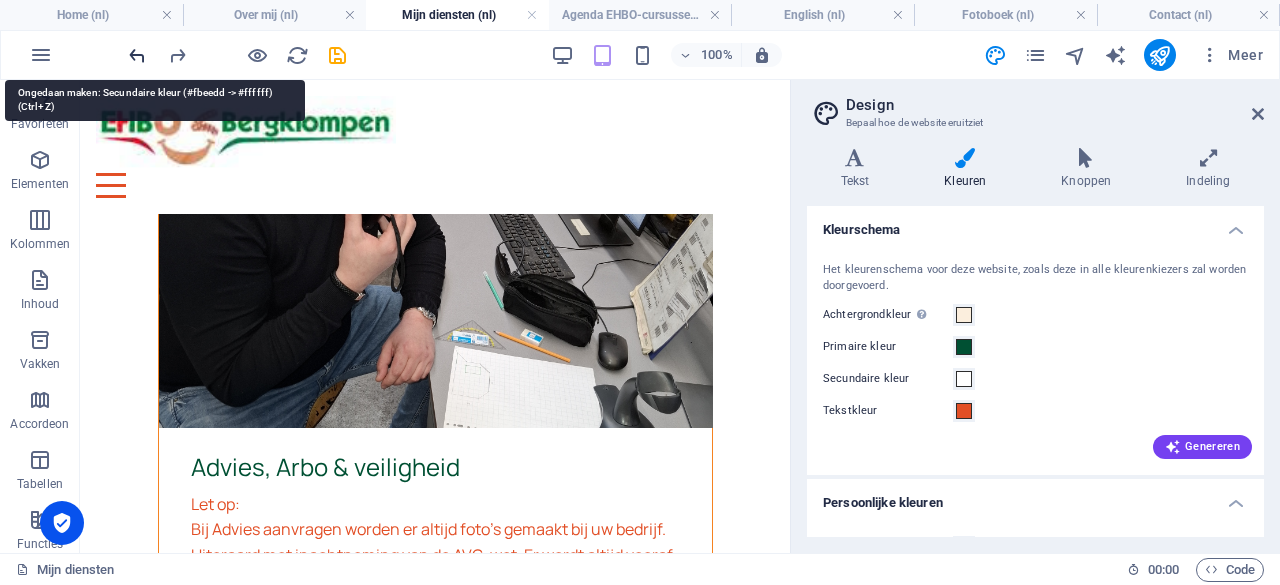 click at bounding box center [137, 55] 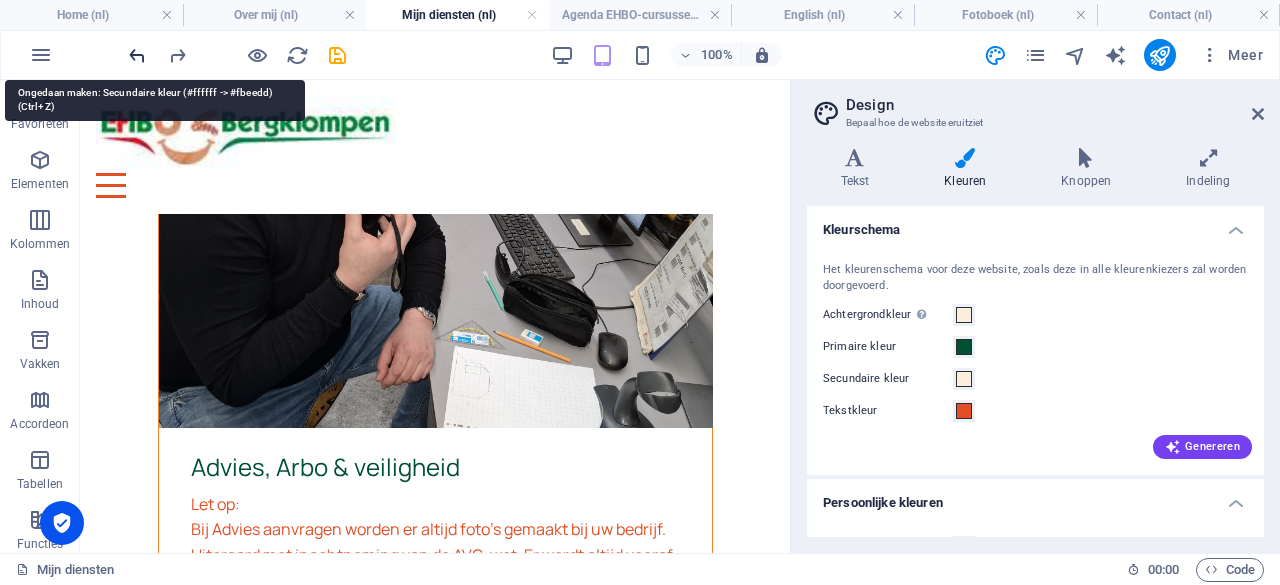 click at bounding box center (137, 55) 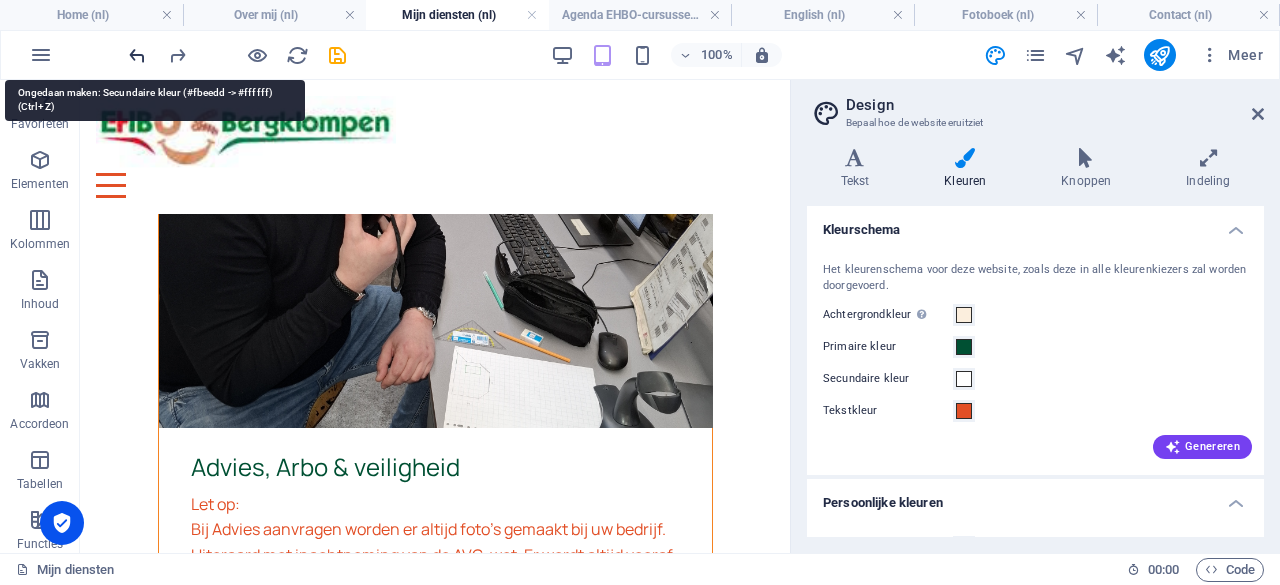 click at bounding box center (137, 55) 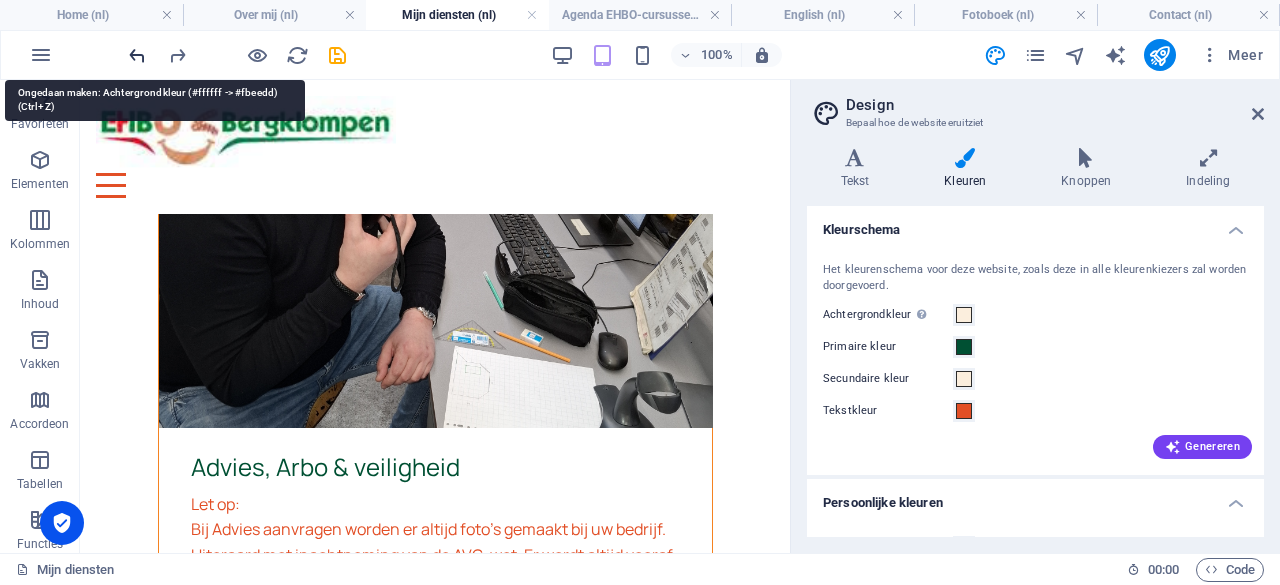 click at bounding box center [137, 55] 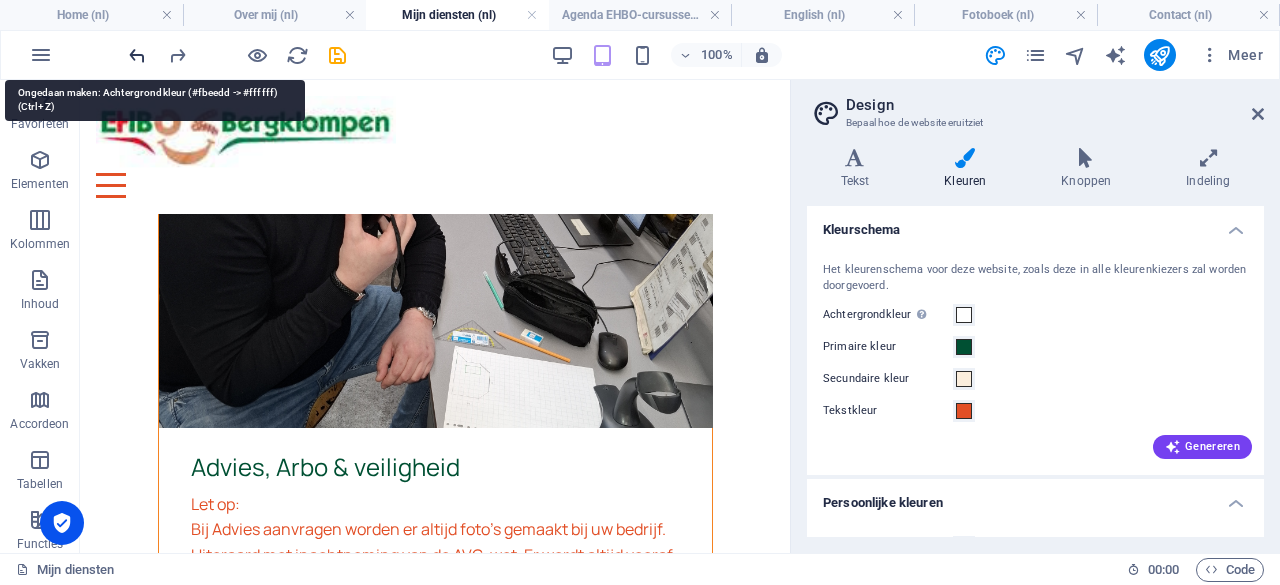 click at bounding box center (137, 55) 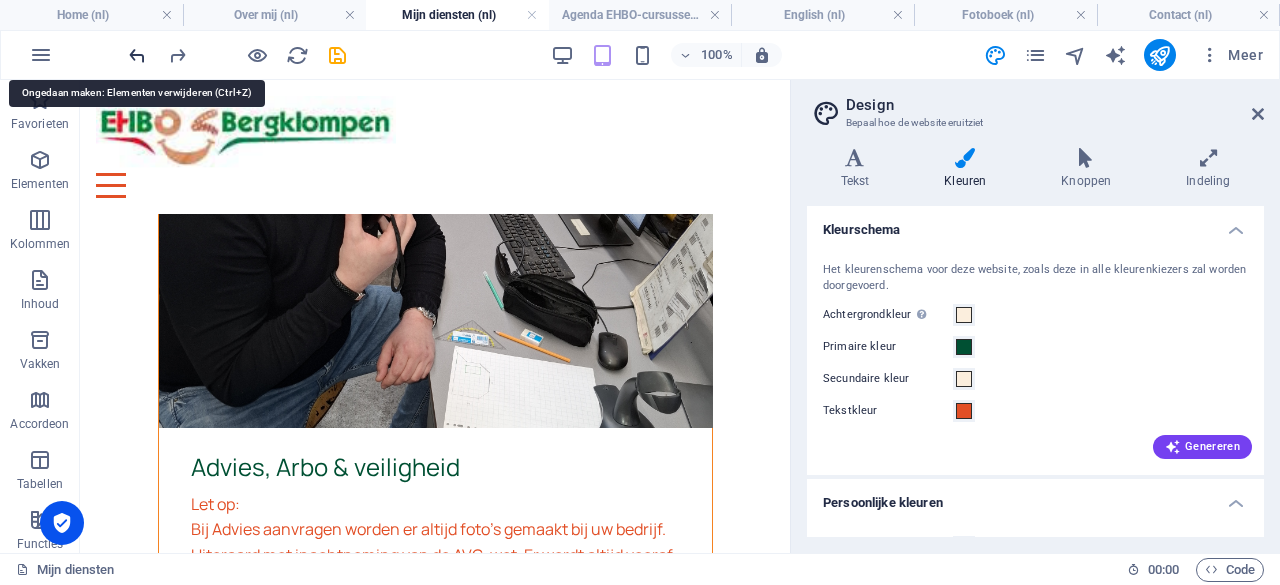 click at bounding box center (137, 55) 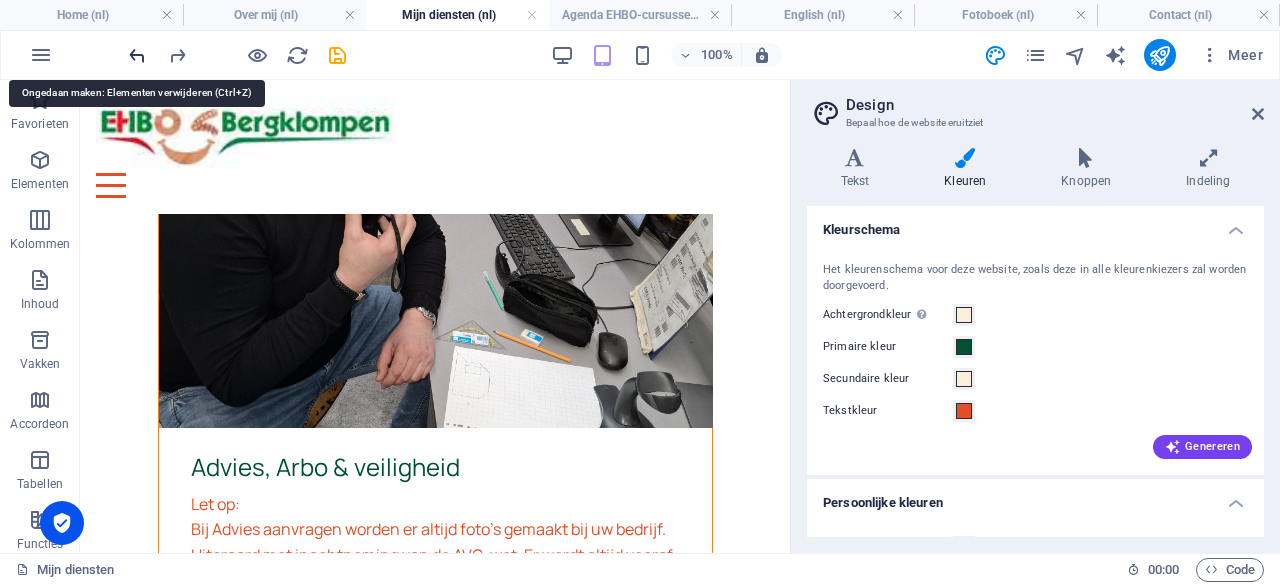 click at bounding box center (137, 55) 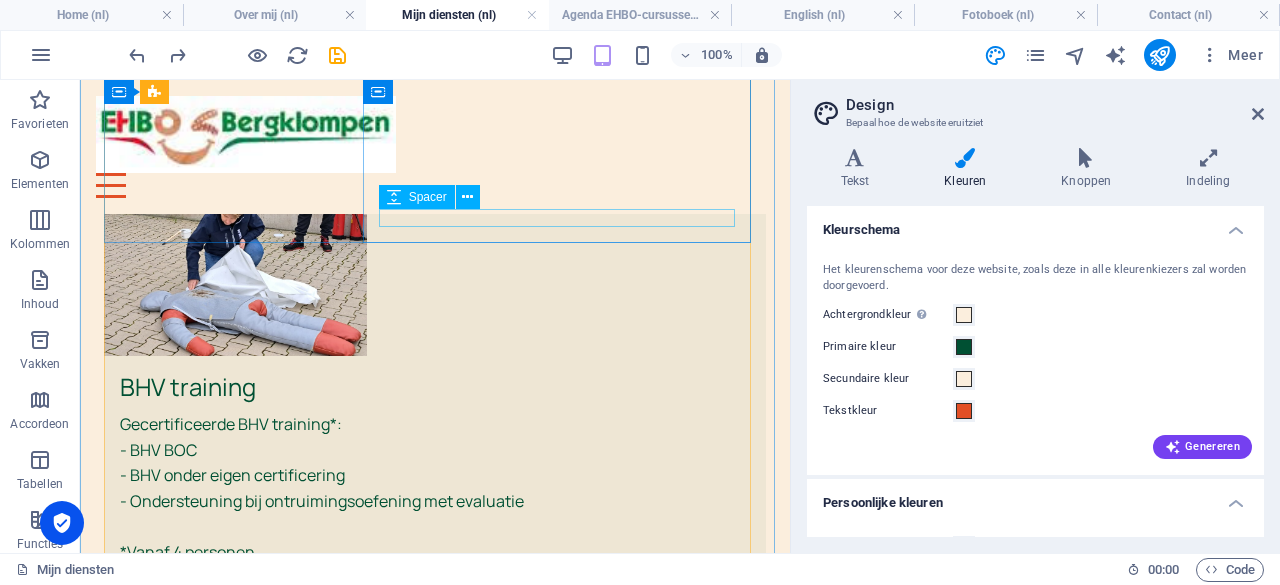 scroll, scrollTop: 563, scrollLeft: 0, axis: vertical 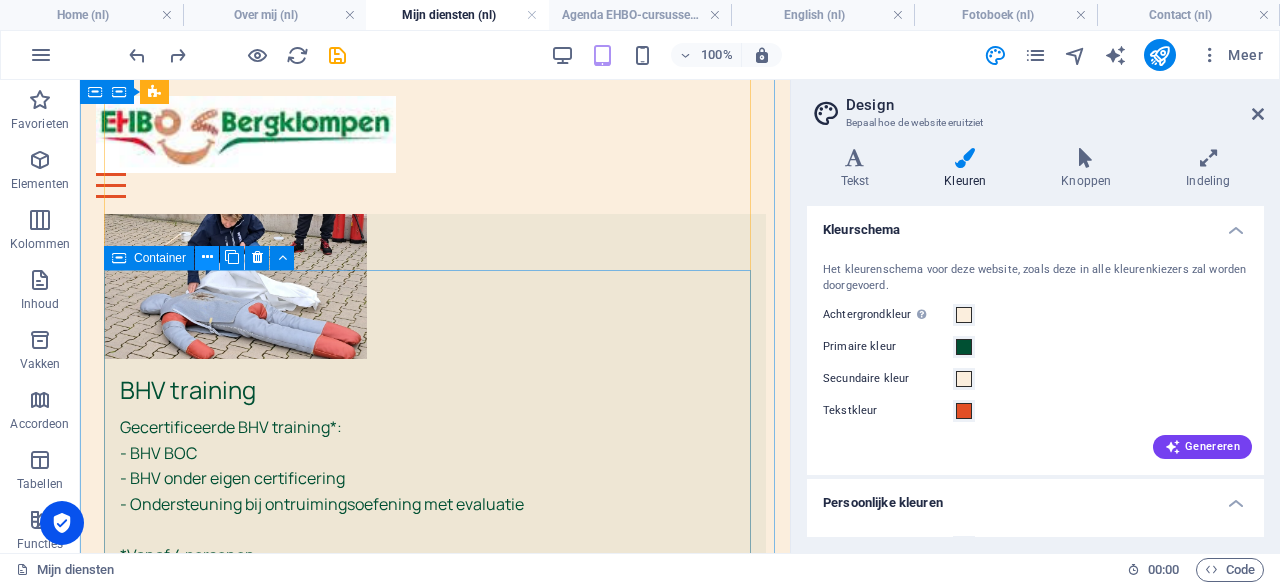 click at bounding box center (207, 257) 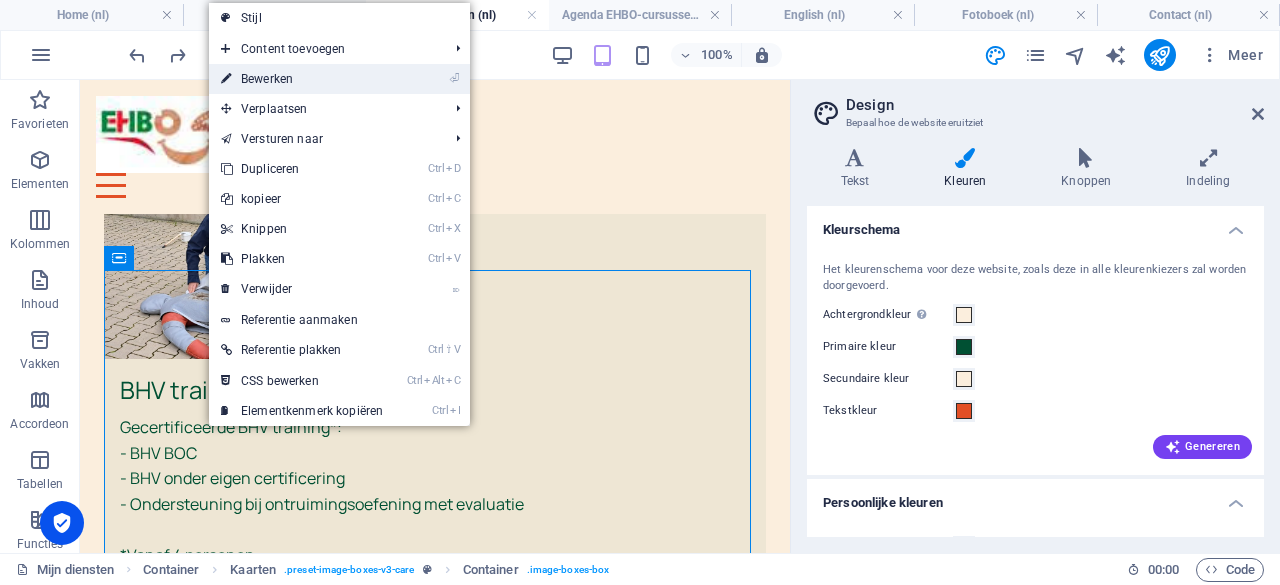 click on "⏎  Bewerken" at bounding box center (302, 79) 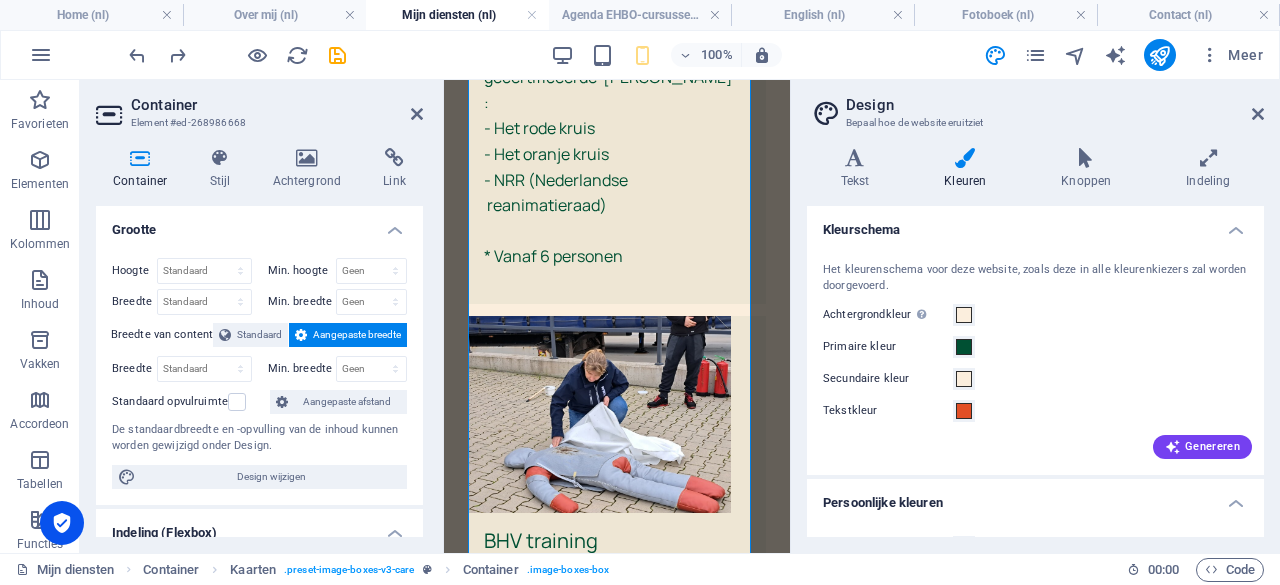 scroll, scrollTop: 1315, scrollLeft: 0, axis: vertical 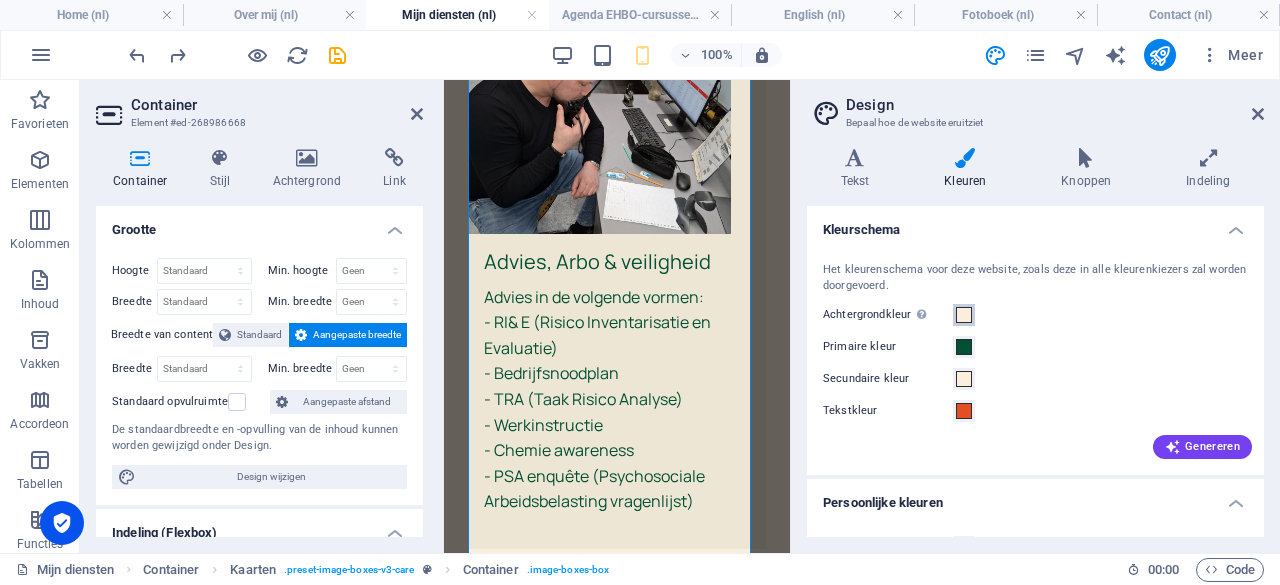 click at bounding box center [964, 315] 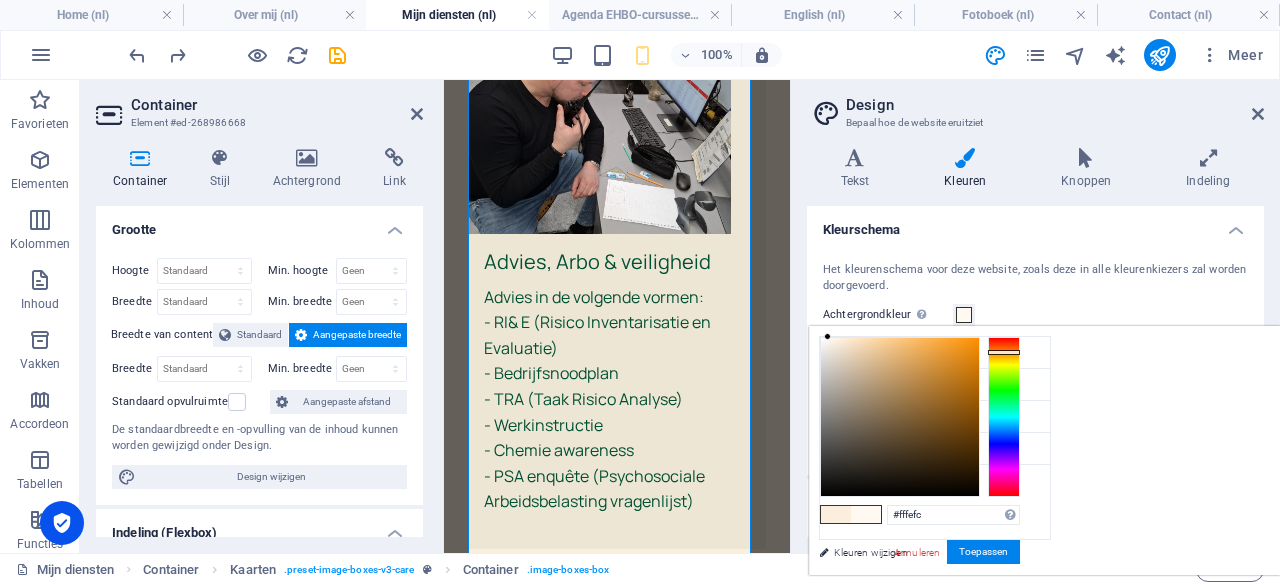 type on "#ffffff" 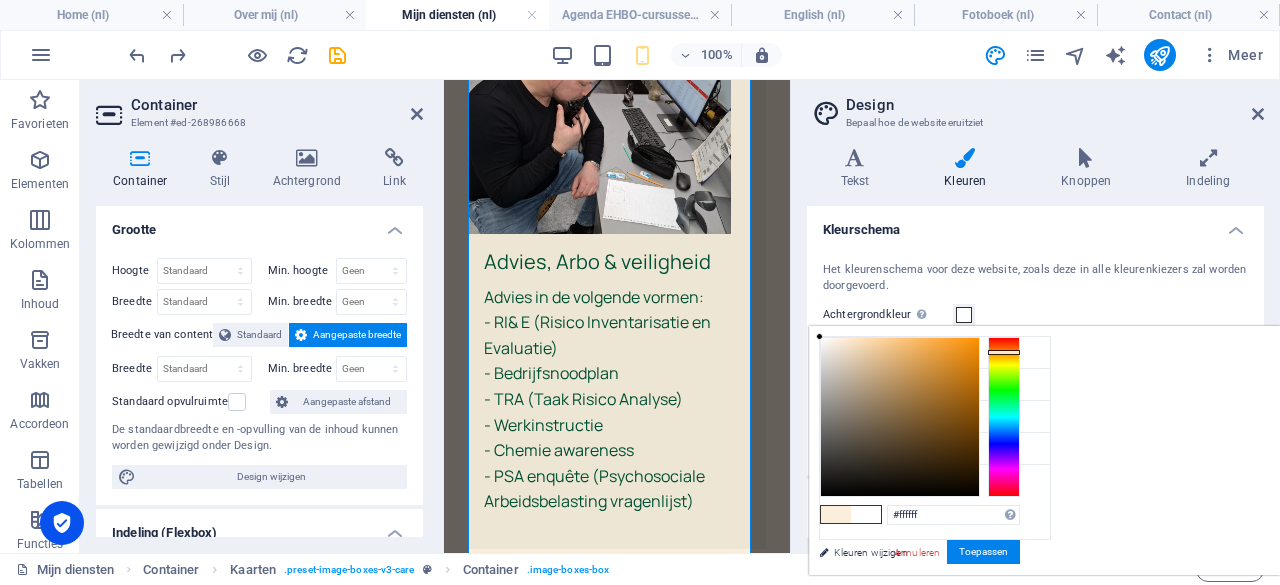 drag, startPoint x: 1088, startPoint y: 335, endPoint x: 1024, endPoint y: 323, distance: 65.11528 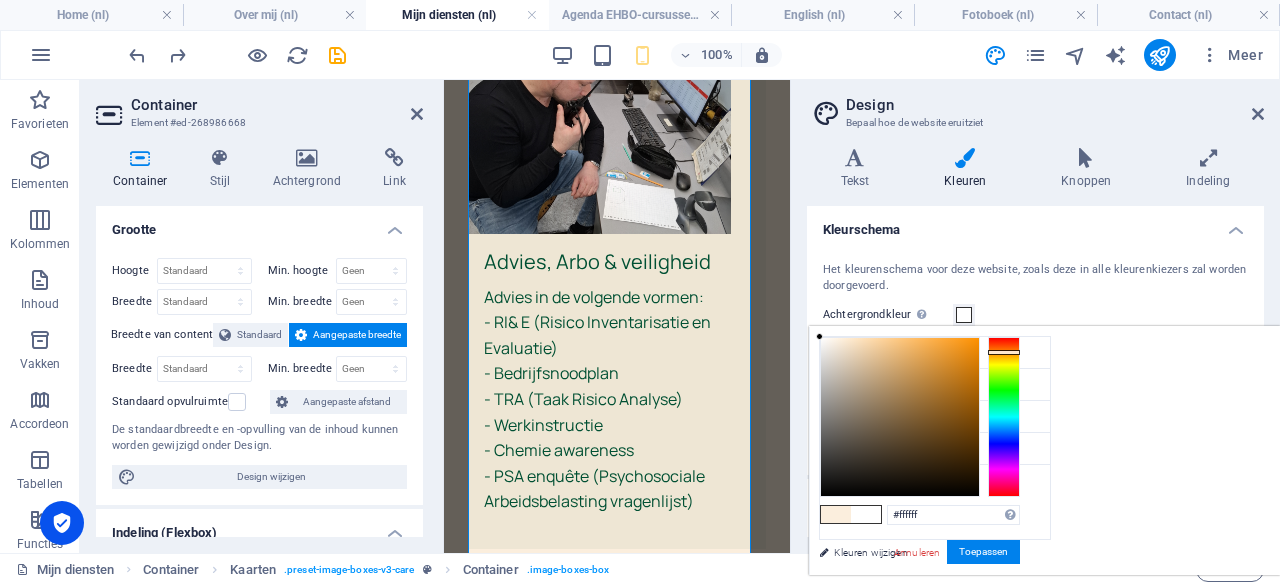 click on "[DOMAIN_NAME] Home (nl) Over mij (nl) Mijn diensten (nl) Agenda EHBO-cursussen (nl) English (nl) Fotoboek (nl) Contact (nl) Favorieten Elementen Kolommen Inhoud Vakken Accordeon Tabellen Functies Images Schuifblok Koptekst Footer Formulieren Marketing Collecties
Sleep hierheen om de bestaande content te vervangen. Druk op “Ctrl” als je een nieuw element wilt aanmaken.
Container   H1   Container   Container   Container   Container   Ongelijke kolommen   Container   Spacer   Container   H2   Spacer   Kaarten   Kaarten   Container   Container   Tekst   Container   Container   Knop   H3   Container   Container   Container   Container   Afbeelding   Overlay   Container   Container   H3   Container   Tekst   Container   Afbeelding   Overlay   Container   Spacer   Container   Tekst   Container   Afbeelding   Overlay   Container   Container   H3   Container   Tekst   Container   H2   Container   Tekst   H2" at bounding box center [640, 292] 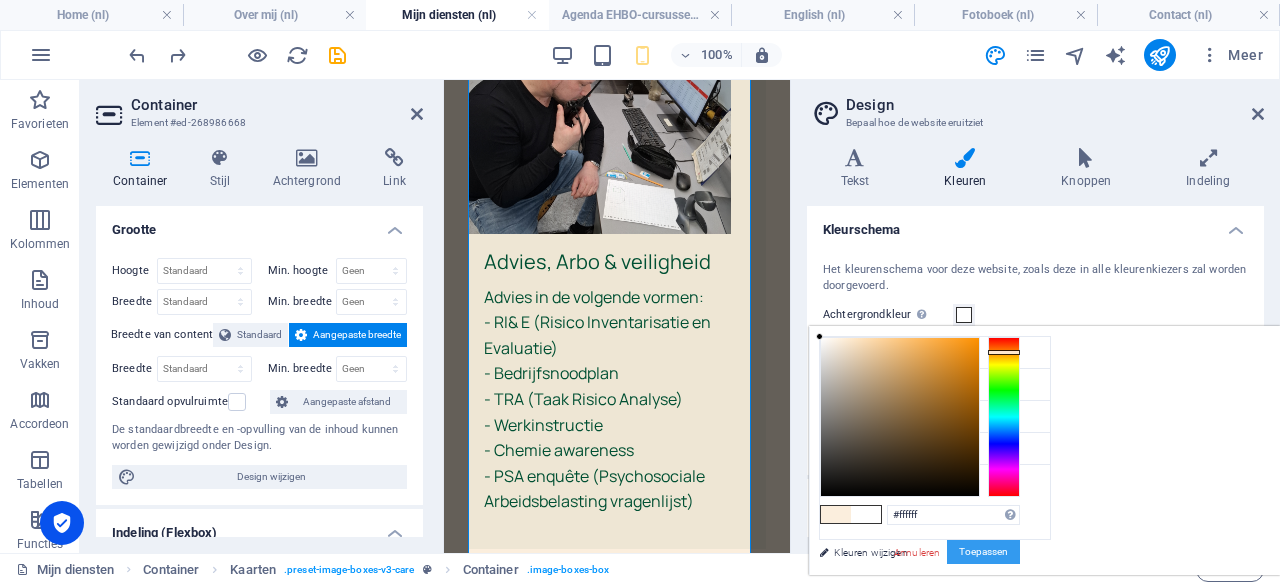 click on "Toepassen" at bounding box center (983, 552) 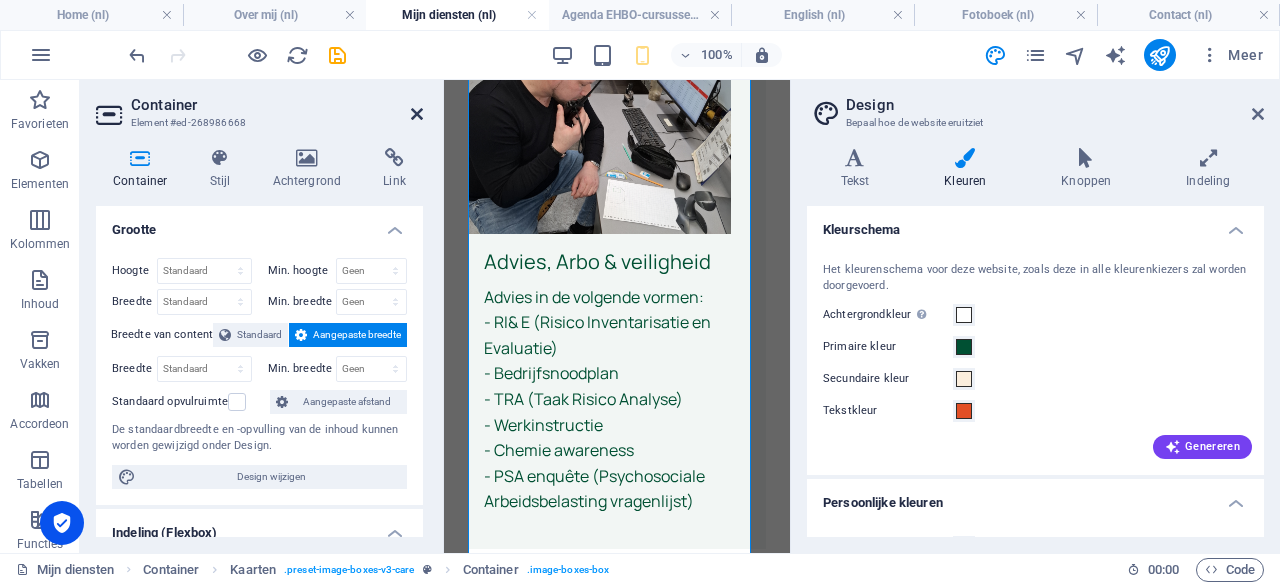 click at bounding box center [417, 114] 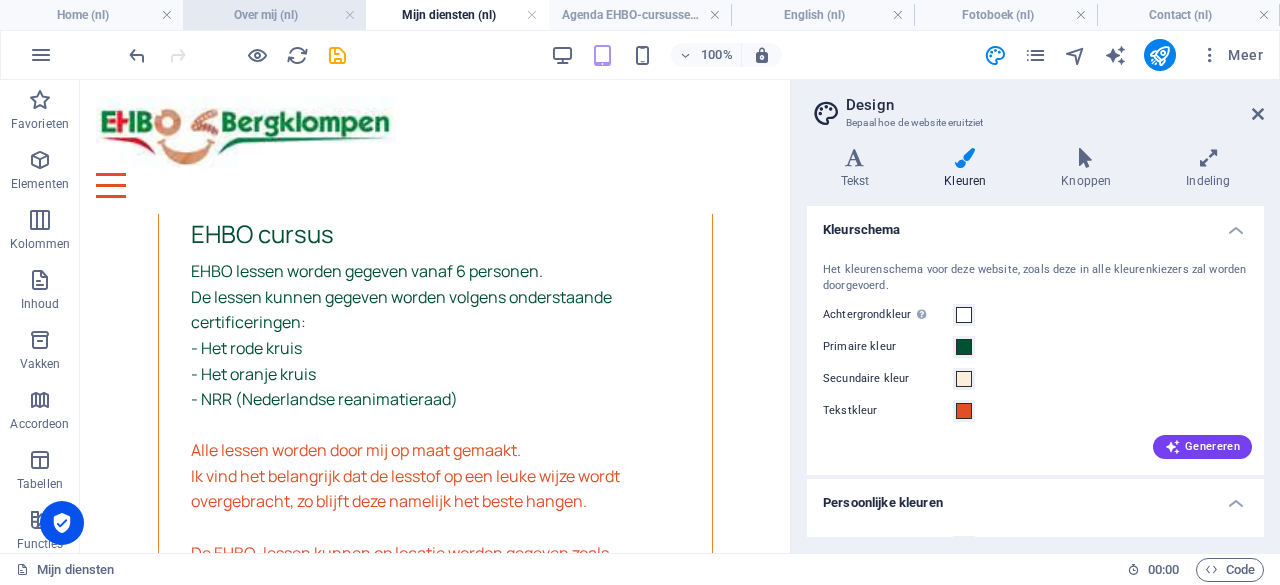 scroll, scrollTop: 504, scrollLeft: 0, axis: vertical 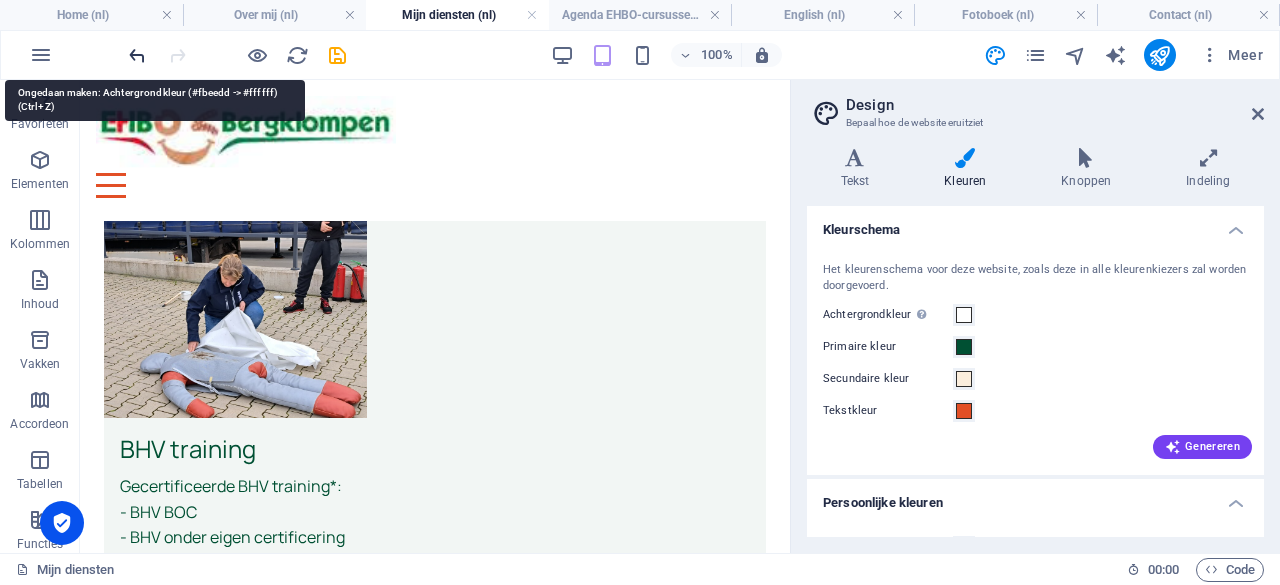 click at bounding box center (137, 55) 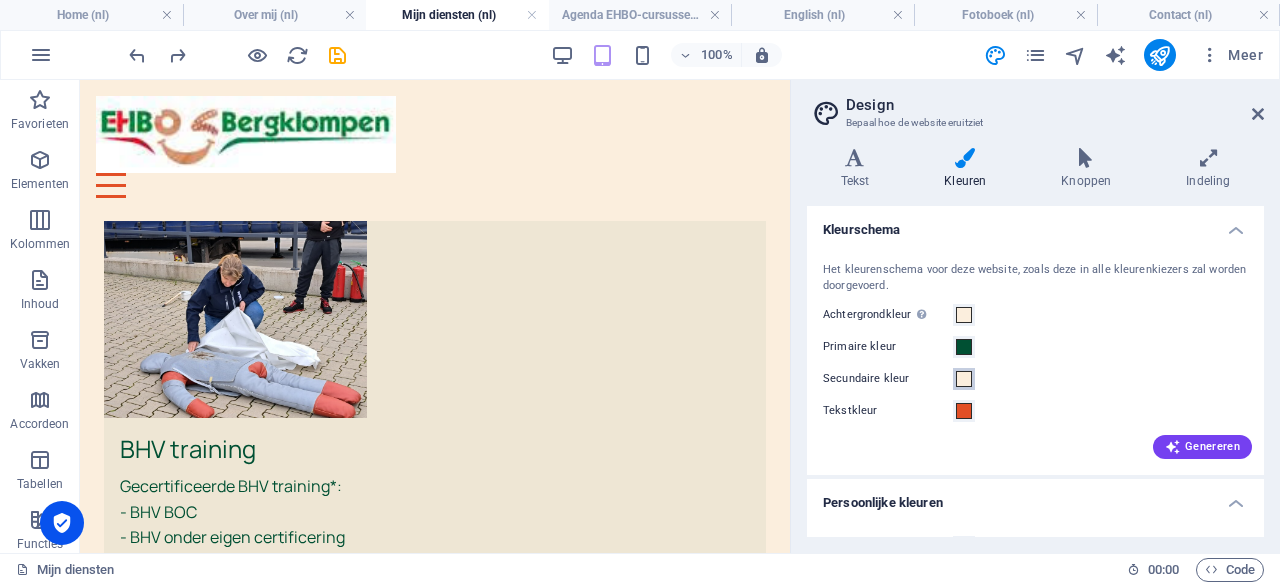 click at bounding box center (964, 379) 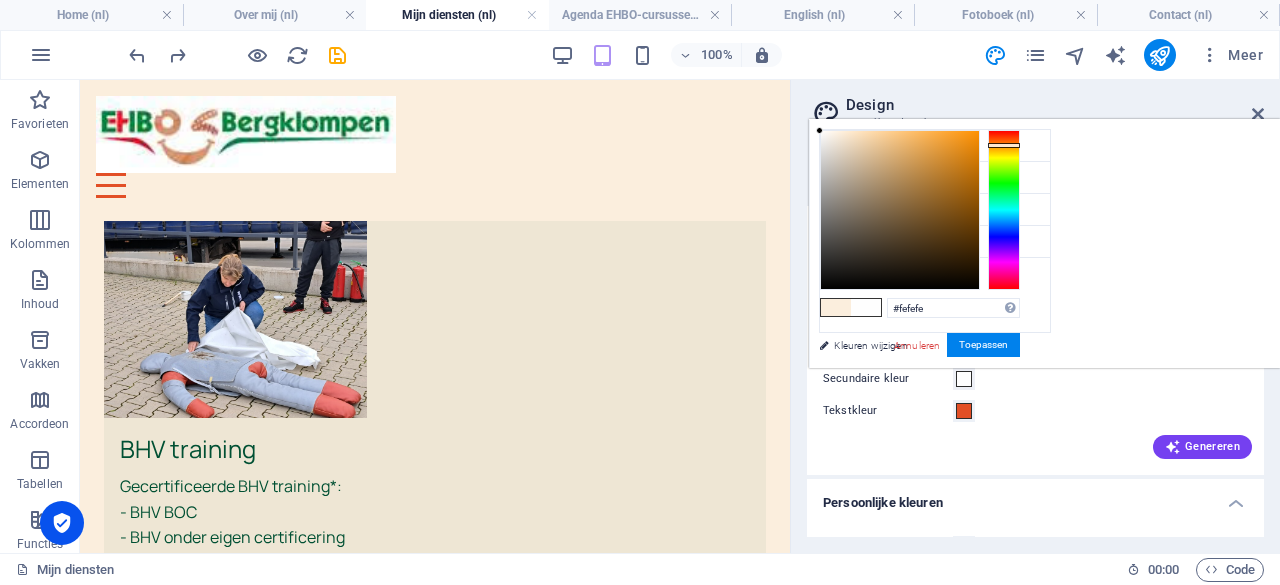 type on "#ffffff" 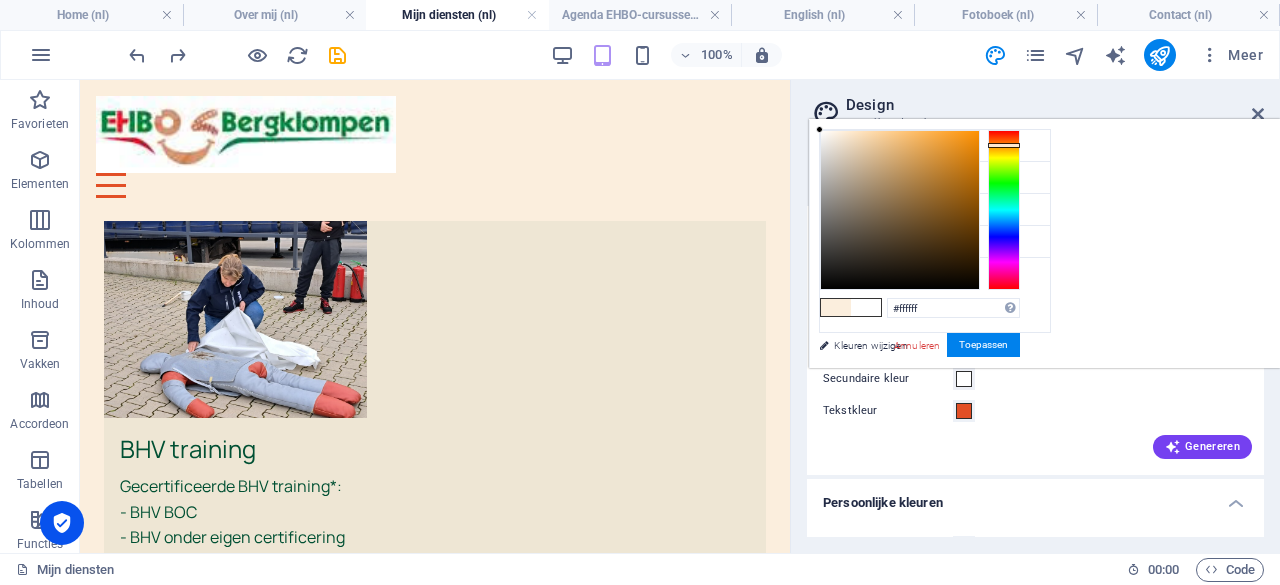 drag, startPoint x: 1086, startPoint y: 129, endPoint x: 1024, endPoint y: 129, distance: 62 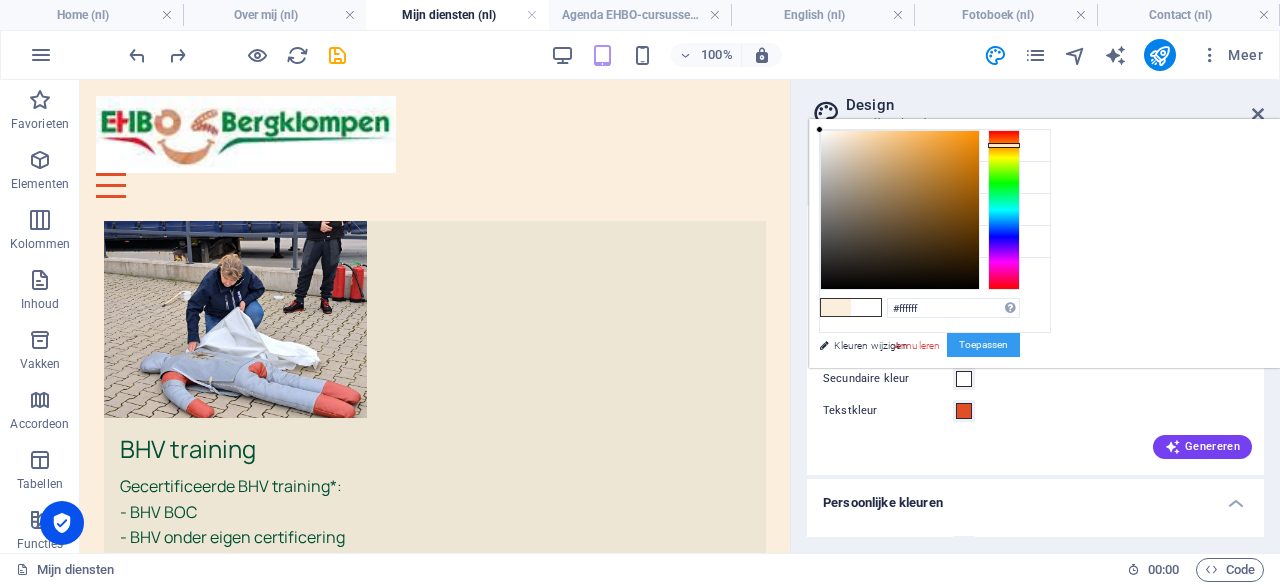 click on "Toepassen" at bounding box center (983, 345) 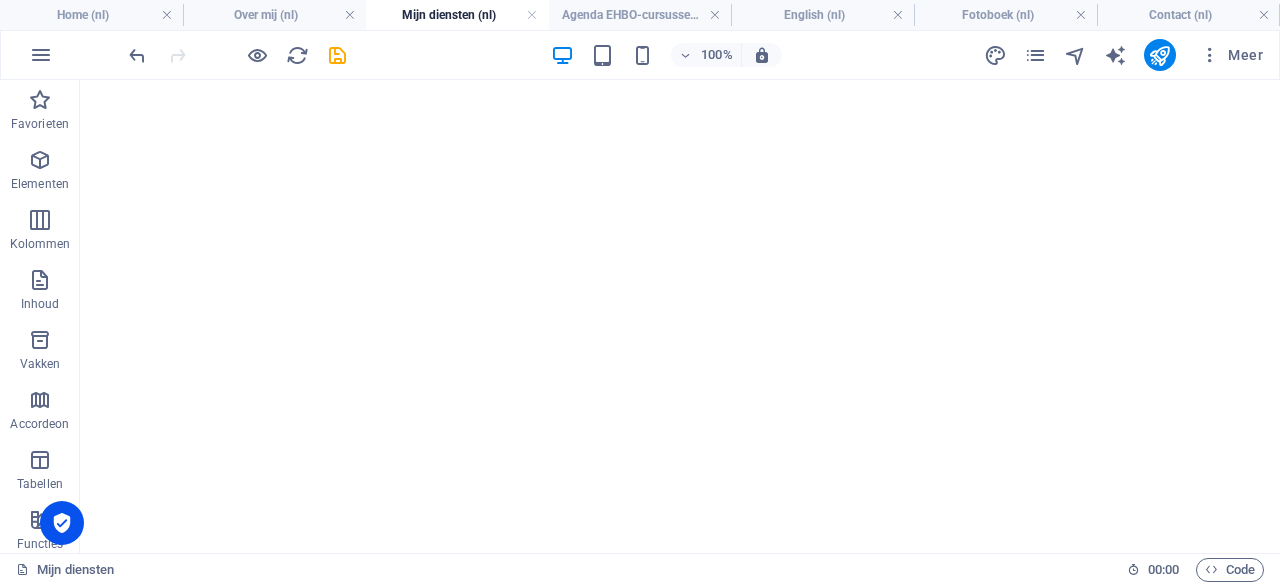 scroll, scrollTop: 0, scrollLeft: 0, axis: both 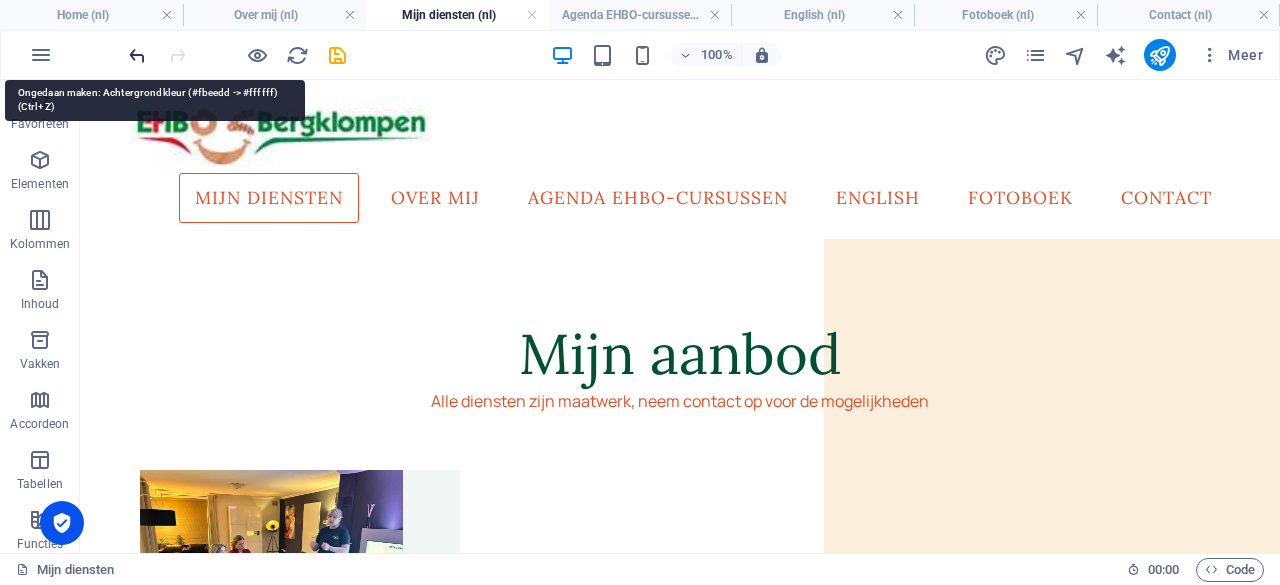 click at bounding box center [137, 55] 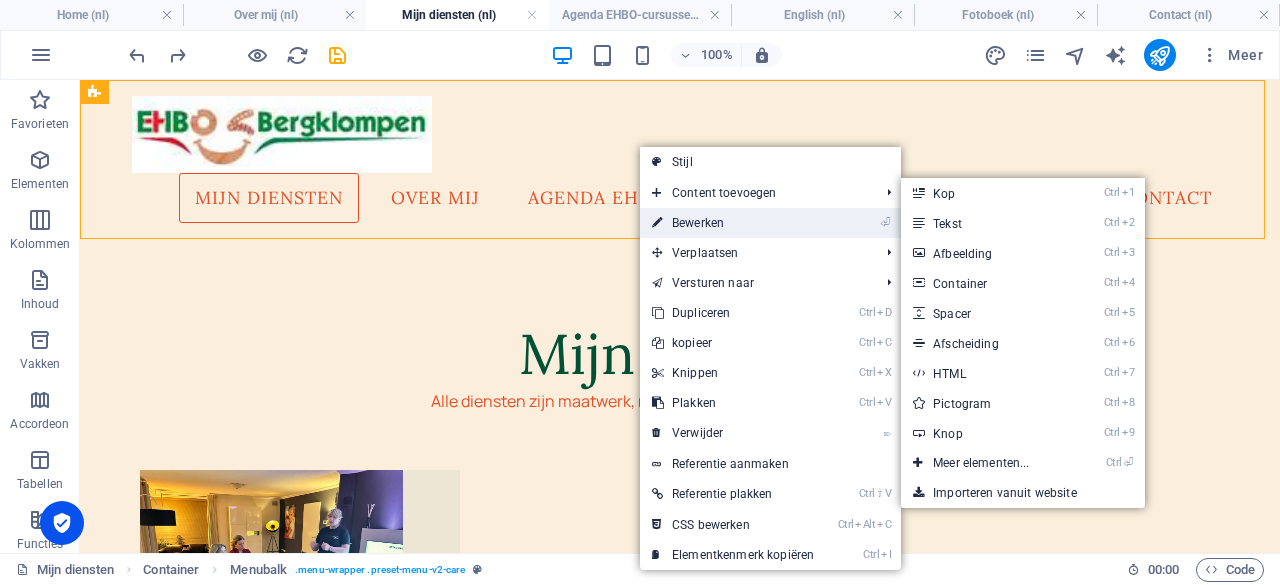 click on "⏎  Bewerken" at bounding box center [733, 223] 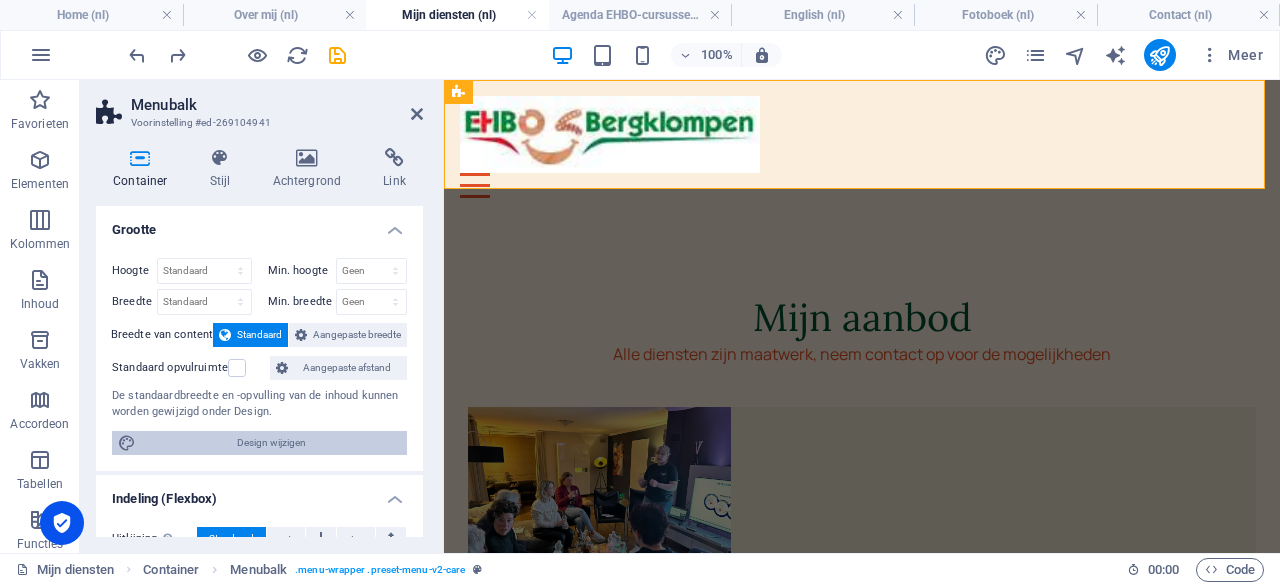 click on "Design wijzigen" at bounding box center (271, 443) 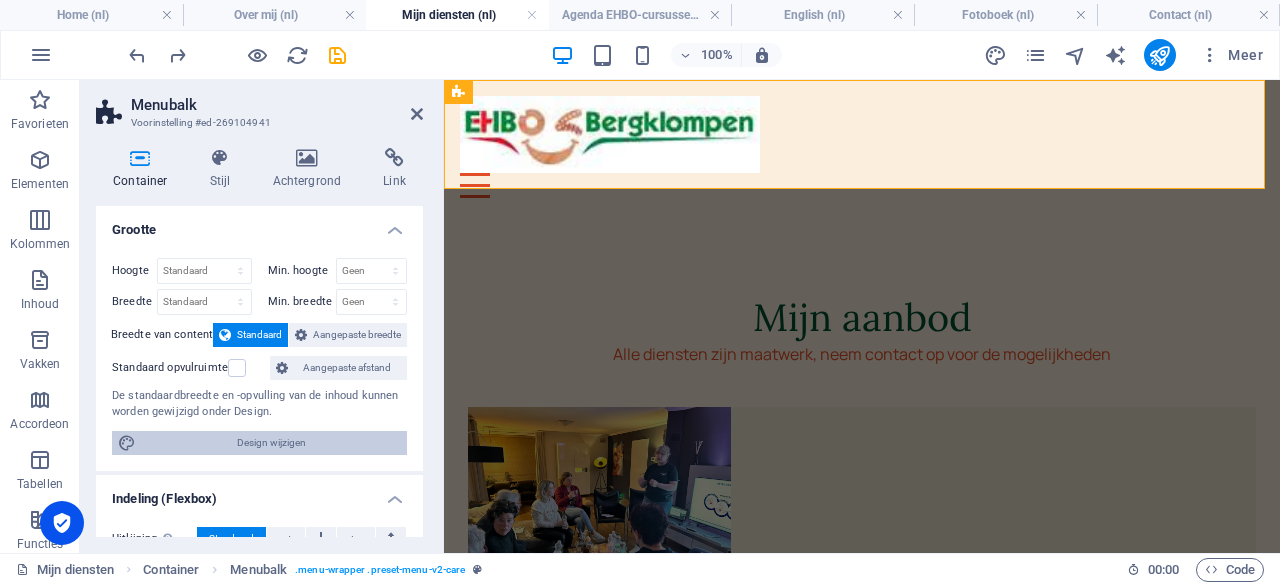 select on "rem" 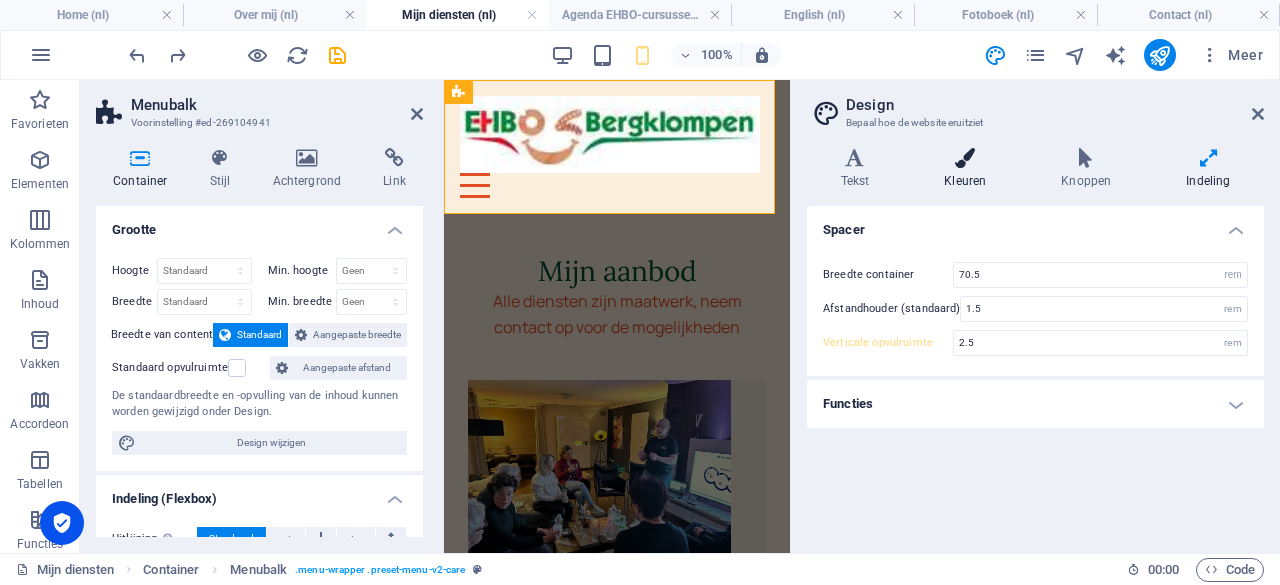 click on "Kleuren" at bounding box center [969, 169] 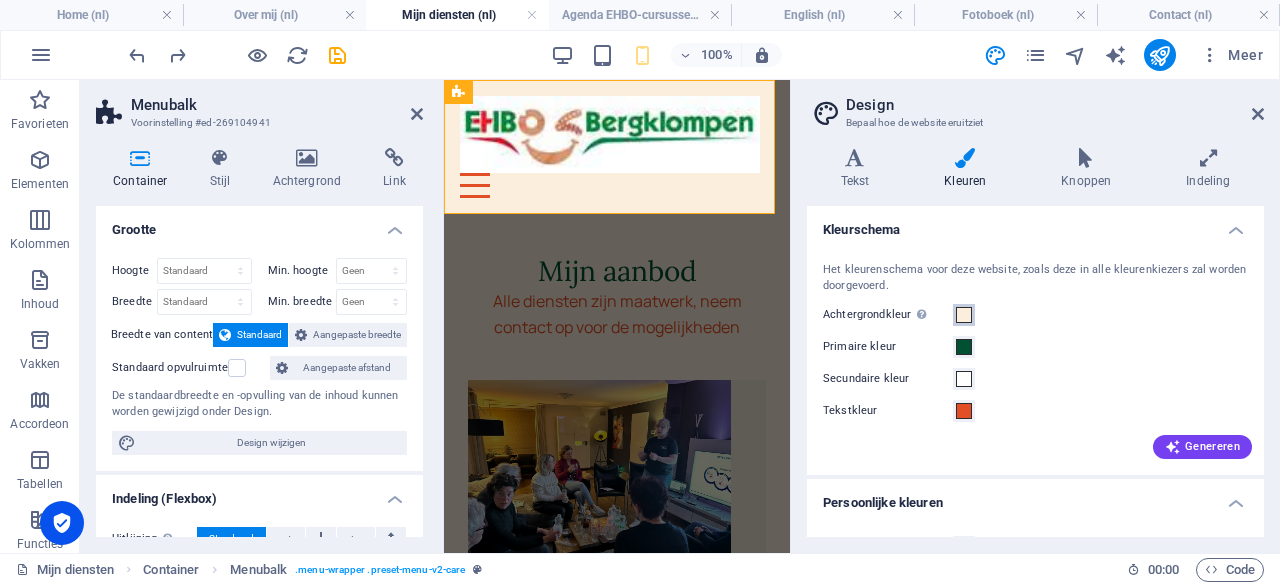 click at bounding box center [964, 315] 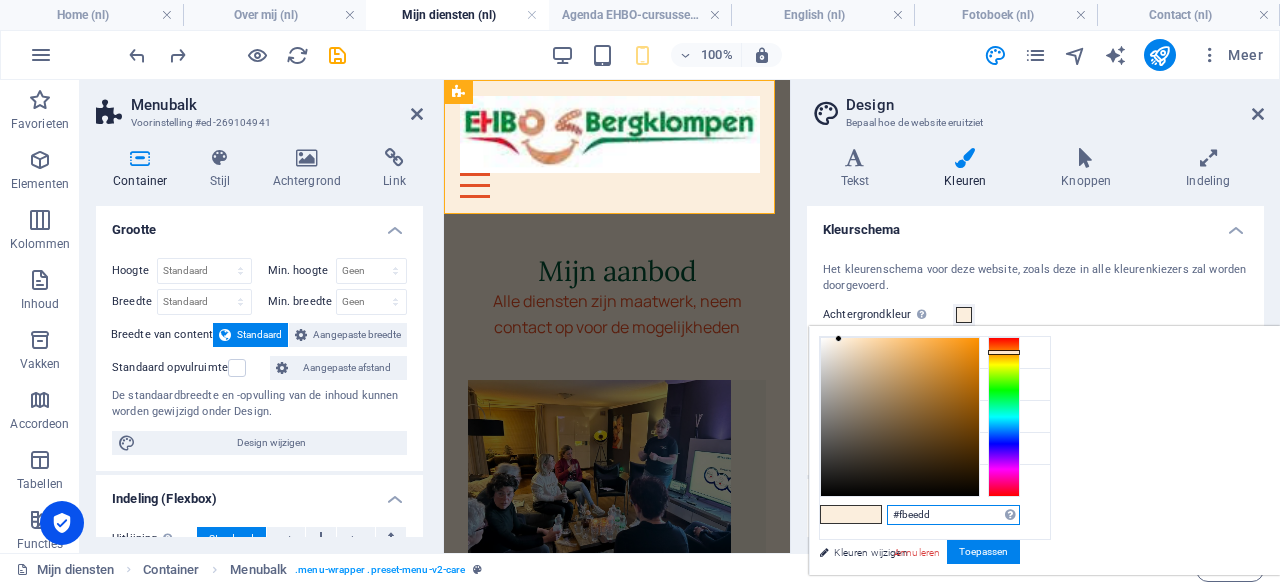 click on "#fbeedd" at bounding box center [953, 515] 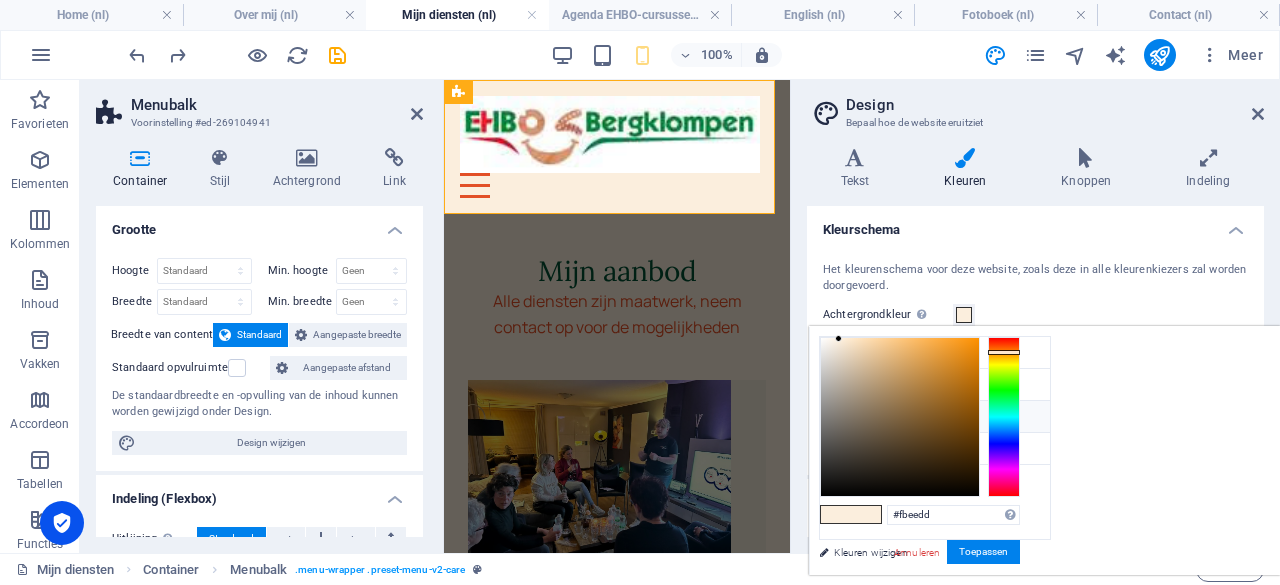 click on "Secundaire kleur
#ffffff" at bounding box center (935, 417) 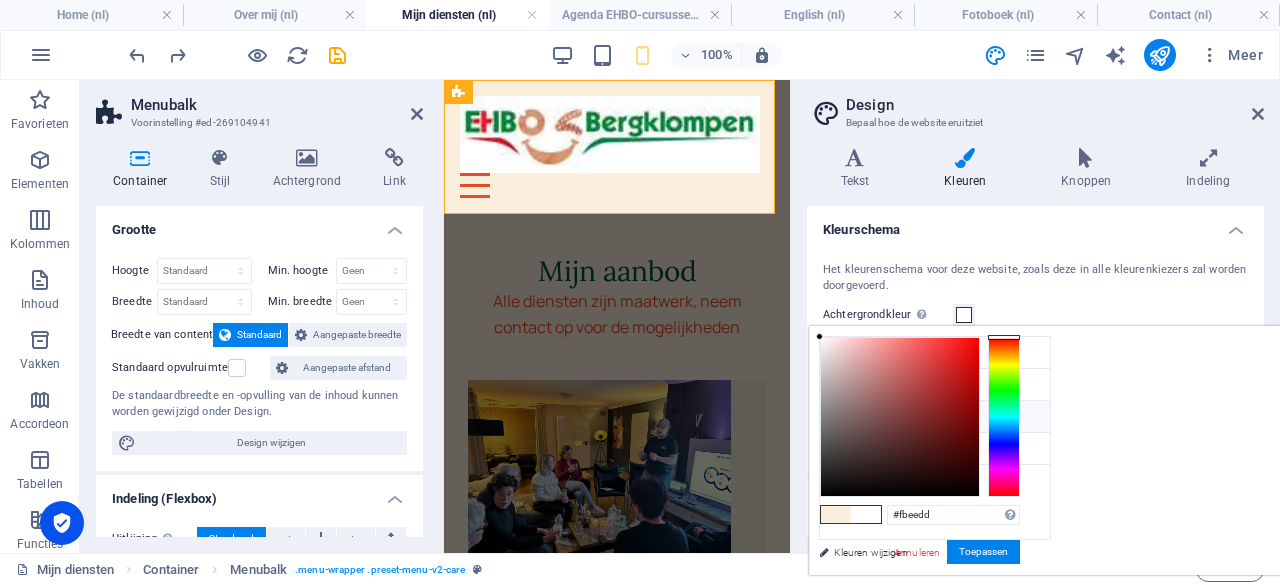 type on "#ffffff" 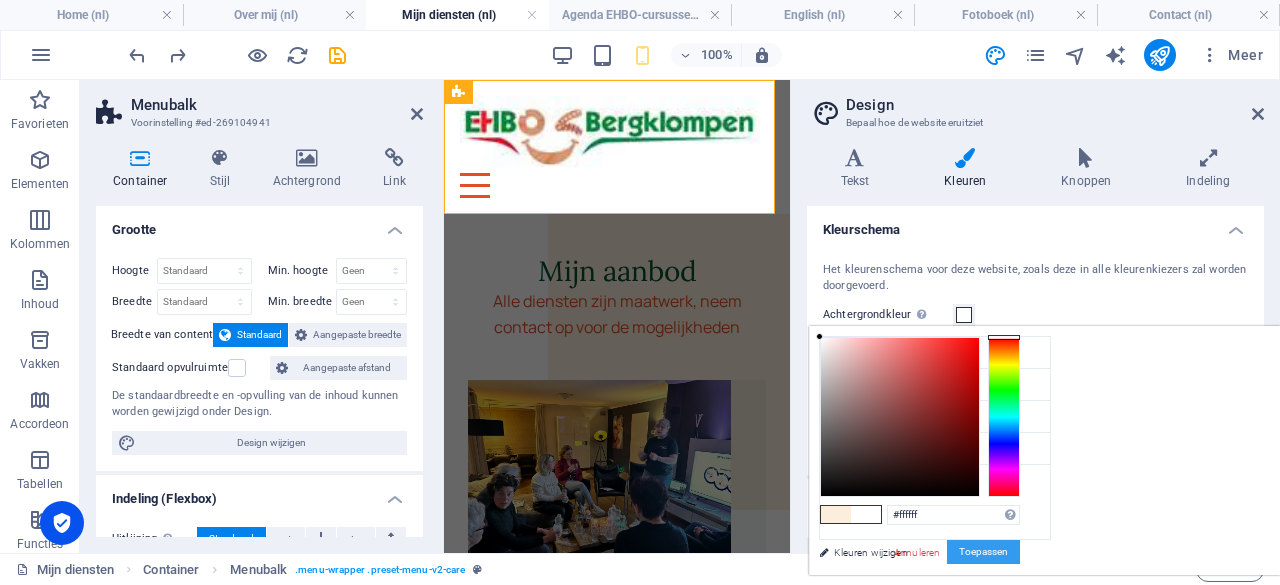 click on "Toepassen" at bounding box center (983, 552) 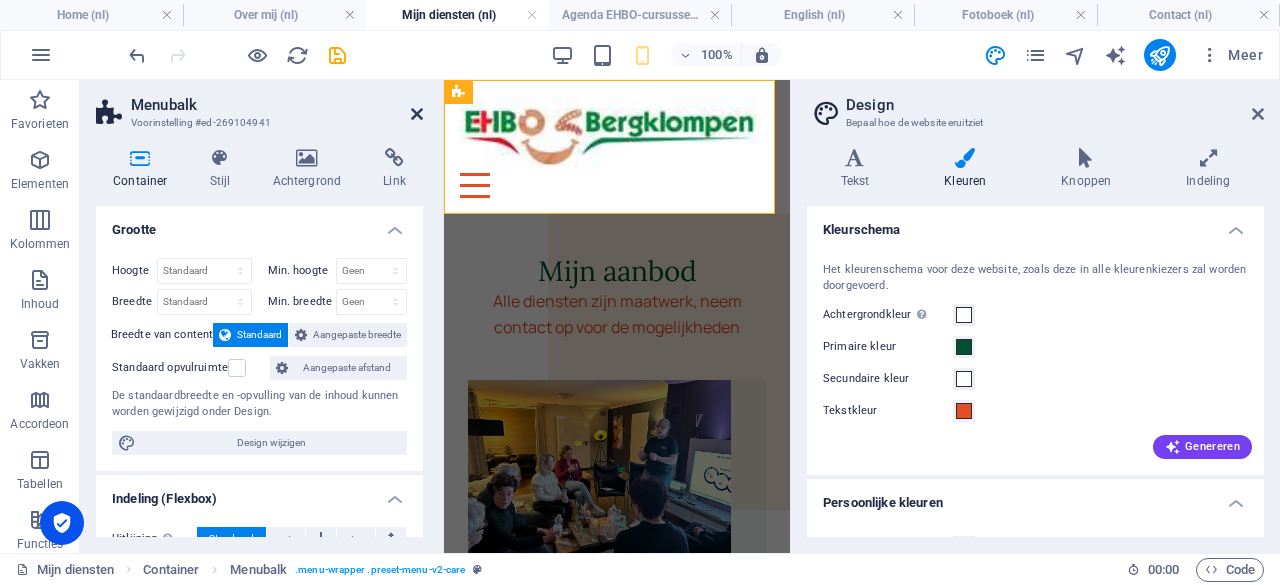 click at bounding box center (417, 114) 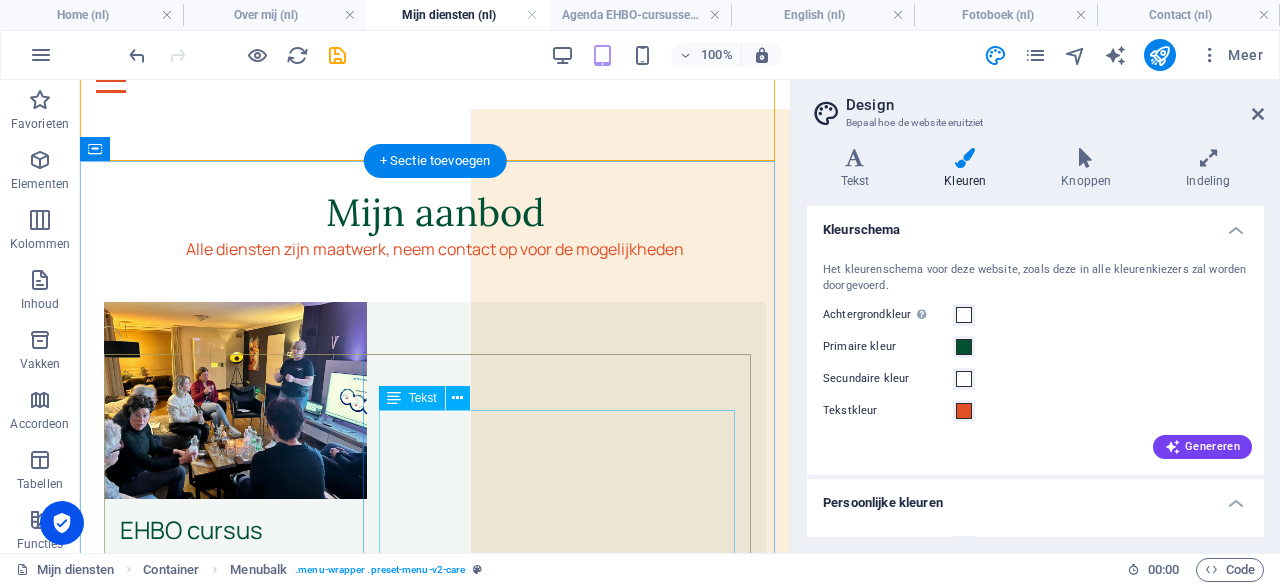 scroll, scrollTop: 118, scrollLeft: 0, axis: vertical 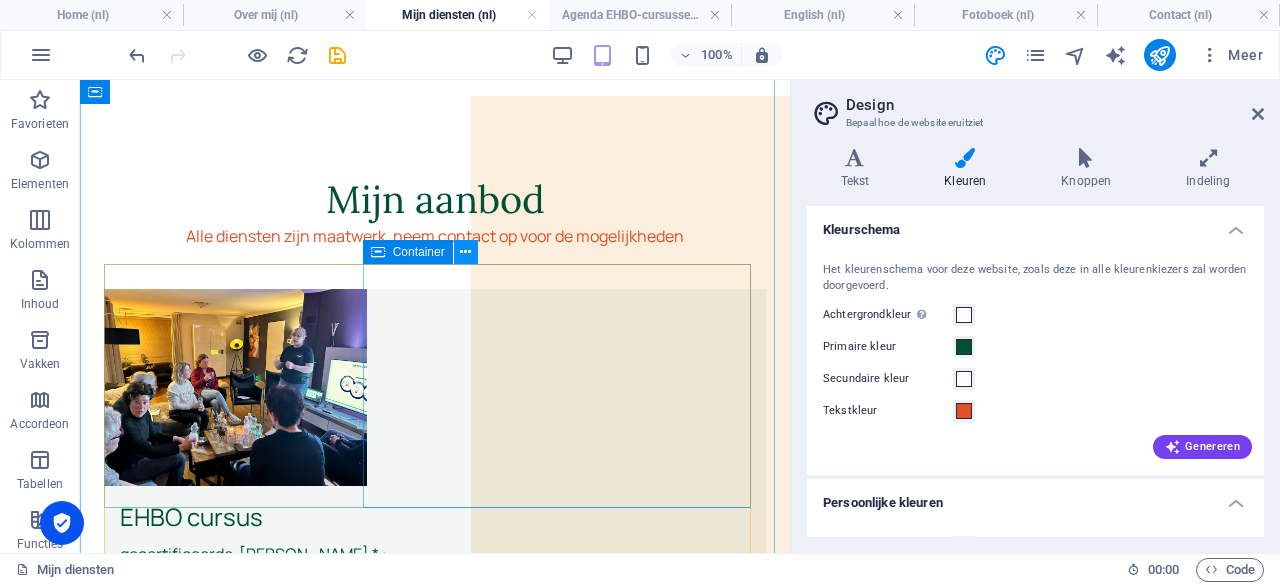 click at bounding box center [465, 252] 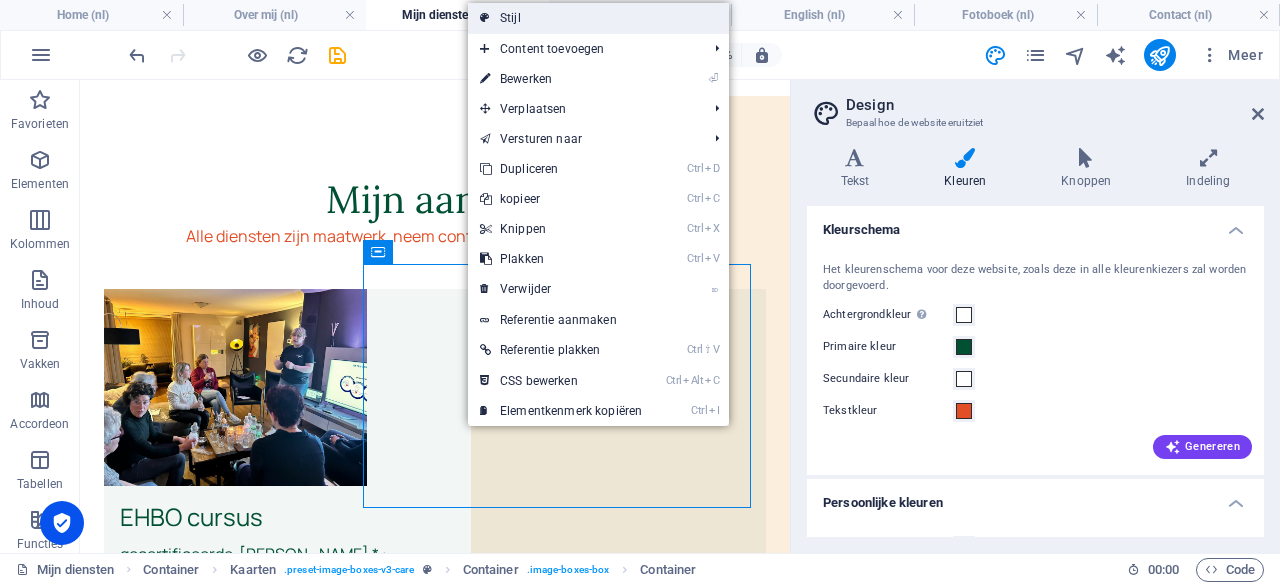 click on "Stijl" at bounding box center [598, 18] 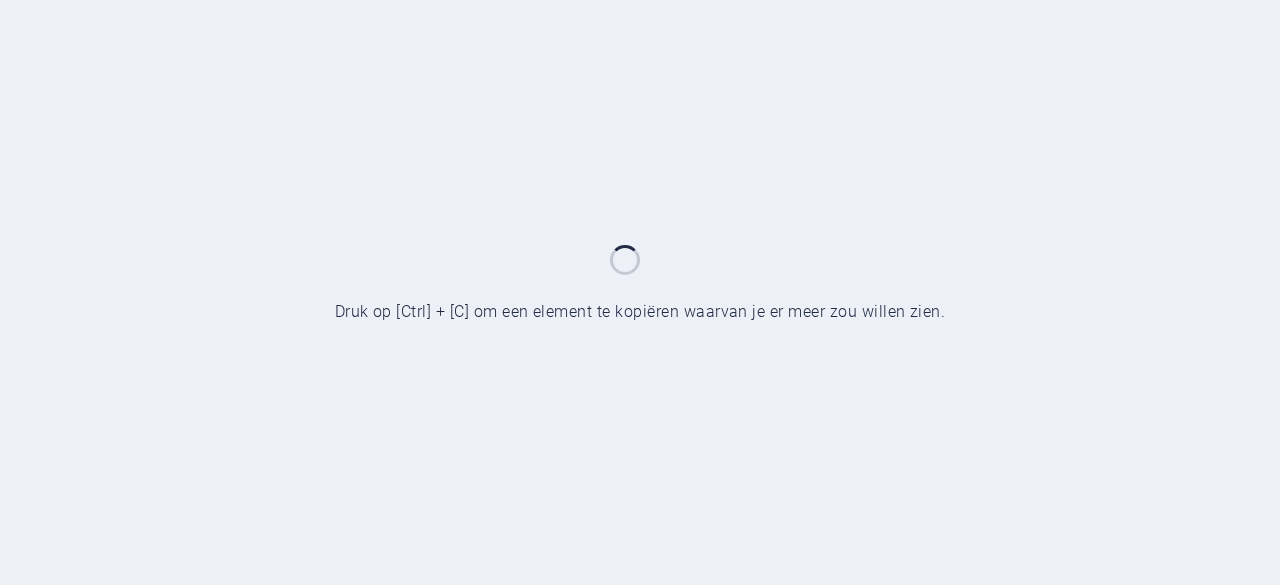 scroll, scrollTop: 0, scrollLeft: 0, axis: both 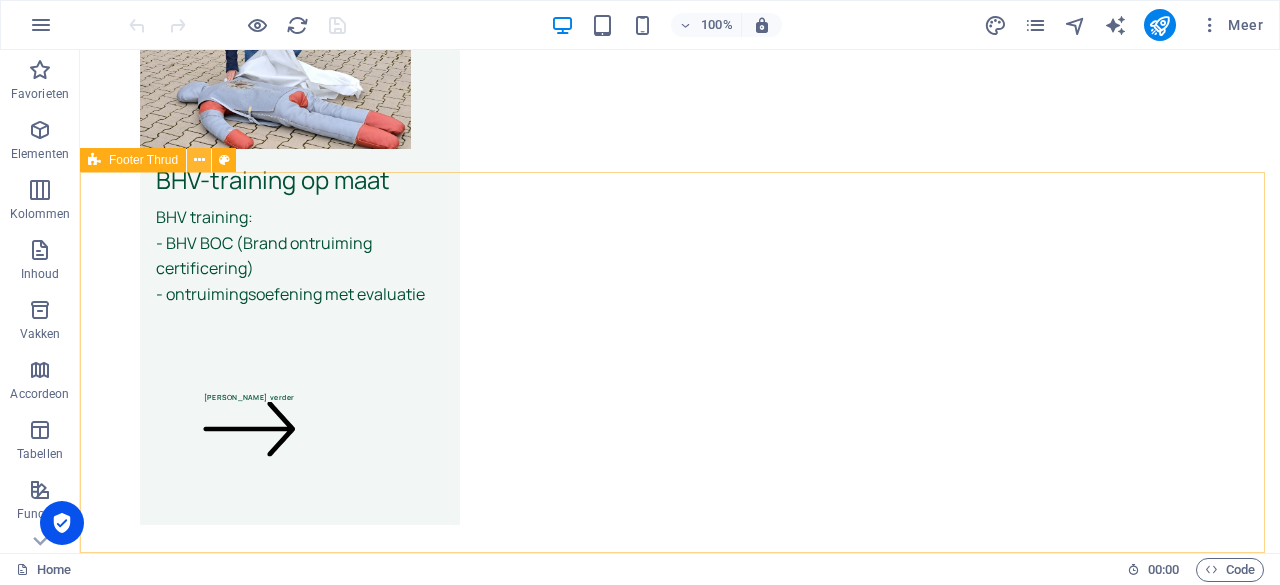 click at bounding box center [199, 160] 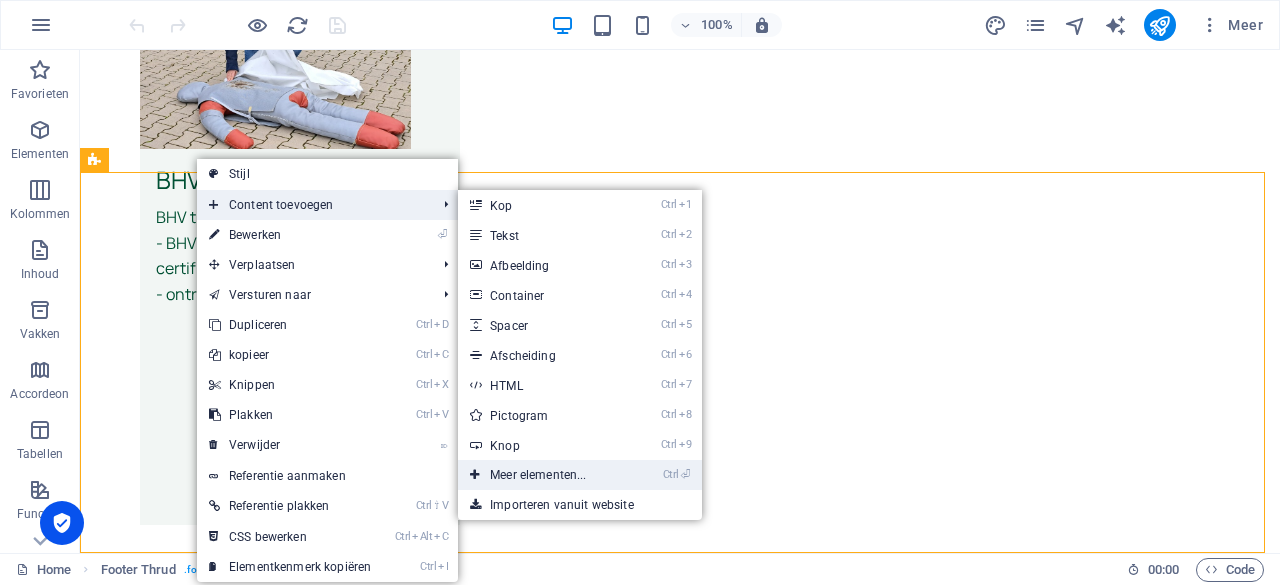 click on "Ctrl ⏎  Meer elementen..." at bounding box center (542, 475) 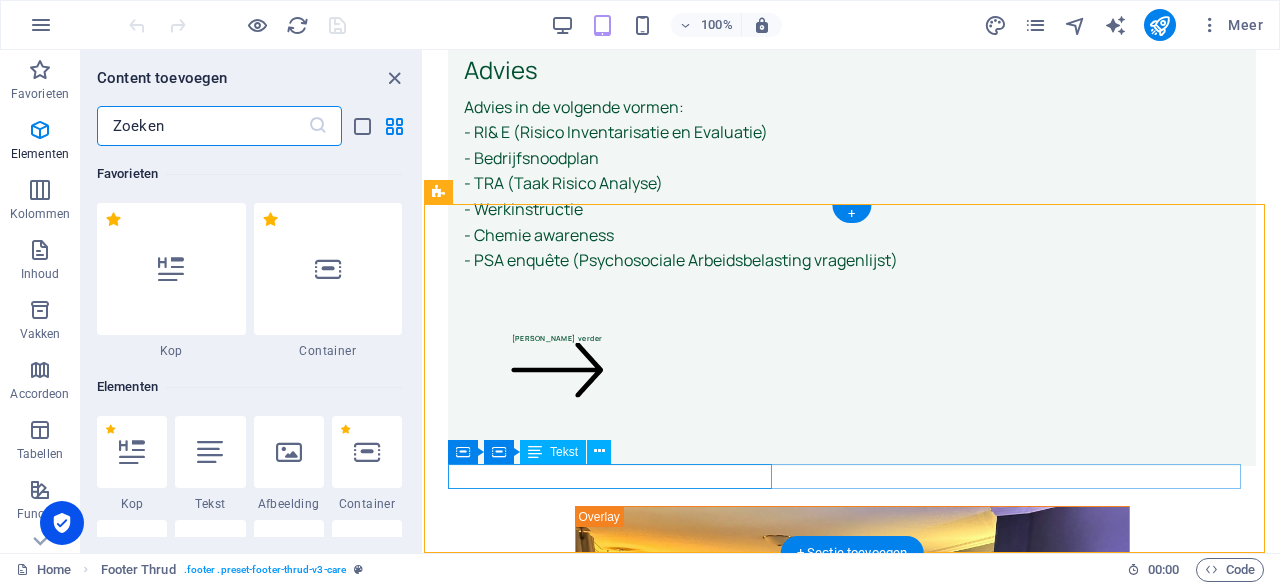 scroll, scrollTop: 4430, scrollLeft: 0, axis: vertical 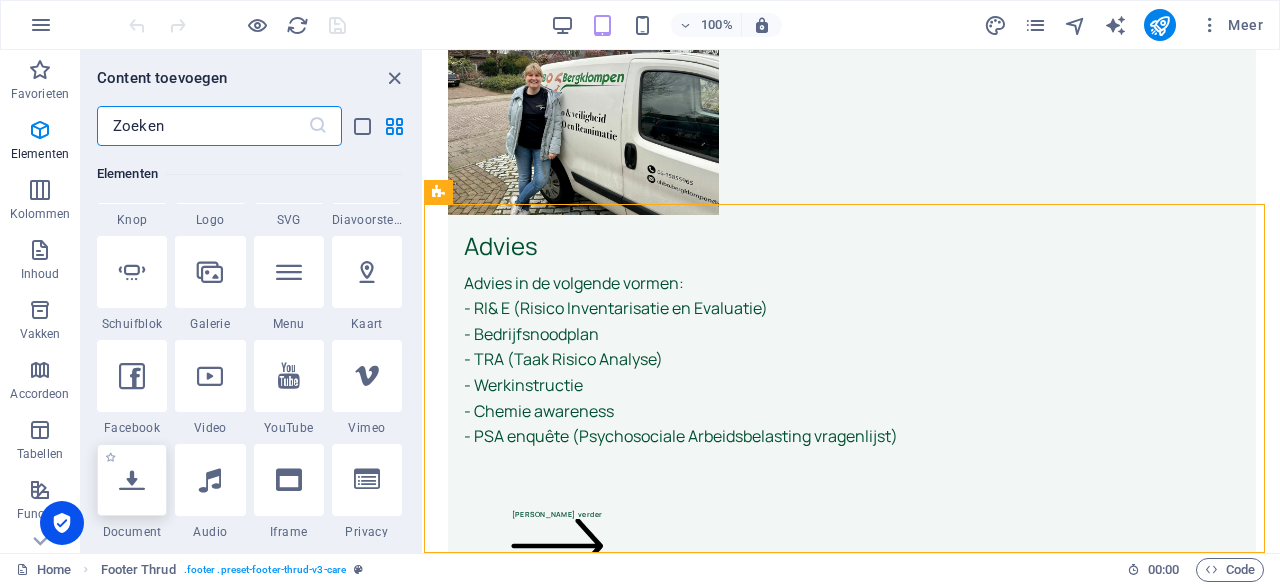 click at bounding box center (132, 480) 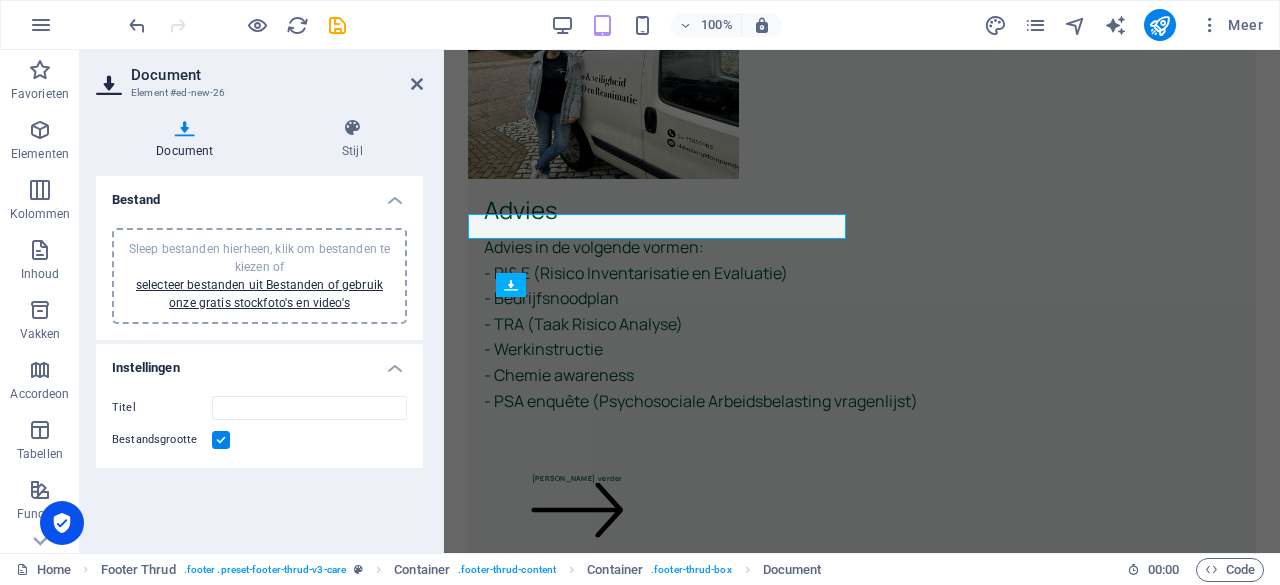 scroll, scrollTop: 4562, scrollLeft: 0, axis: vertical 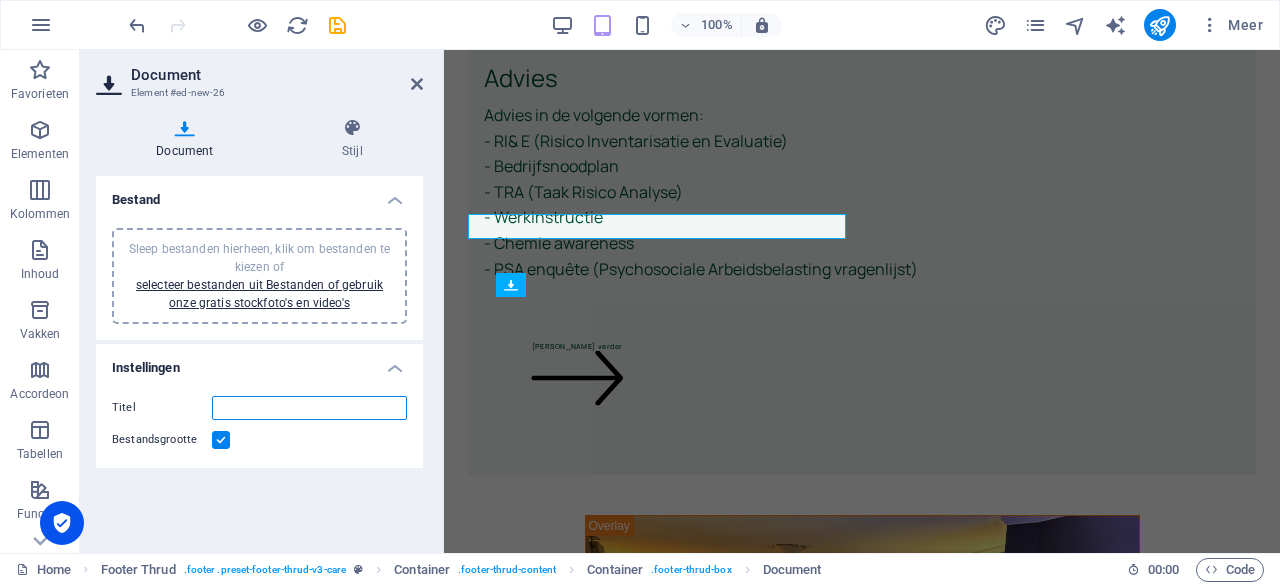 click on "Titel" at bounding box center (309, 408) 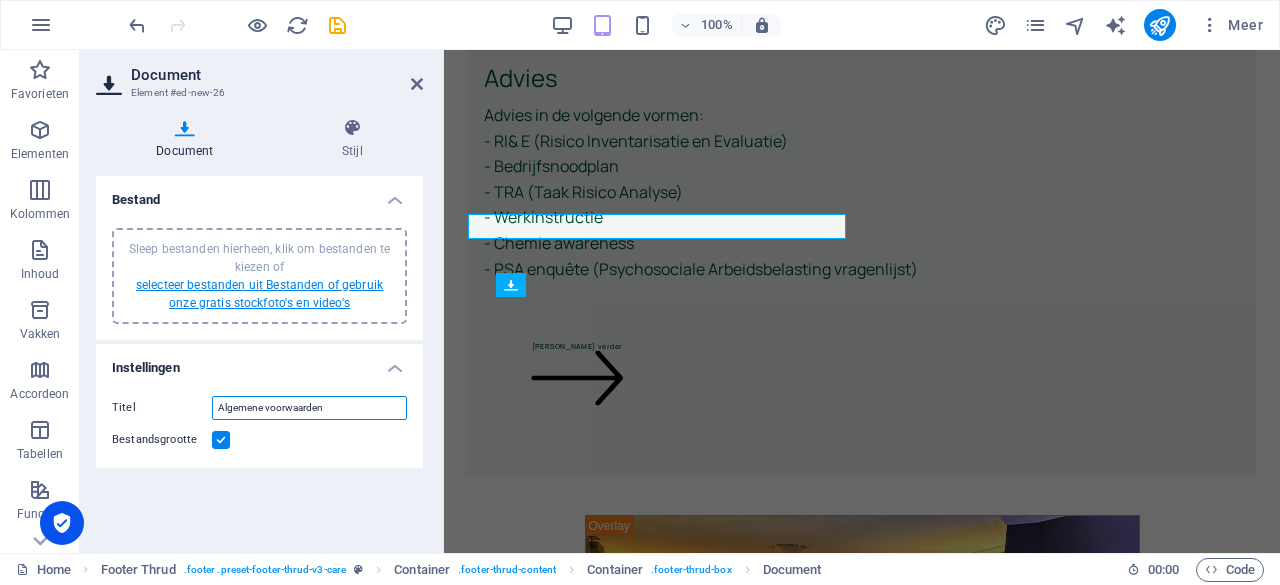 type on "Algemene voorwaarden" 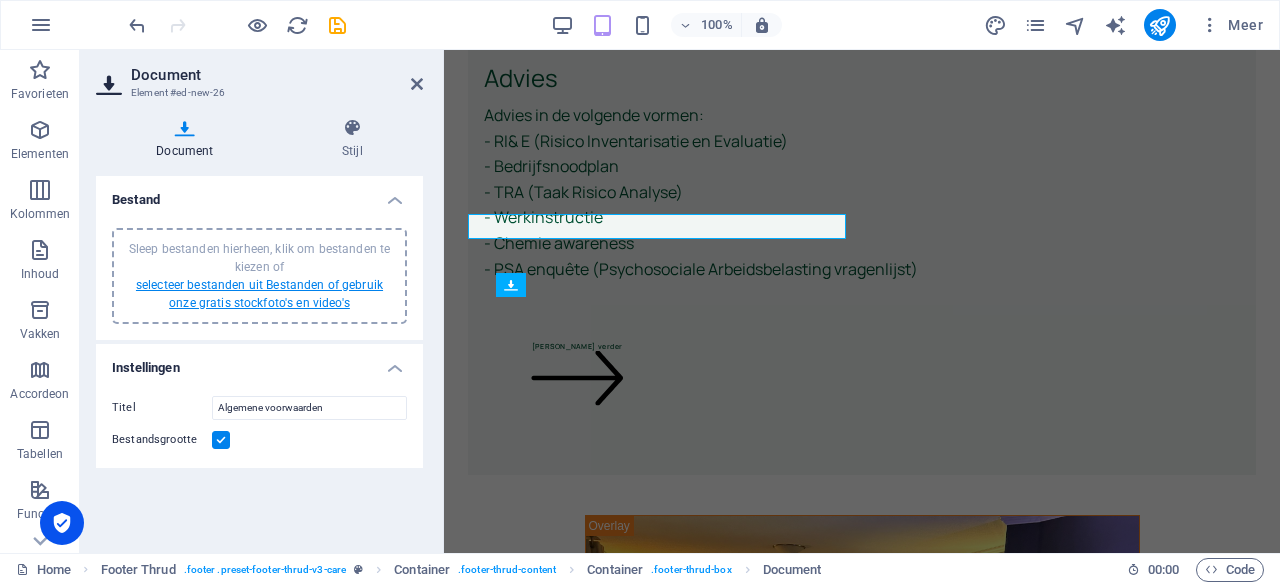 click on "selecteer bestanden uit Bestanden of gebruik onze gratis stockfoto's en video's" at bounding box center (259, 294) 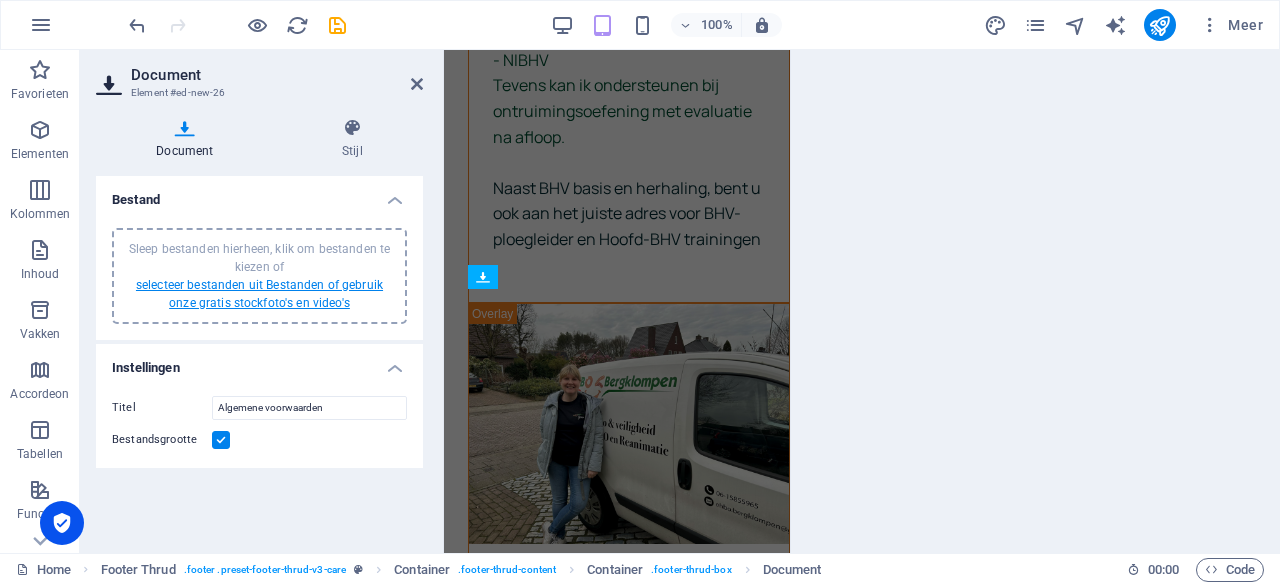 scroll, scrollTop: 5507, scrollLeft: 0, axis: vertical 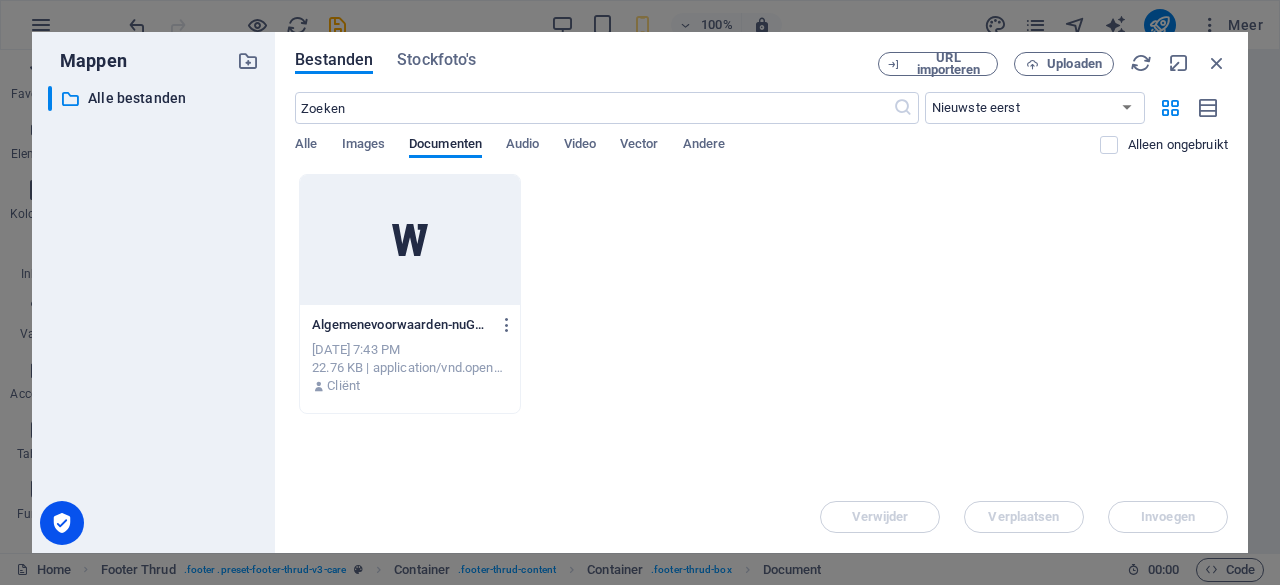 click at bounding box center [410, 240] 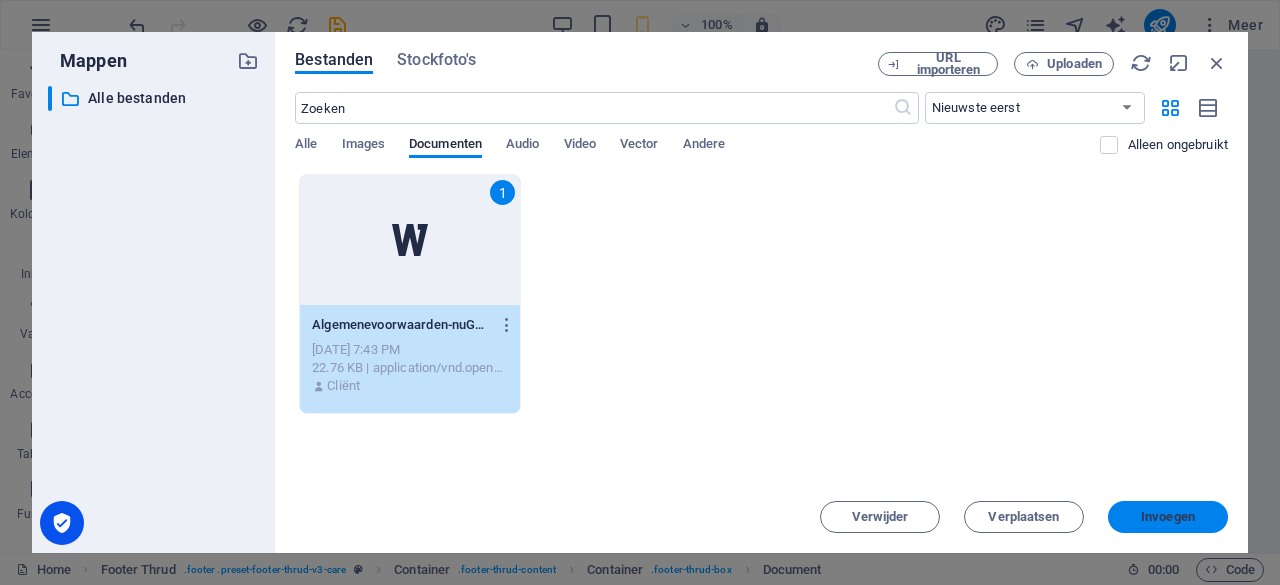 click on "Invoegen" at bounding box center [1168, 517] 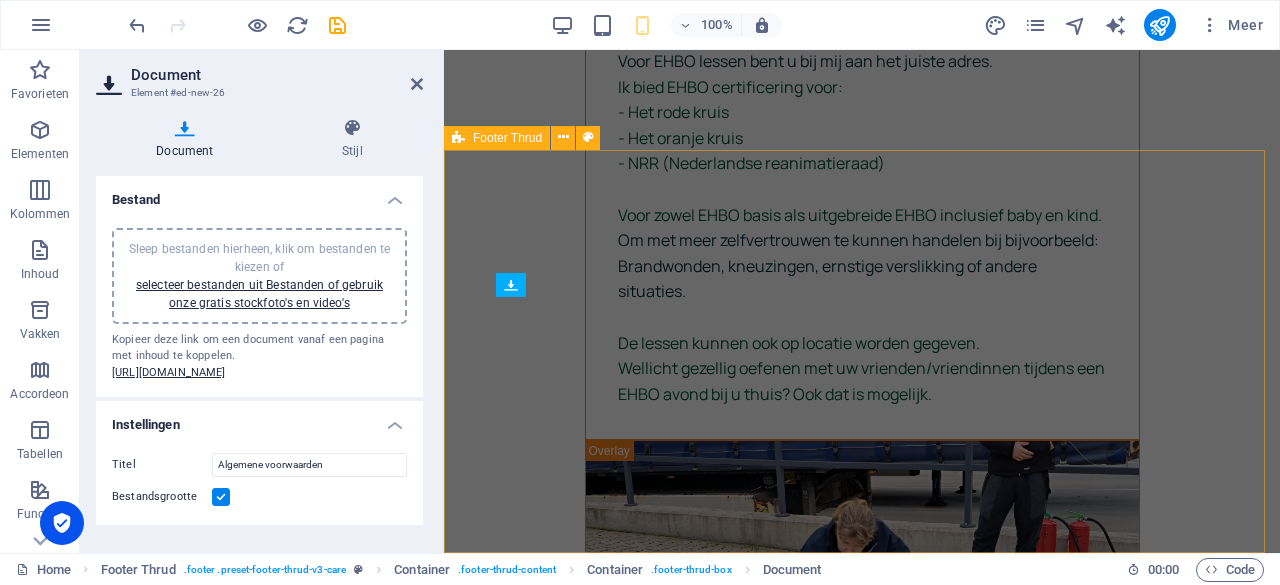 scroll, scrollTop: 4562, scrollLeft: 0, axis: vertical 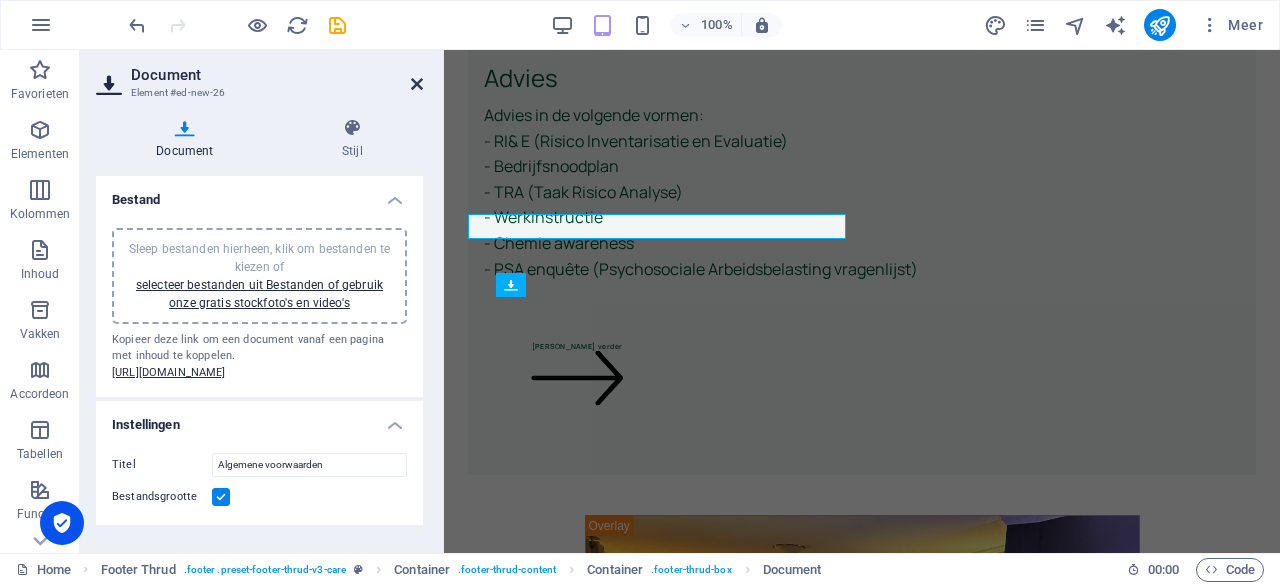 click at bounding box center (417, 84) 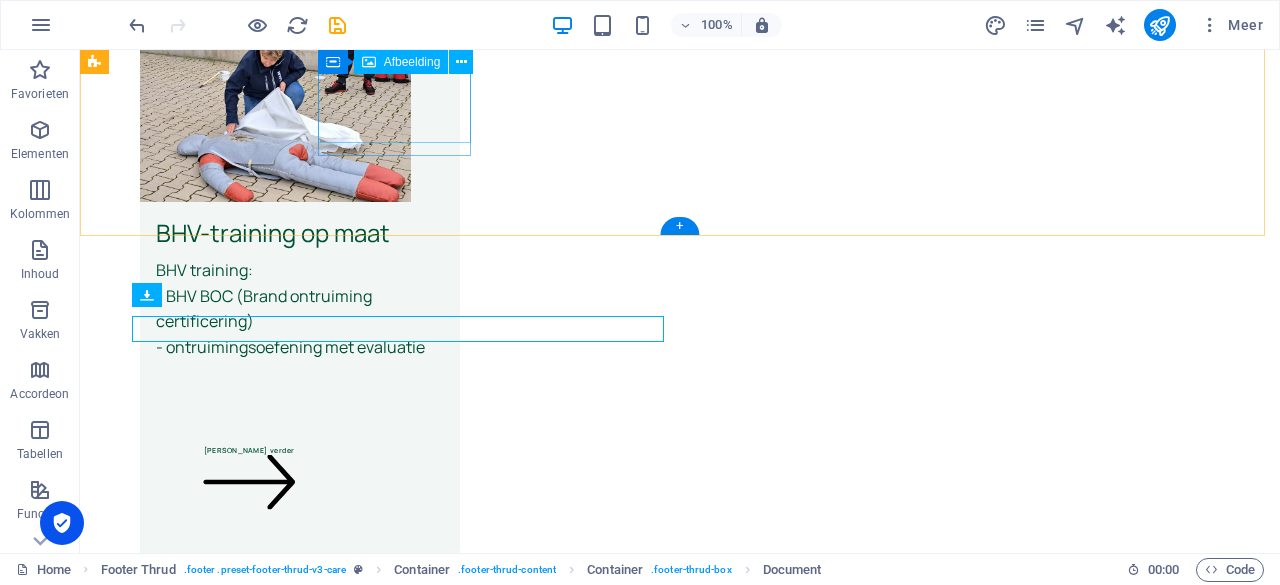 scroll, scrollTop: 4552, scrollLeft: 0, axis: vertical 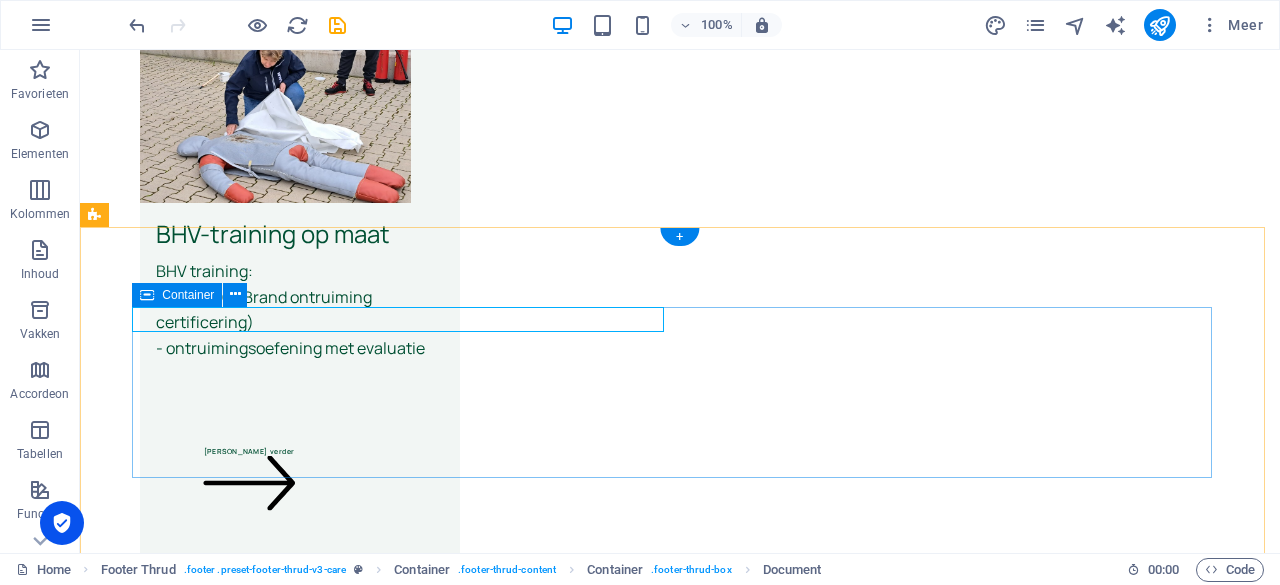 drag, startPoint x: 394, startPoint y: 344, endPoint x: 828, endPoint y: 435, distance: 443.4377 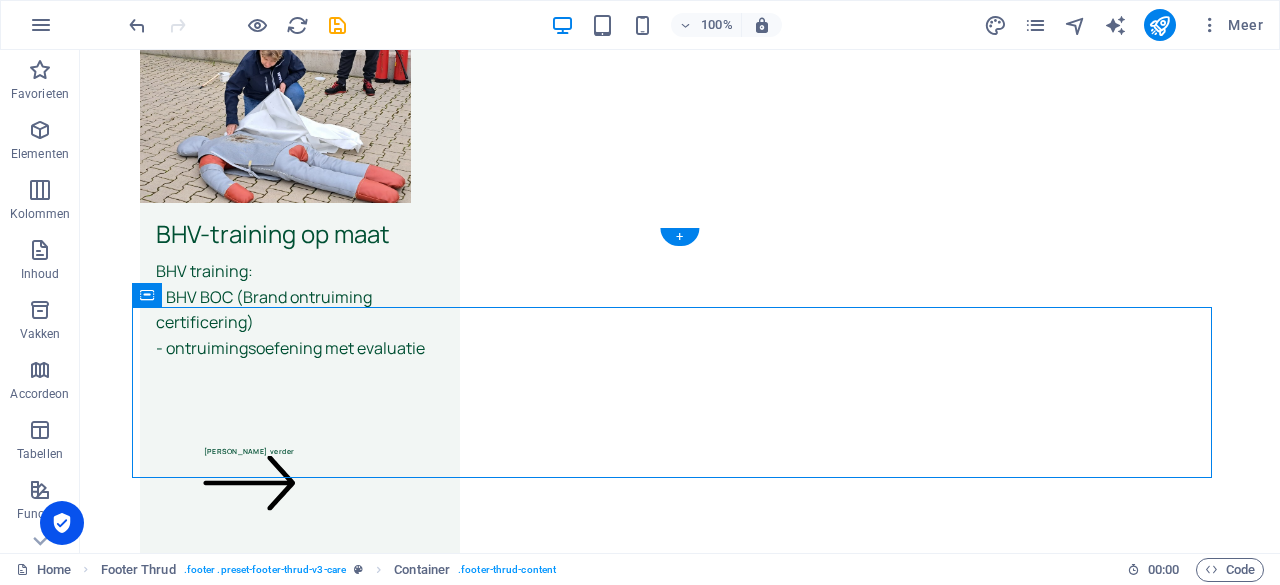 drag, startPoint x: 254, startPoint y: 342, endPoint x: 739, endPoint y: 473, distance: 502.38034 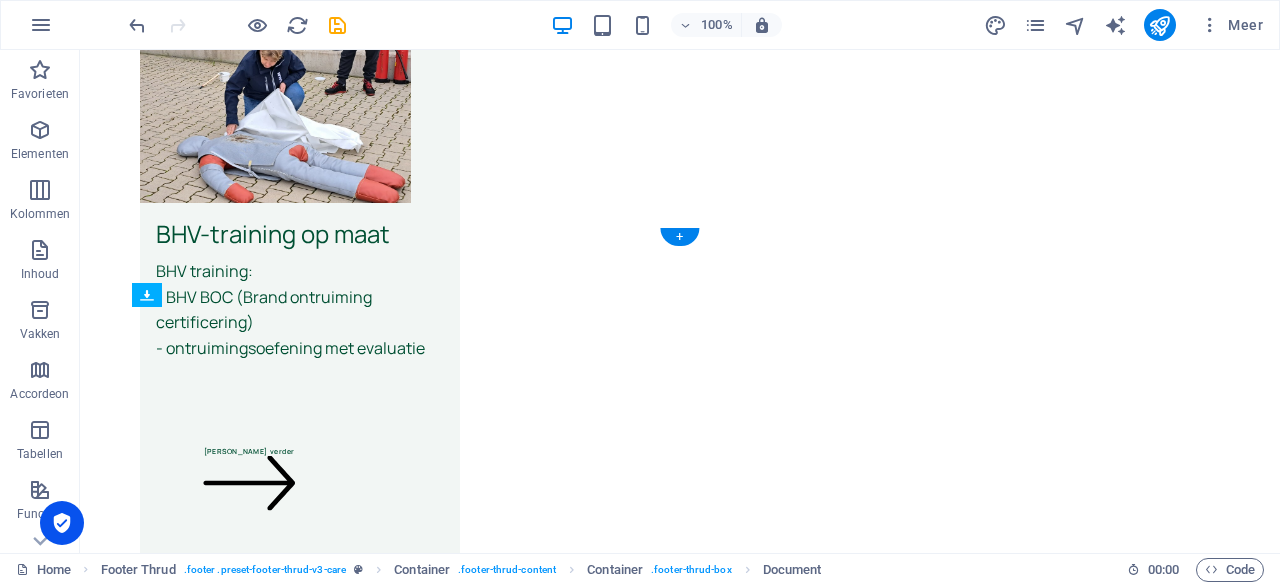 drag, startPoint x: 335, startPoint y: 347, endPoint x: 264, endPoint y: 473, distance: 144.6271 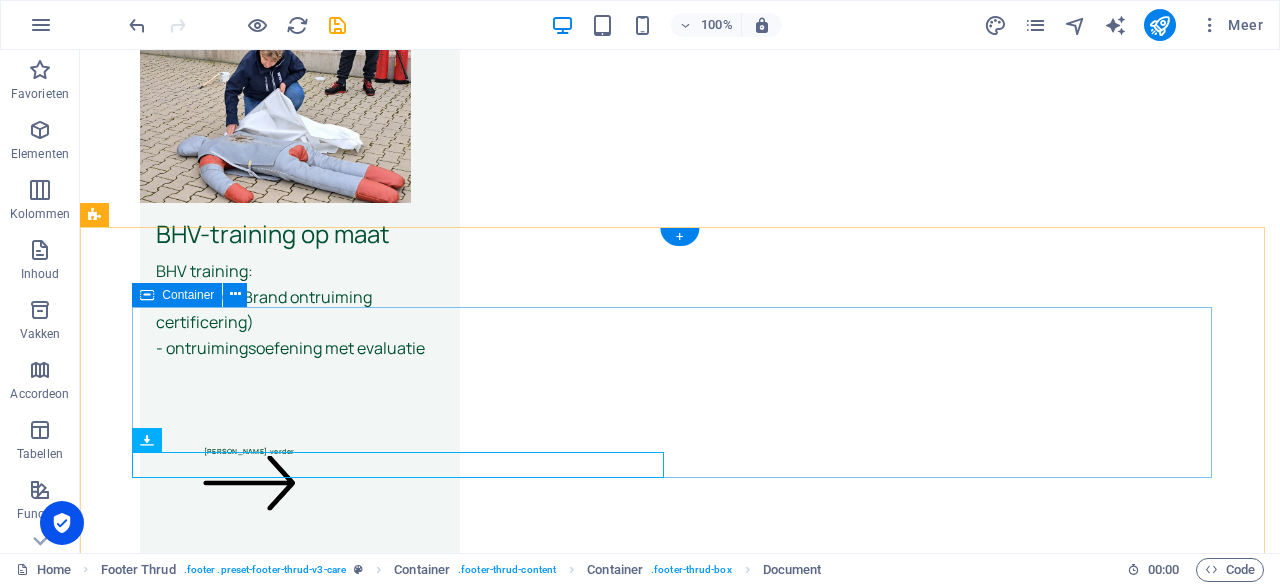 click on "[EMAIL_ADDRESS][DOMAIN_NAME]   [STREET_ADDRESS] (leslocatie) Algemene voorwaarden   22.76 KB Home Over mij Mijn diensten Fotoboek Contact" at bounding box center [680, 5220] 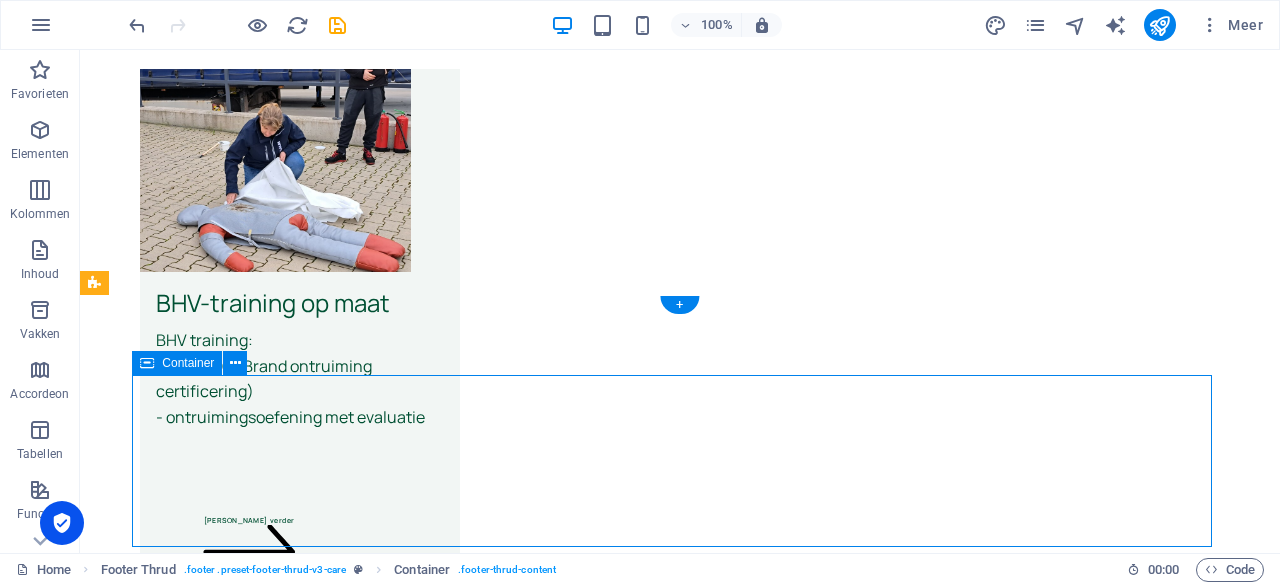 scroll, scrollTop: 4632, scrollLeft: 0, axis: vertical 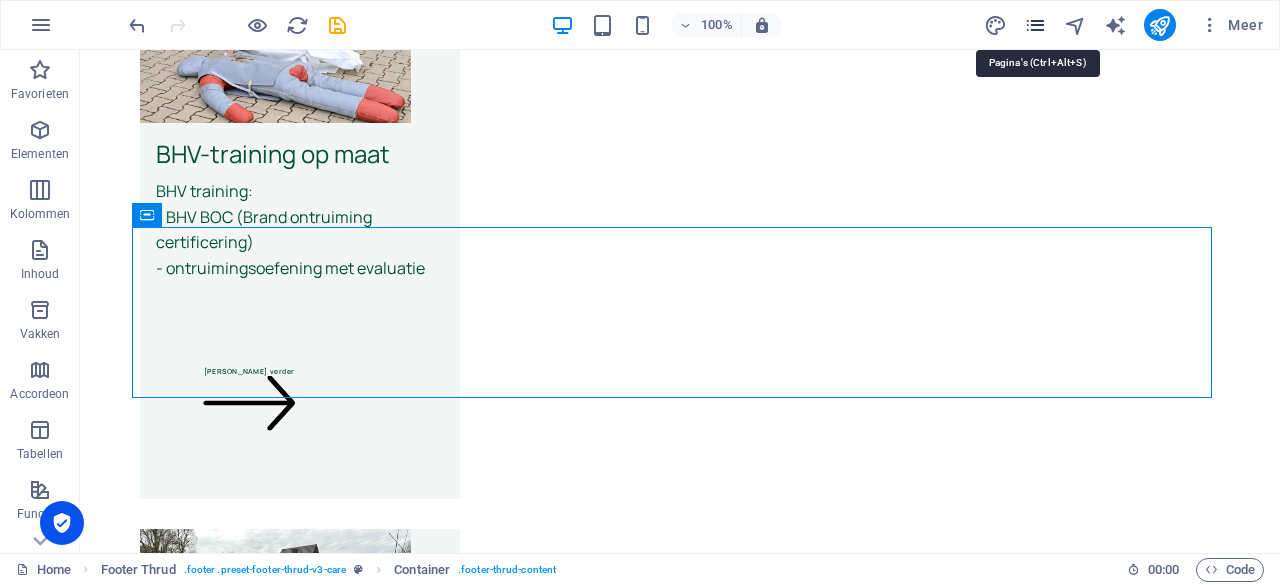 click at bounding box center [1035, 25] 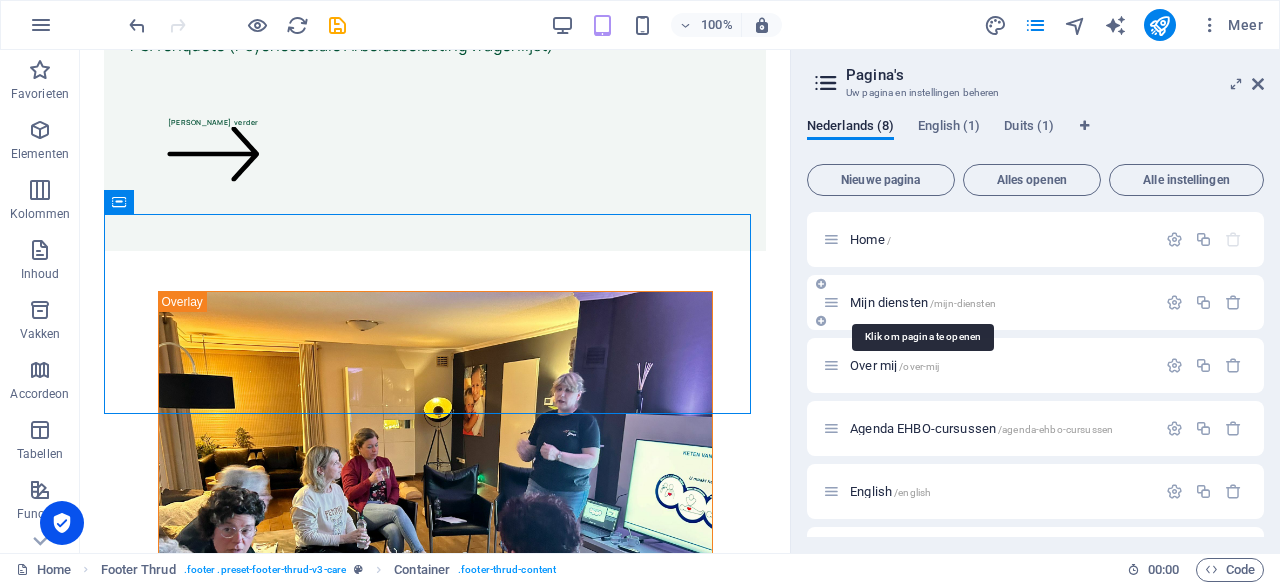 click on "Mijn diensten /mijn-diensten" at bounding box center (923, 302) 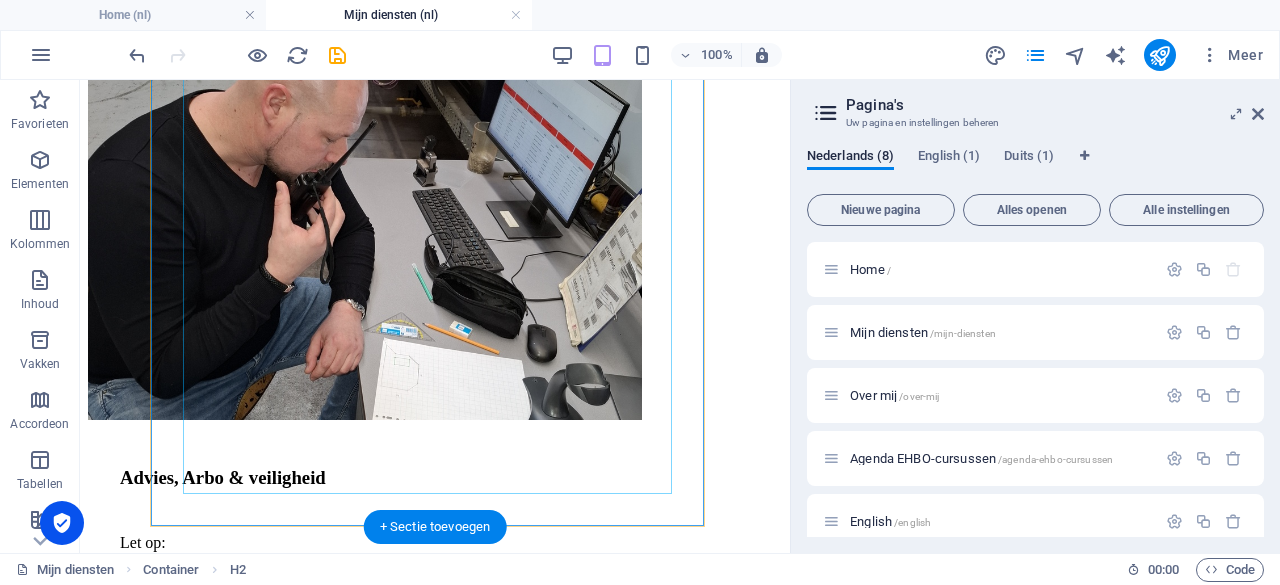 scroll, scrollTop: 4910, scrollLeft: 0, axis: vertical 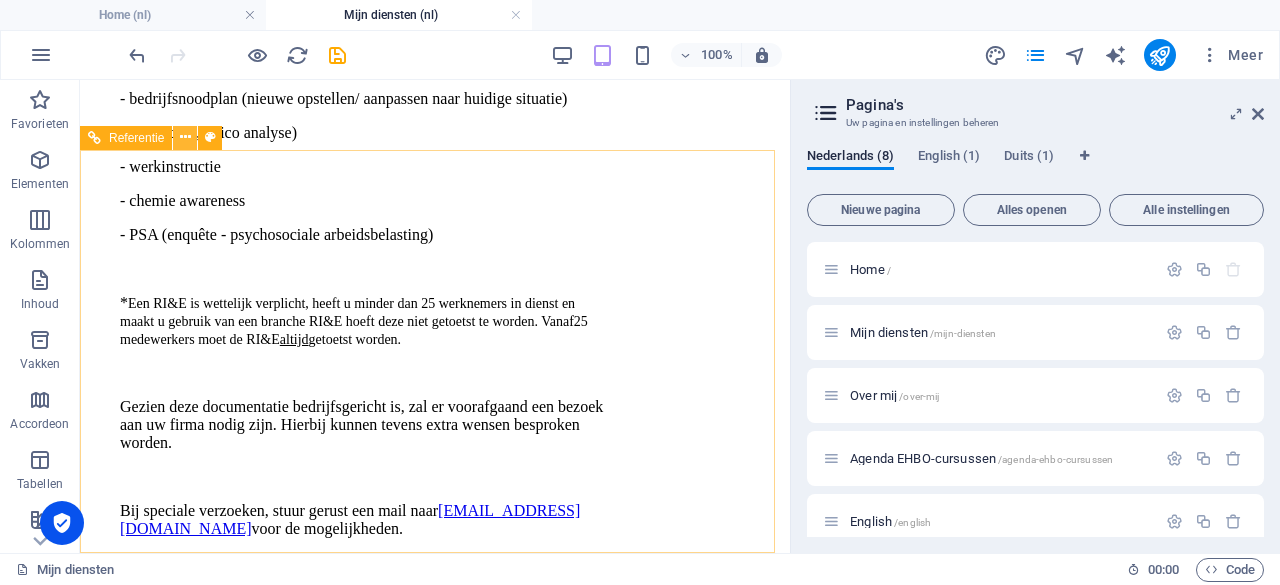 click at bounding box center [185, 137] 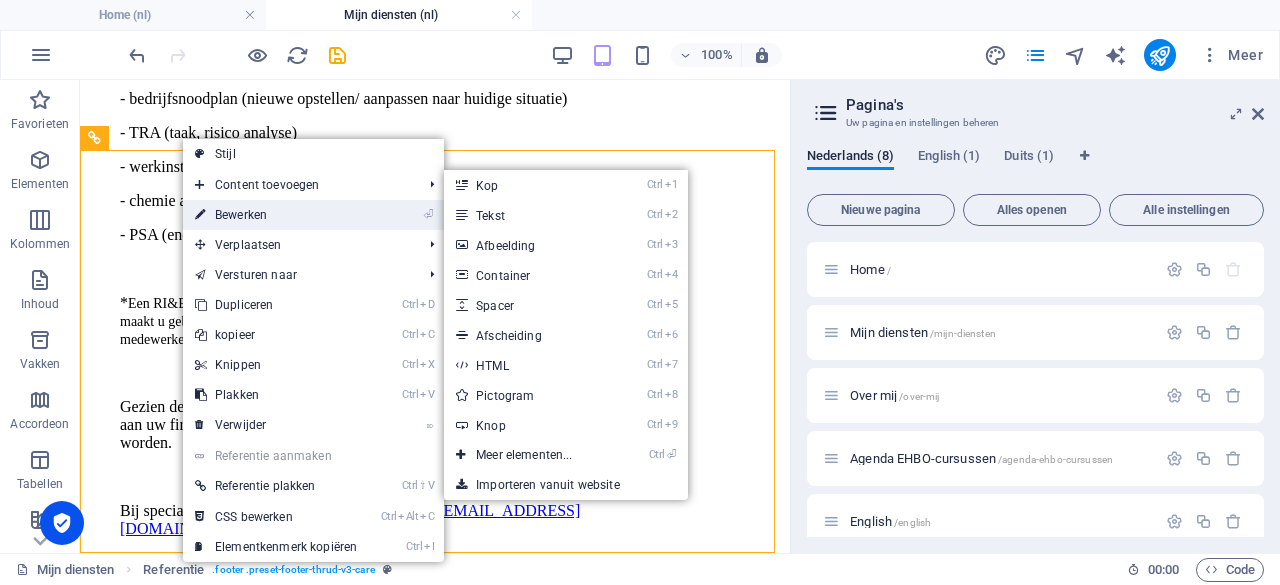 click on "⏎  Bewerken" at bounding box center (276, 215) 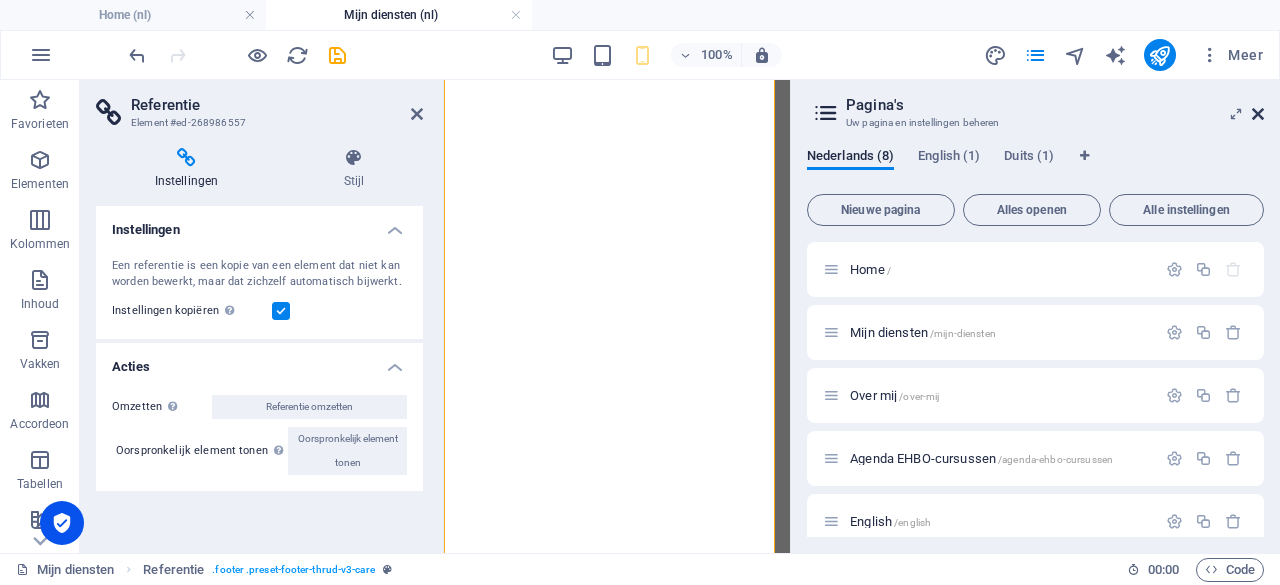 click at bounding box center (1258, 114) 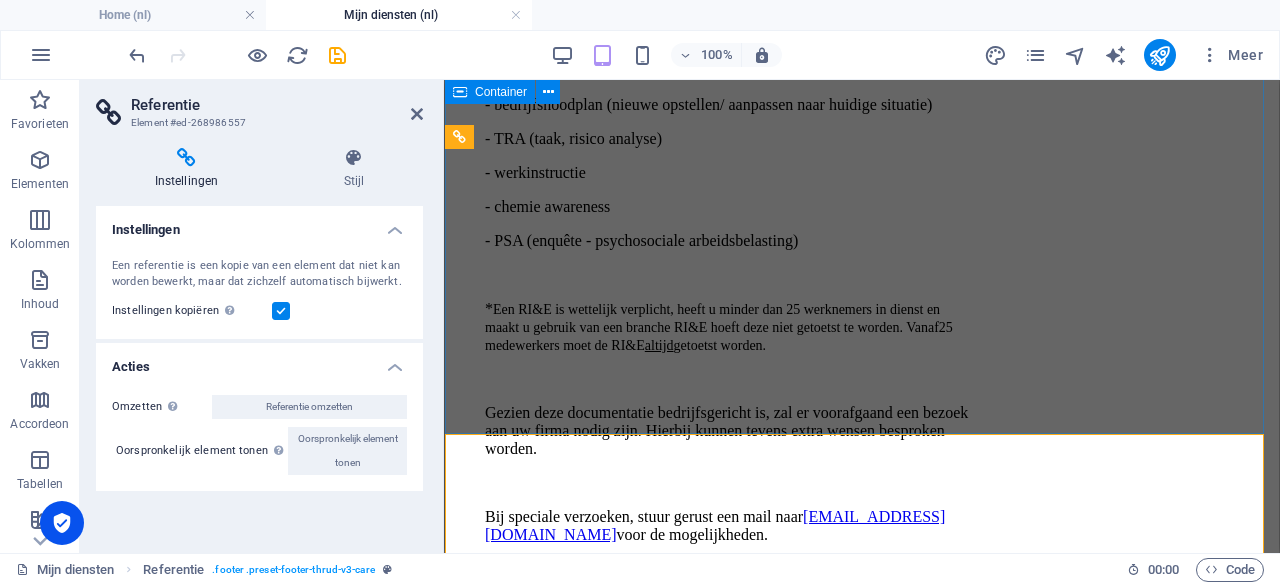 scroll, scrollTop: 4776, scrollLeft: 0, axis: vertical 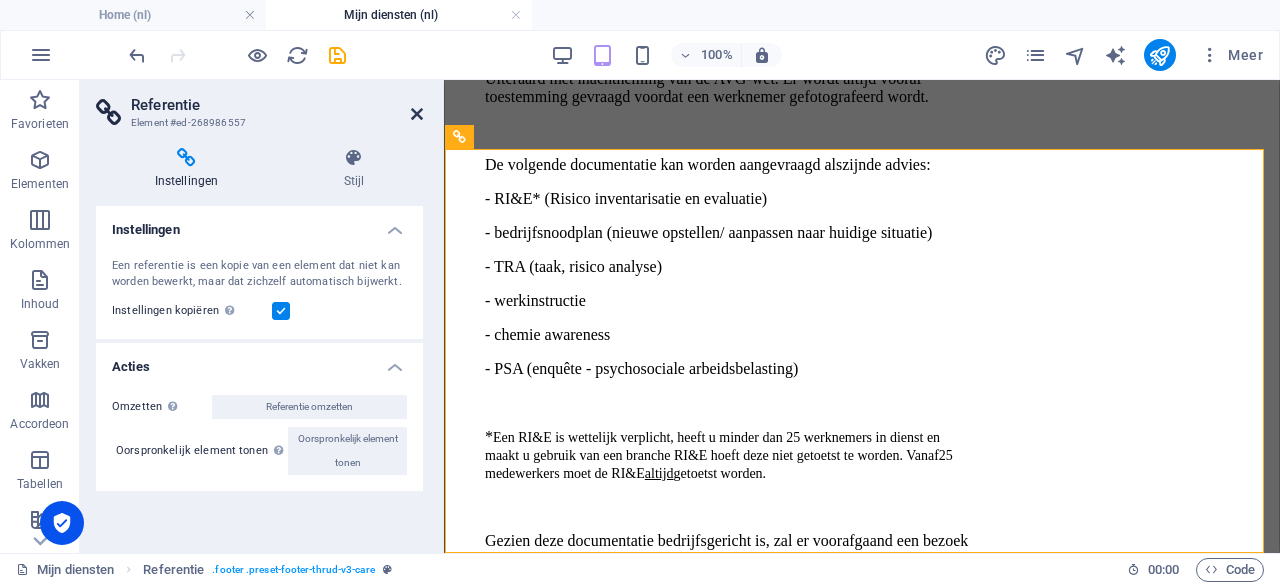 click at bounding box center [417, 114] 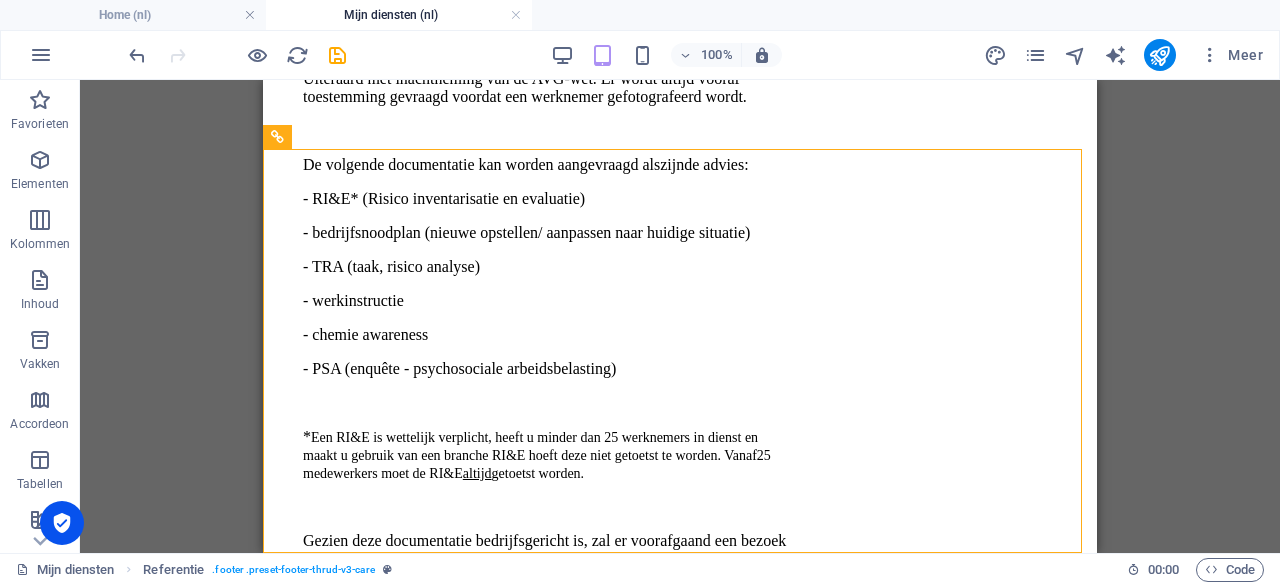 click on "100%" at bounding box center [666, 55] 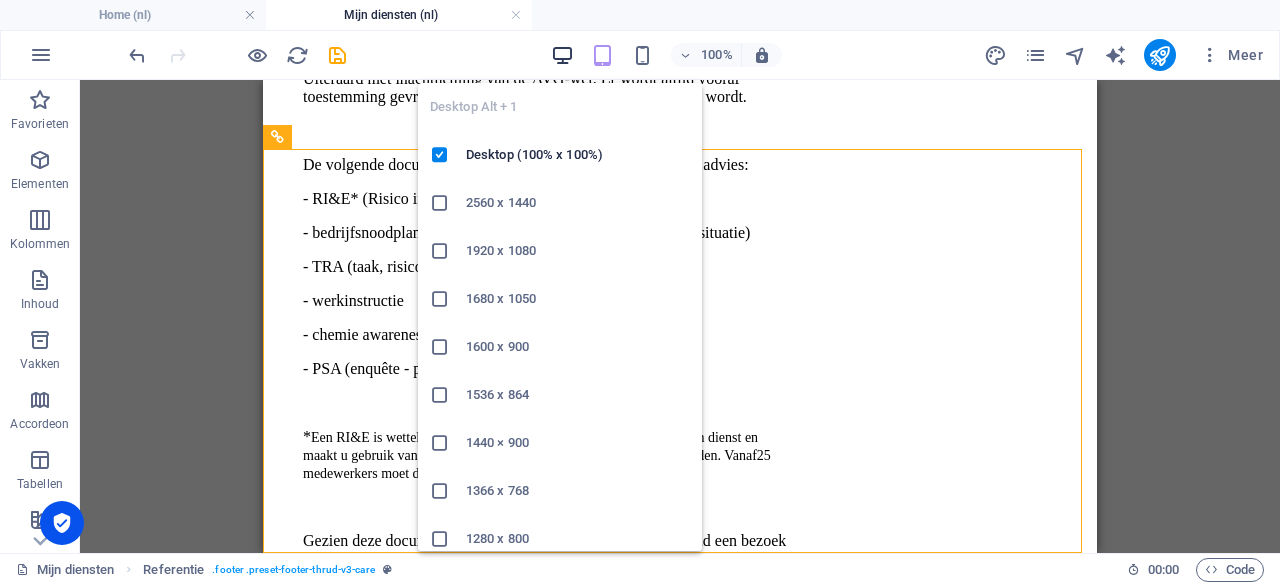 click at bounding box center [562, 55] 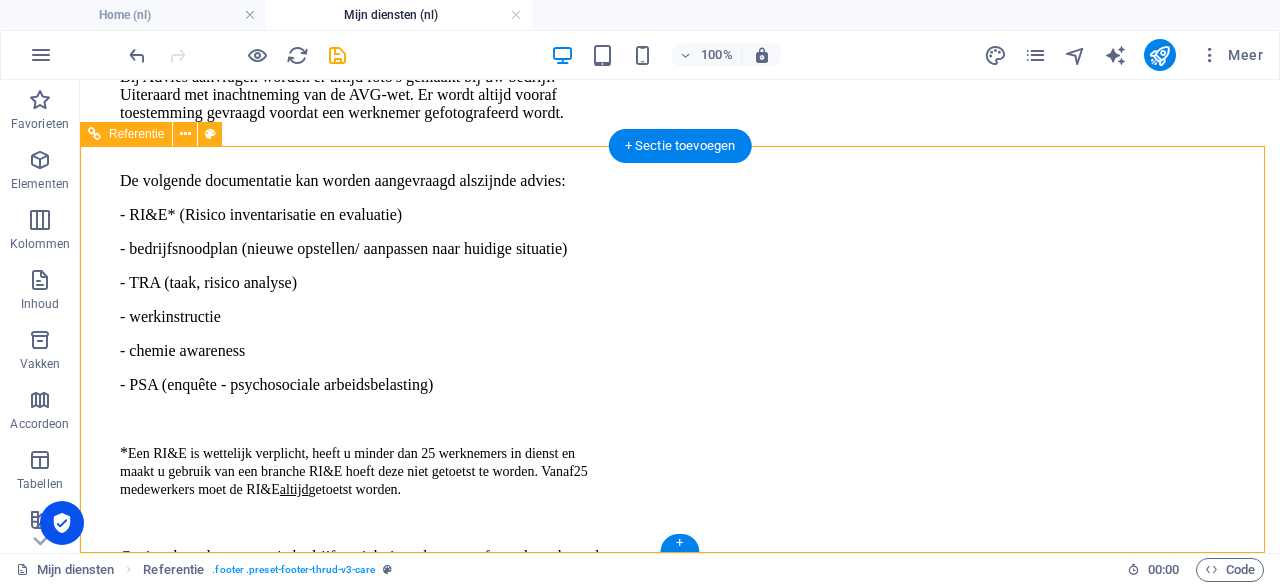 scroll, scrollTop: 4618, scrollLeft: 0, axis: vertical 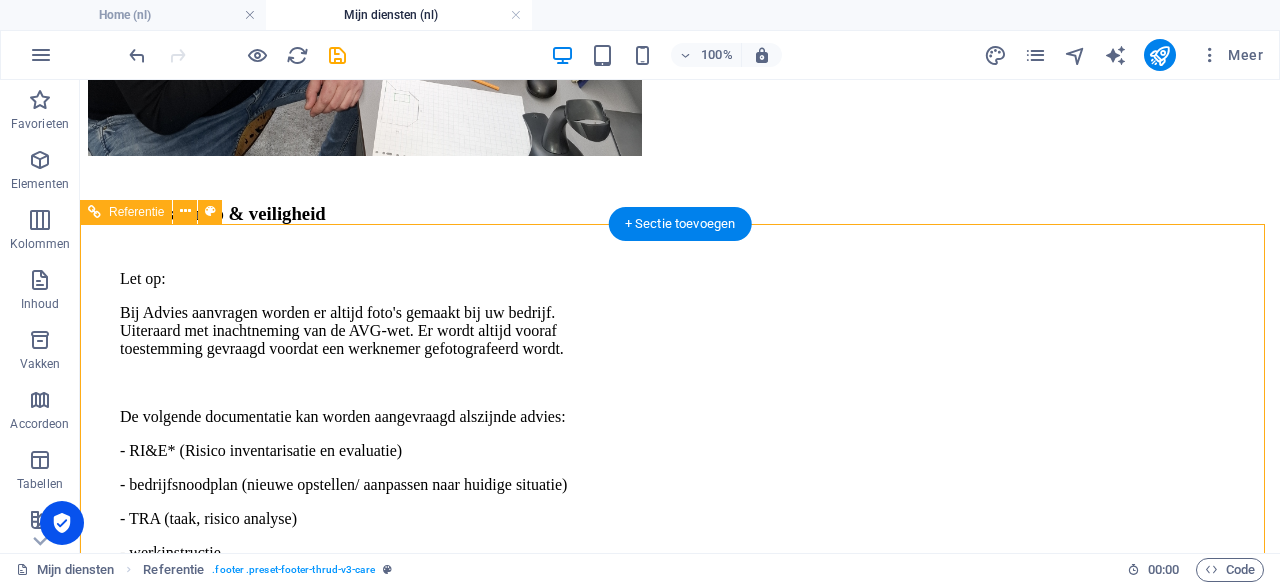 click at bounding box center [680, 3275] 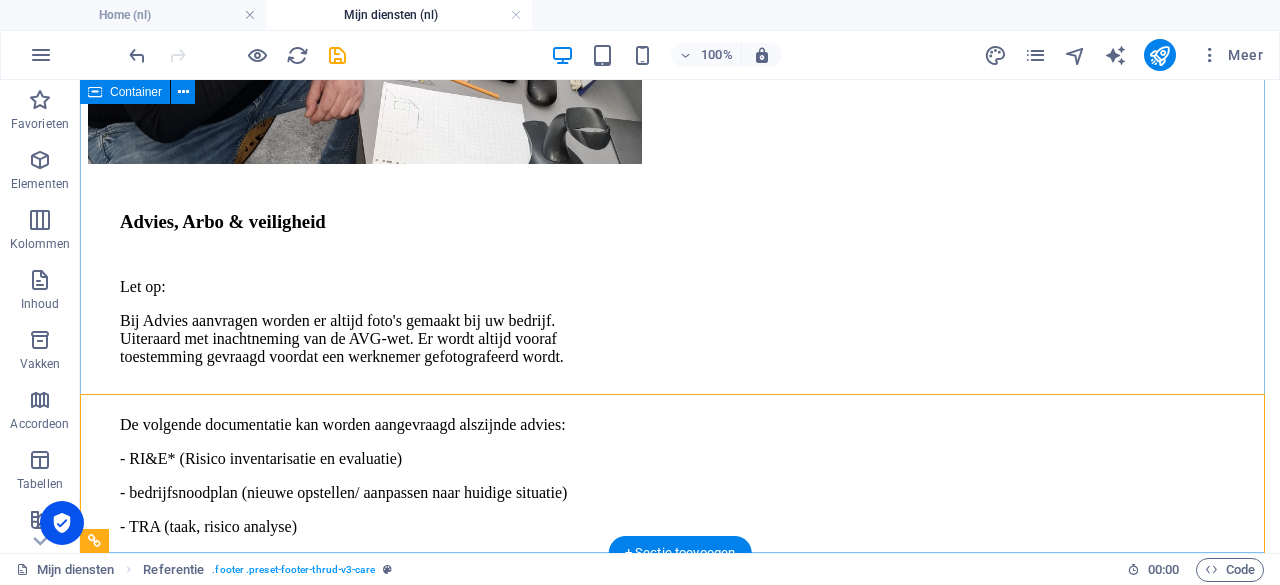 scroll, scrollTop: 4369, scrollLeft: 0, axis: vertical 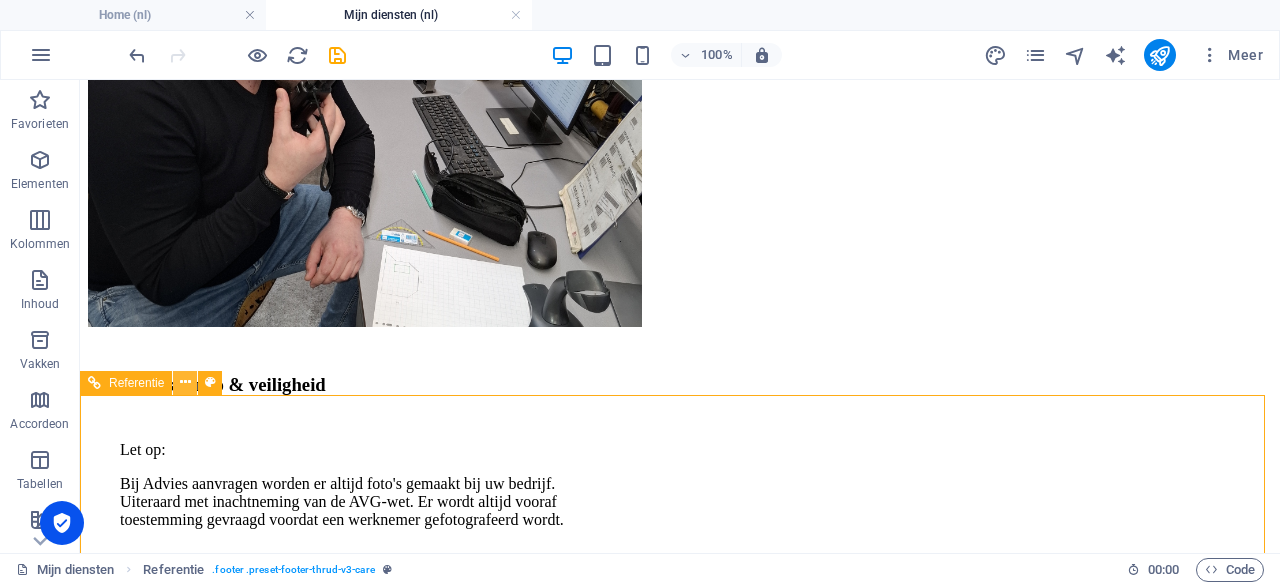 click at bounding box center (185, 383) 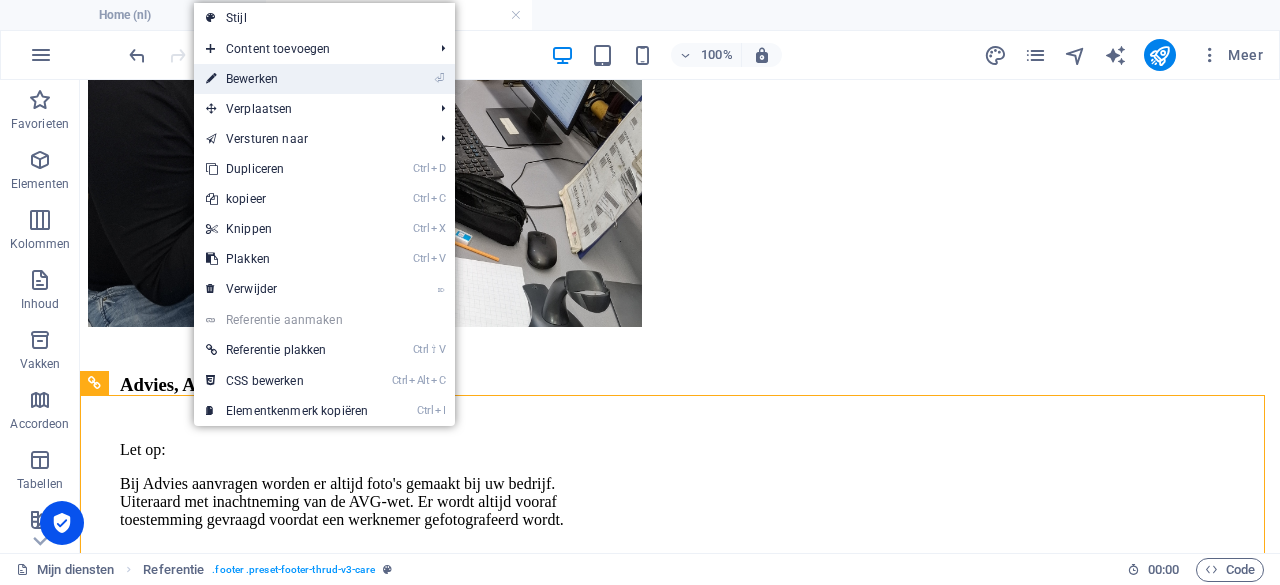 click on "⏎  Bewerken" at bounding box center [287, 79] 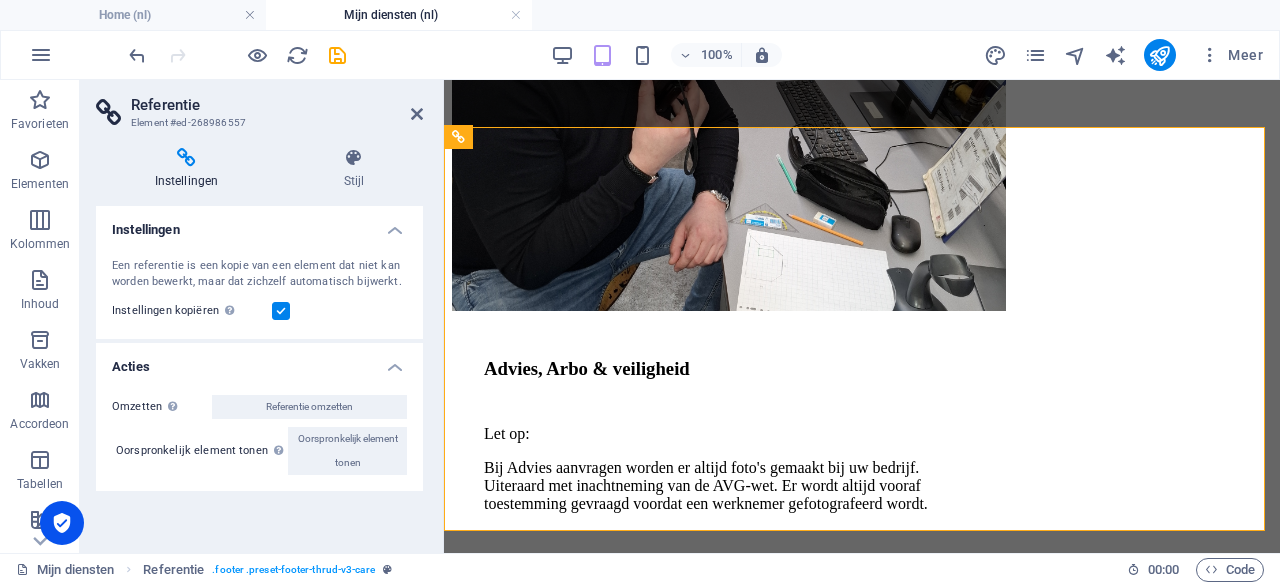 scroll, scrollTop: 4885, scrollLeft: 0, axis: vertical 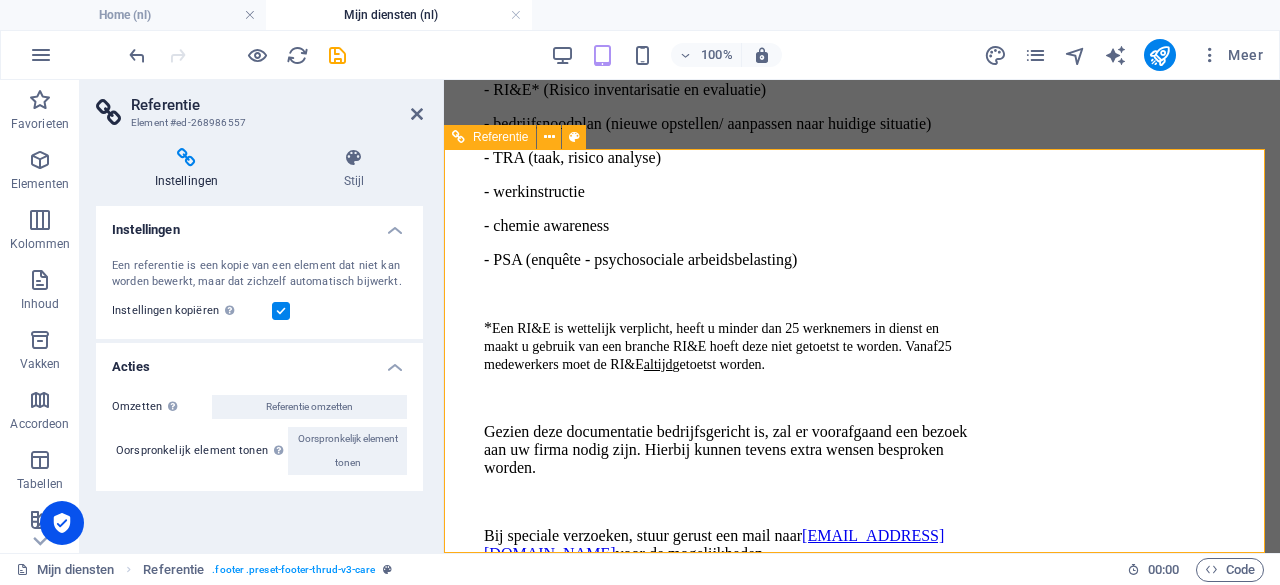 click on "{{privacy}}" at bounding box center (862, 2884) 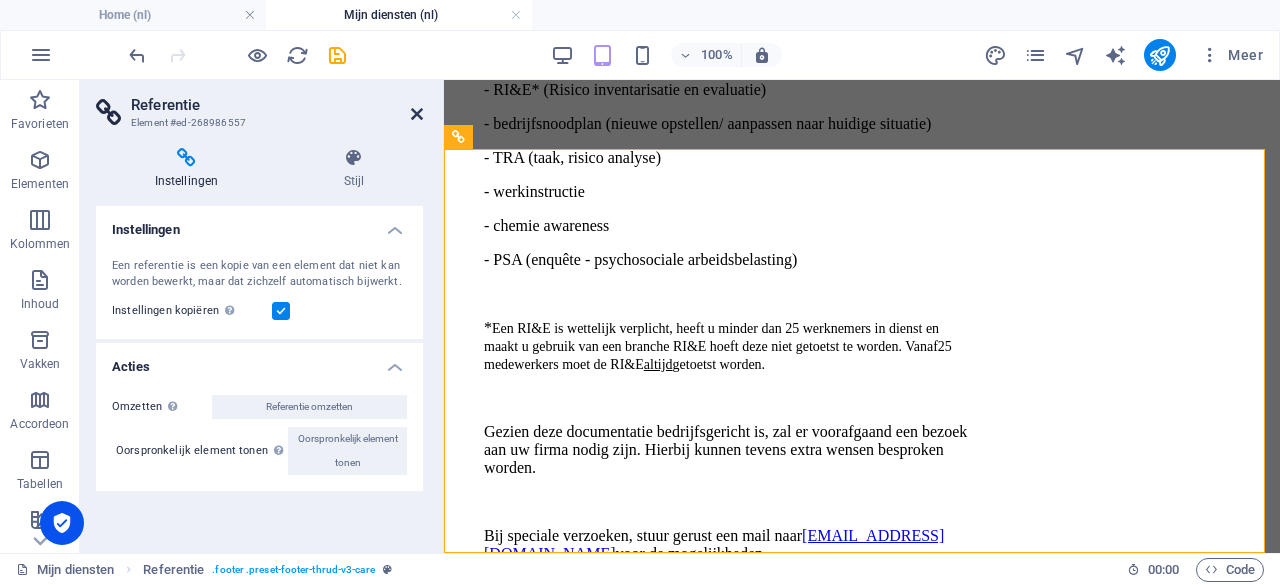 click at bounding box center (417, 114) 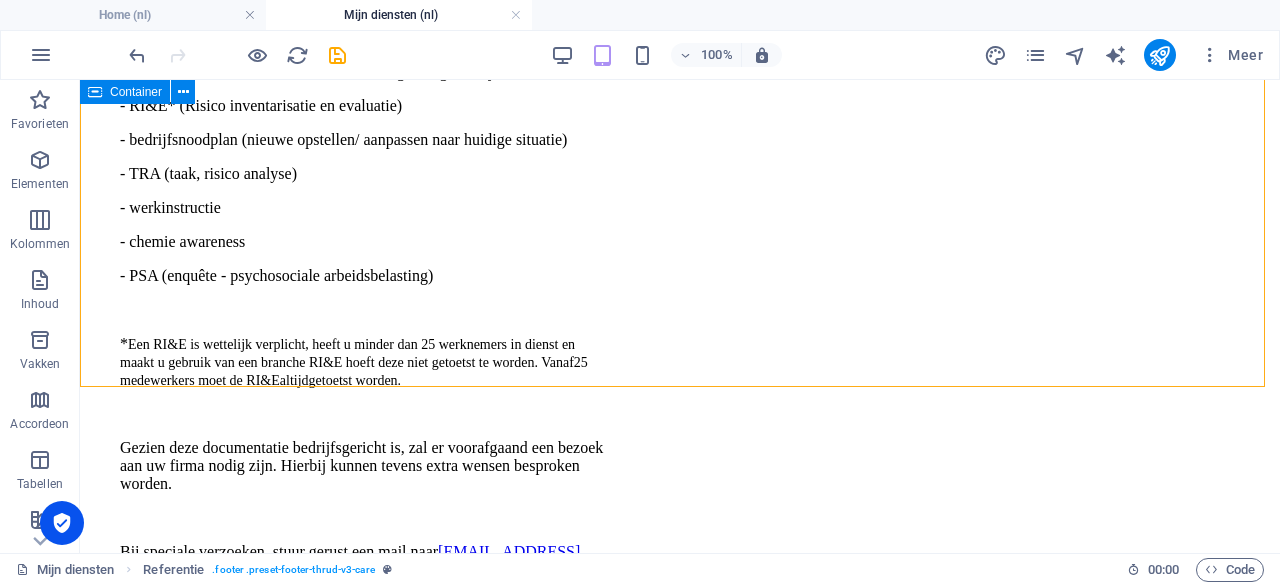 scroll, scrollTop: 4776, scrollLeft: 0, axis: vertical 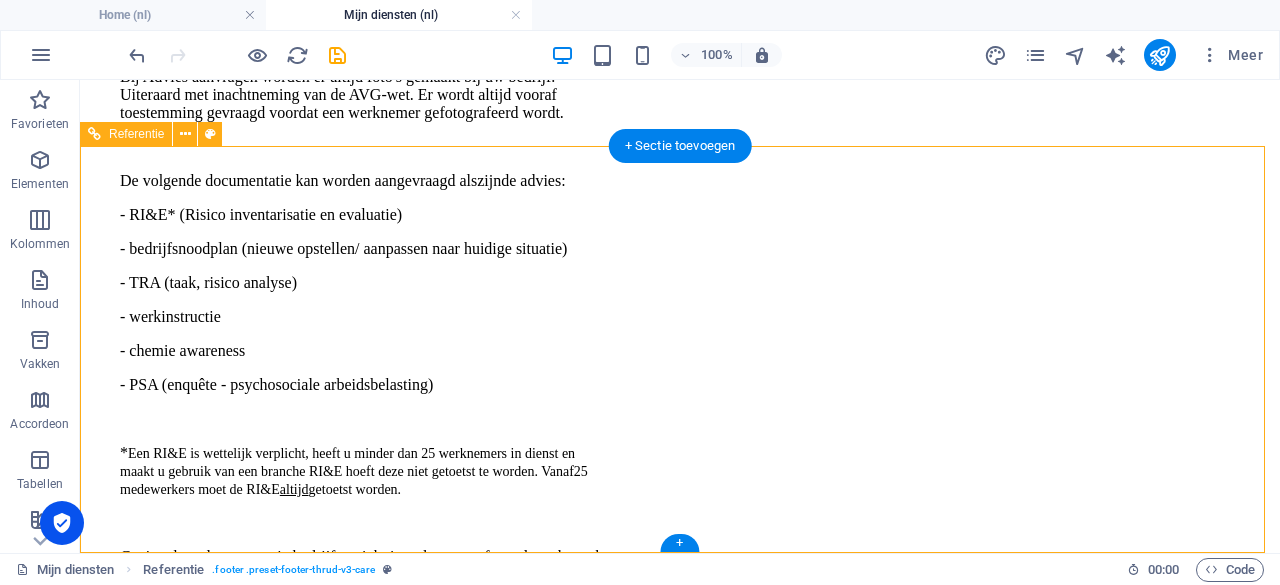 click on "info@bergklompen.nl   Ninnesweg 50, 5981PC Panningen (leslocatie)" at bounding box center [680, 3160] 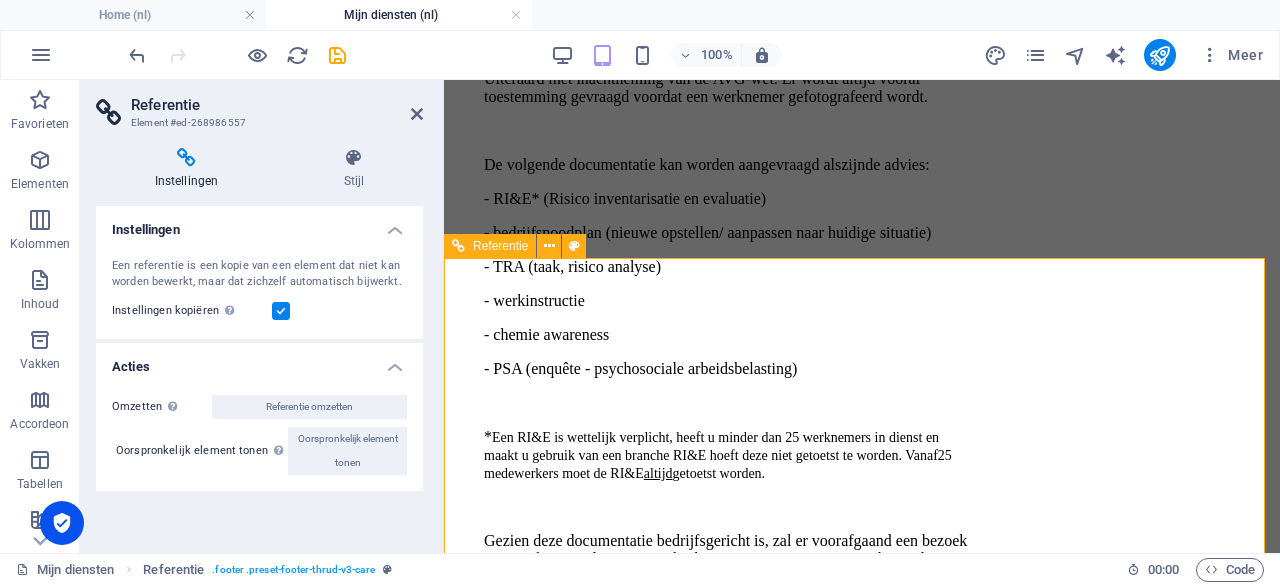 click on "{{privacy}}" at bounding box center [862, 2993] 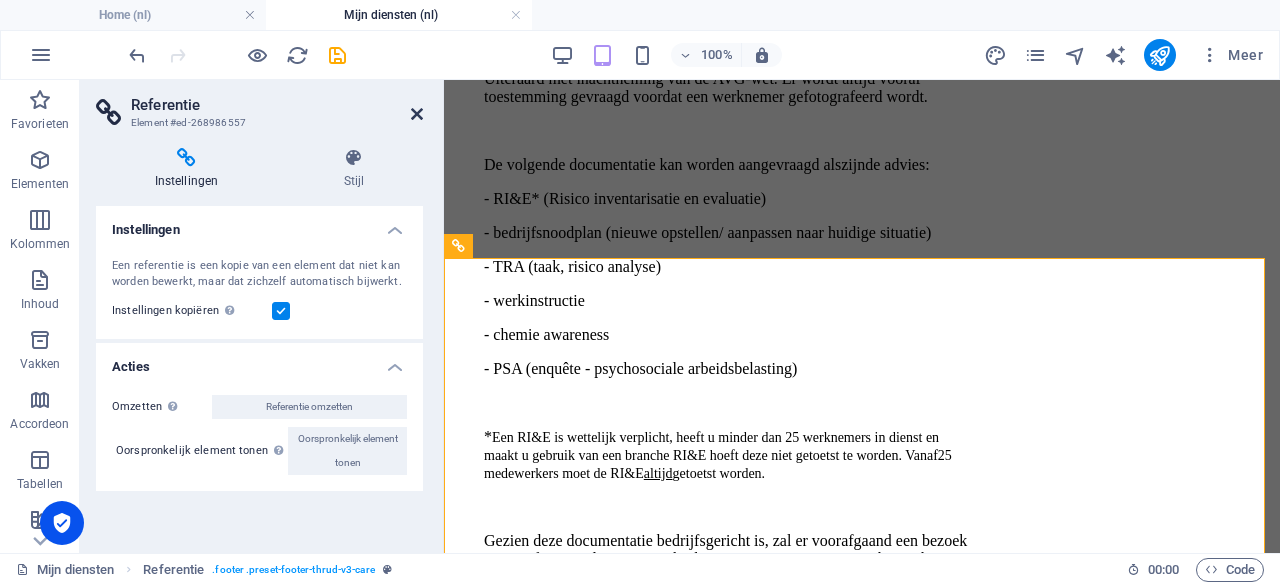 click at bounding box center (417, 114) 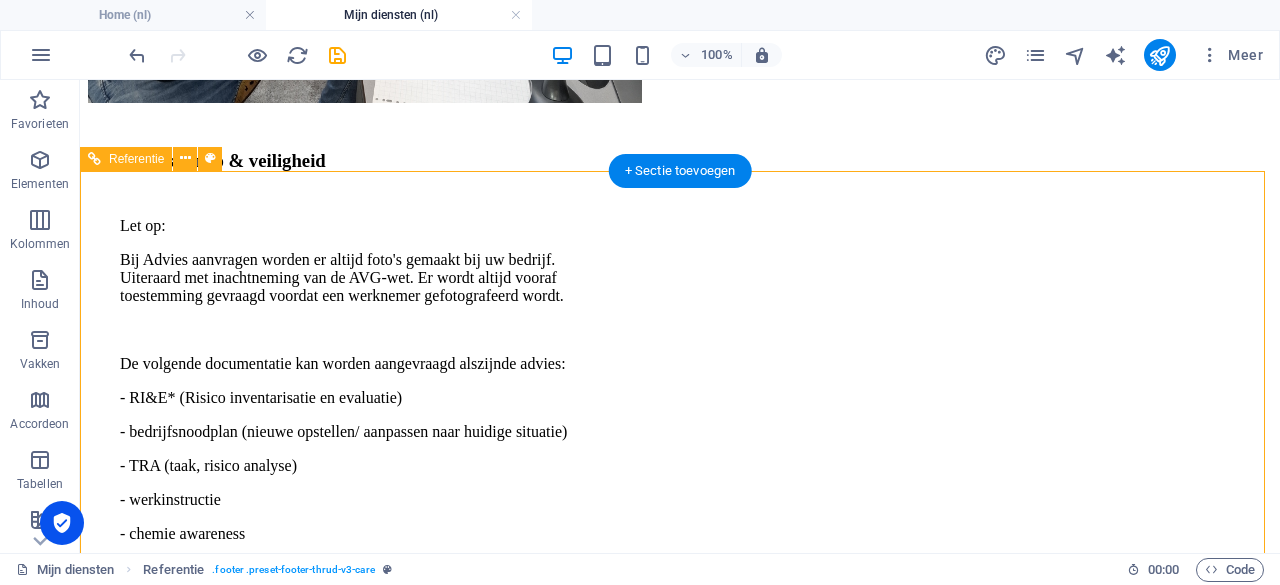 scroll, scrollTop: 4361, scrollLeft: 0, axis: vertical 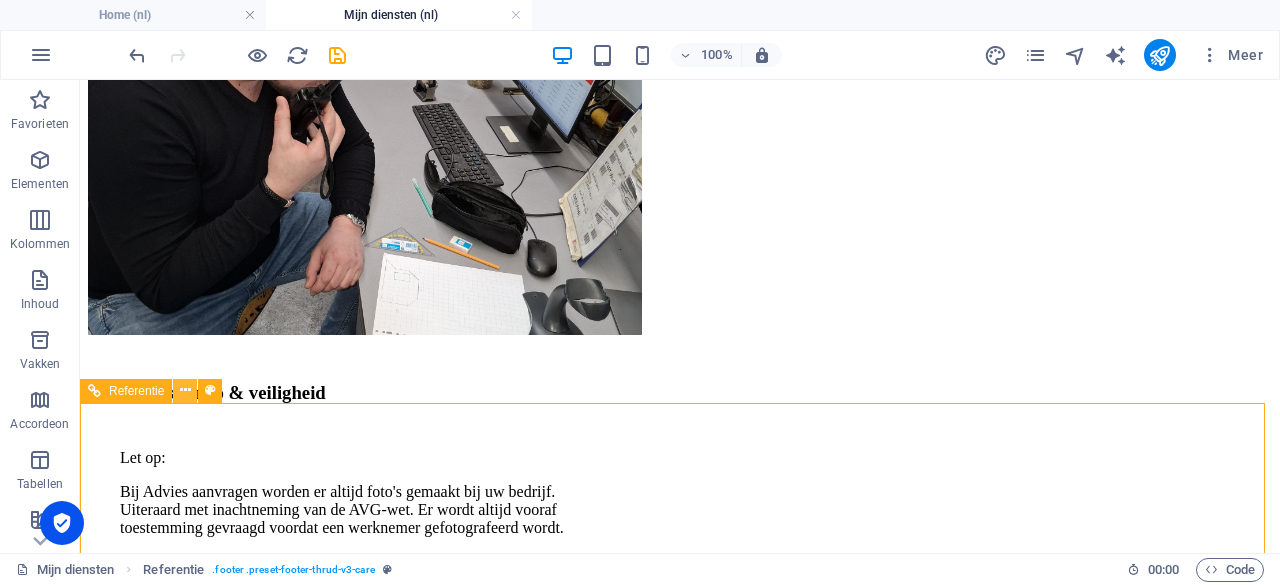 click at bounding box center [185, 390] 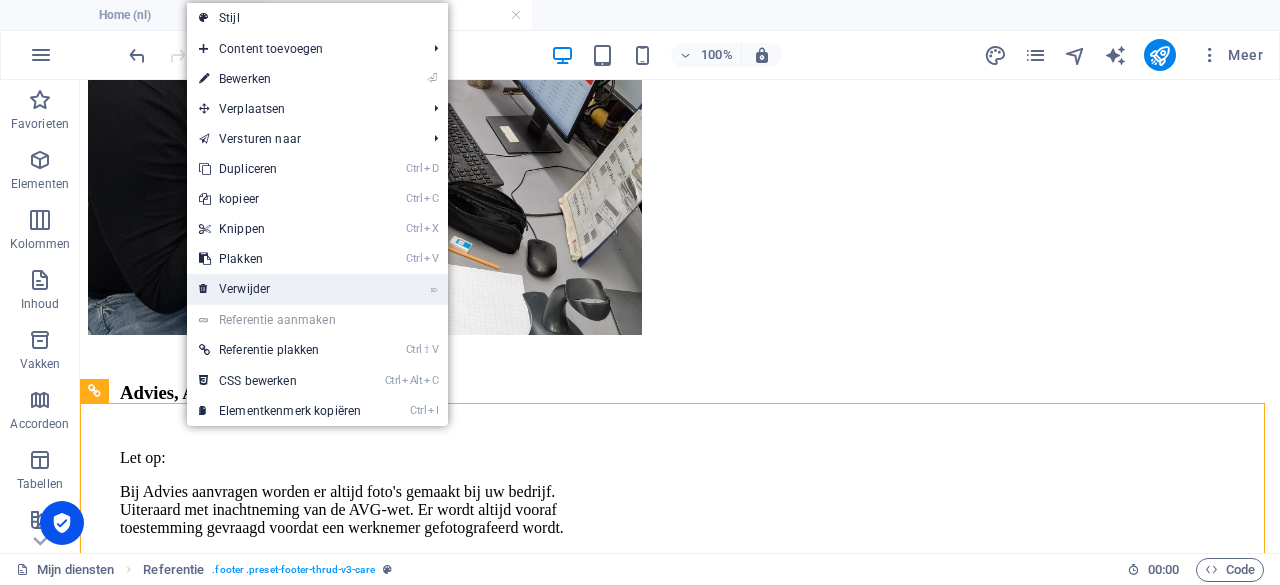 click on "⌦  Verwijder" at bounding box center [280, 289] 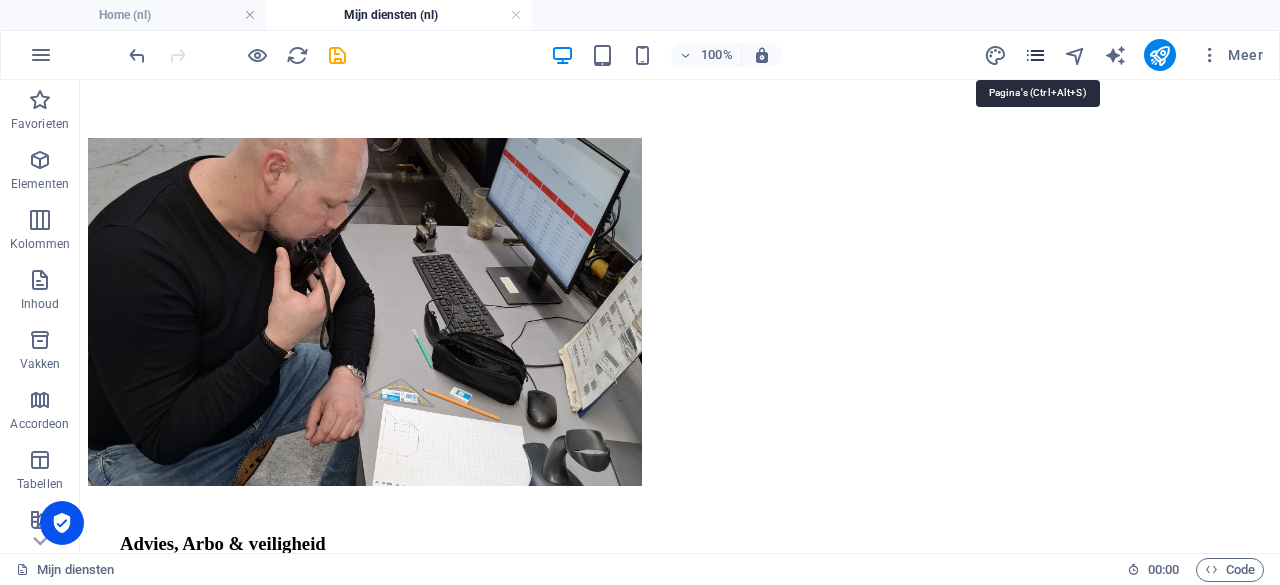 click at bounding box center (1035, 55) 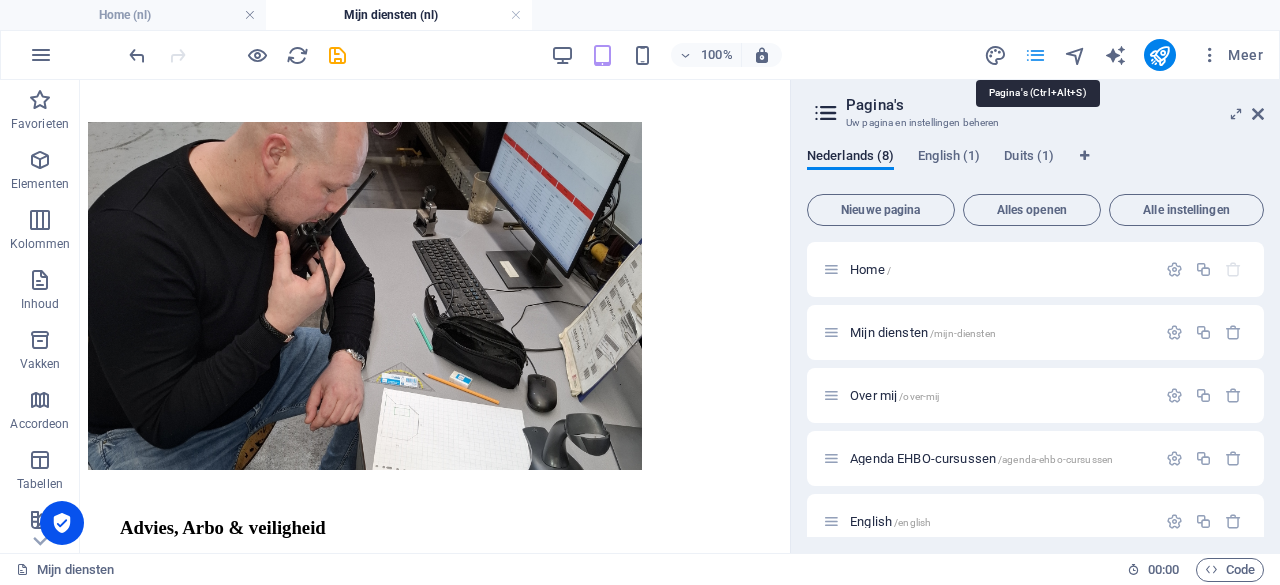 scroll, scrollTop: 4320, scrollLeft: 0, axis: vertical 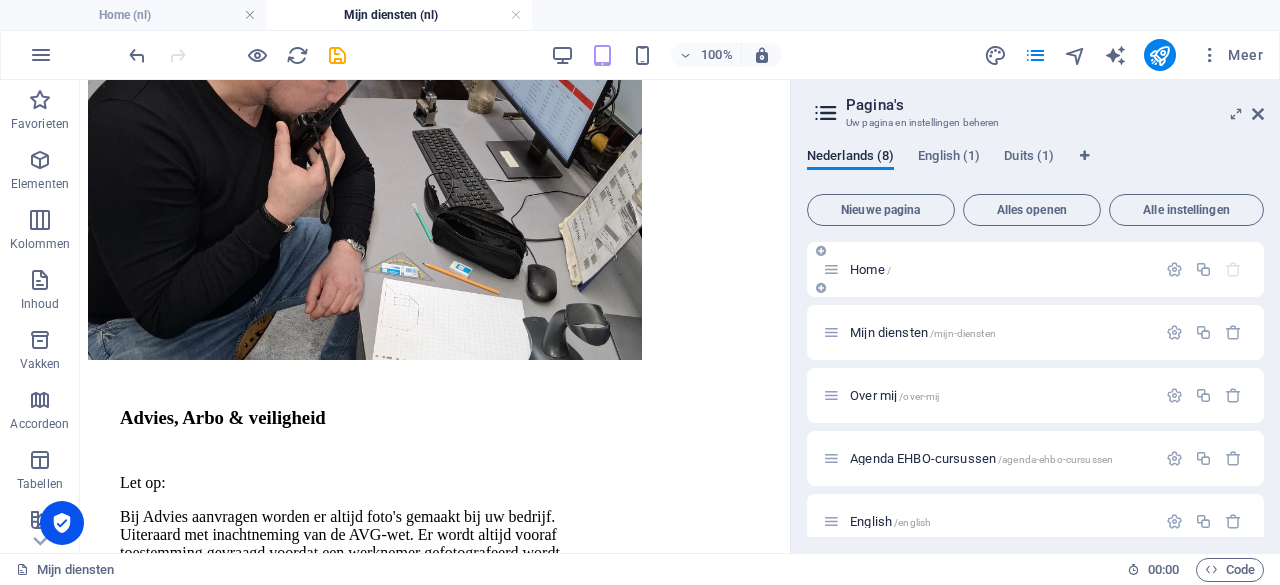 click on "Home /" at bounding box center (1035, 269) 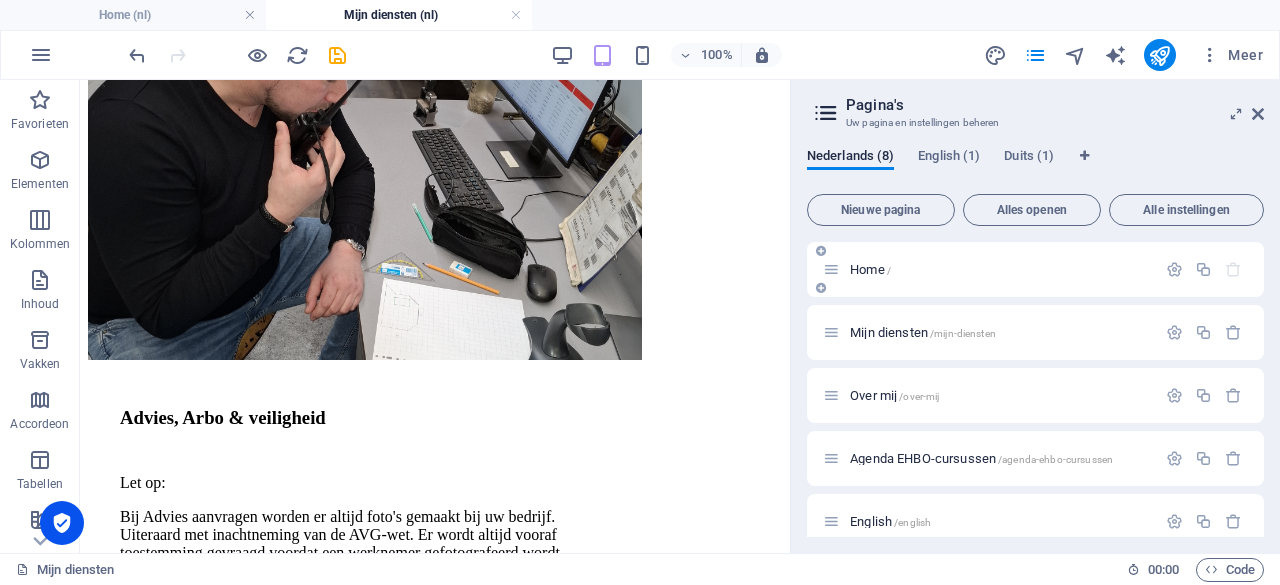 click on "Home /" at bounding box center [870, 269] 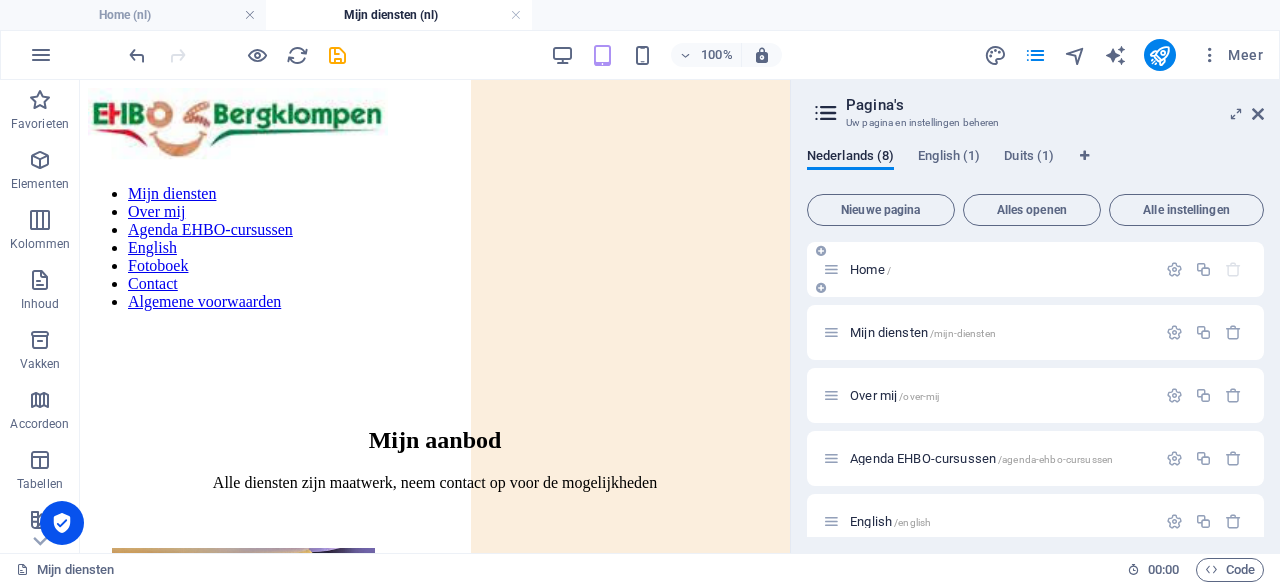 scroll, scrollTop: 4510, scrollLeft: 0, axis: vertical 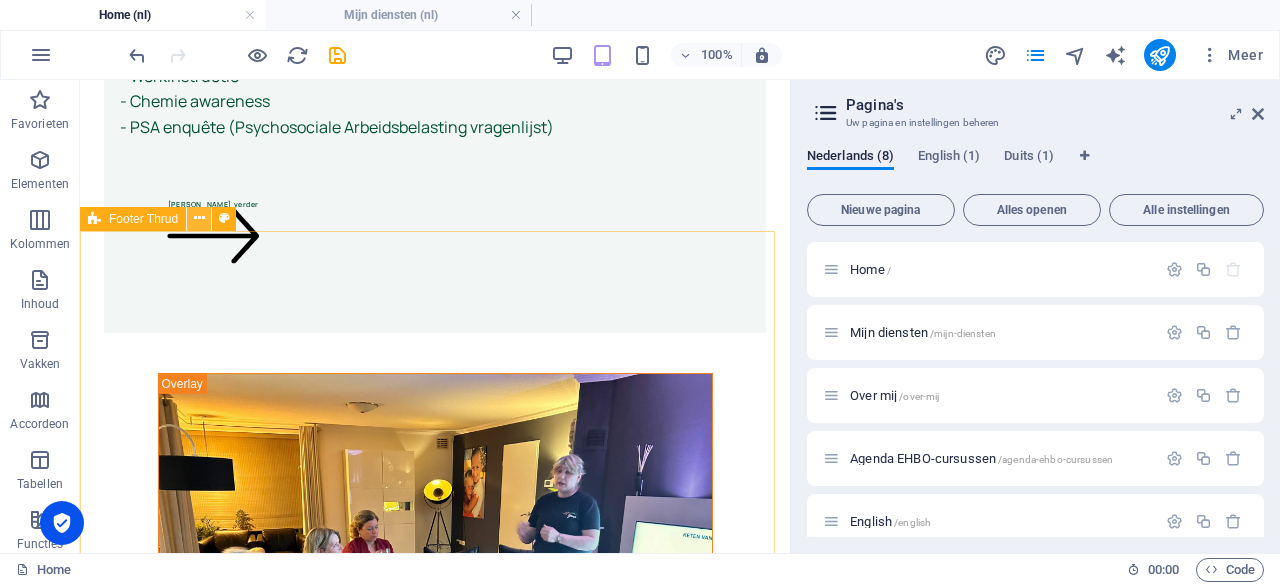 click at bounding box center (199, 218) 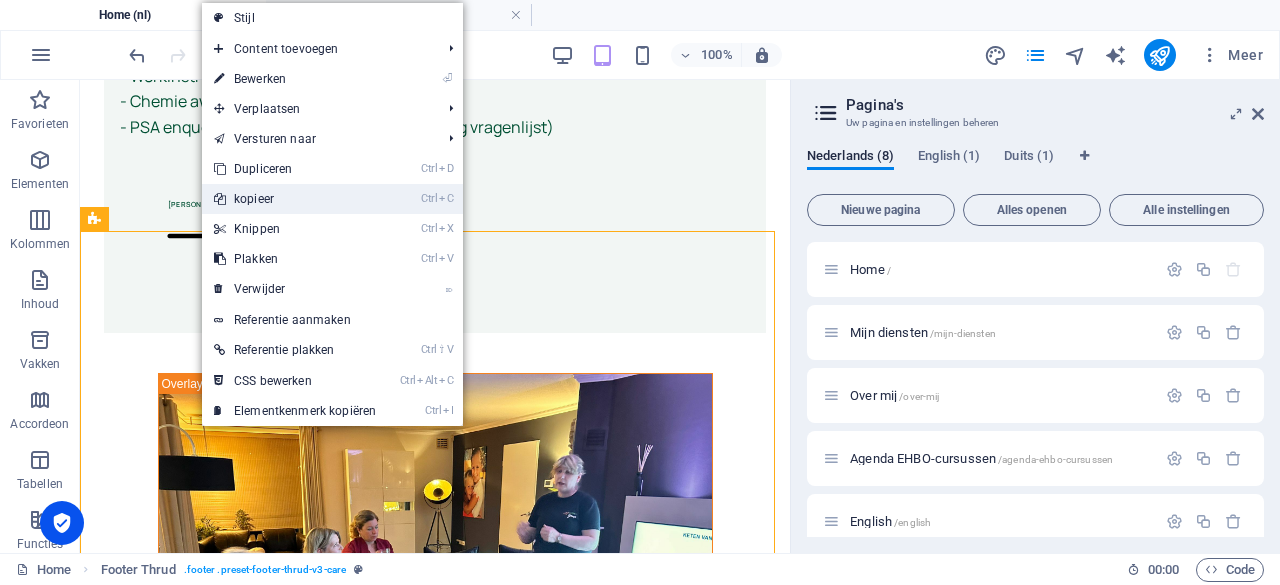 click on "Ctrl C  kopieer" at bounding box center [295, 199] 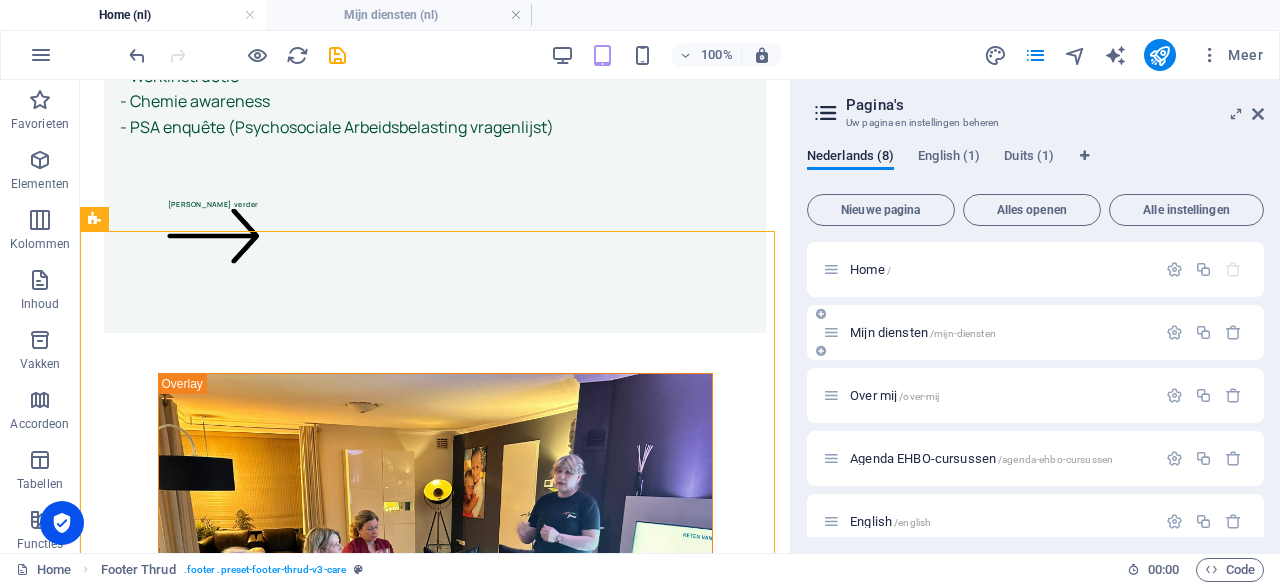 click on "Mijn diensten /mijn-diensten" at bounding box center [923, 332] 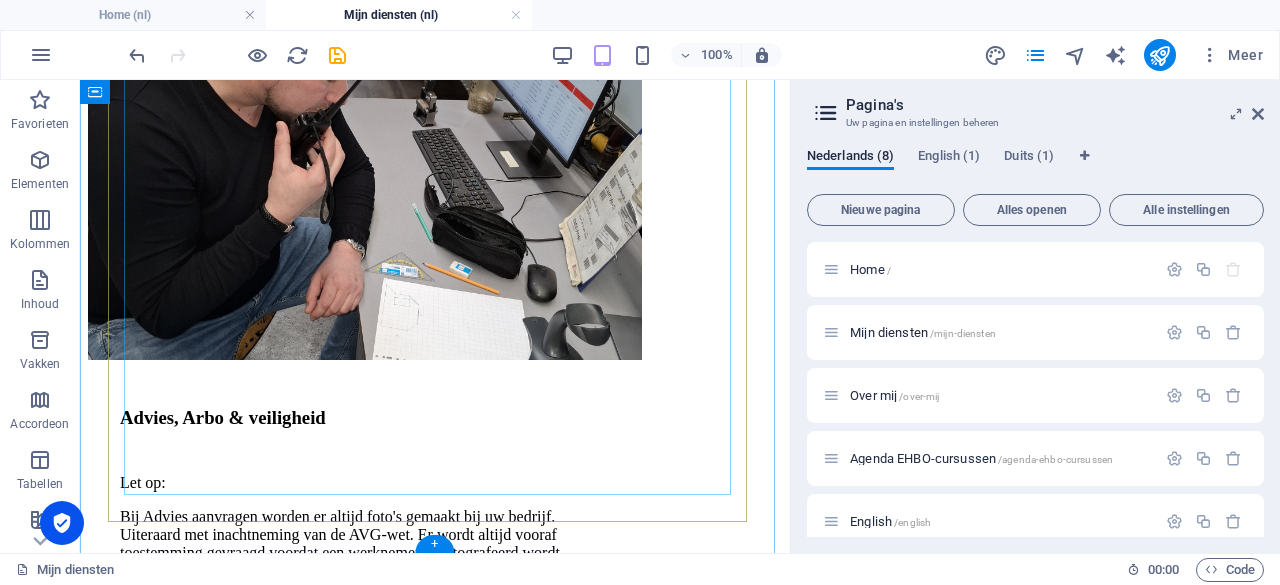 scroll, scrollTop: 4506, scrollLeft: 0, axis: vertical 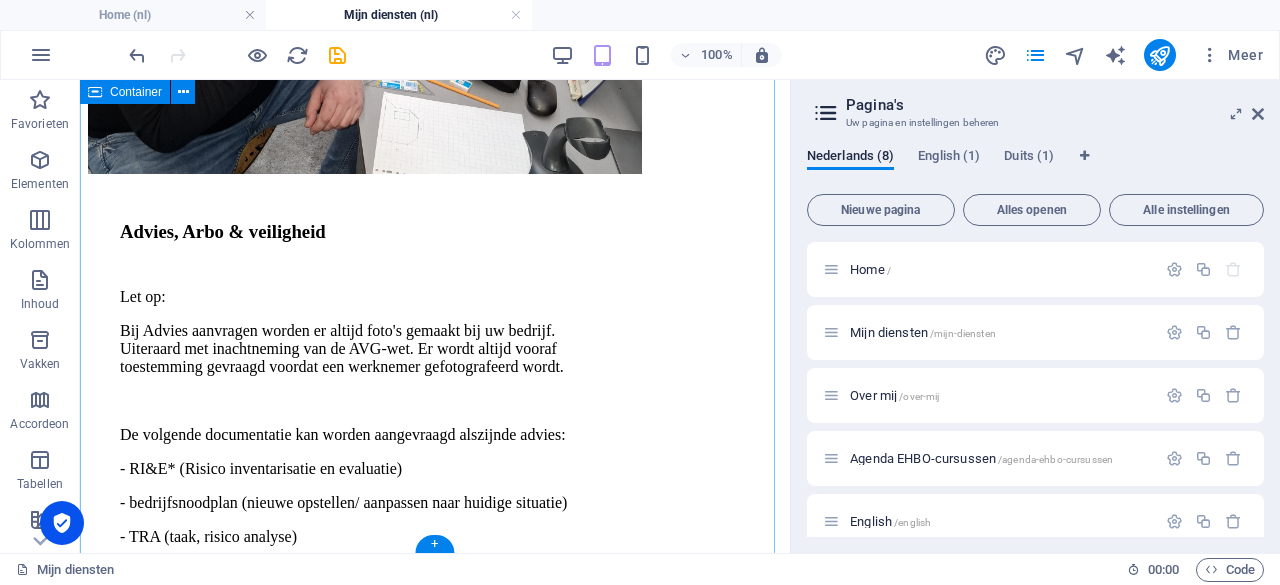click on "Weetjes Wist je dat...? Als je 112 belt voor een reanimatie, naast de ambulance ook de politie, burgerhulpverlening en vaak ook de brandweer komt. Bij een hartstilstand het belangrijk is om binnen 6 minuten te starten met reanimeren. De AED vertelt jou exact wat je moet doen. Ook staat op de electrodeplaatjes precies waar ze geplakt moeten worden.  Dat is pas handig, toch? Wist je dat...? EHBO weetjes Een cursus EHBO levens kan redden : Mensen die een EHBO-cursus volgen, kunnen in noodgevallen sneller en beter handelen. EHBO-koffers een verloopdatum hebben : Controleer regelmatig de inhoud en houdbaarheid van de materialen. Iedereen EHBO kan leren : Er zijn cursussen voor volwassenen, kinderen, sporters, bedrijven. bron:  https://www.arboportaal.nl/onderwerpen/bedrijfshulpverlening/wat-zegt-de-wet-over-bedrijfshulpverlening Zodra er iets in uw organisatie verandert, kunnen de risico's ook veranderen.   Wist je dat...? Dat is pas handig, toch? Wist je dat...? EHBO weetjes Een cursus EHBO levens kan redden" at bounding box center (435, 2058) 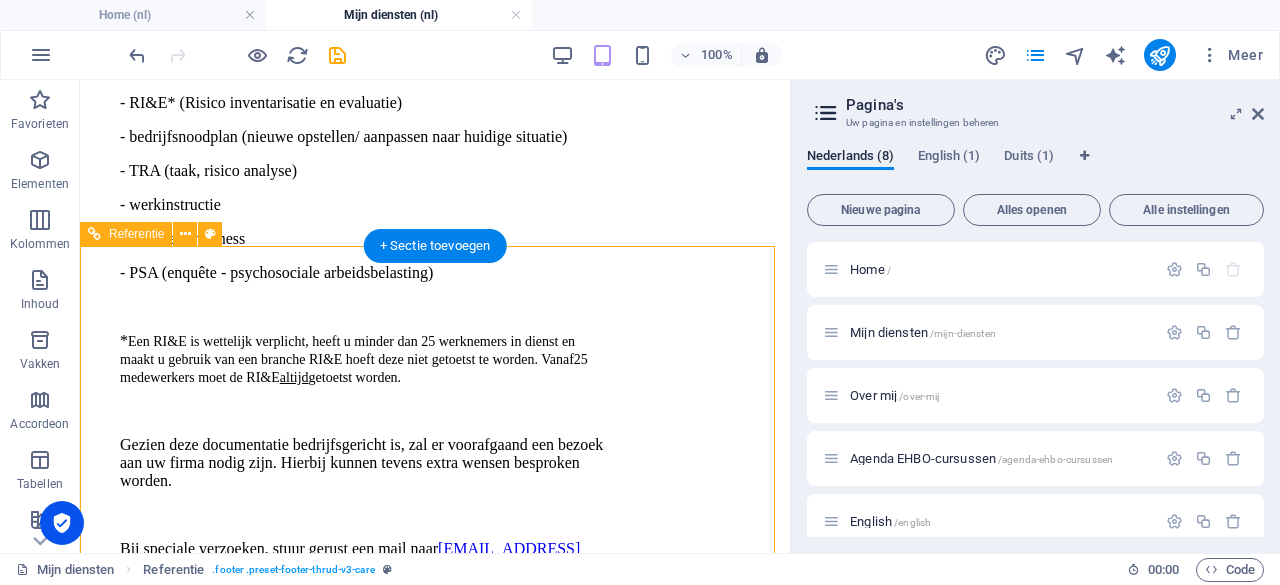 scroll, scrollTop: 4910, scrollLeft: 0, axis: vertical 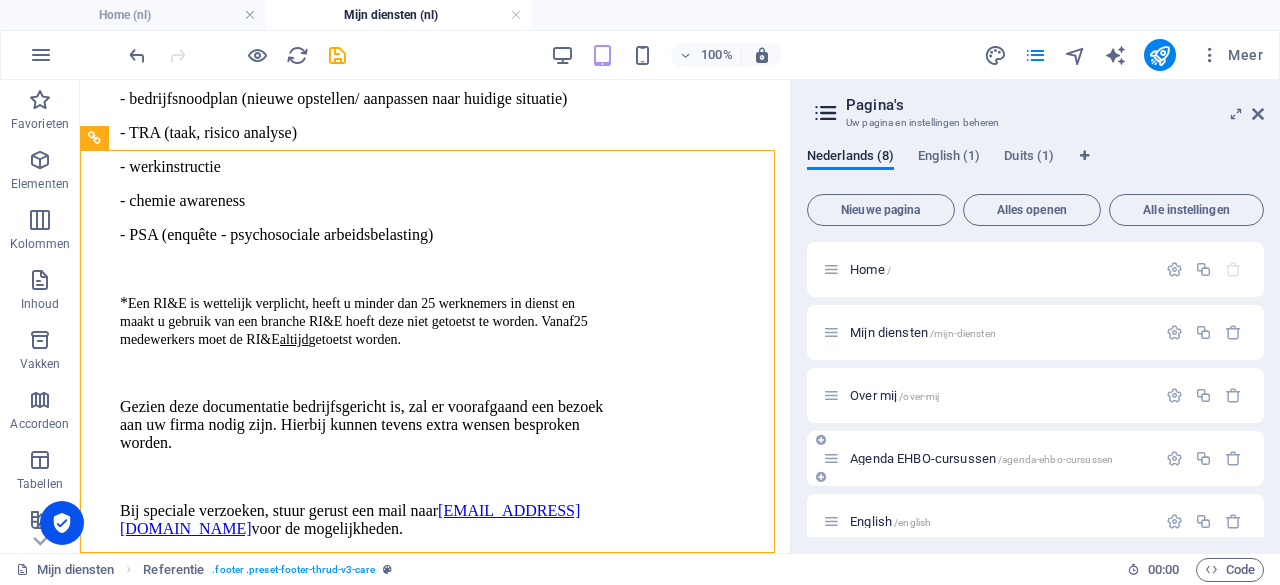 click on "Agenda EHBO-cursussen /agenda-ehbo-cursussen" at bounding box center [981, 458] 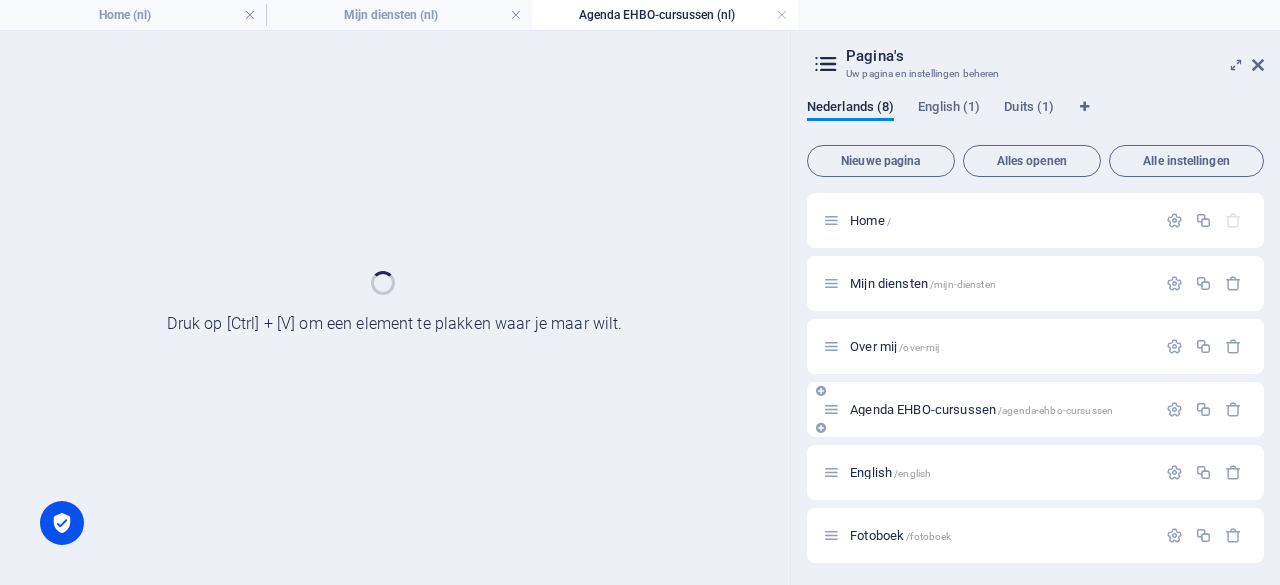 scroll, scrollTop: 0, scrollLeft: 0, axis: both 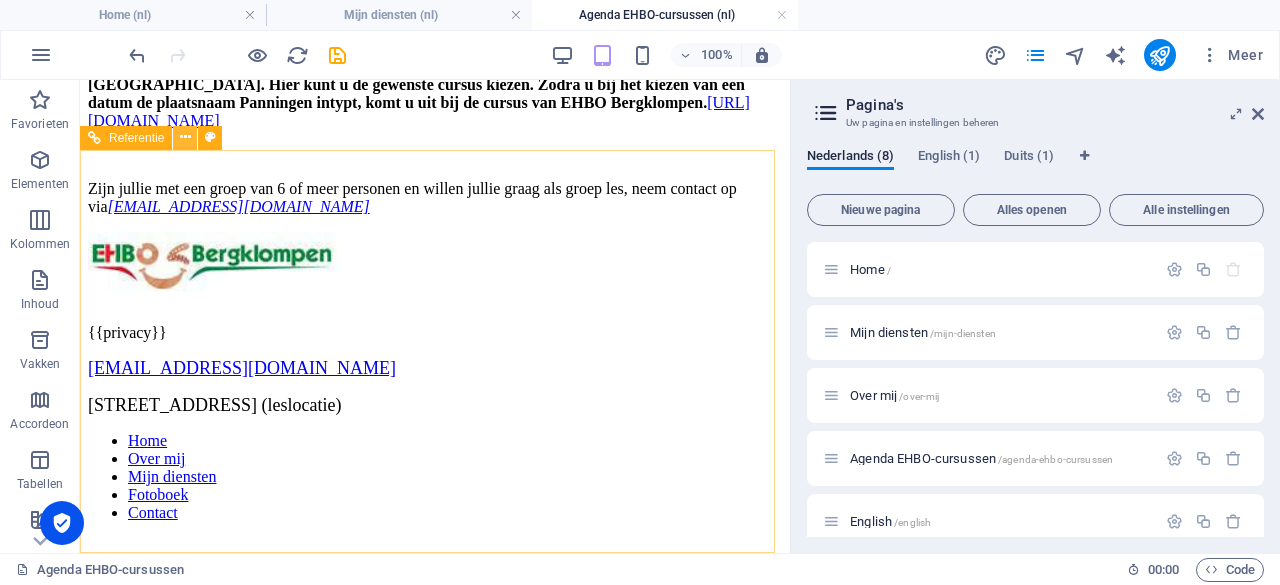 click at bounding box center [185, 138] 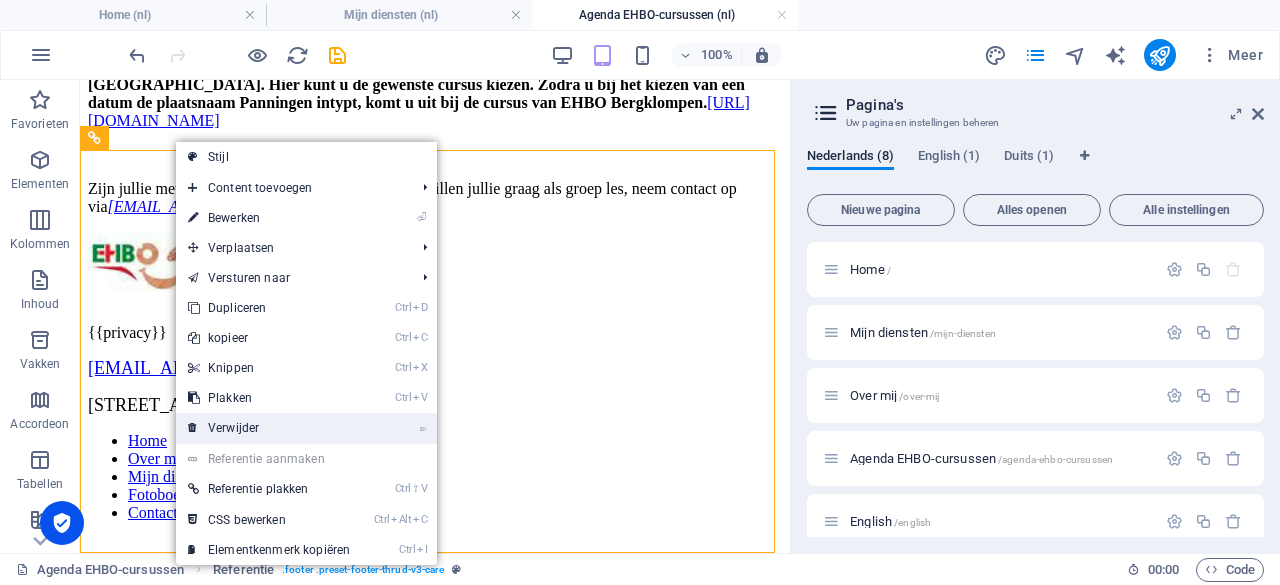 click on "⌦  Verwijder" at bounding box center (269, 428) 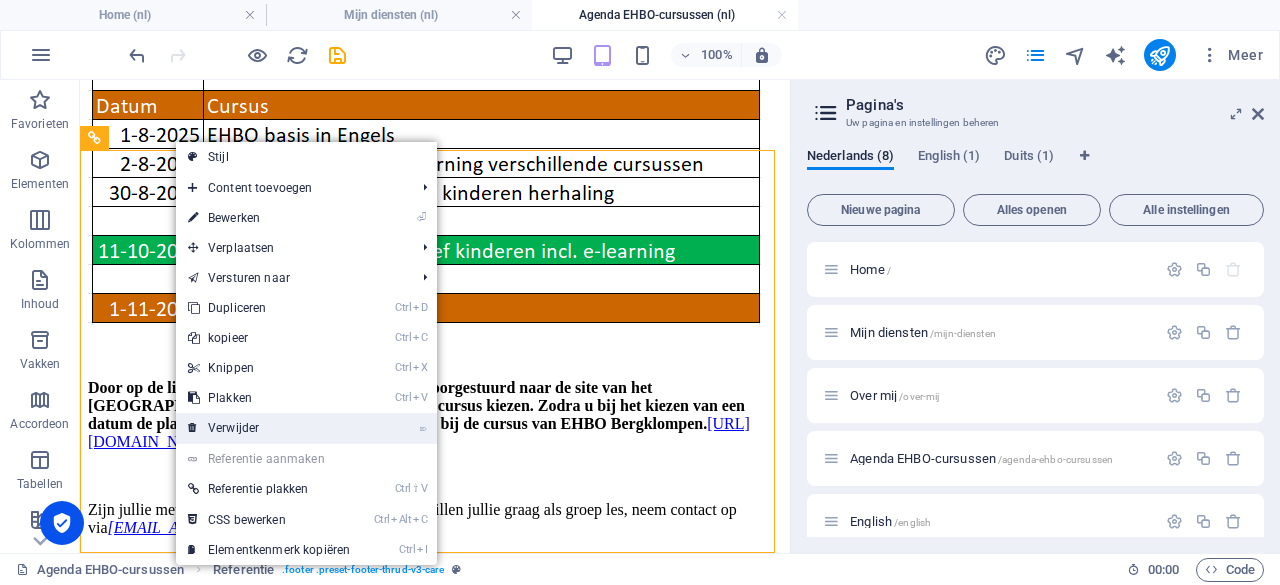 scroll, scrollTop: 627, scrollLeft: 0, axis: vertical 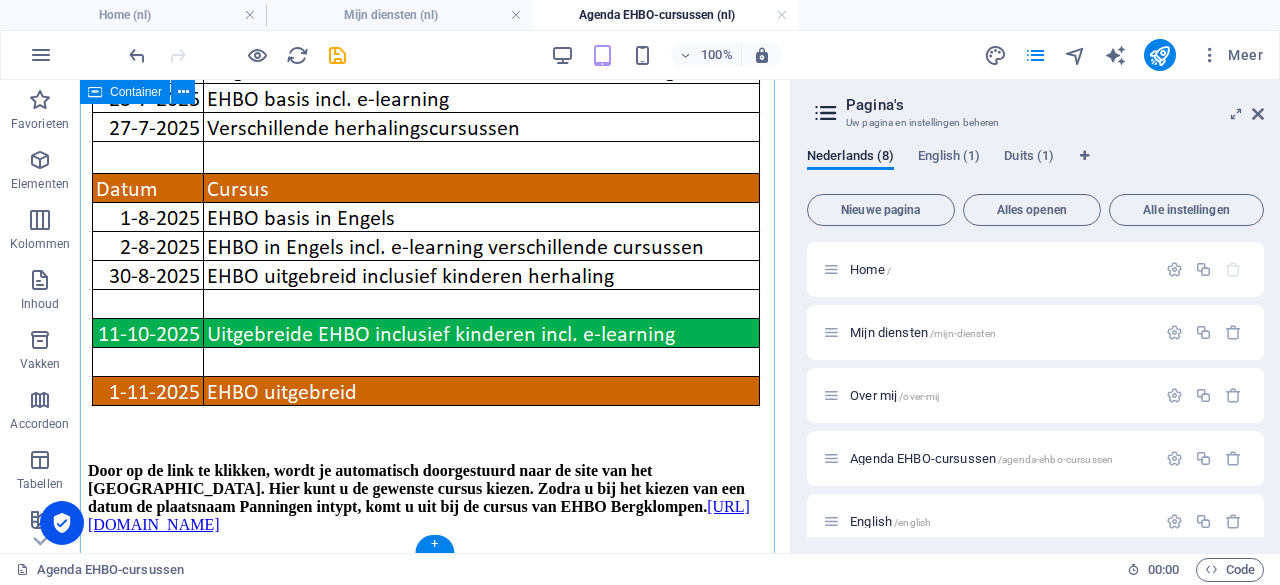 click on "EHBO cursussen 2025 Alle onderstaande trainingen worden gegeven op mijn leslocatie in Panningen, zie contact voor de adresgegevens. Door op de link te klikken, wordt je automatisch doorgestuurd naar de site van het Rode Kruis. Hier kunt u de gewenste cursus kiezen. Zodra u bij het kiezen van een datum de plaatsnaam Panningen intypt, komt u uit bij de cursus van EHBO Bergklompen.  https://shop.rodekruis.nl/ehbo-cursussen Zijn jullie met een groep van 6 of meer personen en willen jullie graag als groep les, neem contact op via  info@bergklompen.nl" at bounding box center (435, 181) 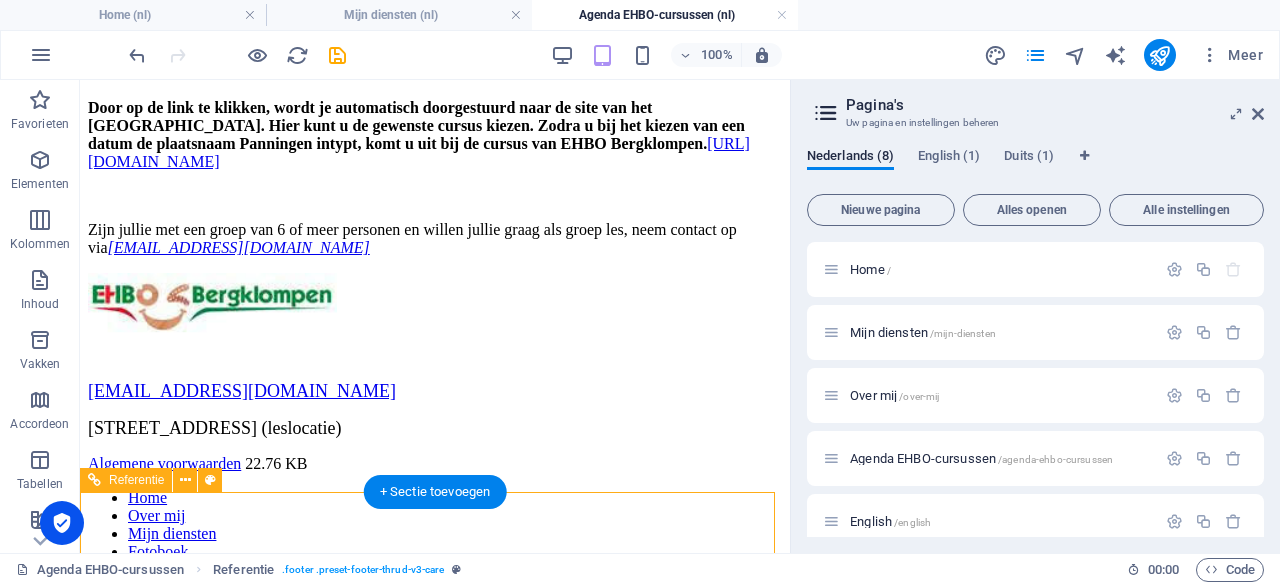 scroll, scrollTop: 1031, scrollLeft: 0, axis: vertical 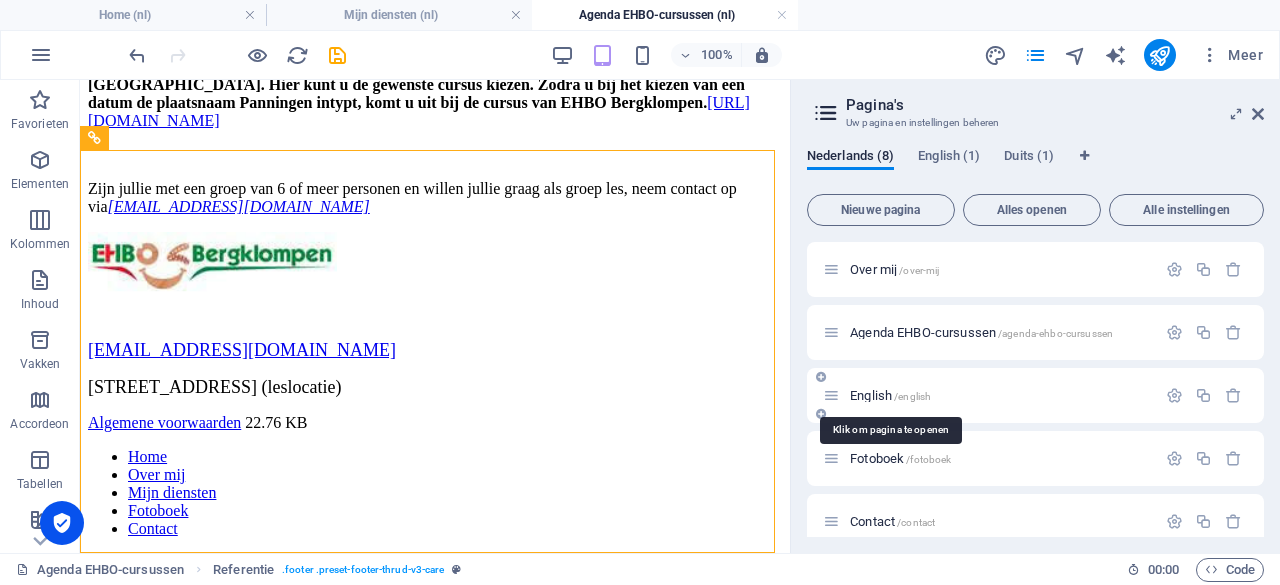 click on "English /english" at bounding box center (890, 395) 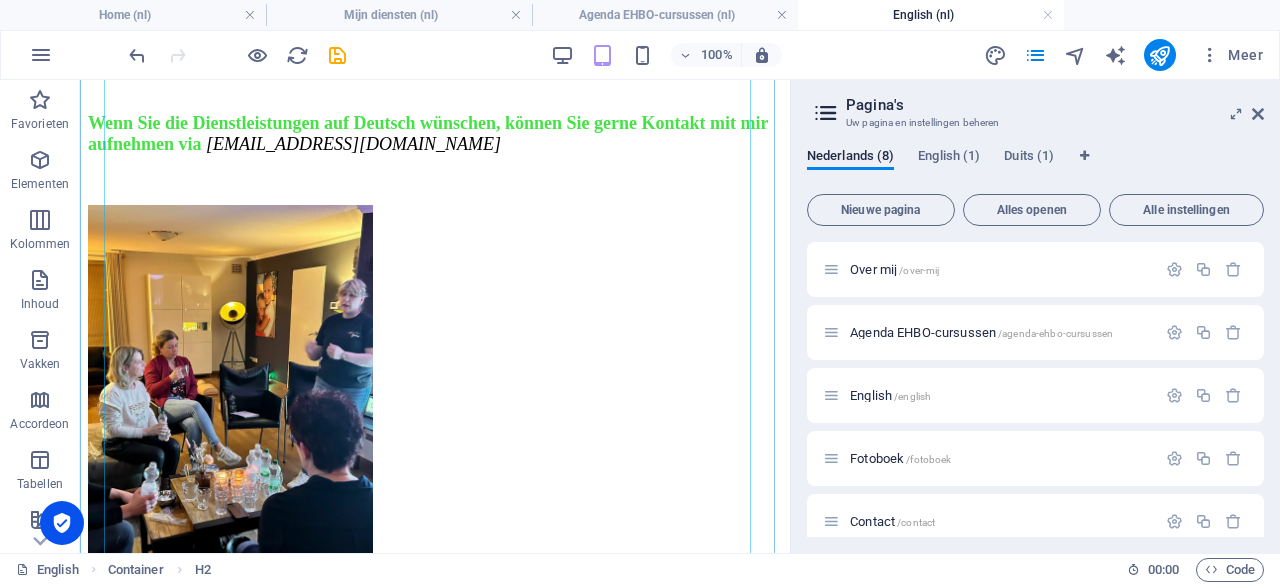 scroll, scrollTop: 2102, scrollLeft: 0, axis: vertical 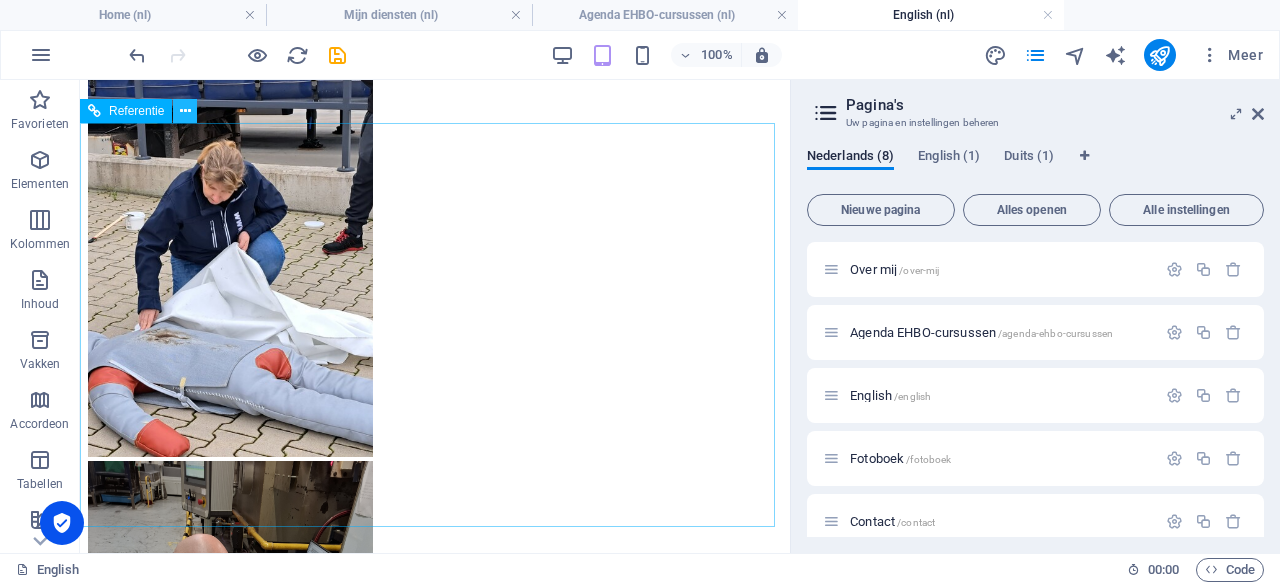 click at bounding box center (185, 111) 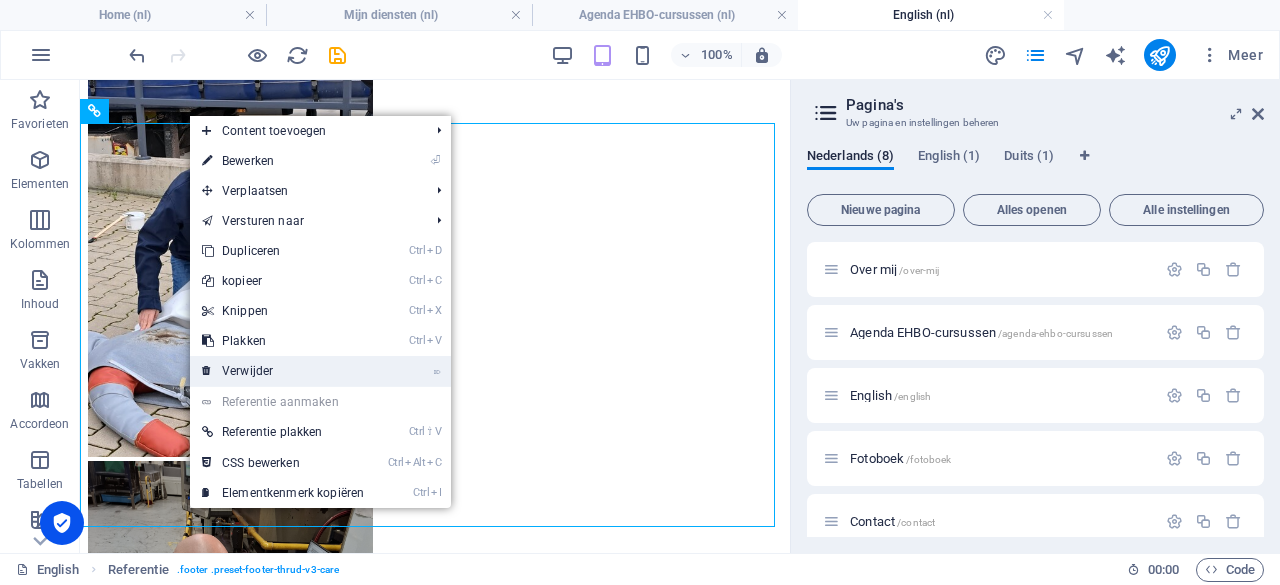 click on "⌦  Verwijder" at bounding box center [283, 371] 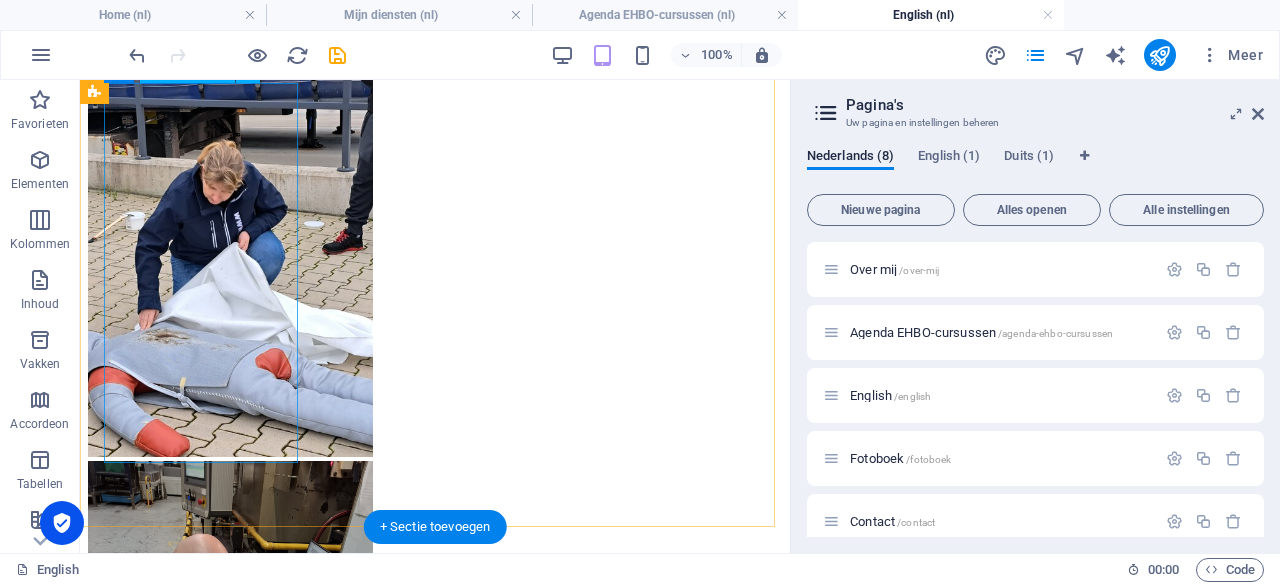 scroll, scrollTop: 1698, scrollLeft: 0, axis: vertical 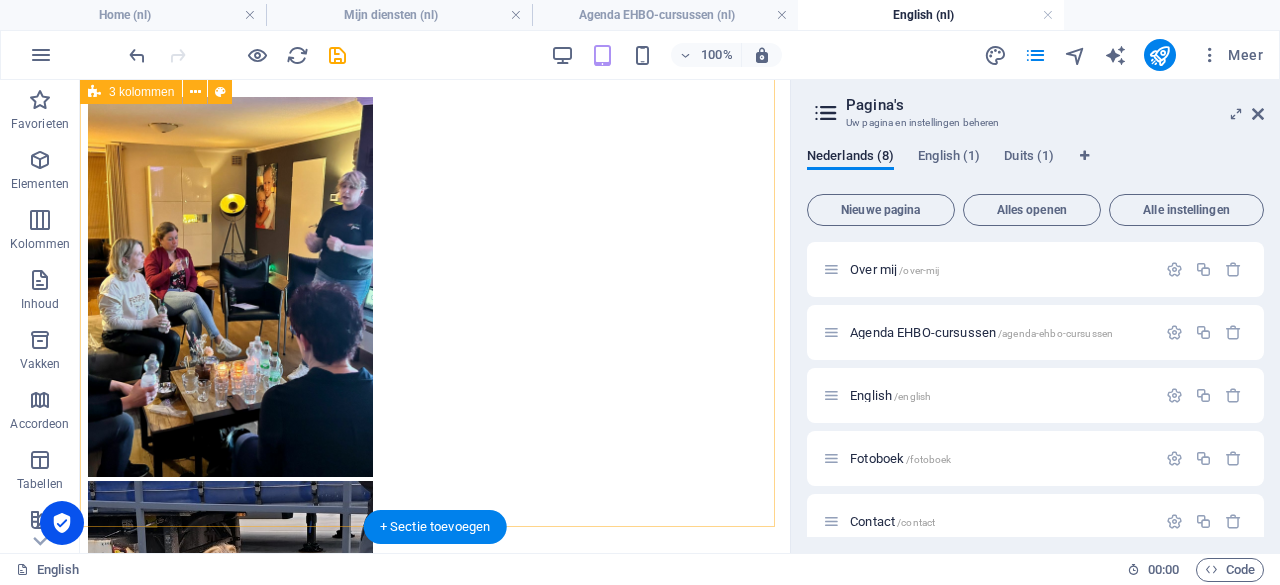 click at bounding box center [435, 673] 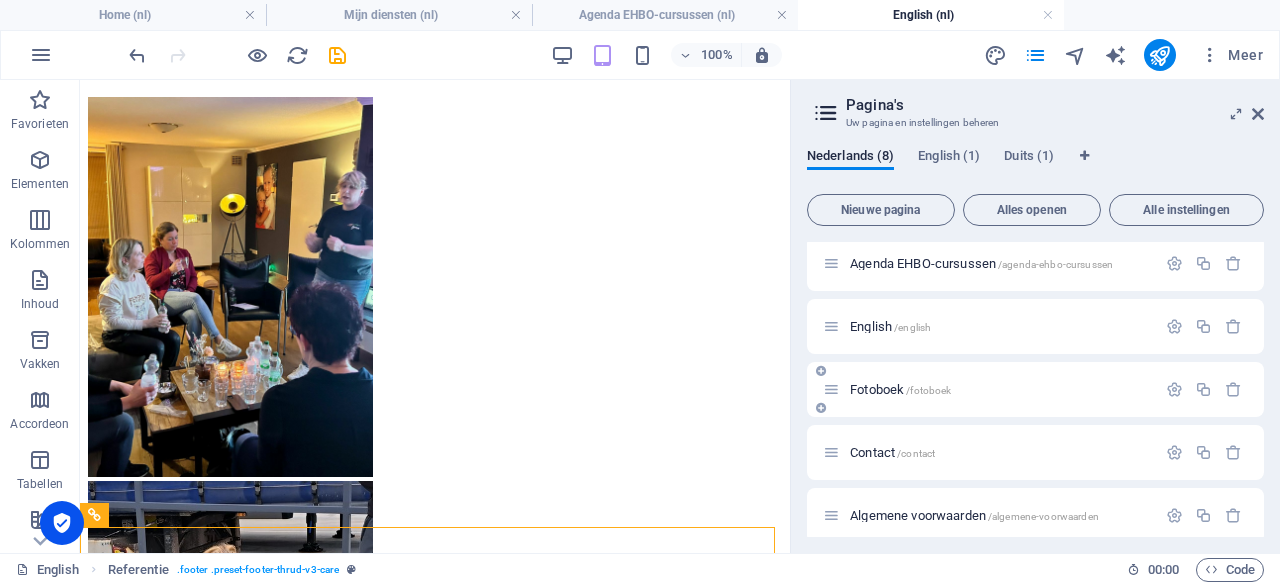 scroll, scrollTop: 208, scrollLeft: 0, axis: vertical 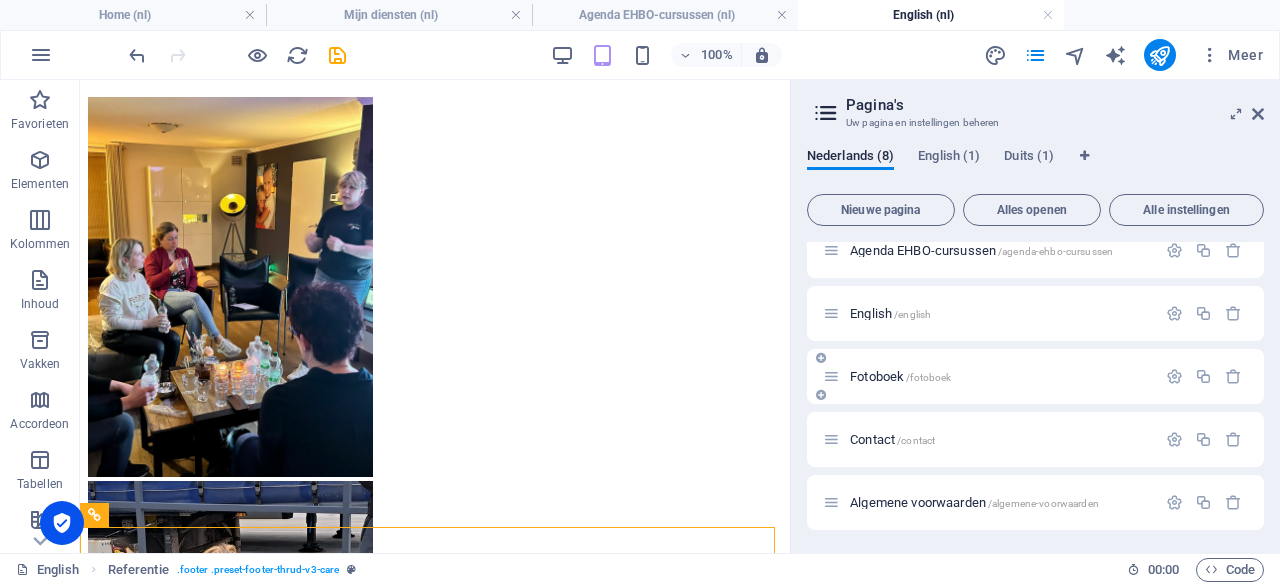 click on "/fotoboek" at bounding box center (928, 377) 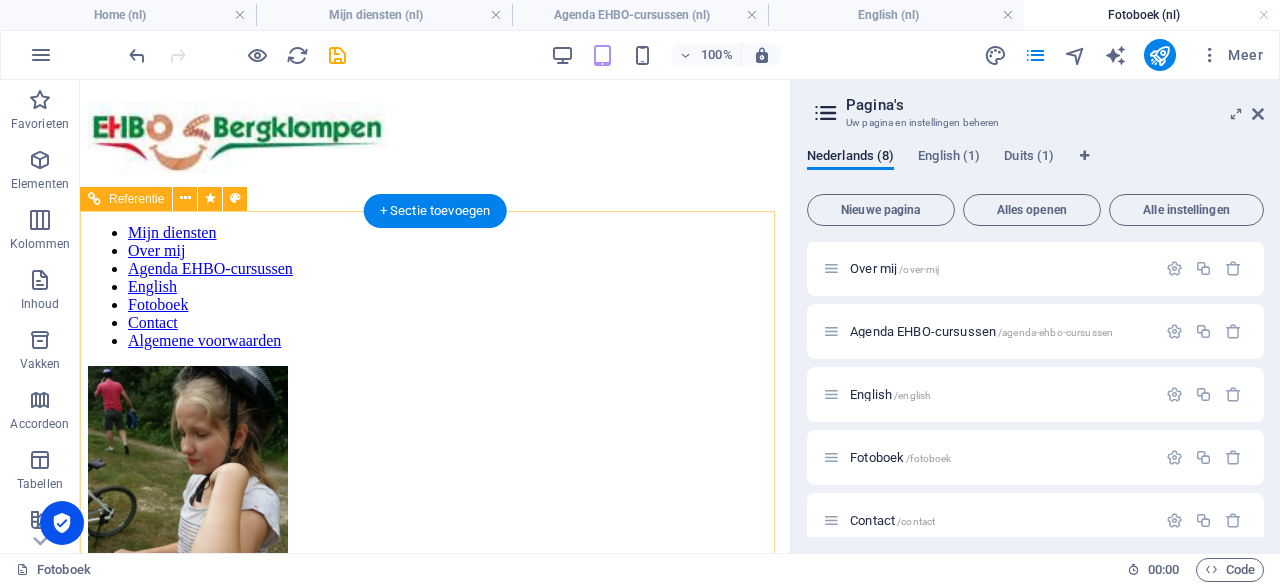 scroll, scrollTop: 444, scrollLeft: 0, axis: vertical 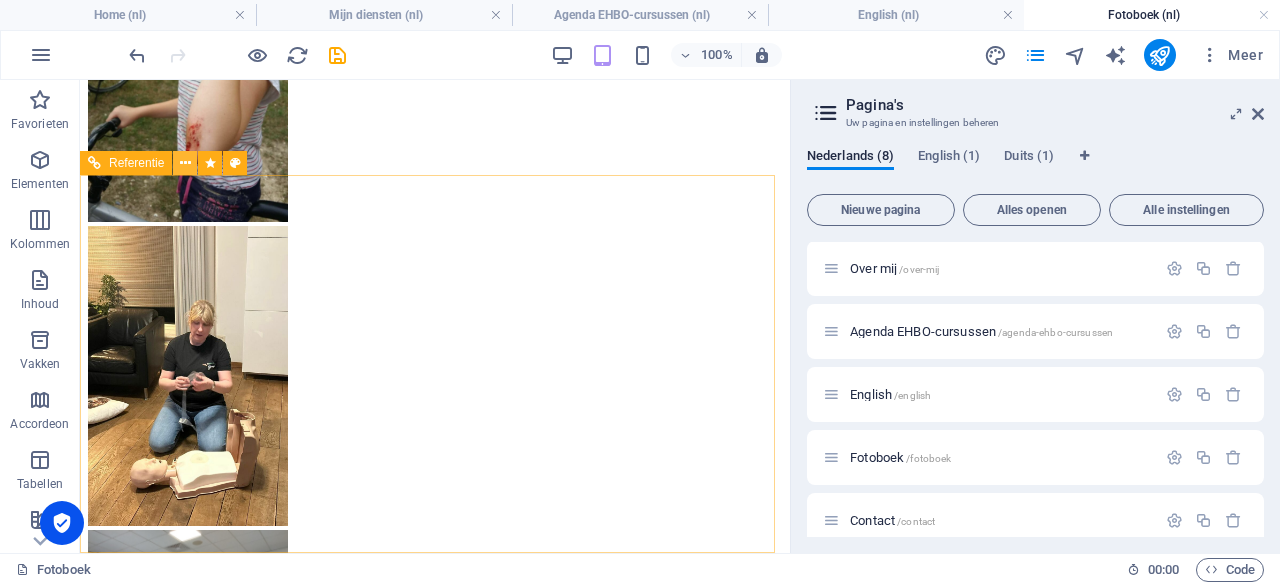 click at bounding box center [185, 163] 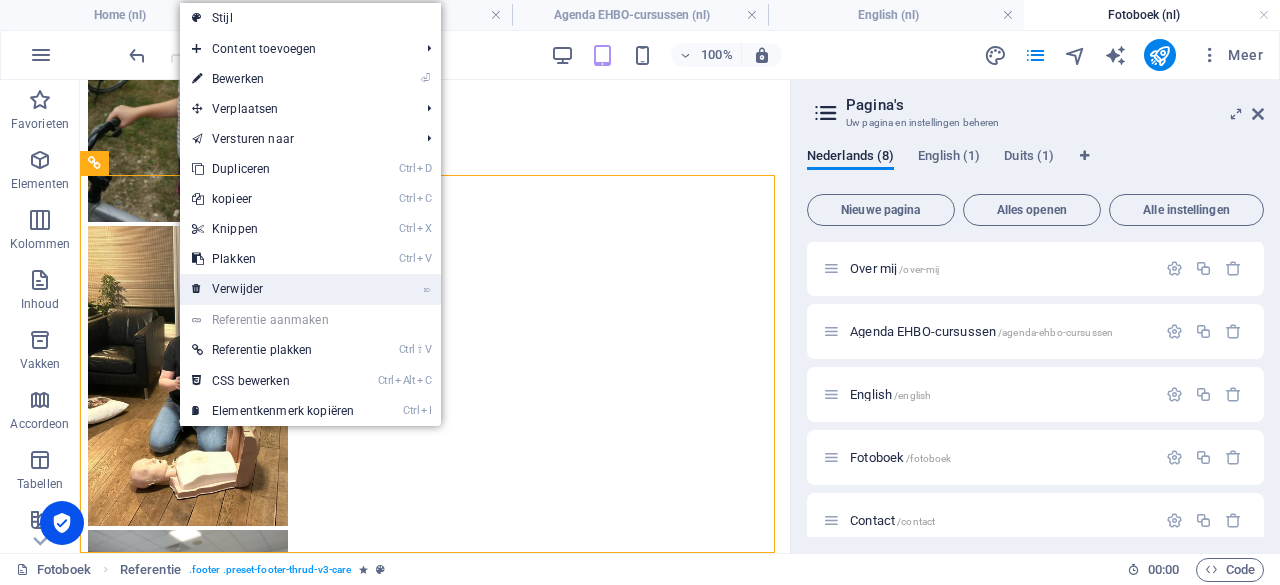 click on "⌦  Verwijder" at bounding box center (273, 289) 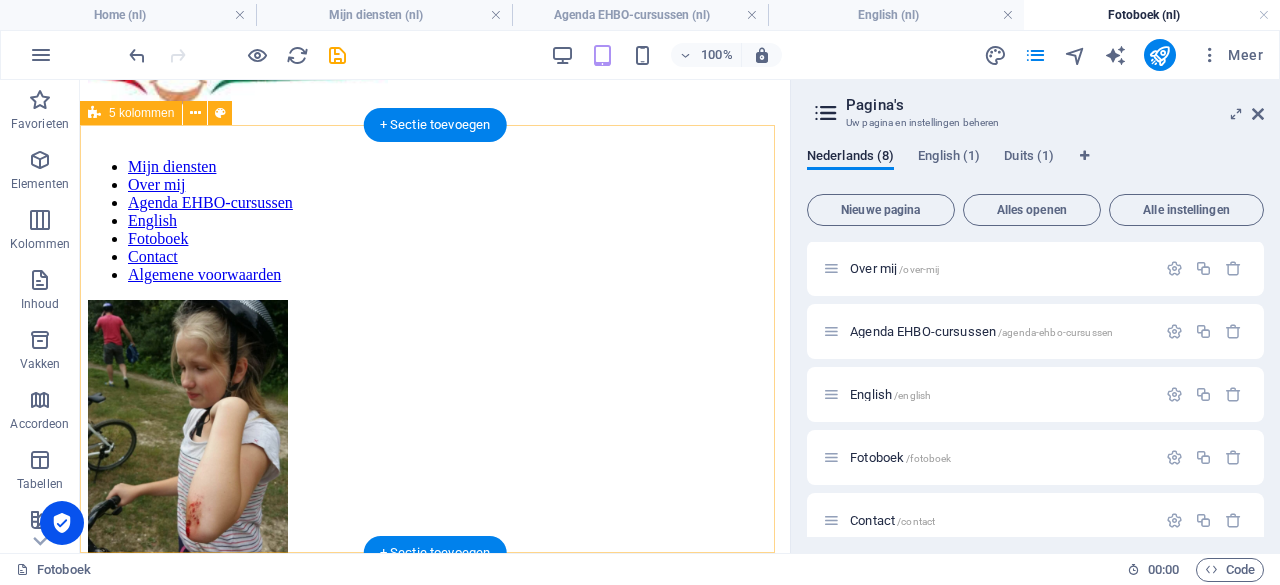 click at bounding box center [435, 1060] 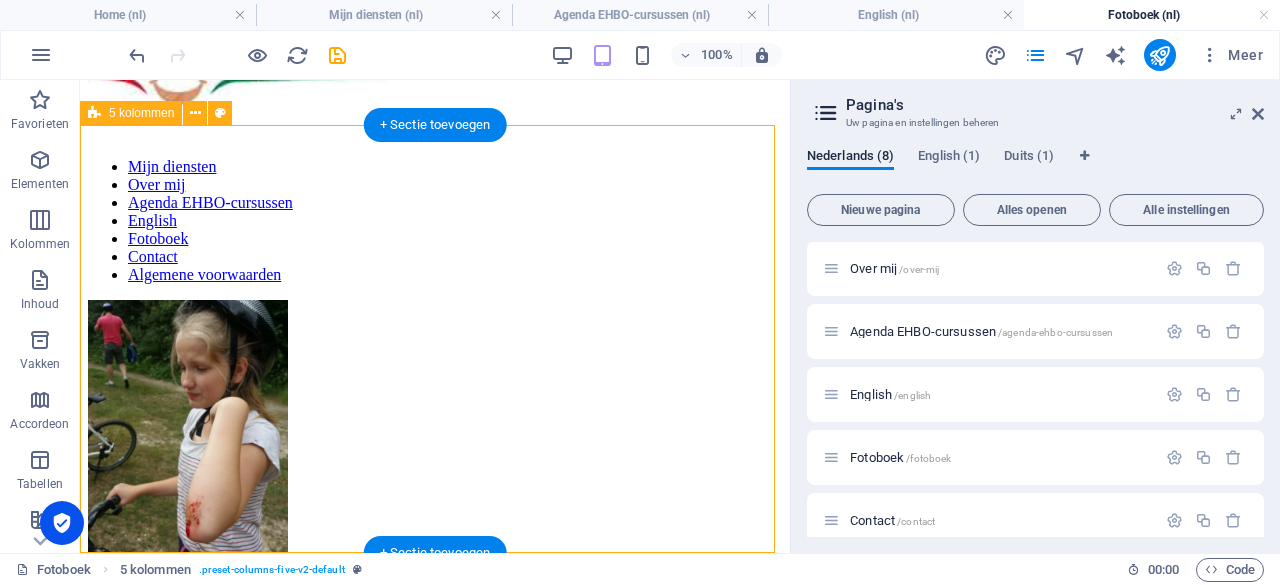 click at bounding box center (435, 1060) 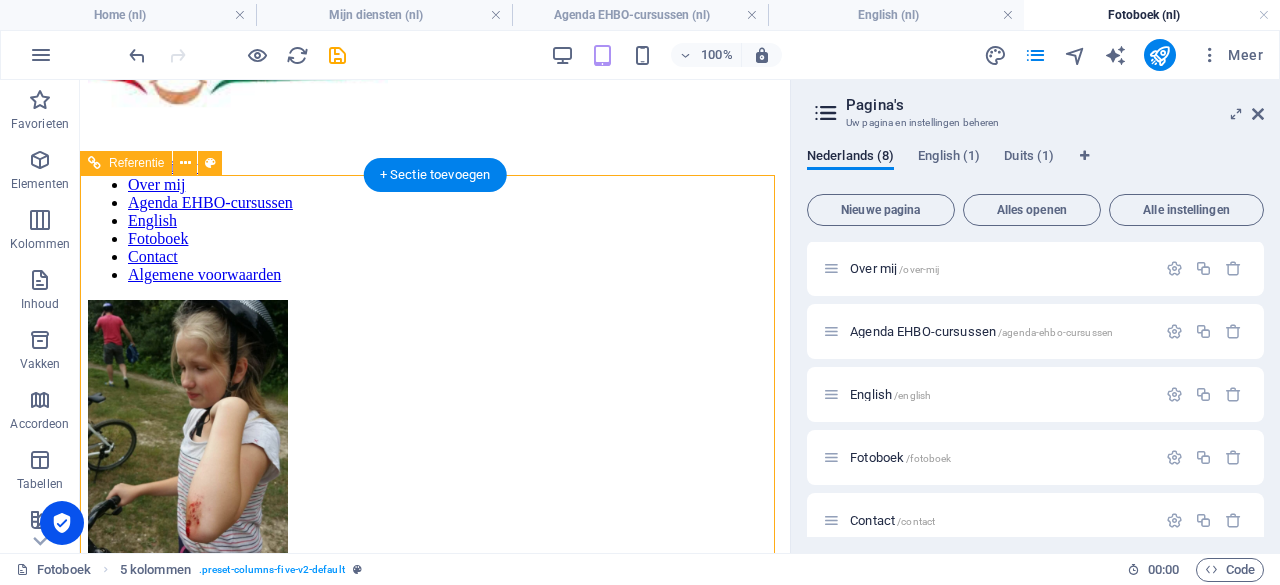 scroll, scrollTop: 444, scrollLeft: 0, axis: vertical 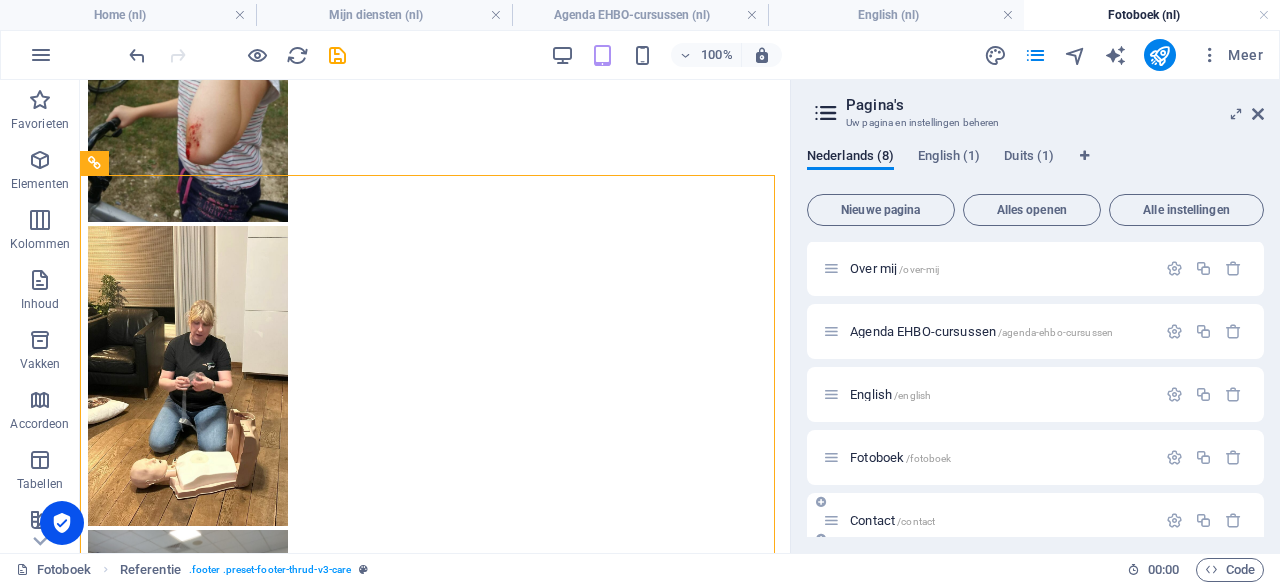 click on "Contact /contact" at bounding box center (1000, 520) 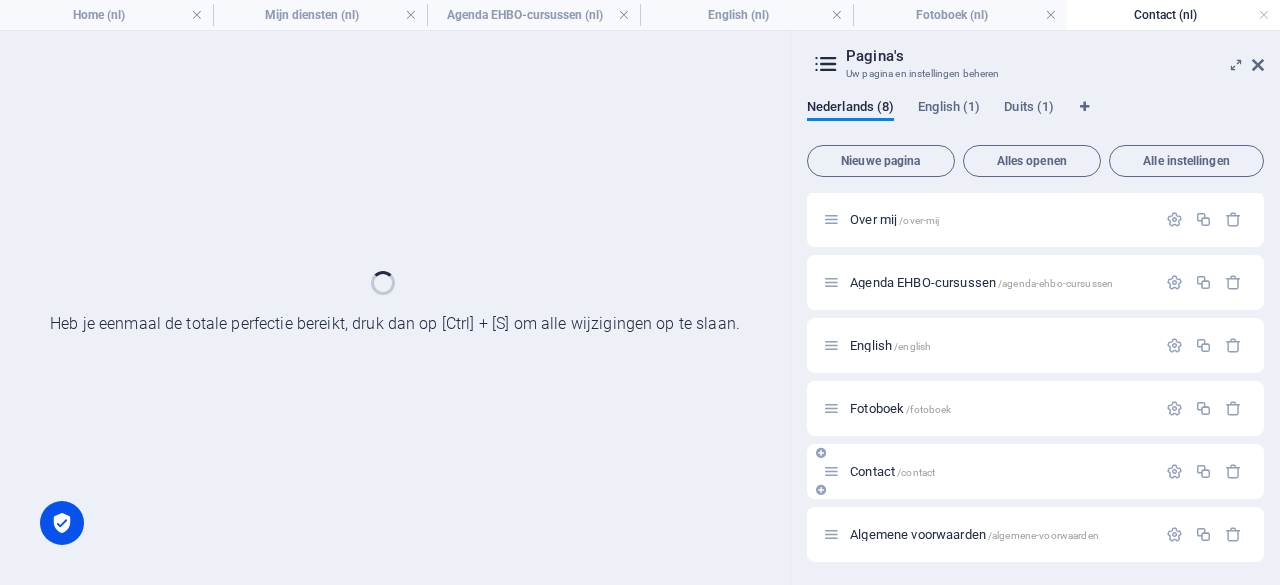 scroll, scrollTop: 0, scrollLeft: 0, axis: both 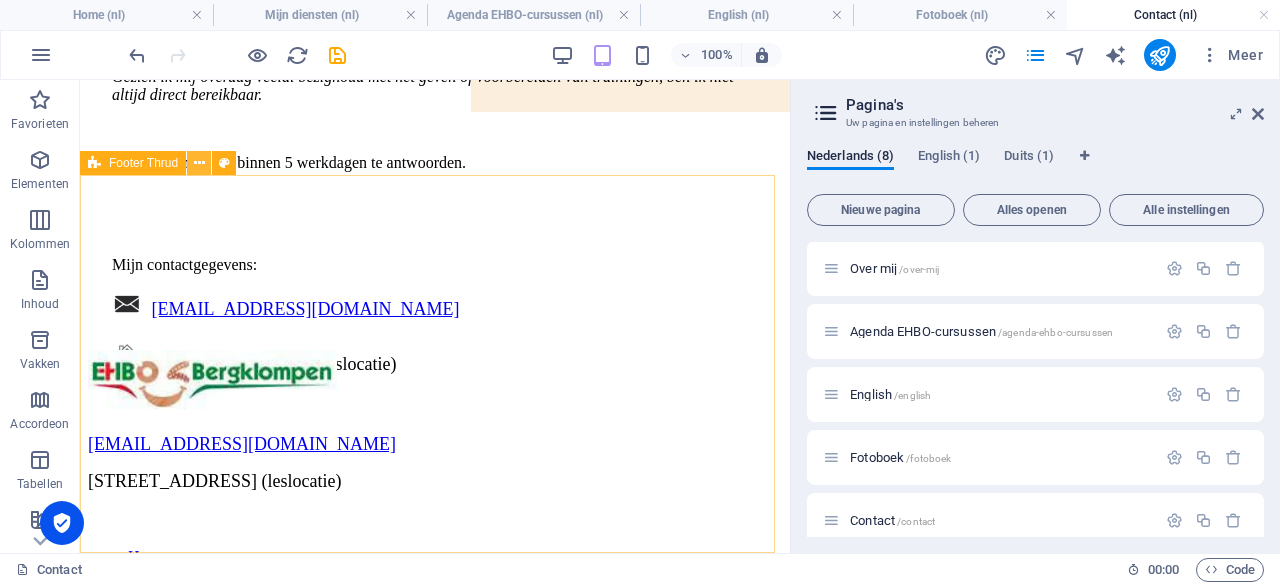 click at bounding box center (199, 163) 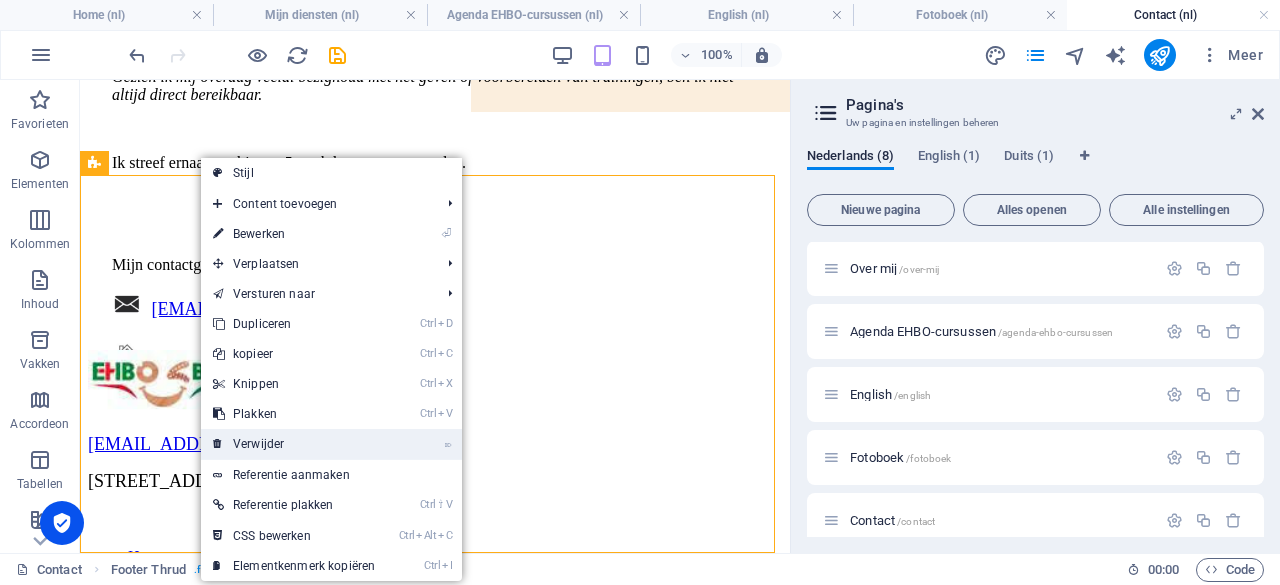 click on "⌦  Verwijder" at bounding box center (294, 444) 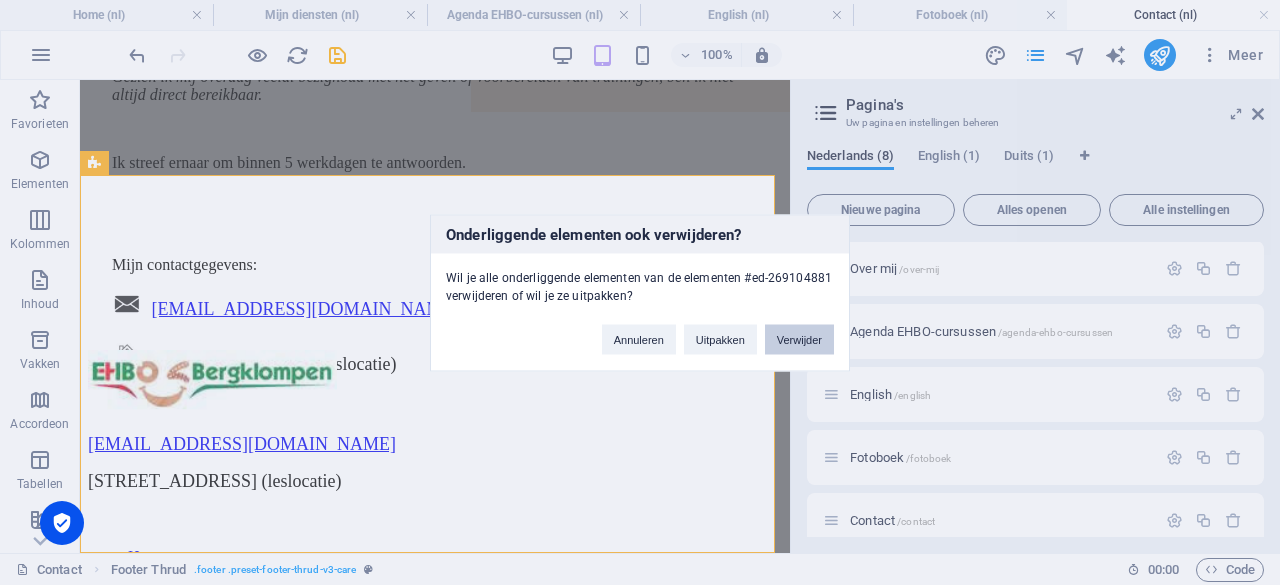 click on "Verwijder" at bounding box center (799, 339) 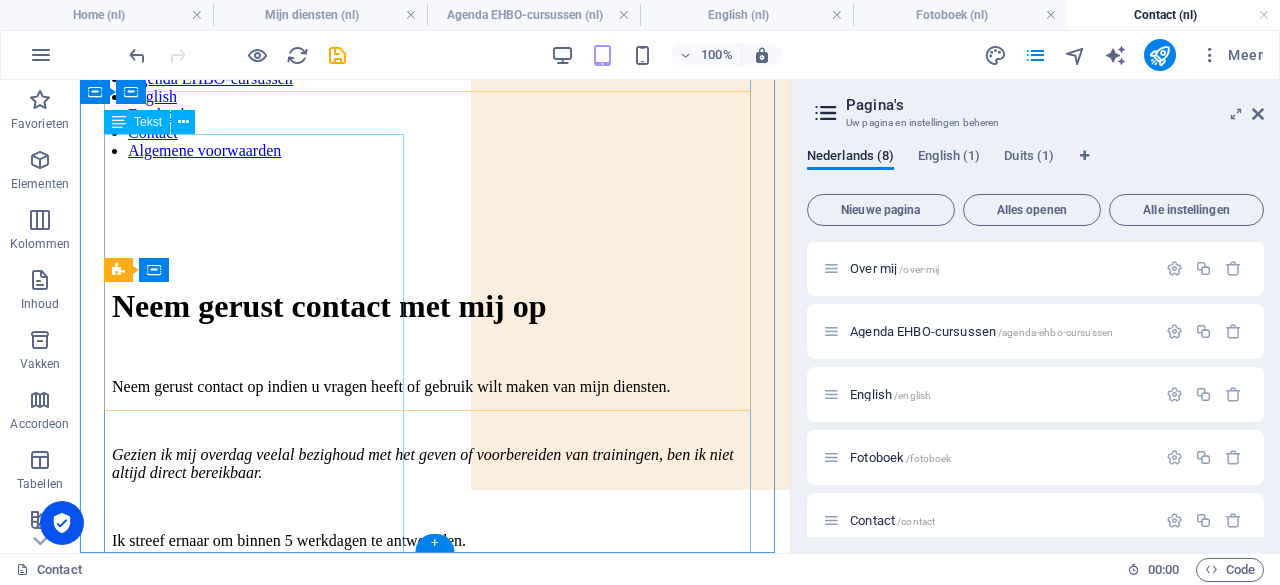 click on "Neem gerust contact op indien u vragen heeft of gebruik wilt maken van mijn diensten.  Gezien ik mij overdag veelal bezighoud met het geven of voorbereiden van trainingen, ben ik niet altijd direct bereikbaar. Ik streef ernaar om binnen 5 werkdagen te antwoorden. Mijn contactgegevens:     info@bergklompen.nl   Ninnesweg 50, 5981PC Panningen (leslocatie)" at bounding box center (435, 616) 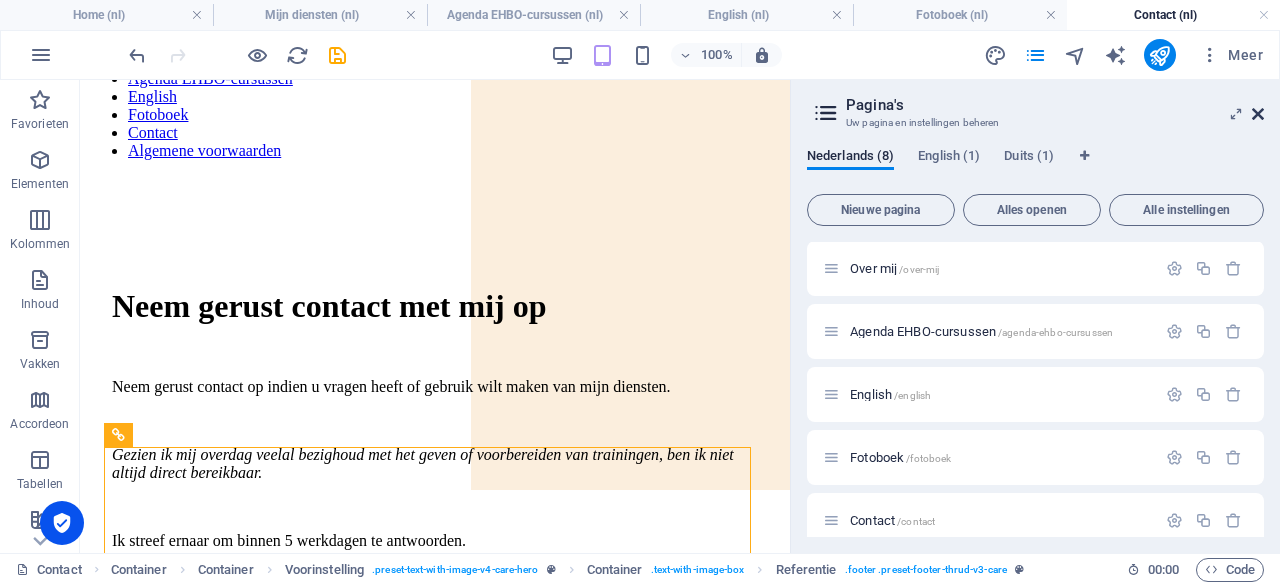 click at bounding box center [1258, 114] 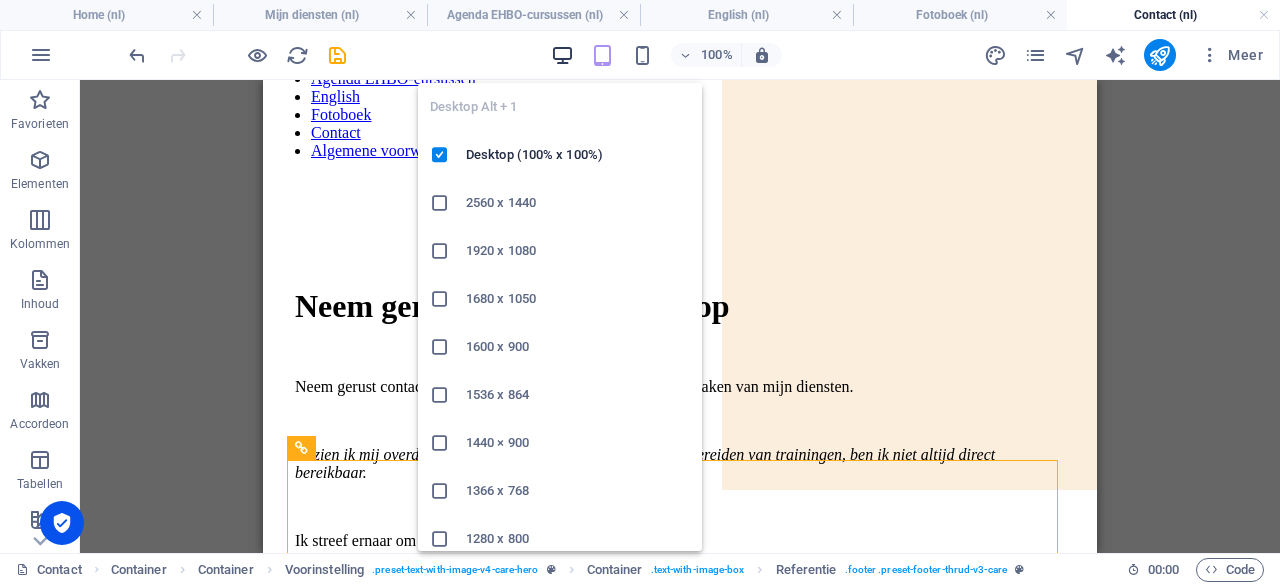 click at bounding box center [562, 55] 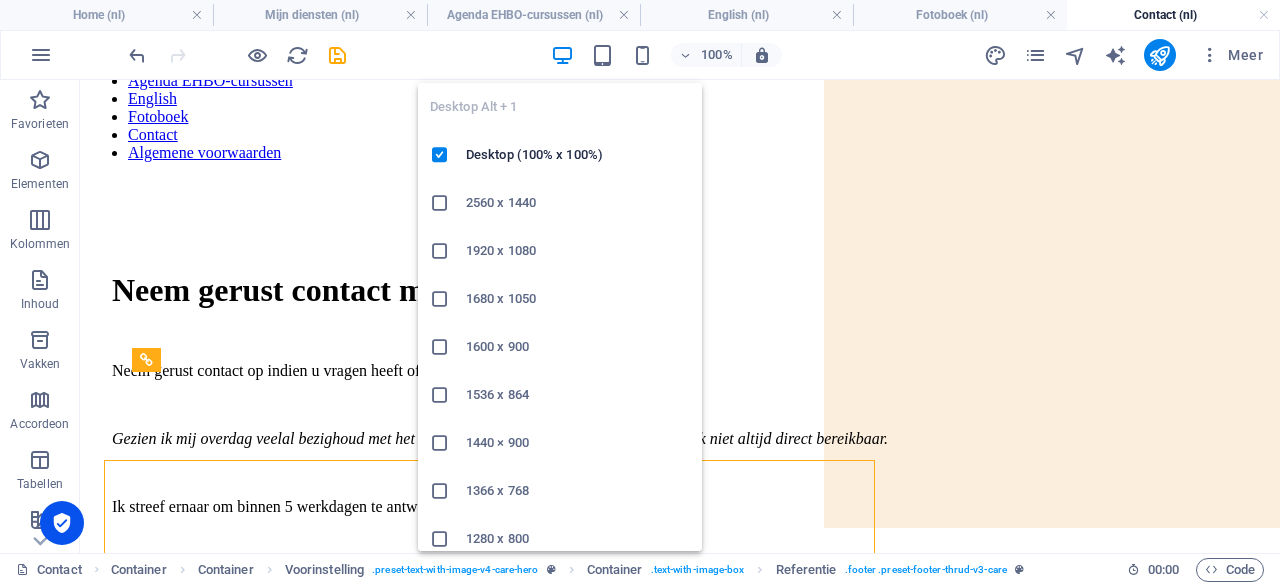 scroll, scrollTop: 185, scrollLeft: 0, axis: vertical 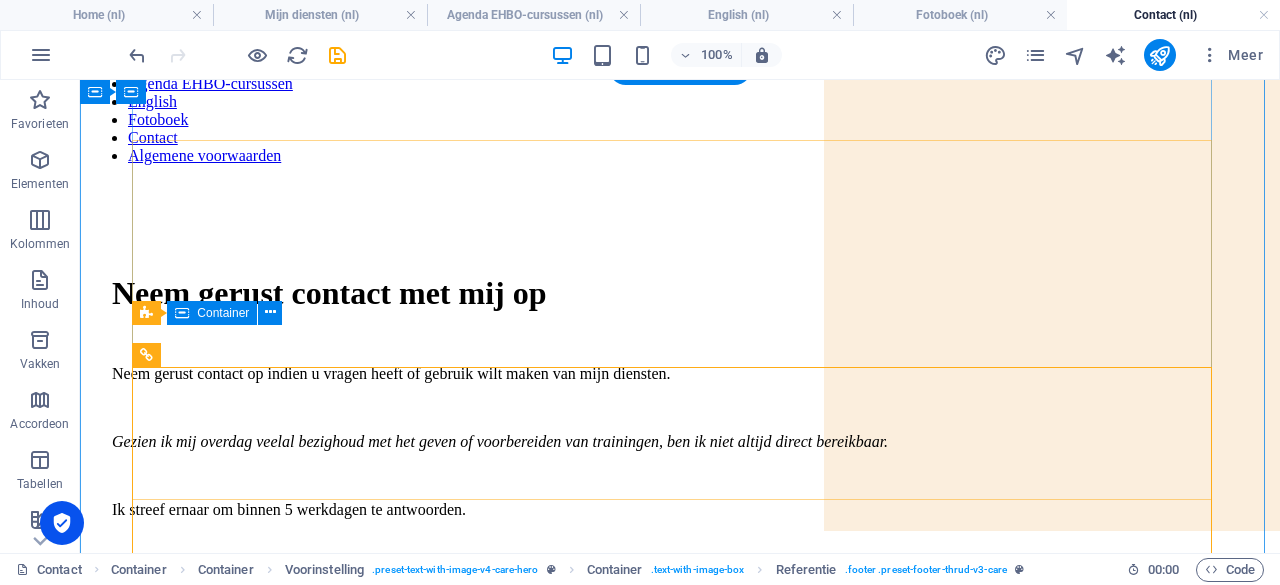 click on "Neem gerust contact met mij op Neem gerust contact op indien u vragen heeft of gebruik wilt maken van mijn diensten.  Gezien ik mij overdag veelal bezighoud met het geven of voorbereiden van trainingen, ben ik niet altijd direct bereikbaar. Ik streef ernaar om binnen 5 werkdagen te antwoorden. Mijn contactgegevens:     info@bergklompen.nl   Ninnesweg 50, 5981PC Panningen (leslocatie) info@bergklompen.nl   Ninnesweg 50, 5981PC Panningen (leslocatie) Algemene voorwaarden   22.76 KB Home Over mij Mijn diensten Fotoboek Contact
2024  bergklompen.nl . All Rights Reserved. Privacy Policy   Legal Notice" at bounding box center (680, 796) 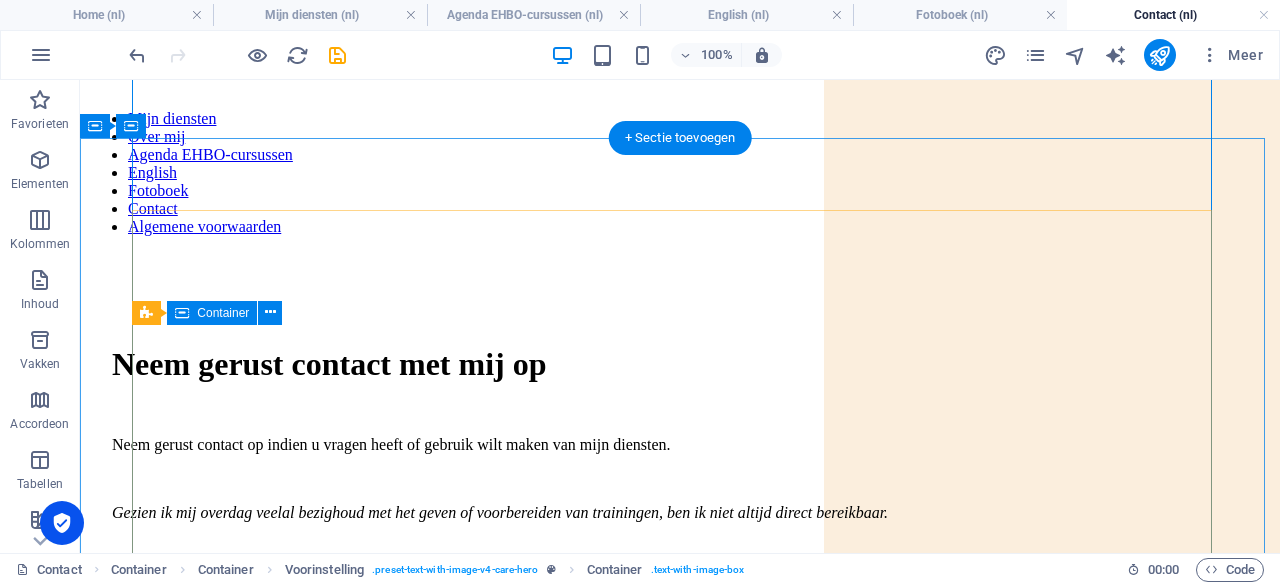 scroll, scrollTop: 0, scrollLeft: 0, axis: both 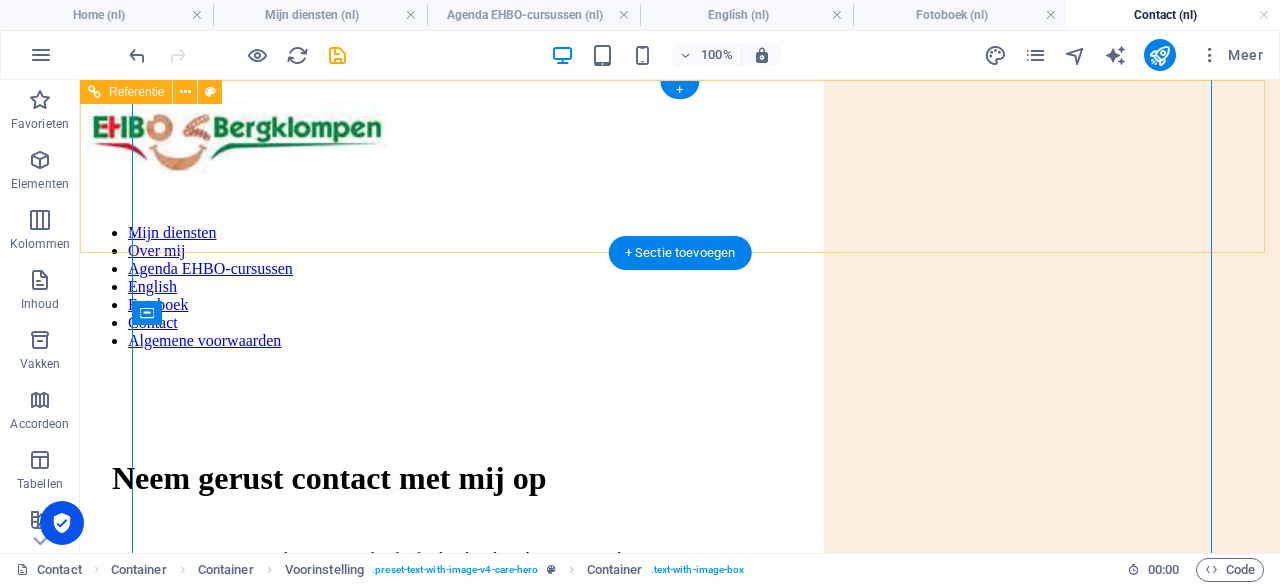 click on "Mijn diensten Over mij Agenda EHBO-cursussen English Fotoboek Contact Algemene voorwaarden" at bounding box center [680, 287] 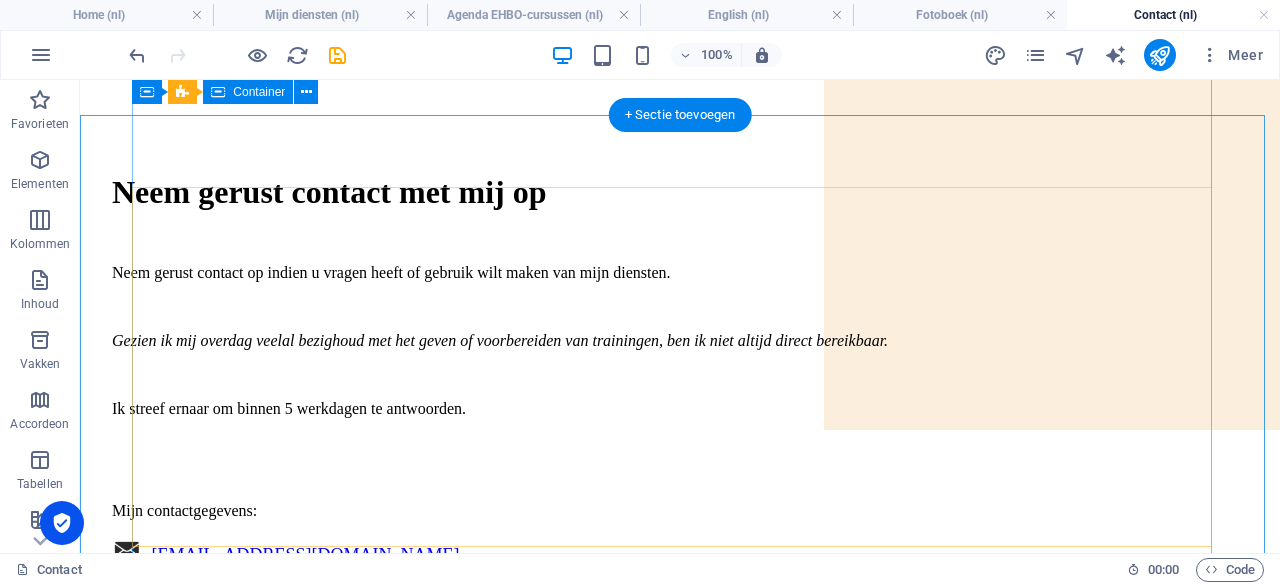 scroll, scrollTop: 0, scrollLeft: 0, axis: both 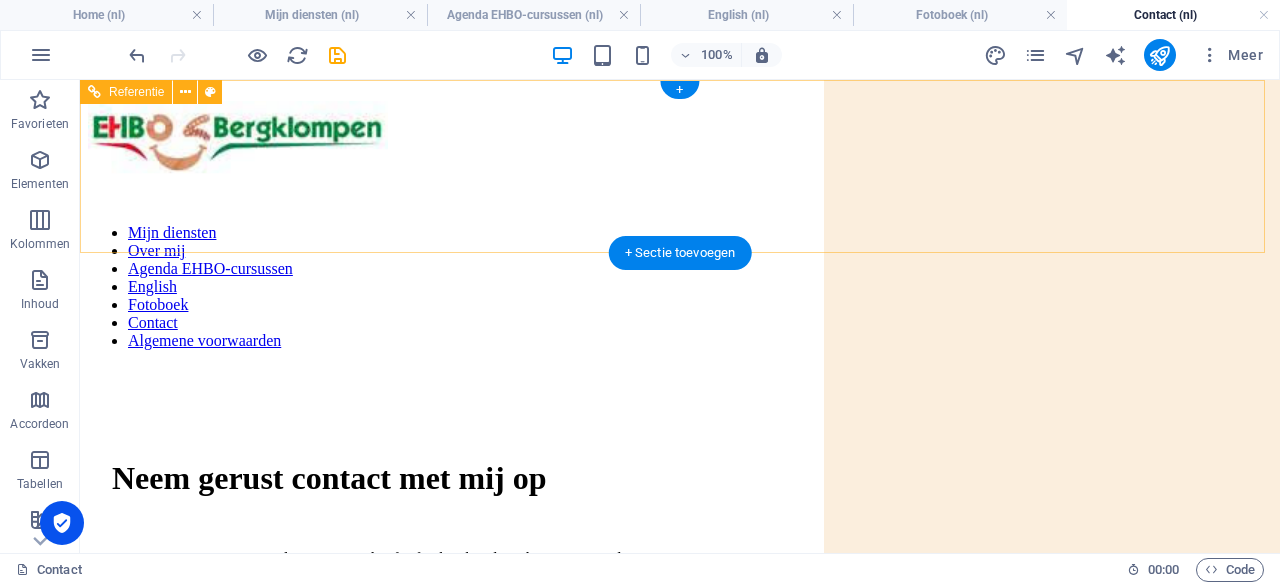 click on "Mijn diensten Over mij Agenda EHBO-cursussen English Fotoboek Contact Algemene voorwaarden" at bounding box center [680, 287] 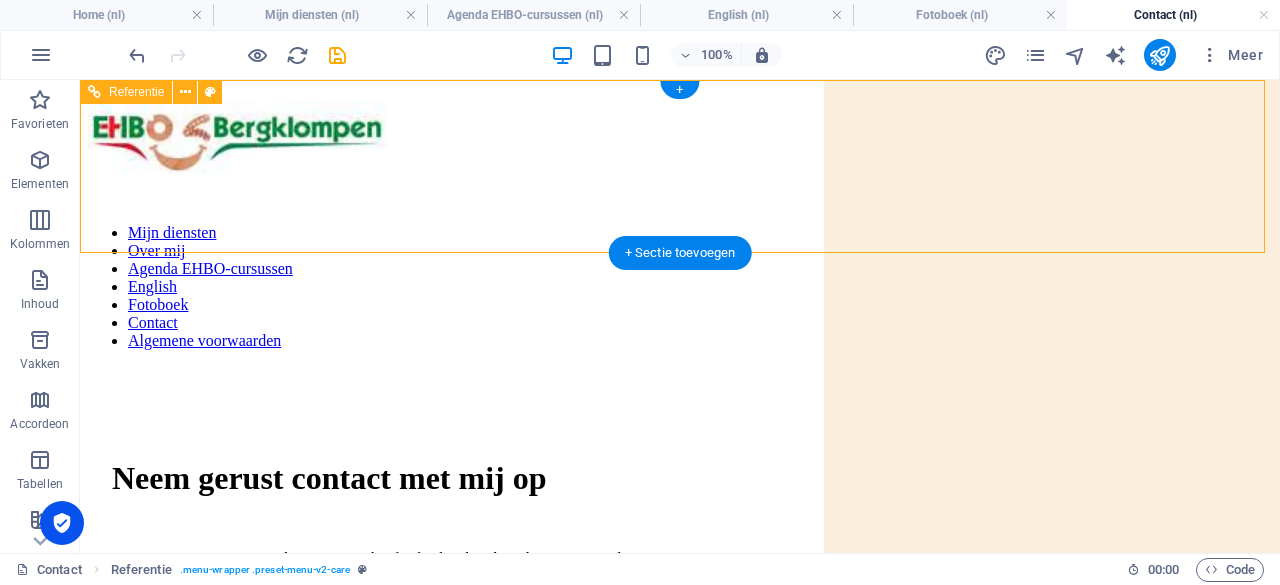 click on "Mijn diensten Over mij Agenda EHBO-cursussen English Fotoboek Contact Algemene voorwaarden" at bounding box center (680, 287) 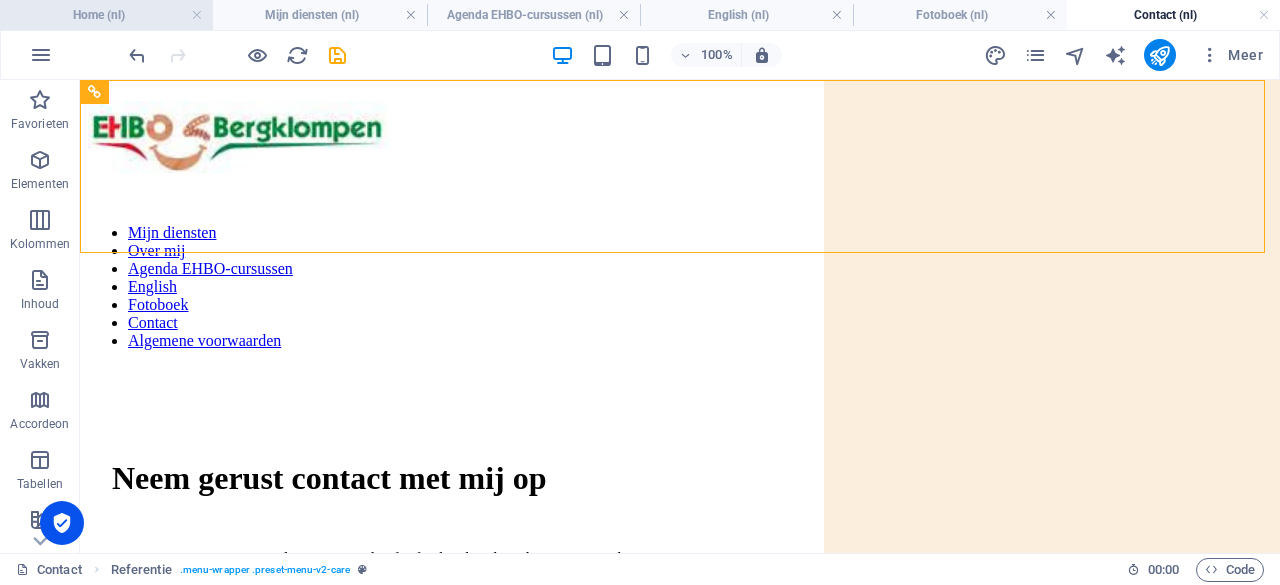 click on "Home (nl)" at bounding box center (106, 15) 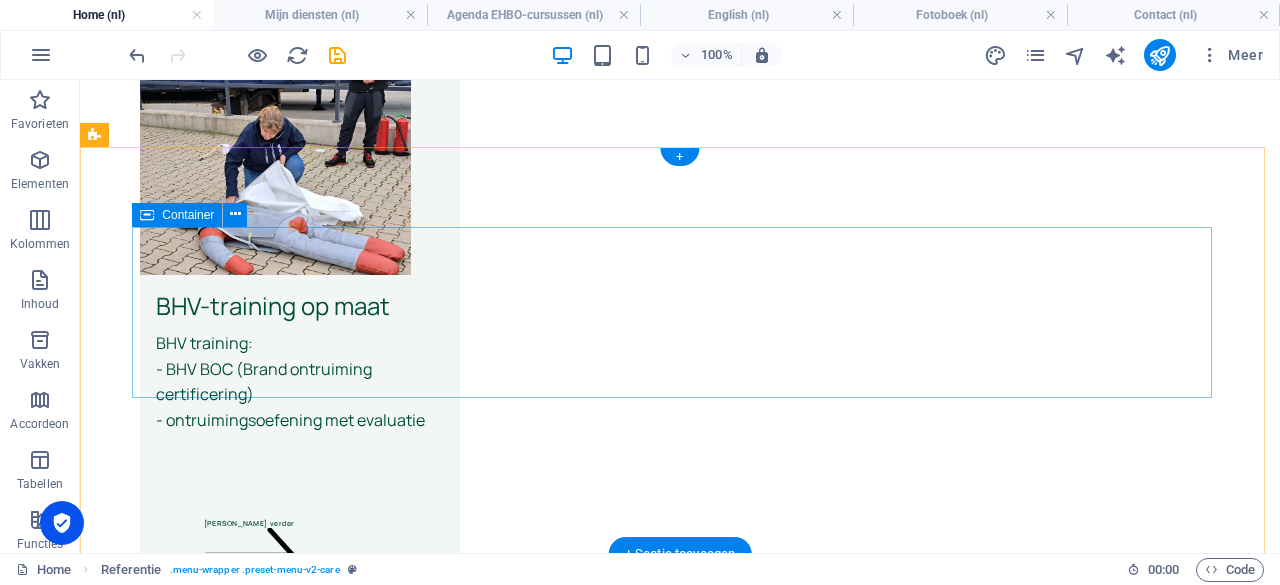 scroll, scrollTop: 4662, scrollLeft: 0, axis: vertical 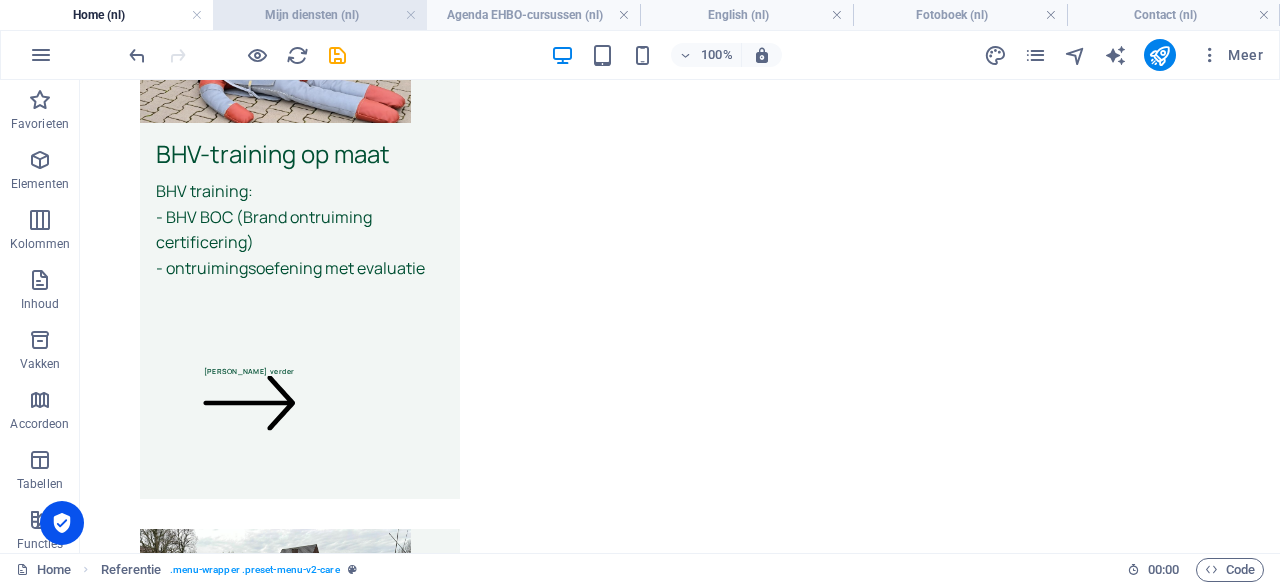 click on "Mijn diensten (nl)" at bounding box center [319, 15] 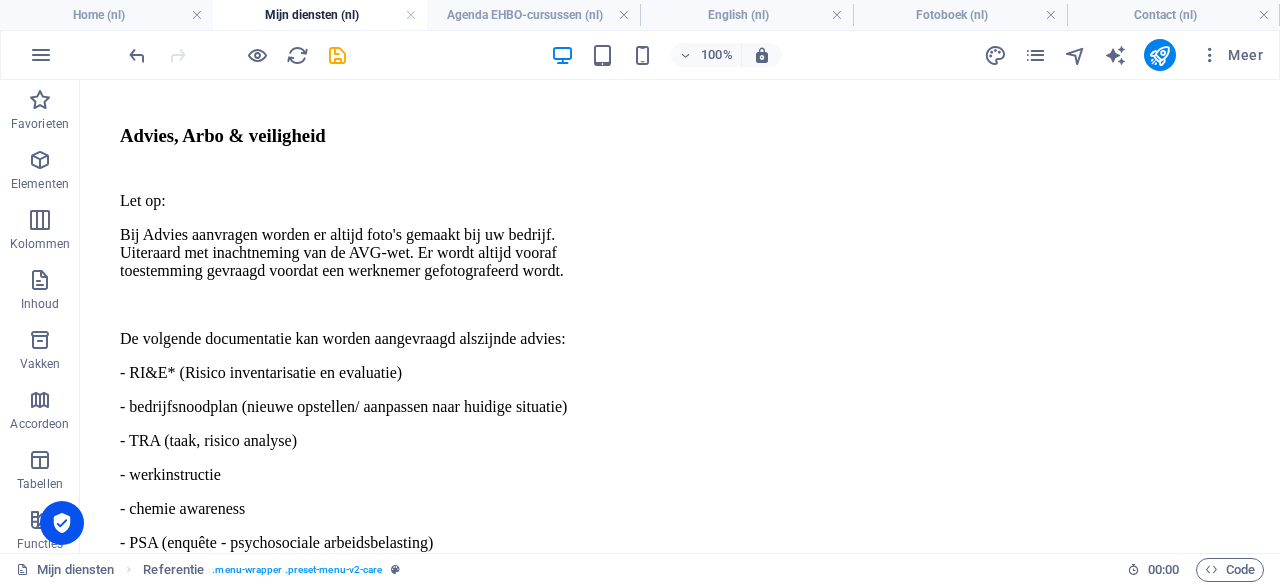 scroll, scrollTop: 0, scrollLeft: 0, axis: both 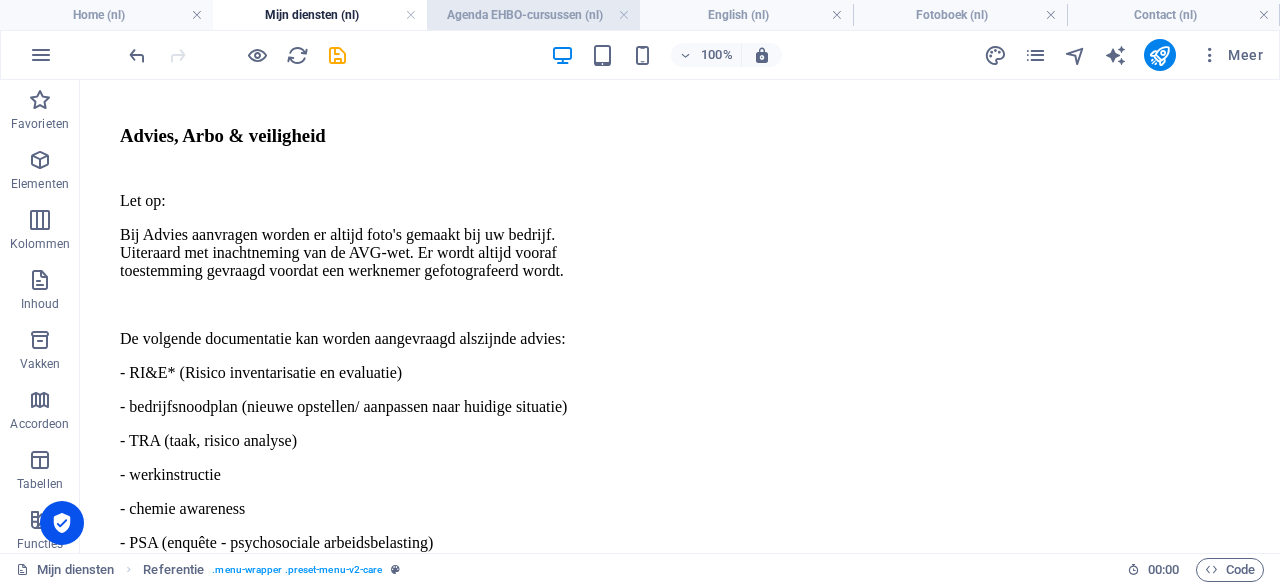 click on "Agenda EHBO-cursussen (nl)" at bounding box center [533, 15] 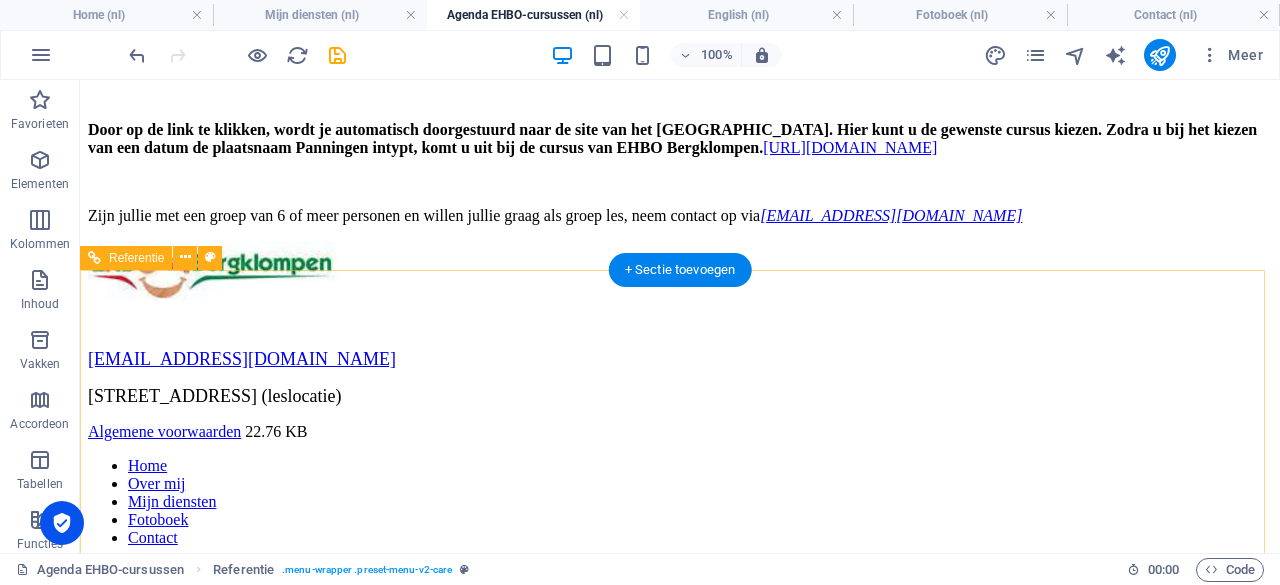 scroll, scrollTop: 1088, scrollLeft: 0, axis: vertical 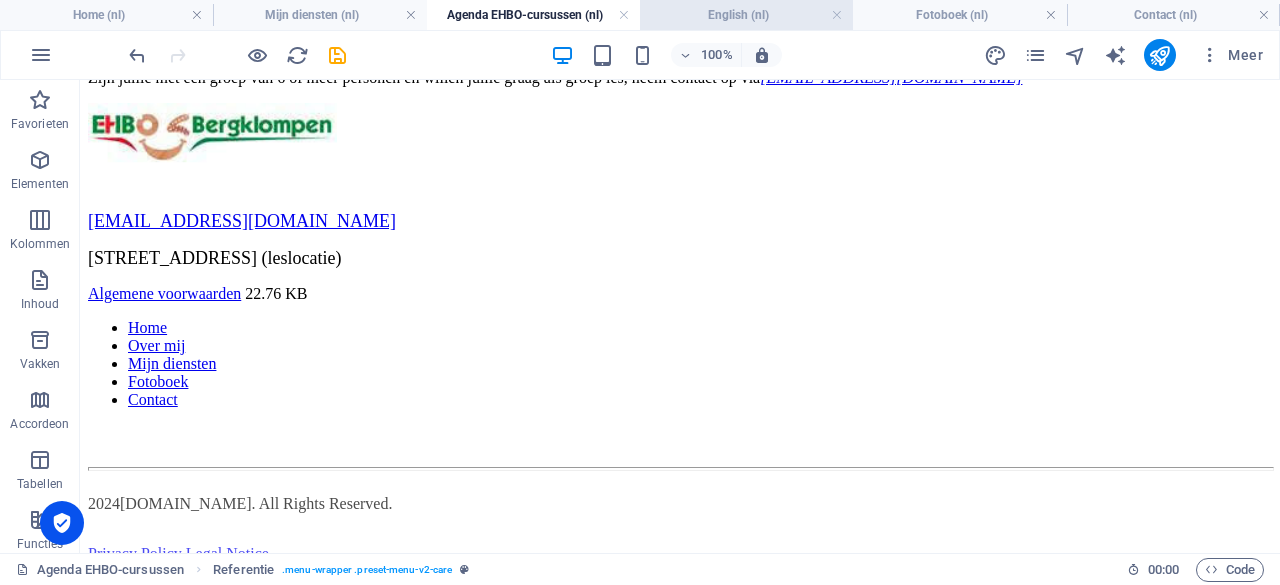click on "English (nl)" at bounding box center [746, 15] 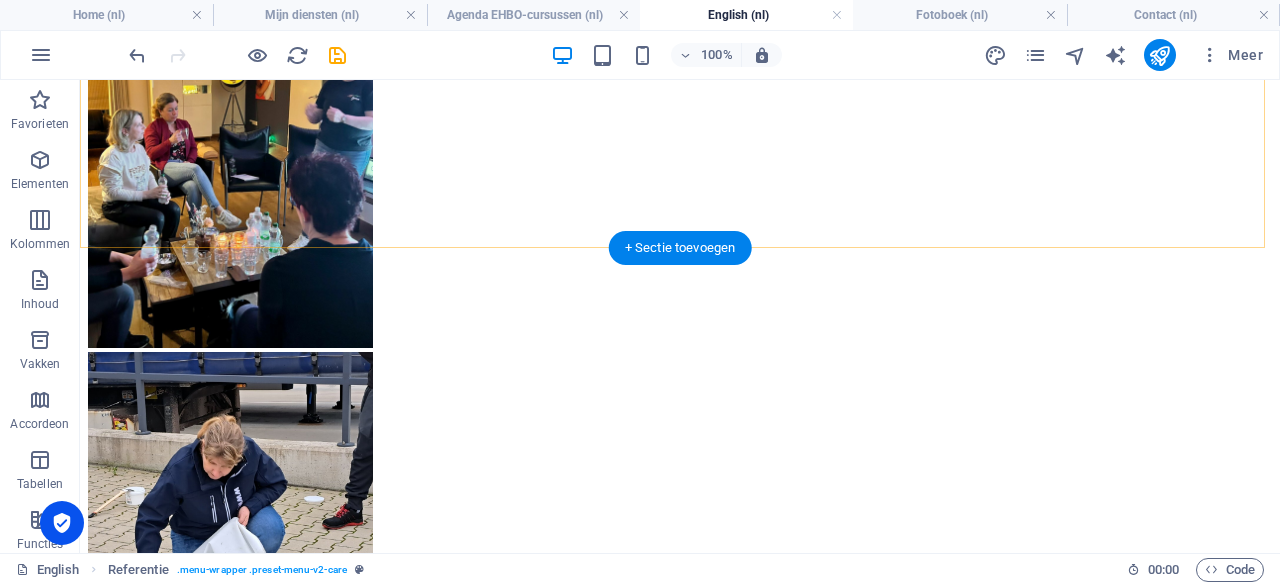scroll, scrollTop: 2060, scrollLeft: 0, axis: vertical 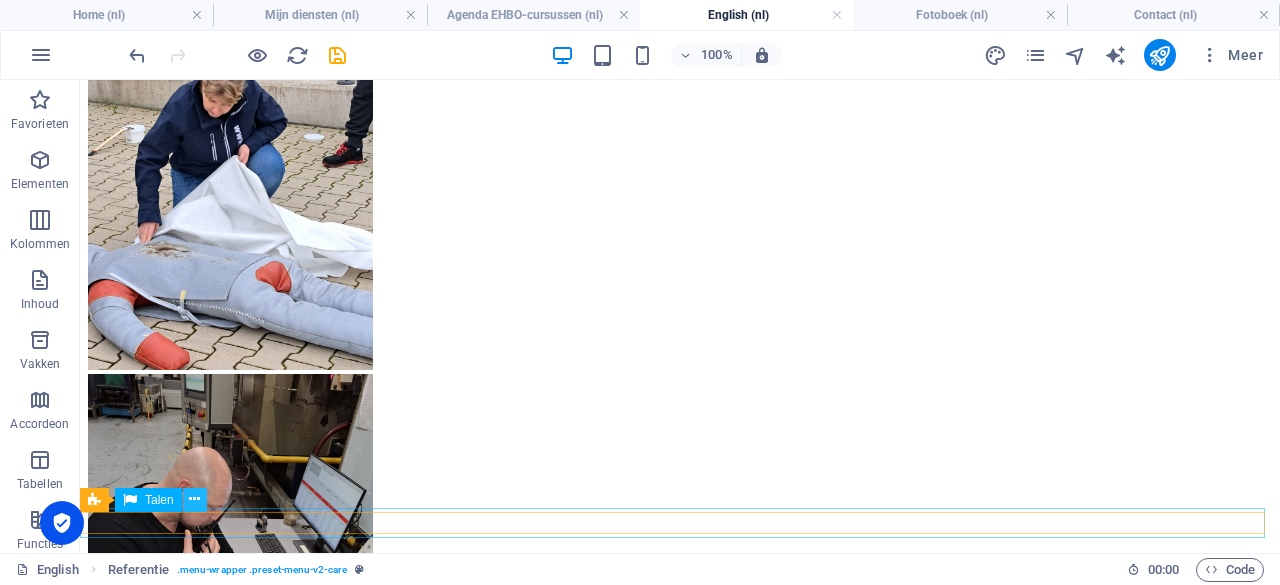 click at bounding box center (194, 499) 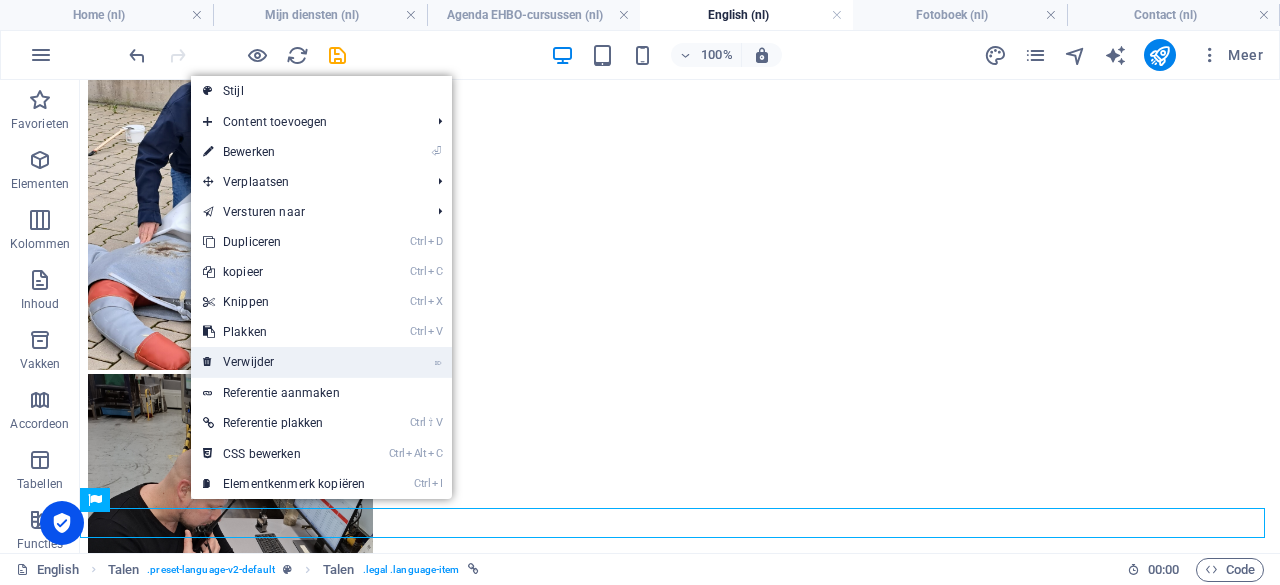 click on "⌦  Verwijder" at bounding box center (284, 362) 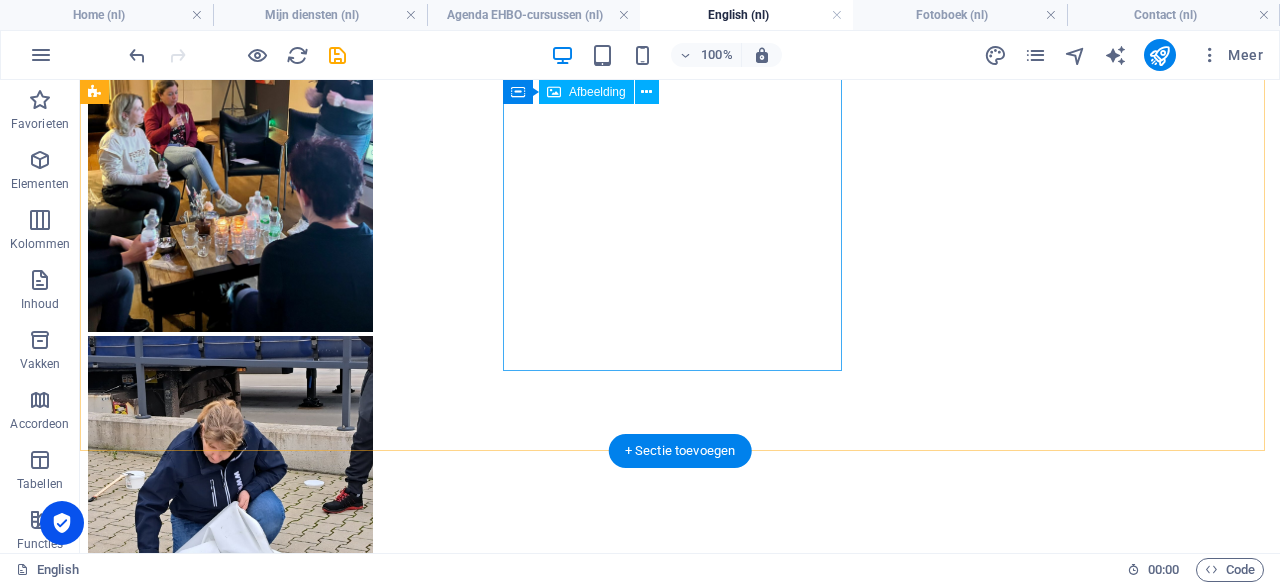 scroll, scrollTop: 2174, scrollLeft: 0, axis: vertical 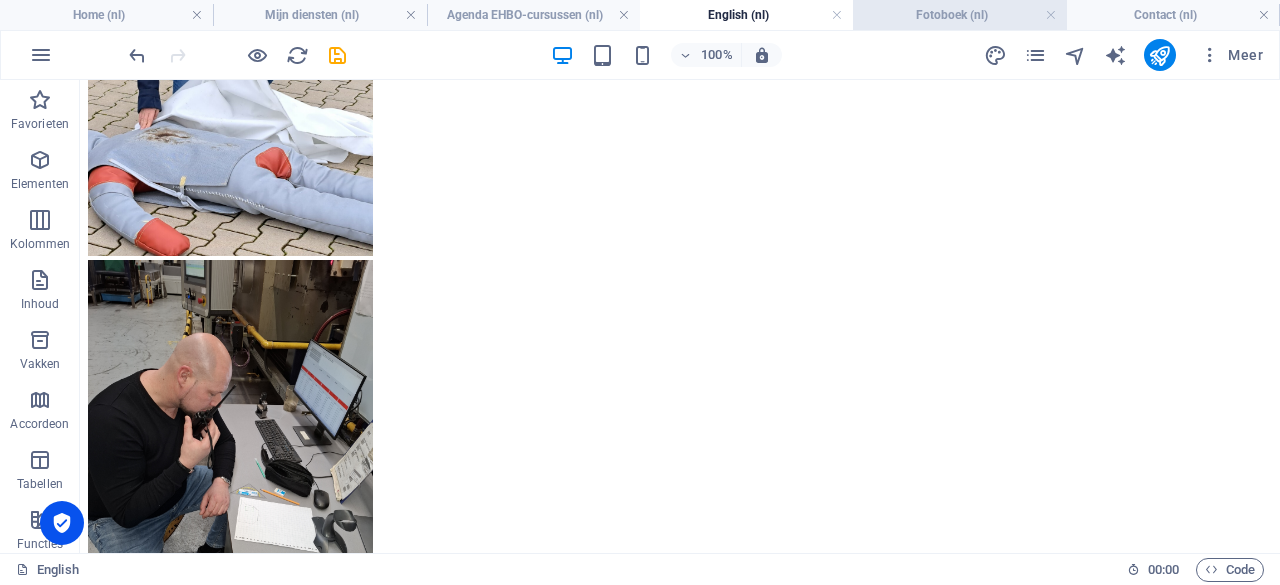 click on "Fotoboek (nl)" at bounding box center (959, 15) 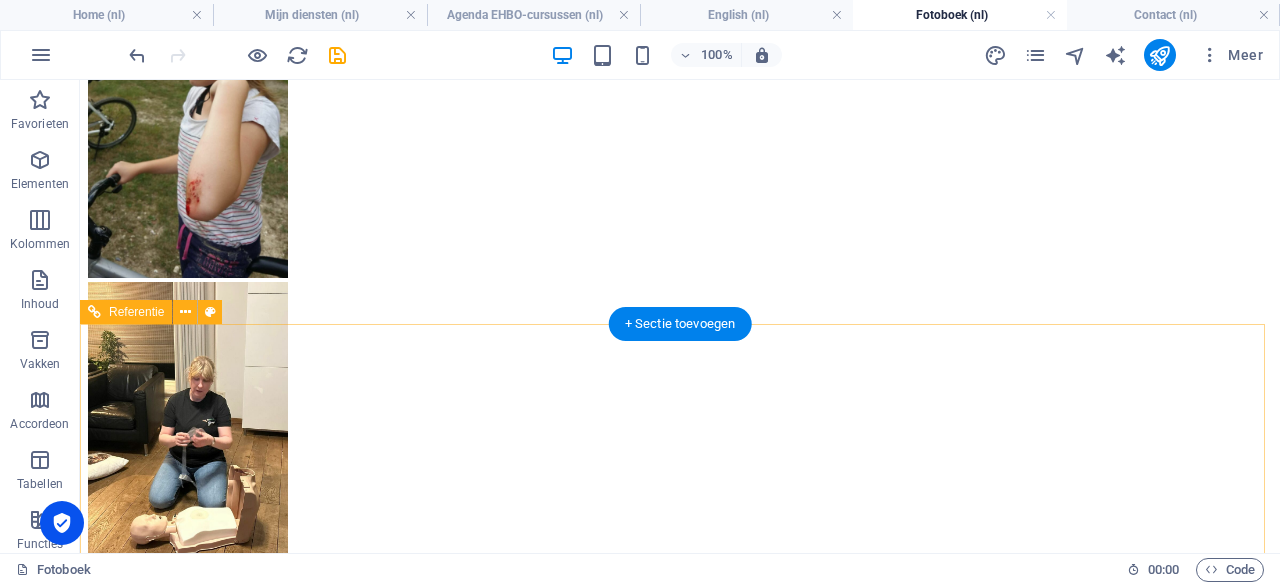 scroll, scrollTop: 582, scrollLeft: 0, axis: vertical 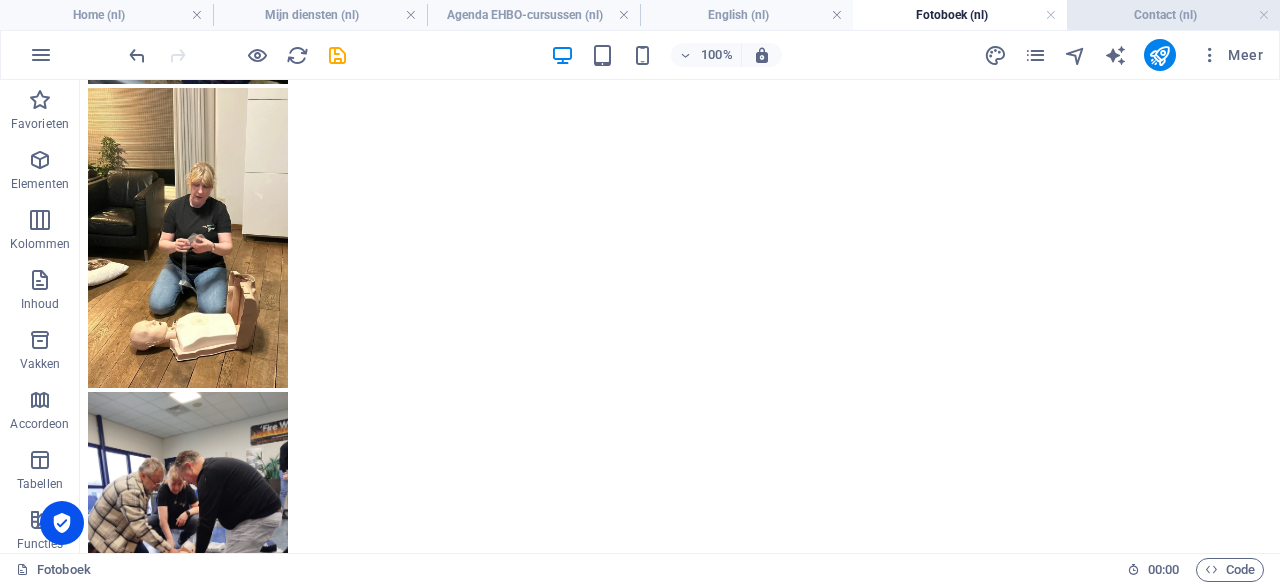click on "Contact (nl)" at bounding box center [1173, 15] 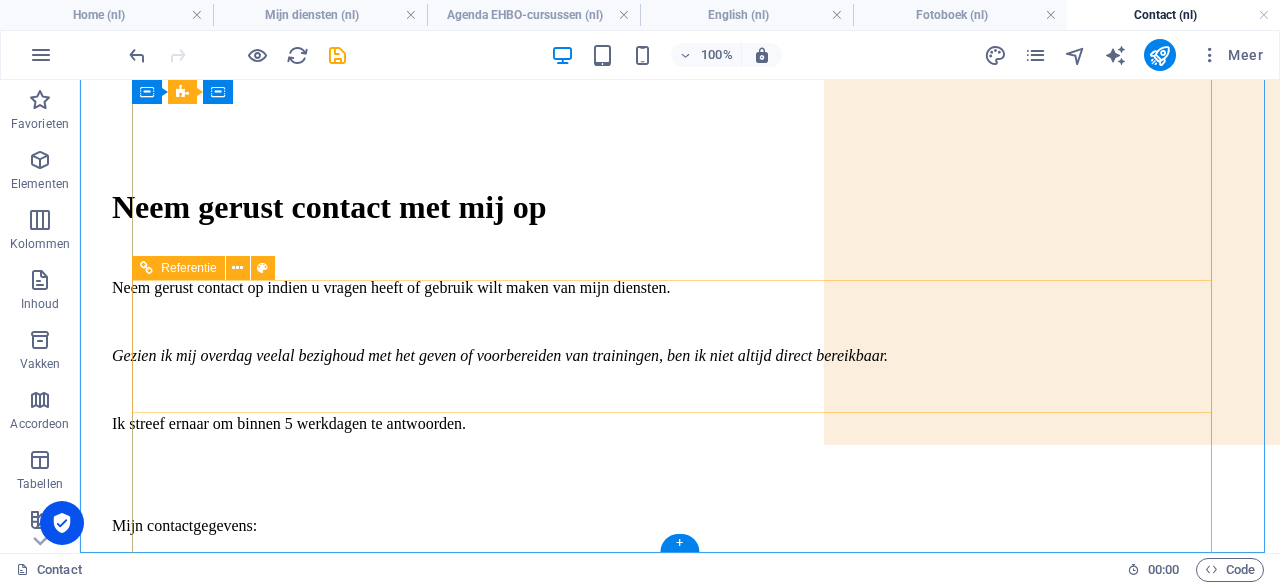 scroll, scrollTop: 272, scrollLeft: 0, axis: vertical 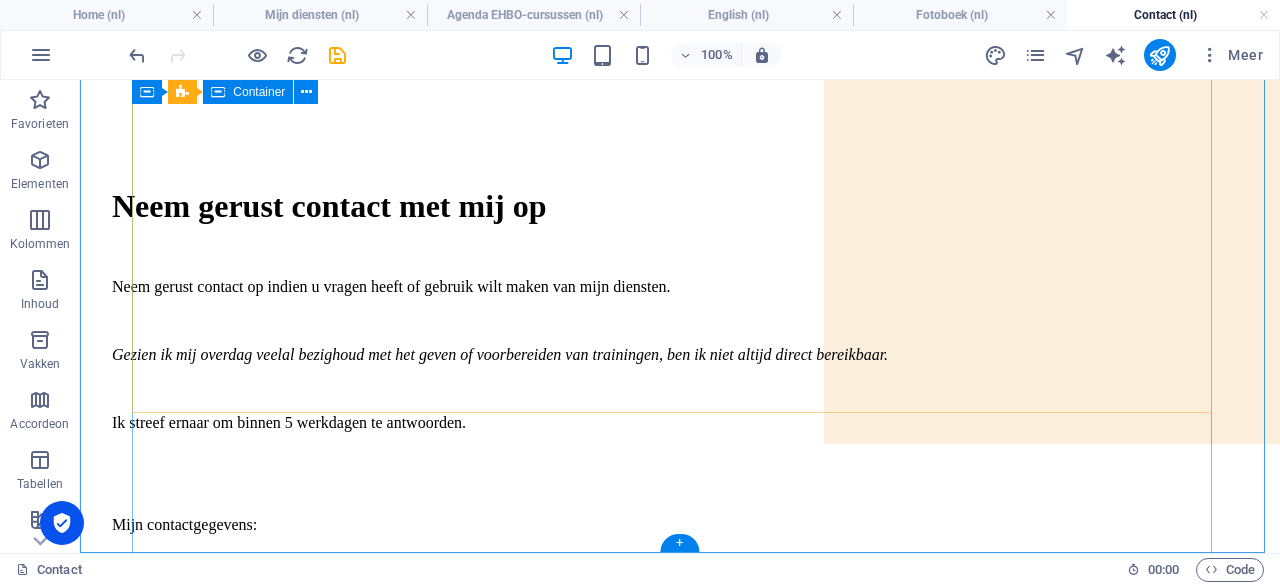 click on "Neem gerust contact met mij op Neem gerust contact op indien u vragen heeft of gebruik wilt maken van mijn diensten.  Gezien ik mij overdag veelal bezighoud met het geven of voorbereiden van trainingen, ben ik niet altijd direct bereikbaar. Ik streef ernaar om binnen 5 werkdagen te antwoorden. Mijn contactgegevens:     info@bergklompen.nl   Ninnesweg 50, 5981PC Panningen (leslocatie) info@bergklompen.nl   Ninnesweg 50, 5981PC Panningen (leslocatie) Algemene voorwaarden   22.76 KB Home Over mij Mijn diensten Fotoboek Contact
2024  bergklompen.nl . All Rights Reserved. Privacy Policy   Legal Notice" at bounding box center (680, 709) 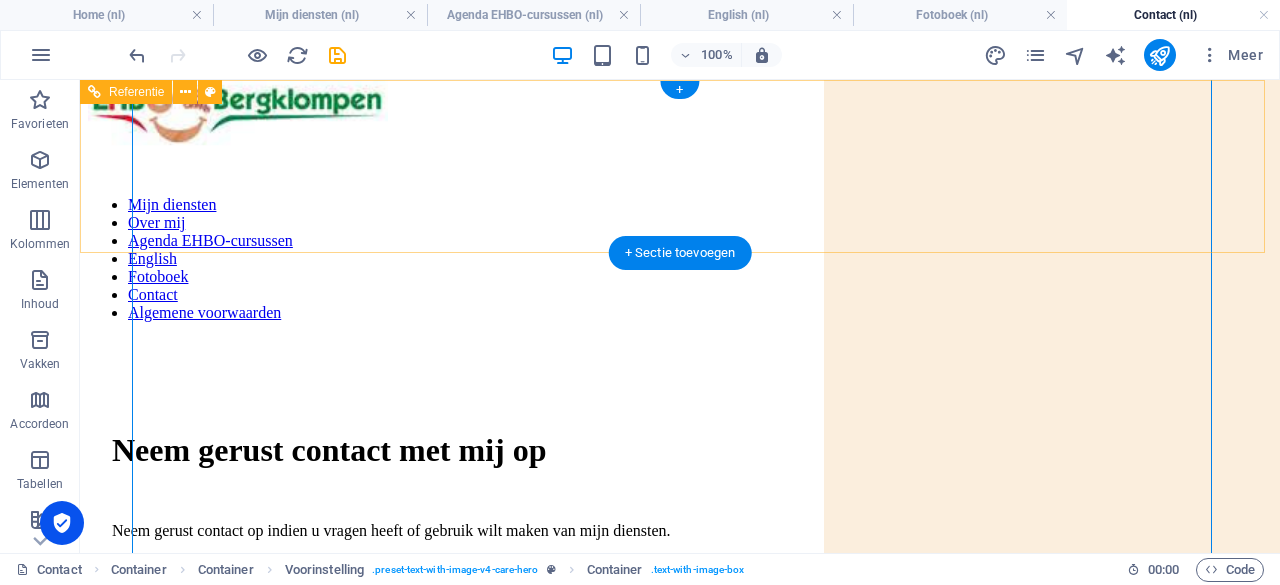 scroll, scrollTop: 0, scrollLeft: 0, axis: both 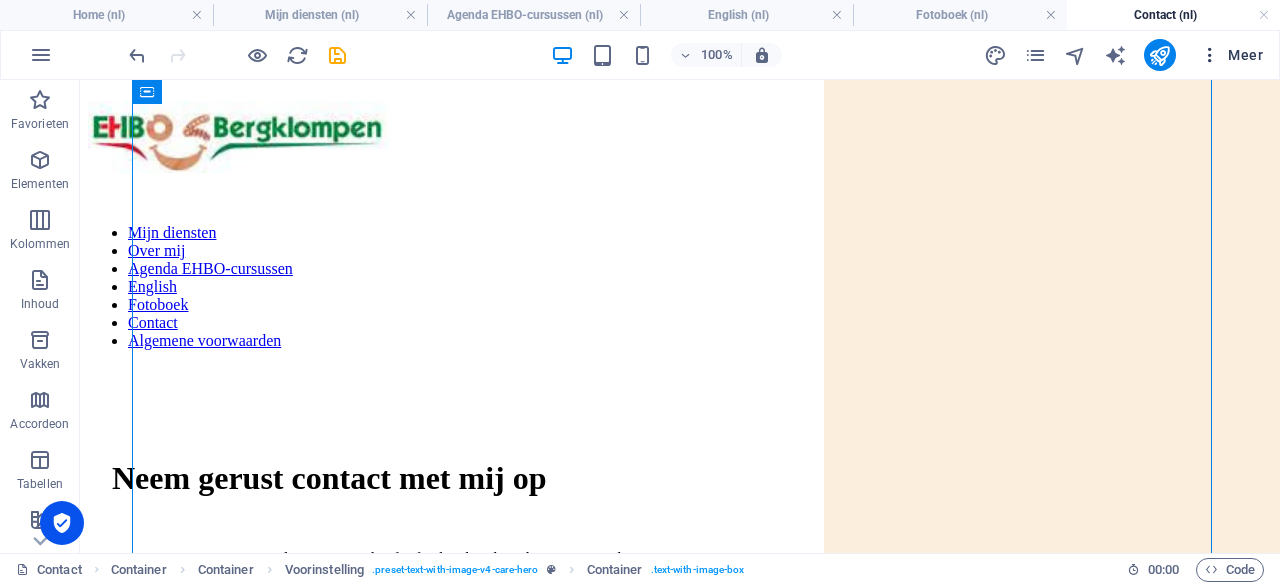 click on "Meer" at bounding box center [1231, 55] 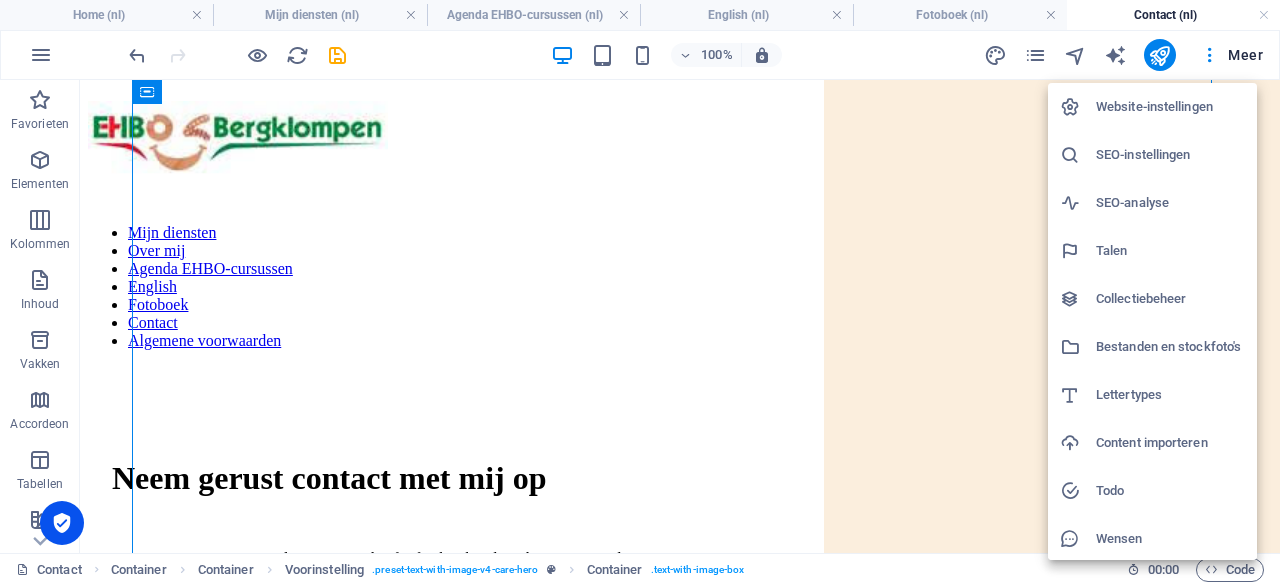 click at bounding box center (640, 292) 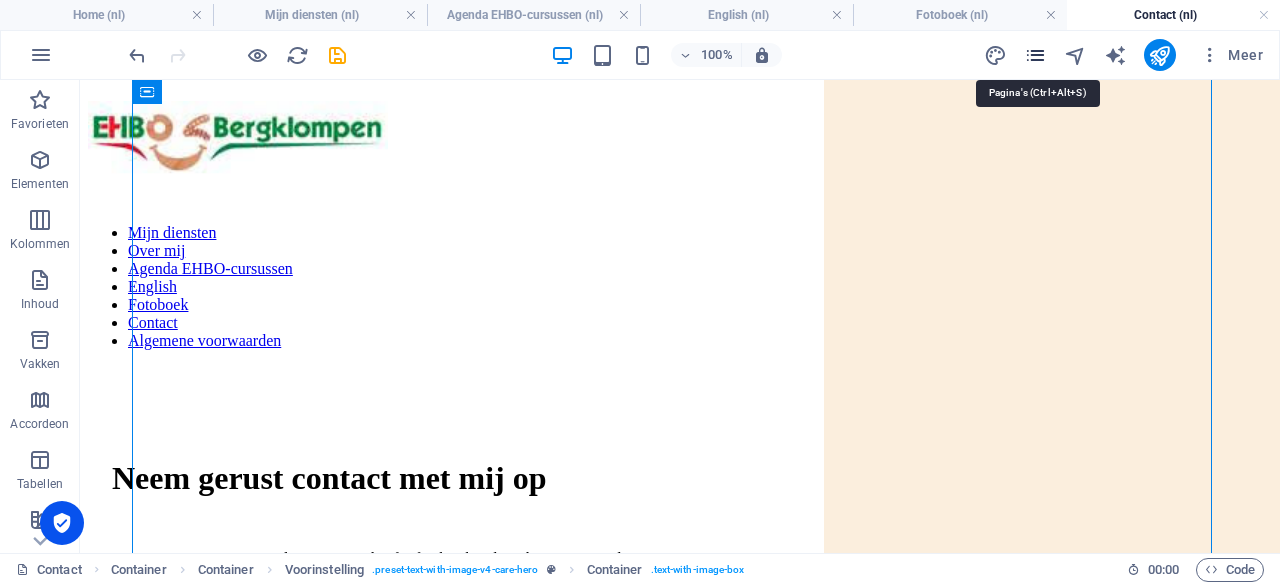 click at bounding box center [1035, 55] 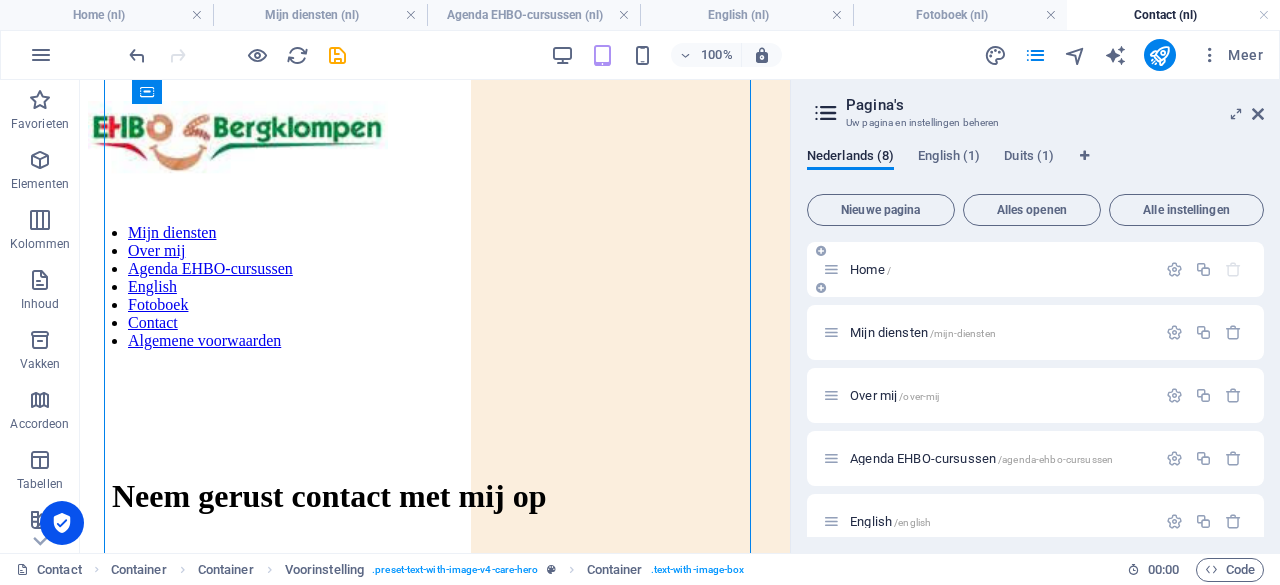 click on "Home /" at bounding box center [1000, 269] 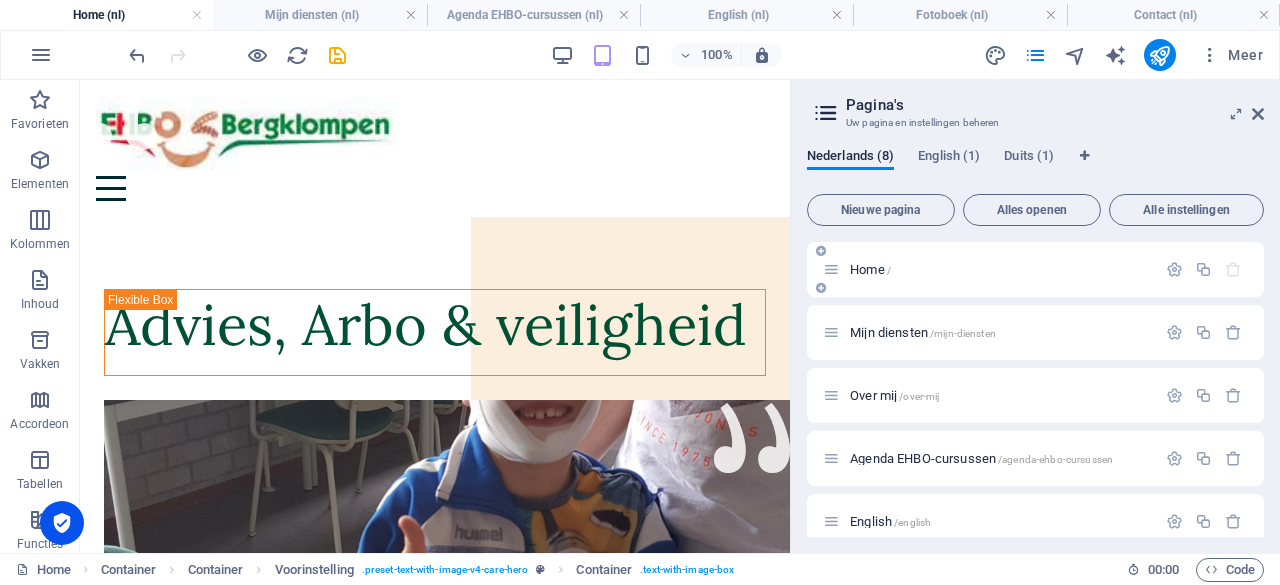scroll, scrollTop: 4592, scrollLeft: 0, axis: vertical 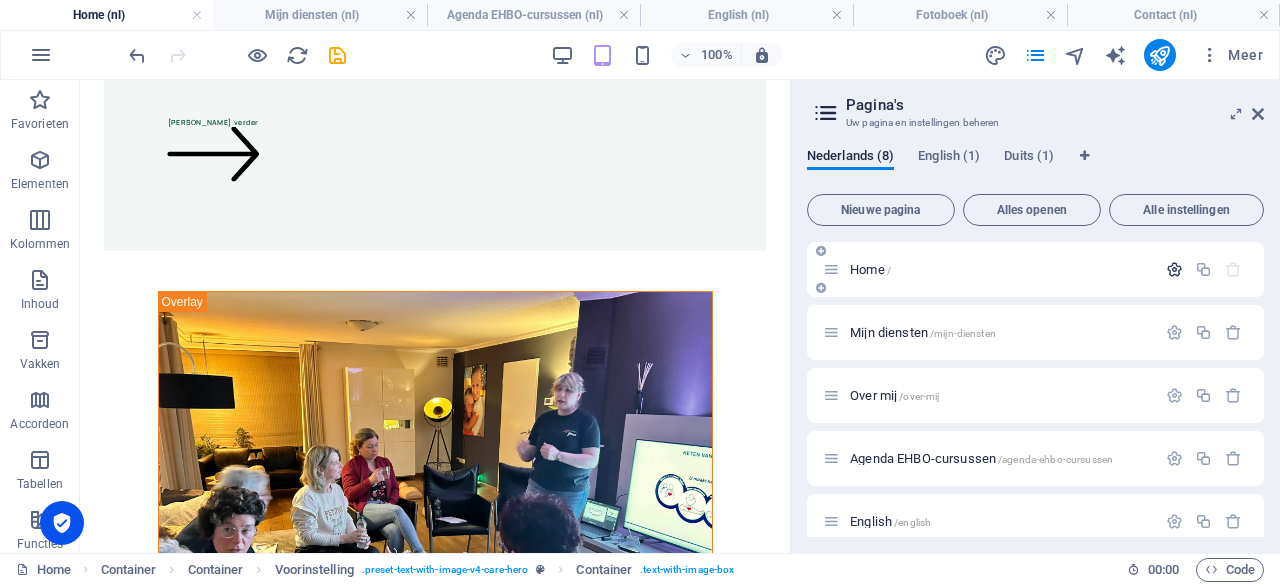 click at bounding box center (1174, 269) 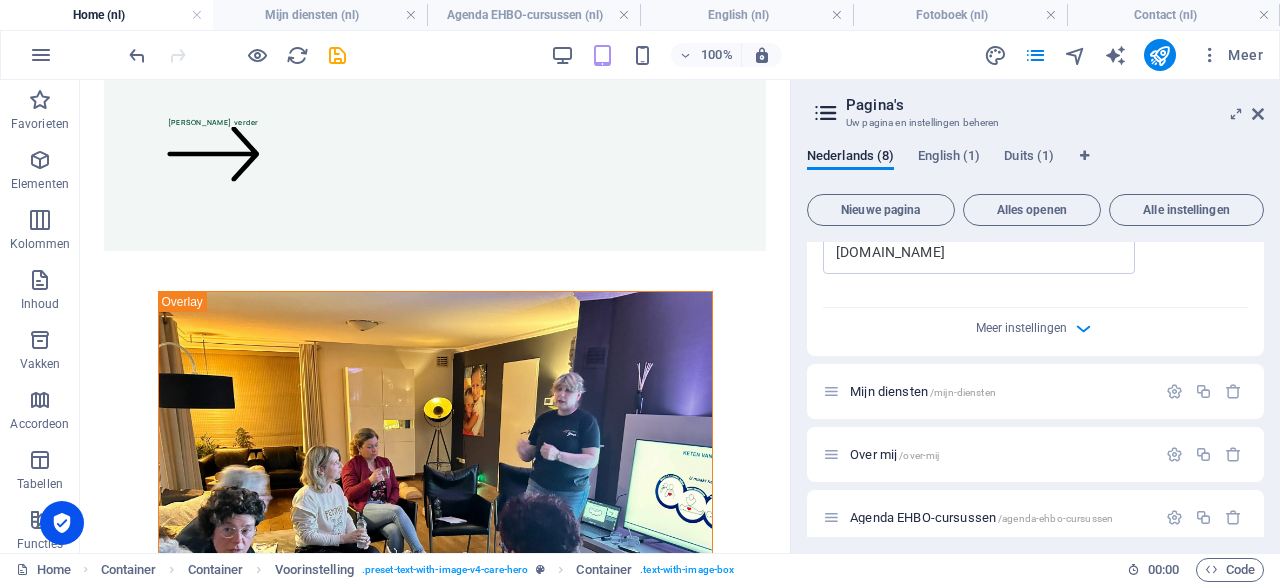 scroll, scrollTop: 716, scrollLeft: 0, axis: vertical 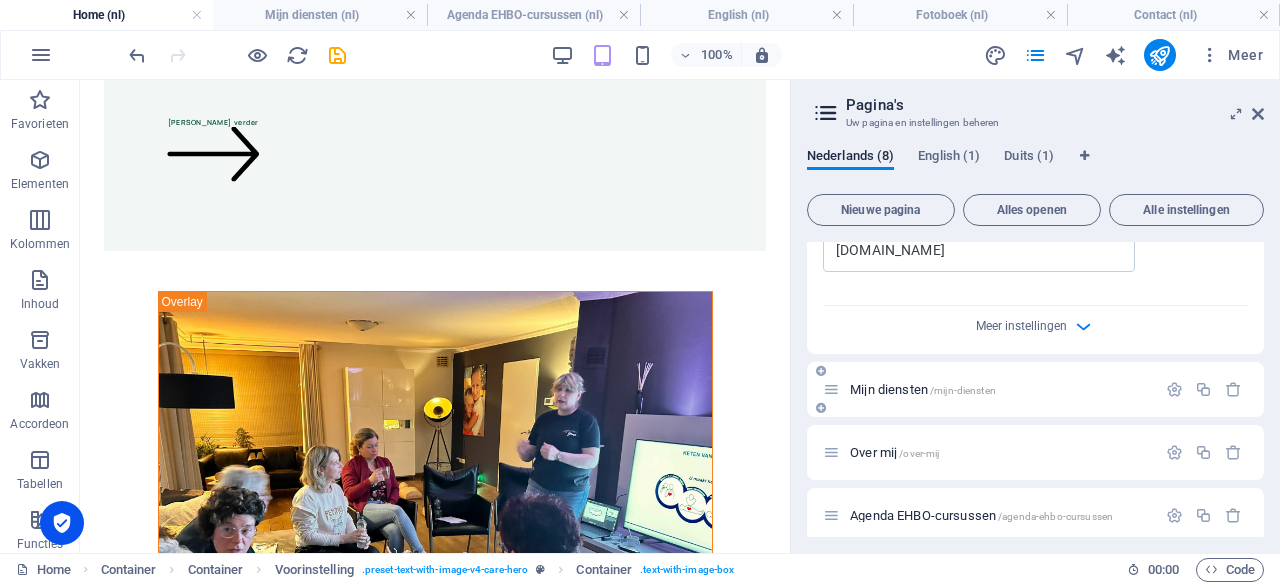 click on "Mijn diensten /mijn-diensten" at bounding box center [923, 389] 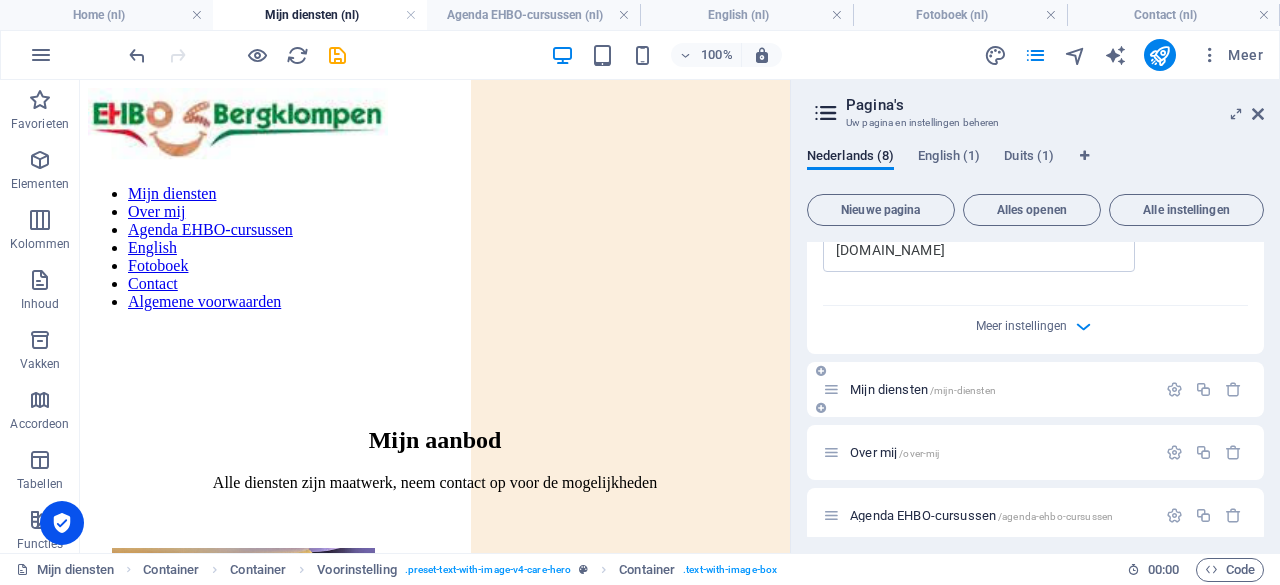 scroll, scrollTop: 4618, scrollLeft: 0, axis: vertical 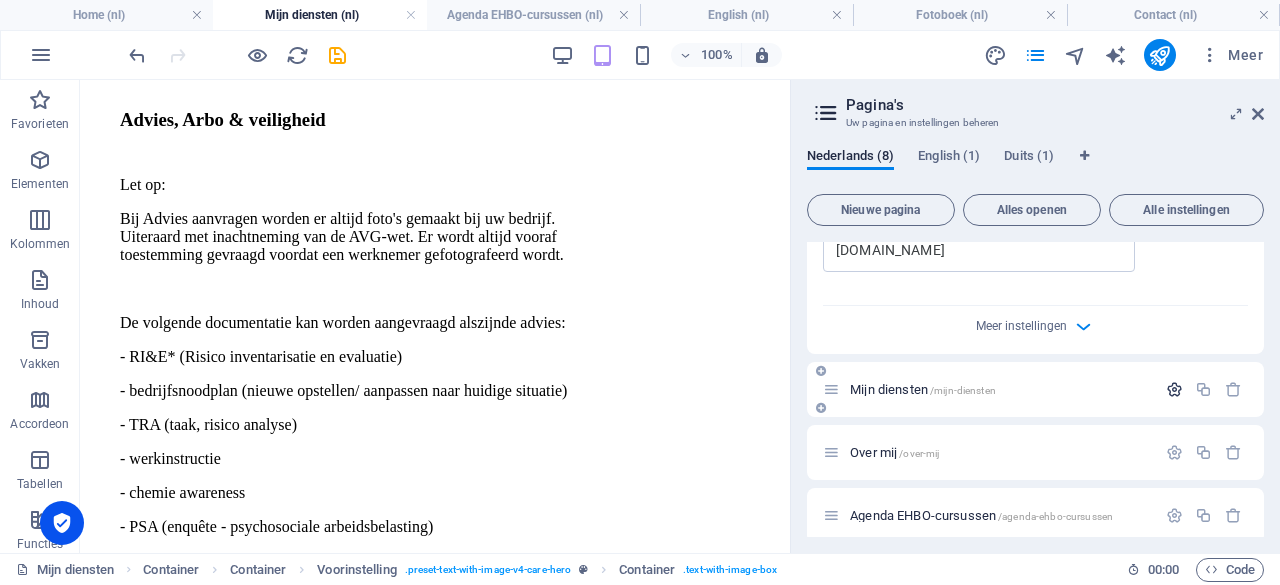 click at bounding box center [1174, 389] 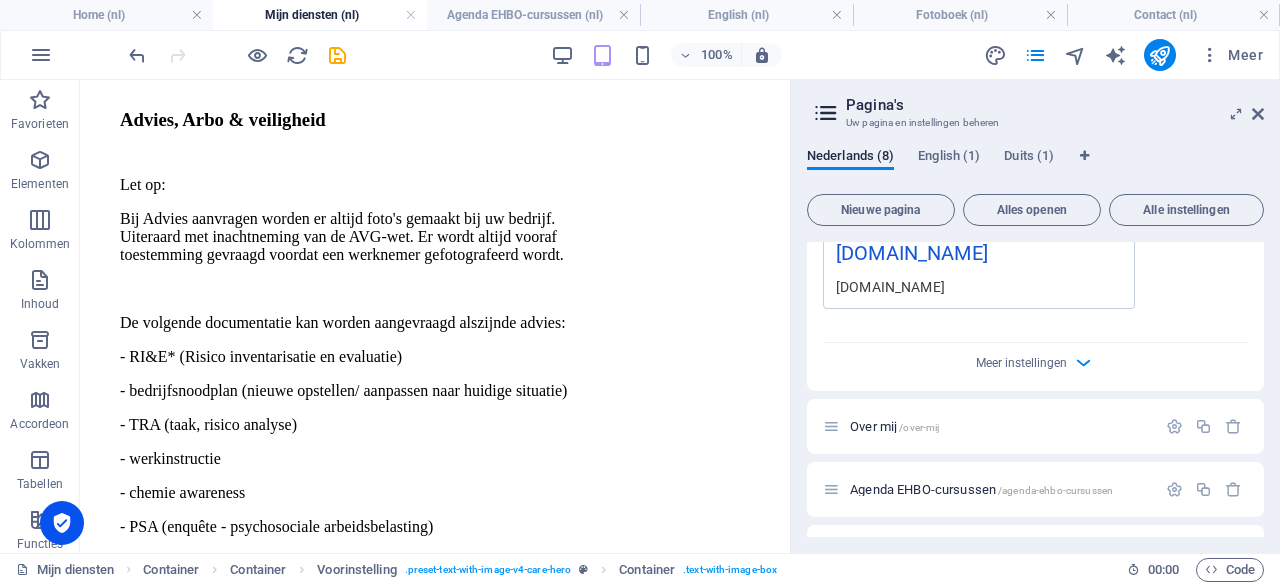 scroll, scrollTop: 1517, scrollLeft: 0, axis: vertical 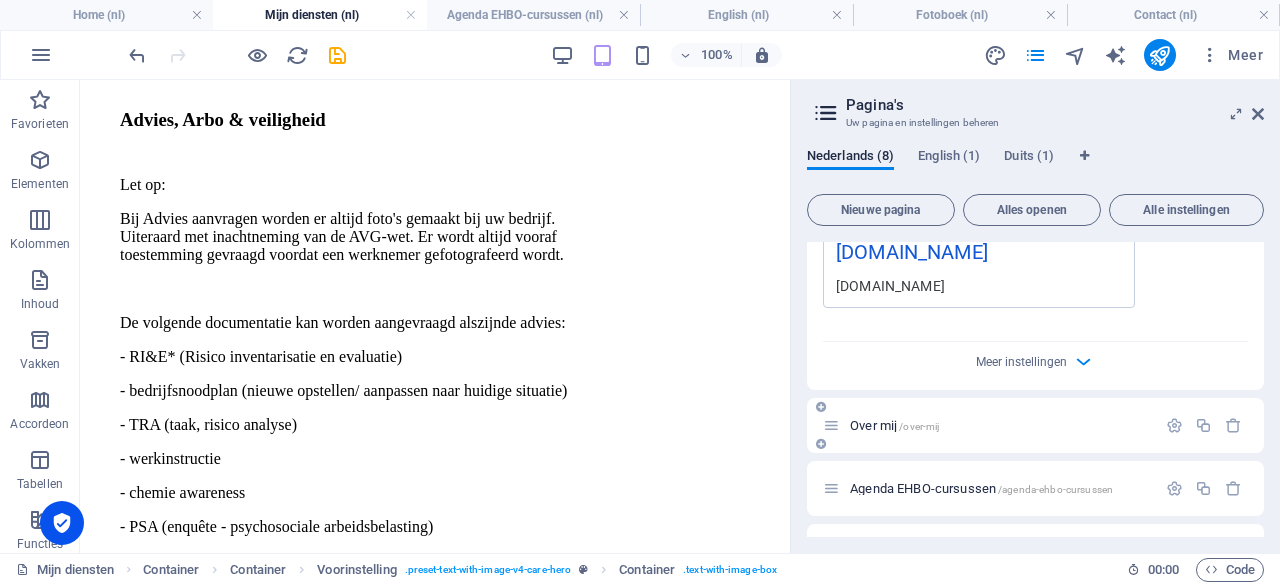 click on "/over-mij" at bounding box center [919, 426] 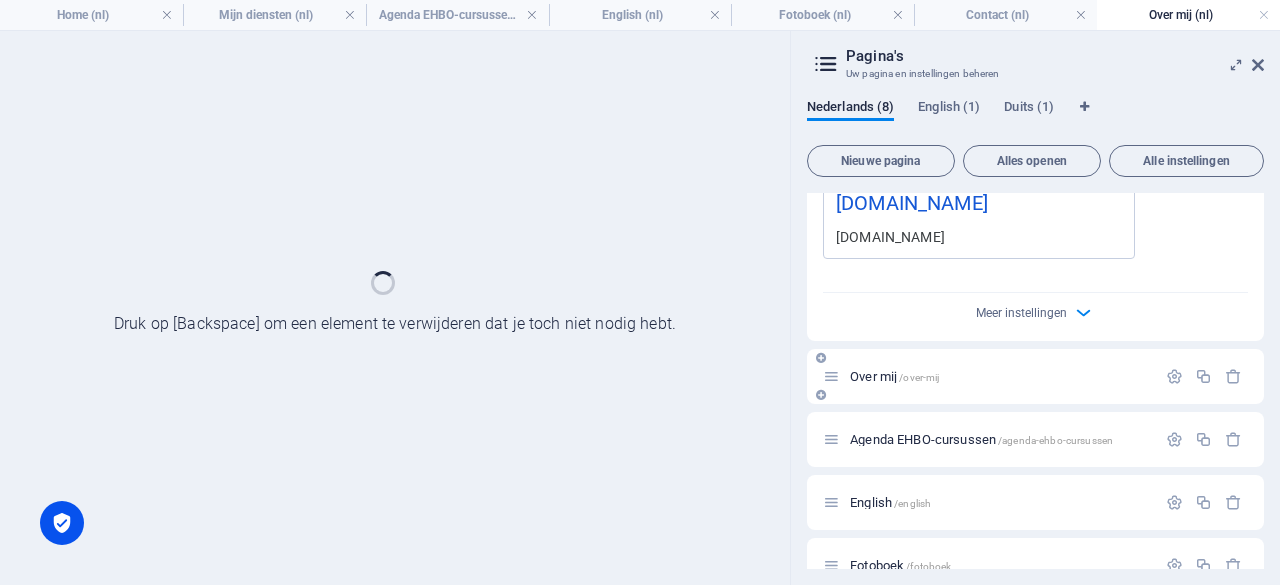 scroll, scrollTop: 0, scrollLeft: 0, axis: both 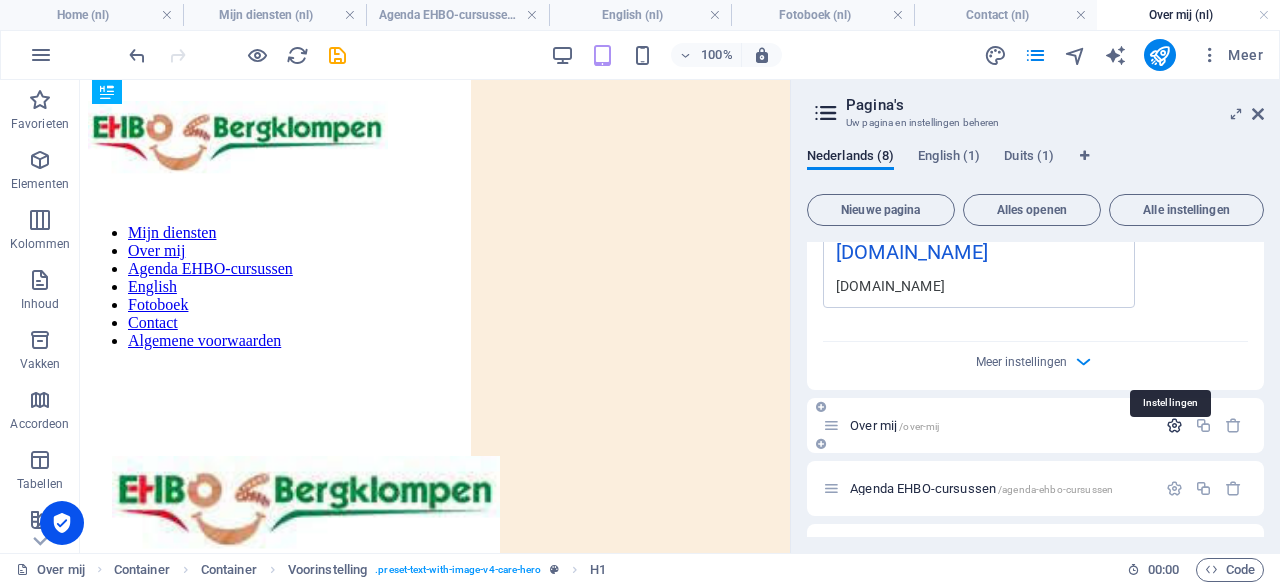 click at bounding box center (1174, 425) 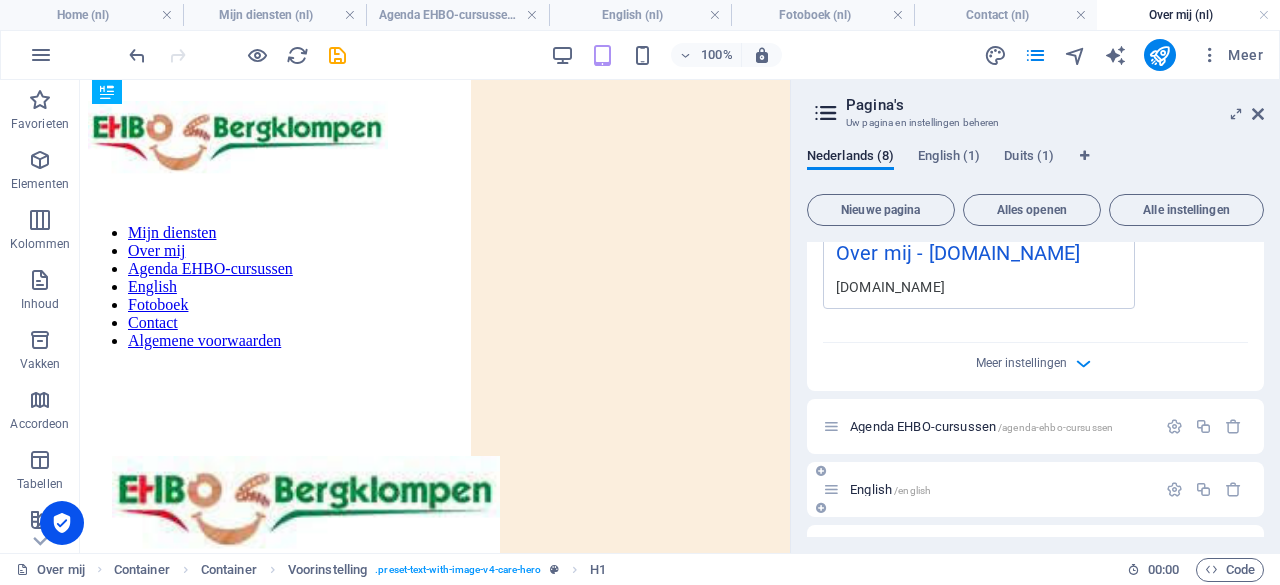 scroll, scrollTop: 2322, scrollLeft: 0, axis: vertical 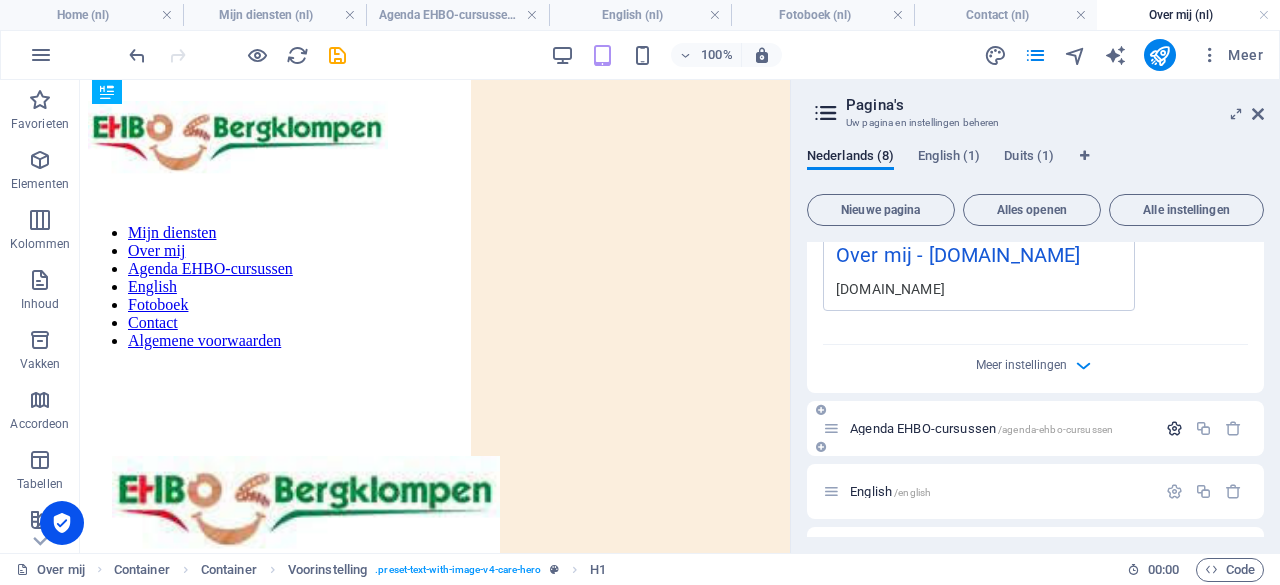 click at bounding box center [1174, 428] 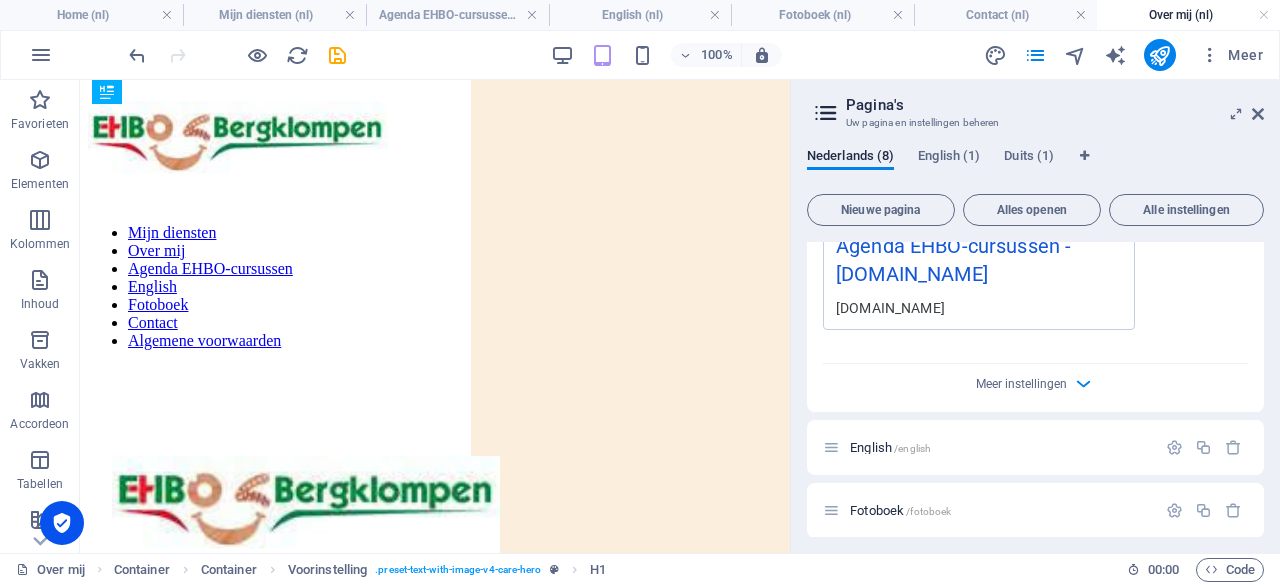 scroll, scrollTop: 3156, scrollLeft: 0, axis: vertical 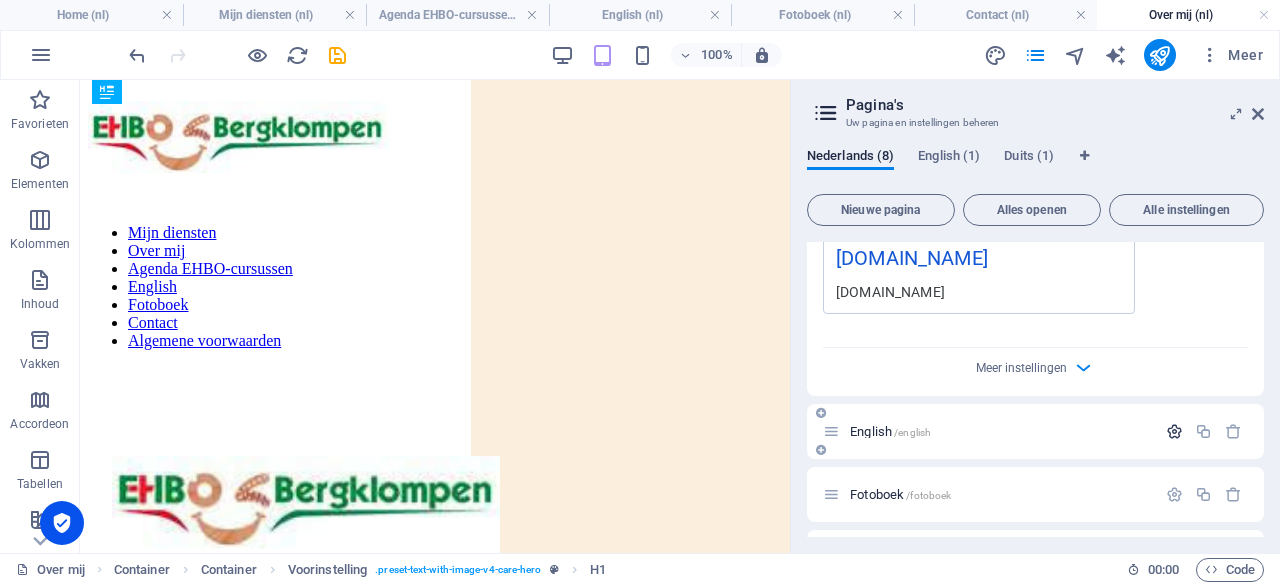 click at bounding box center [1174, 431] 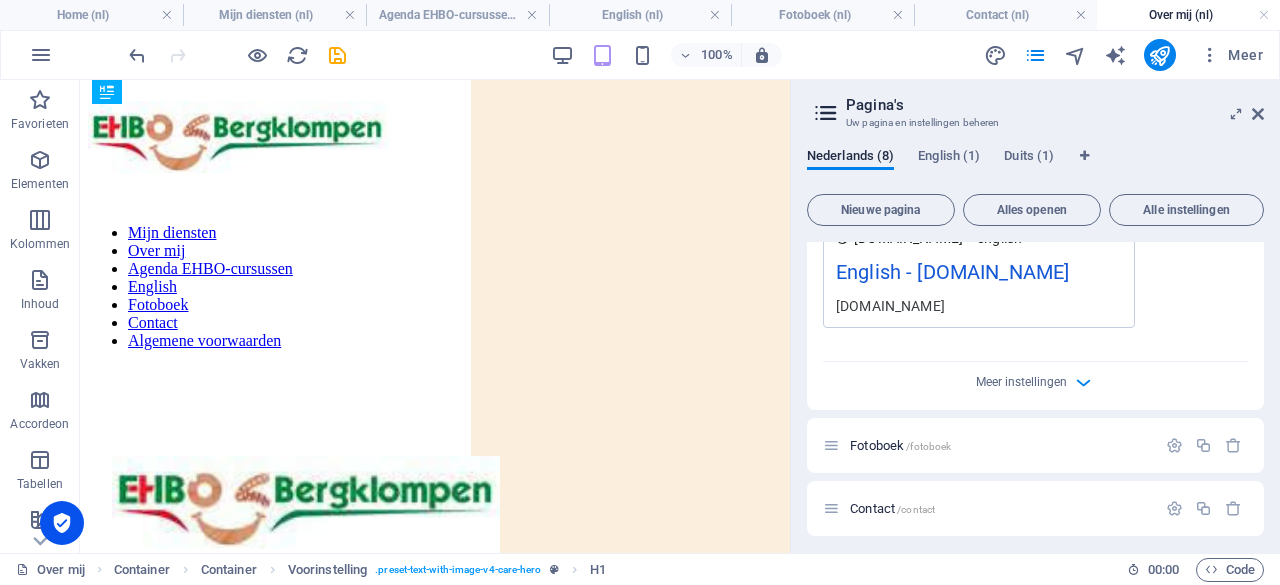 scroll, scrollTop: 3960, scrollLeft: 0, axis: vertical 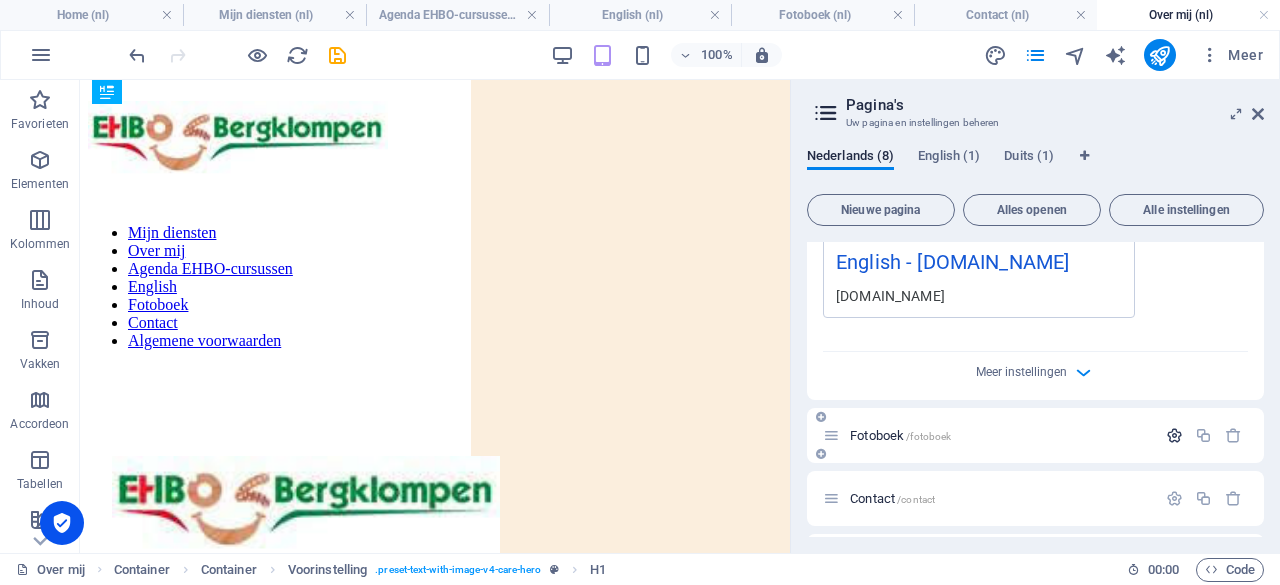 click at bounding box center (1174, 435) 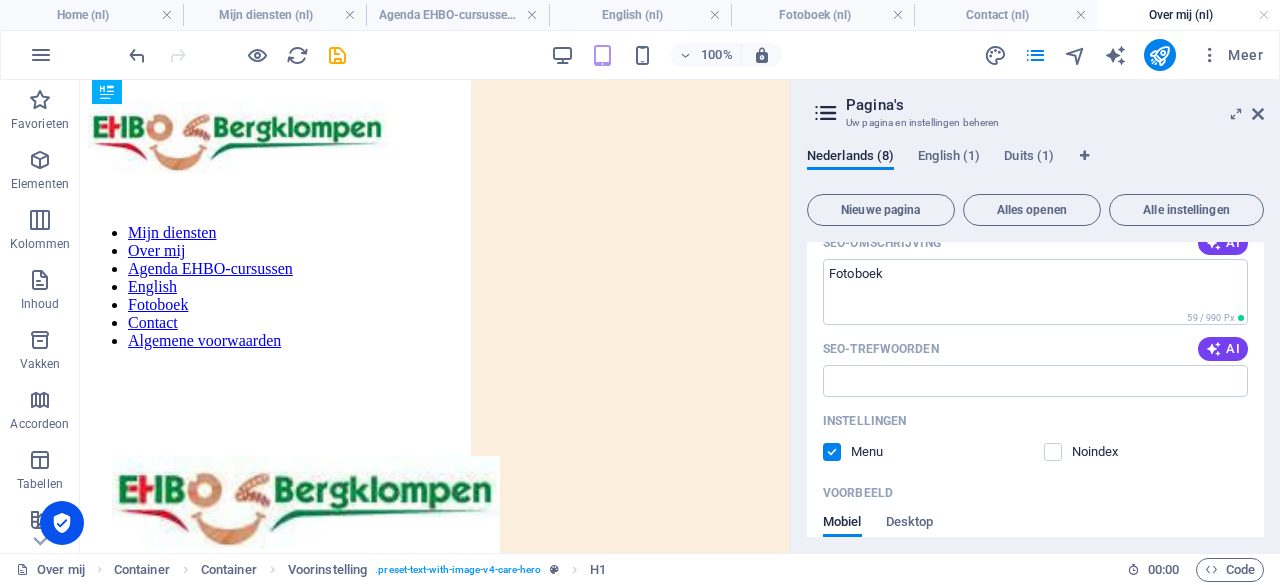scroll, scrollTop: 4705, scrollLeft: 0, axis: vertical 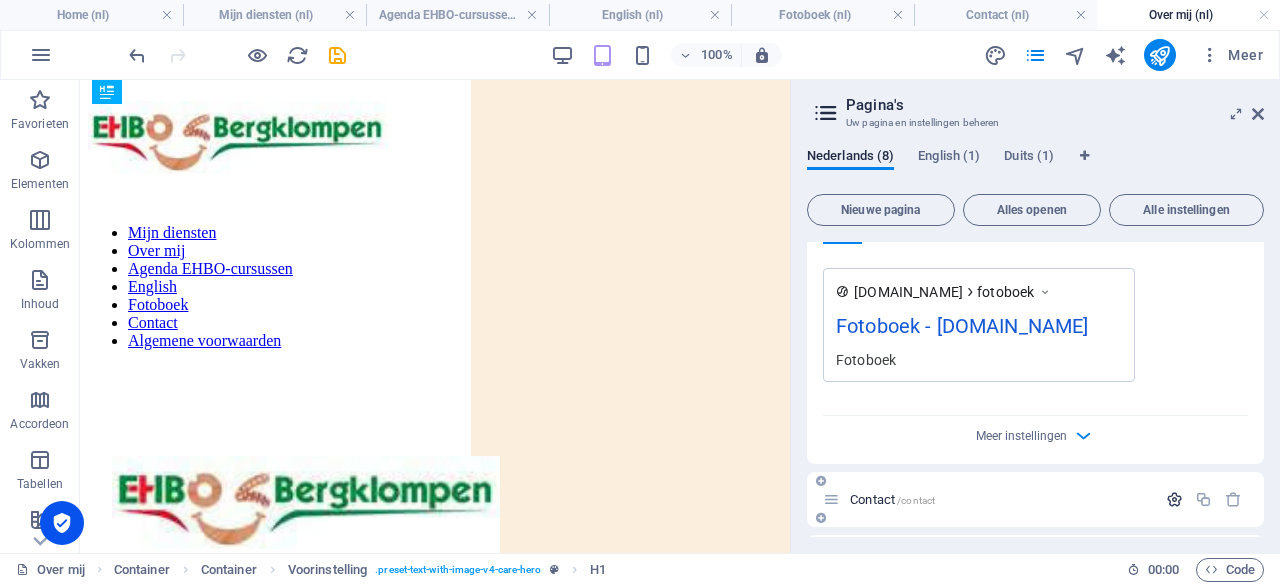 click at bounding box center (1174, 499) 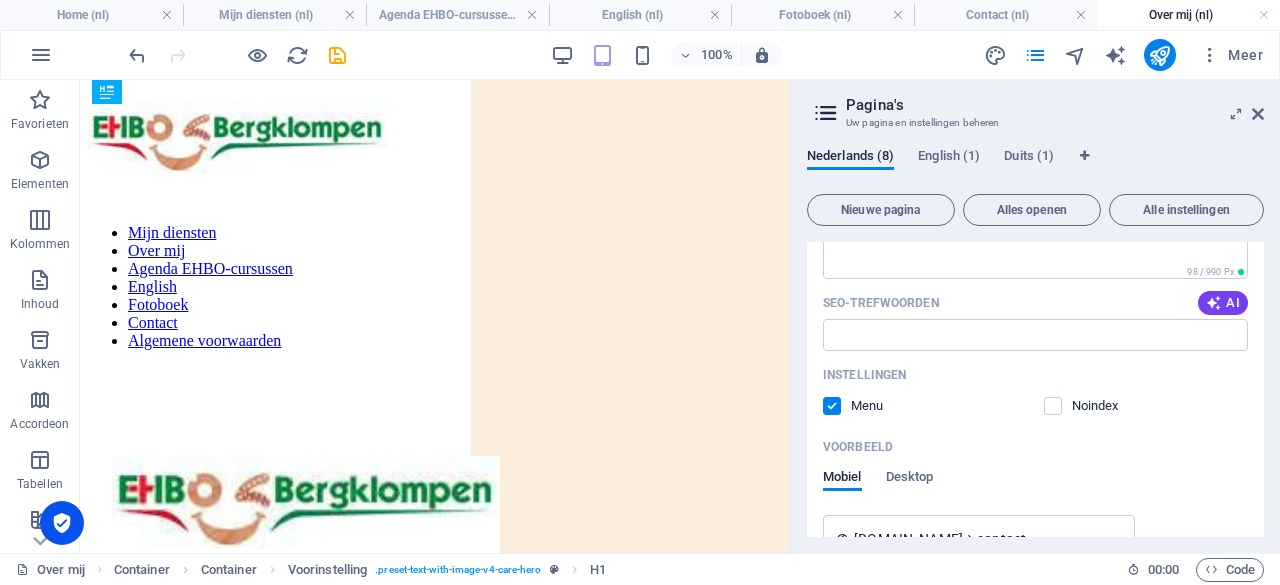 scroll, scrollTop: 5450, scrollLeft: 0, axis: vertical 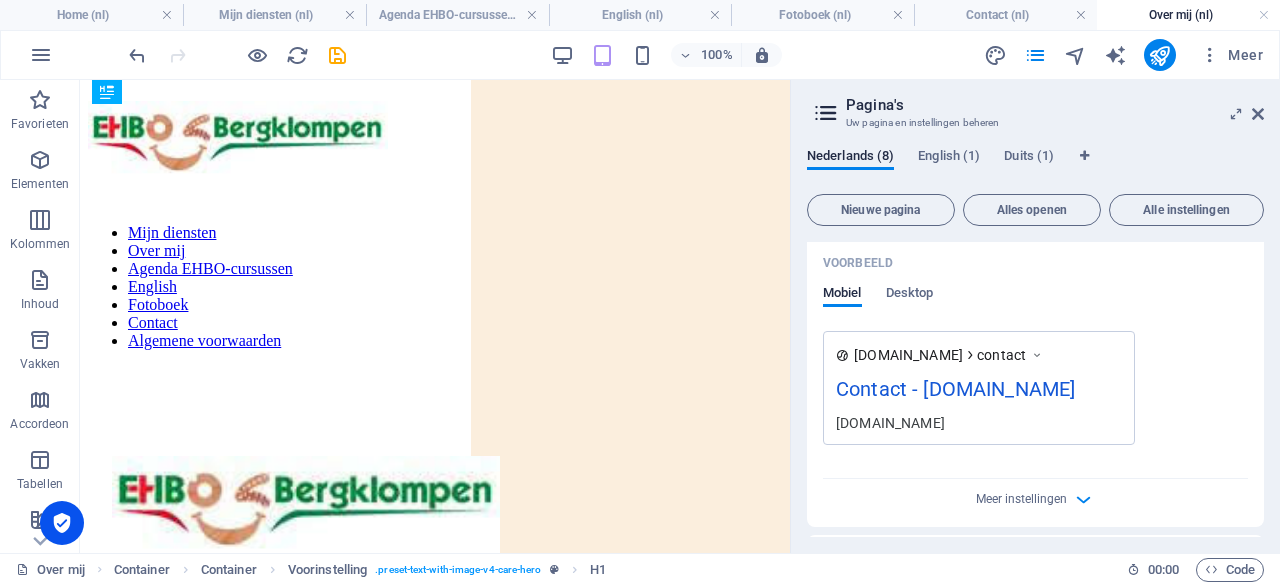 click on "Meer instellingen" at bounding box center (1035, 495) 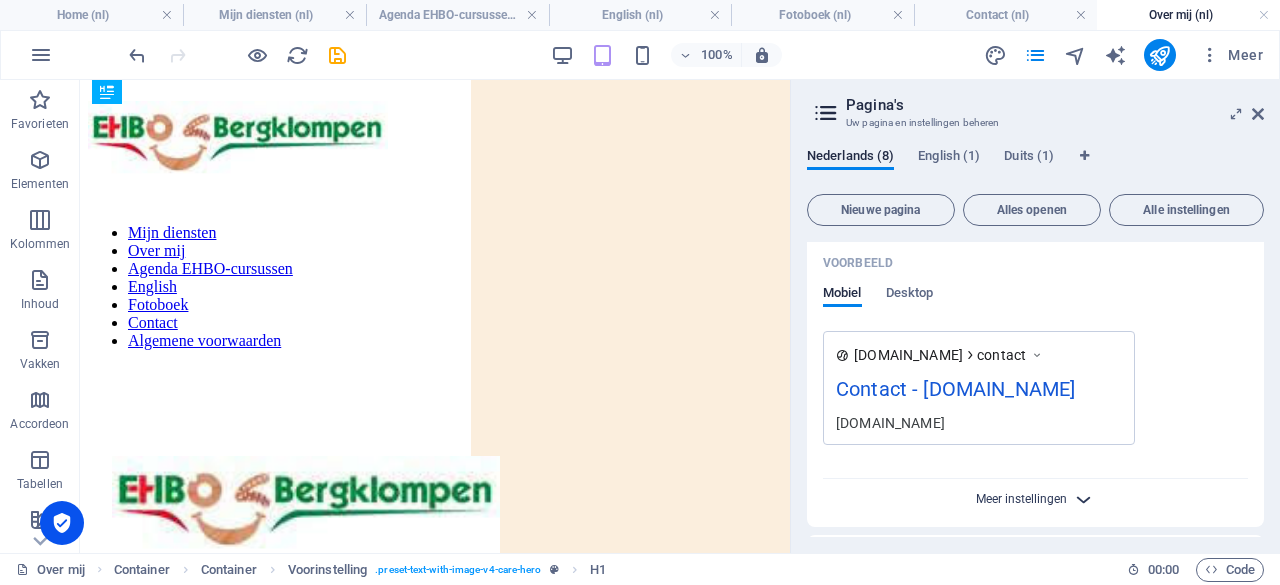 click on "Meer instellingen" at bounding box center (1021, 499) 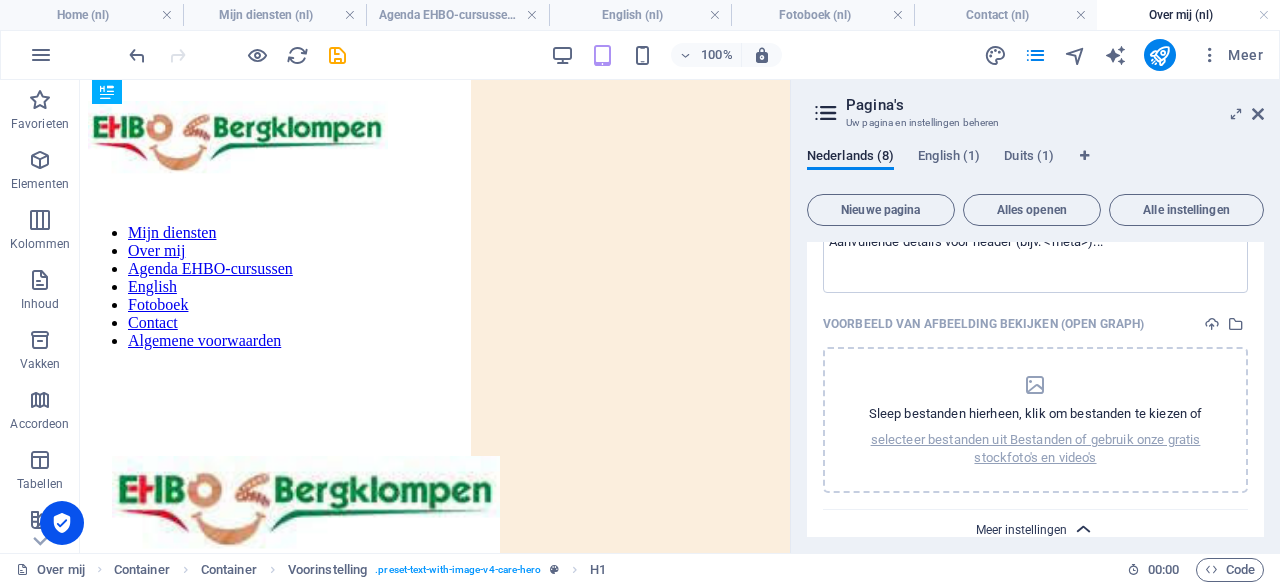scroll, scrollTop: 5727, scrollLeft: 0, axis: vertical 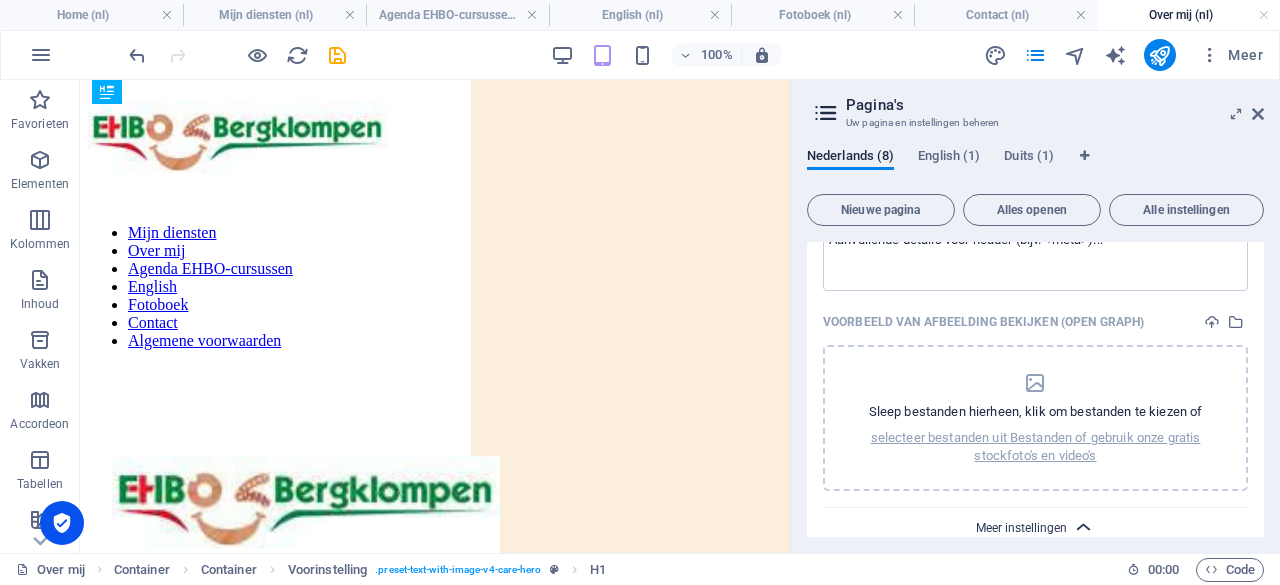 click on "Naam Contact ​ URL SLUG /contact ​ SEO-titel AI ​ 227 / 580 Px SEO-omschrijving AI ​ 98 / 990 Px SEO-trefwoorden AI ​ Instellingen Menu Noindex Voorbeeld Mobiel Desktop www.example.com contact Contact - bergklompen.nl bergklompen.nl Meta-tags ​ Voorbeeld van afbeelding bekijken (Open Graph) Sleep bestanden hierheen, klik om bestanden te kiezen of selecteer bestanden uit Bestanden of gebruik onze gratis stockfoto's en video's Meer instellingen" at bounding box center [1035, 30] 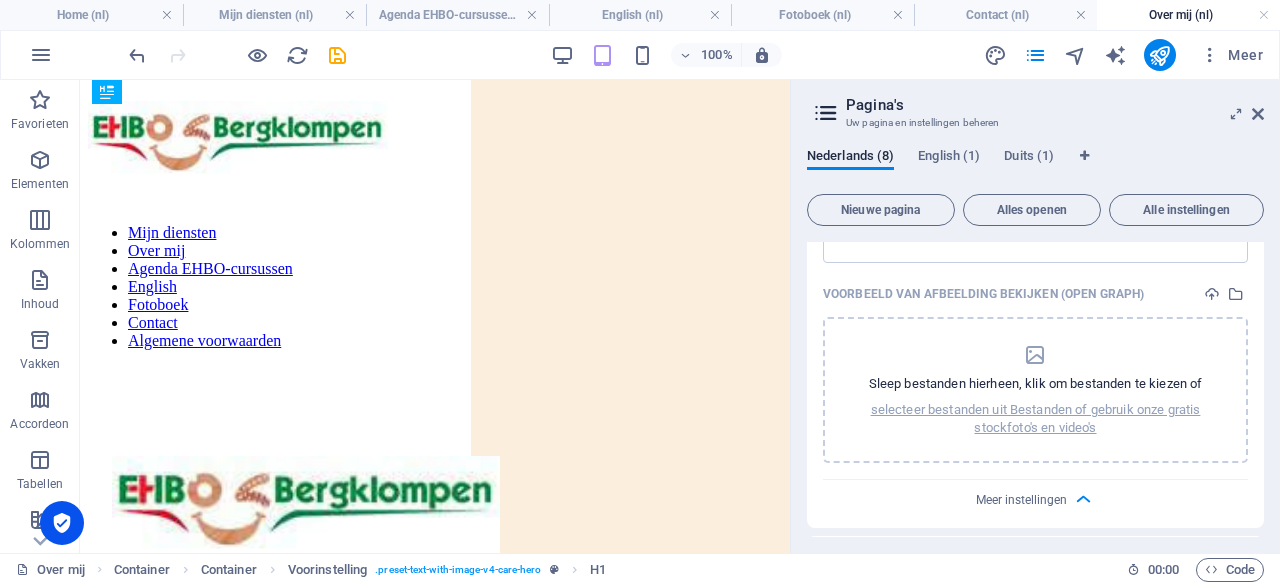click at bounding box center (1174, 563) 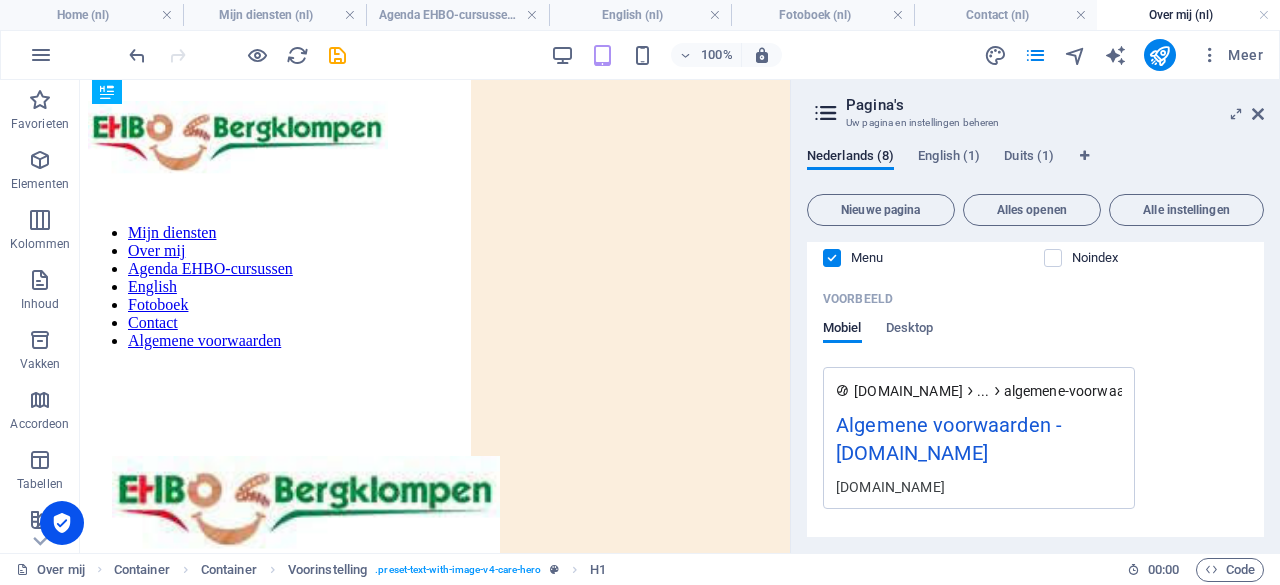 scroll, scrollTop: 6418, scrollLeft: 0, axis: vertical 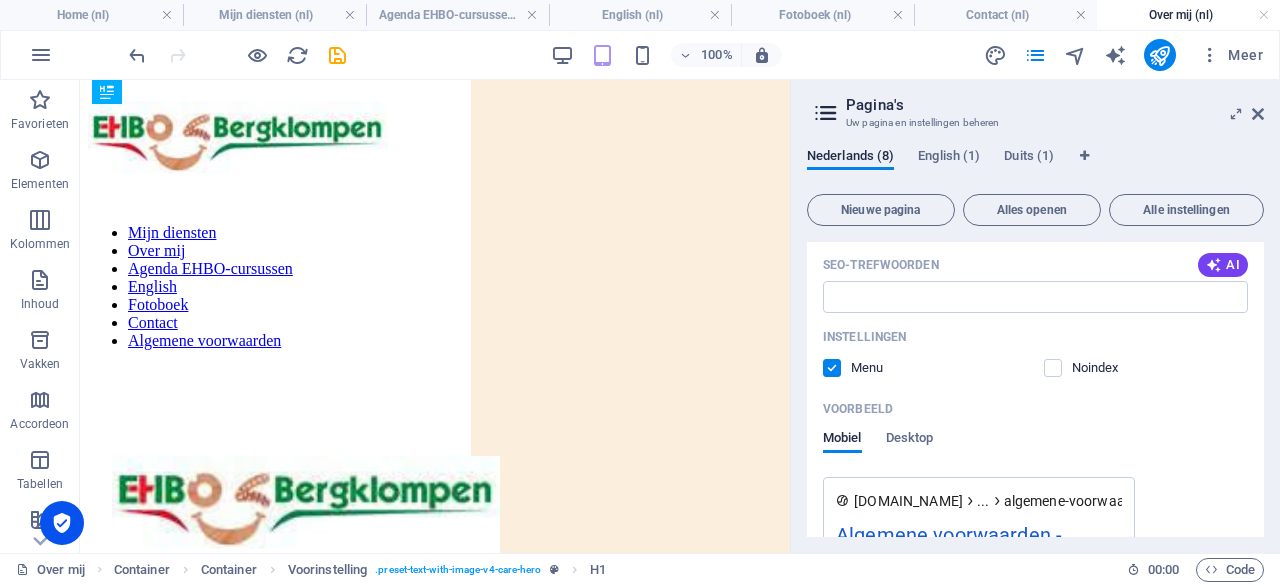 click on "Algemene voorwaarden - bergklompen.nl" at bounding box center (979, 553) 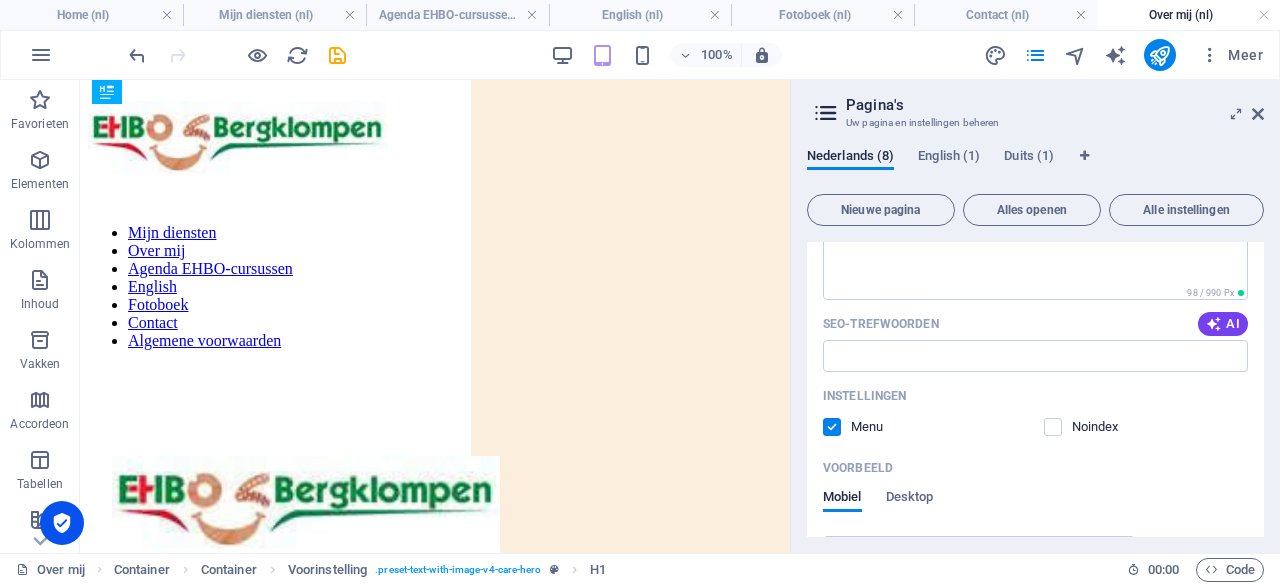 scroll, scrollTop: 6351, scrollLeft: 0, axis: vertical 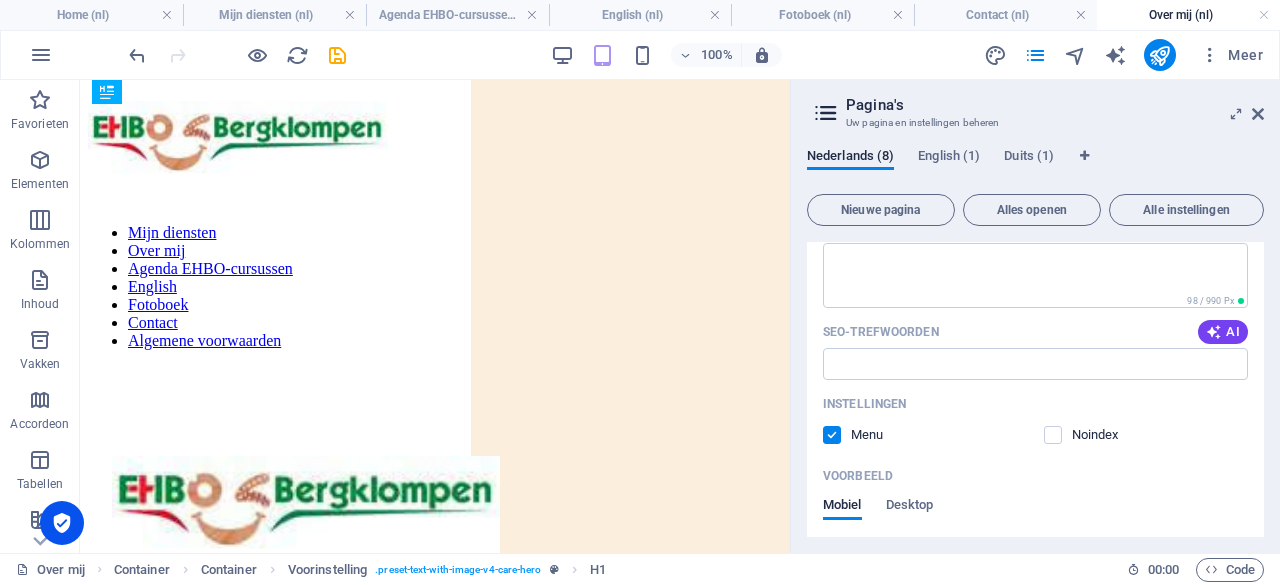 click on "www.example.com ... algemene-voorwaarden Algemene voorwaarden - bergklompen.nl bergklompen.nl" at bounding box center (1035, 615) 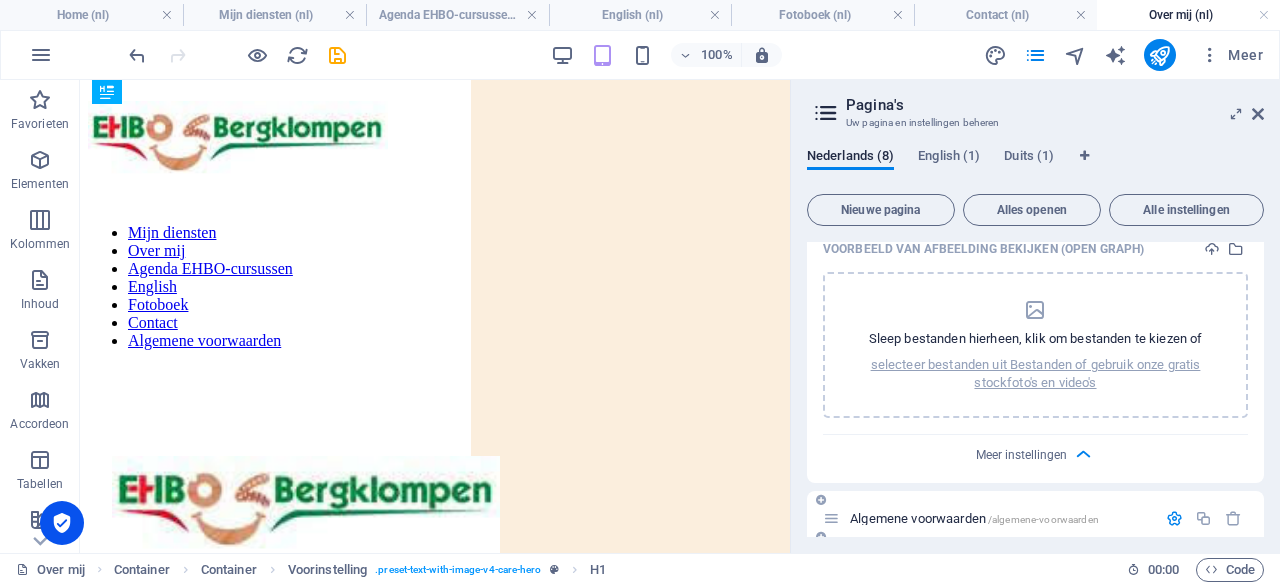 scroll, scrollTop: 5839, scrollLeft: 0, axis: vertical 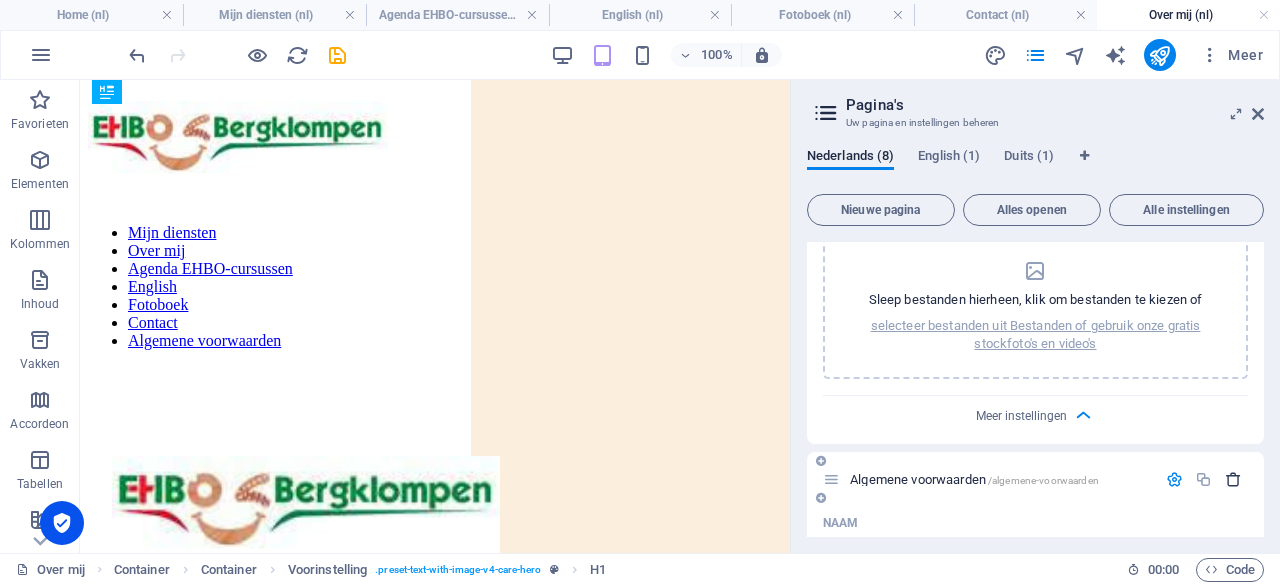click at bounding box center (1233, 479) 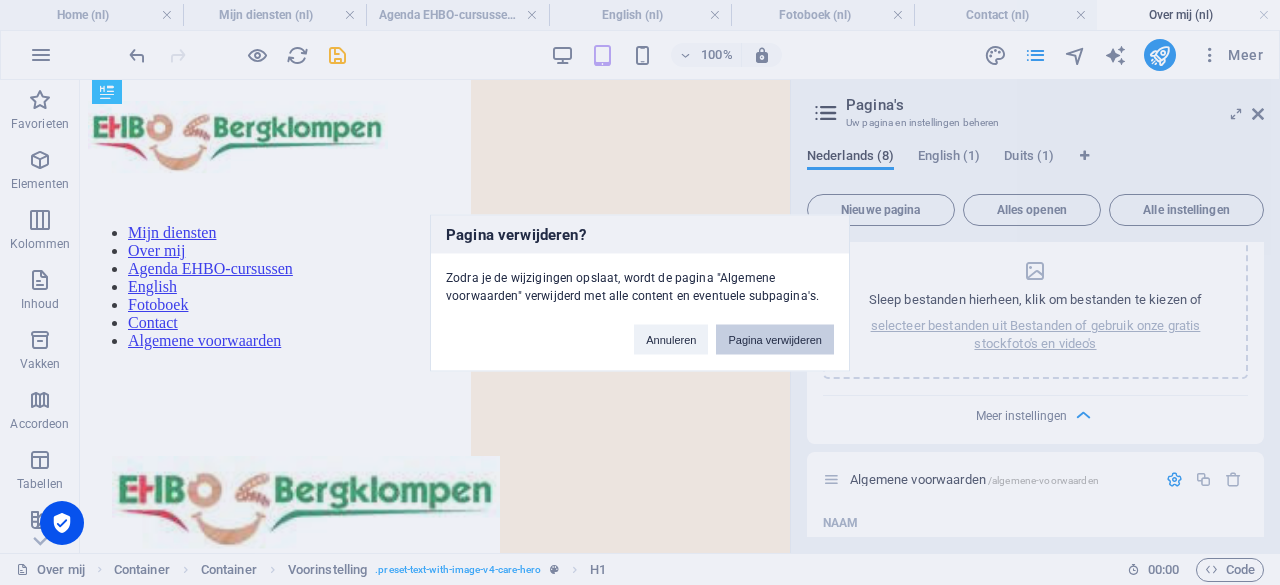 click on "Pagina verwijderen" at bounding box center [775, 339] 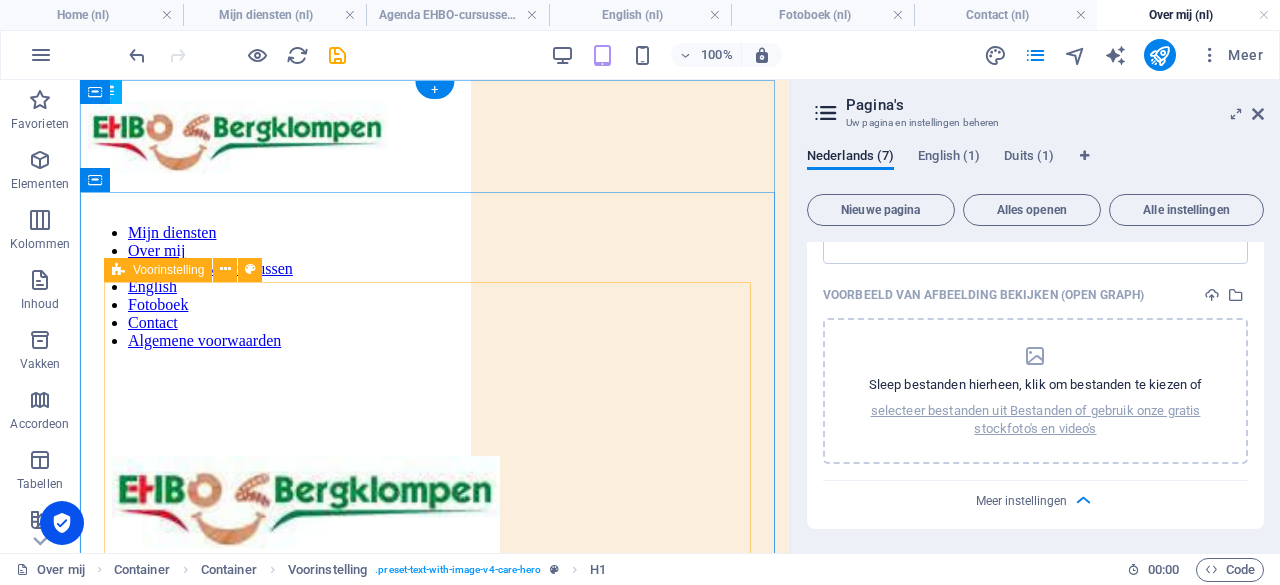 scroll, scrollTop: 5692, scrollLeft: 0, axis: vertical 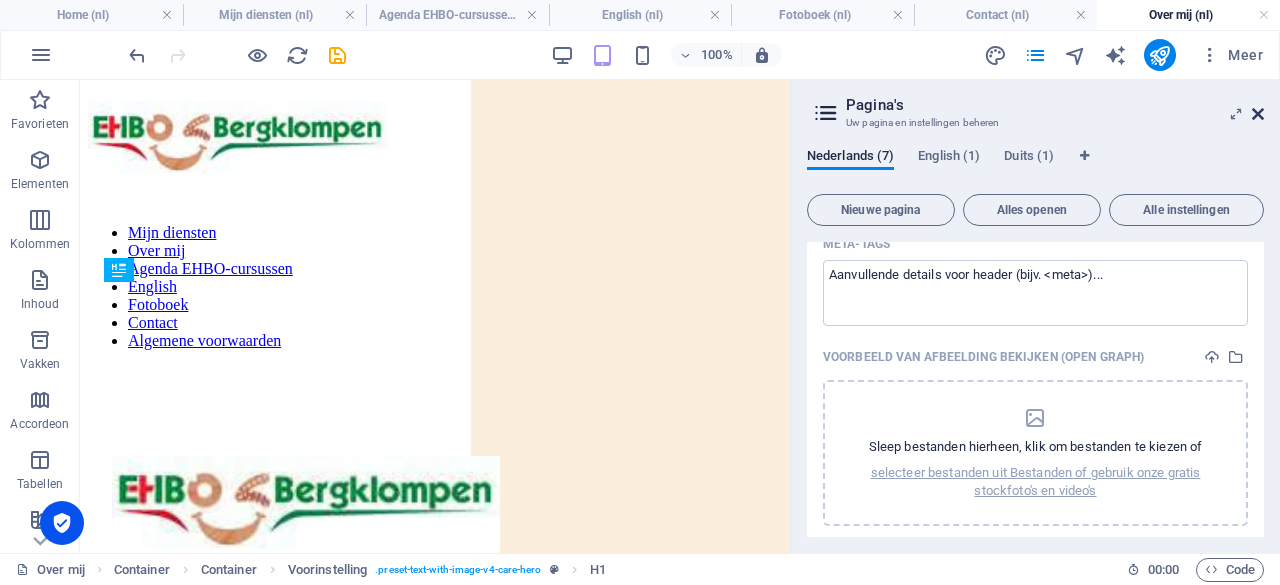 click at bounding box center [1258, 114] 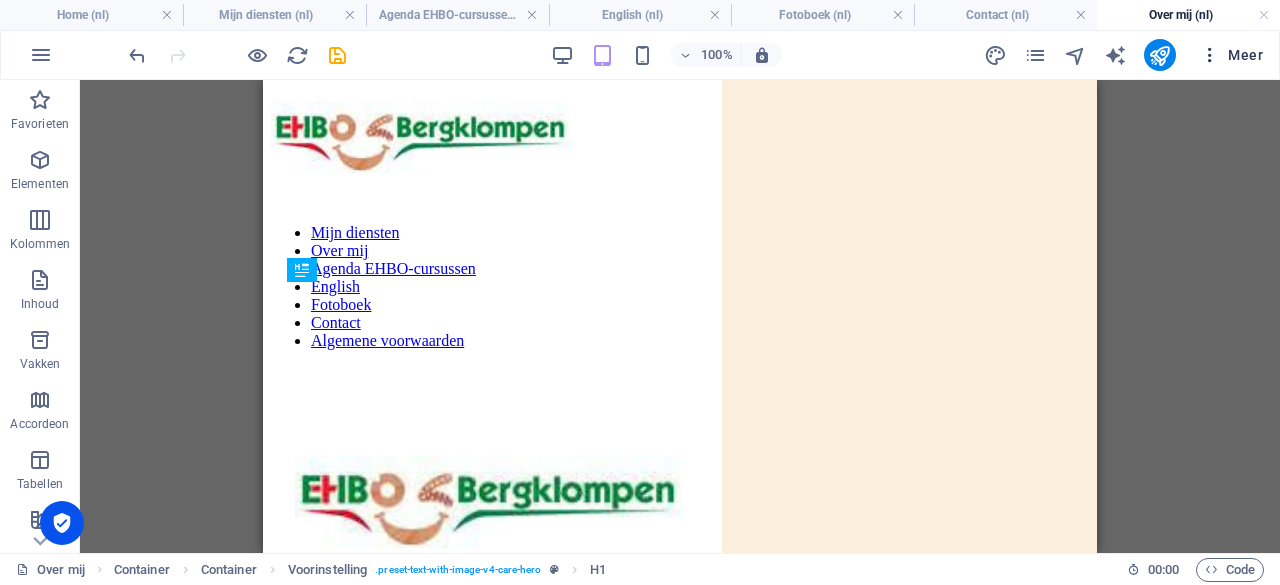 click on "Meer" at bounding box center [1231, 55] 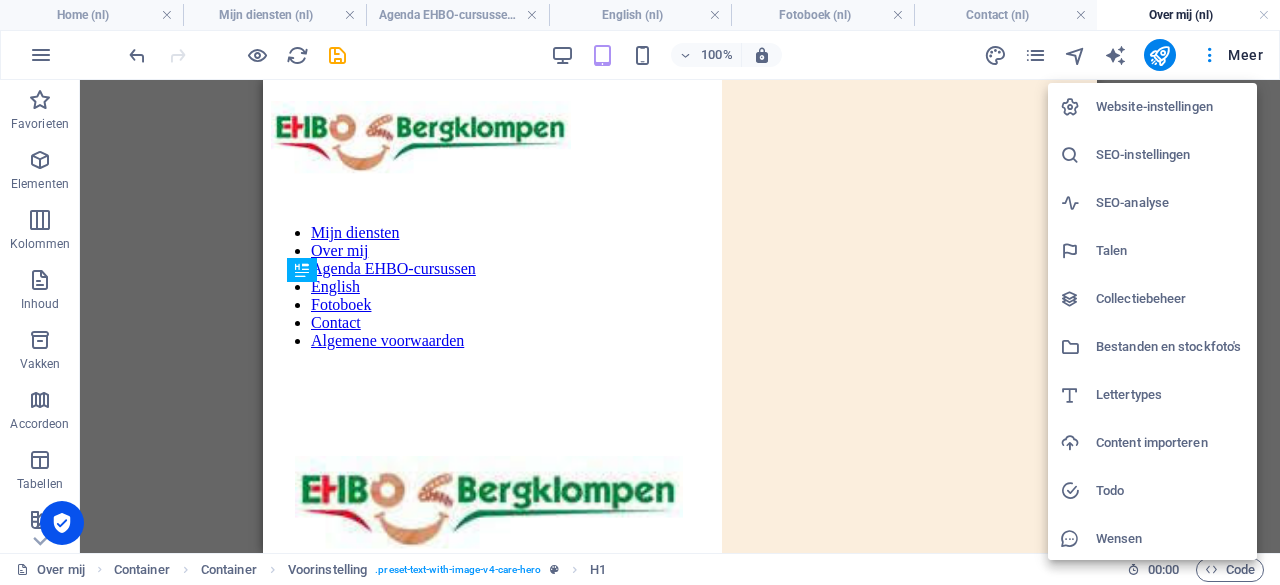 click on "Talen" at bounding box center [1170, 251] 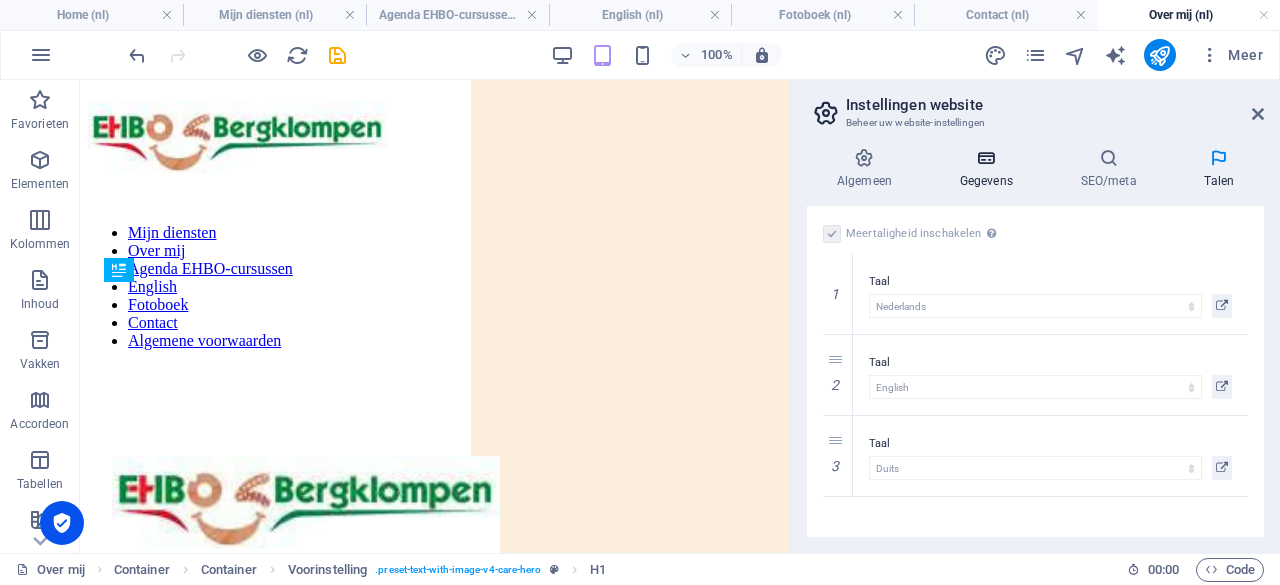 click at bounding box center (986, 158) 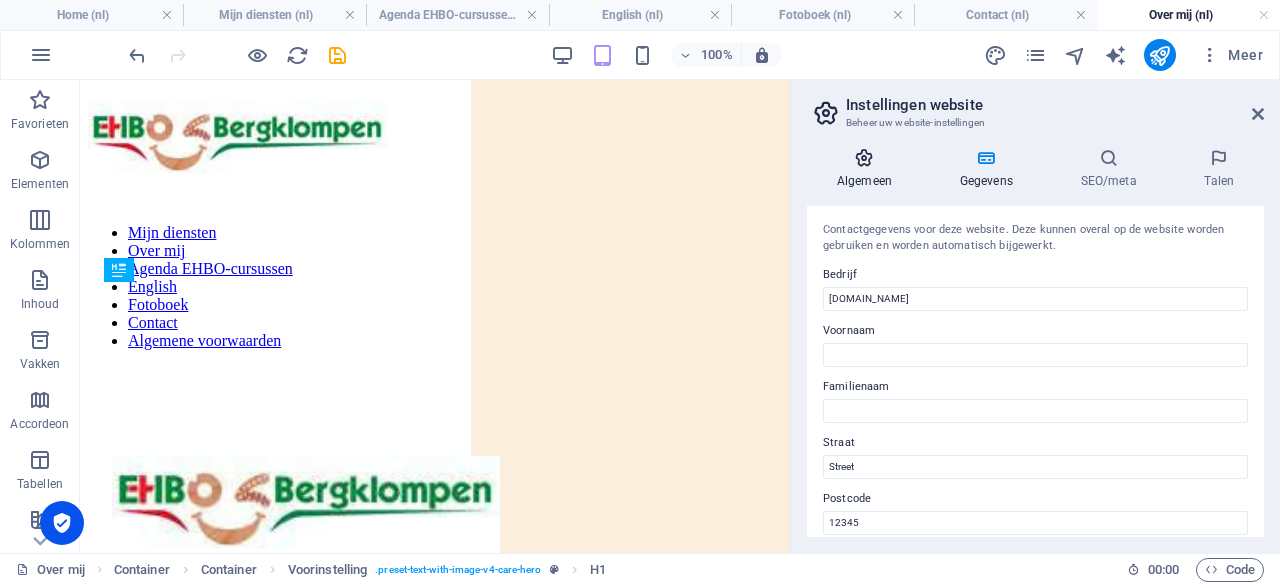 click on "Algemeen" at bounding box center (868, 169) 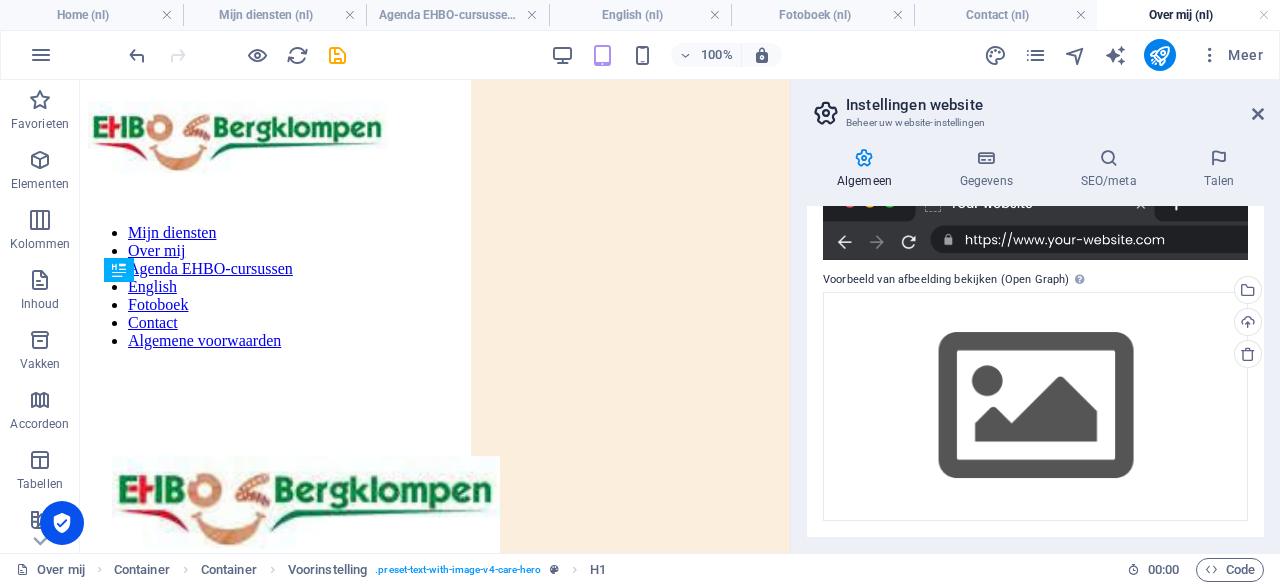 scroll, scrollTop: 0, scrollLeft: 0, axis: both 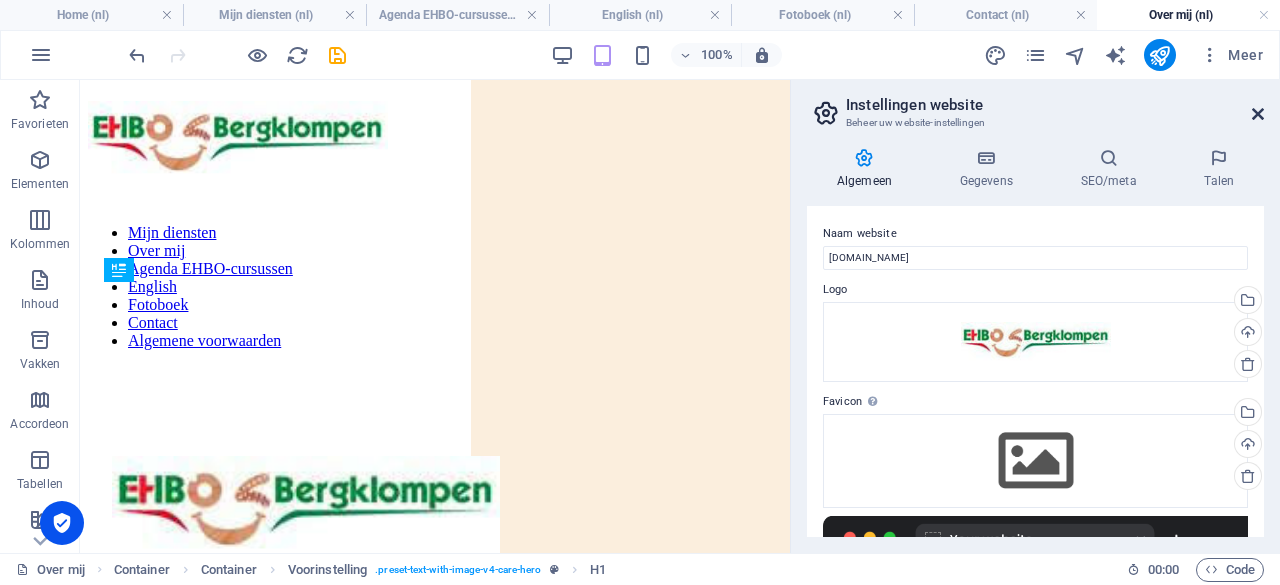 click at bounding box center [1258, 114] 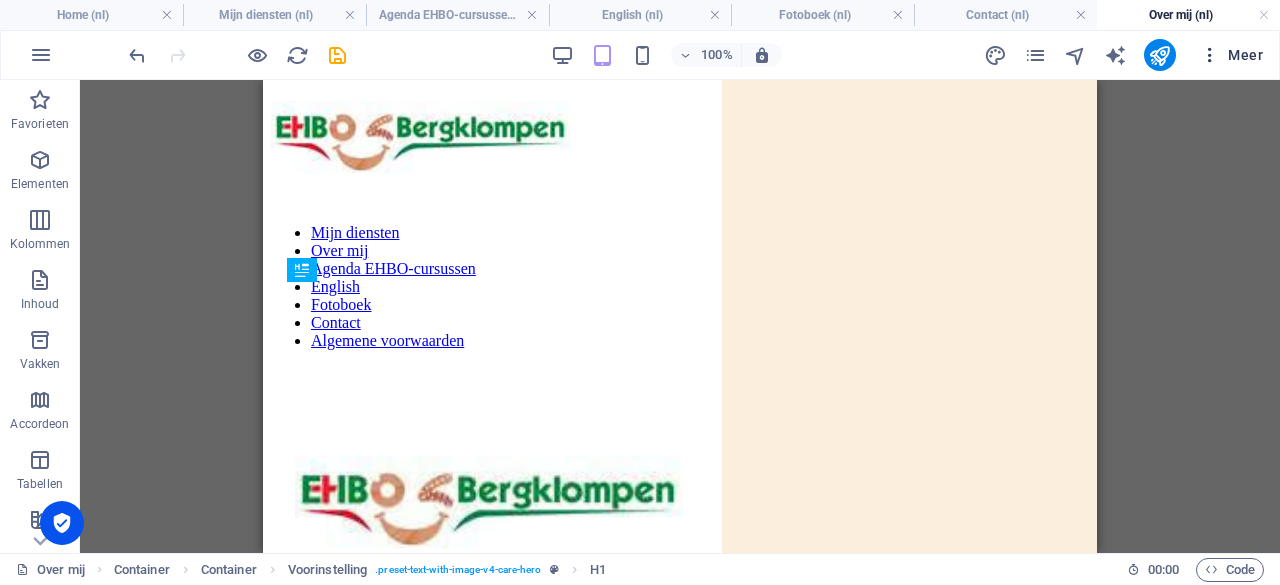 click at bounding box center [1210, 55] 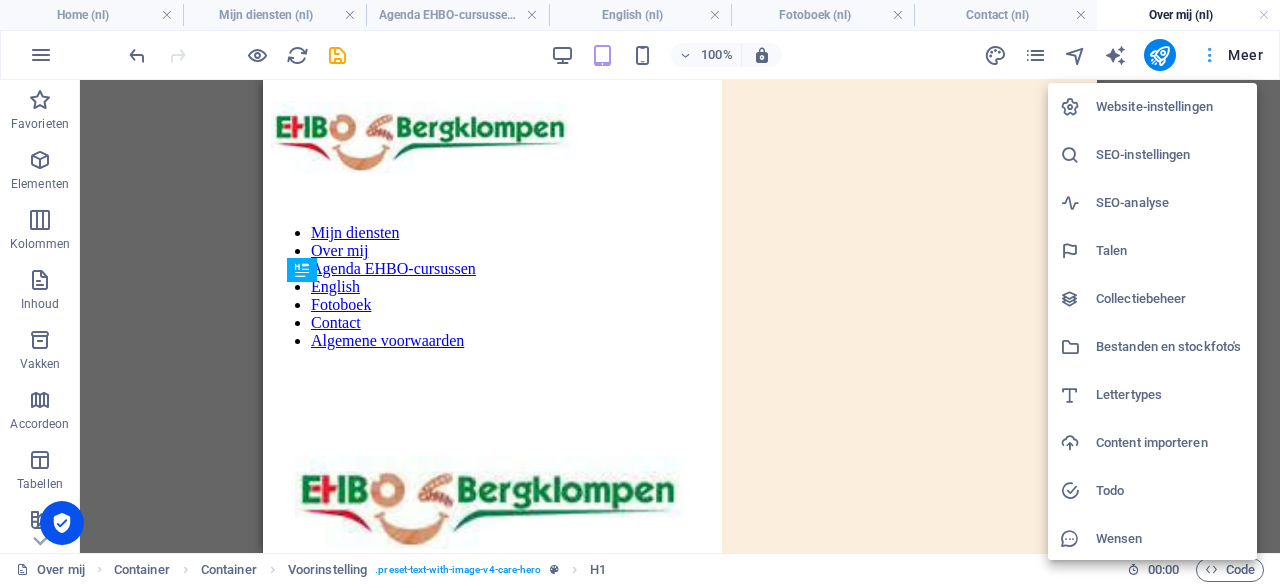 click at bounding box center [640, 292] 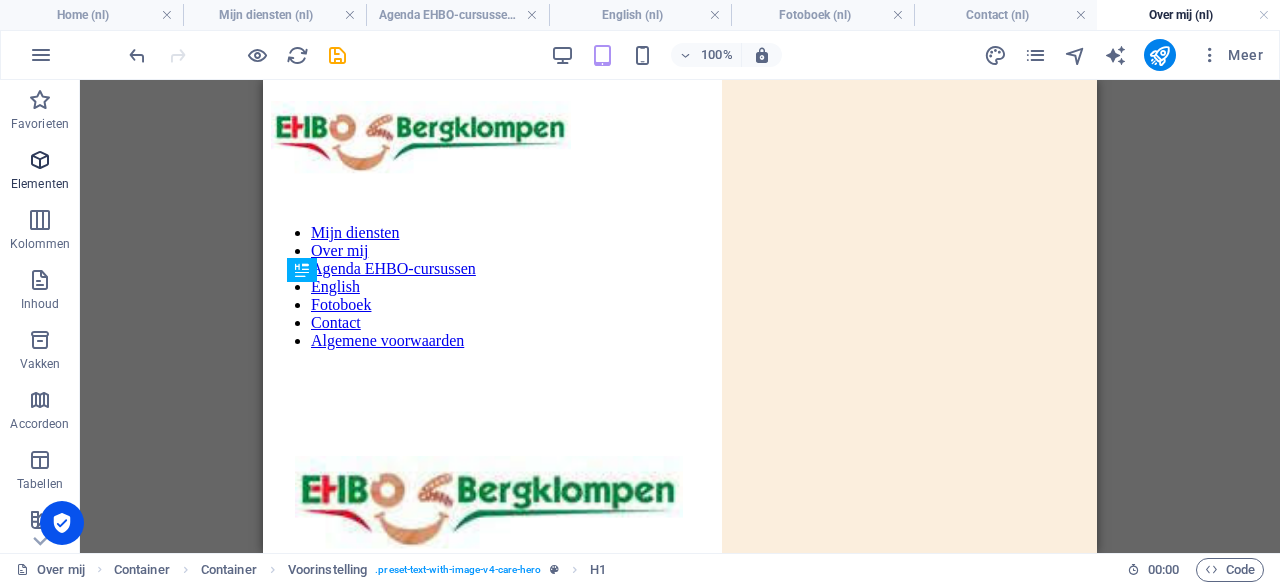 click at bounding box center [40, 160] 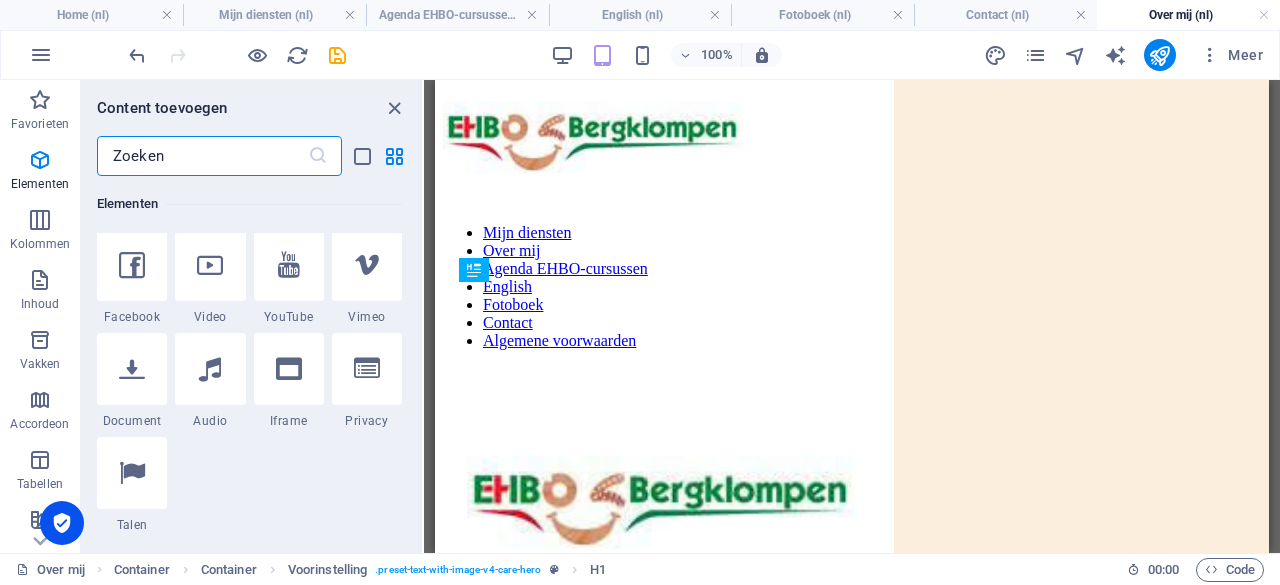 scroll, scrollTop: 765, scrollLeft: 0, axis: vertical 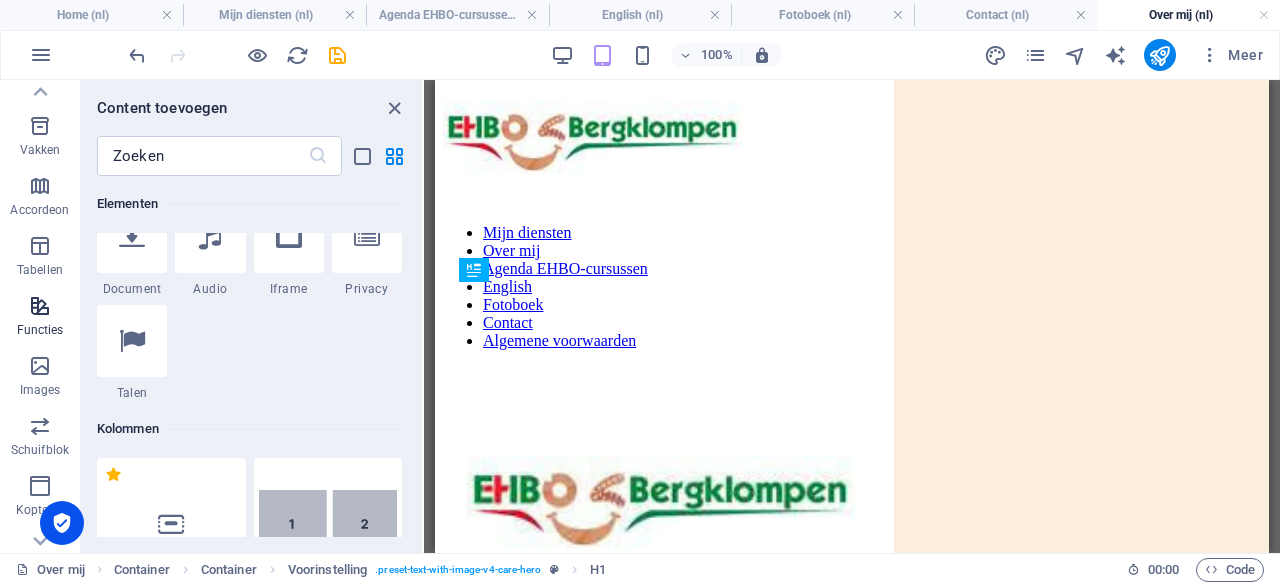 click on "Functies" at bounding box center (40, 330) 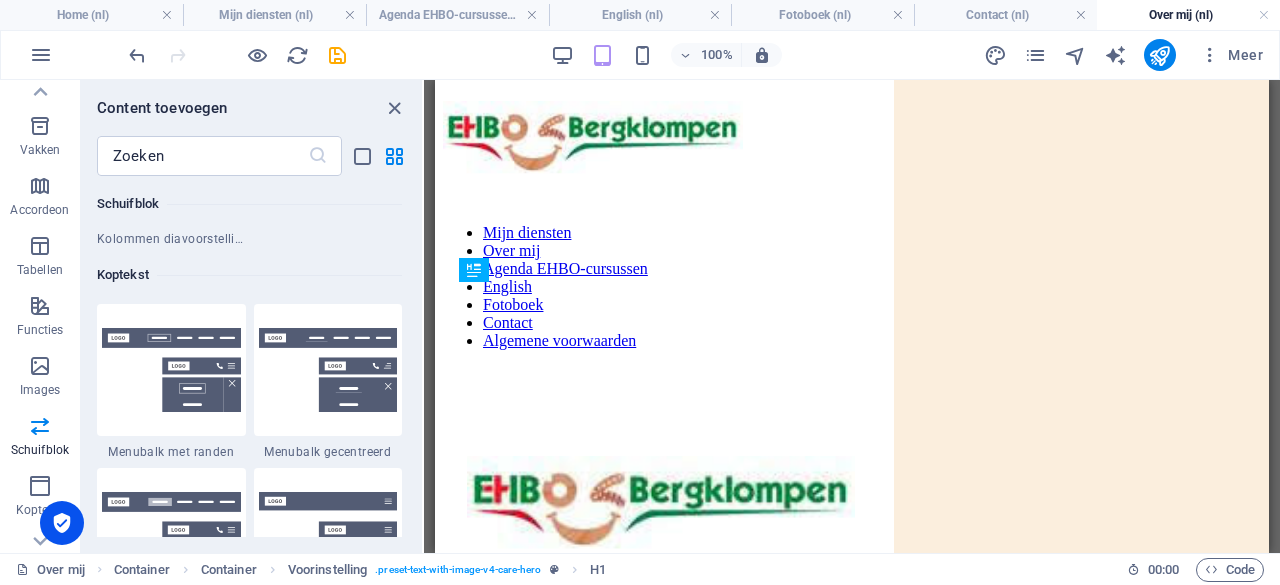 scroll, scrollTop: 11831, scrollLeft: 0, axis: vertical 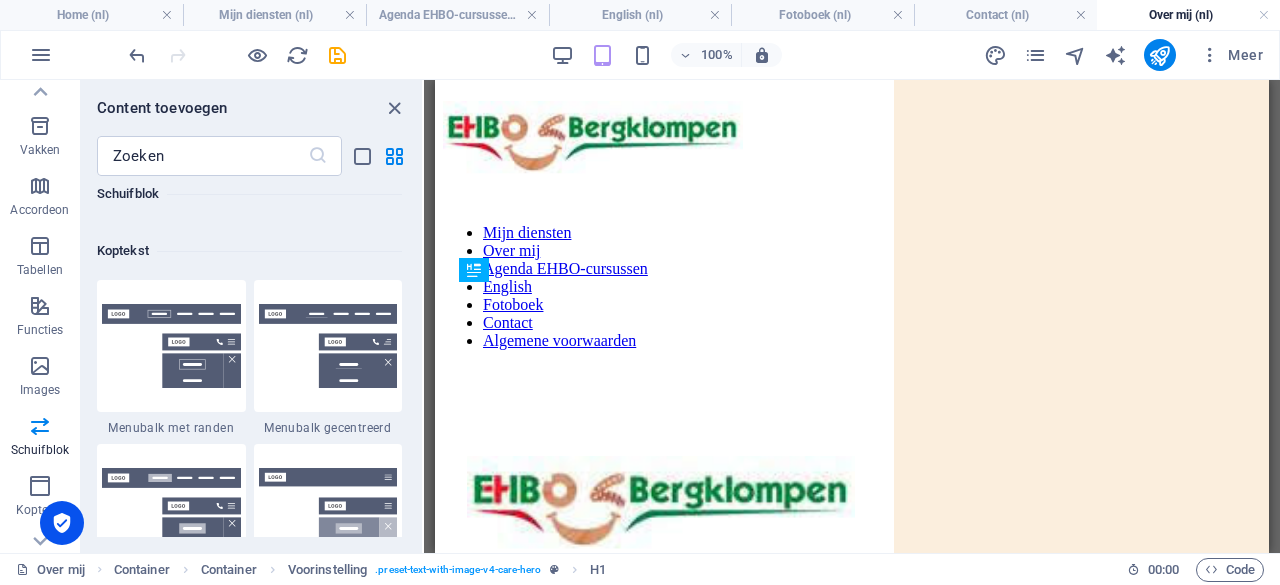 click on "Meer" at bounding box center [1127, 55] 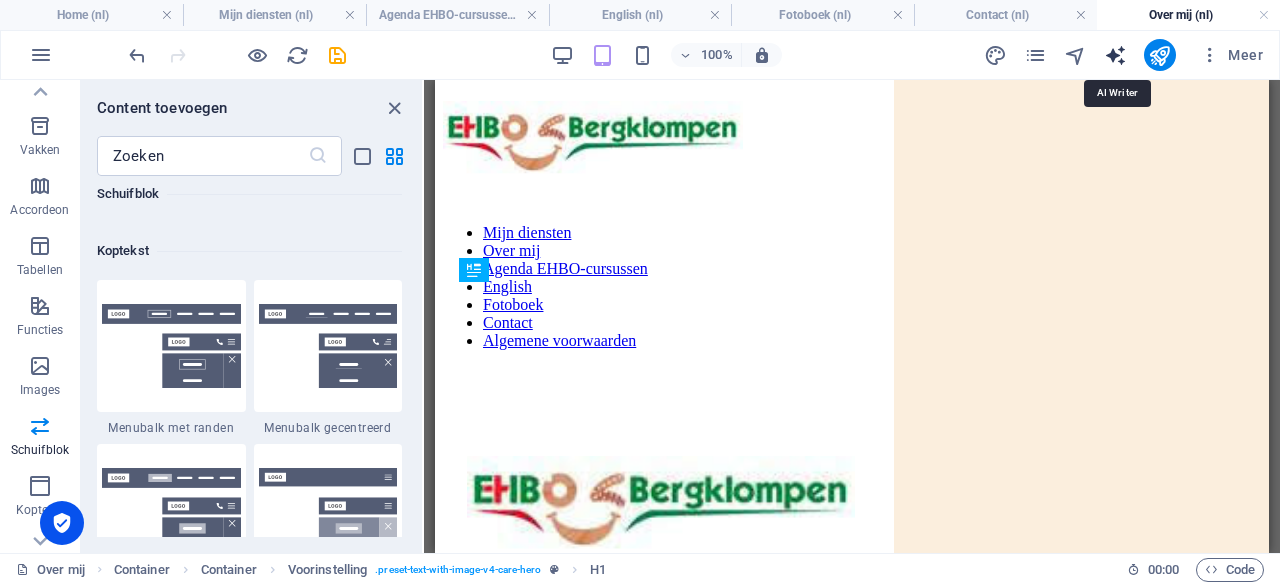 click at bounding box center [1115, 55] 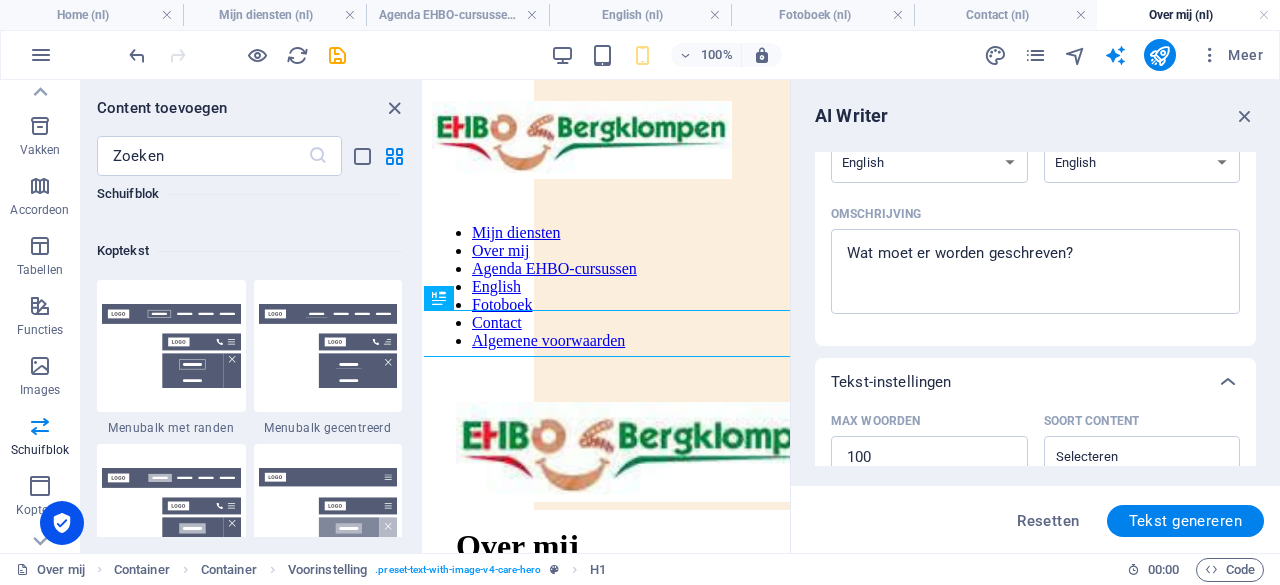 scroll, scrollTop: 0, scrollLeft: 0, axis: both 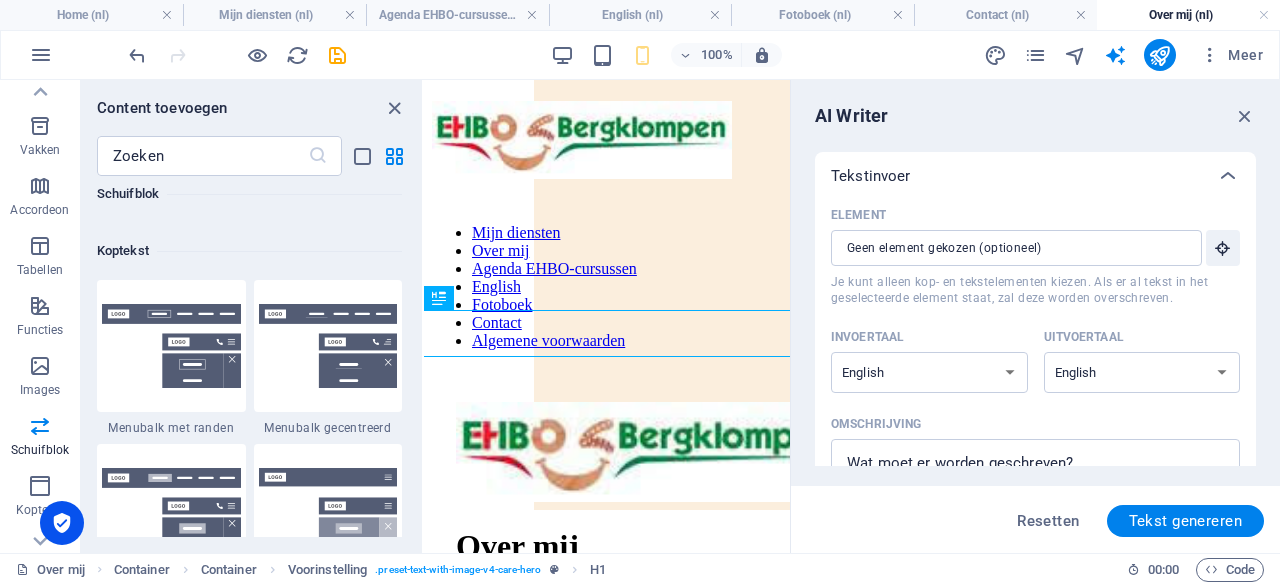 click on "AI Writer" at bounding box center [1035, 116] 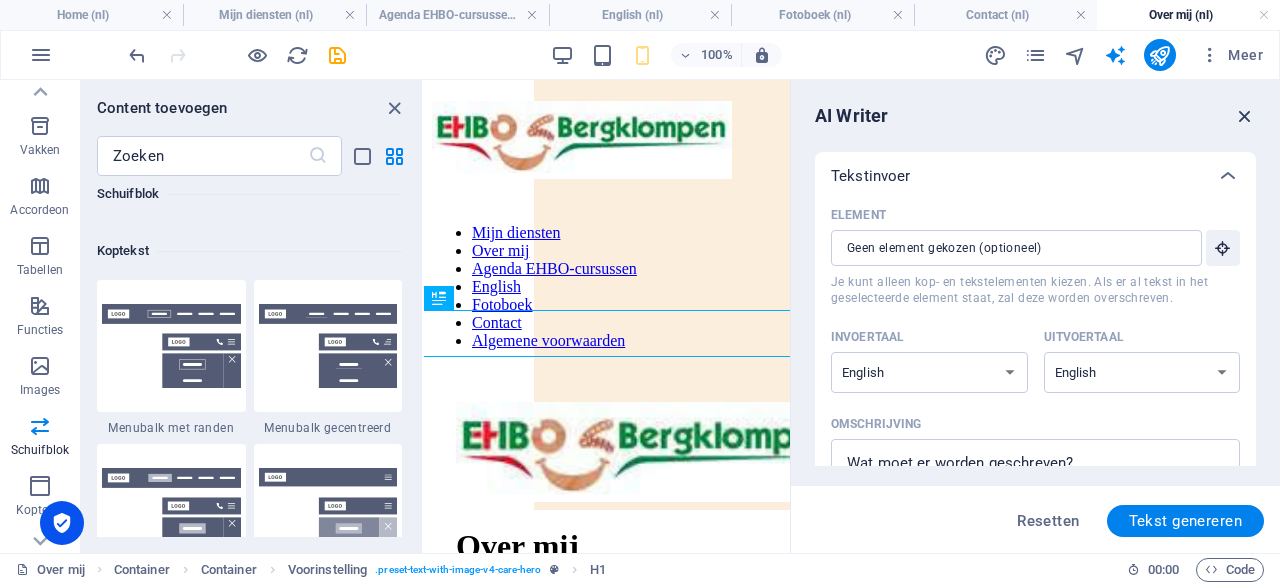 click at bounding box center (1245, 116) 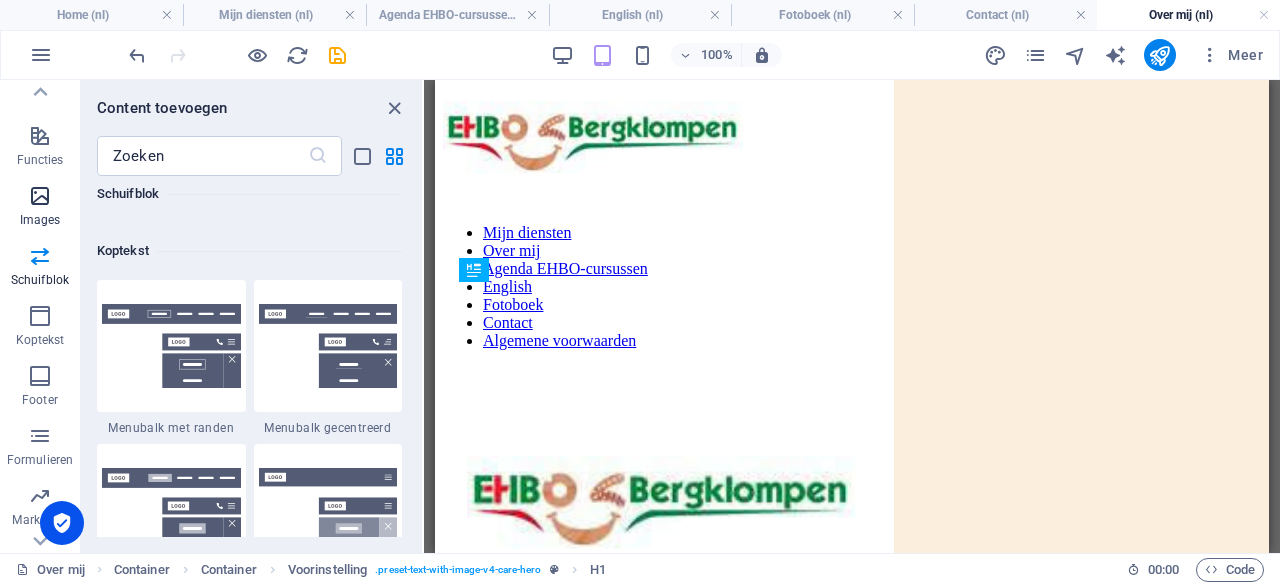 scroll, scrollTop: 426, scrollLeft: 0, axis: vertical 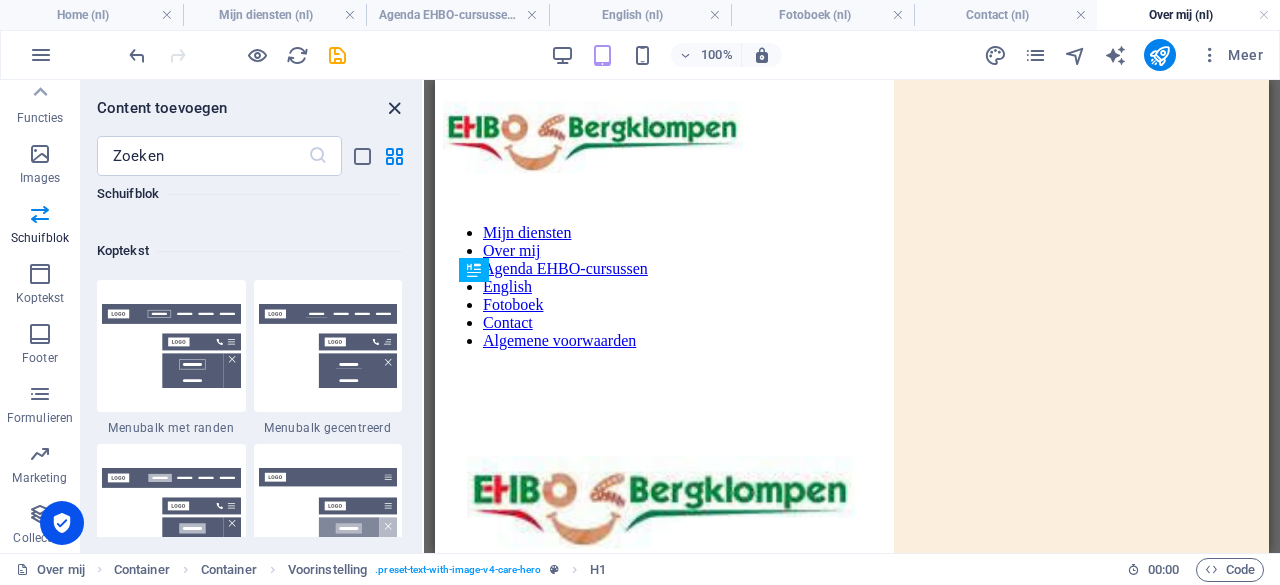click at bounding box center (394, 108) 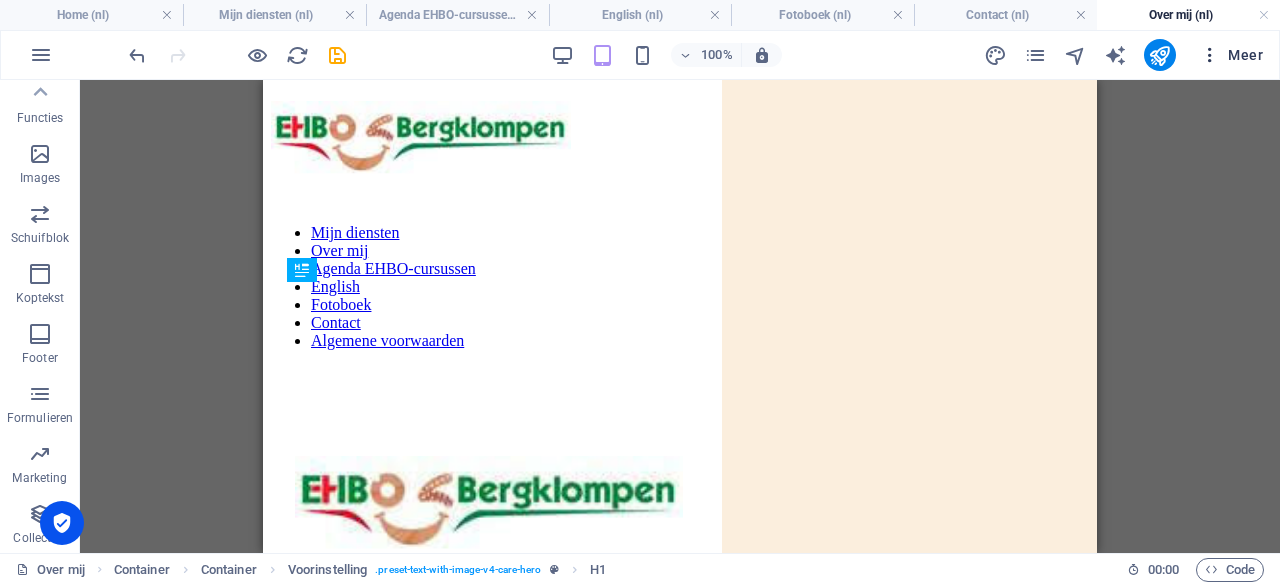 click at bounding box center [1210, 55] 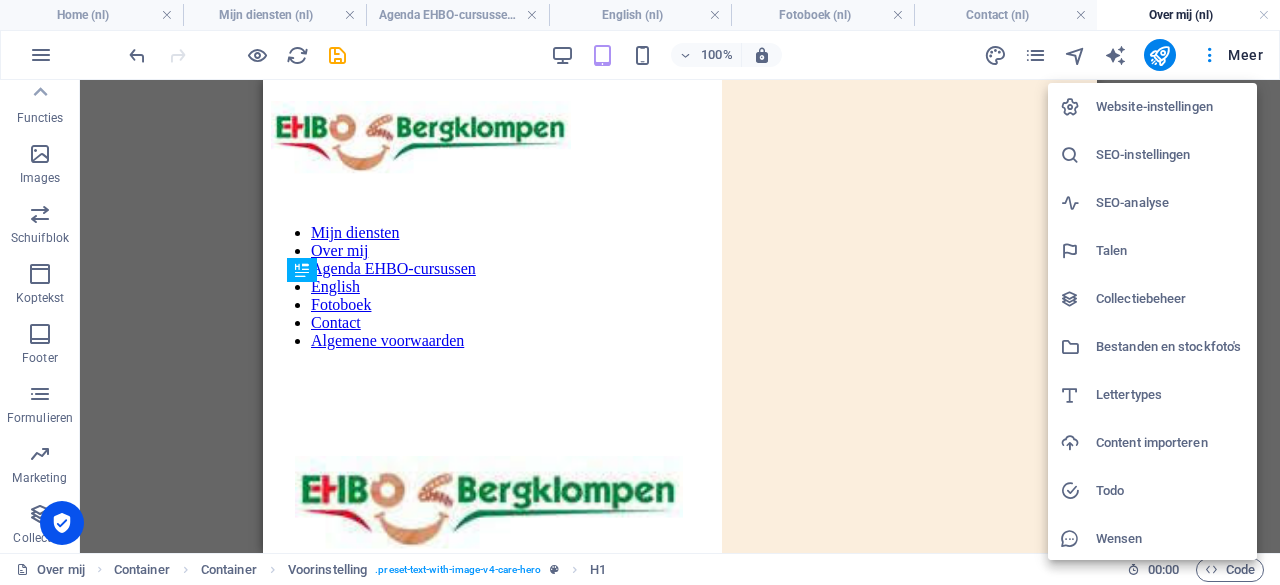 click on "Wensen" at bounding box center [1170, 539] 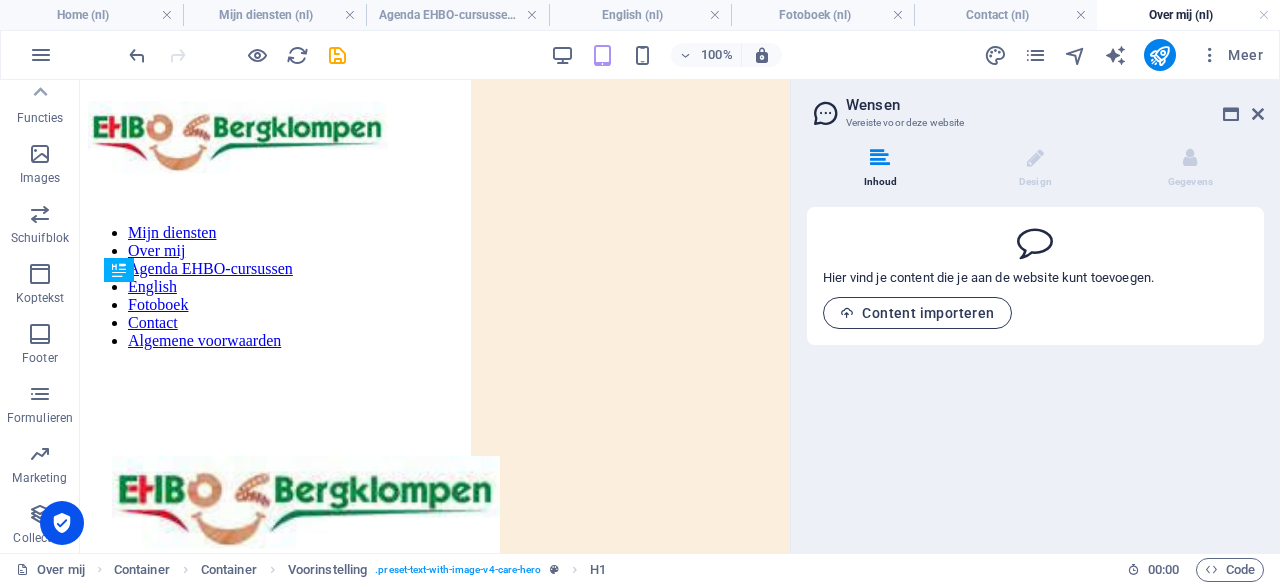 click on "Content importeren" at bounding box center (917, 313) 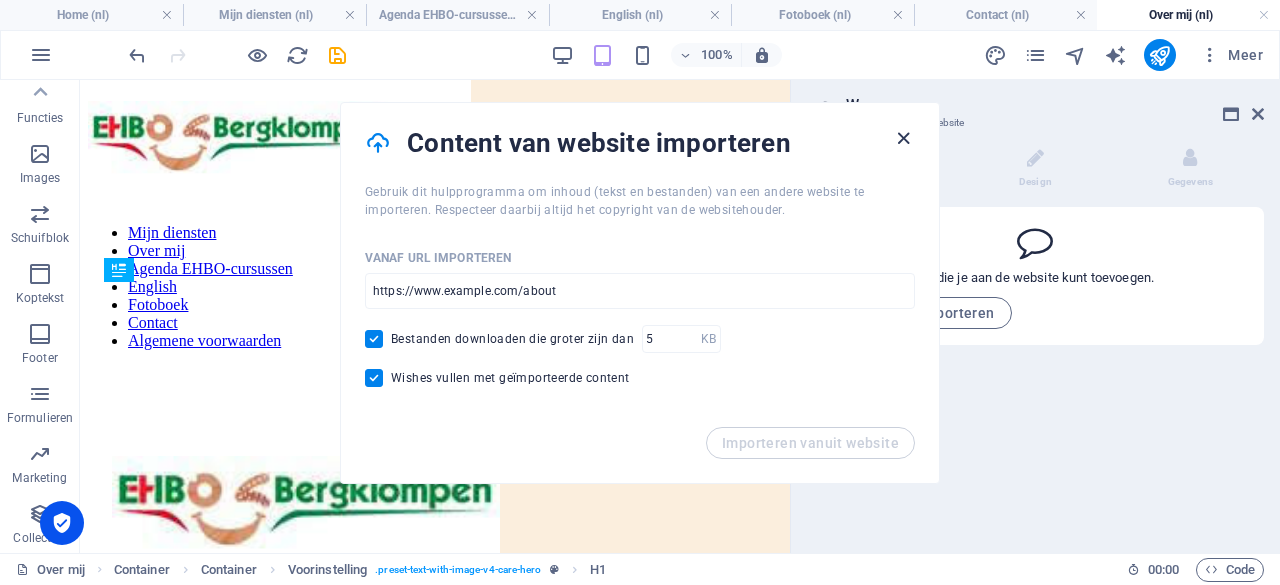 click at bounding box center [903, 138] 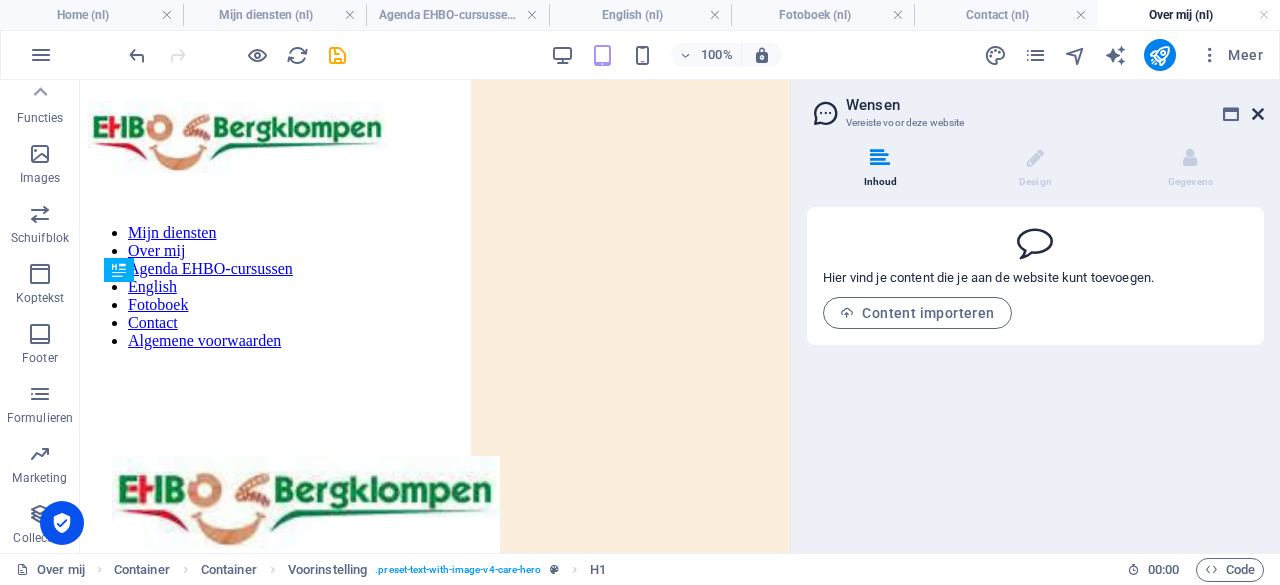 click at bounding box center [1258, 114] 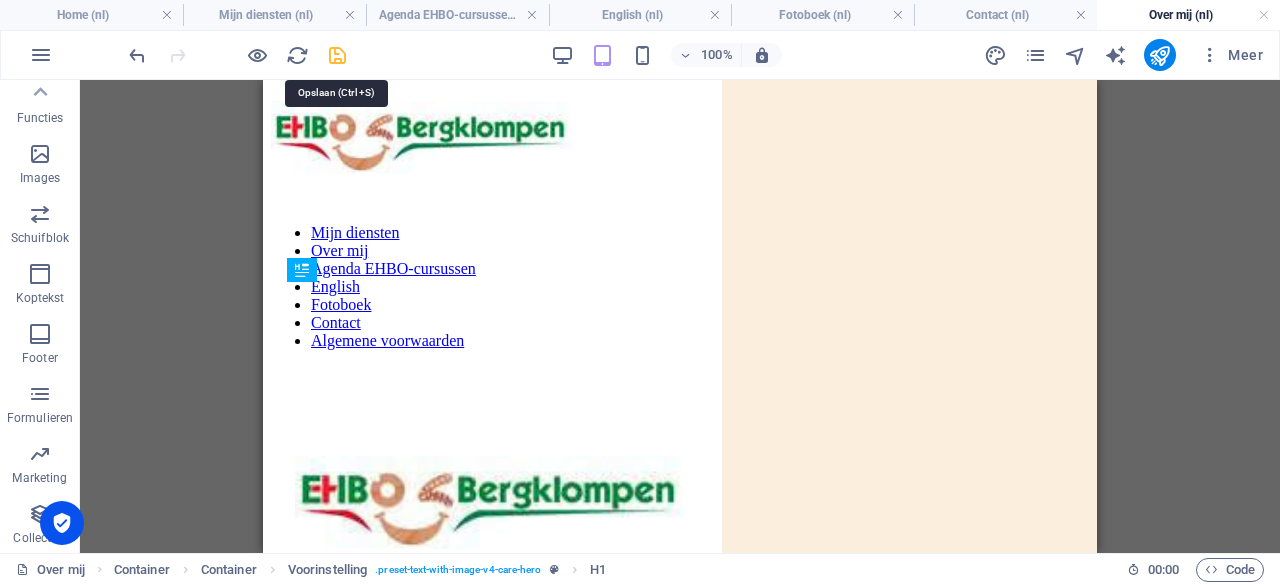 click at bounding box center [337, 55] 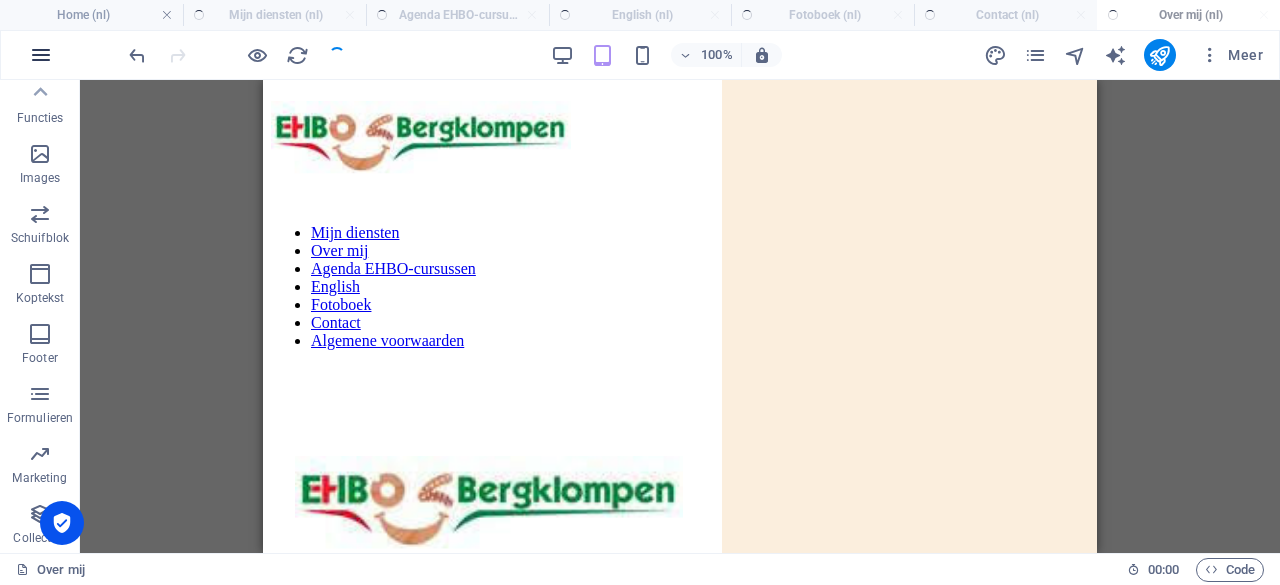 click at bounding box center (41, 55) 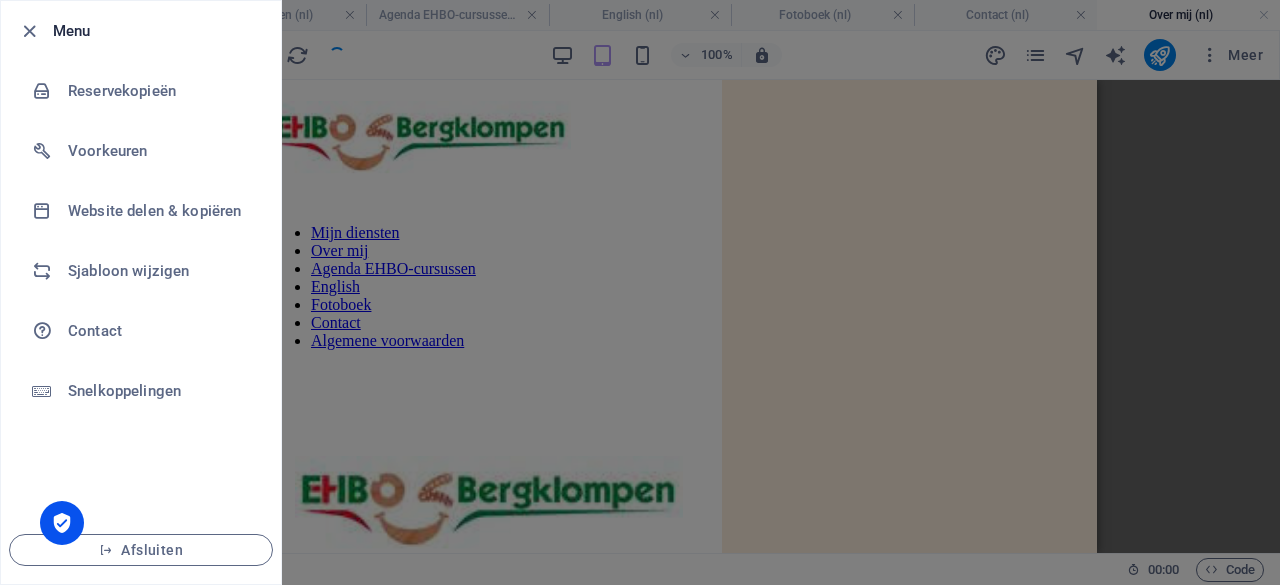 click at bounding box center [640, 292] 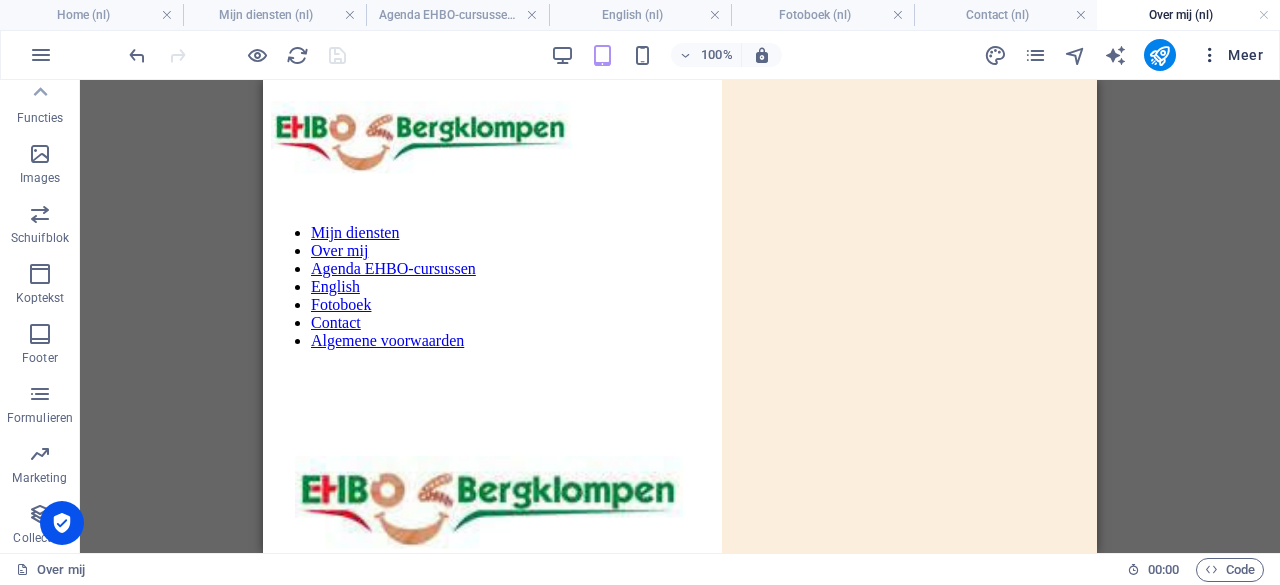 click at bounding box center (1210, 55) 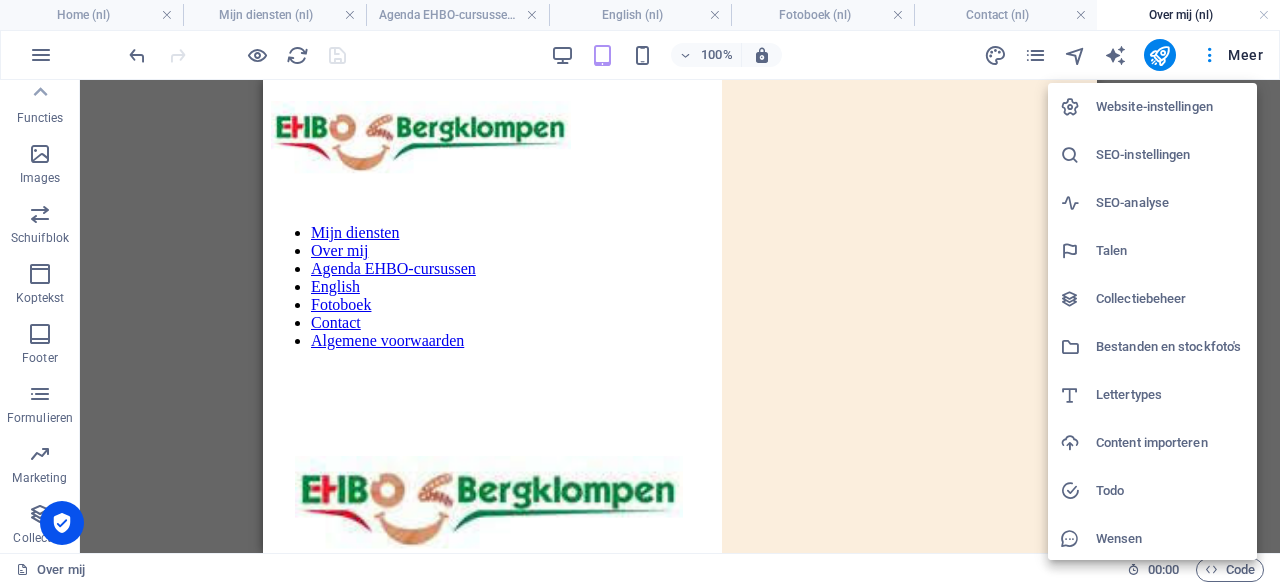 click on "Website-instellingen" at bounding box center [1170, 107] 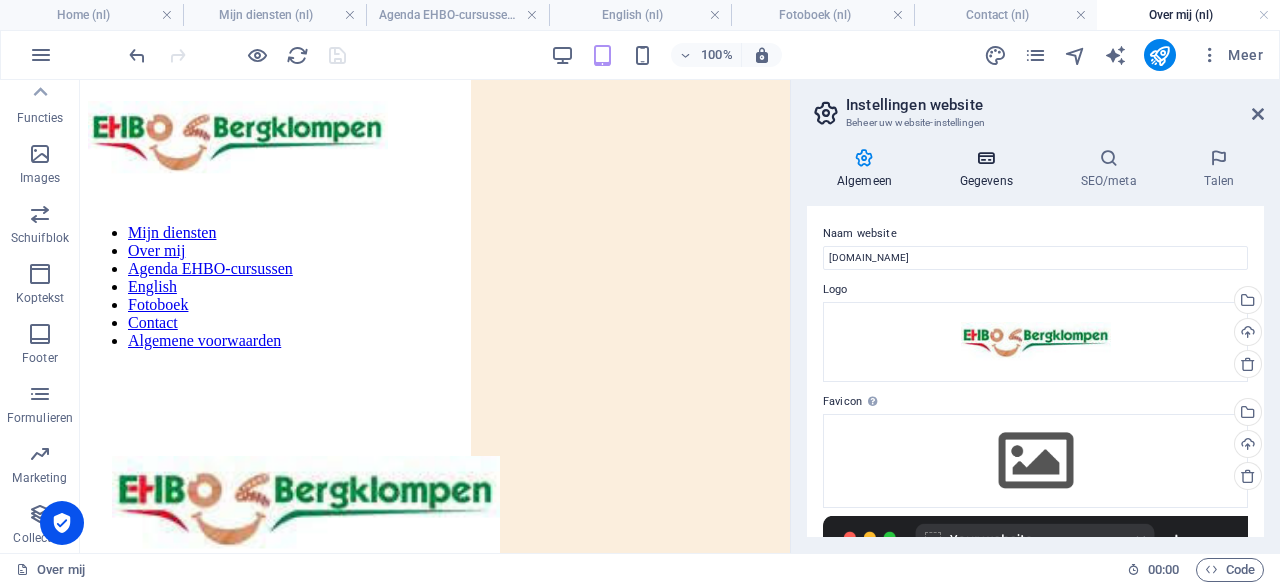 click at bounding box center [986, 158] 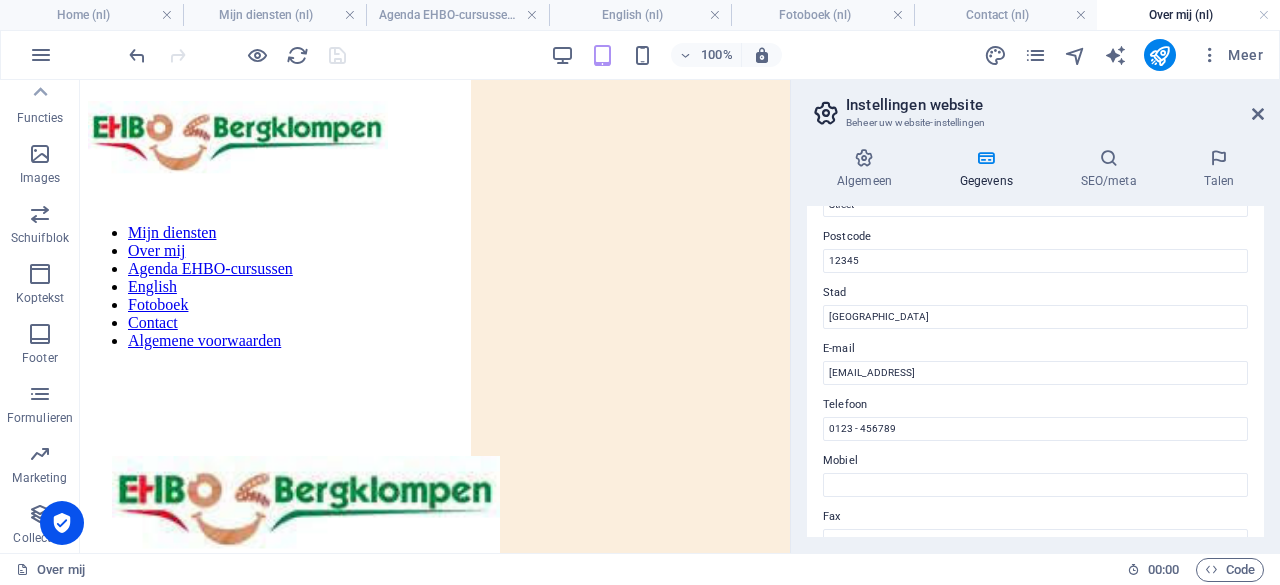 scroll, scrollTop: 629, scrollLeft: 0, axis: vertical 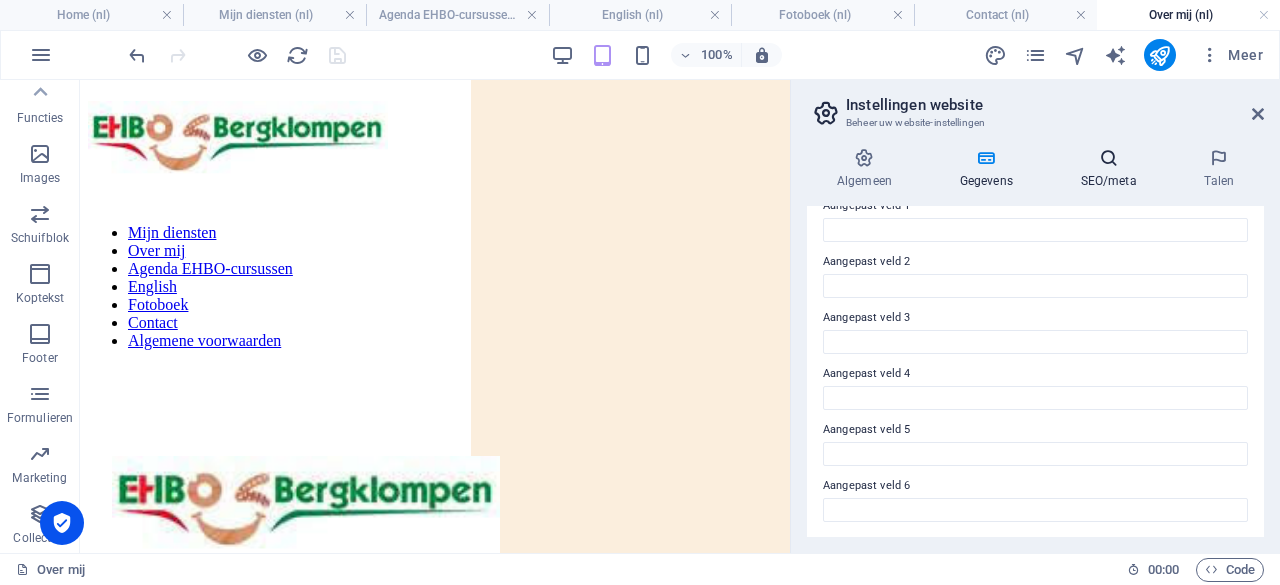 click at bounding box center (1109, 158) 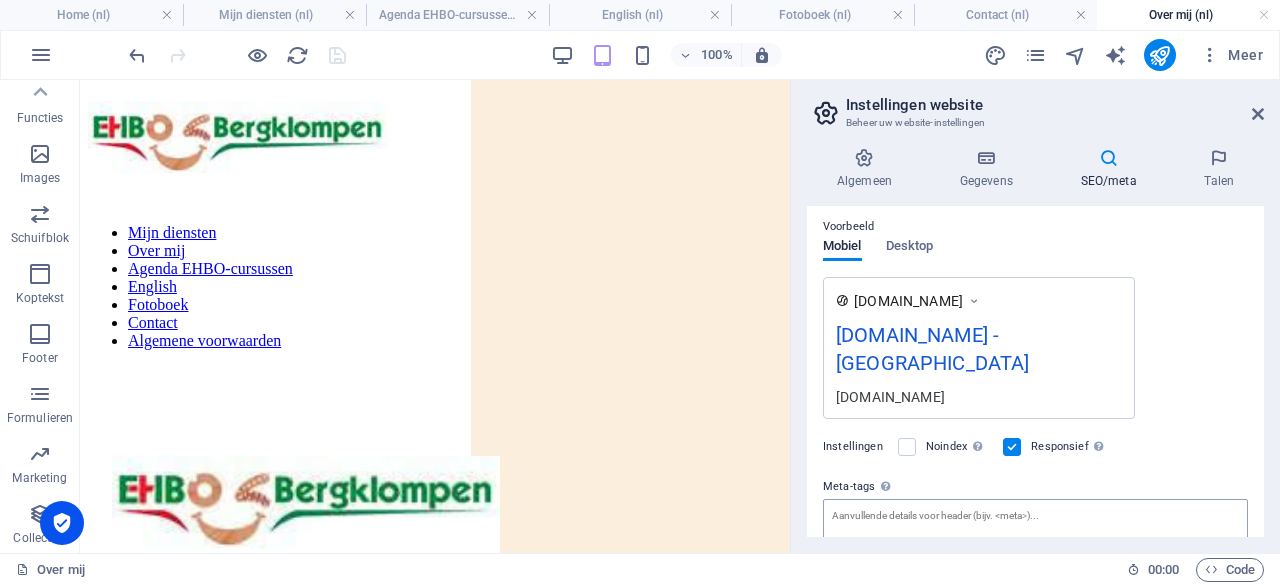 scroll, scrollTop: 305, scrollLeft: 0, axis: vertical 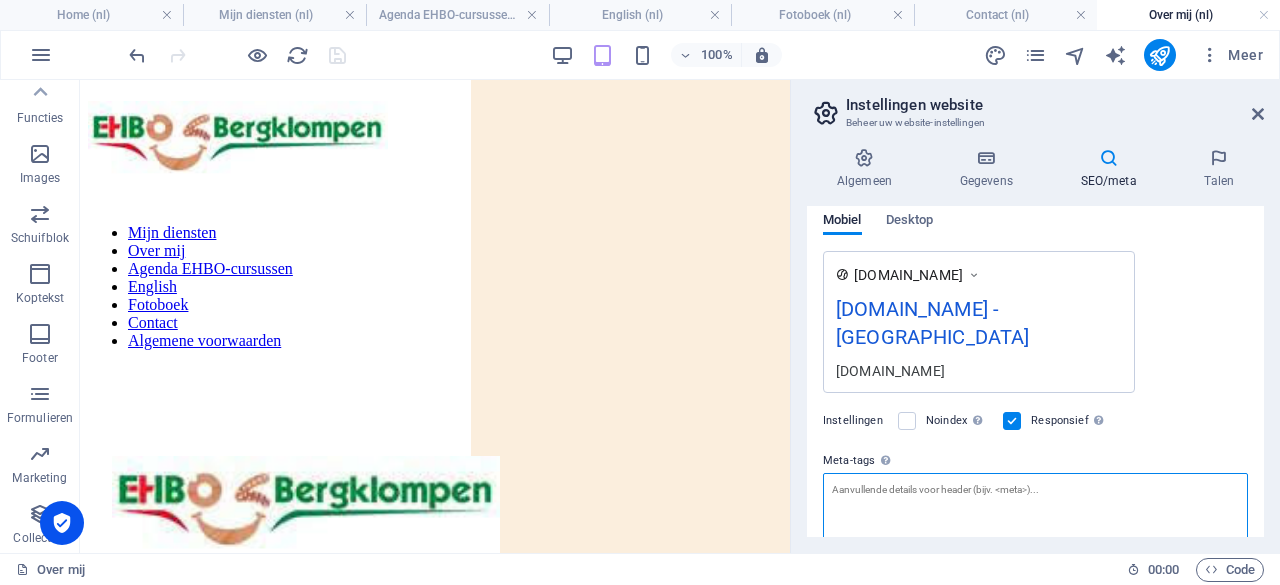 click on "Meta-tags Geef hier HTML-code op die binnen de -tags van uw website moet worden geplaatst. Let er wel op dat deze geen fouten bevat, want dat zou ertoe kunnen leiden dat de hele website niet meer werk." at bounding box center [1035, 512] 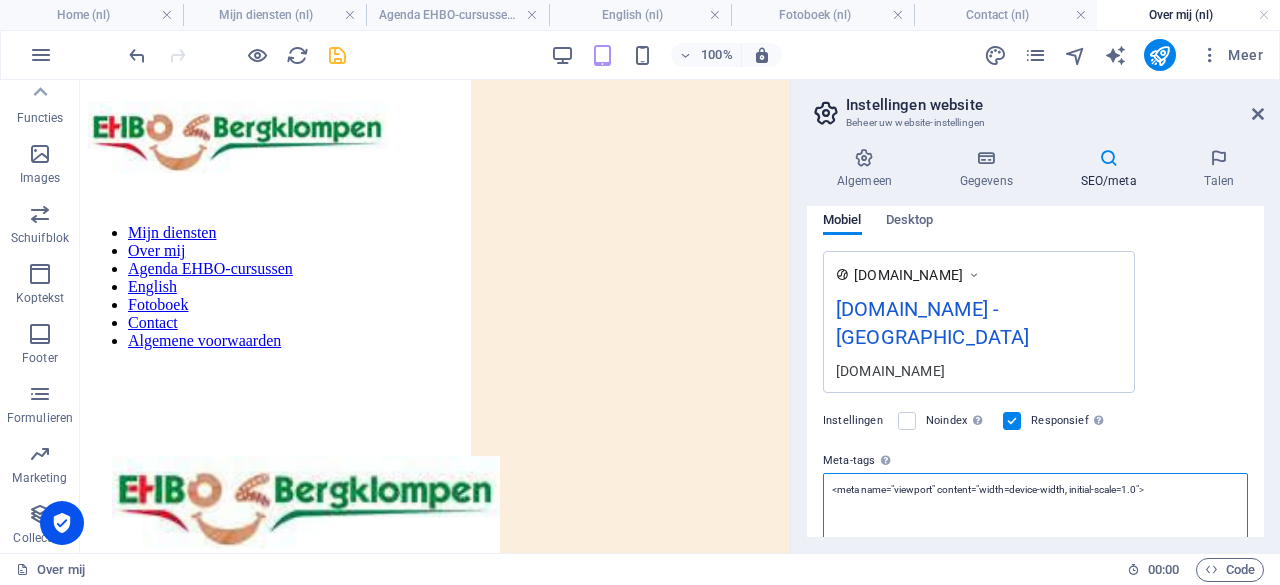 type on "<meta name="viewport" content="width=device-width, initial-scale=1.0">" 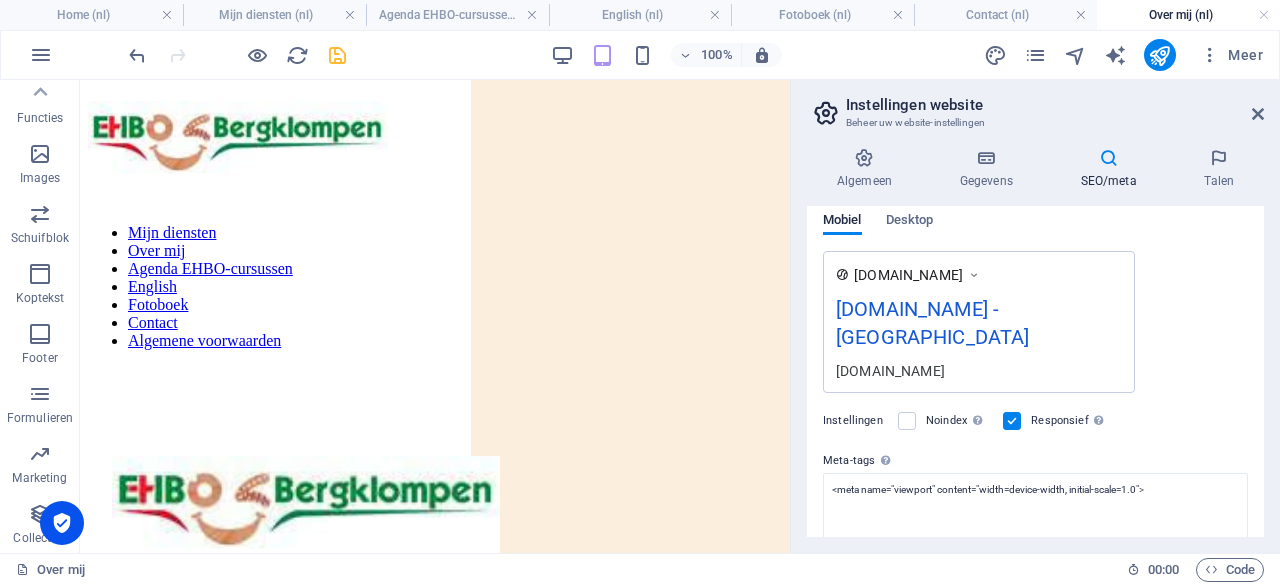 click on "Instellingen Noindex Geef zoekmachines de opdracht deze website nooit op te nemen in zoekresultaten. Responsief Bepaal of de website responsief moet zijn en zich automatisch zal aanpassen aan de grootte van het scherm." at bounding box center [1035, 421] 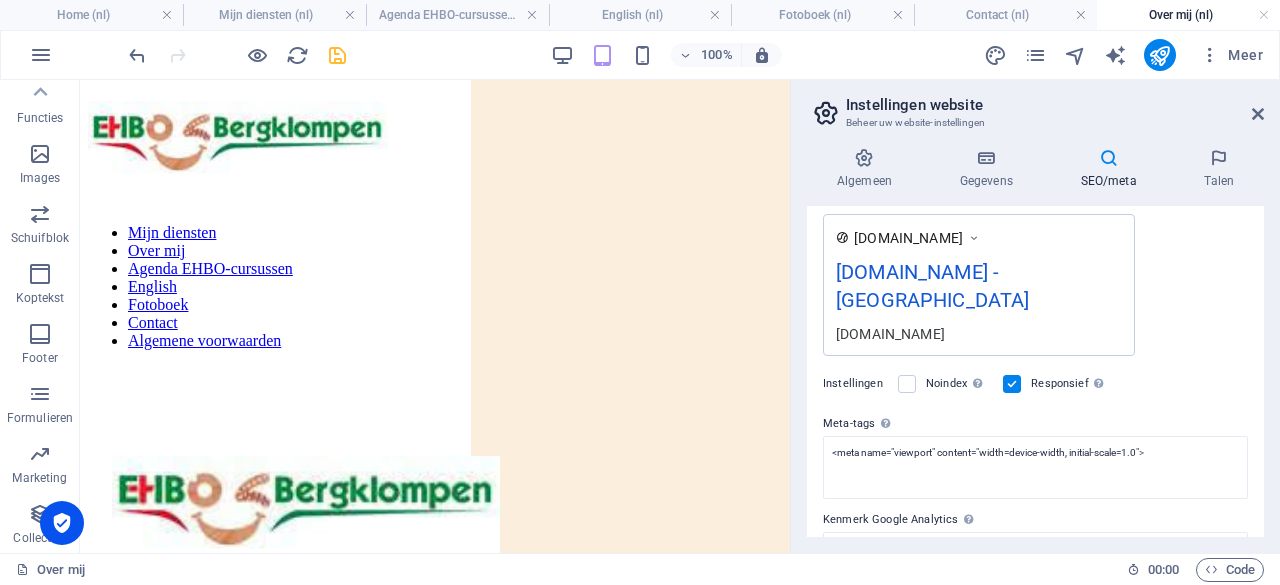 scroll, scrollTop: 402, scrollLeft: 0, axis: vertical 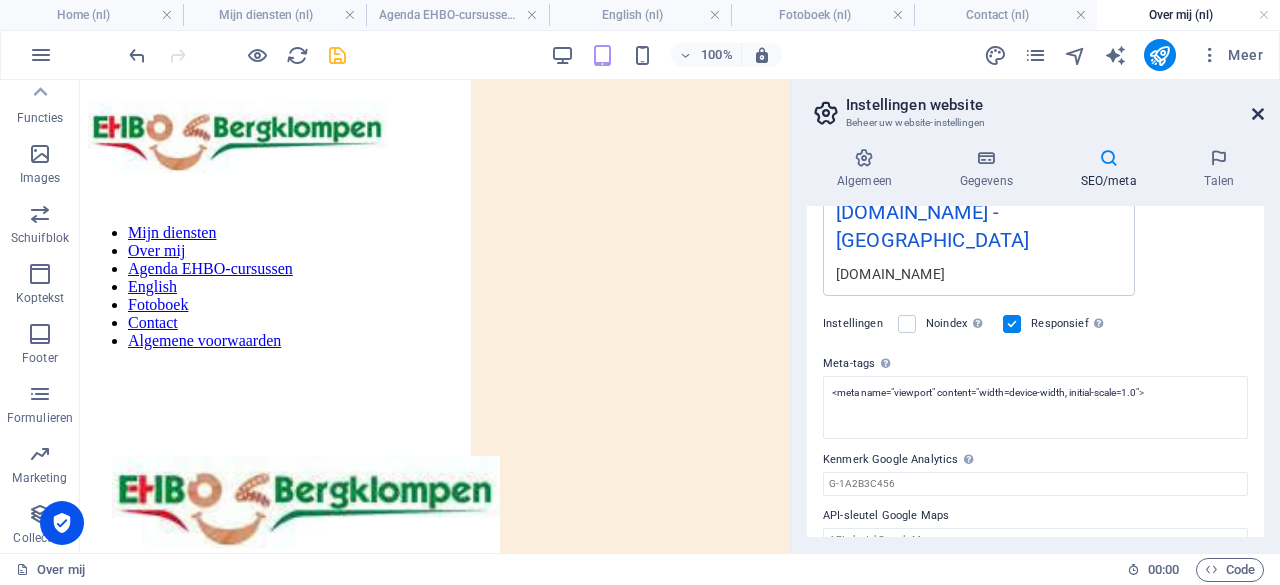 click at bounding box center [1258, 114] 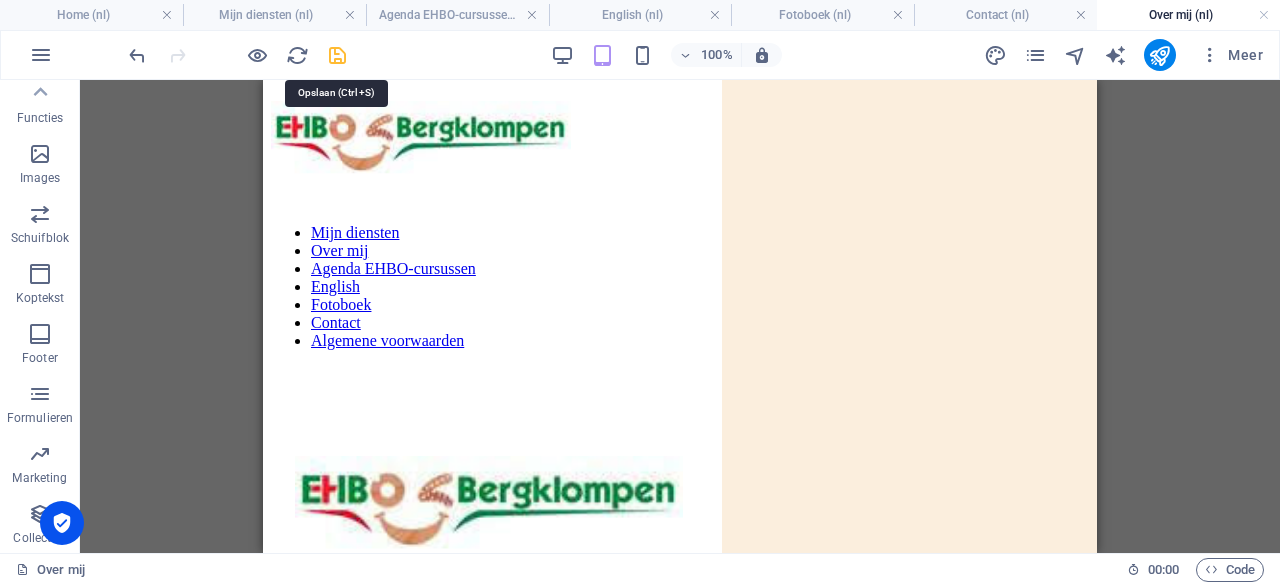 drag, startPoint x: 334, startPoint y: 45, endPoint x: 425, endPoint y: 29, distance: 92.39589 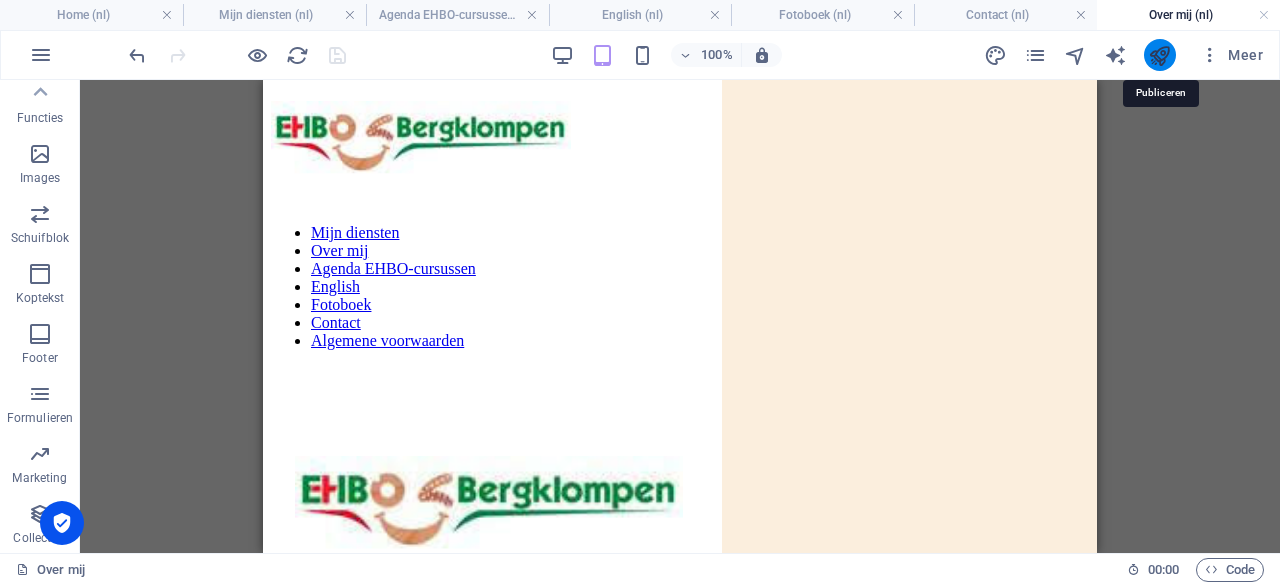 click at bounding box center [1159, 55] 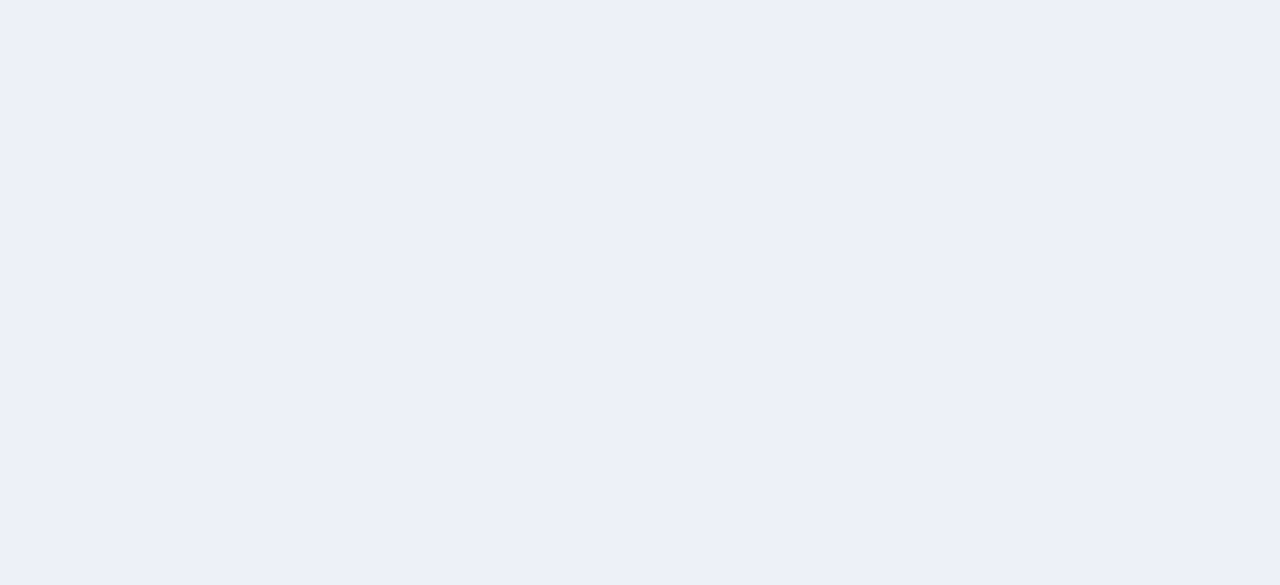 scroll, scrollTop: 0, scrollLeft: 0, axis: both 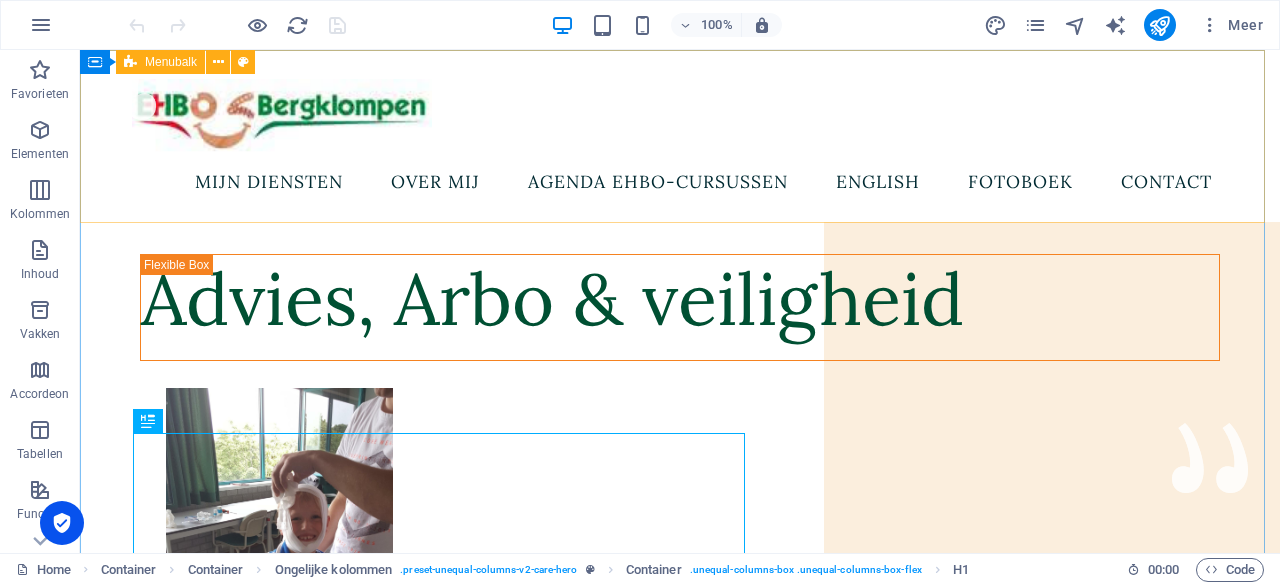 click on "Menubalk" at bounding box center (160, 62) 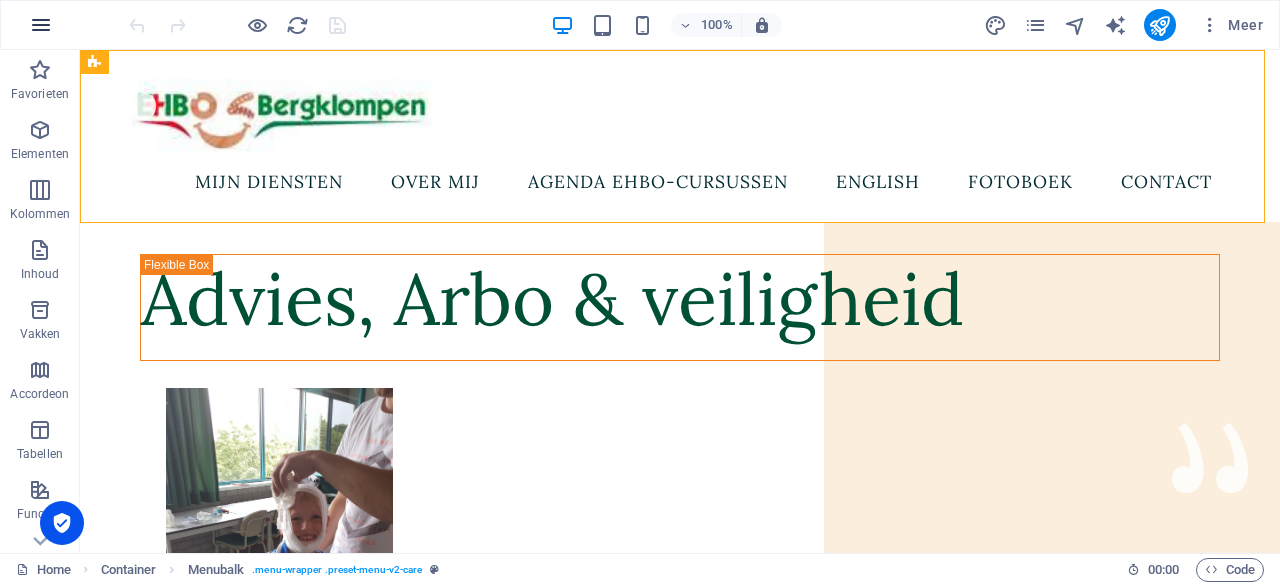 click at bounding box center [41, 25] 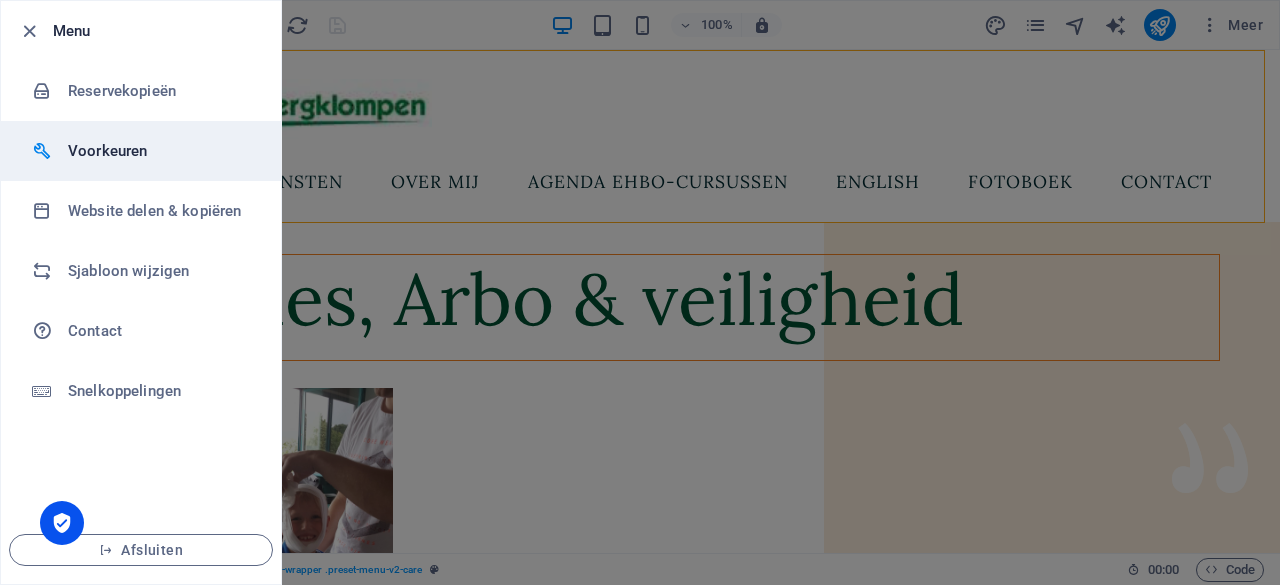click on "Voorkeuren" at bounding box center (160, 151) 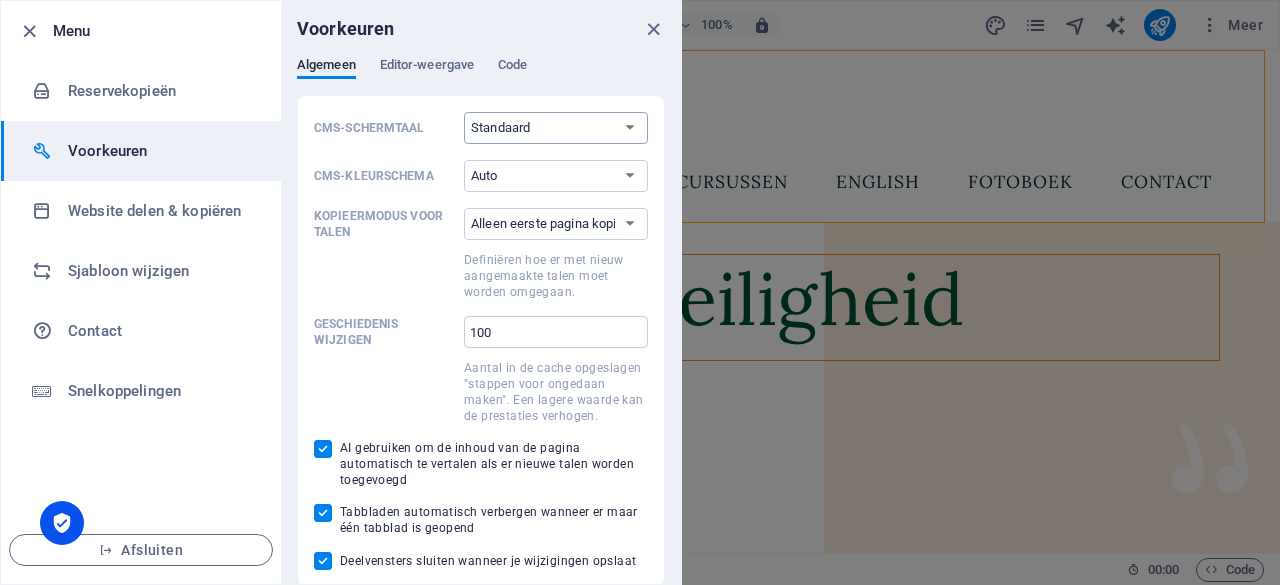 click on "Standaard Deutsch English Español Français Magyar Italiano Nederlands Polski Português русский язык Svenska Türkçe 日本語" at bounding box center (556, 128) 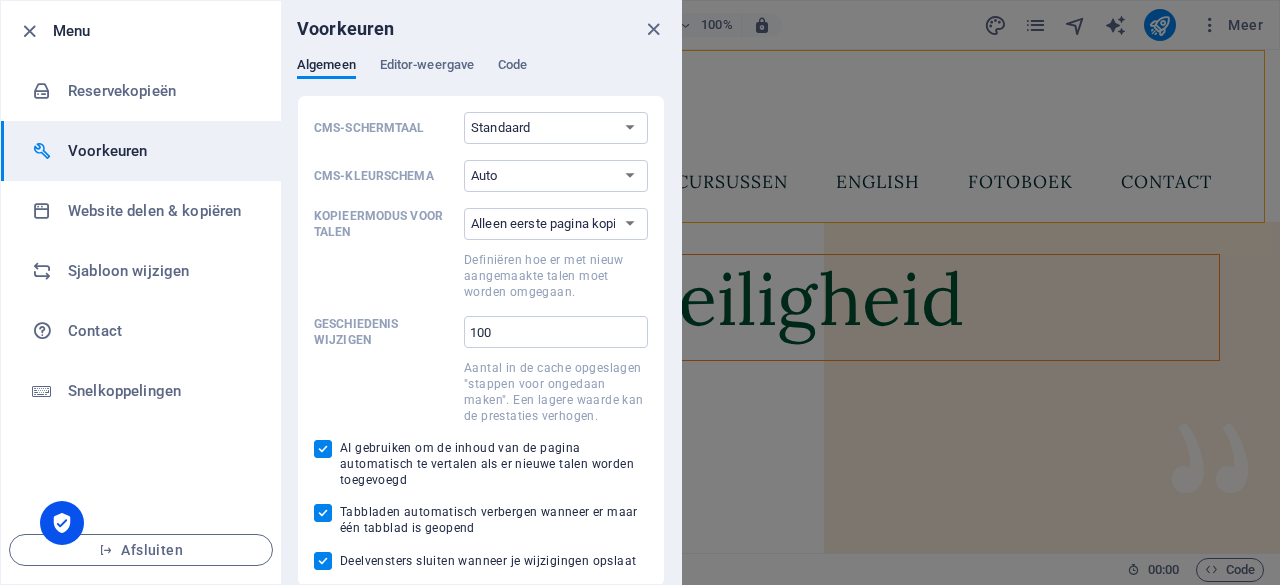 scroll, scrollTop: 1, scrollLeft: 0, axis: vertical 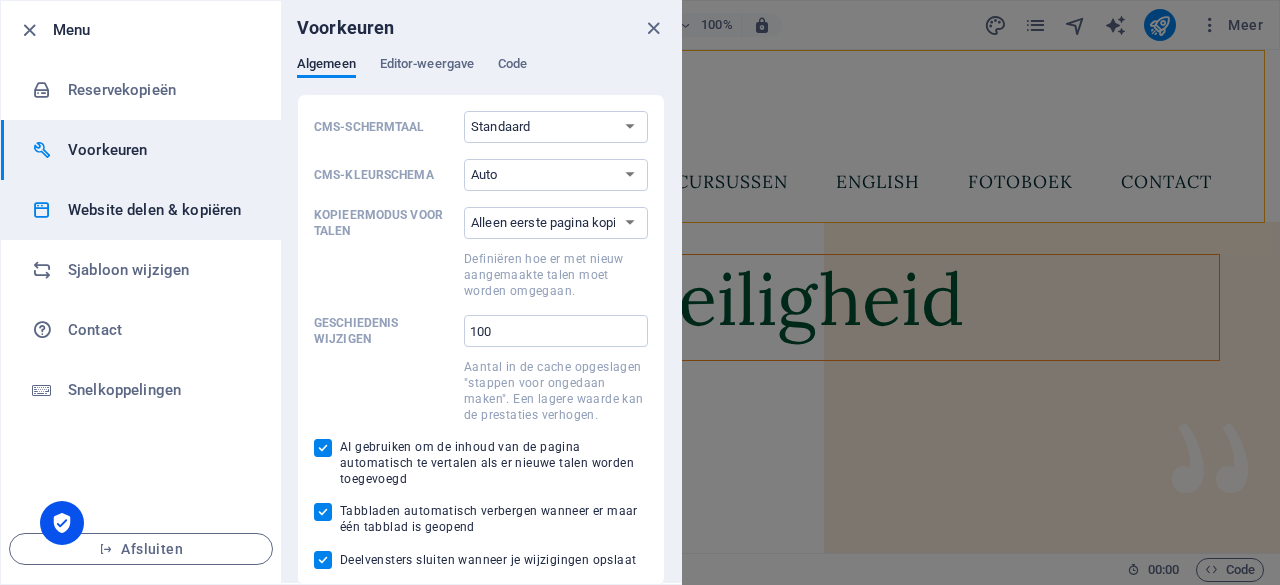 click on "Website delen & kopiëren" at bounding box center (160, 210) 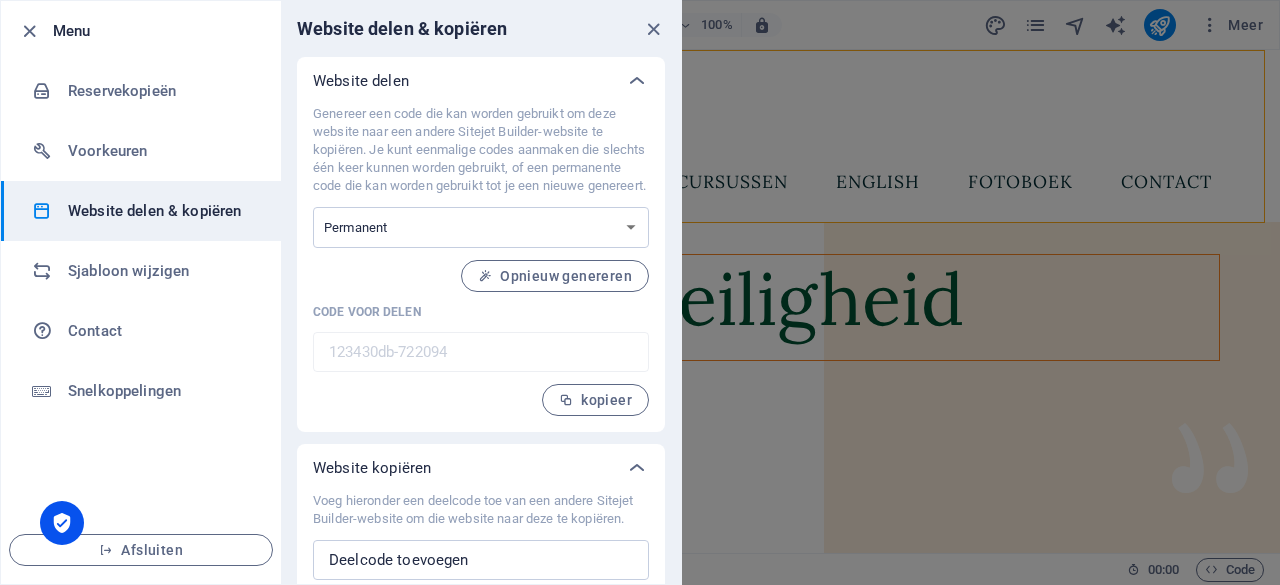 scroll, scrollTop: 73, scrollLeft: 0, axis: vertical 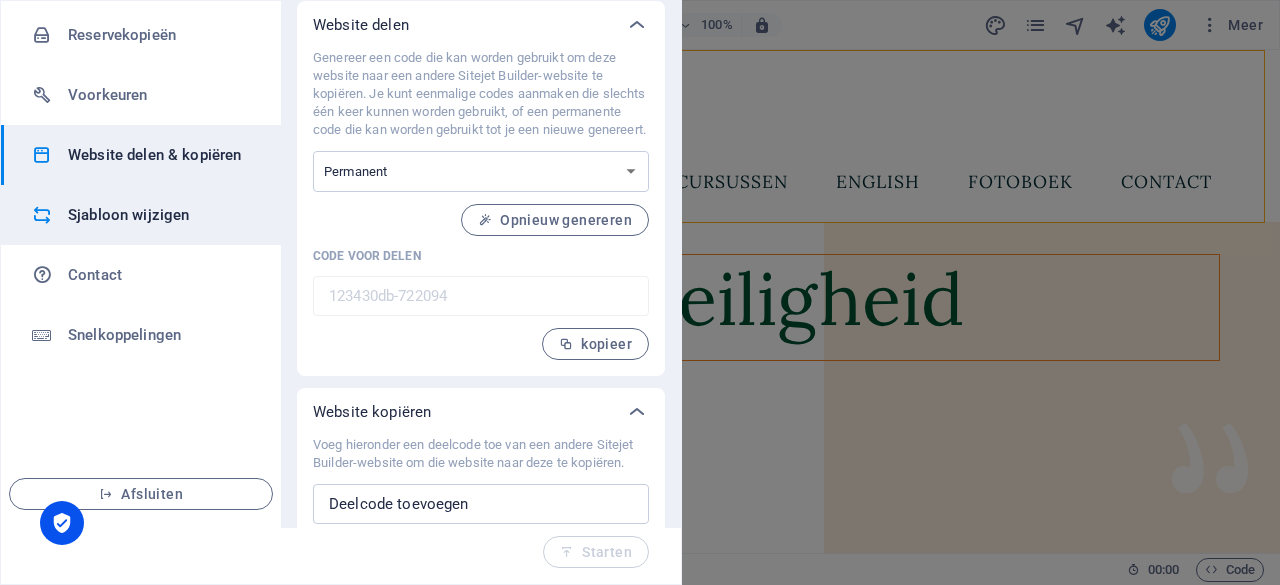 click on "Sjabloon wijzigen" at bounding box center [160, 215] 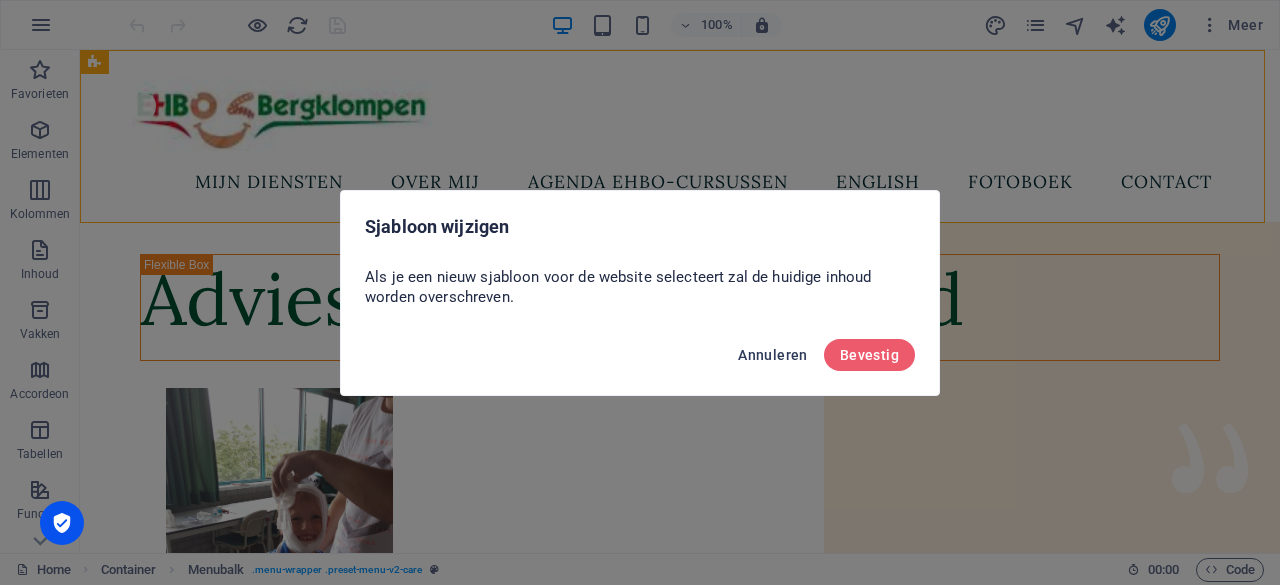click on "Annuleren" at bounding box center [773, 355] 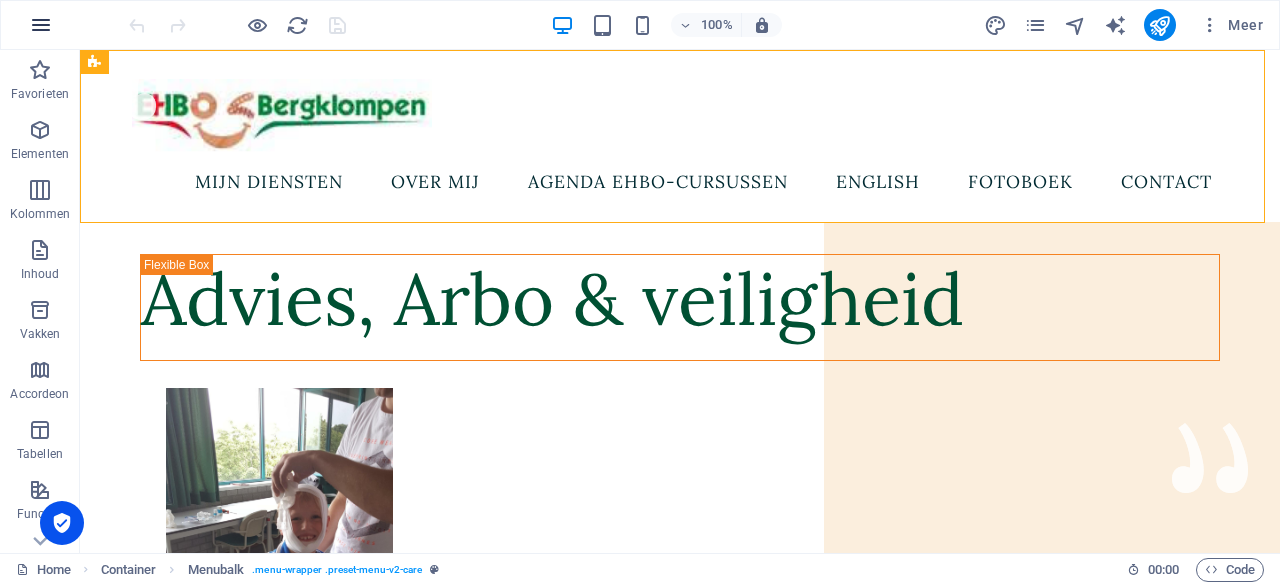 click at bounding box center [41, 25] 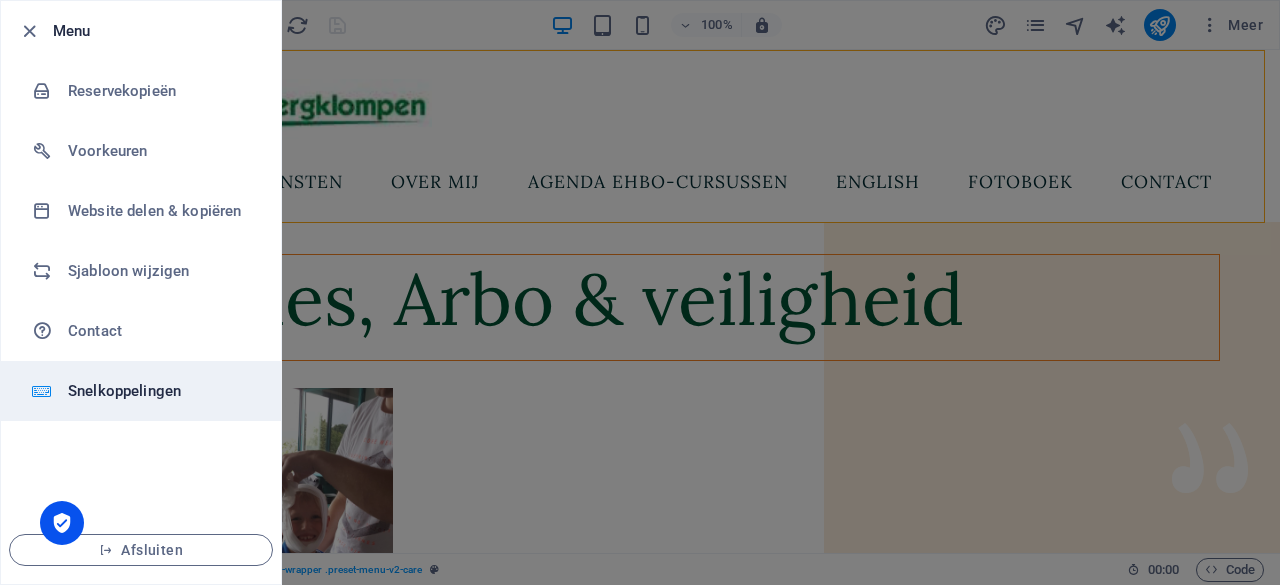 click on "Snelkoppelingen" at bounding box center (160, 391) 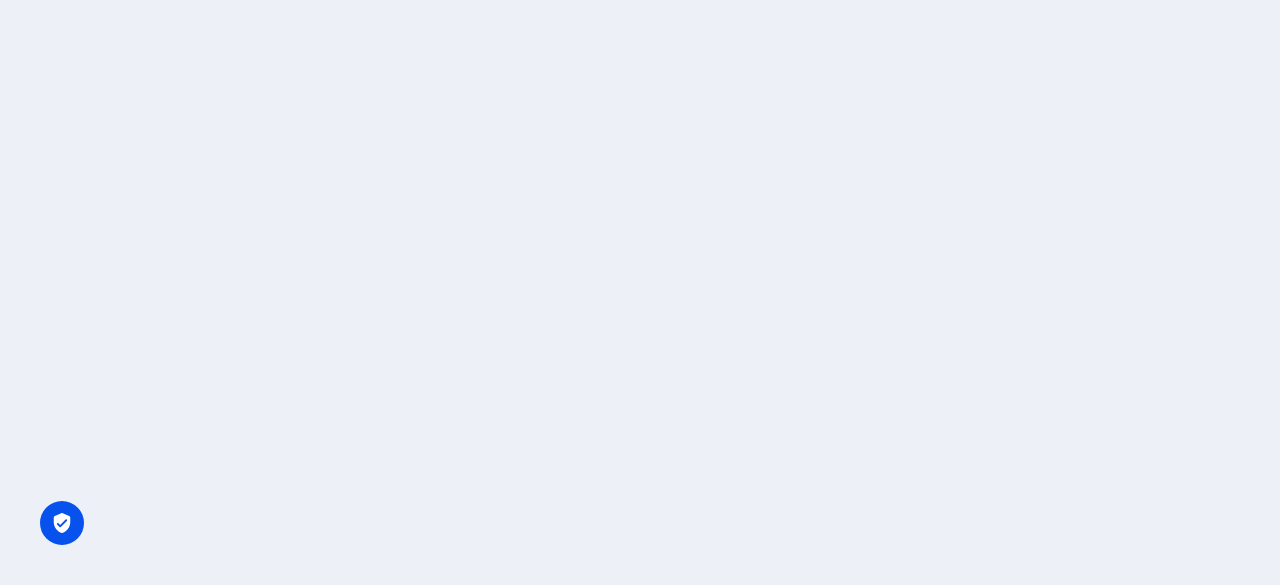 scroll, scrollTop: 0, scrollLeft: 0, axis: both 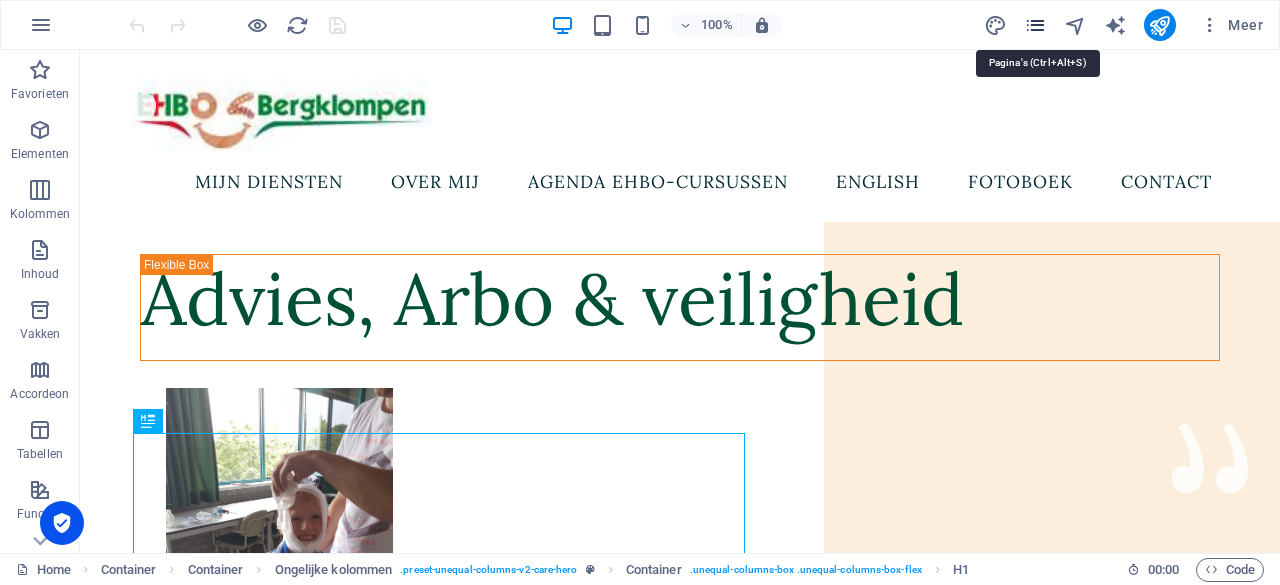 click at bounding box center [1035, 25] 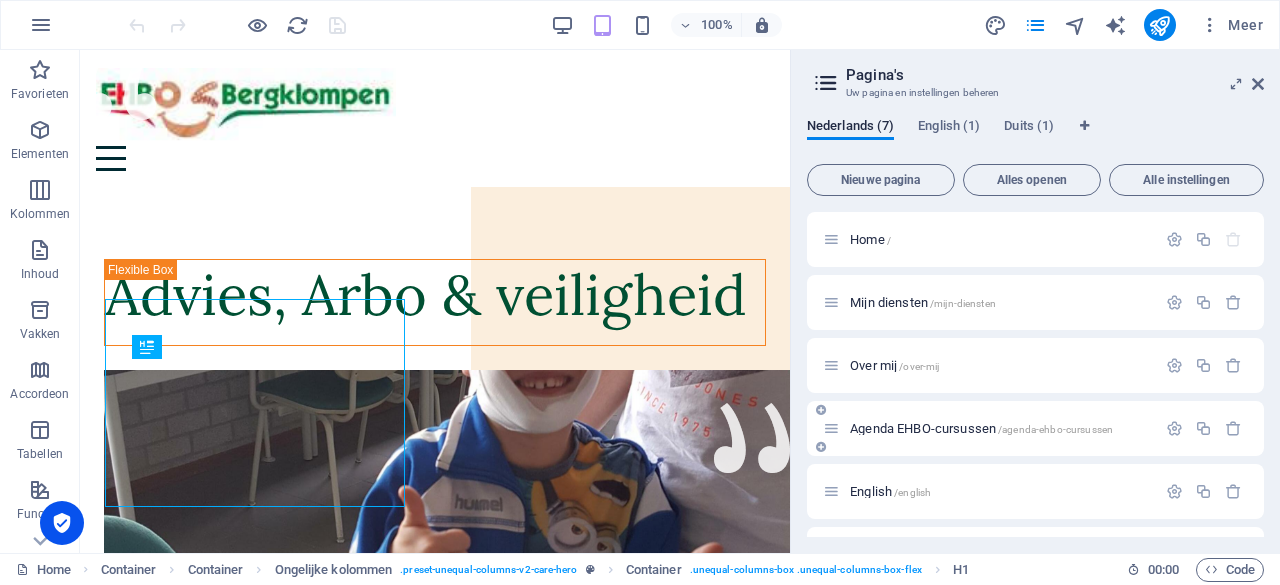 click on "Agenda EHBO-cursussen /agenda-ehbo-cursussen" at bounding box center (981, 428) 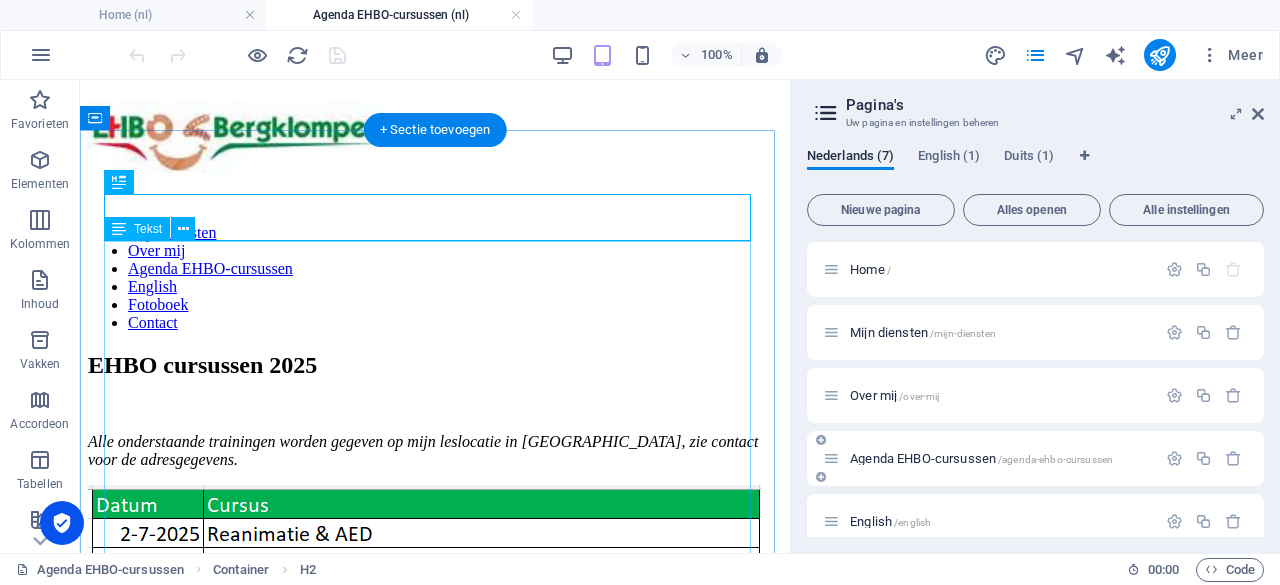 scroll, scrollTop: 62, scrollLeft: 0, axis: vertical 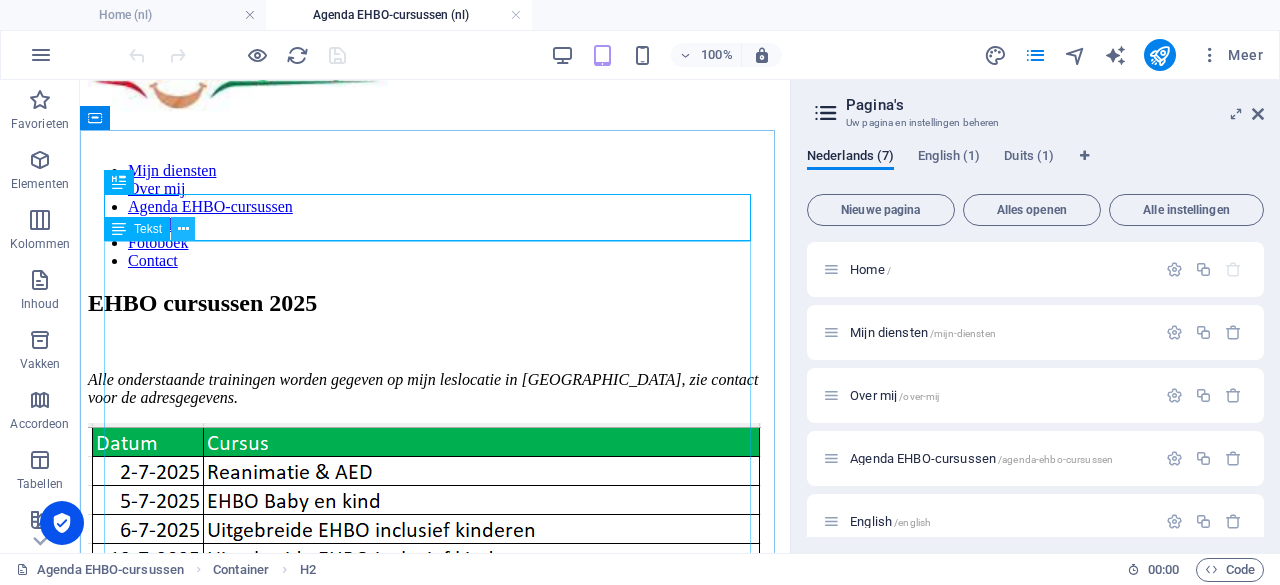 click at bounding box center (183, 229) 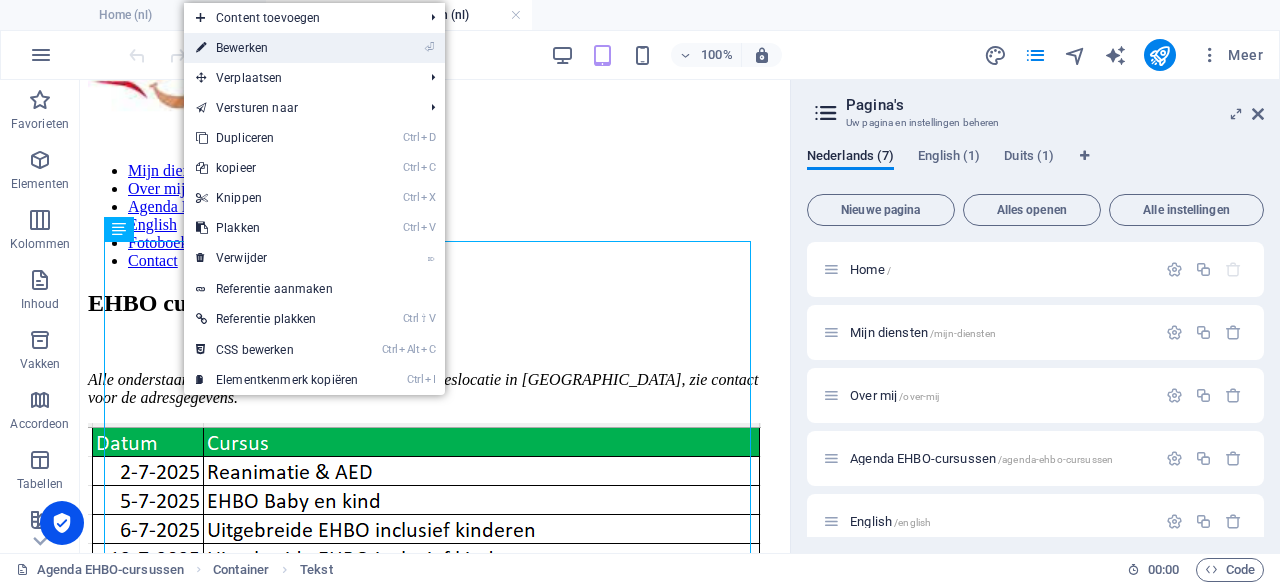 click on "⏎  Bewerken" at bounding box center [277, 48] 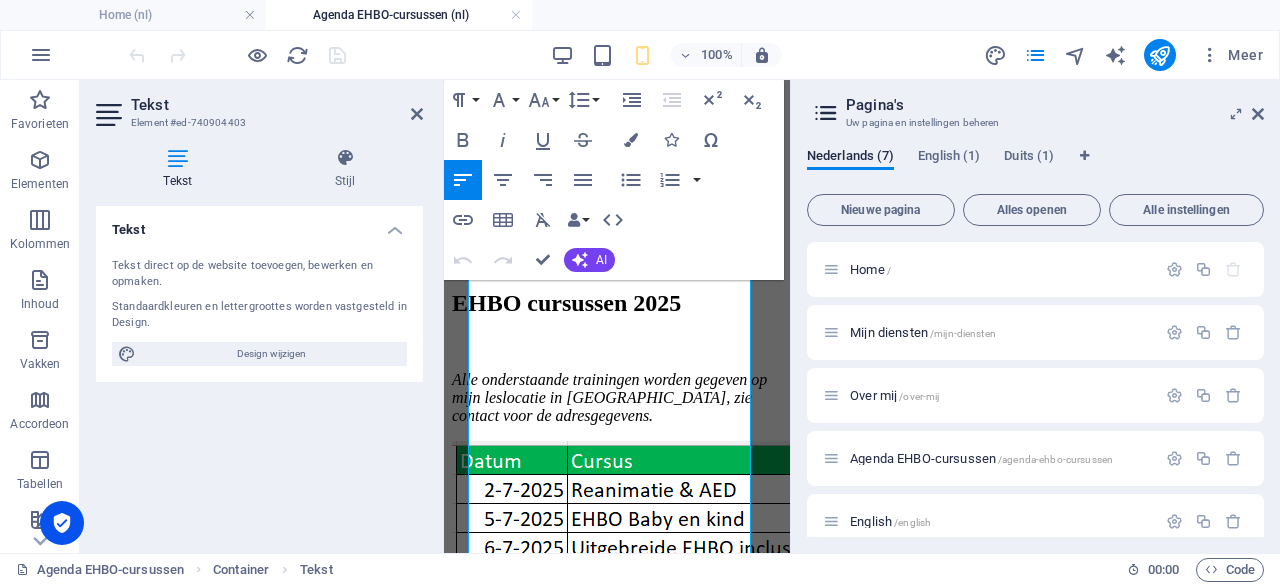 scroll, scrollTop: 59, scrollLeft: 0, axis: vertical 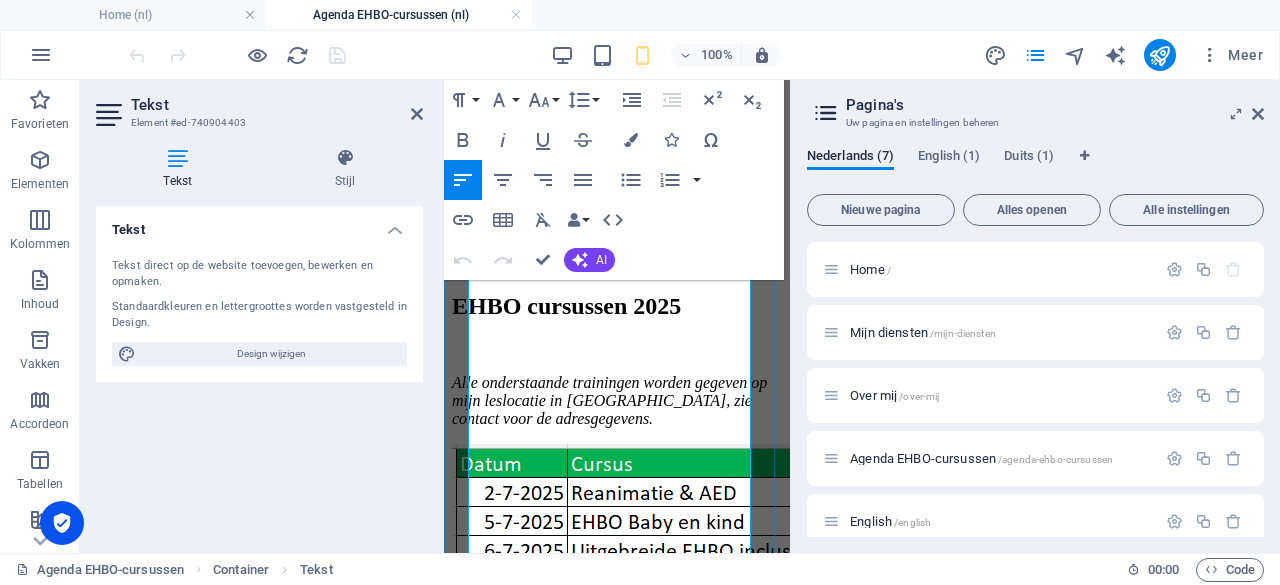 click at bounding box center [788, 710] 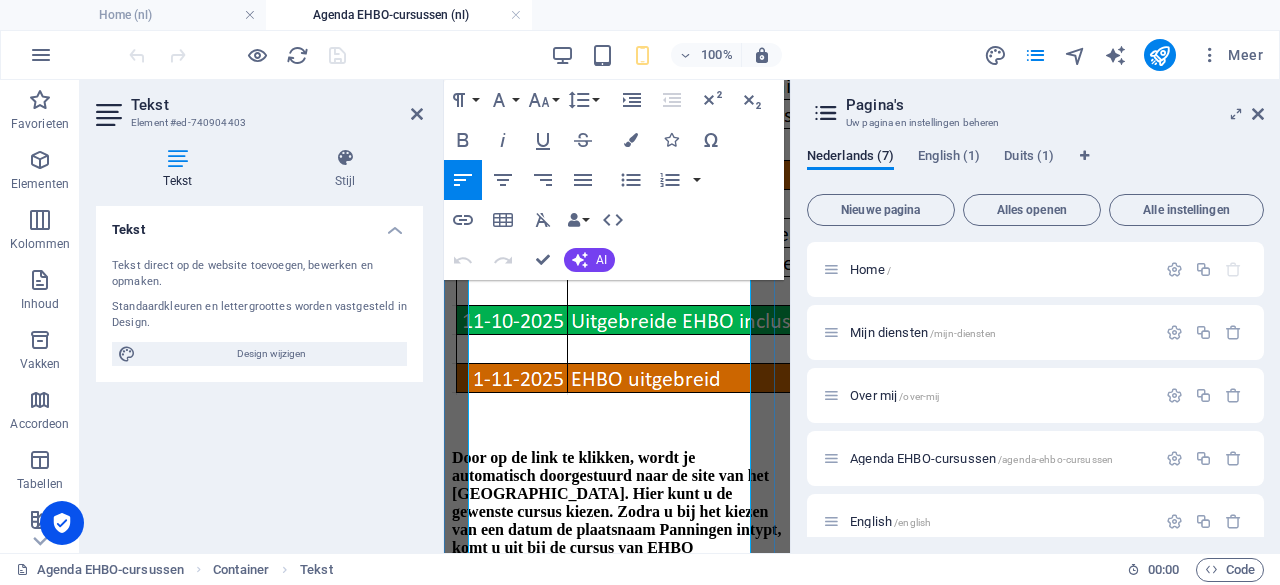scroll, scrollTop: 638, scrollLeft: 0, axis: vertical 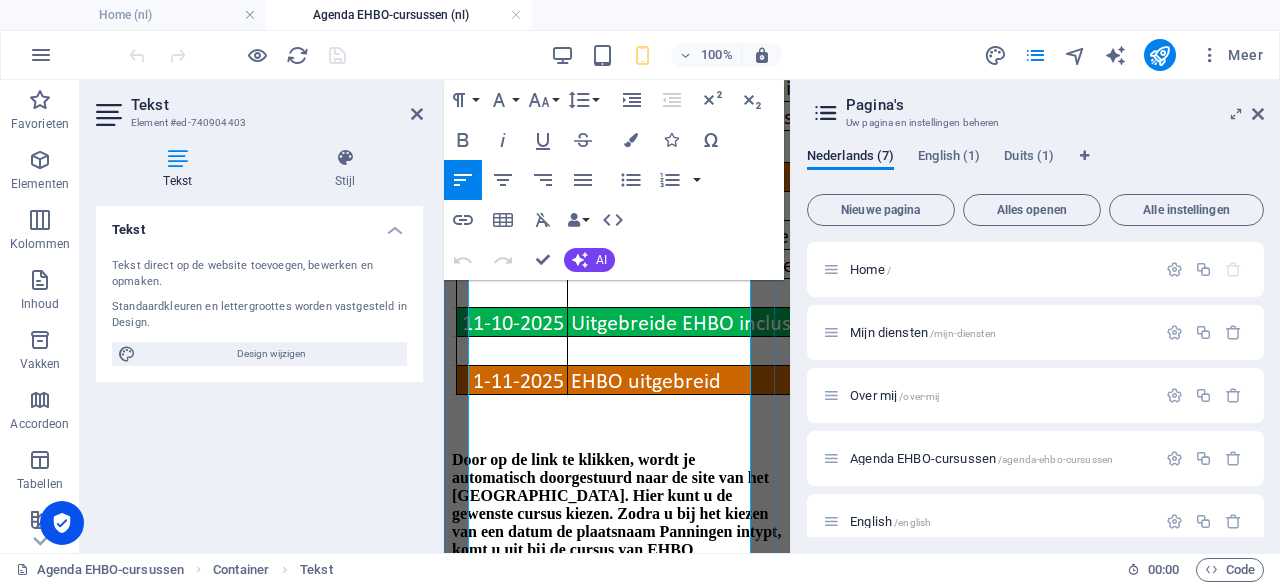 click at bounding box center (617, 426) 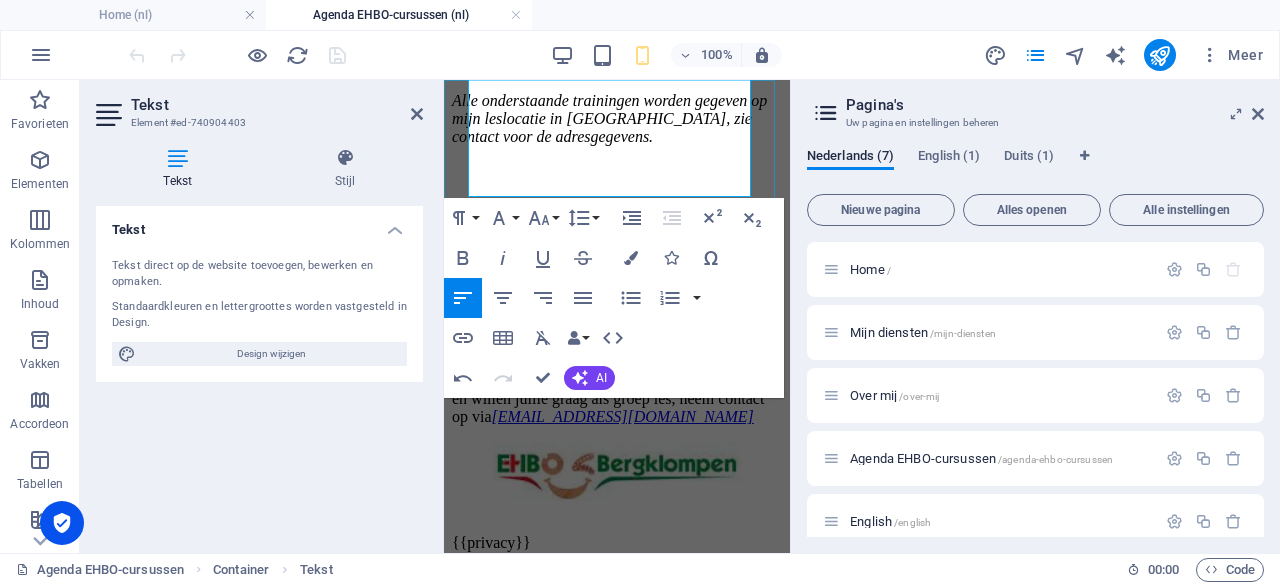 scroll, scrollTop: 351, scrollLeft: 0, axis: vertical 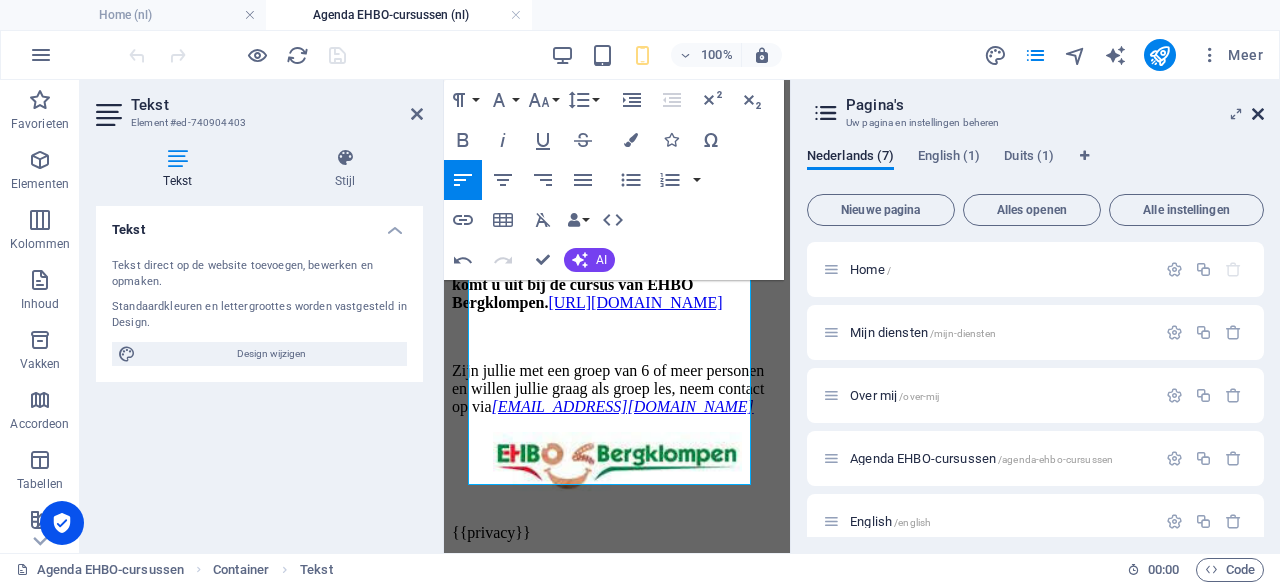 click at bounding box center (1258, 114) 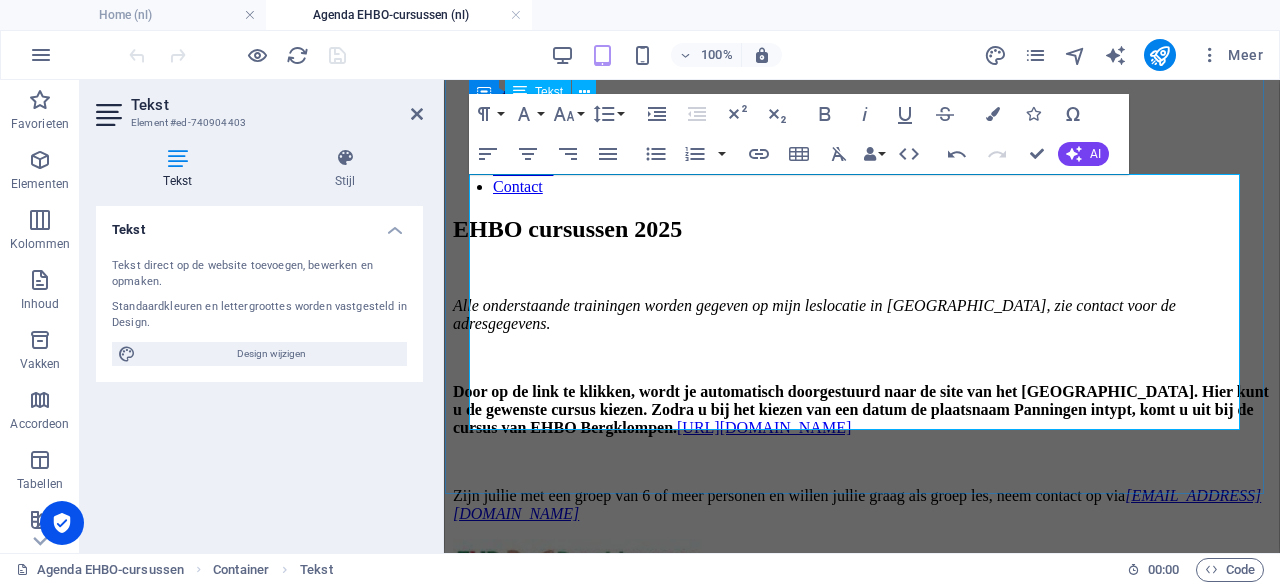 scroll, scrollTop: 128, scrollLeft: 0, axis: vertical 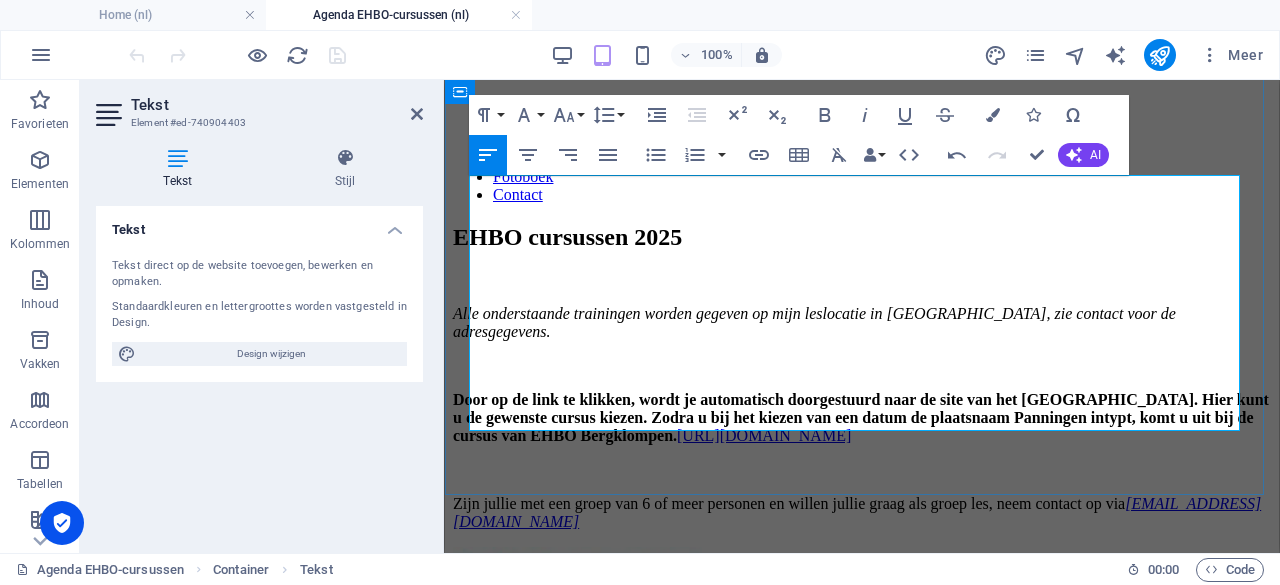 click at bounding box center (862, 366) 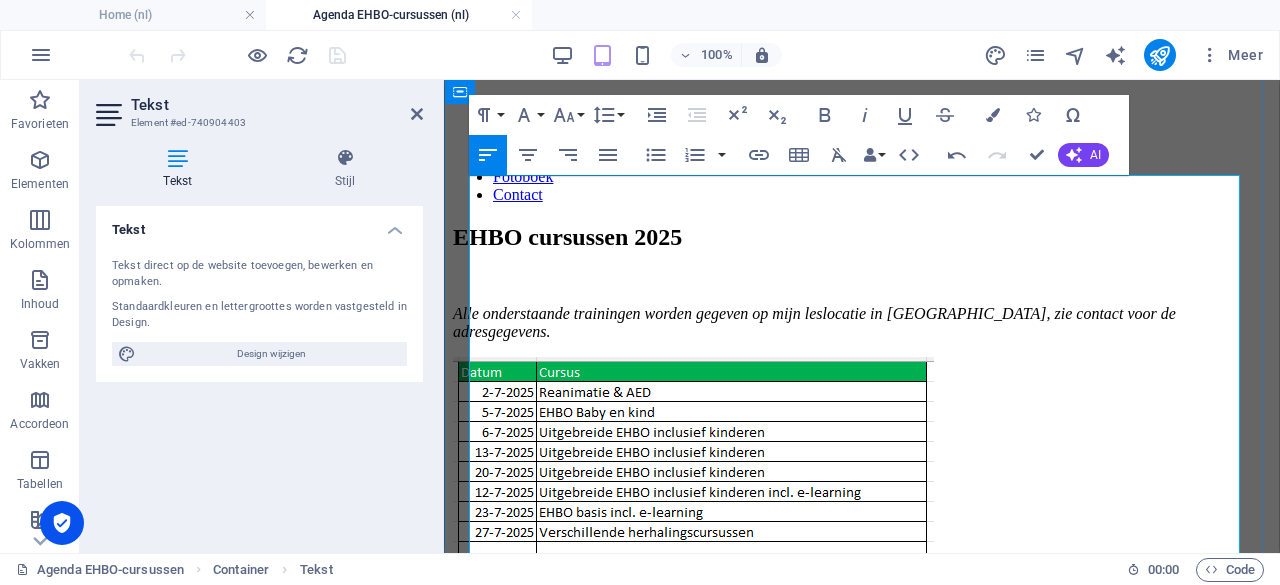 scroll, scrollTop: 0, scrollLeft: 480, axis: horizontal 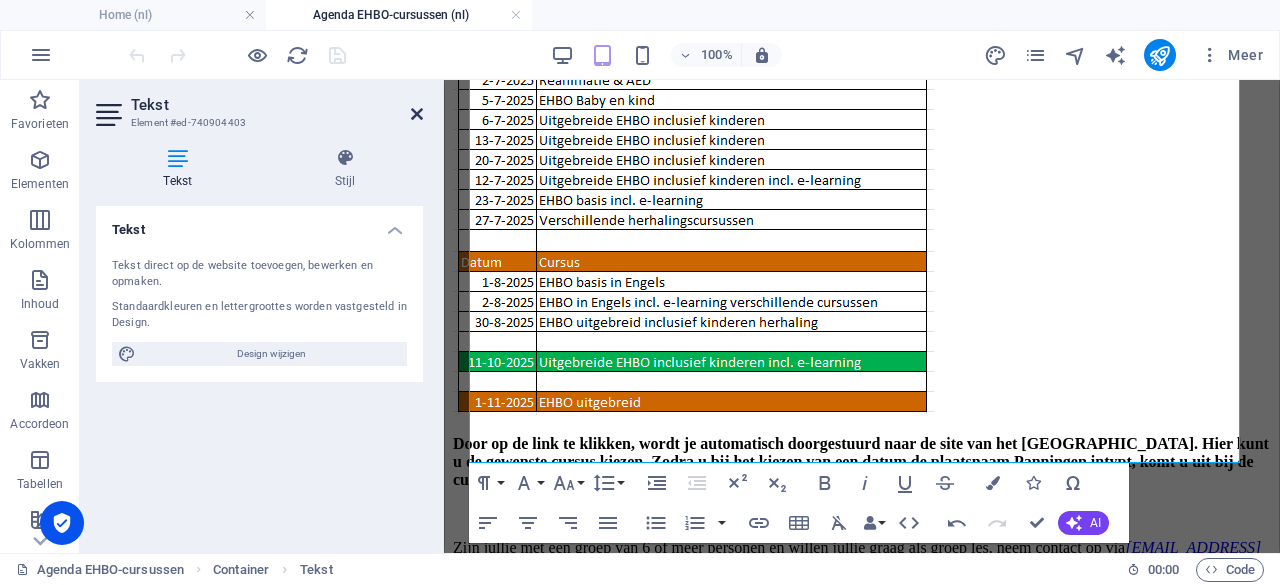 click at bounding box center (417, 114) 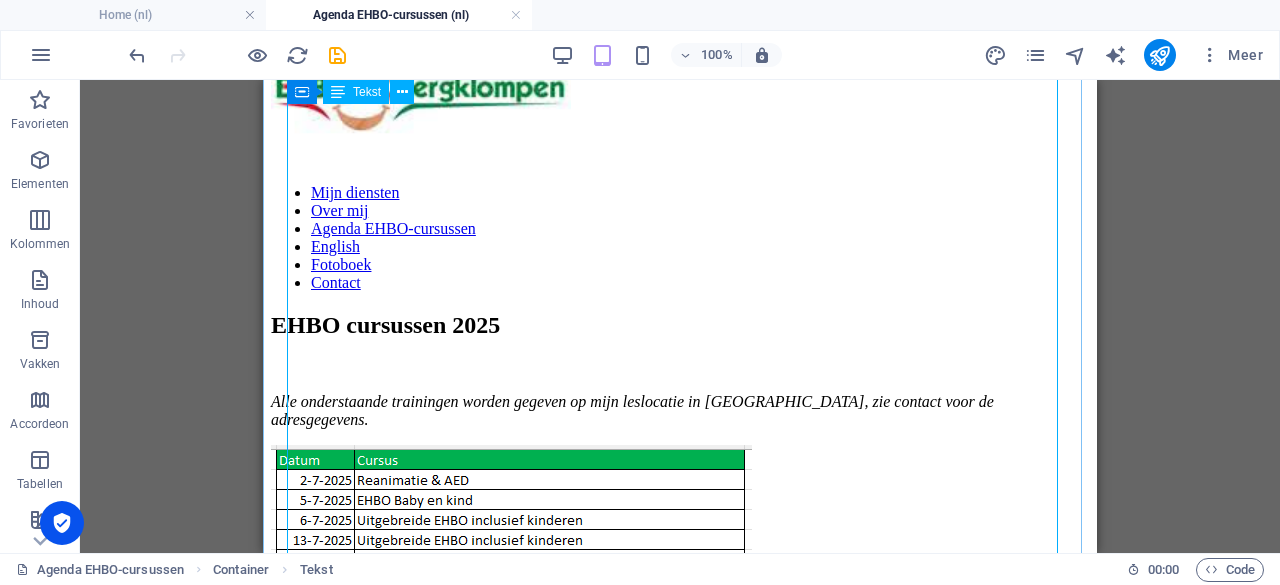 scroll, scrollTop: 0, scrollLeft: 0, axis: both 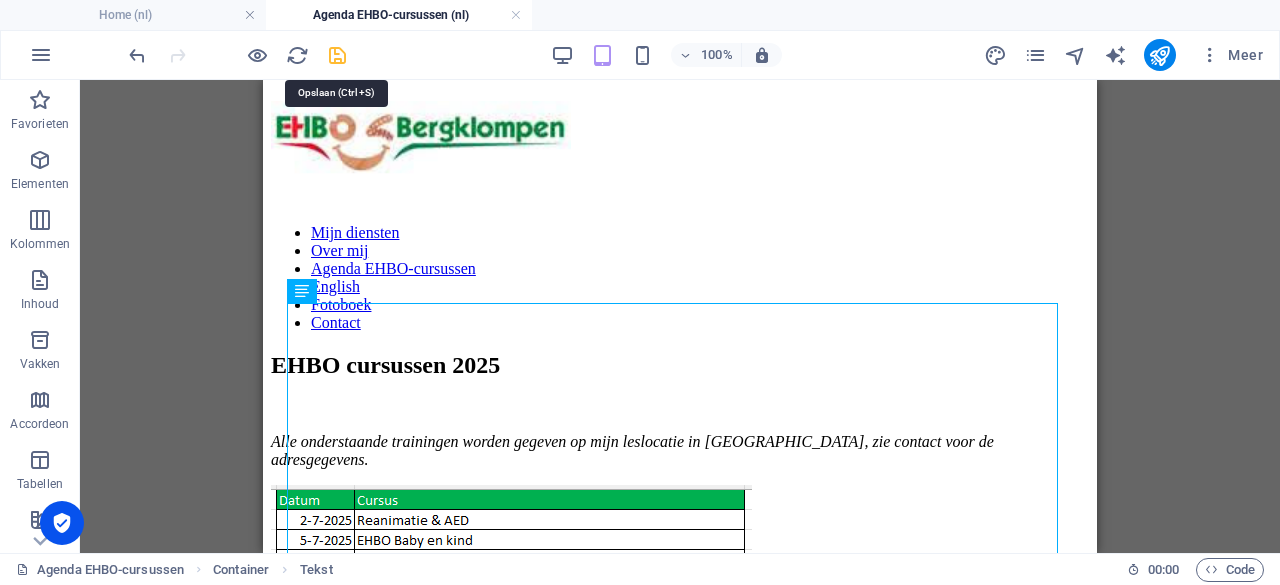 click at bounding box center [337, 55] 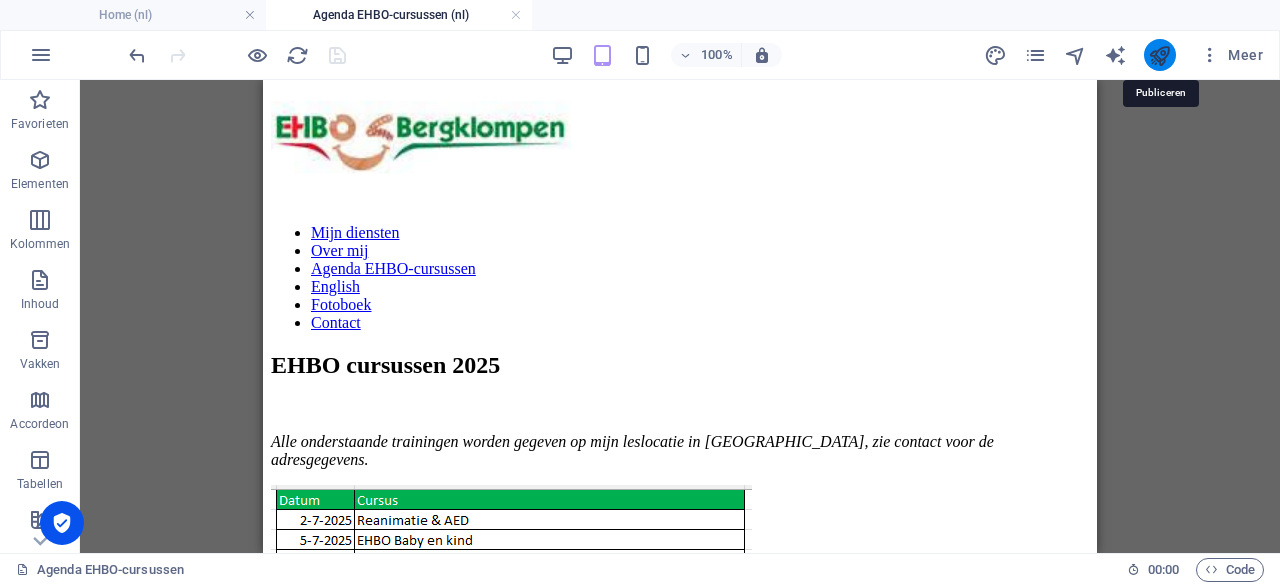 click at bounding box center [1159, 55] 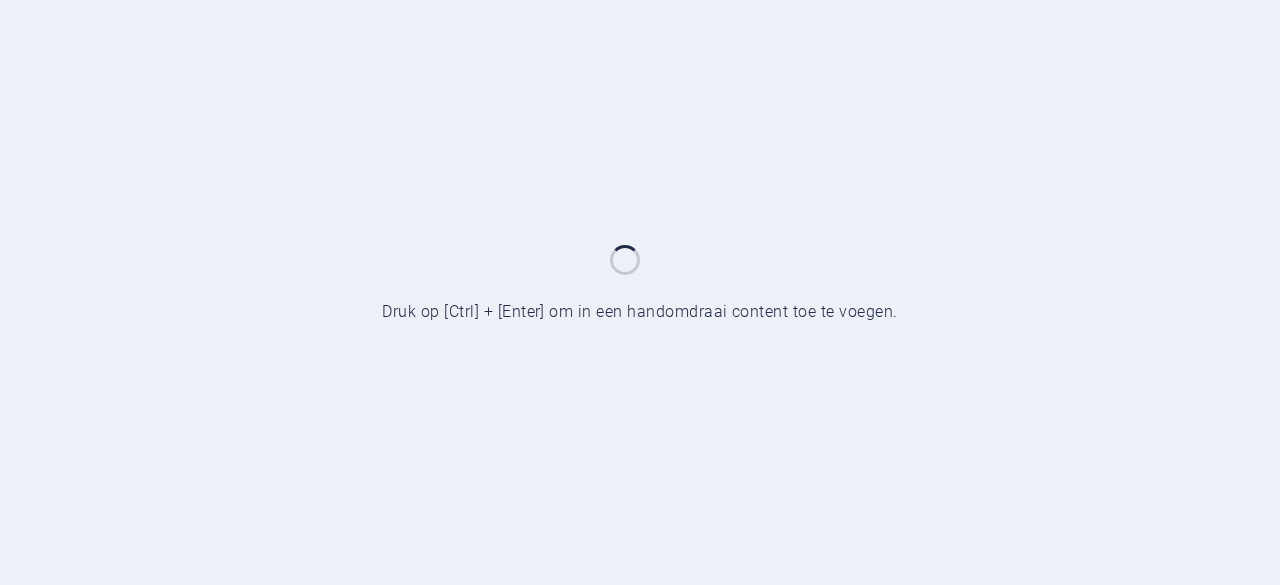 scroll, scrollTop: 0, scrollLeft: 0, axis: both 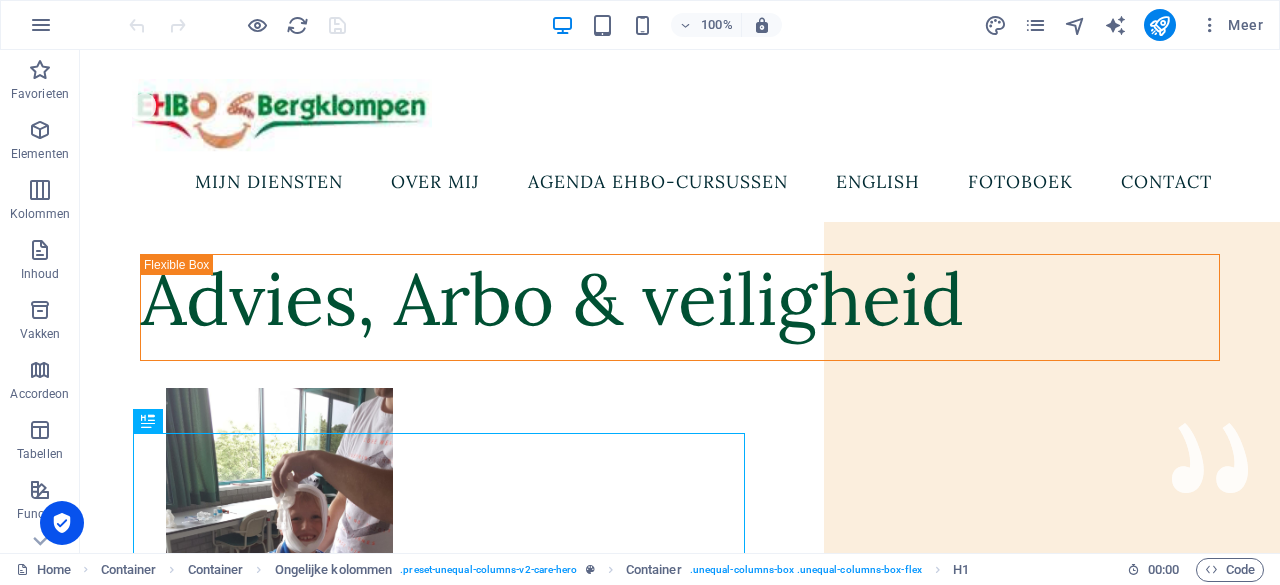 click on "Meer" at bounding box center [1127, 25] 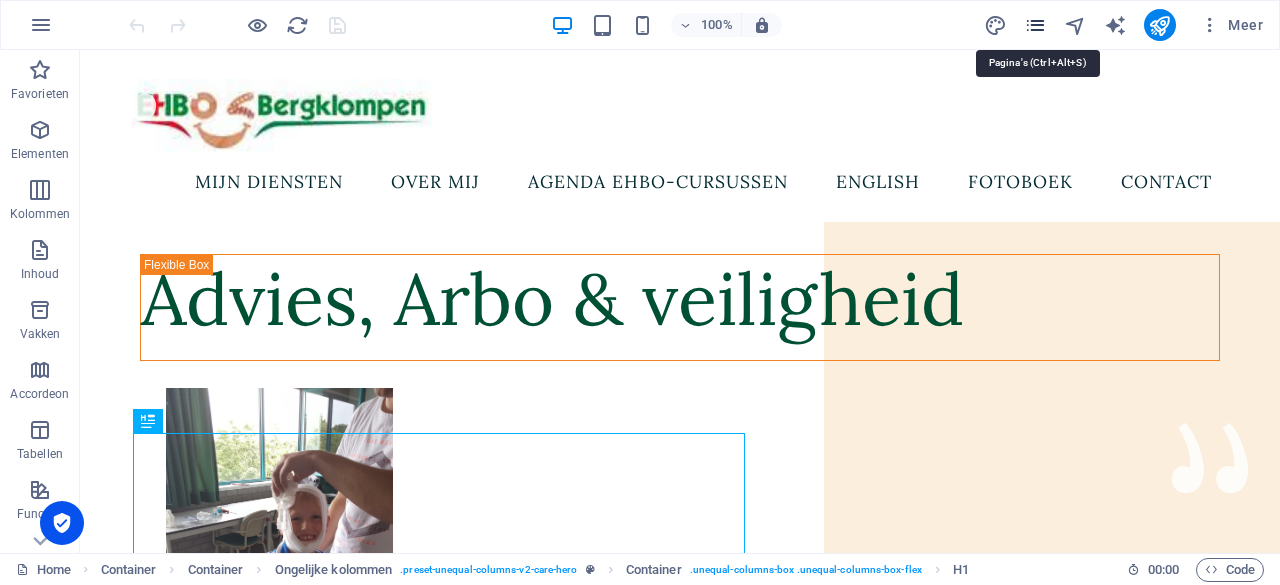 click at bounding box center (1035, 25) 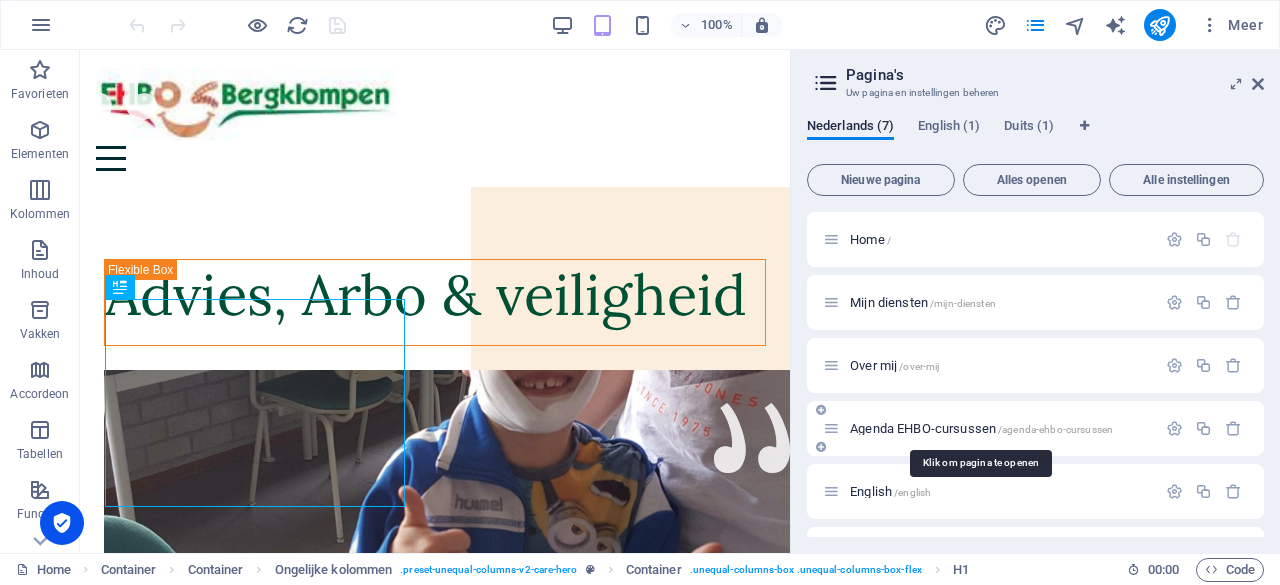 click on "Agenda EHBO-cursussen /agenda-ehbo-cursussen" at bounding box center [981, 428] 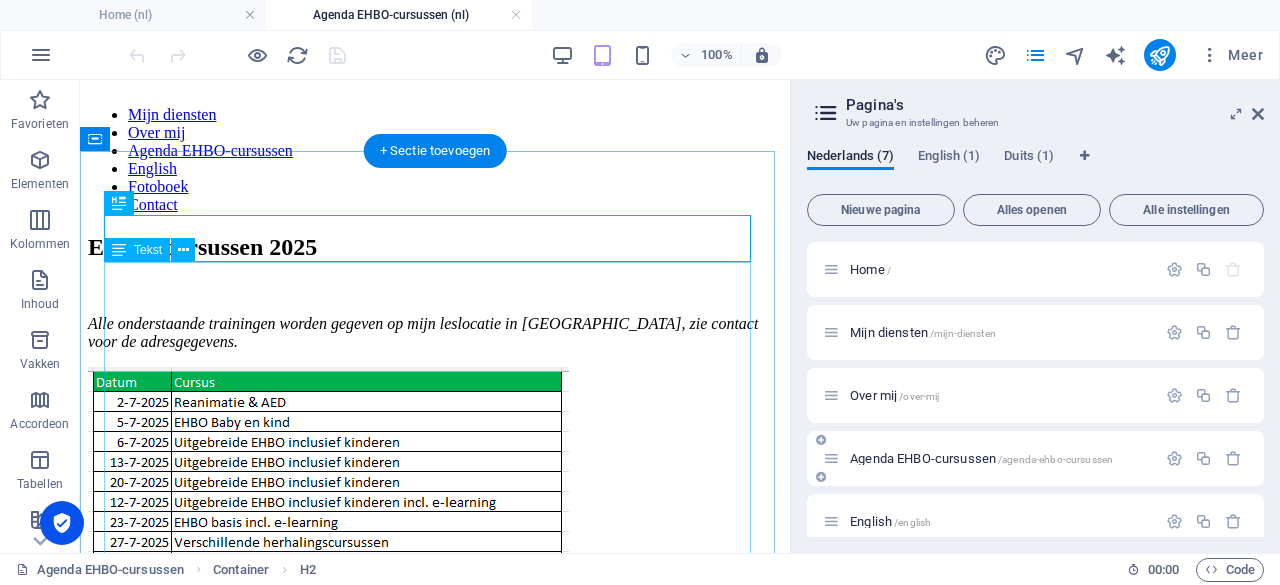 scroll, scrollTop: 152, scrollLeft: 0, axis: vertical 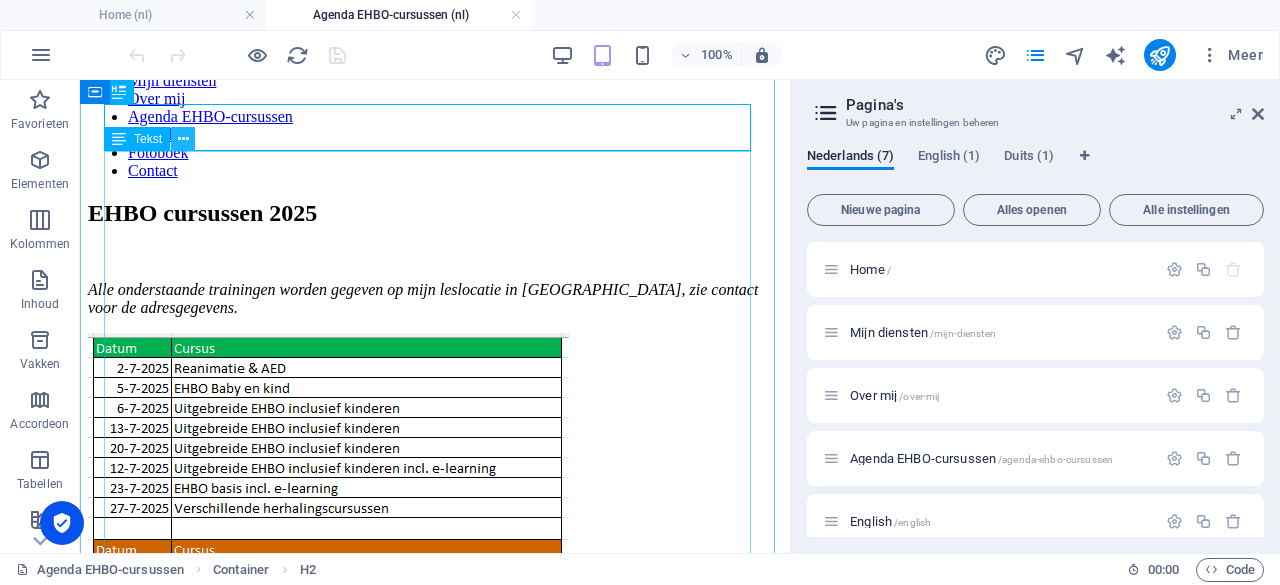 click at bounding box center (183, 139) 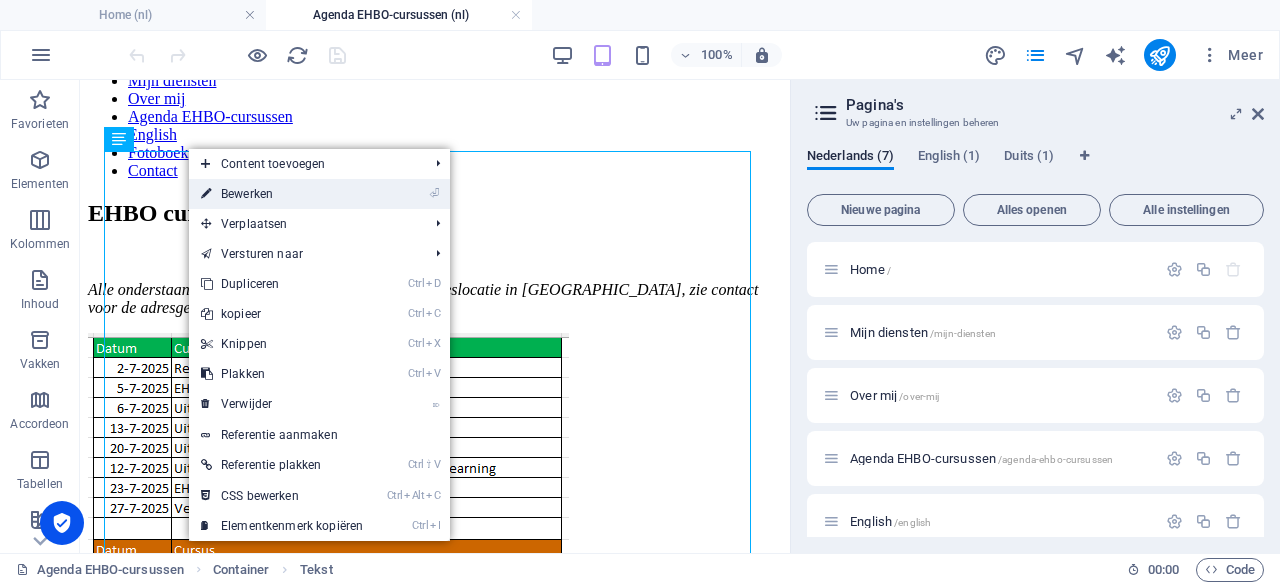 click on "⏎  Bewerken" at bounding box center [282, 194] 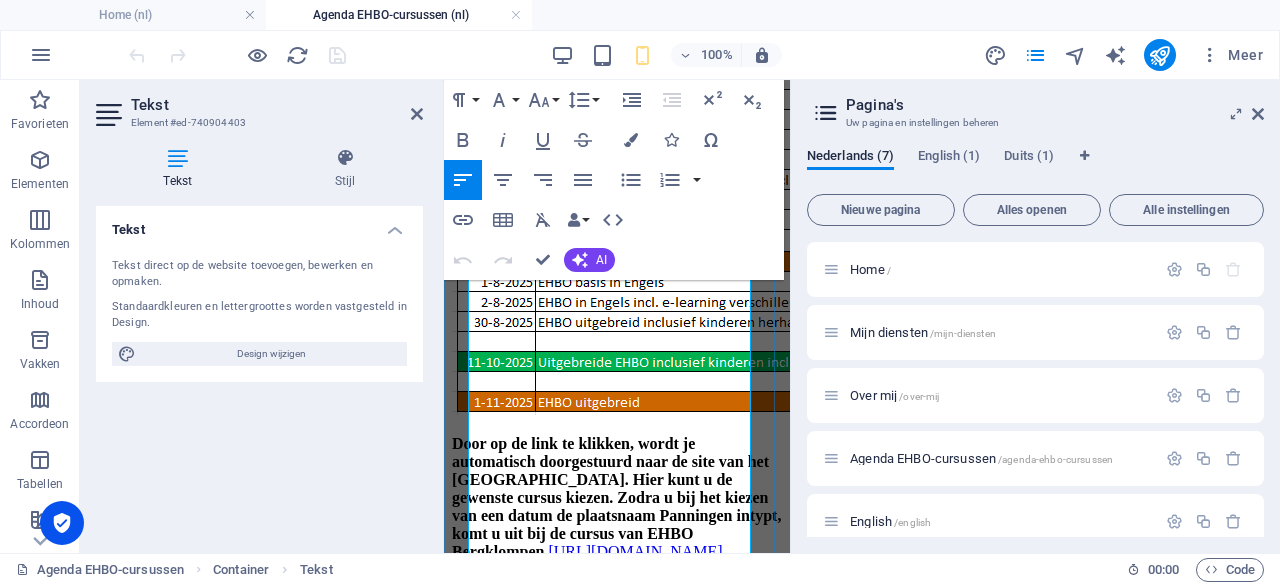 scroll, scrollTop: 471, scrollLeft: 0, axis: vertical 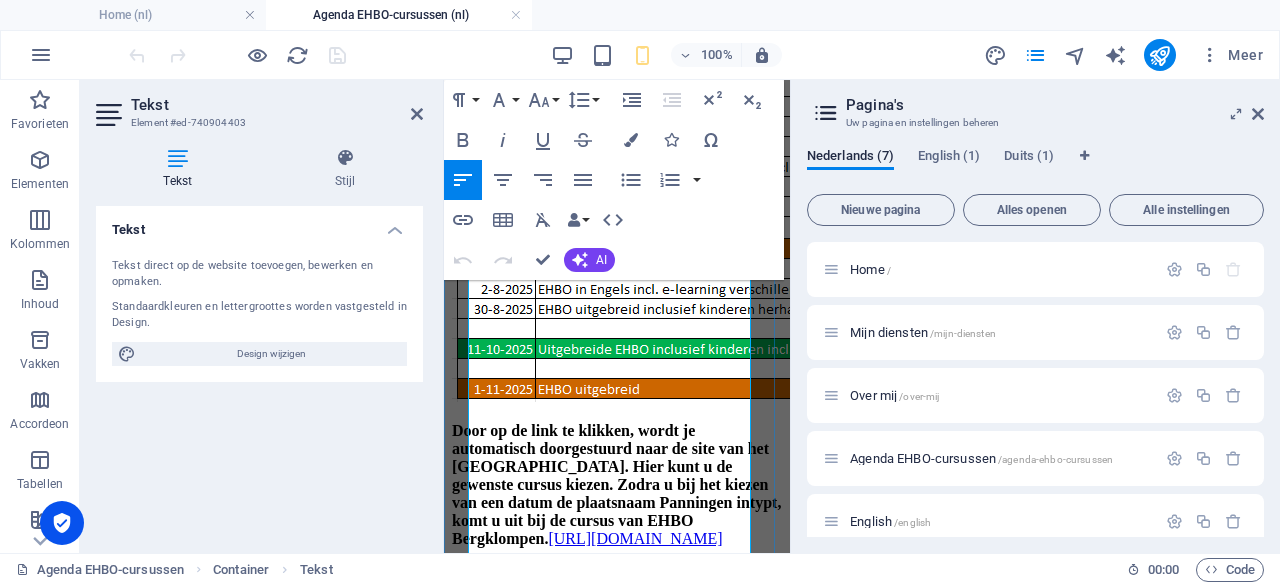 click on "Door op de link te klikken, wordt je automatisch doorgestuurd naar de site van het [GEOGRAPHIC_DATA]. Hier kunt u de gewenste cursus kiezen. Zodra u bij het kiezen van een datum de plaatsnaam Panningen intypt, komt u uit bij de cursus van EHBO Bergklompen." at bounding box center [616, 484] 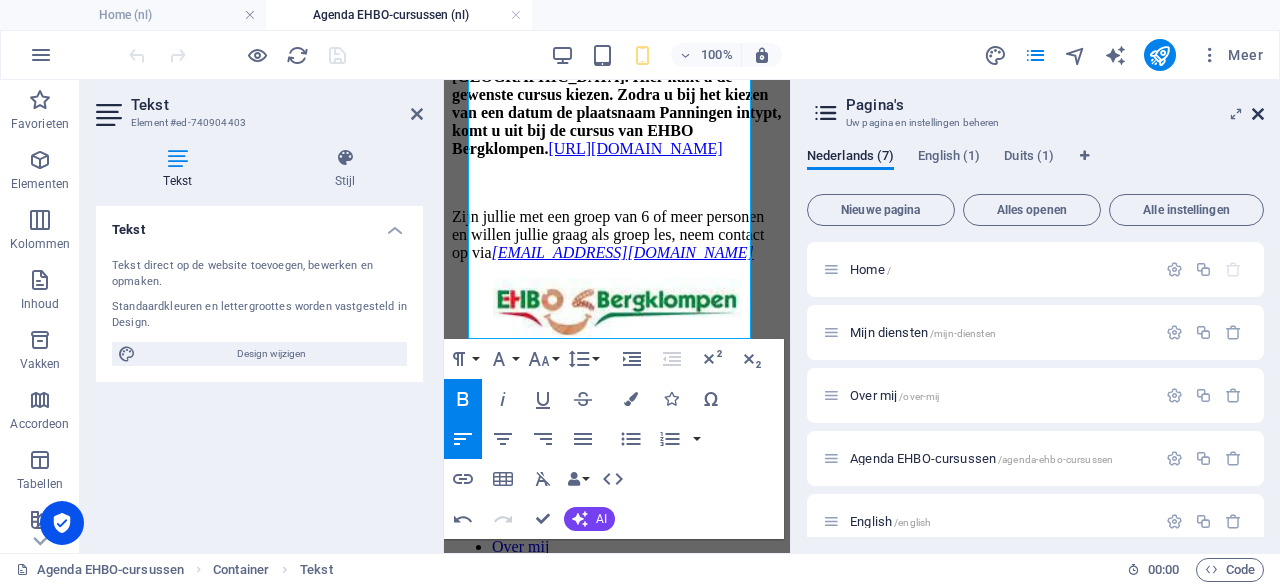 click at bounding box center (1258, 114) 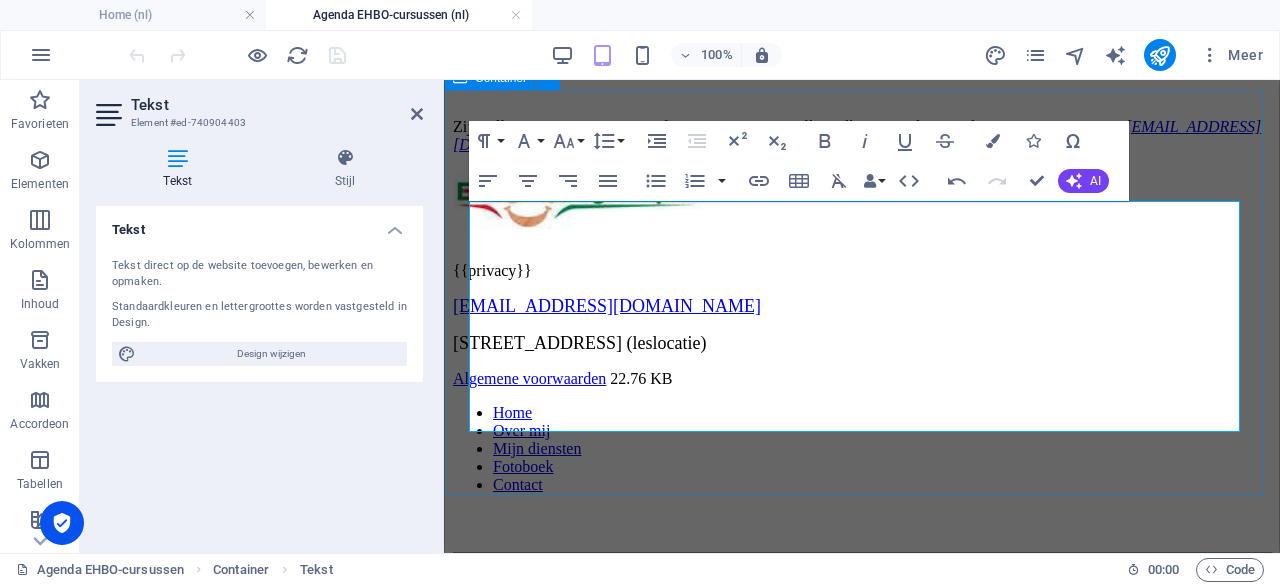 scroll, scrollTop: 102, scrollLeft: 0, axis: vertical 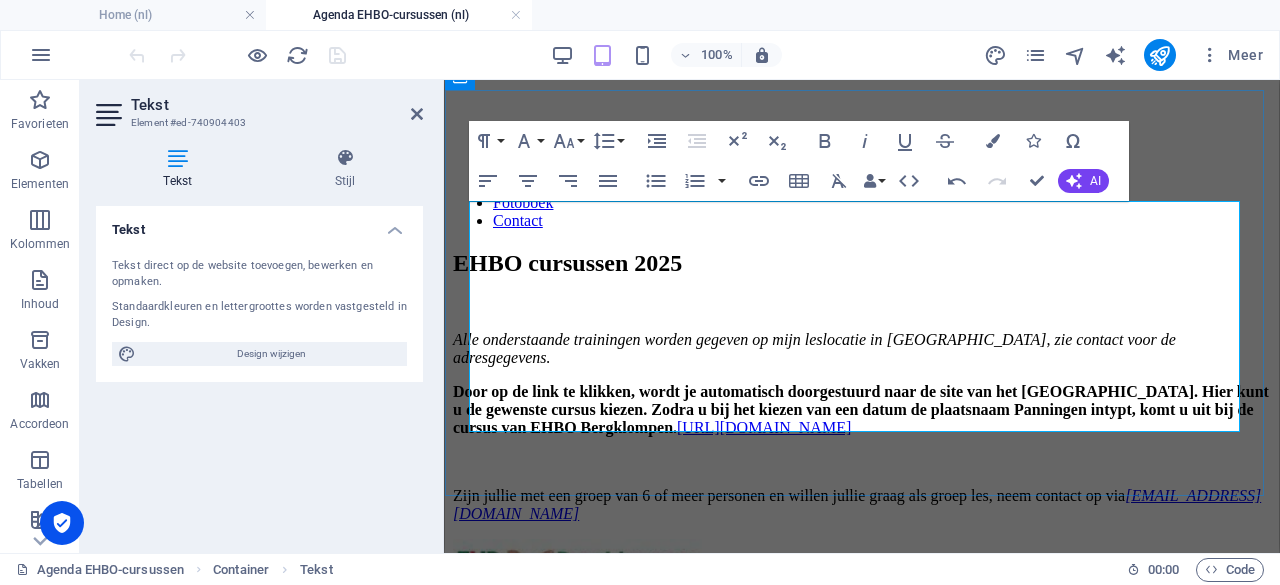click on "Alle onderstaande trainingen worden gegeven op mijn leslocatie in [GEOGRAPHIC_DATA], zie contact voor de adresgegevens." at bounding box center (862, 349) 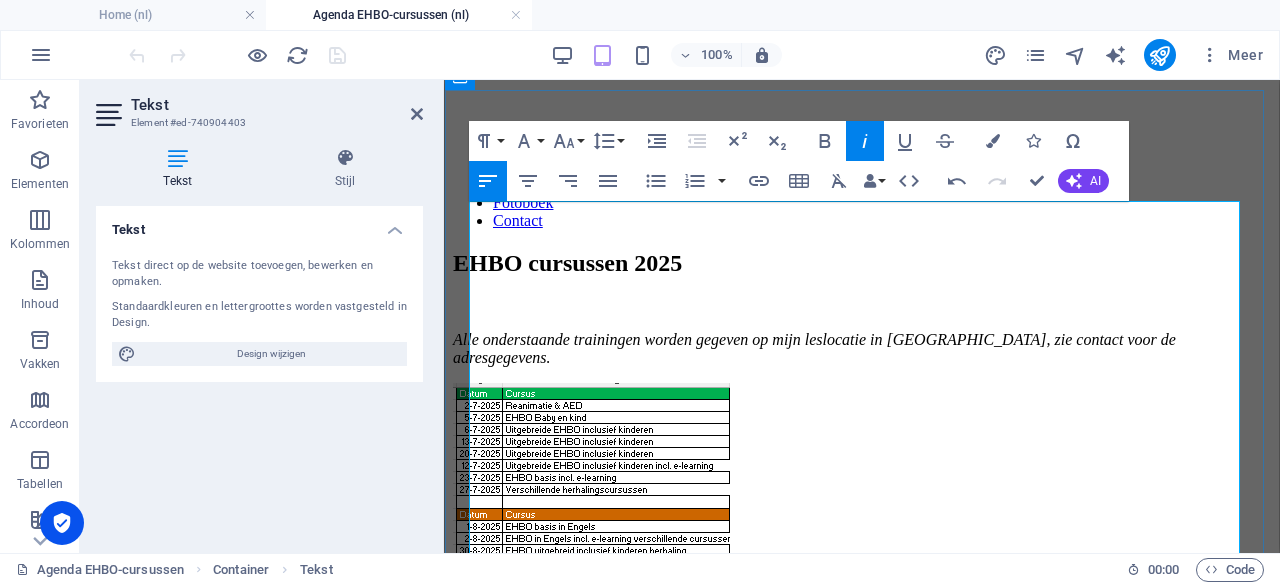 scroll, scrollTop: 0, scrollLeft: 276, axis: horizontal 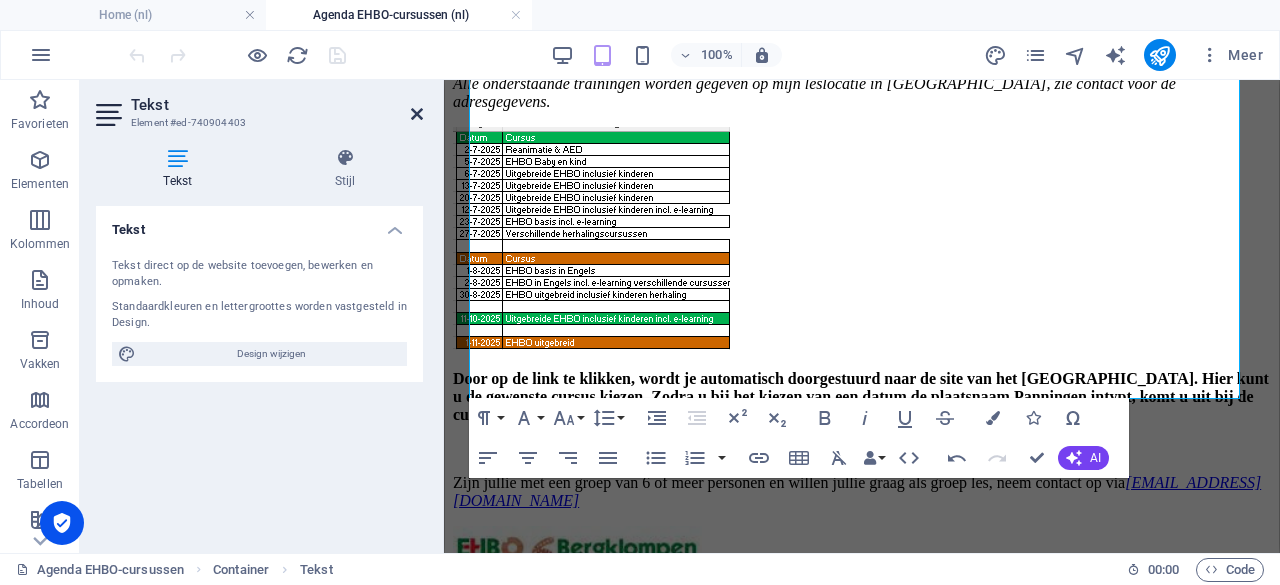 click at bounding box center (417, 114) 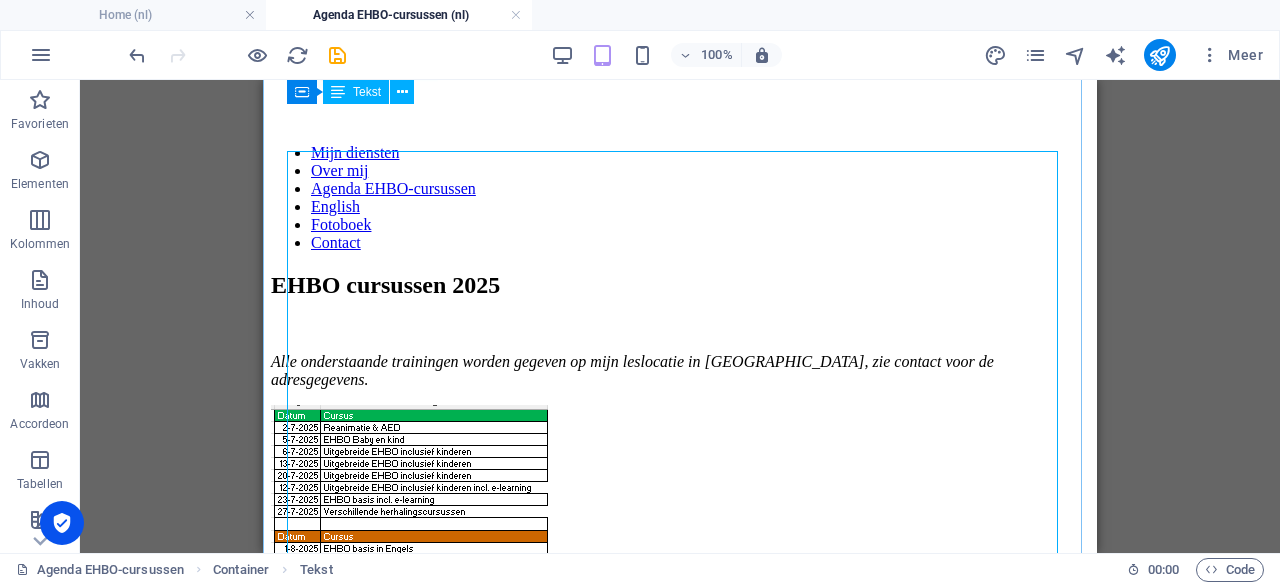 scroll, scrollTop: 0, scrollLeft: 0, axis: both 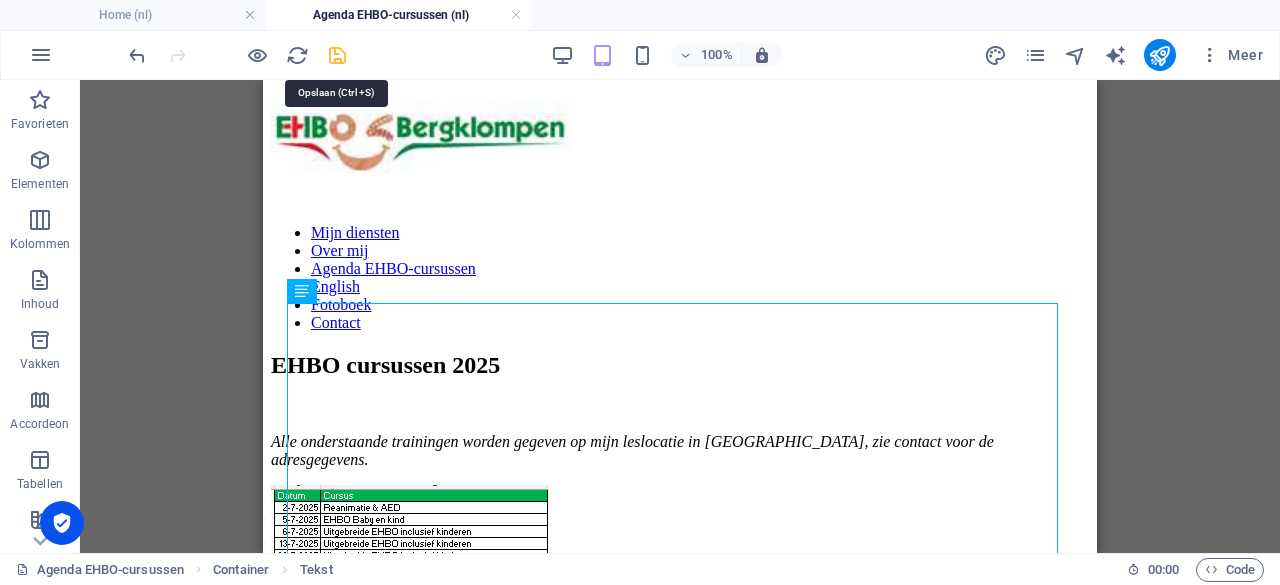 click at bounding box center [337, 55] 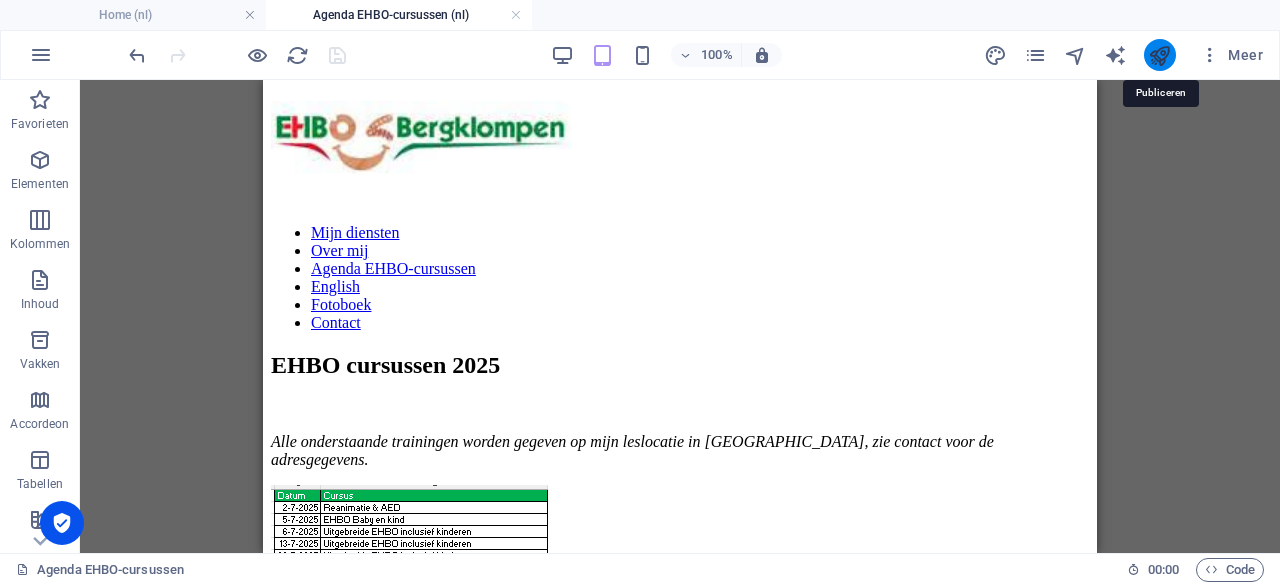 click at bounding box center [1159, 55] 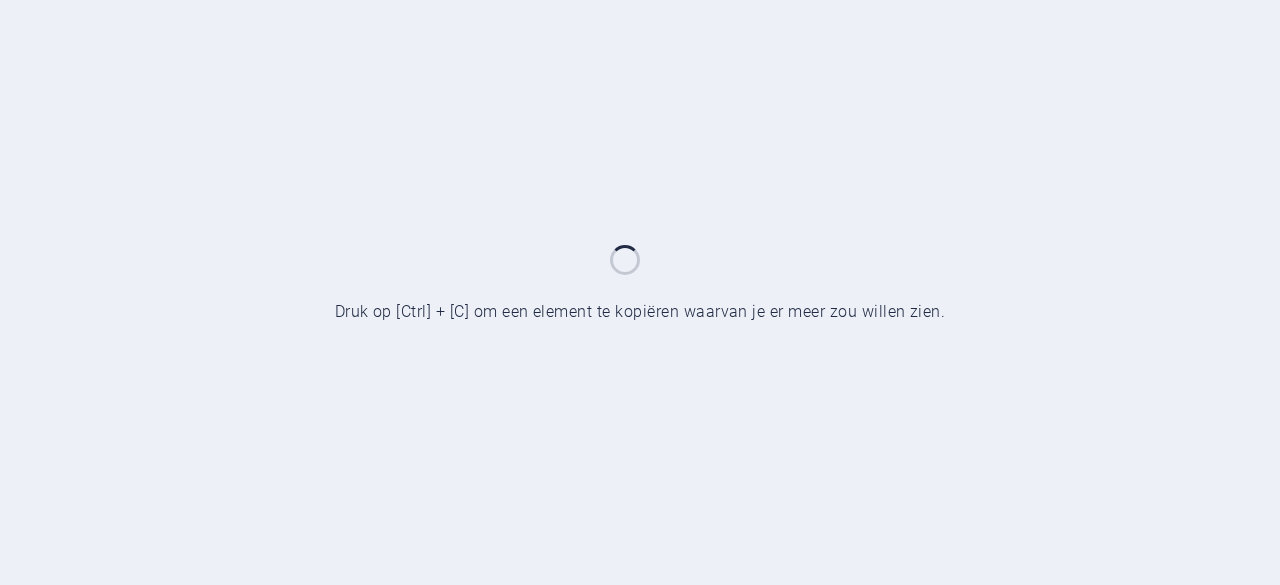 scroll, scrollTop: 0, scrollLeft: 0, axis: both 